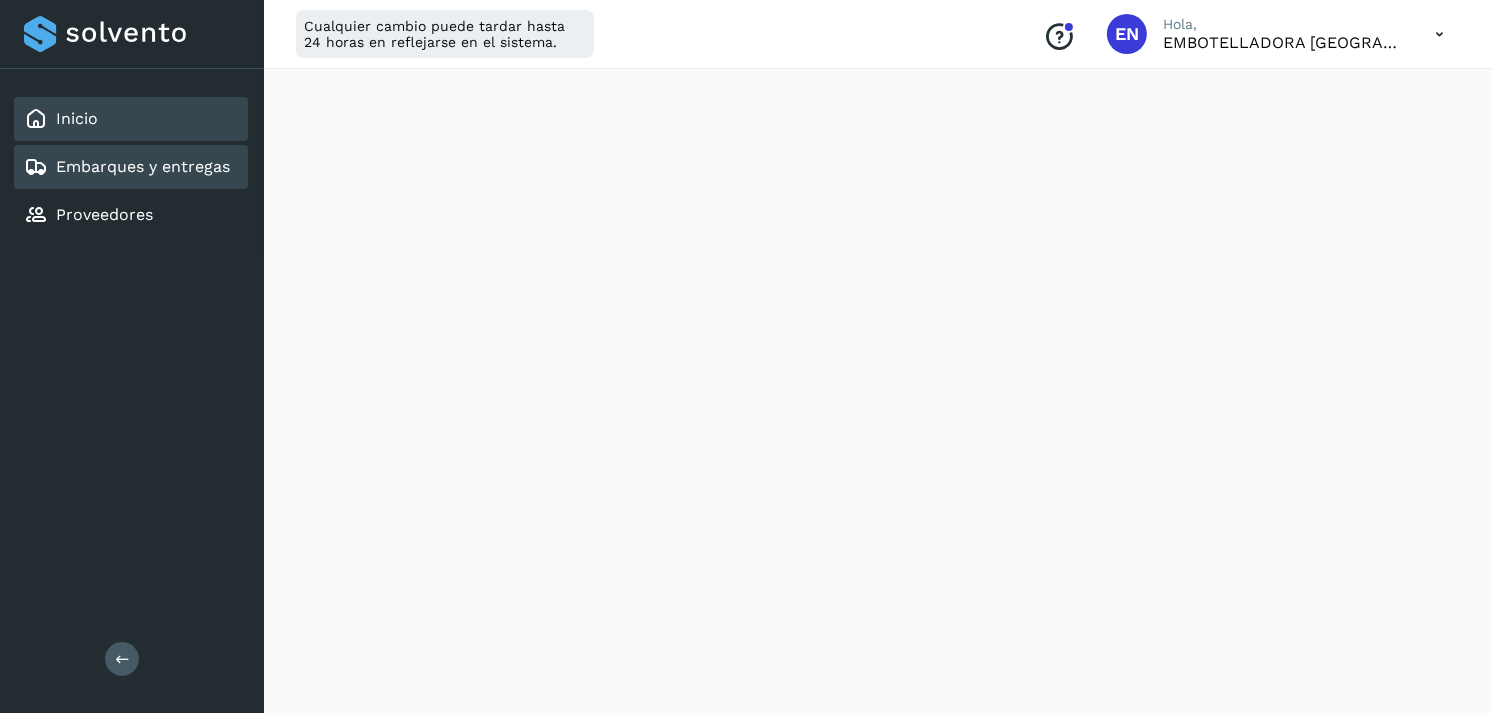 scroll, scrollTop: 2195, scrollLeft: 0, axis: vertical 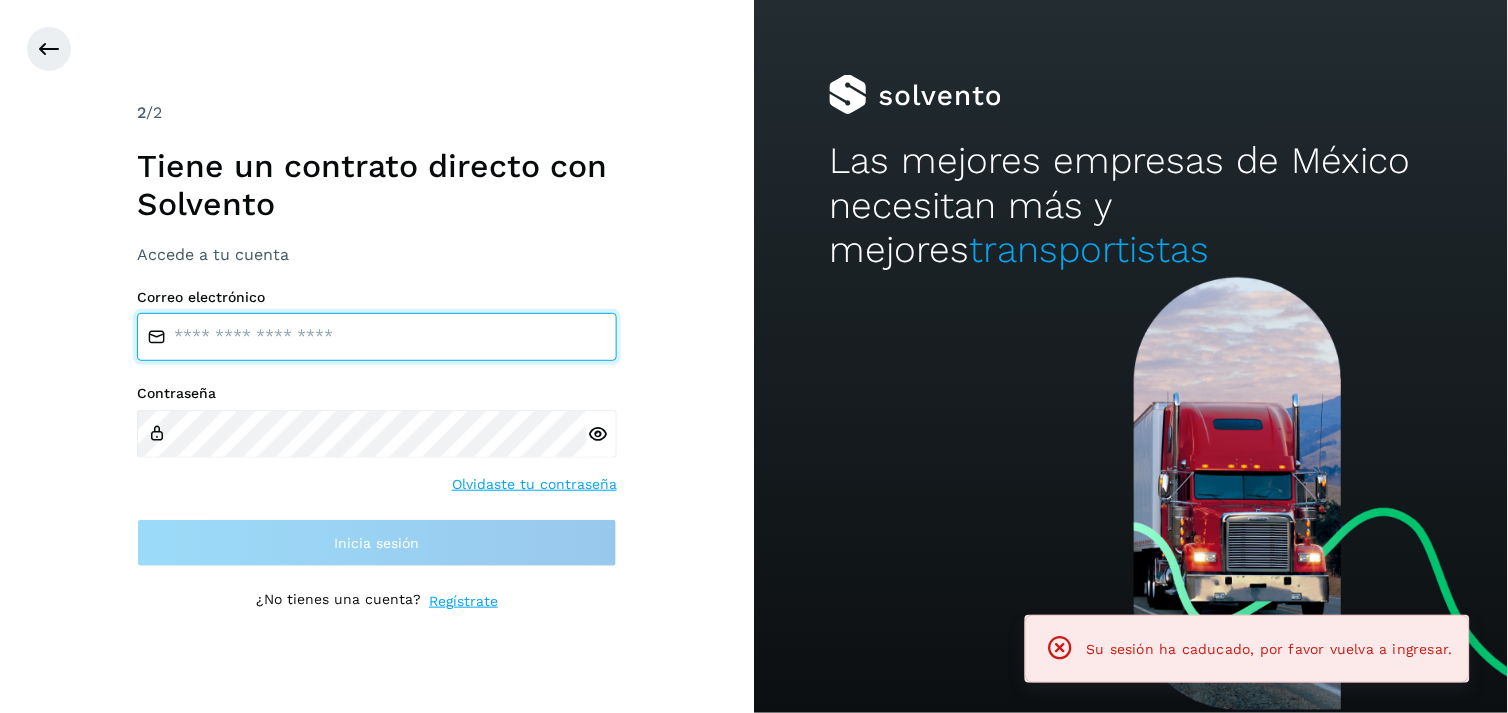 type on "**********" 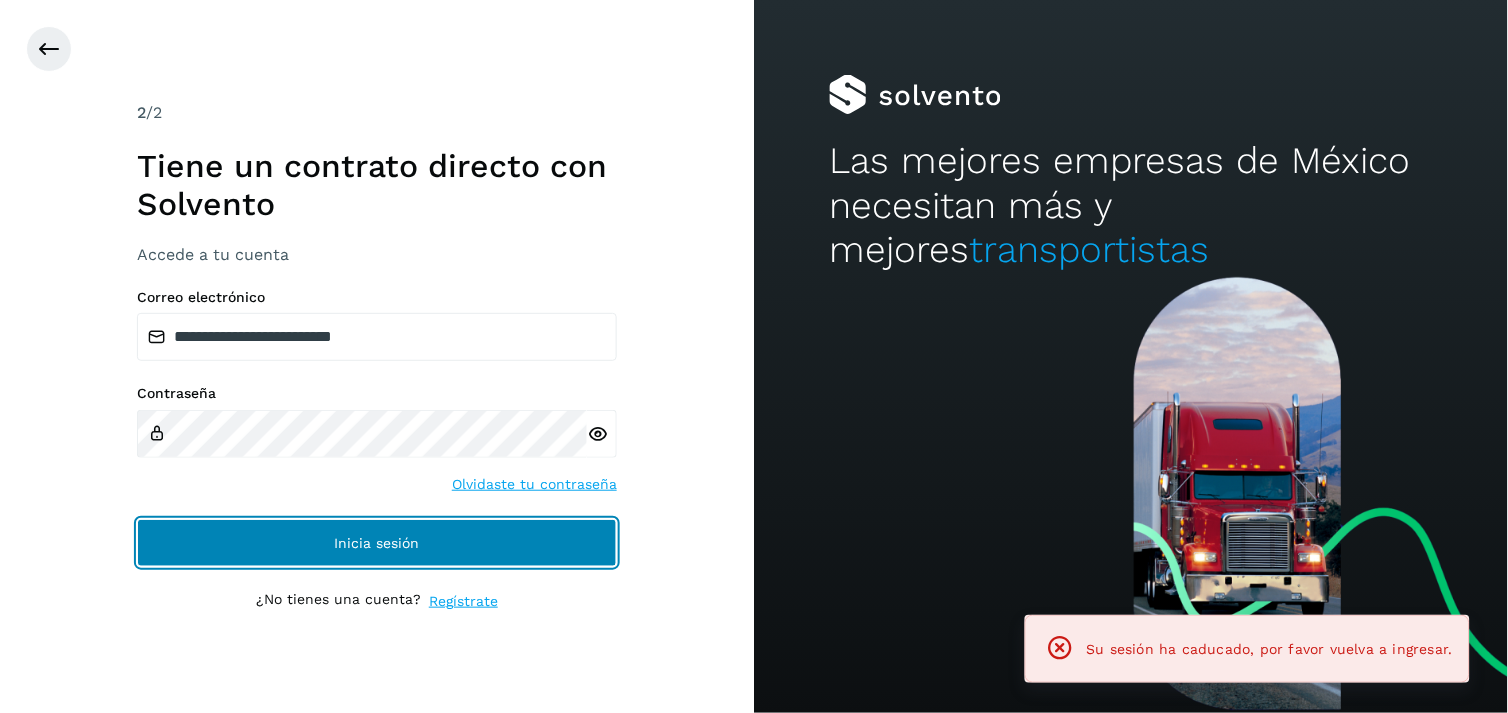 click on "Inicia sesión" at bounding box center [377, 543] 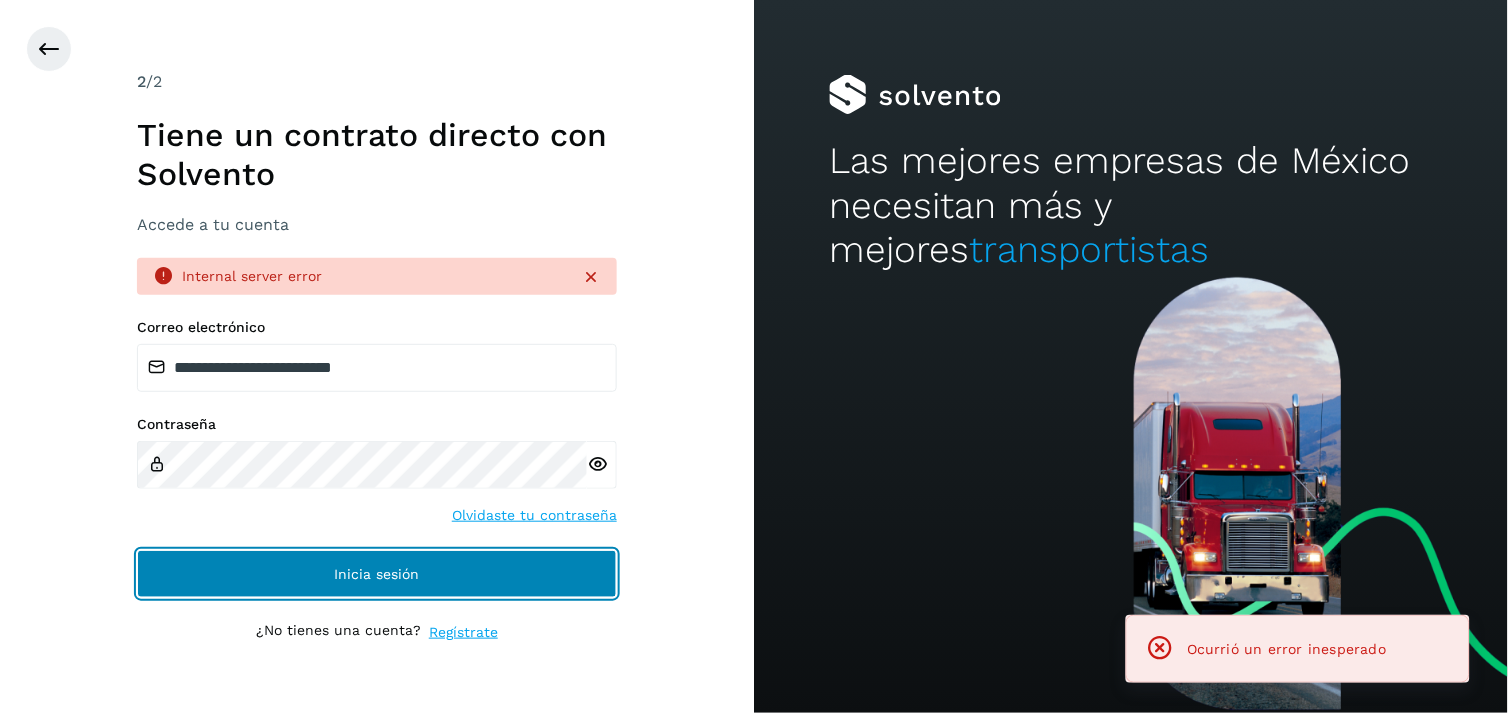 click on "Inicia sesión" at bounding box center [377, 574] 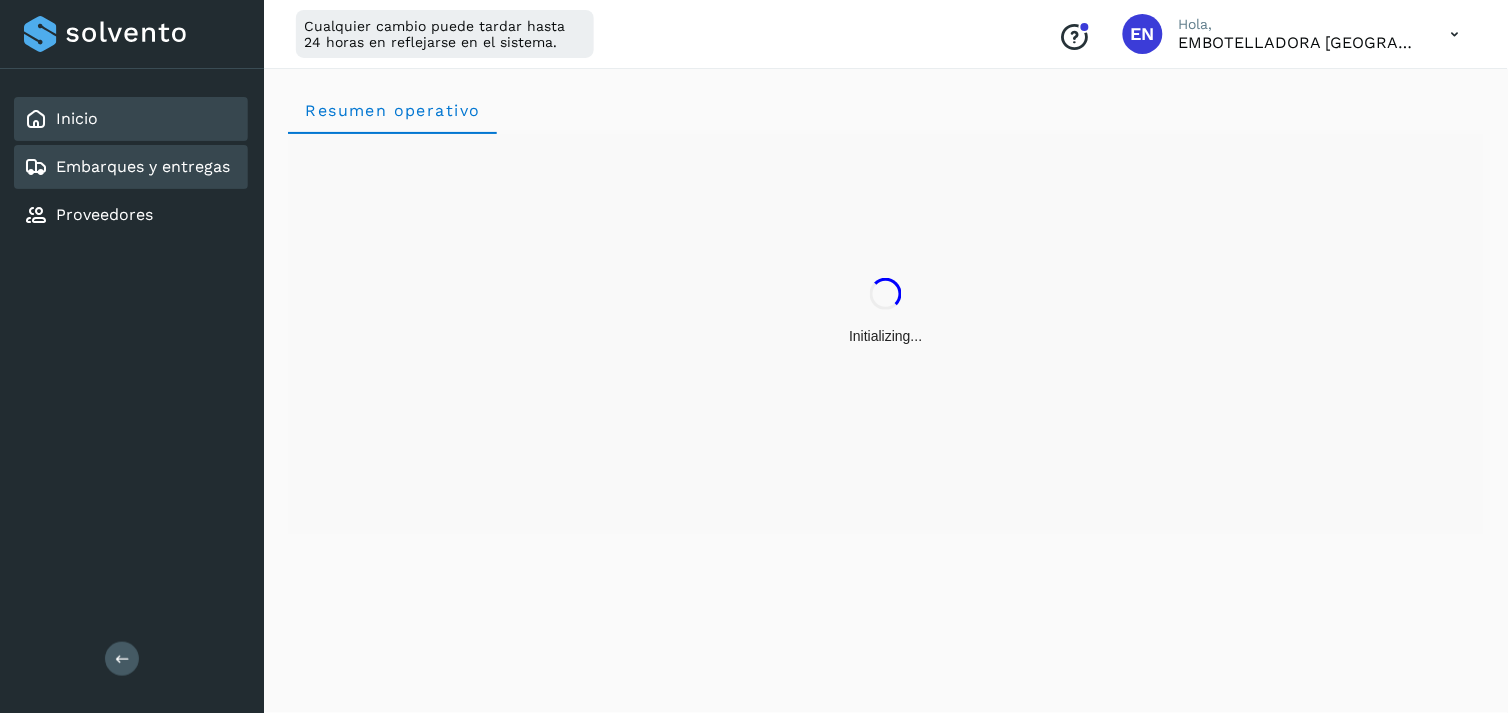 click on "Embarques y entregas" at bounding box center (143, 166) 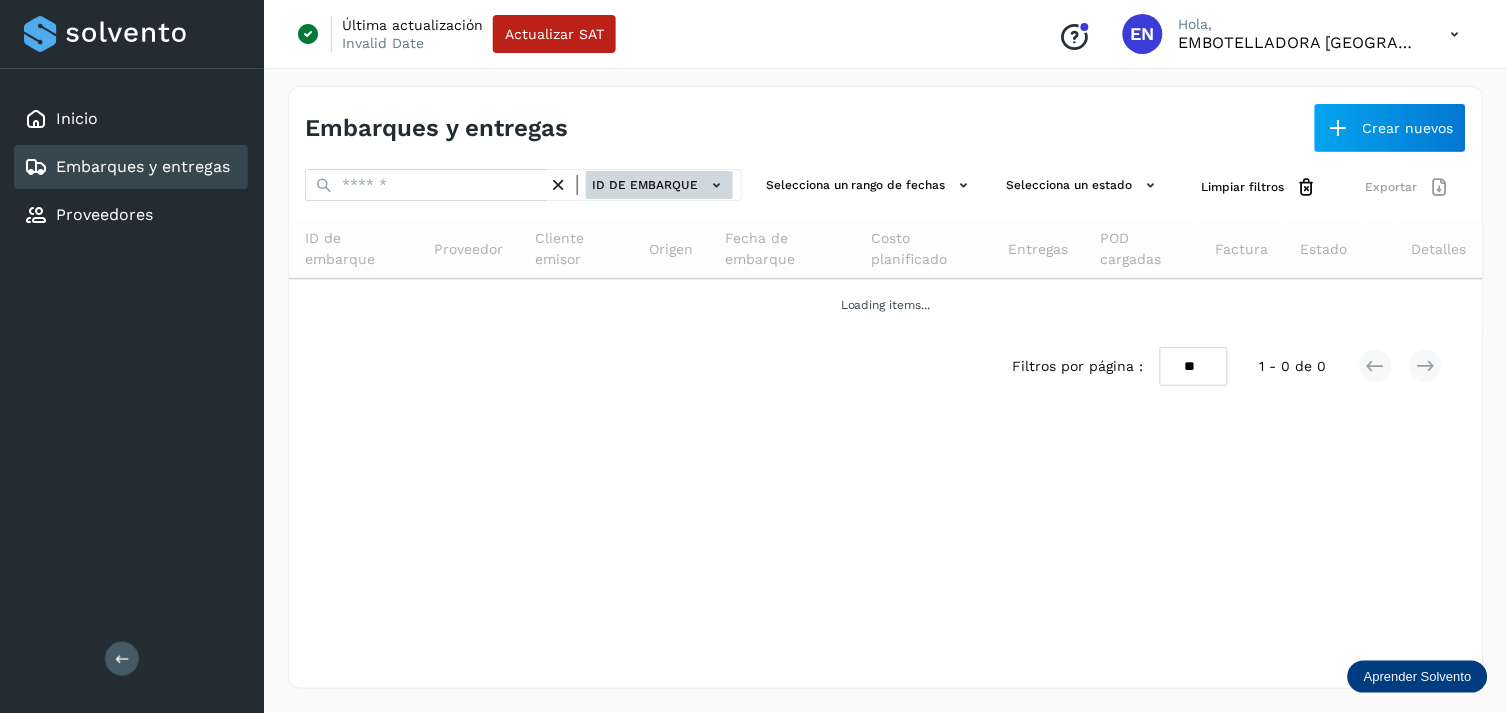 click on "ID de embarque" 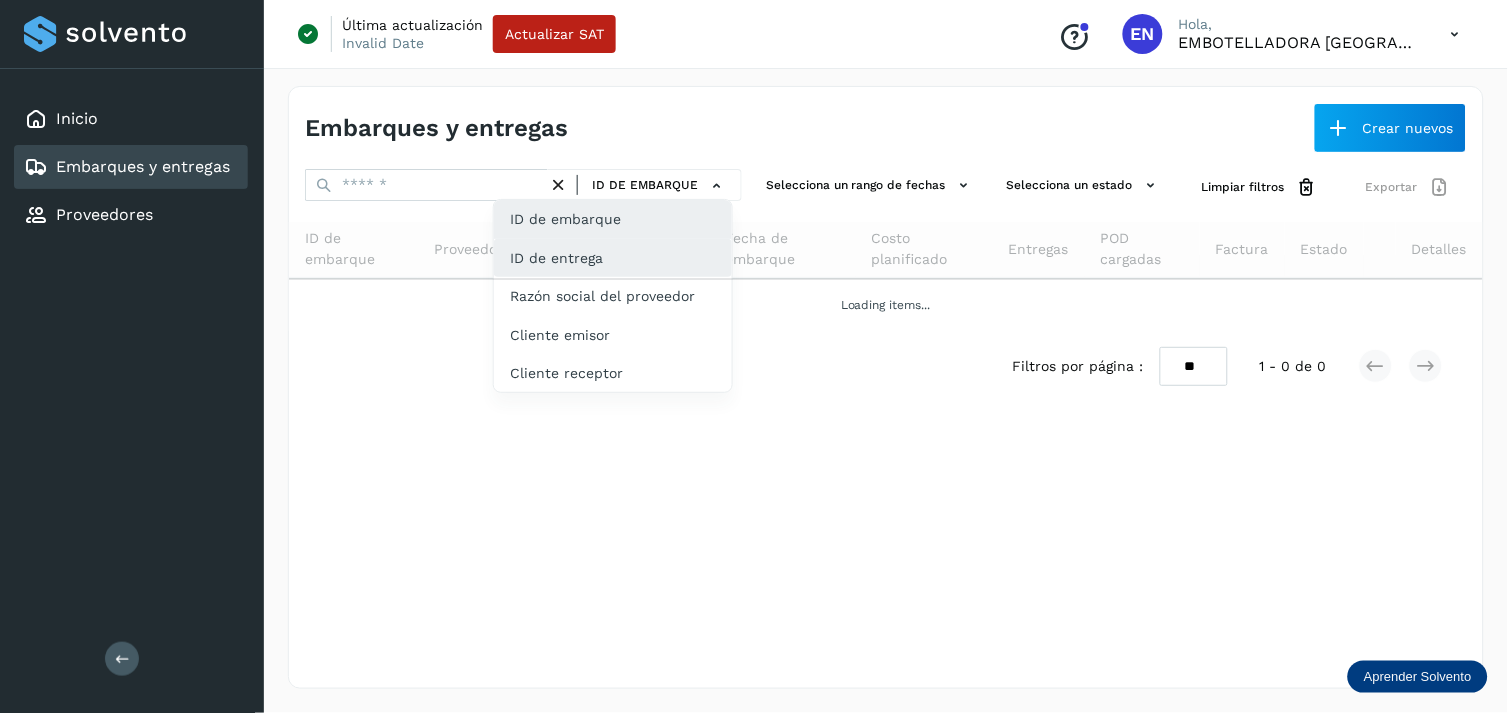 click on "ID de entrega" 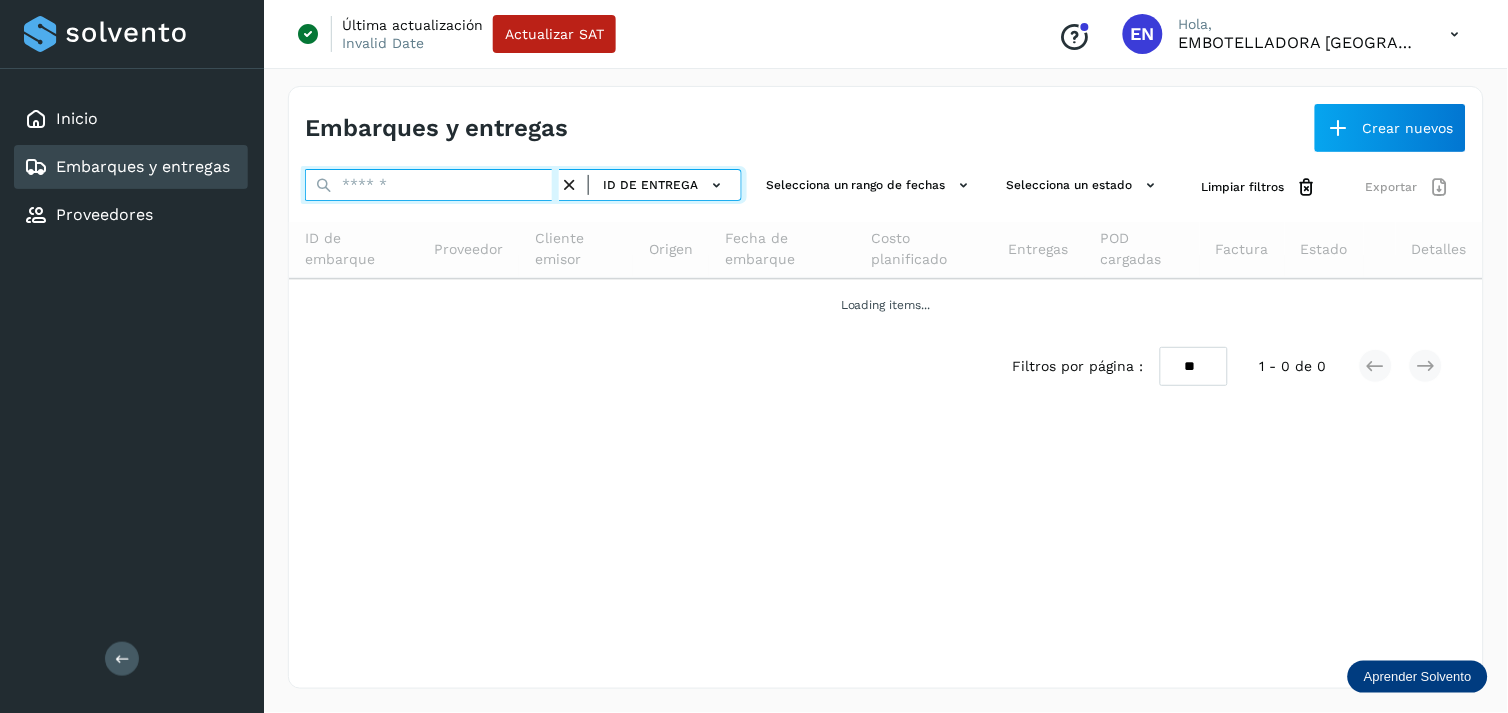 click at bounding box center (432, 185) 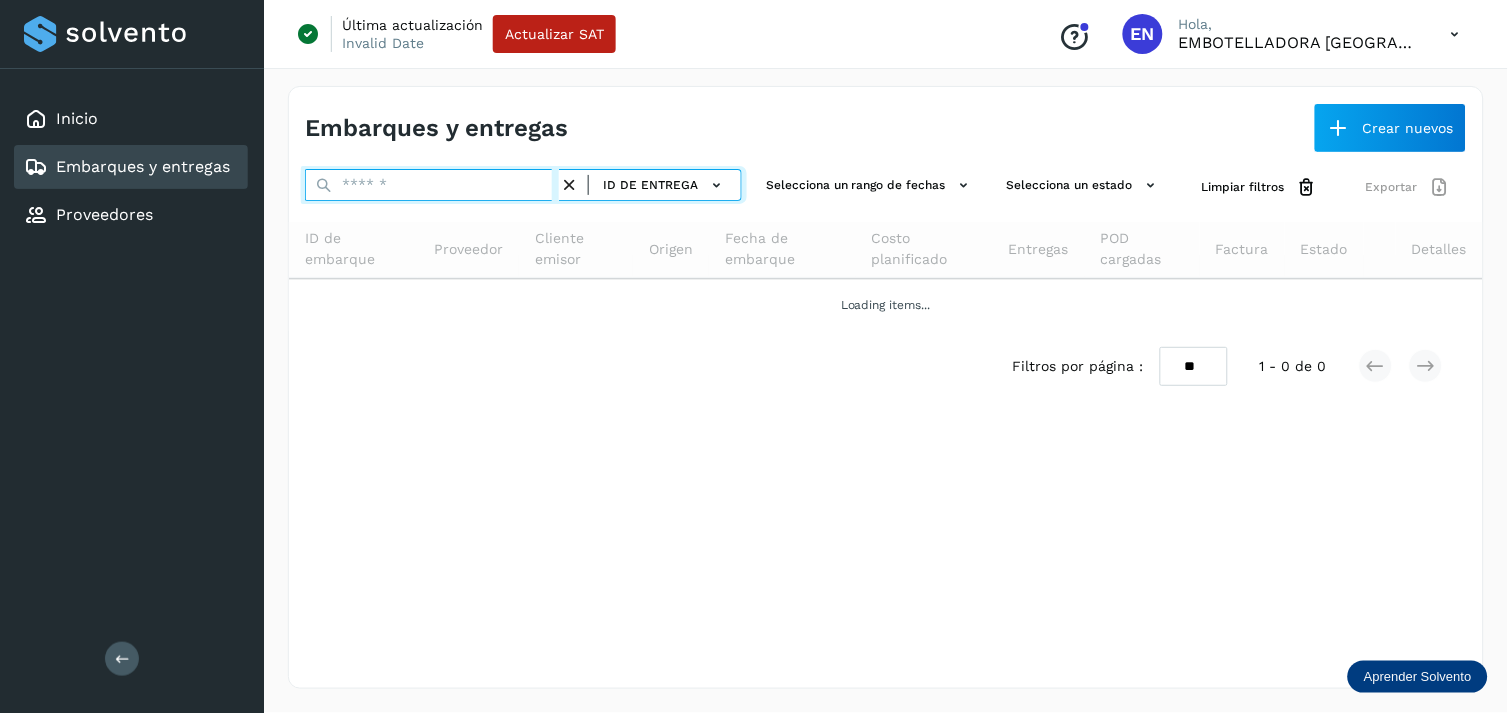 paste on "**********" 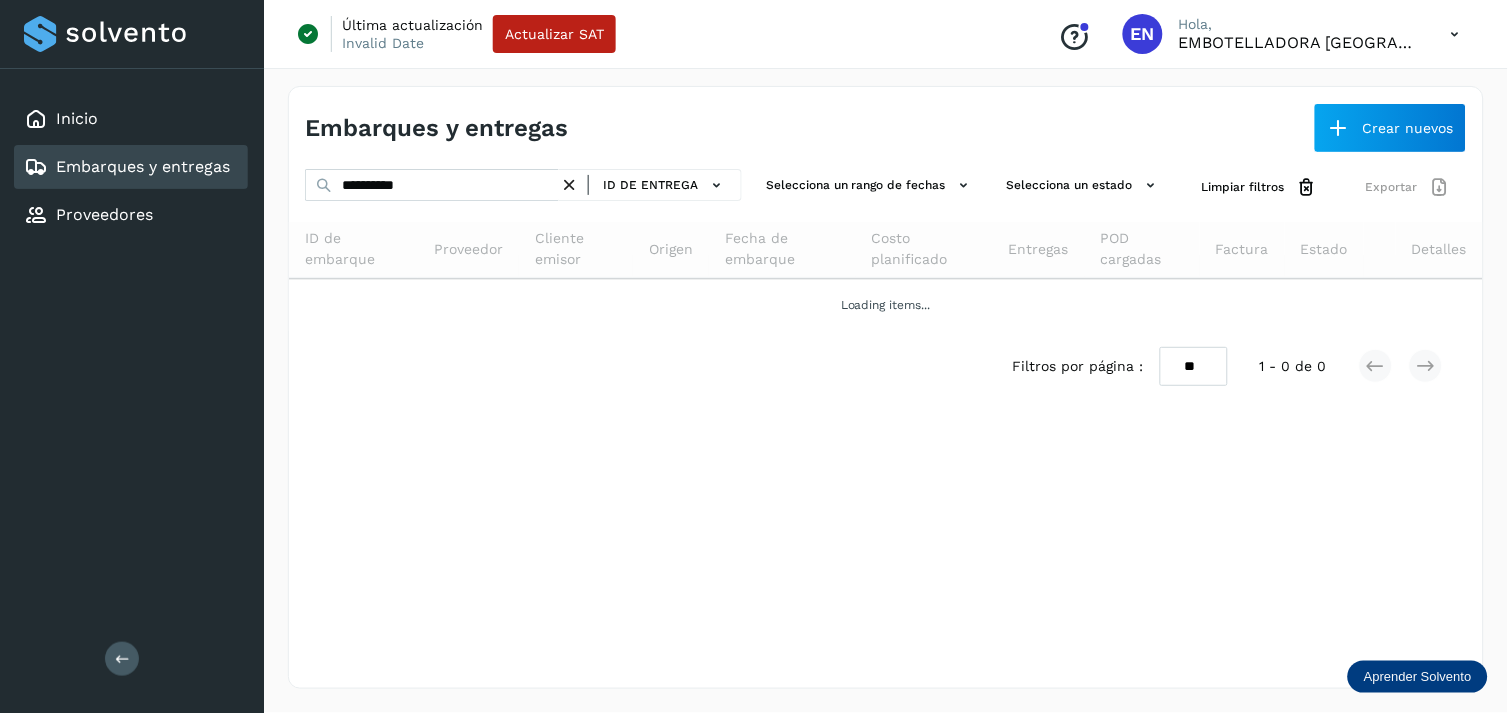click on "Embarques y entregas Crear nuevos" at bounding box center (886, 120) 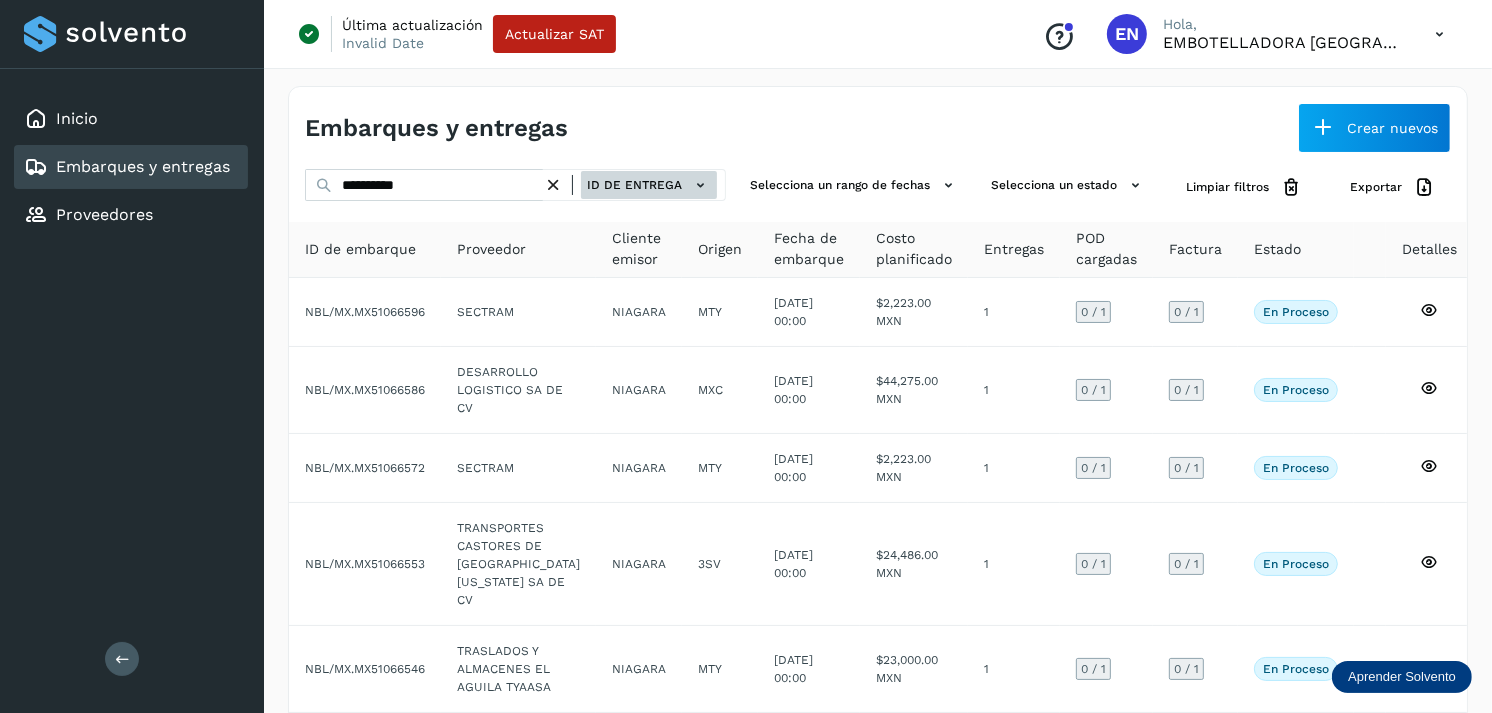 click on "ID de entrega" 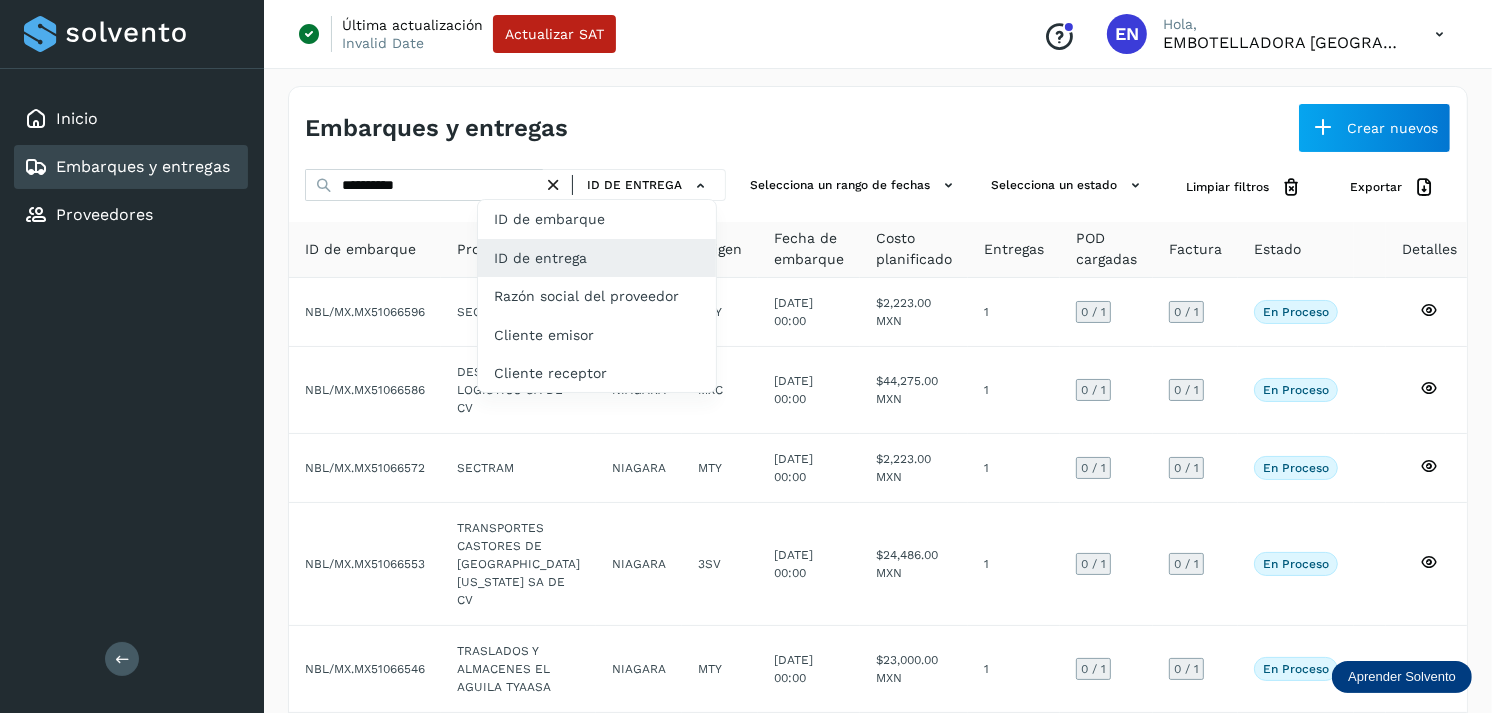 click at bounding box center (746, 356) 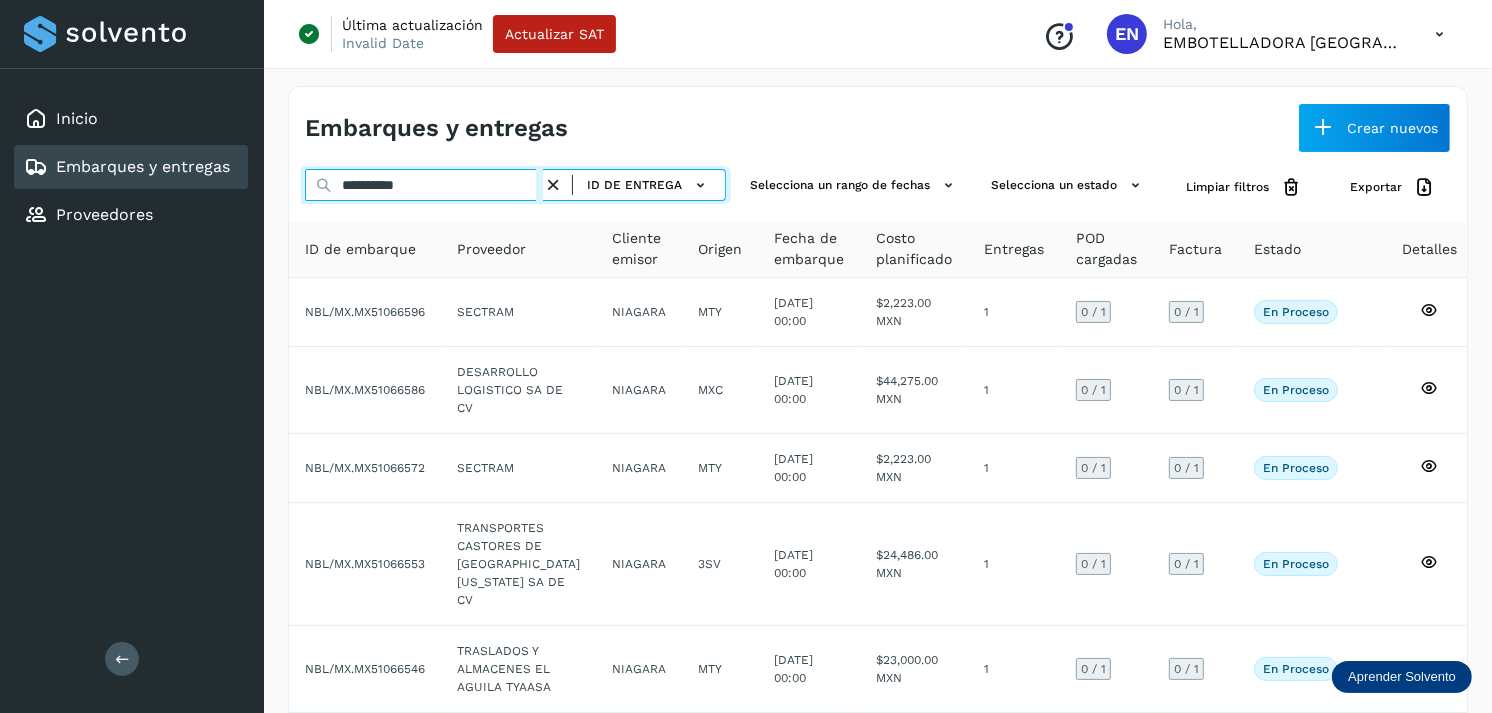 click on "**********" at bounding box center [424, 185] 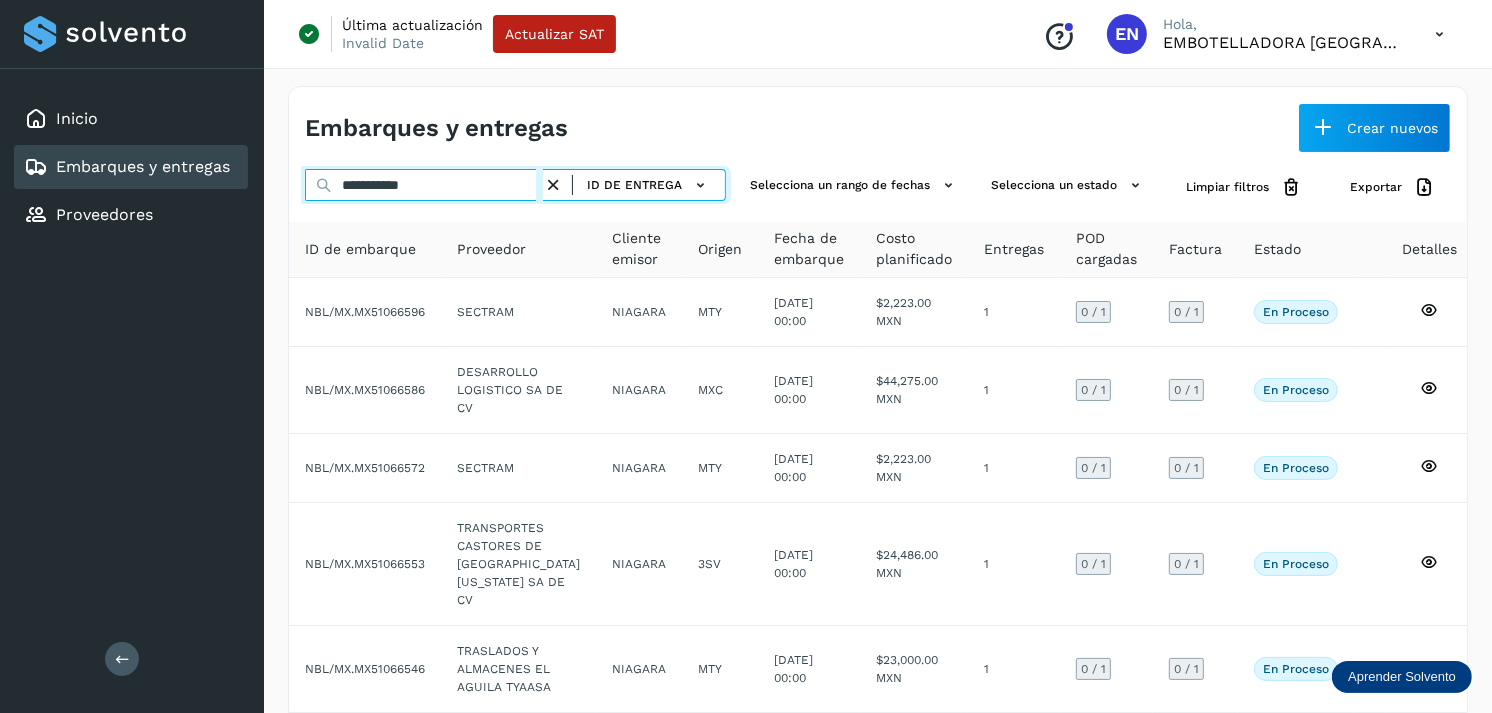 type on "**********" 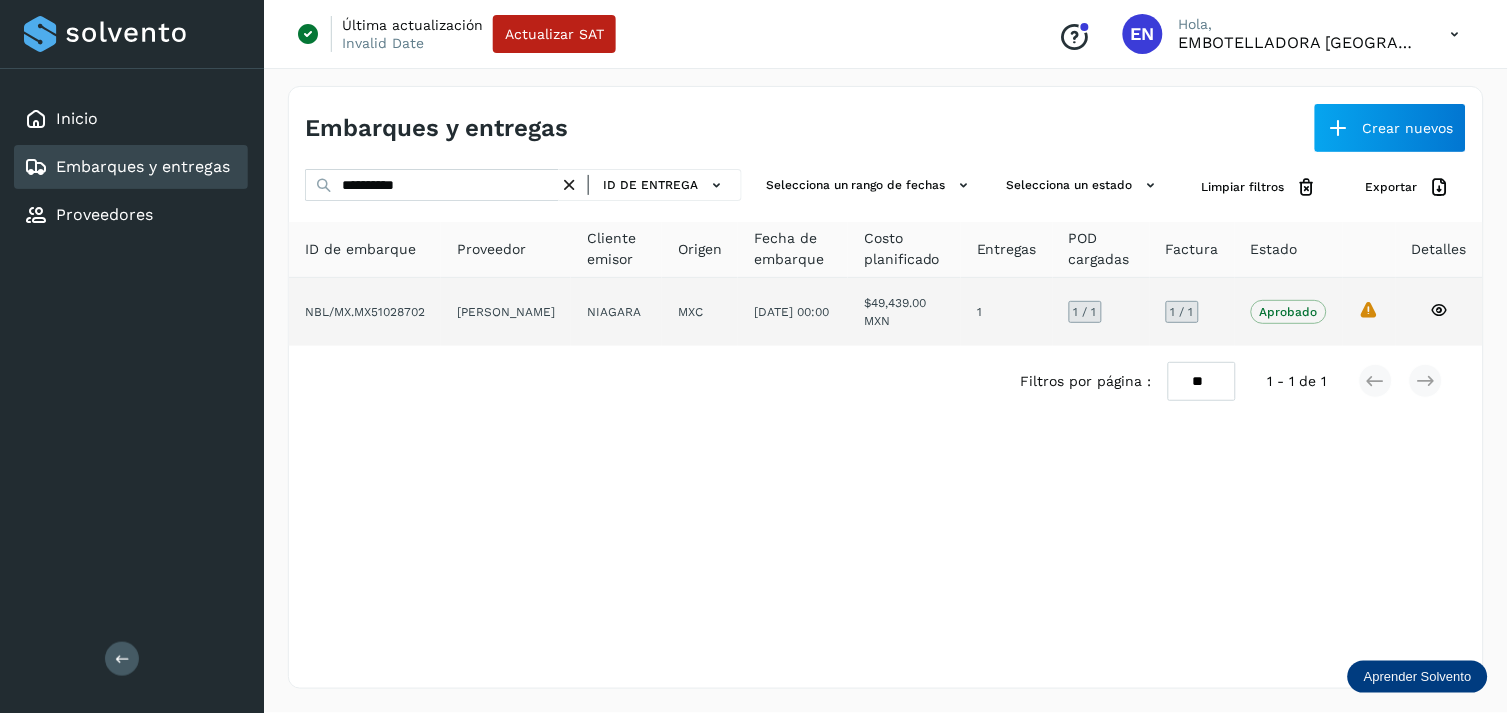click on "[PERSON_NAME]" 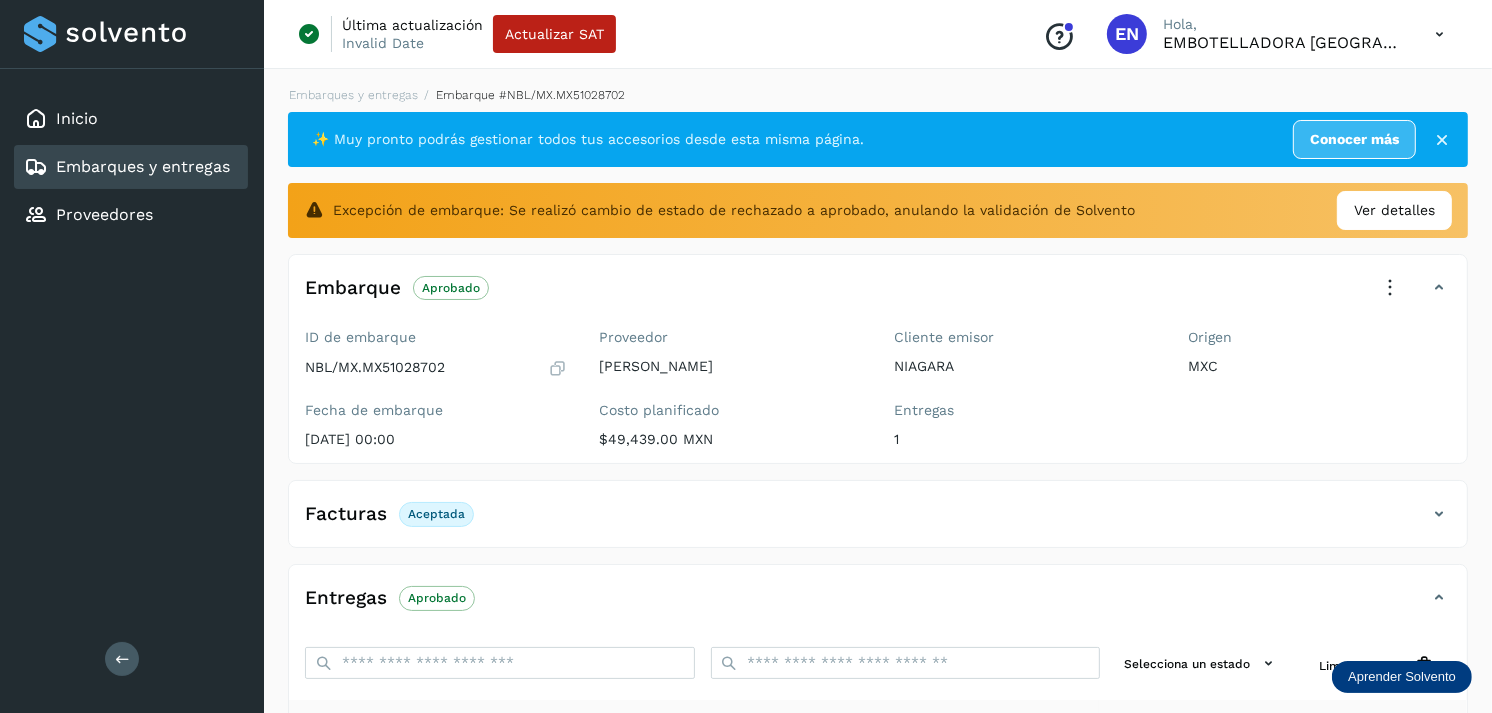 scroll, scrollTop: 312, scrollLeft: 0, axis: vertical 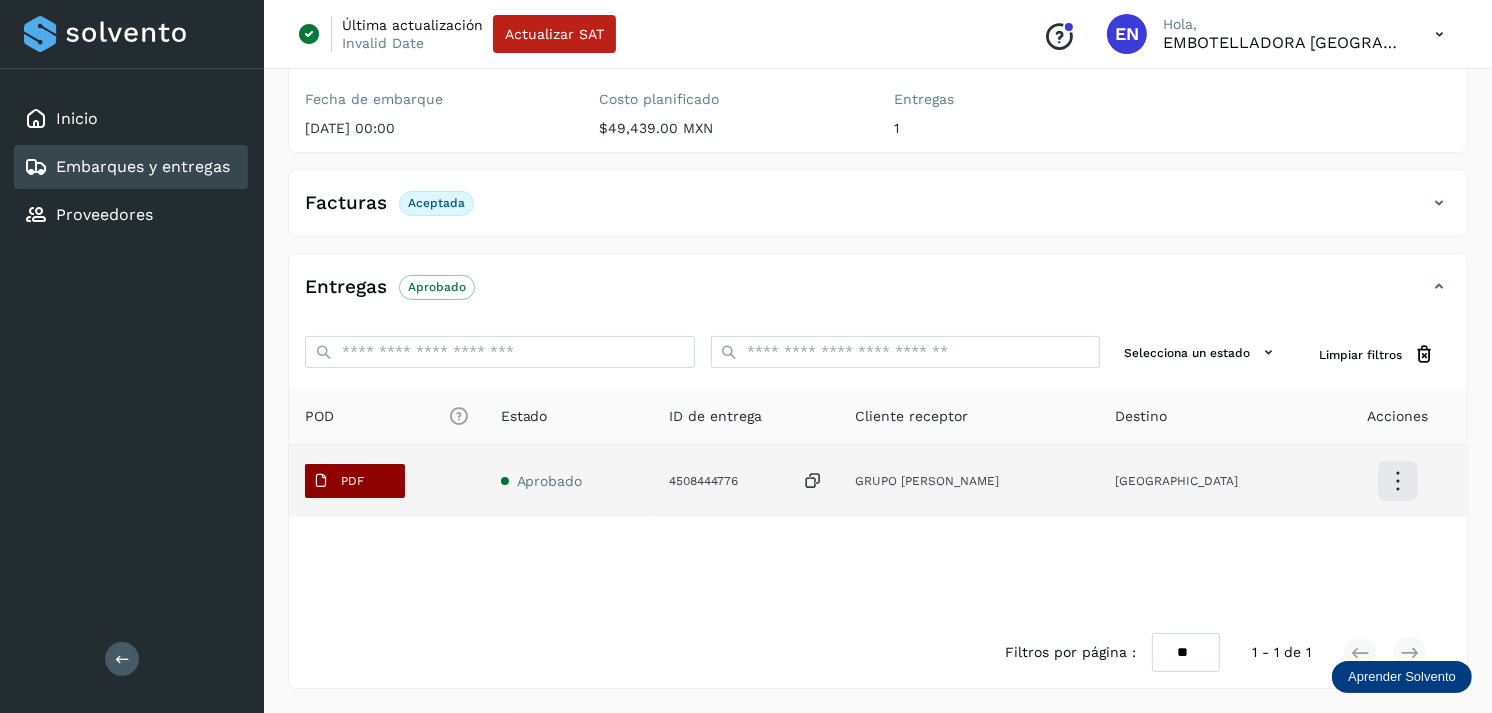 click at bounding box center [321, 481] 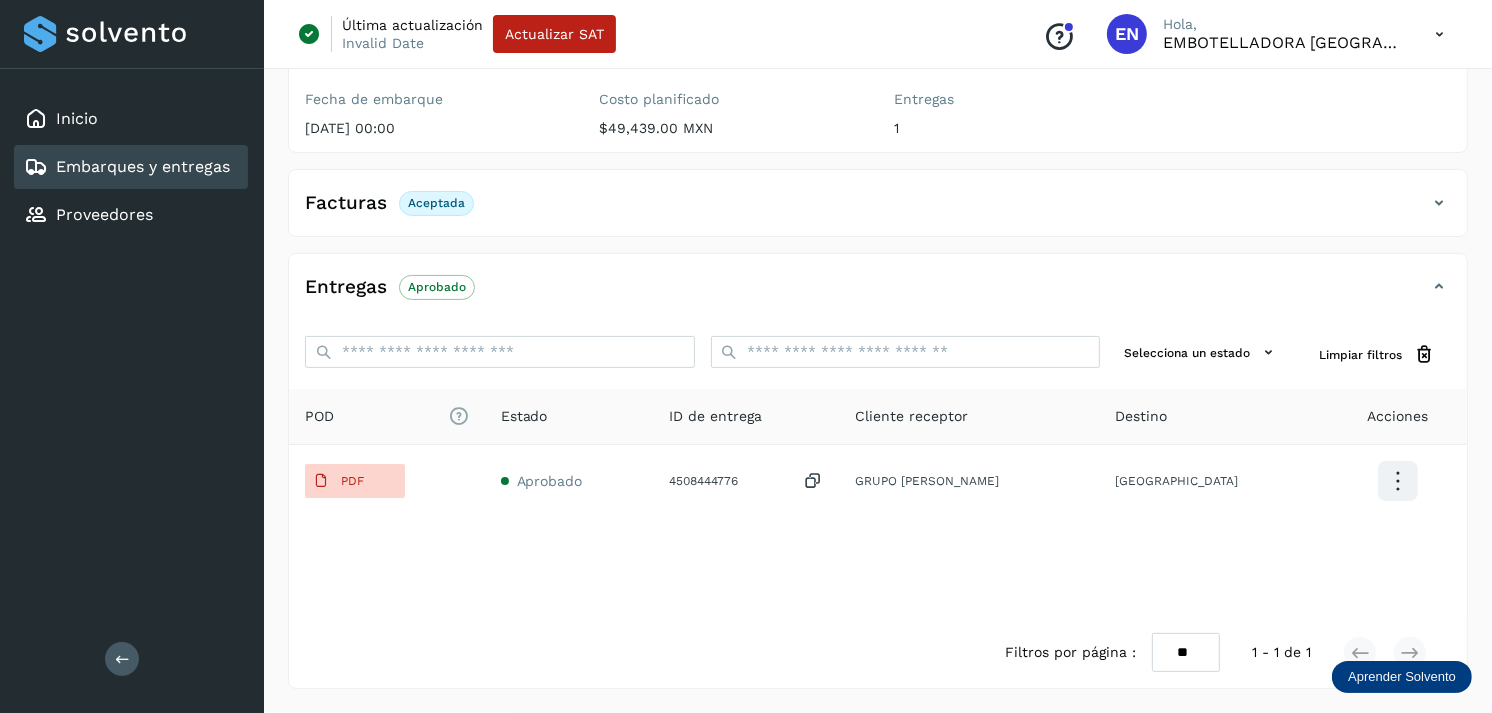 click on "Embarques y entregas" at bounding box center (143, 166) 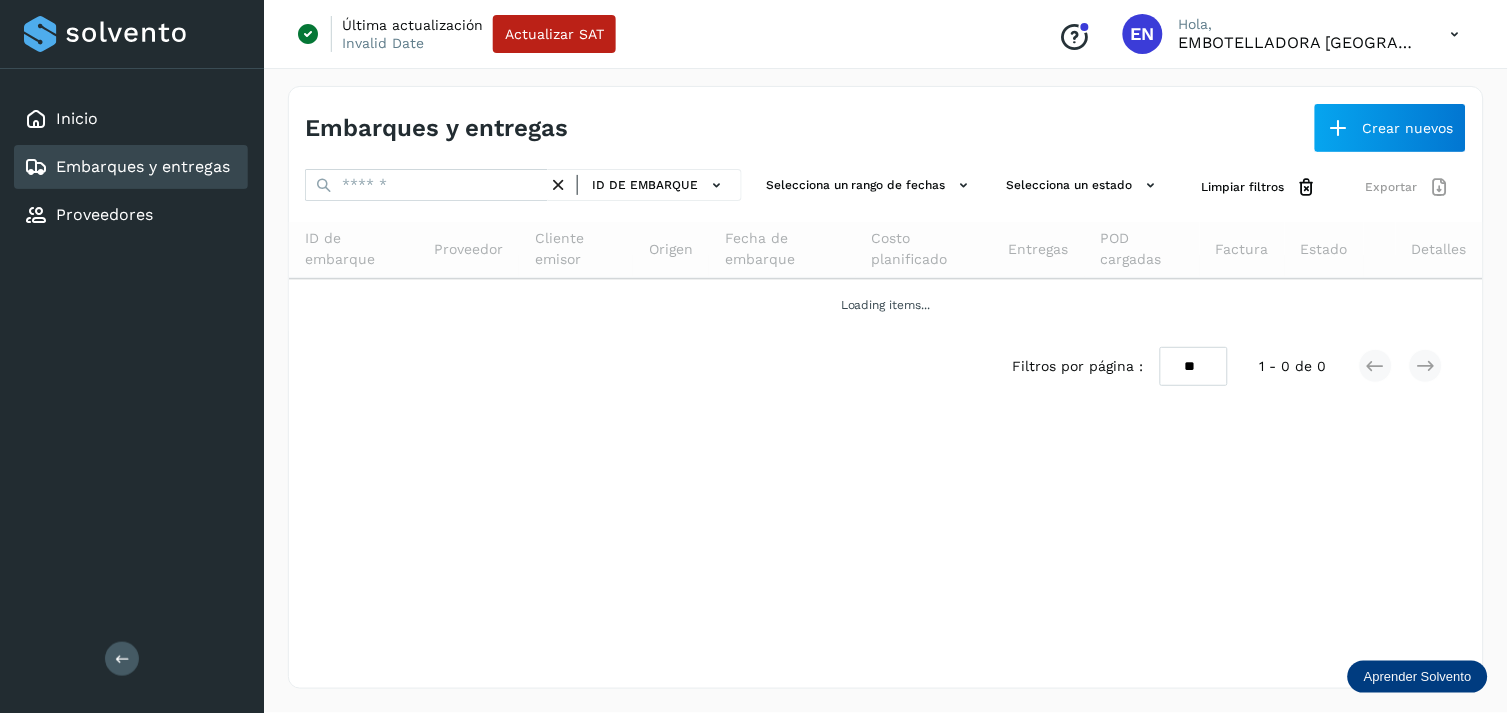 click on "Embarques y entregas Crear nuevos ID de embarque Selecciona un rango de fechas  Selecciona un estado Limpiar filtros Exportar ID de embarque Proveedor Cliente emisor Origen Fecha de embarque Costo planificado Entregas POD cargadas Factura Estado Detalles Loading items... Filtros por página : ** ** ** 1 - 0 de 0" at bounding box center [886, 387] 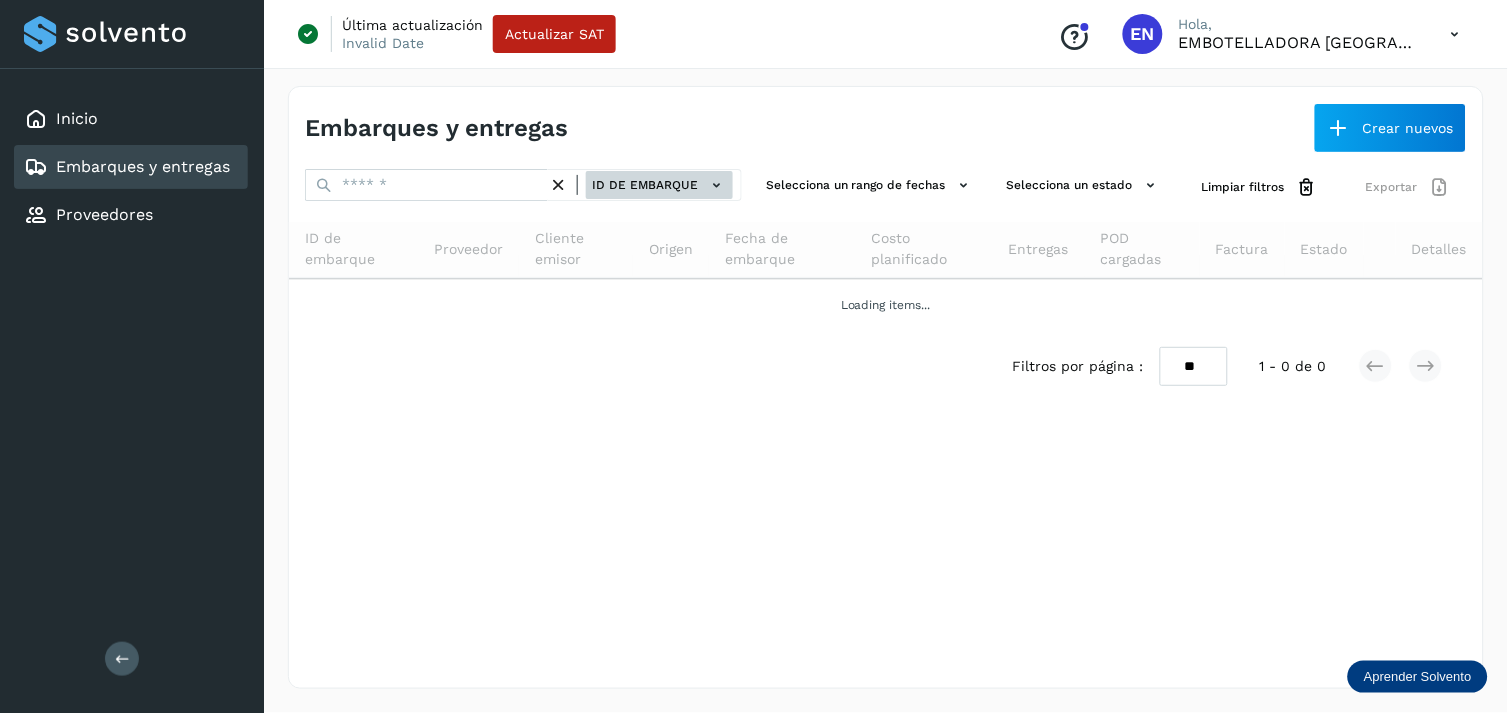 click on "ID de embarque" at bounding box center (659, 185) 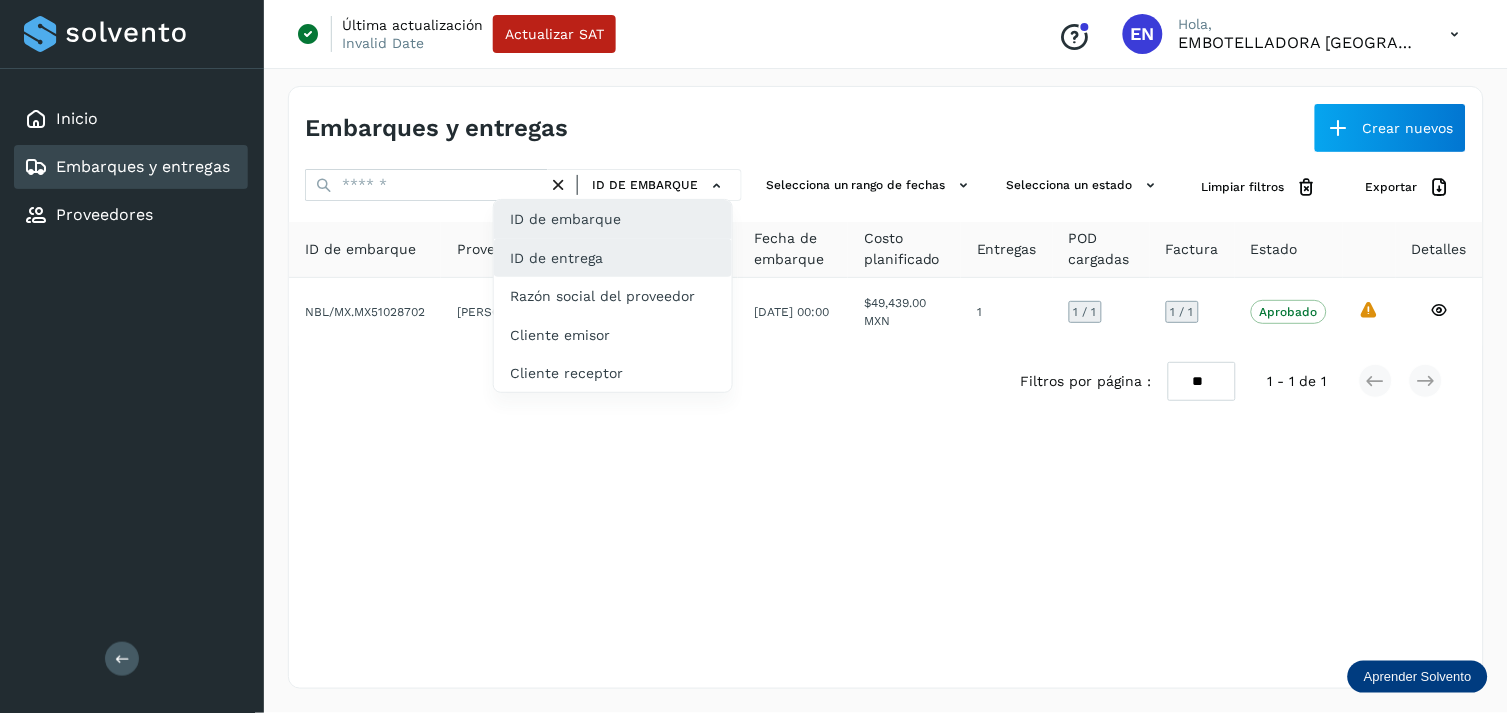 click on "ID de entrega" 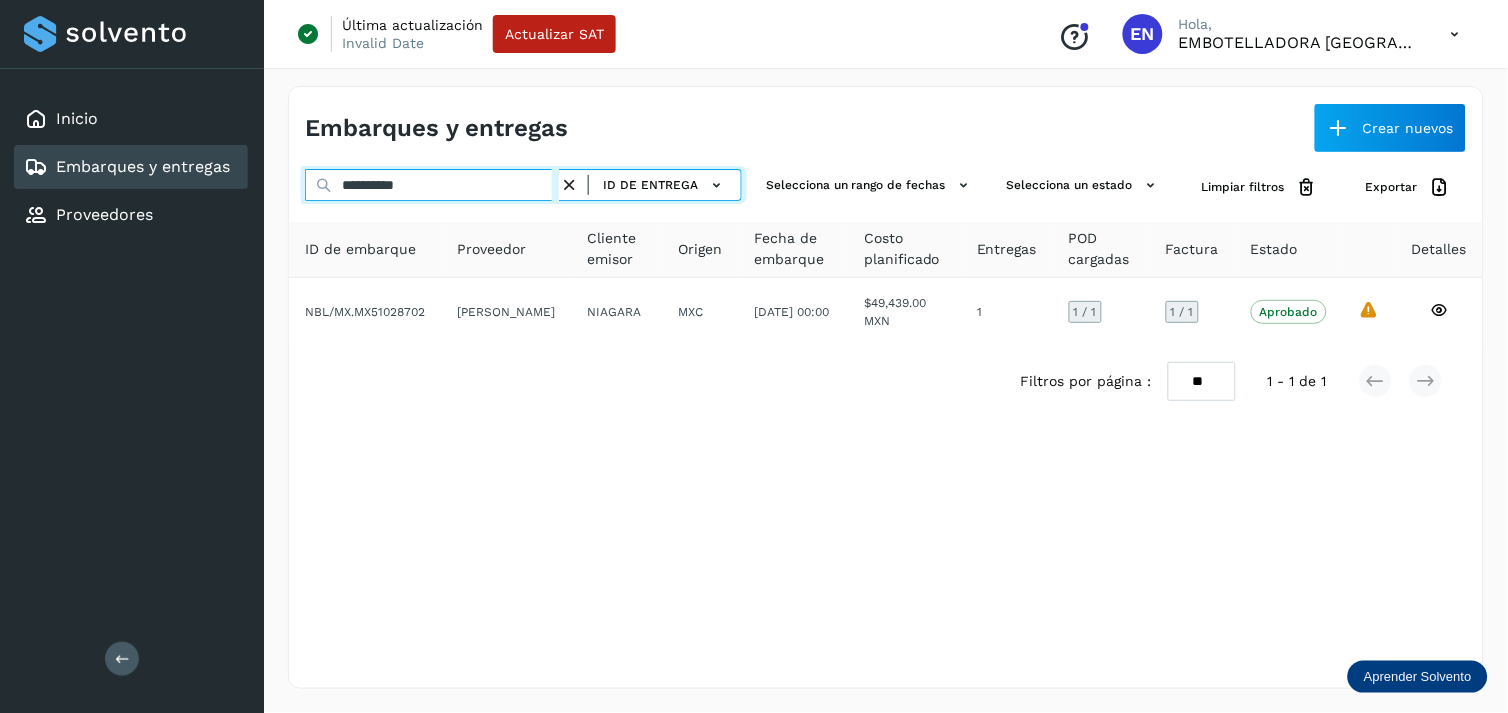 click on "**********" at bounding box center (432, 185) 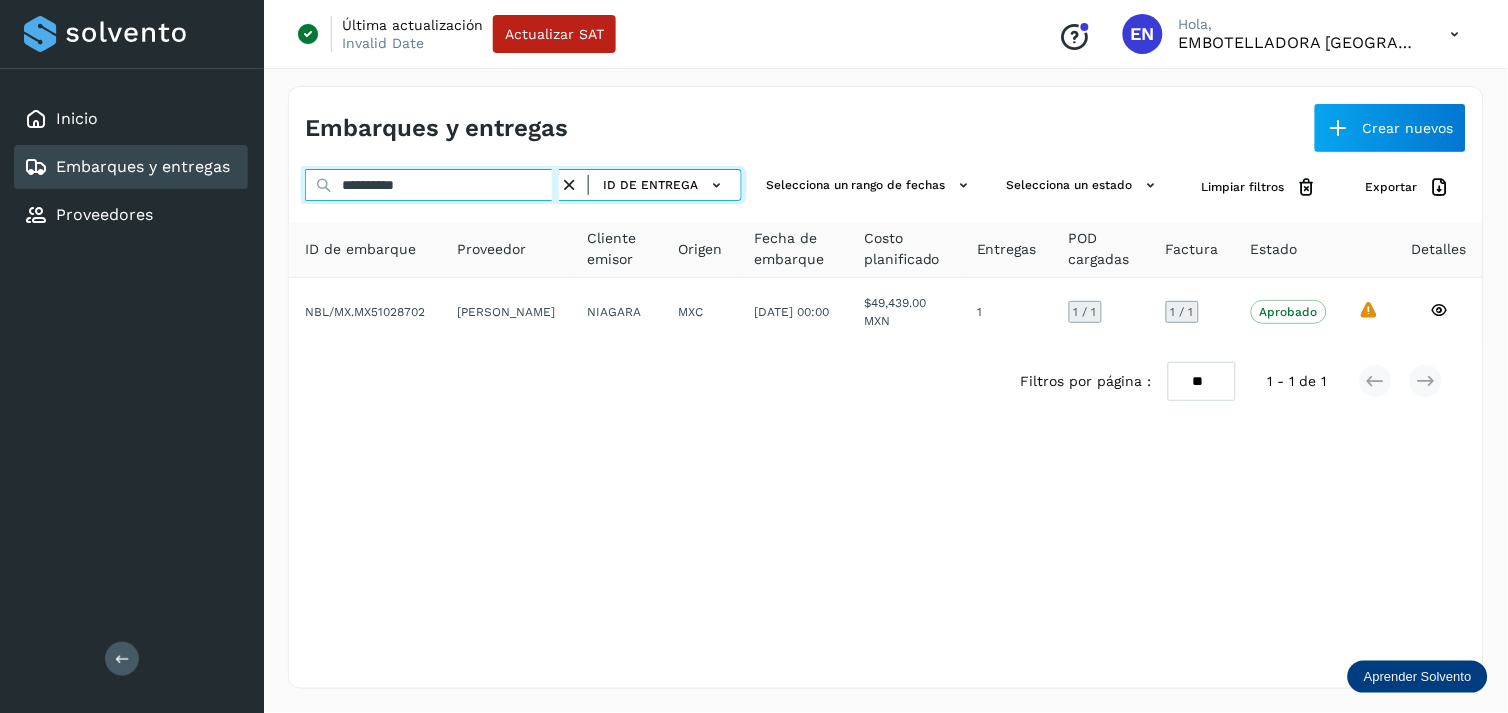 click on "**********" at bounding box center (432, 185) 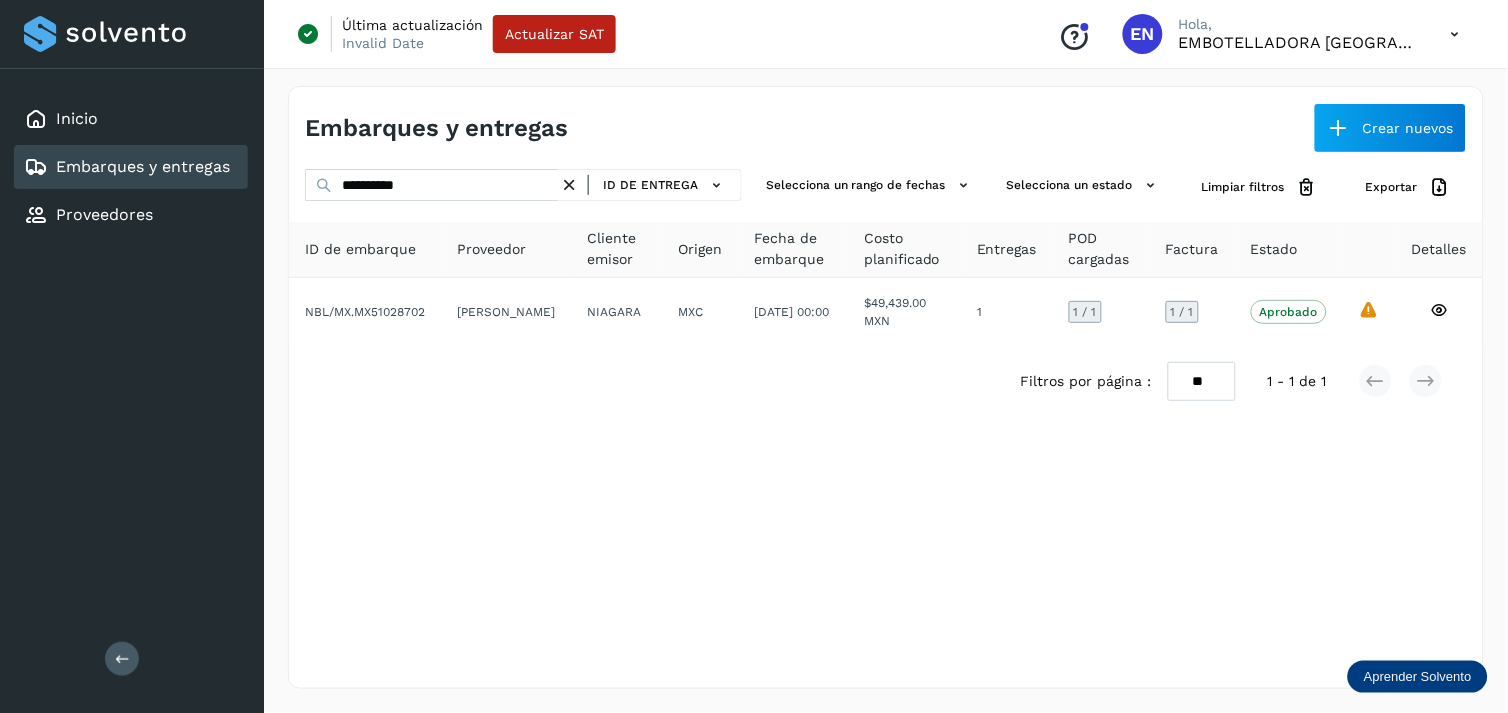 click on "Inicio Embarques y entregas Proveedores Salir" at bounding box center (132, 356) 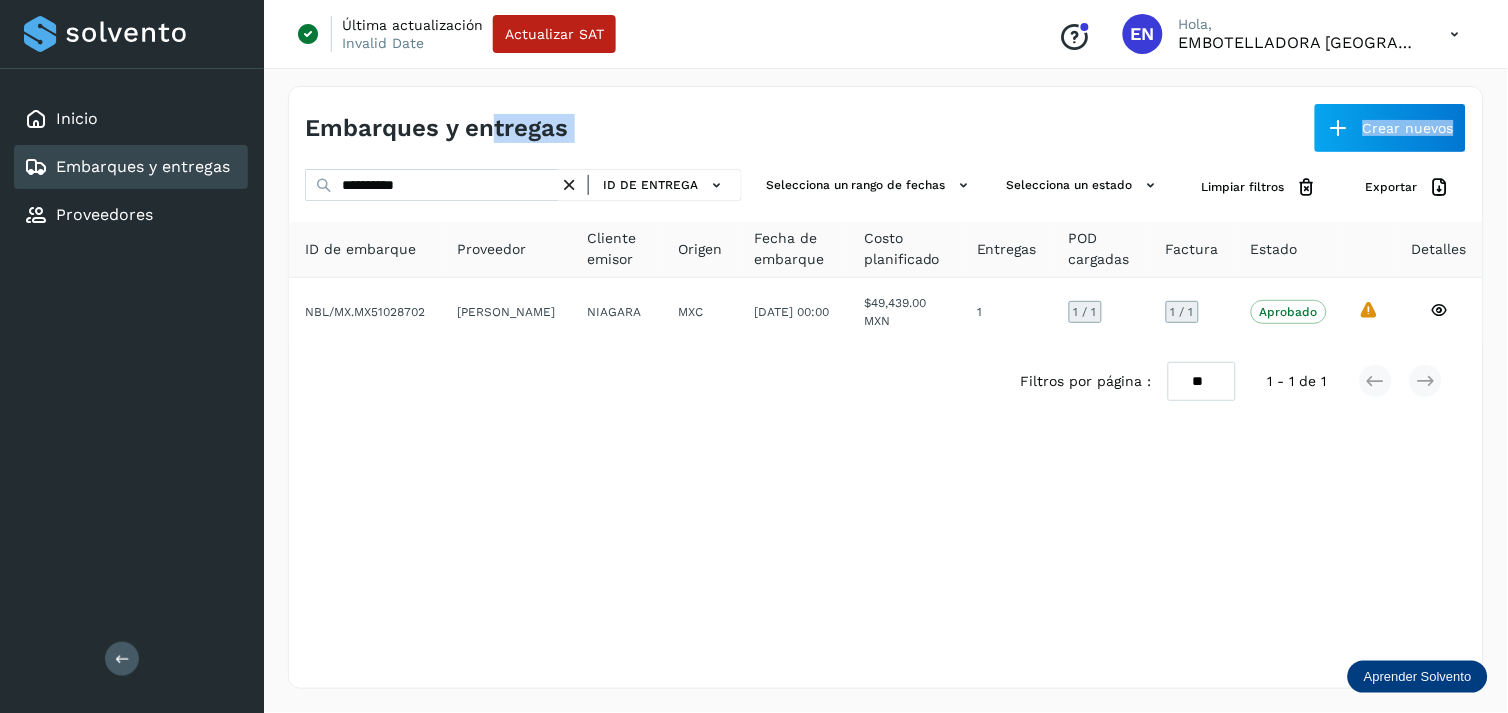 drag, startPoint x: 494, startPoint y: 157, endPoint x: 453, endPoint y: 178, distance: 46.06517 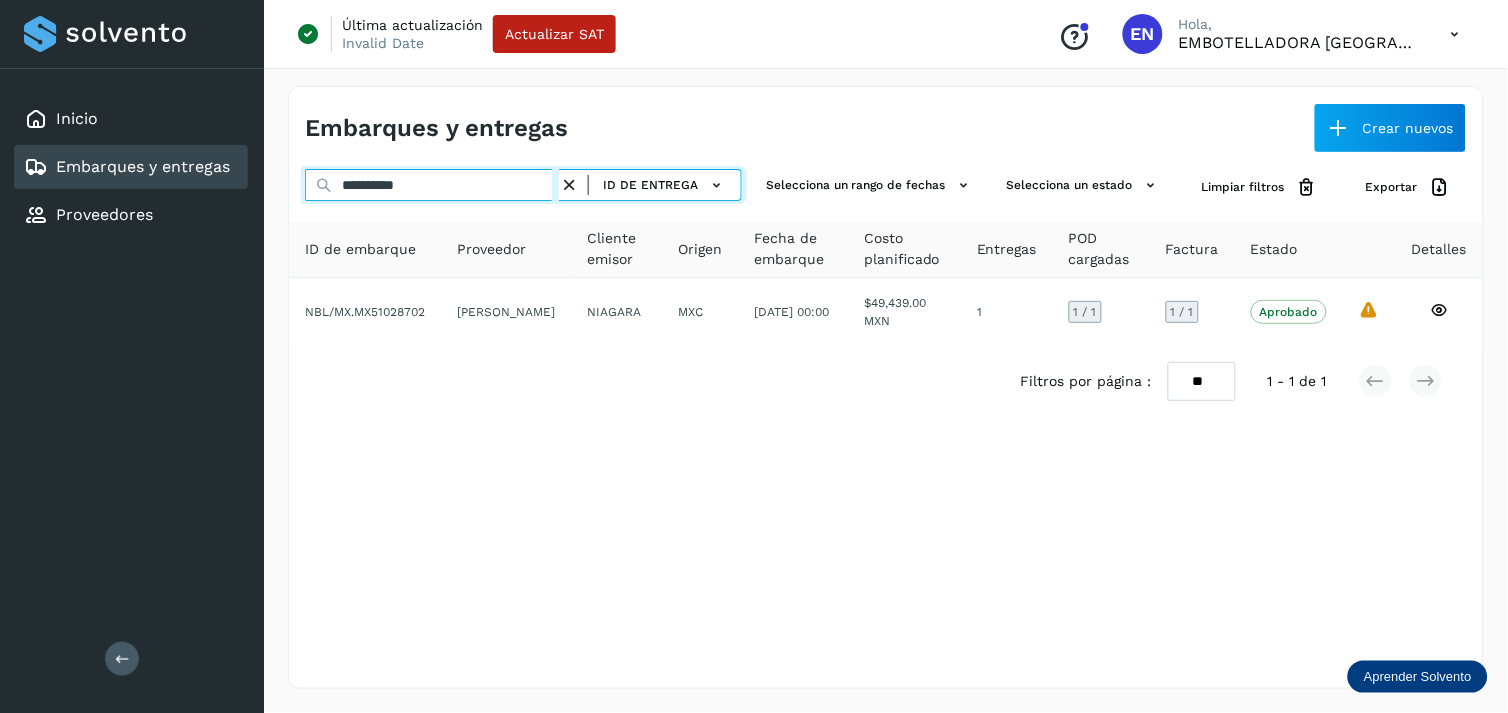 click on "**********" at bounding box center (432, 185) 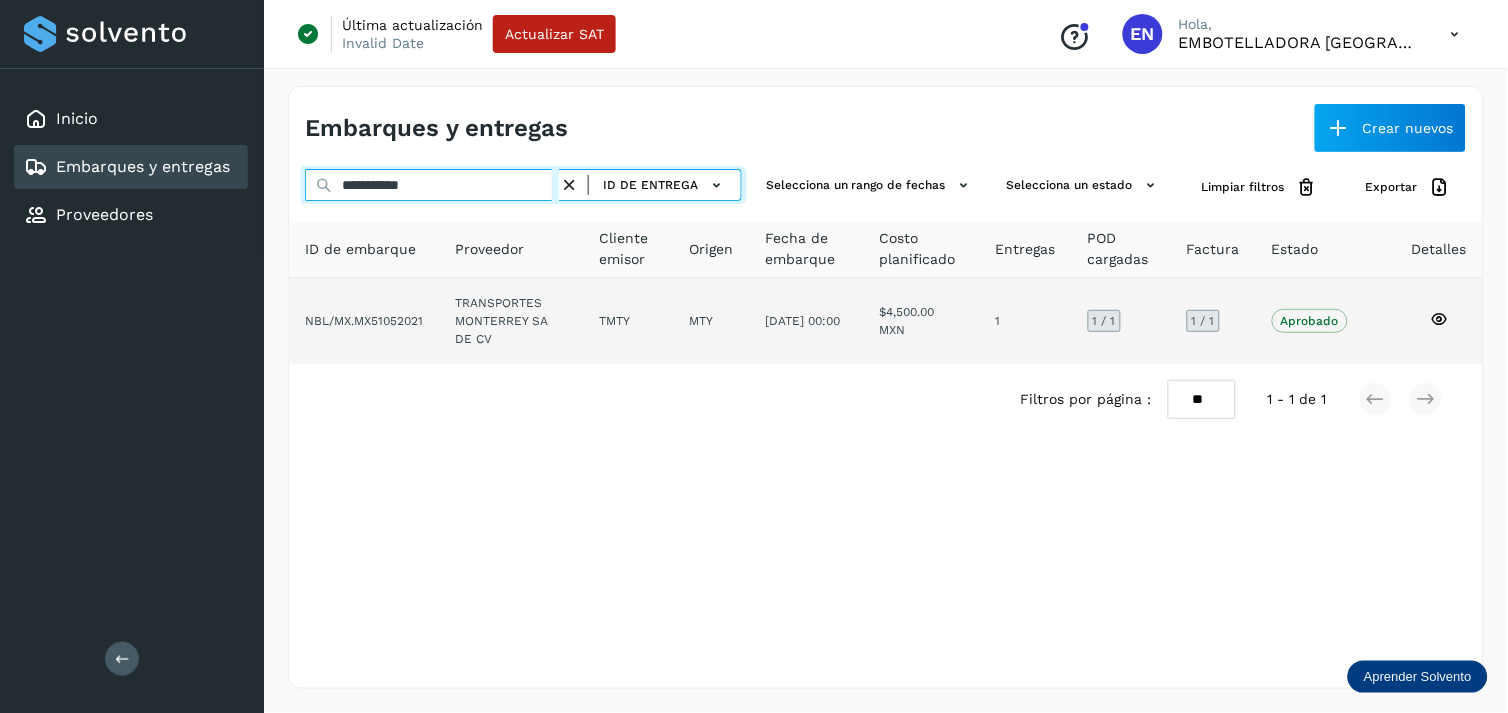 type on "**********" 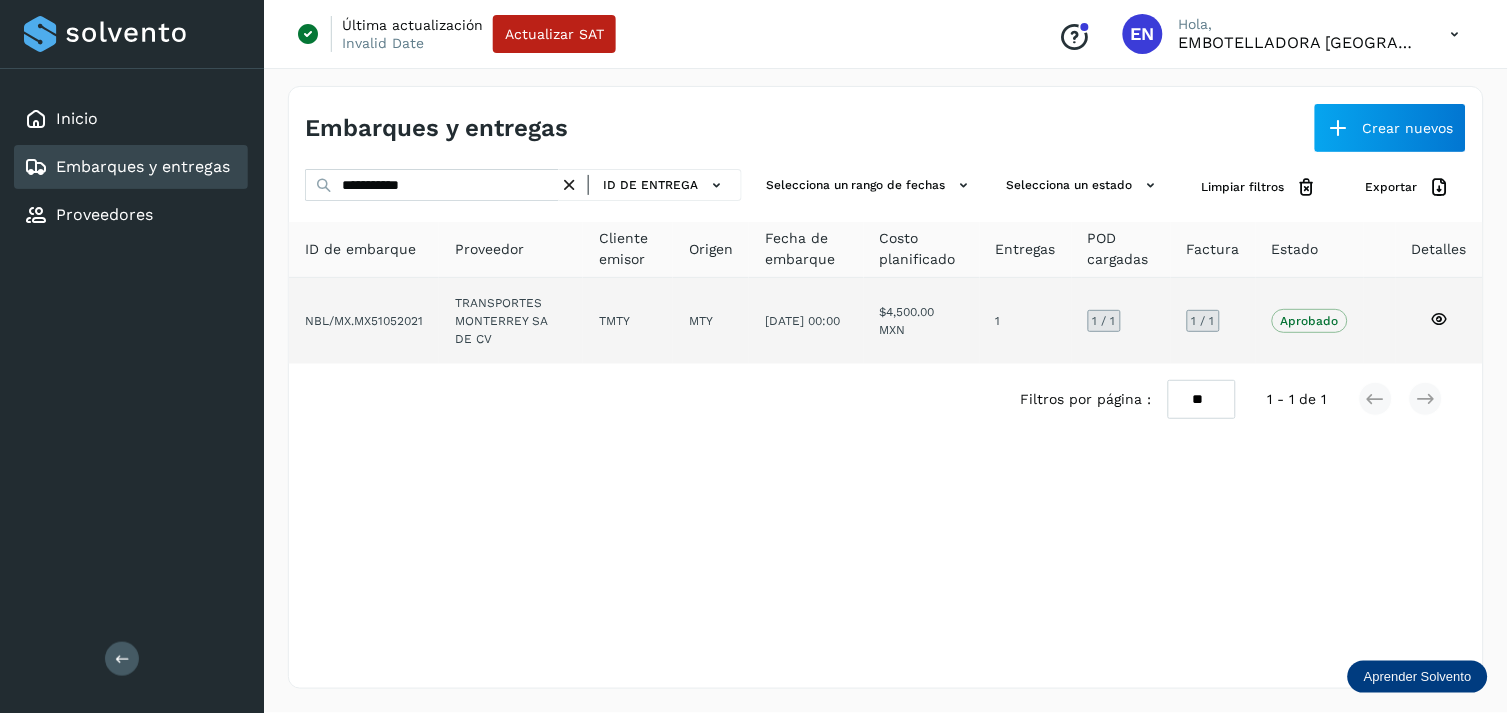 click on "TRANSPORTES MONTERREY SA DE CV" 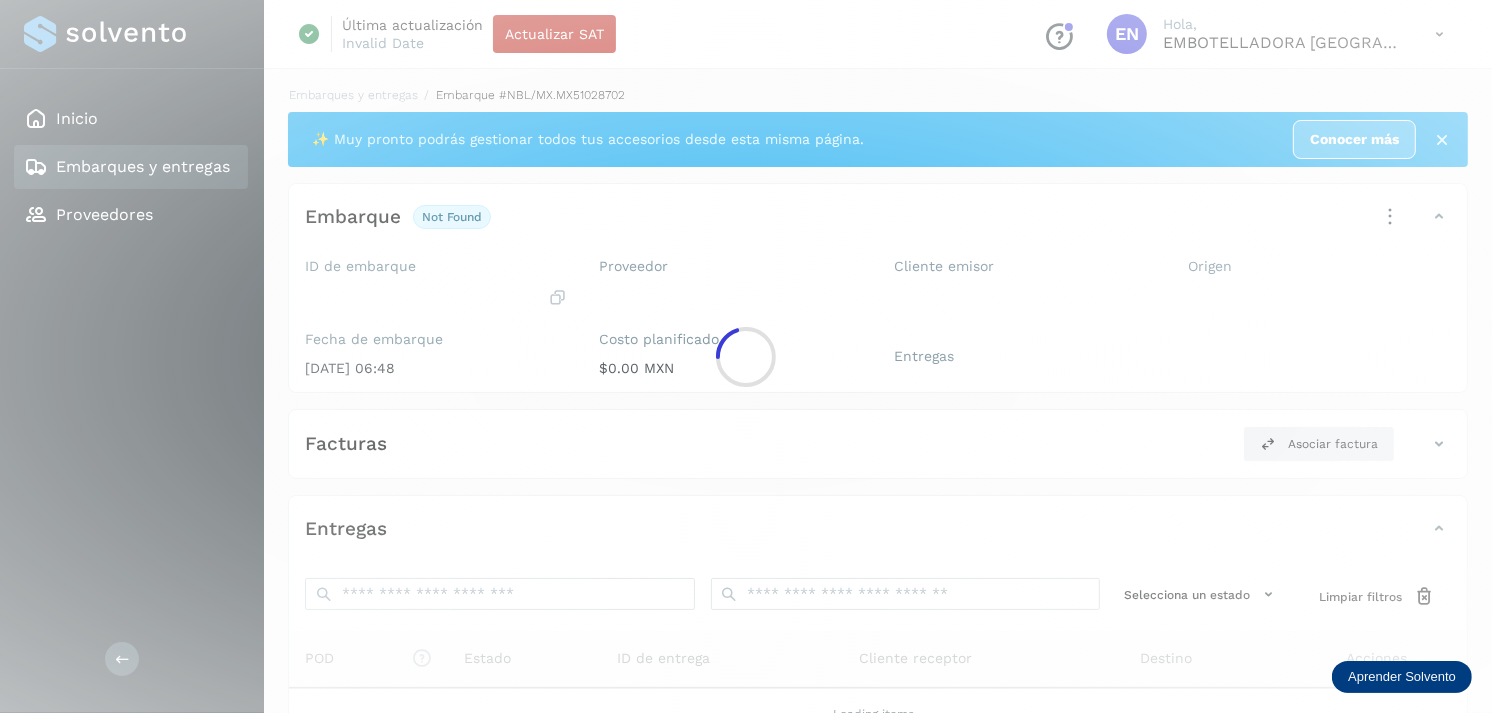 click 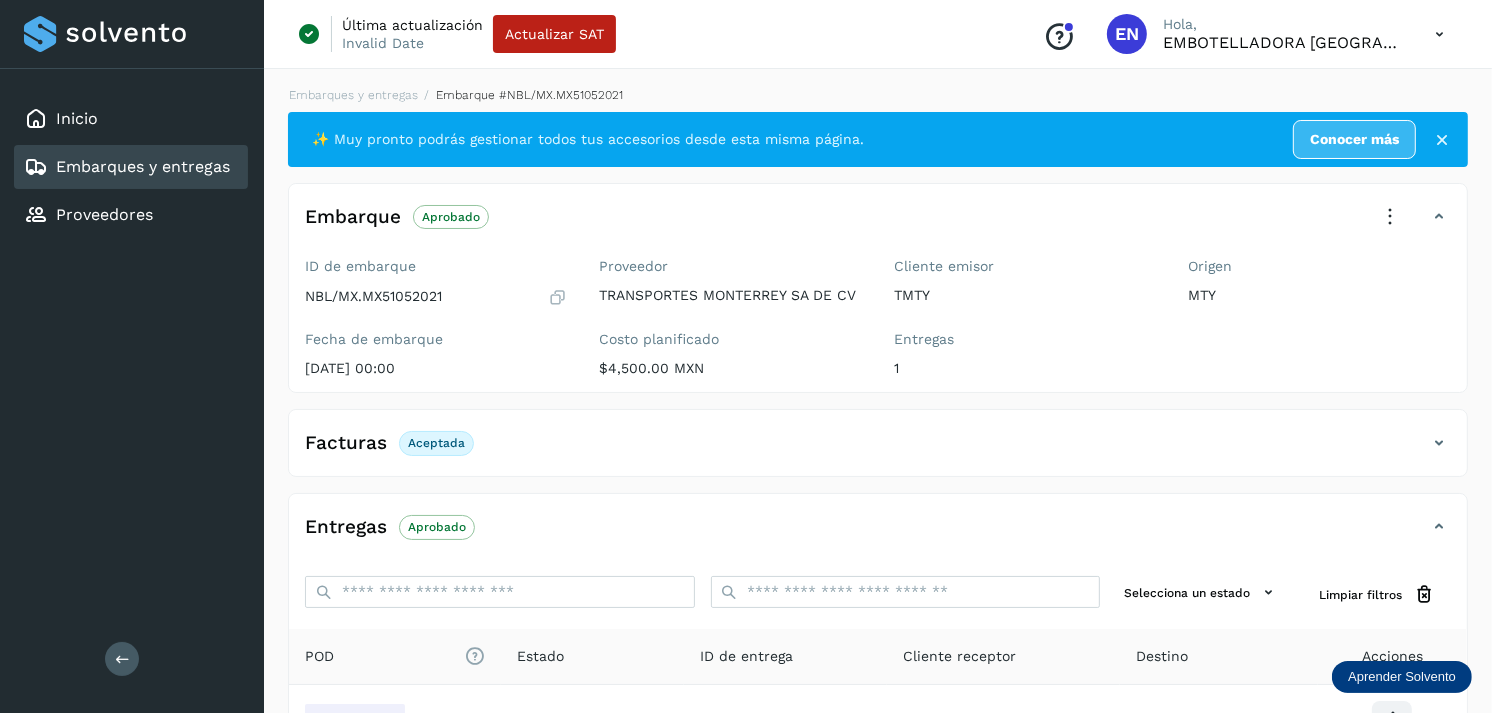 scroll, scrollTop: 241, scrollLeft: 0, axis: vertical 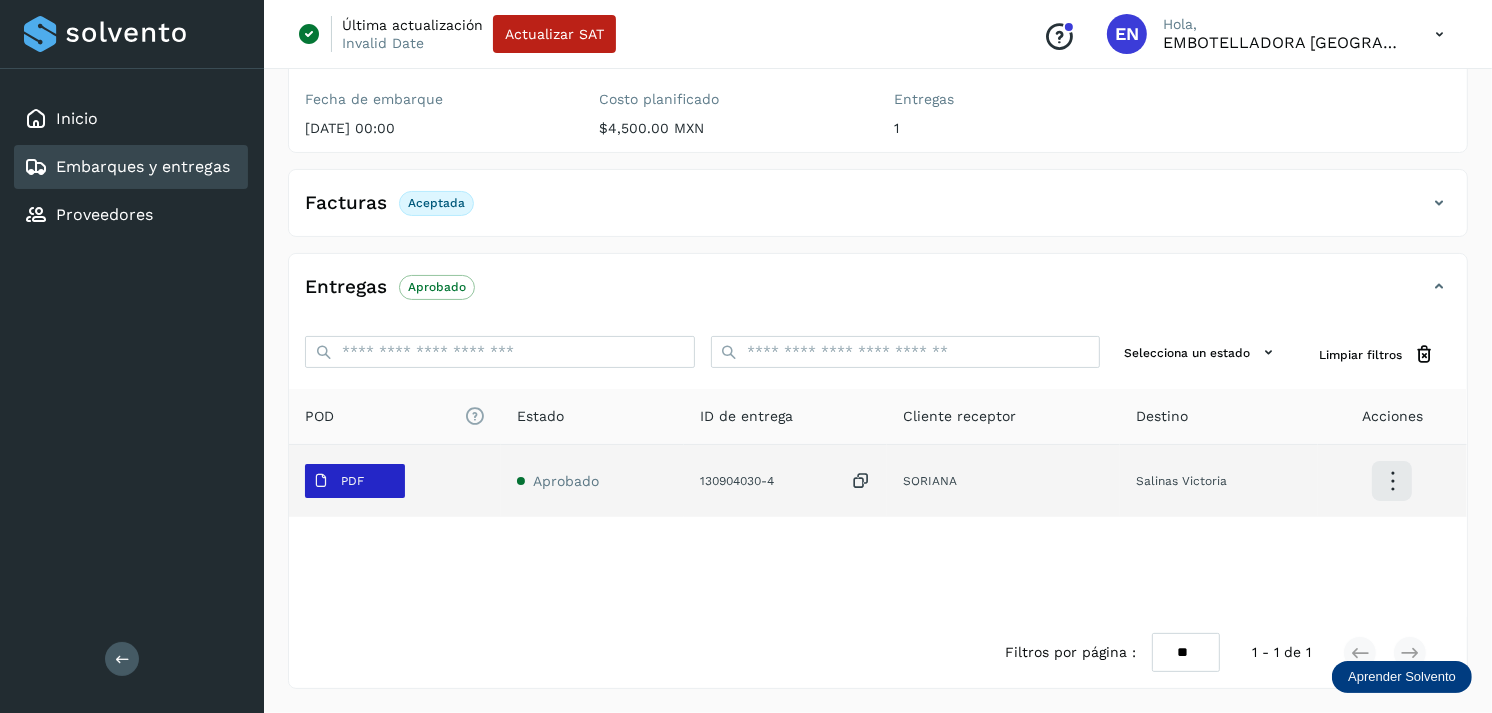 click on "PDF" at bounding box center [338, 481] 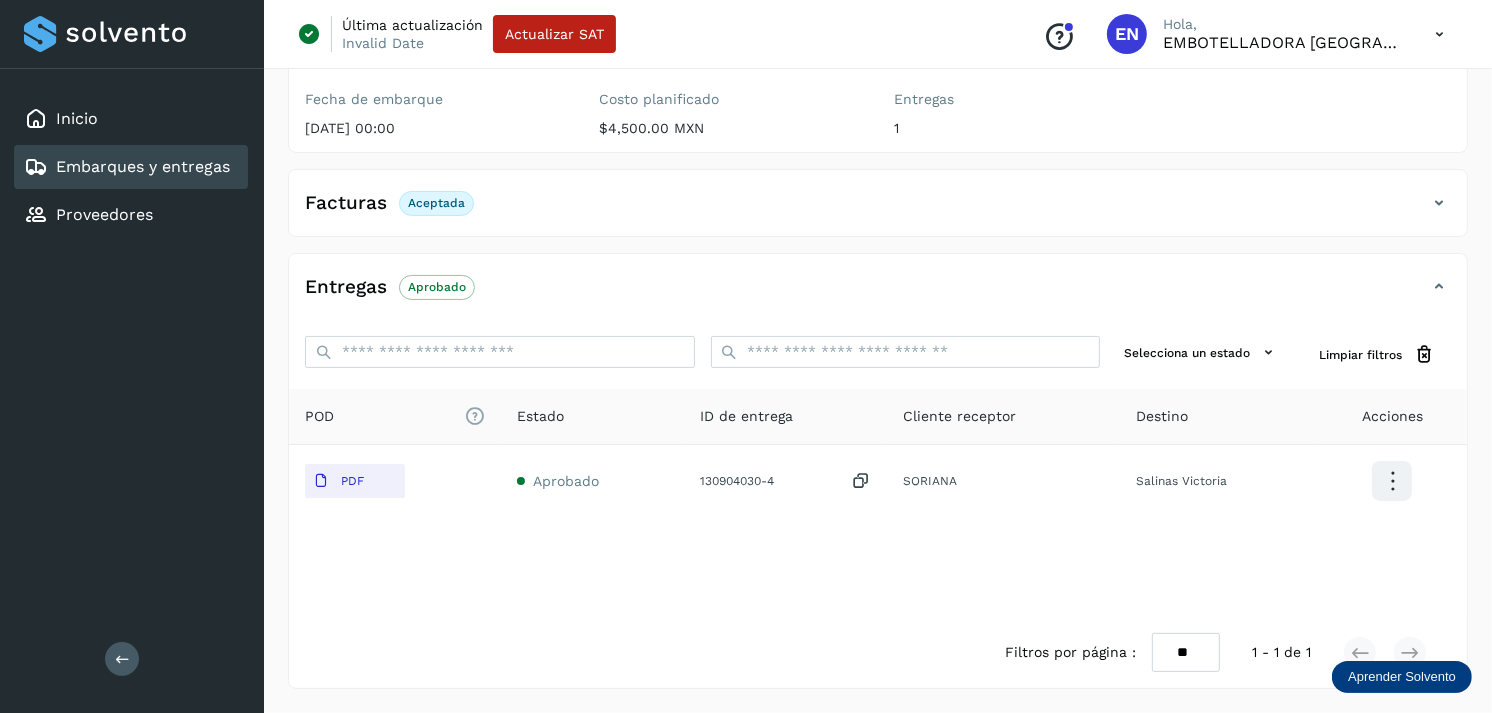 type 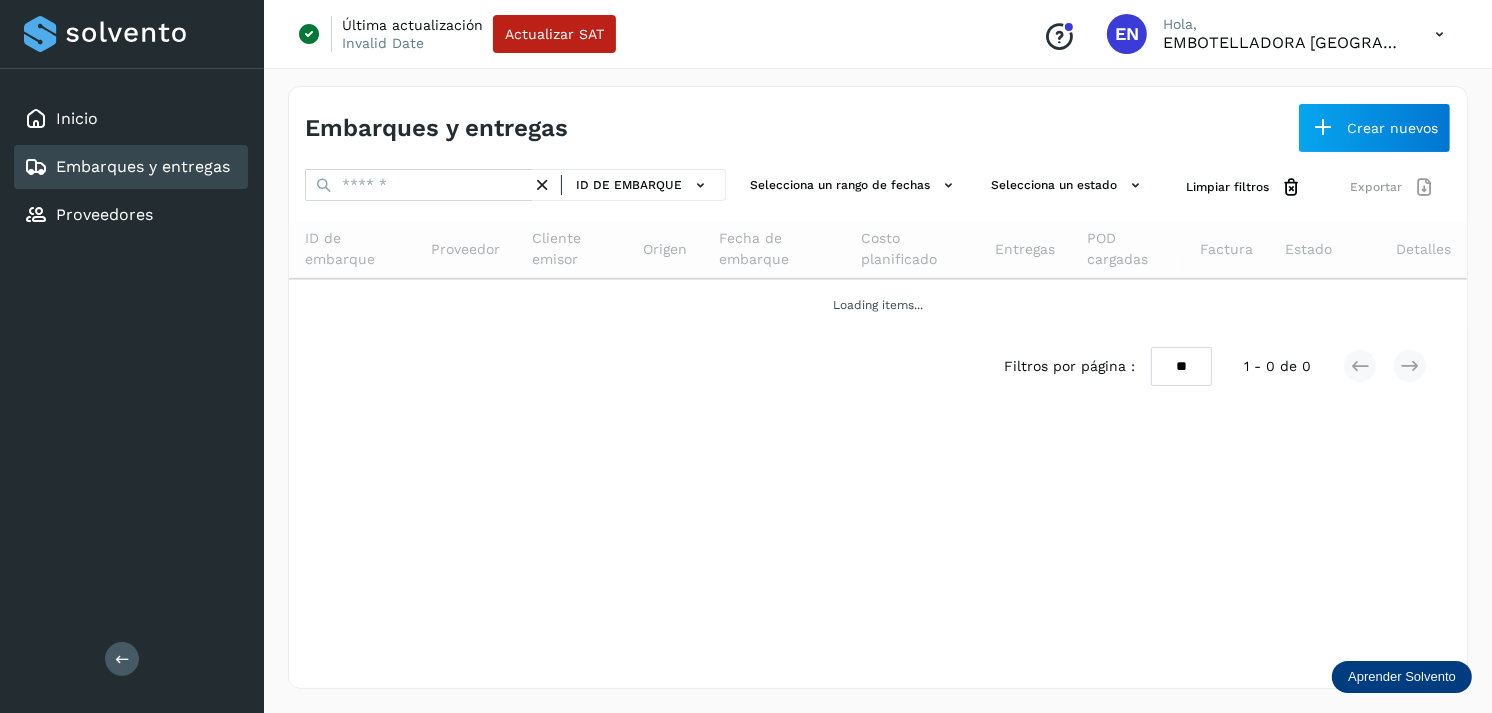 scroll, scrollTop: 0, scrollLeft: 0, axis: both 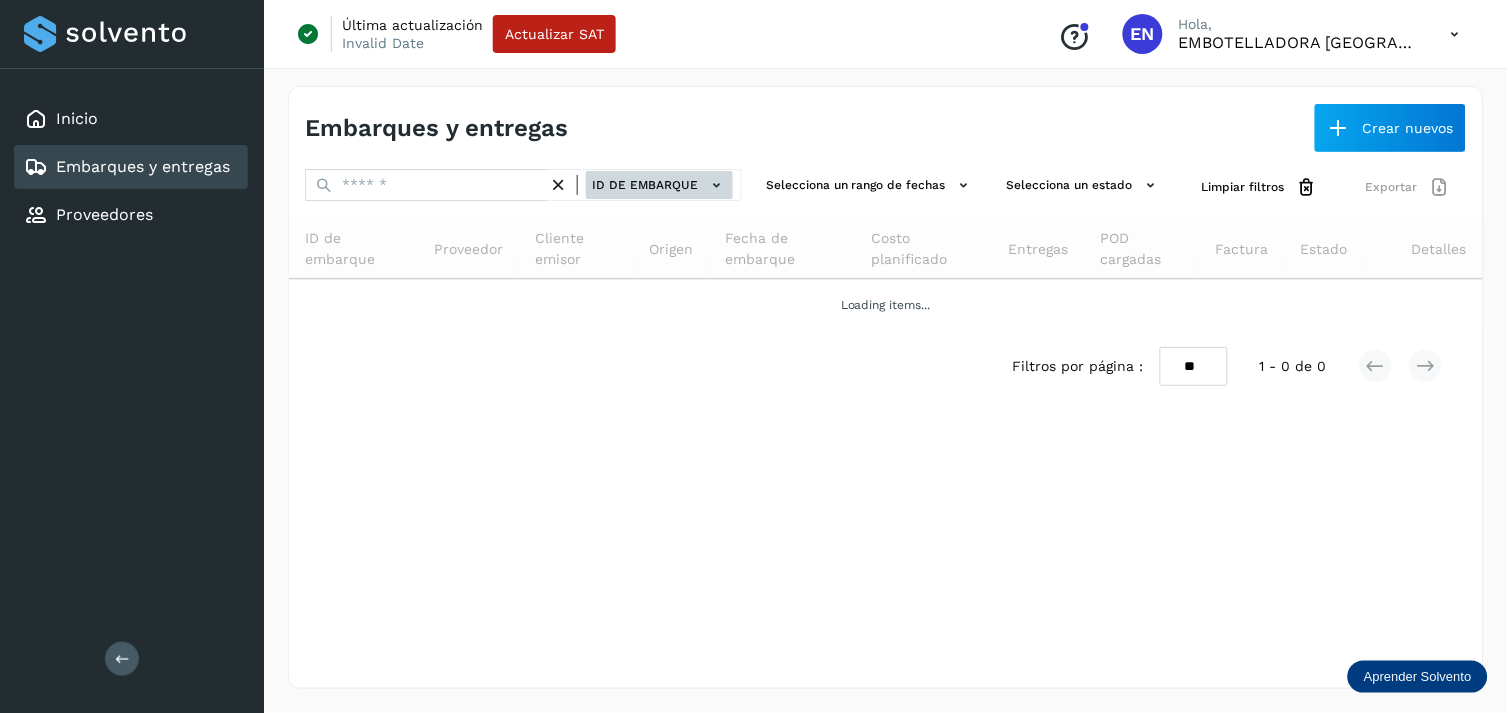 click on "ID de embarque" at bounding box center (659, 185) 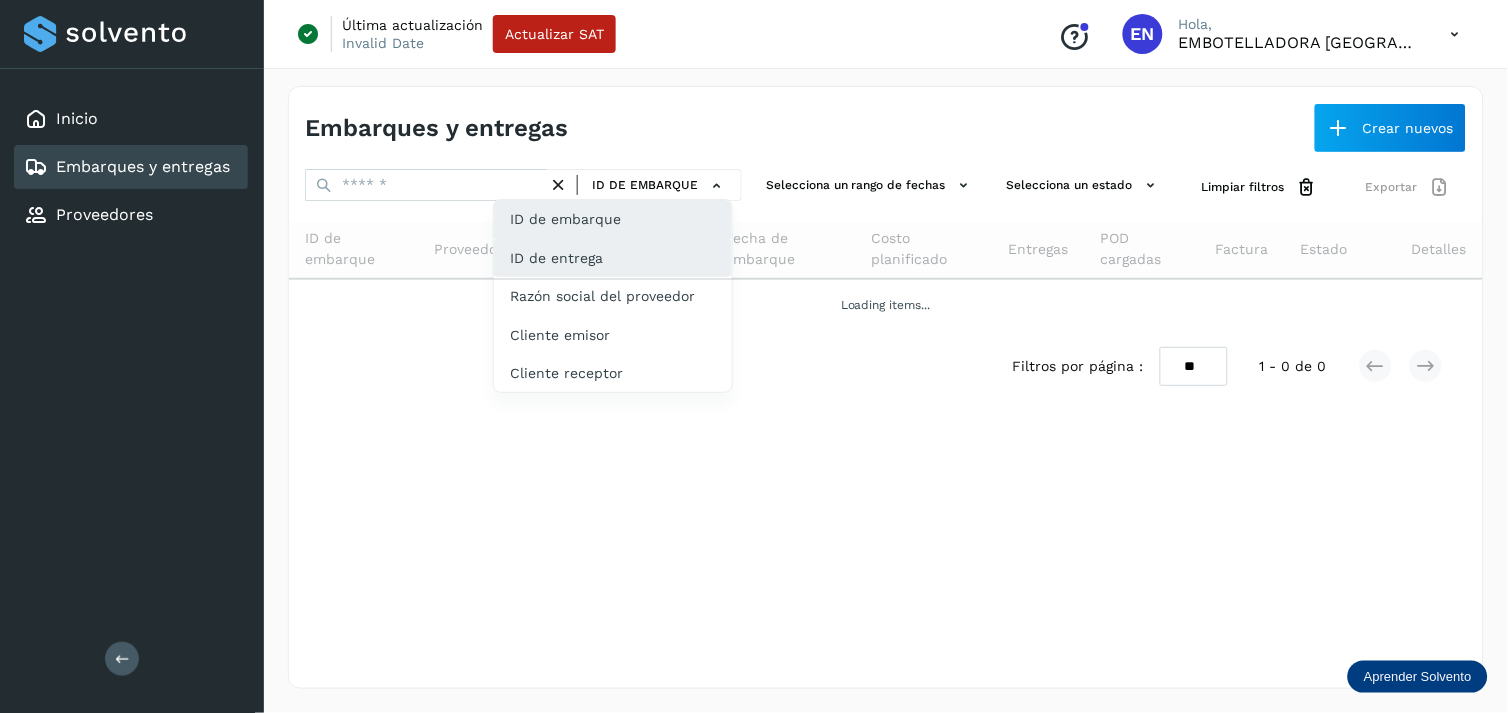 click on "ID de entrega" 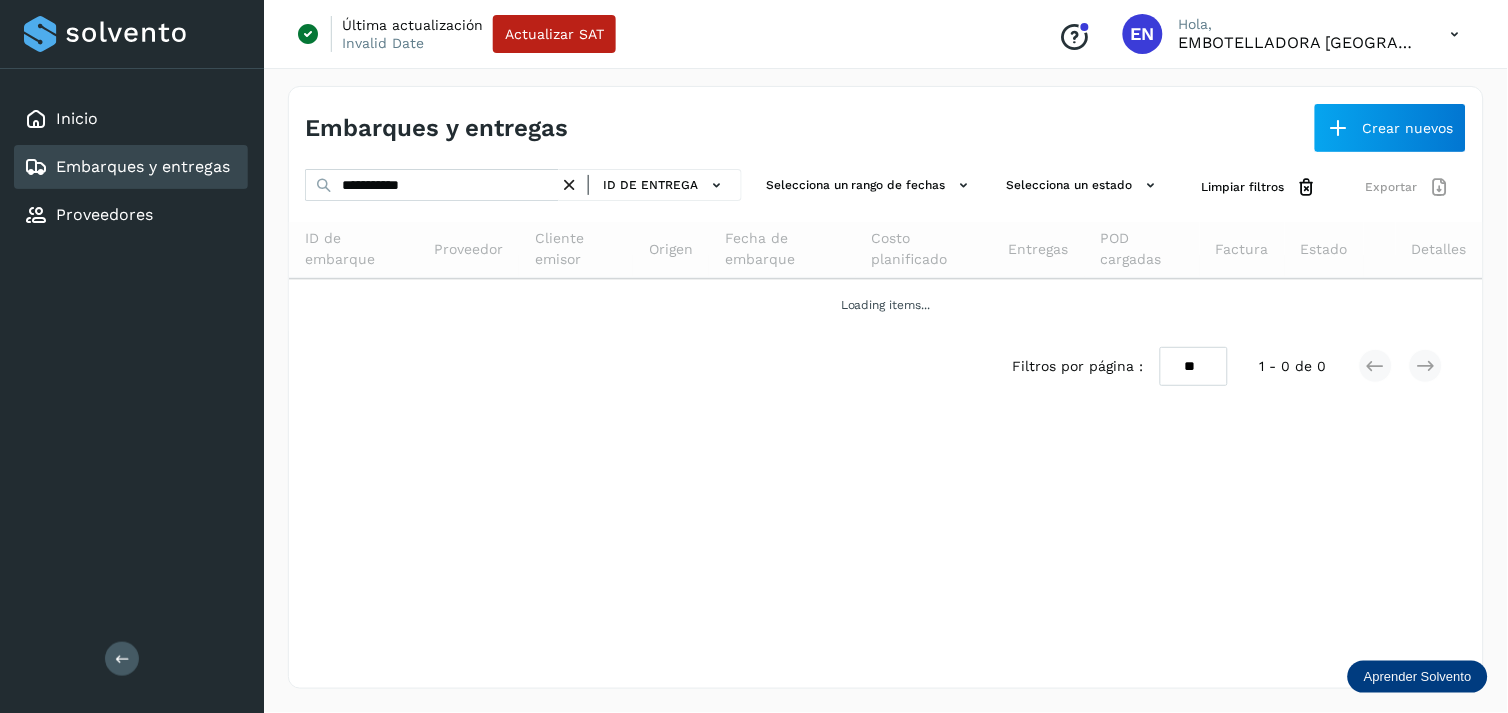 click at bounding box center (569, 185) 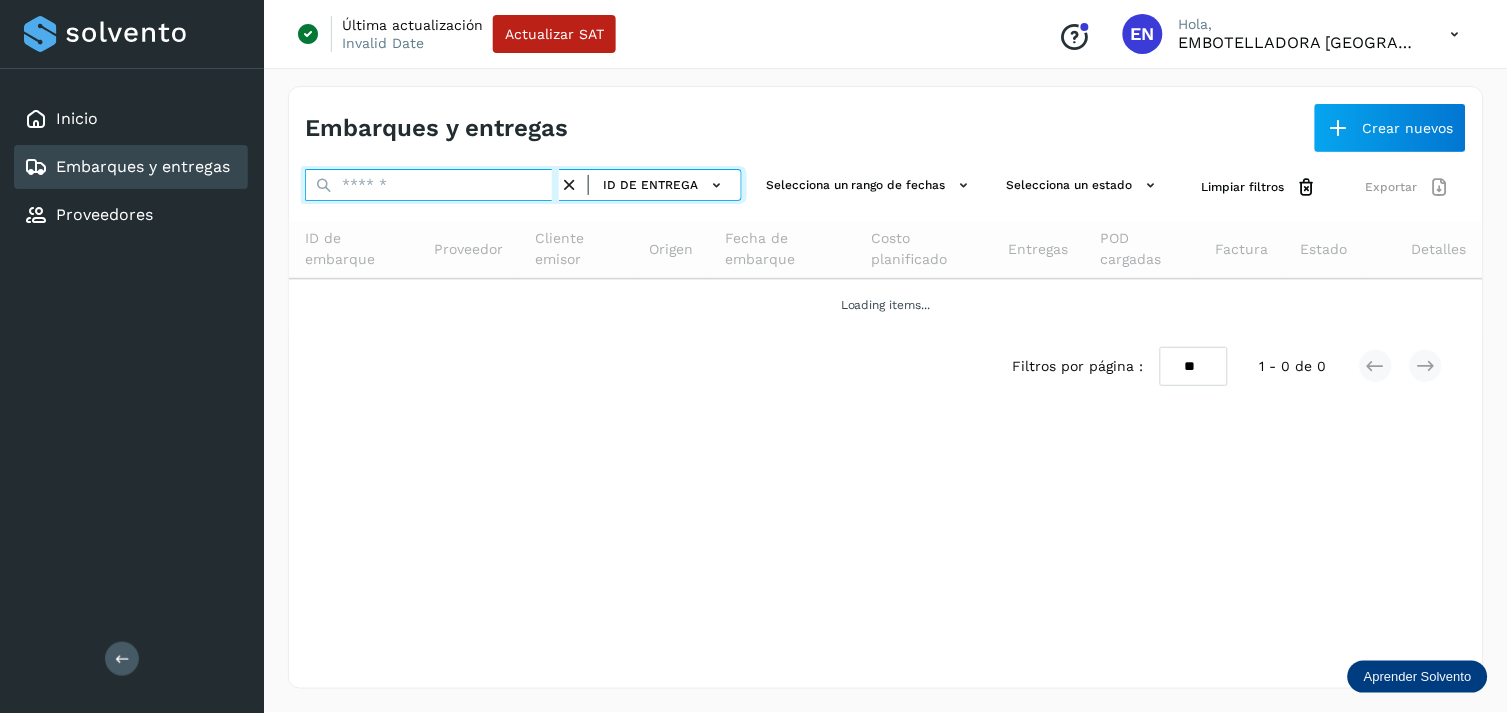 click at bounding box center (432, 185) 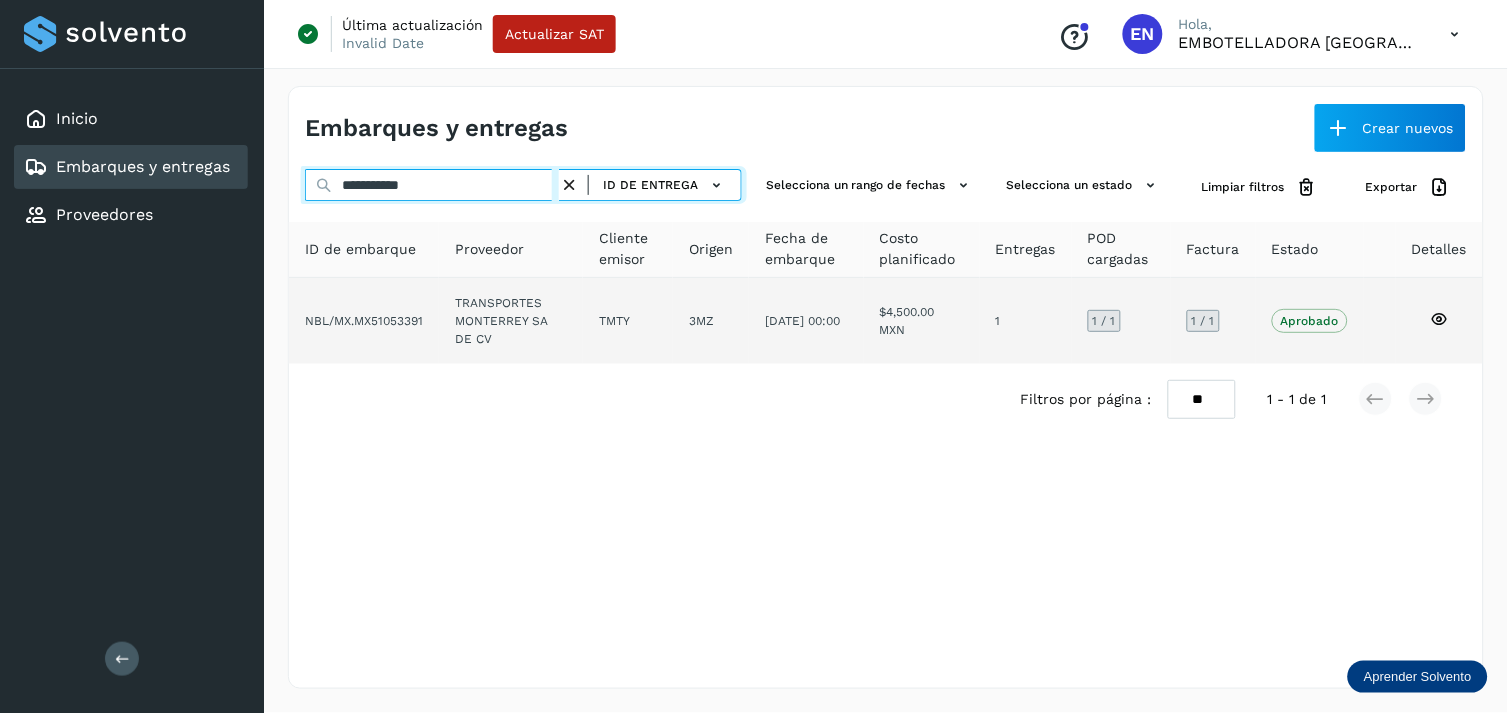 type on "**********" 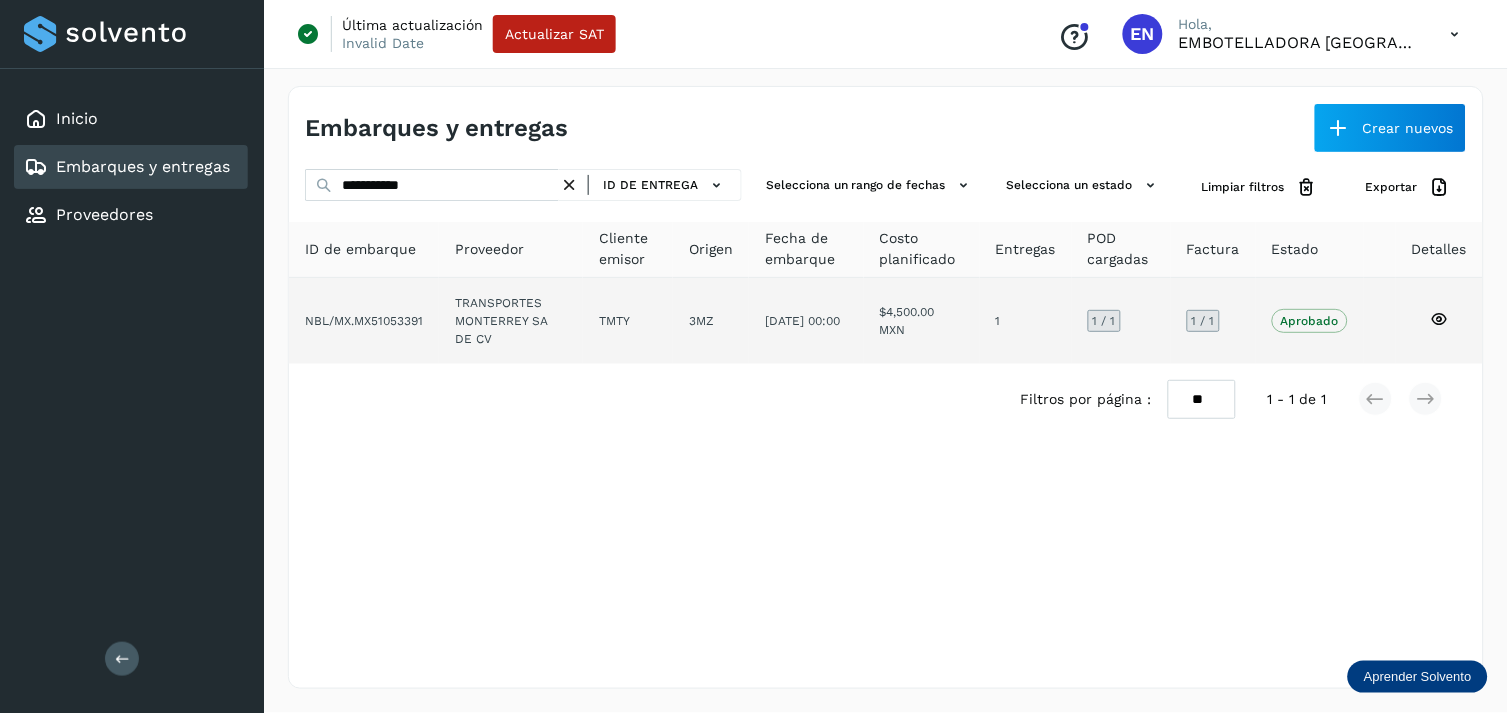 click on "TRANSPORTES MONTERREY SA DE CV" 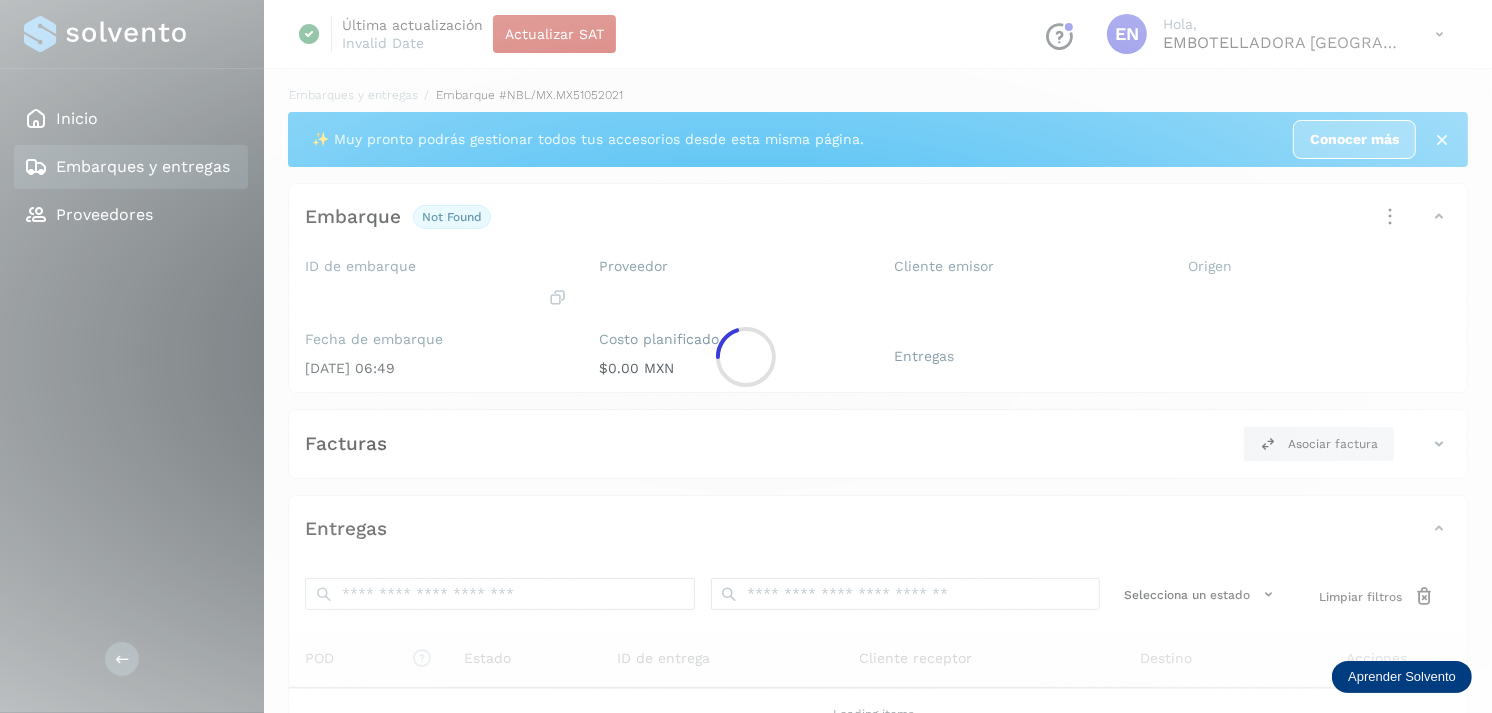 click 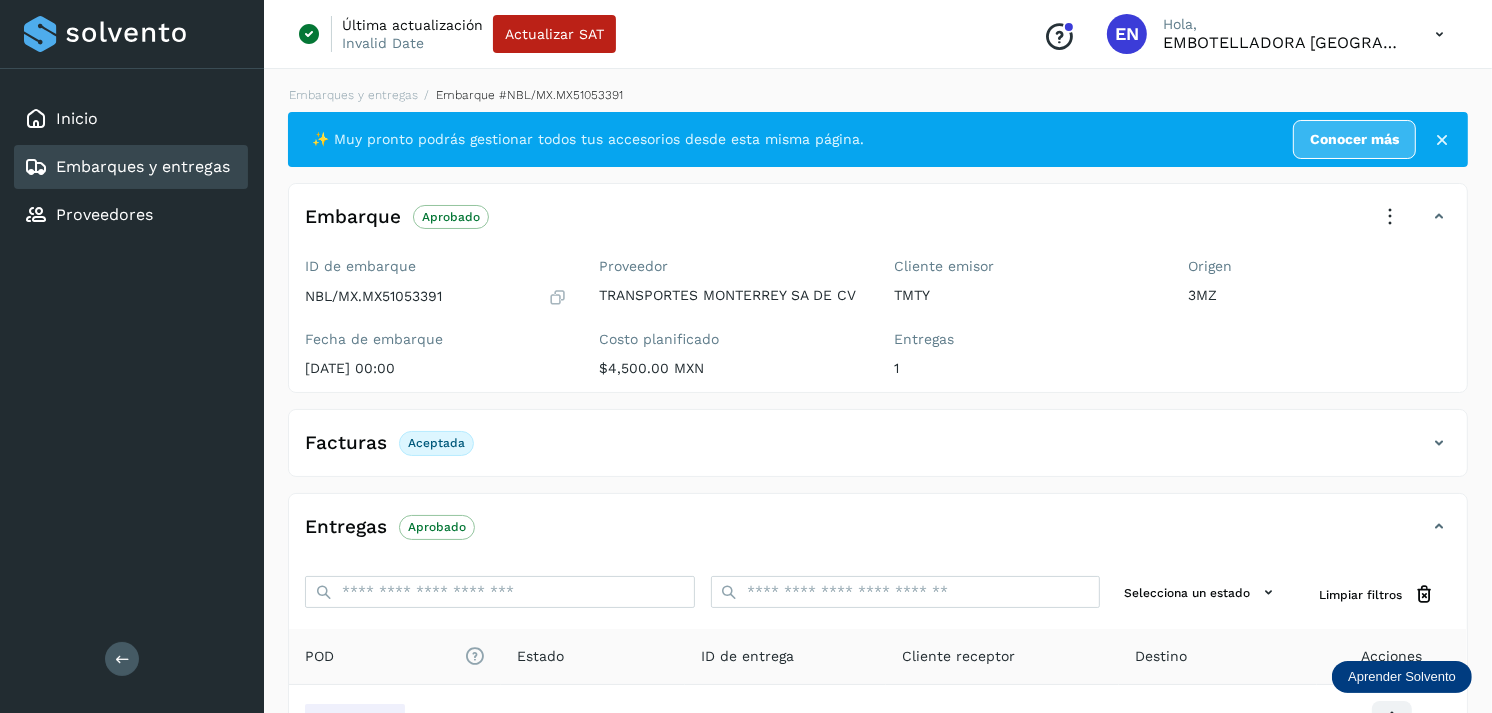 scroll, scrollTop: 241, scrollLeft: 0, axis: vertical 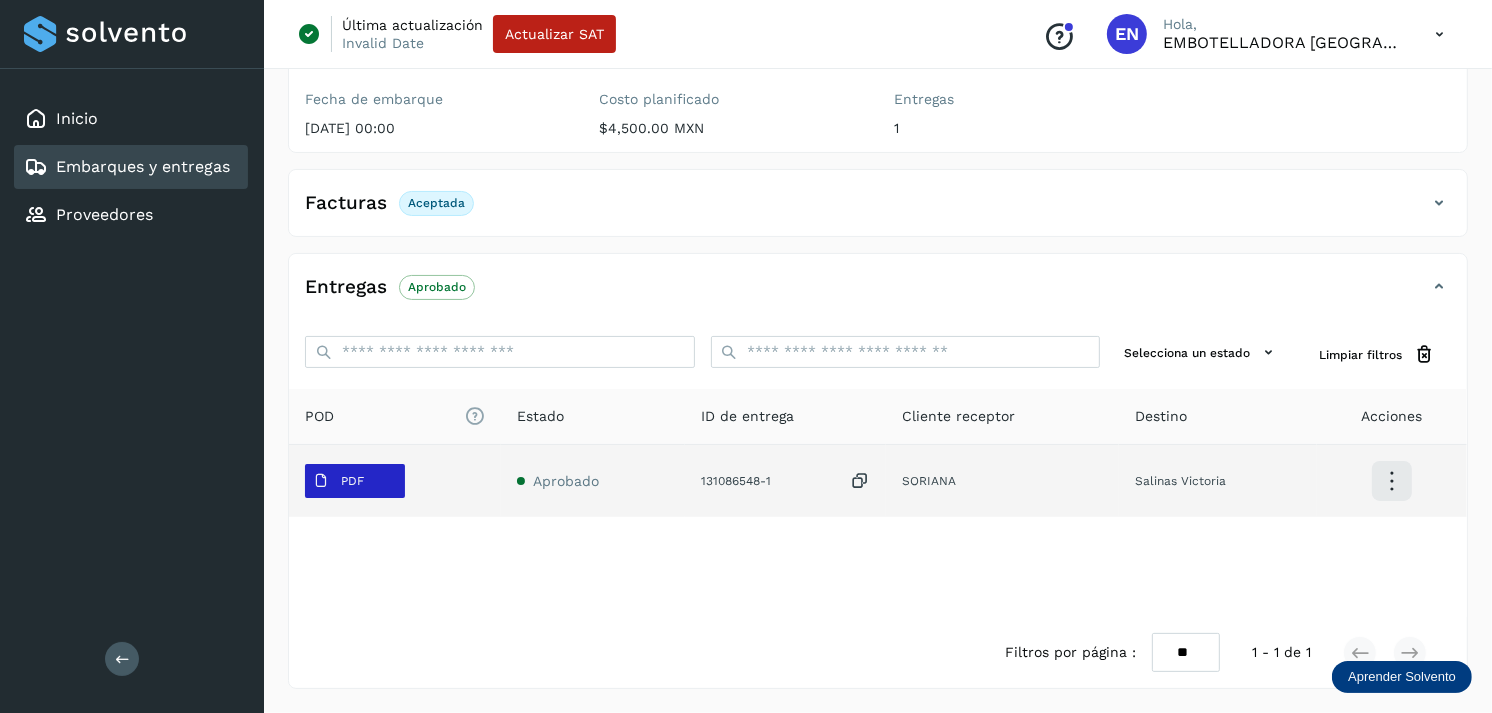 click on "PDF" at bounding box center (338, 481) 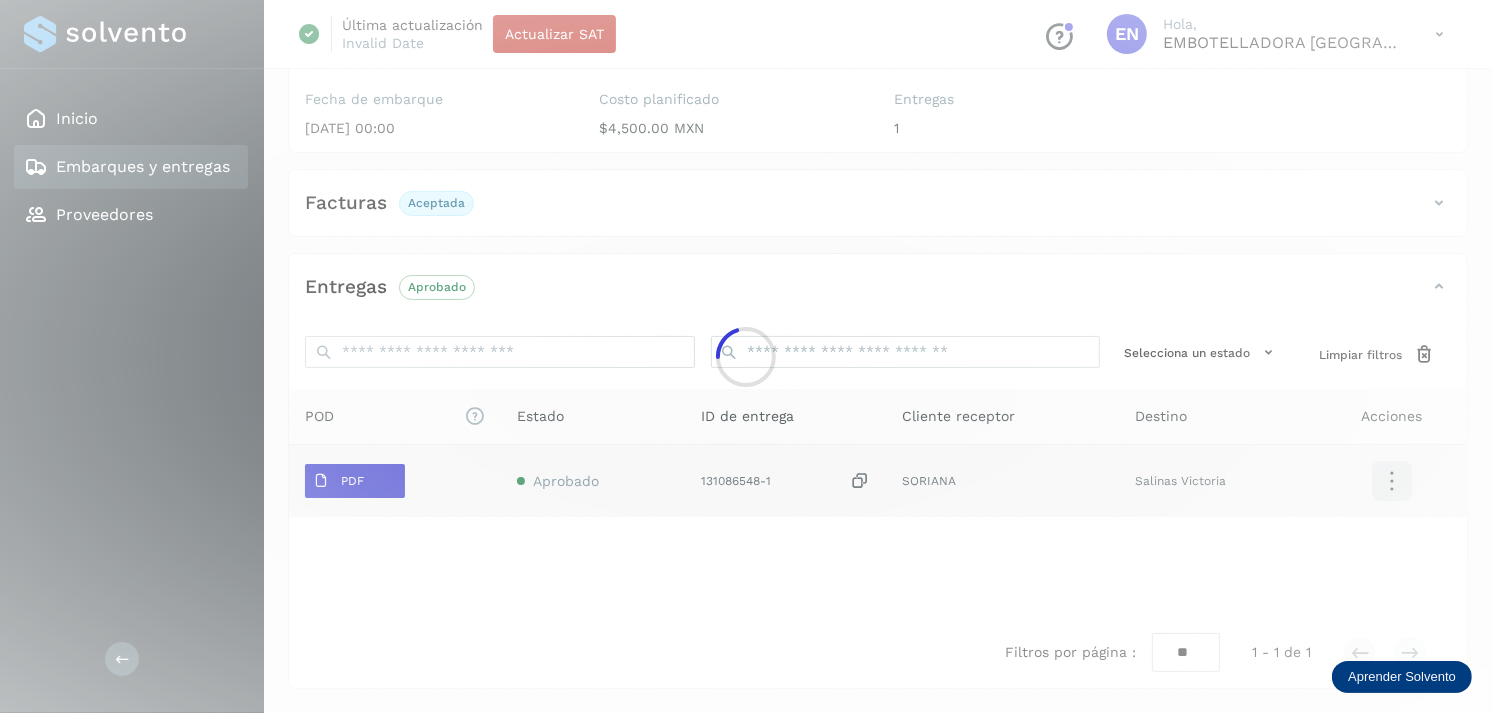 click 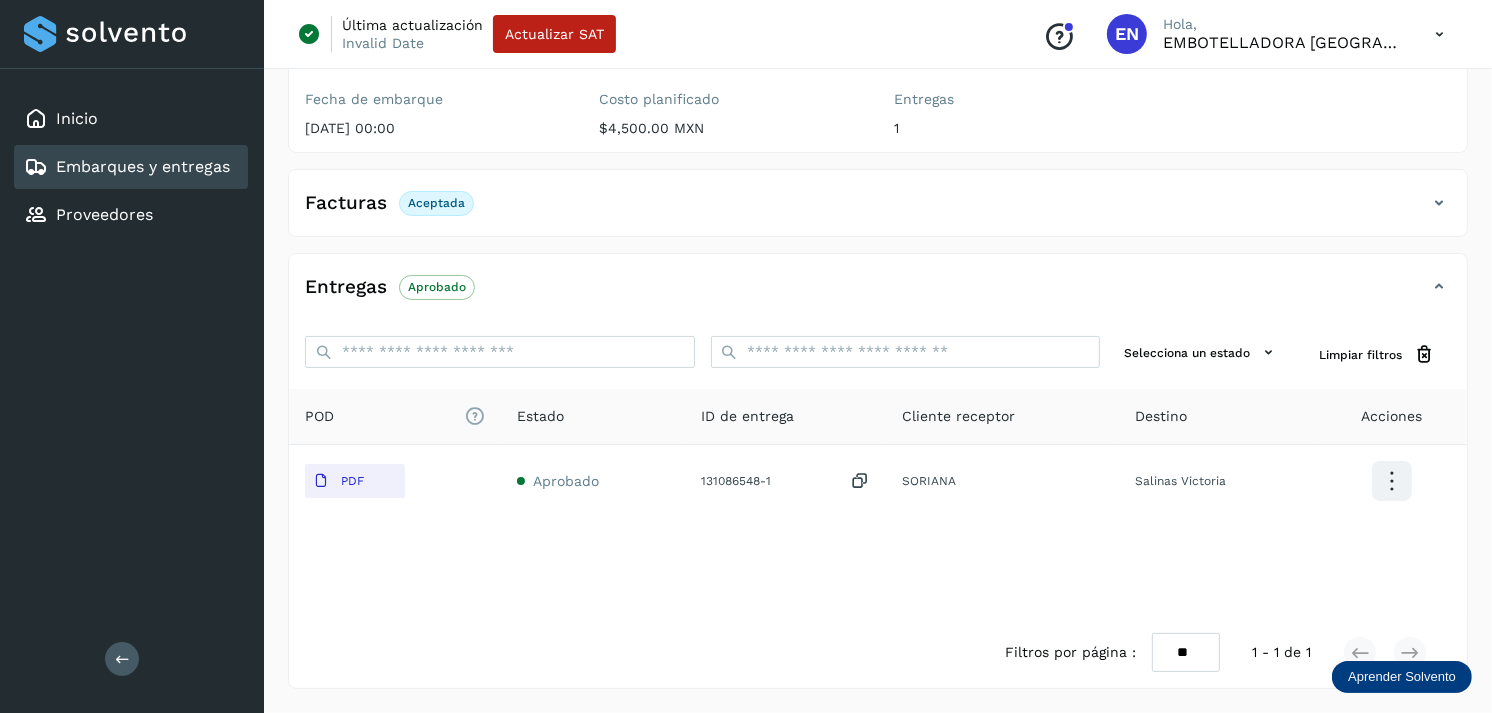 click on "Embarques y entregas" at bounding box center (143, 166) 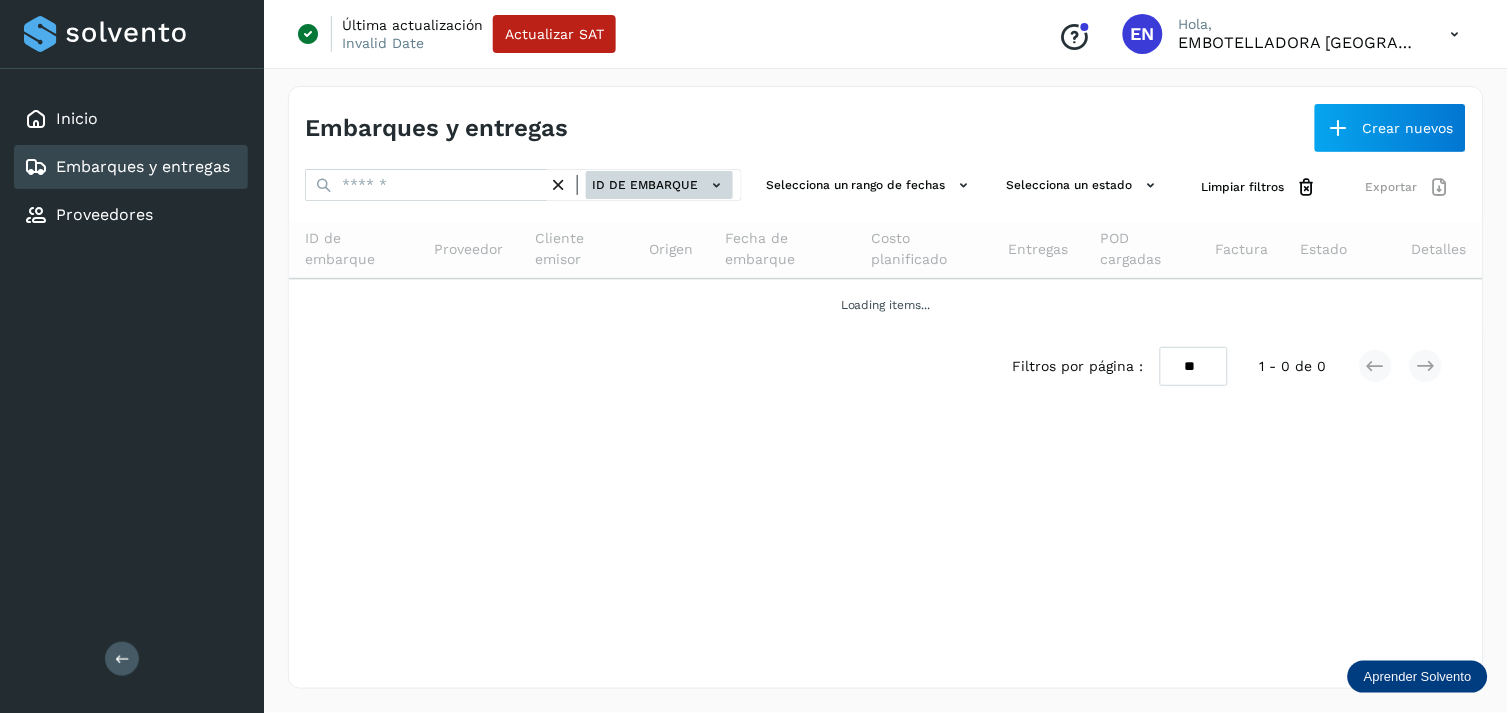 click on "ID de embarque" 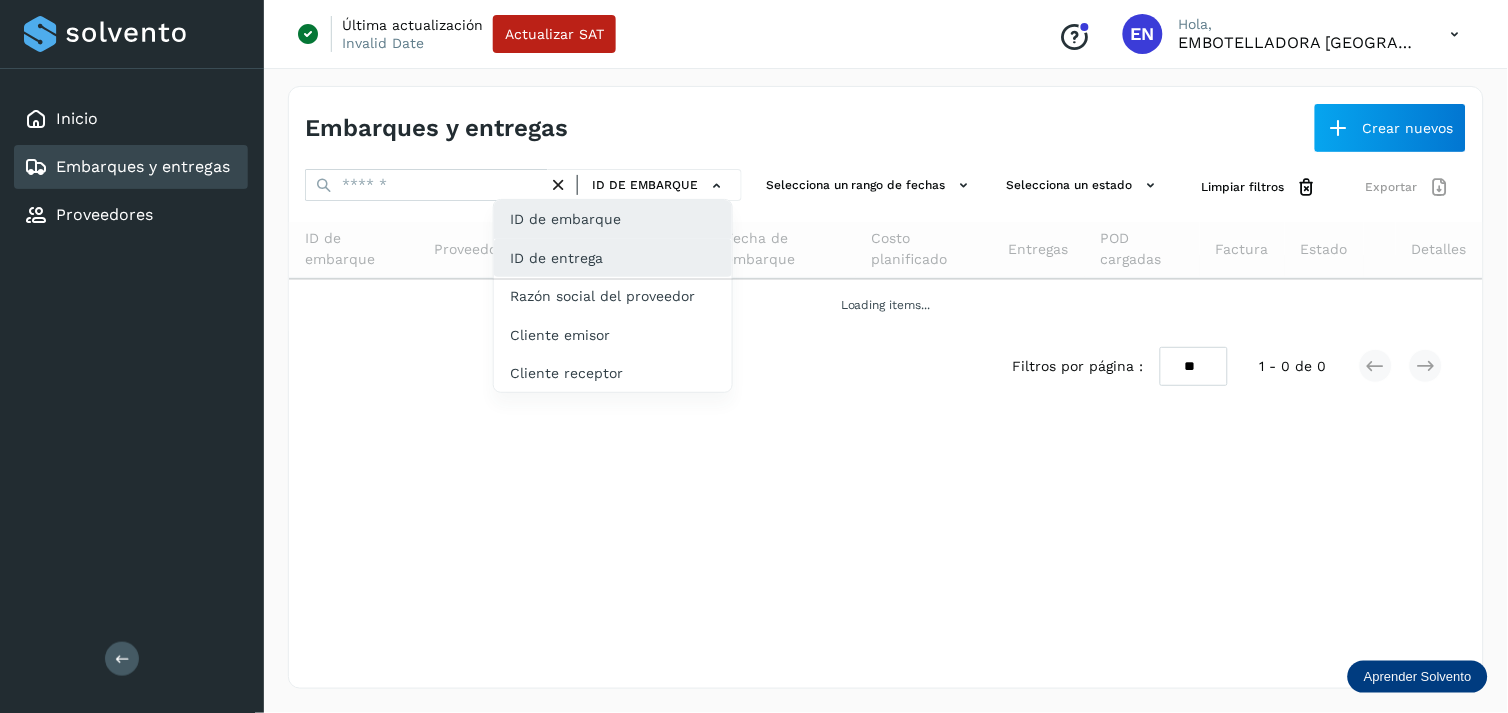 click on "ID de entrega" 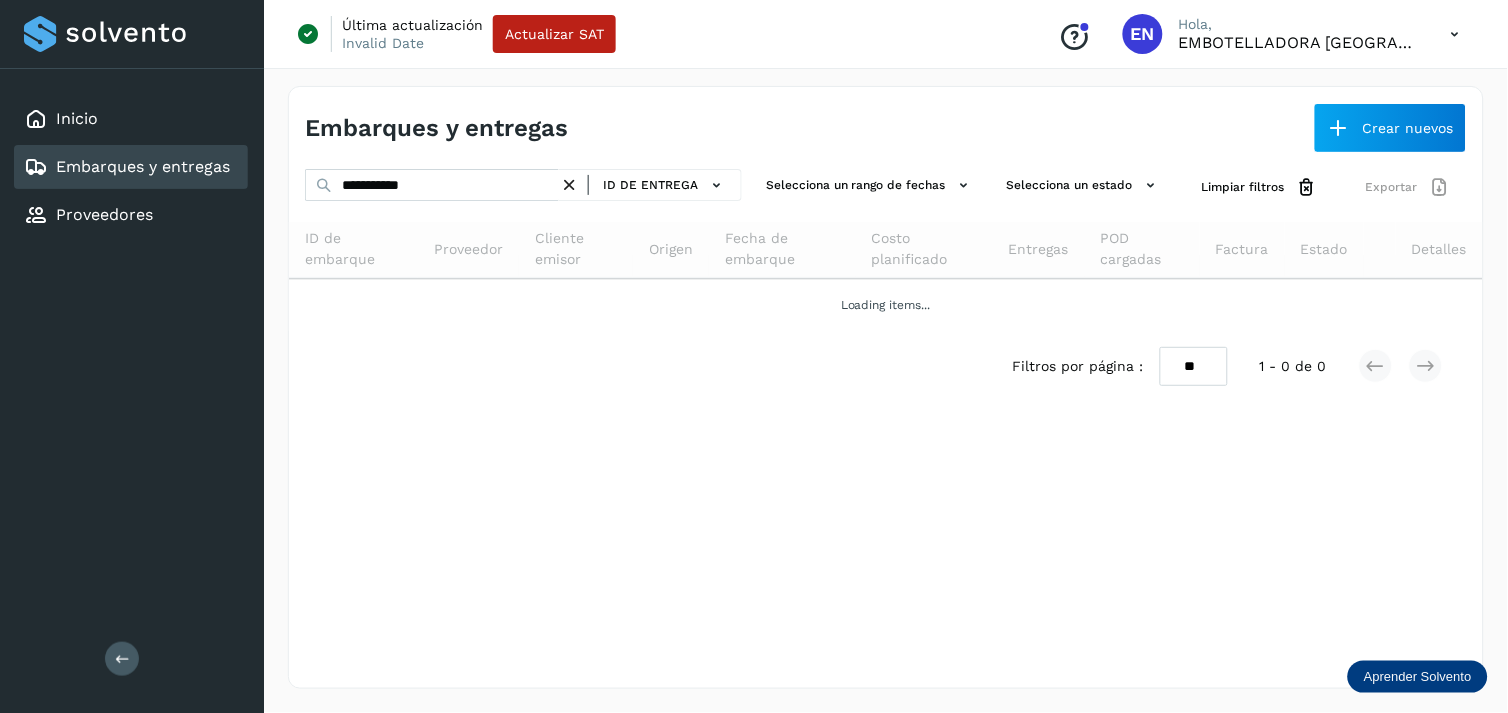 click at bounding box center [569, 185] 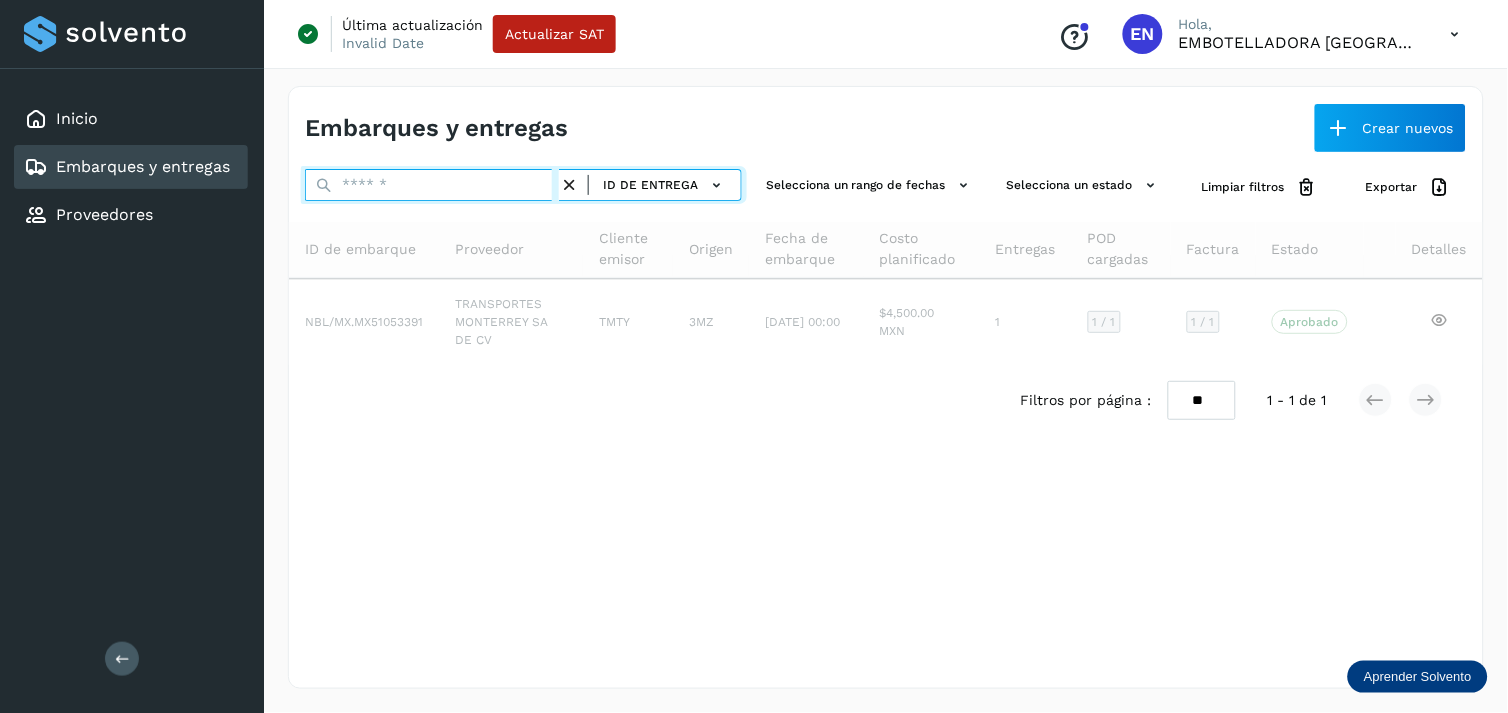 click at bounding box center [432, 185] 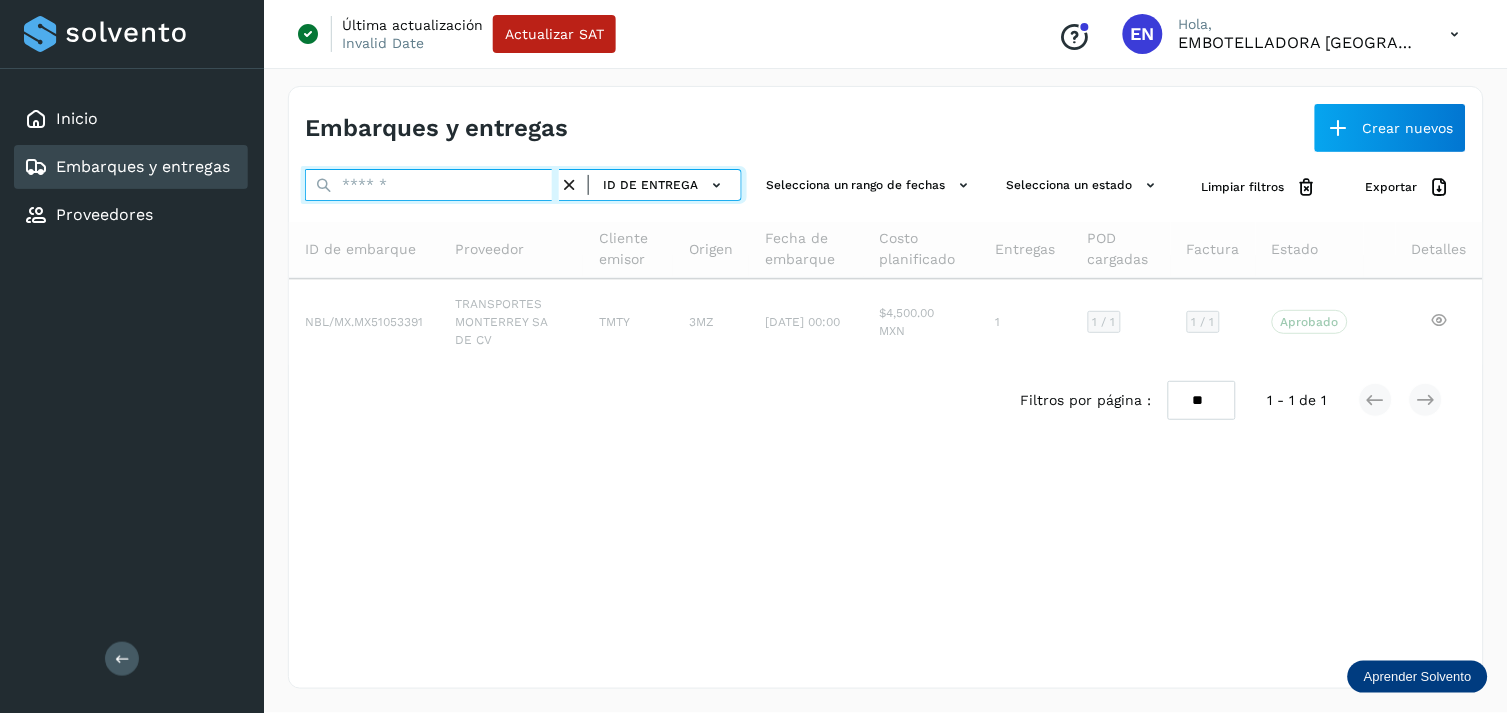 paste on "*********" 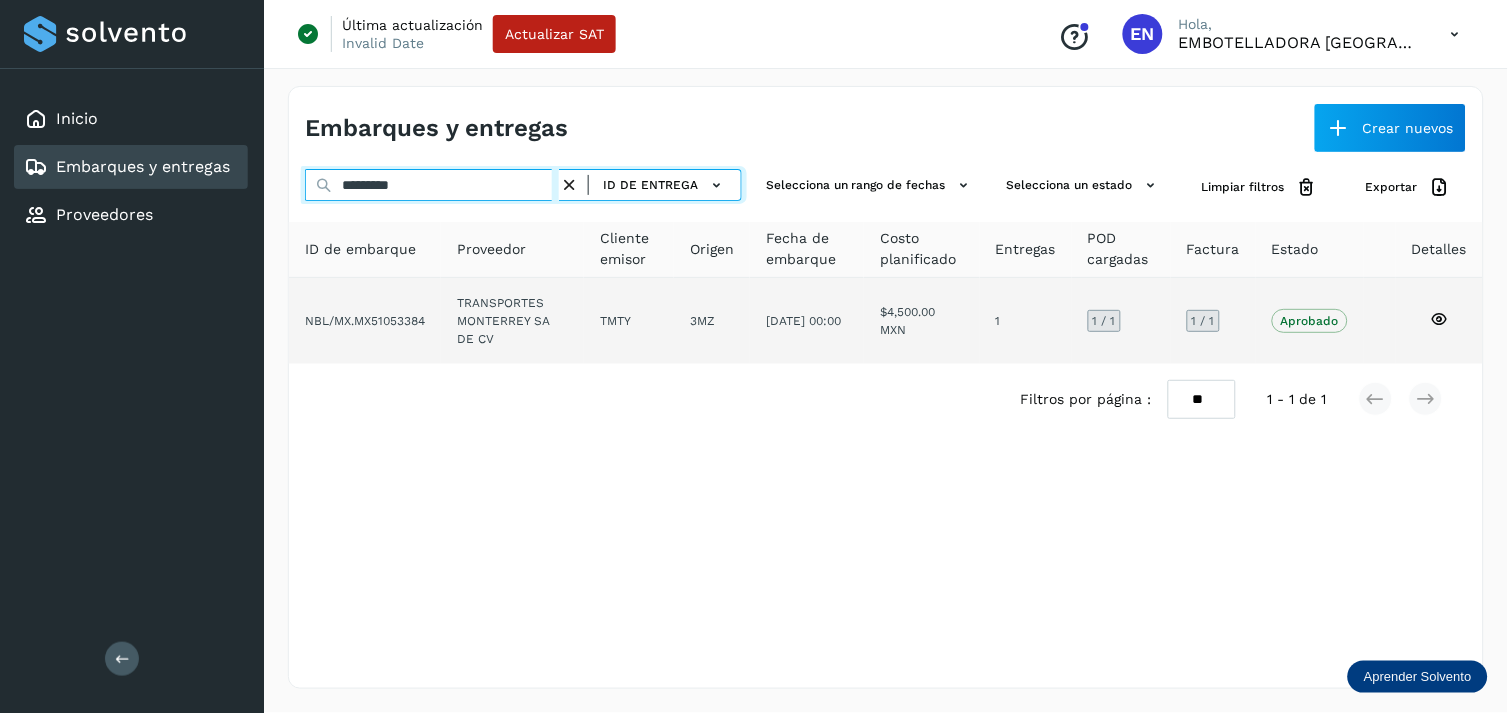 type on "*********" 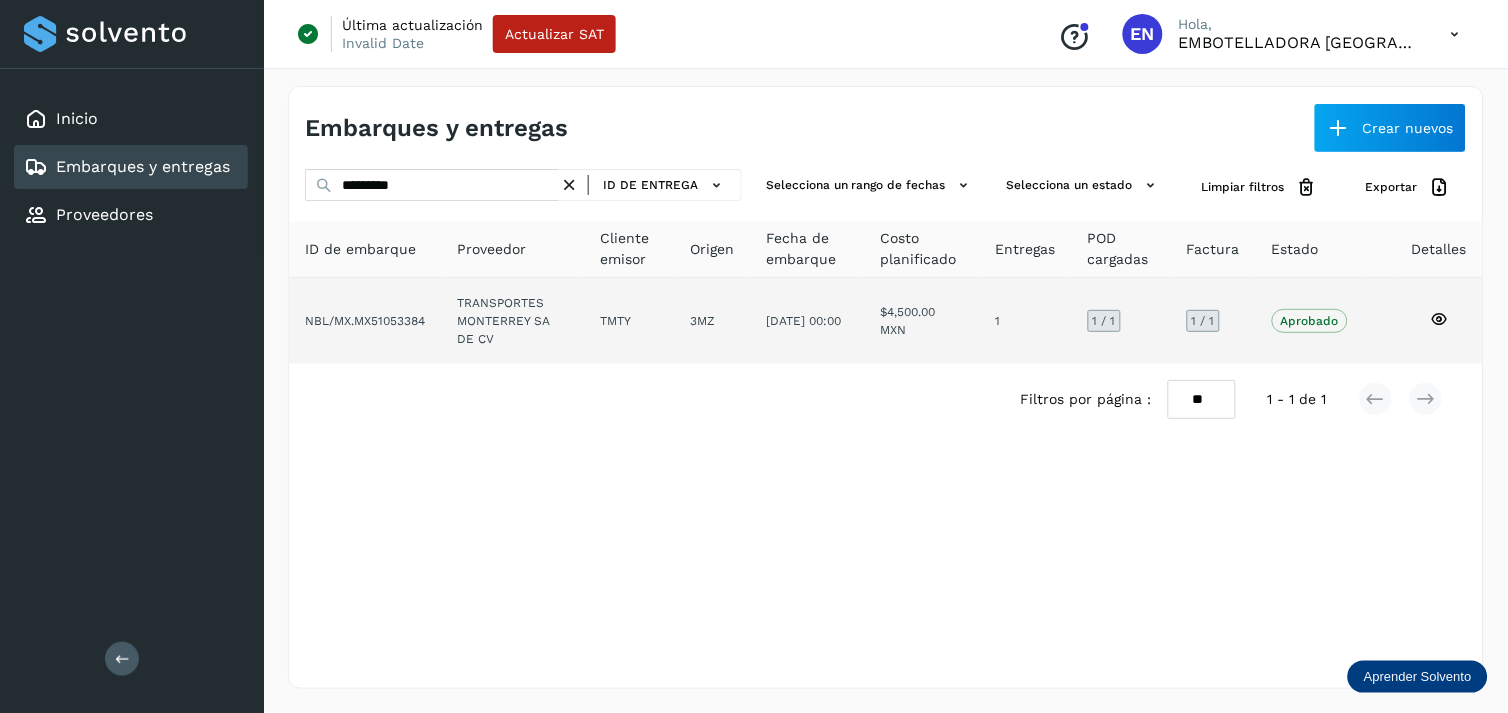 click on "TRANSPORTES MONTERREY SA DE CV" 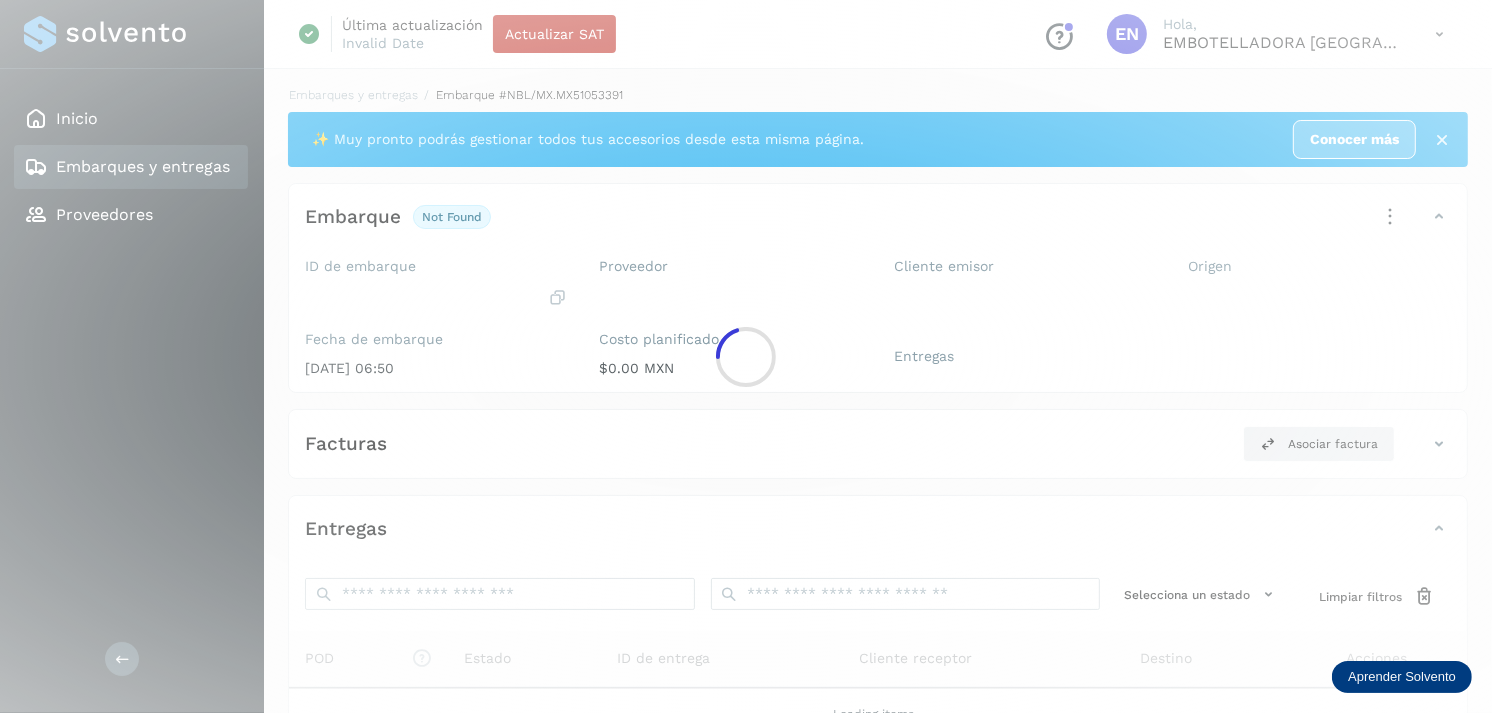 click 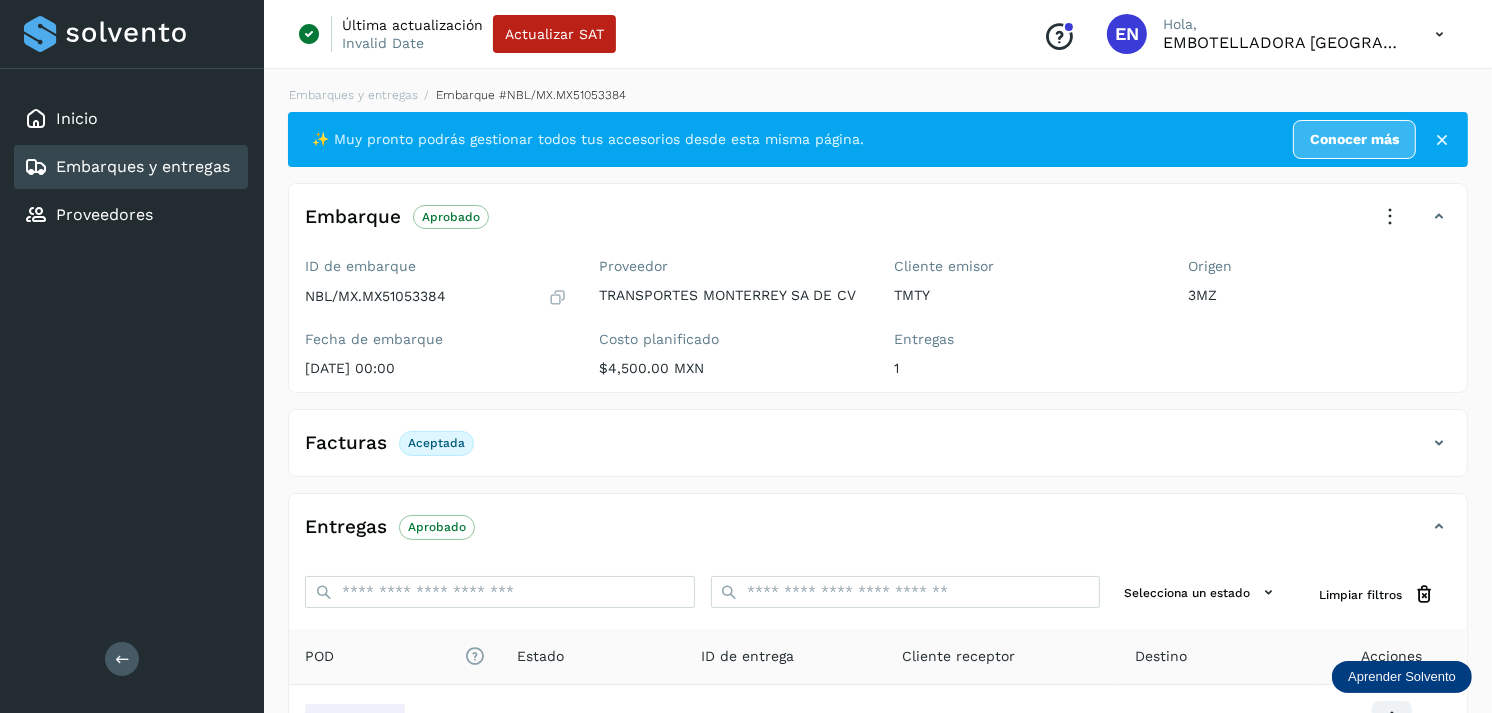 scroll, scrollTop: 241, scrollLeft: 0, axis: vertical 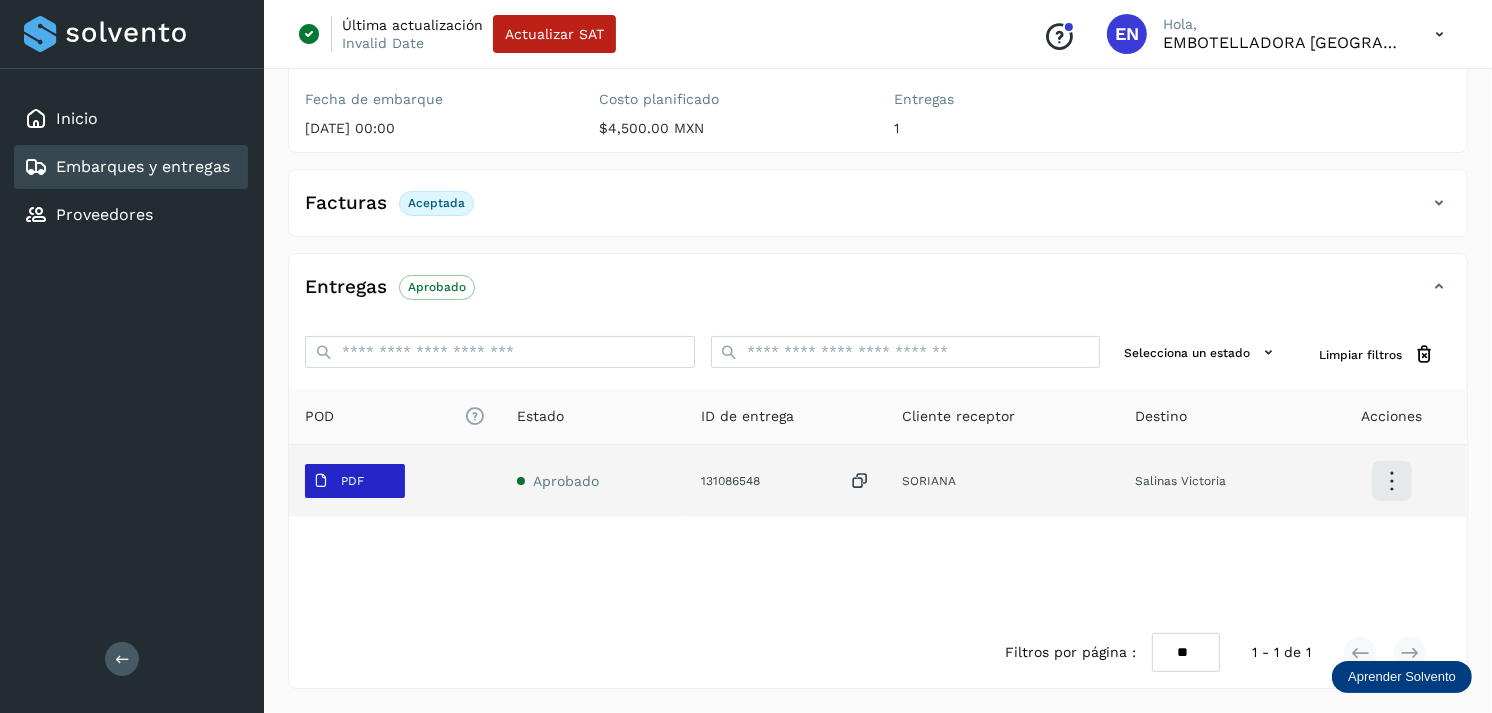 click on "PDF" at bounding box center (338, 481) 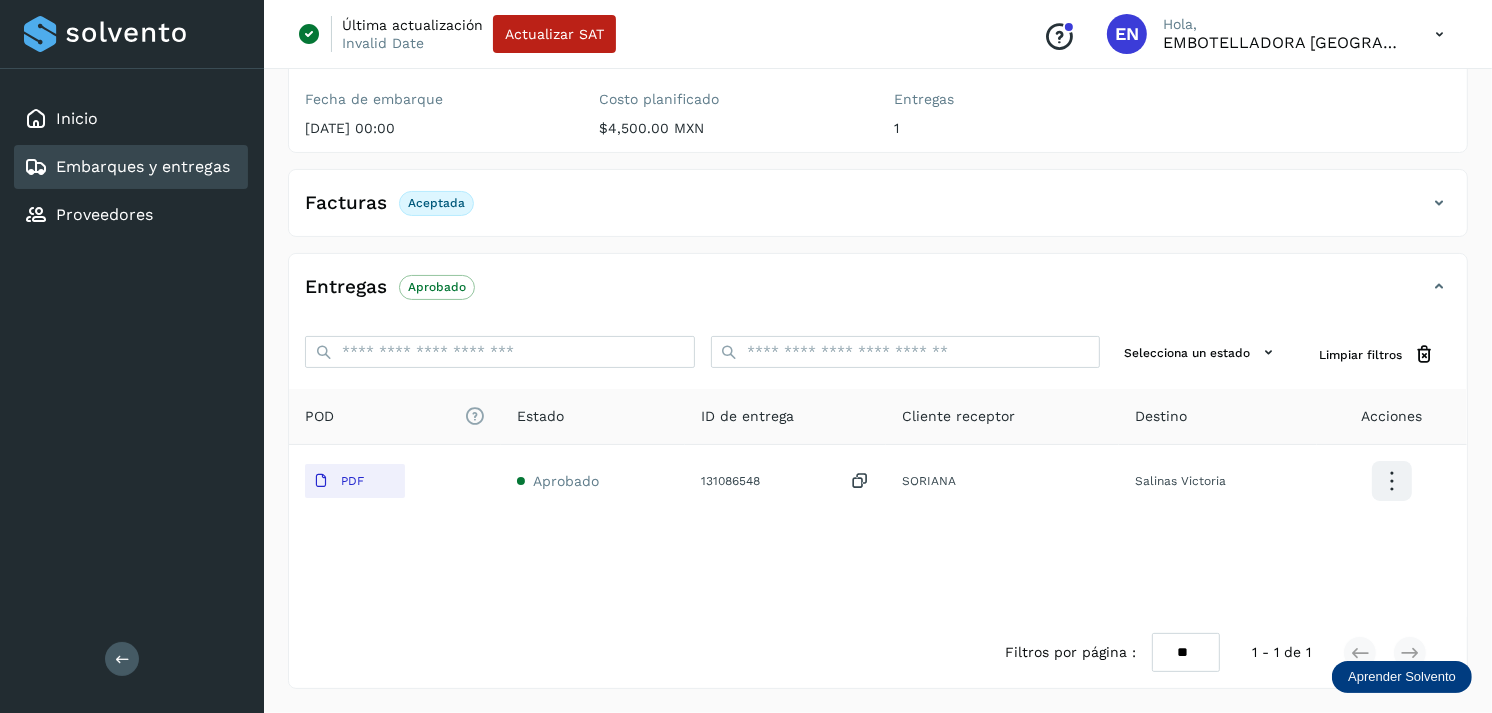 click on "Embarques y entregas" at bounding box center (143, 166) 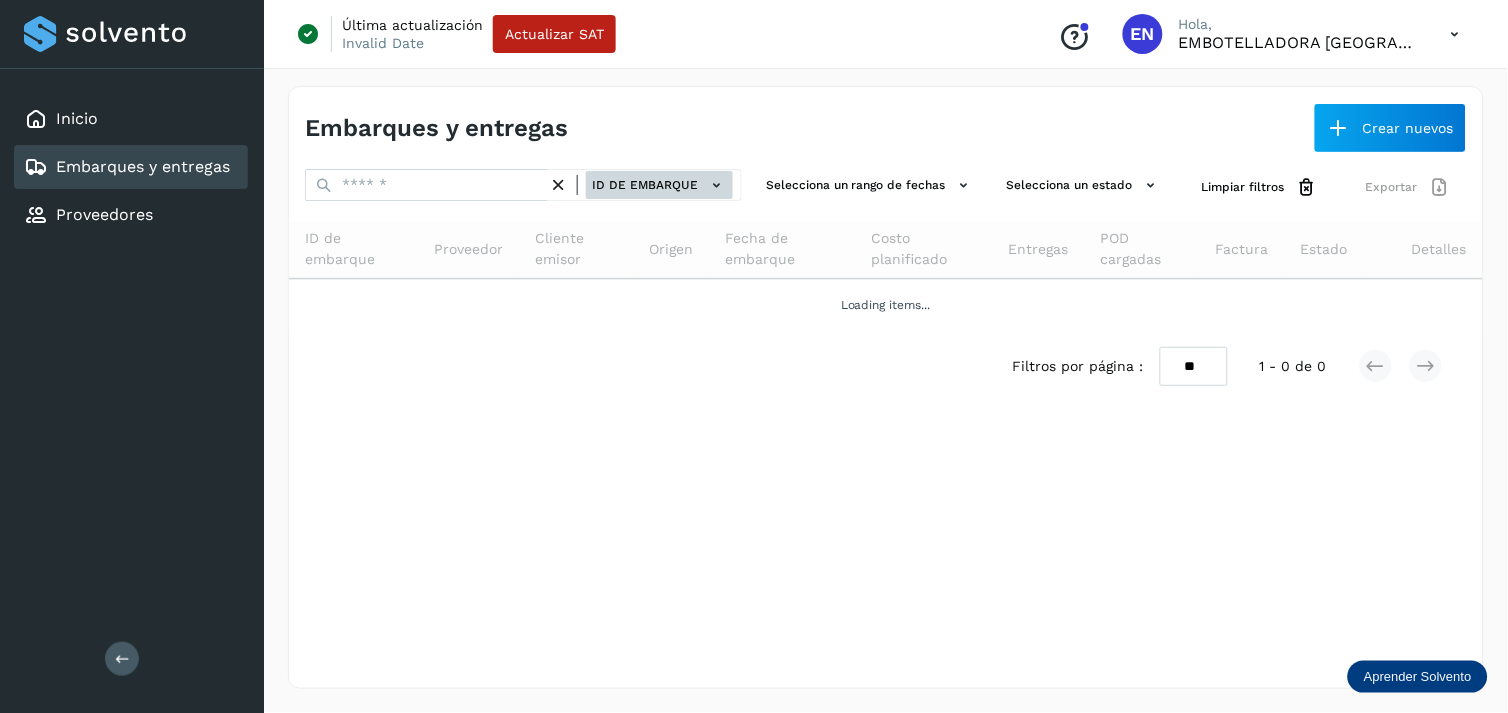 click on "ID de embarque" 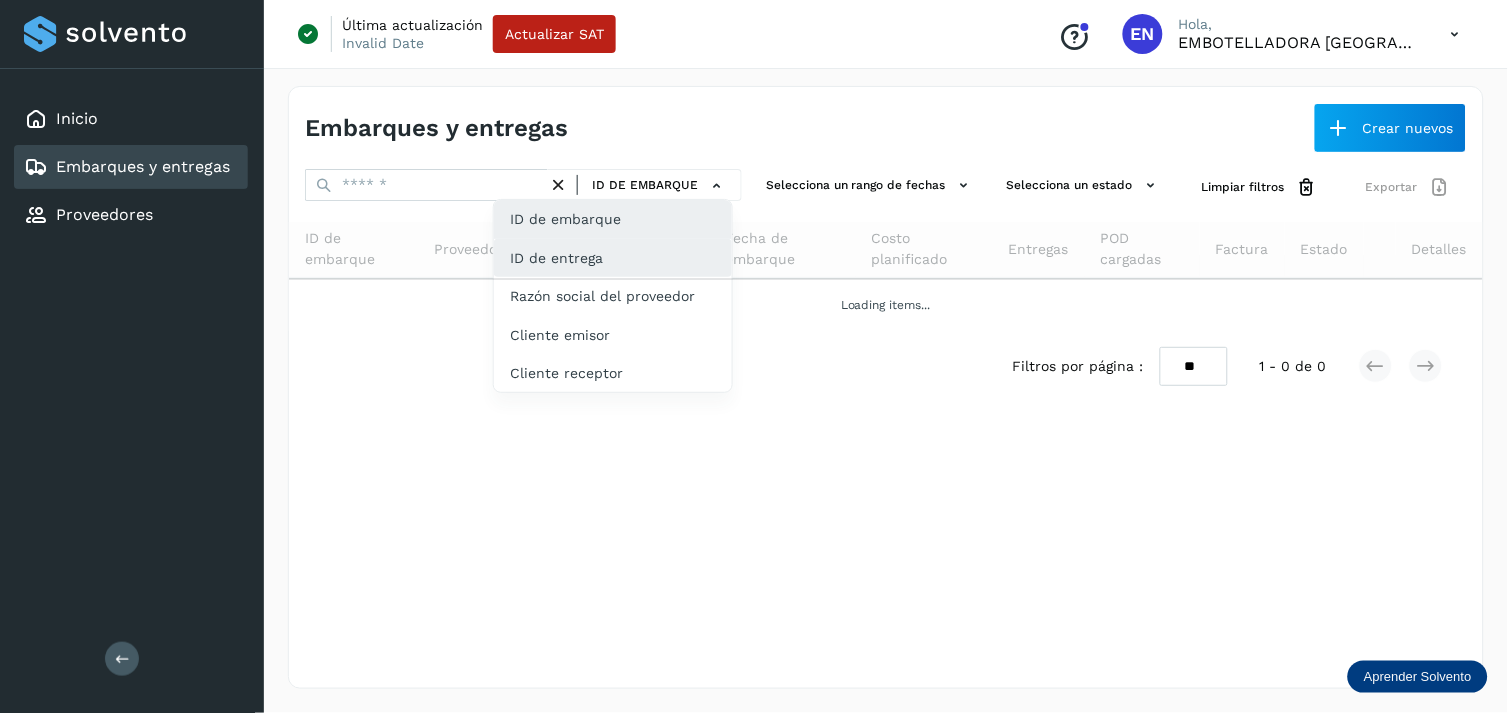click on "ID de entrega" 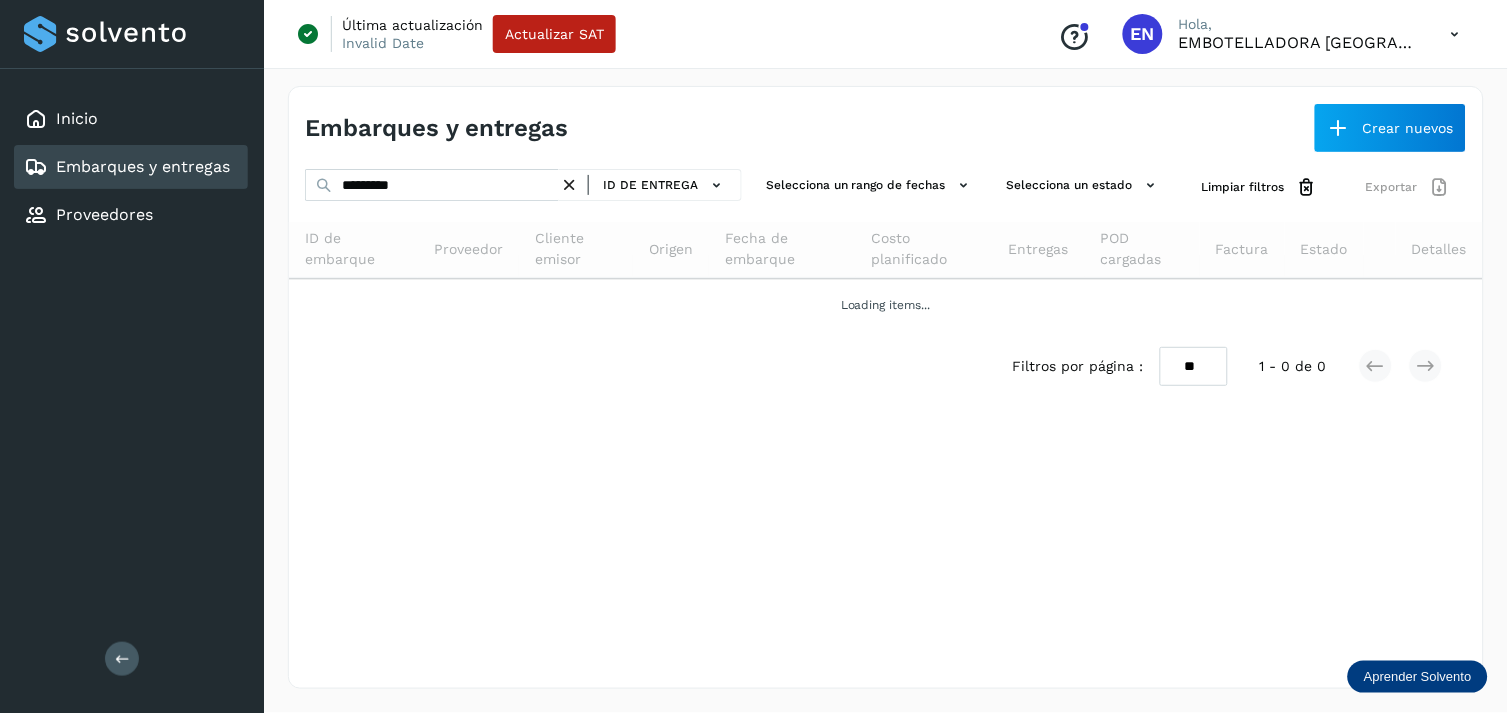 click at bounding box center [569, 185] 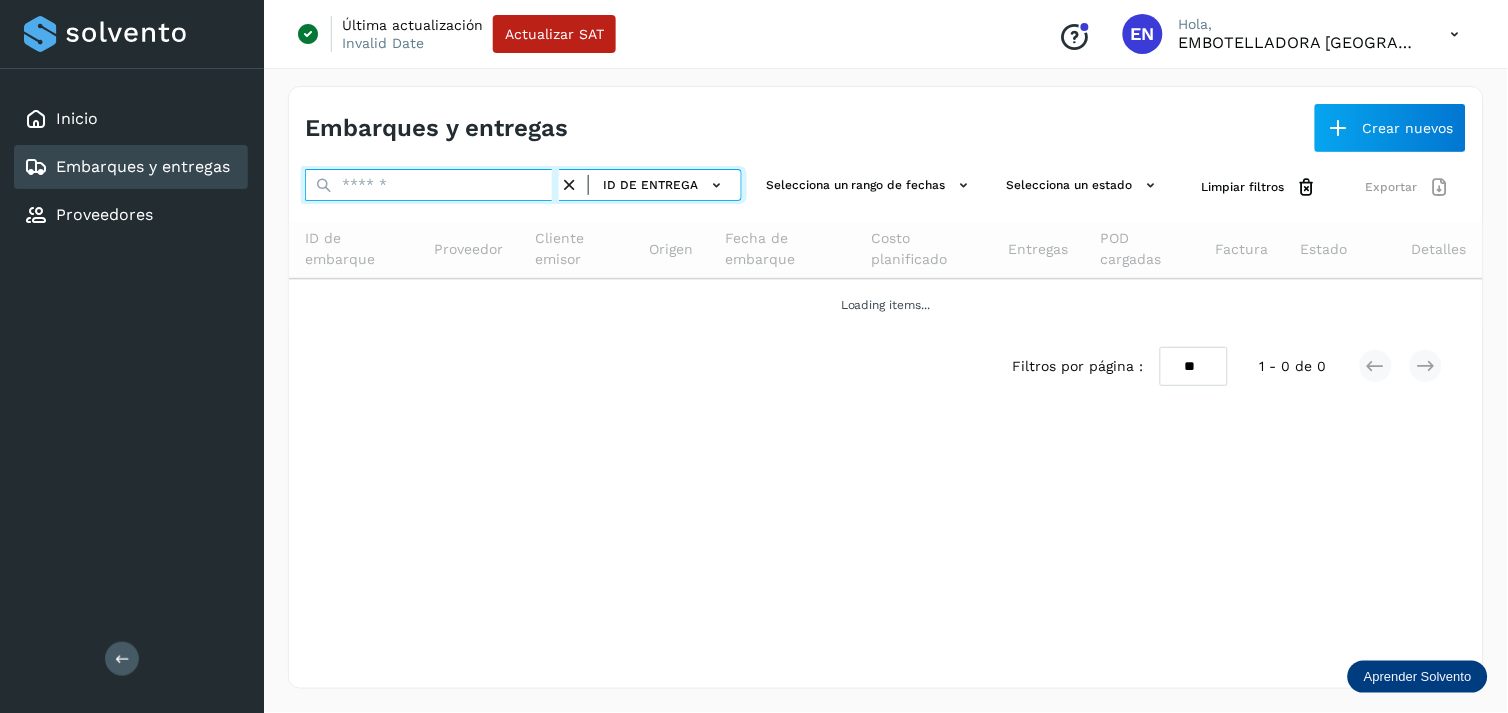click at bounding box center [432, 185] 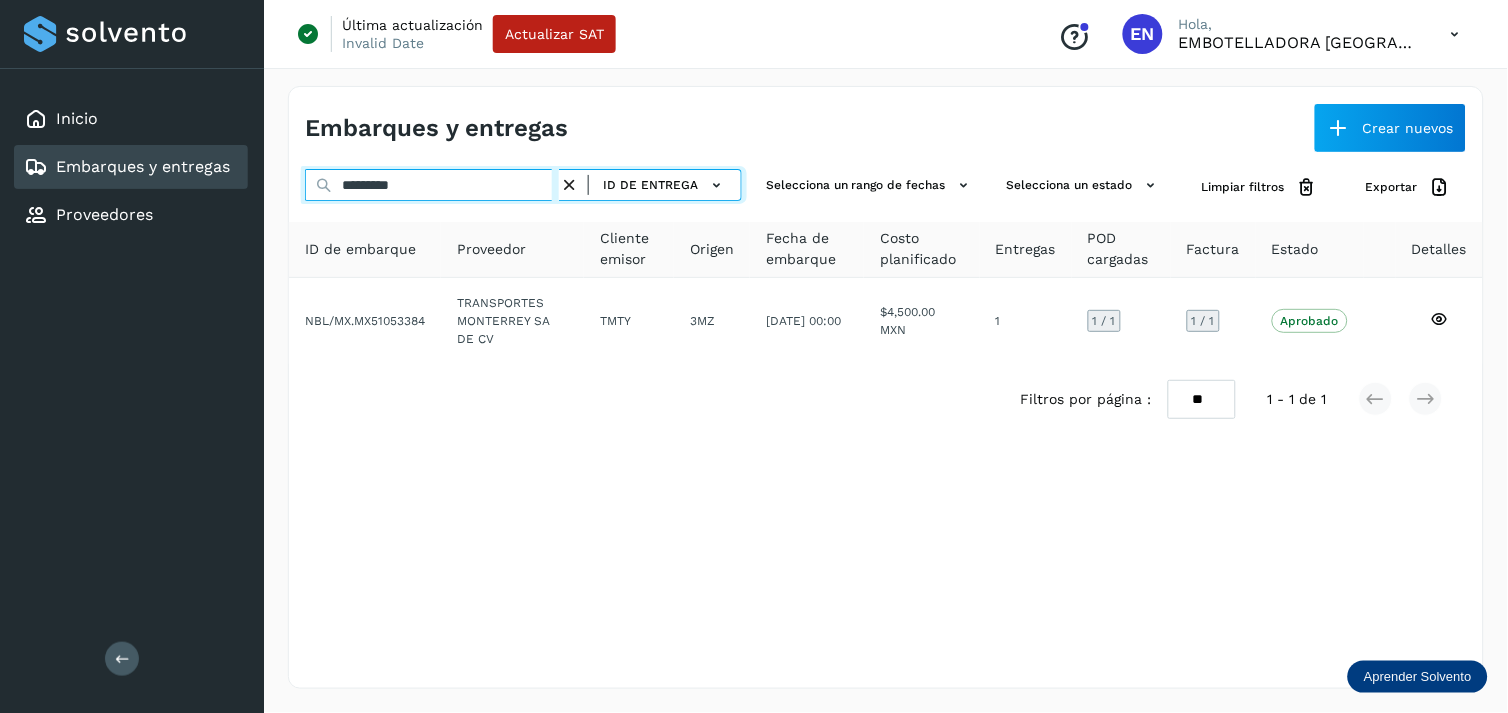 type on "*********" 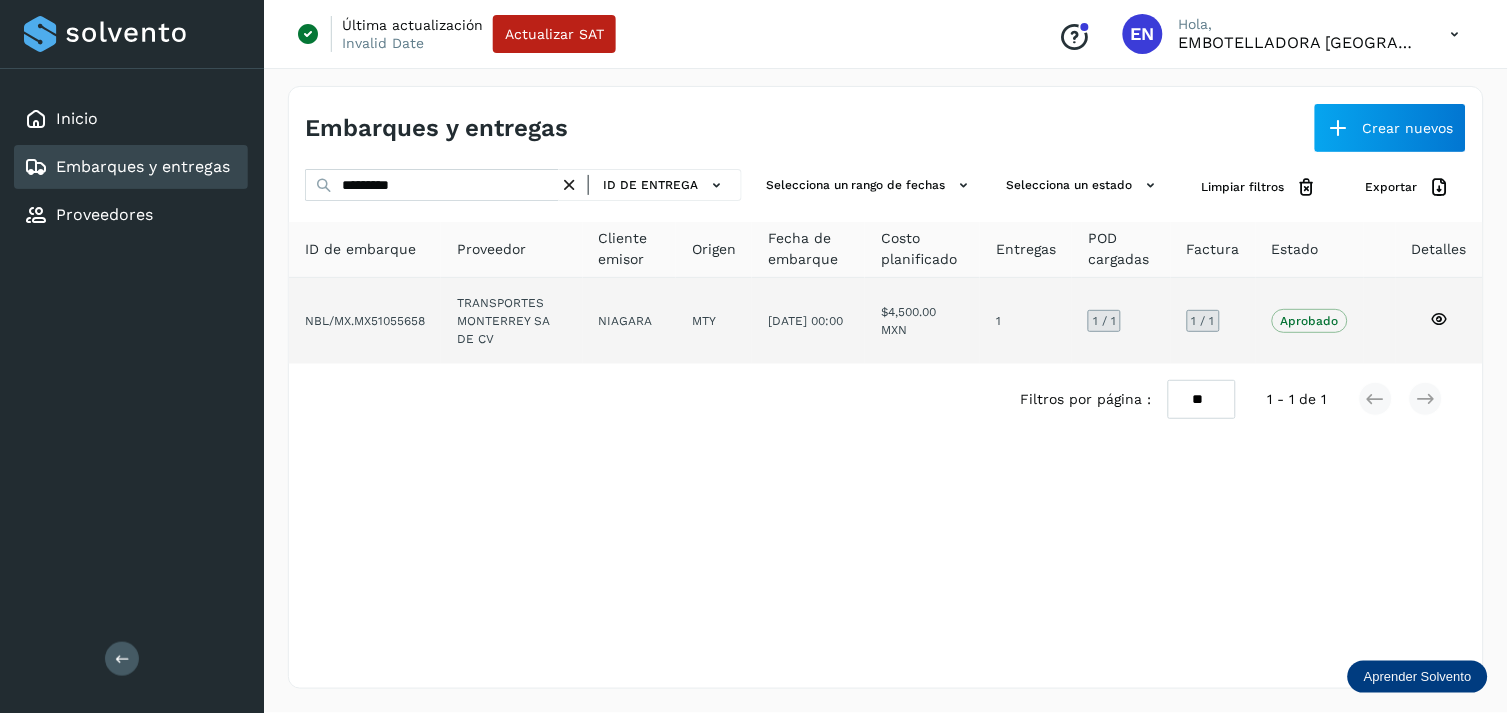 click on "TRANSPORTES MONTERREY SA DE CV" 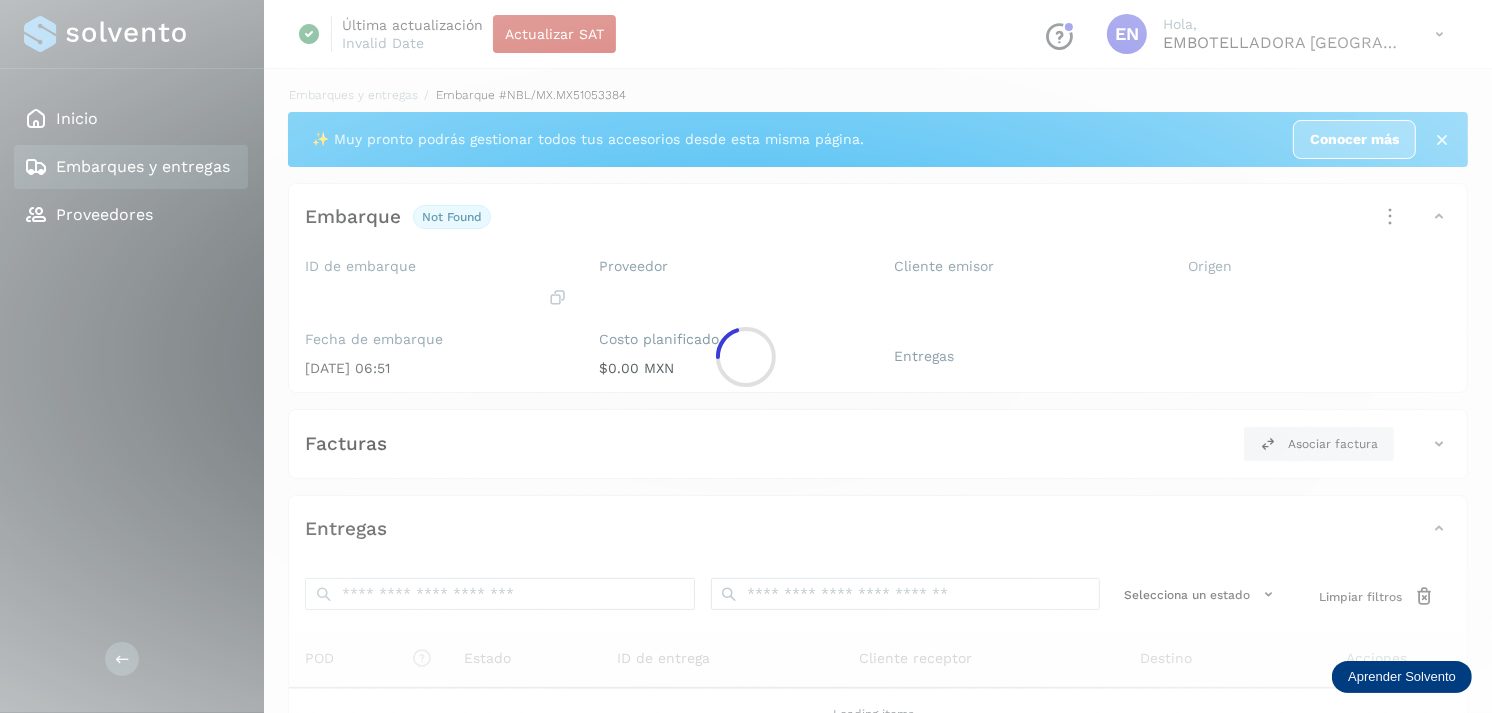 click 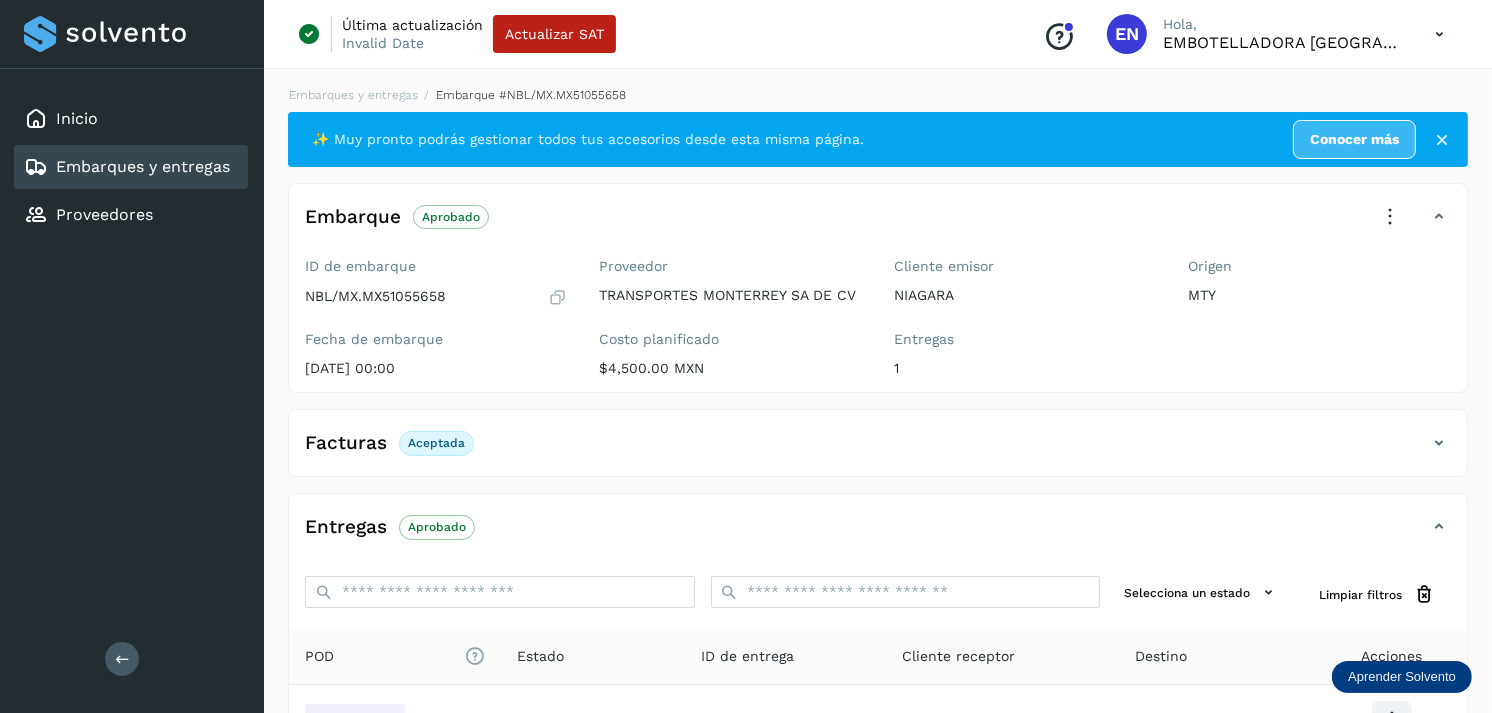 scroll, scrollTop: 241, scrollLeft: 0, axis: vertical 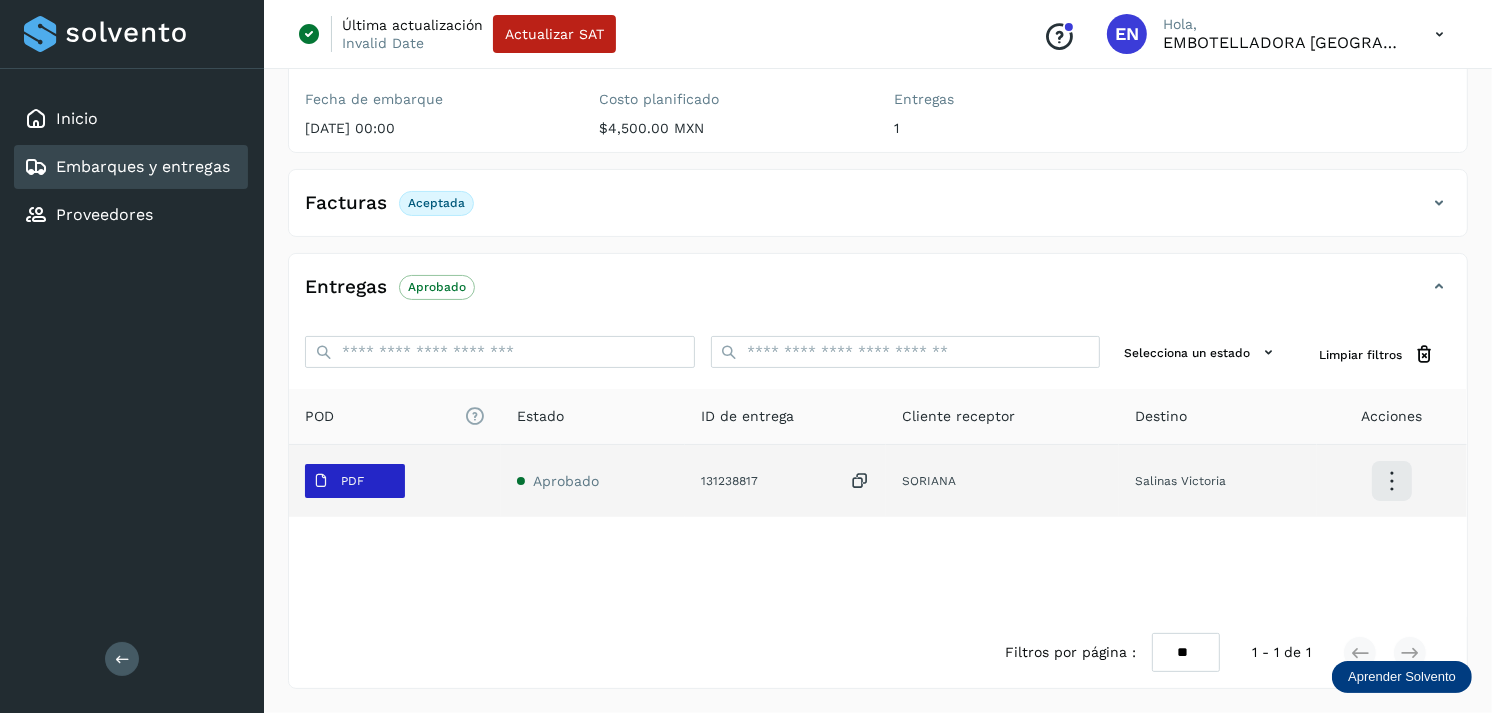 click on "PDF" at bounding box center [338, 481] 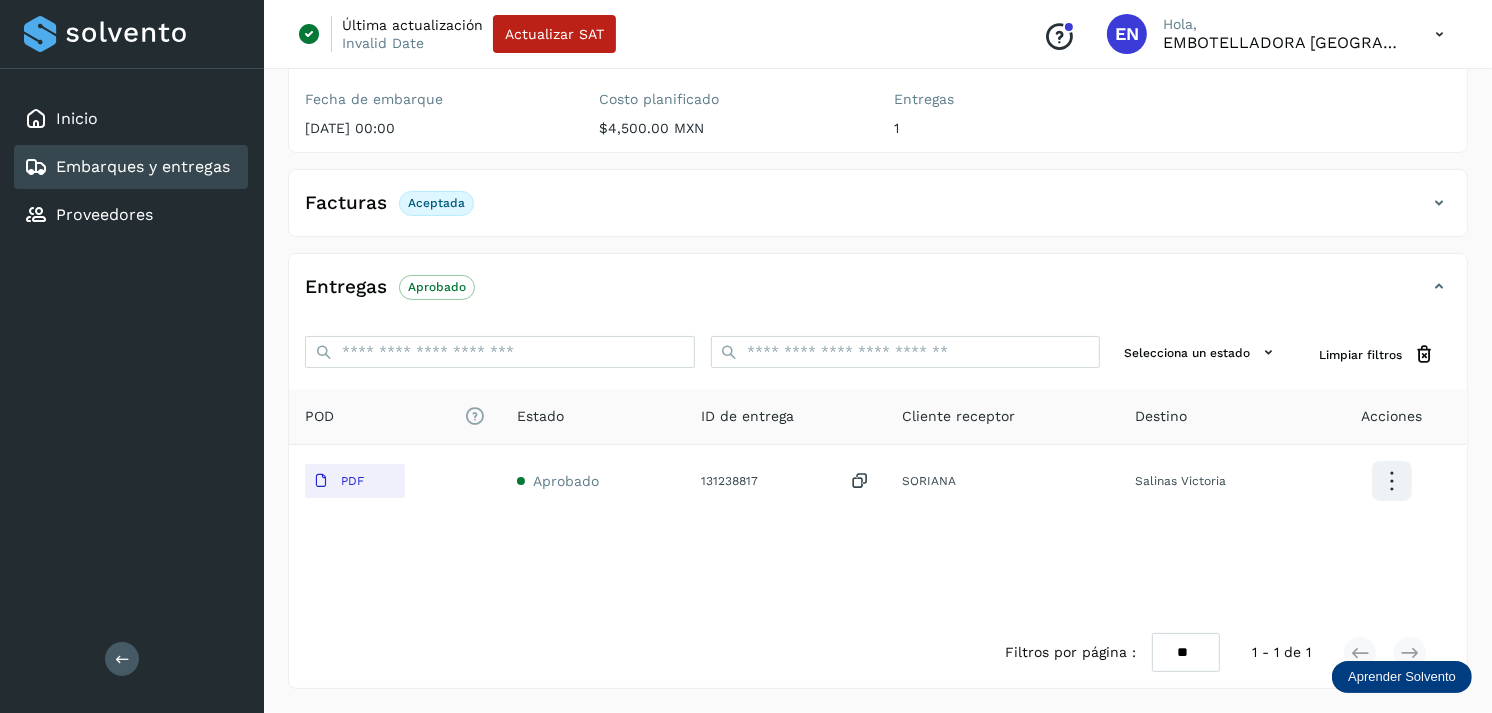type 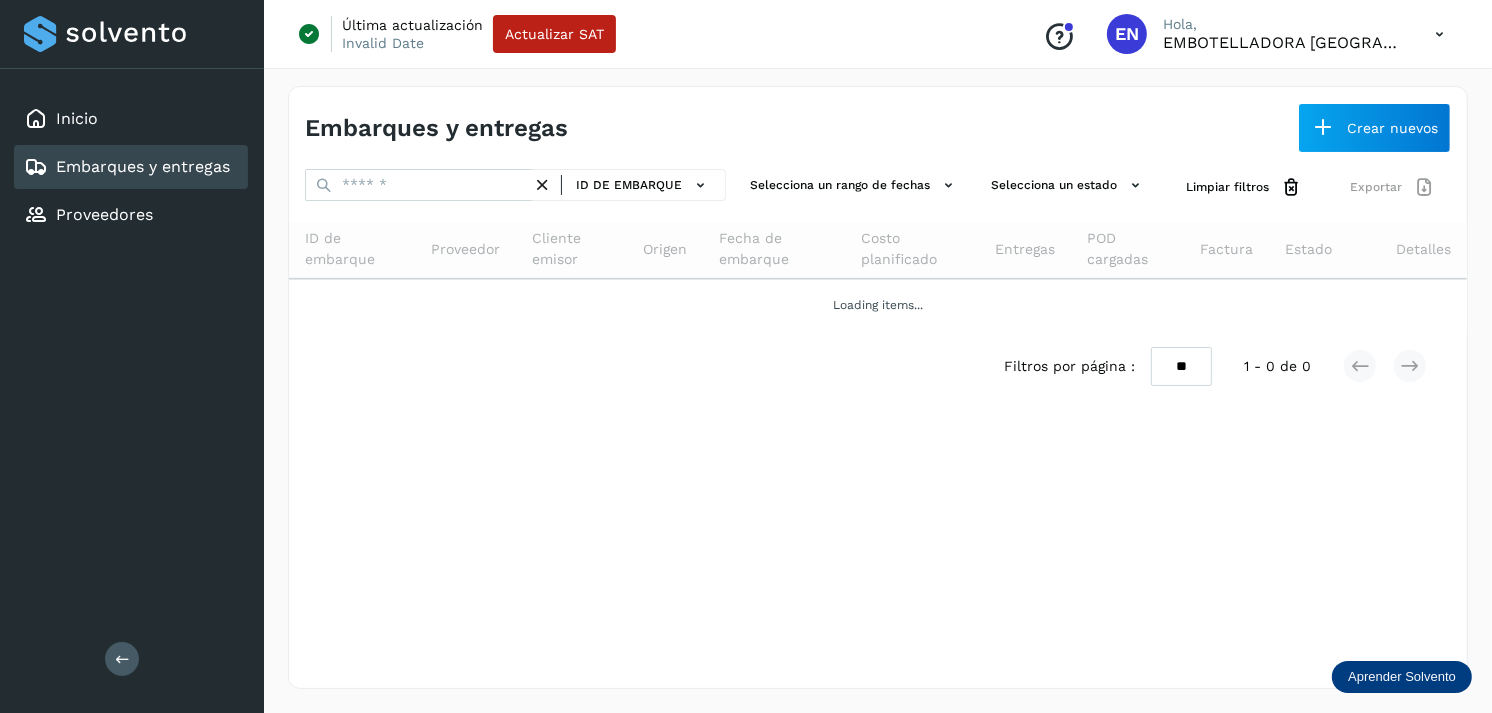 scroll, scrollTop: 0, scrollLeft: 0, axis: both 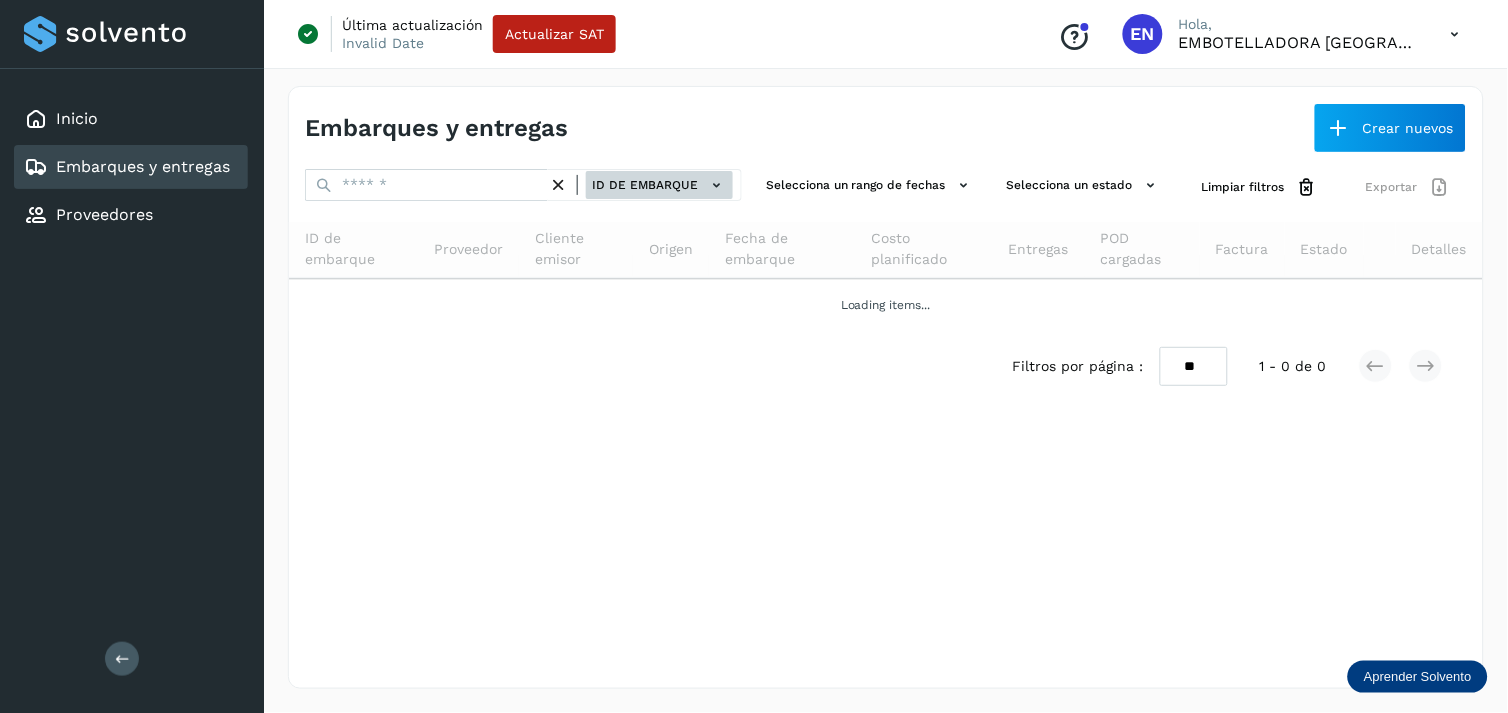 click on "ID de embarque" 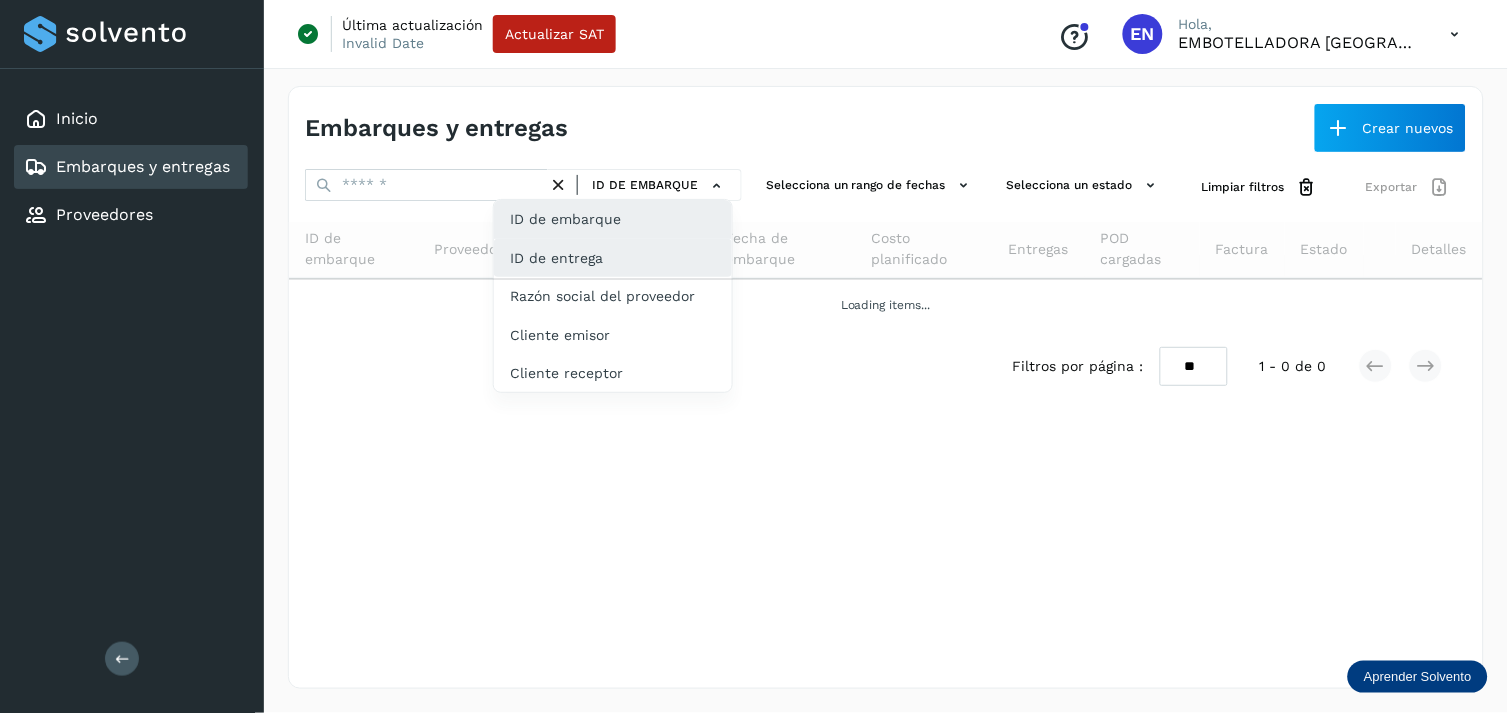 click on "ID de entrega" 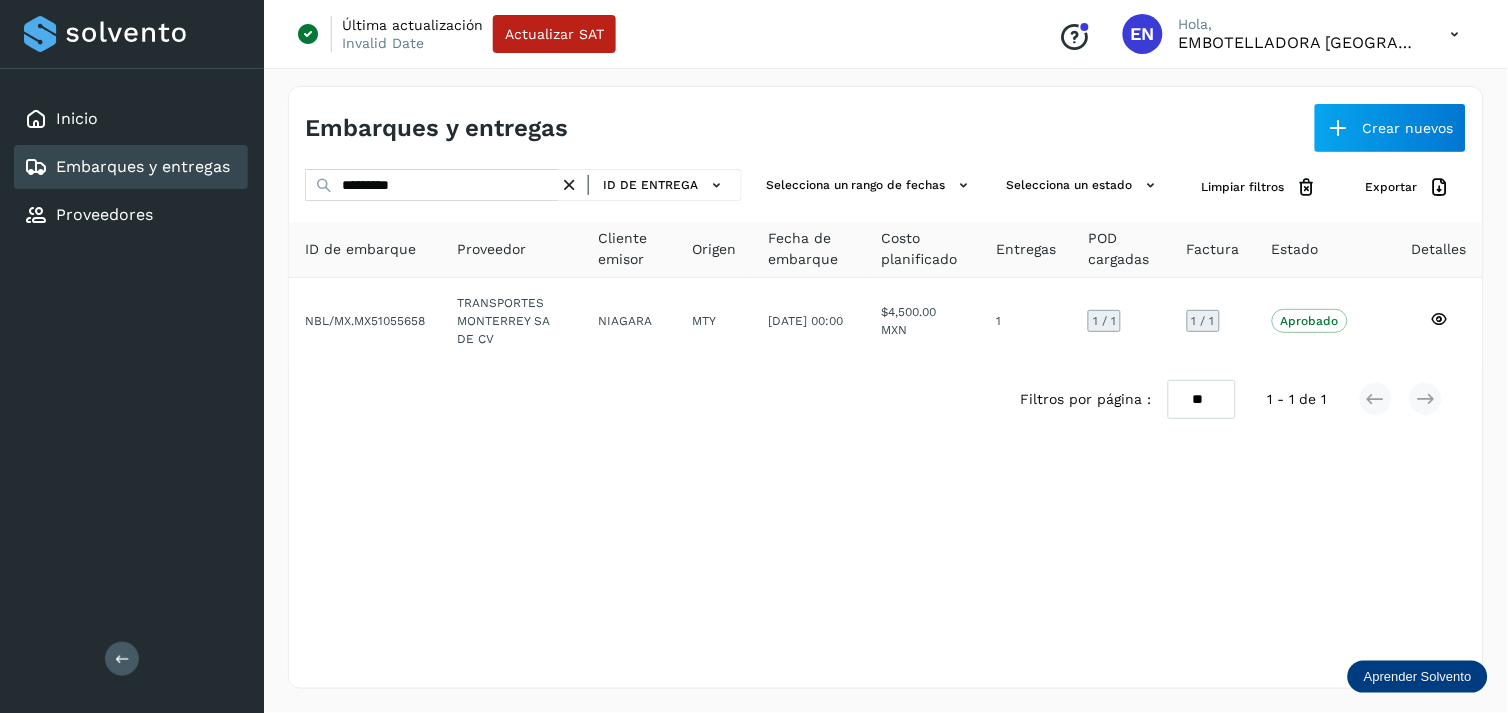 click at bounding box center (569, 185) 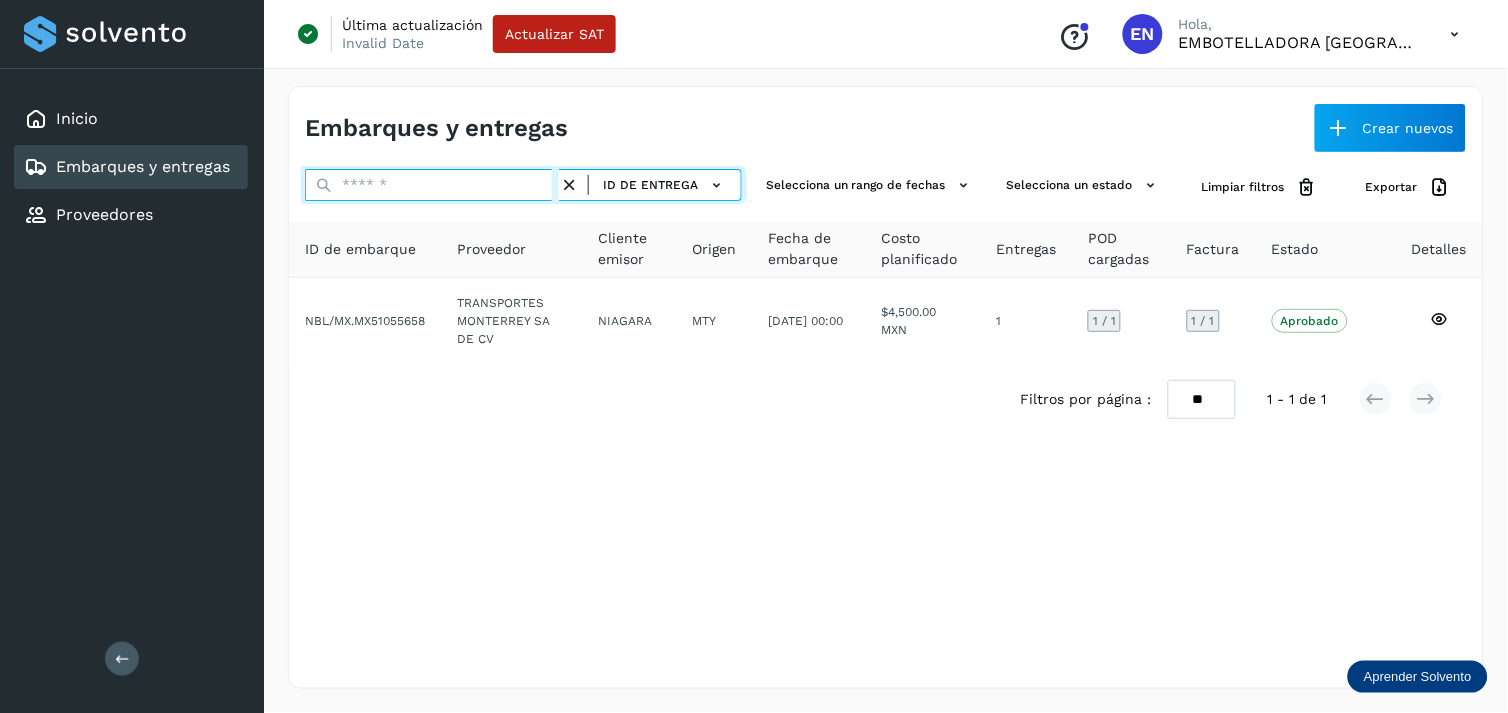 click at bounding box center [432, 185] 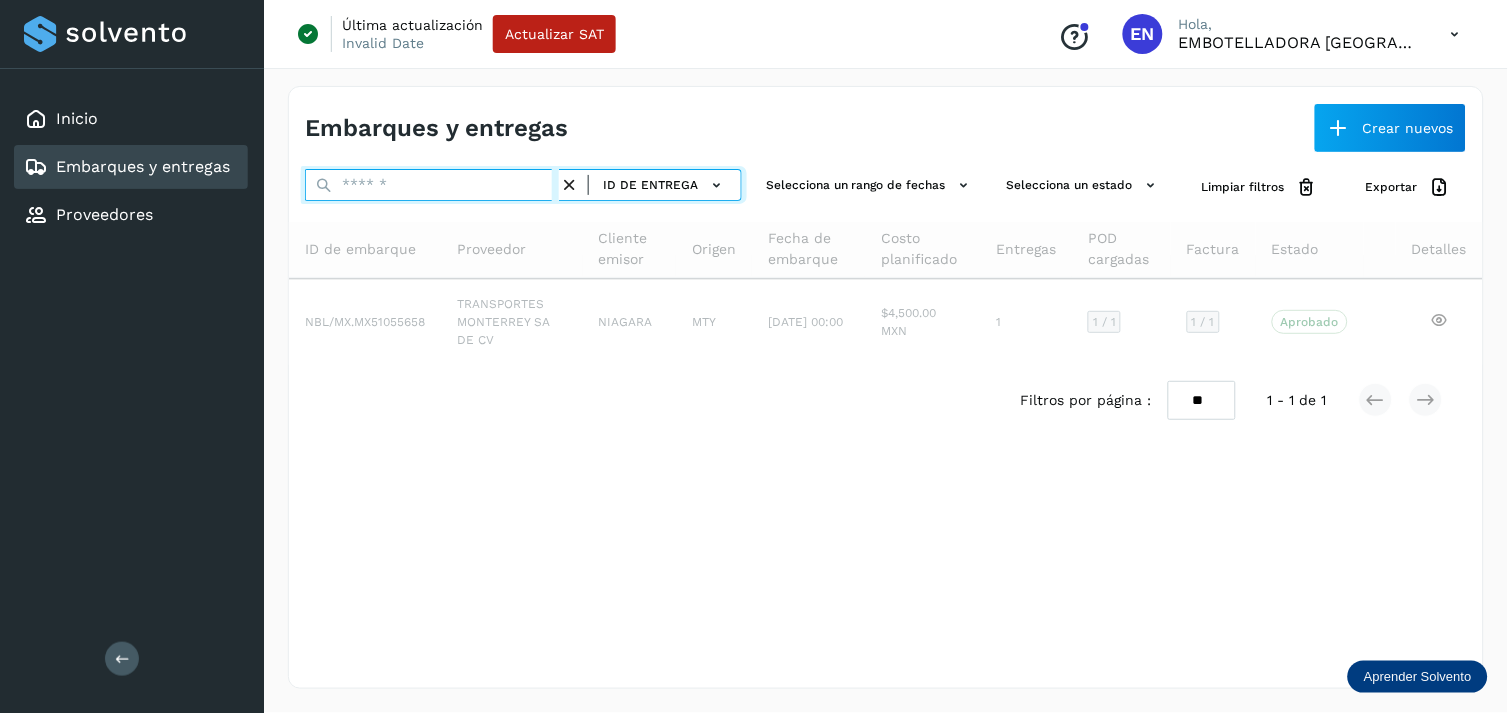 paste on "**********" 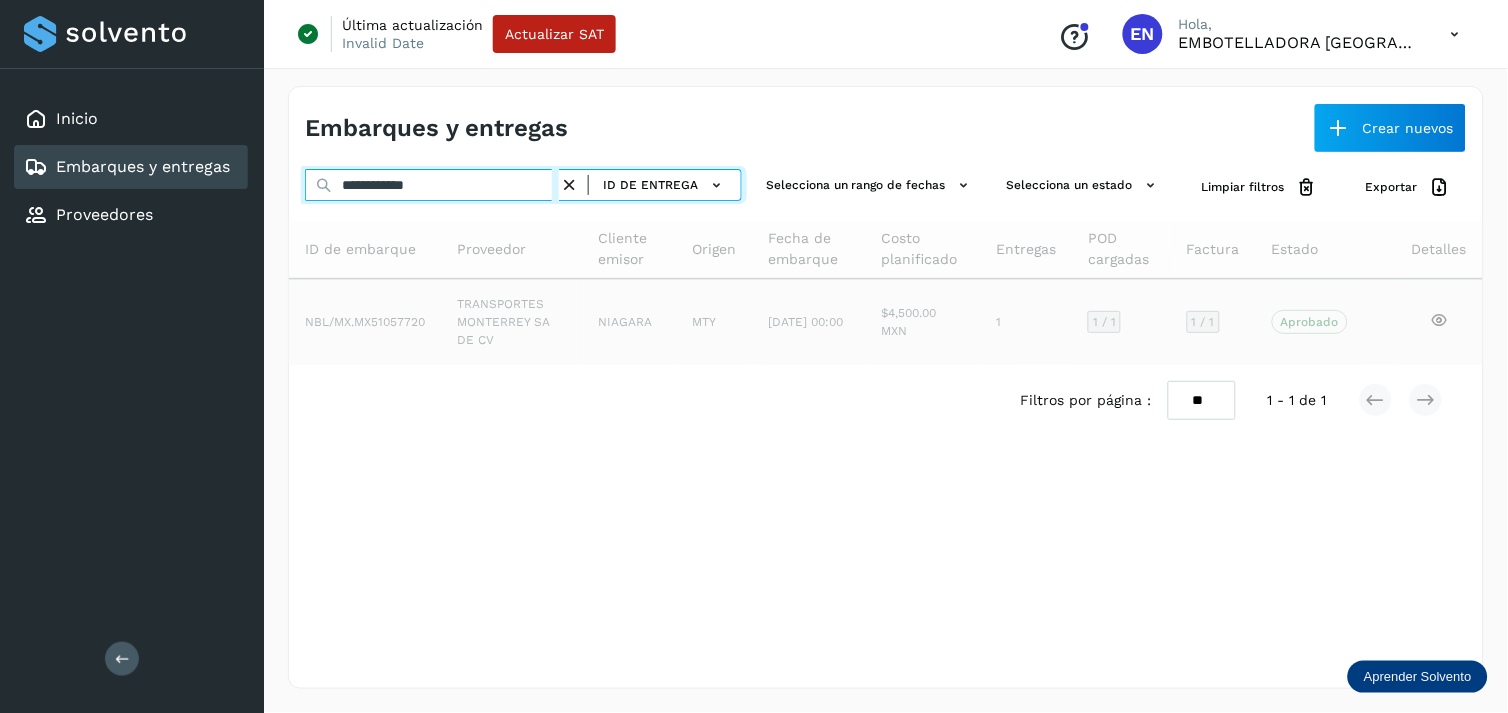 type on "**********" 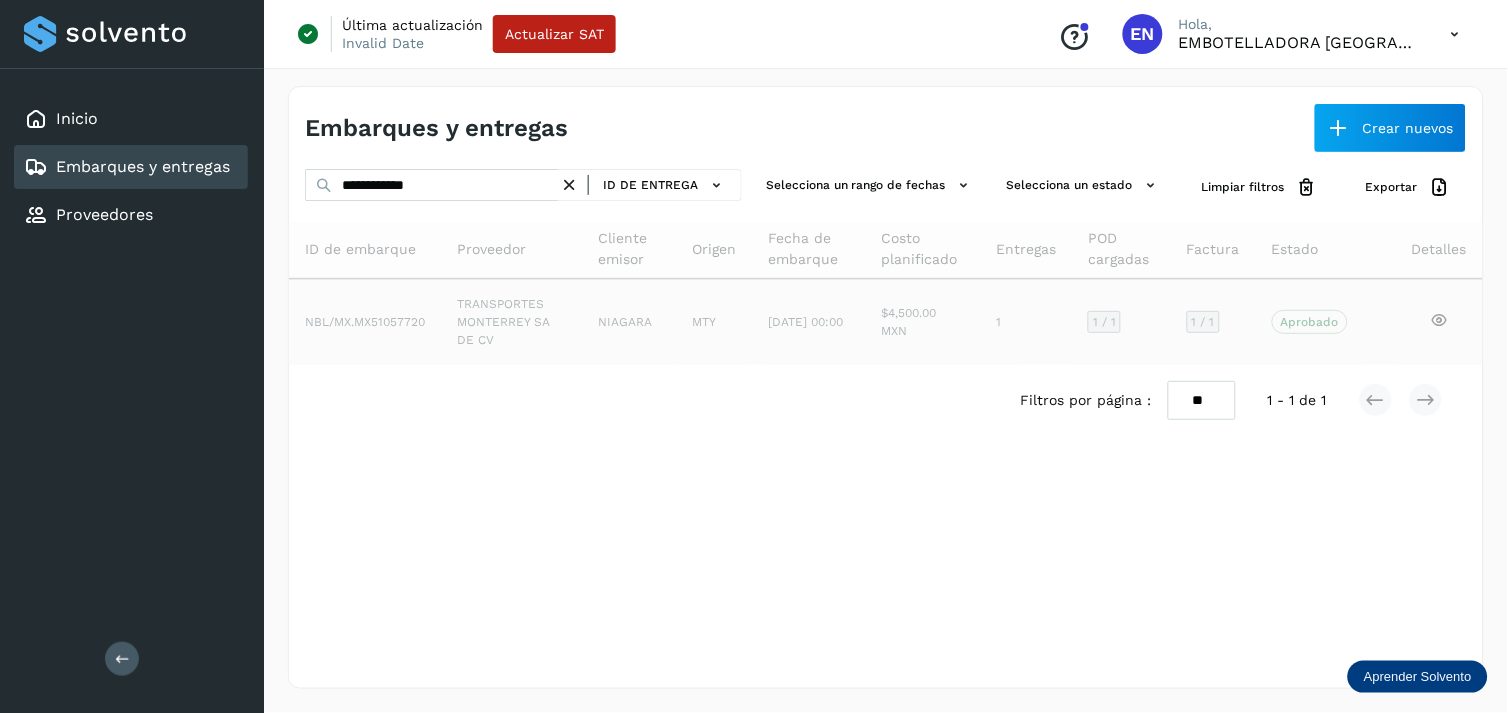 click on "TRANSPORTES MONTERREY SA DE CV" 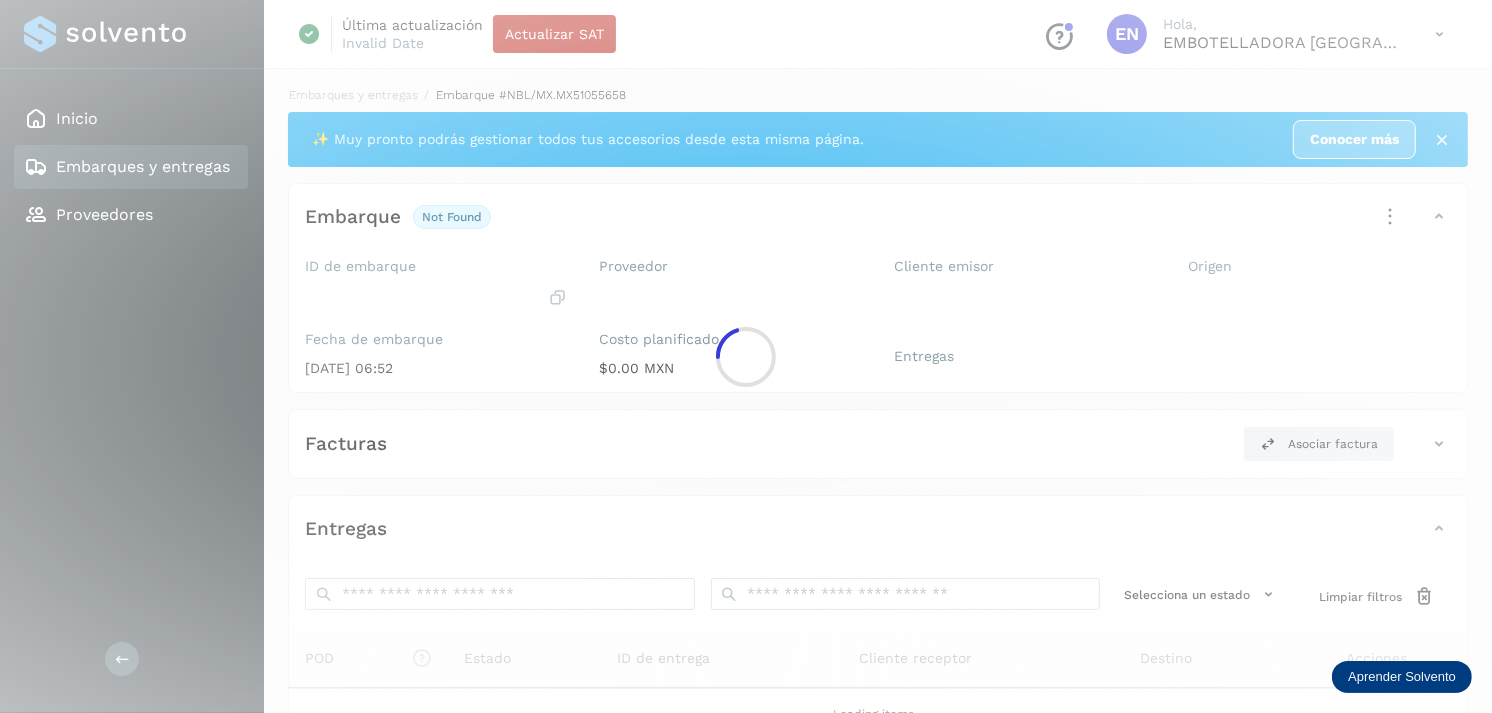 click 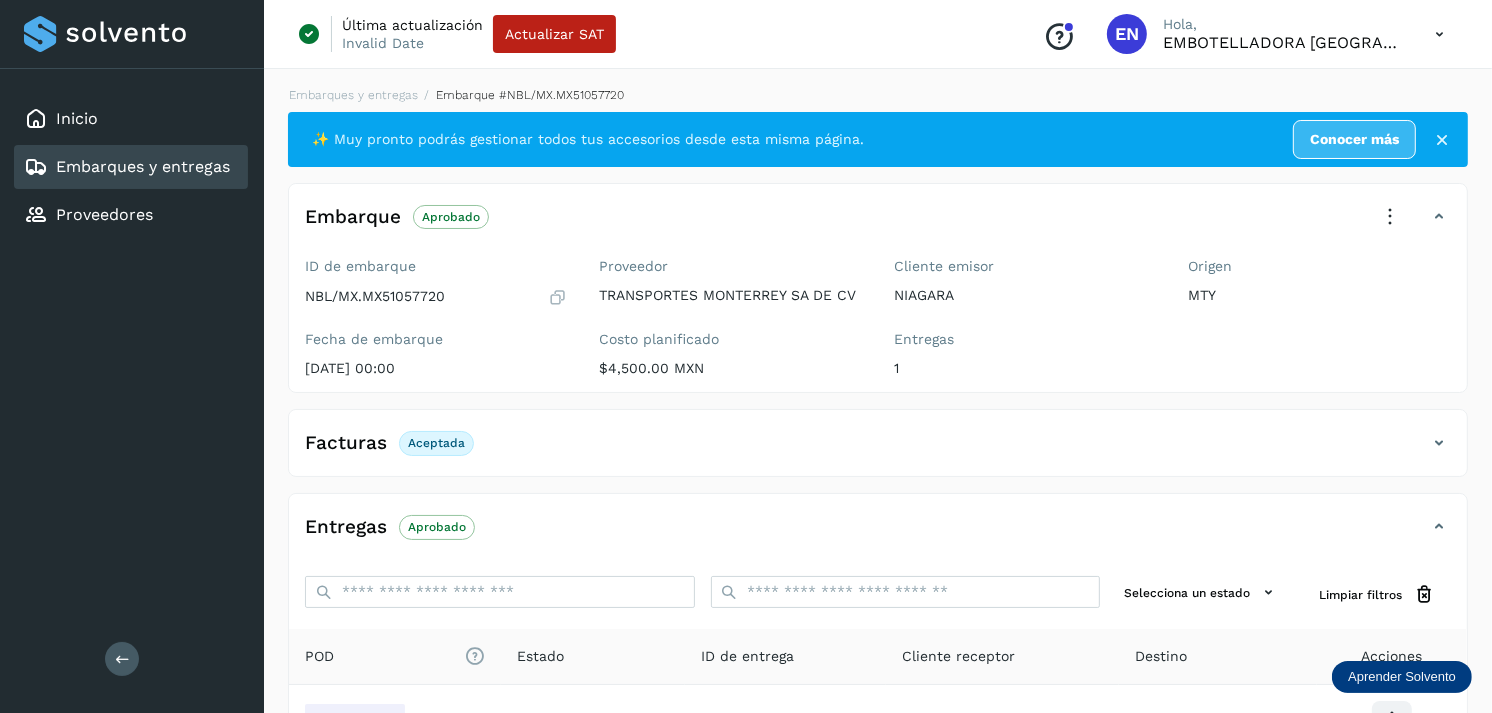 scroll, scrollTop: 241, scrollLeft: 0, axis: vertical 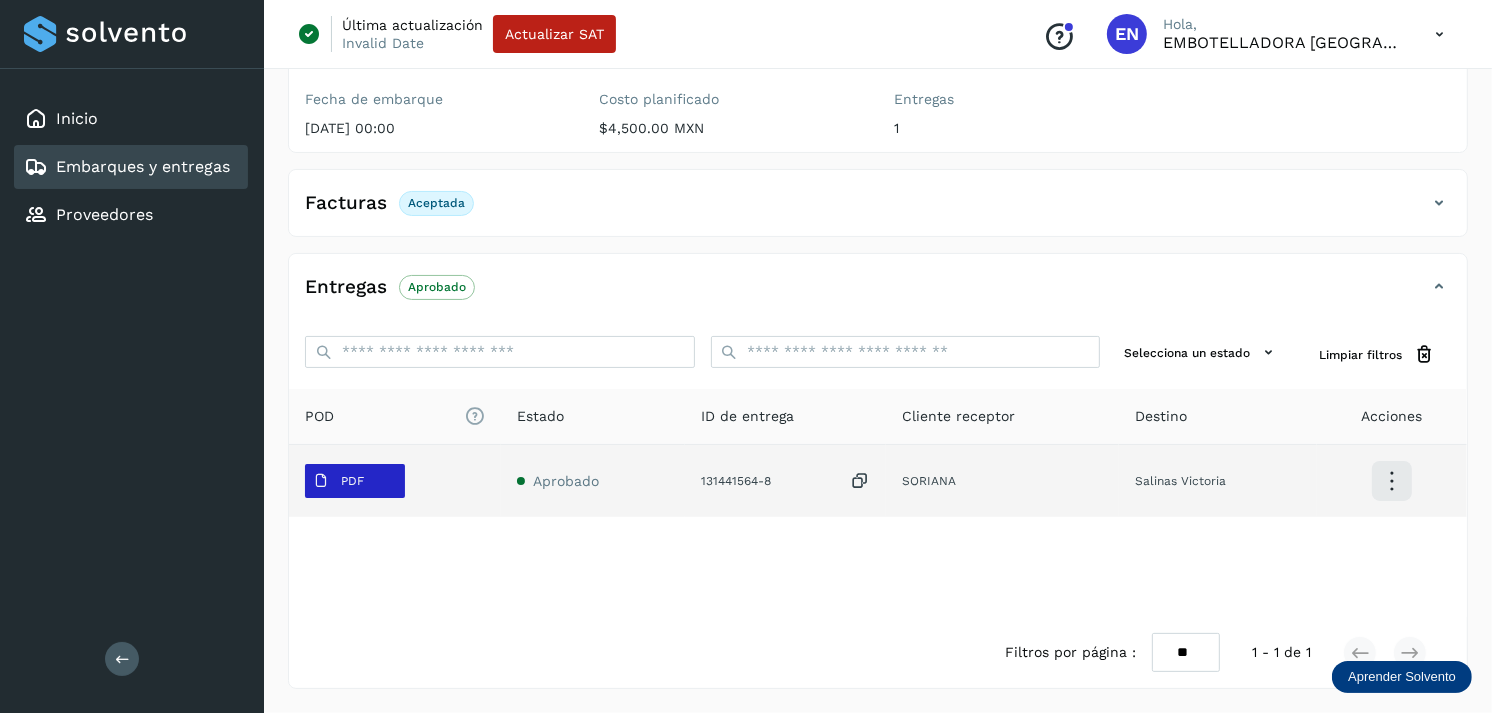 click on "PDF" at bounding box center [338, 481] 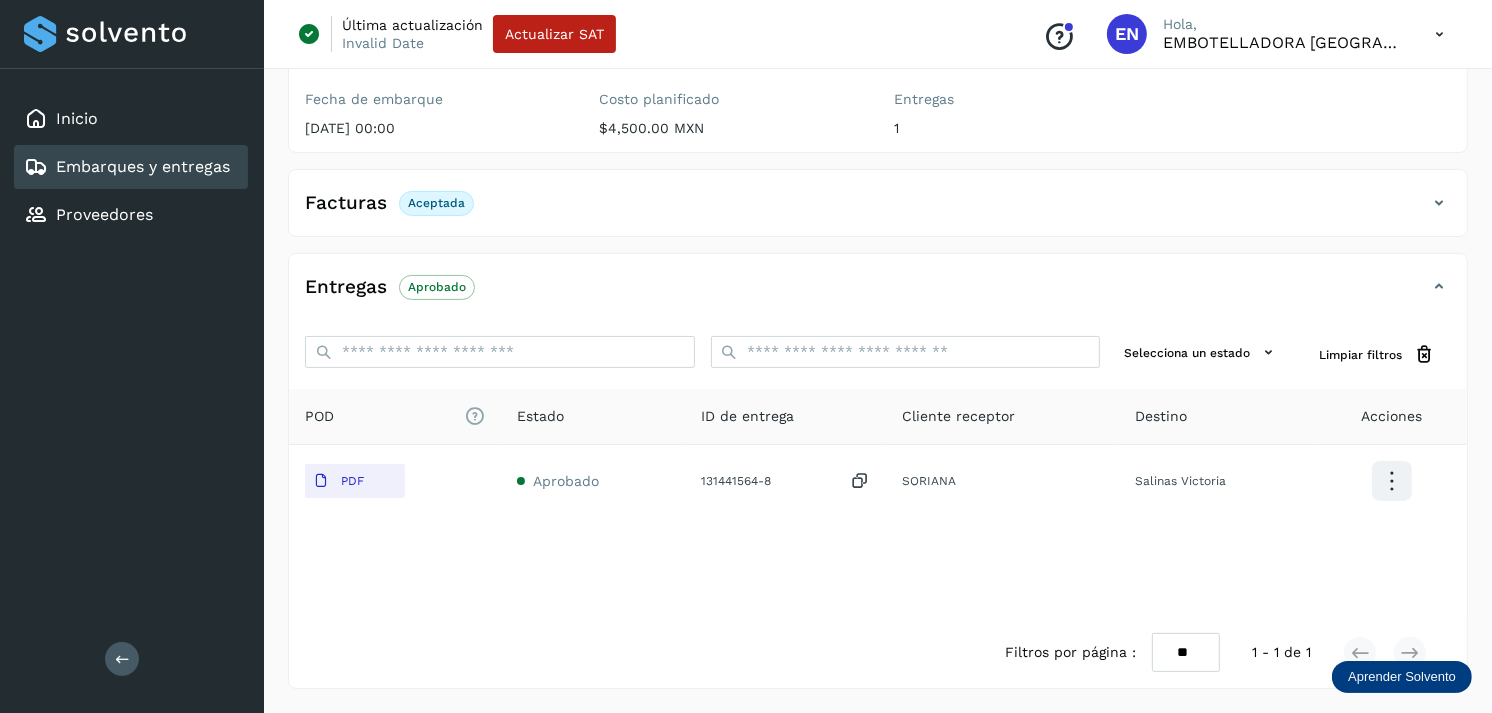 click on "Embarques y entregas" 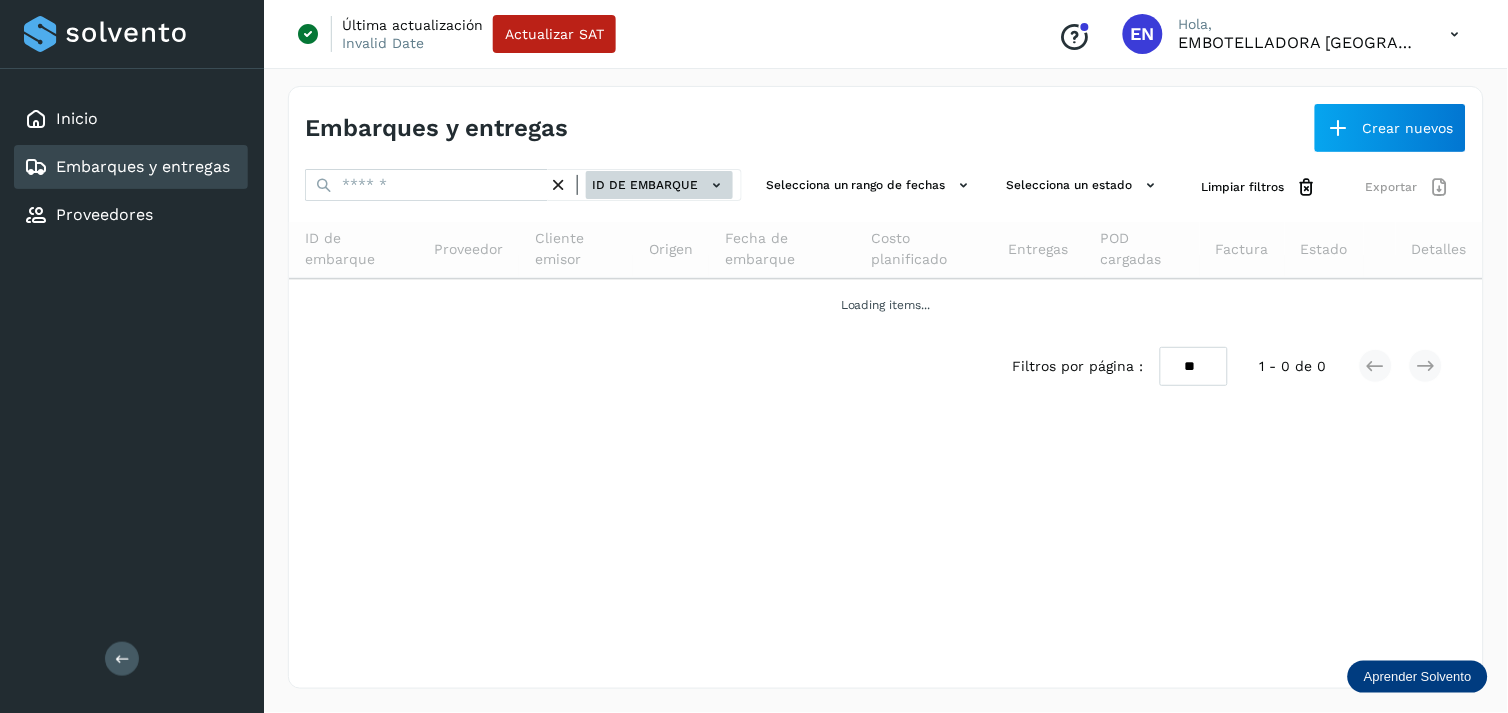 click on "ID de embarque" 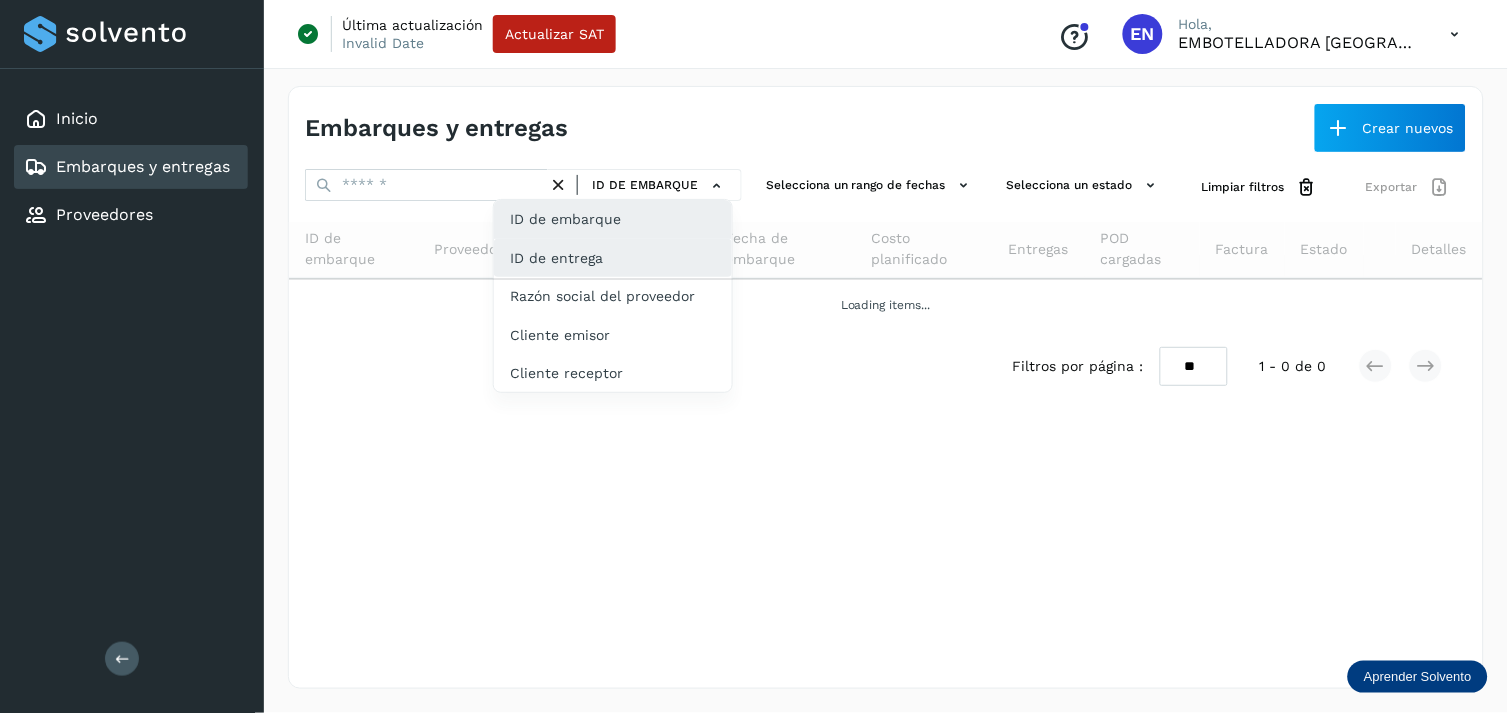click on "ID de entrega" 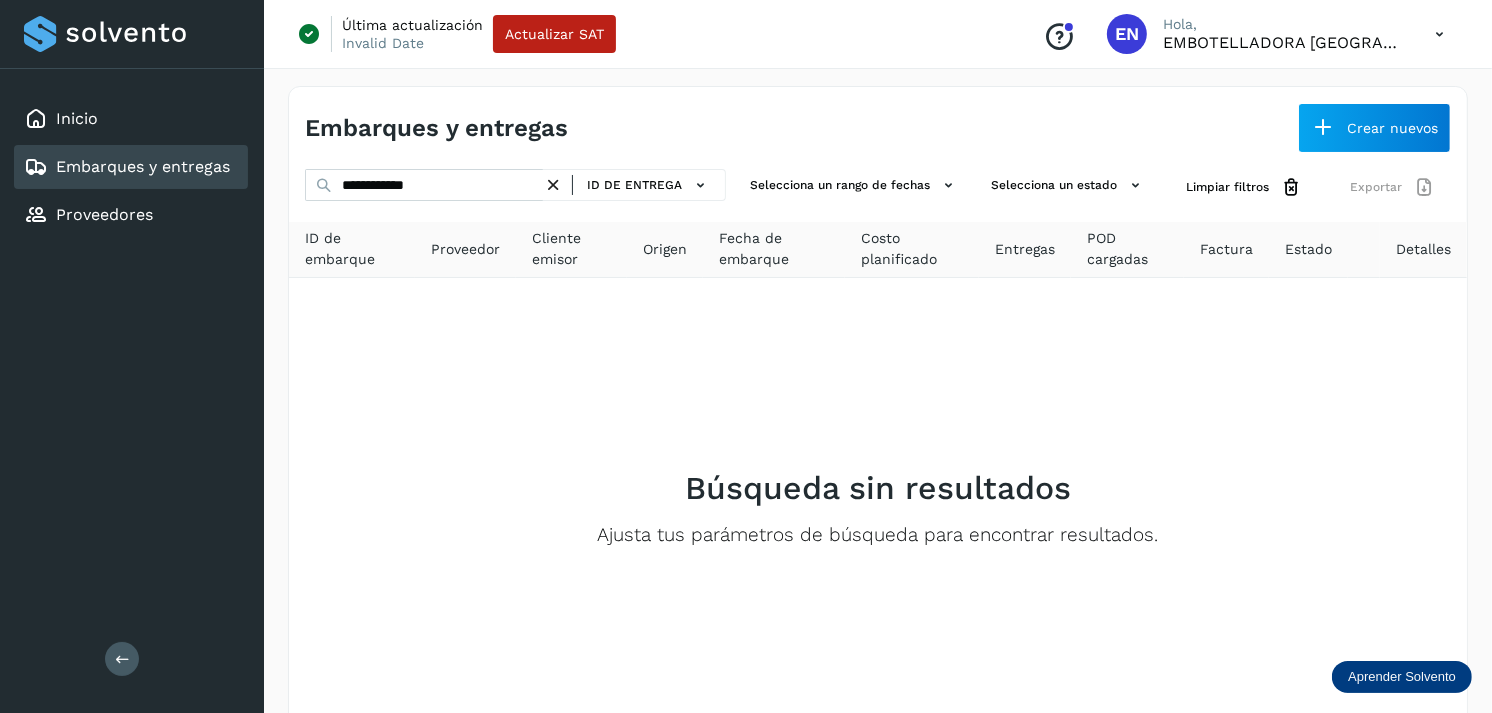 click at bounding box center (553, 185) 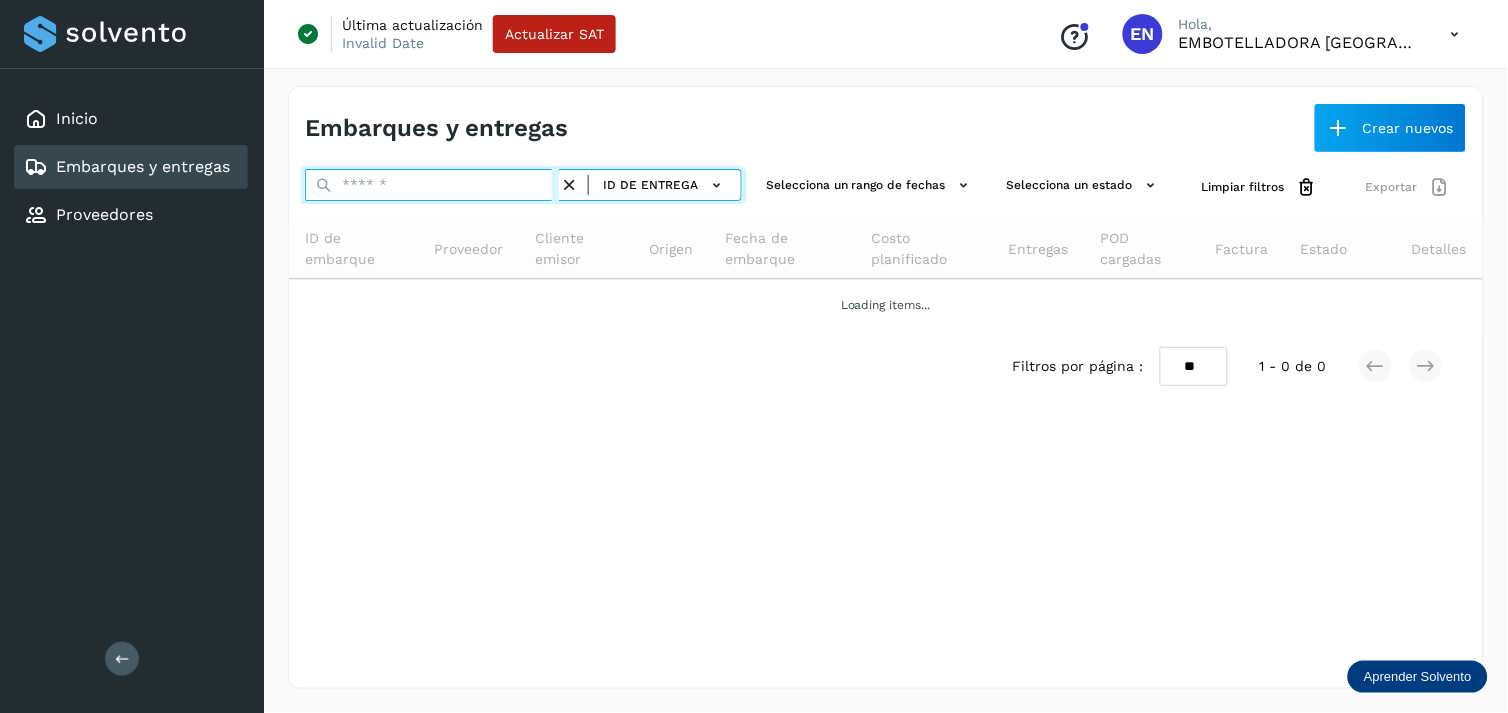 paste on "**********" 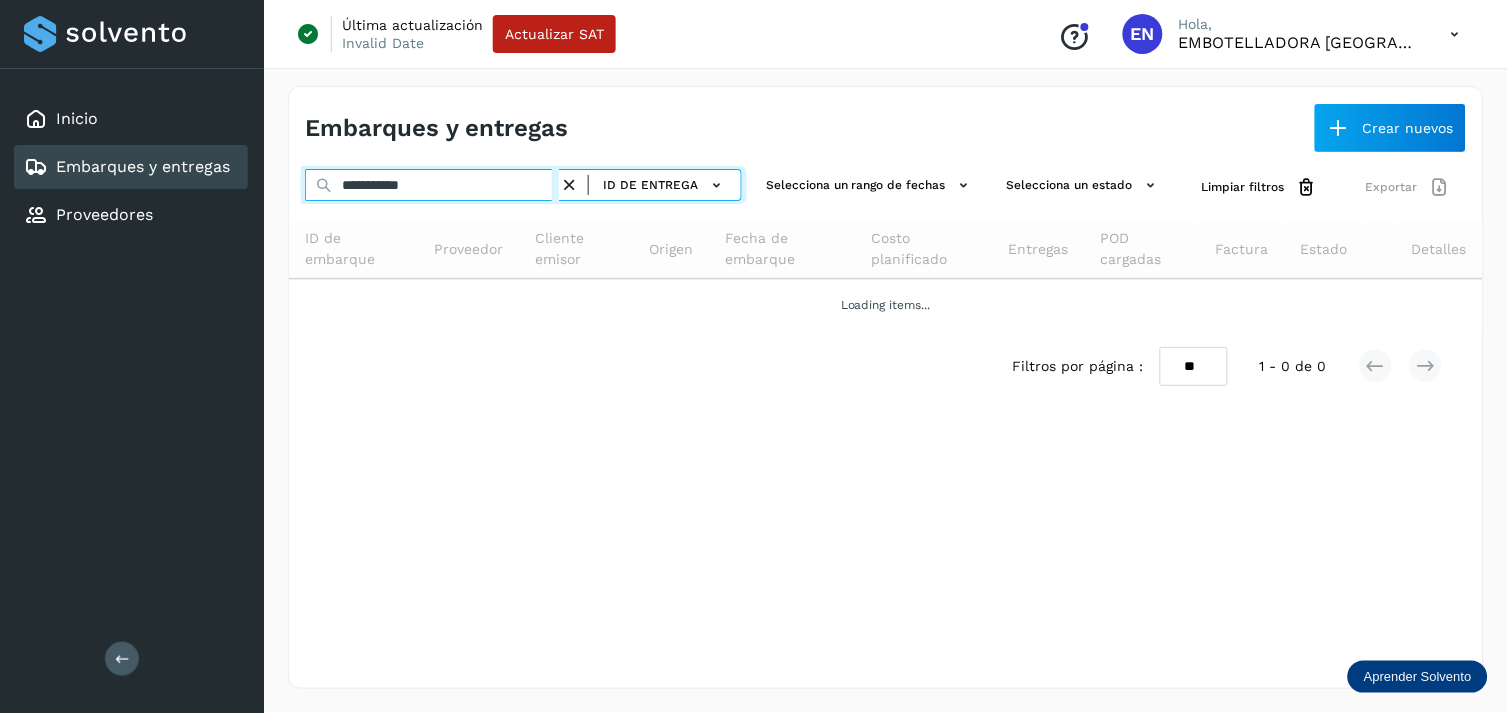 click on "**********" at bounding box center (432, 185) 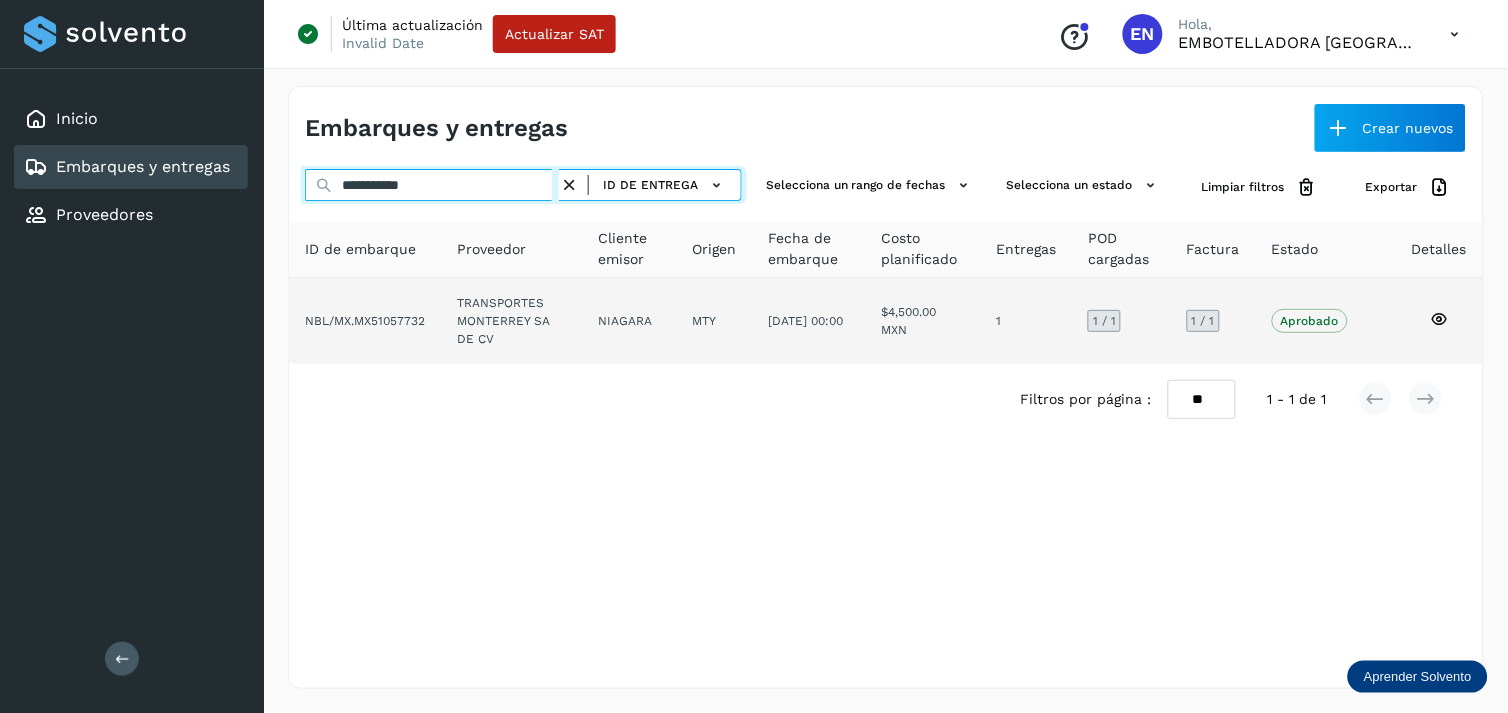 type on "**********" 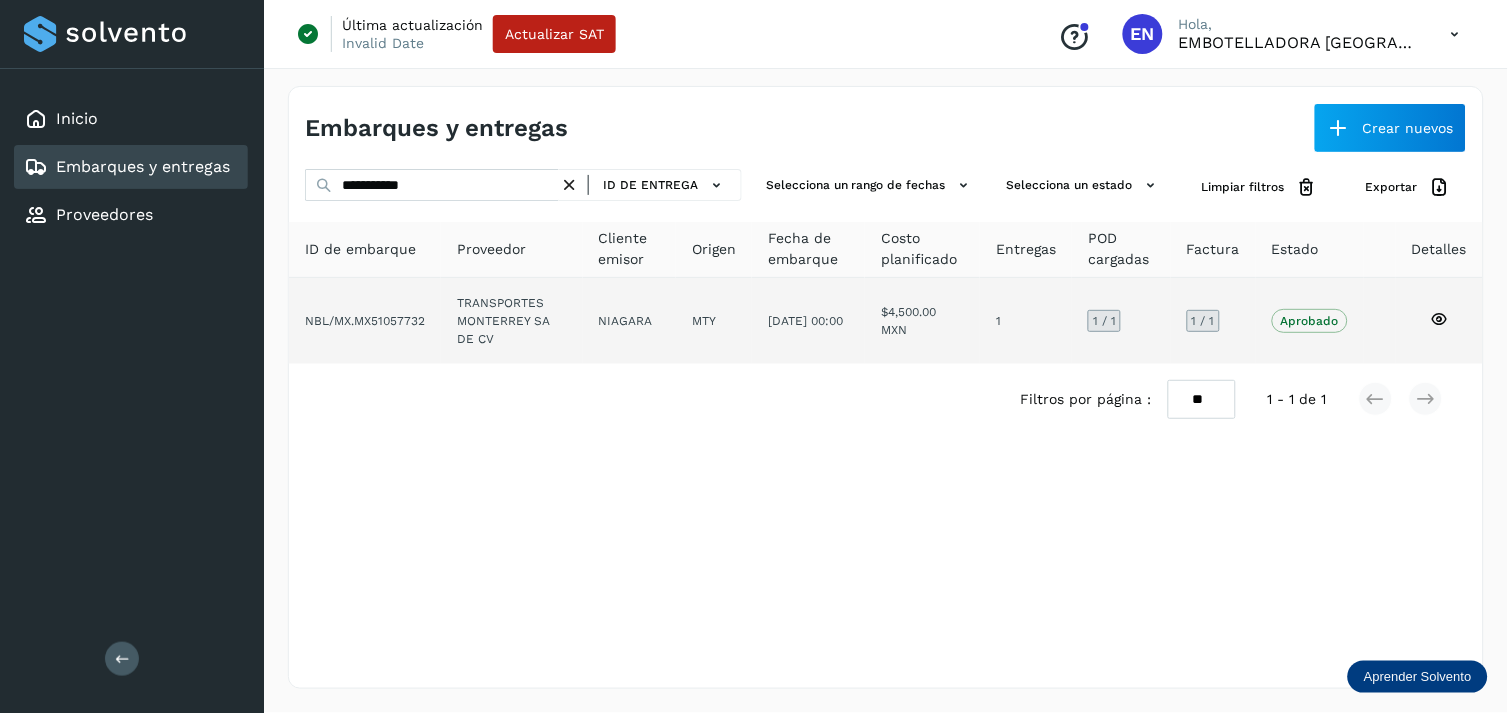 click on "NIAGARA" 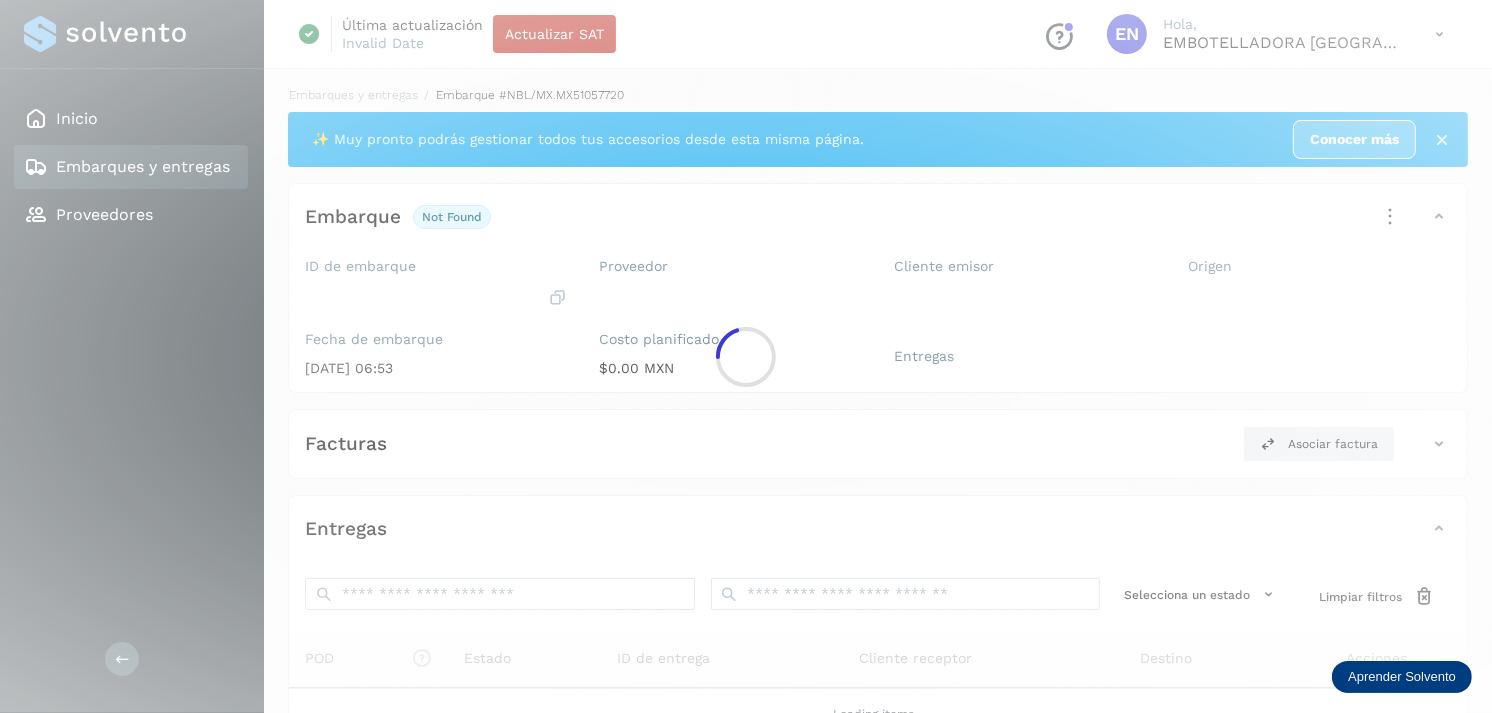 click 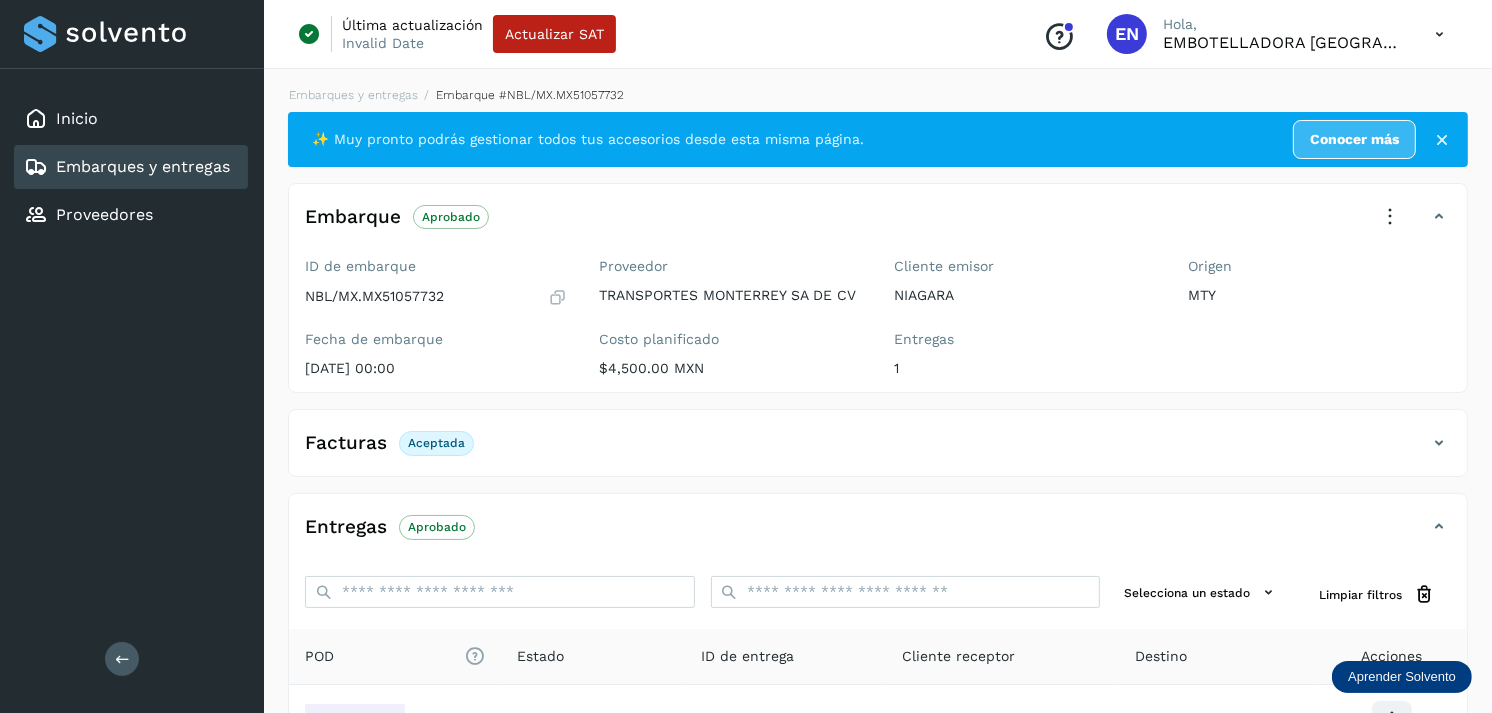 scroll, scrollTop: 241, scrollLeft: 0, axis: vertical 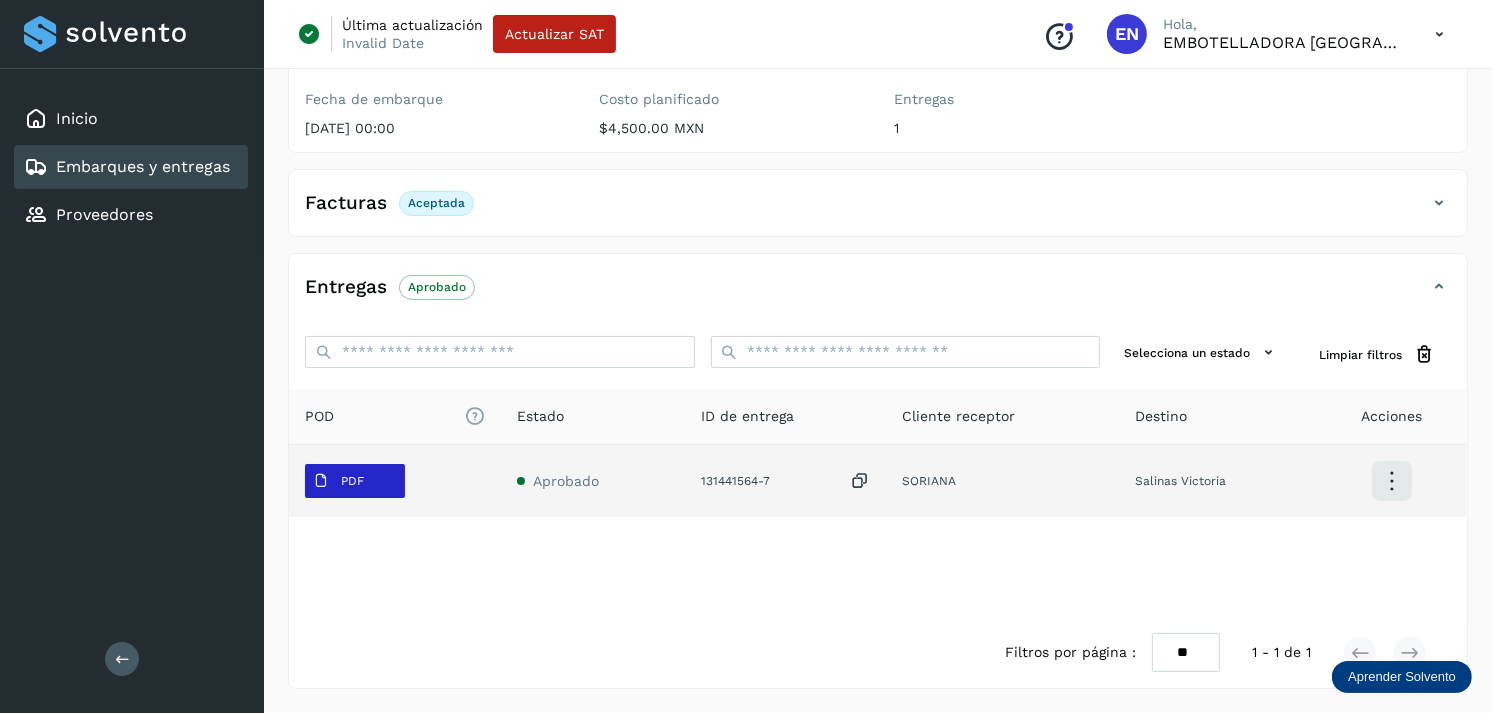 click on "PDF" at bounding box center [352, 481] 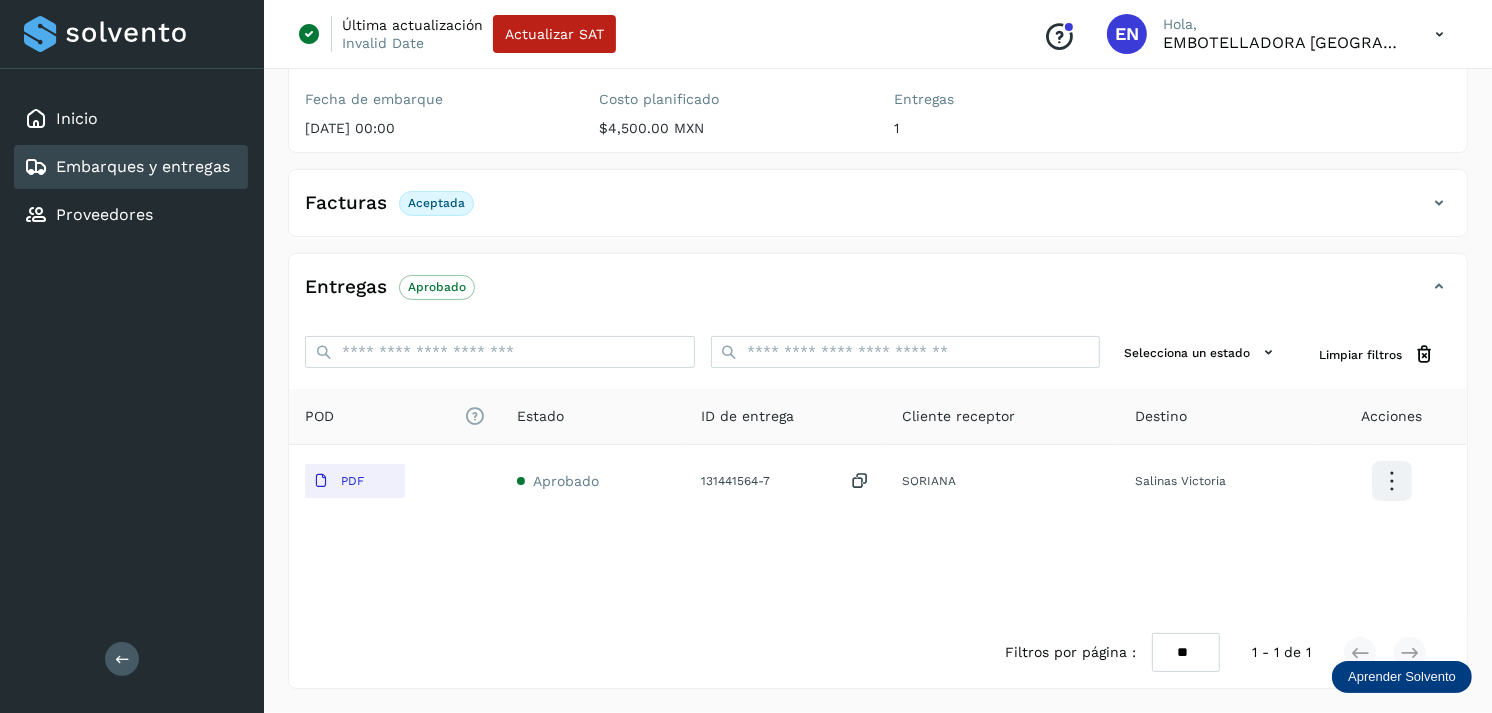 type 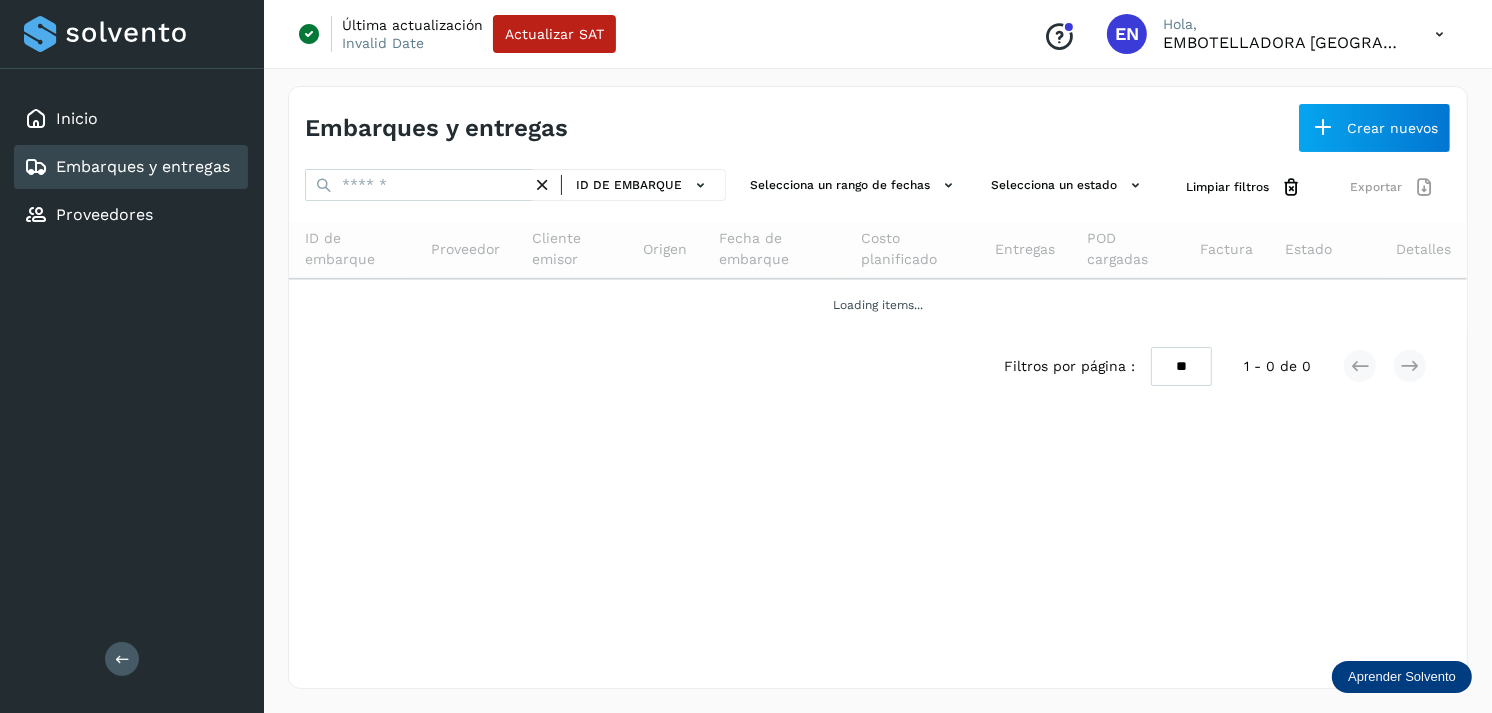 scroll, scrollTop: 0, scrollLeft: 0, axis: both 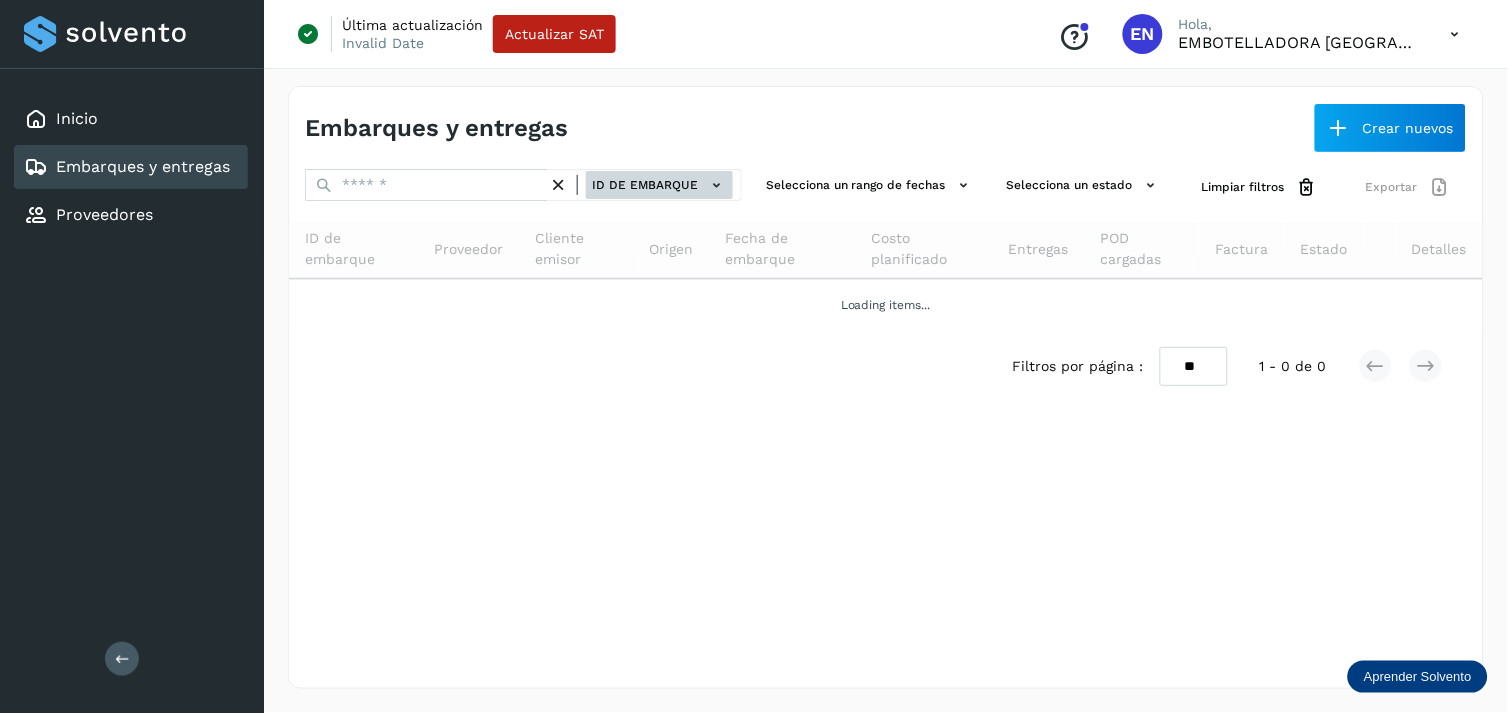 click on "ID de embarque" 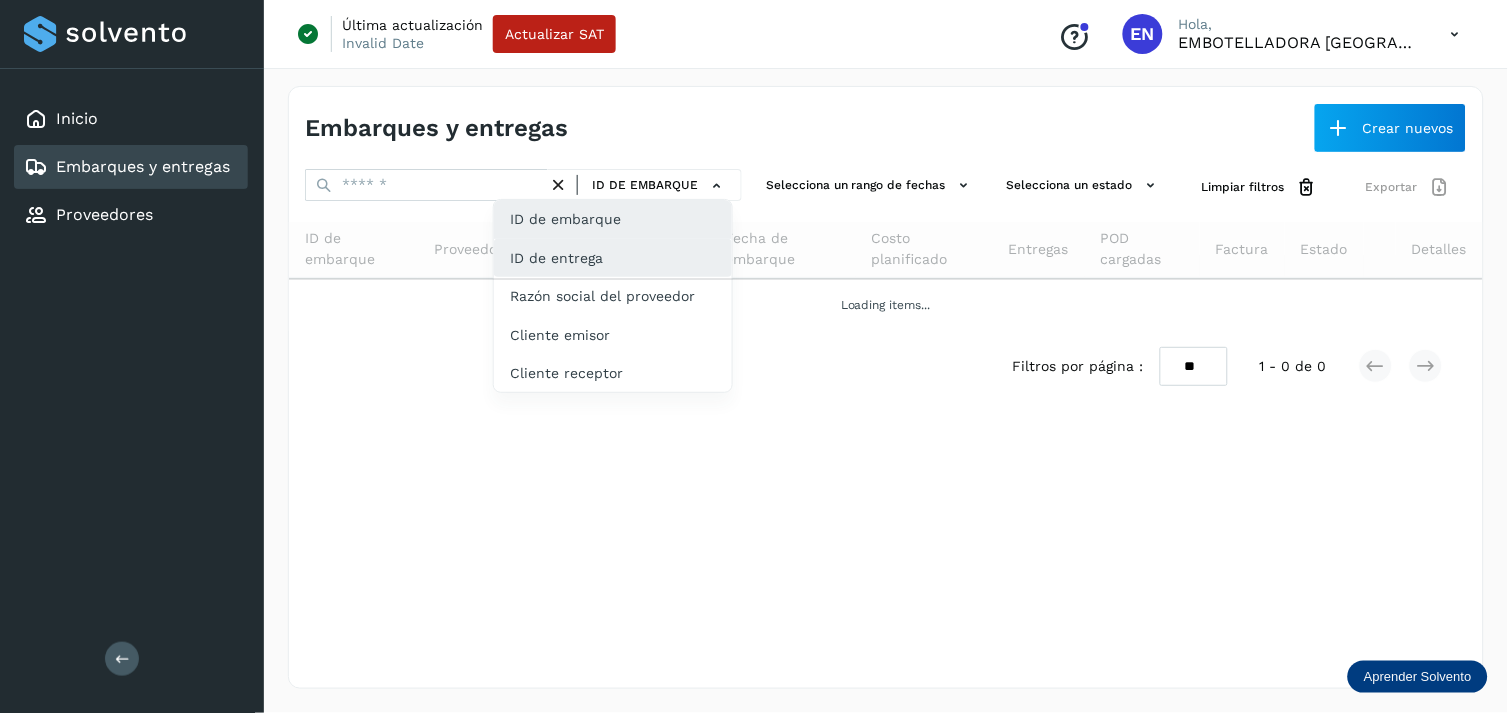 drag, startPoint x: 561, startPoint y: 280, endPoint x: 608, endPoint y: 250, distance: 55.758408 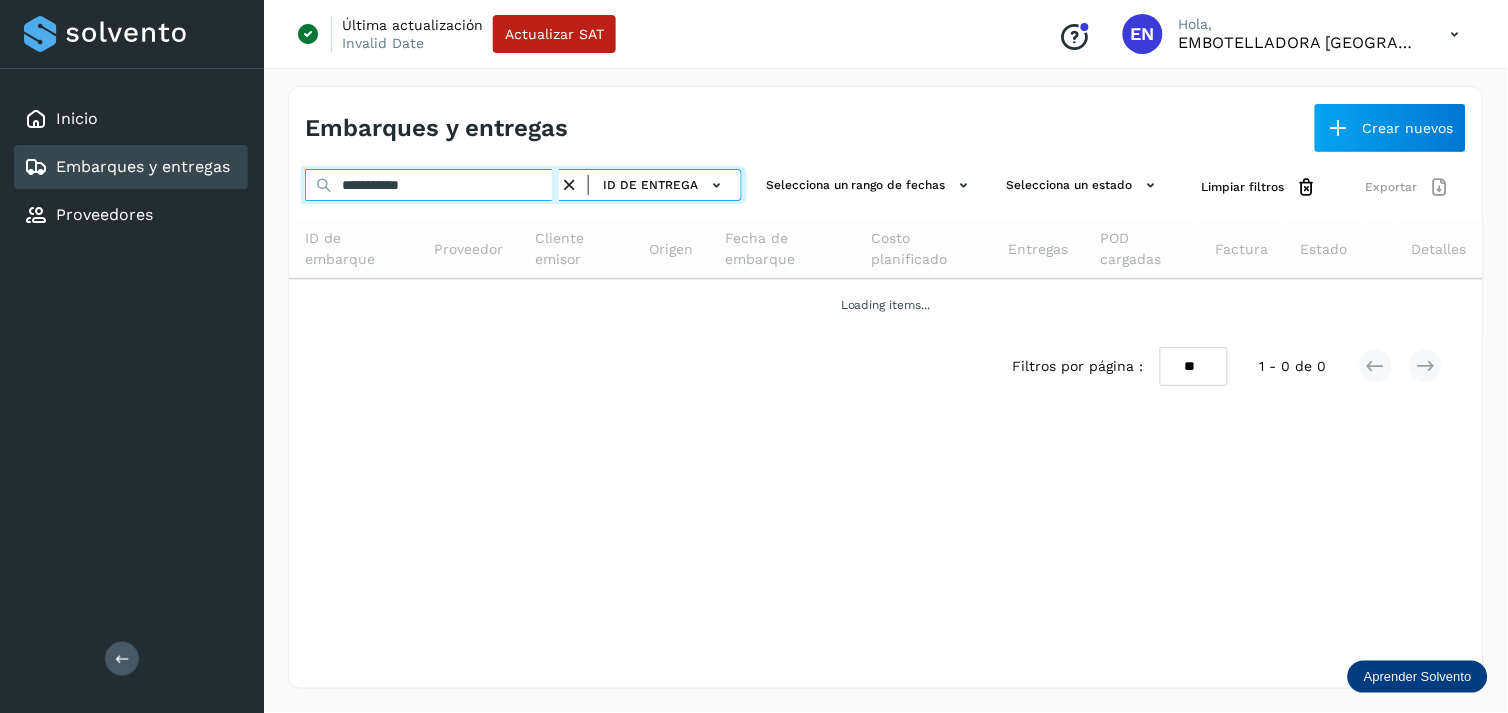 click on "**********" at bounding box center [432, 185] 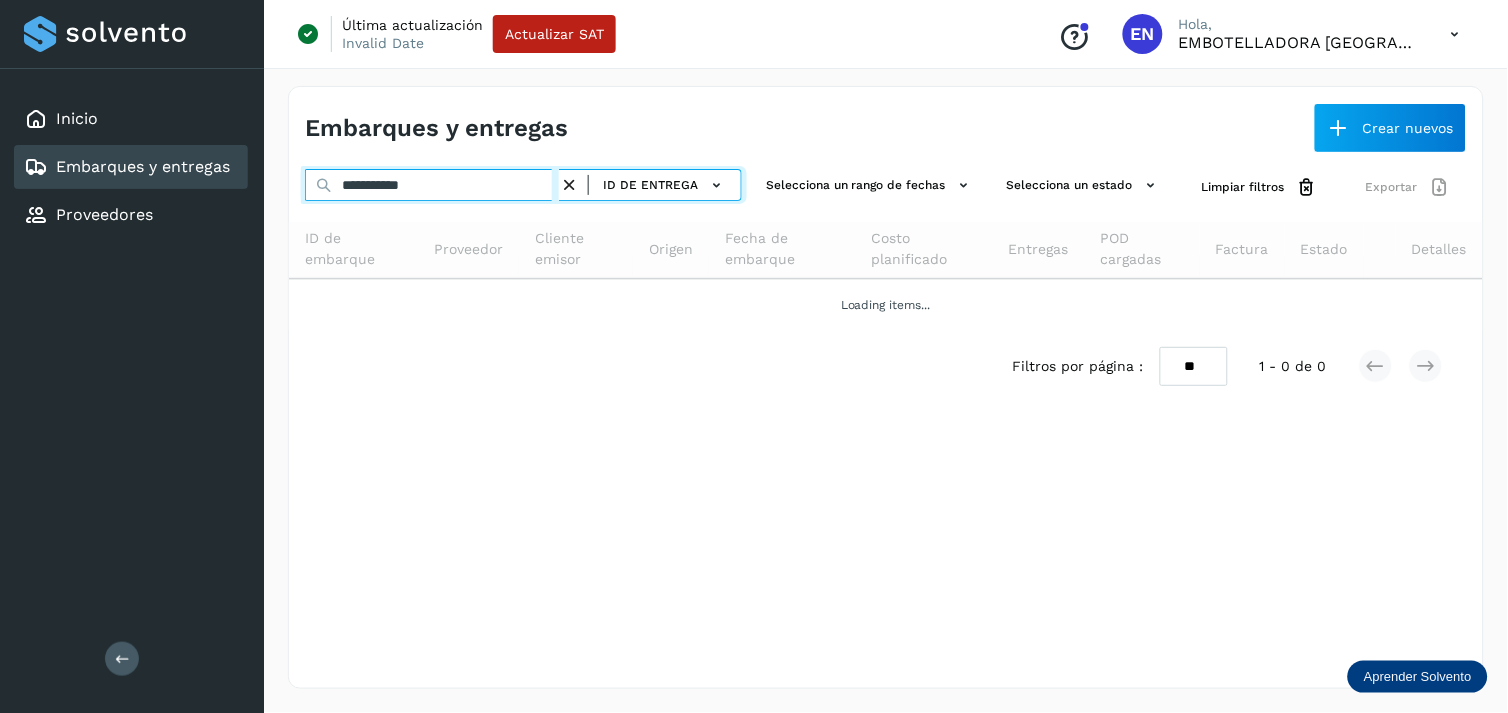 click on "**********" at bounding box center (432, 185) 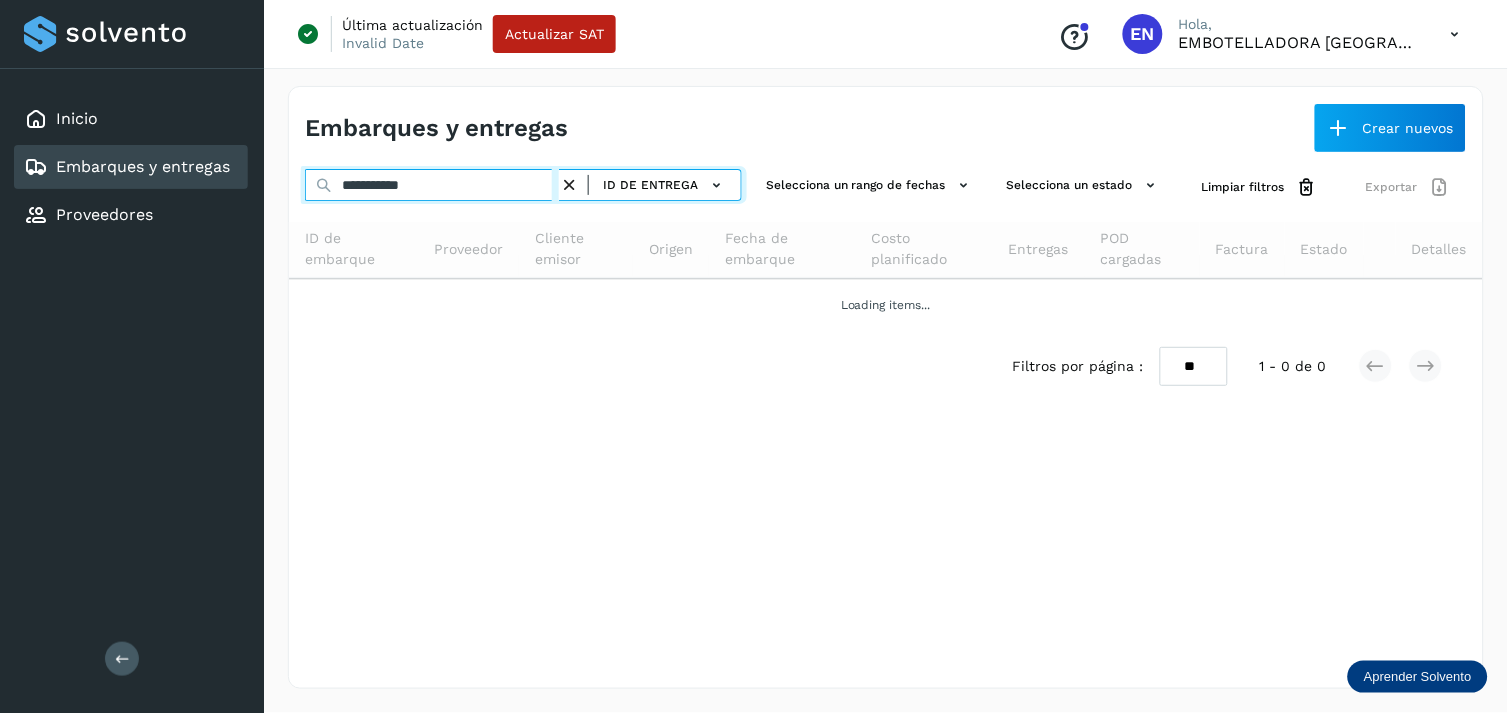click on "**********" at bounding box center [432, 185] 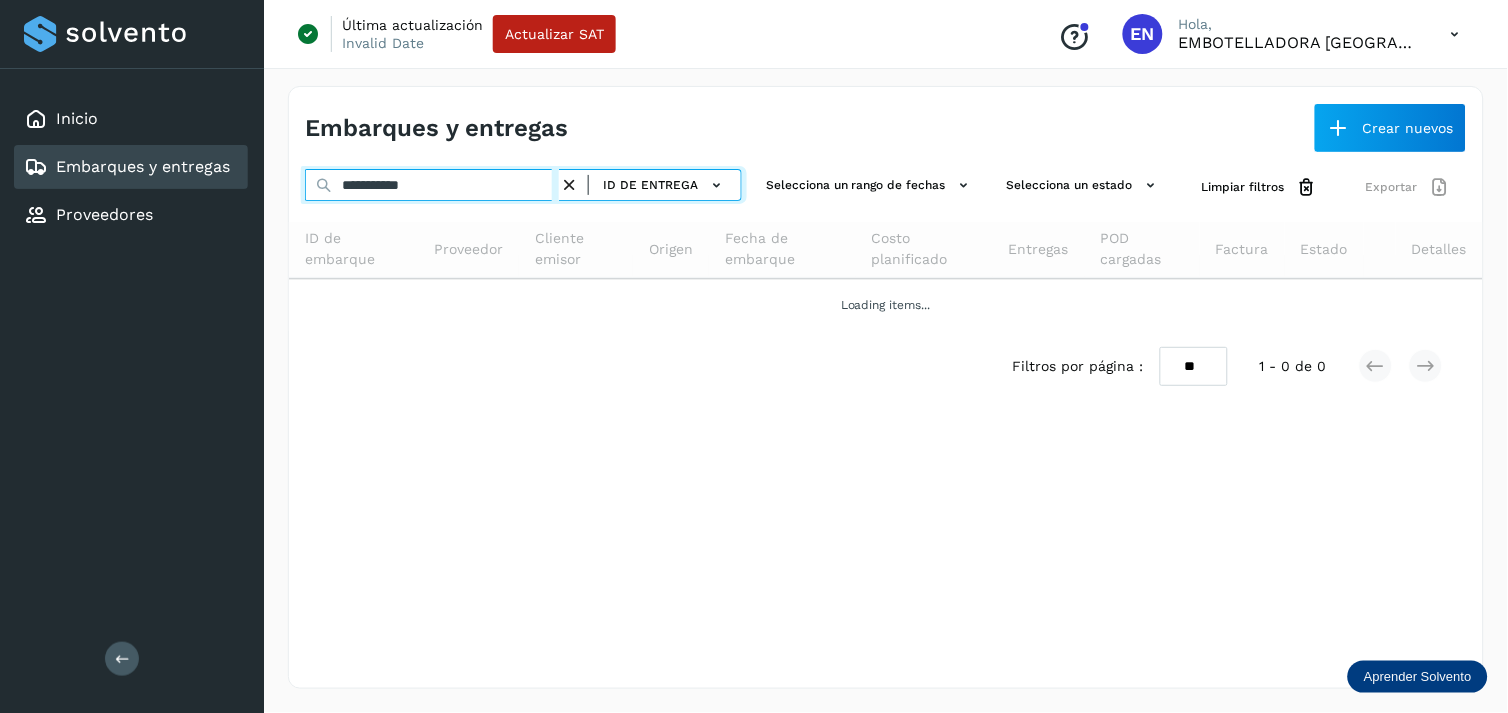 paste 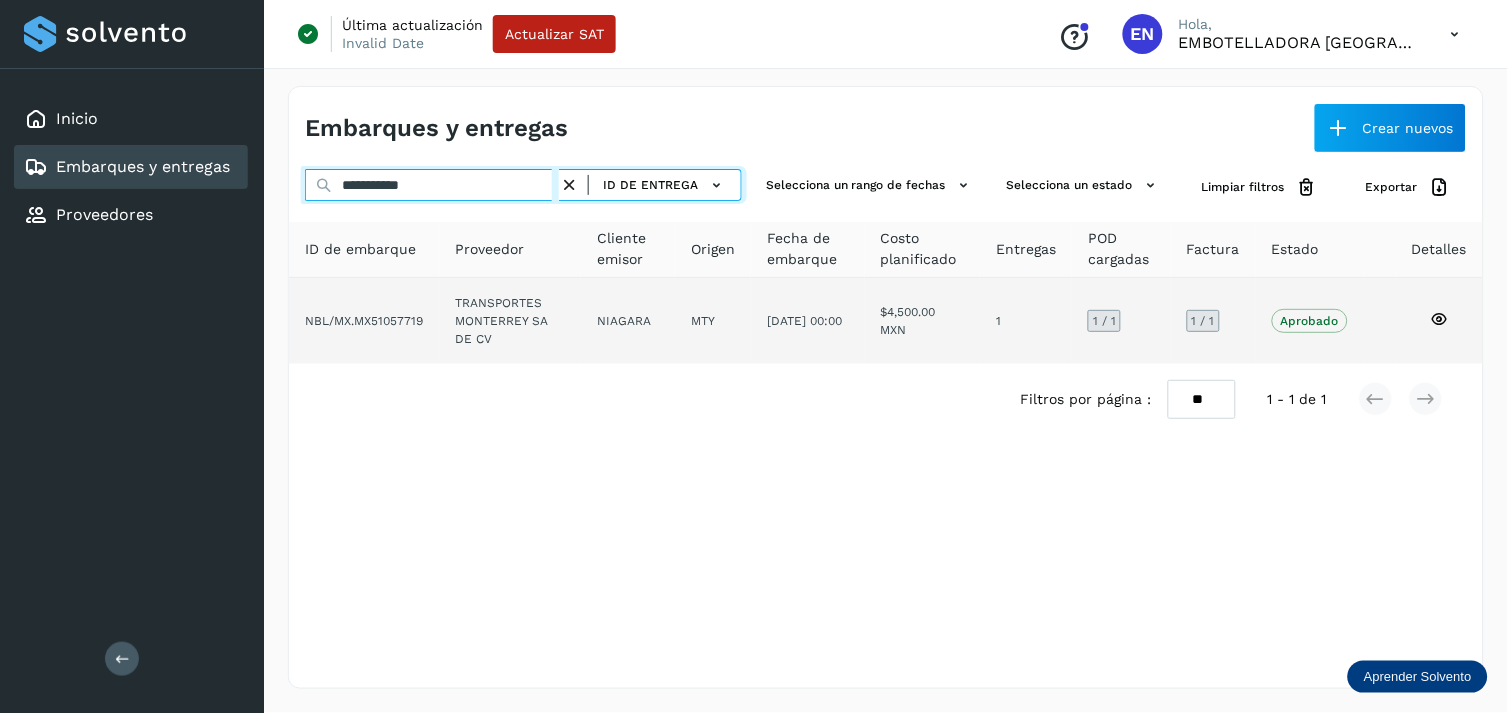 type on "**********" 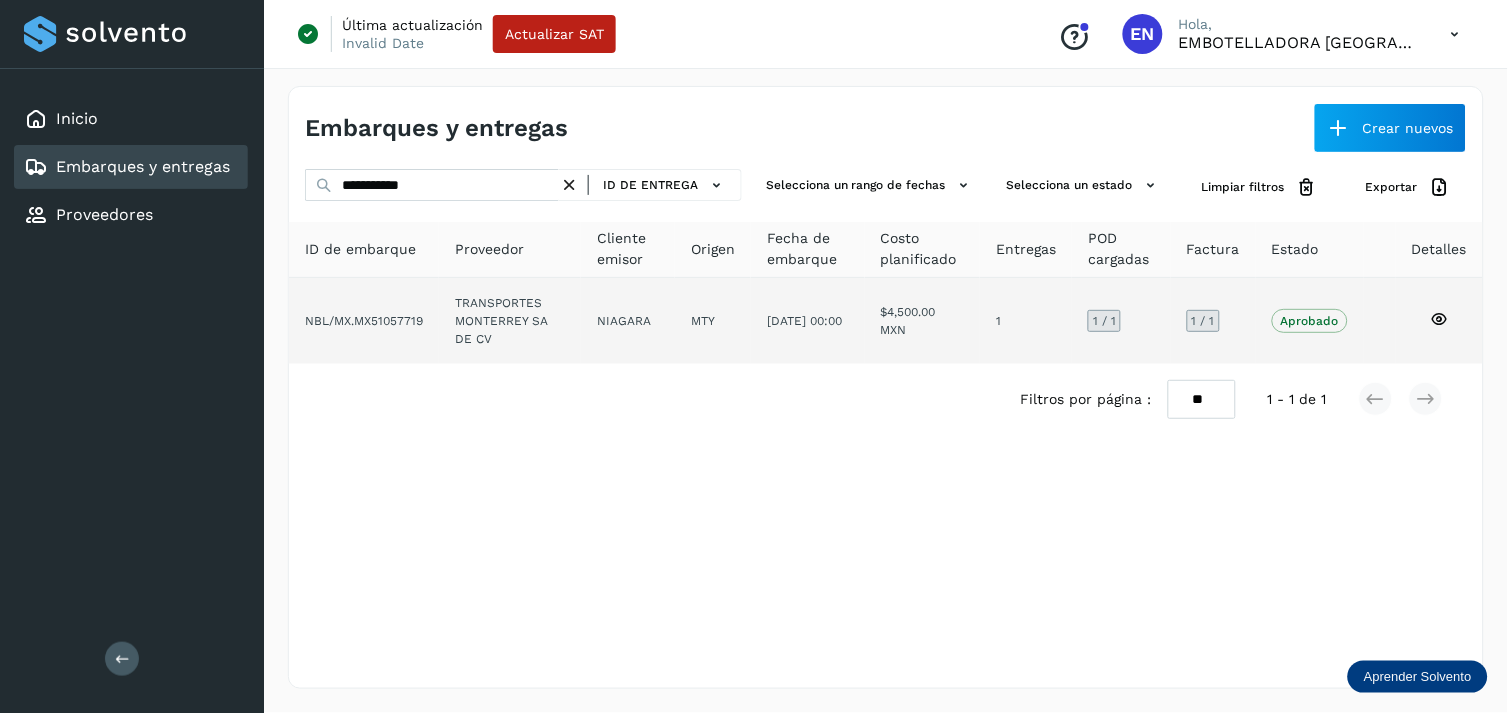 click on "TRANSPORTES MONTERREY SA DE CV" 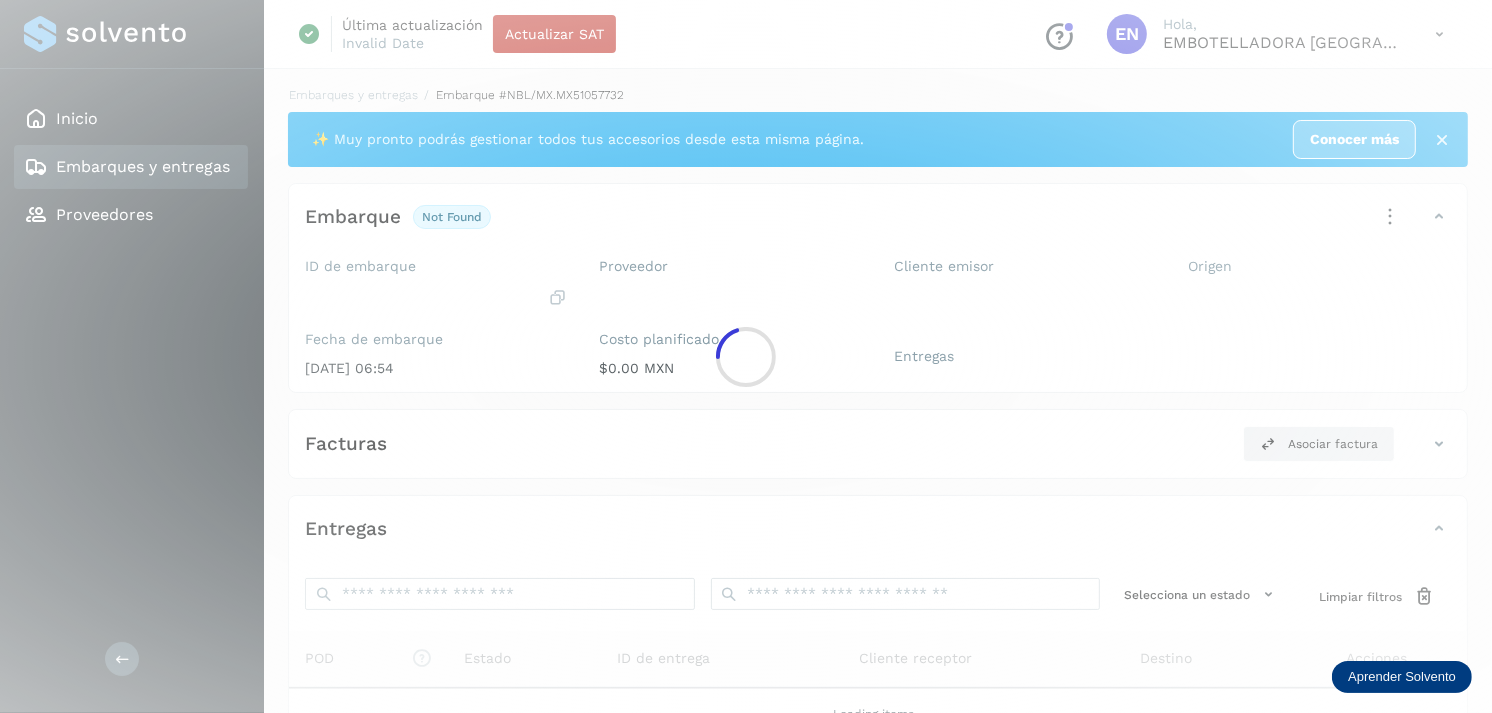 click 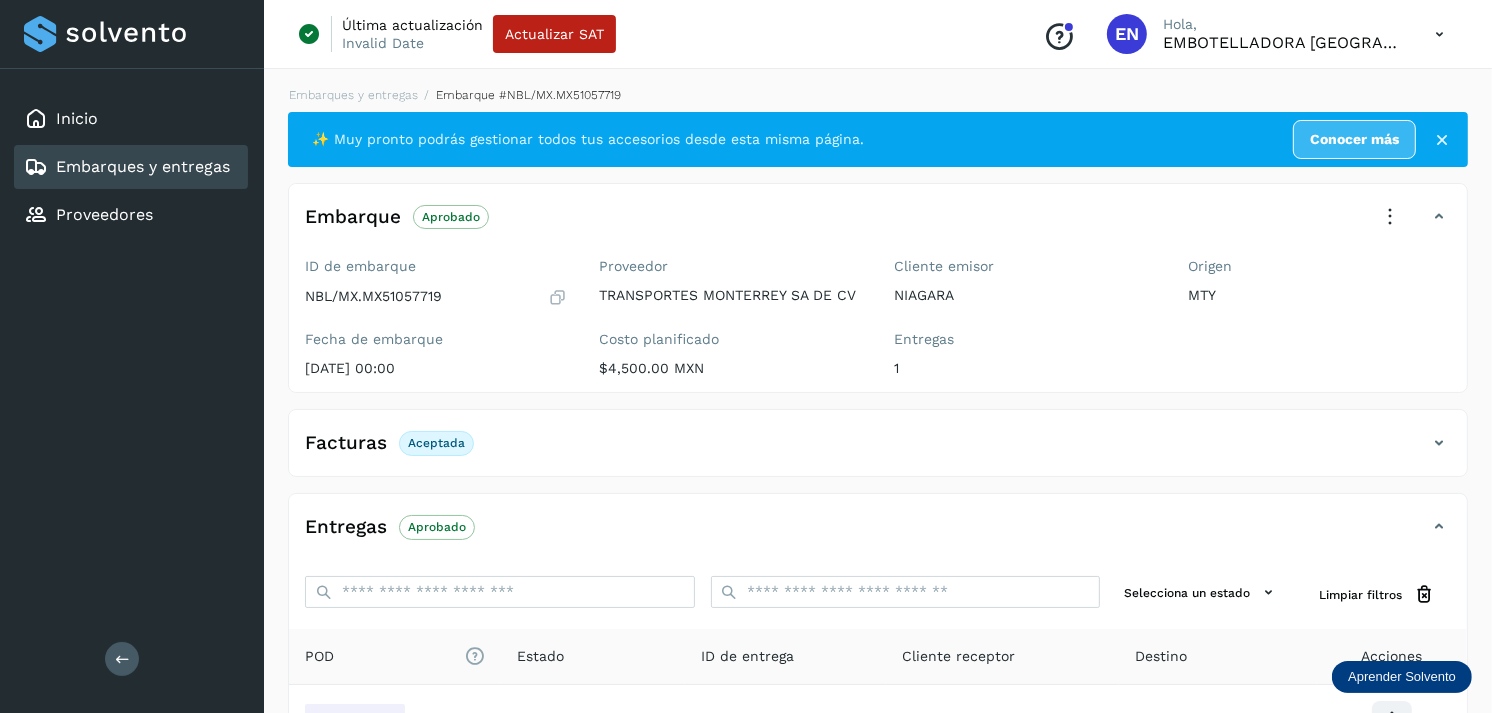 scroll, scrollTop: 241, scrollLeft: 0, axis: vertical 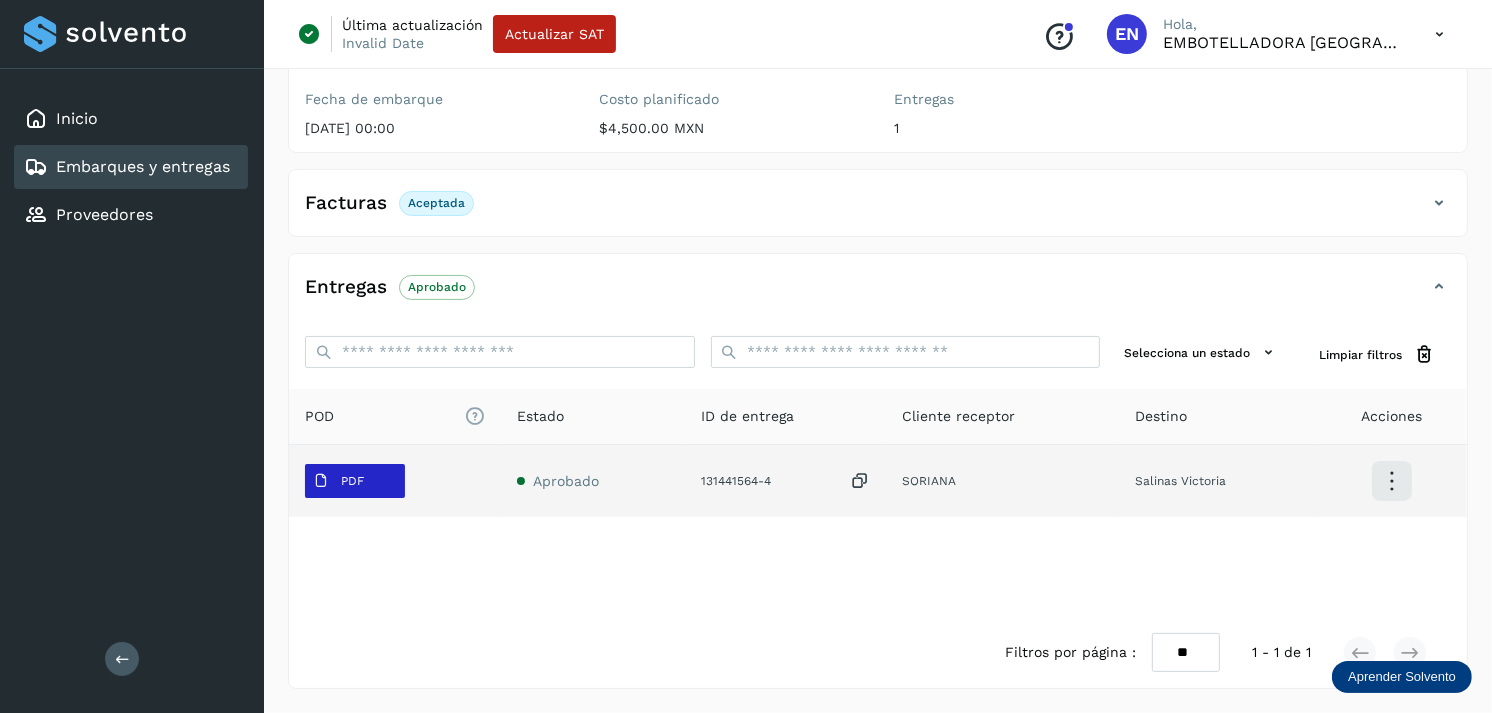click on "PDF" at bounding box center [338, 481] 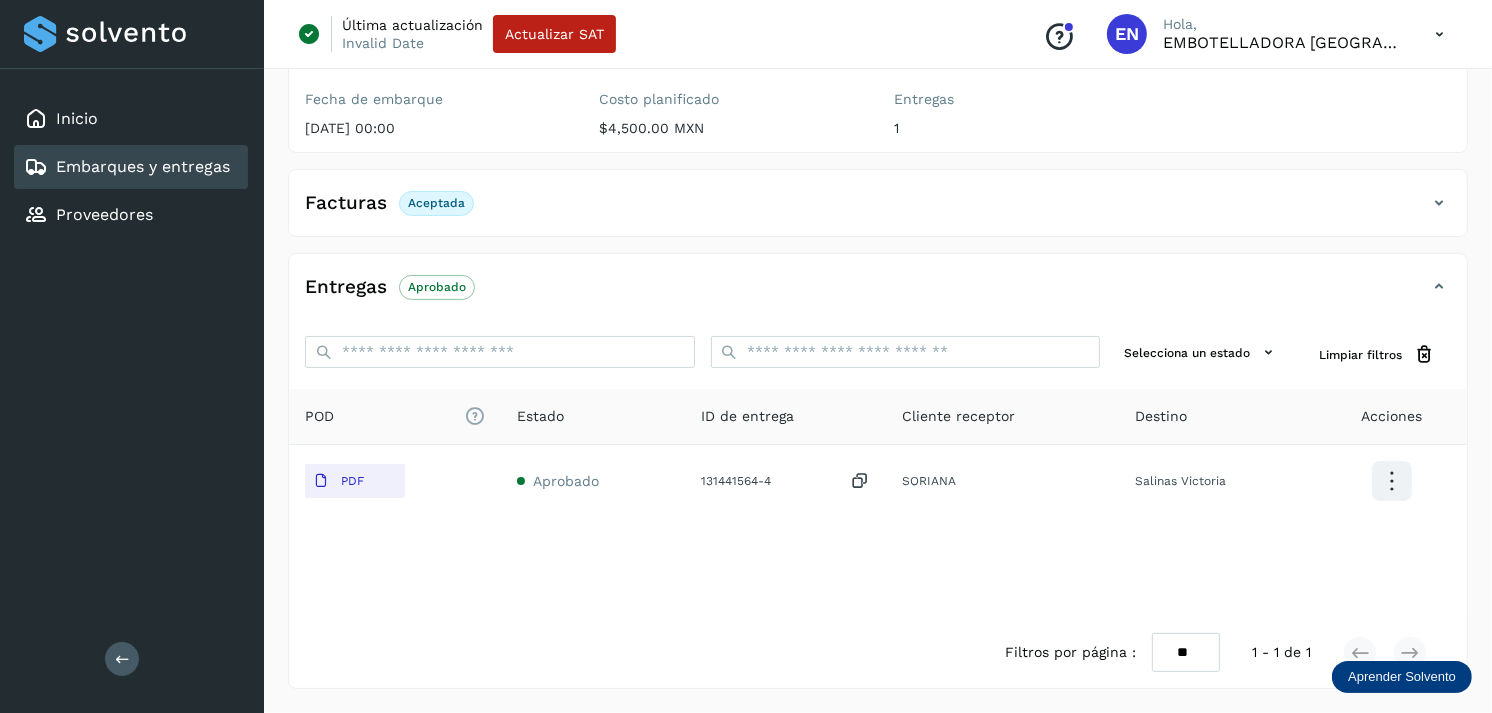 type 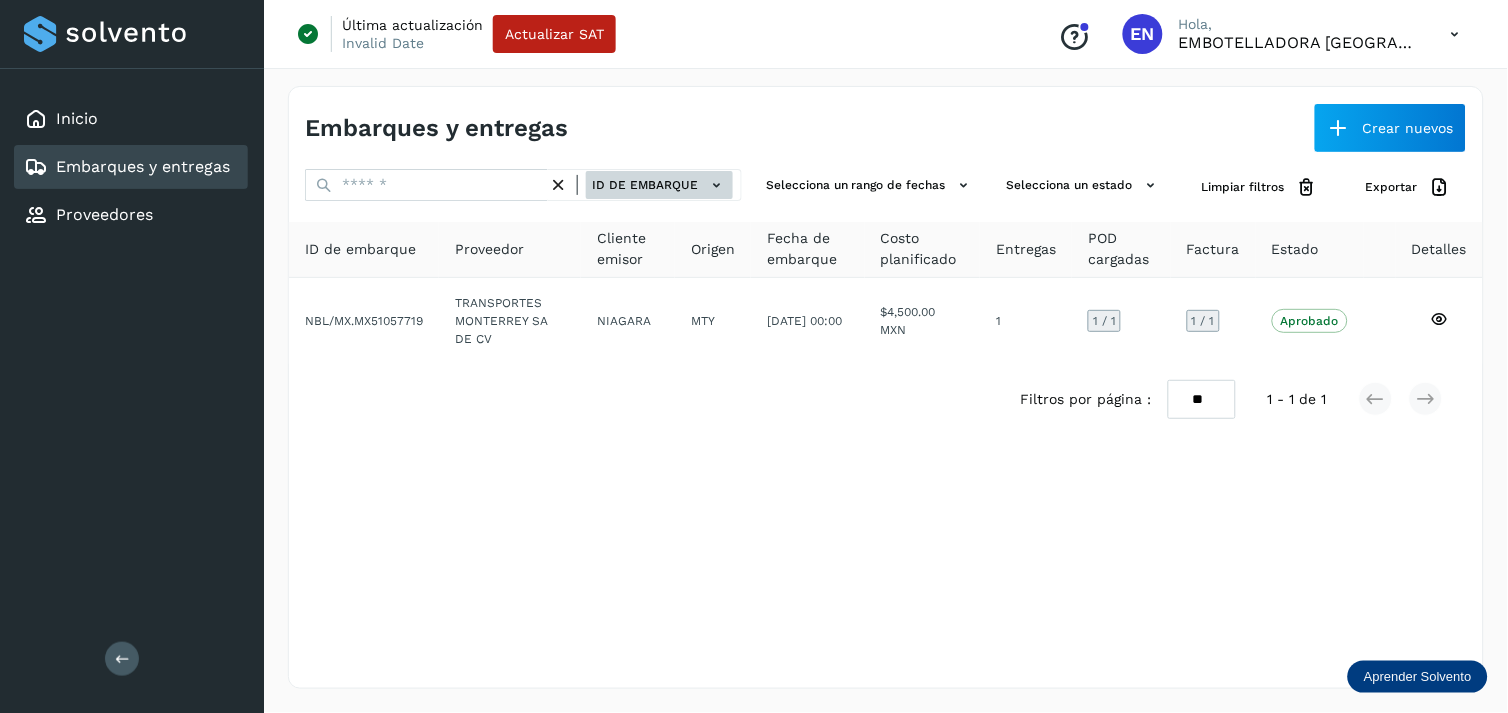 click 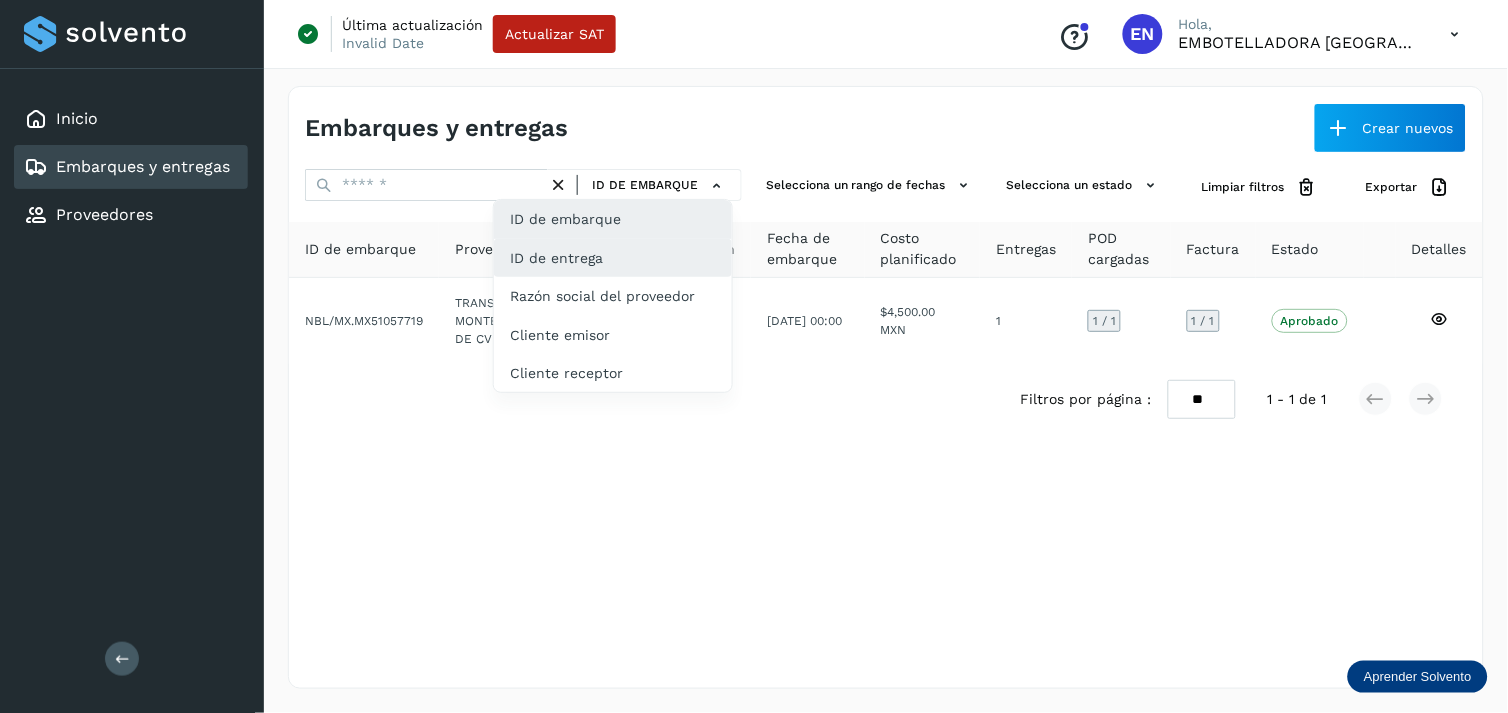 drag, startPoint x: 632, startPoint y: 293, endPoint x: 660, endPoint y: 273, distance: 34.4093 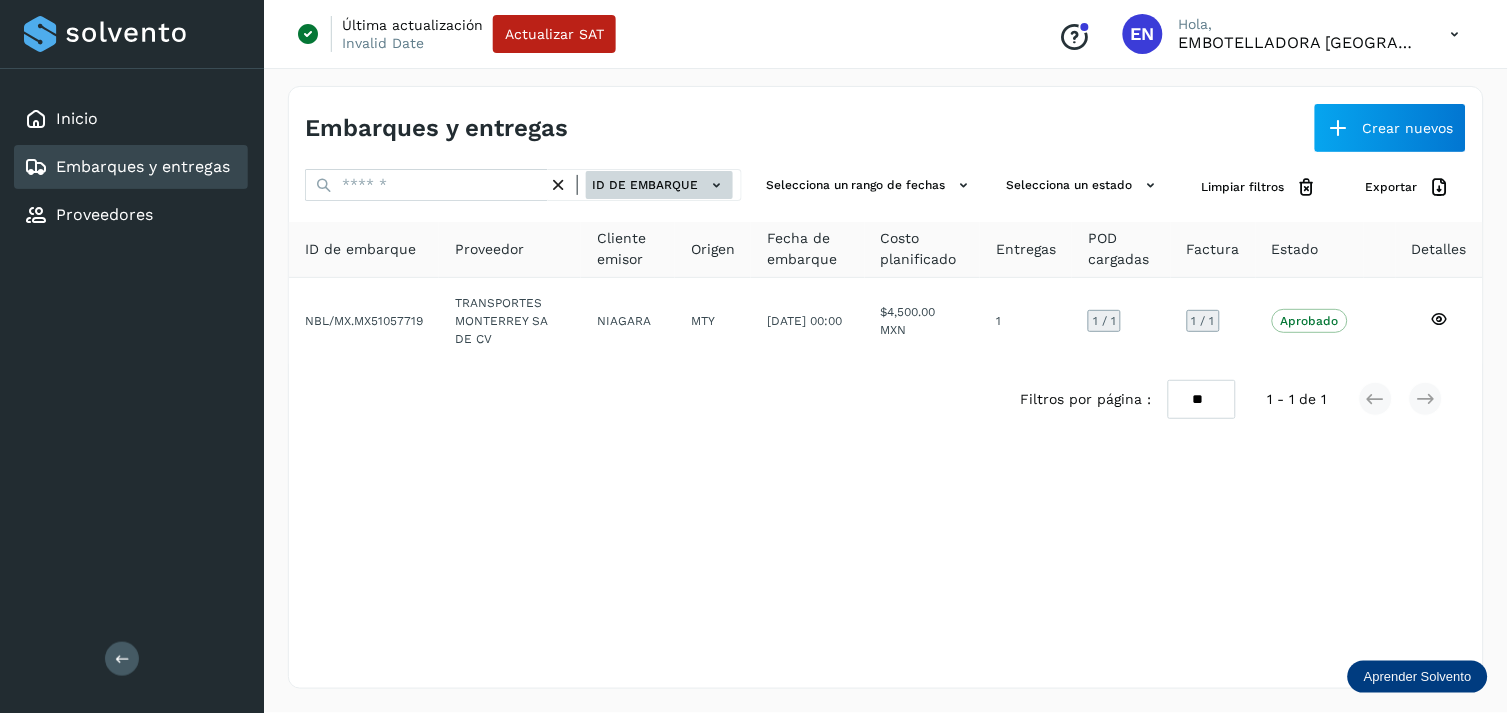 click on "ID de embarque" 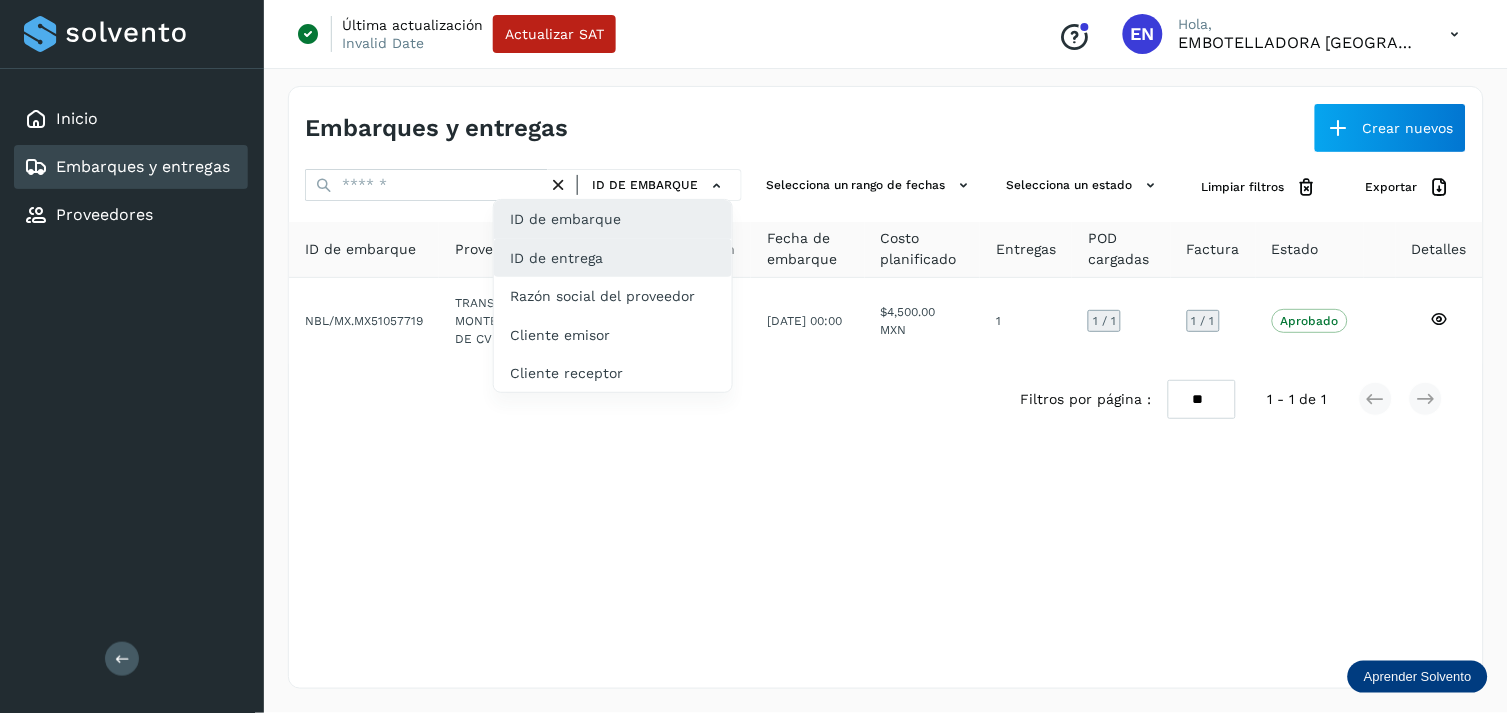 click on "ID de entrega" 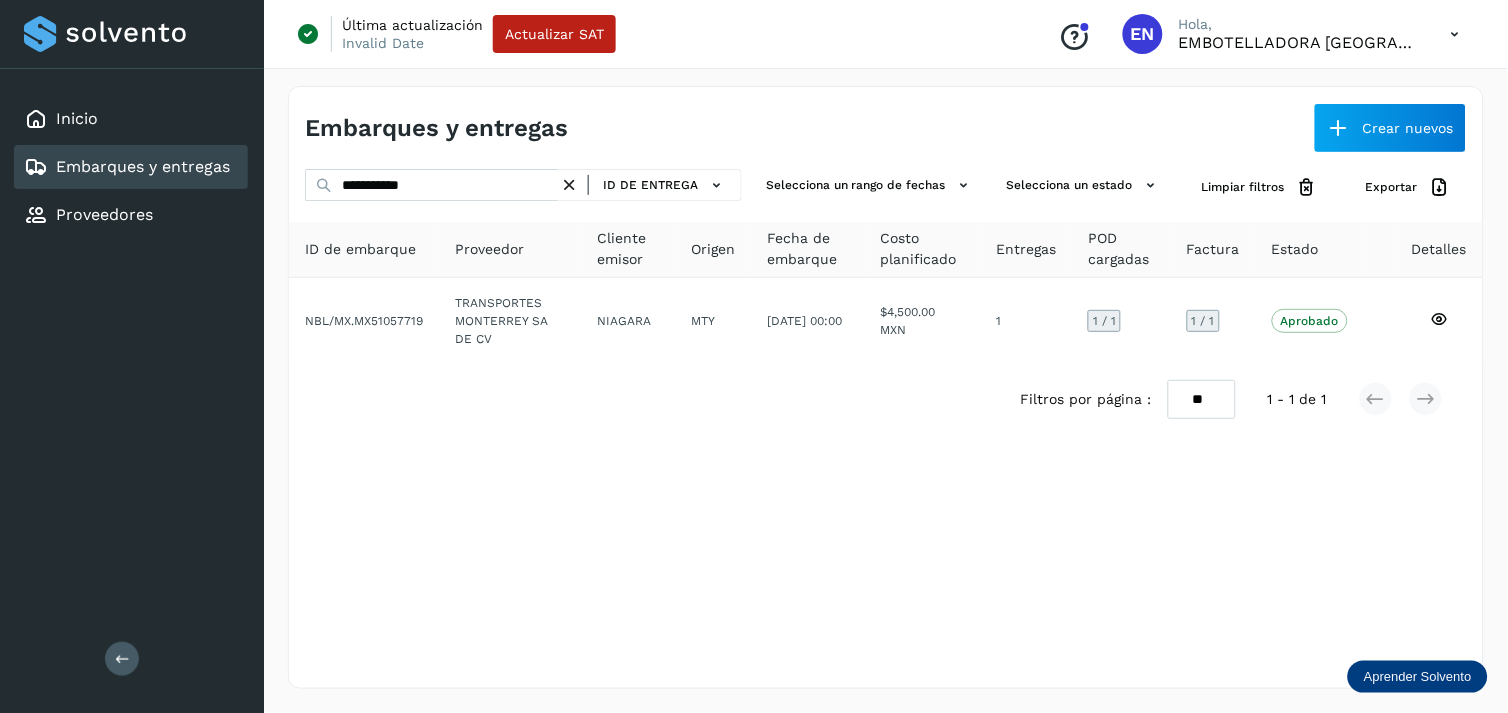 drag, startPoint x: 420, startPoint y: 166, endPoint x: 397, endPoint y: 184, distance: 29.206163 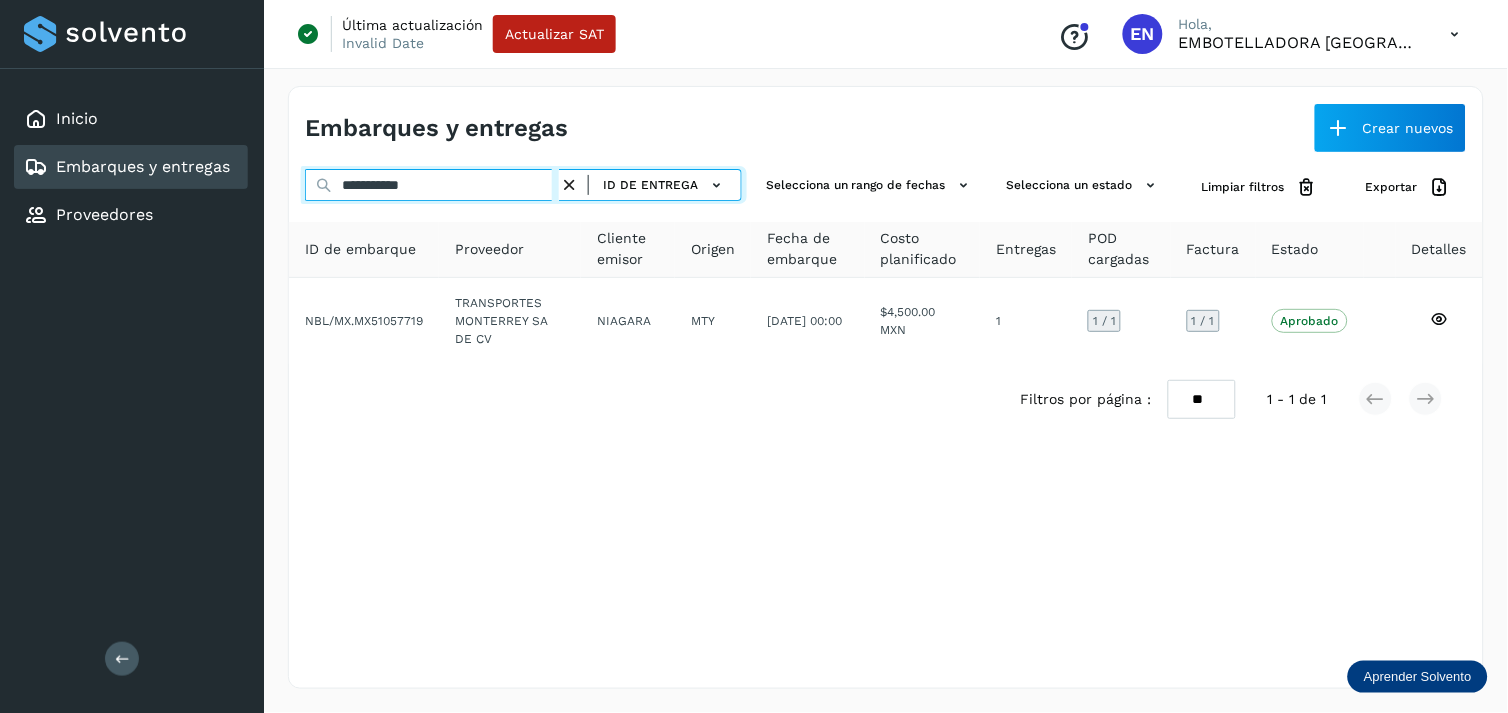 click on "**********" at bounding box center [432, 185] 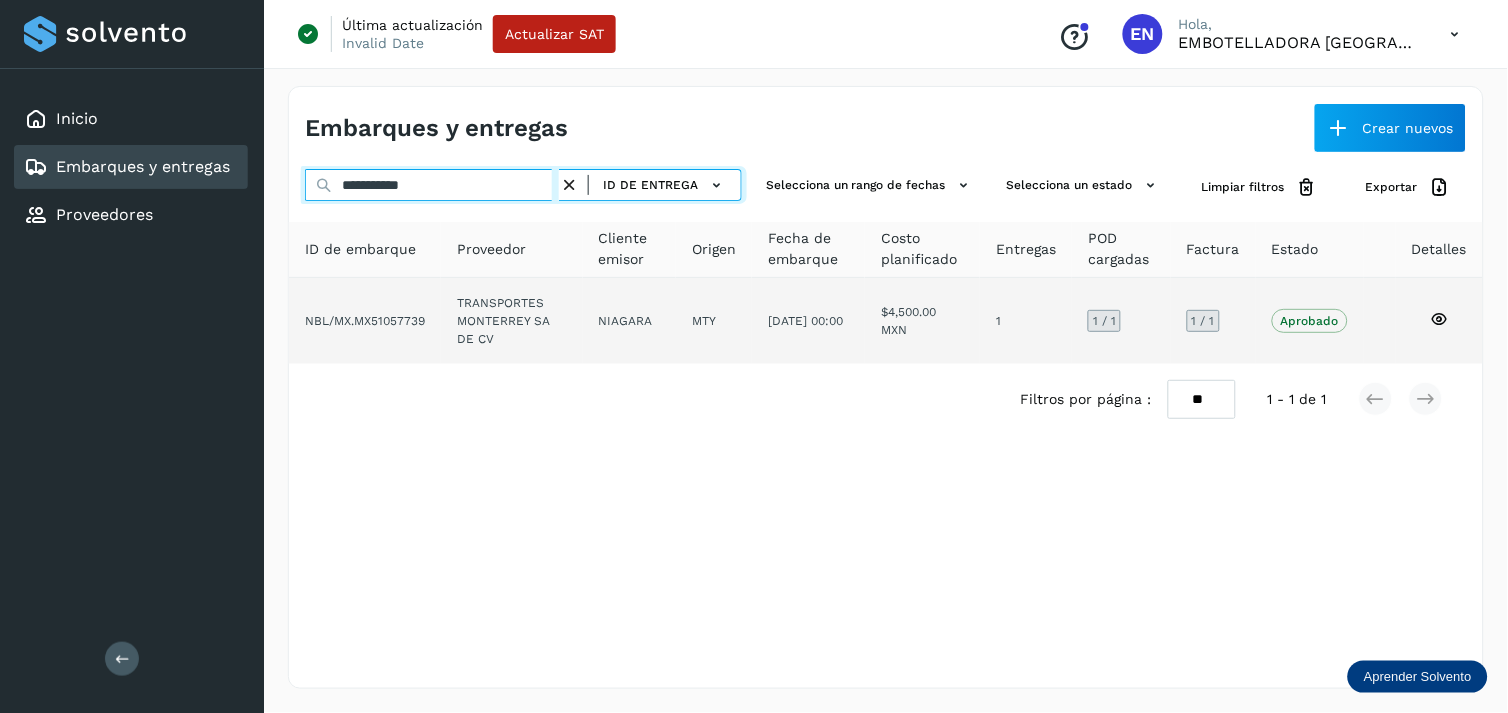 type on "**********" 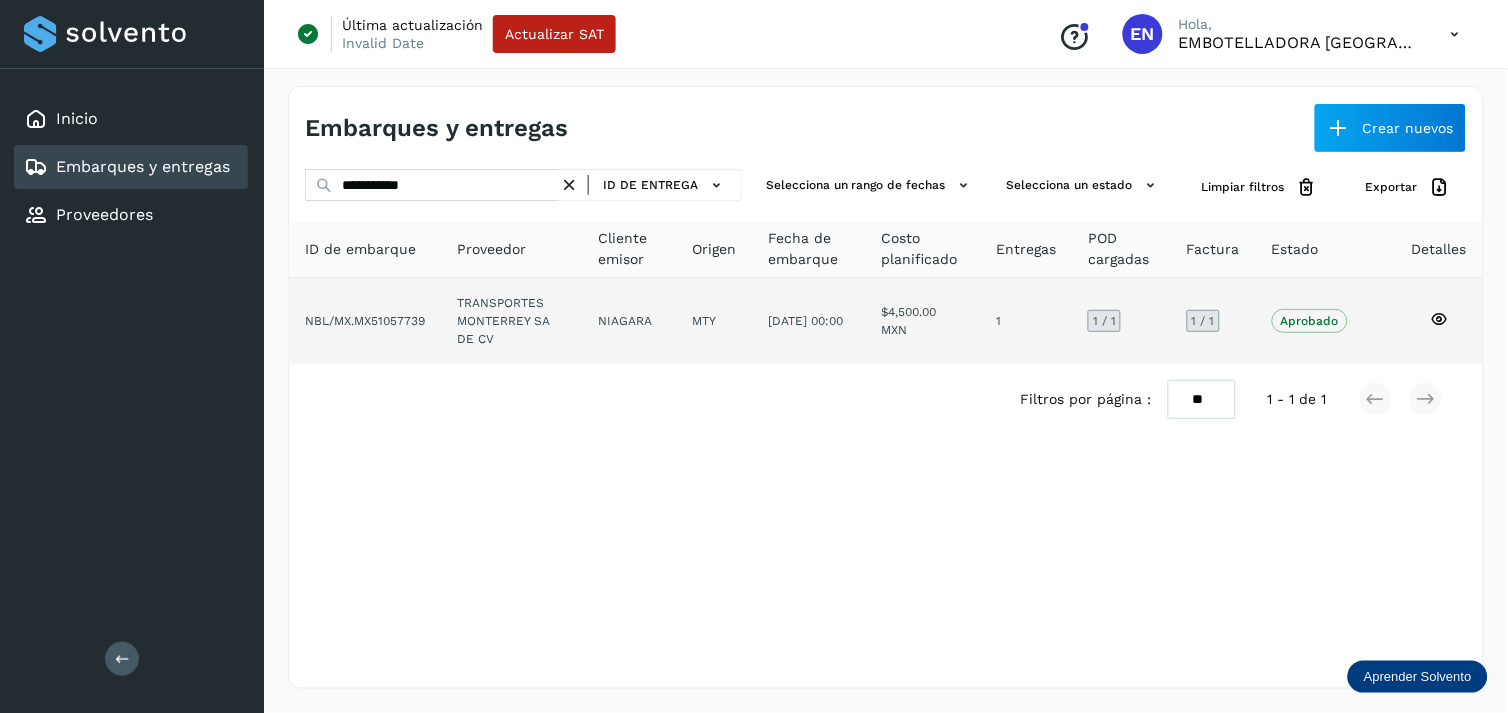 click on "TRANSPORTES MONTERREY SA DE CV" 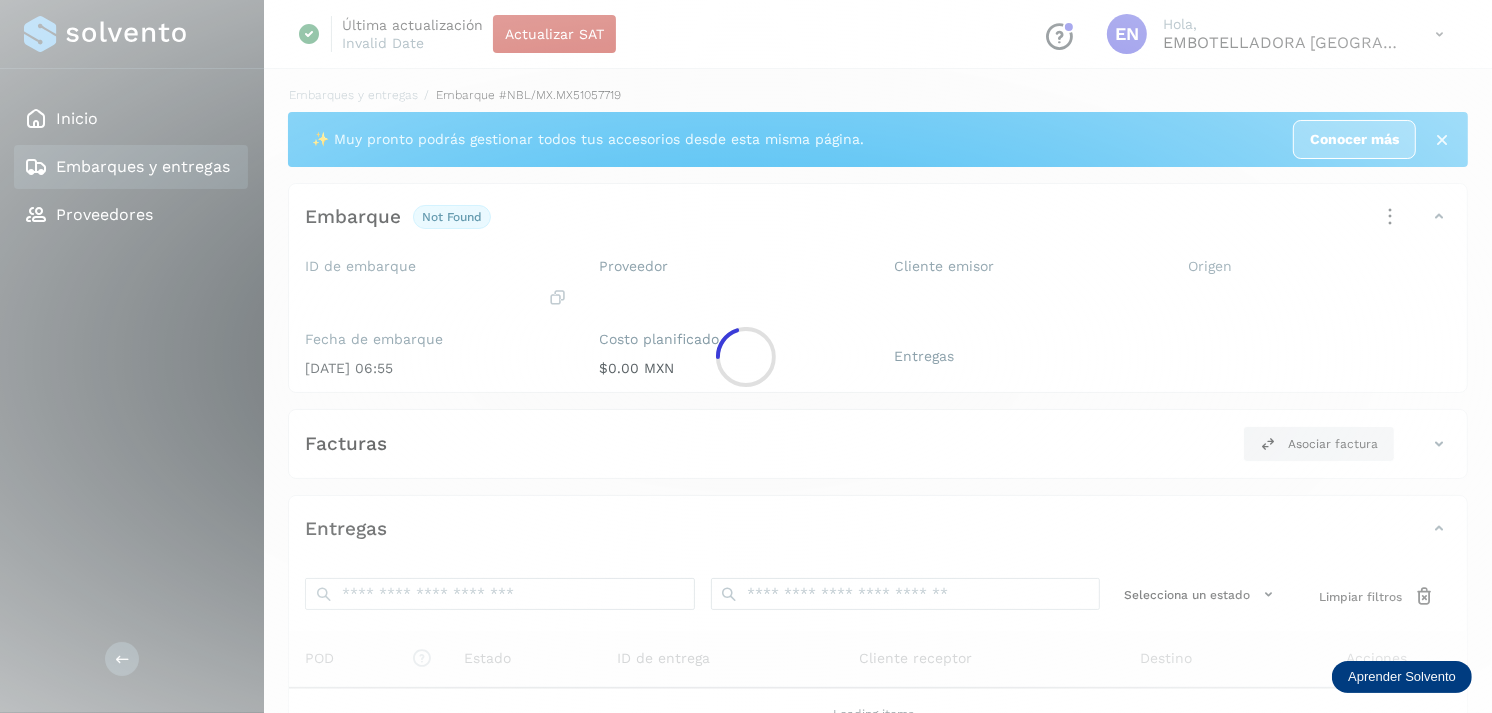 click 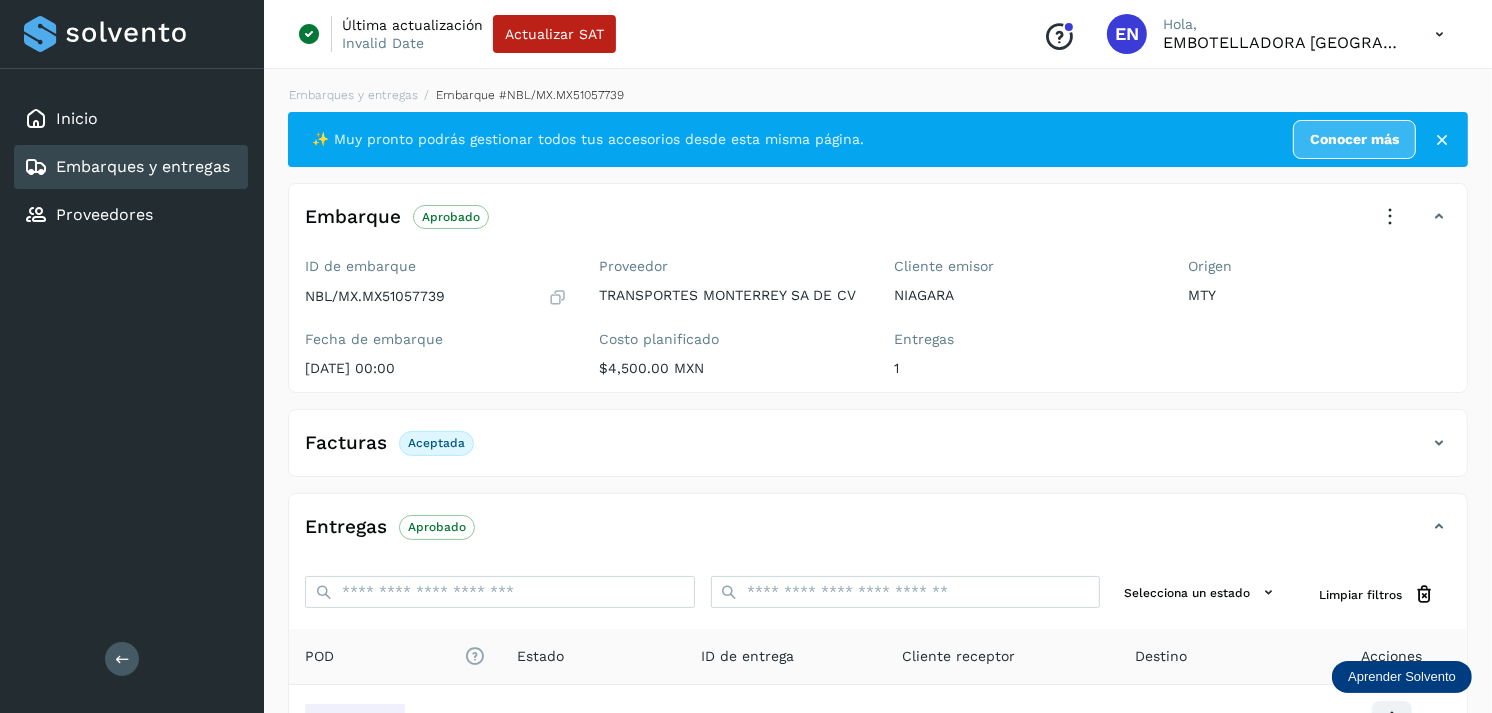 scroll, scrollTop: 241, scrollLeft: 0, axis: vertical 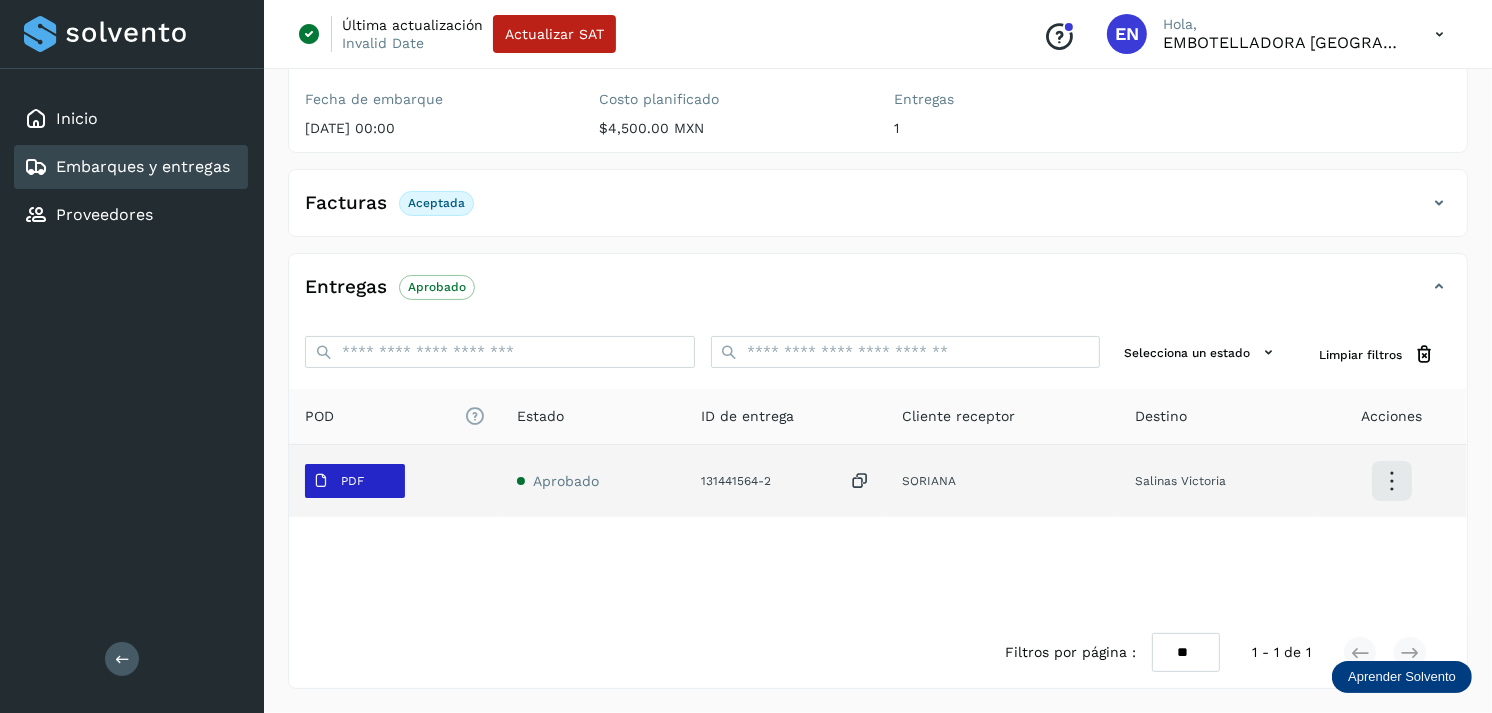 click on "PDF" at bounding box center (352, 481) 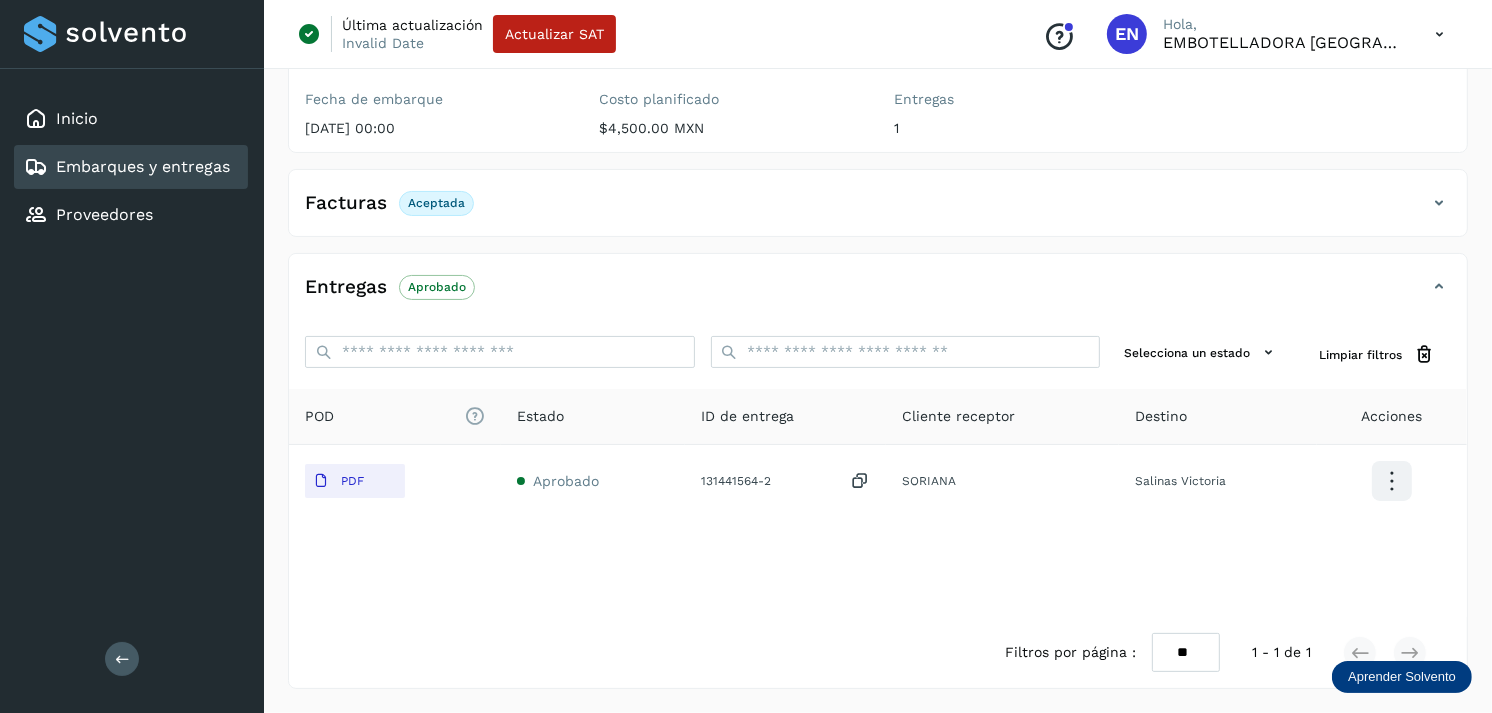 click on "Embarques y entregas" 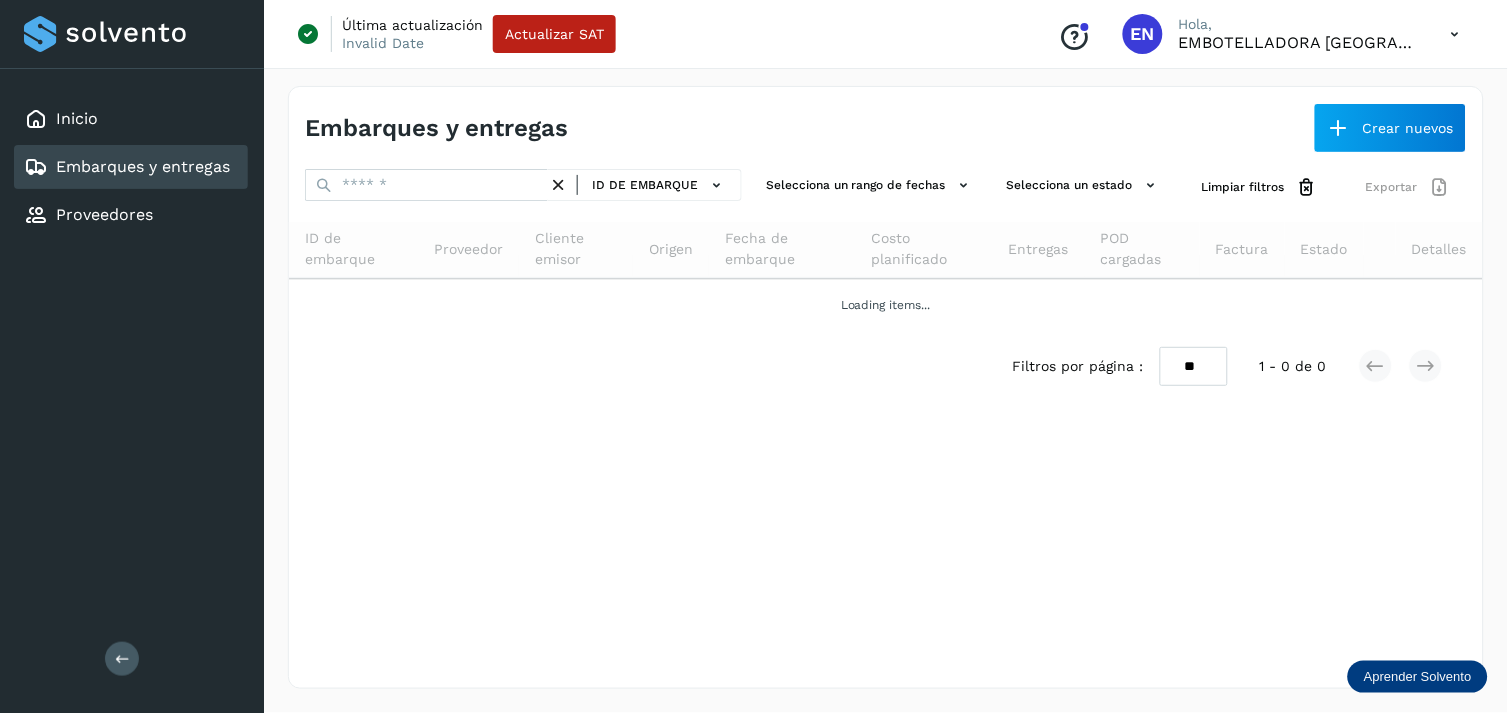 click on "ID de embarque" at bounding box center [523, 187] 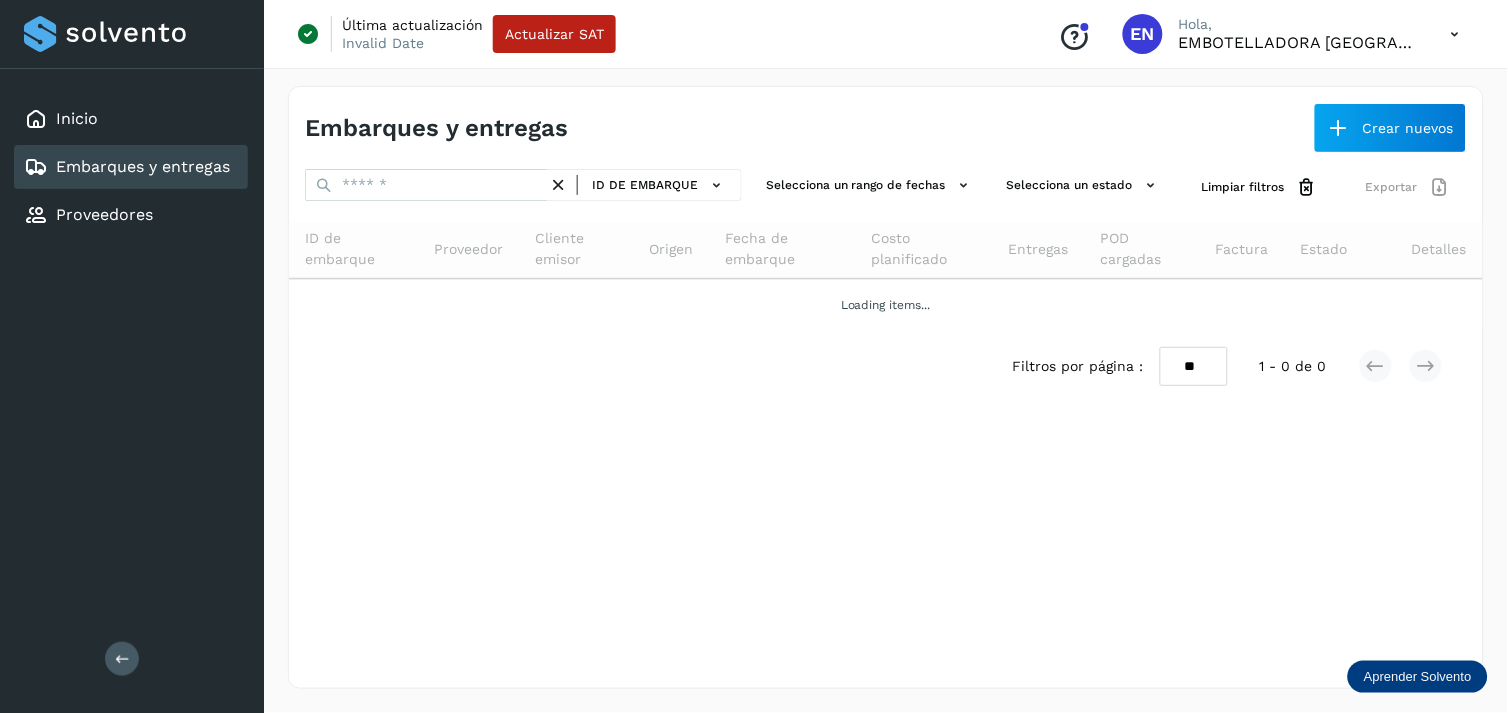 click on "ID de embarque" at bounding box center (645, 185) 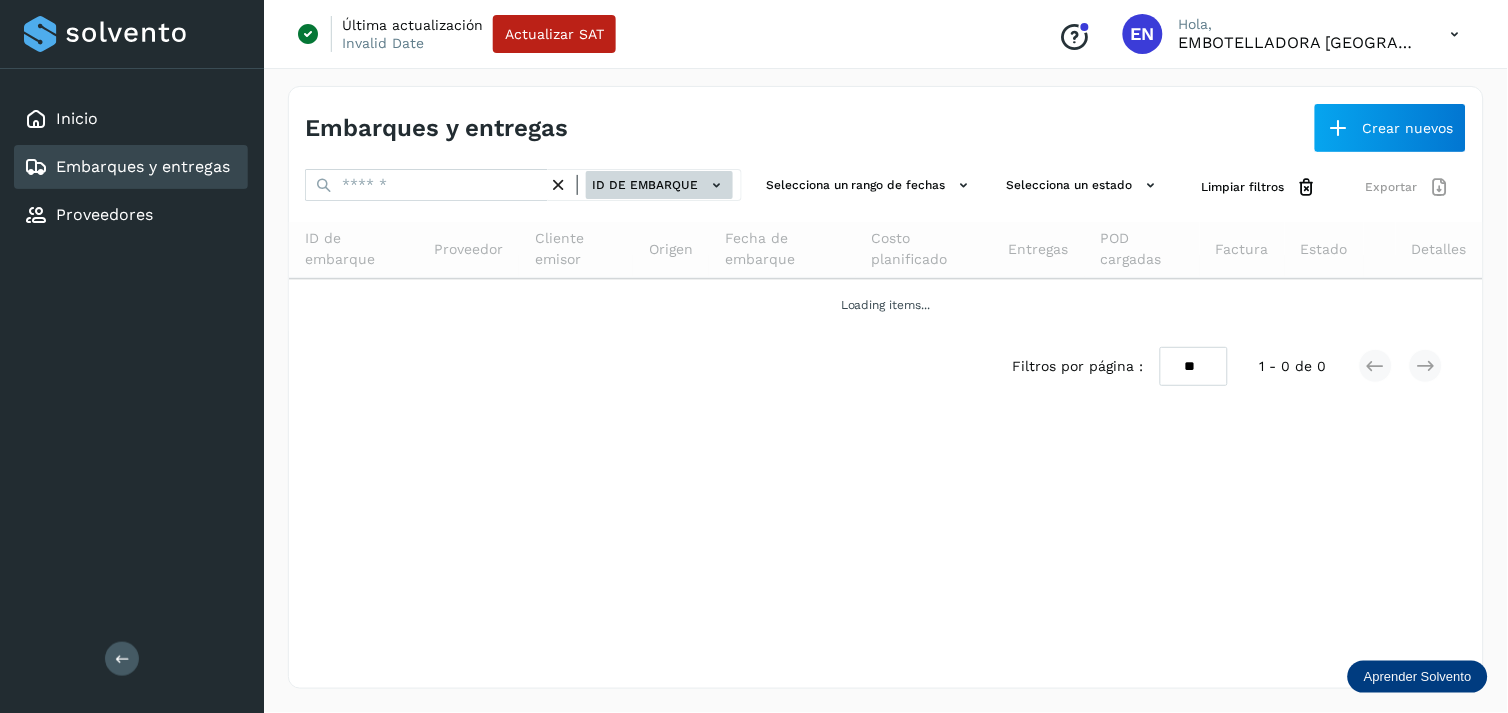 click on "ID de embarque" 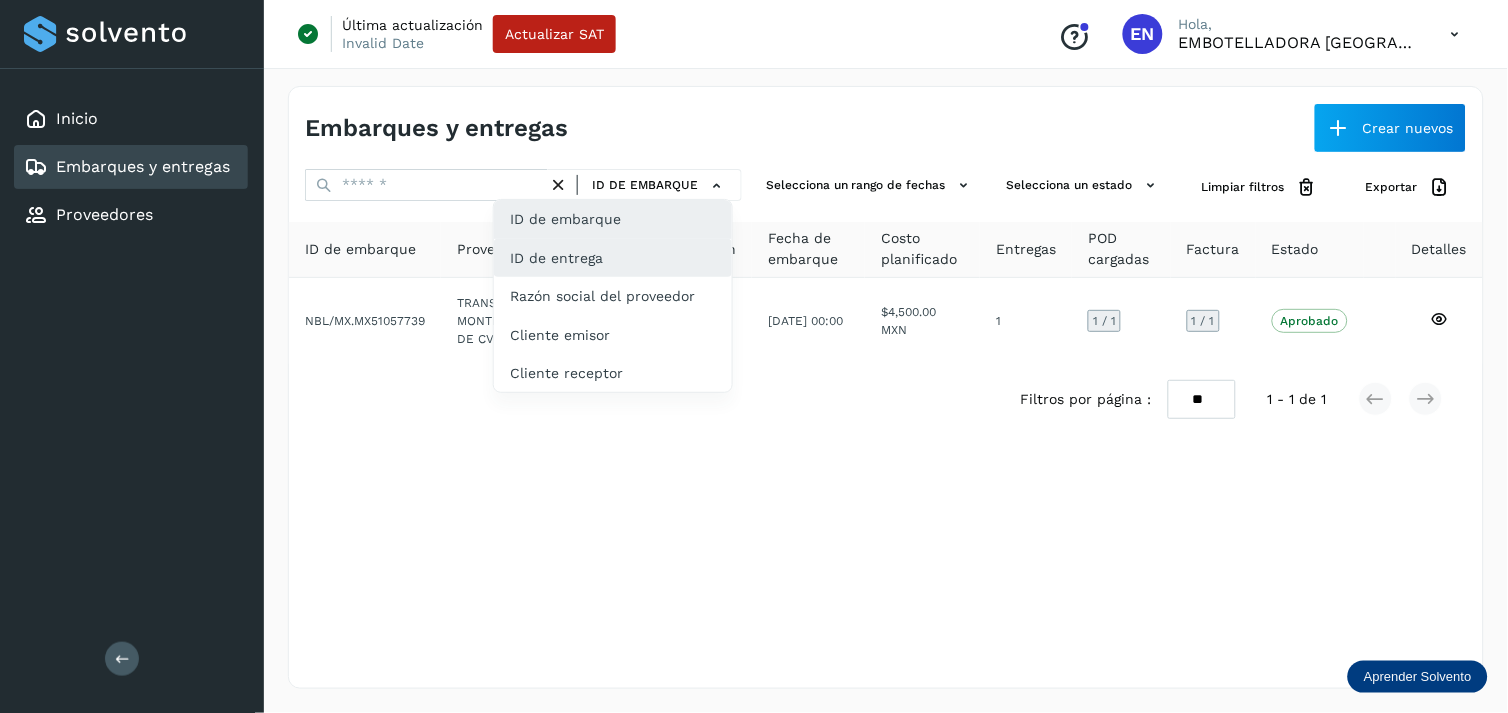 click on "ID de entrega" 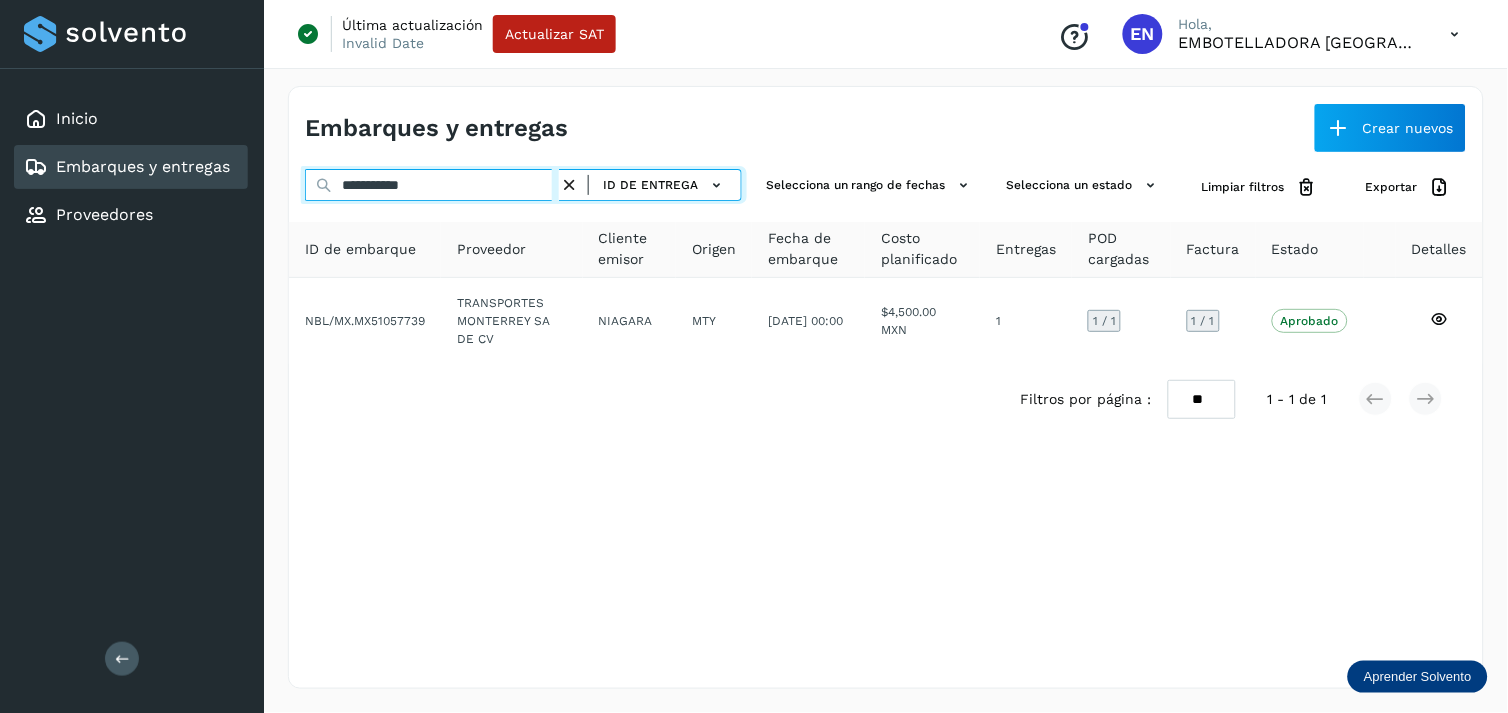 click on "**********" at bounding box center [432, 185] 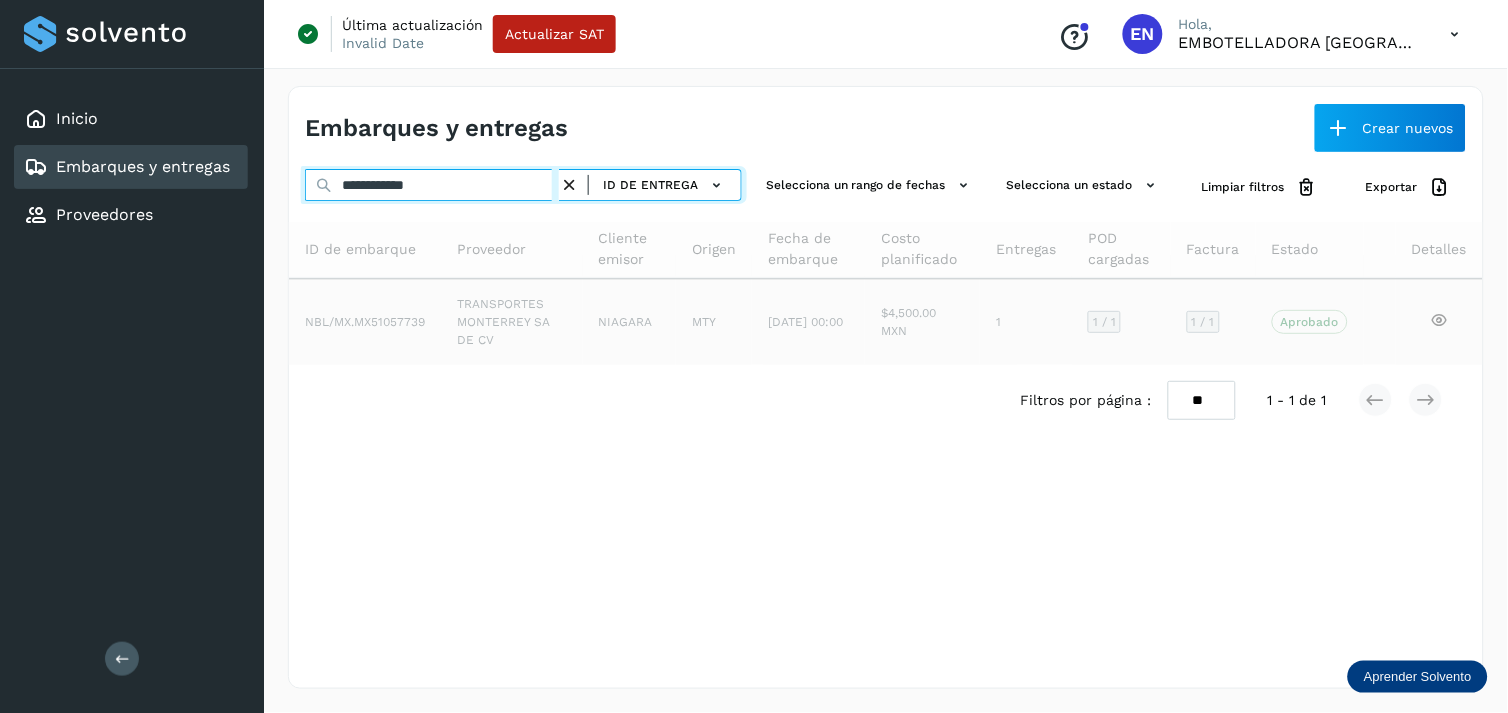 type on "**********" 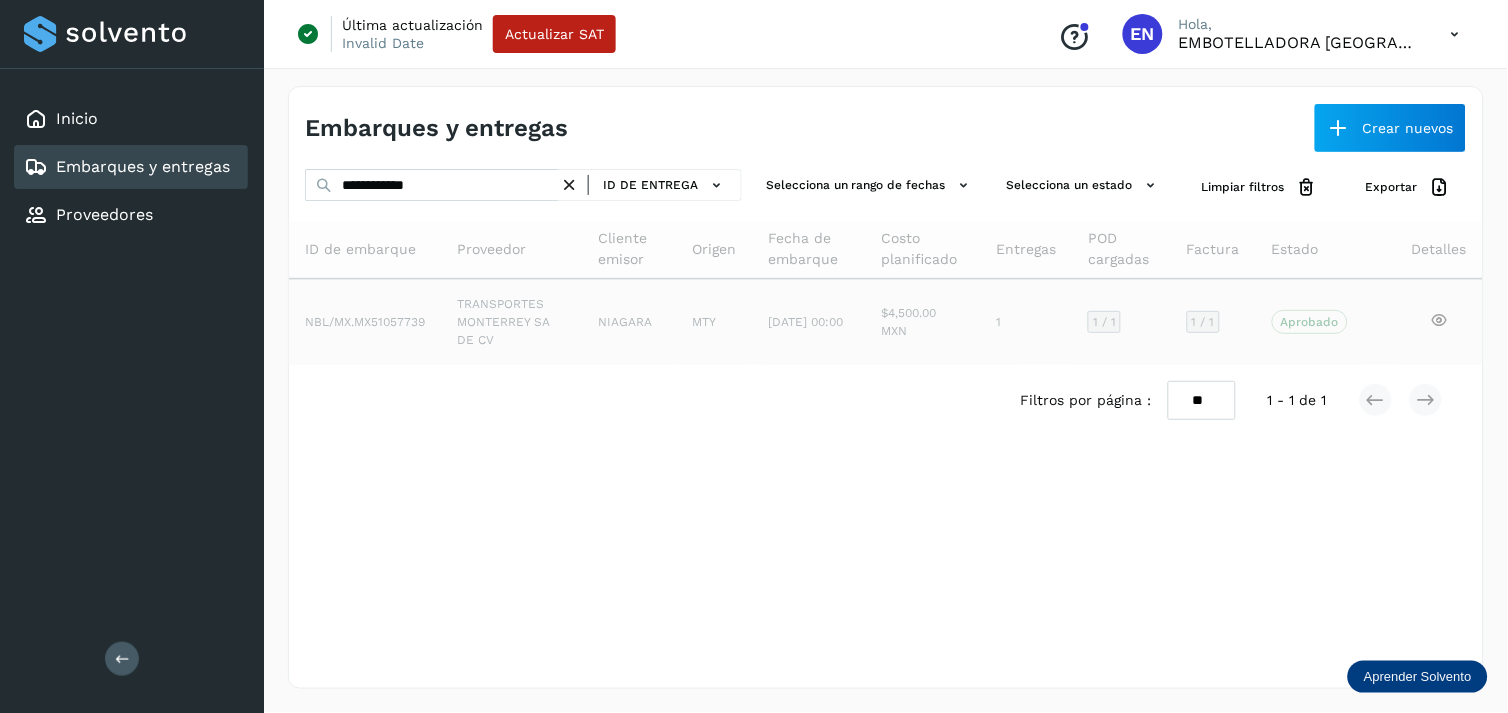 click on "TRANSPORTES MONTERREY SA DE CV" 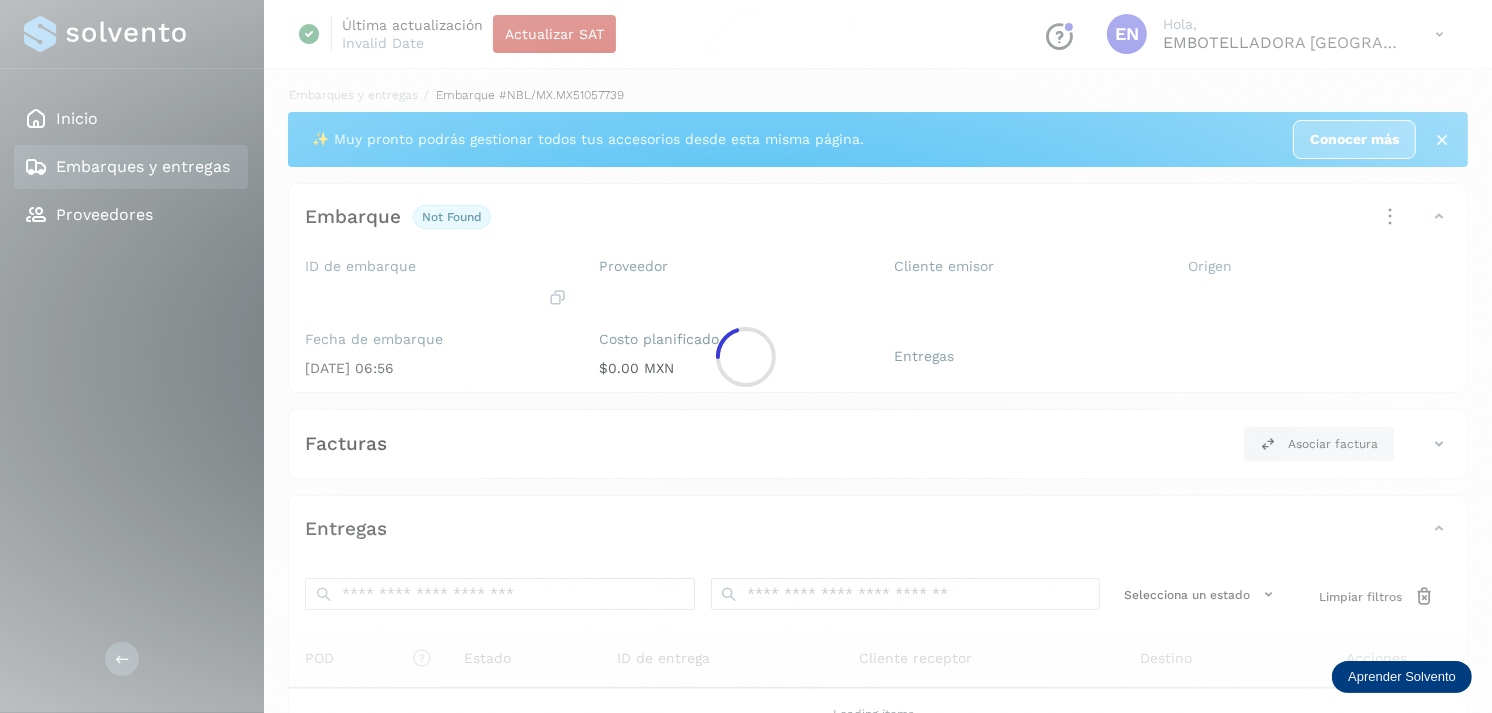 click 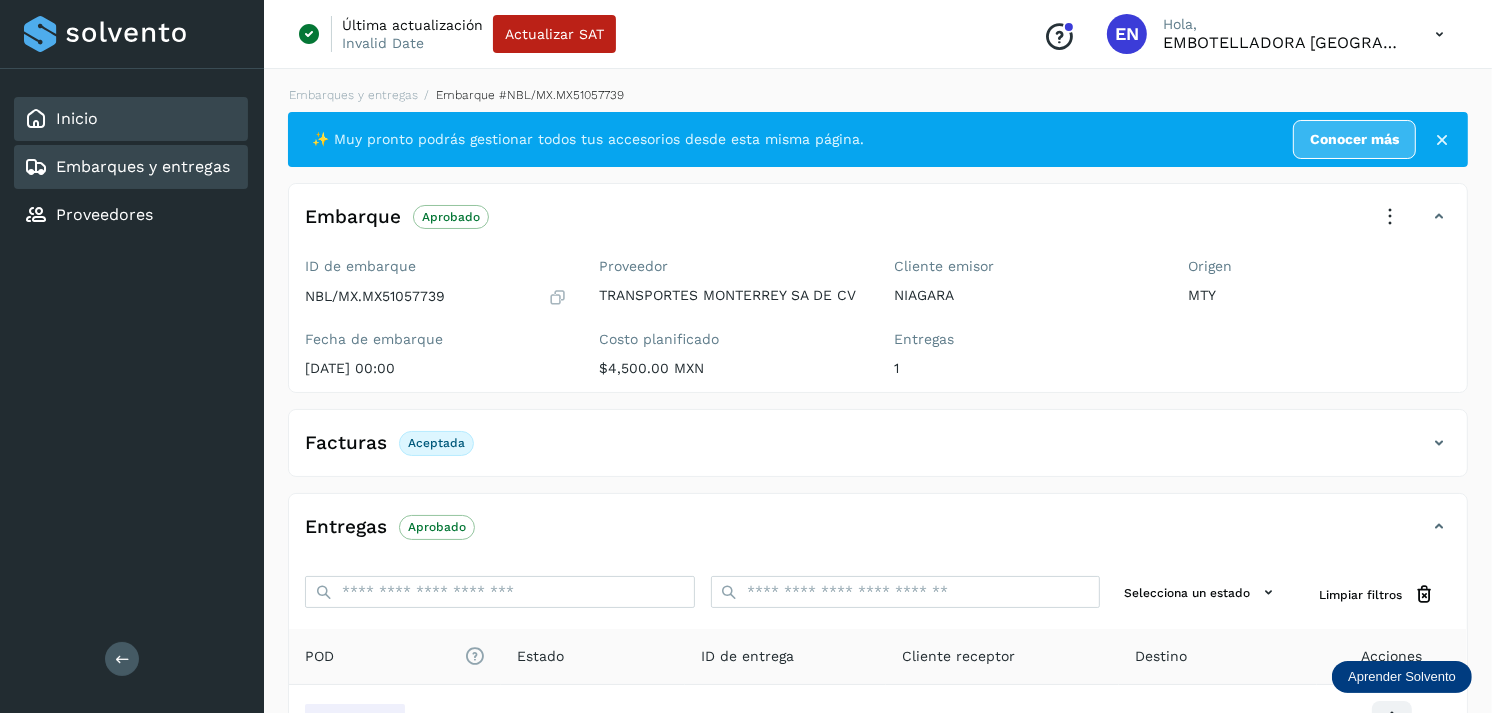 click on "Inicio" 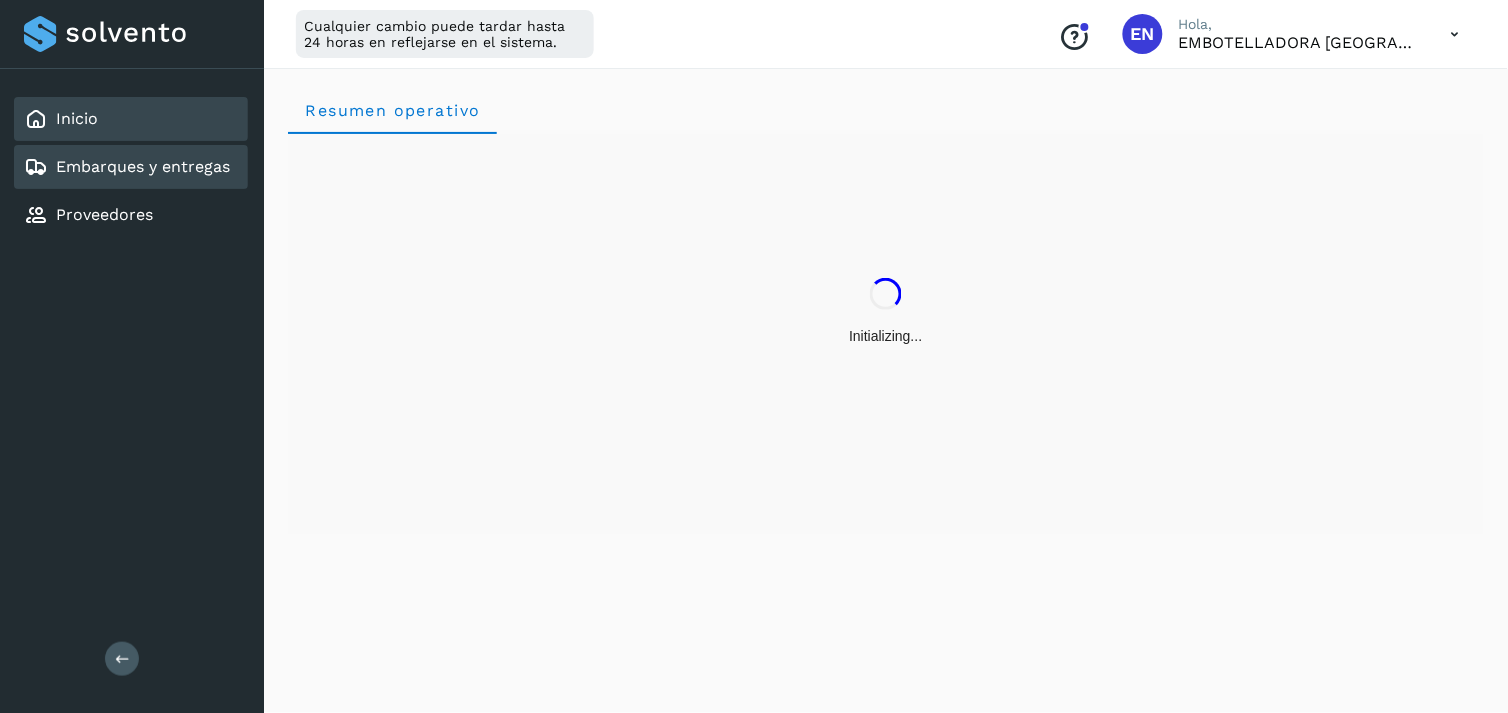 click on "Embarques y entregas" 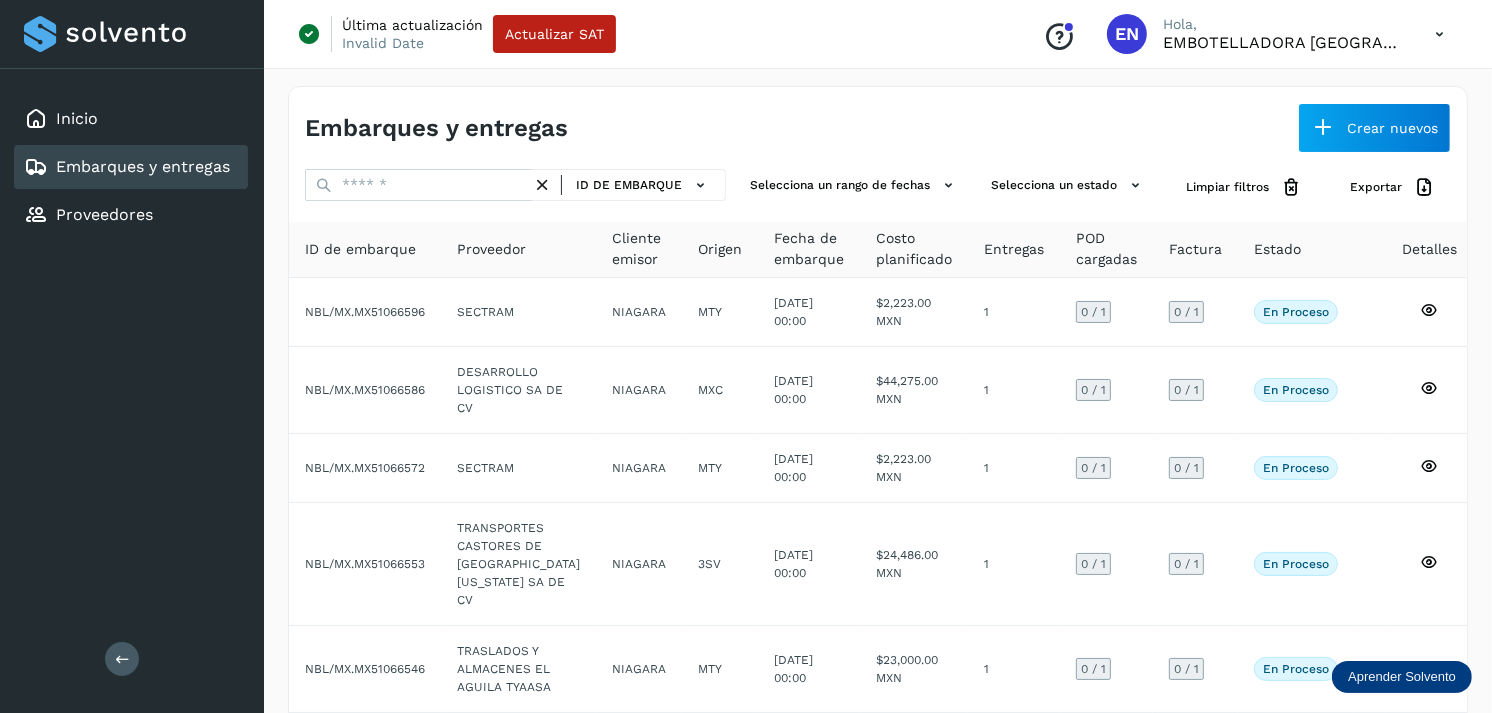 click on "ID de embarque" at bounding box center [515, 187] 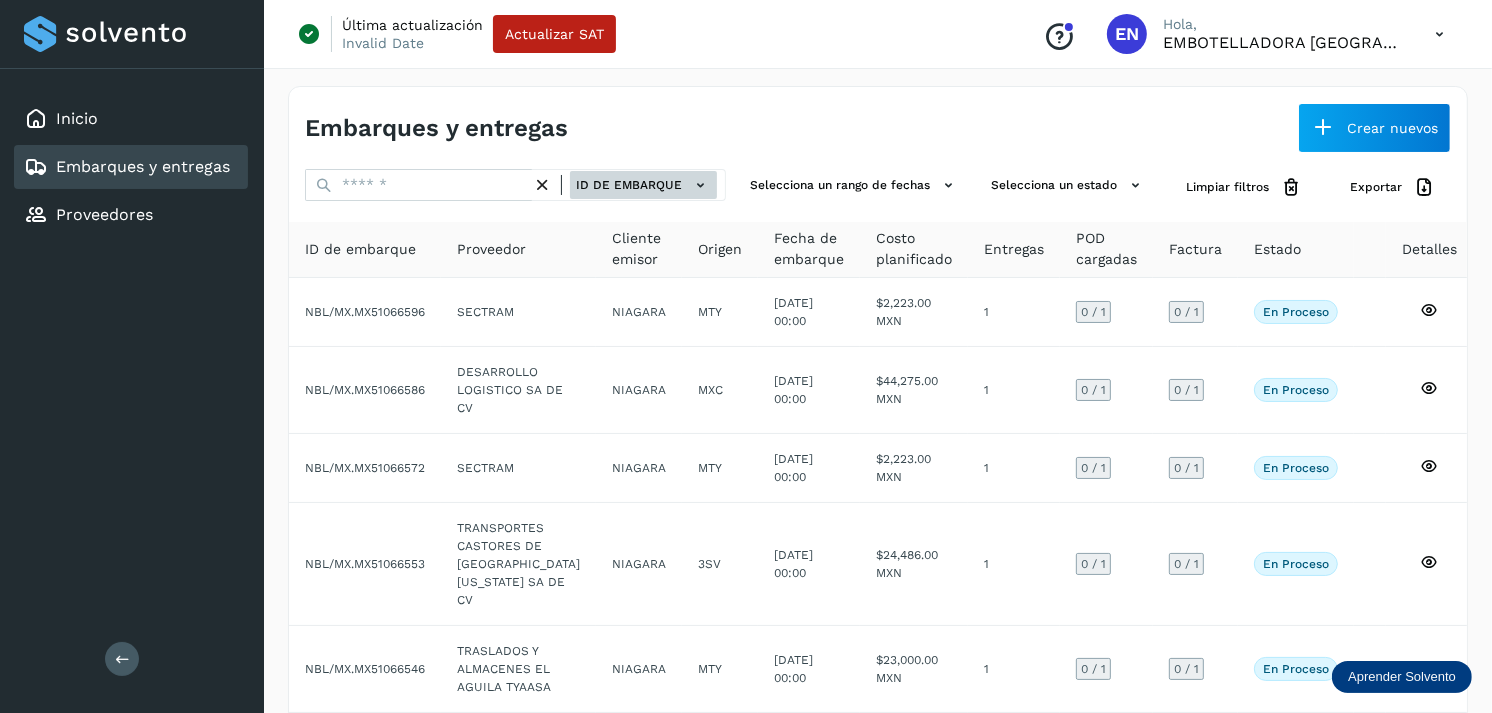 click on "ID de embarque" 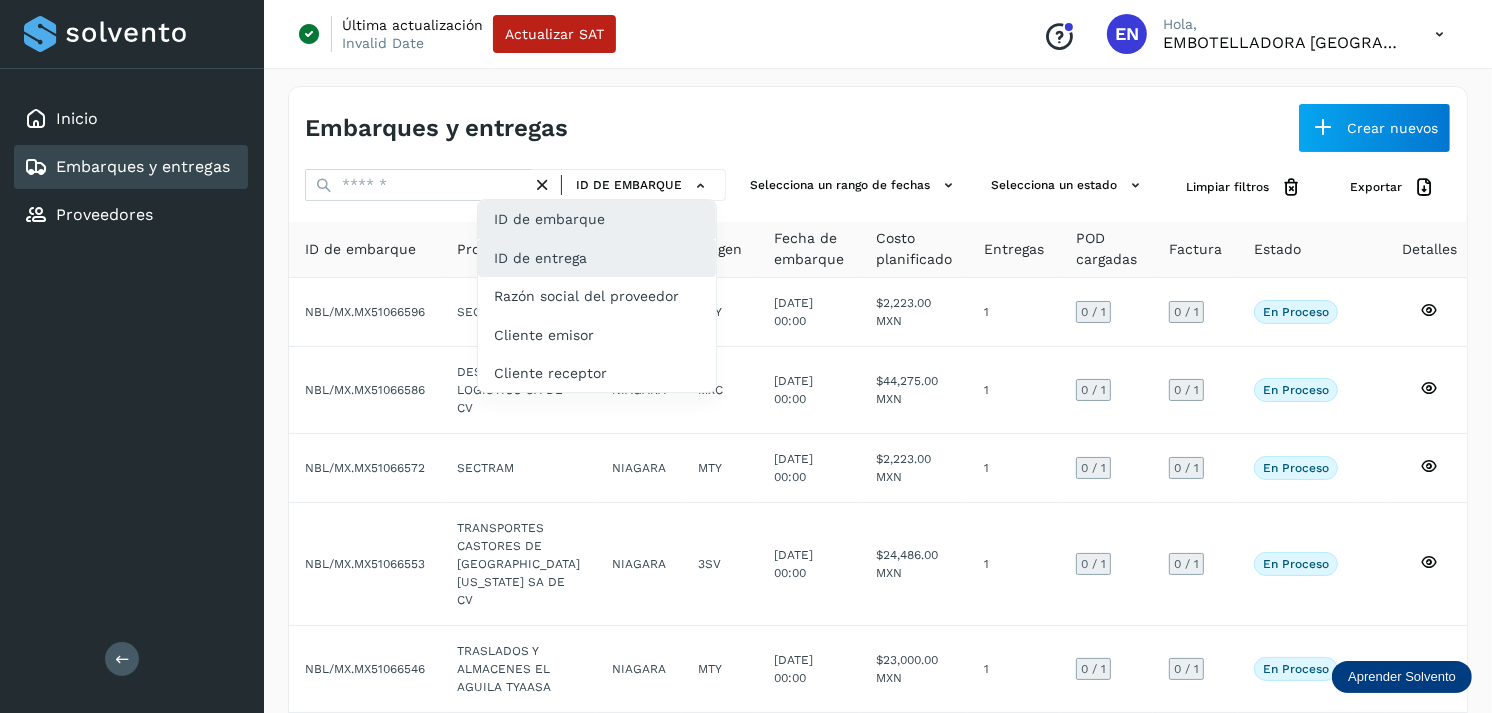 click on "ID de entrega" 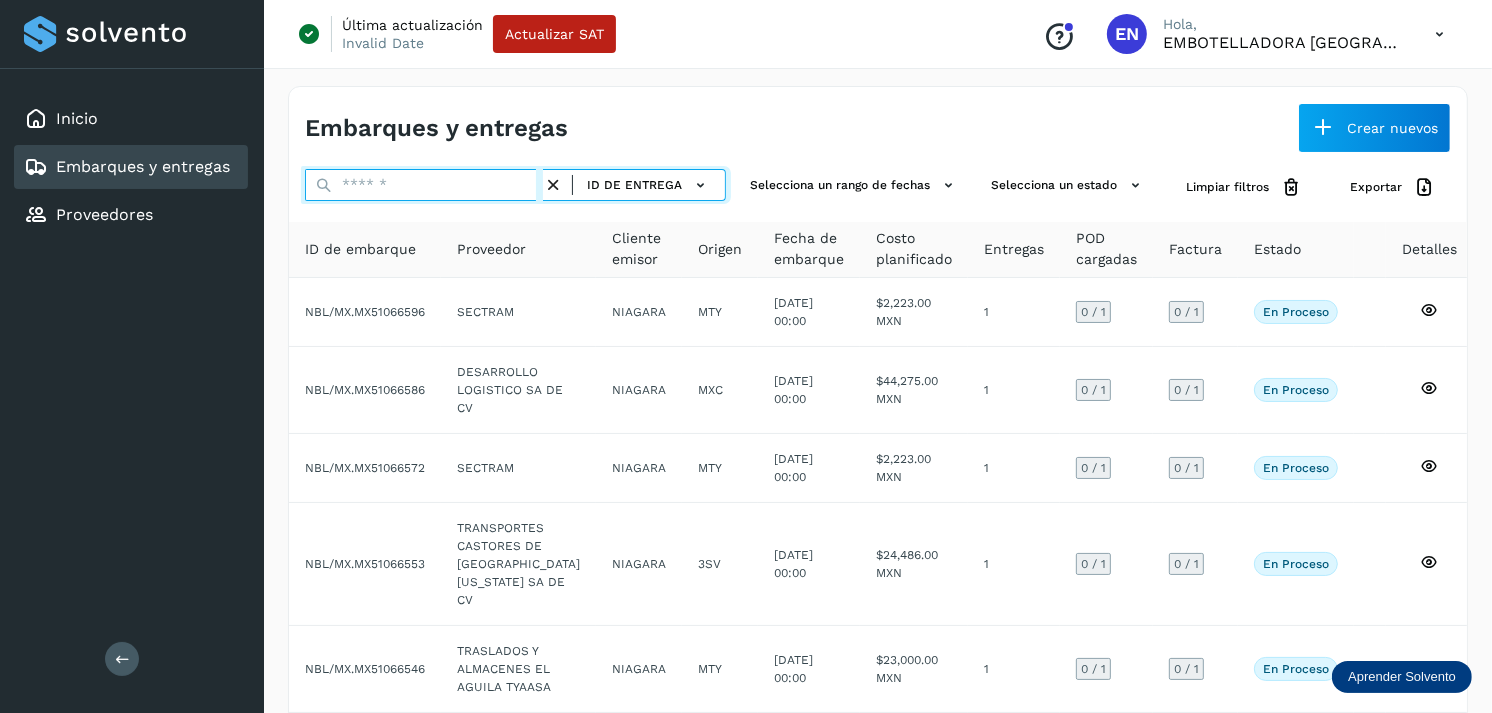 click at bounding box center (424, 185) 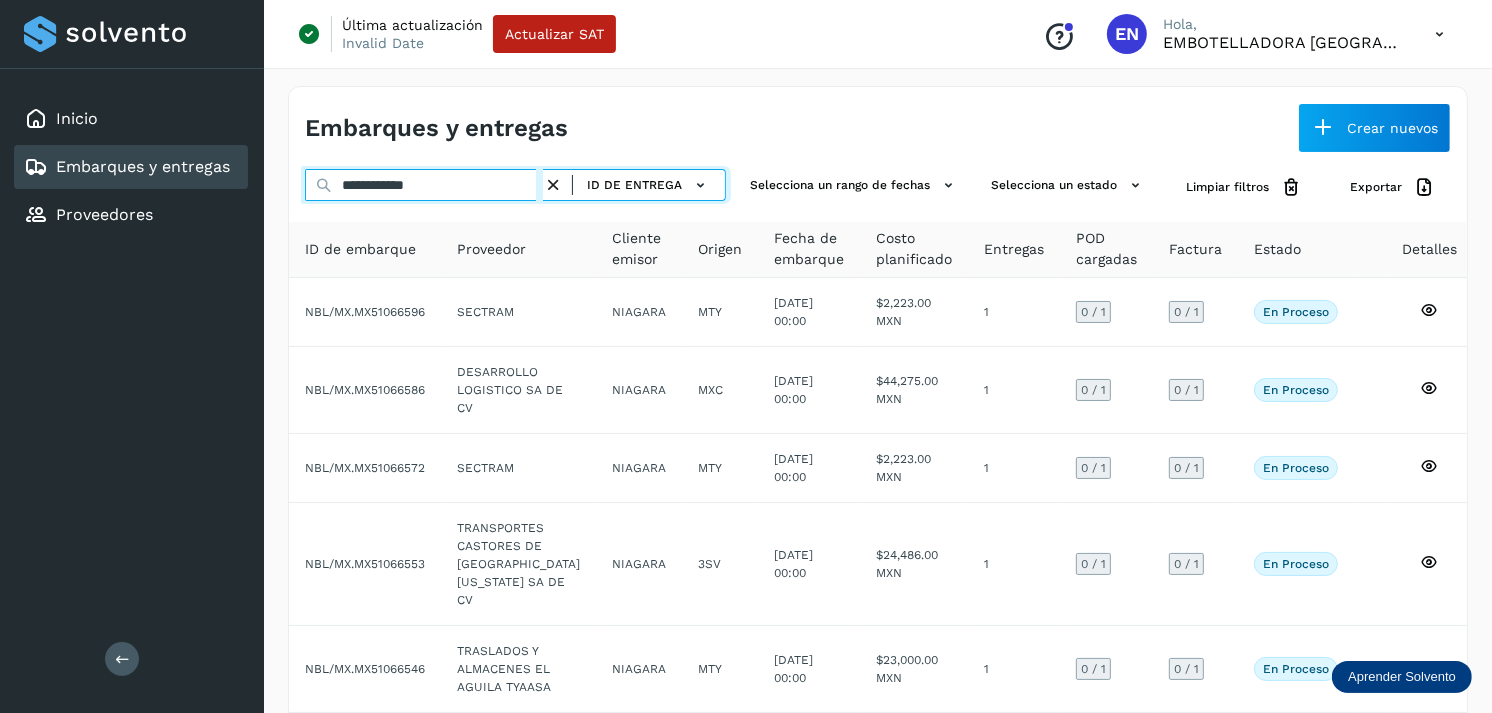 type on "**********" 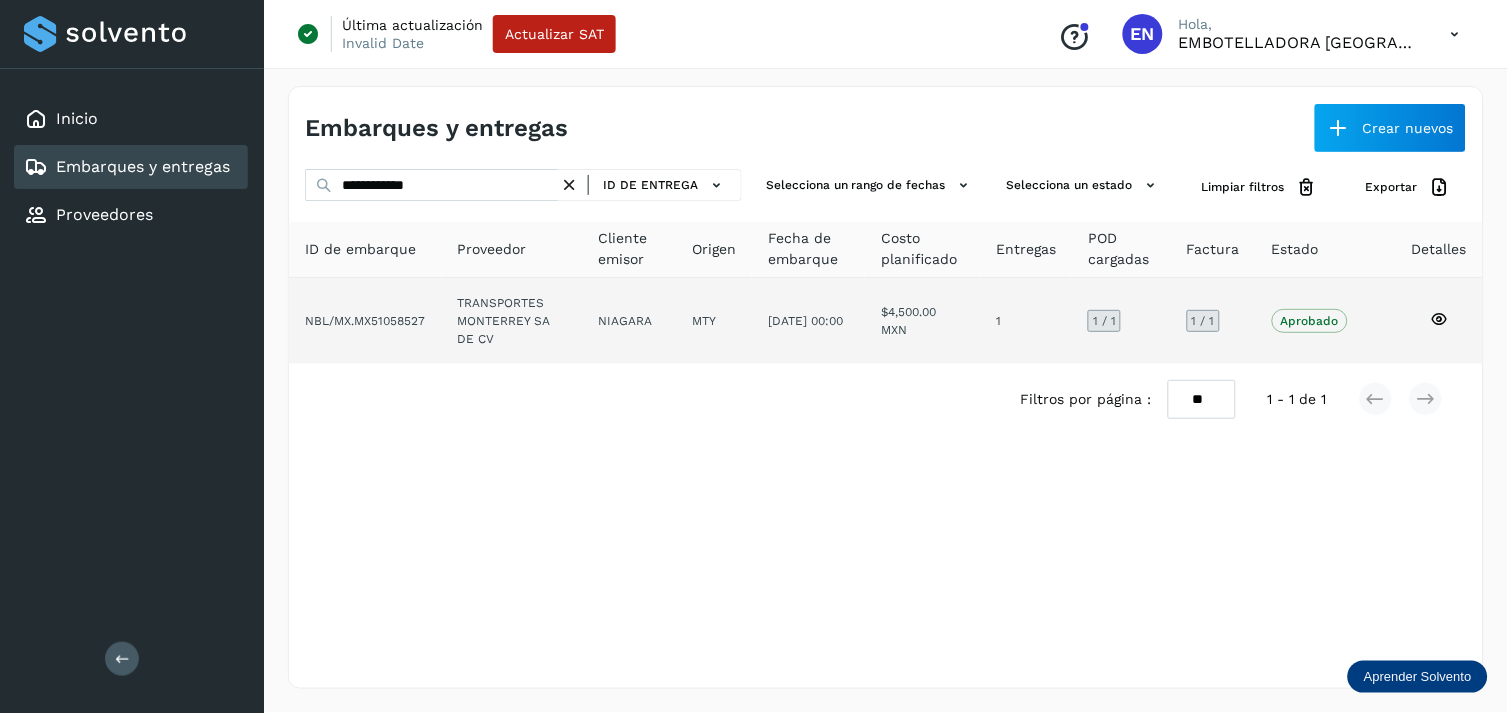 click on "NIAGARA" 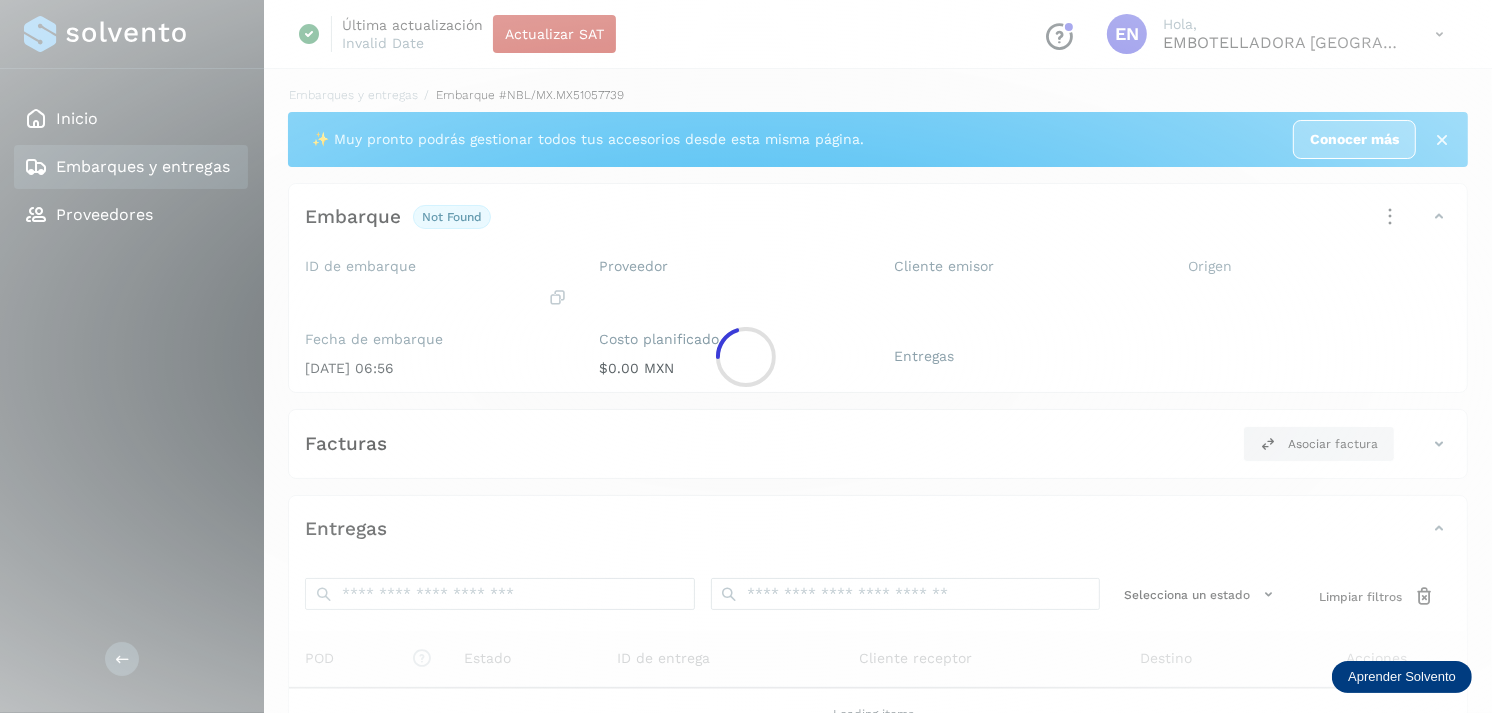 click 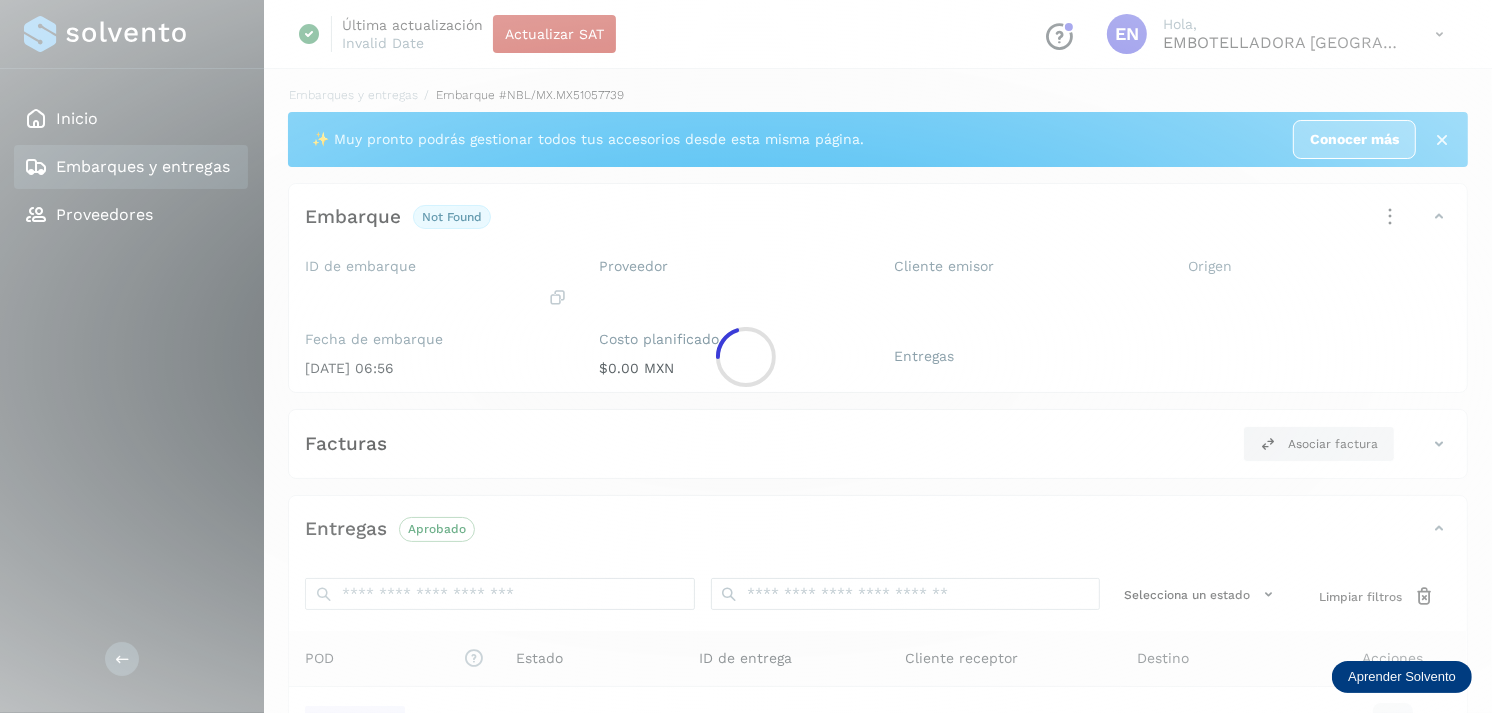scroll, scrollTop: 241, scrollLeft: 0, axis: vertical 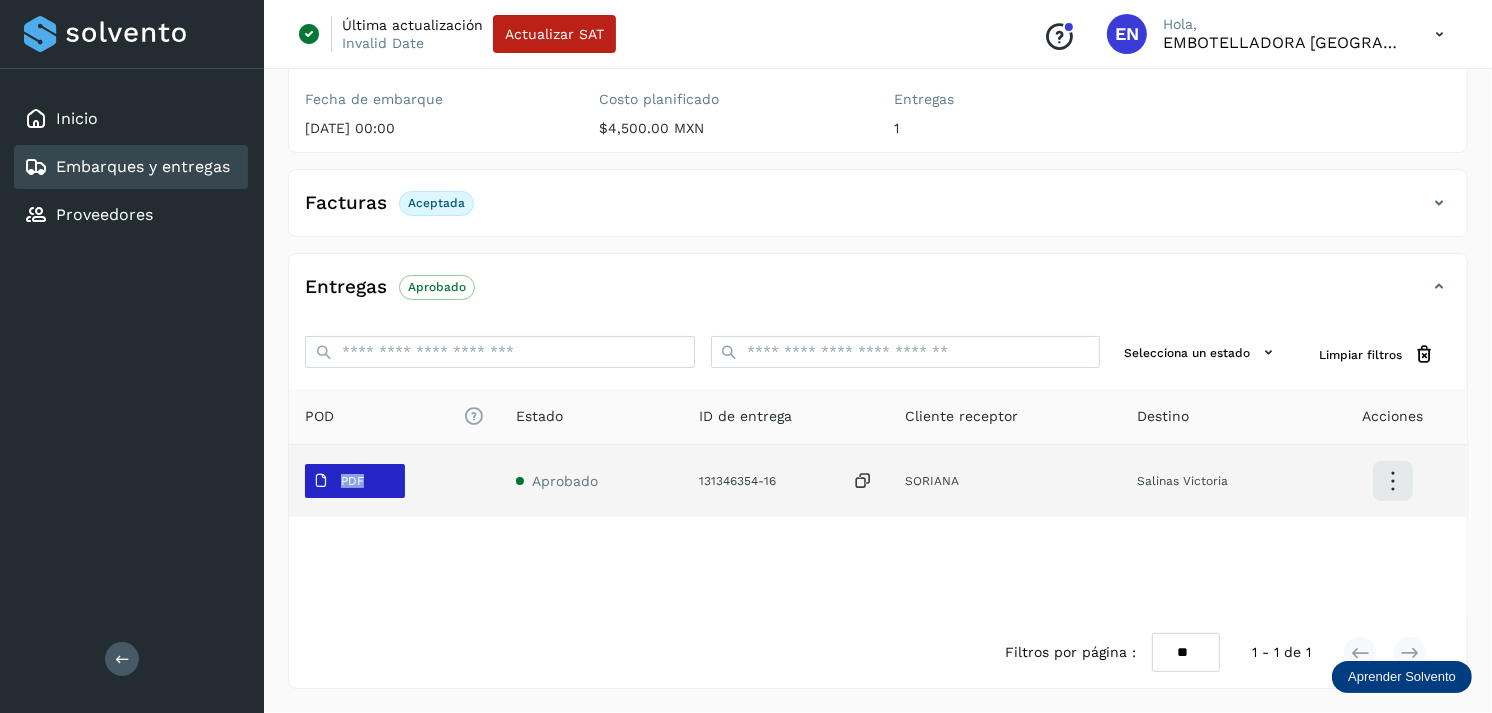 drag, startPoint x: 341, startPoint y: 498, endPoint x: 373, endPoint y: 484, distance: 34.928497 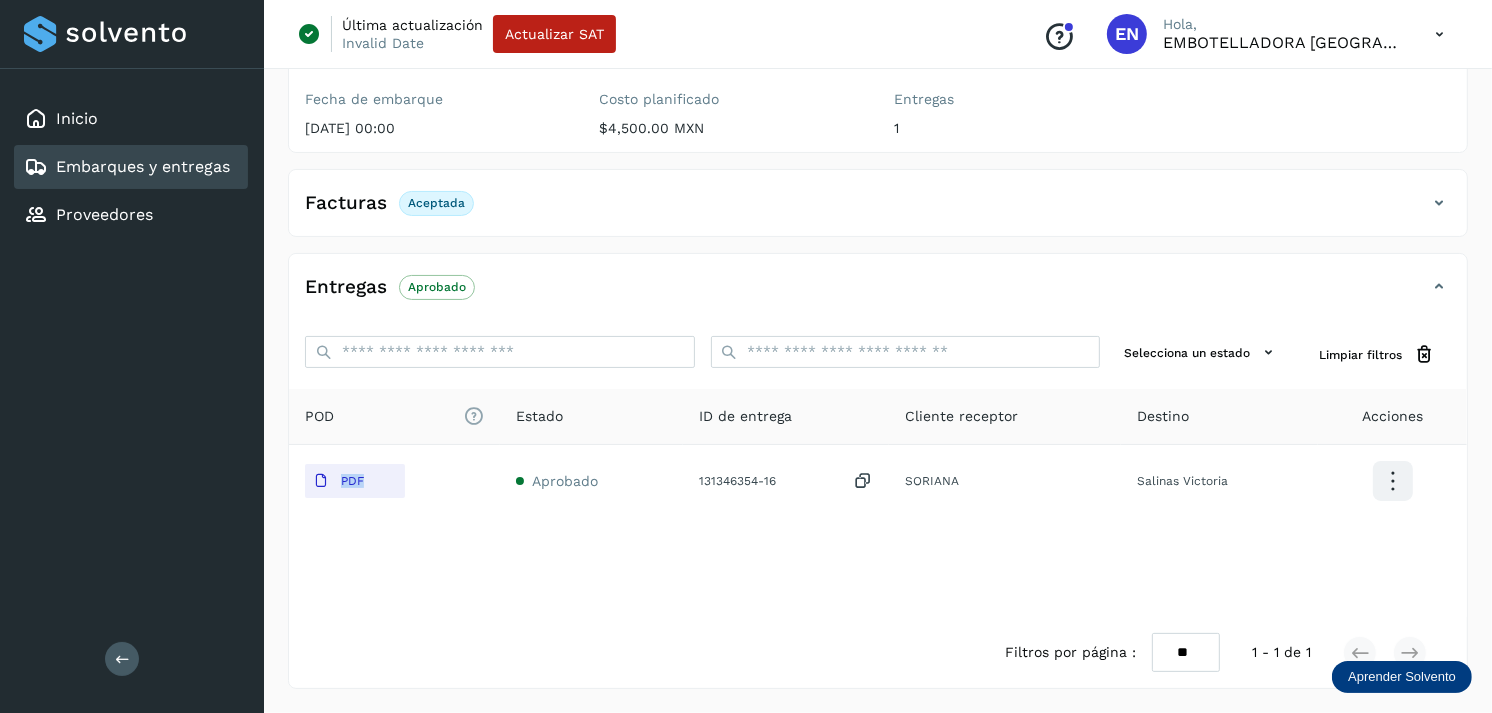 type 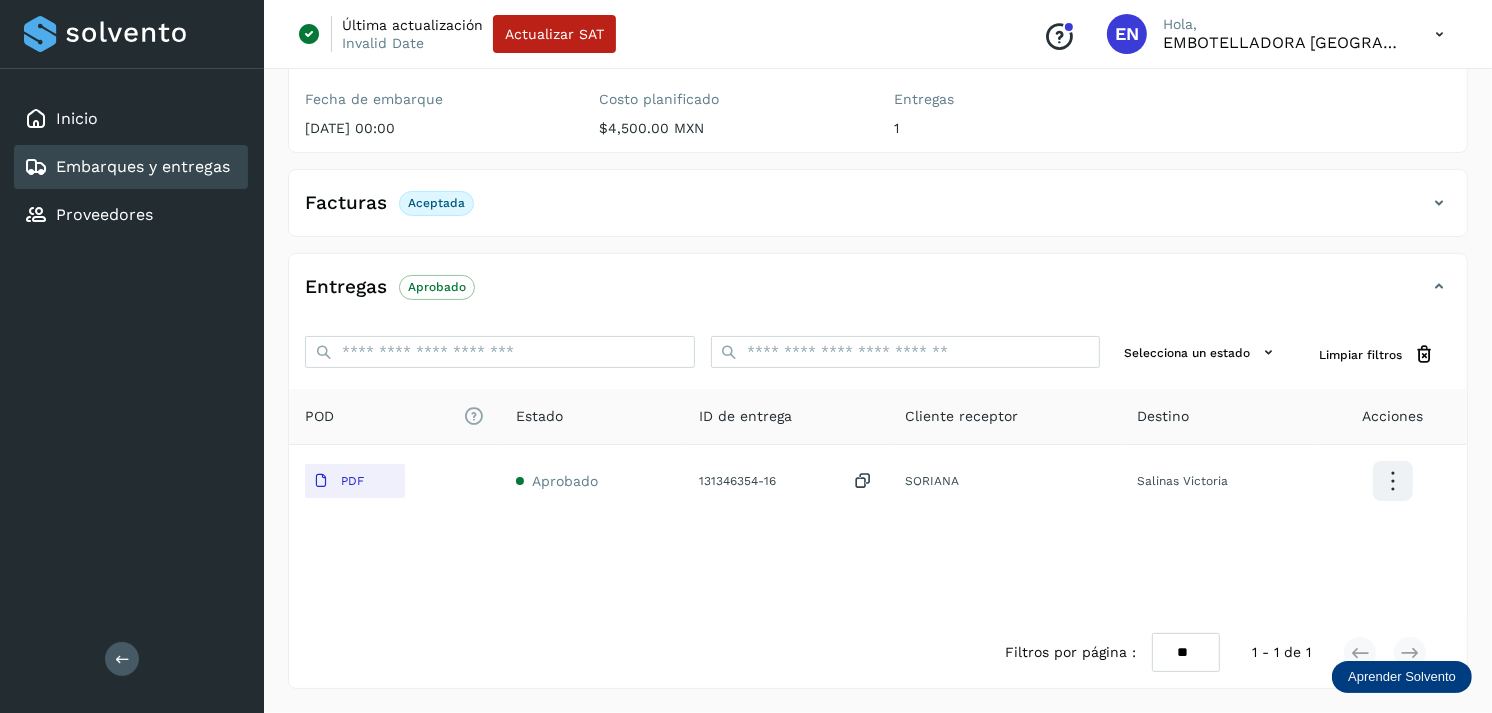 click on "Embarques y entregas" 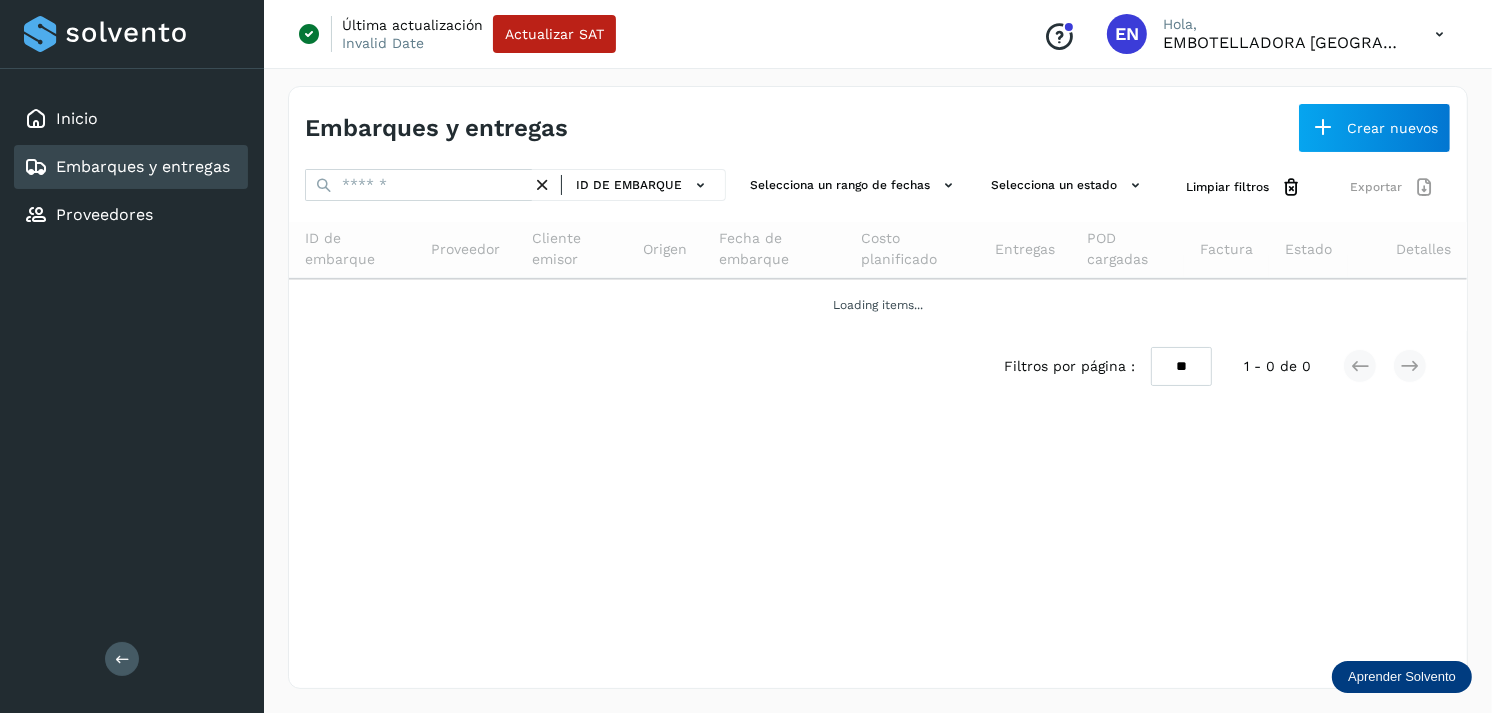 scroll, scrollTop: 0, scrollLeft: 0, axis: both 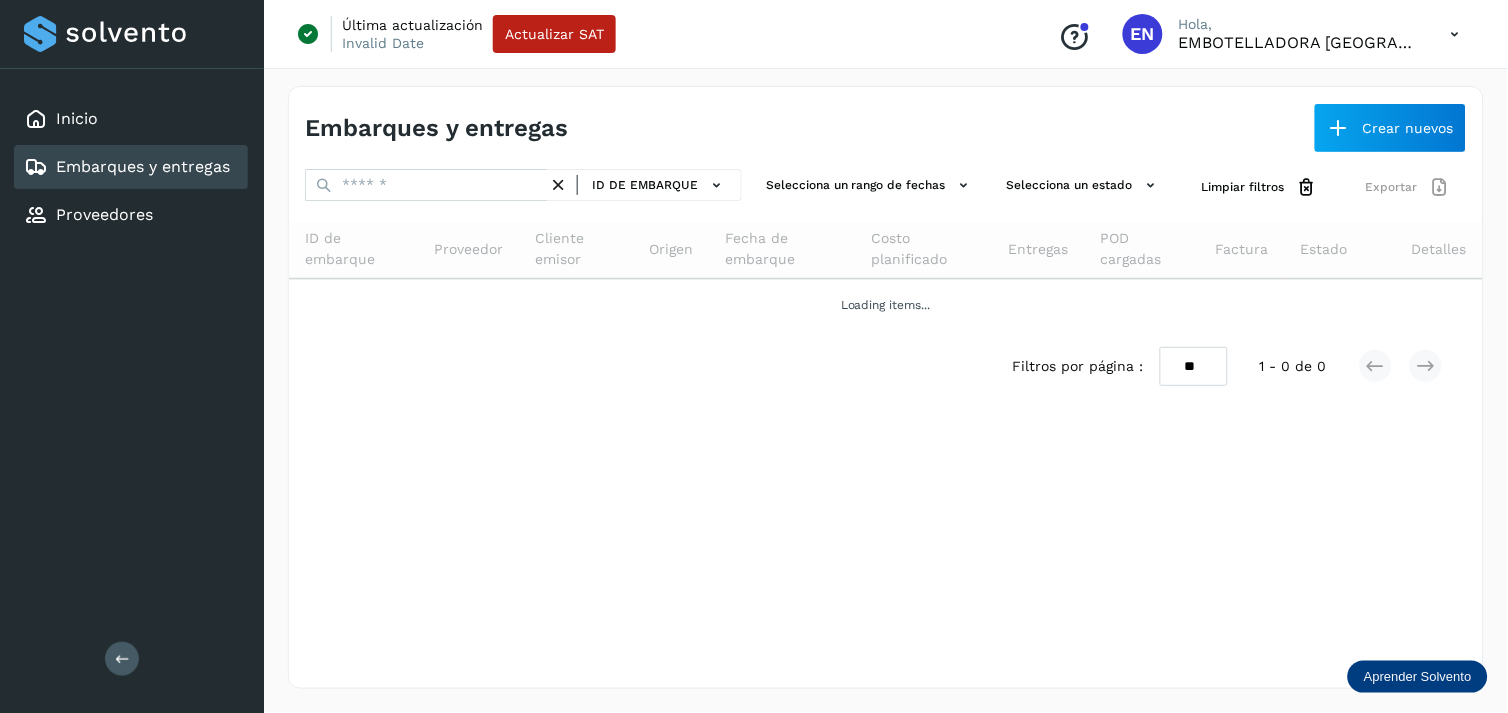 click on "Embarques y entregas" 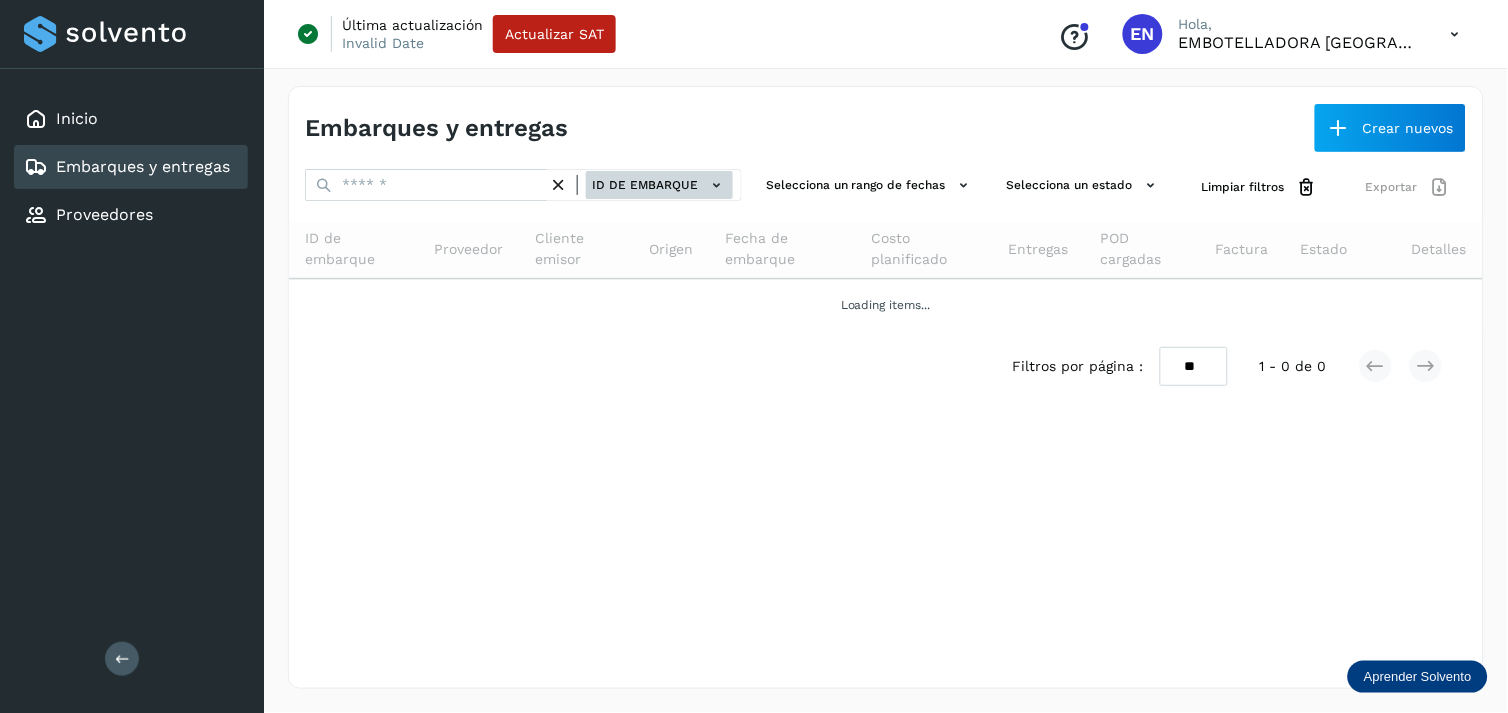 click on "ID de embarque" 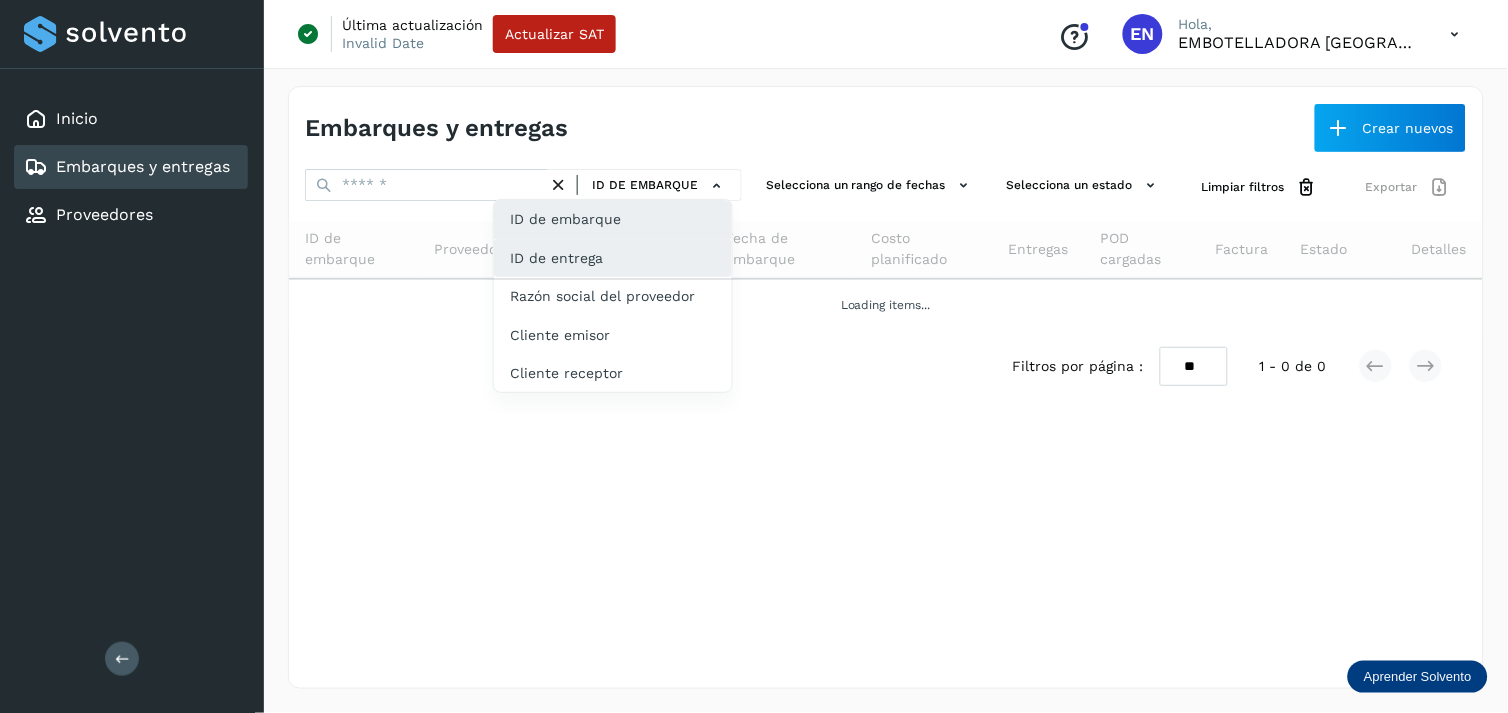 click on "ID de entrega" 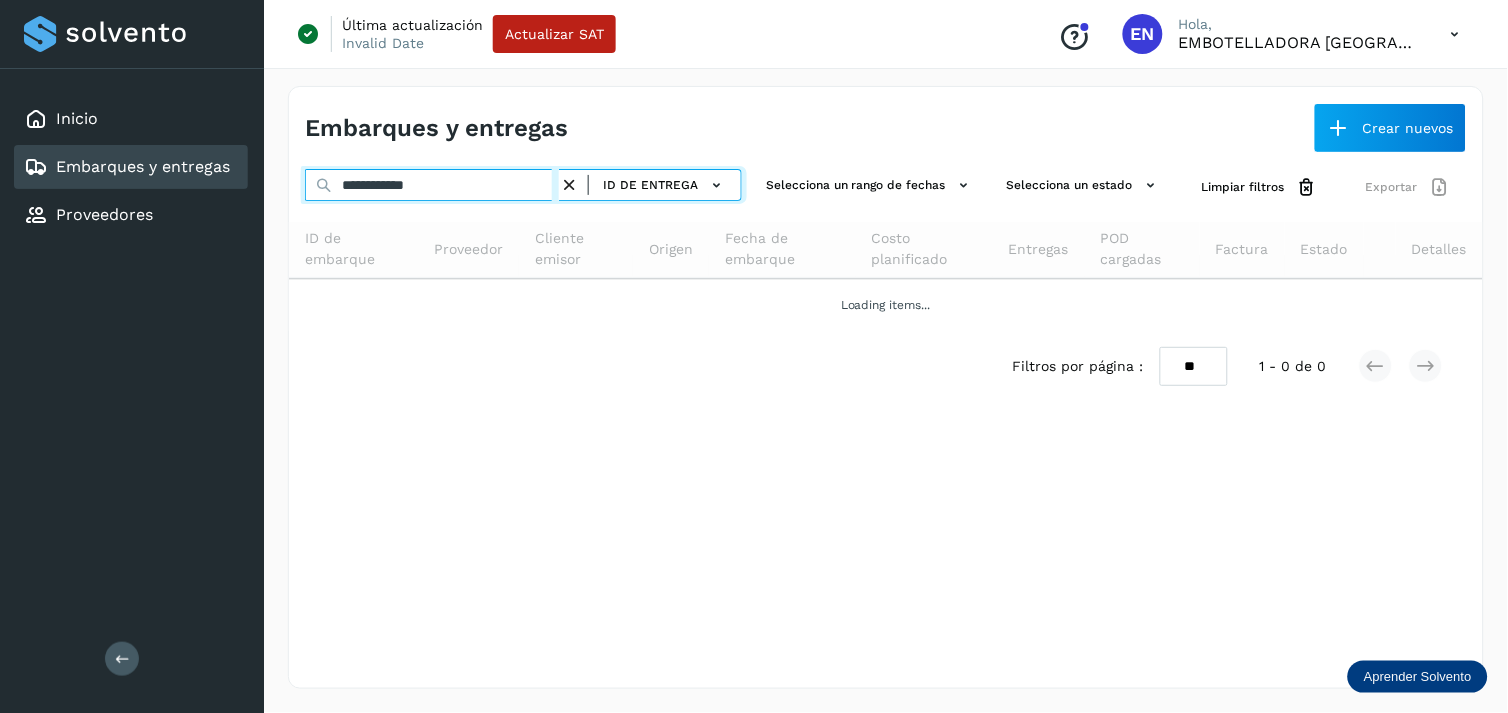 click on "**********" at bounding box center (432, 185) 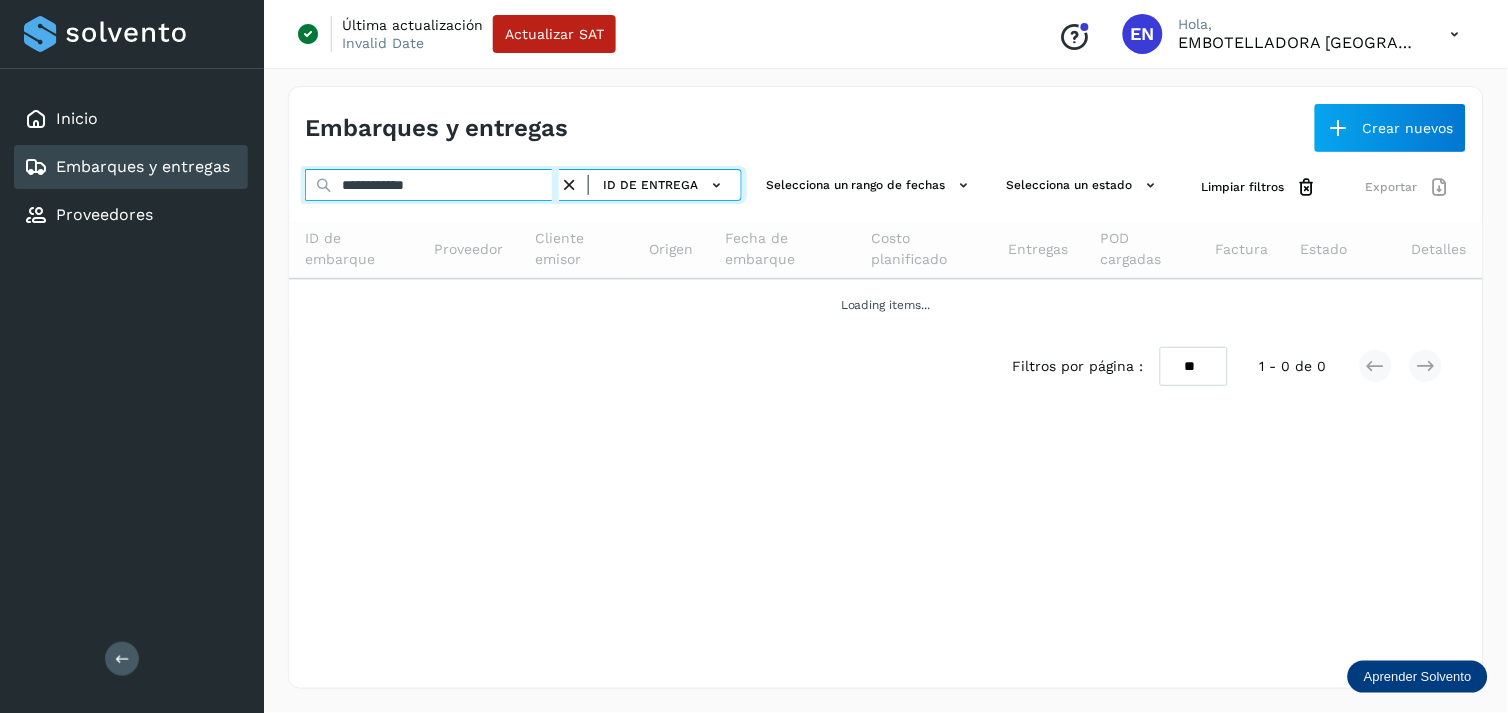 click on "**********" at bounding box center [432, 185] 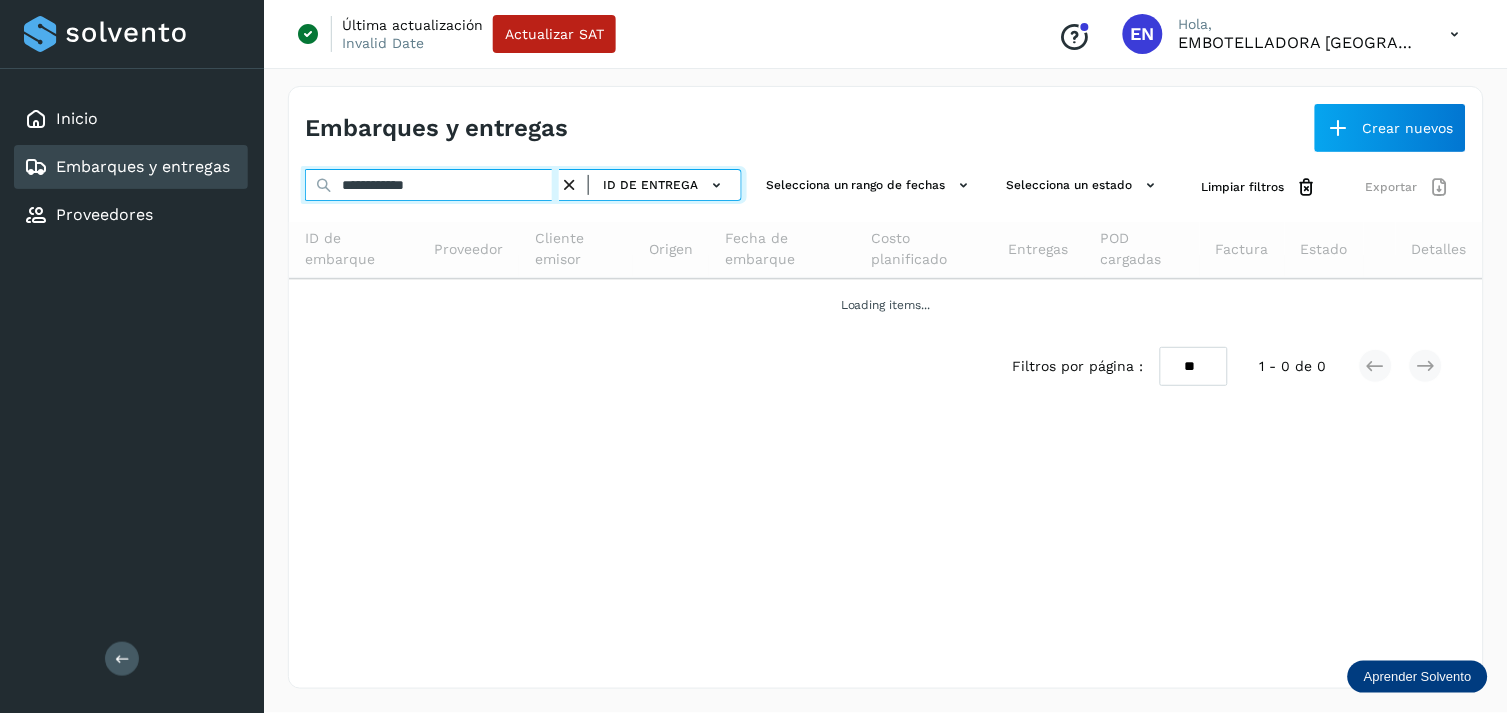 click on "**********" at bounding box center [432, 185] 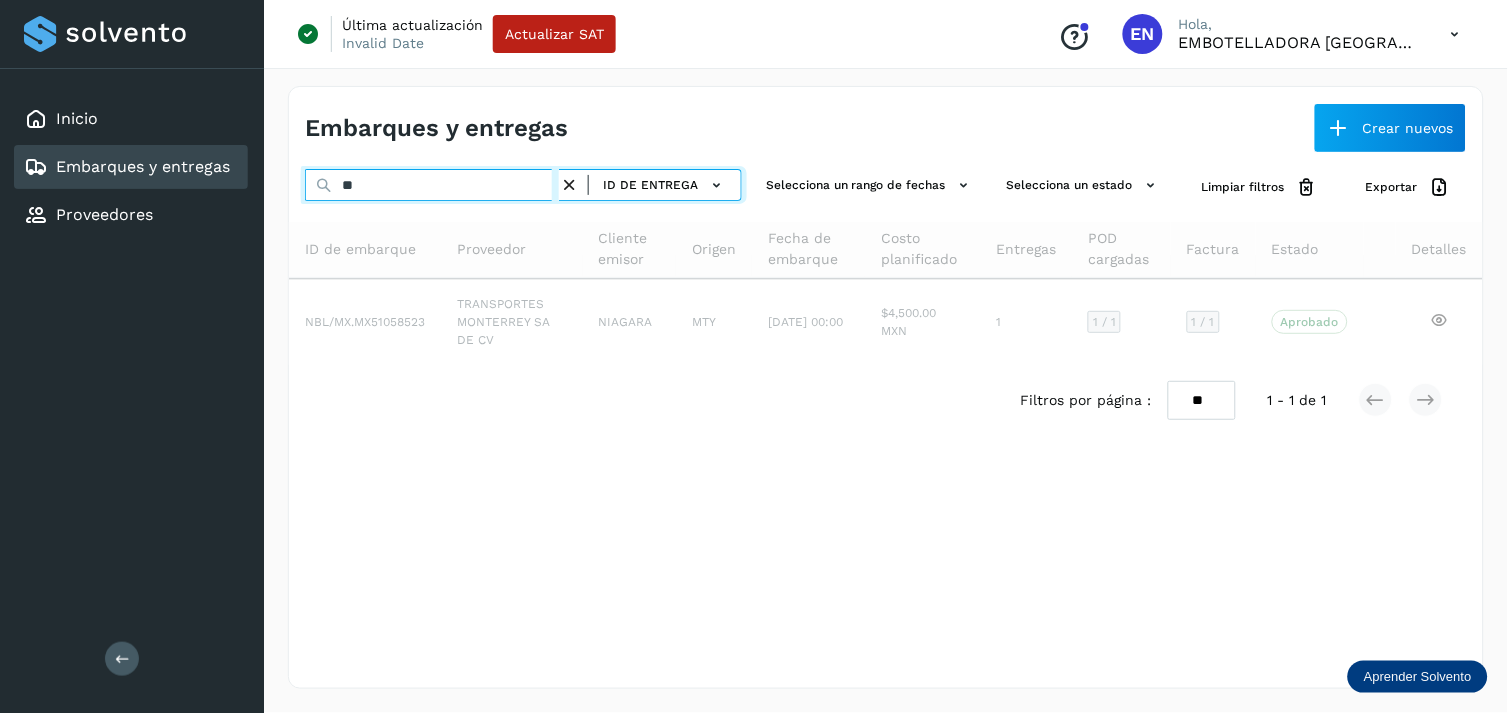 type on "*" 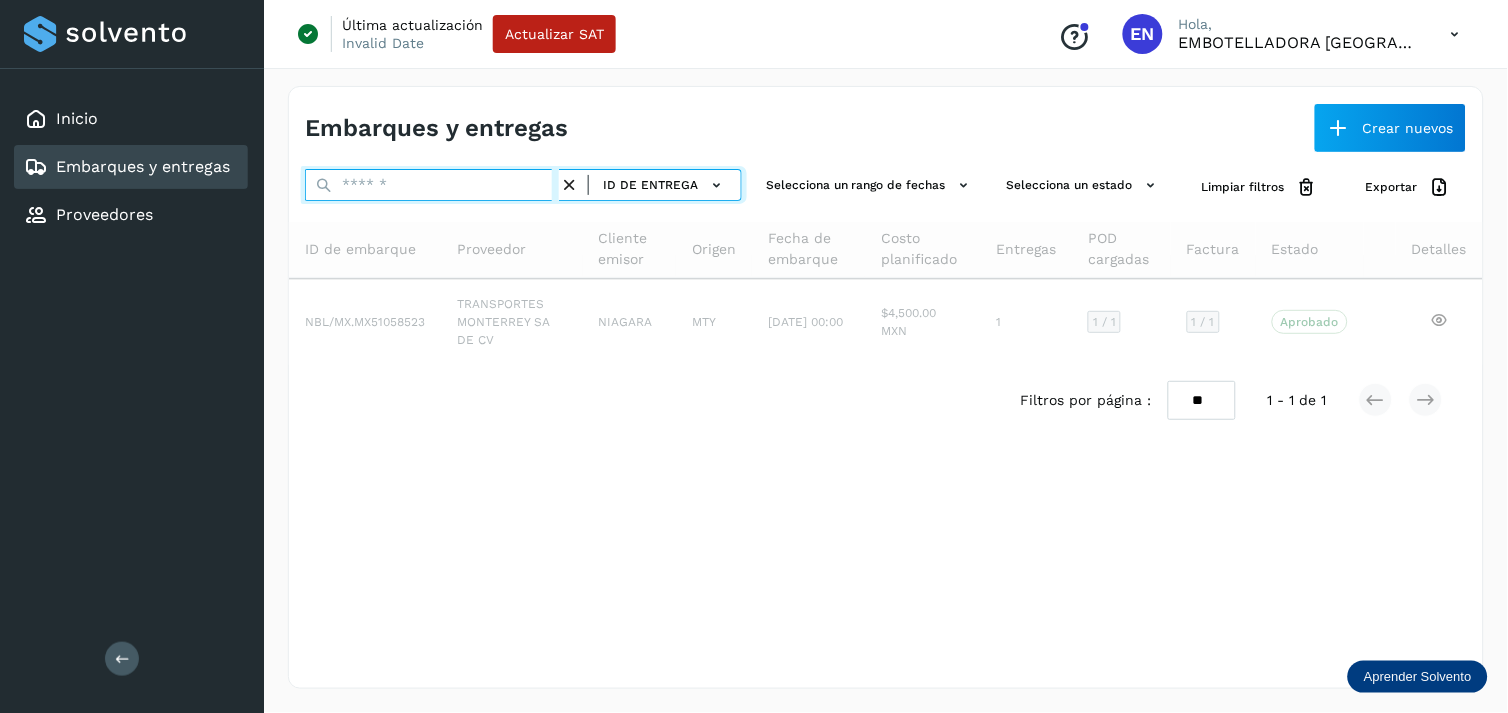 paste on "**********" 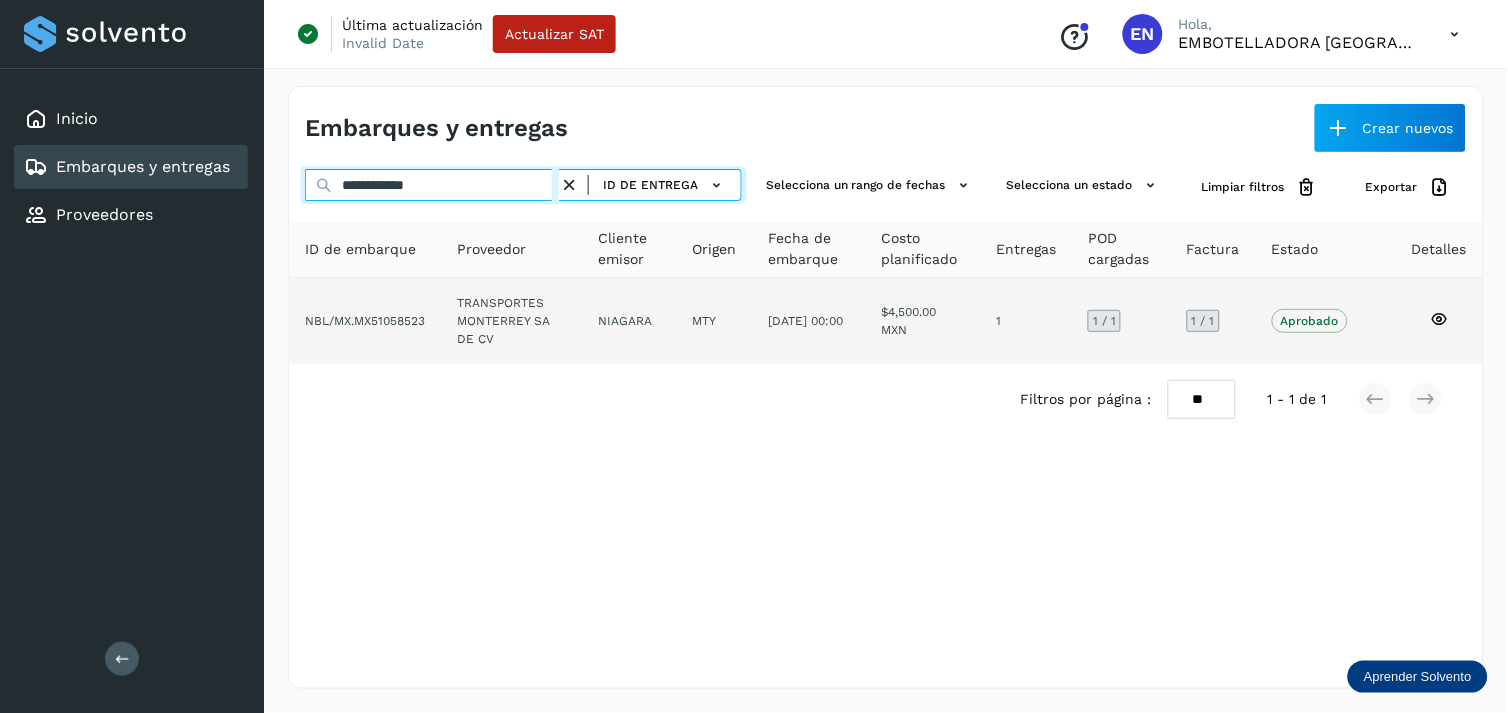 type on "**********" 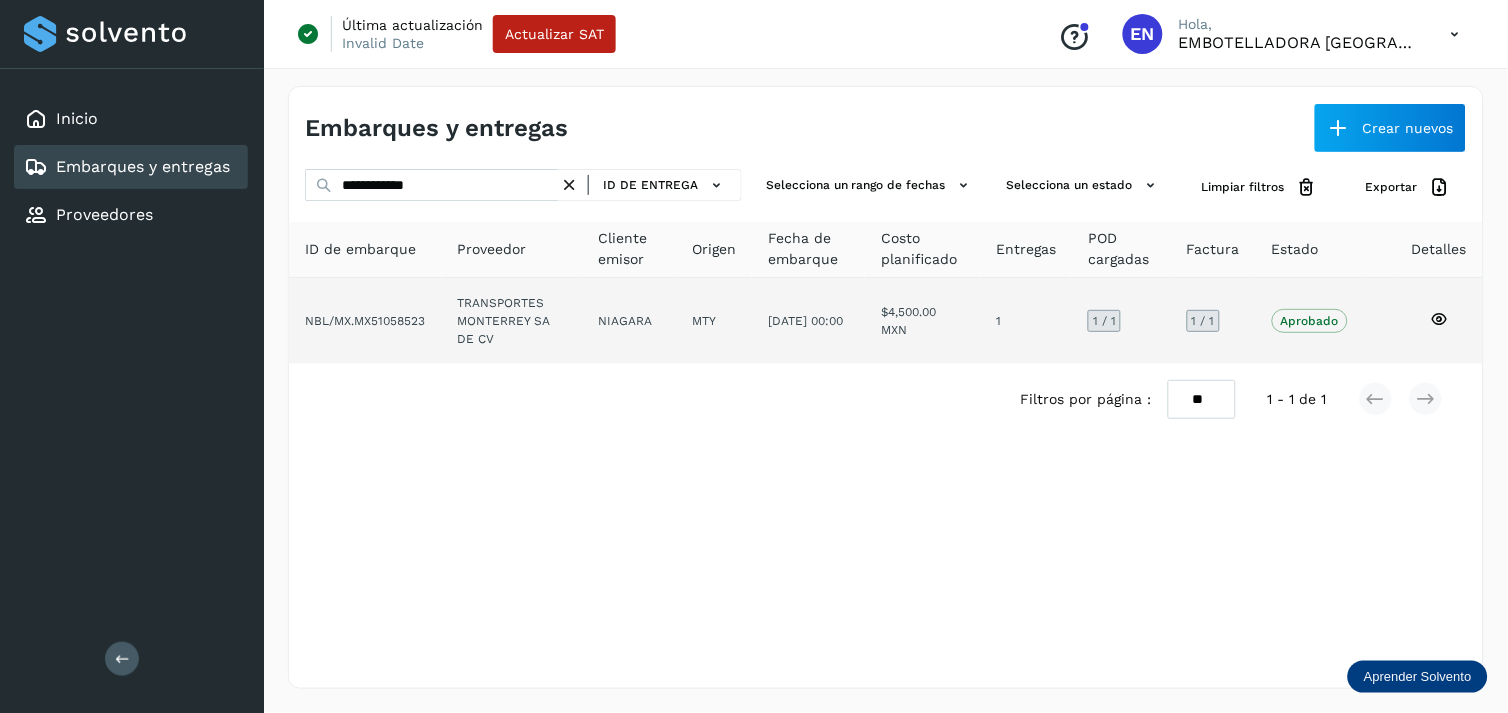 click on "TRANSPORTES MONTERREY SA DE CV" 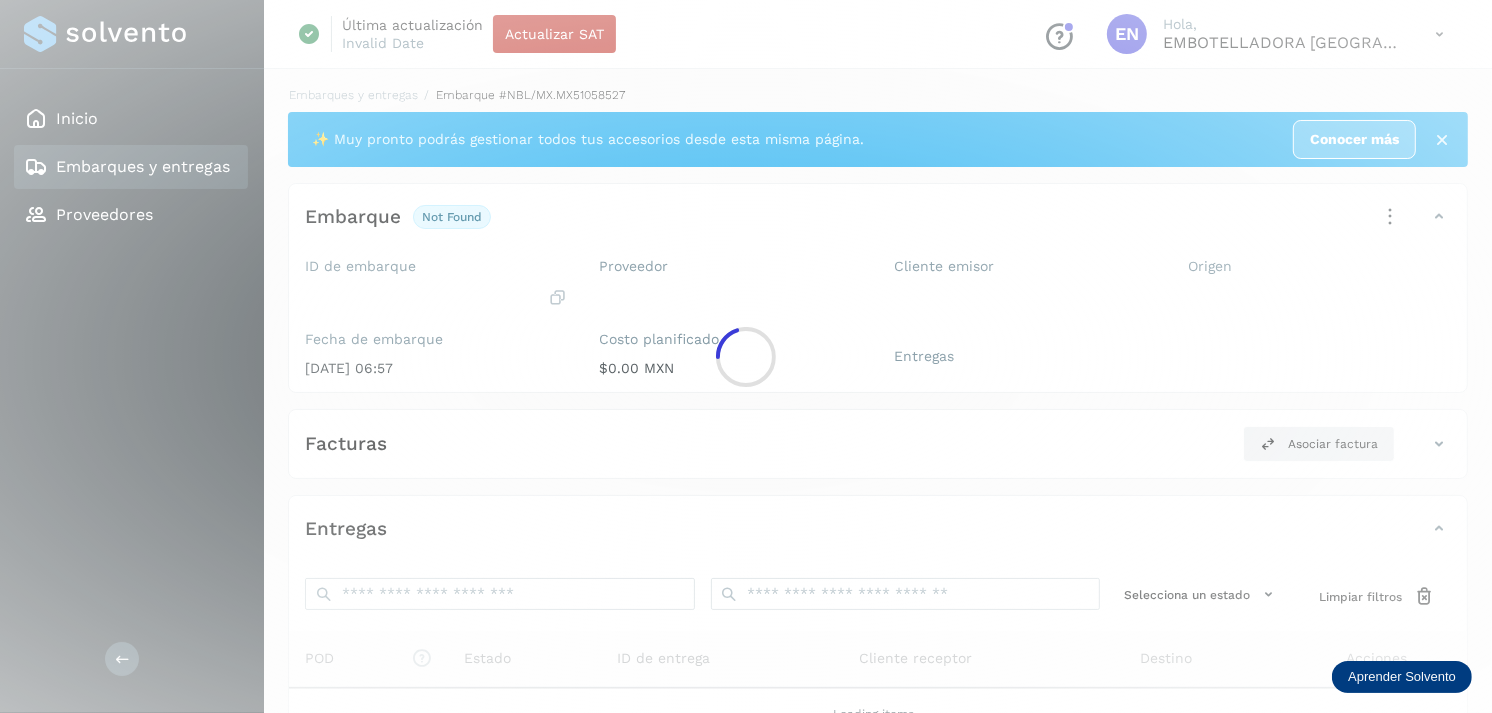 click 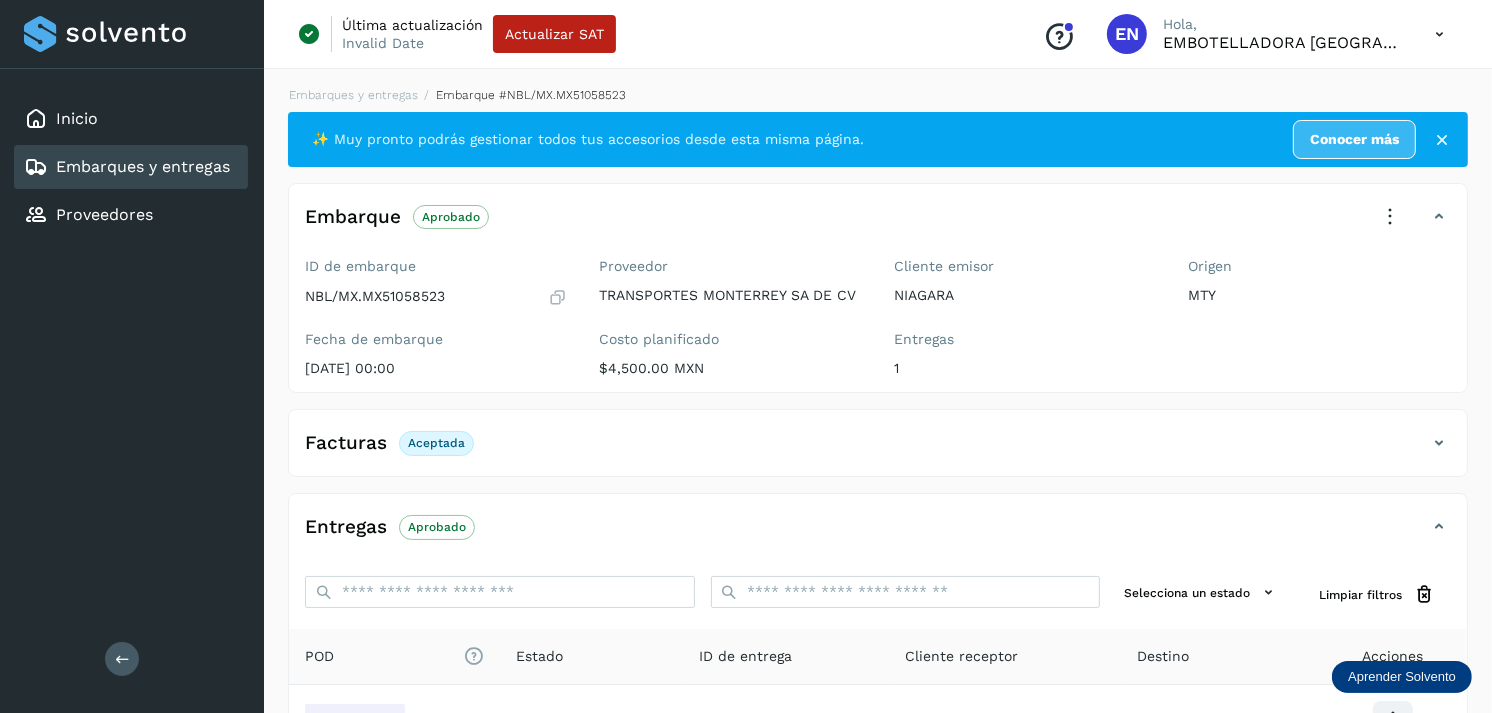 scroll, scrollTop: 241, scrollLeft: 0, axis: vertical 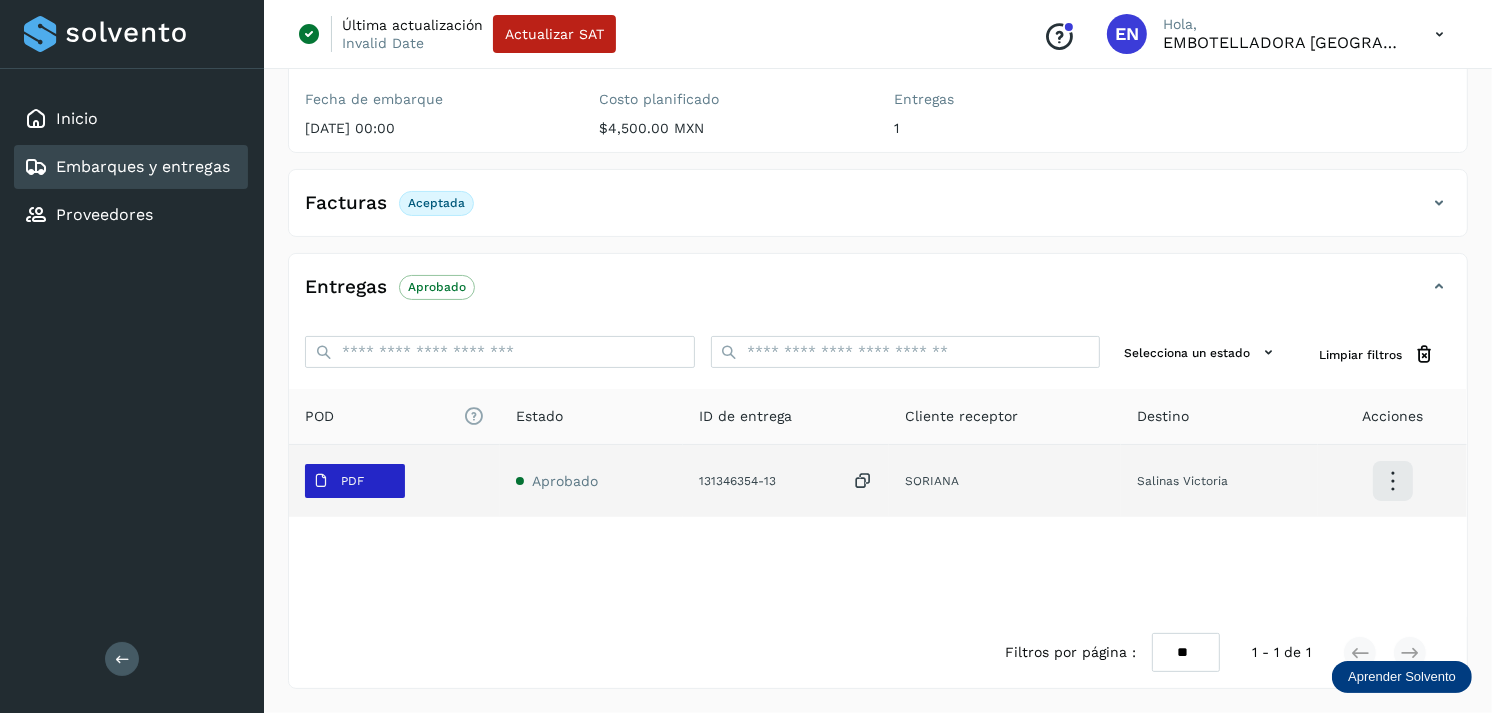 click on "PDF" at bounding box center [352, 481] 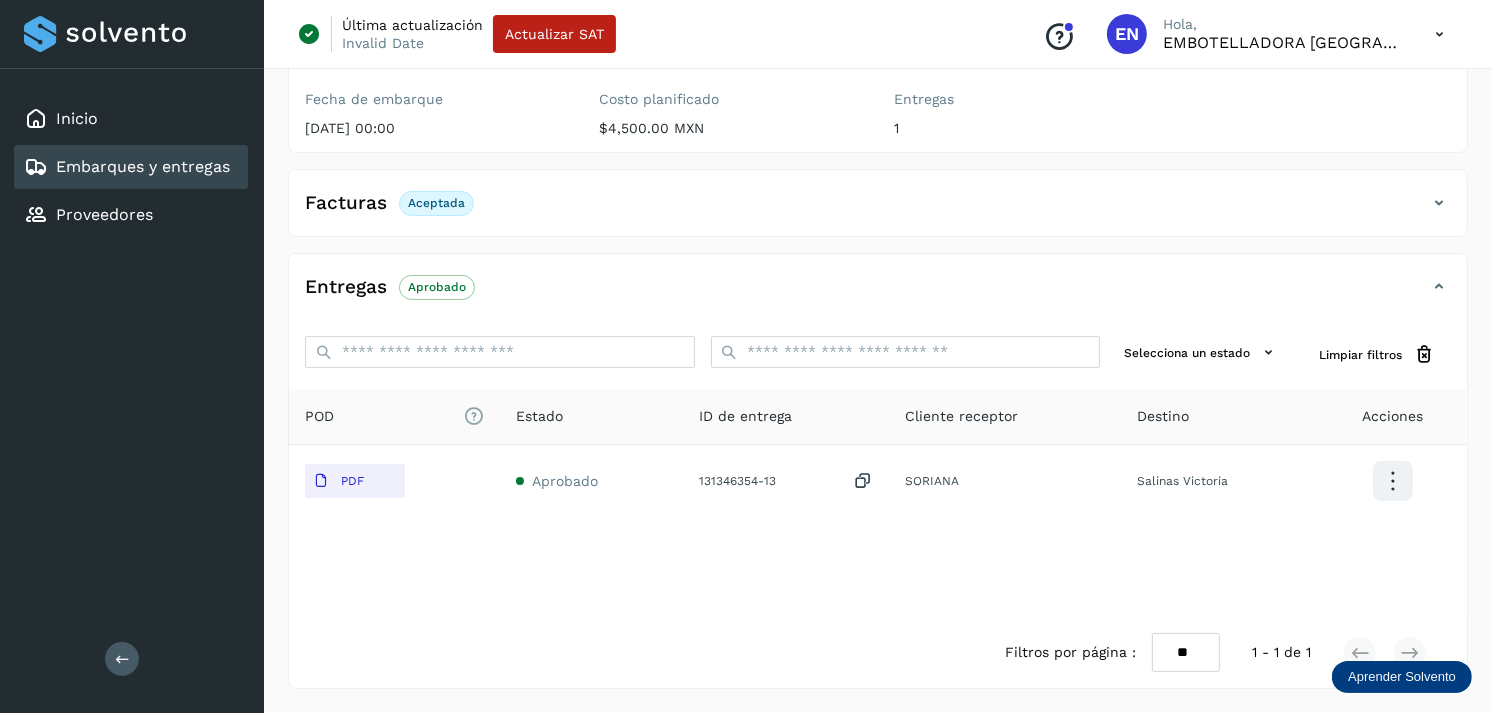 type 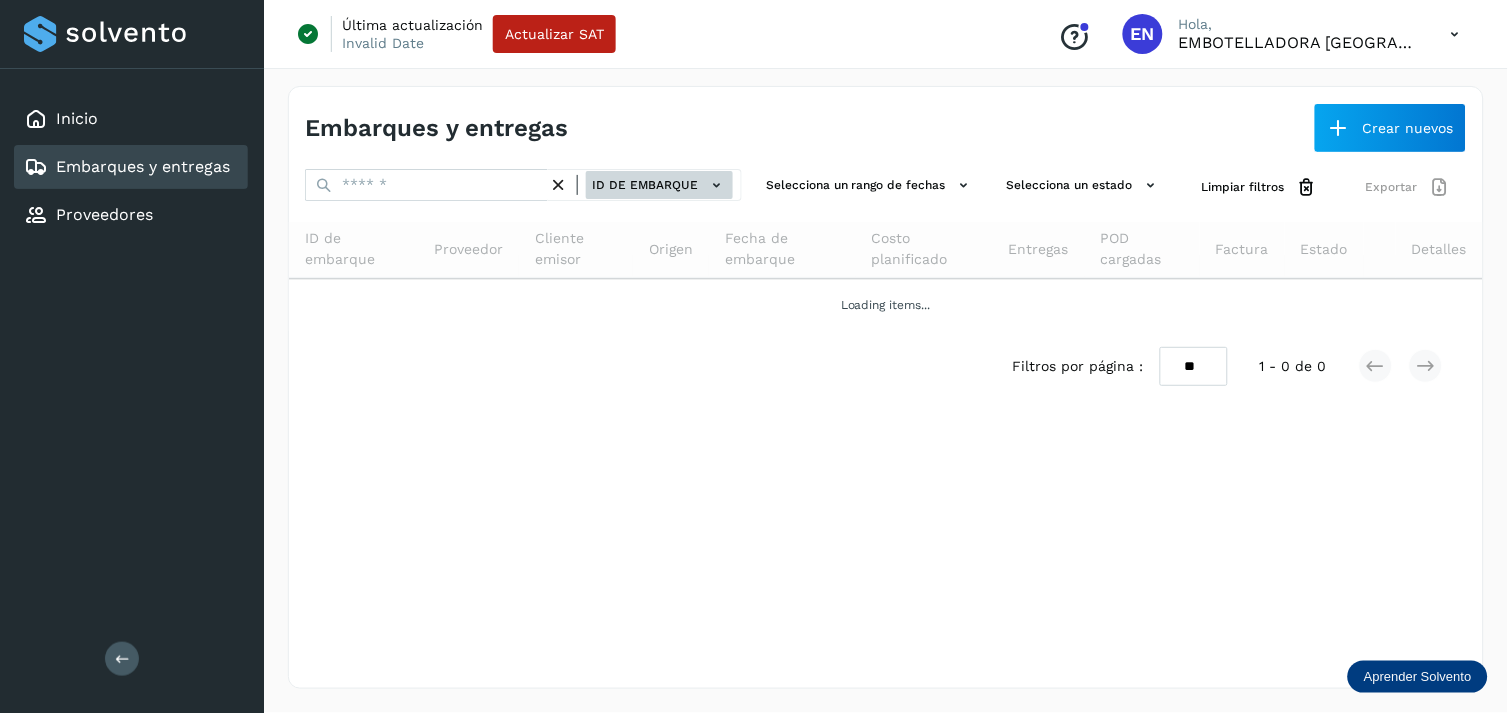 click on "ID de embarque" 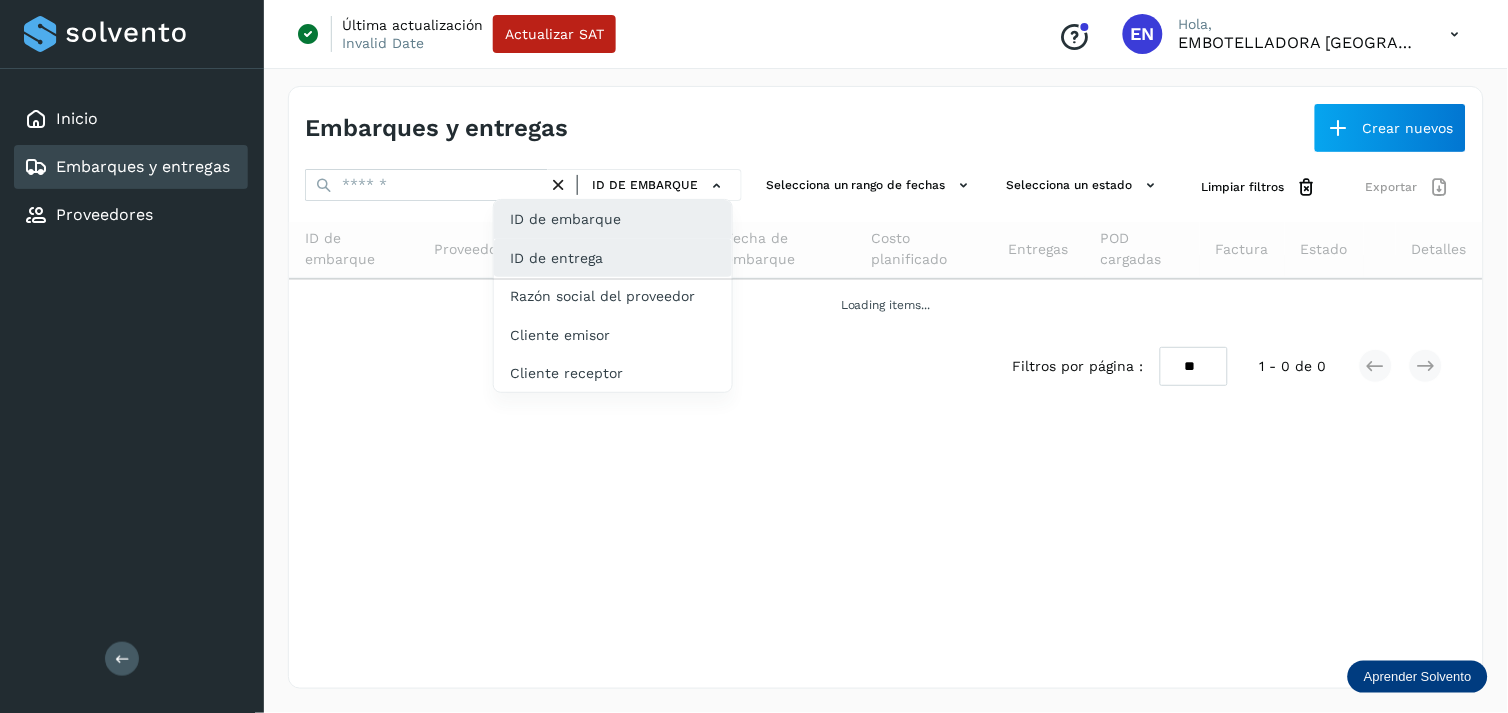 click on "ID de entrega" 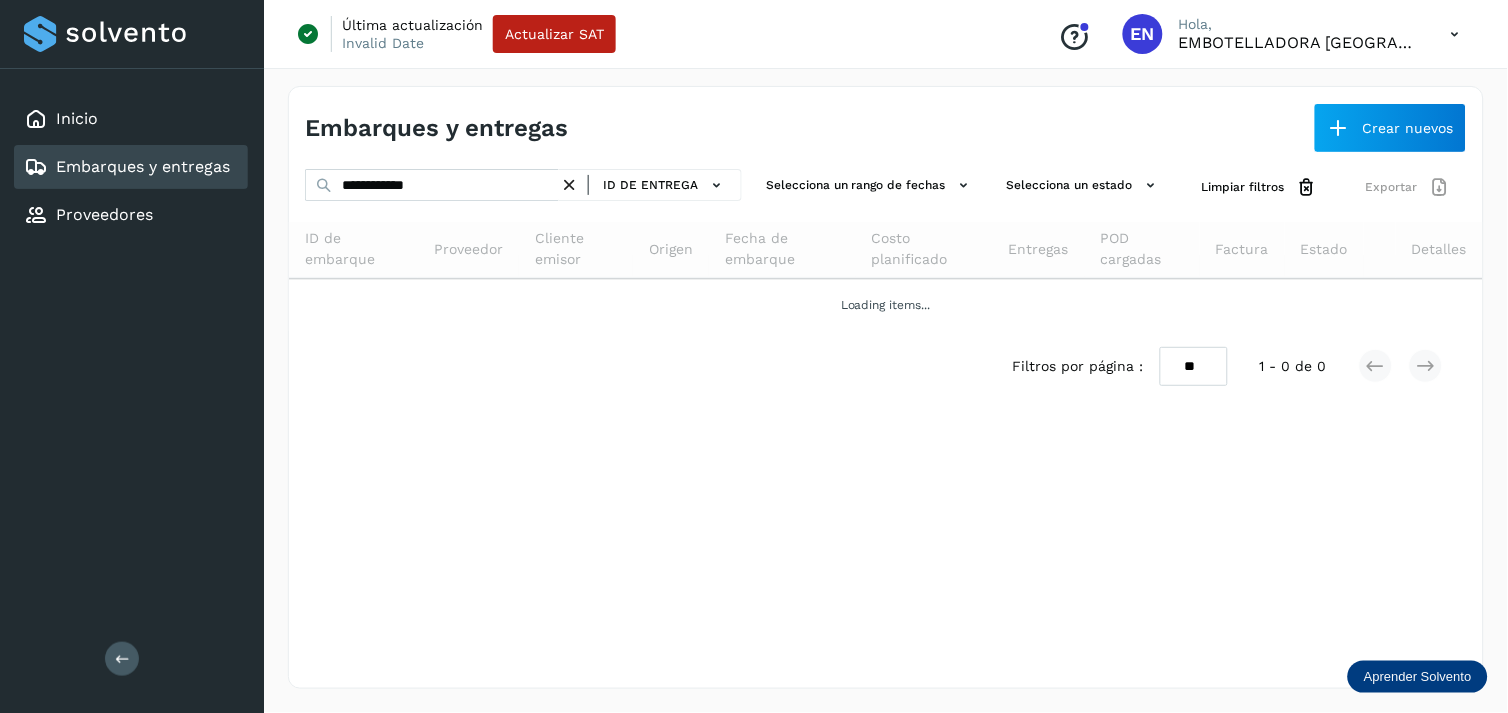 drag, startPoint x: 497, startPoint y: 164, endPoint x: 475, endPoint y: 187, distance: 31.827662 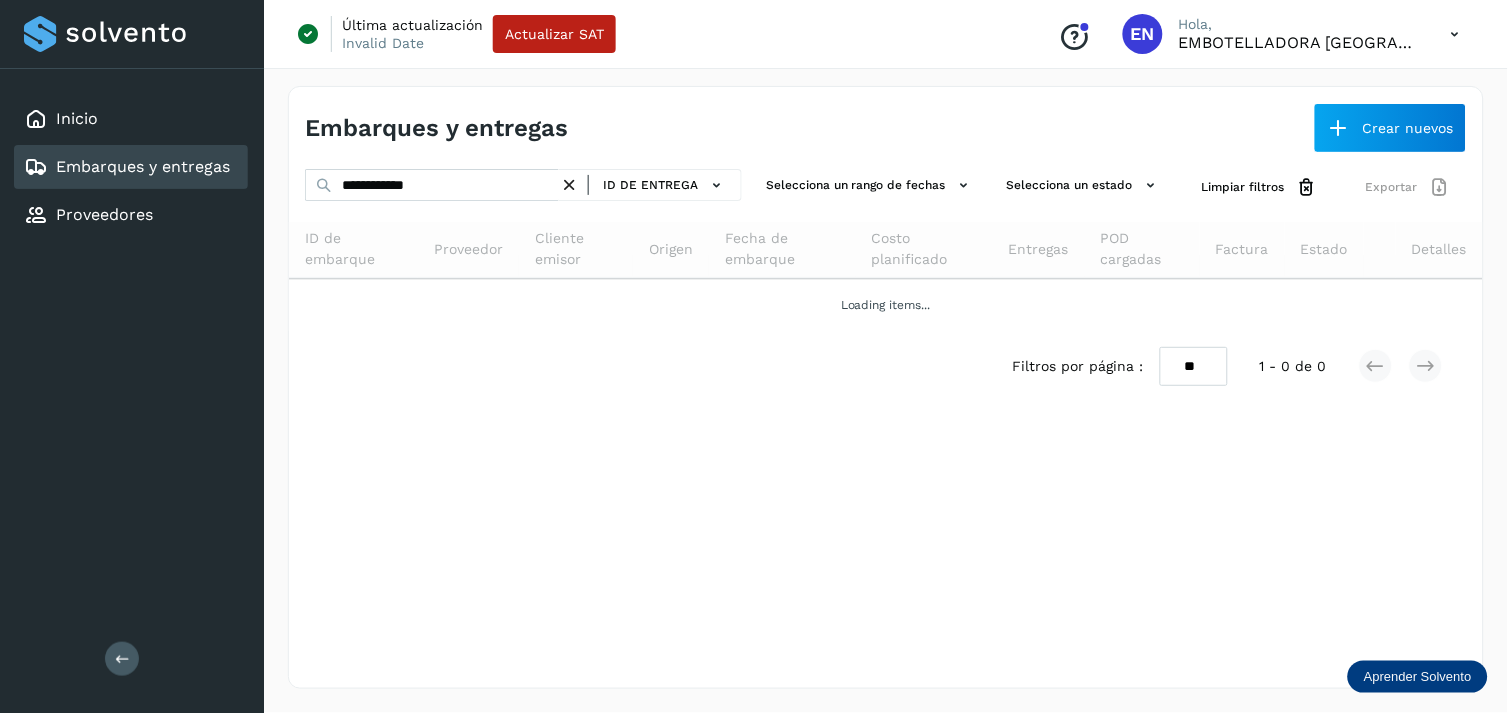 click on "**********" at bounding box center (886, 387) 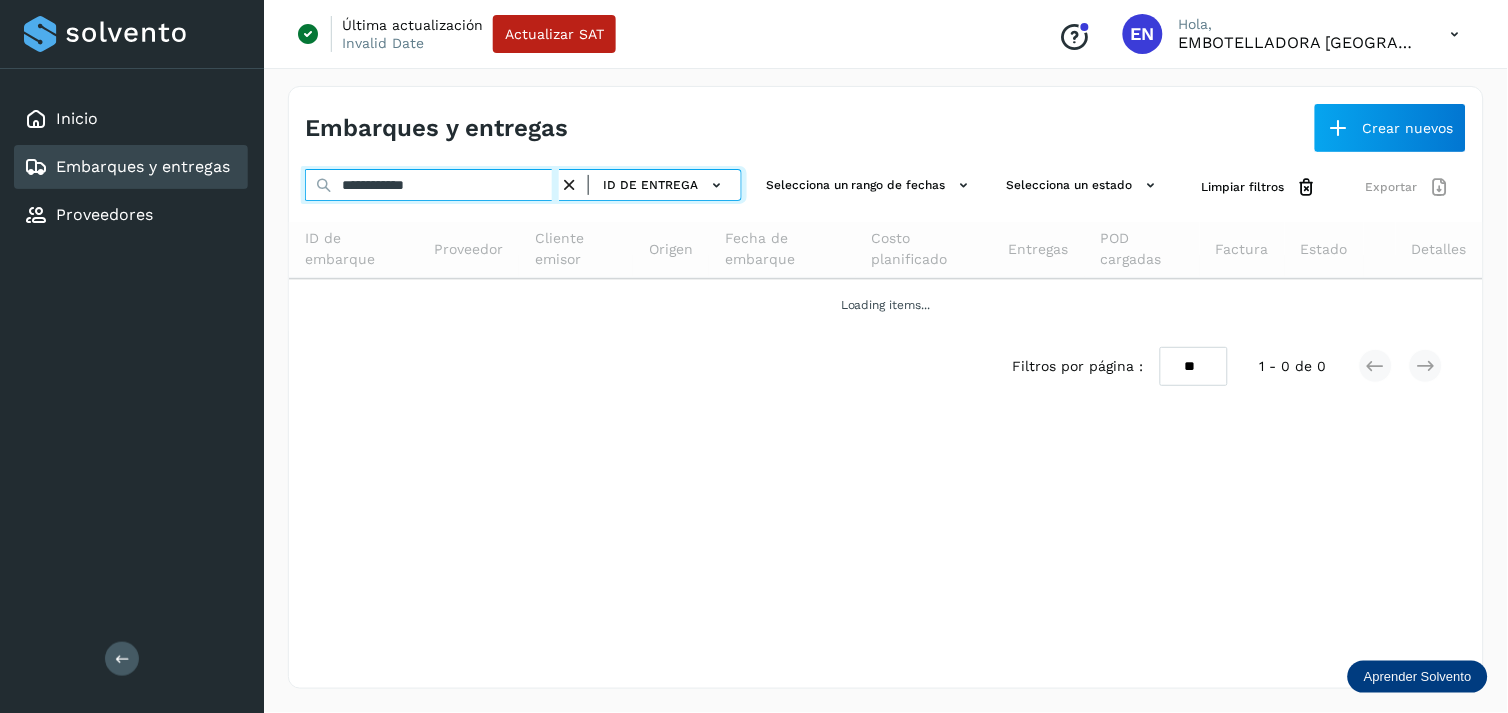 click on "**********" at bounding box center [432, 185] 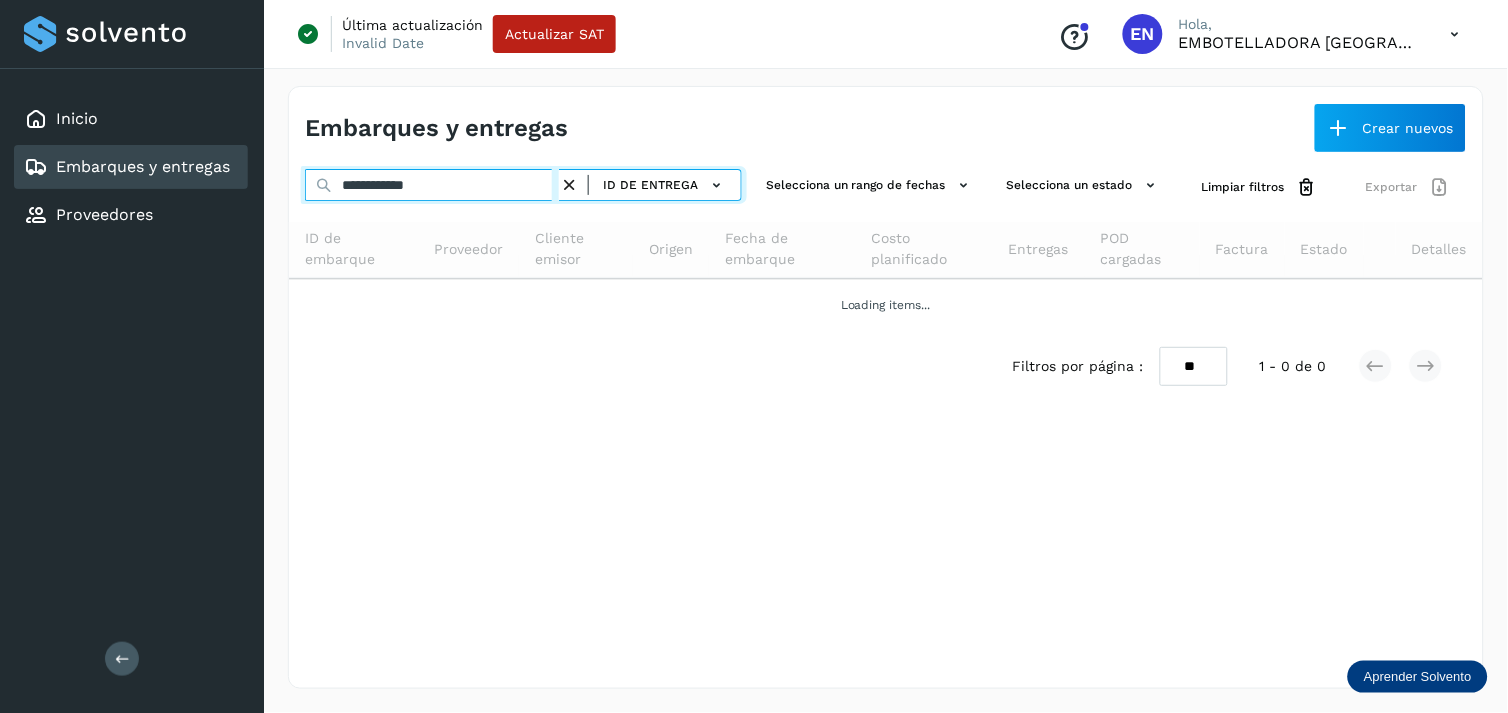 click on "**********" at bounding box center [432, 185] 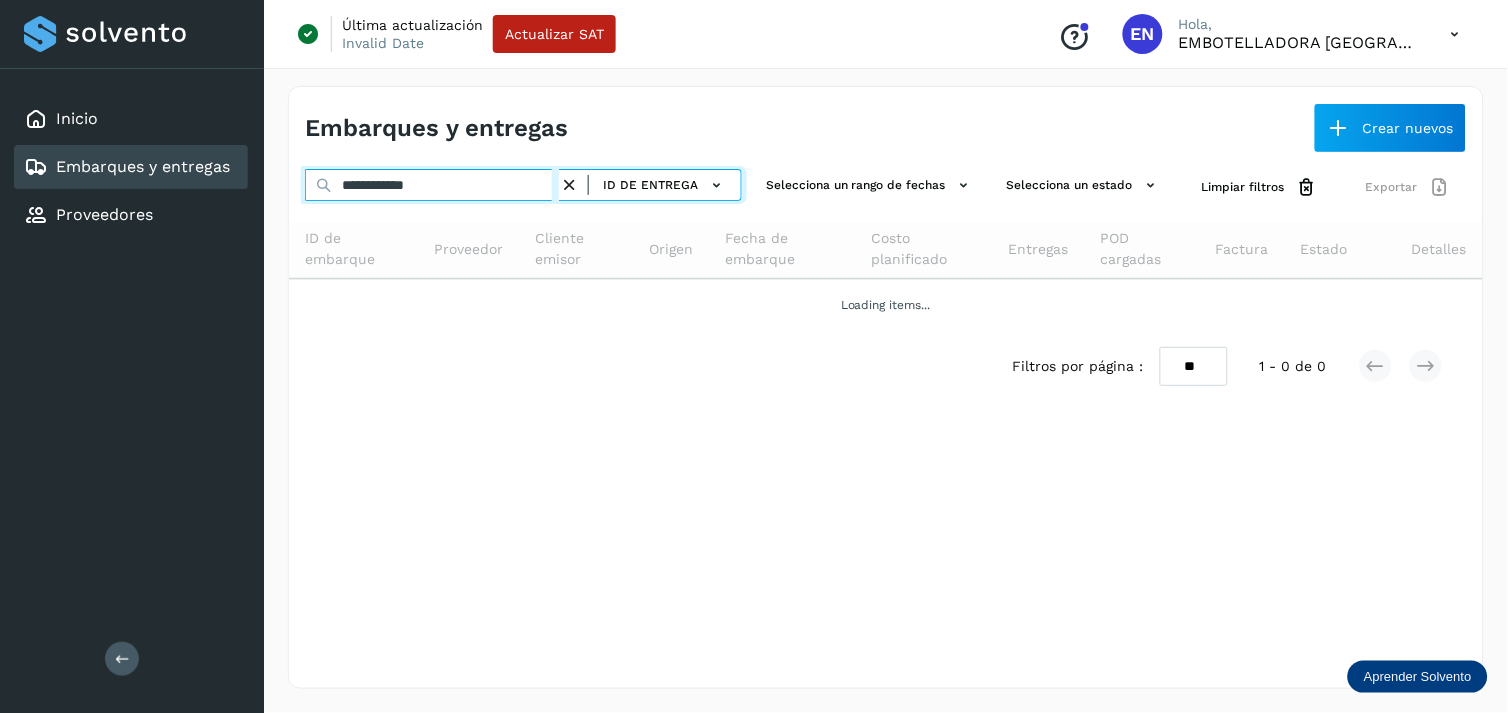 click on "**********" at bounding box center (432, 185) 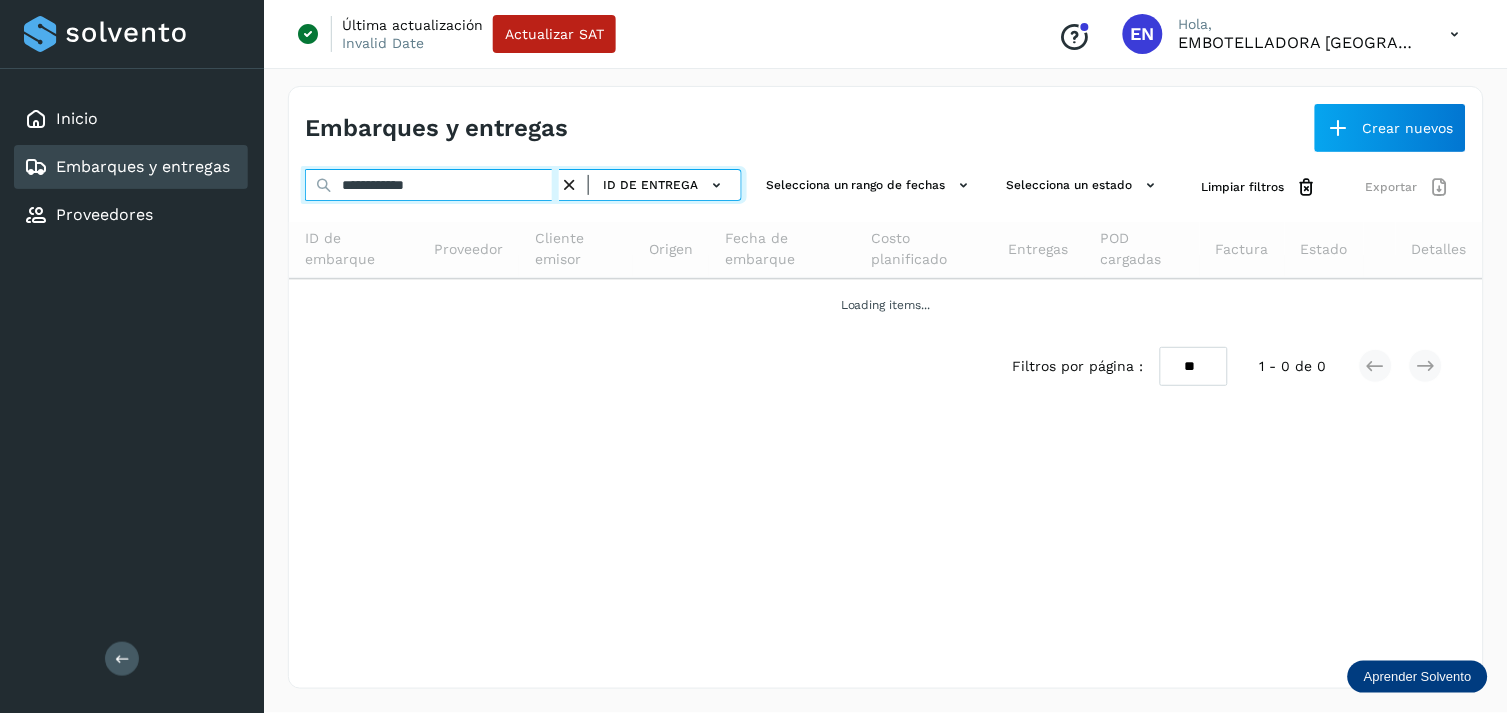paste 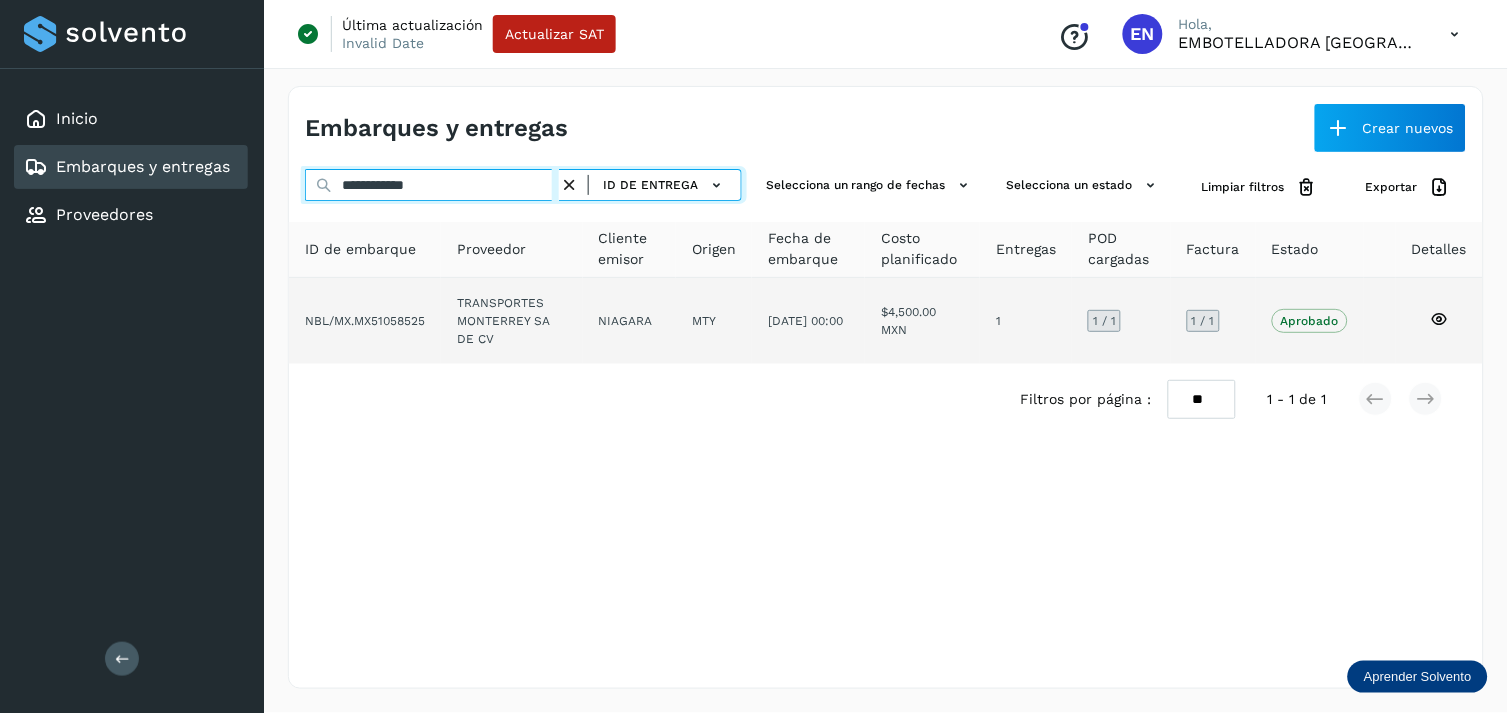 type on "**********" 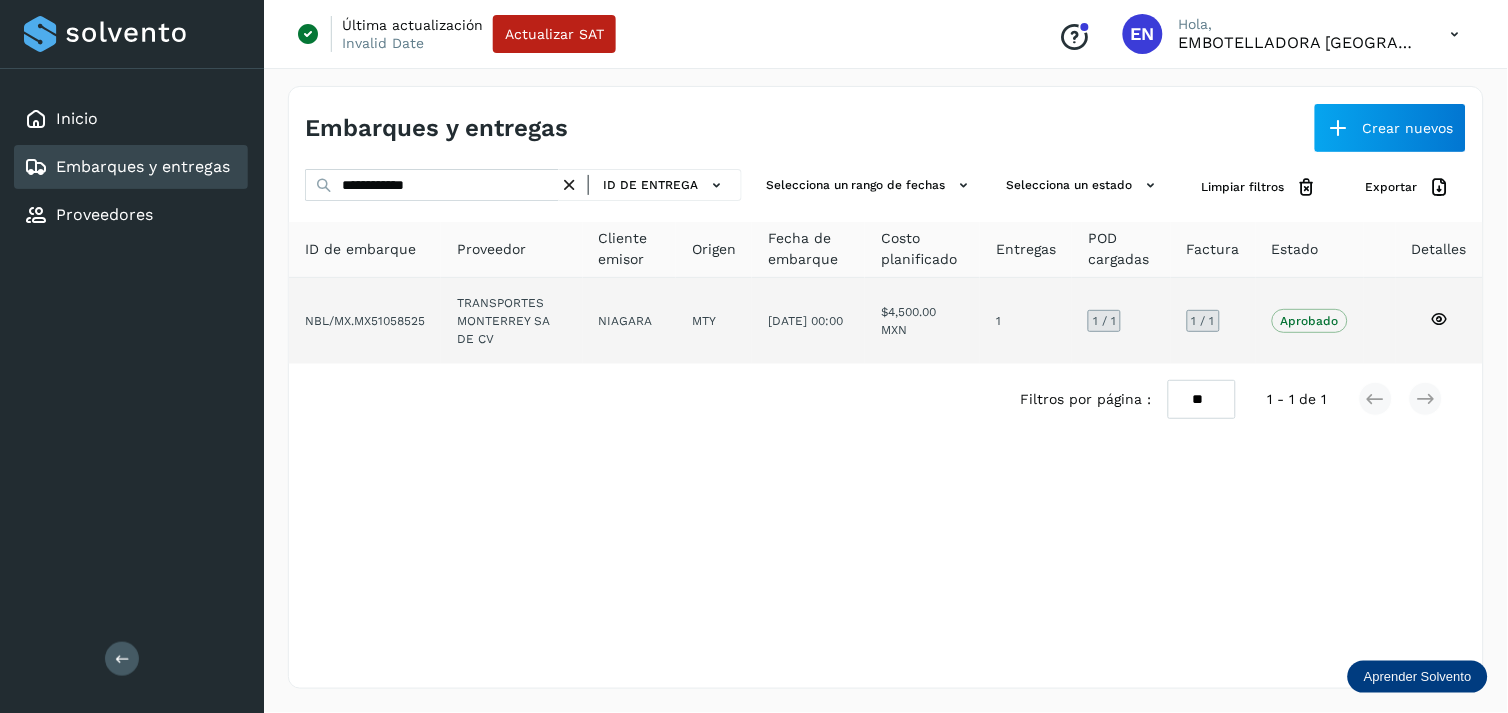 click on "TRANSPORTES MONTERREY SA DE CV" 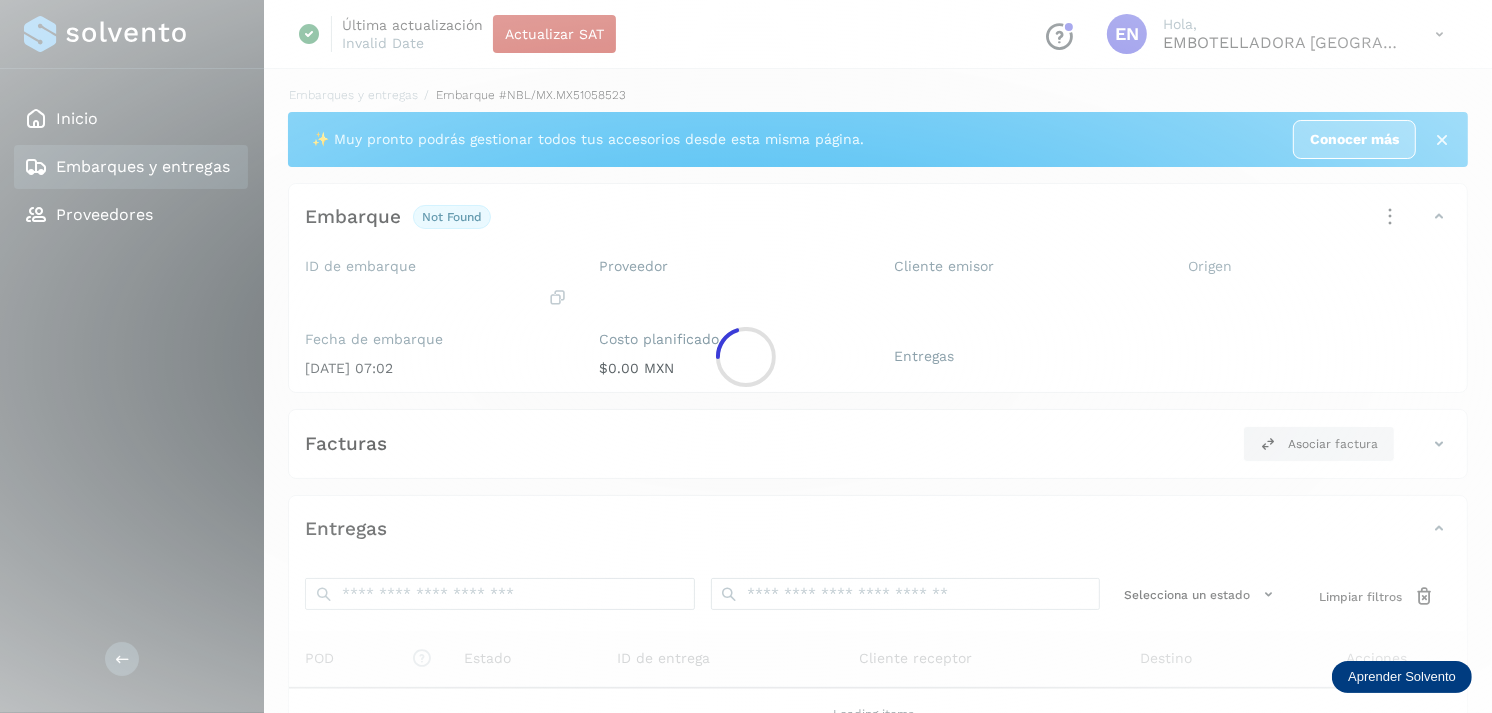 click 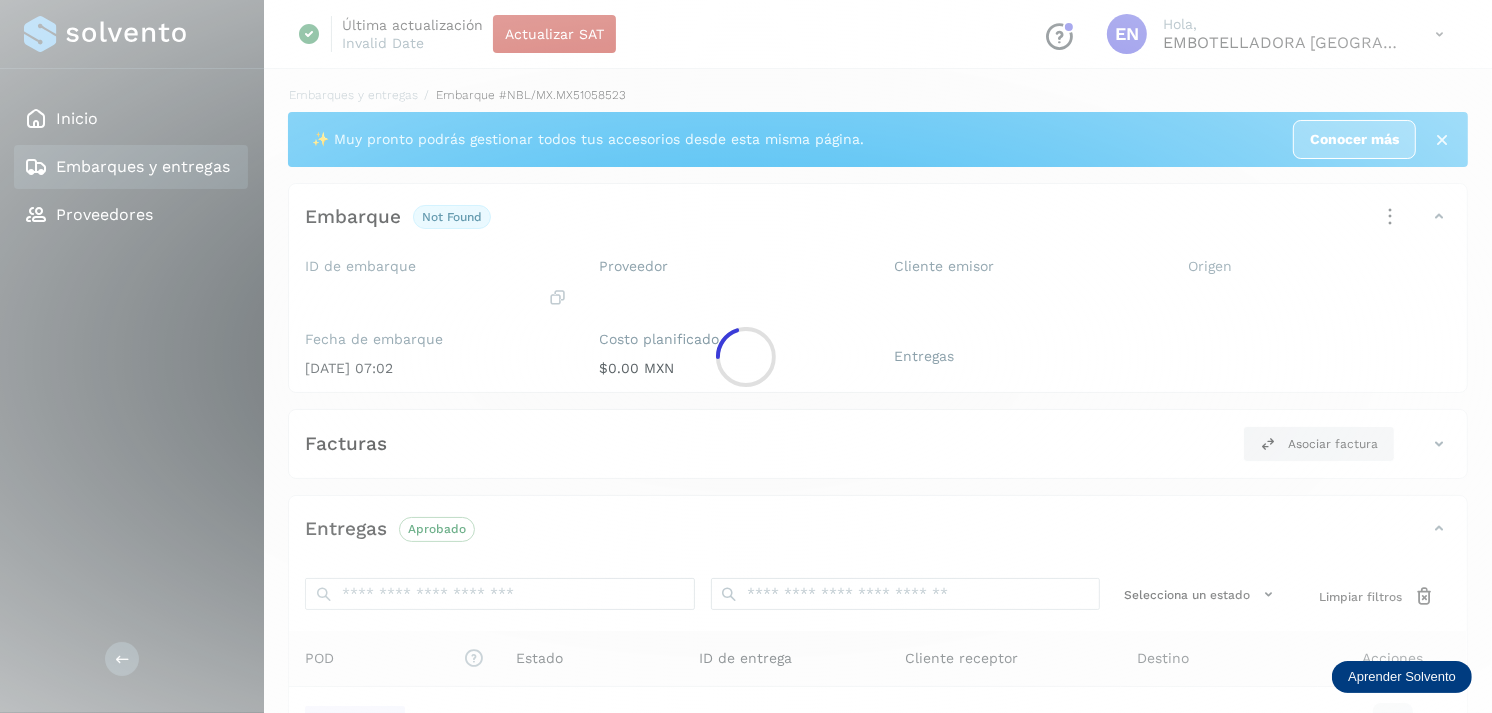 scroll, scrollTop: 241, scrollLeft: 0, axis: vertical 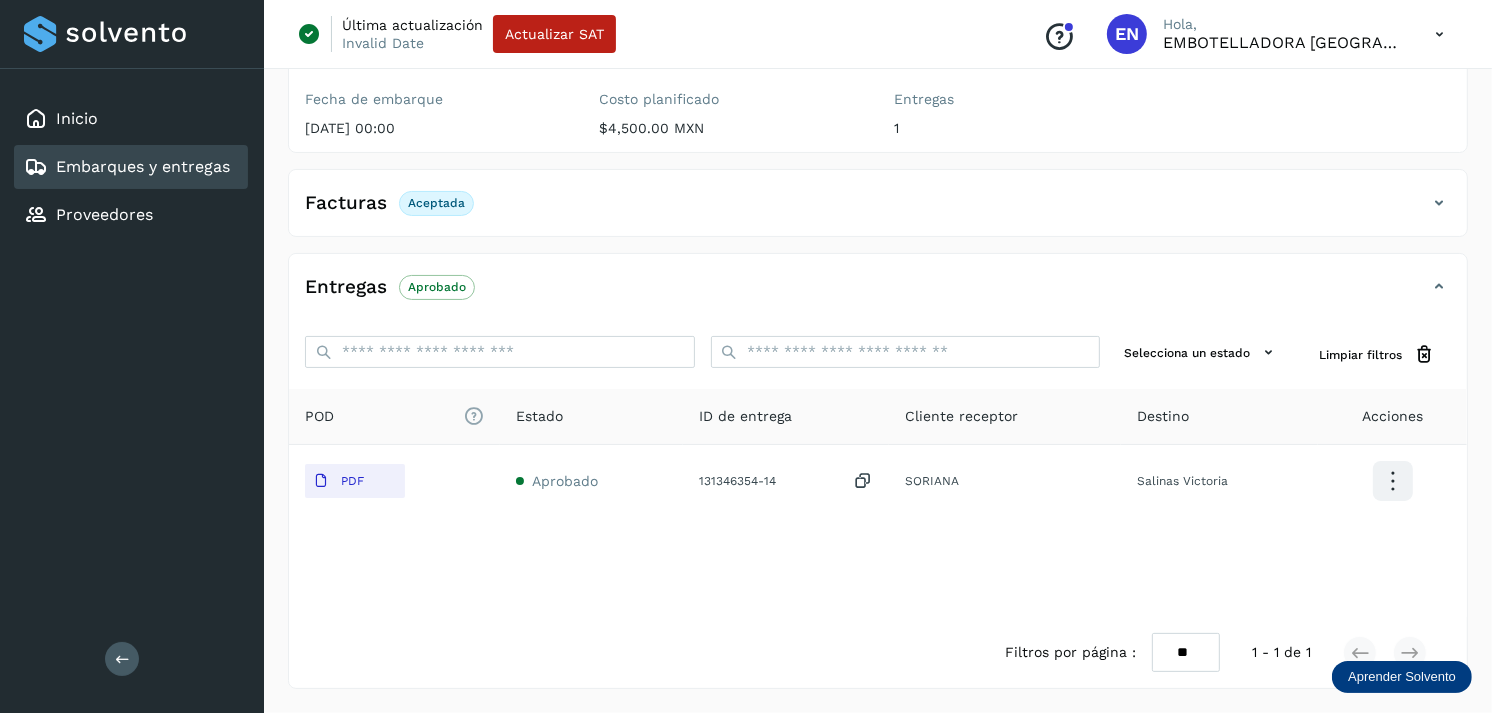 click on "Embarques y entregas" at bounding box center (143, 166) 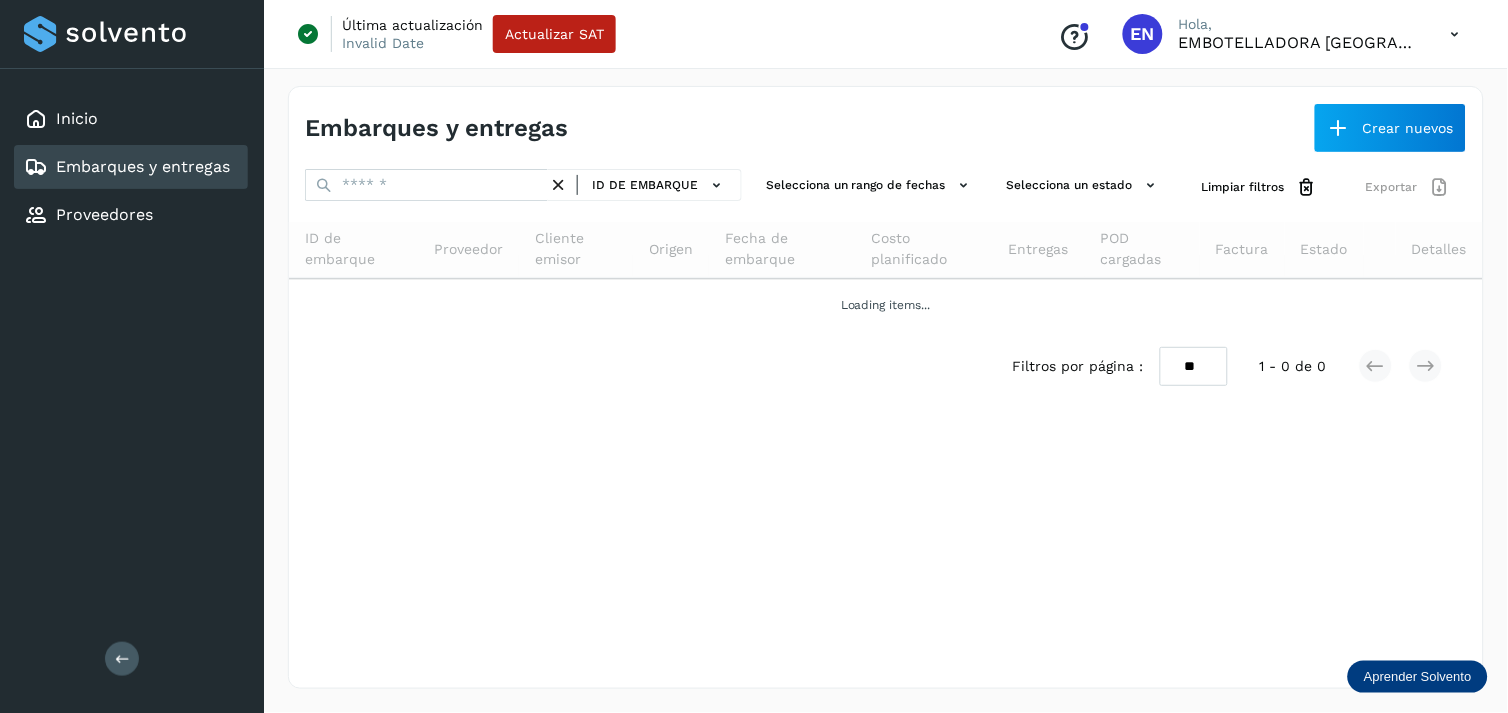 click on "Embarques y entregas" at bounding box center (143, 166) 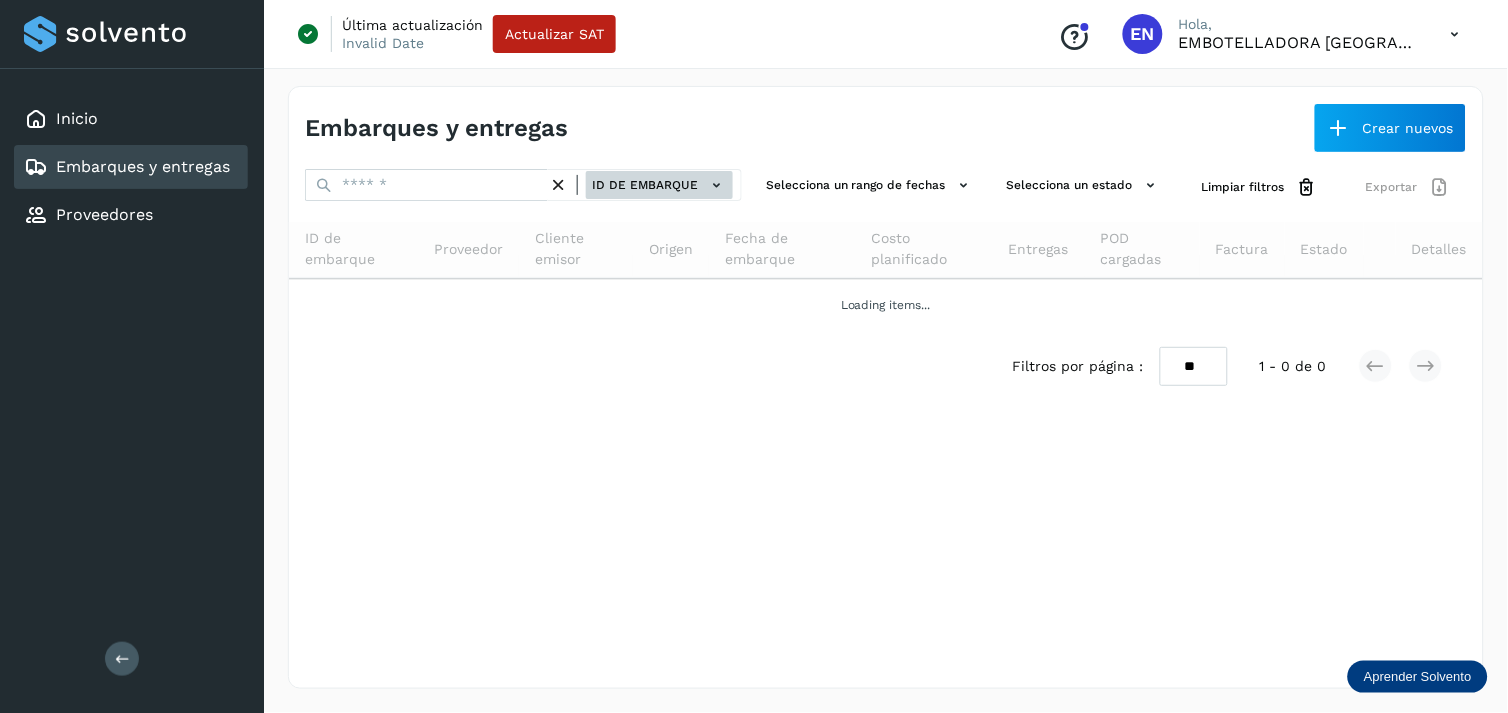 click on "ID de embarque" at bounding box center (659, 185) 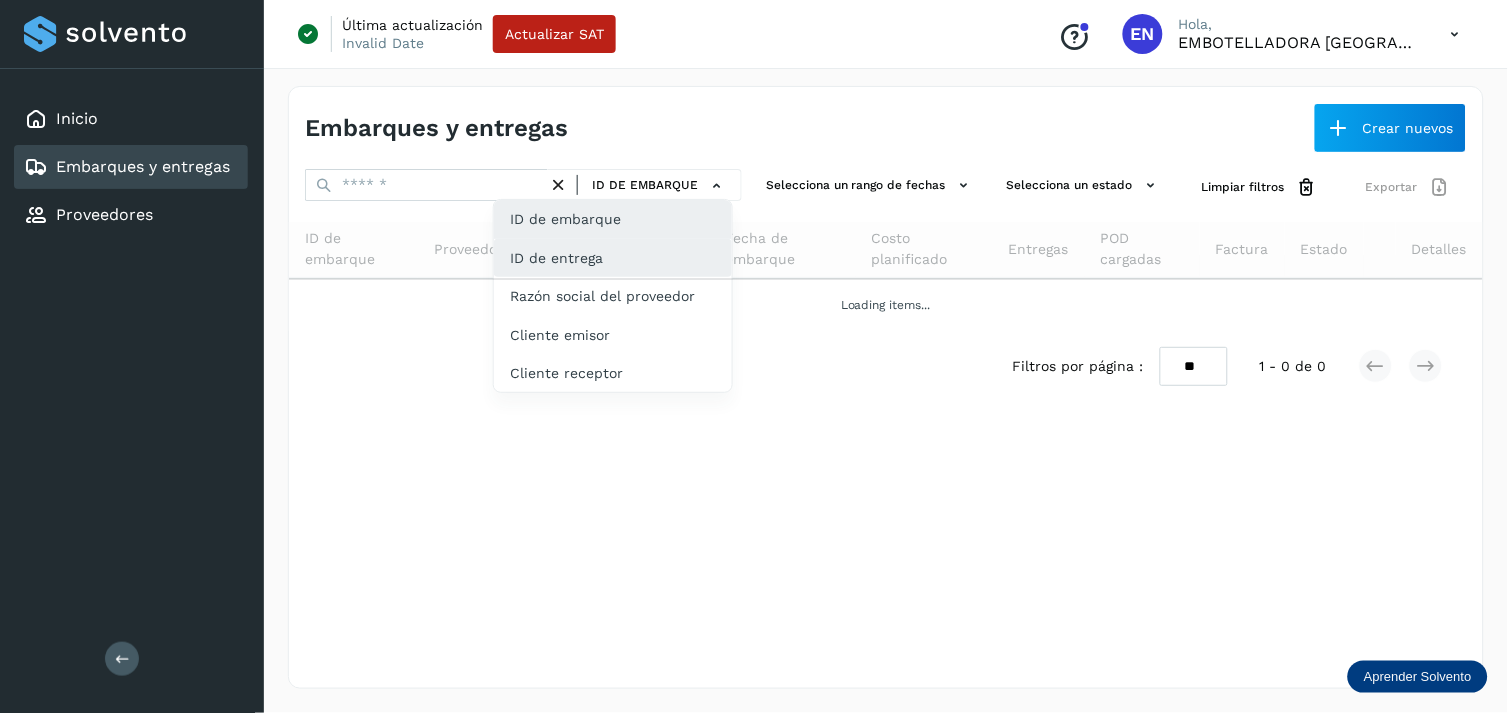 click on "ID de entrega" 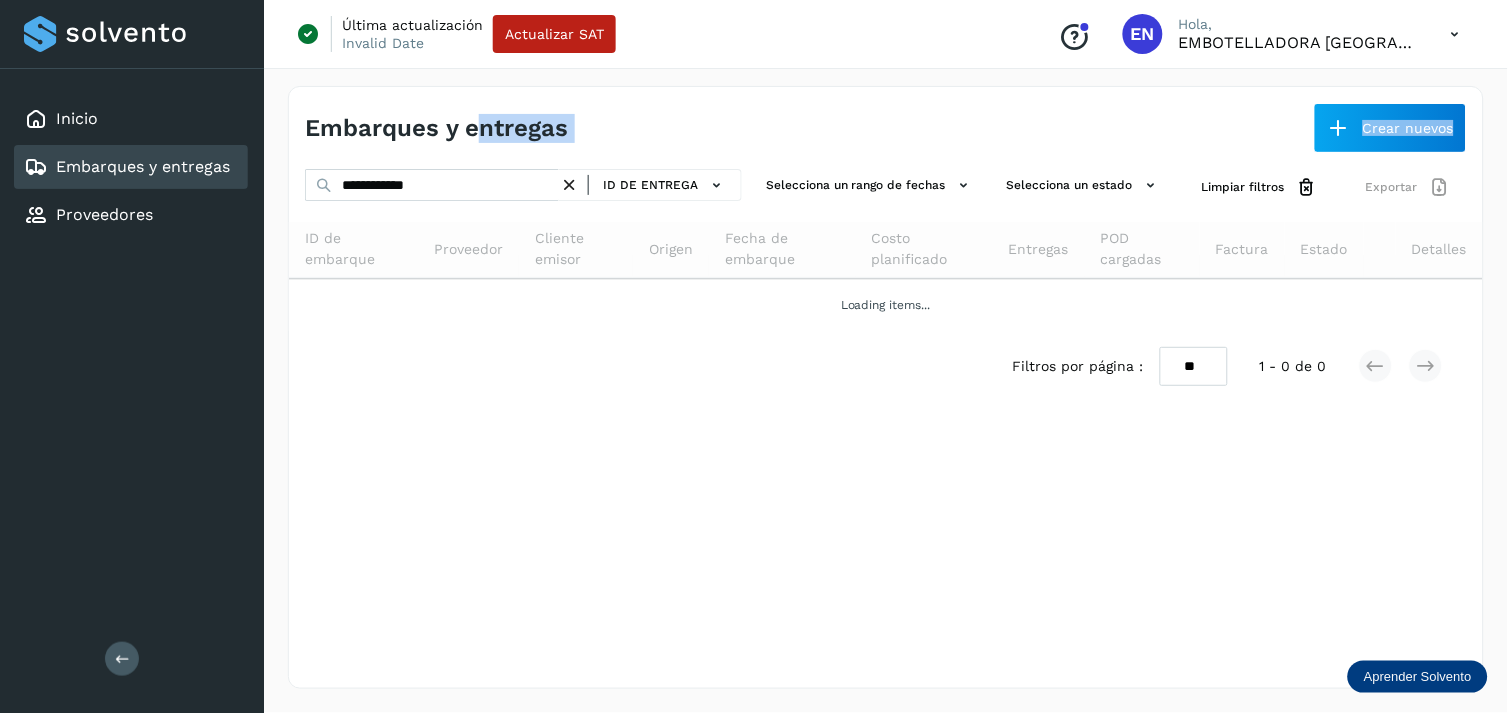 drag, startPoint x: 480, startPoint y: 154, endPoint x: 466, endPoint y: 184, distance: 33.105892 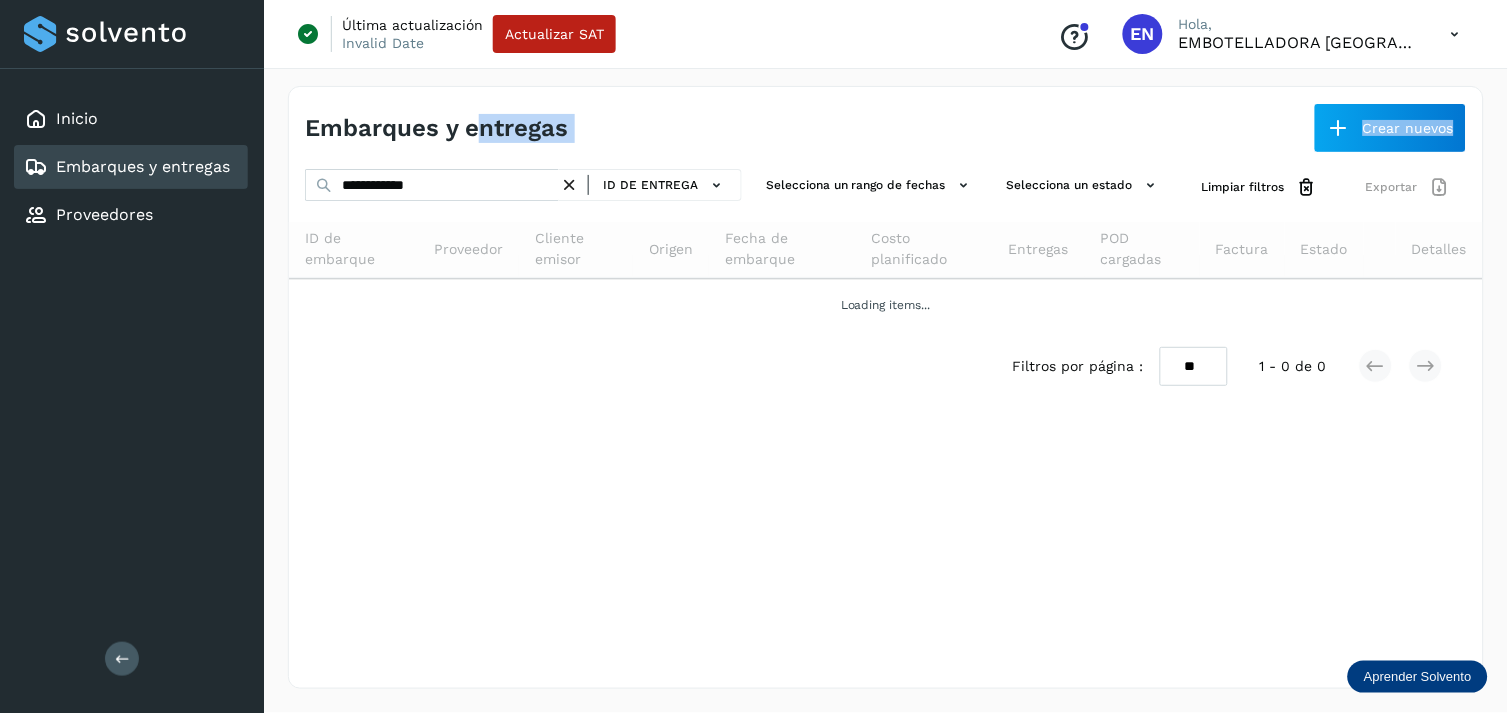 click on "**********" at bounding box center (886, 387) 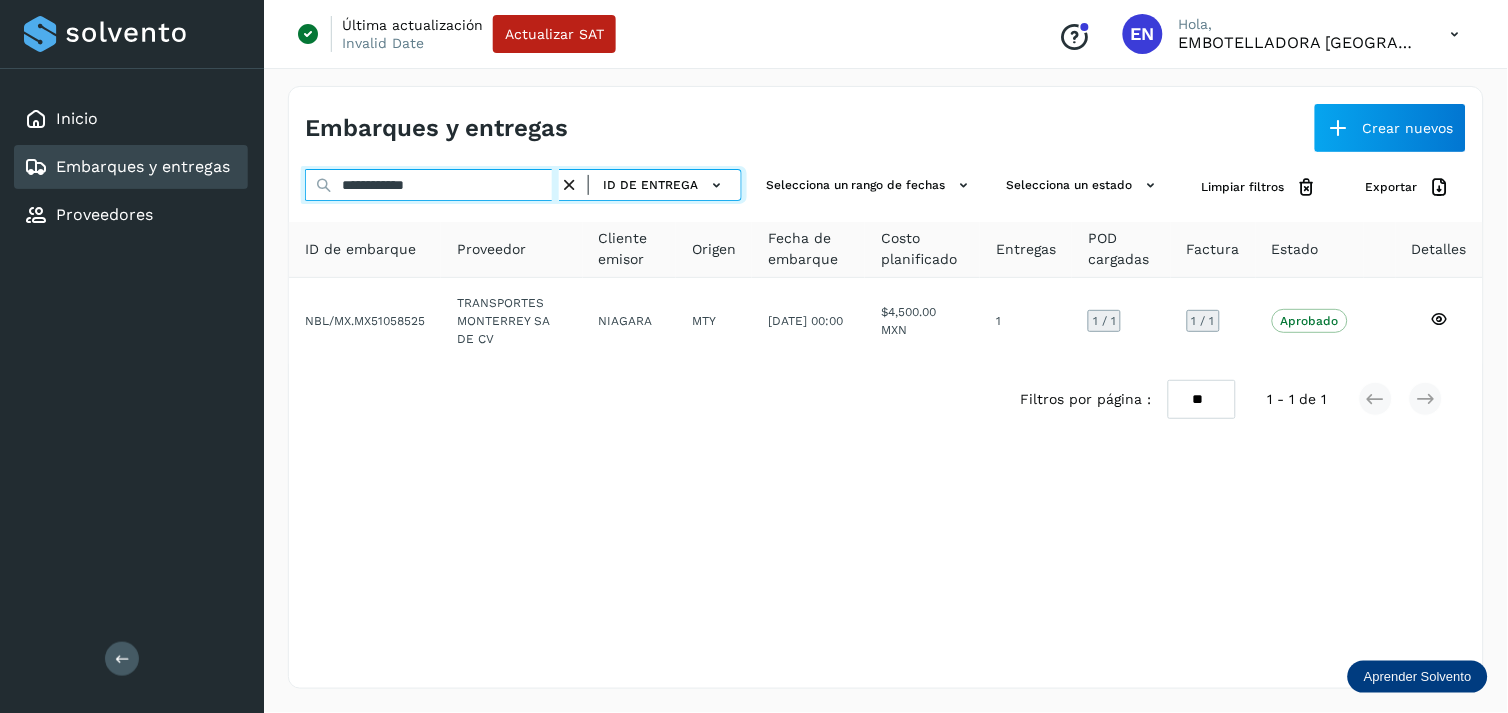 click on "**********" at bounding box center [432, 185] 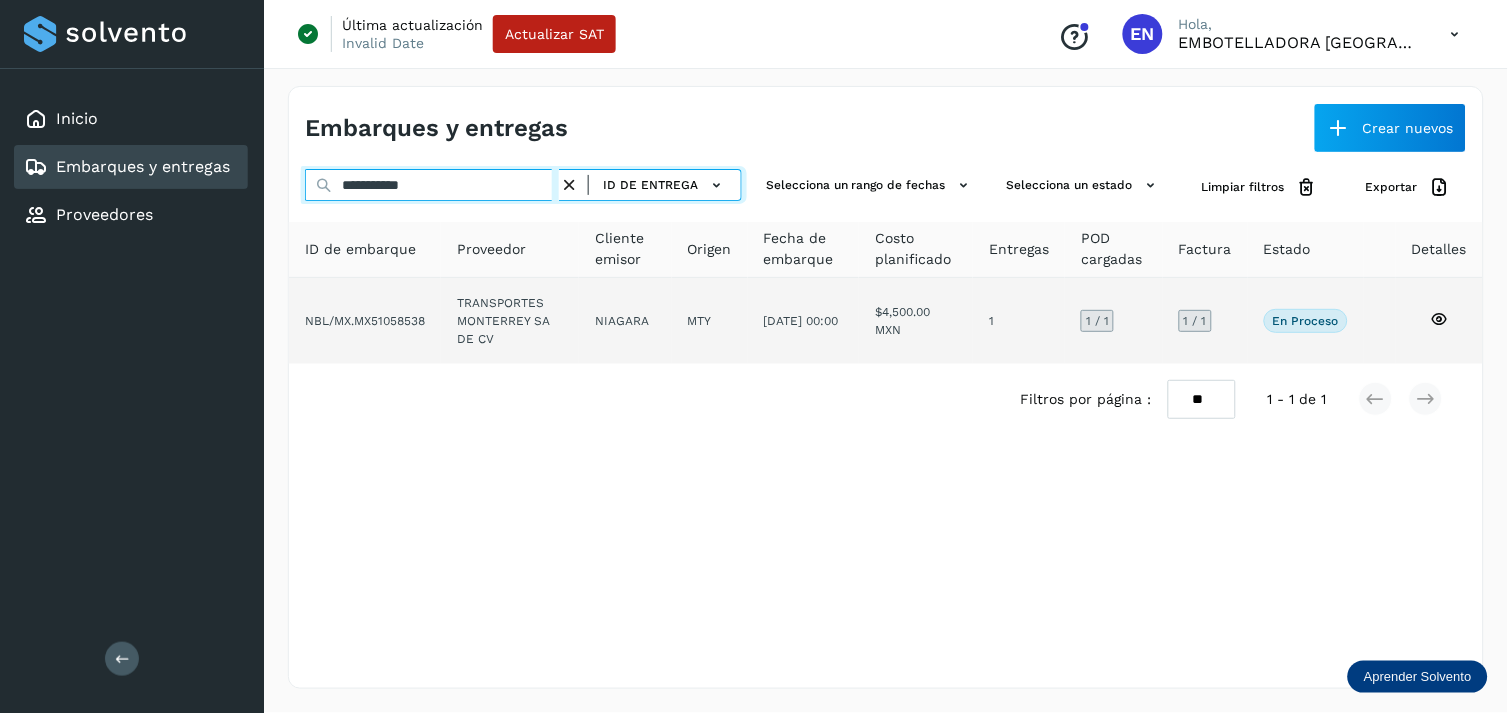 type on "**********" 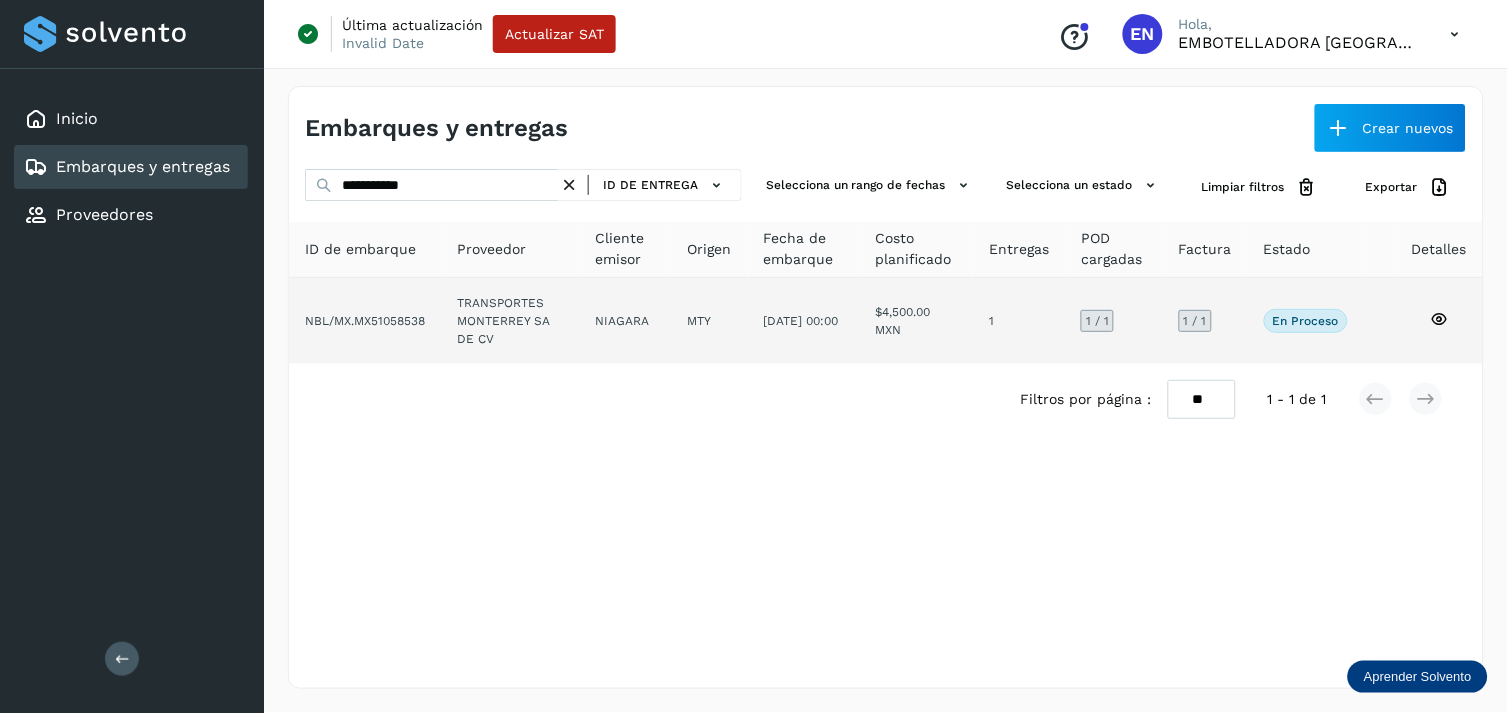 click on "TRANSPORTES MONTERREY SA DE CV" 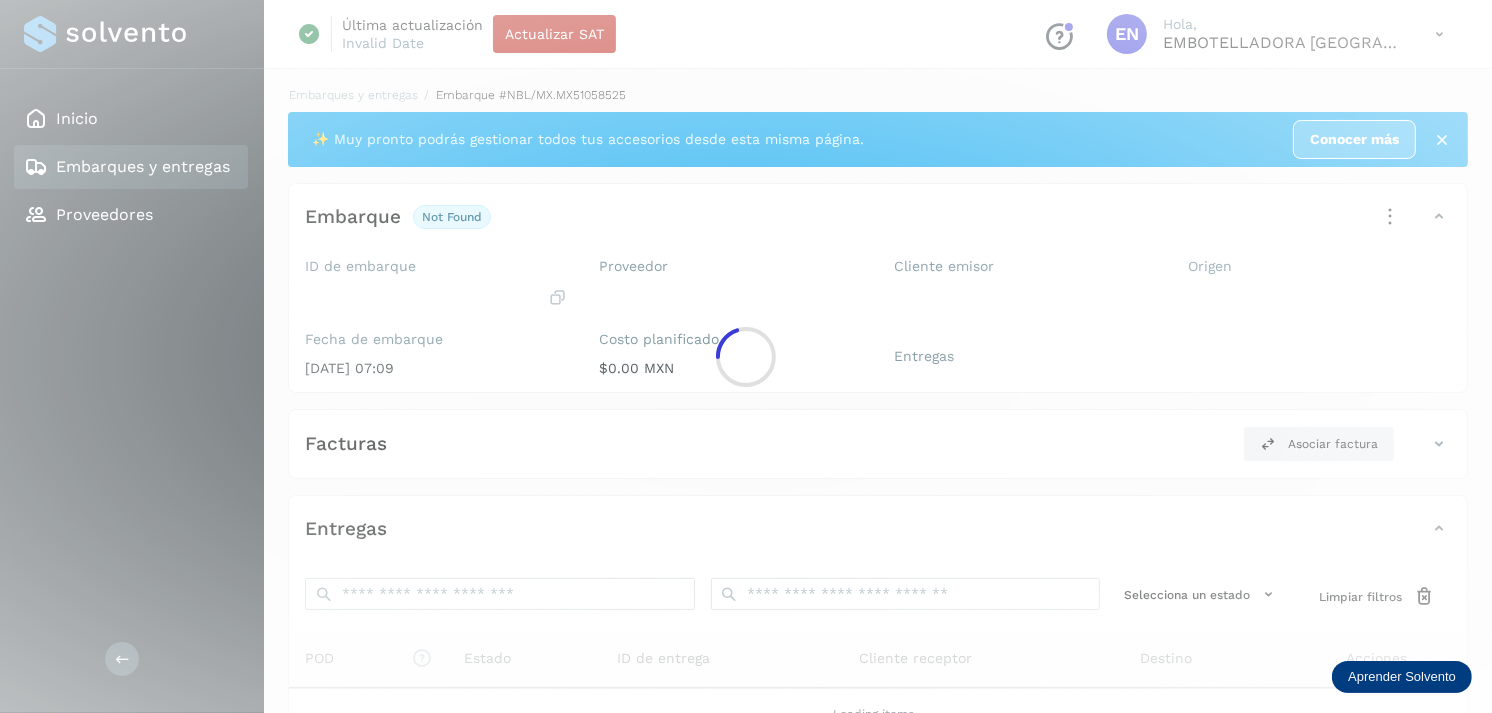 click 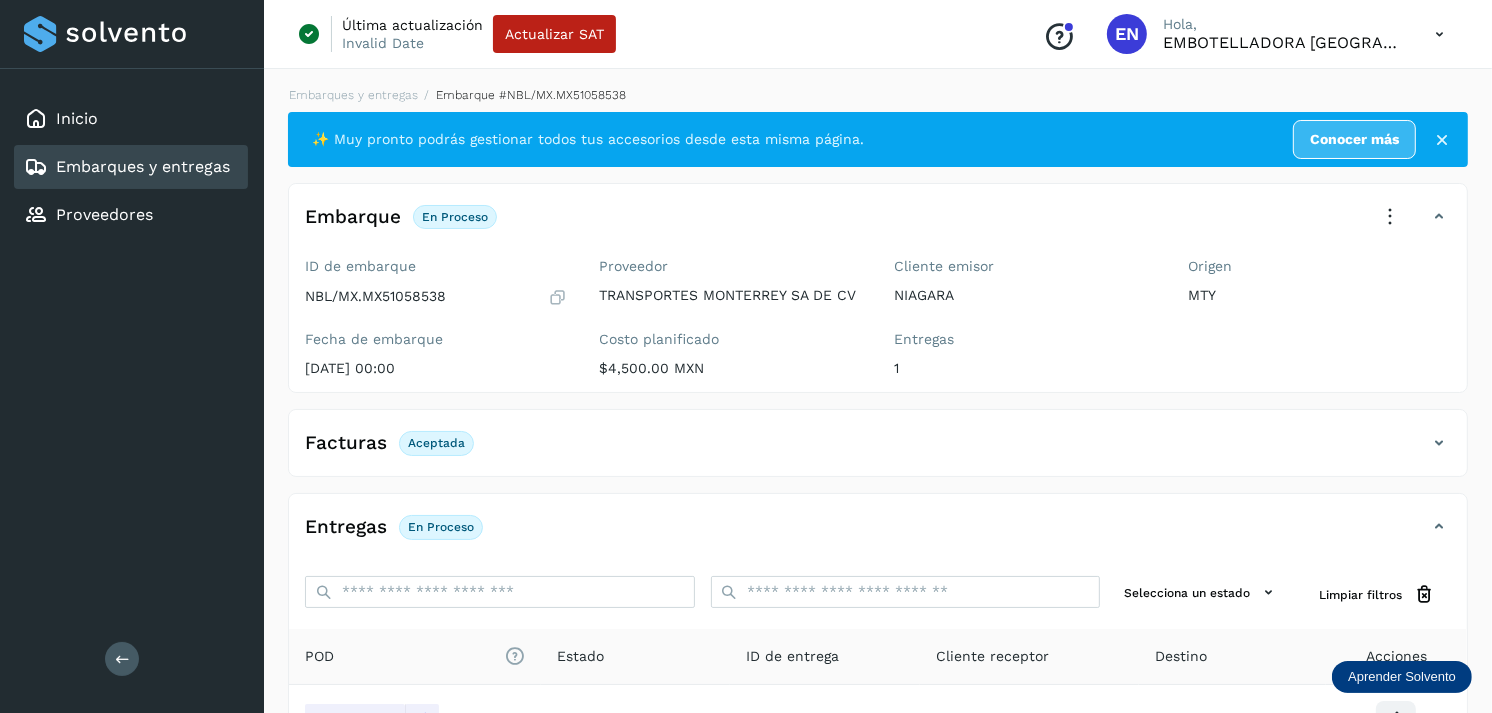 scroll, scrollTop: 241, scrollLeft: 0, axis: vertical 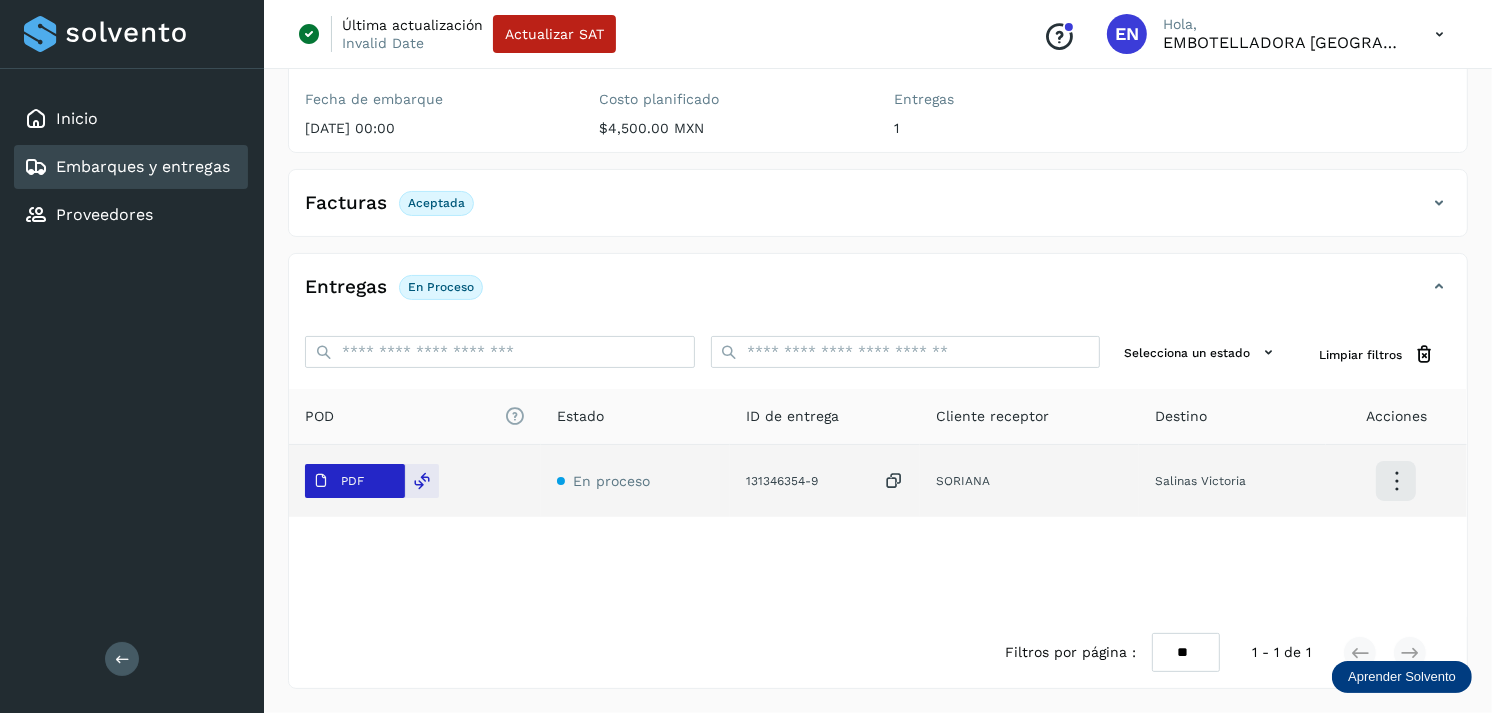 click on "PDF" at bounding box center (338, 481) 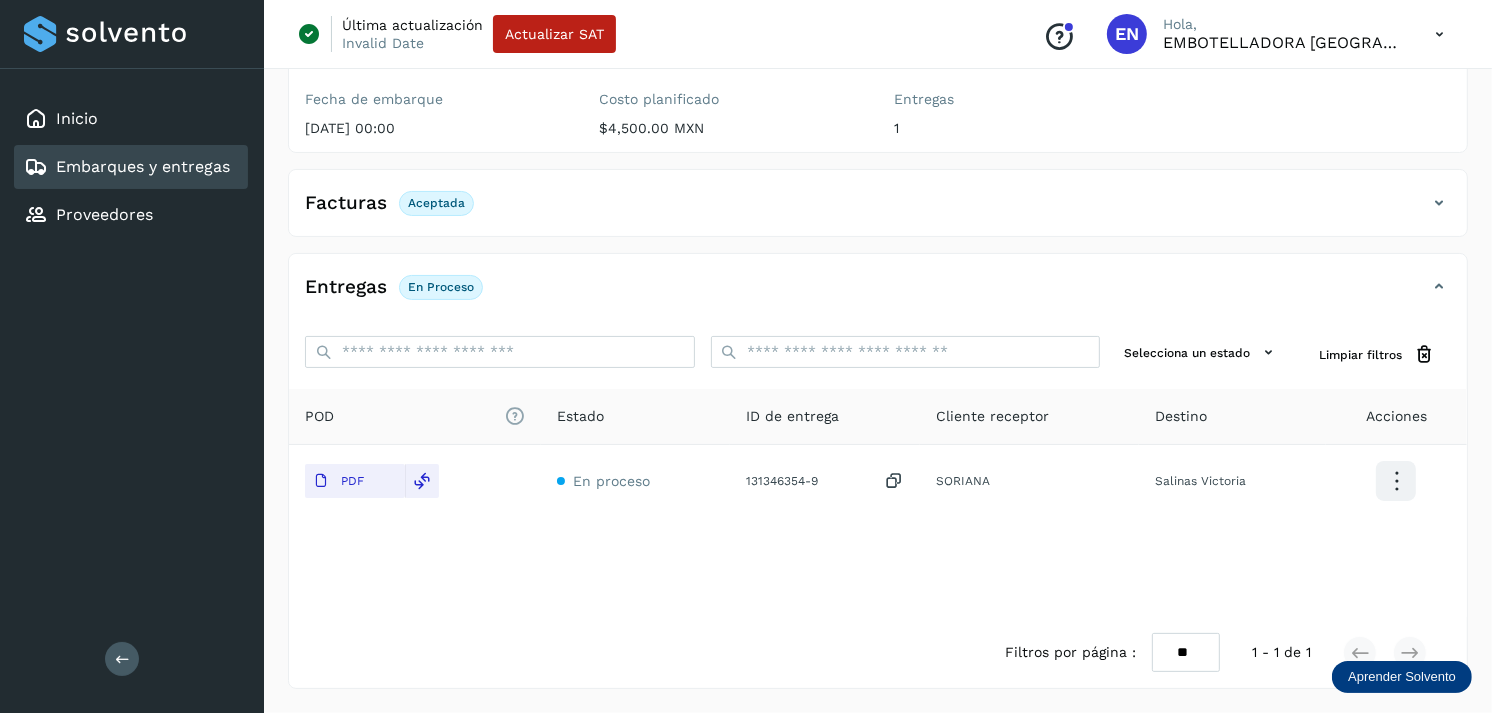 type 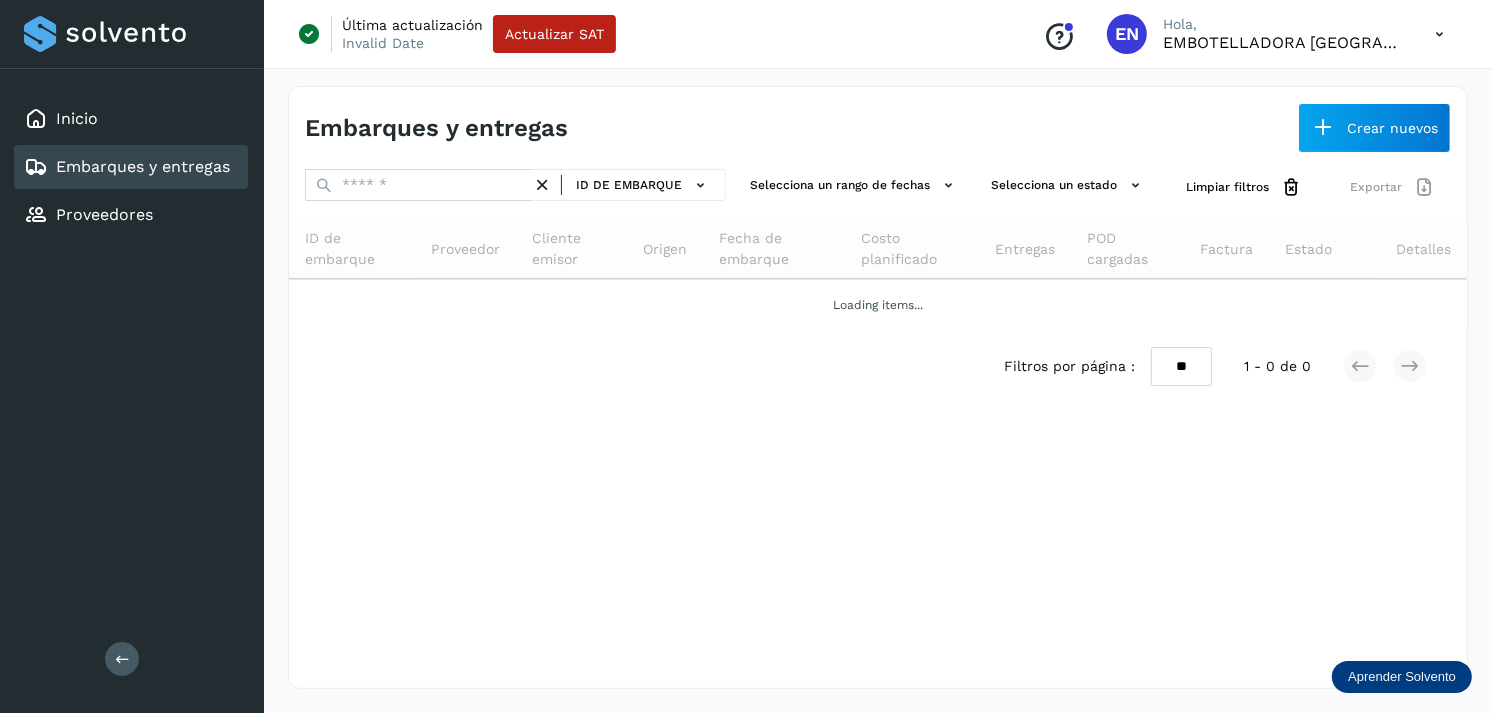 scroll, scrollTop: 0, scrollLeft: 0, axis: both 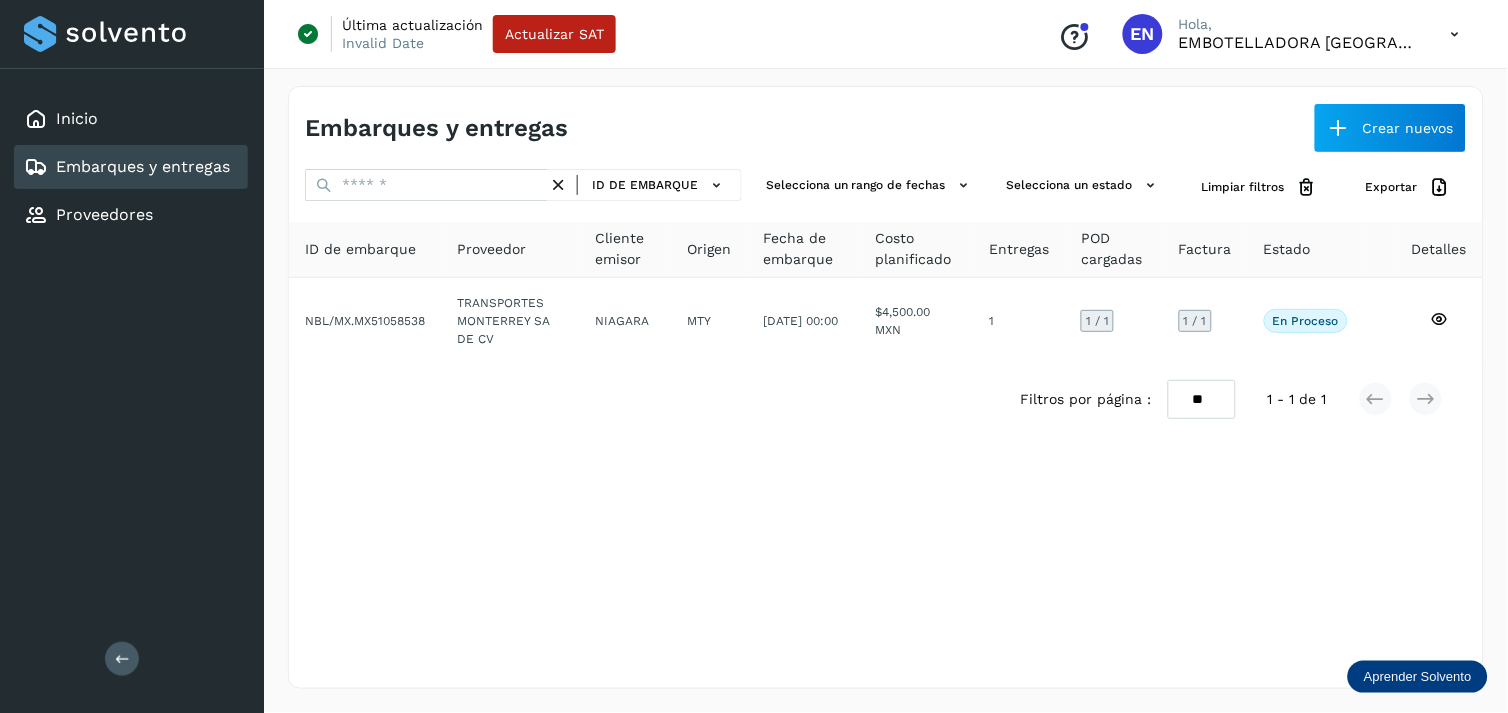 click on "Embarques y entregas" at bounding box center [143, 166] 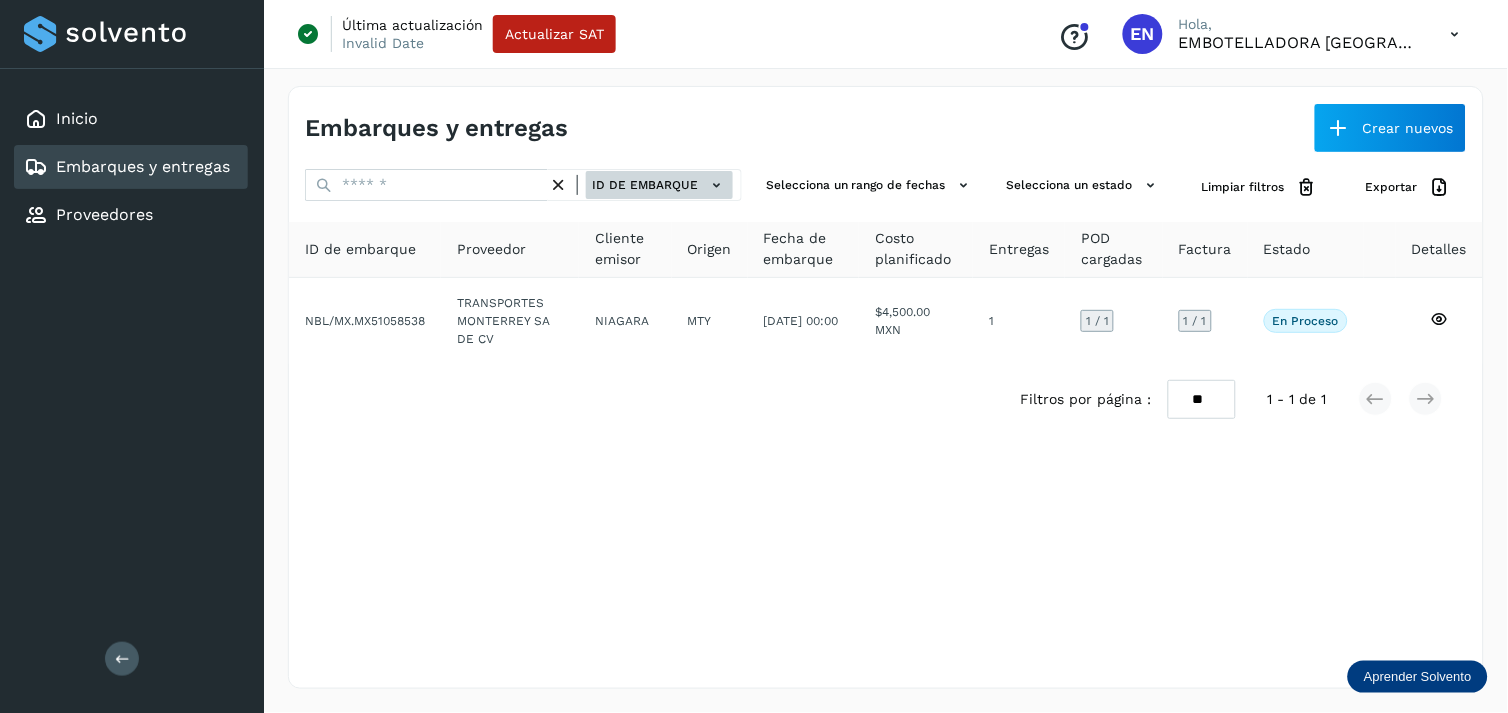 click on "ID de embarque" 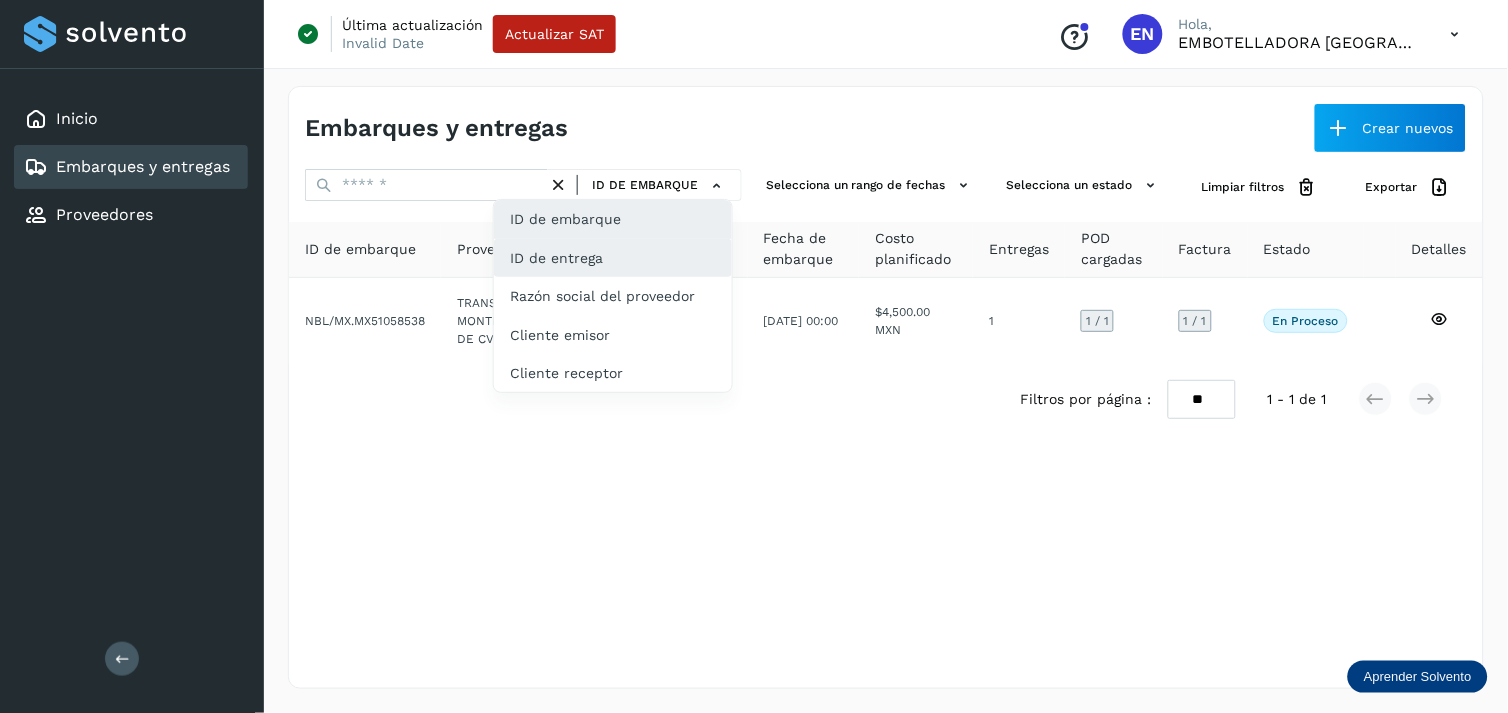 click on "ID de entrega" 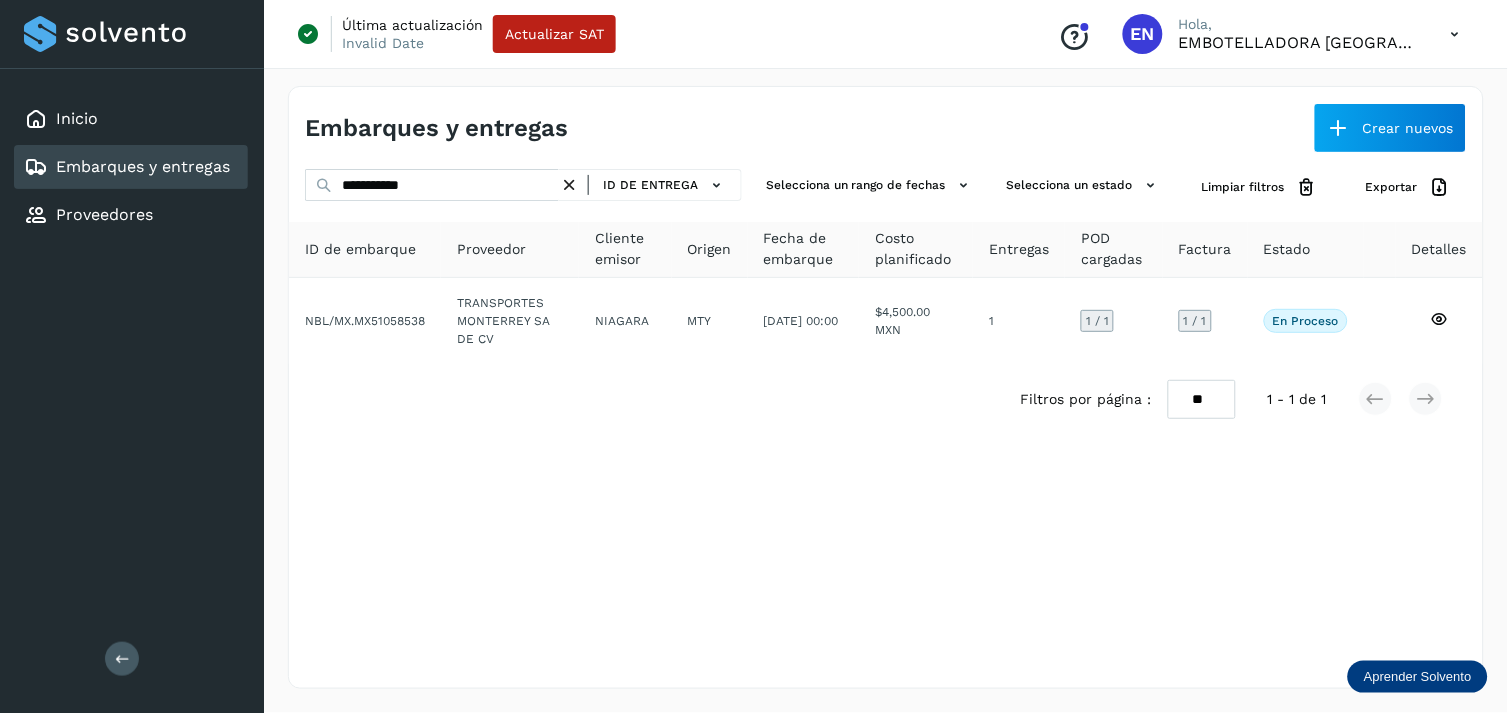 click at bounding box center [569, 185] 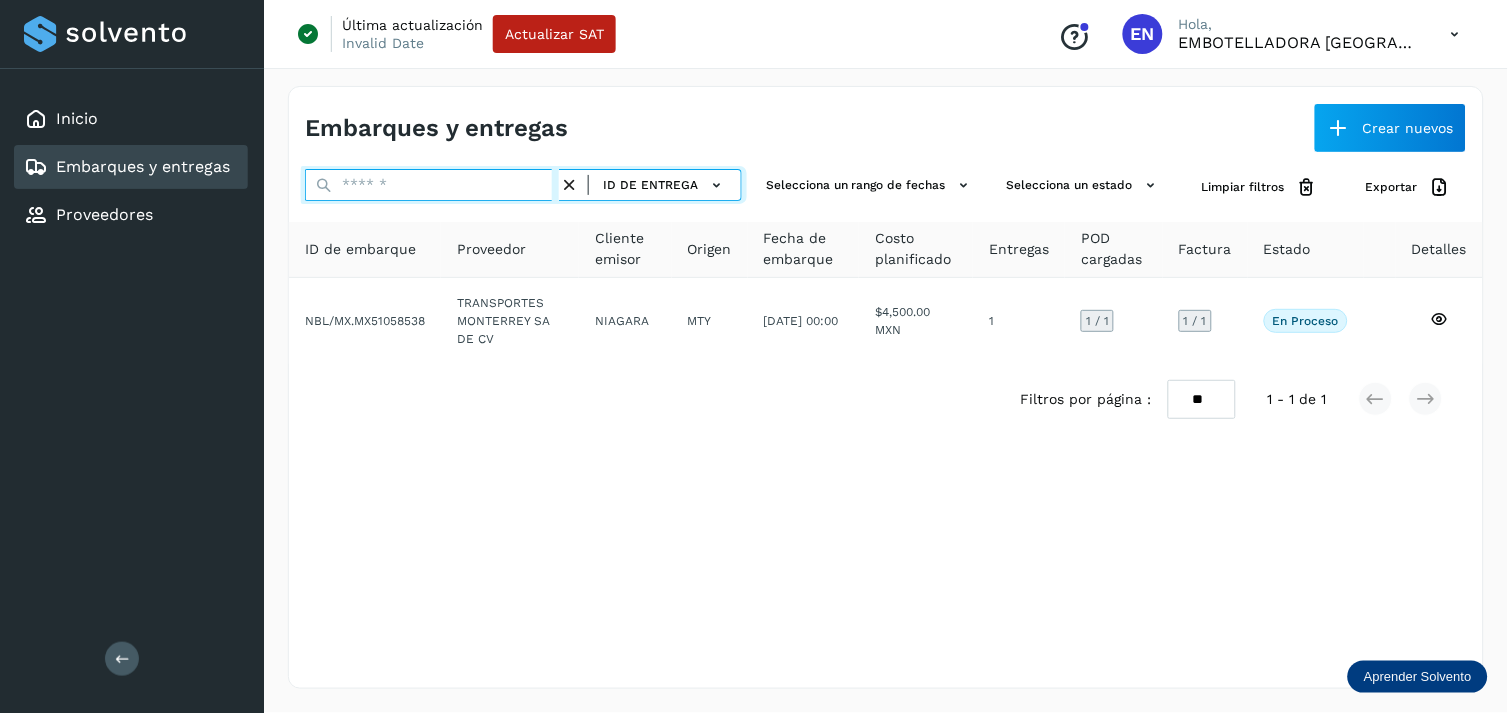 paste on "**********" 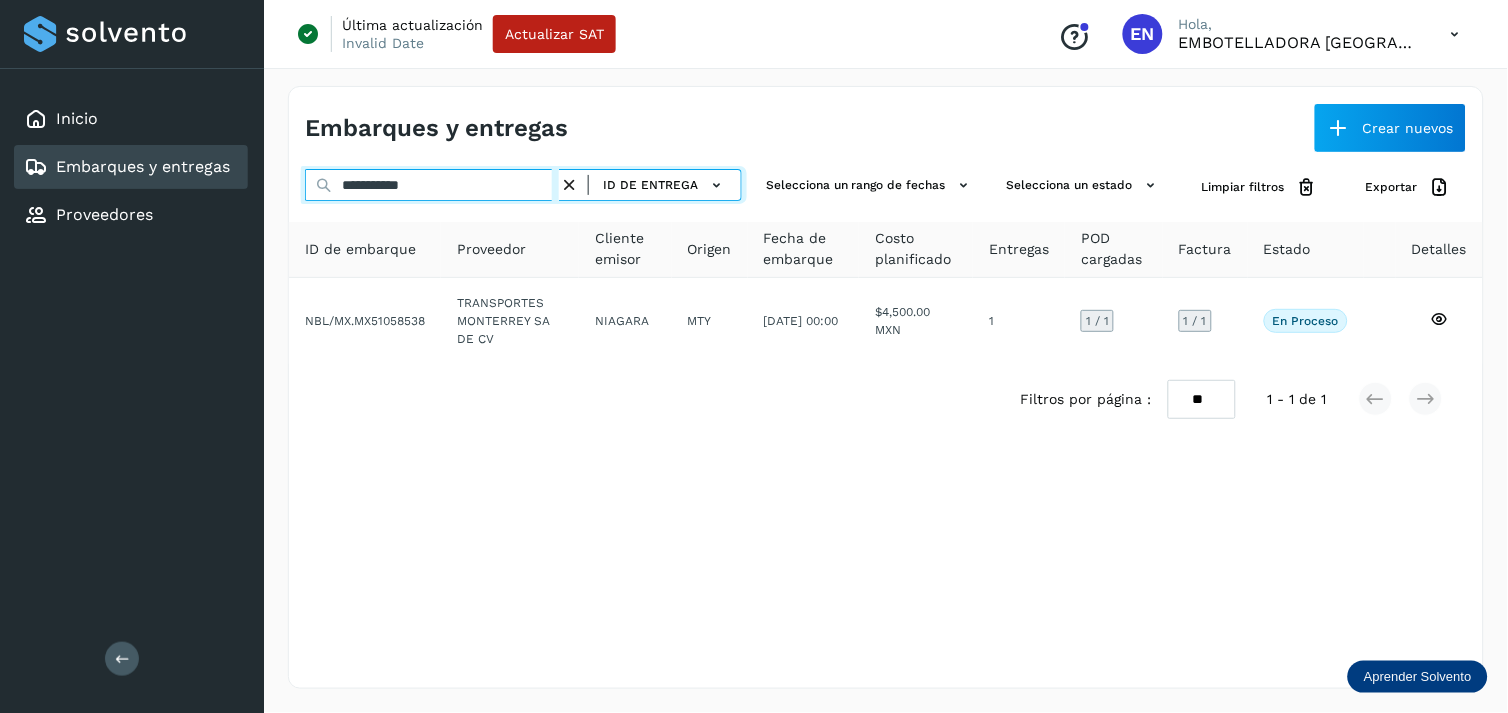 click on "**********" at bounding box center [432, 185] 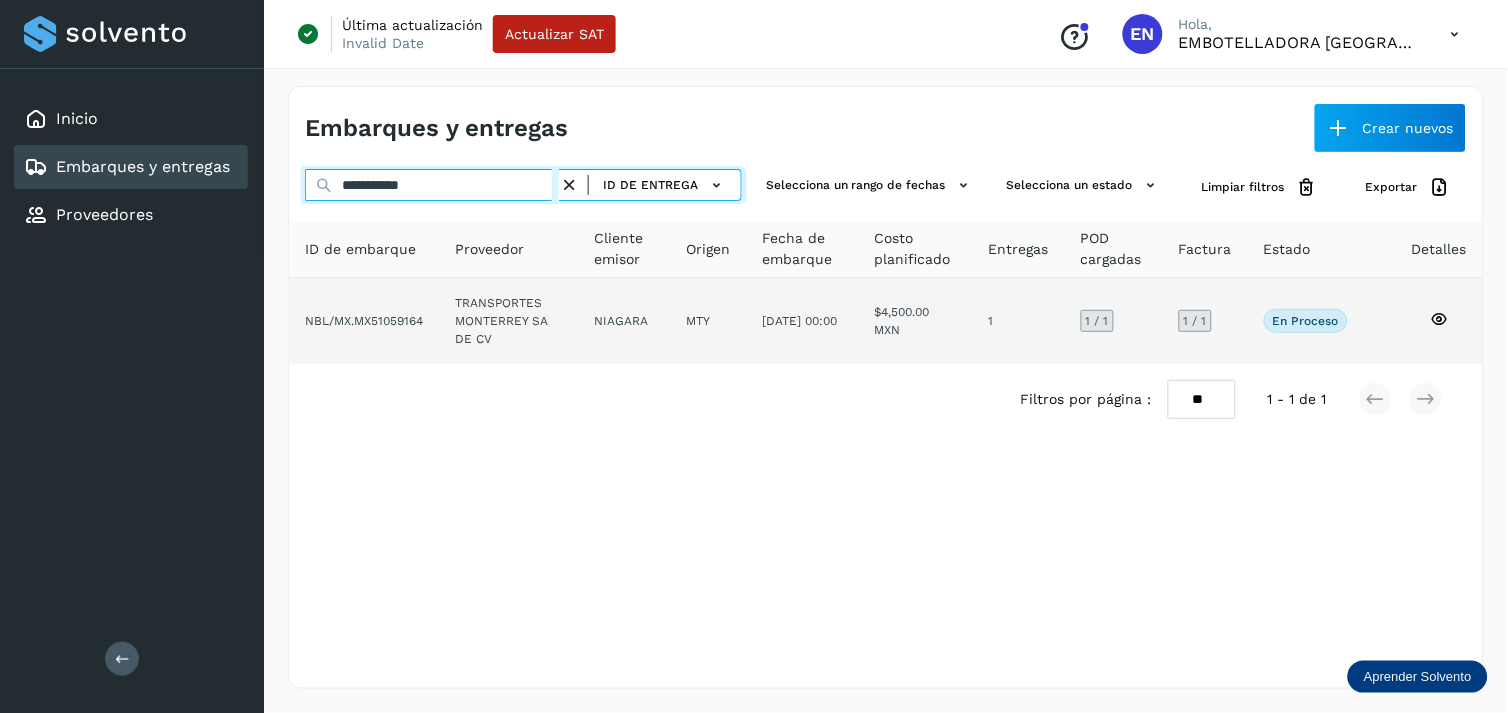 type on "**********" 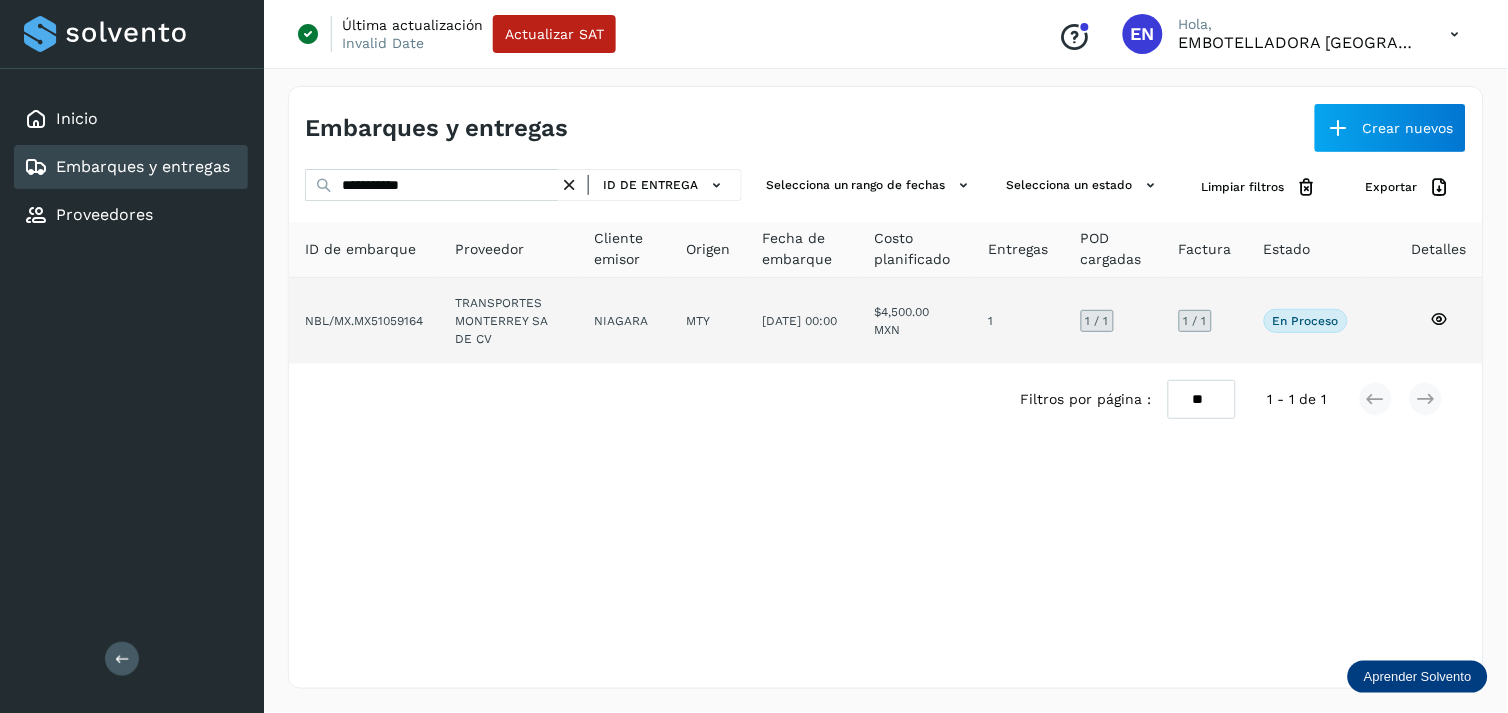 click on "TRANSPORTES MONTERREY SA DE CV" 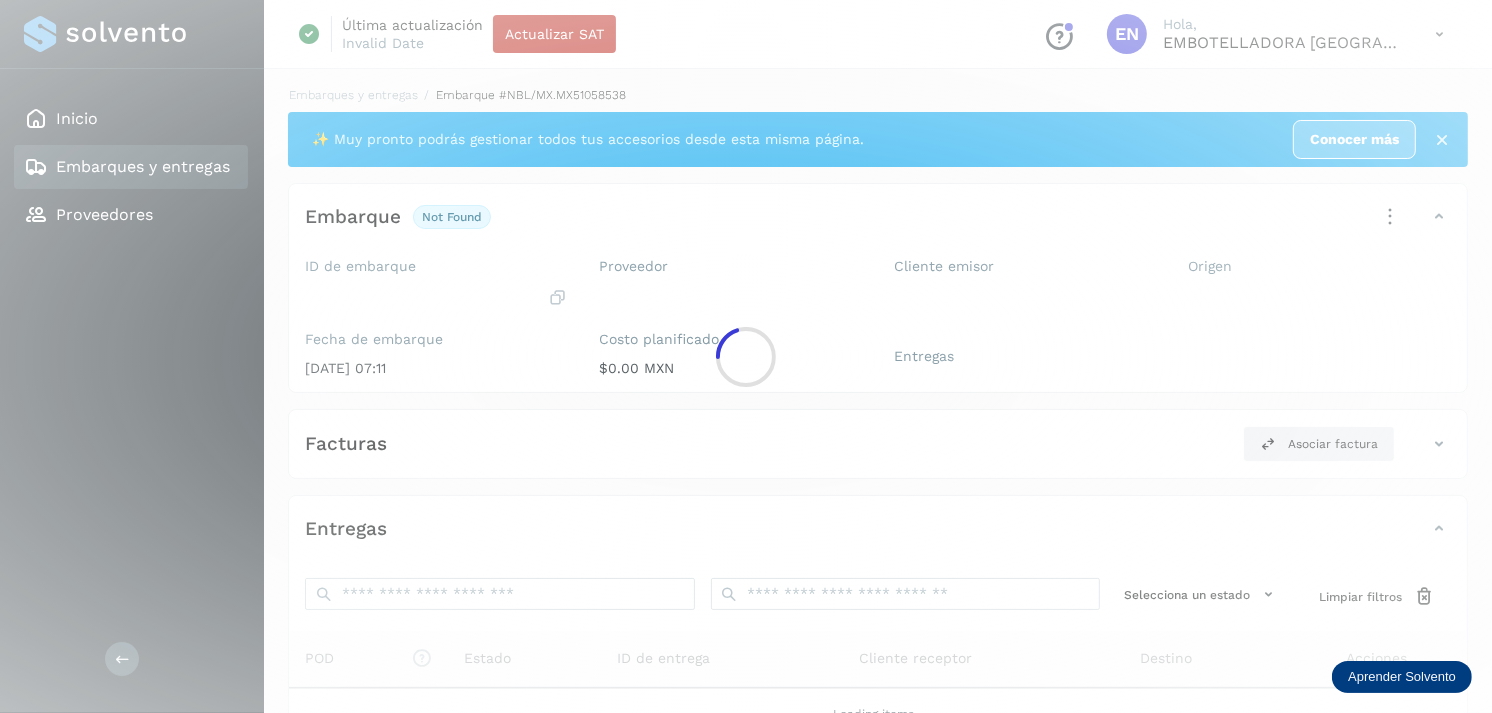 click 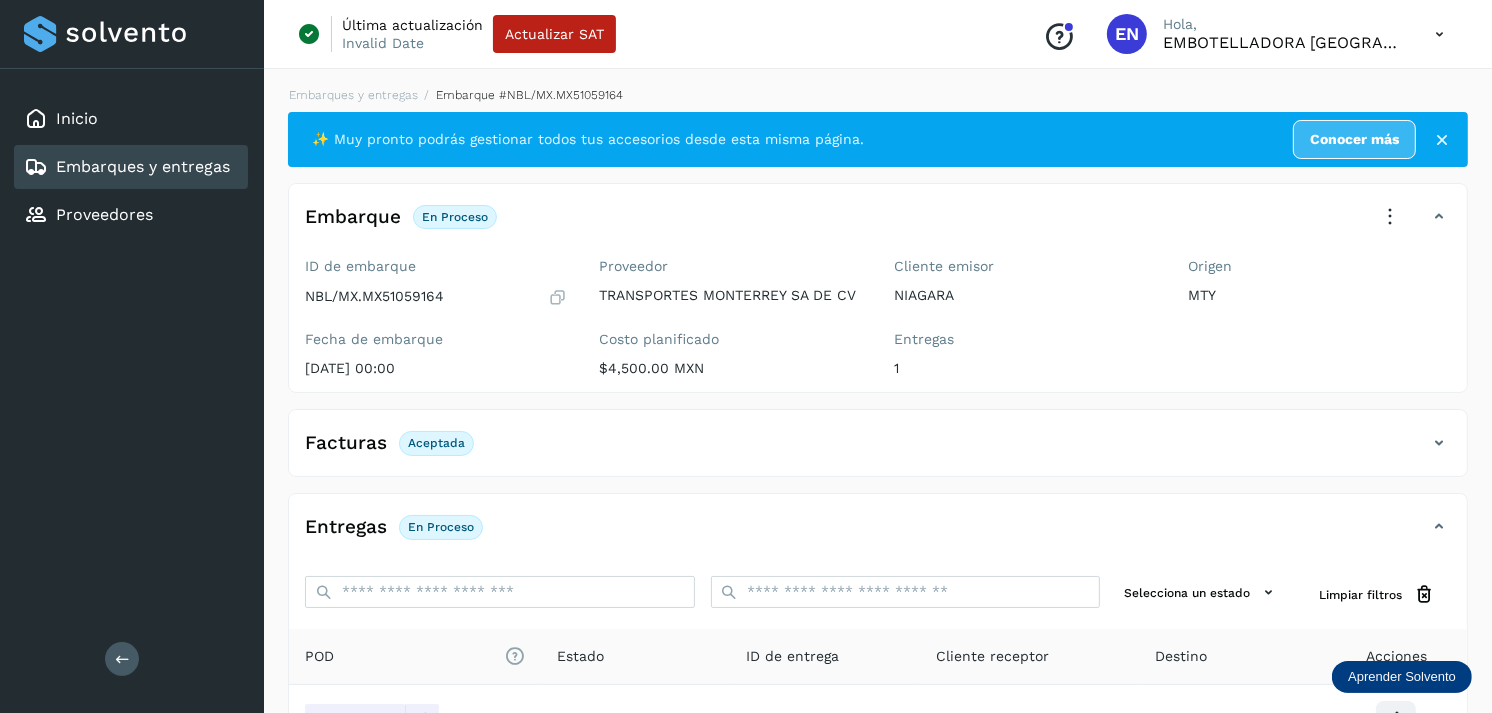 scroll, scrollTop: 241, scrollLeft: 0, axis: vertical 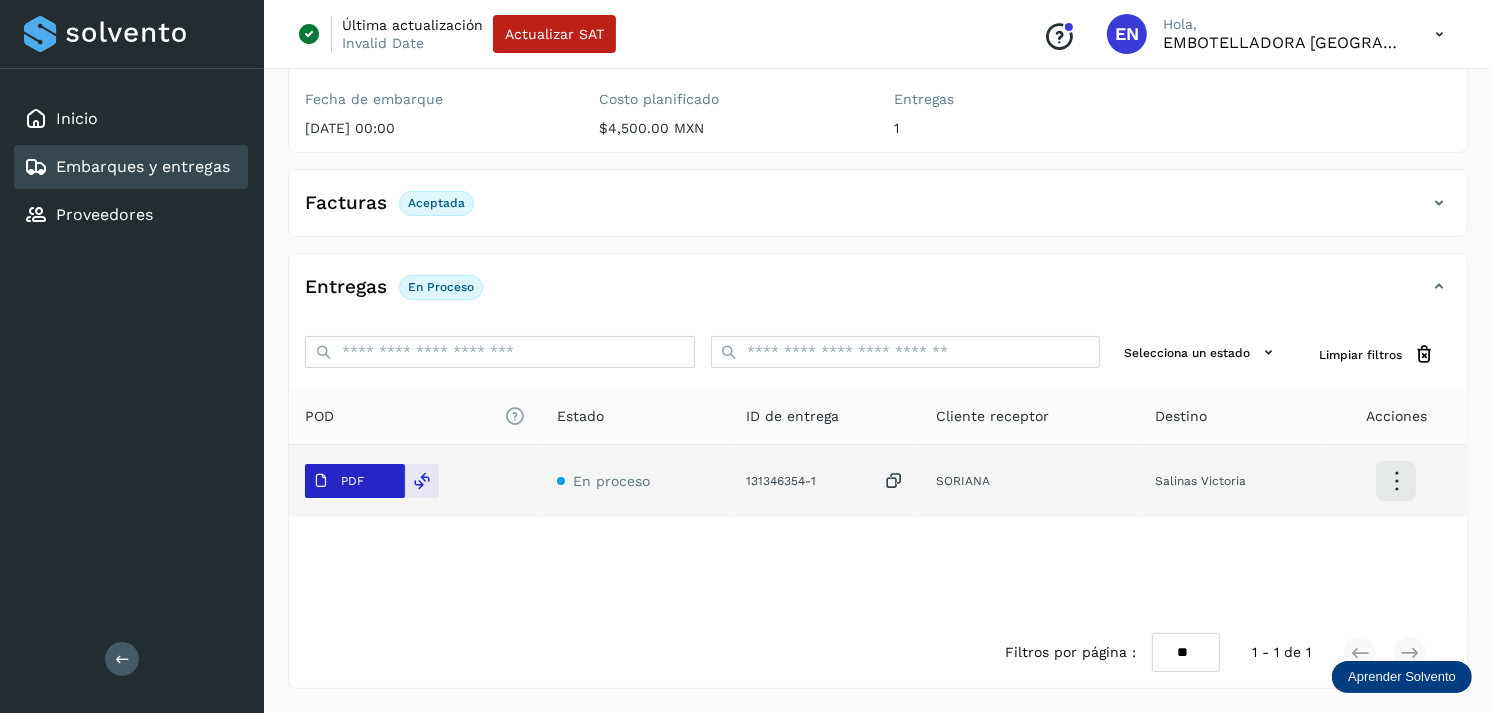 click on "PDF" at bounding box center (355, 481) 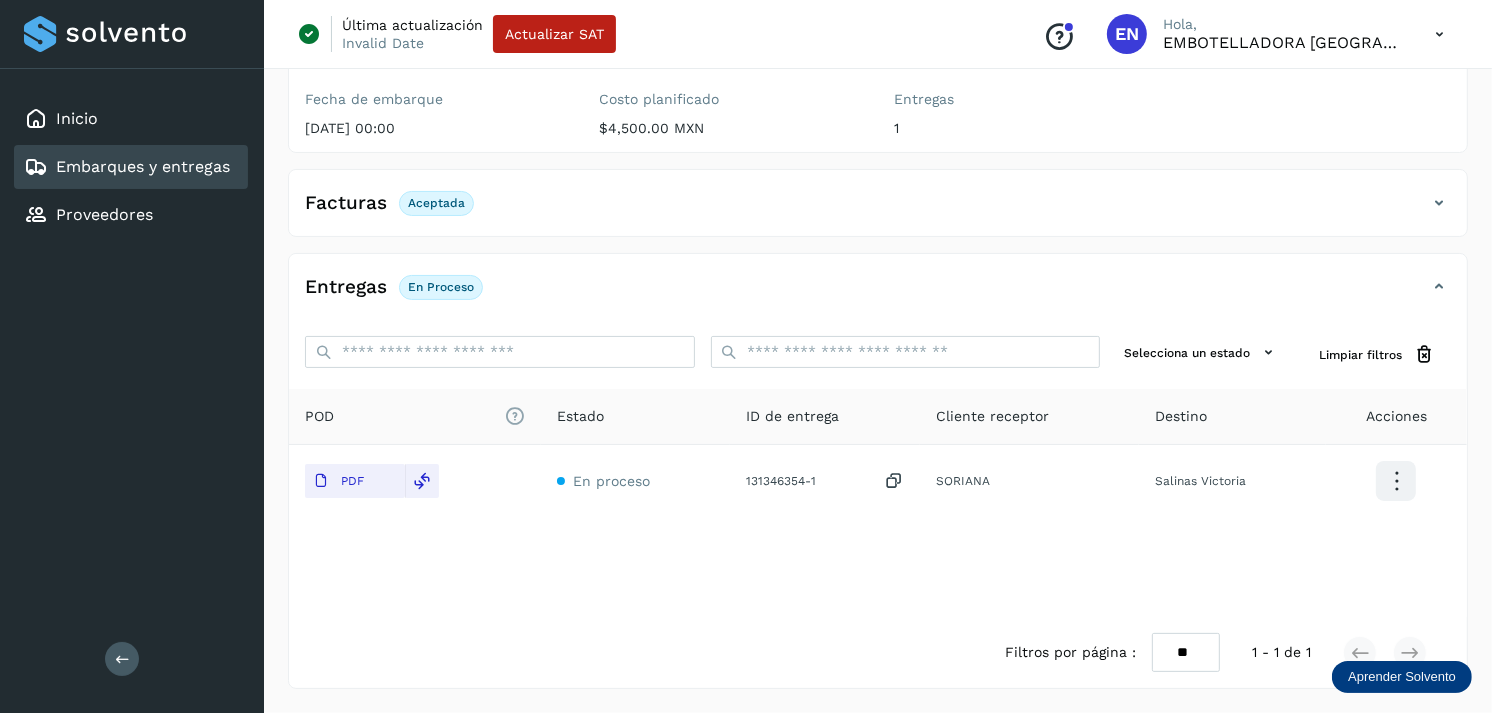 type 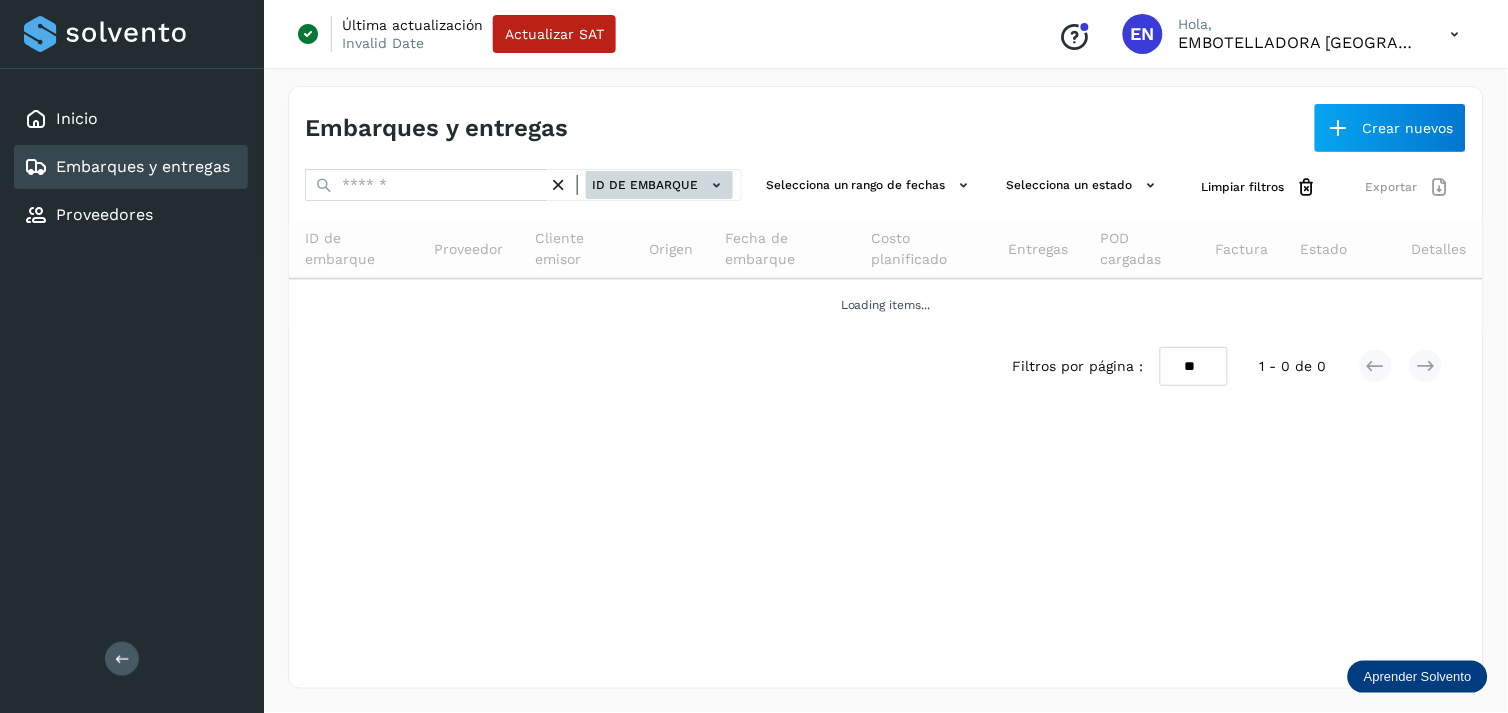 click on "ID de embarque" 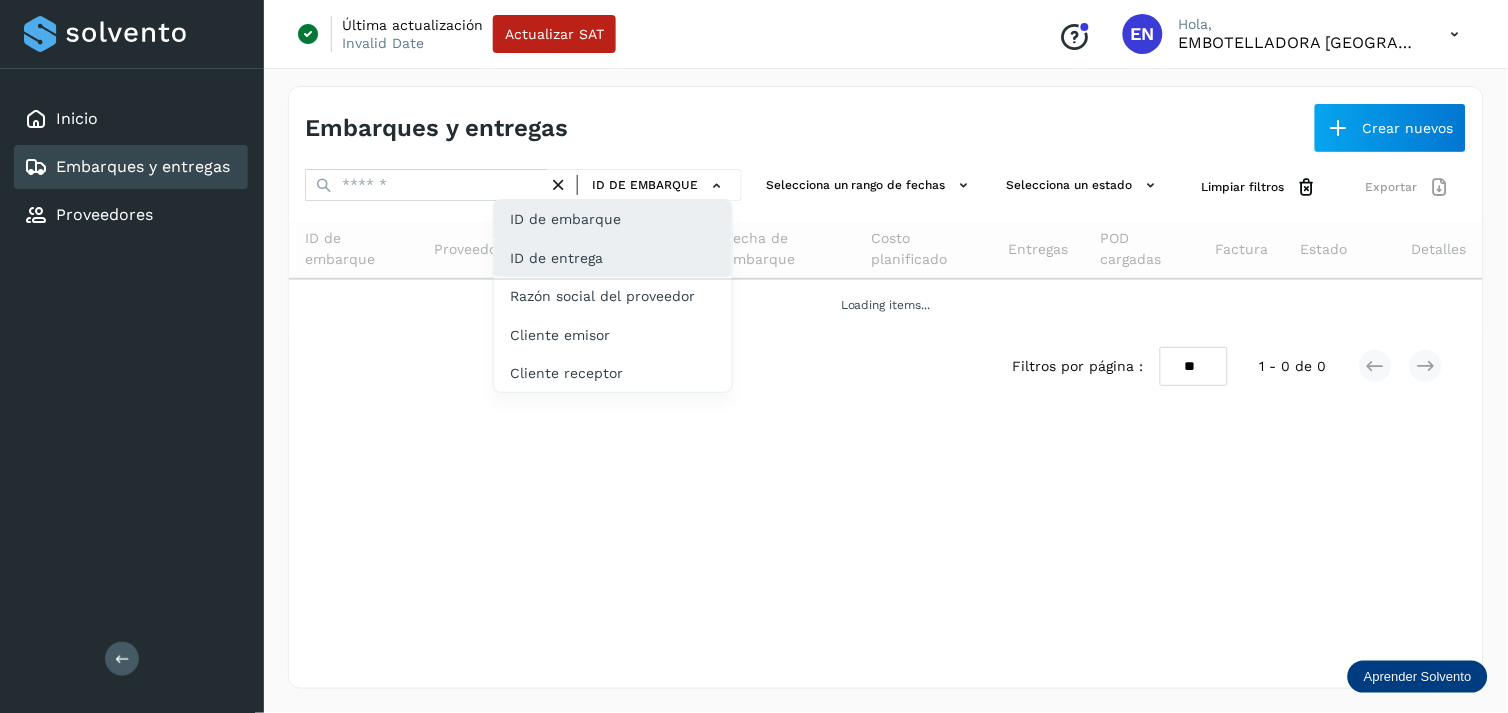 click on "ID de entrega" 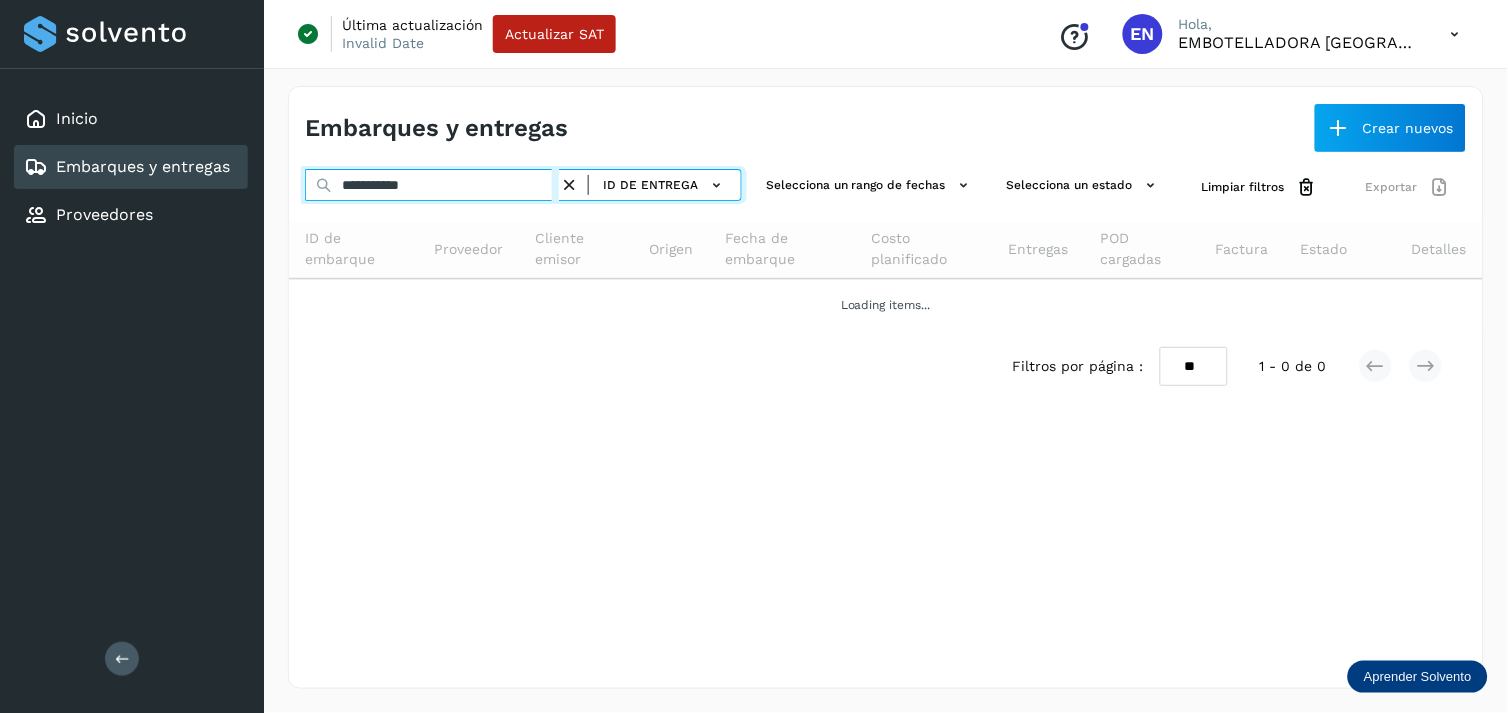 click on "**********" at bounding box center [432, 185] 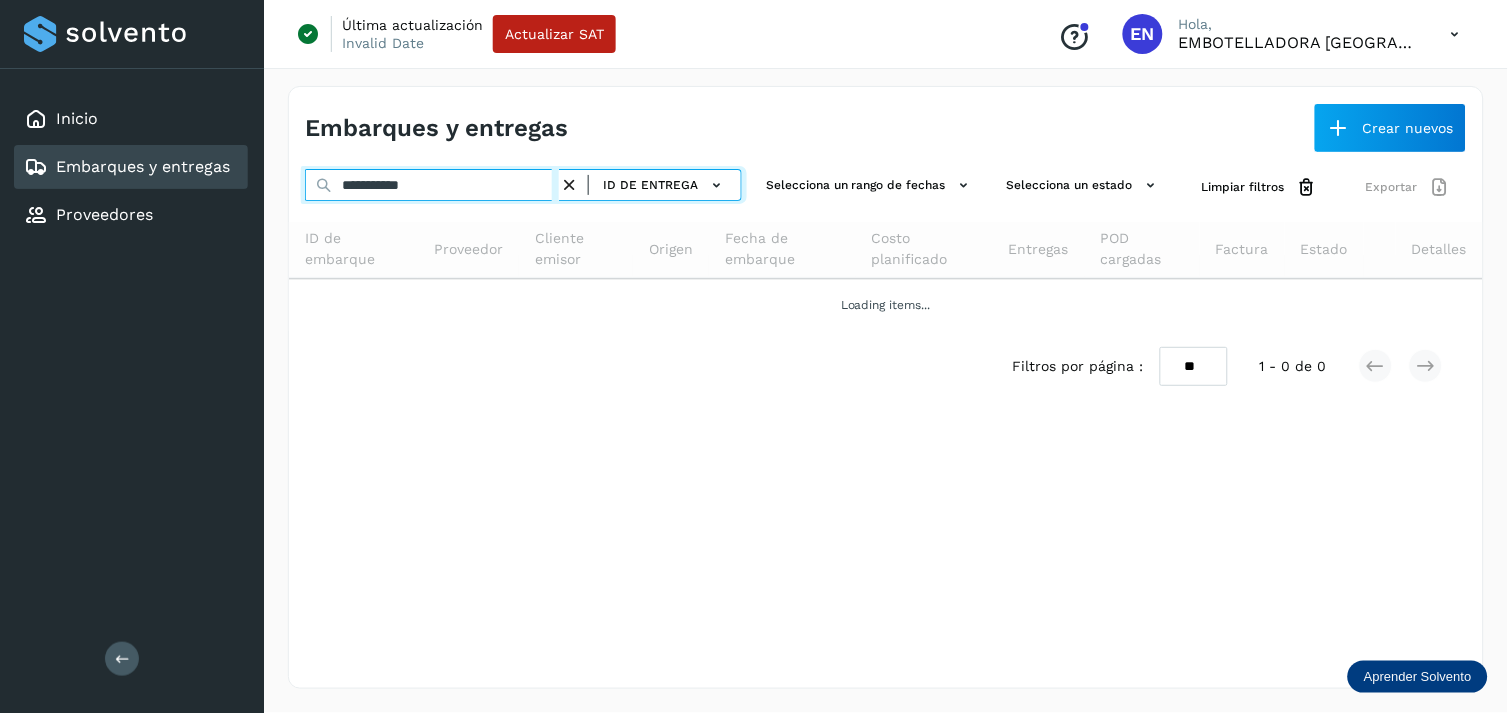 click on "**********" at bounding box center (432, 185) 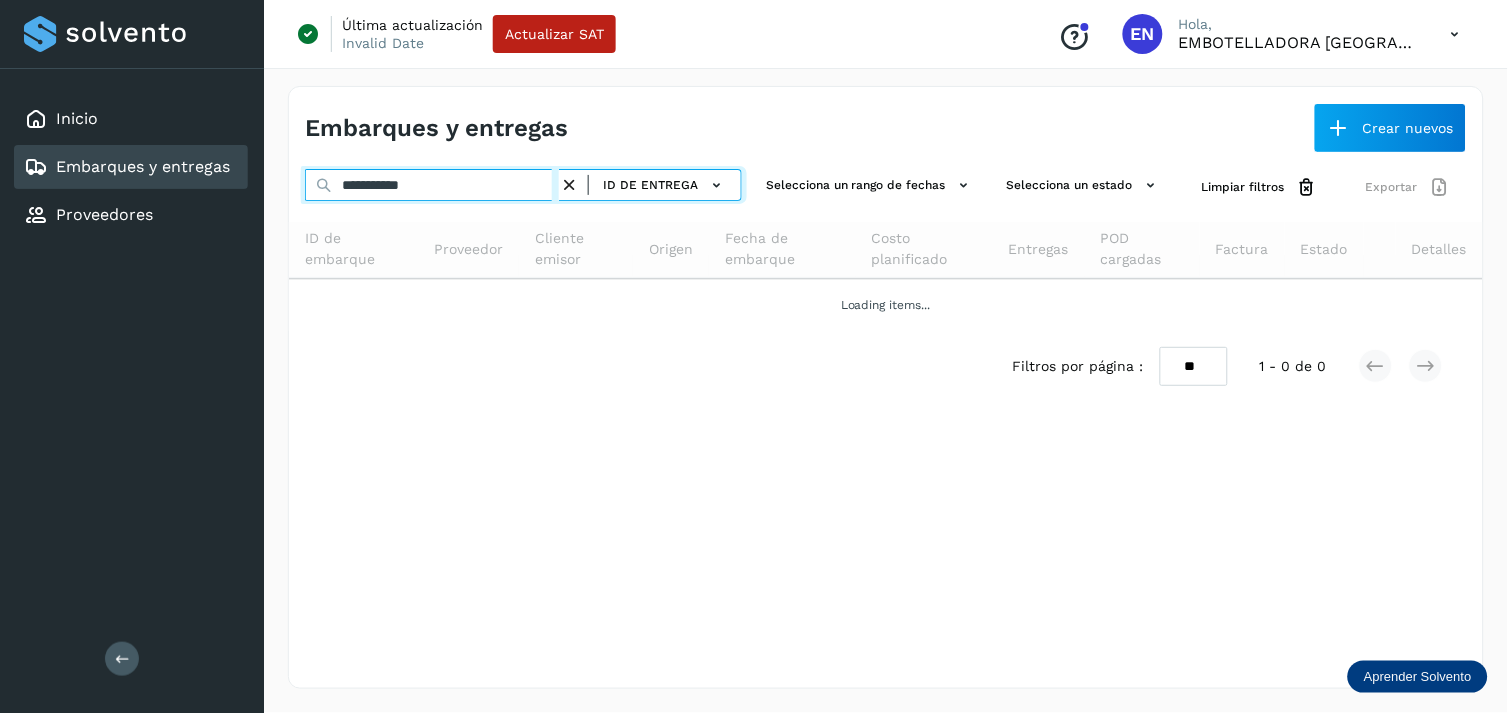 paste on "*" 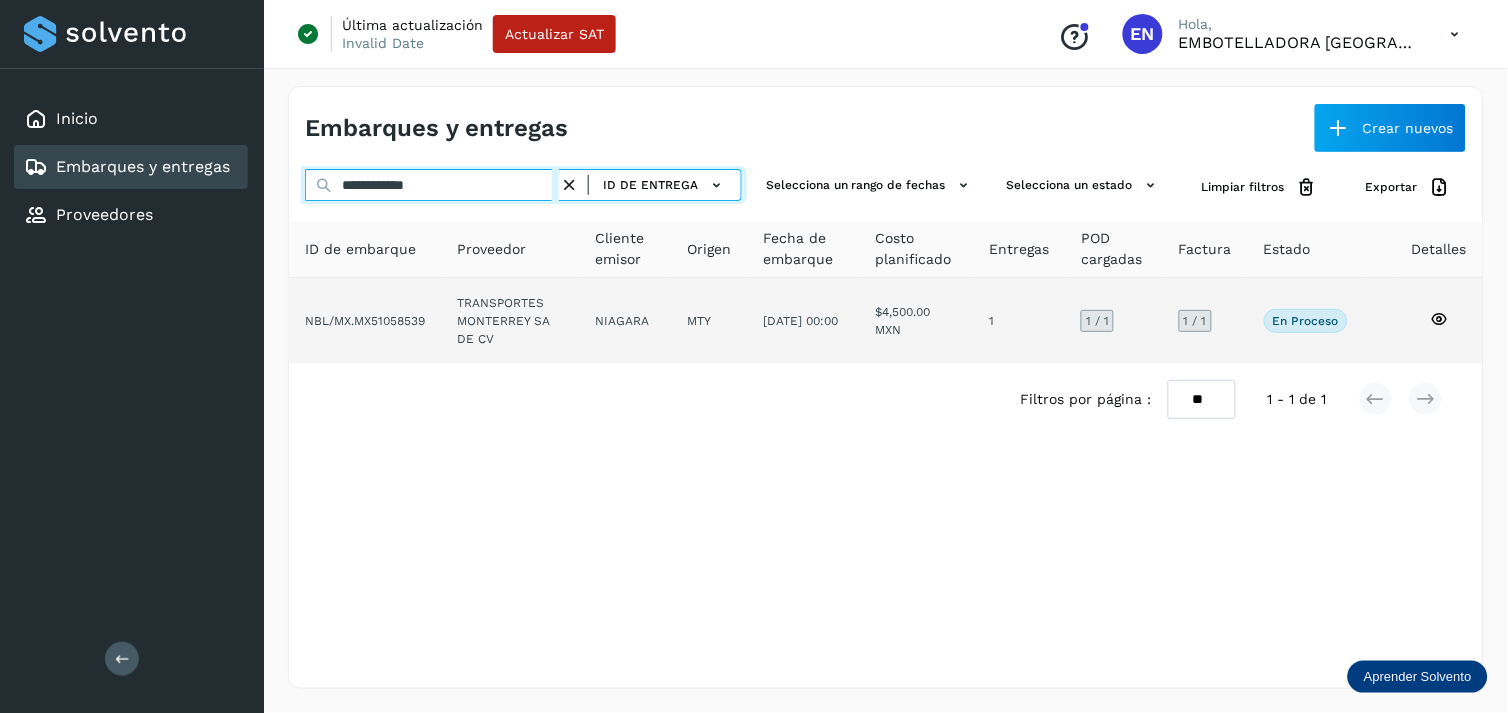 type on "**********" 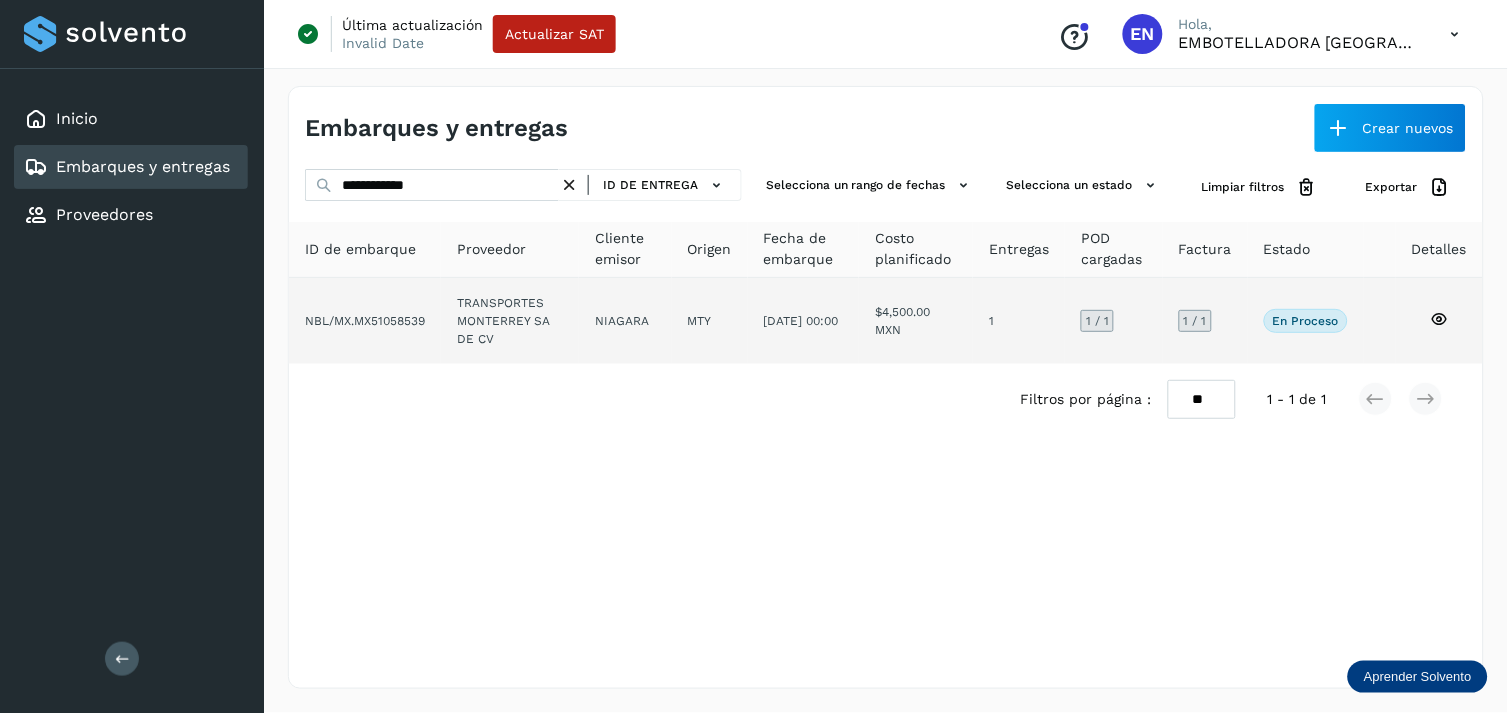 click on "TRANSPORTES MONTERREY SA DE CV" 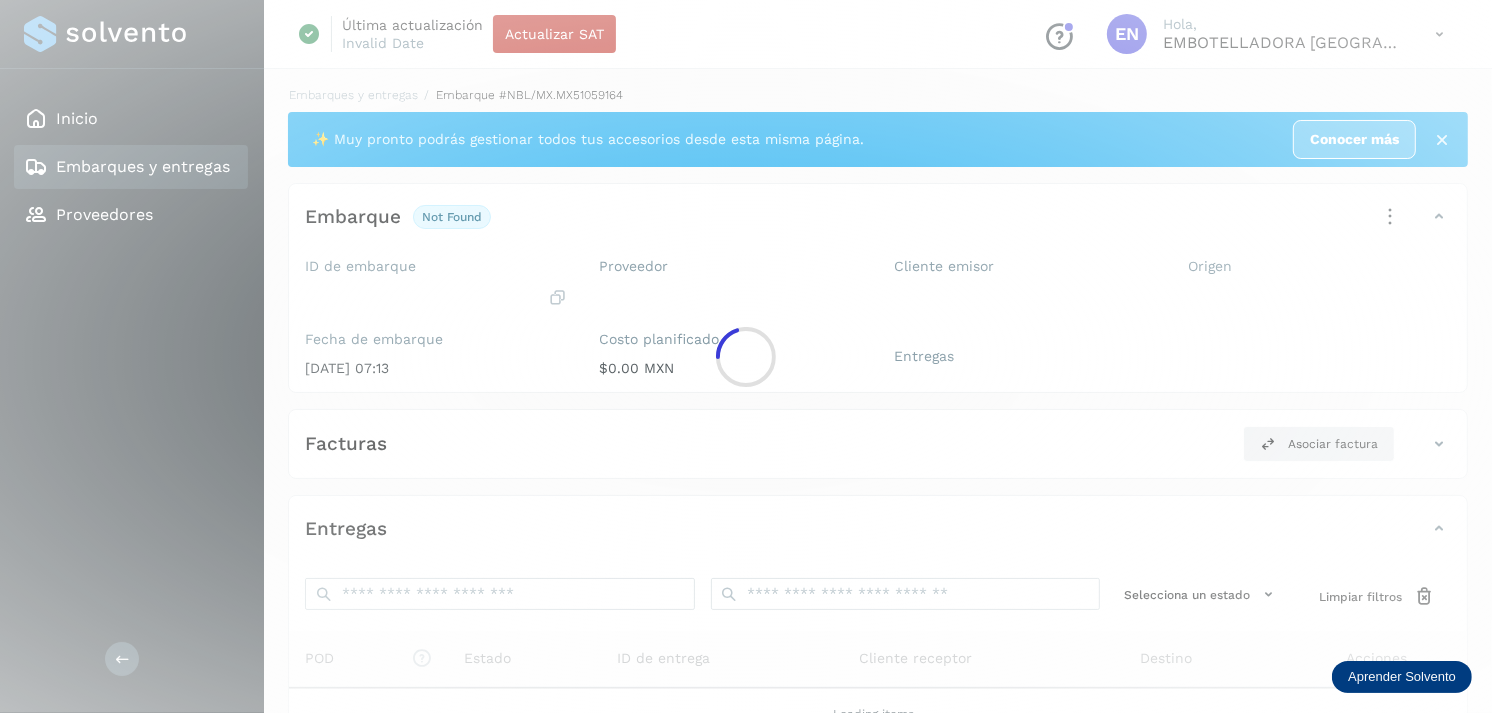 click 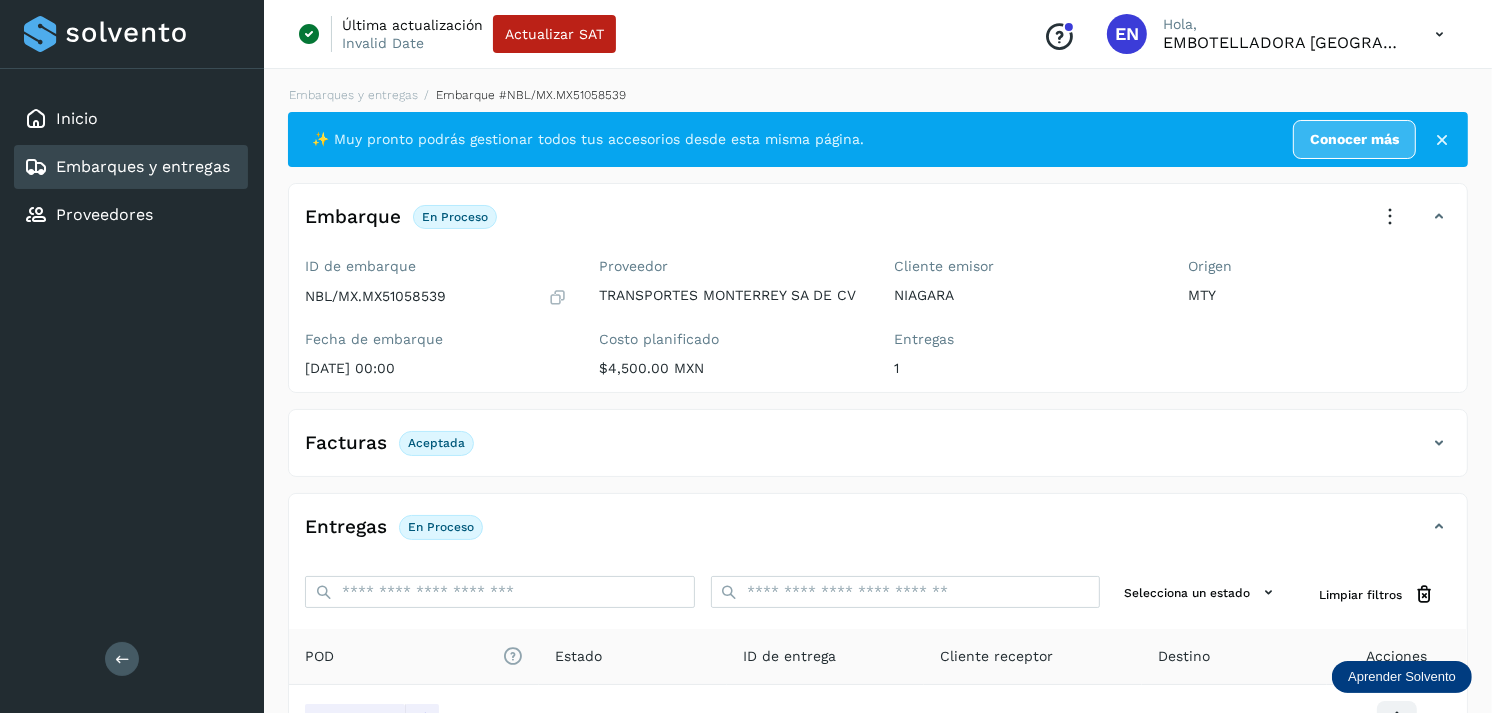 scroll, scrollTop: 241, scrollLeft: 0, axis: vertical 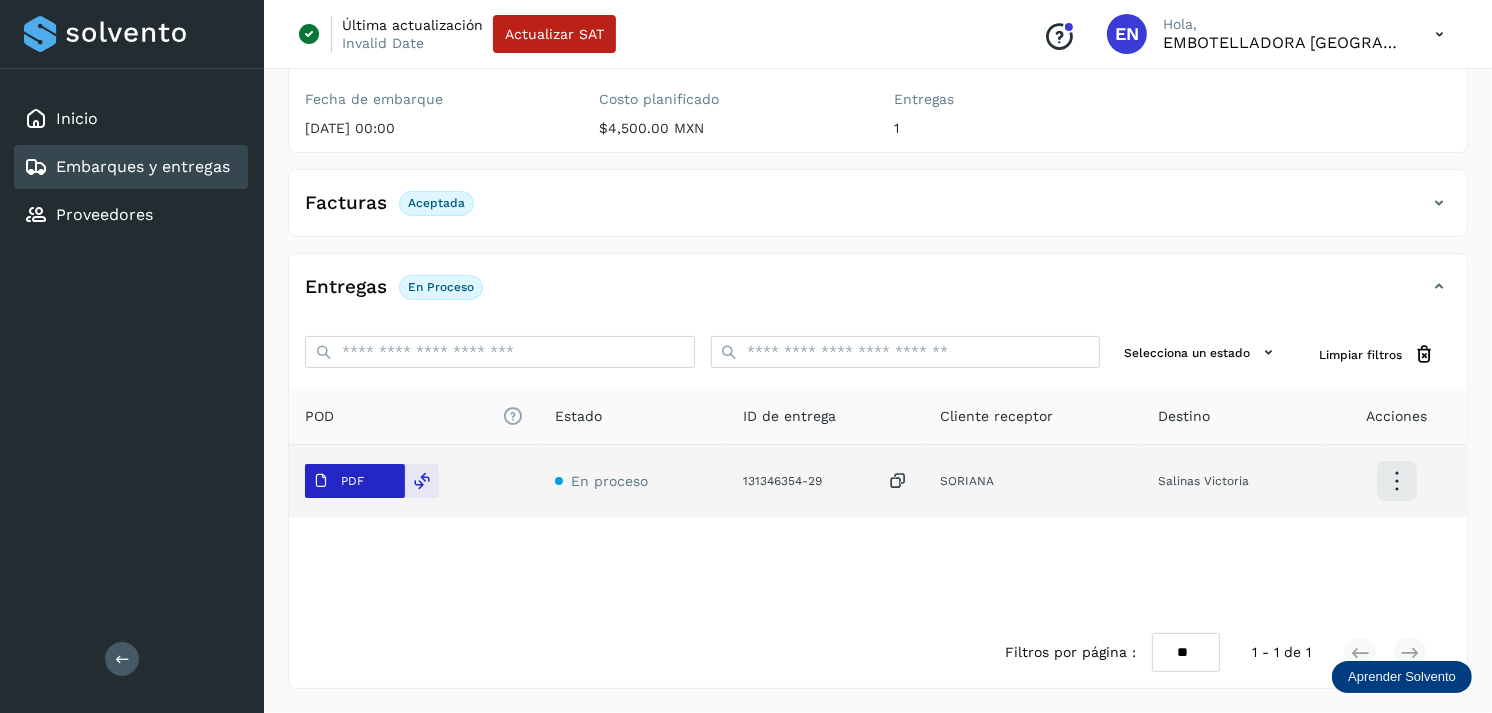 click on "PDF" at bounding box center [338, 481] 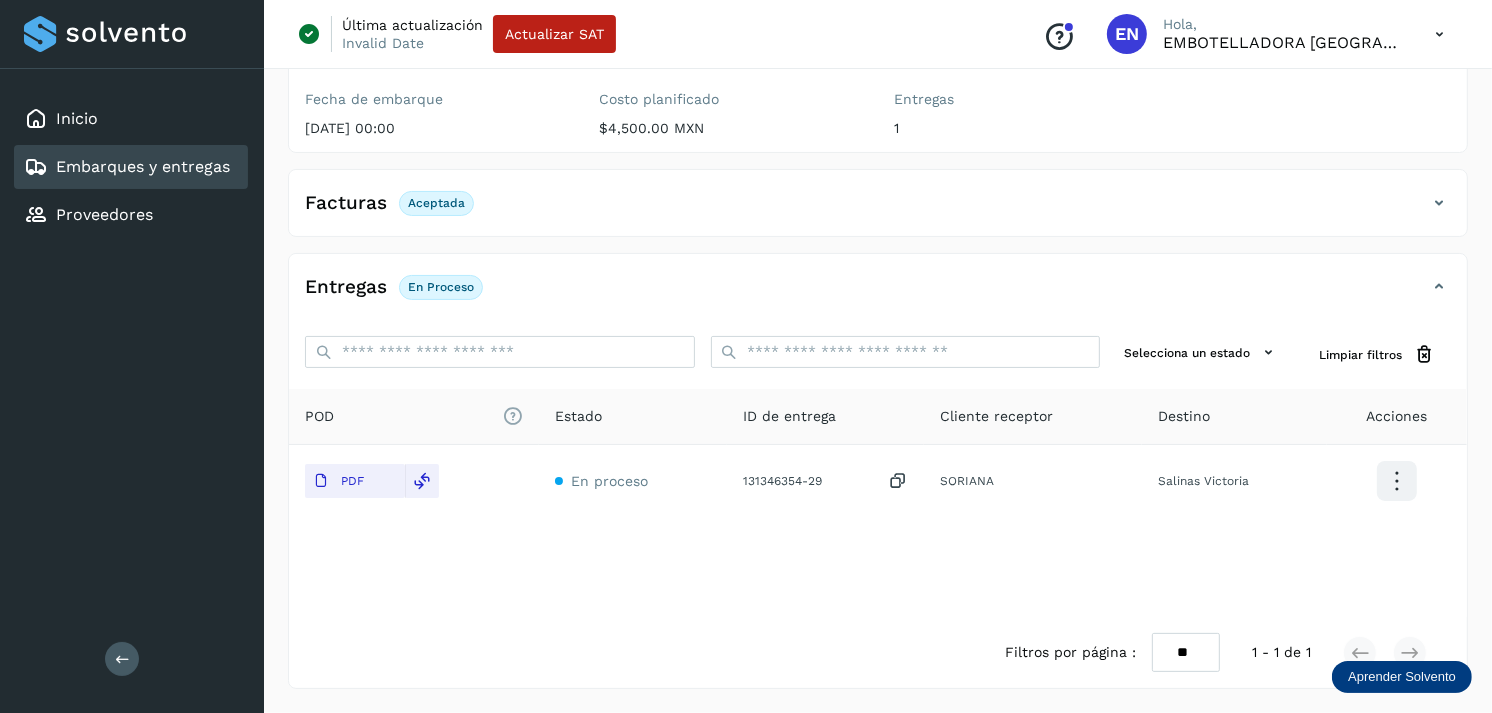 type 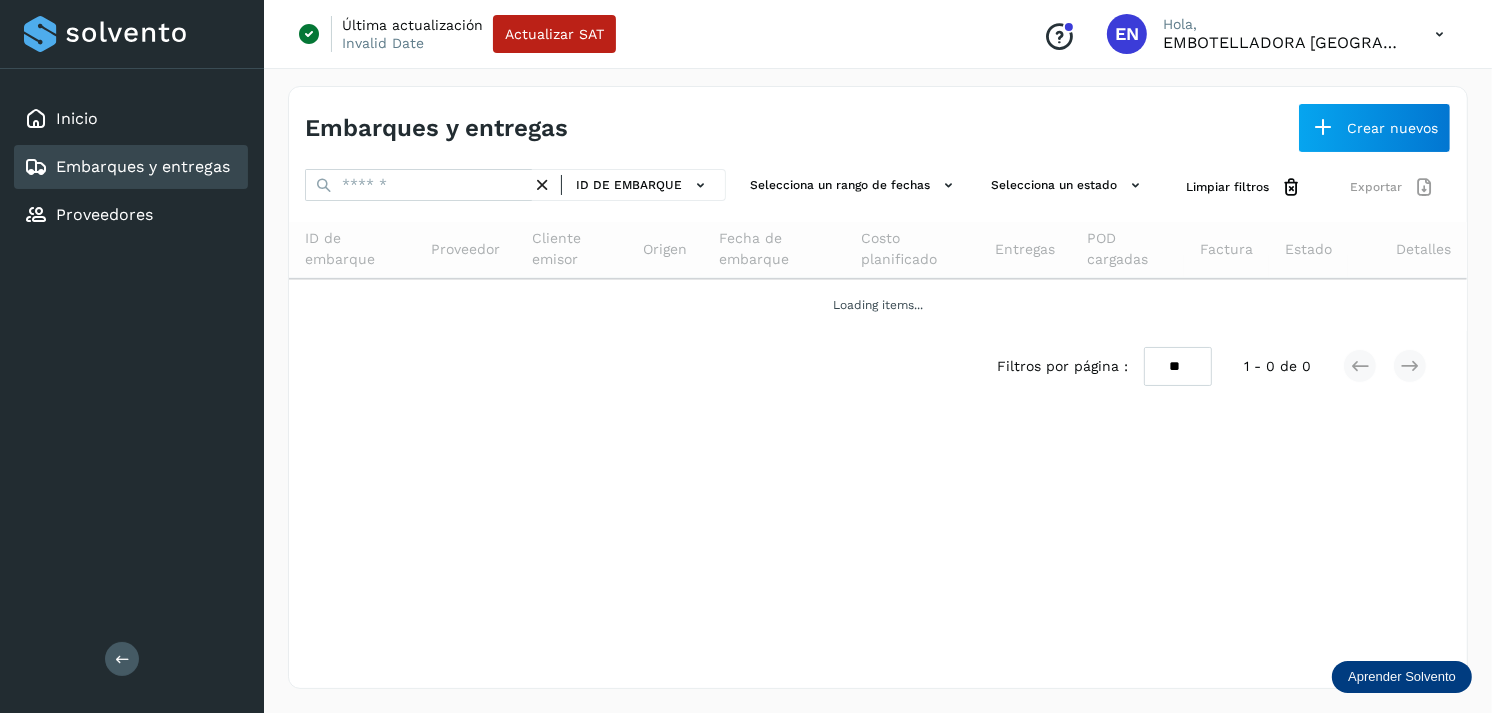 scroll, scrollTop: 0, scrollLeft: 0, axis: both 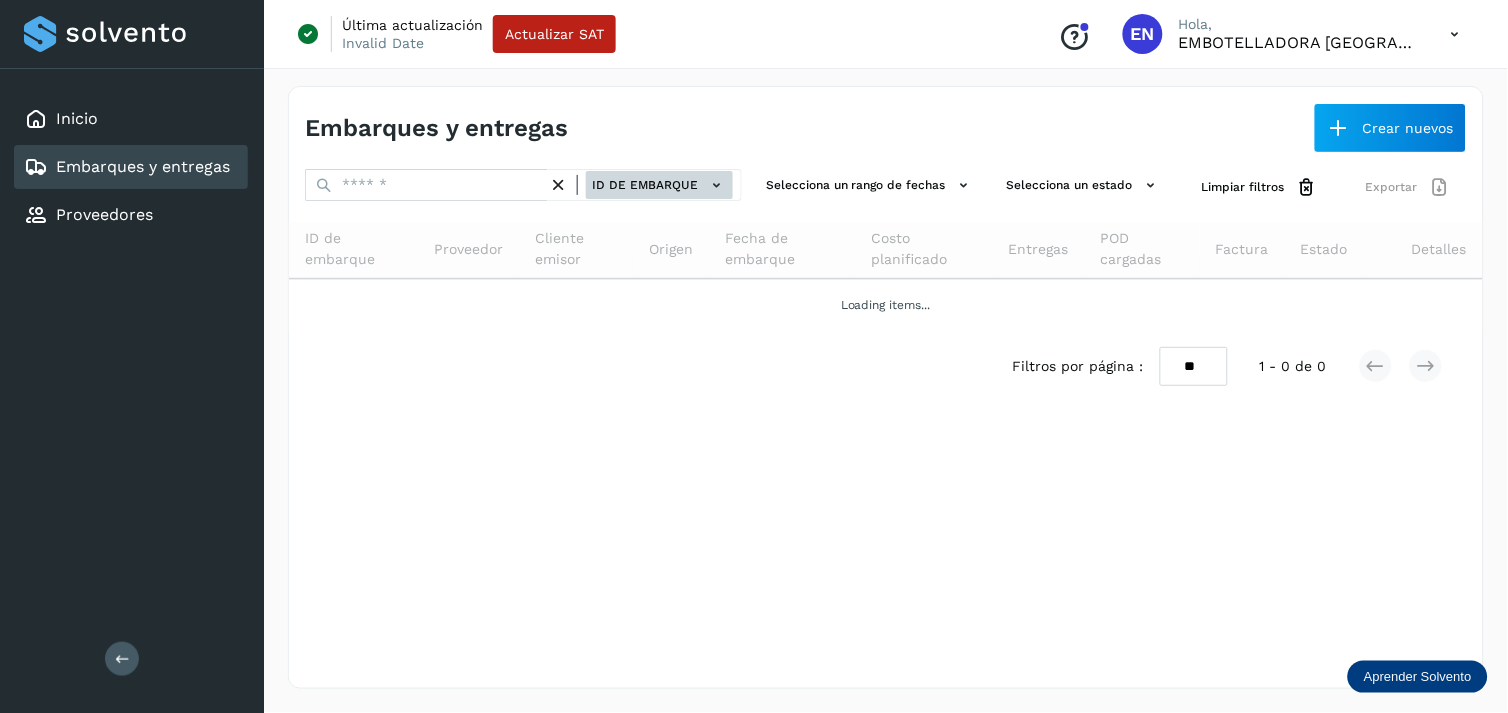 click on "ID de embarque" 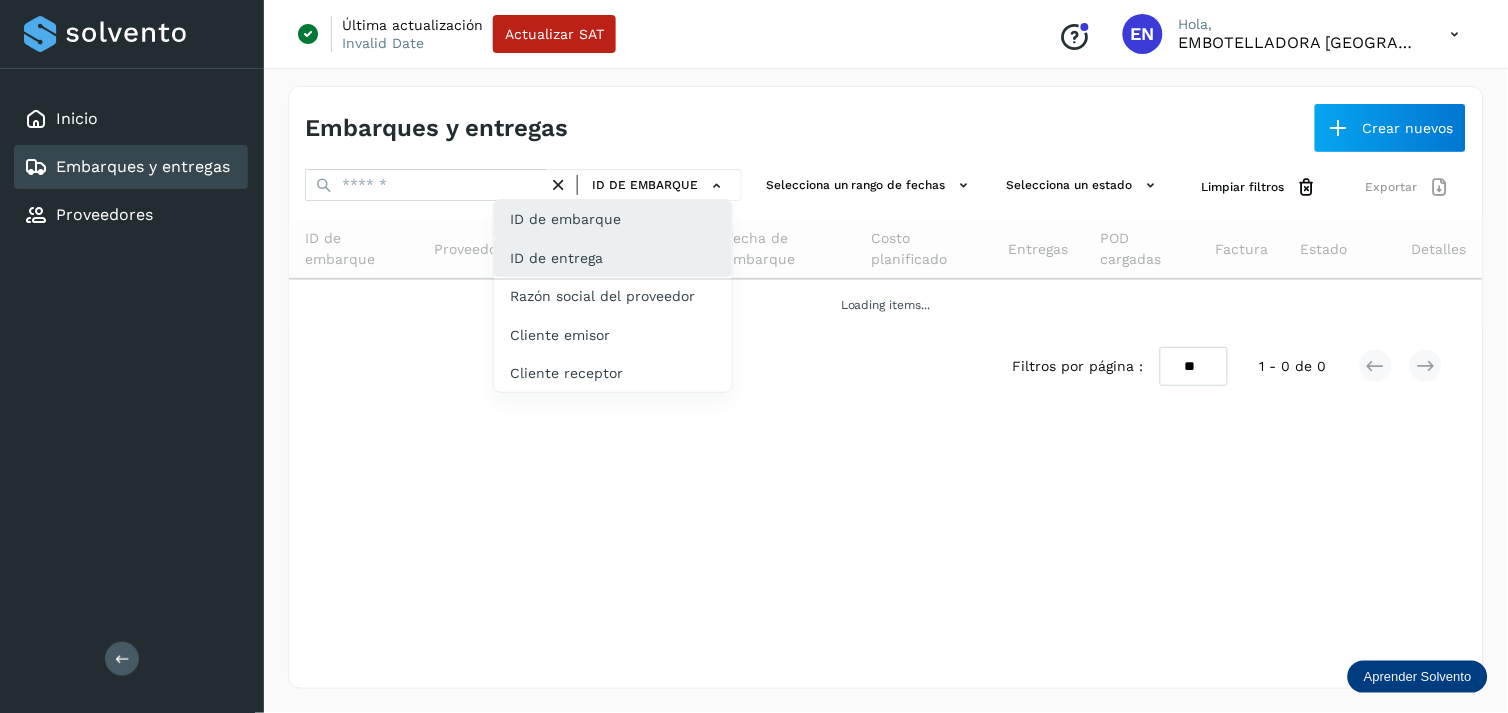 click on "ID de entrega" 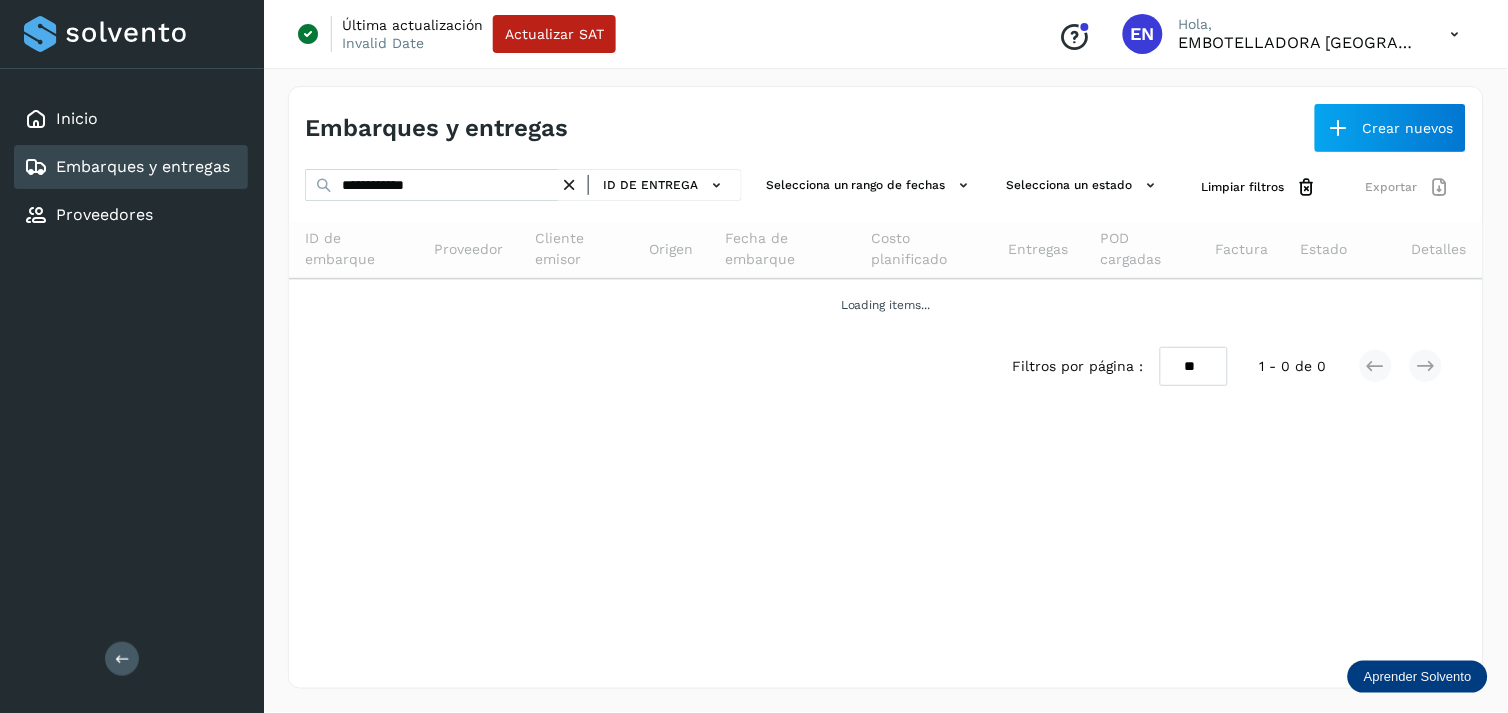 click at bounding box center (569, 185) 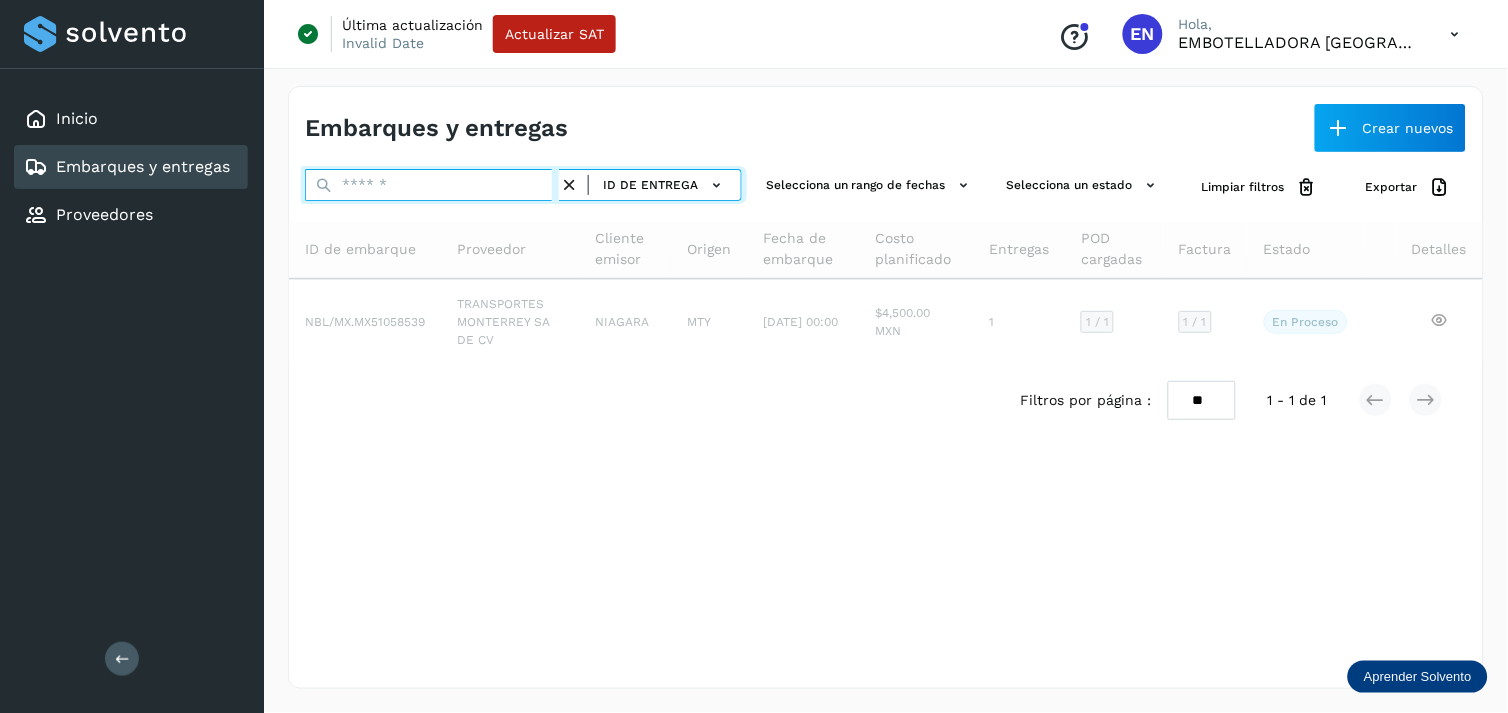 click at bounding box center (432, 185) 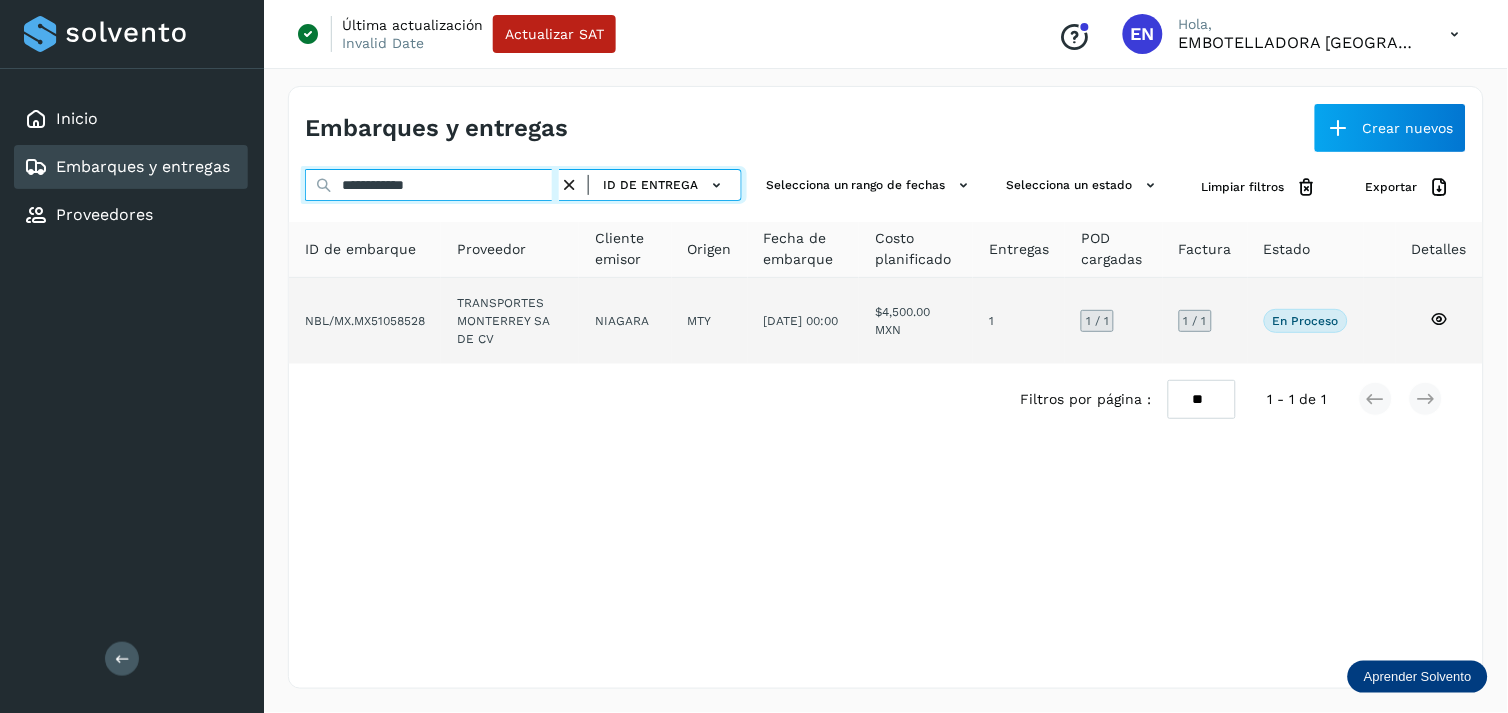 type on "**********" 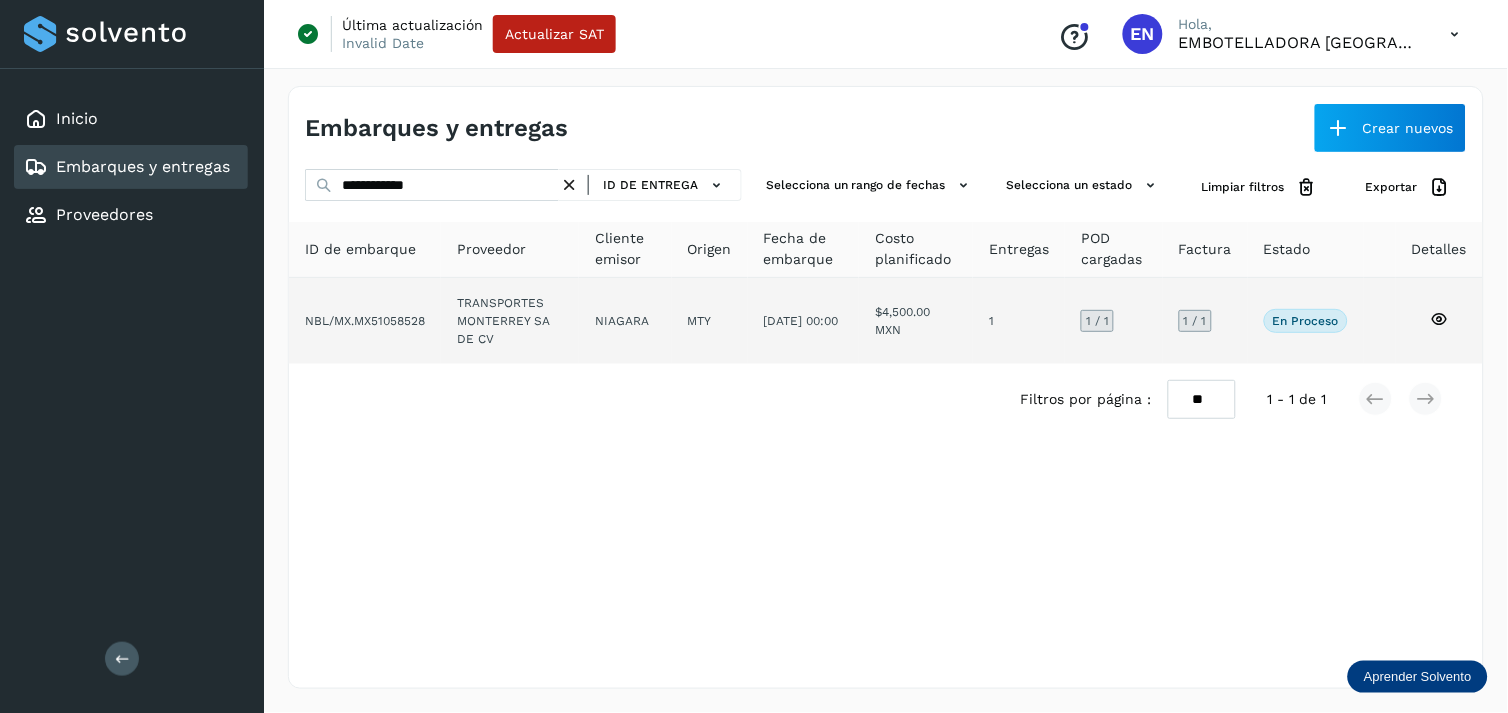 click on "TRANSPORTES MONTERREY SA DE CV" 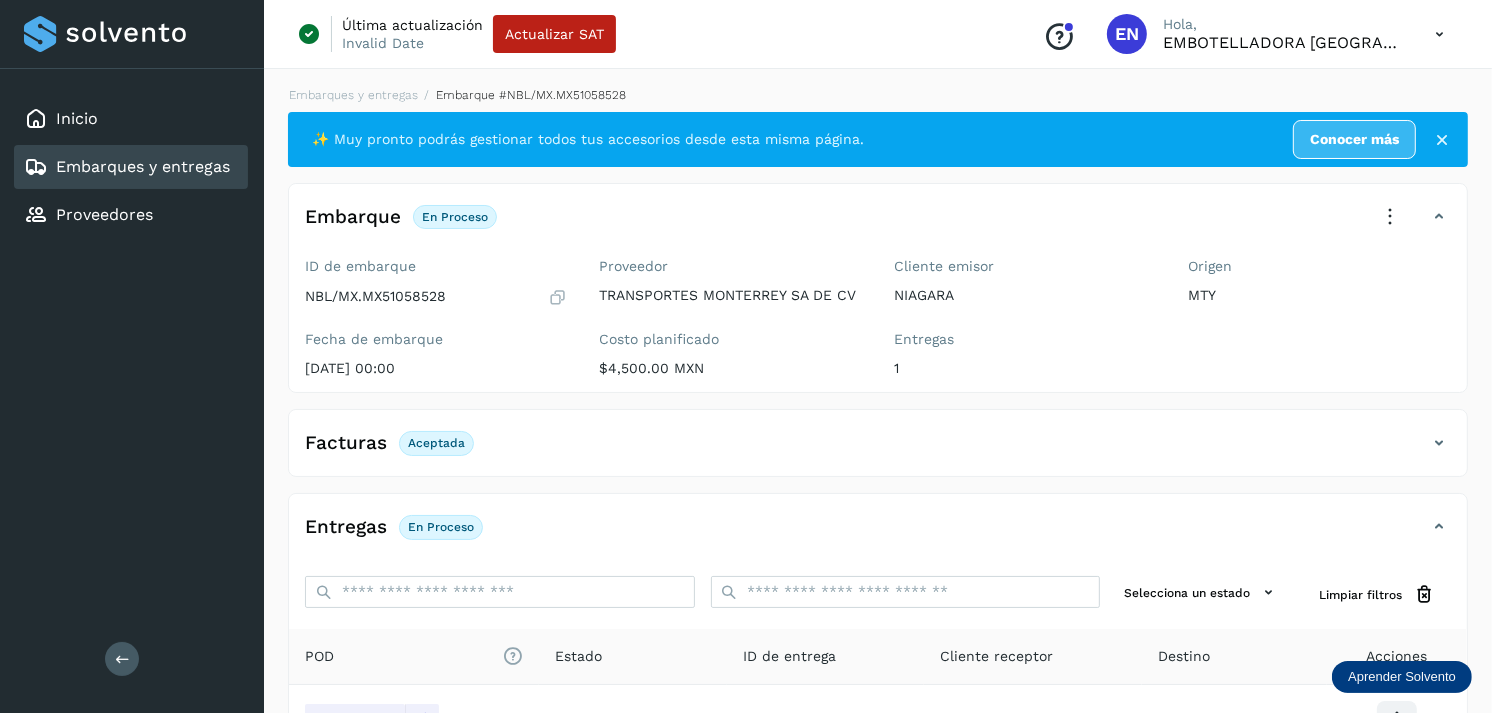 scroll, scrollTop: 241, scrollLeft: 0, axis: vertical 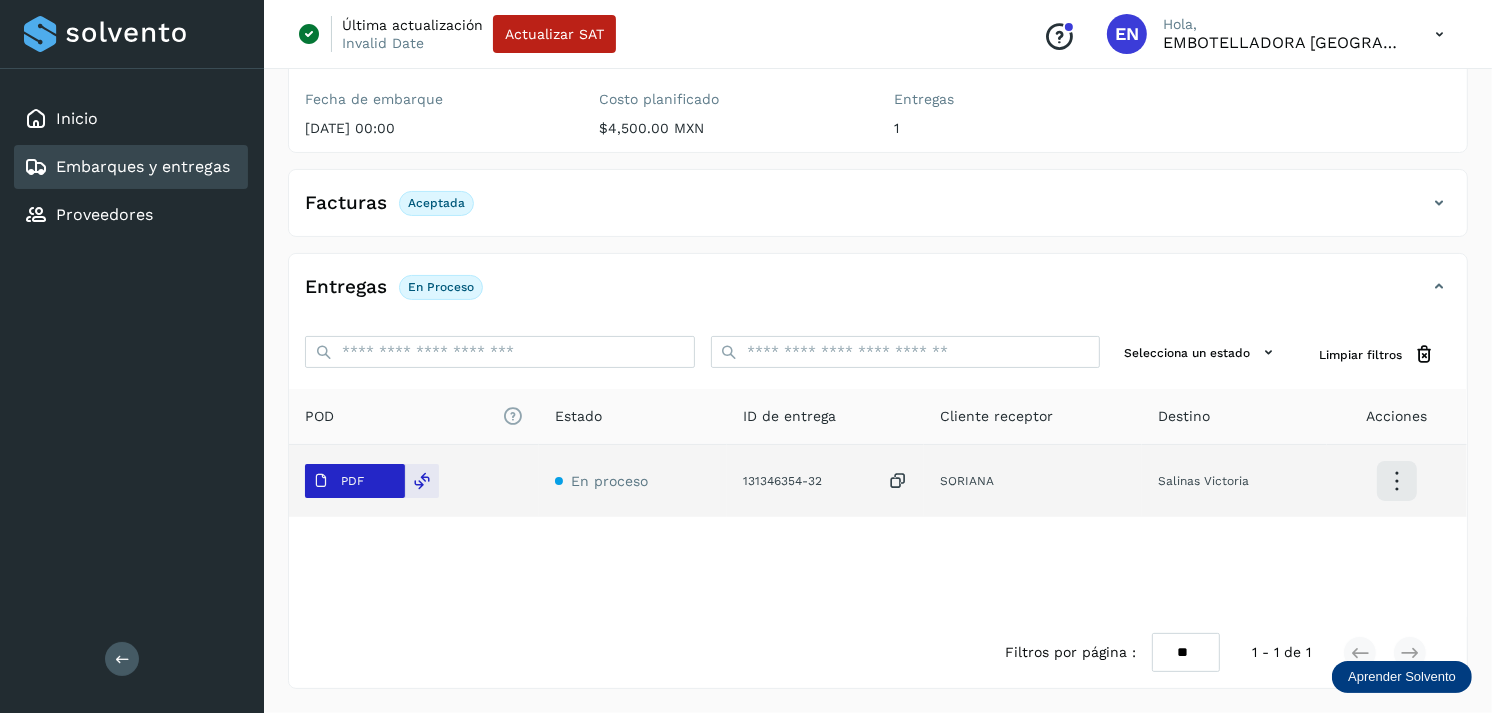 click on "PDF" at bounding box center [338, 481] 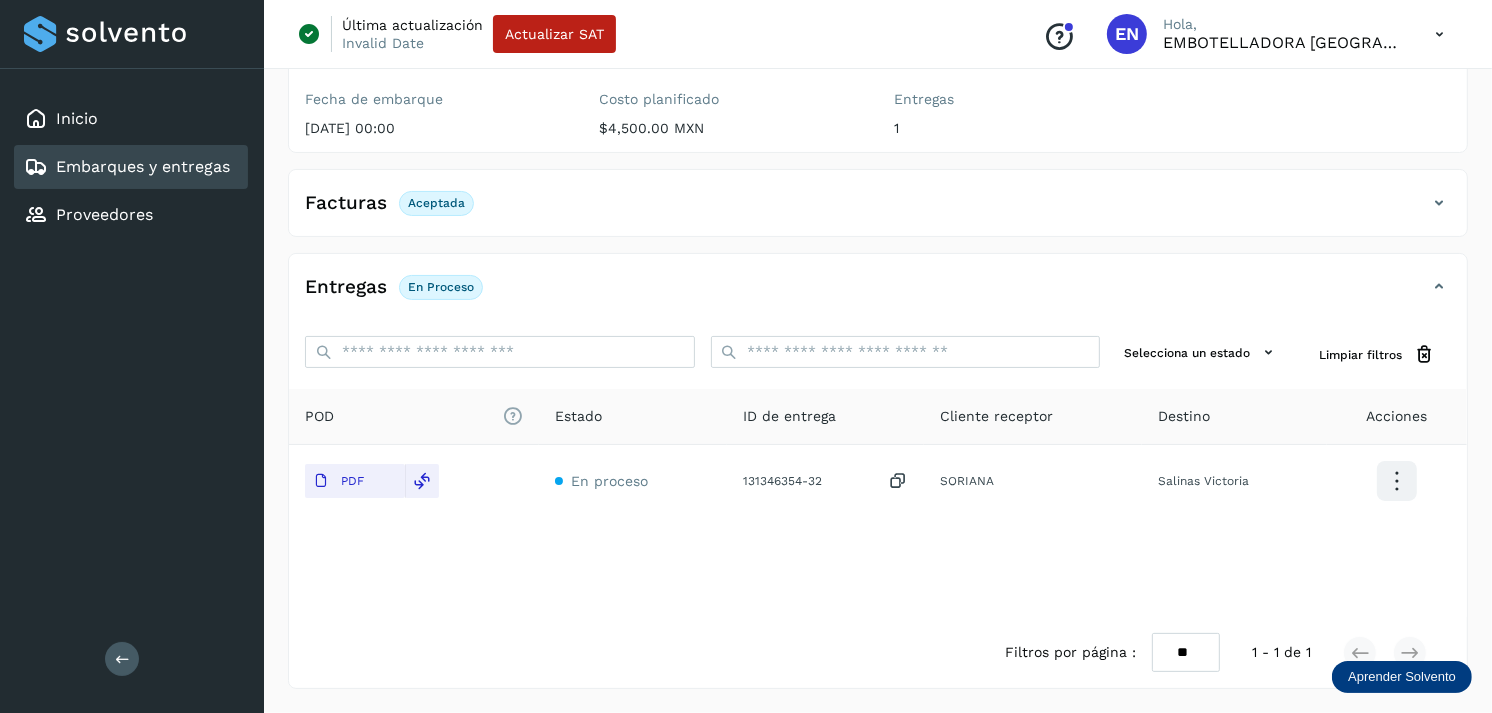 click on "Embarques y entregas" at bounding box center (143, 166) 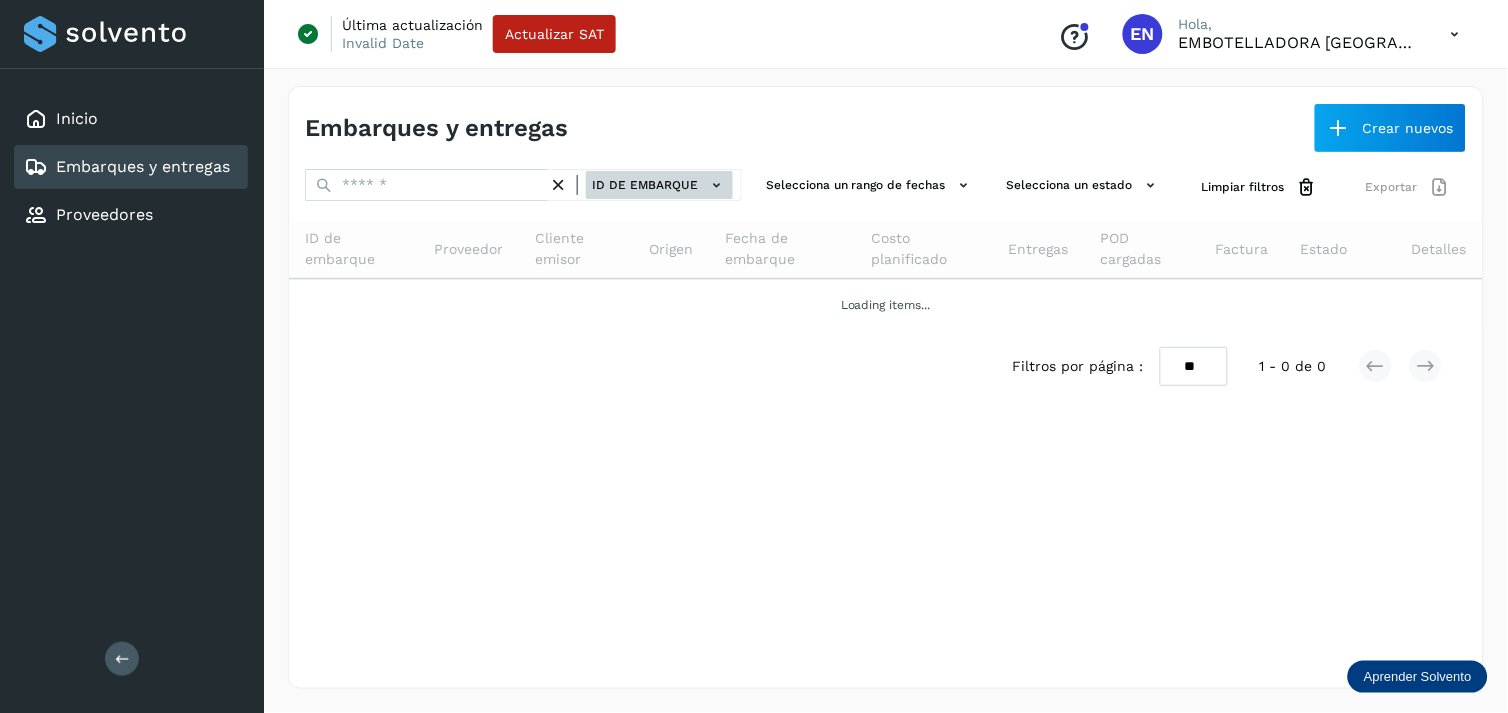 click on "ID de embarque" at bounding box center (659, 185) 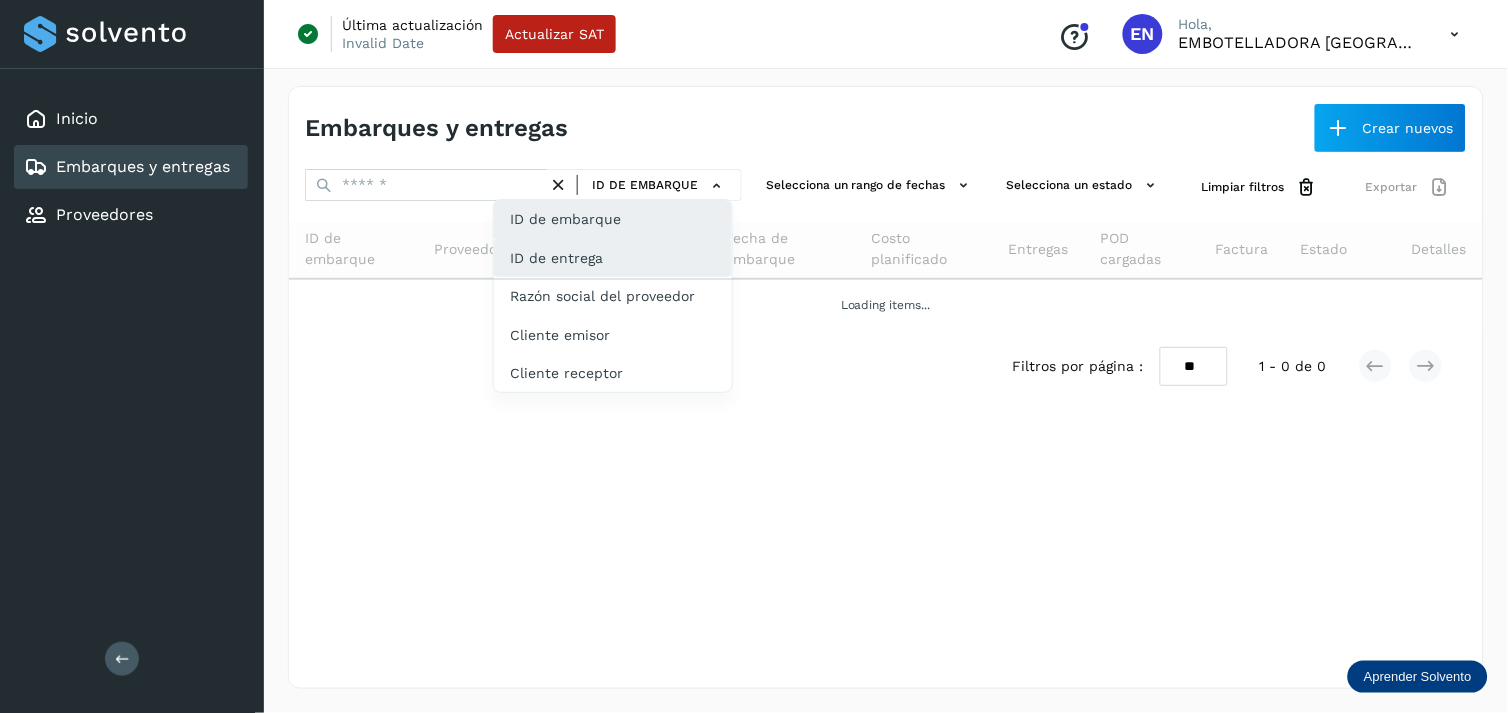 click on "ID de entrega" 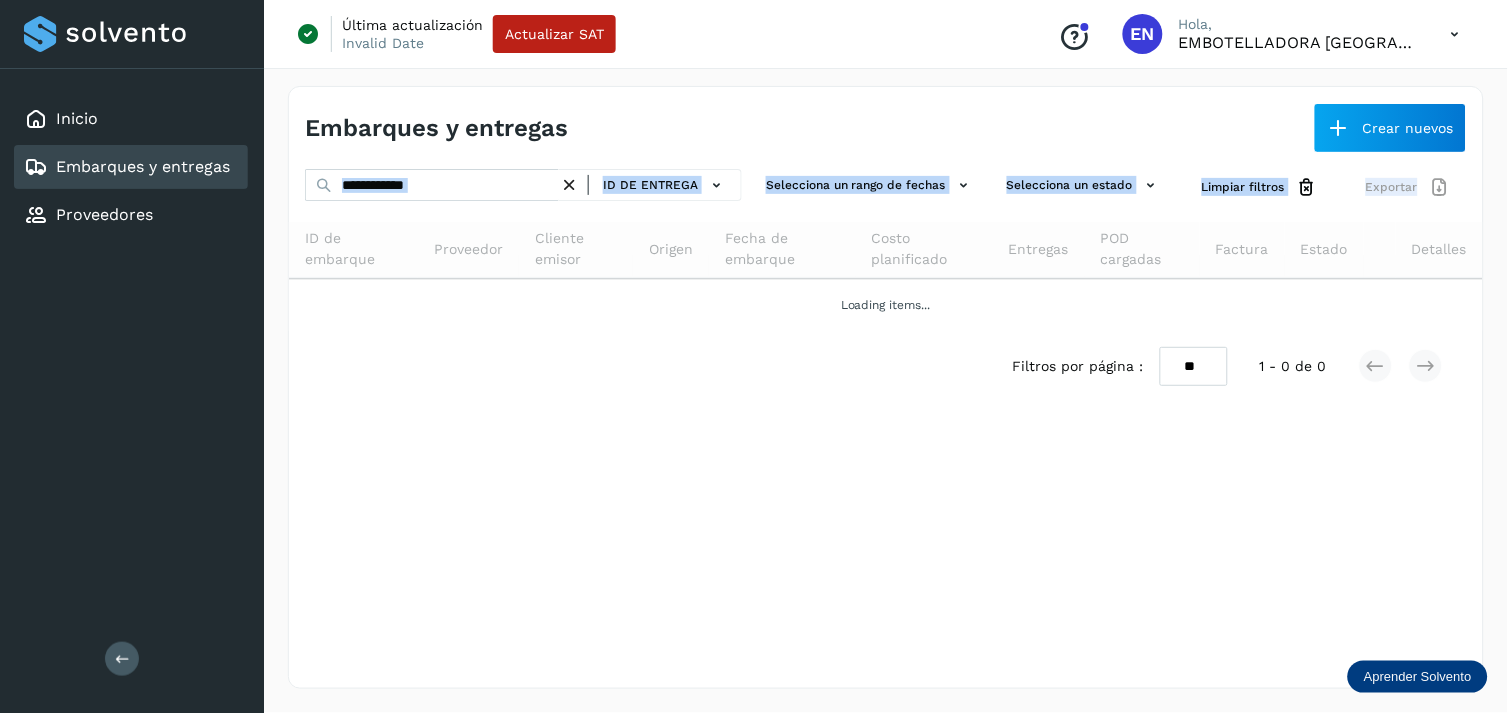 drag, startPoint x: 496, startPoint y: 208, endPoint x: 472, endPoint y: 183, distance: 34.655445 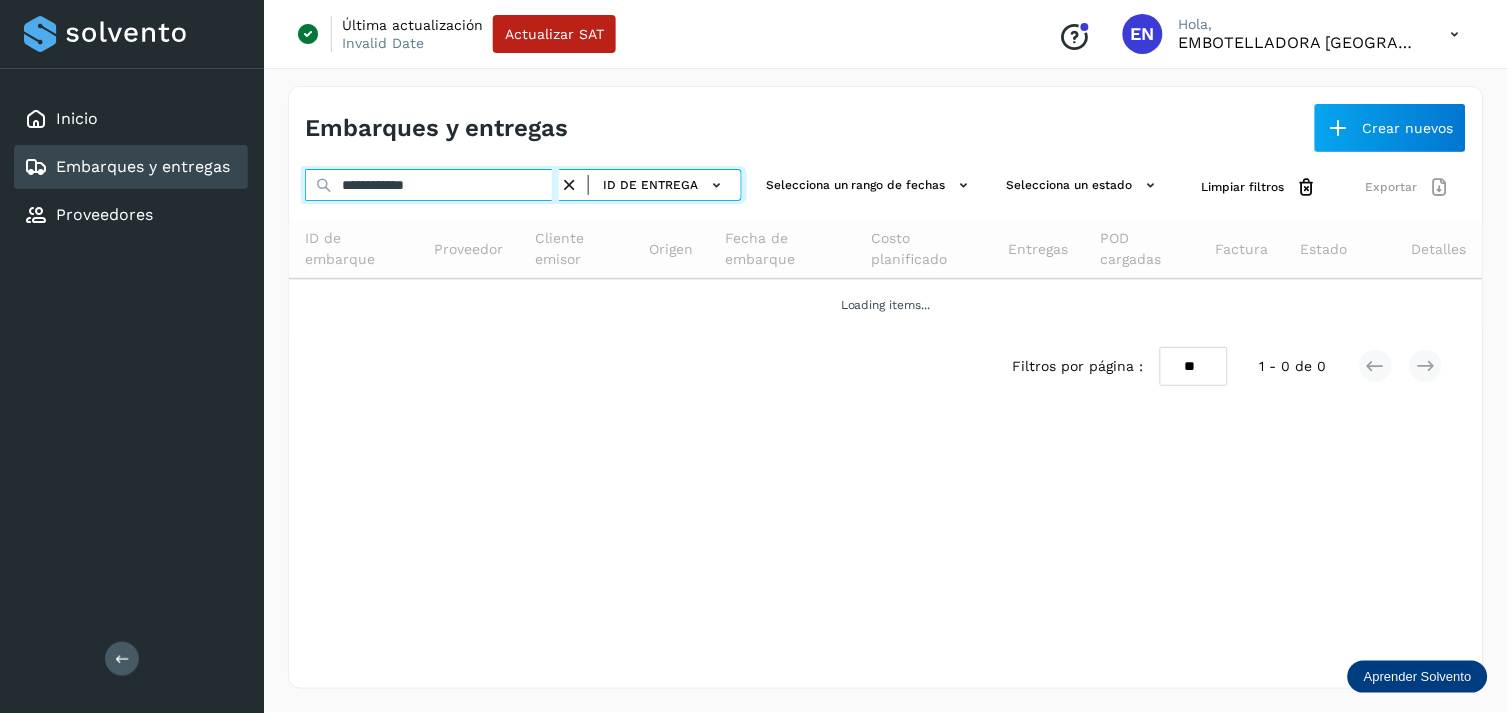 click on "**********" at bounding box center [432, 185] 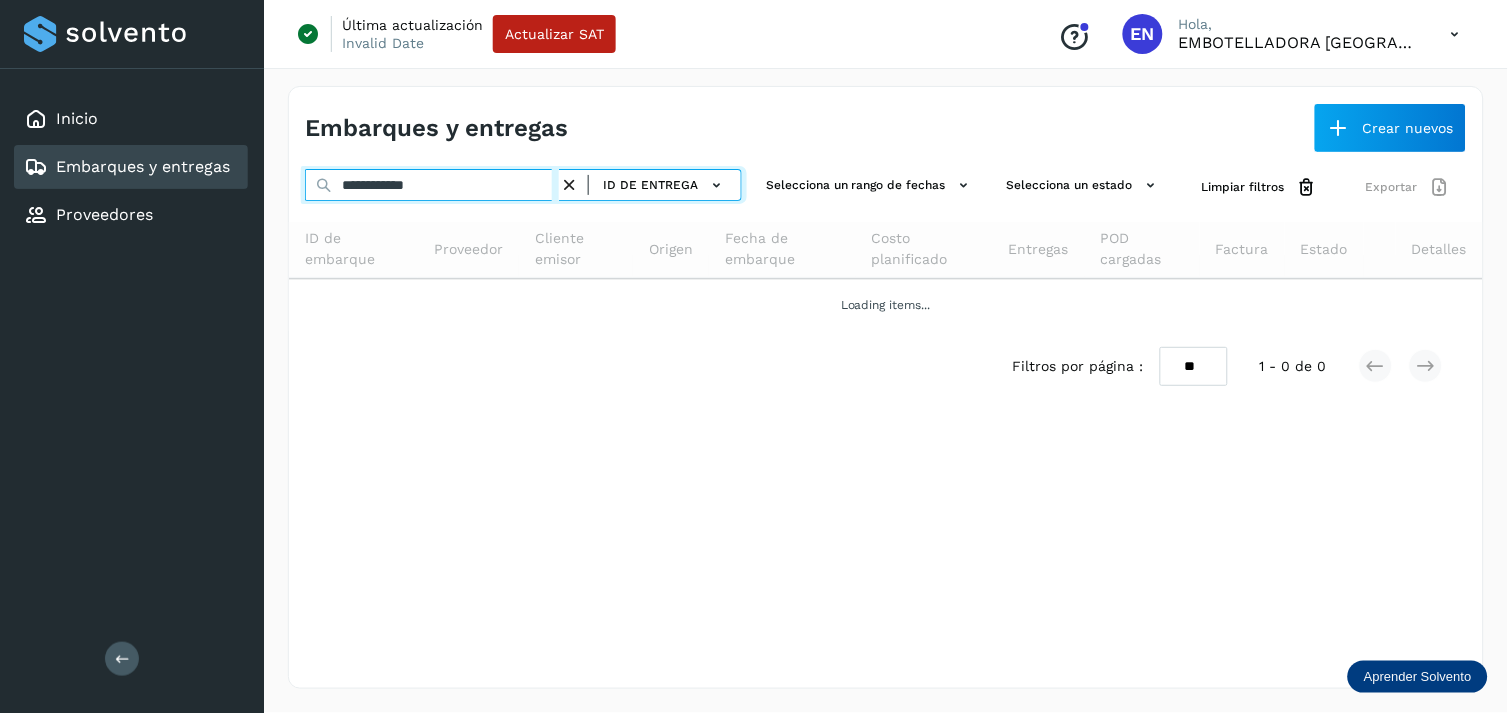 click on "**********" at bounding box center [432, 185] 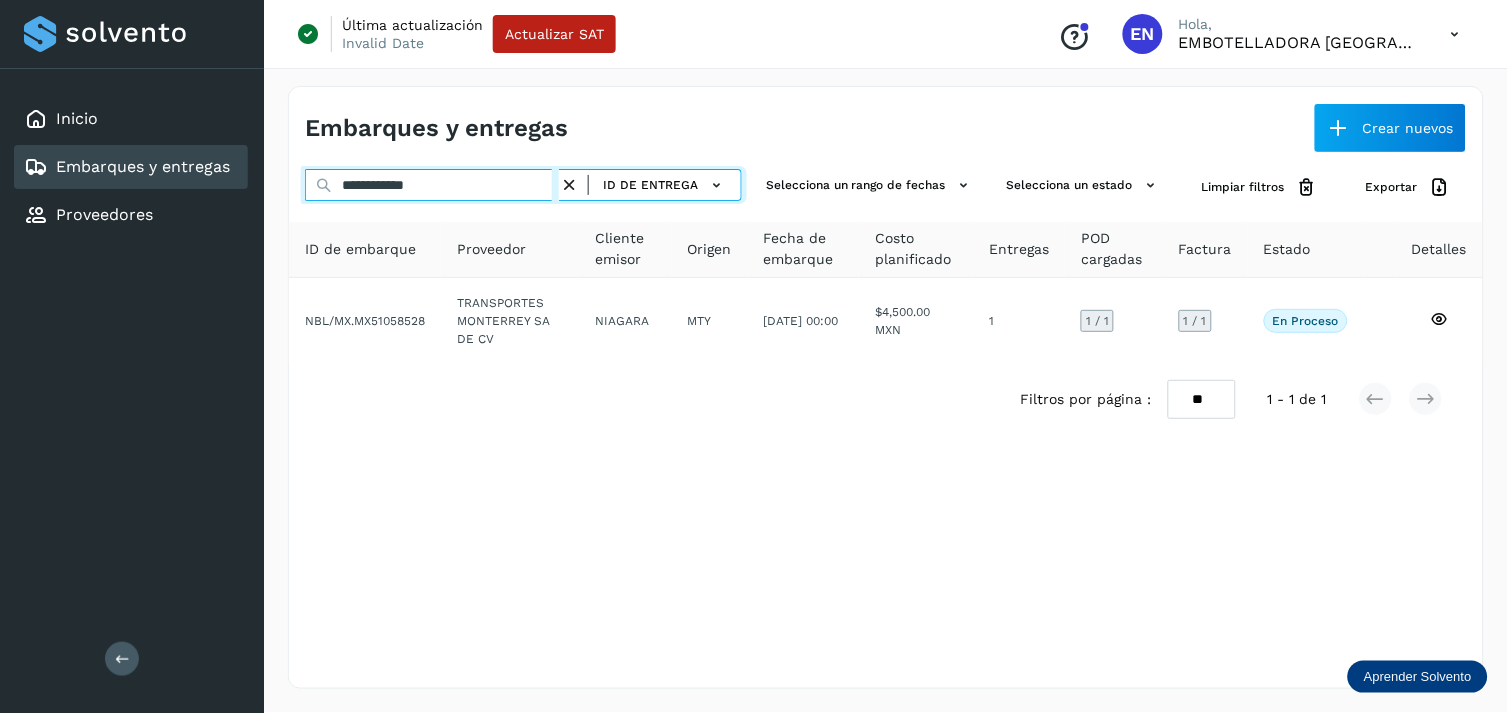 paste 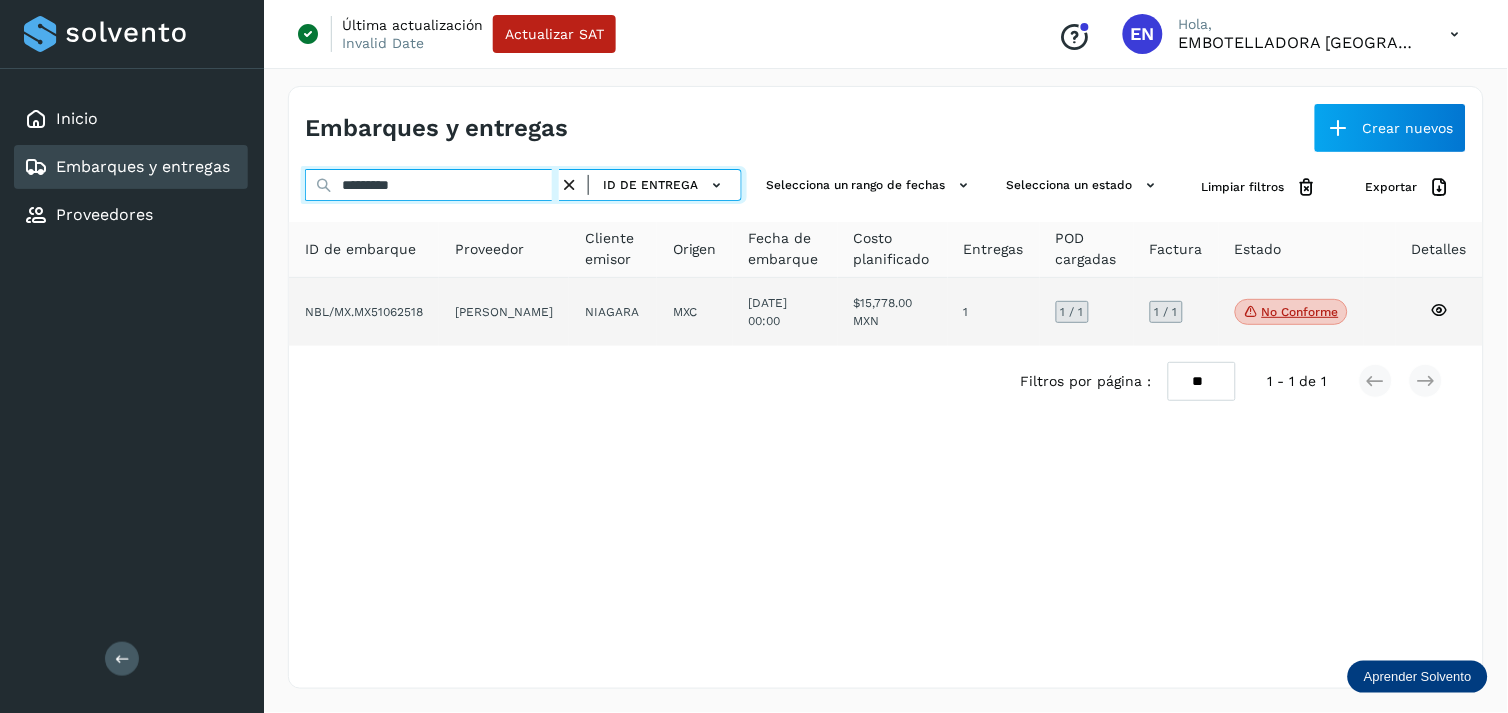 type on "*********" 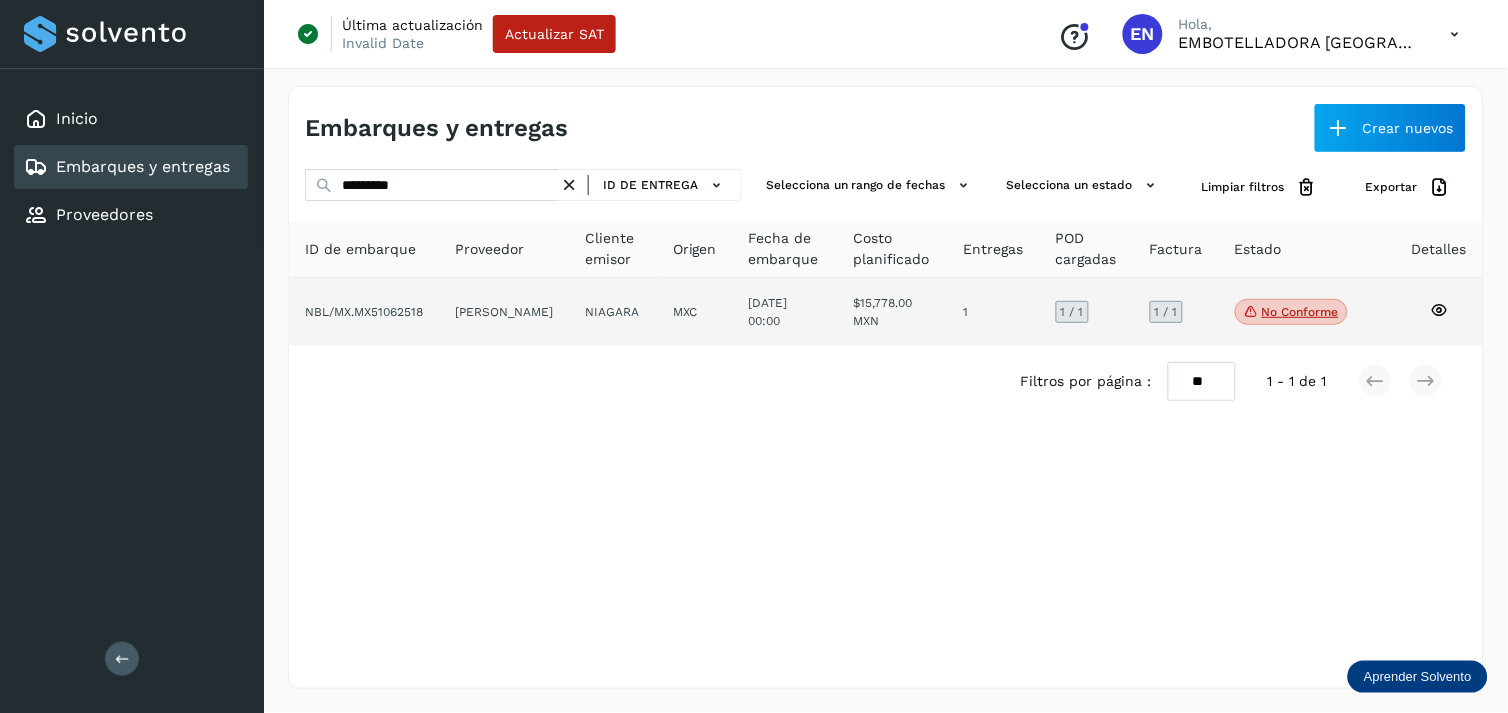 click on "[PERSON_NAME]" 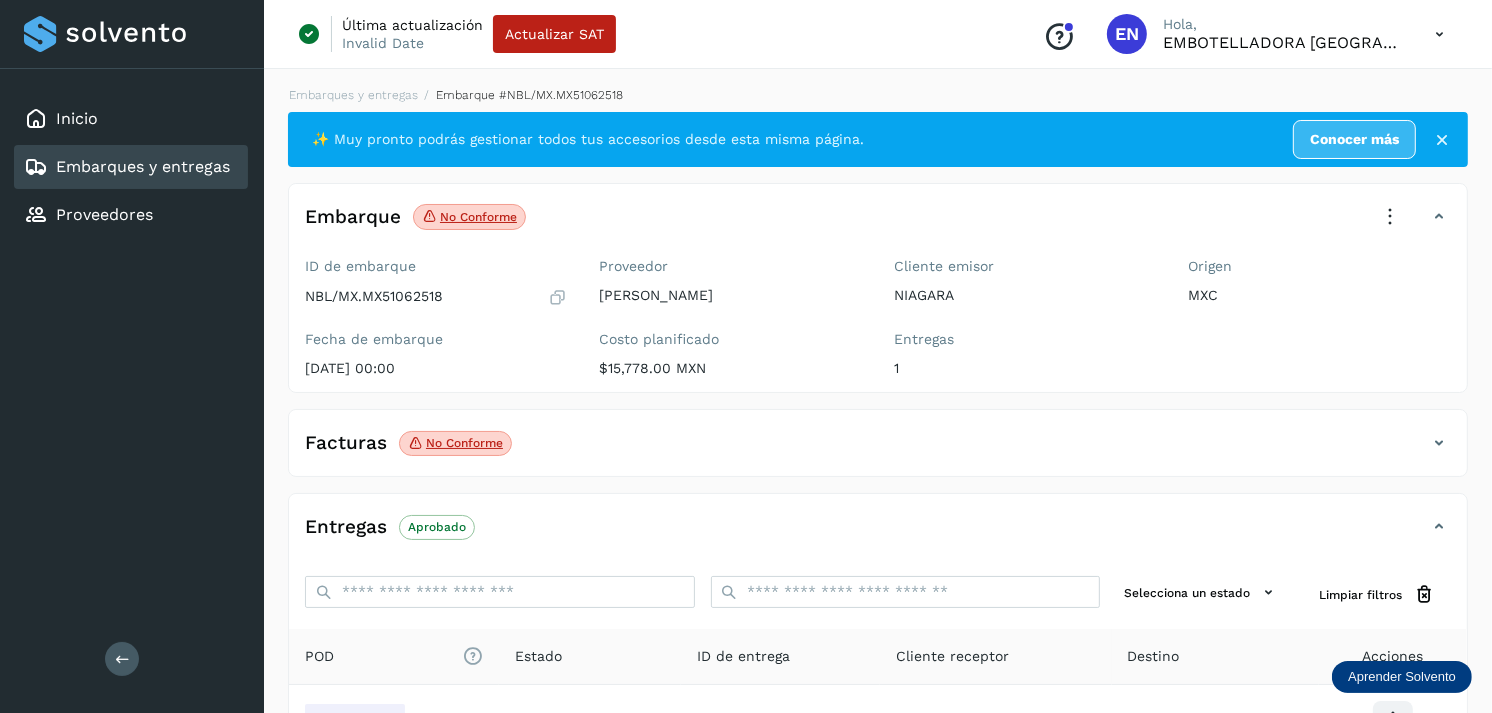 scroll, scrollTop: 241, scrollLeft: 0, axis: vertical 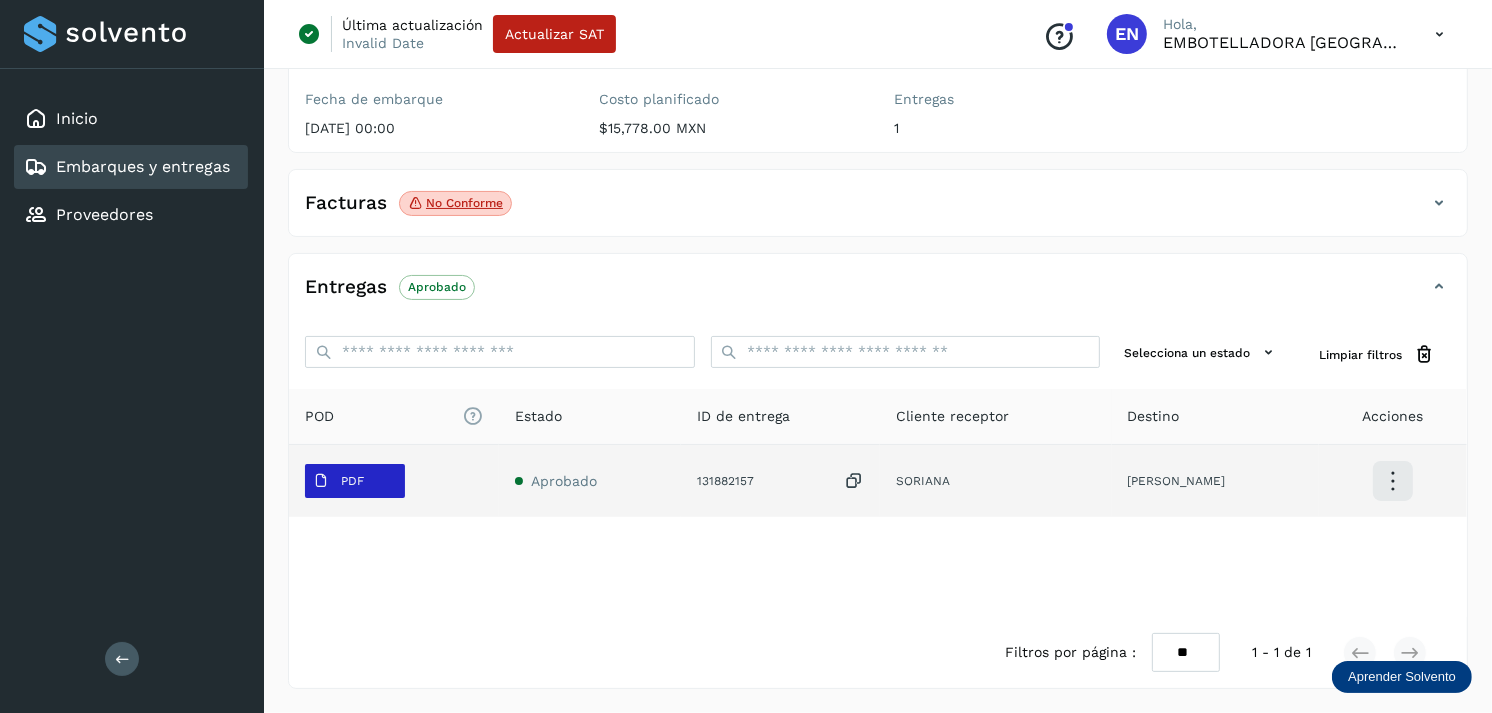 click on "PDF" at bounding box center [352, 481] 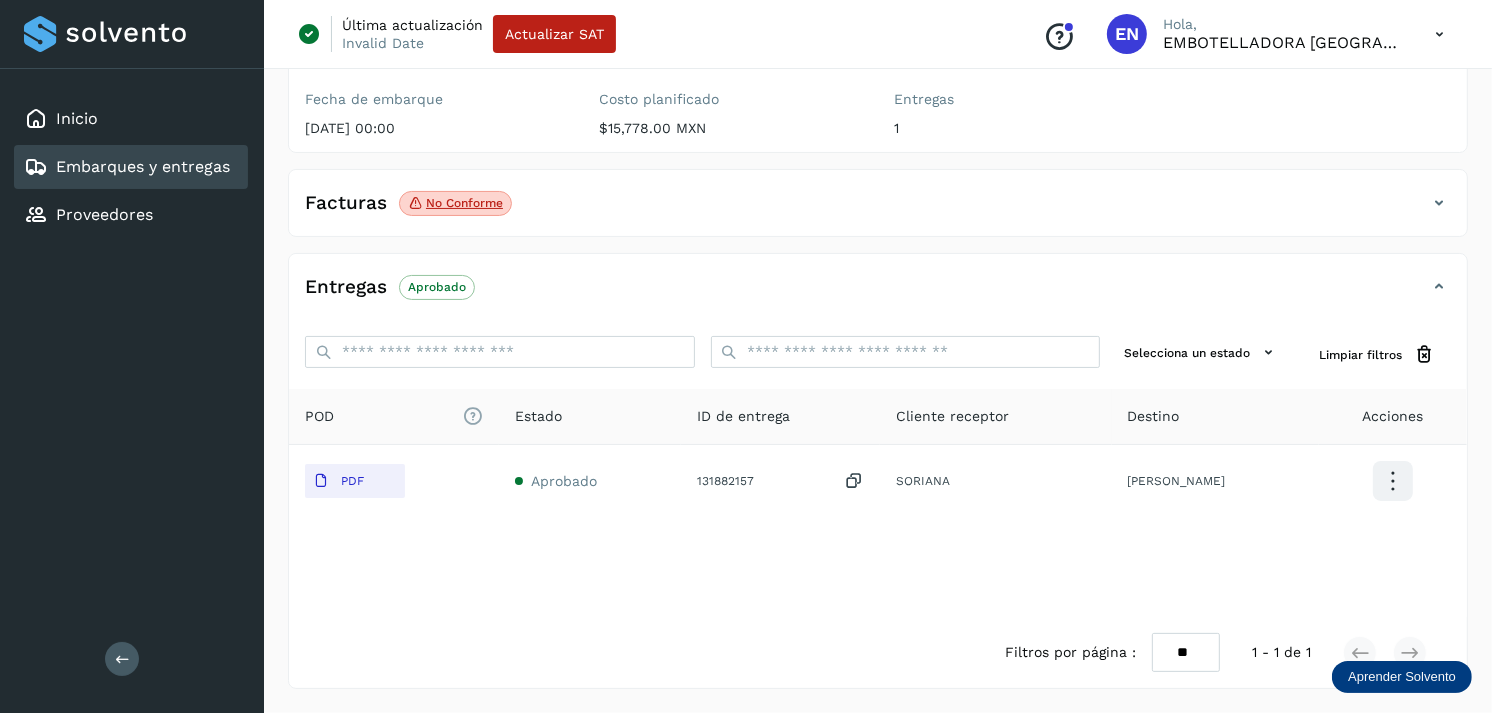 type 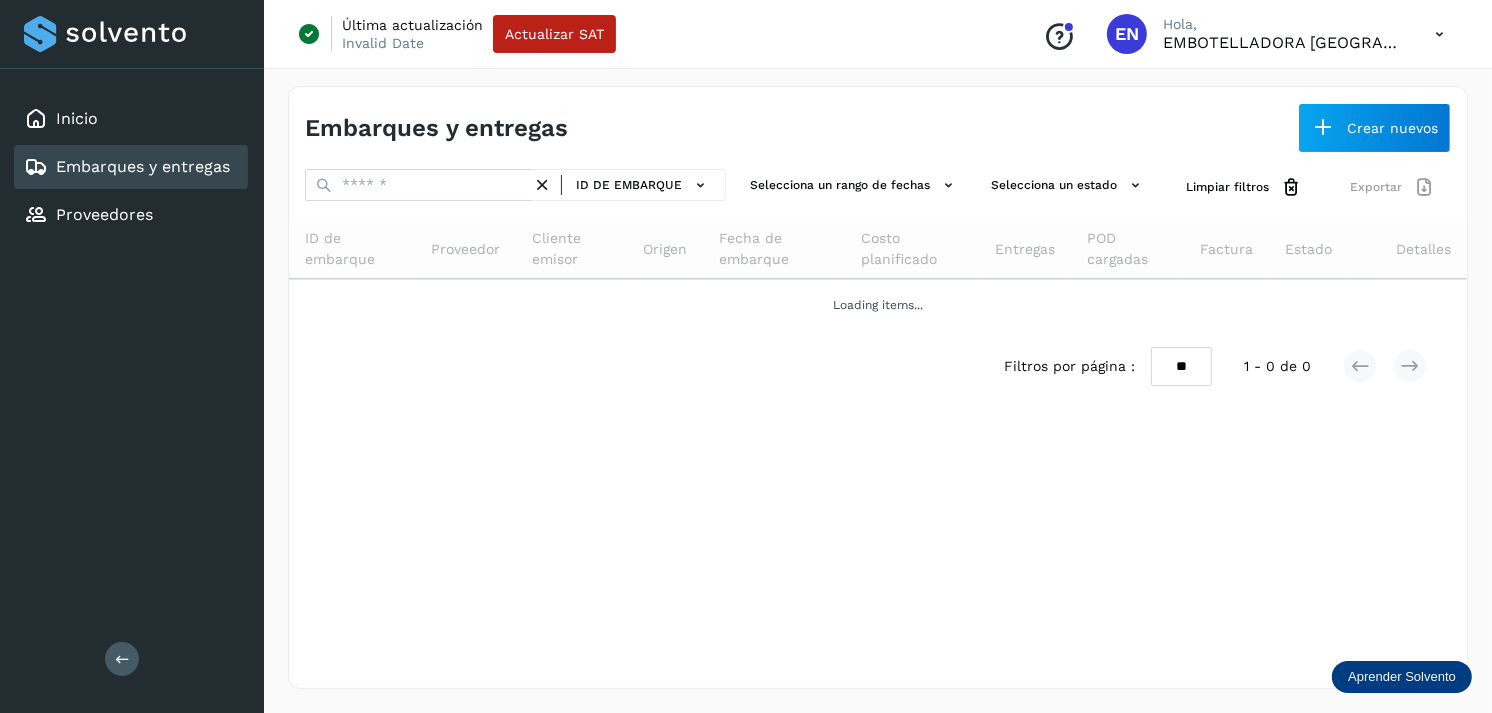 scroll, scrollTop: 0, scrollLeft: 0, axis: both 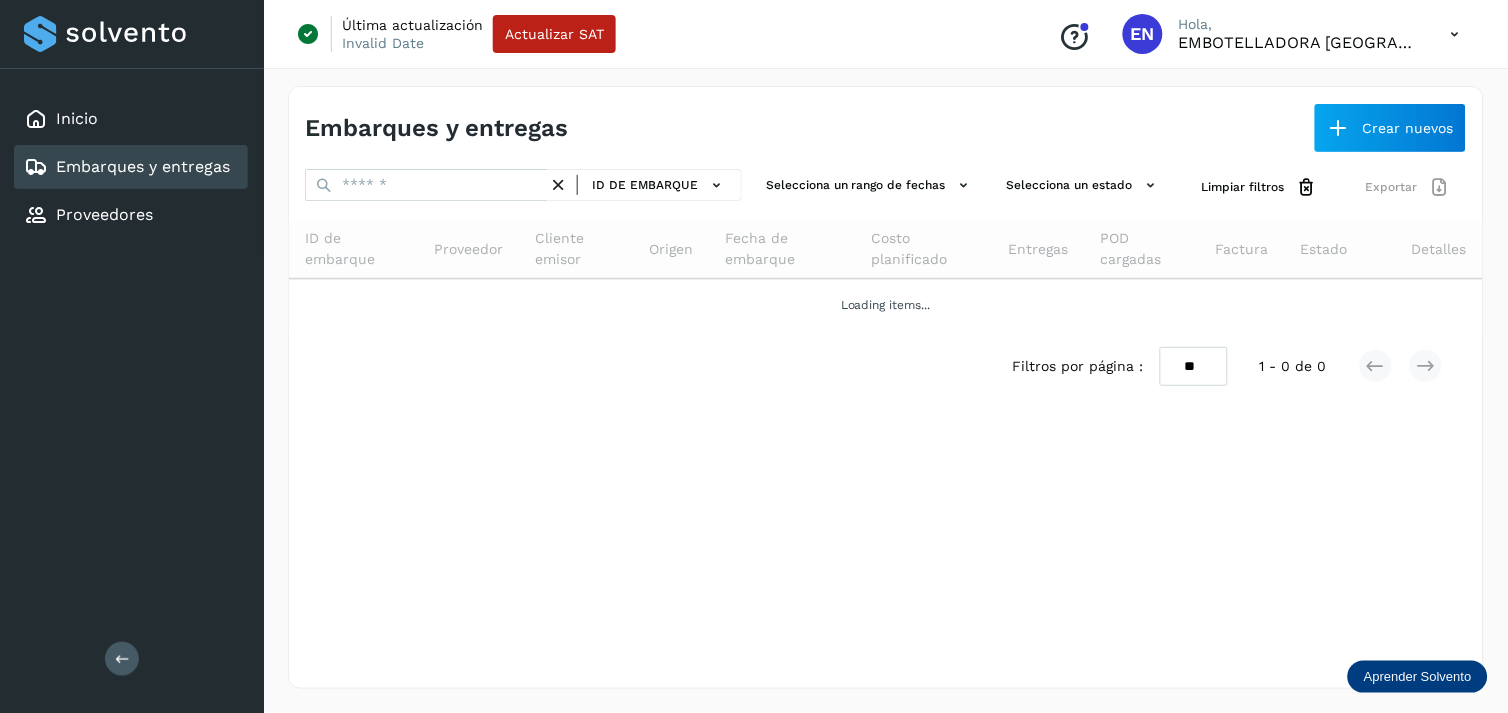click on "Embarques y entregas" 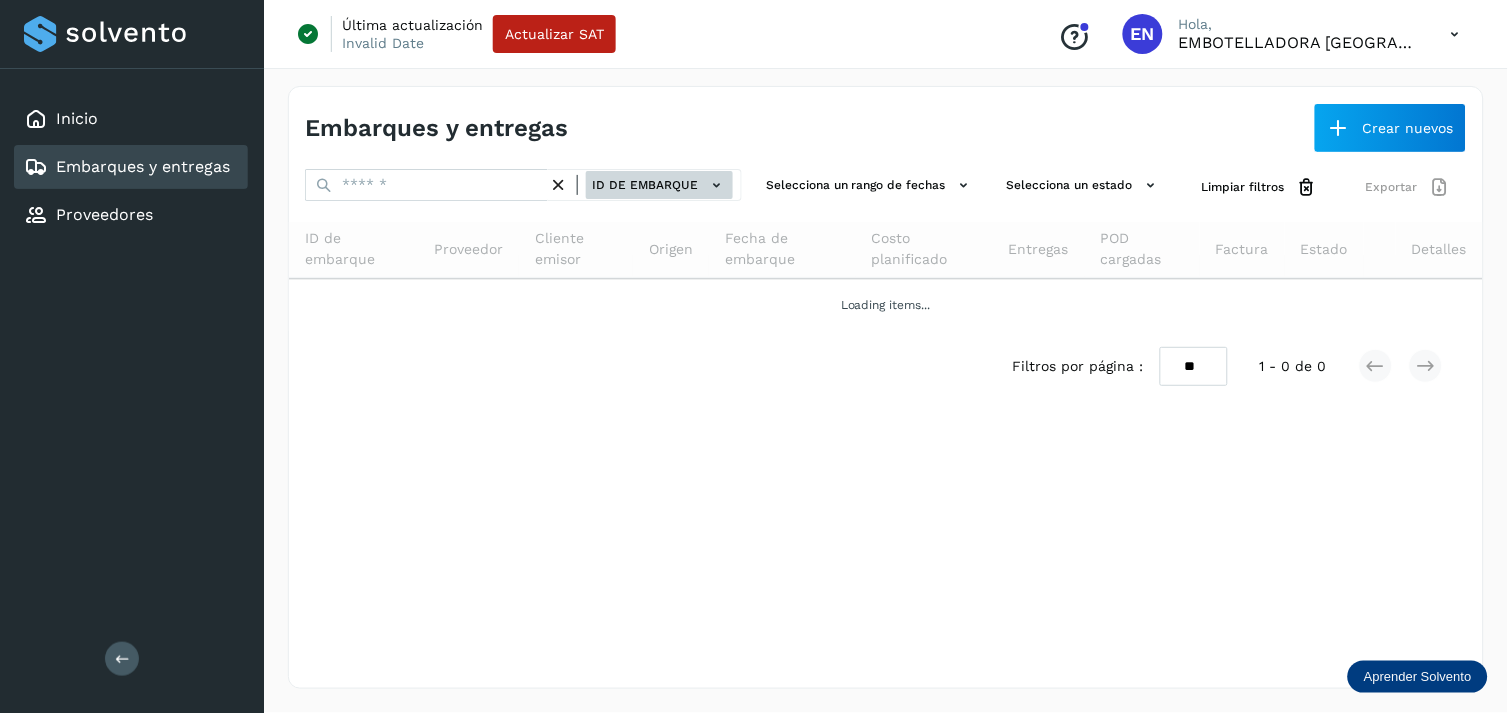 click on "ID de embarque" 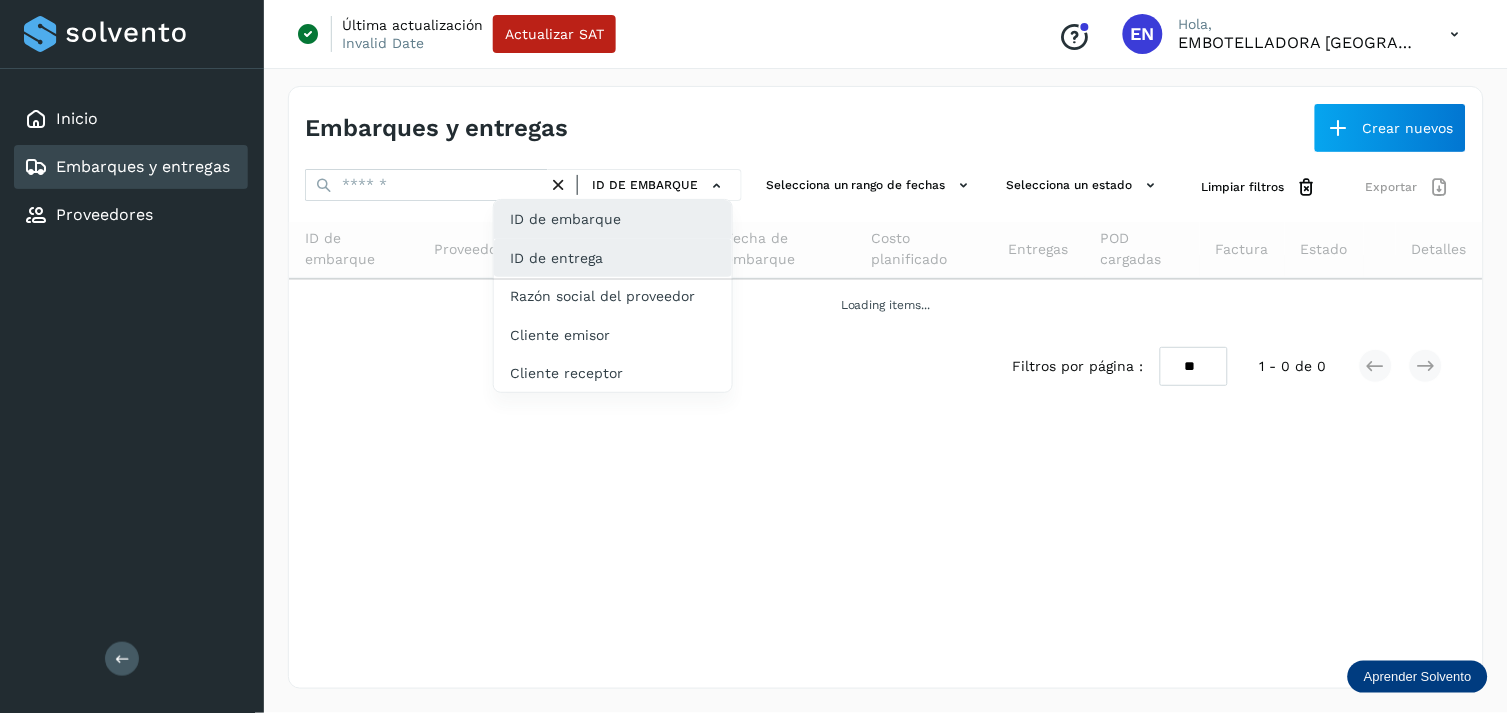 click on "ID de entrega" 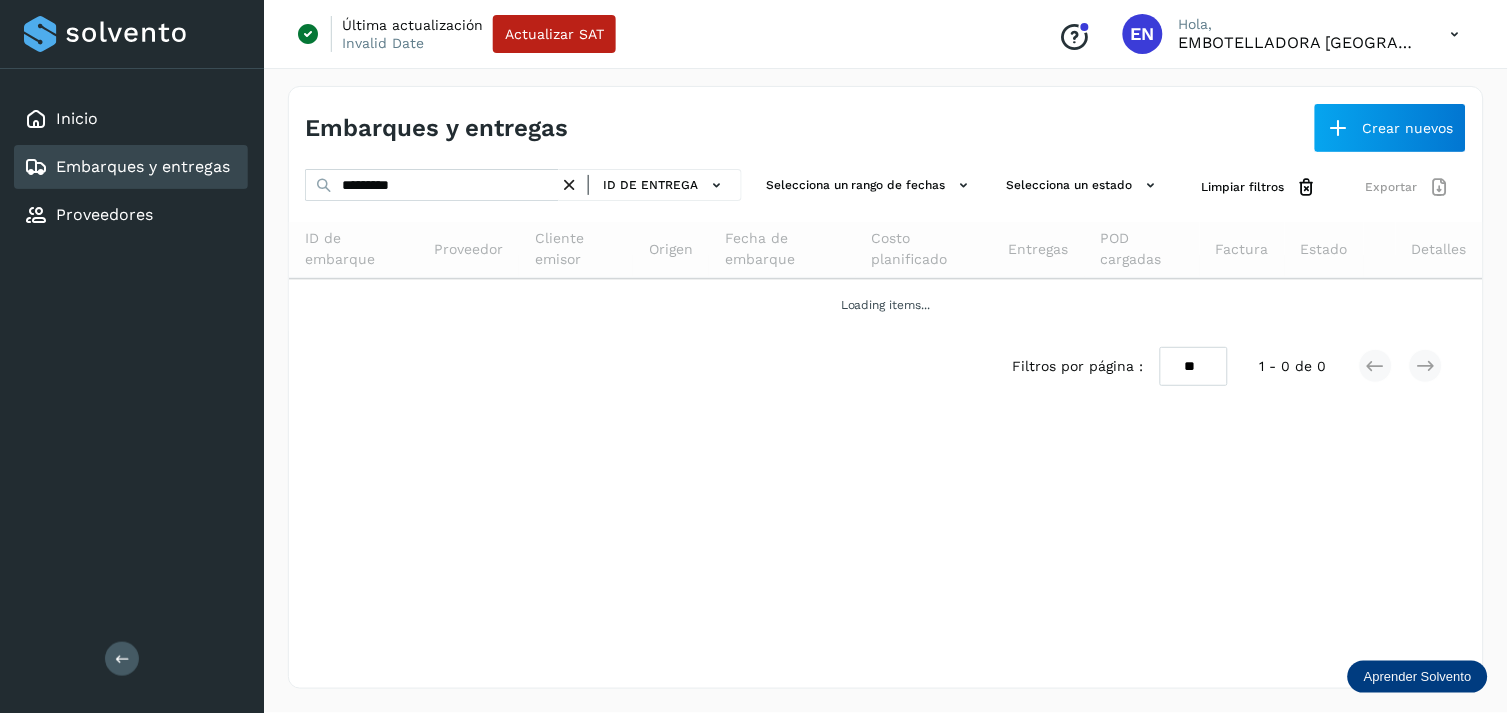 click at bounding box center [569, 185] 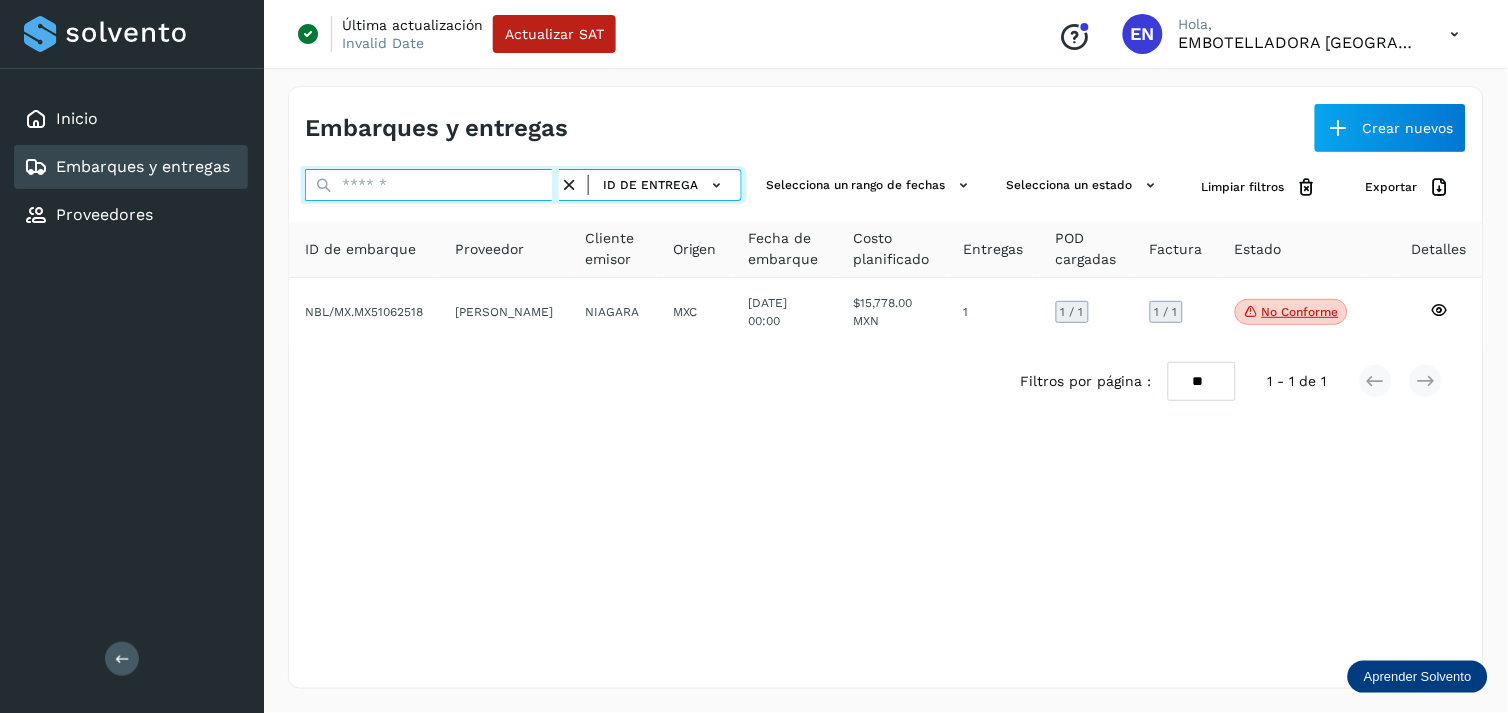 click at bounding box center [432, 185] 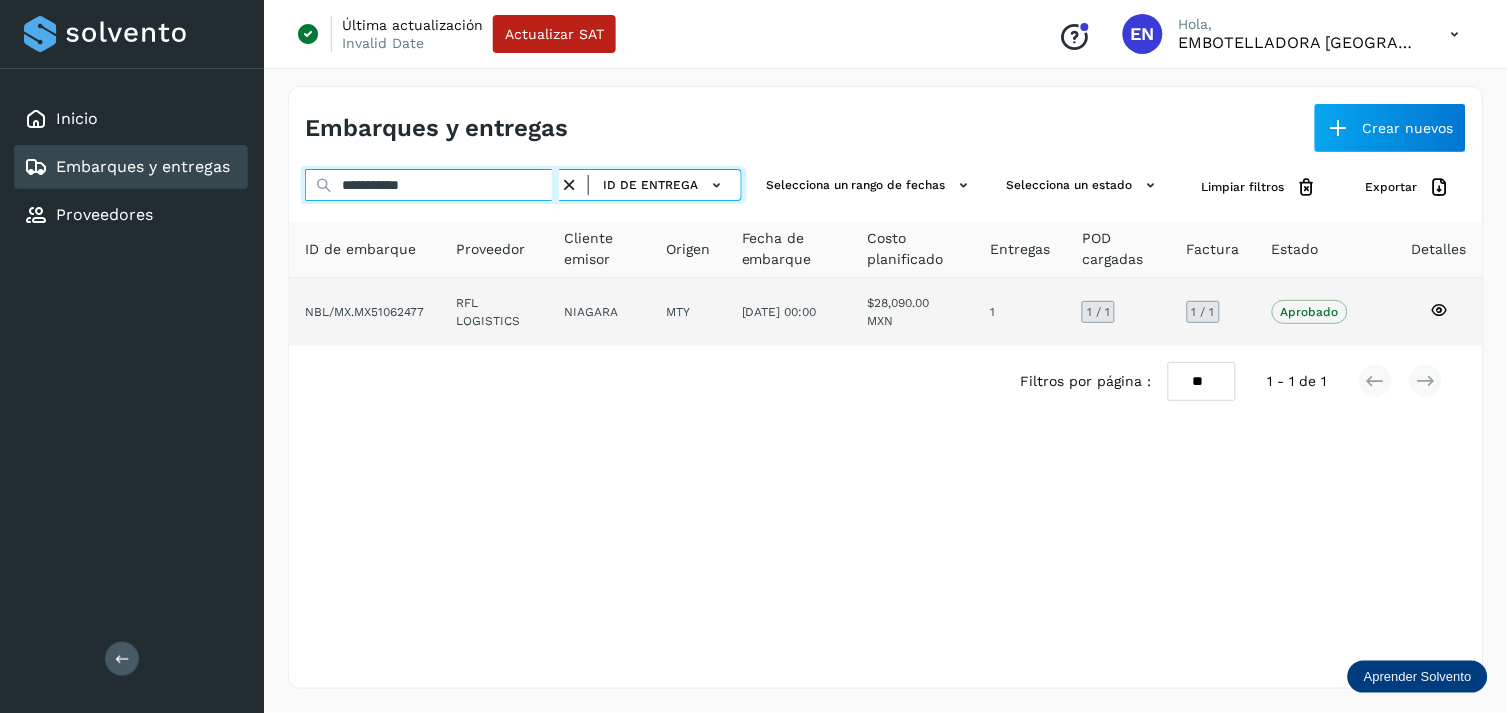 type on "**********" 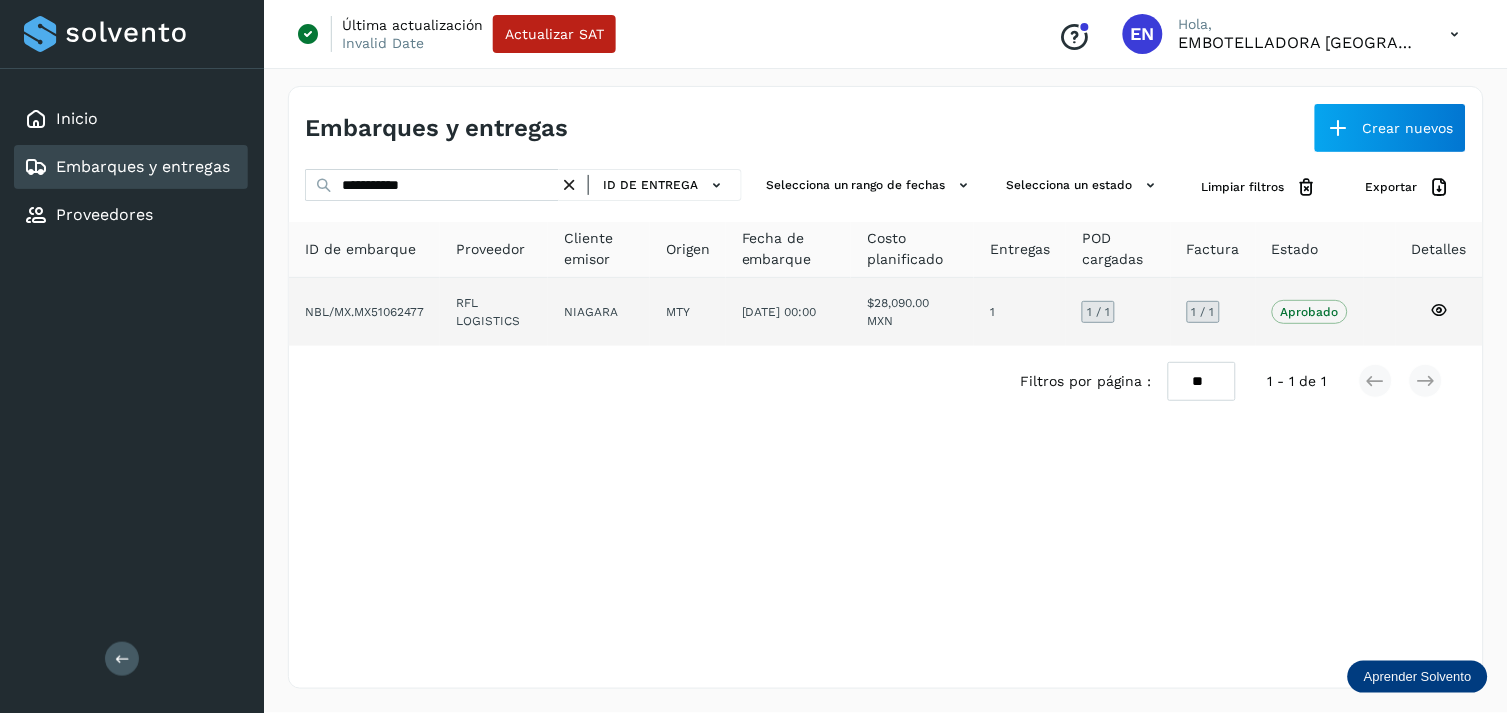 click on "RFL LOGISTICS" 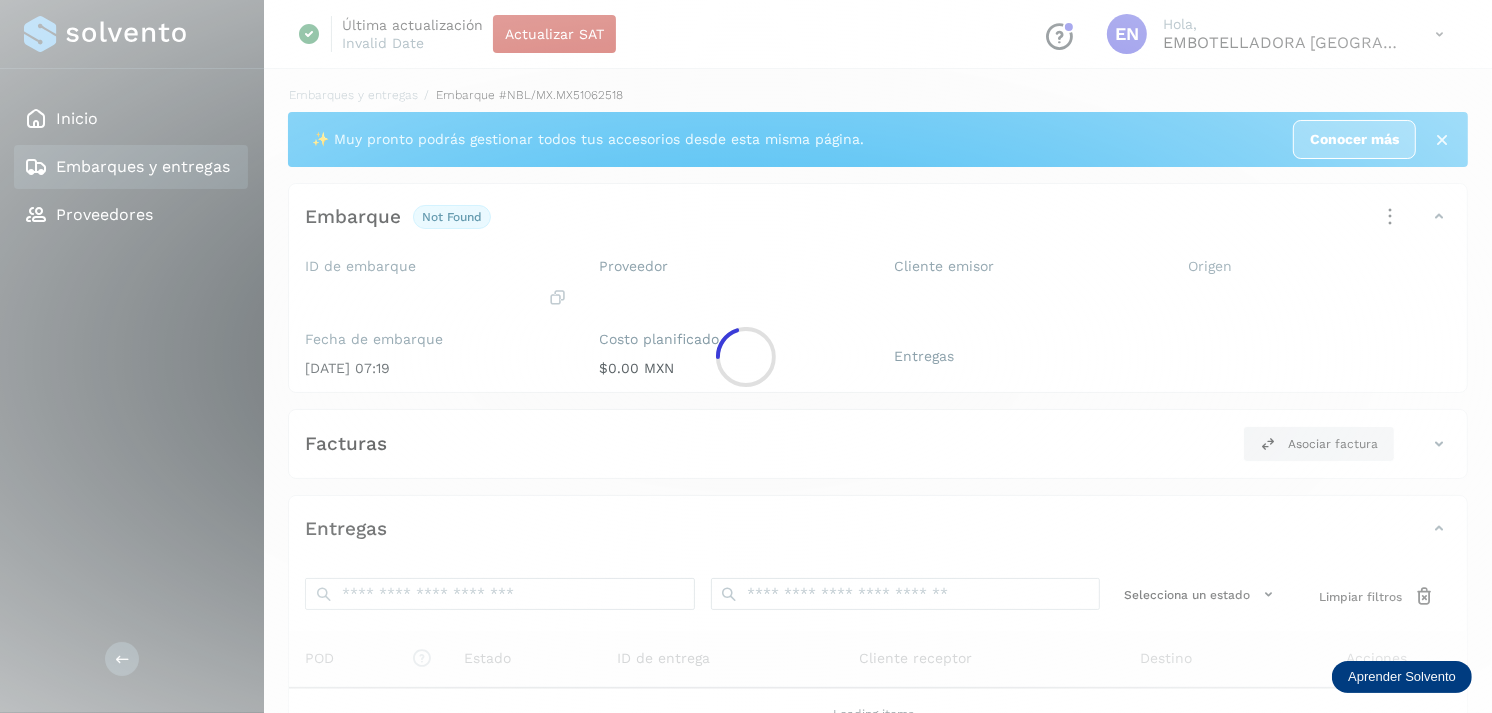 click 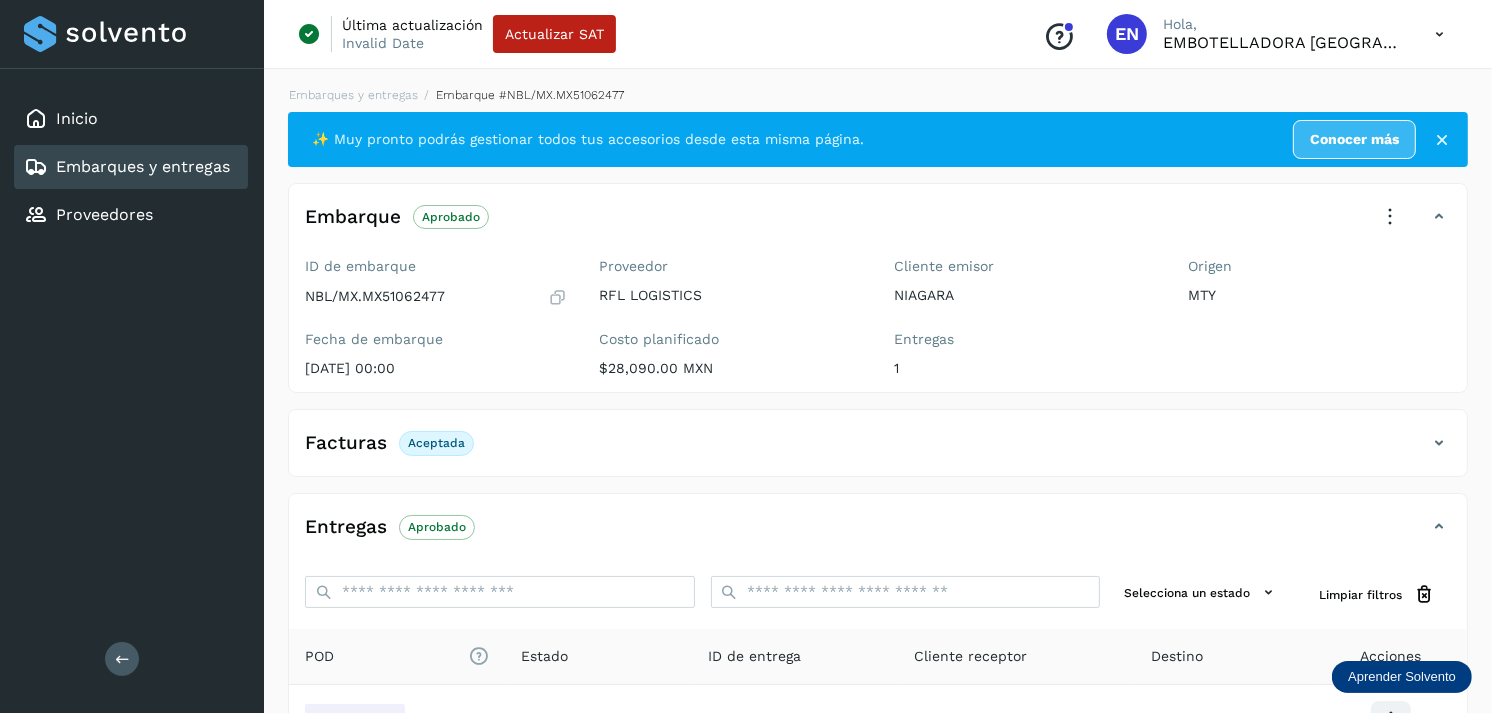 scroll, scrollTop: 241, scrollLeft: 0, axis: vertical 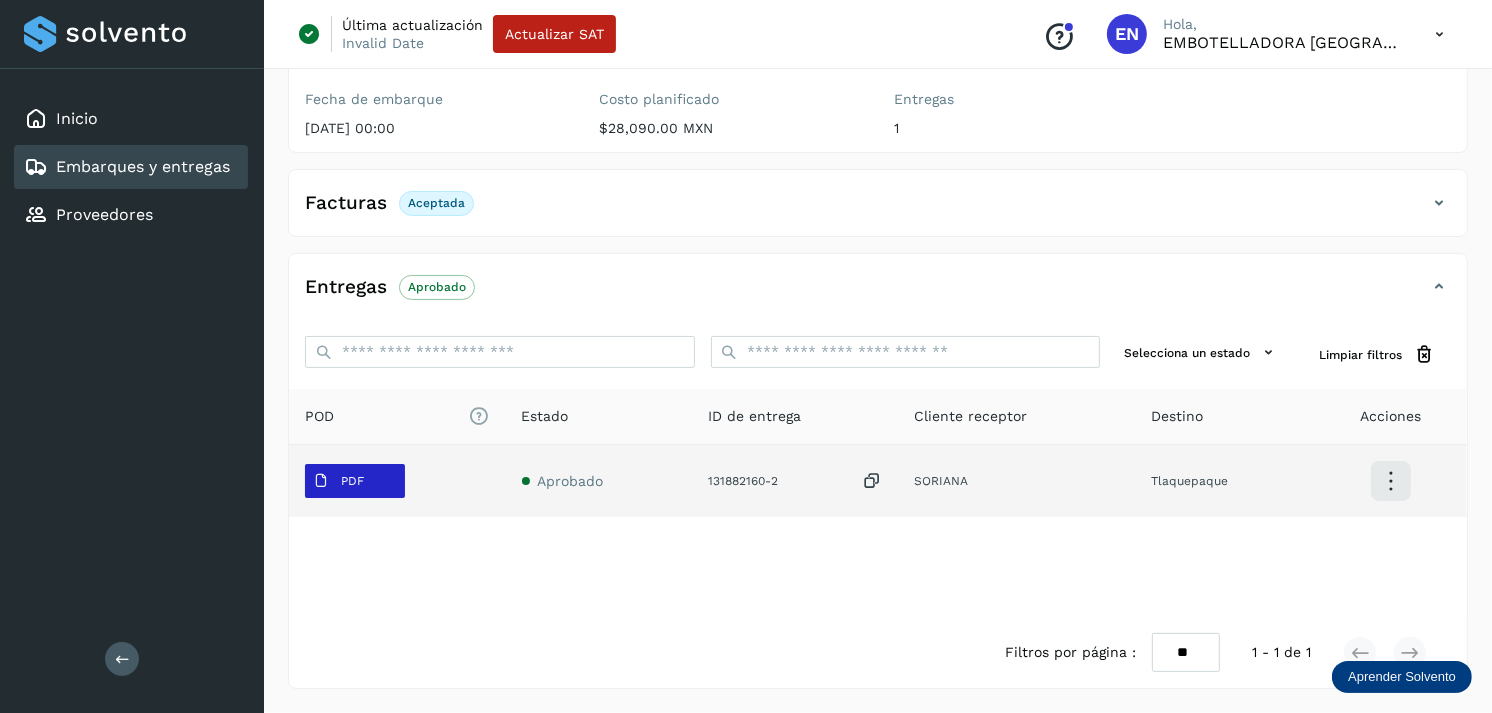 click on "PDF" at bounding box center (338, 481) 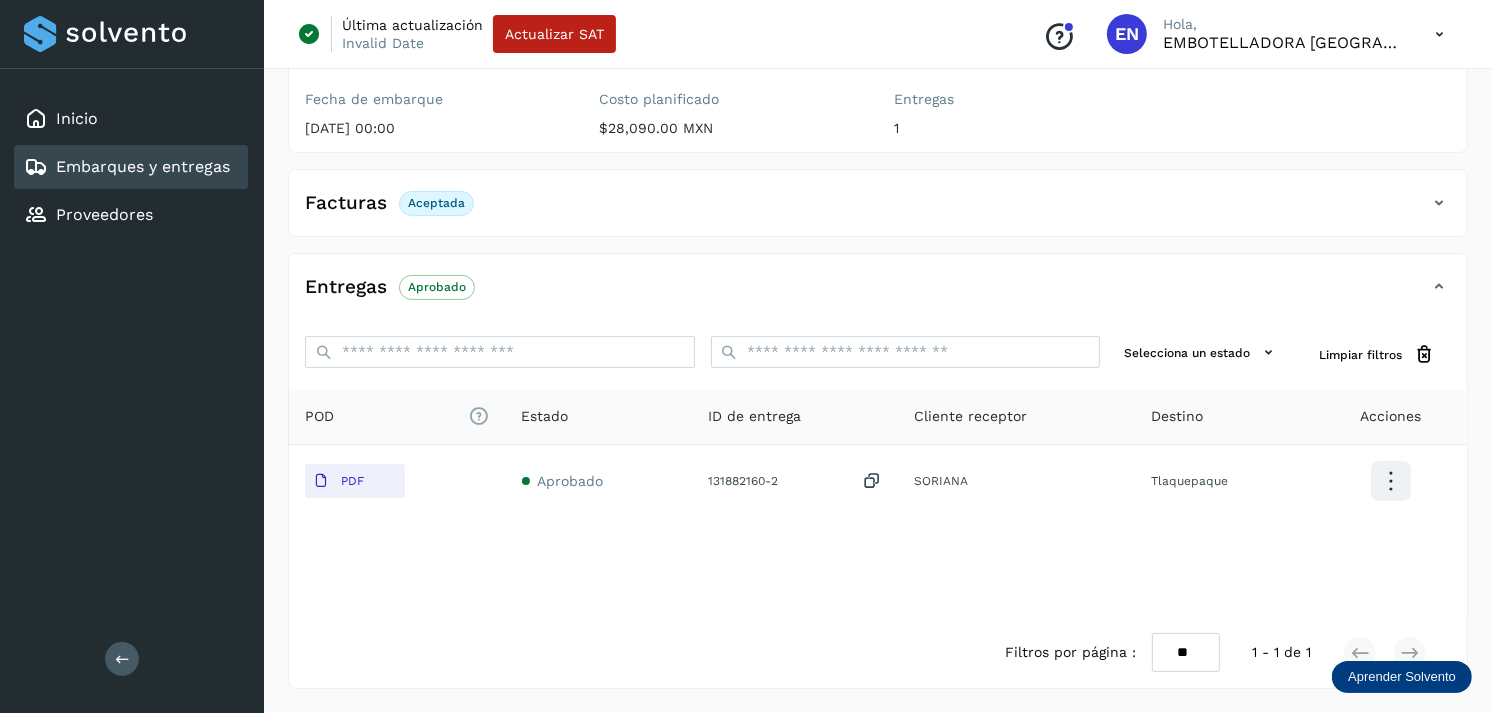 type 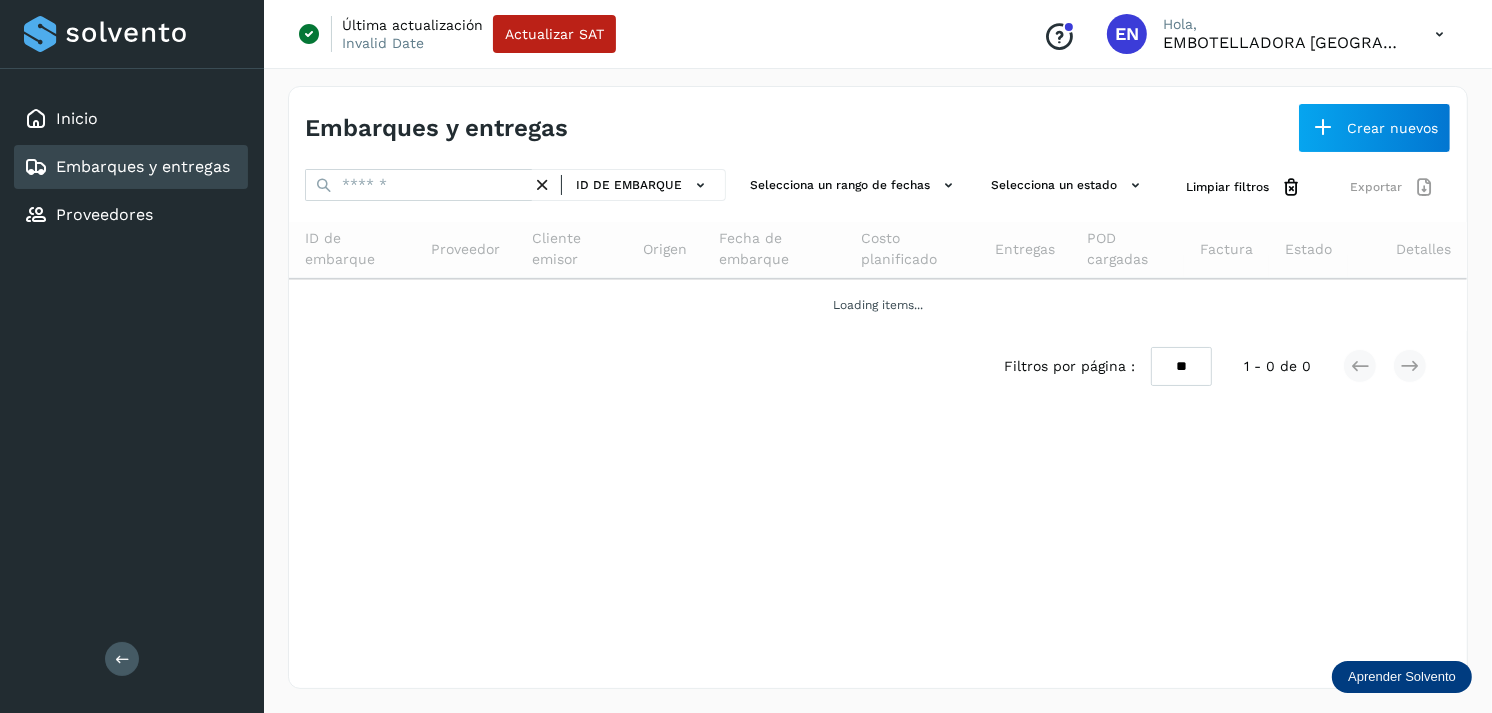 scroll, scrollTop: 0, scrollLeft: 0, axis: both 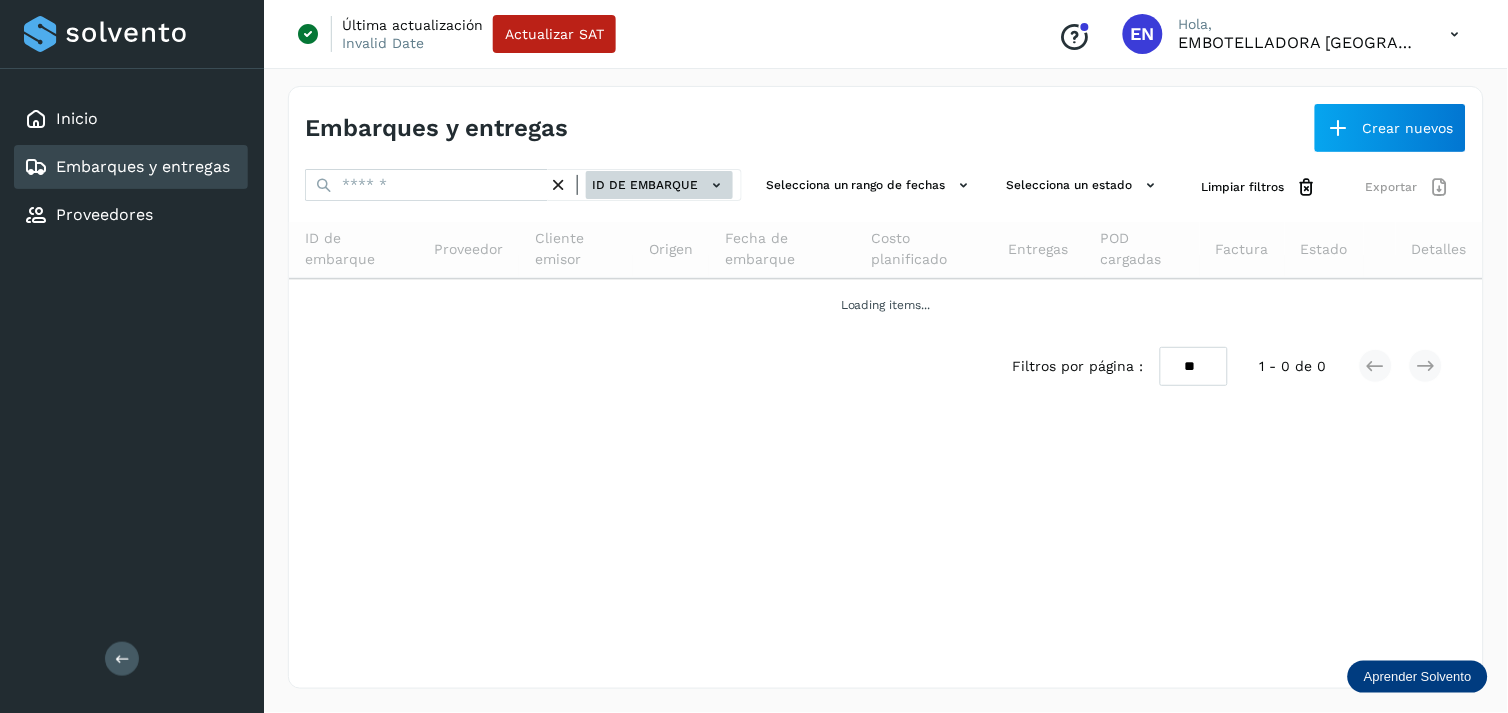 click on "ID de embarque" 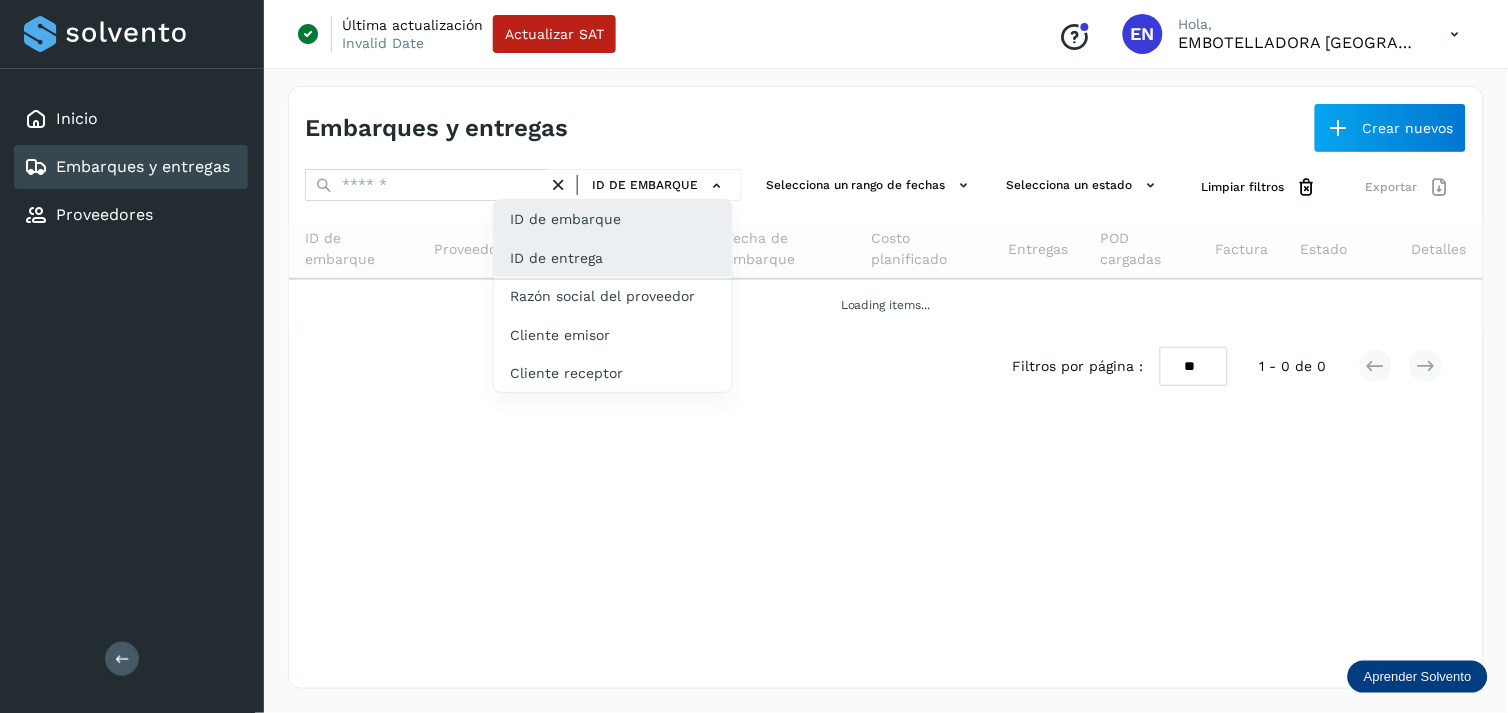 click on "ID de entrega" 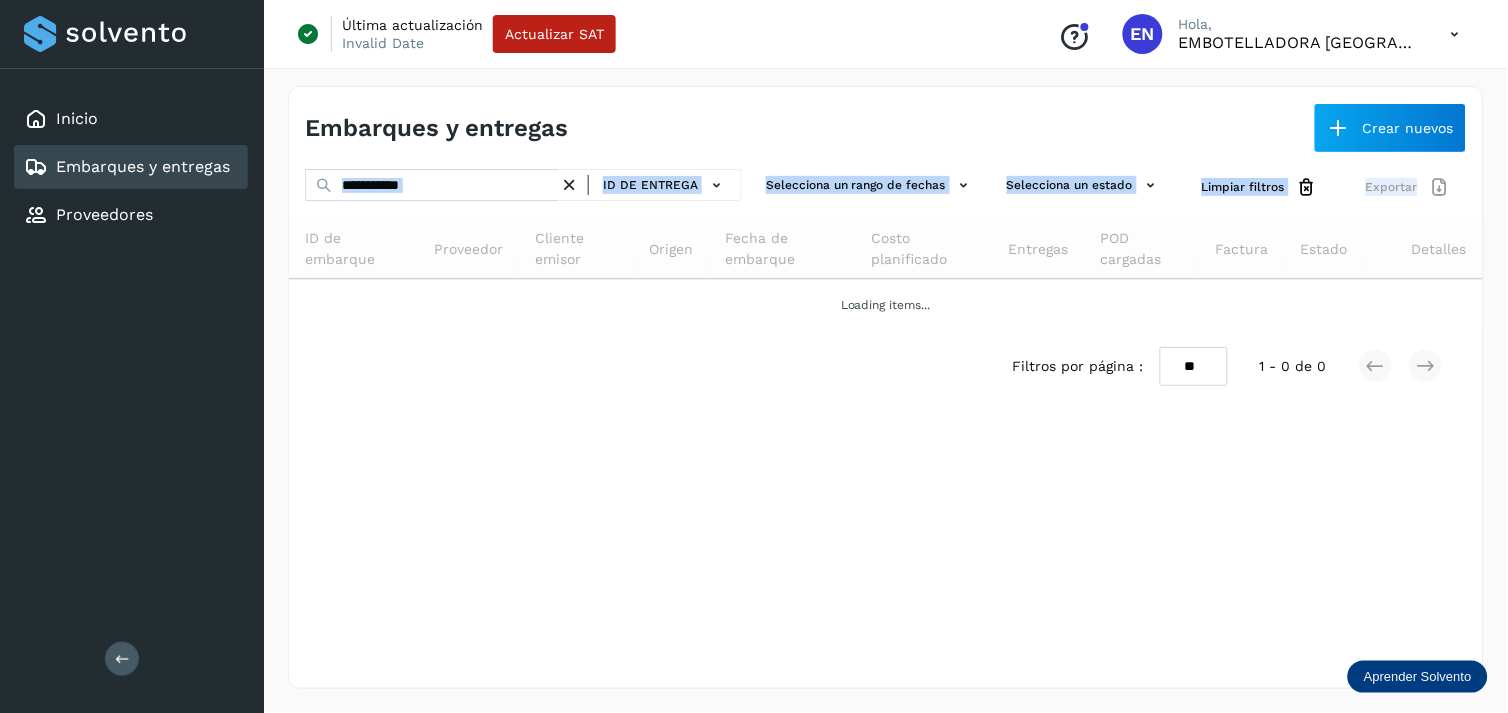 drag, startPoint x: 497, startPoint y: 207, endPoint x: 478, endPoint y: 126, distance: 83.198555 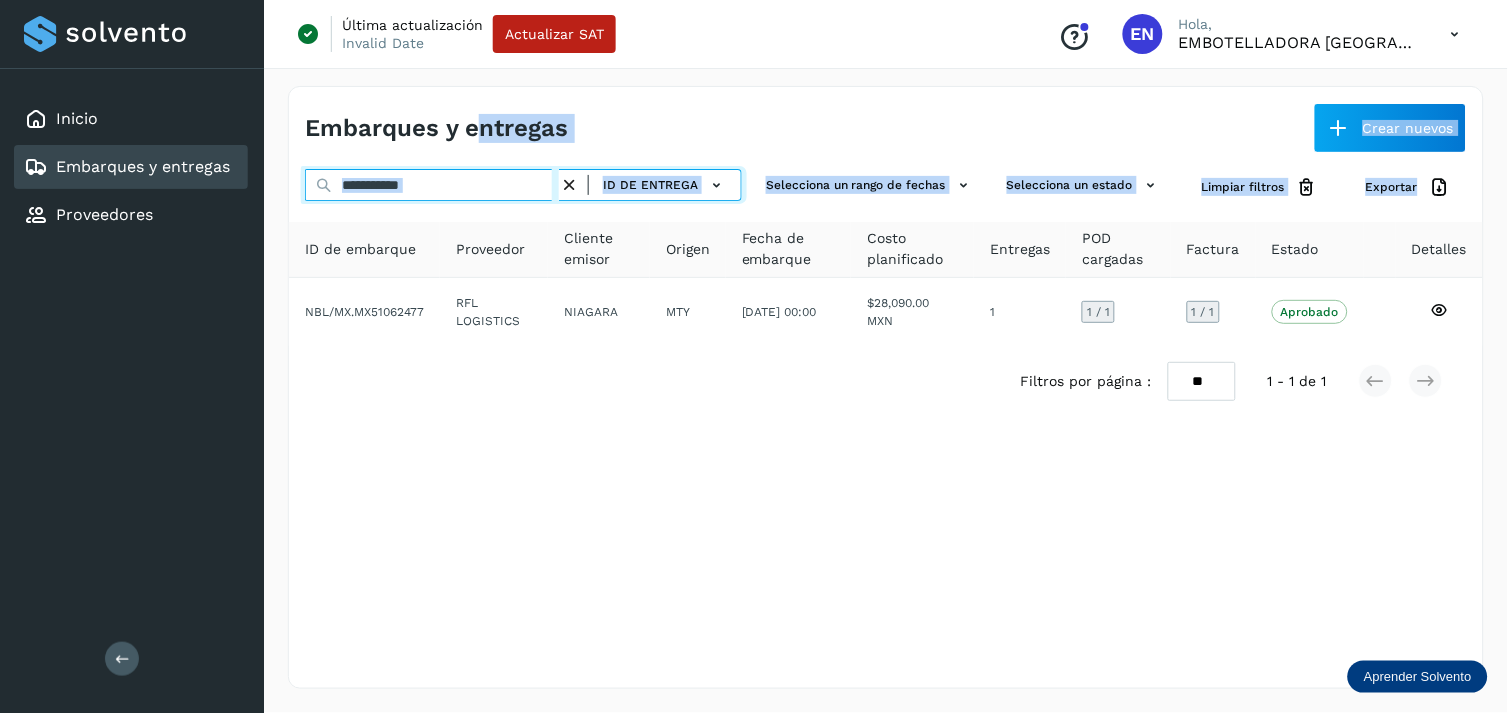 click on "**********" at bounding box center (432, 185) 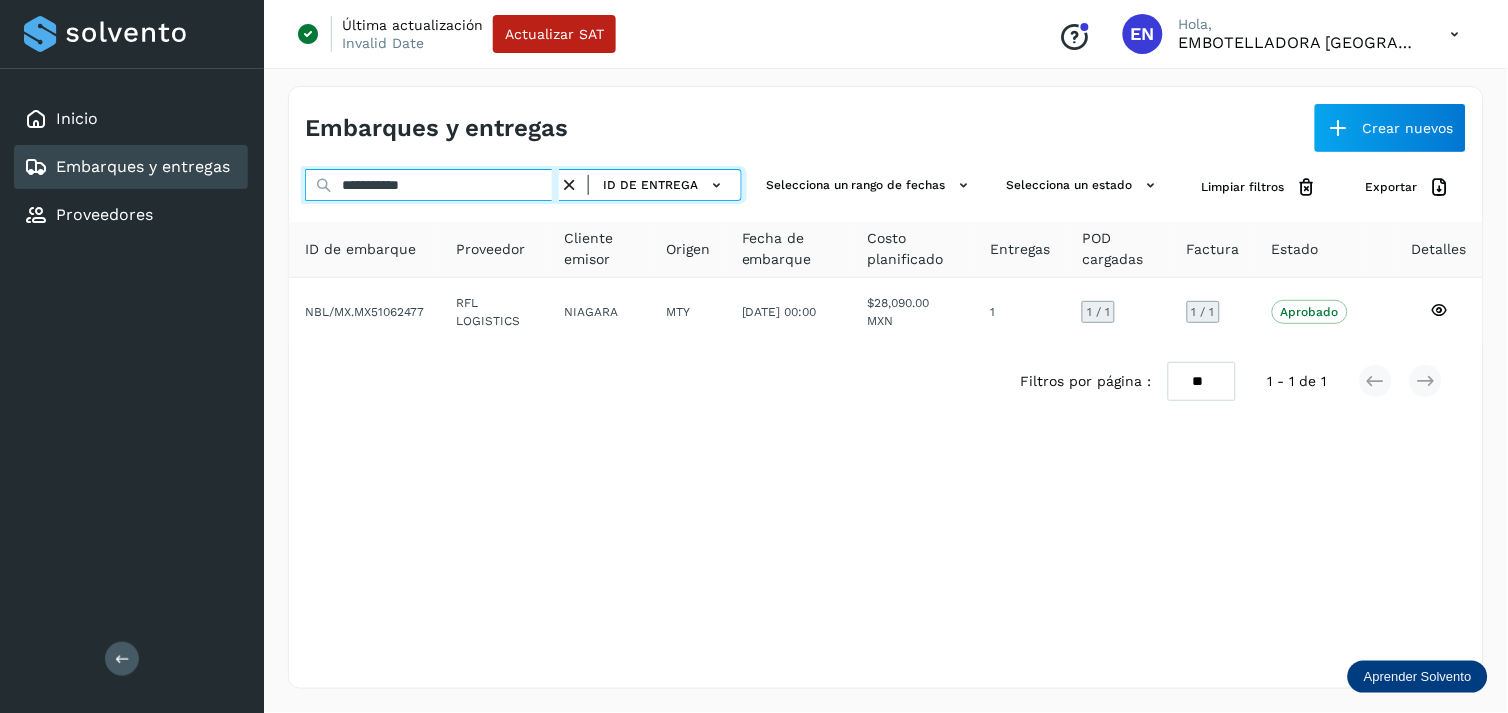 click on "**********" at bounding box center [432, 185] 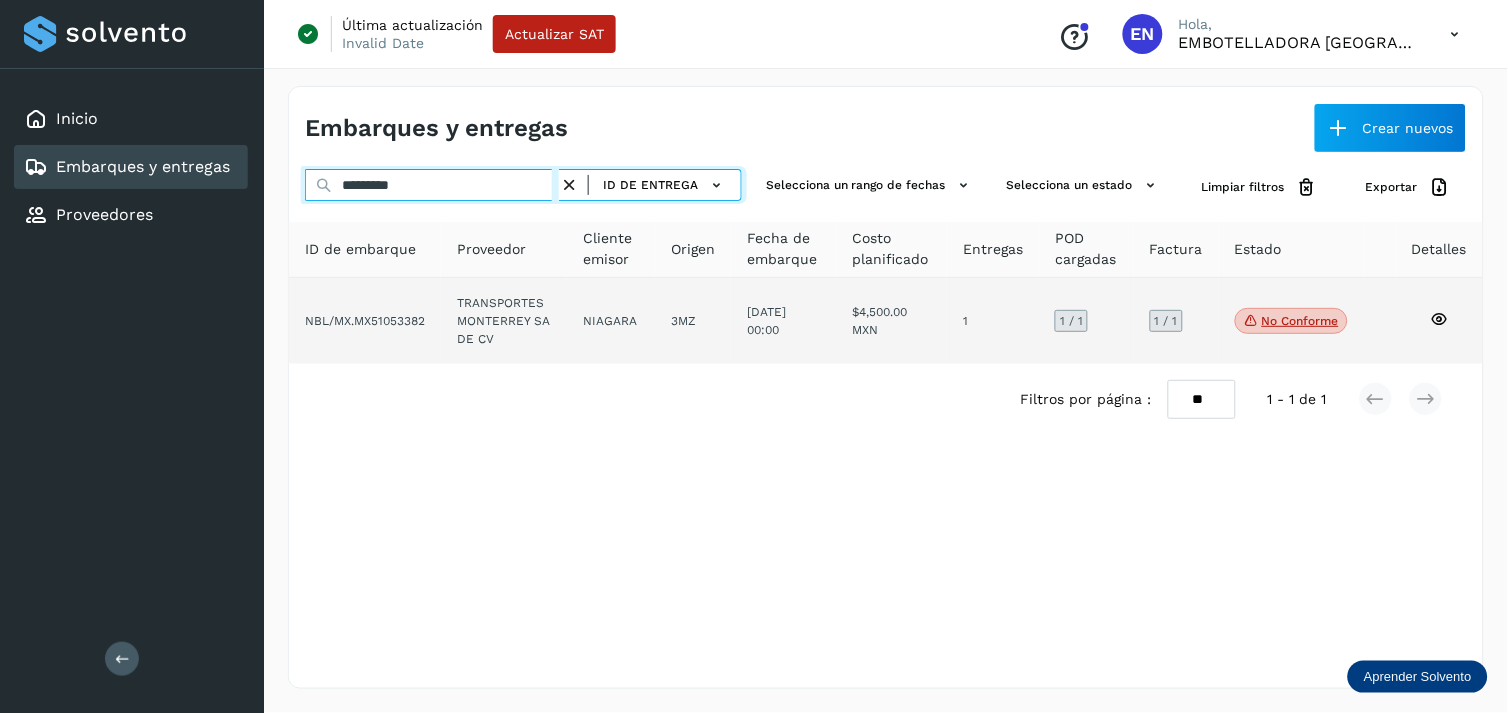 type on "*********" 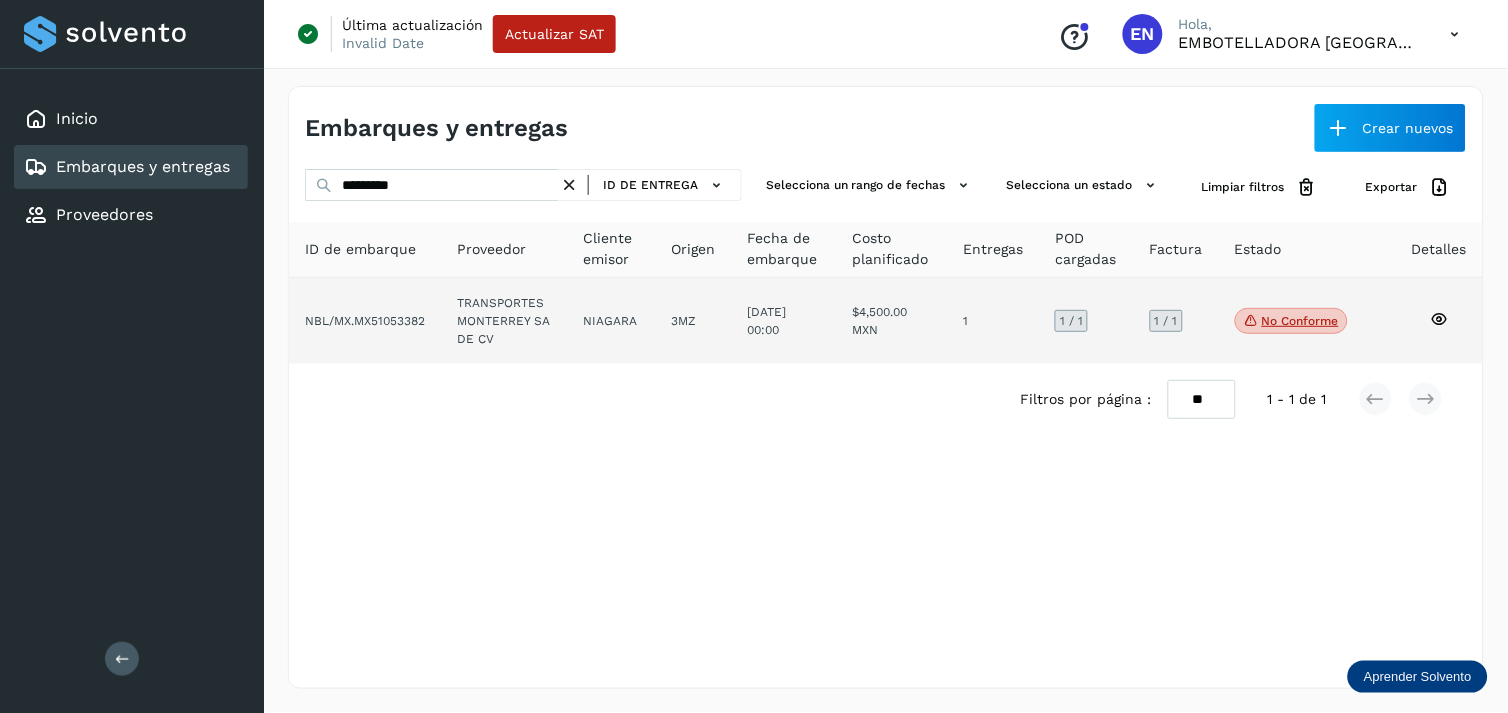 click on "NBL/MX.MX51053382" 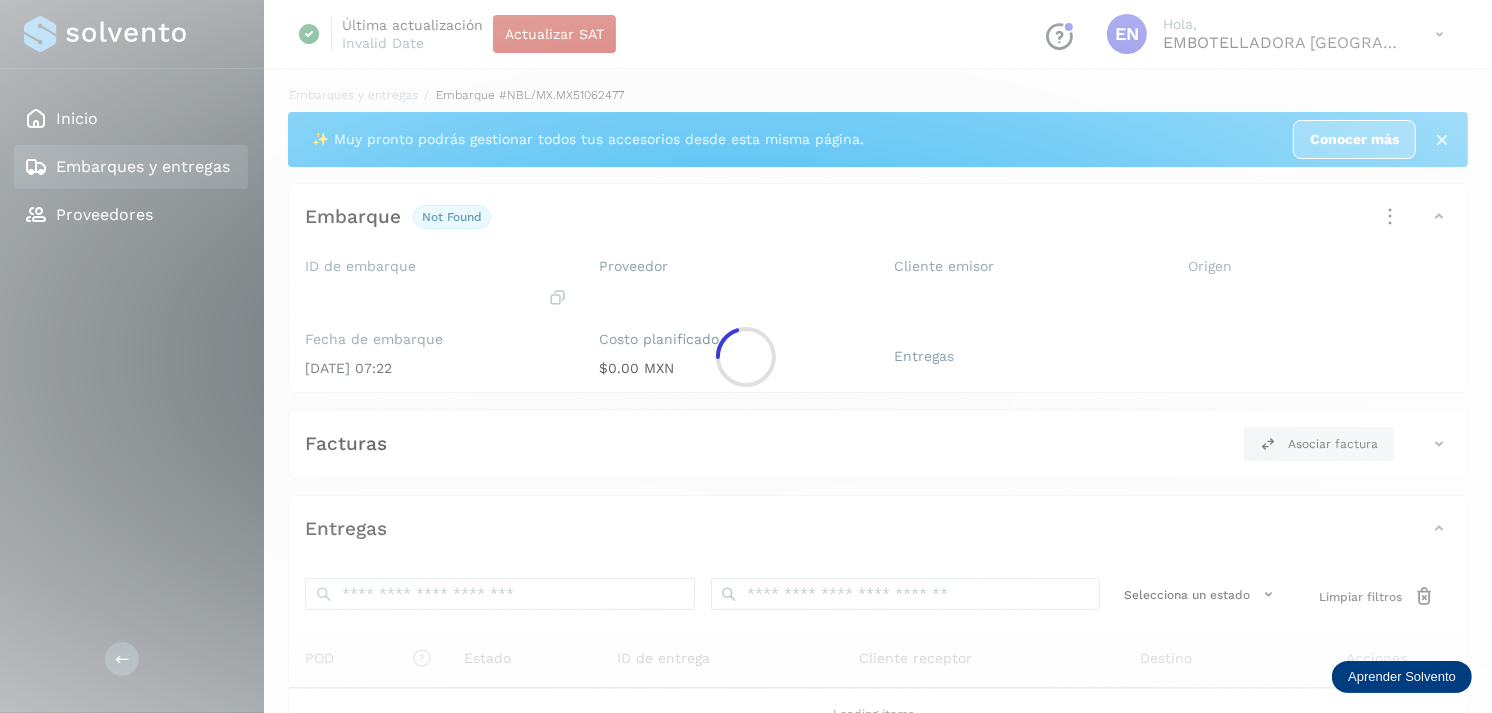 click 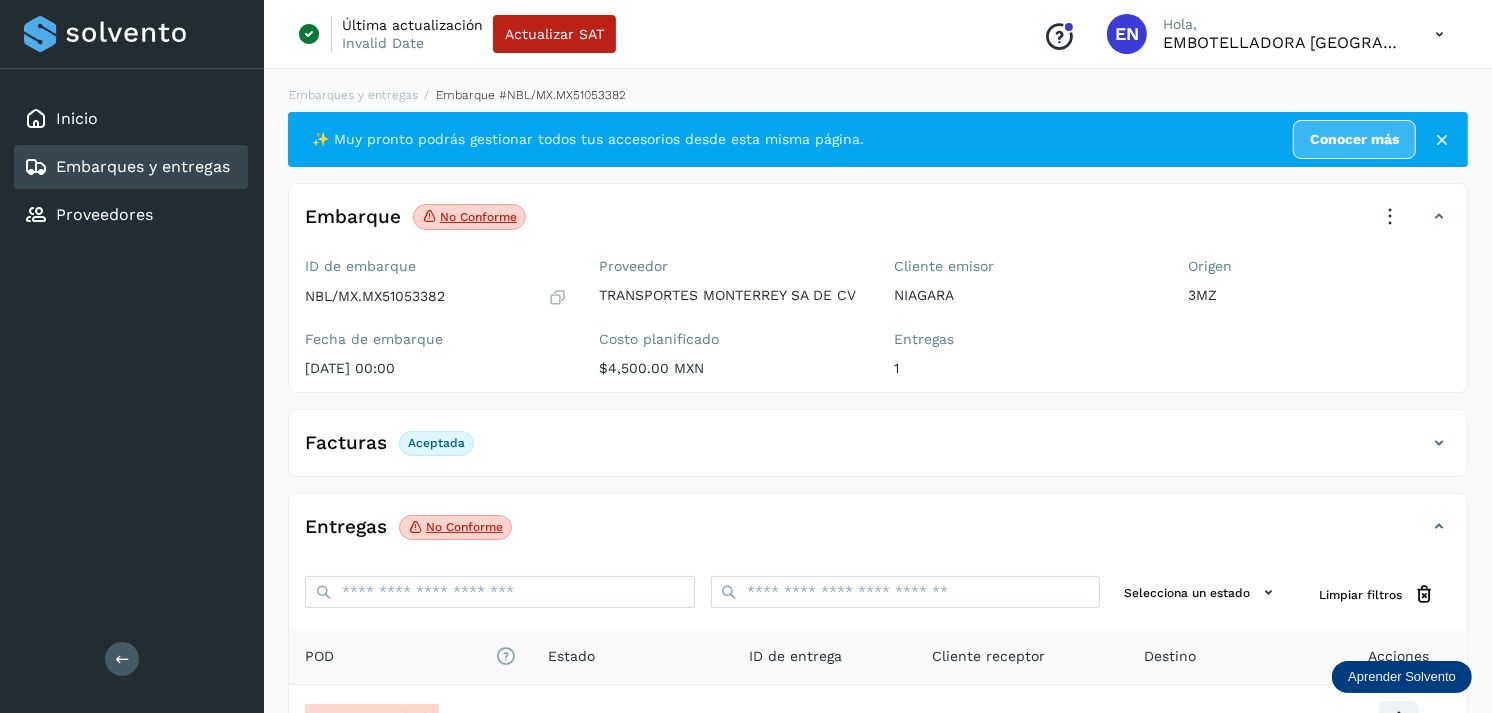 scroll, scrollTop: 241, scrollLeft: 0, axis: vertical 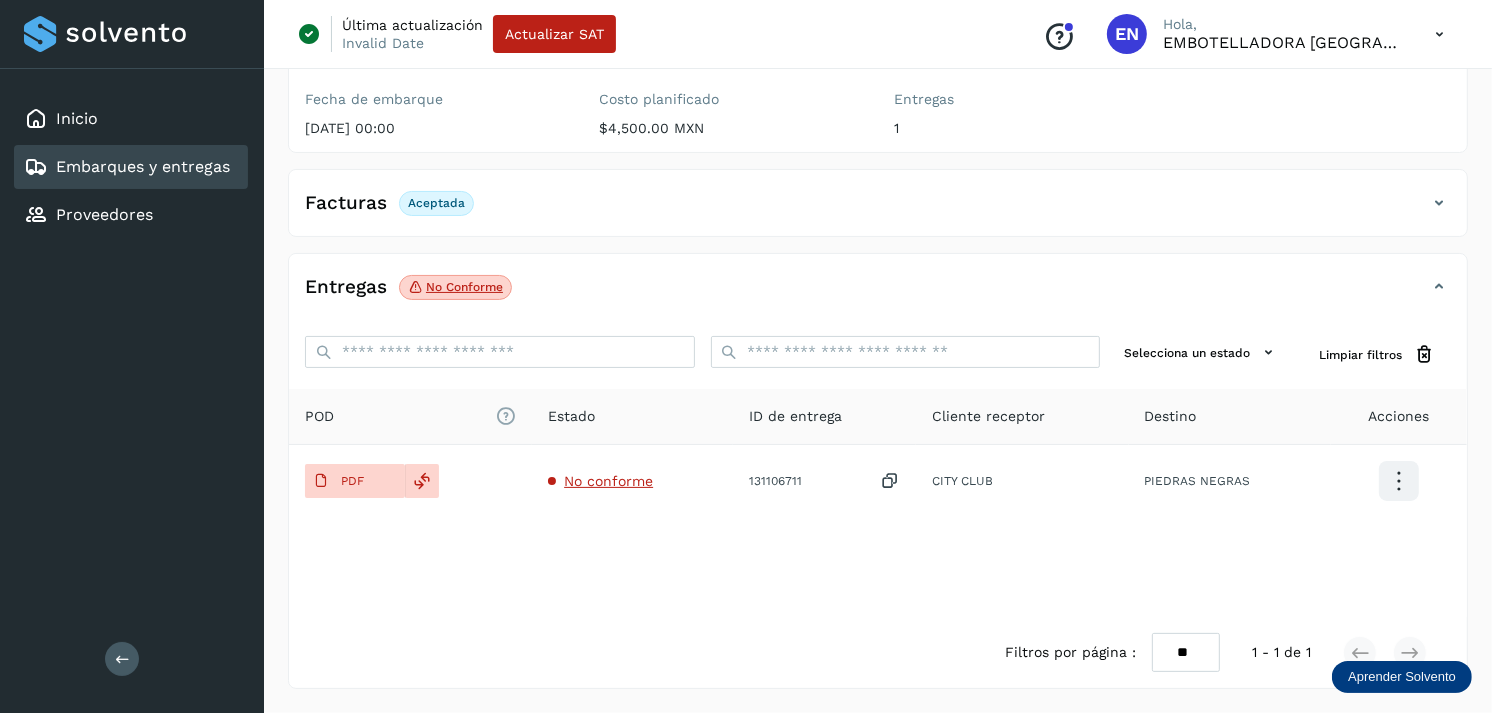 click on "Embarques y entregas" at bounding box center (143, 166) 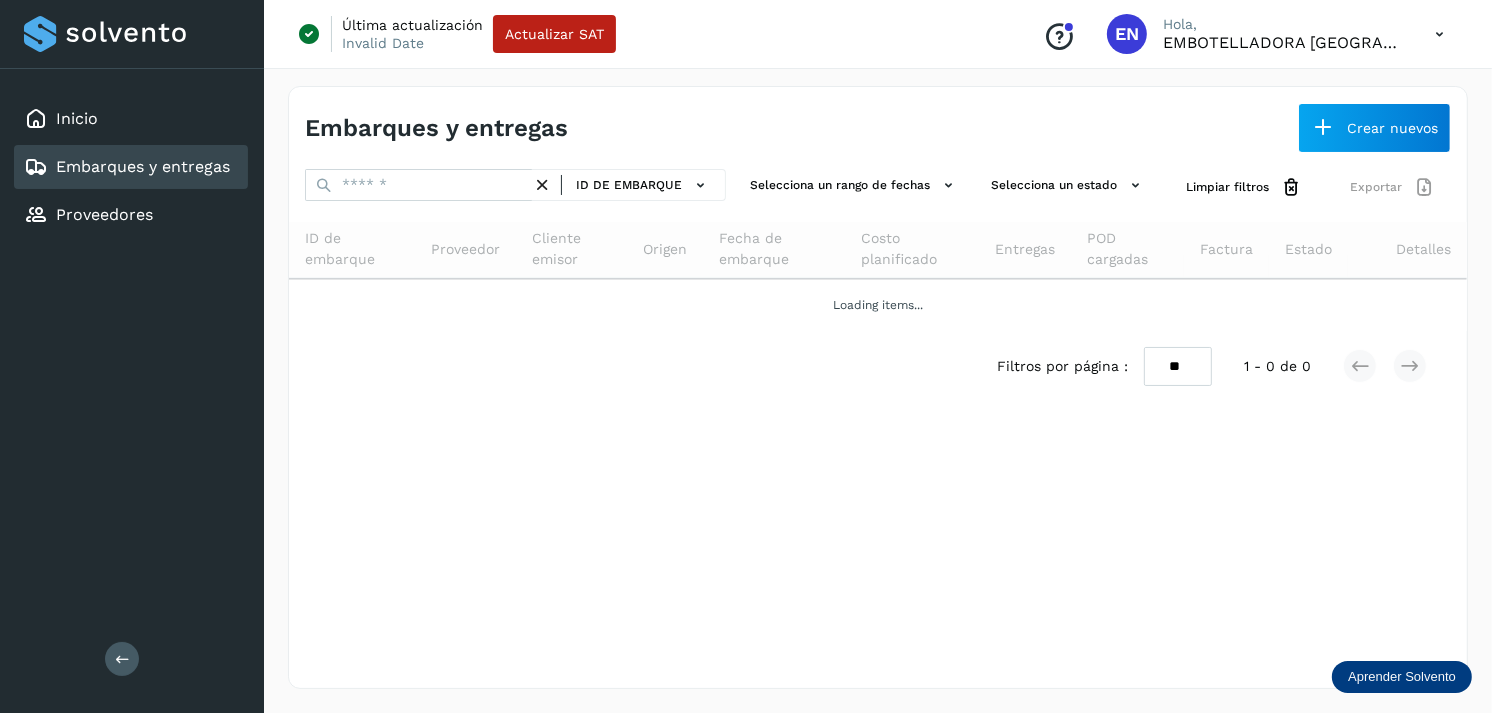 scroll, scrollTop: 0, scrollLeft: 0, axis: both 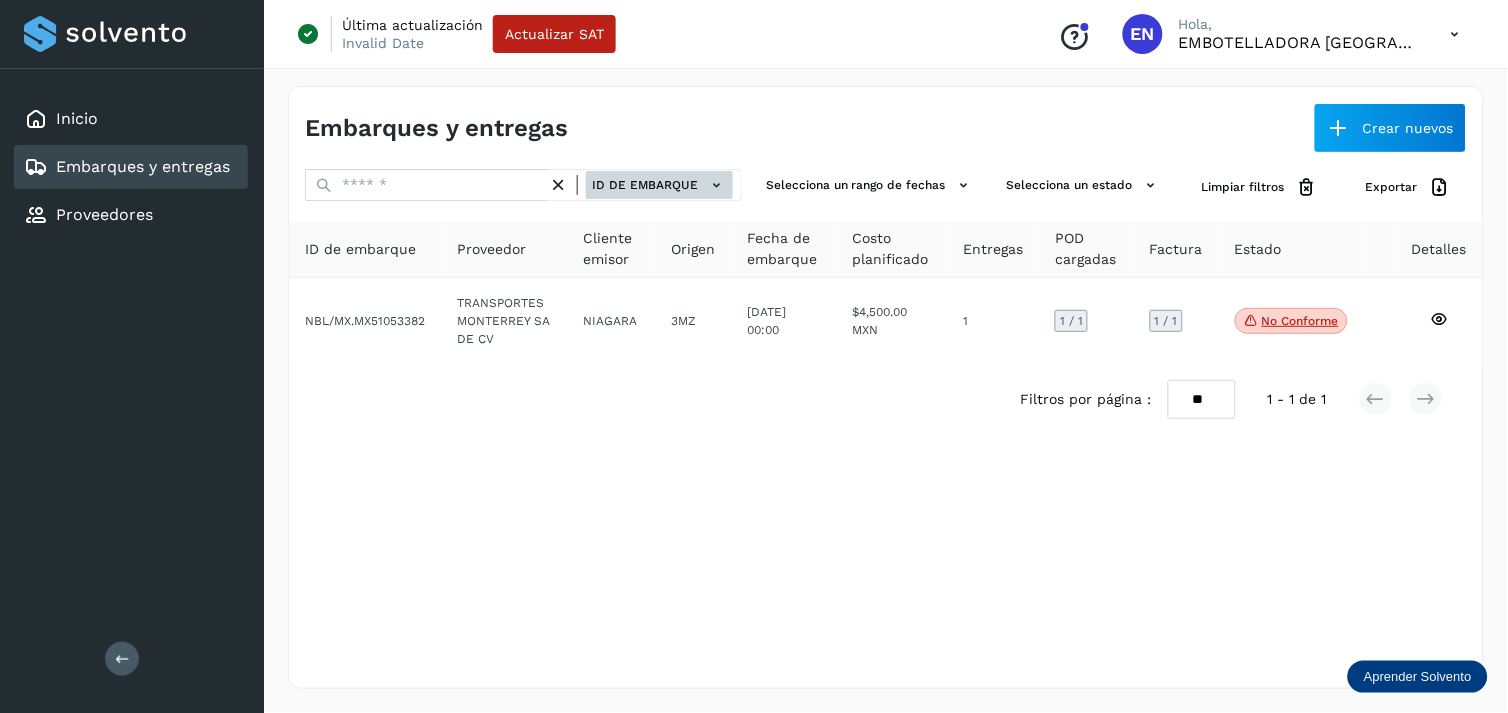 click on "ID de embarque" 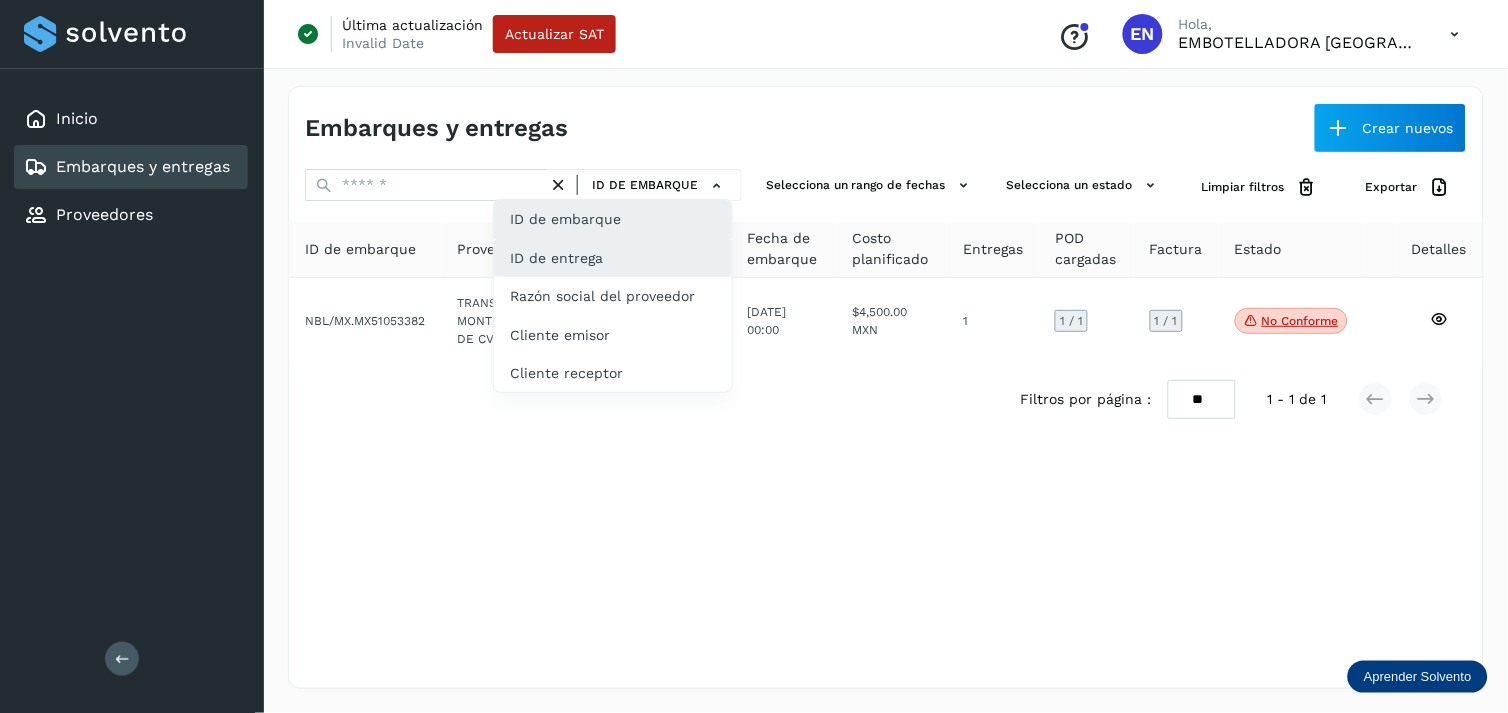 click on "ID de entrega" 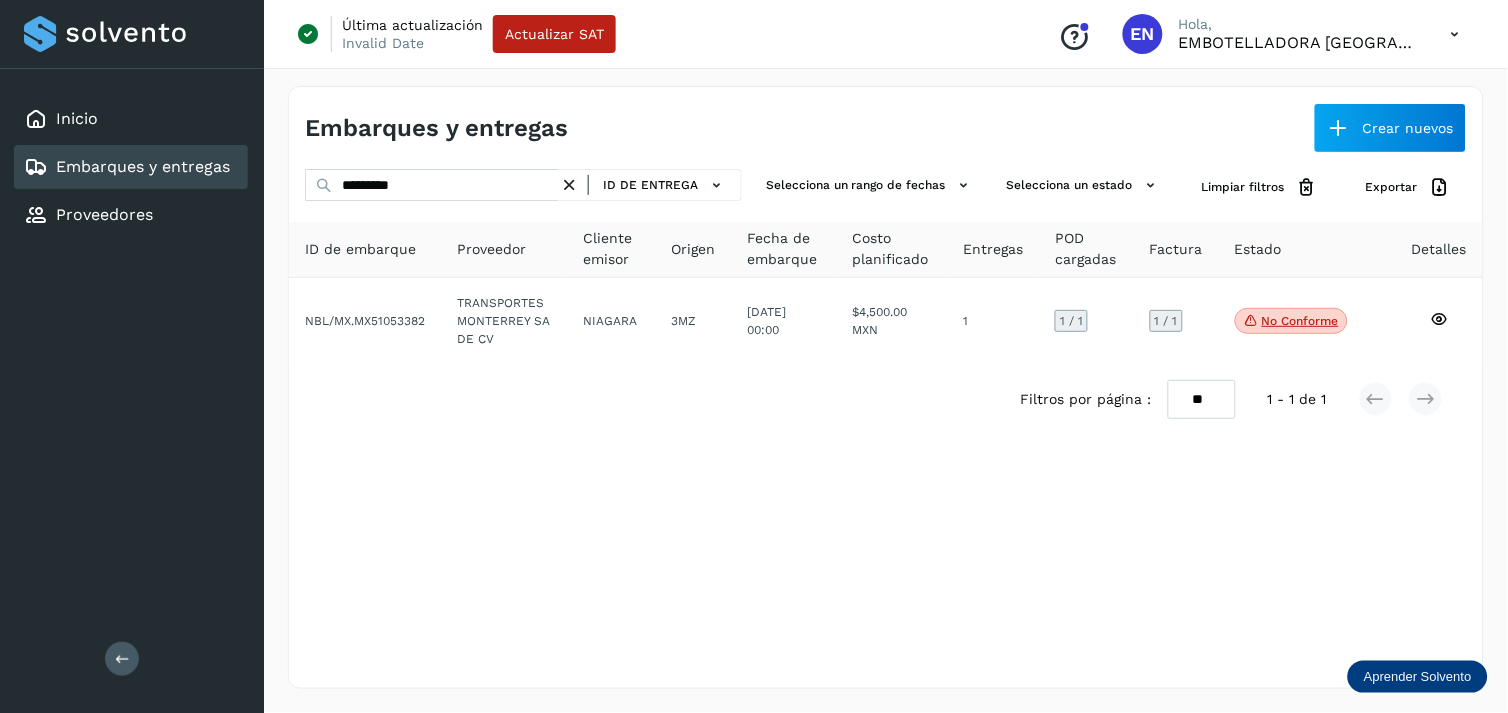 click at bounding box center [569, 185] 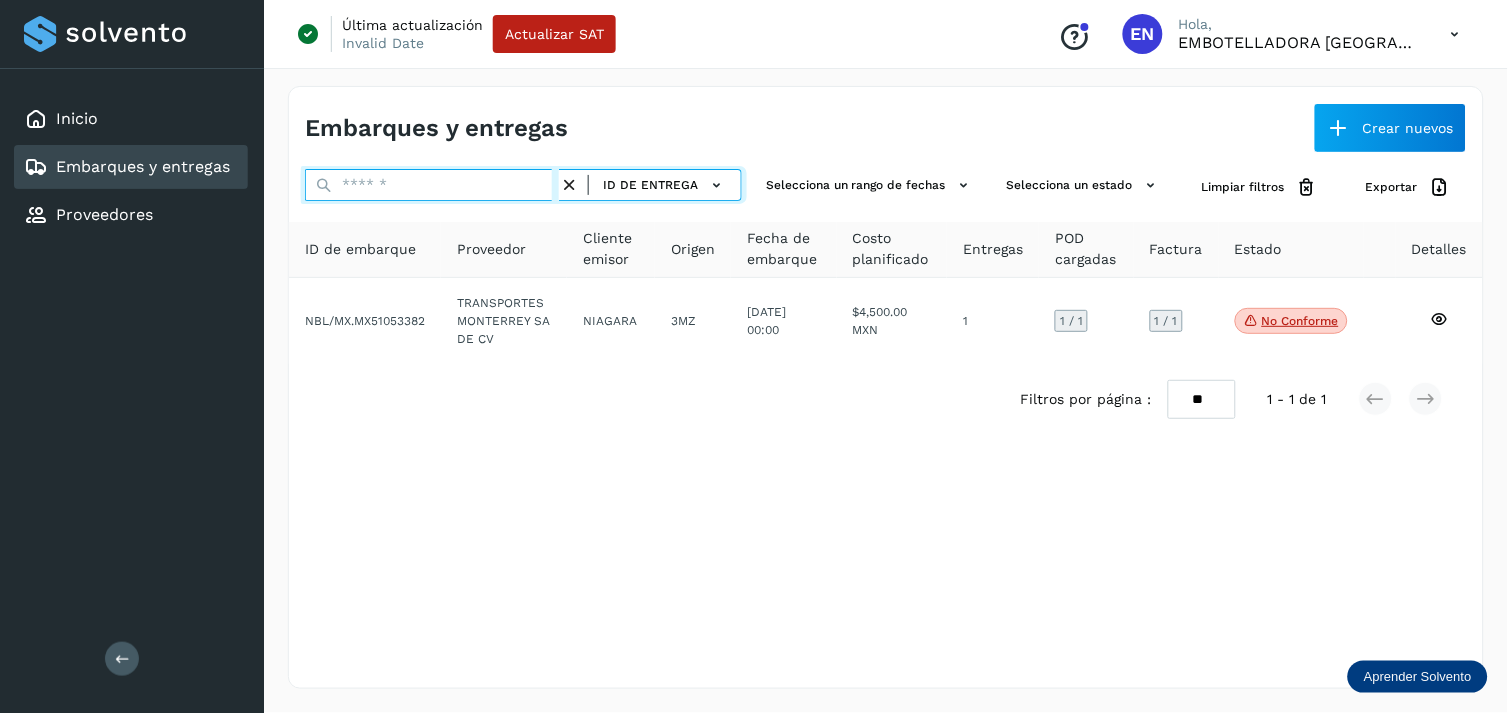 click at bounding box center [432, 185] 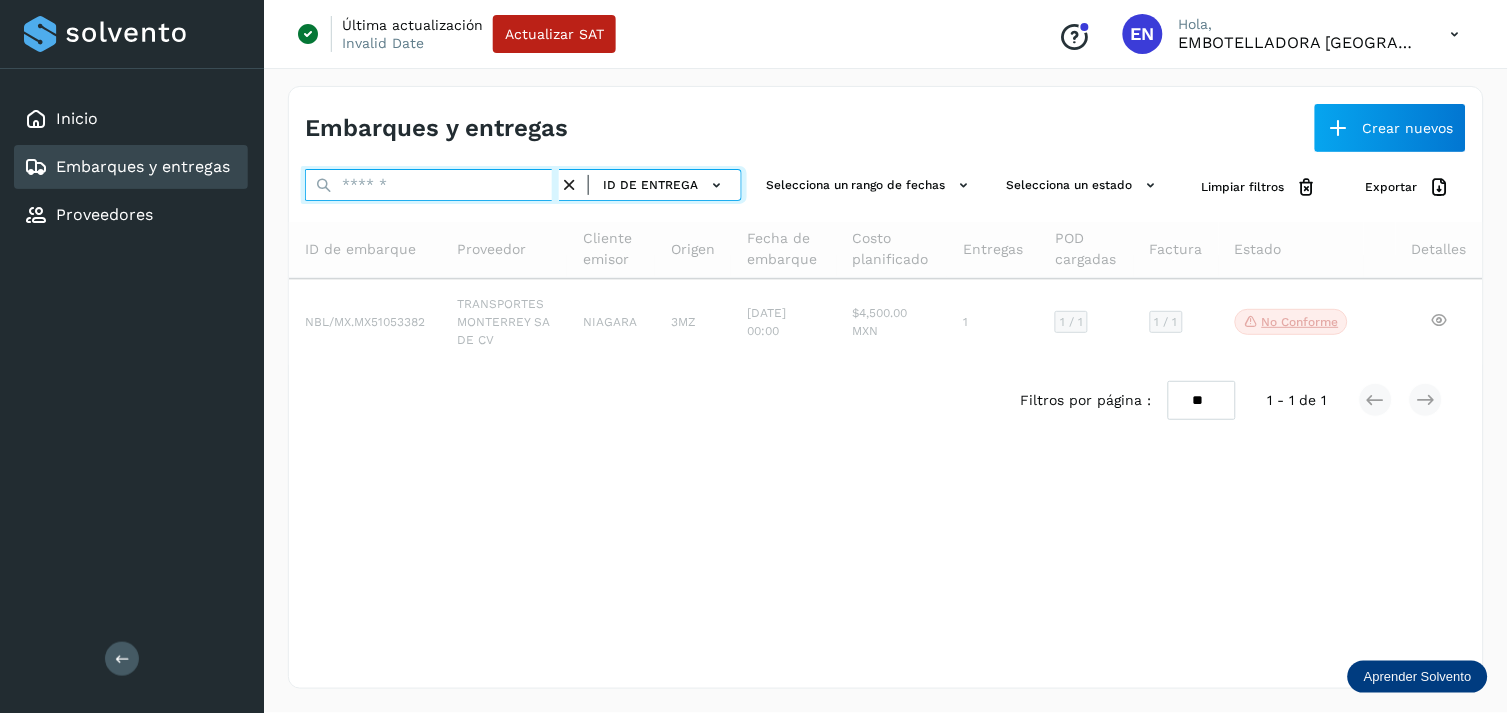 paste on "*********" 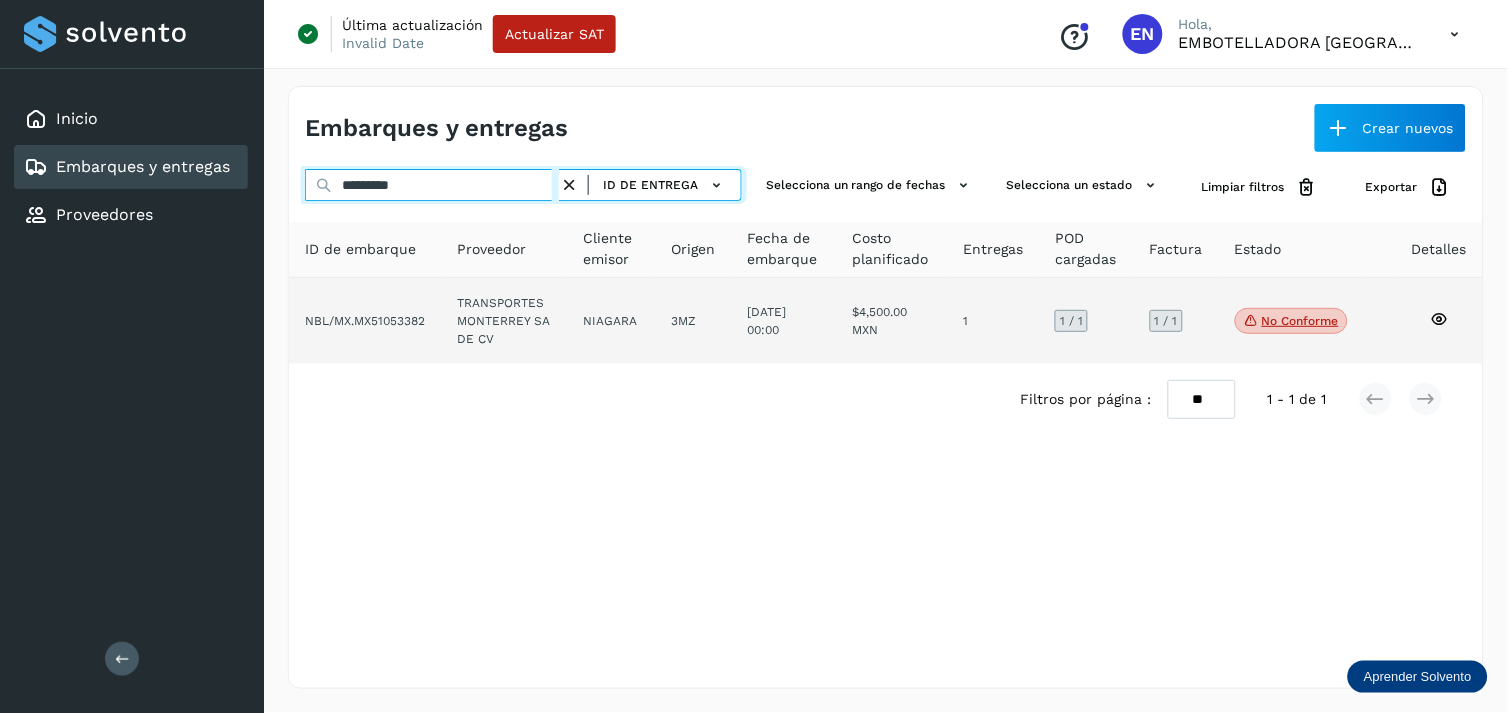 type on "*********" 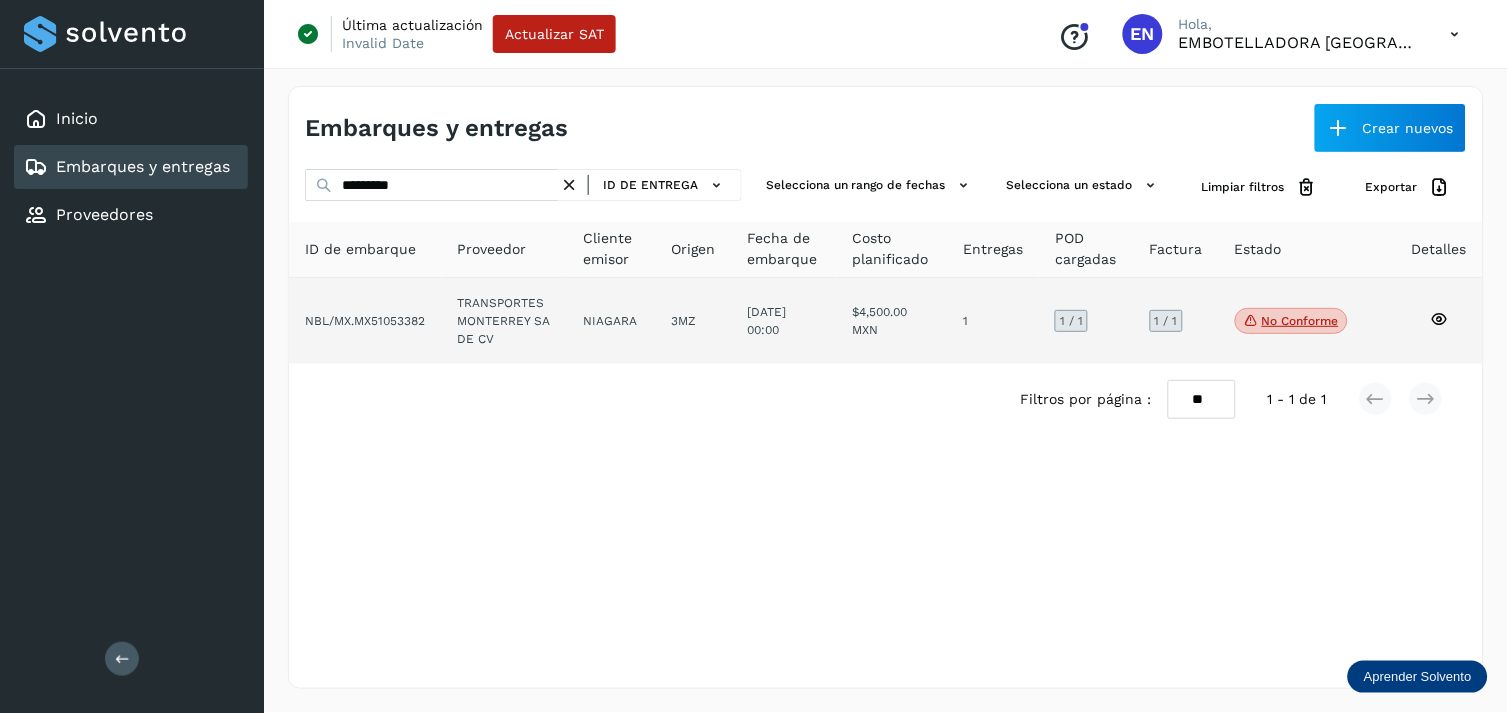 click on "TRANSPORTES MONTERREY SA DE CV" 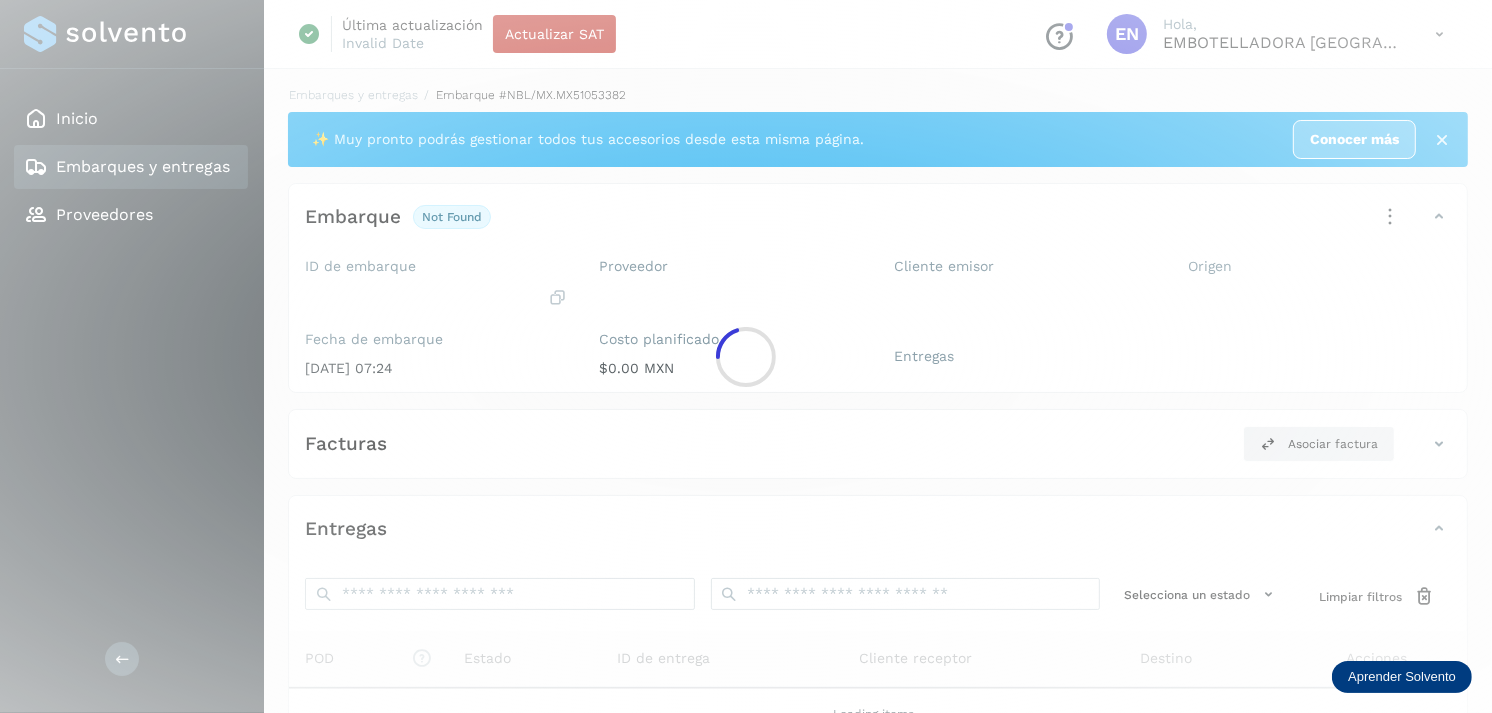 click 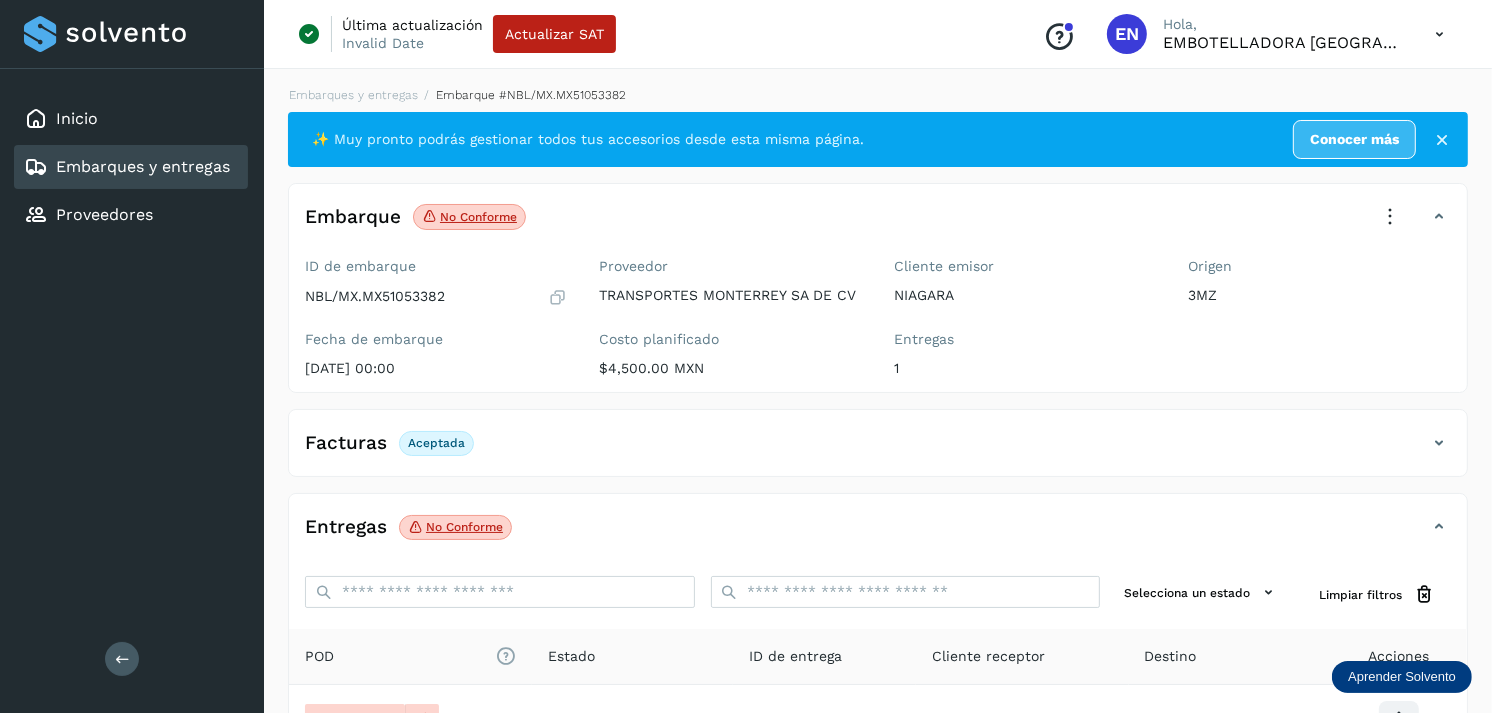 scroll, scrollTop: 241, scrollLeft: 0, axis: vertical 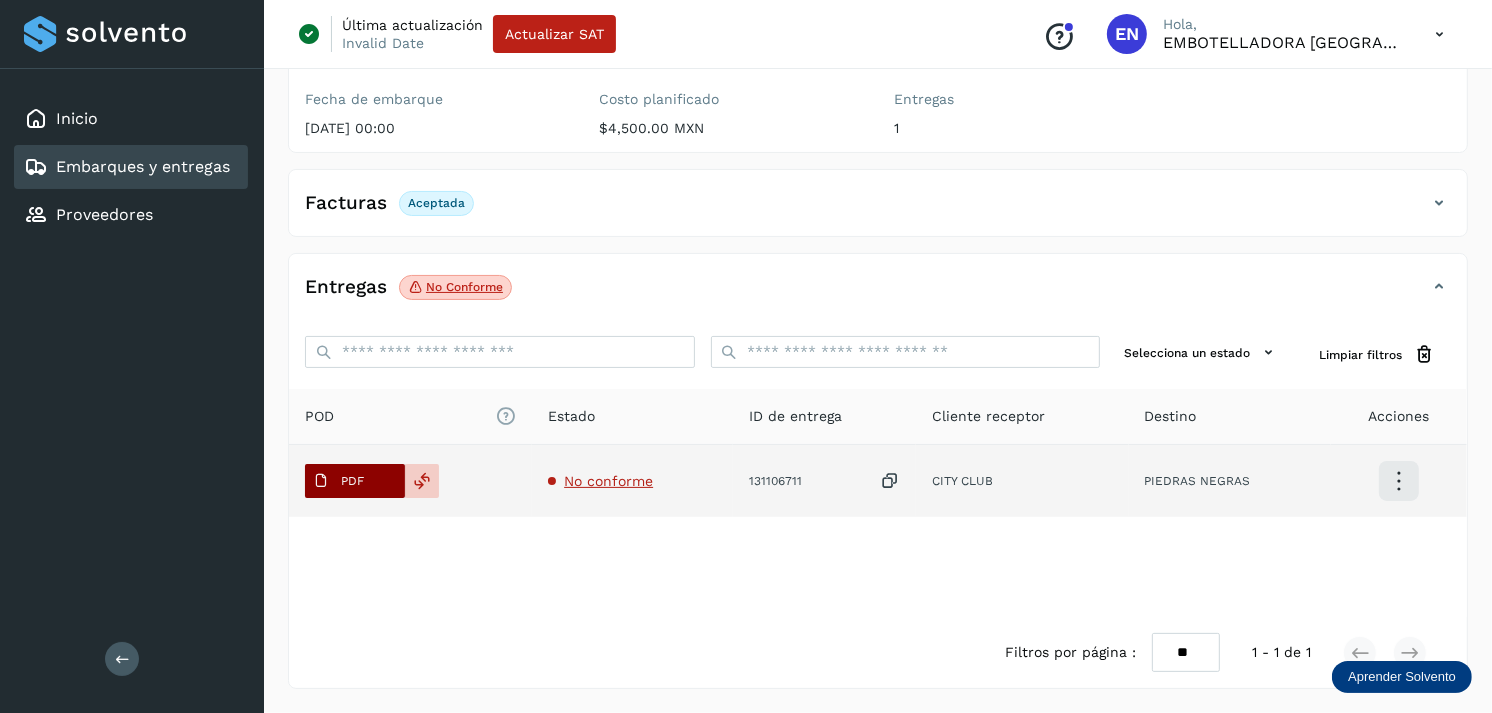 click on "PDF" at bounding box center [355, 481] 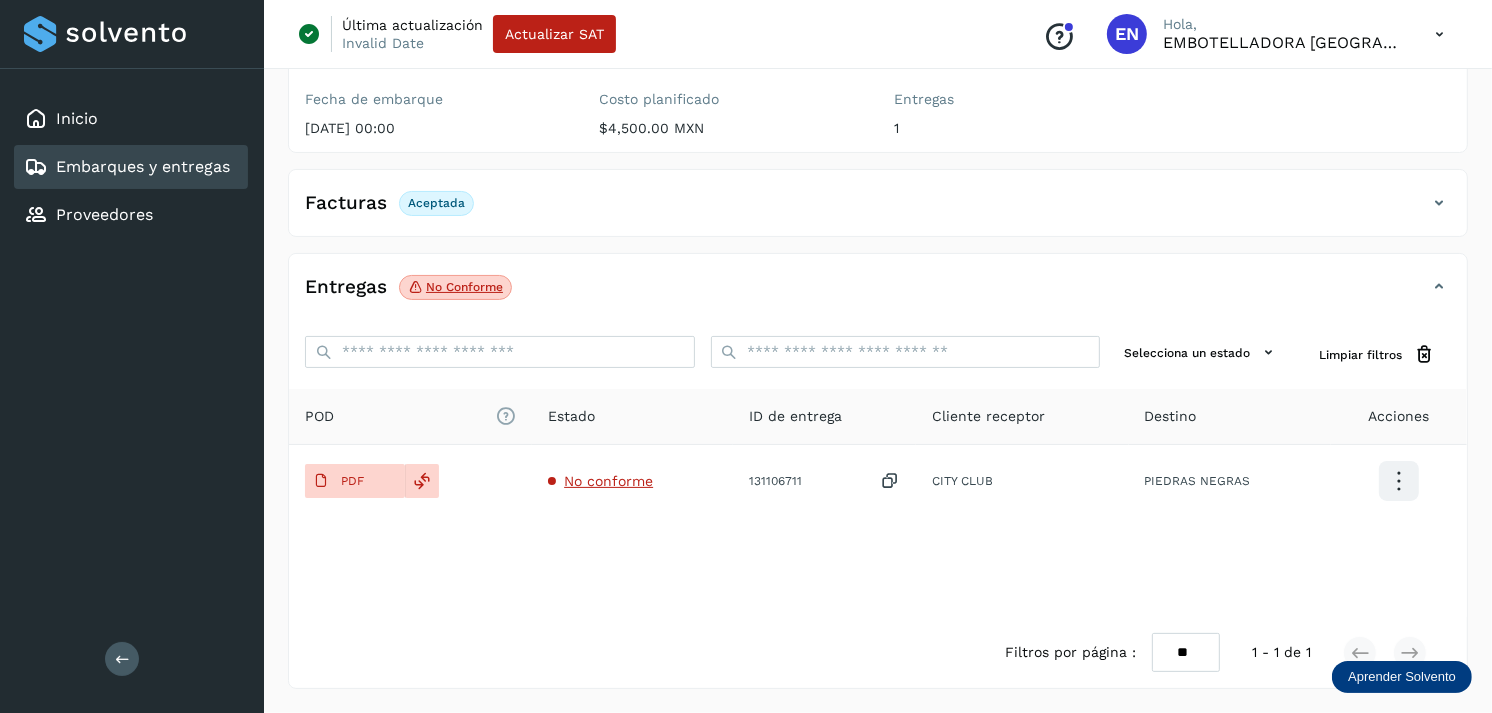 click on "Embarques y entregas" 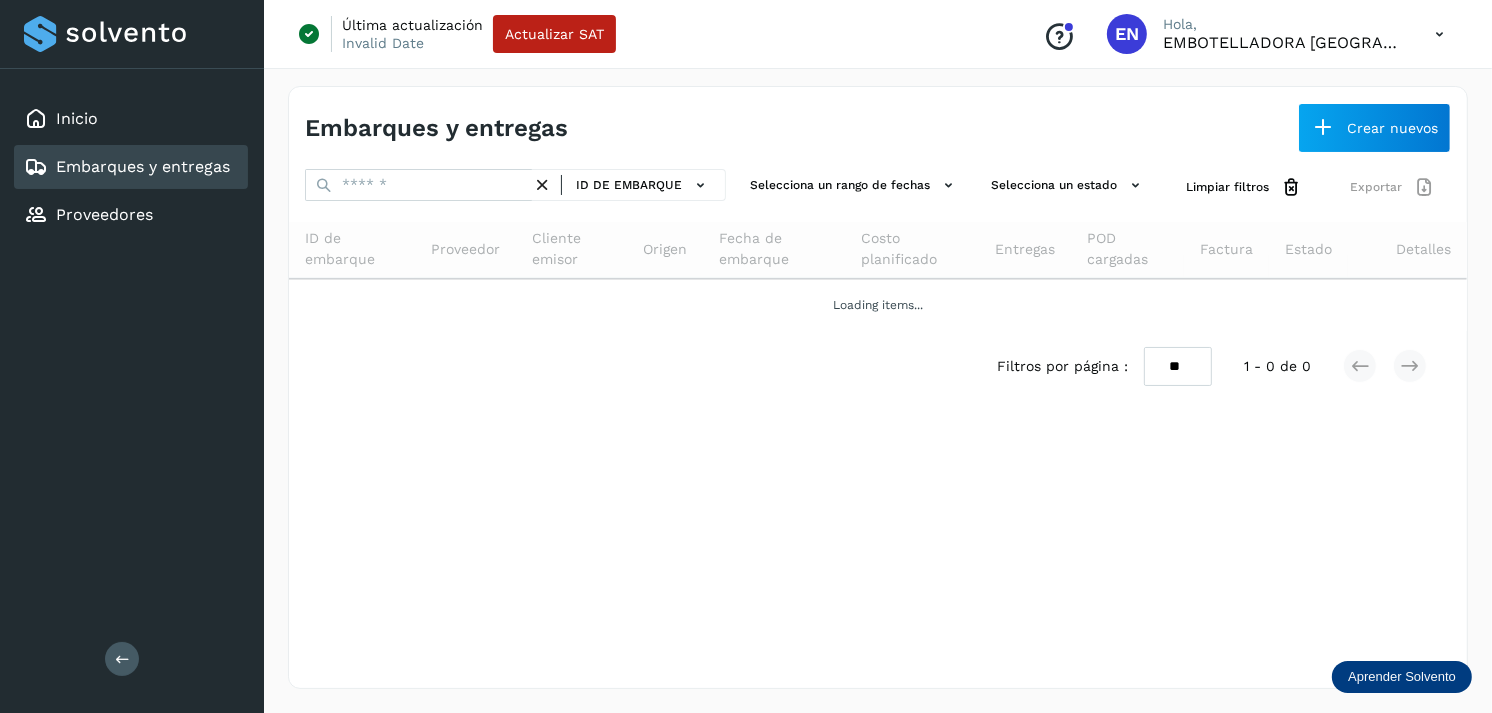 scroll, scrollTop: 0, scrollLeft: 0, axis: both 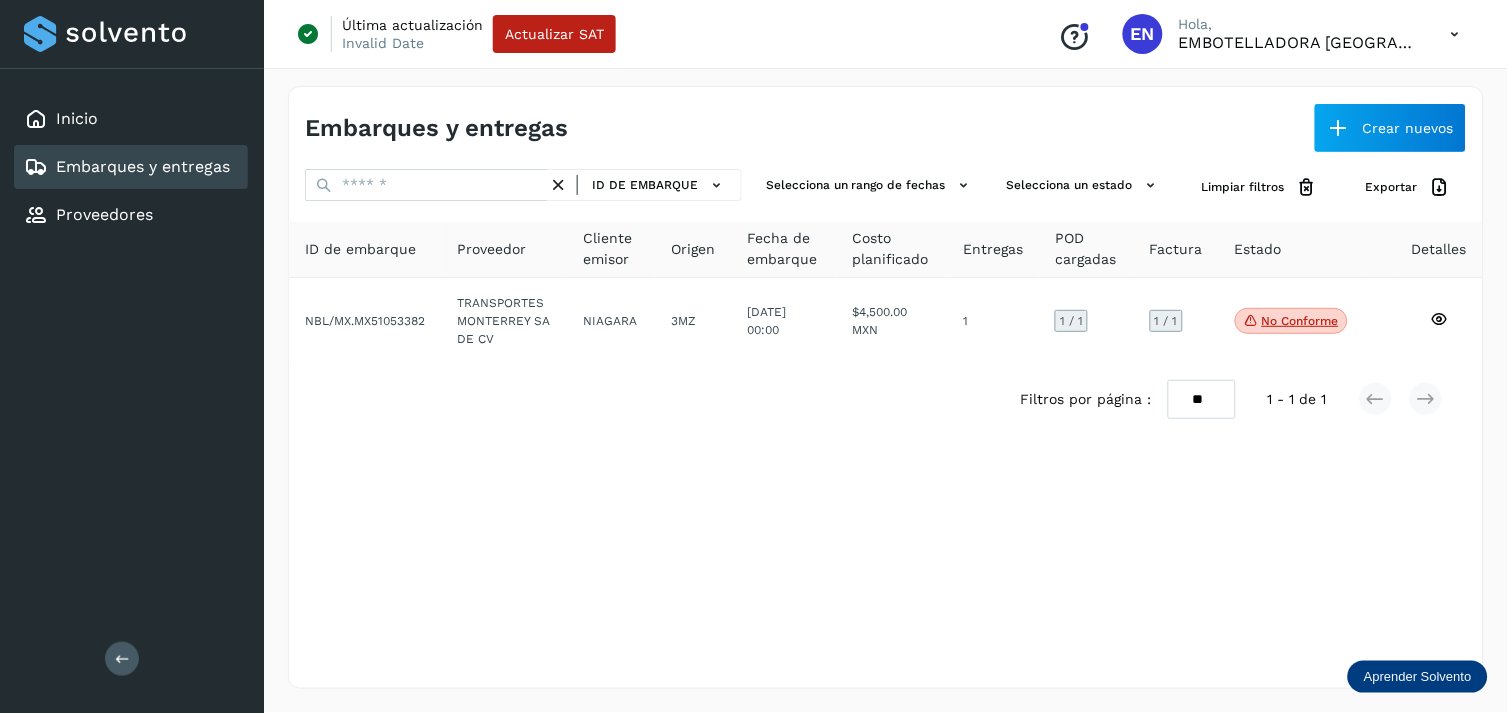 click on "Embarques y entregas" at bounding box center (143, 166) 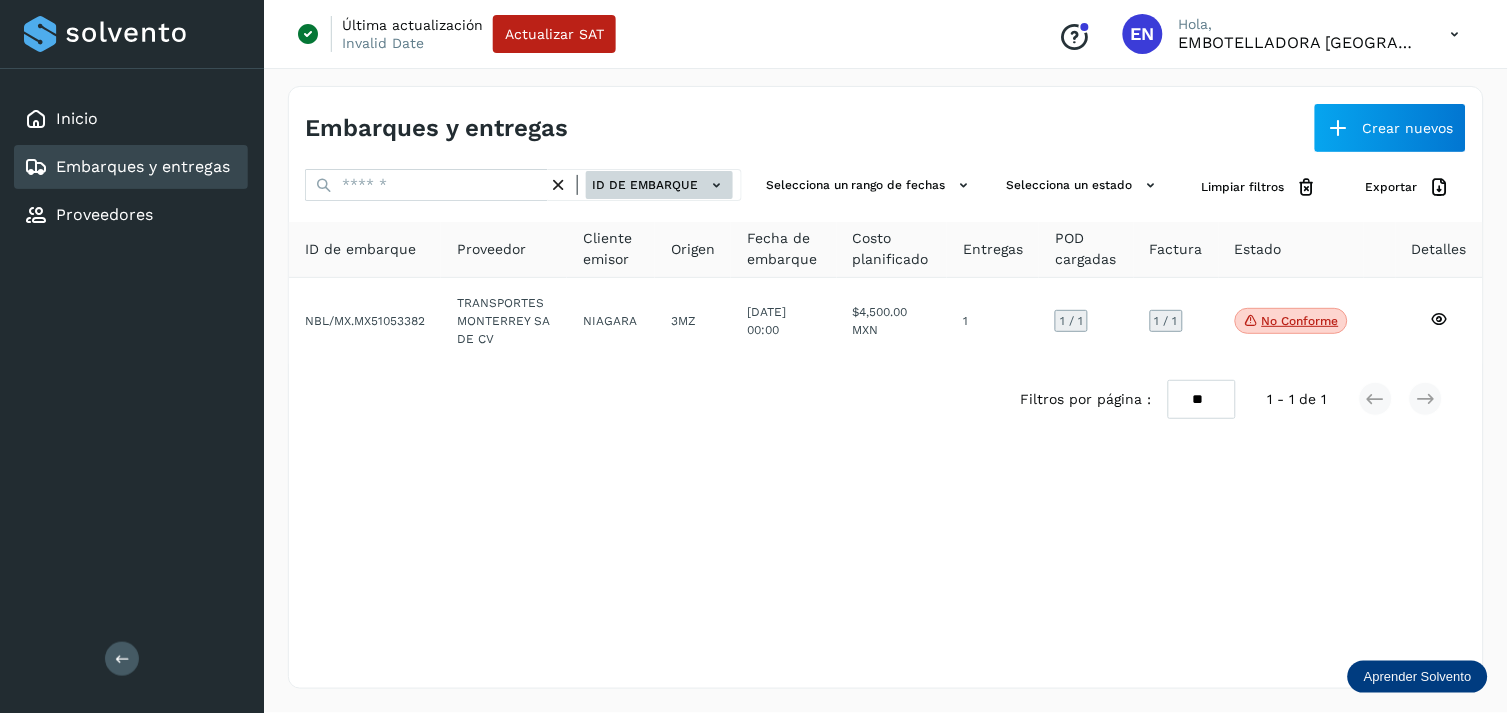 click on "ID de embarque" 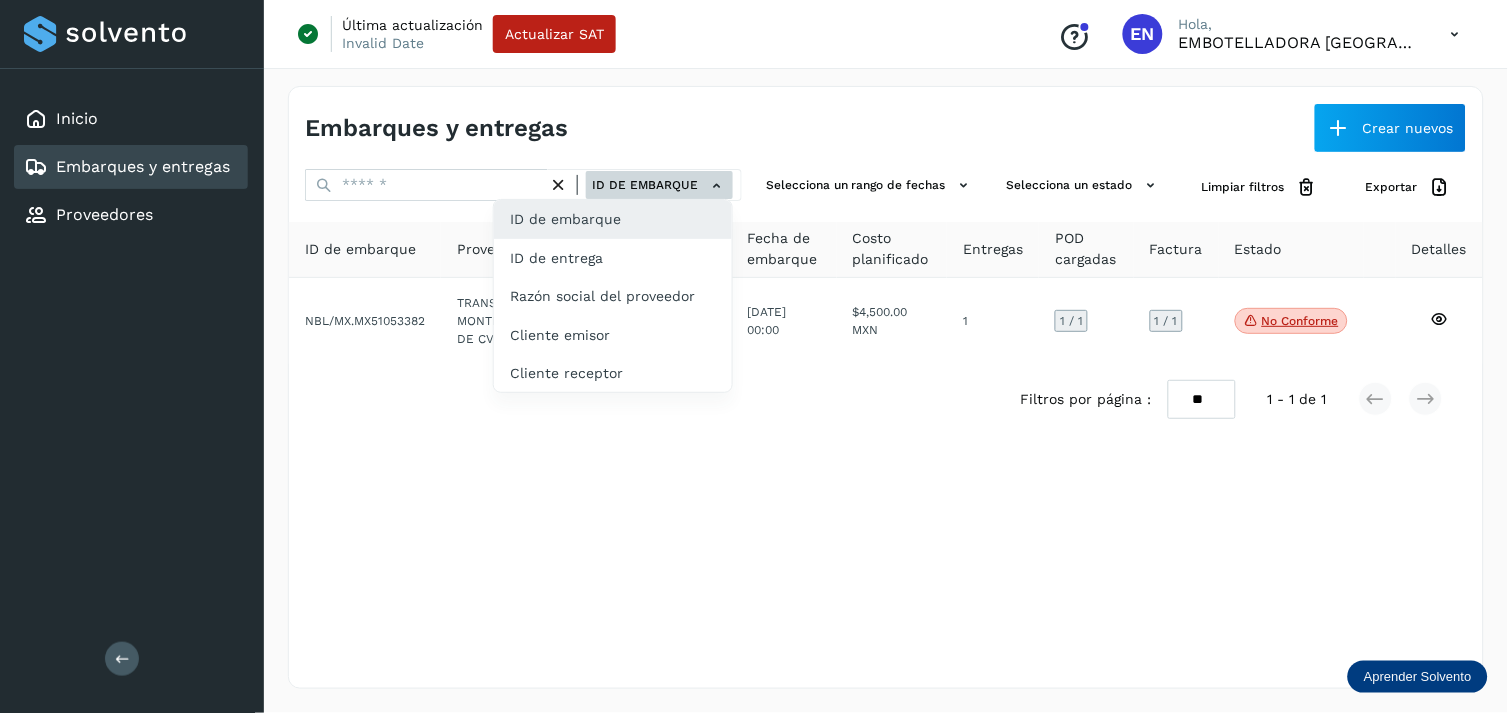 click on "ID de entrega" 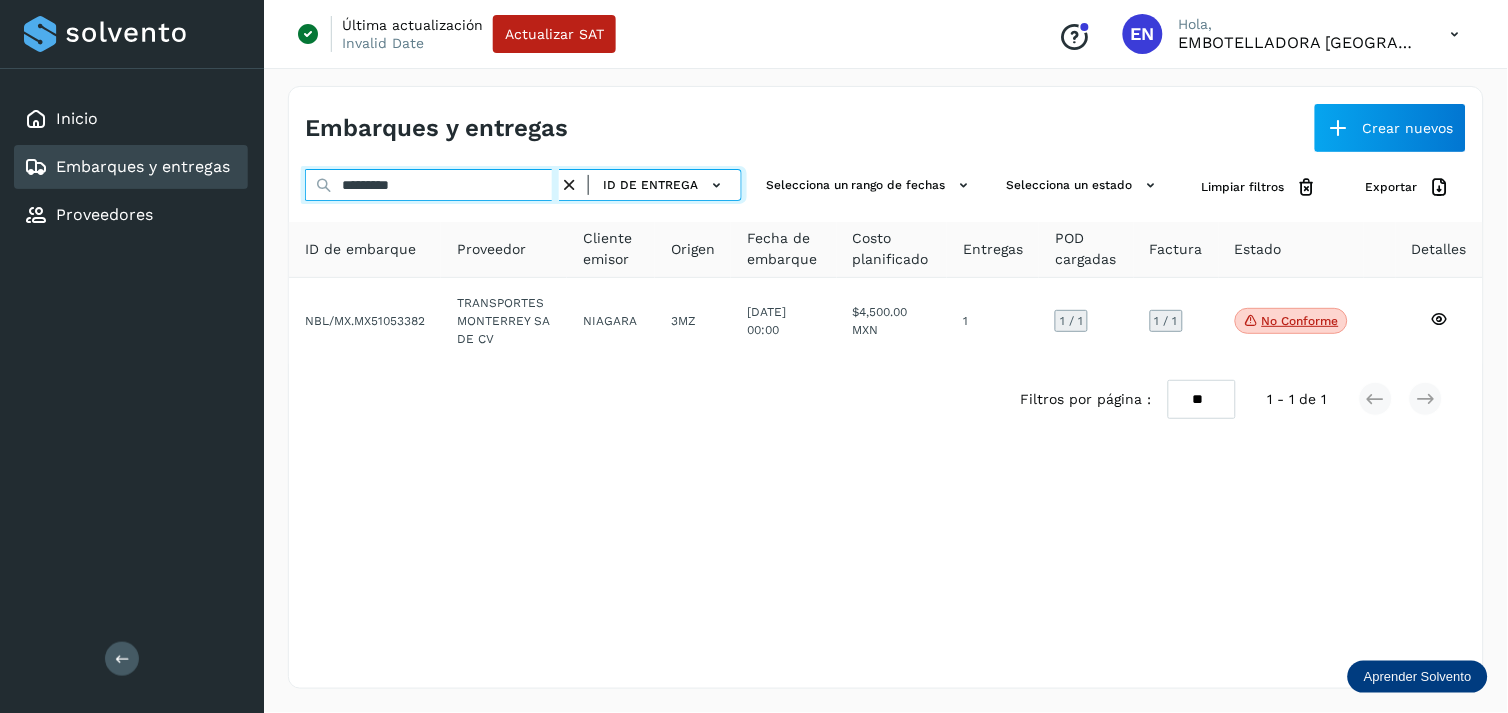 click on "*********" at bounding box center [432, 185] 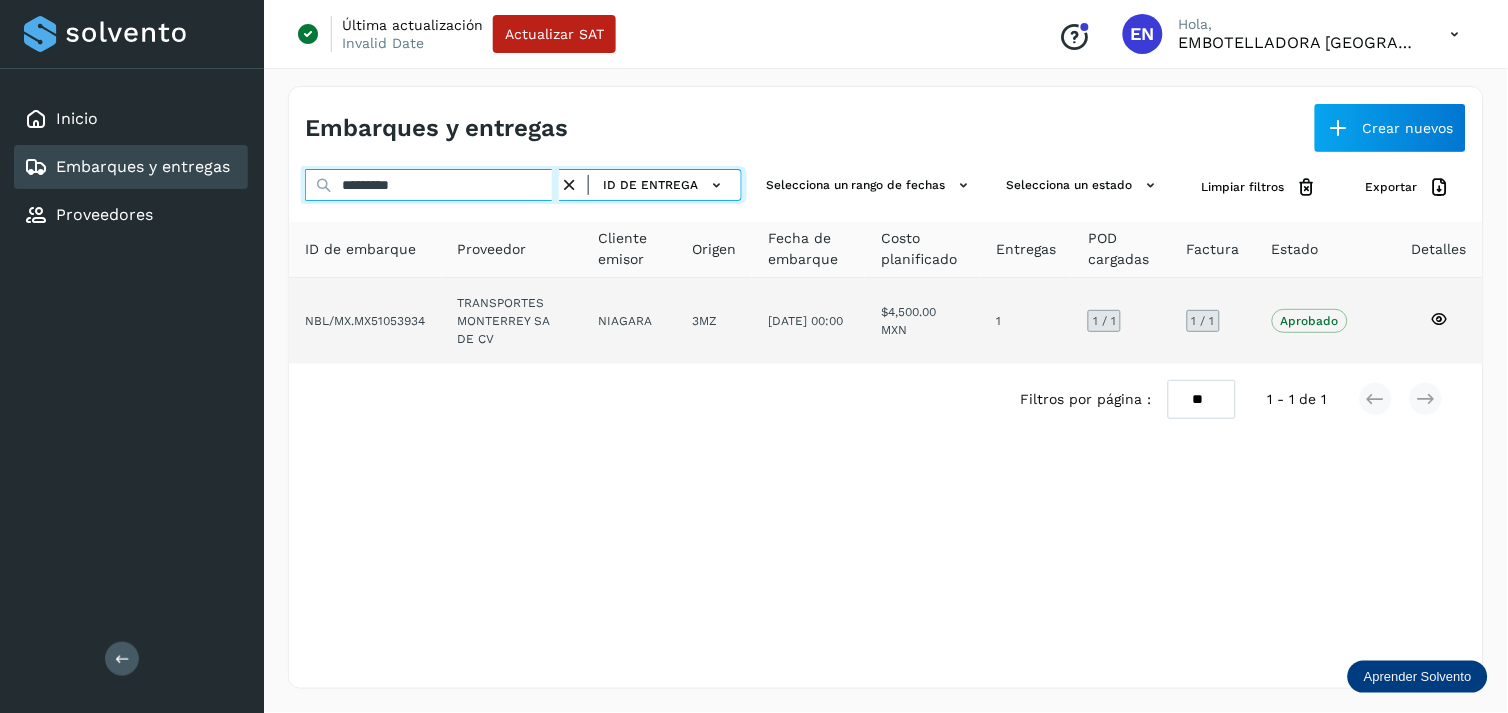 type on "*********" 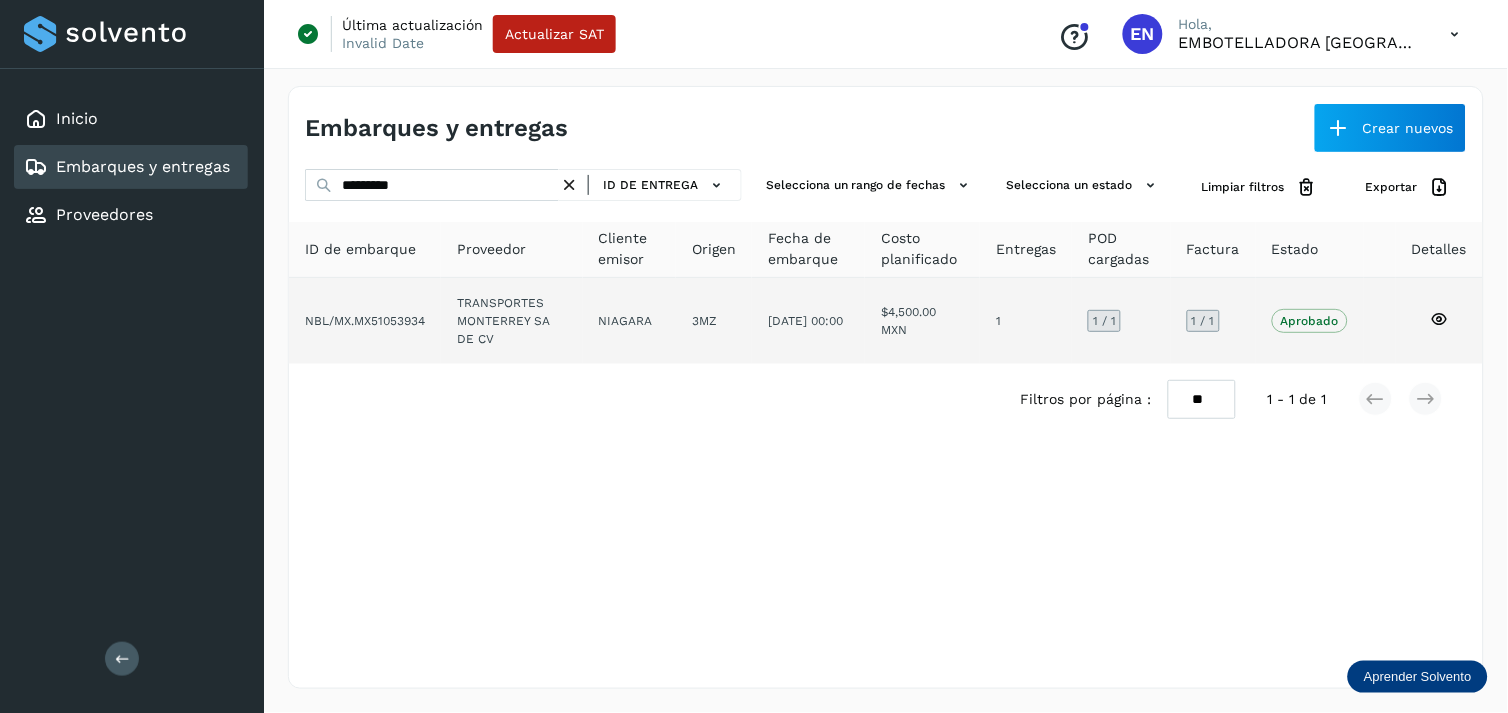 click on "TRANSPORTES MONTERREY SA DE CV" 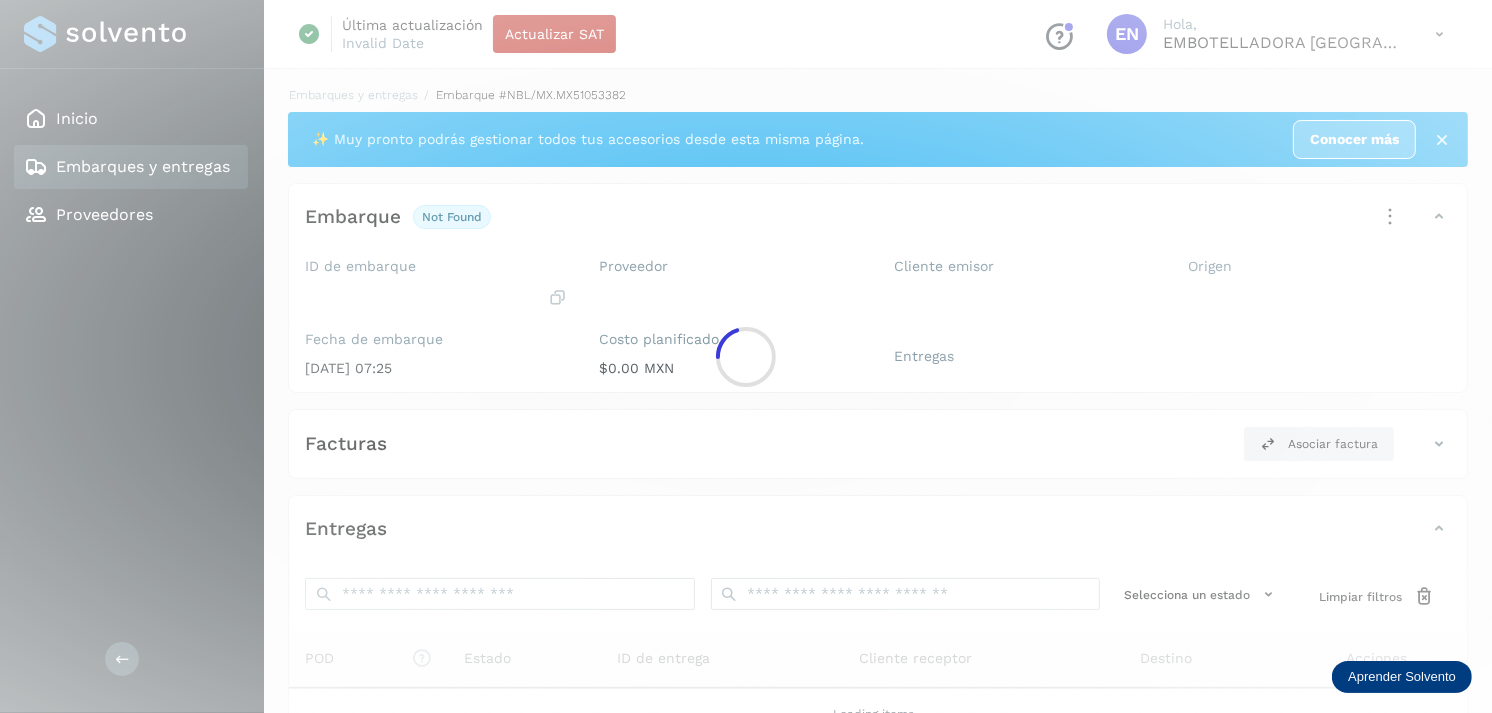 click 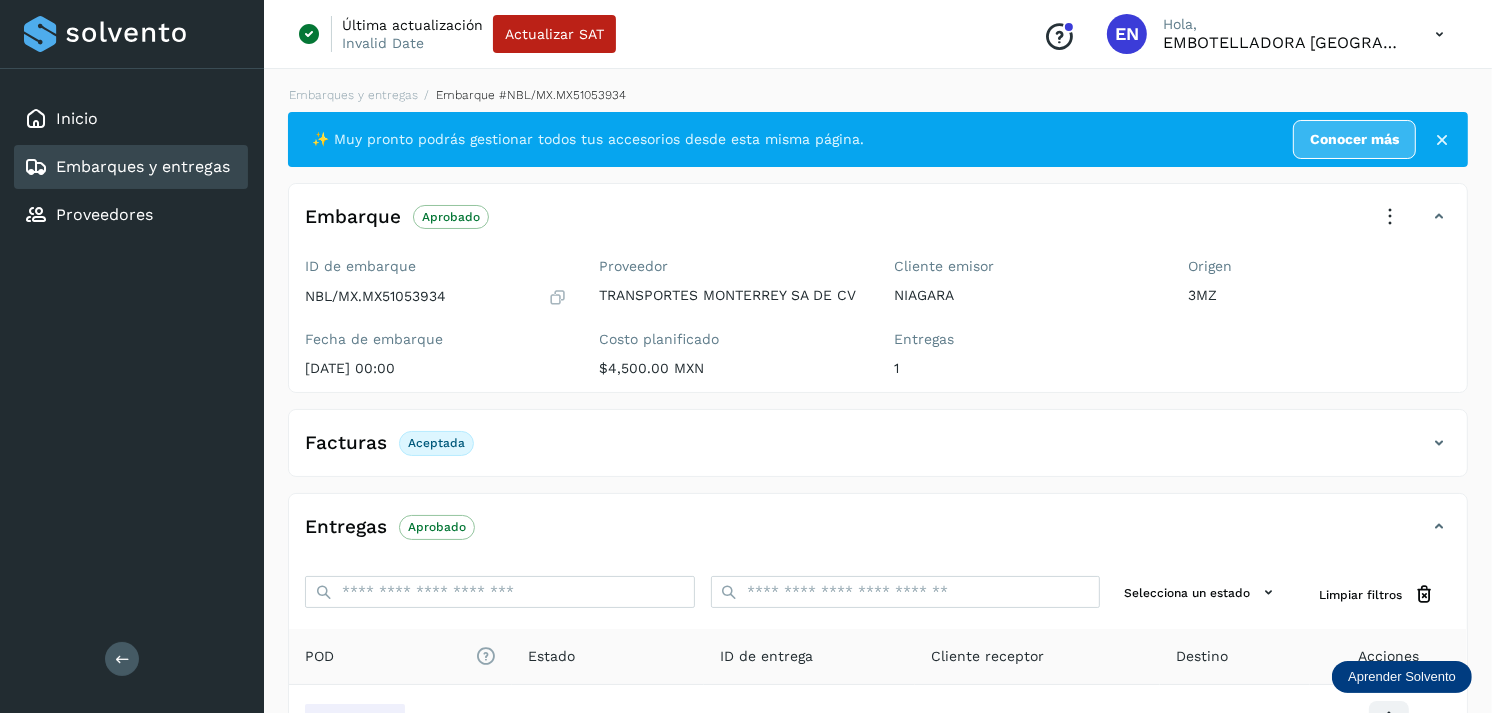 scroll, scrollTop: 241, scrollLeft: 0, axis: vertical 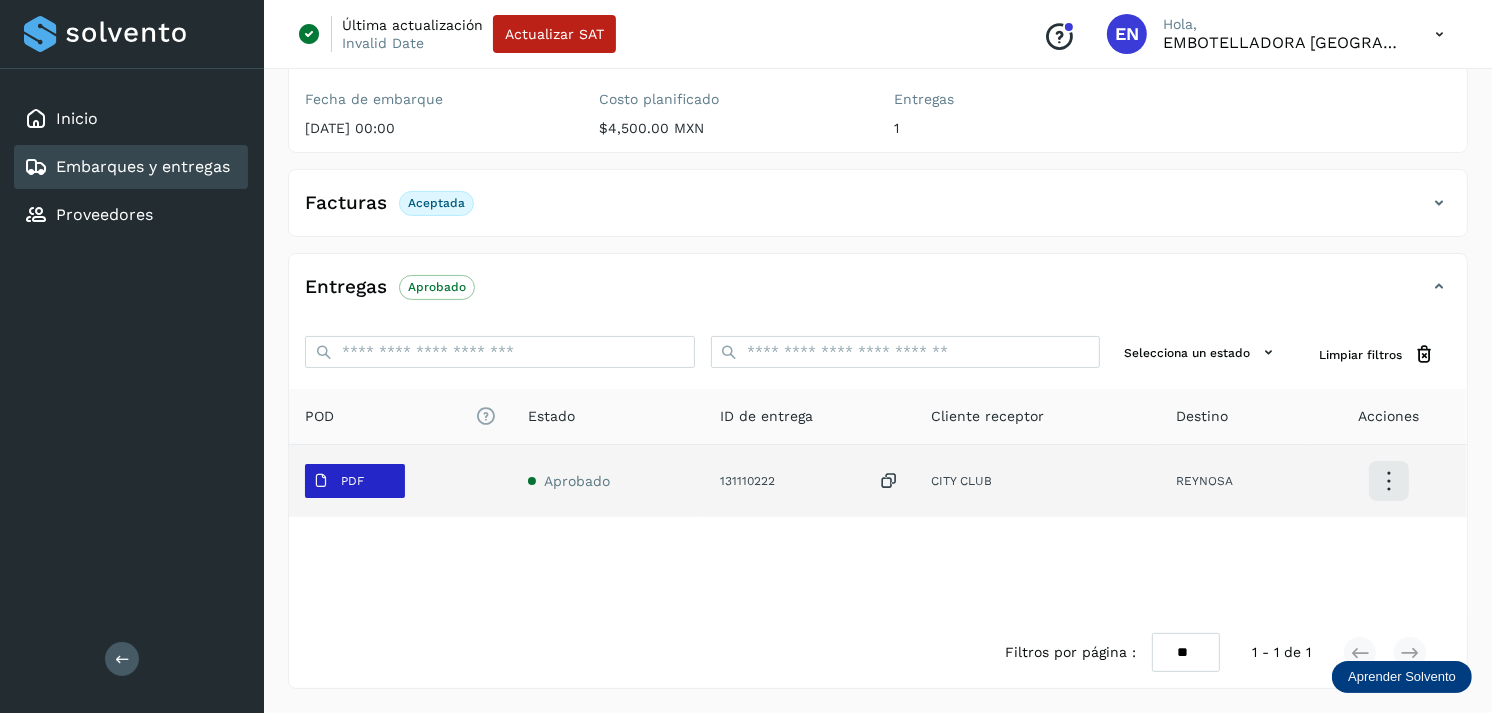 click at bounding box center (321, 481) 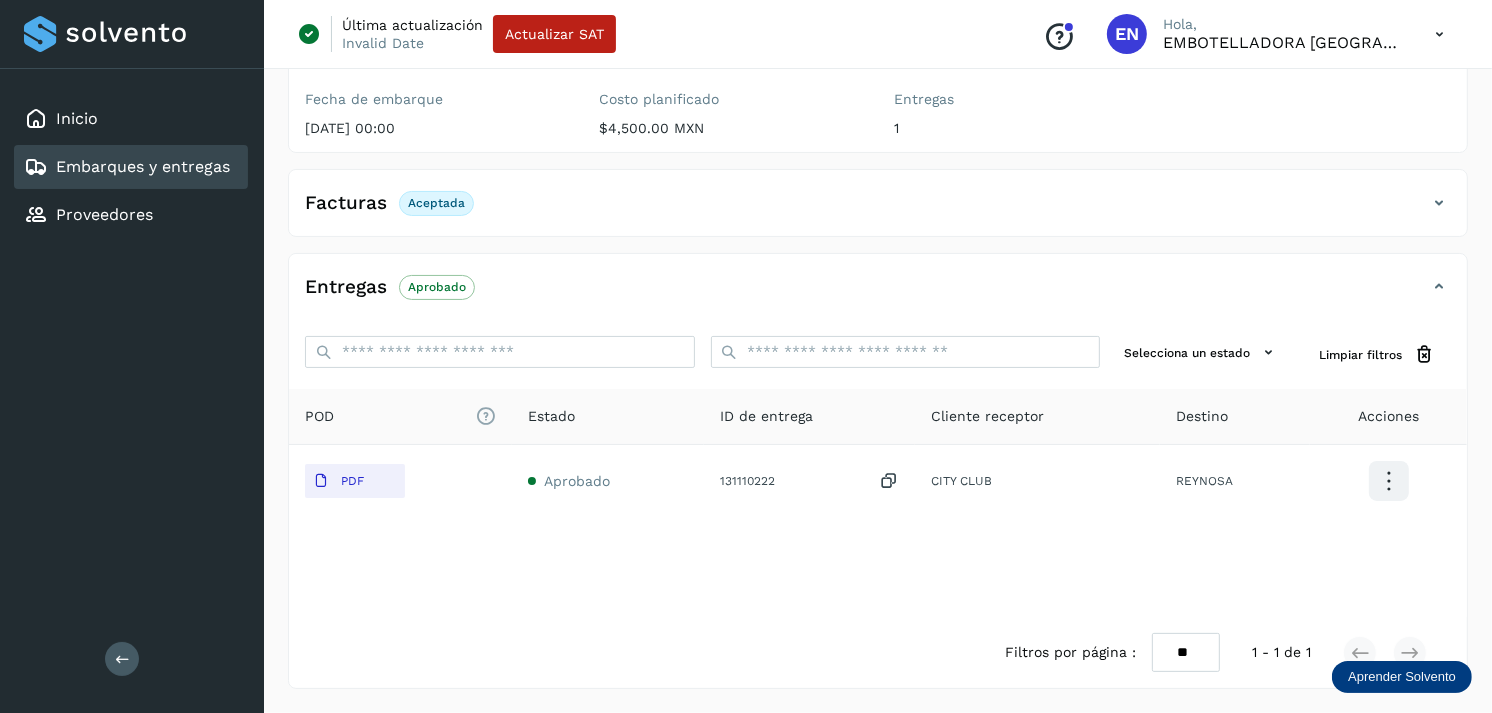 drag, startPoint x: 158, startPoint y: 135, endPoint x: 133, endPoint y: 177, distance: 48.8774 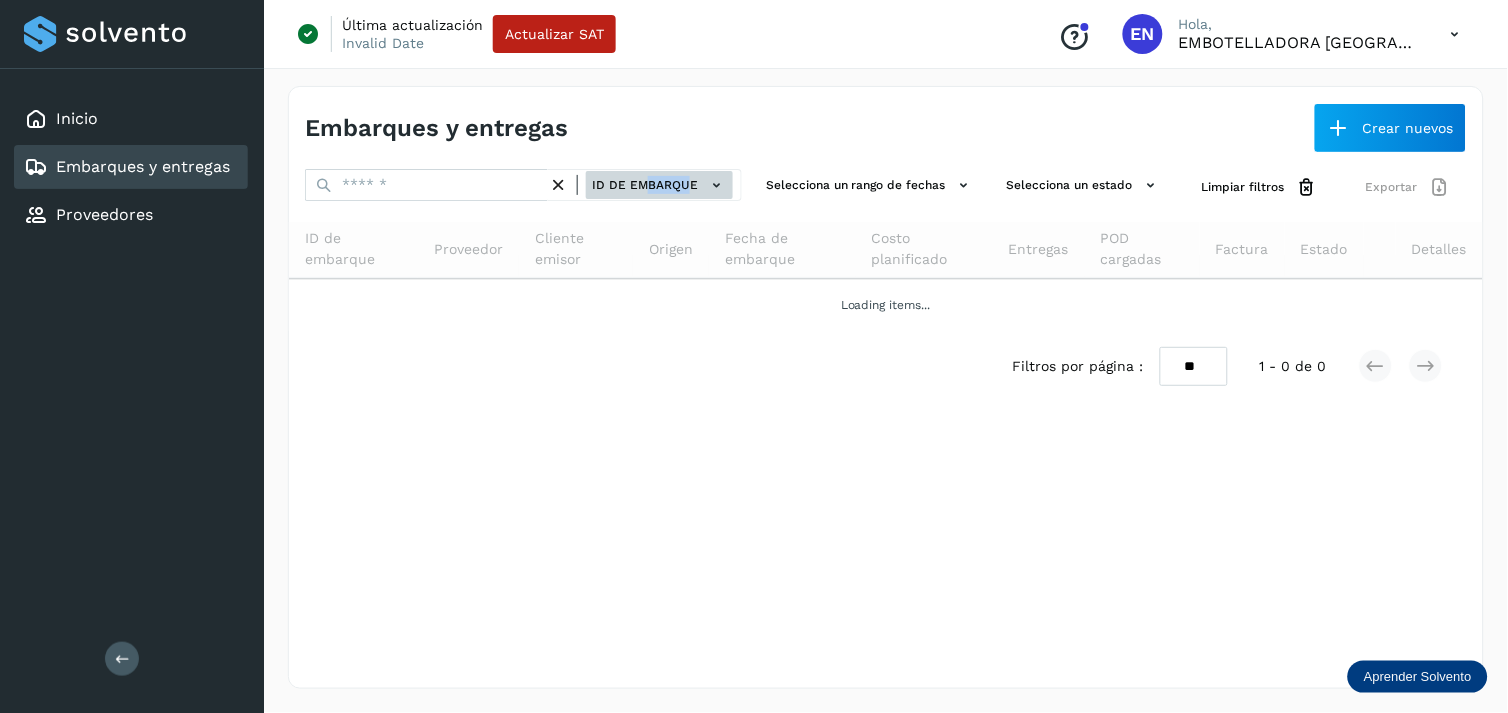 drag, startPoint x: 691, startPoint y: 165, endPoint x: 653, endPoint y: 194, distance: 47.801674 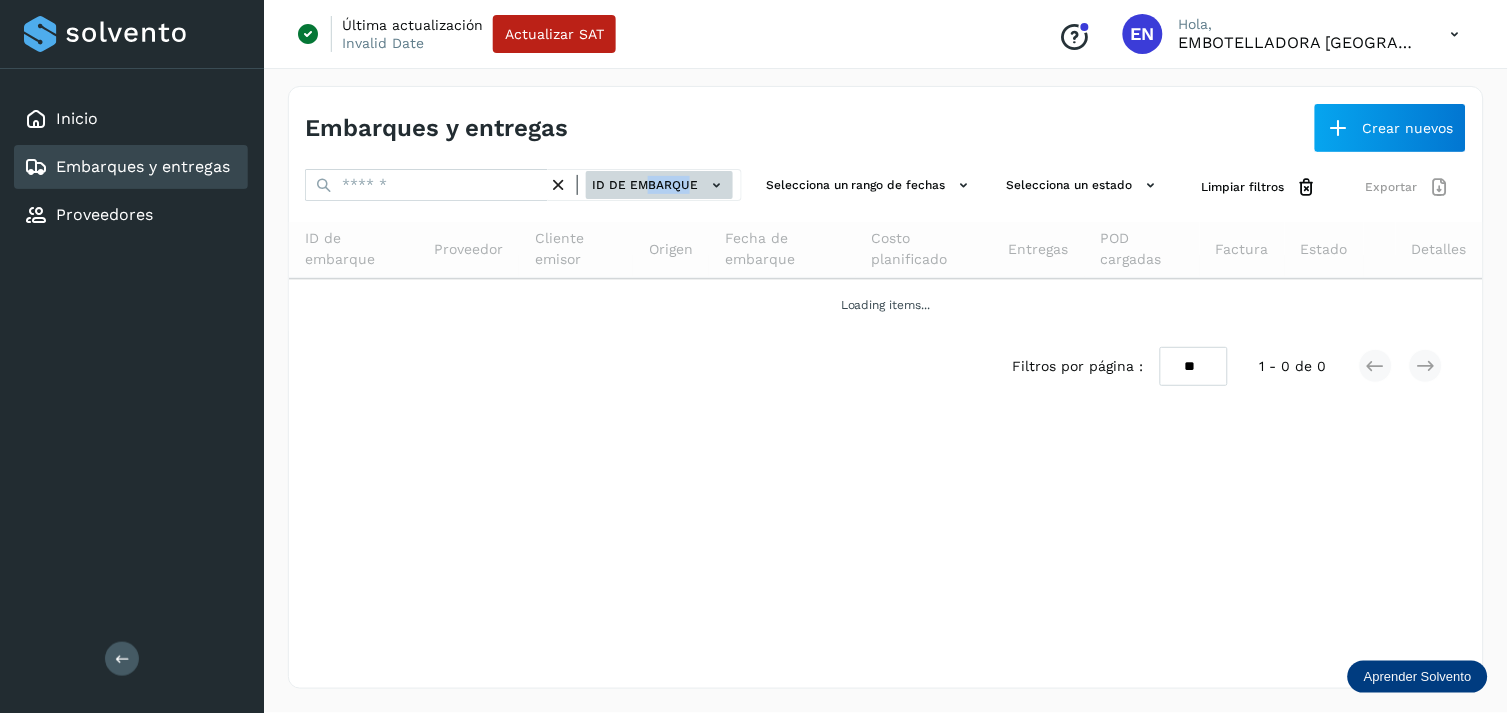 click on "Embarques y entregas Crear nuevos ID de embarque Selecciona un rango de fechas  Selecciona un estado Limpiar filtros Exportar ID de embarque Proveedor Cliente emisor Origen Fecha de embarque Costo planificado Entregas POD cargadas Factura Estado Detalles Loading items... Filtros por página : ** ** ** 1 - 0 de 0" at bounding box center (886, 387) 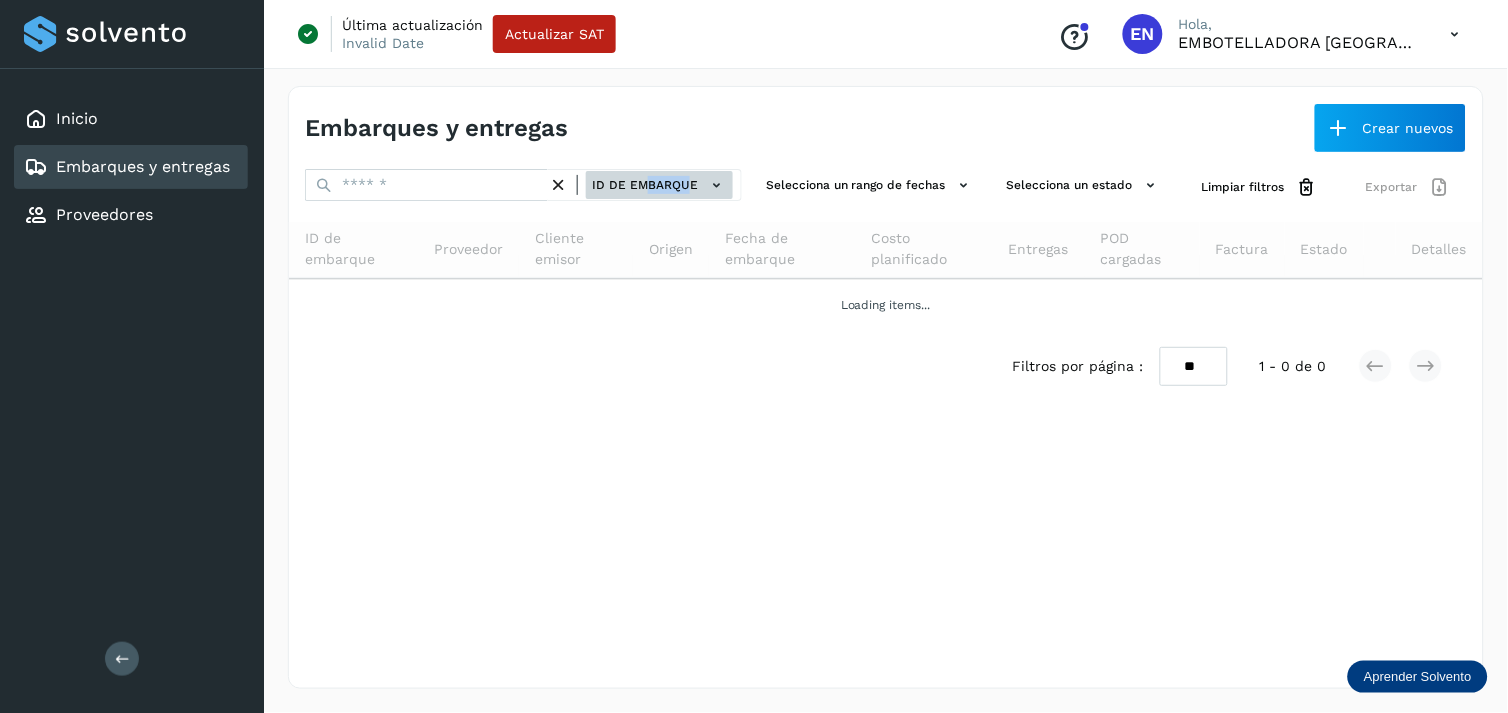 click on "ID de embarque" at bounding box center (659, 185) 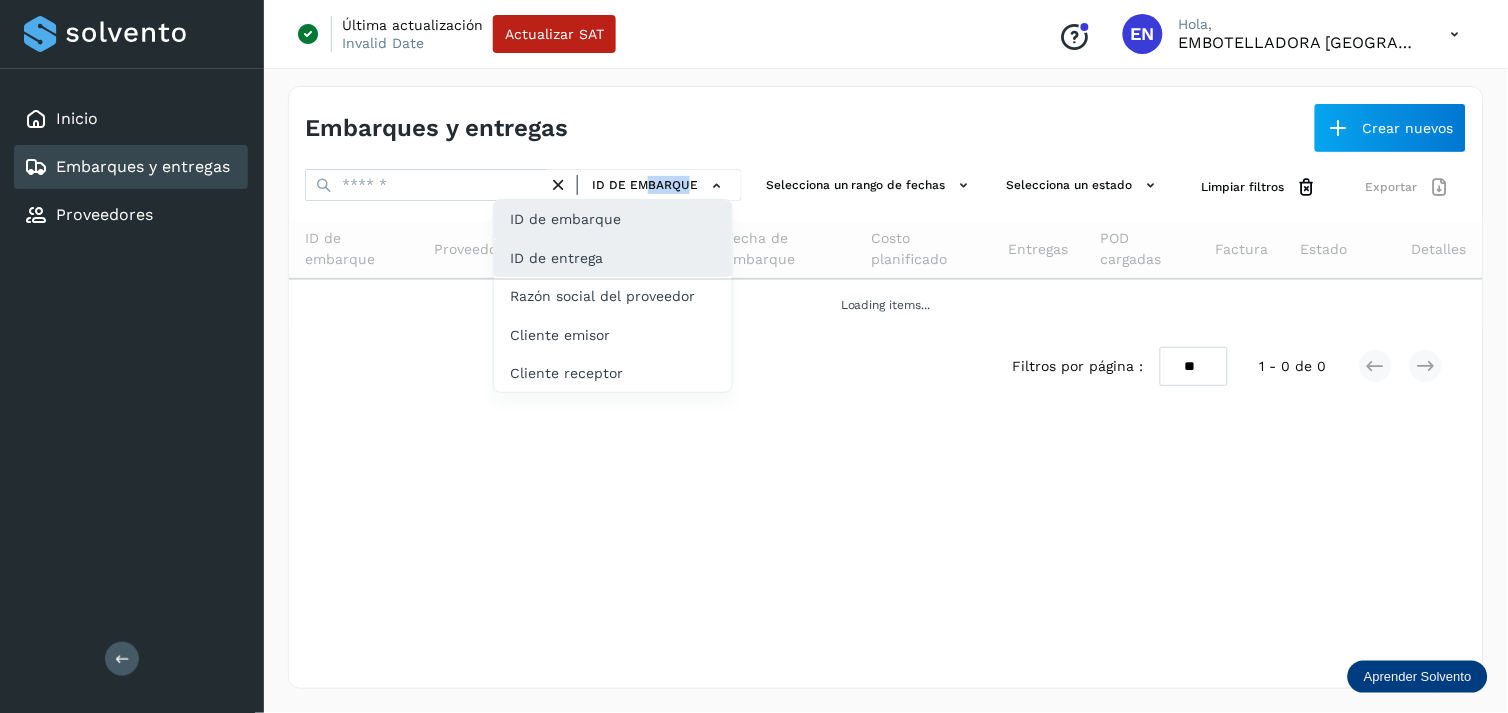 click on "ID de entrega" 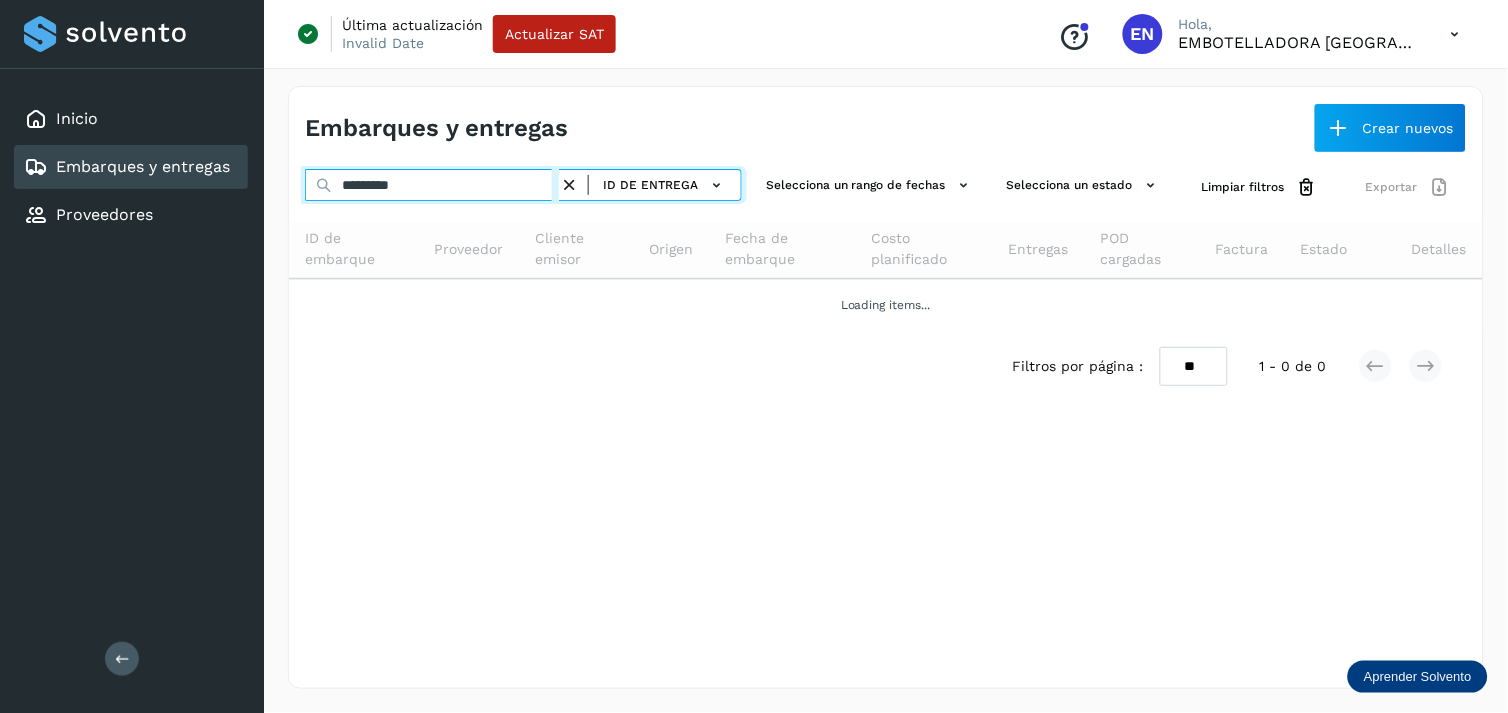 click on "*********" at bounding box center [432, 185] 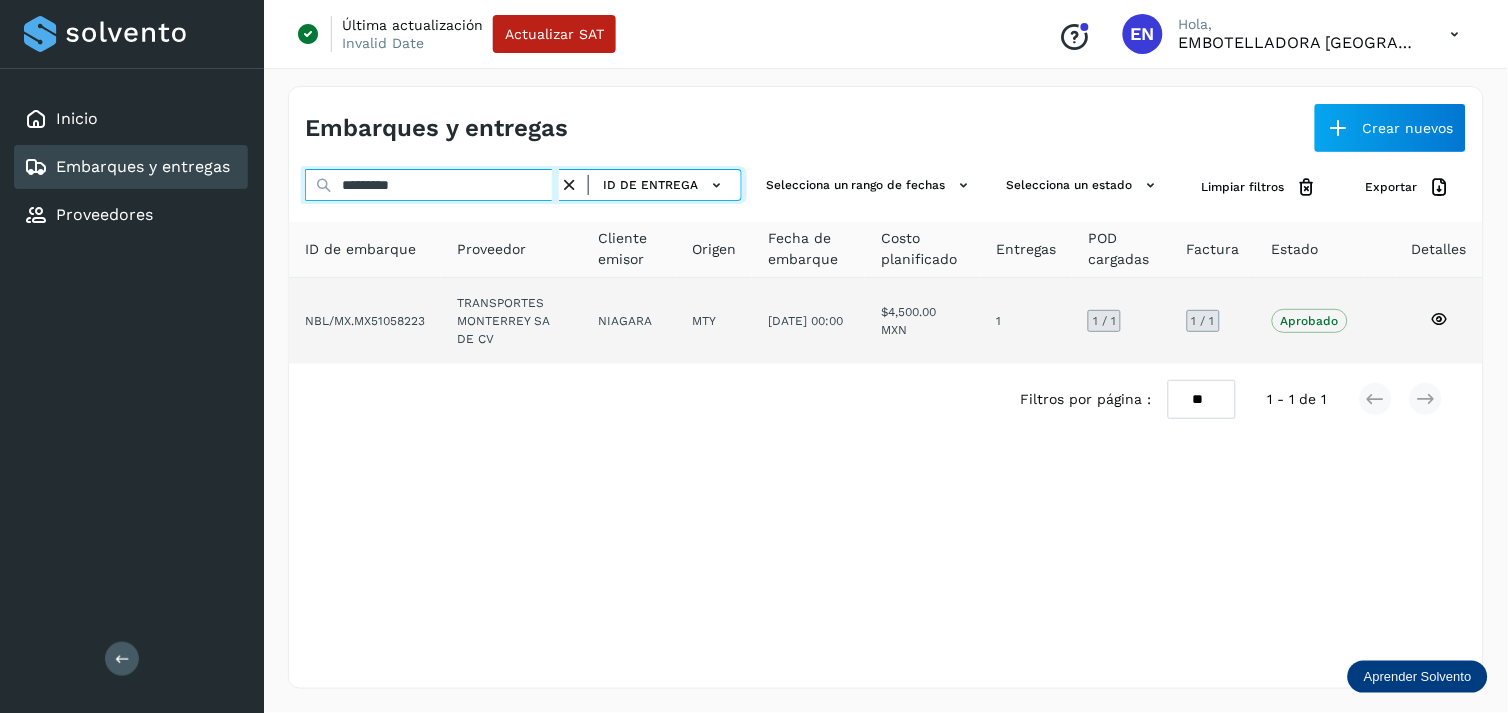 type on "*********" 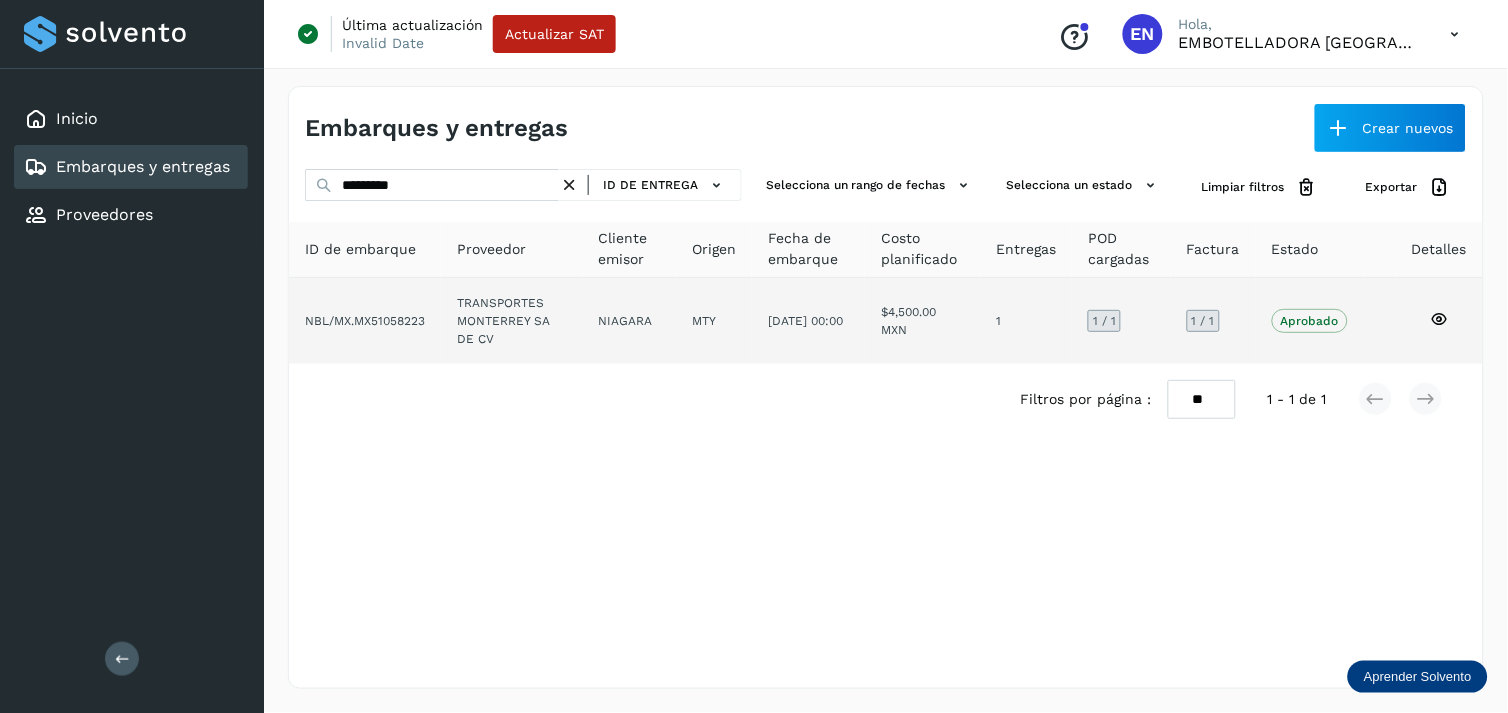 click on "NIAGARA" 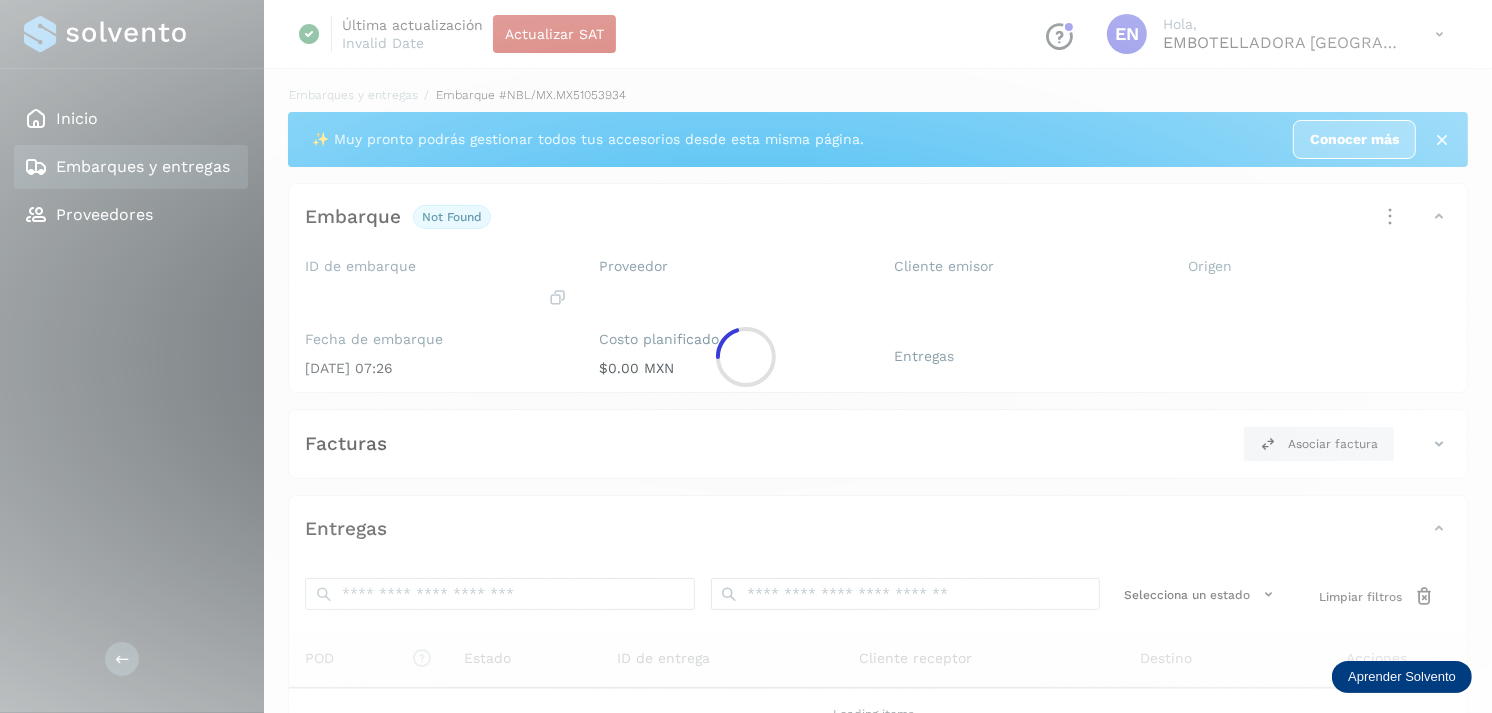 click 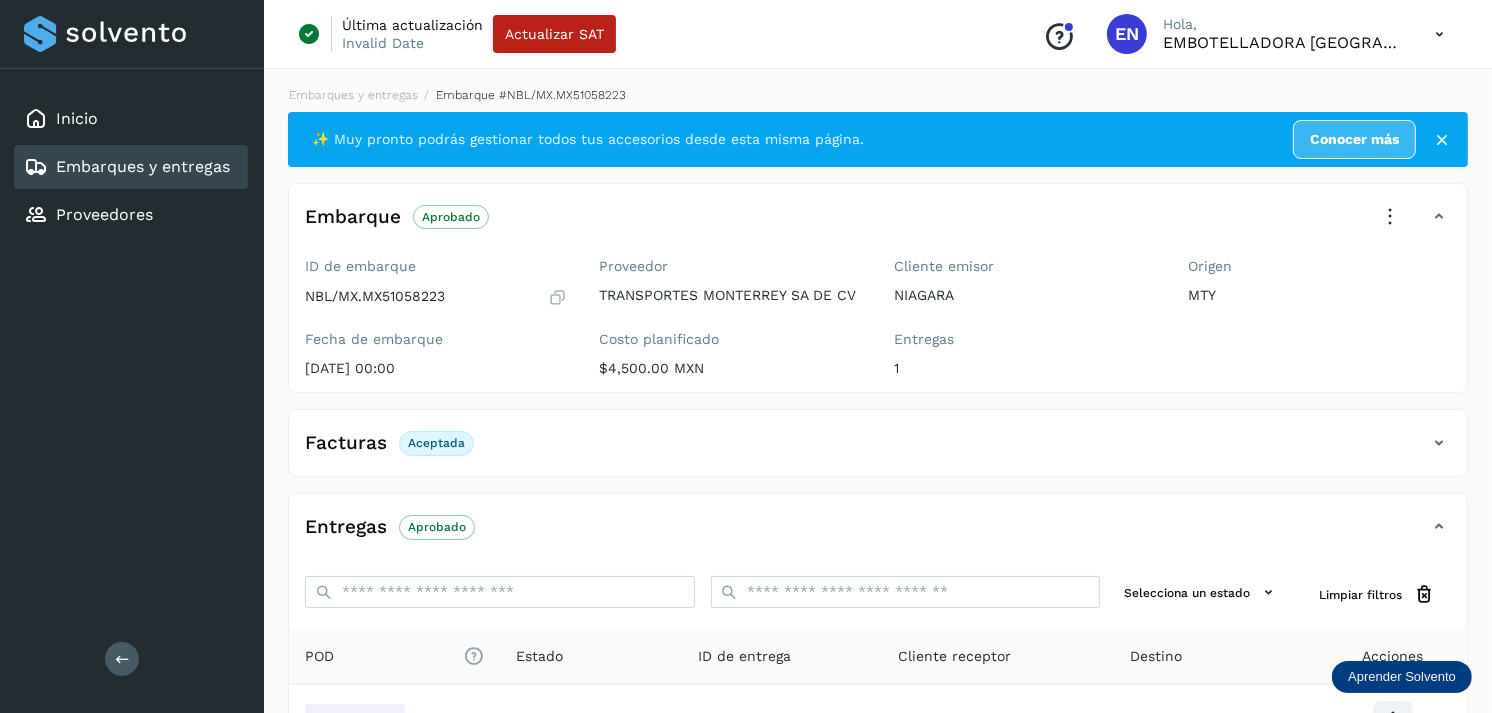 scroll, scrollTop: 241, scrollLeft: 0, axis: vertical 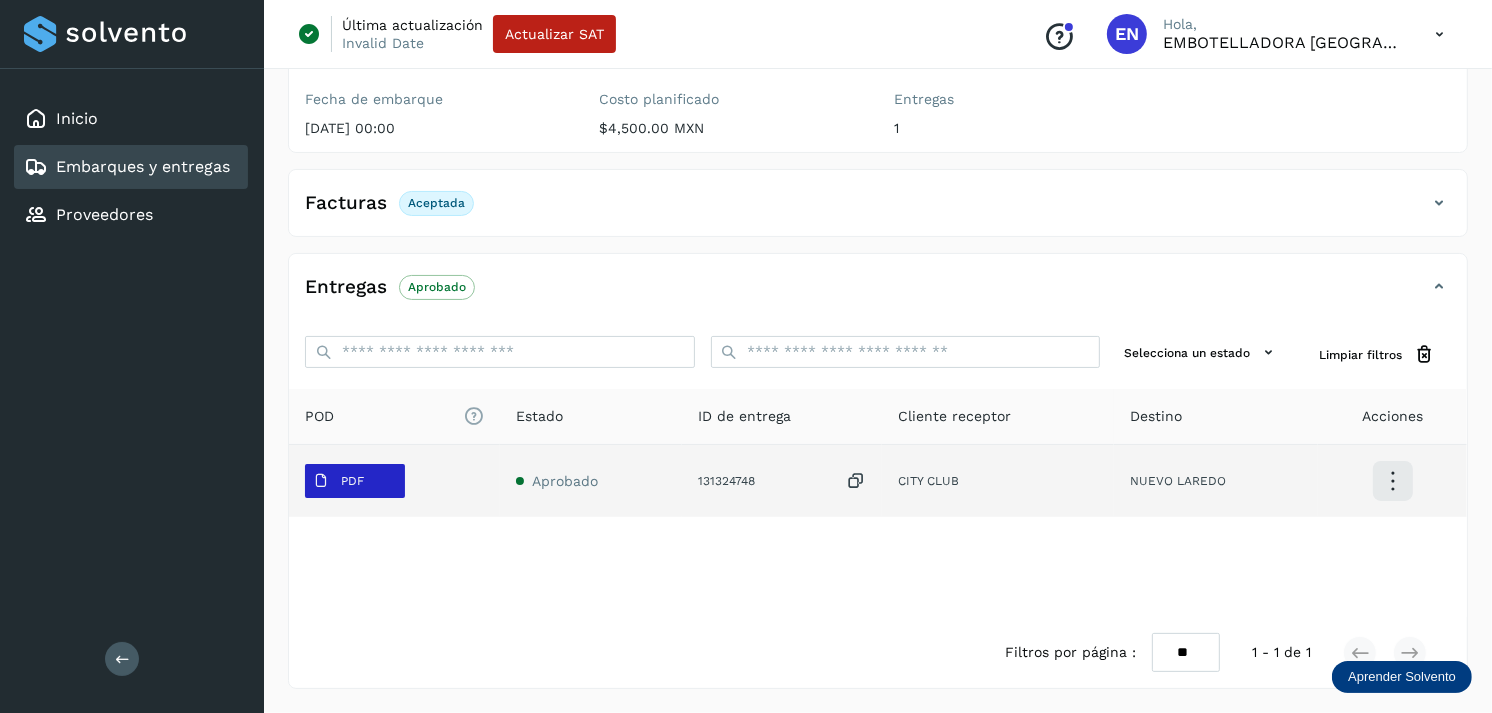 click on "PDF" at bounding box center [355, 481] 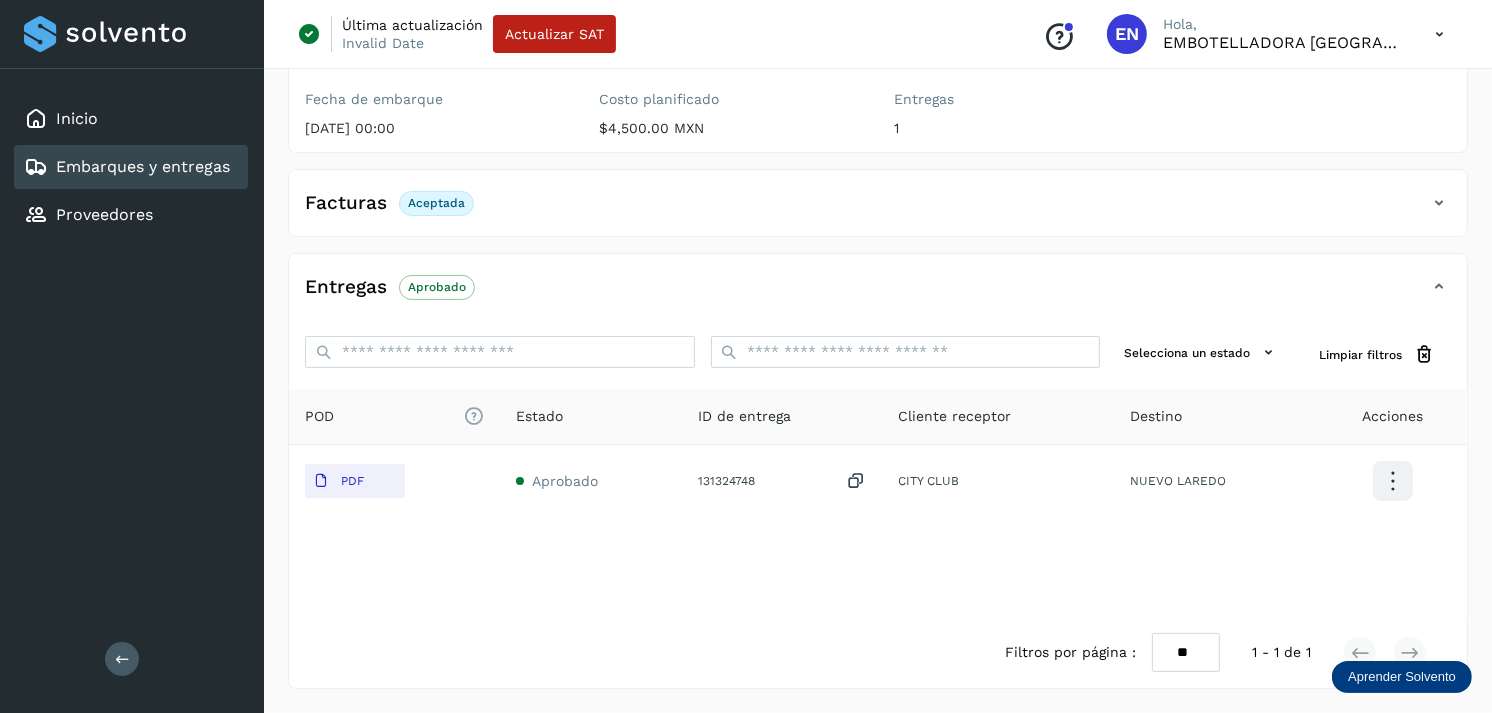 type 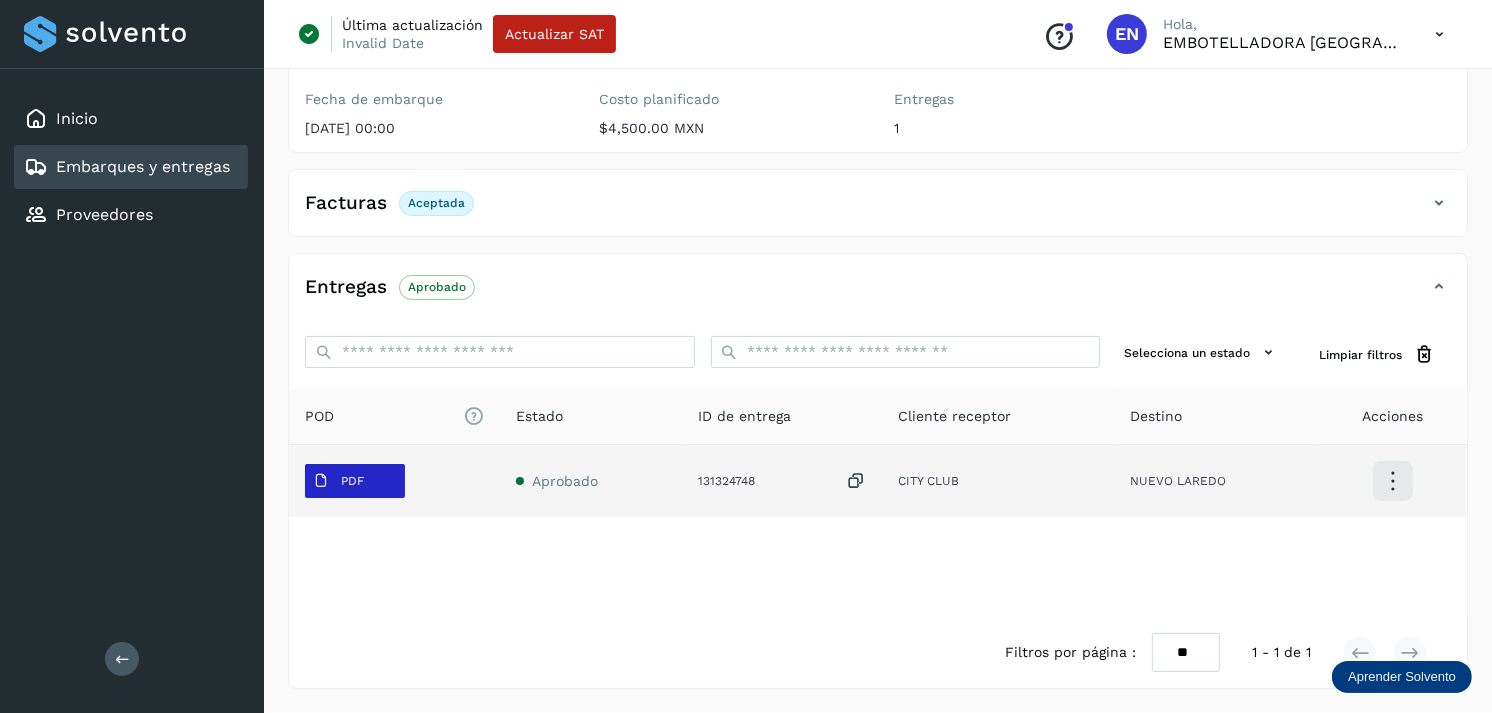 click on "PDF" at bounding box center [352, 481] 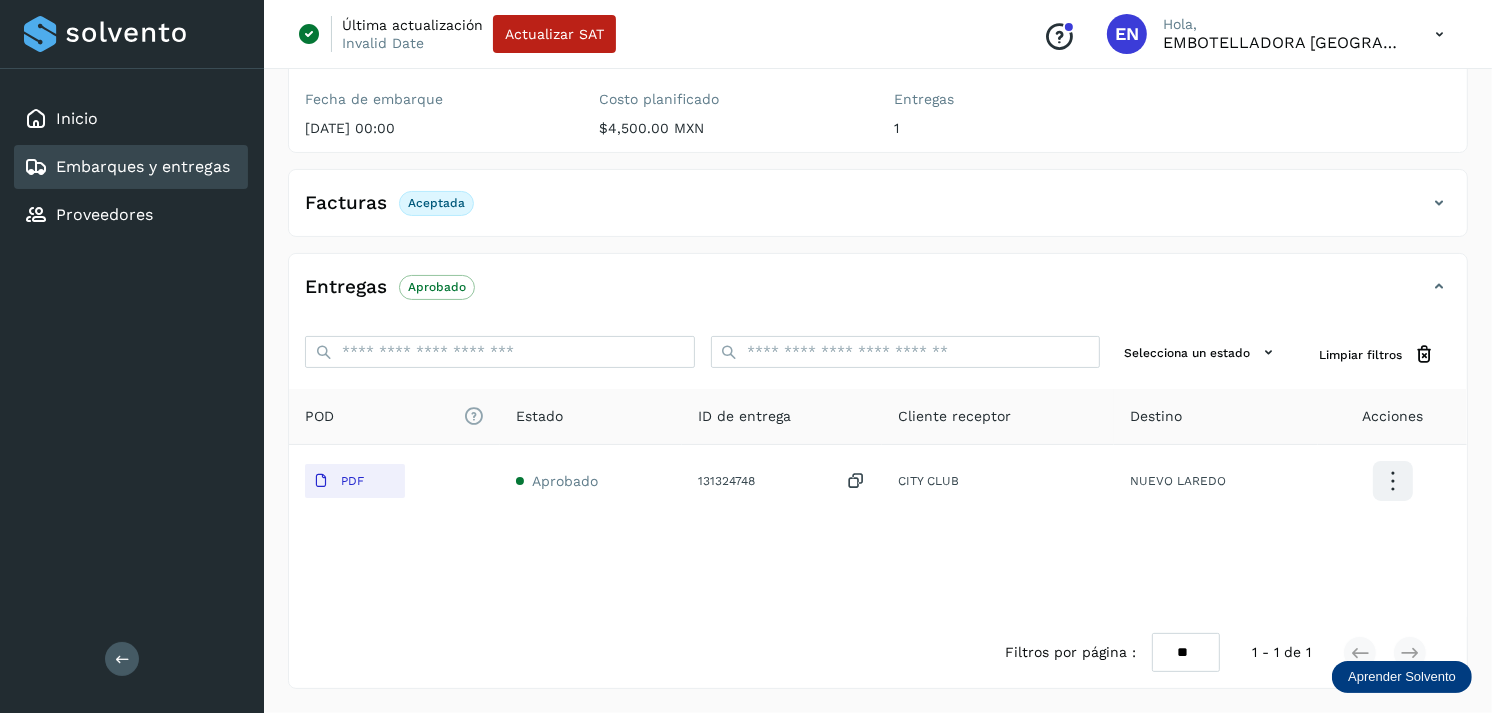 click on "Embarques y entregas" 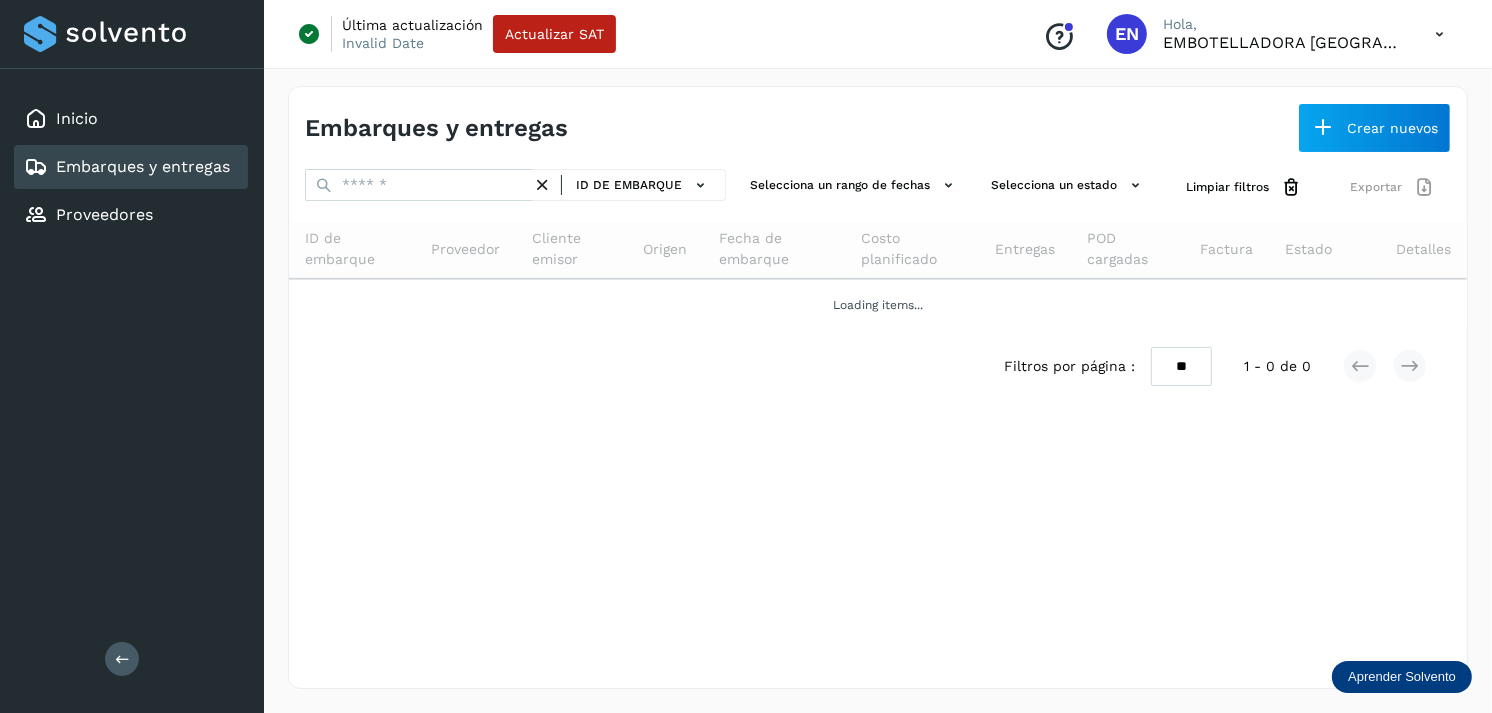 scroll, scrollTop: 0, scrollLeft: 0, axis: both 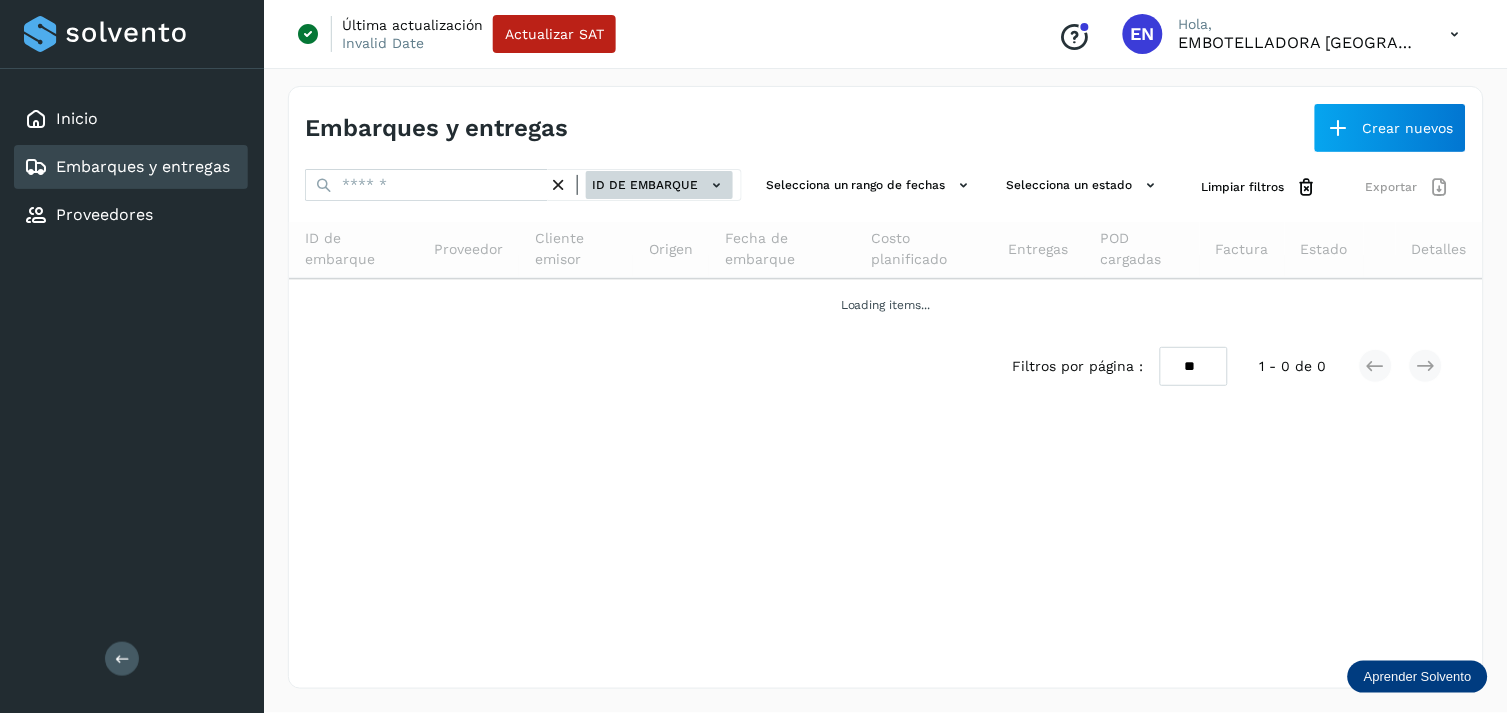 click on "ID de embarque" at bounding box center [659, 185] 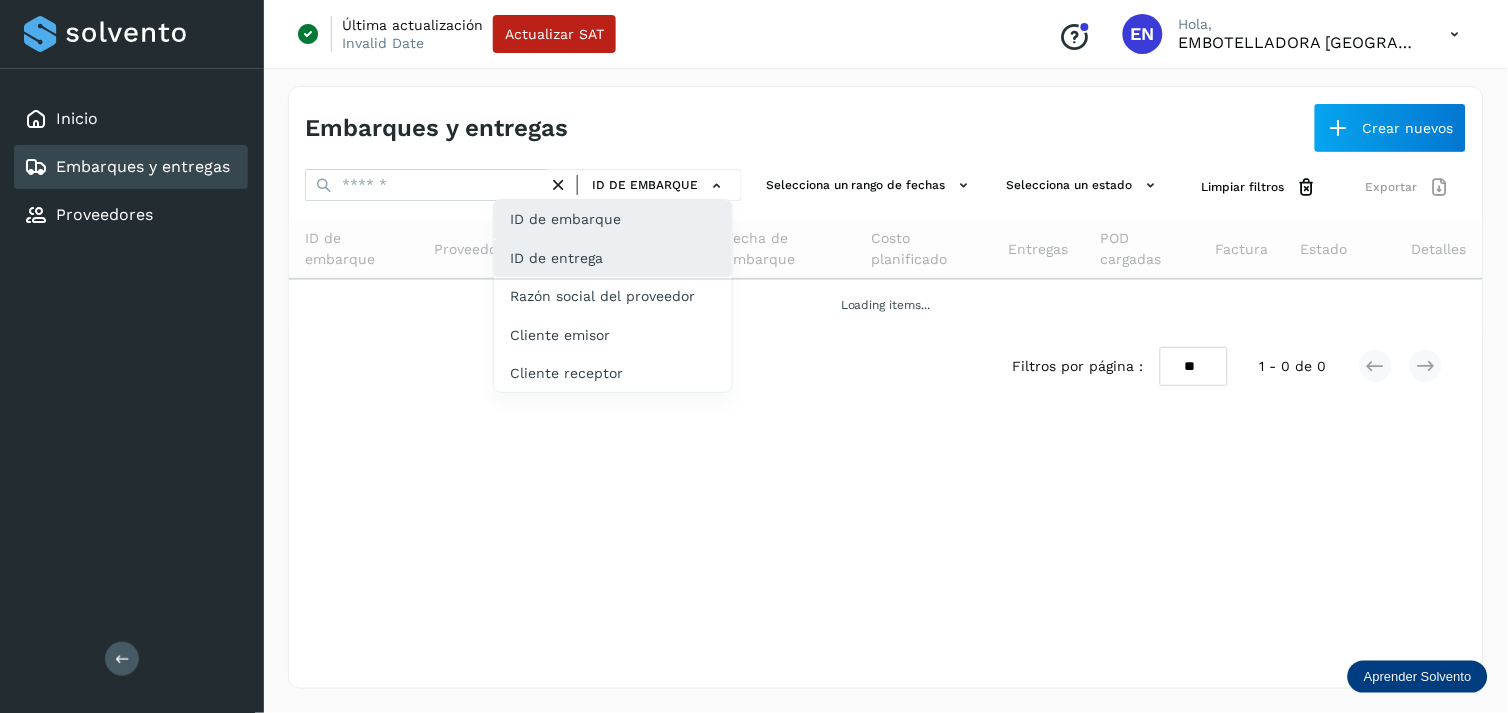 click on "ID de entrega" 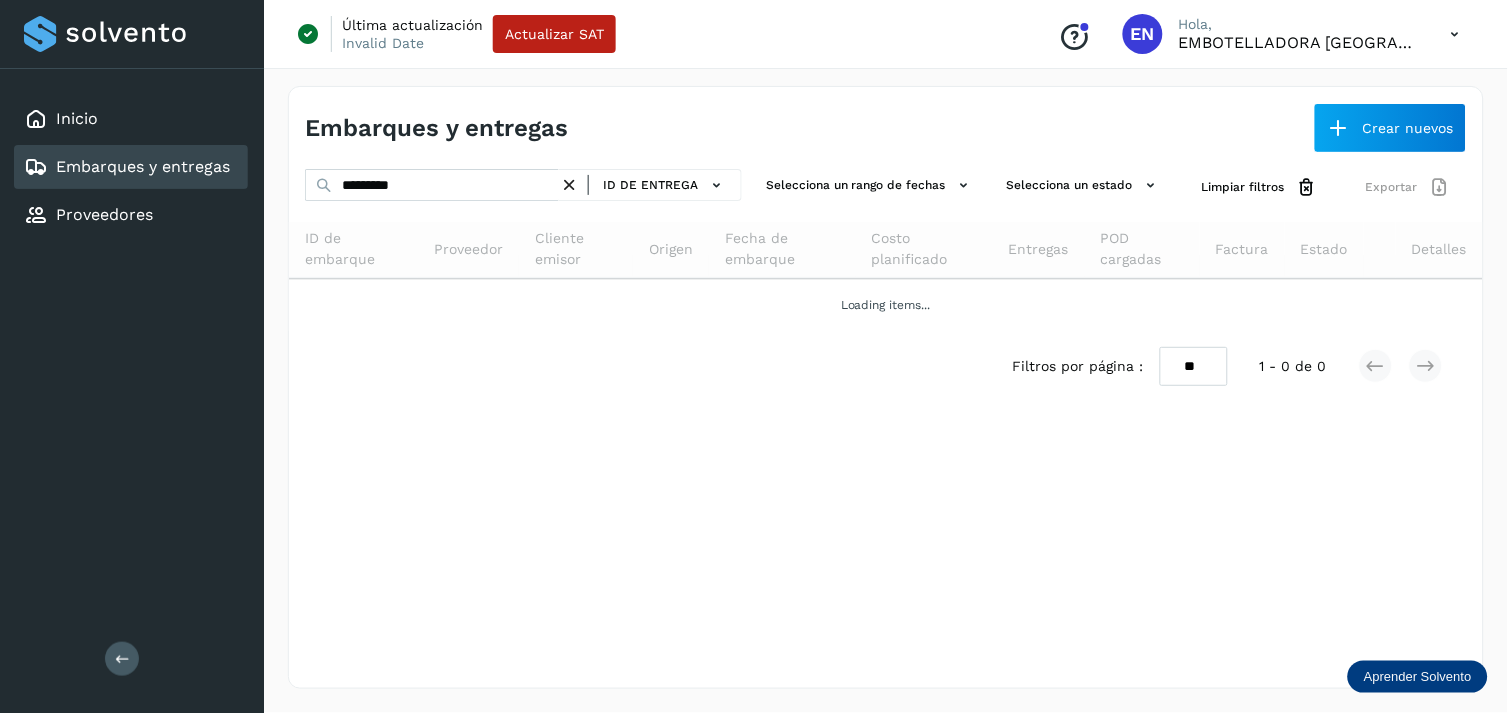 drag, startPoint x: 510, startPoint y: 203, endPoint x: 465, endPoint y: 180, distance: 50.537113 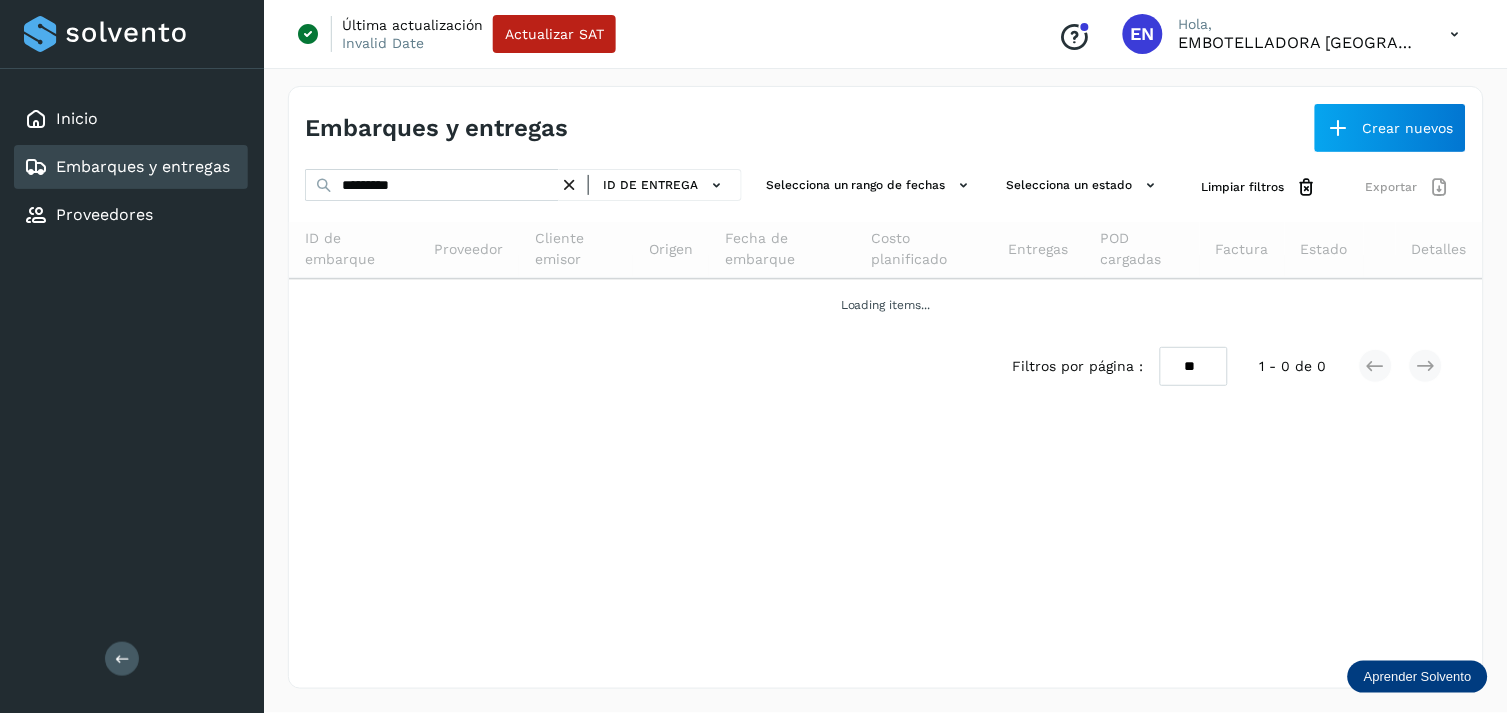 click on "********* ID de entrega" at bounding box center [523, 187] 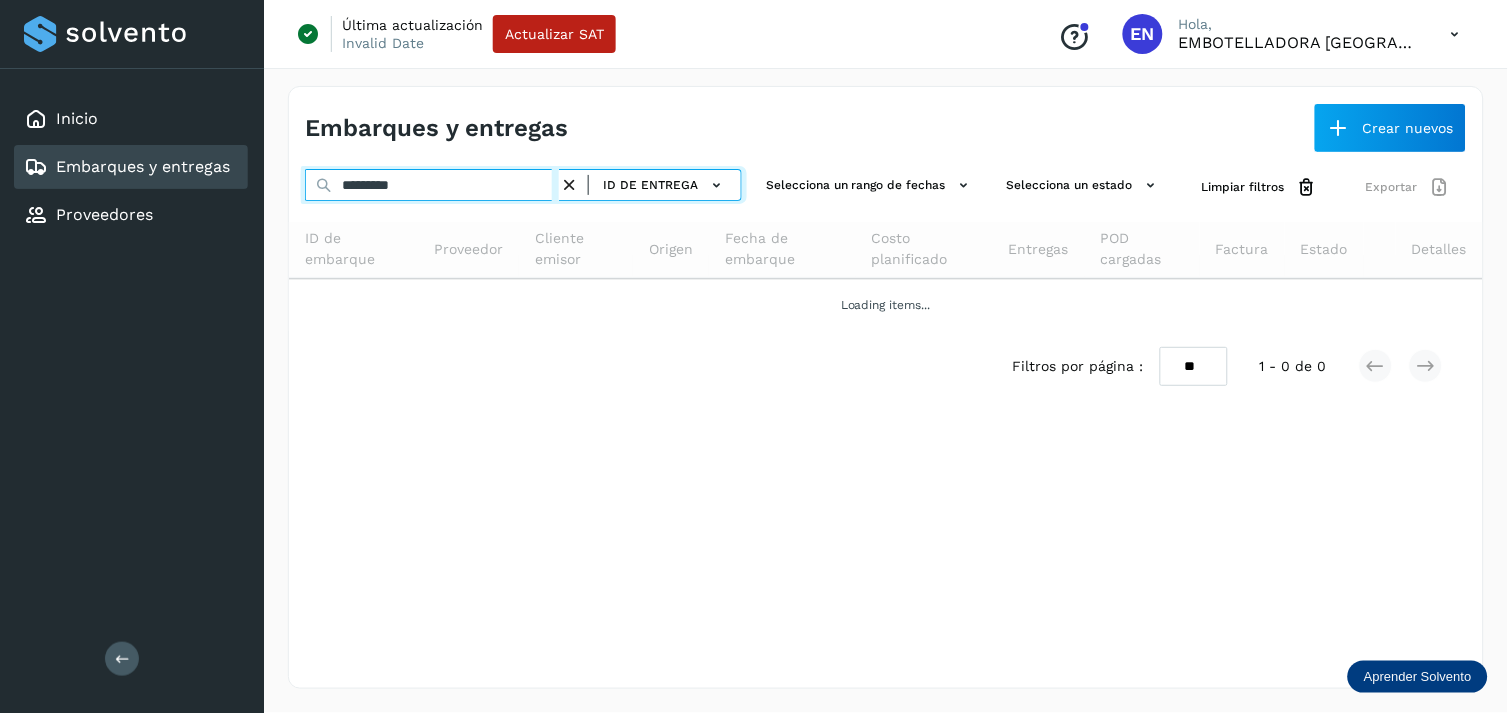 click on "*********" at bounding box center [432, 185] 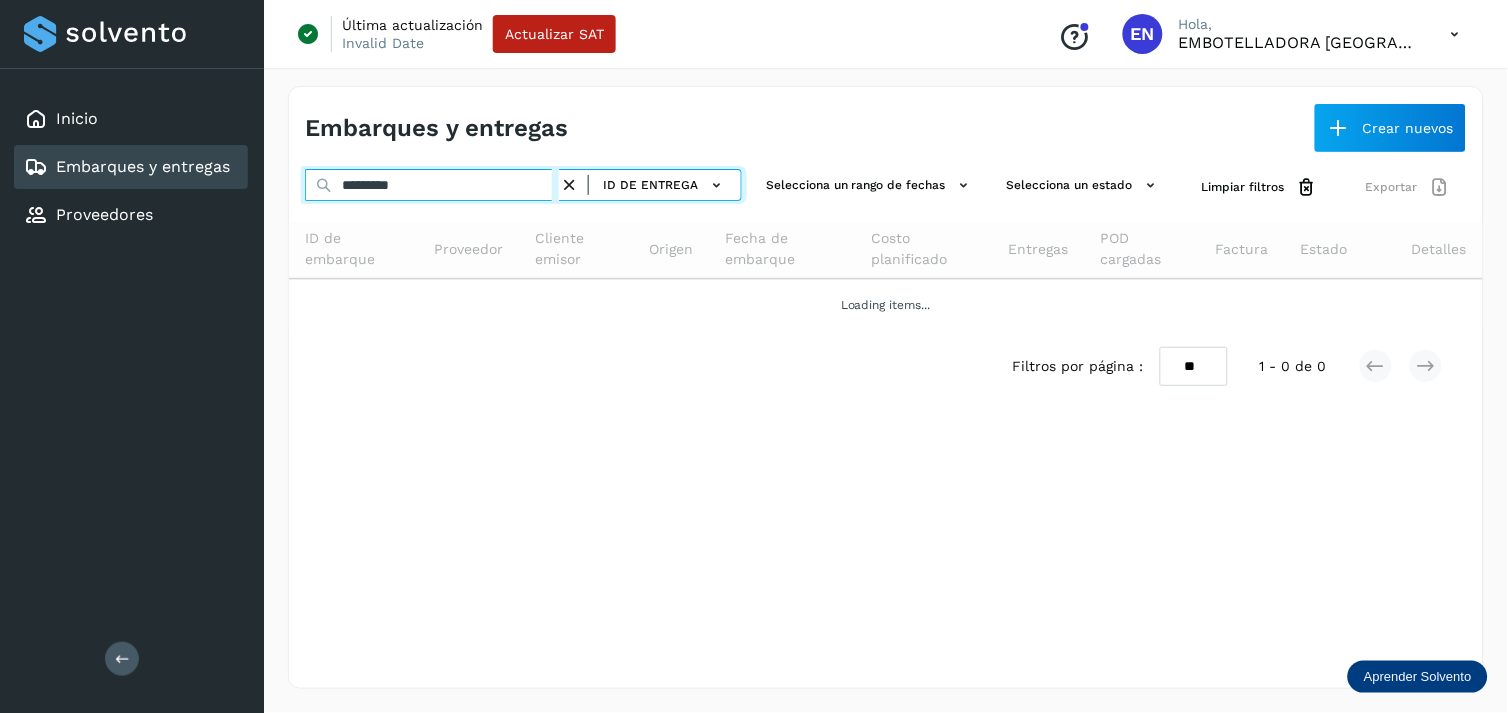 click on "*********" at bounding box center (432, 185) 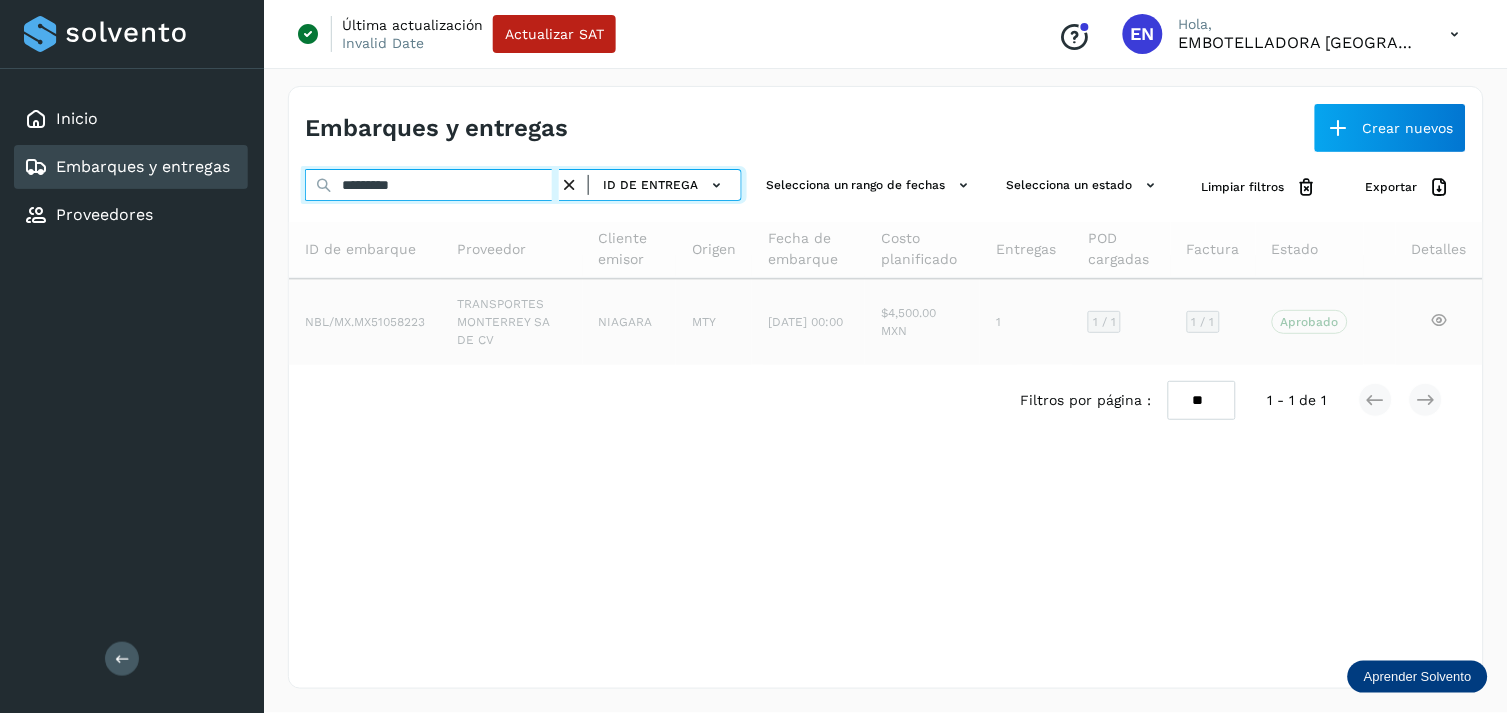 type on "*********" 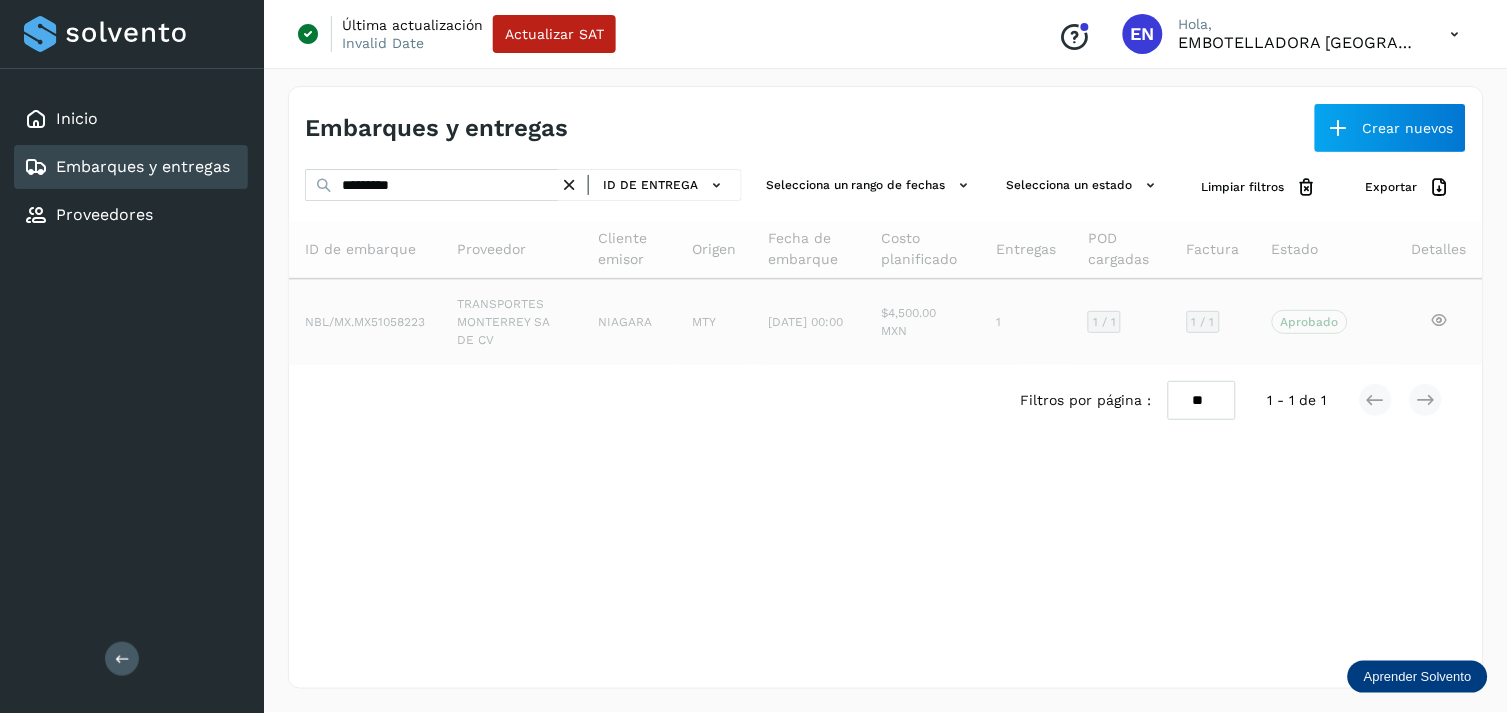 click on "TRANSPORTES MONTERREY SA DE CV" 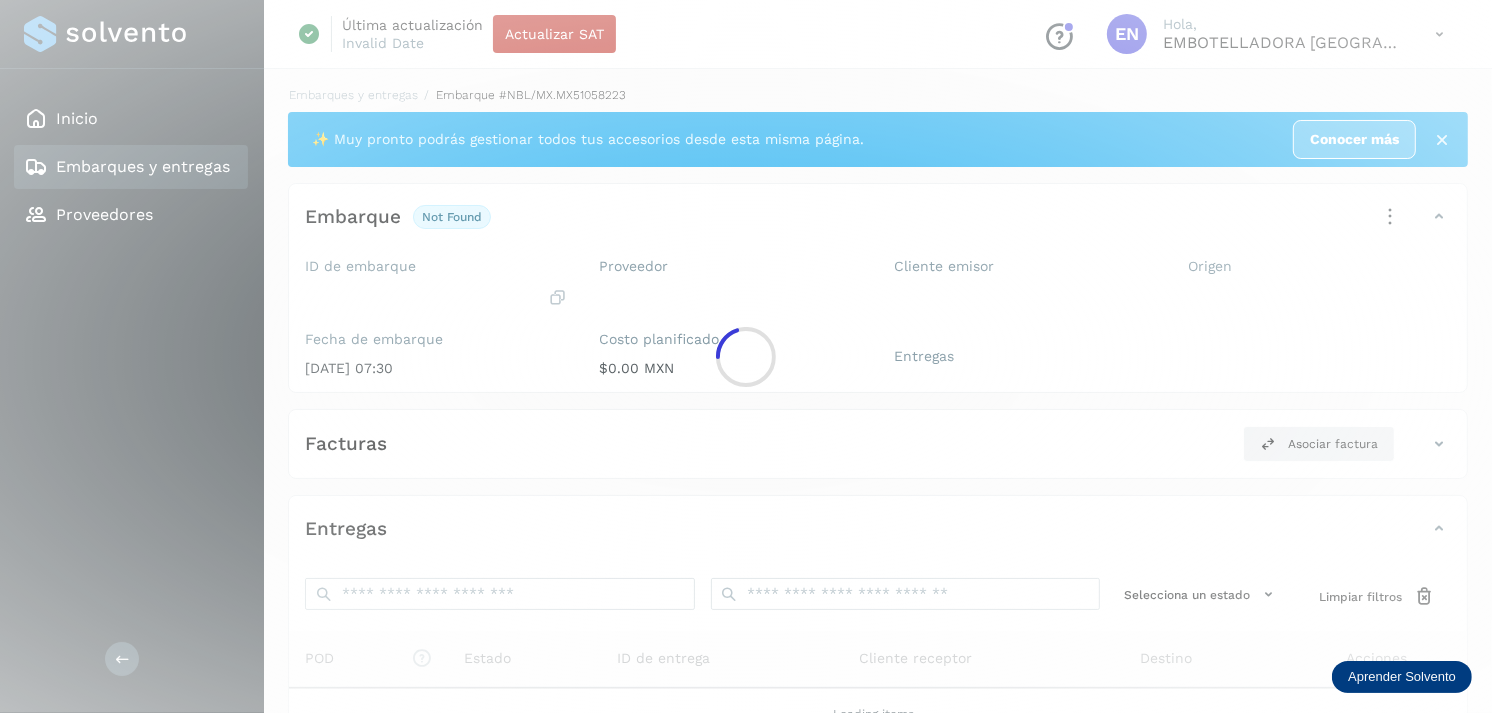 click 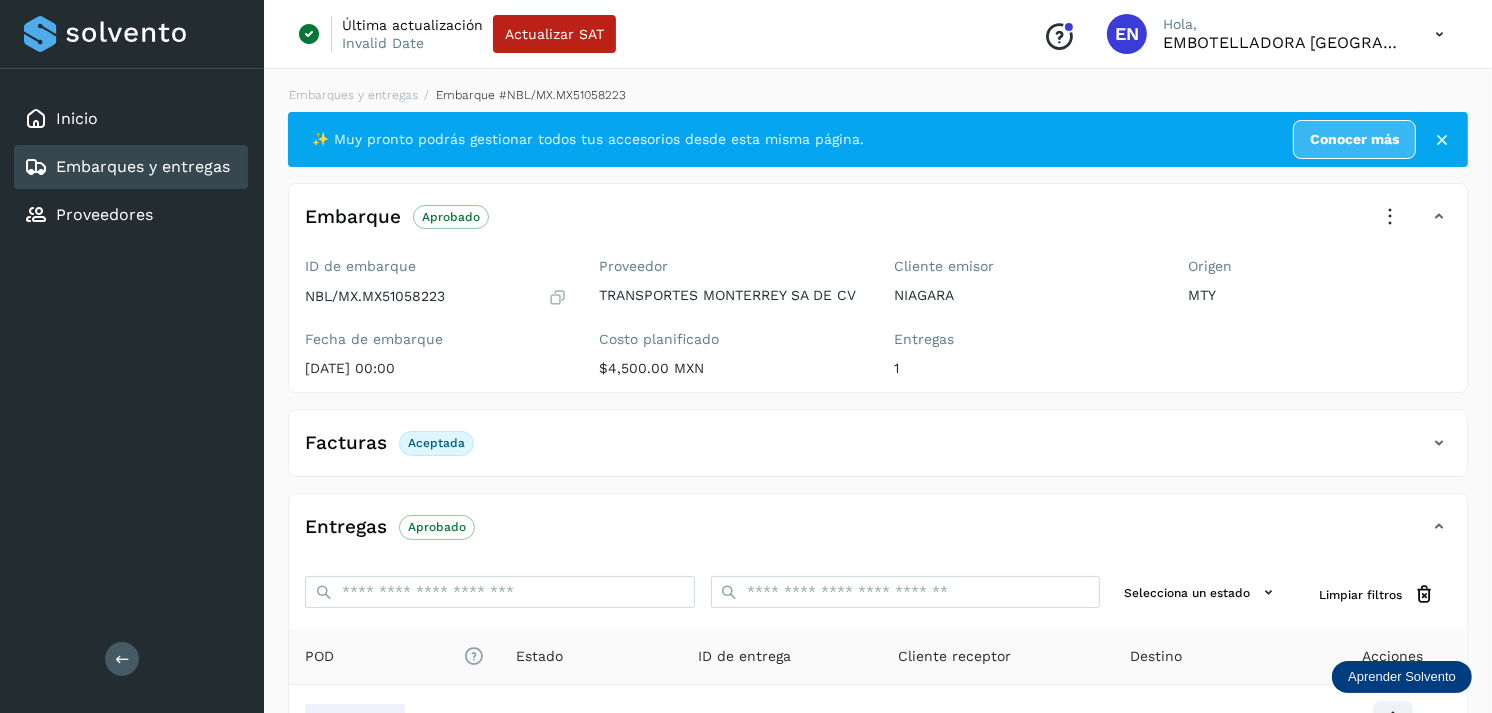 drag, startPoint x: 104, startPoint y: 132, endPoint x: 110, endPoint y: 170, distance: 38.470768 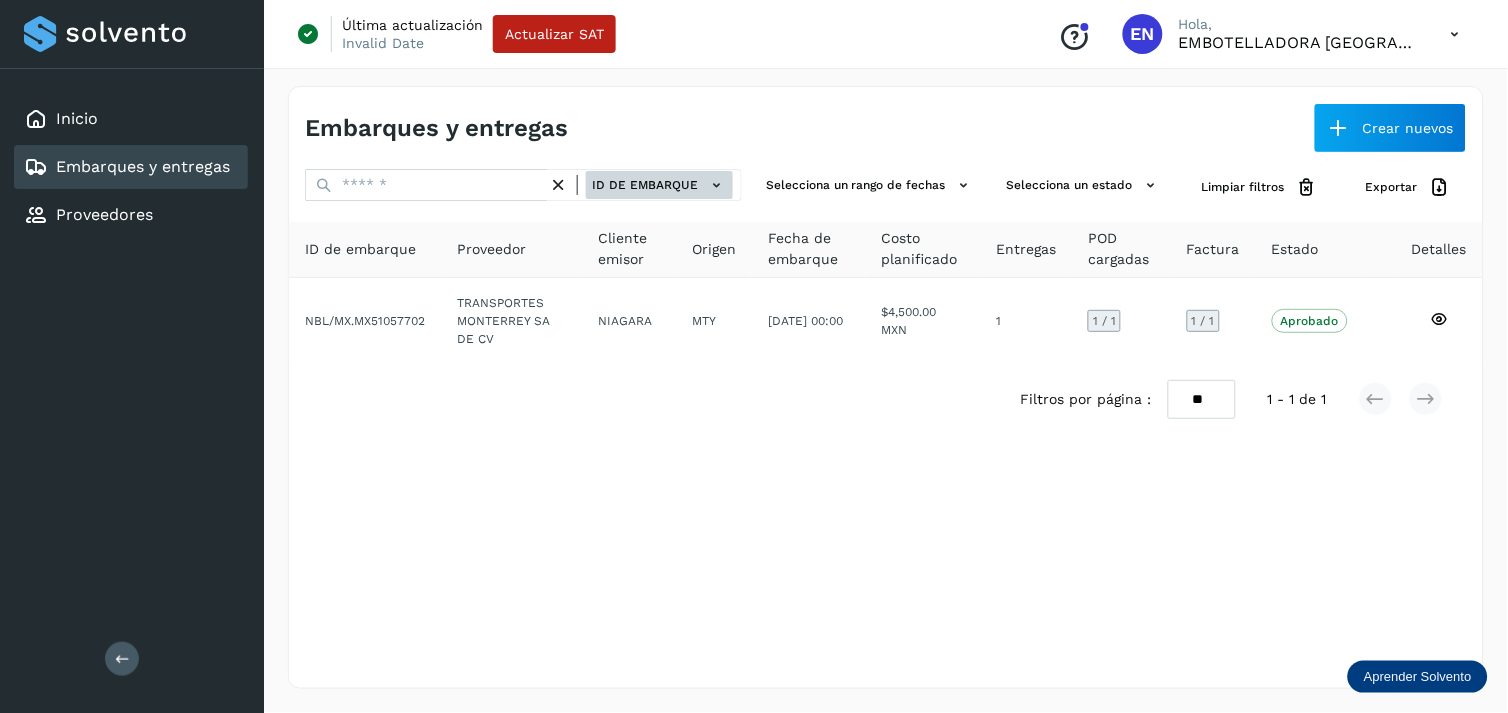 click on "ID de embarque" 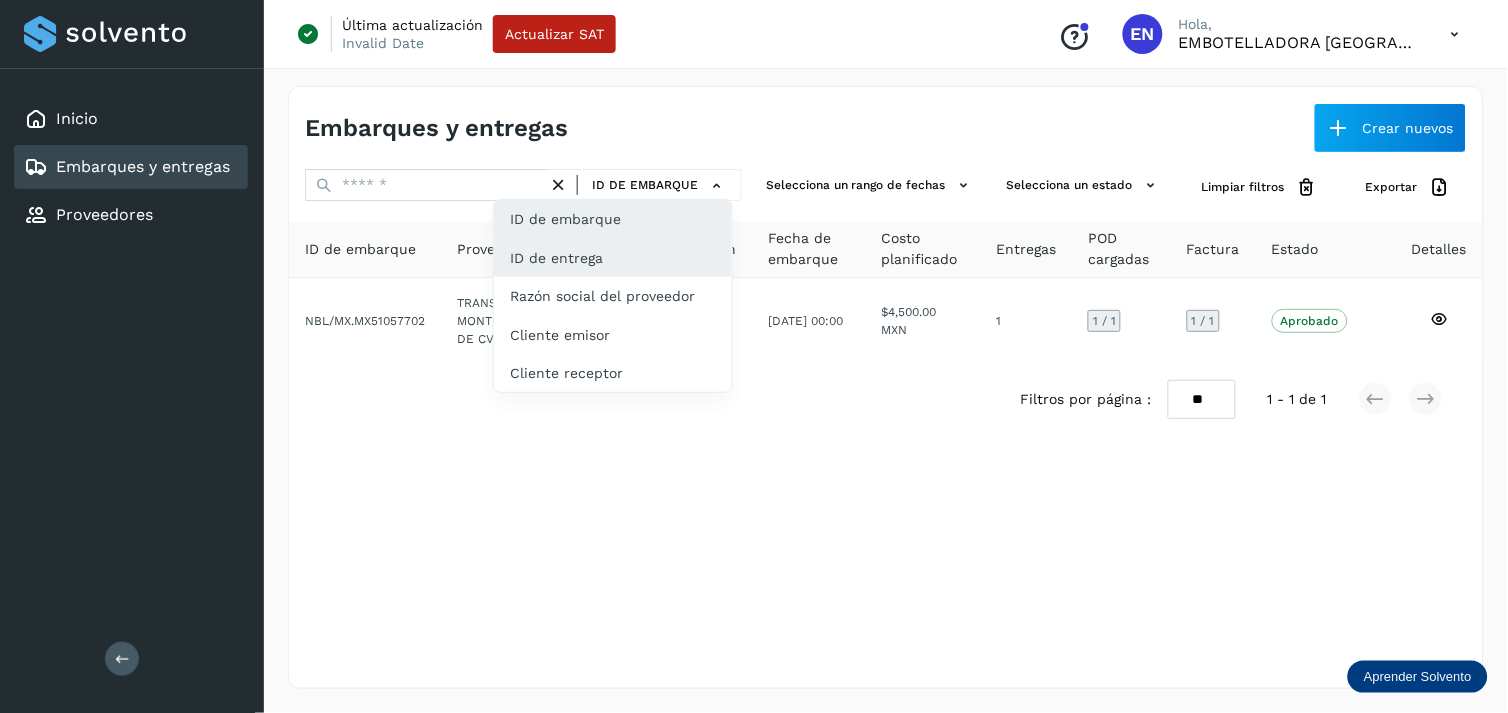 click on "ID de entrega" 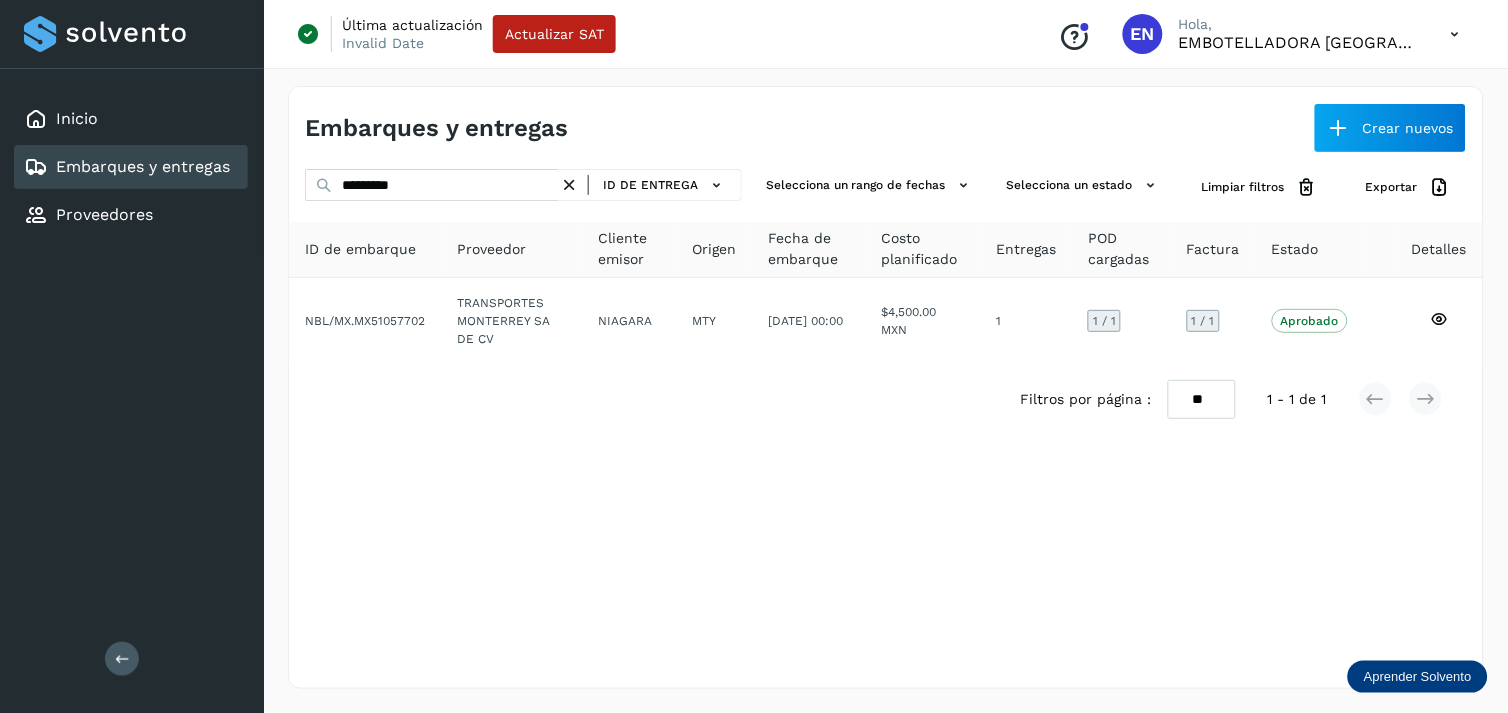 click at bounding box center [569, 185] 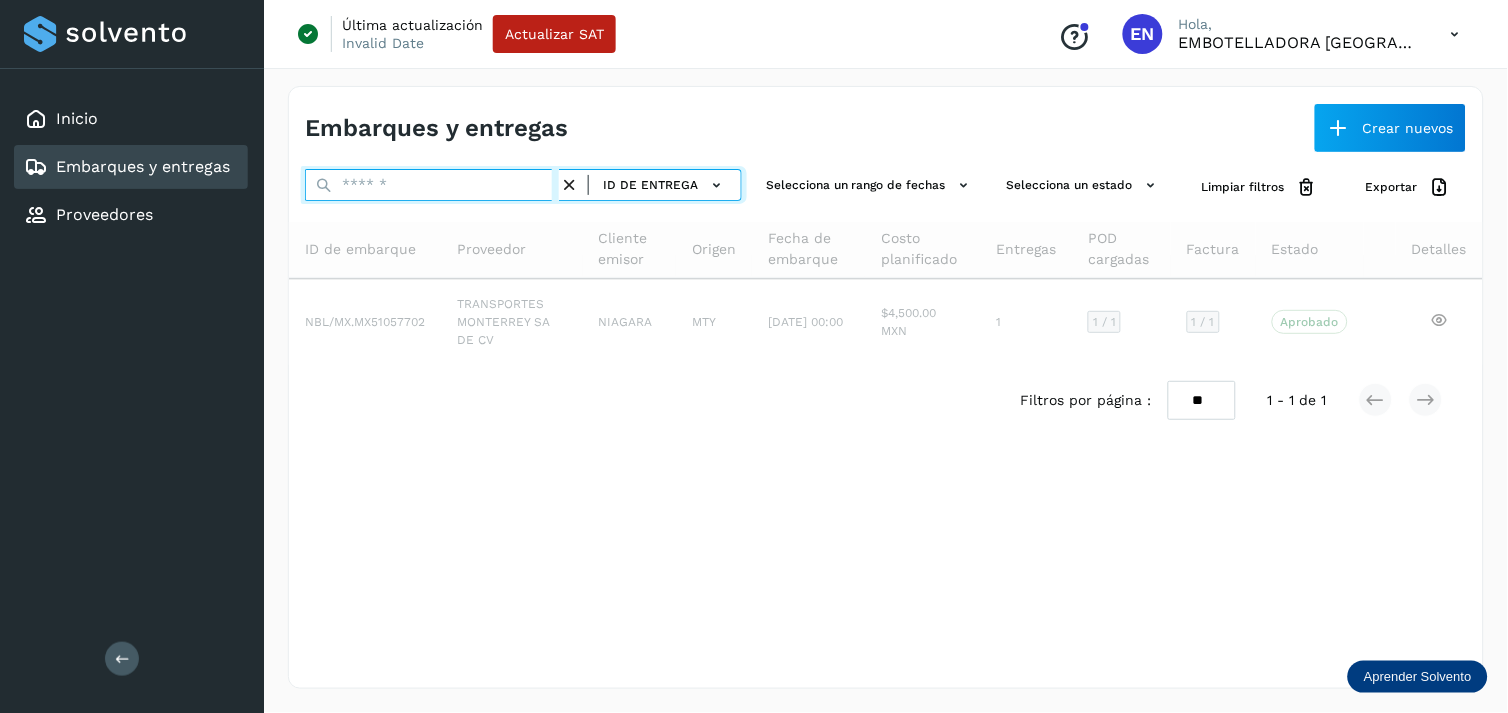click at bounding box center (432, 185) 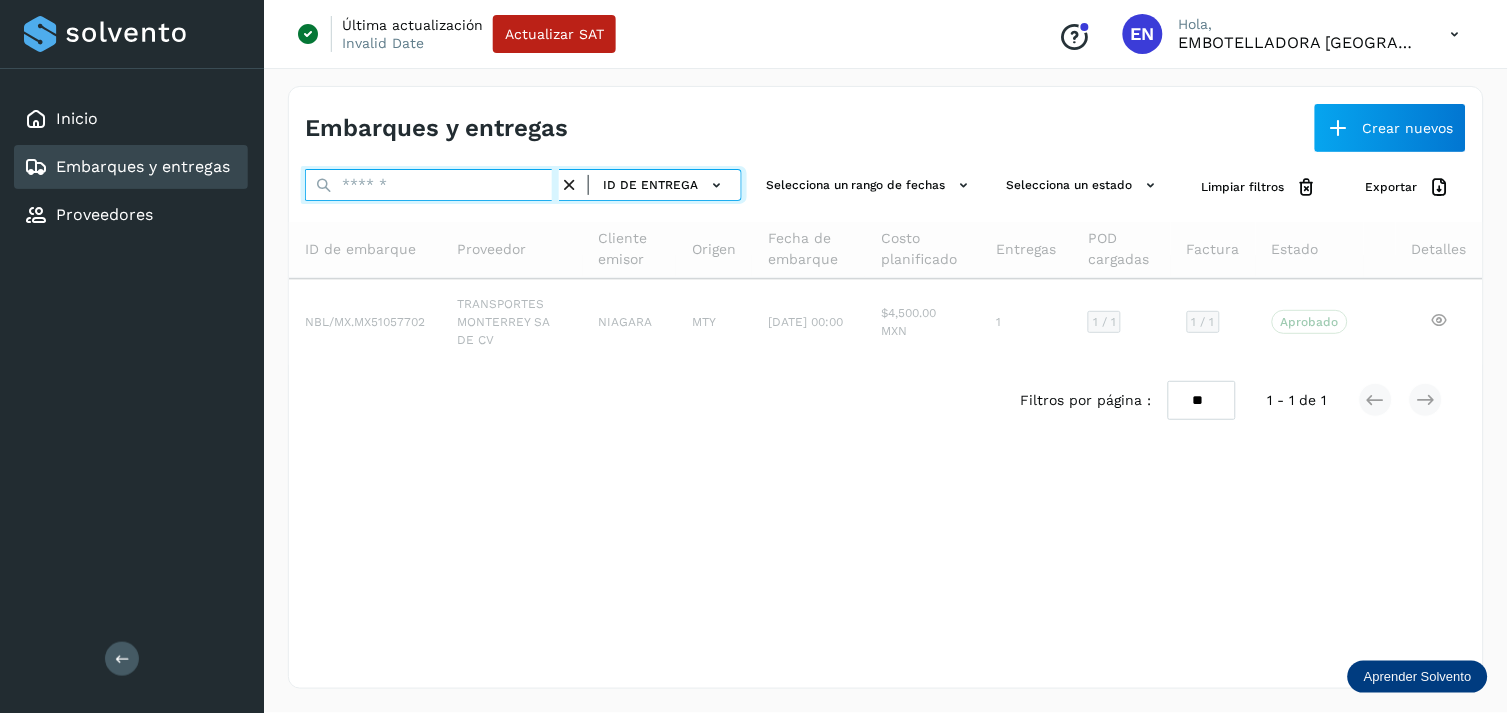 paste on "*********" 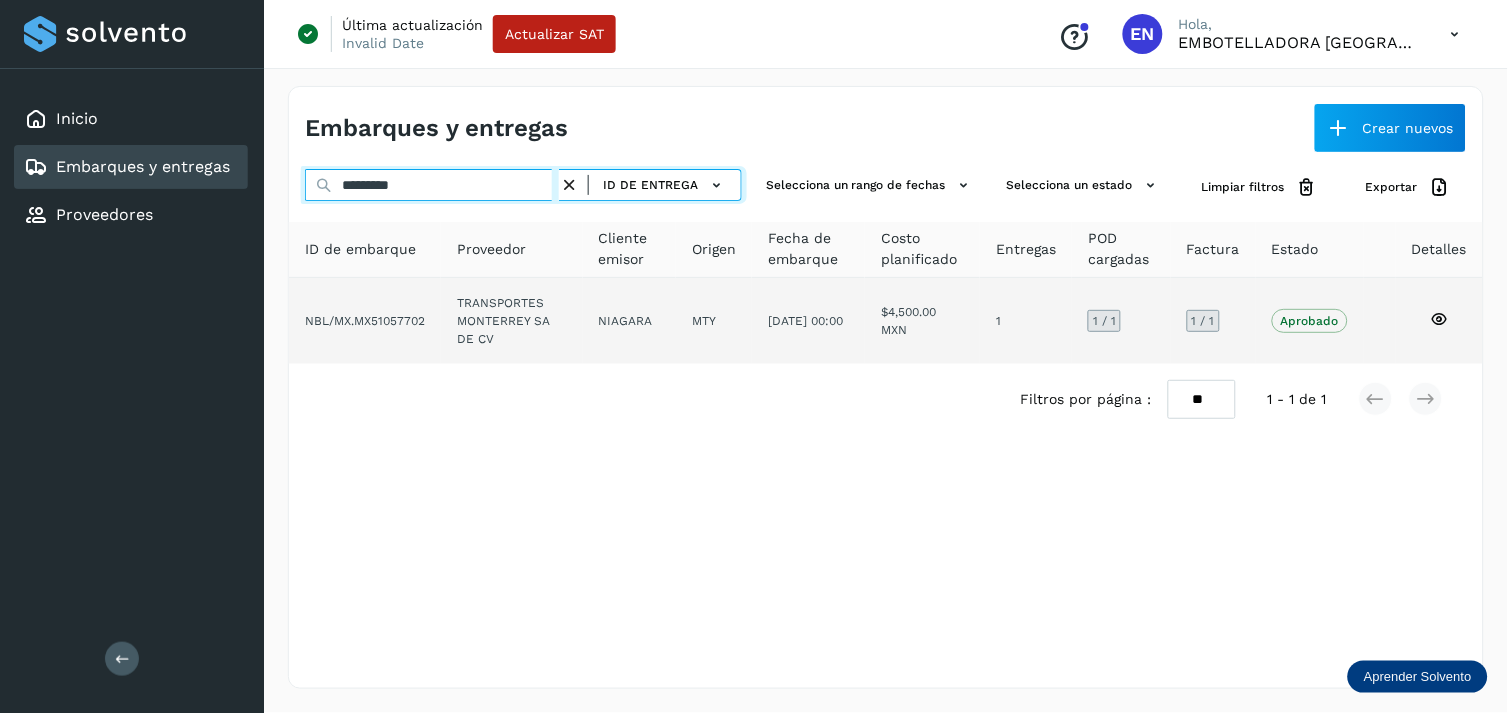 type on "*********" 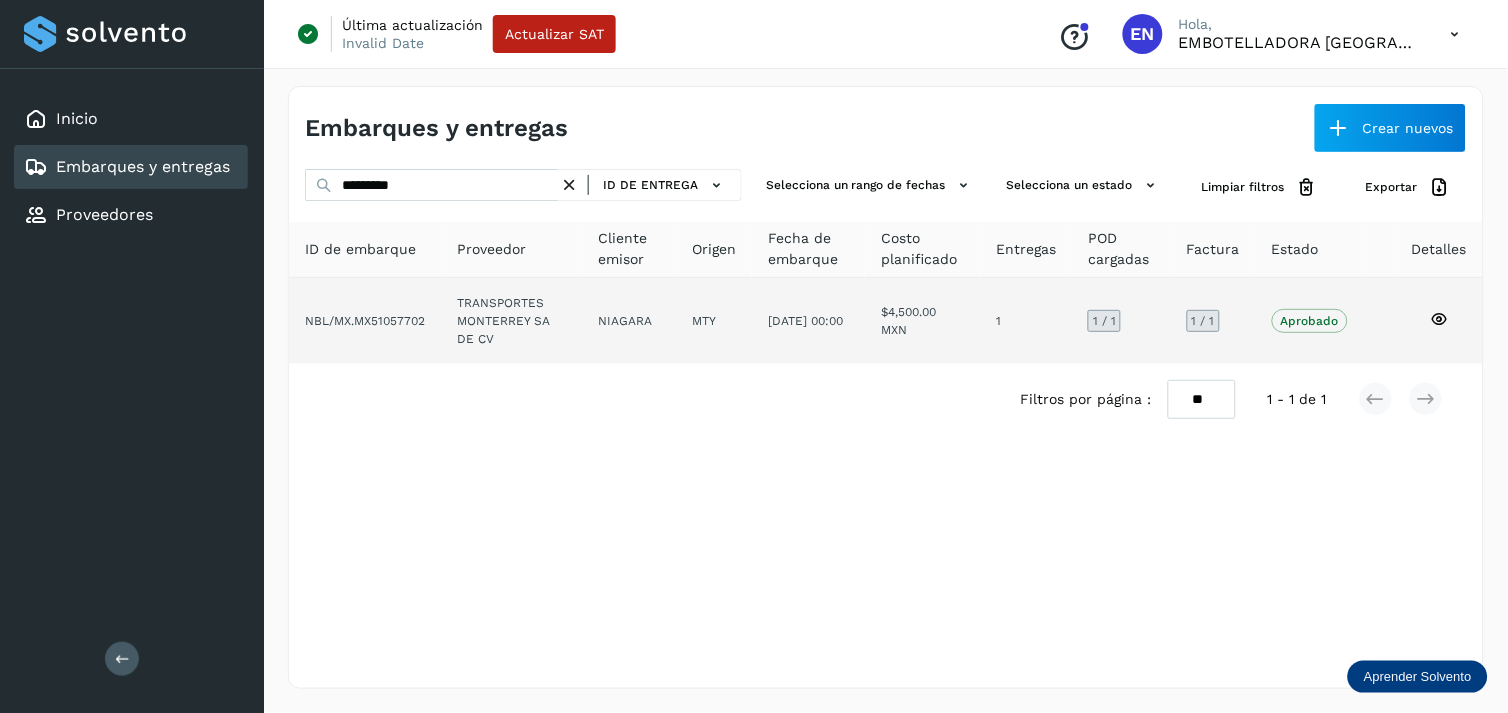 click on "TRANSPORTES MONTERREY SA DE CV" 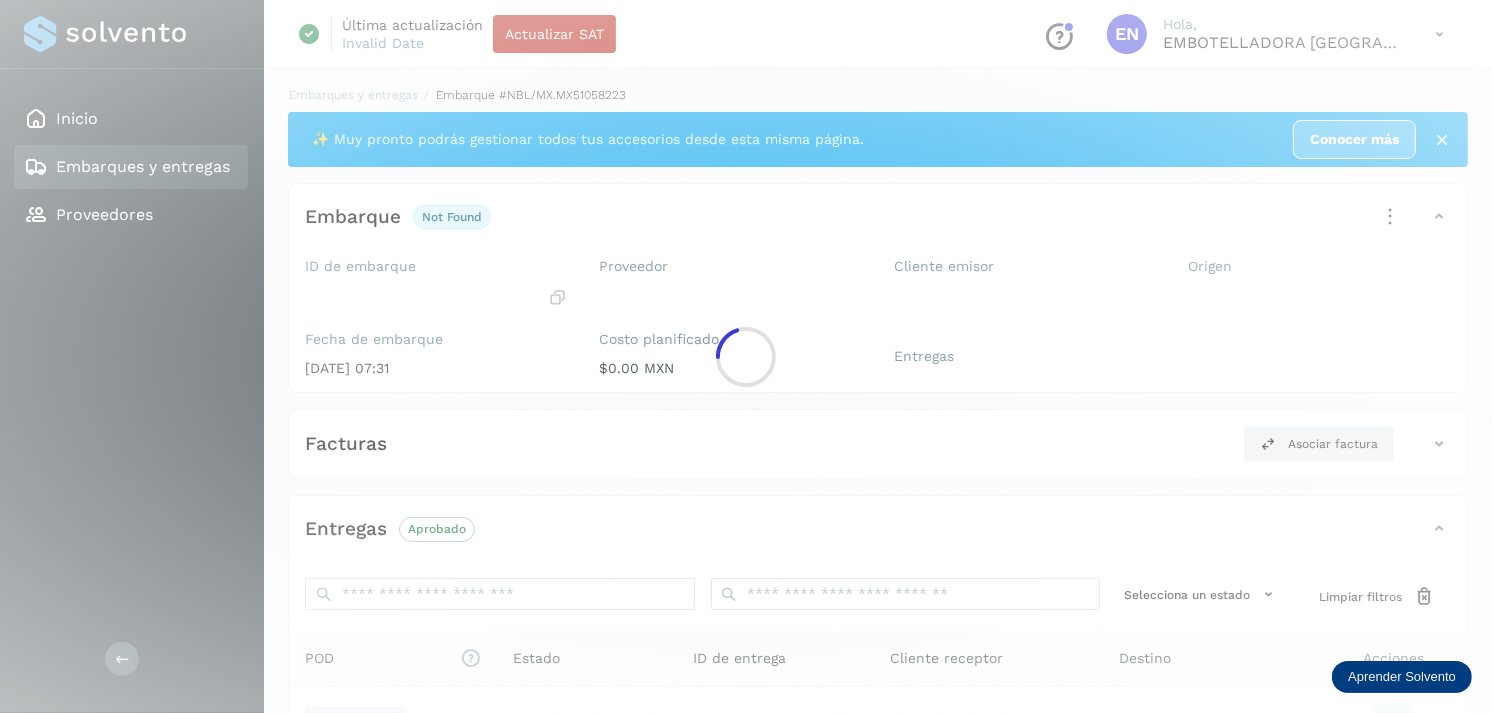 click 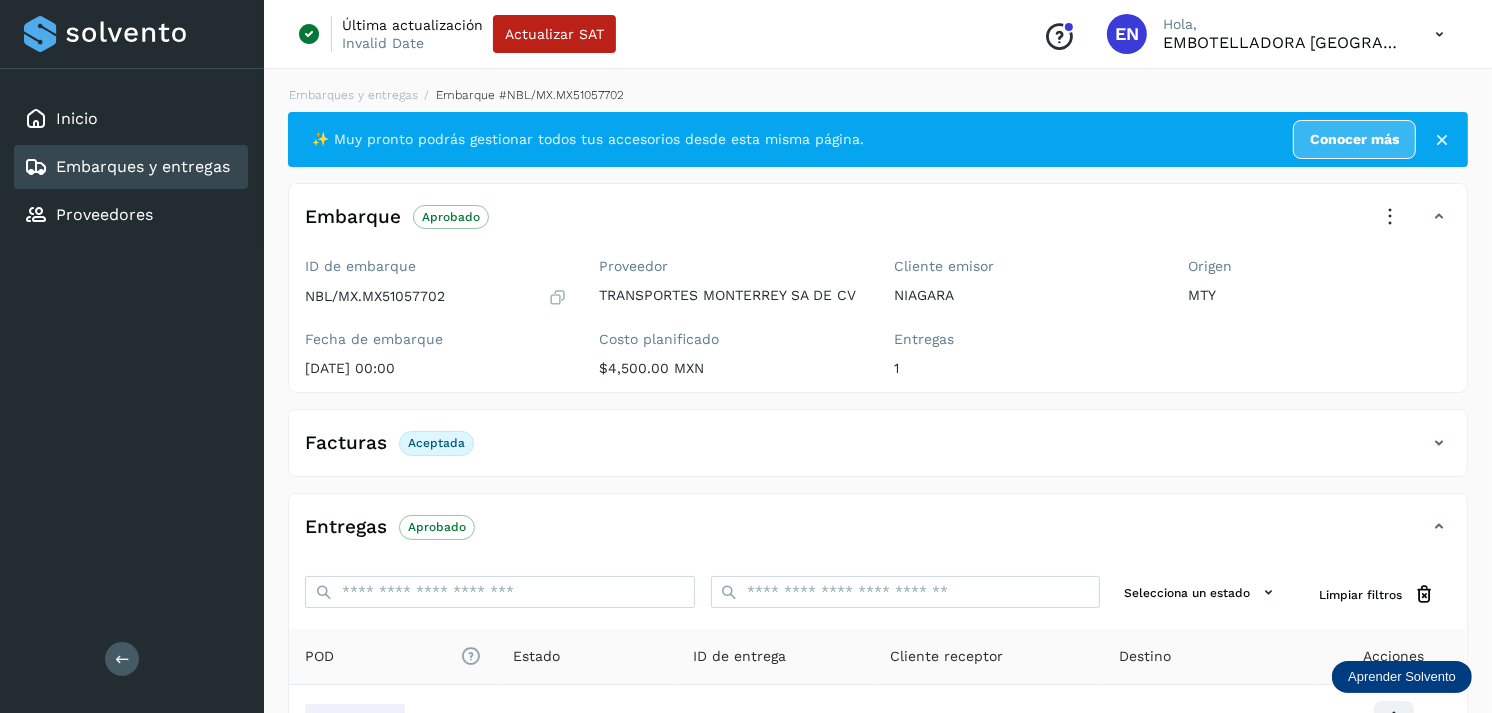 scroll, scrollTop: 241, scrollLeft: 0, axis: vertical 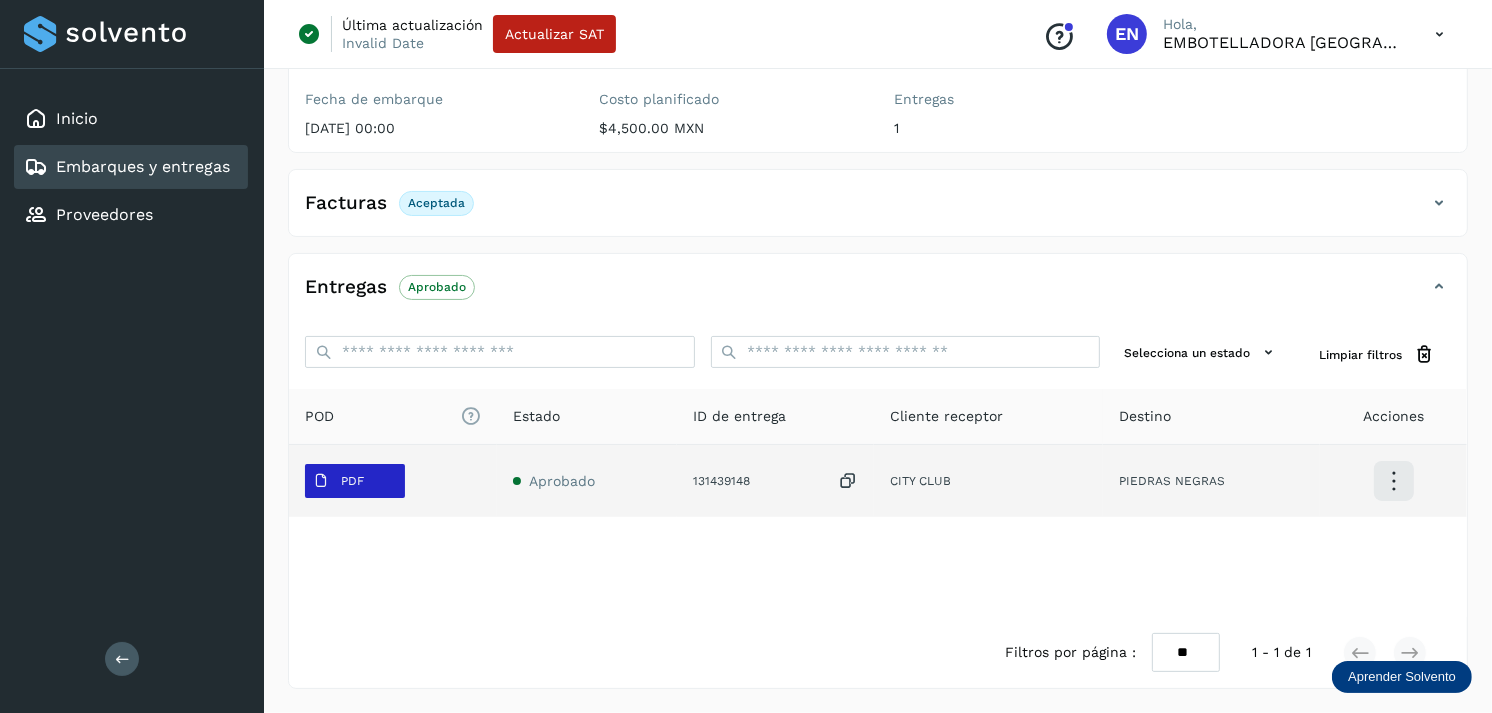 click on "PDF" at bounding box center [352, 481] 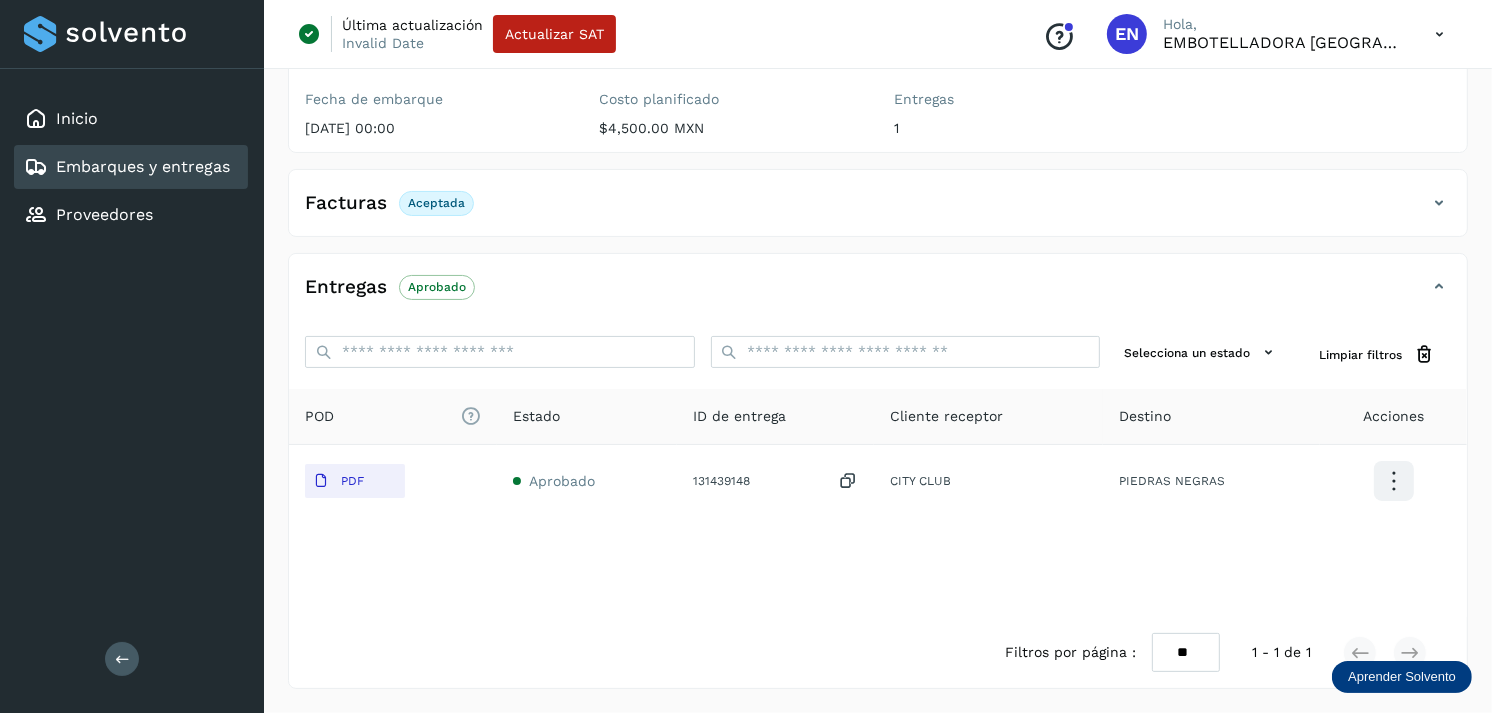 type 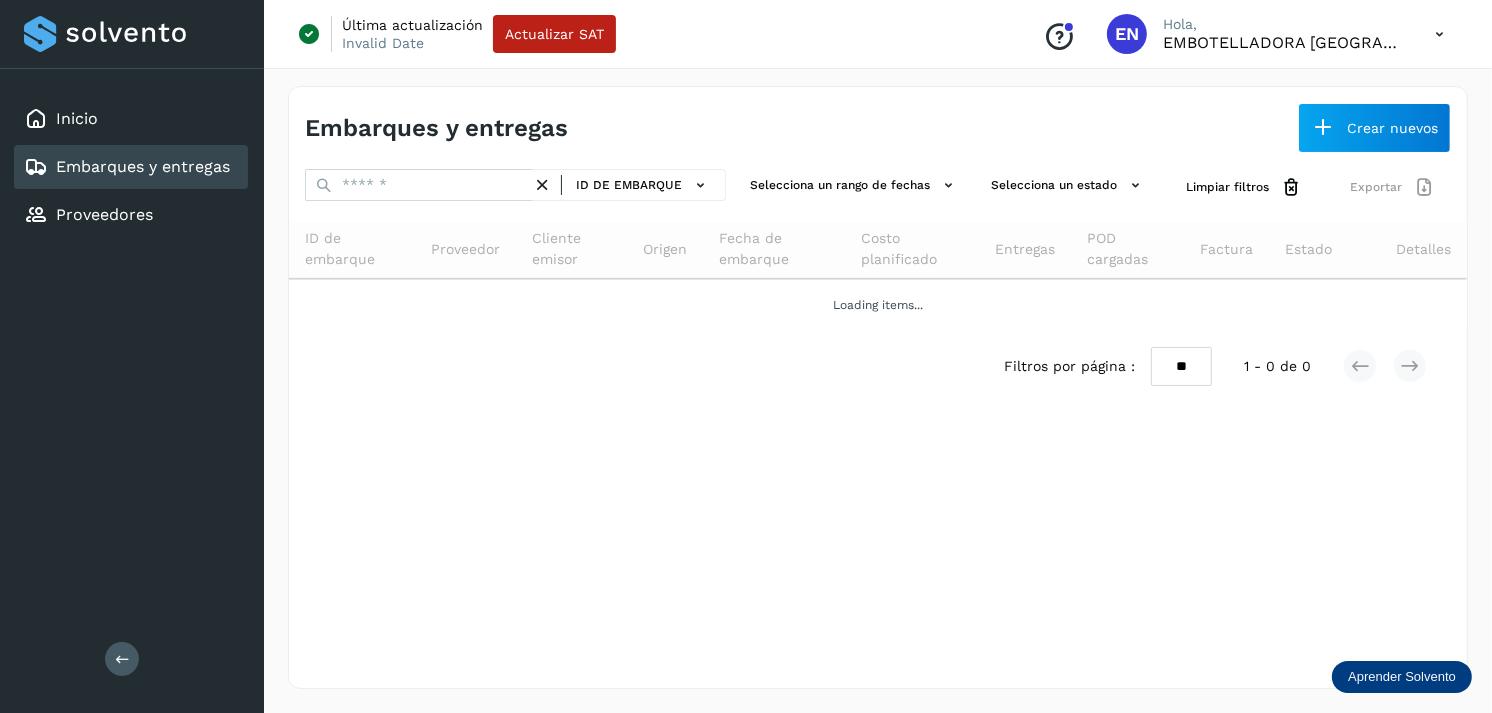 scroll, scrollTop: 0, scrollLeft: 0, axis: both 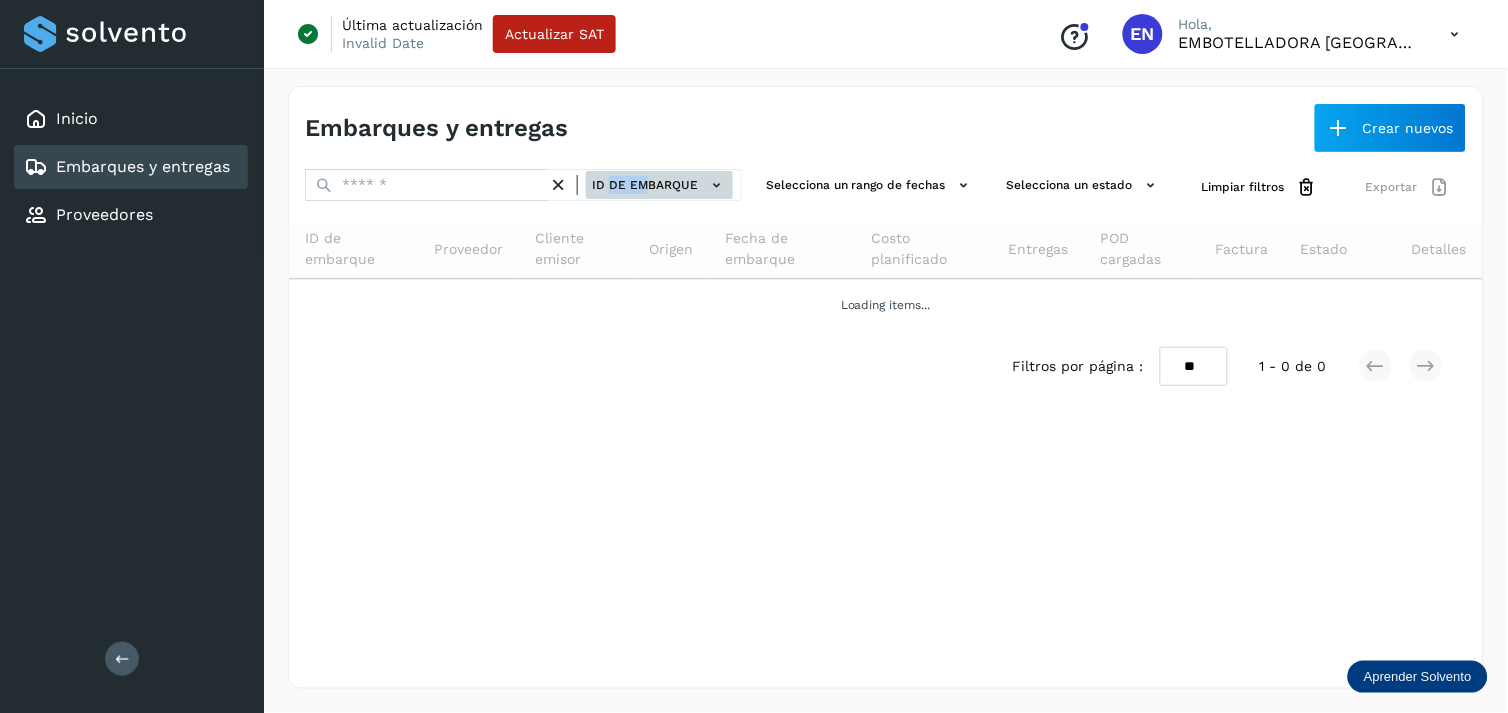 drag, startPoint x: 614, startPoint y: 164, endPoint x: 656, endPoint y: 181, distance: 45.310043 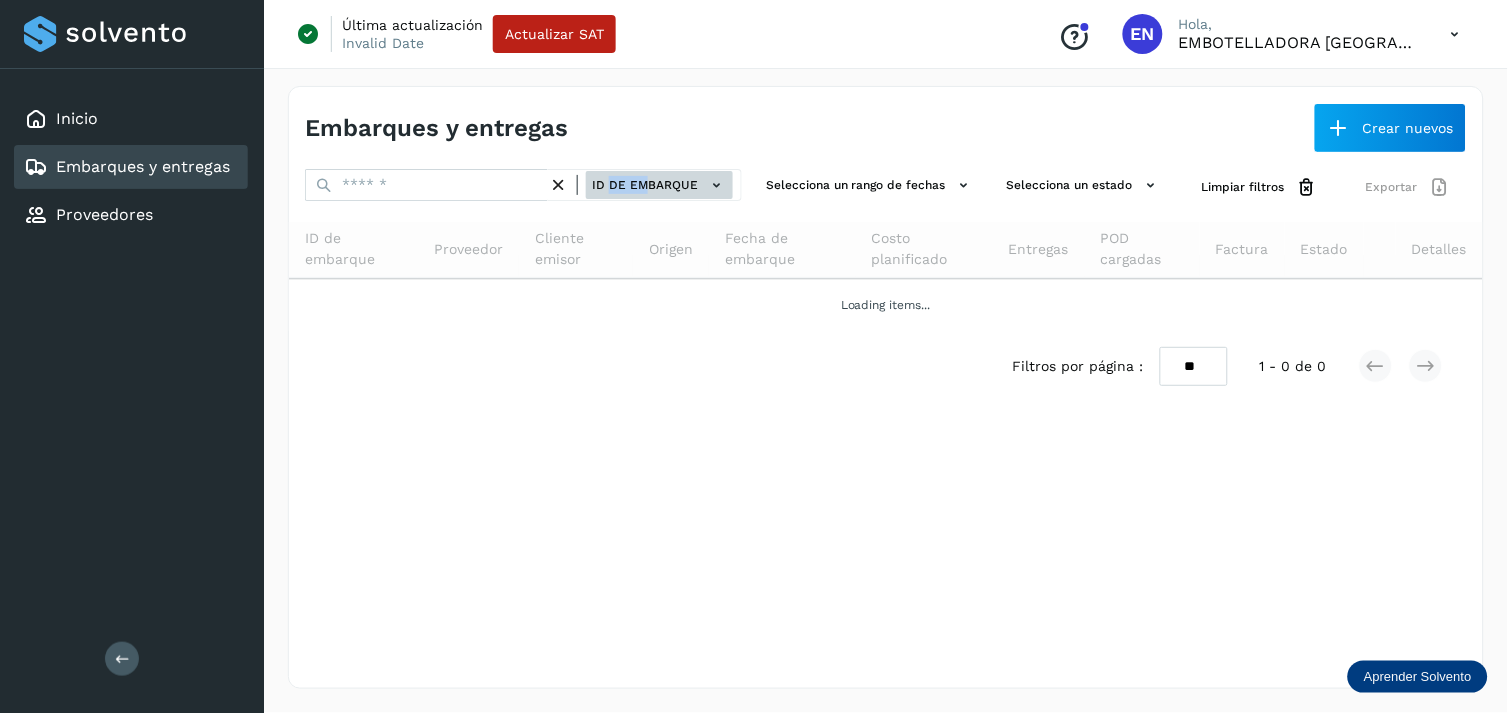 click on "Embarques y entregas Crear nuevos ID de embarque Selecciona un rango de fechas  Selecciona un estado Limpiar filtros Exportar ID de embarque Proveedor Cliente emisor Origen Fecha de embarque Costo planificado Entregas POD cargadas Factura Estado Detalles Loading items... Filtros por página : ** ** ** 1 - 0 de 0" at bounding box center [886, 387] 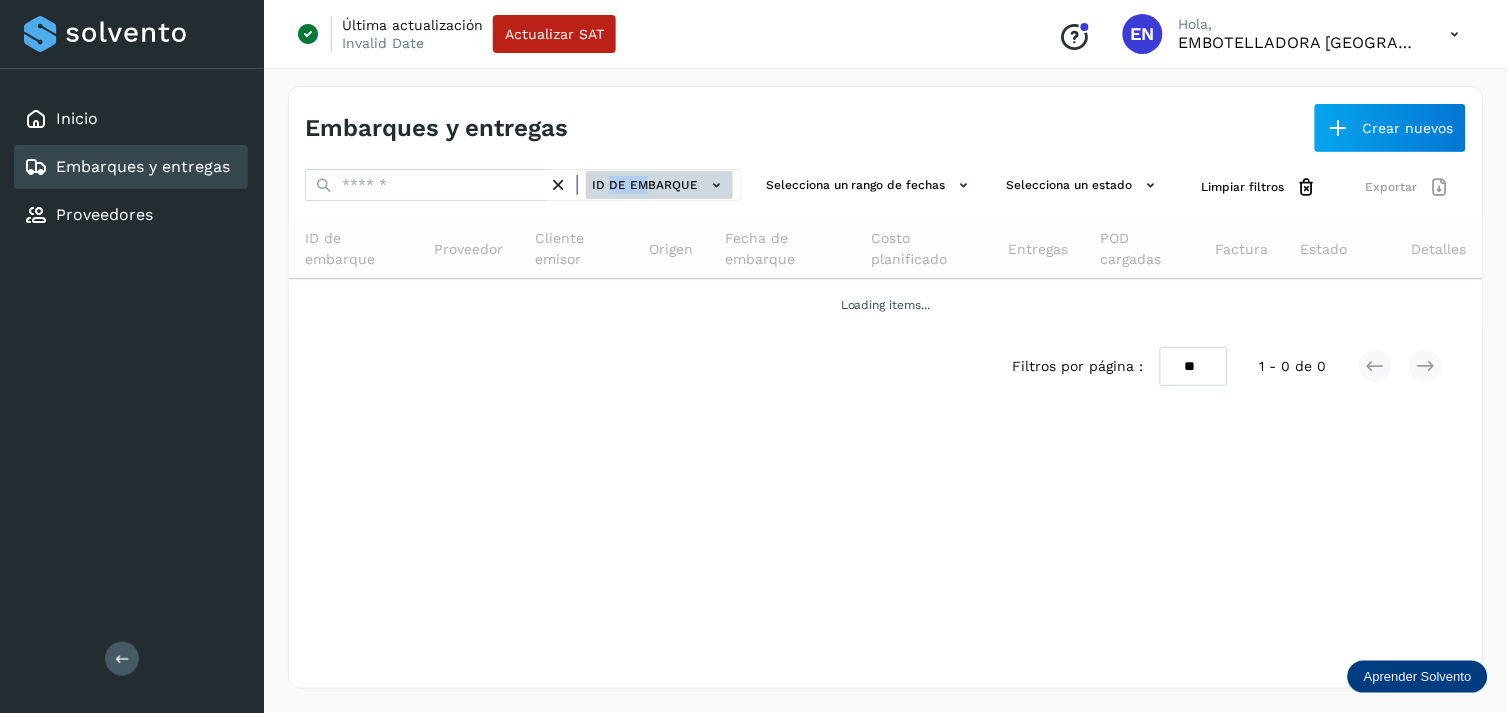 click on "ID de embarque" 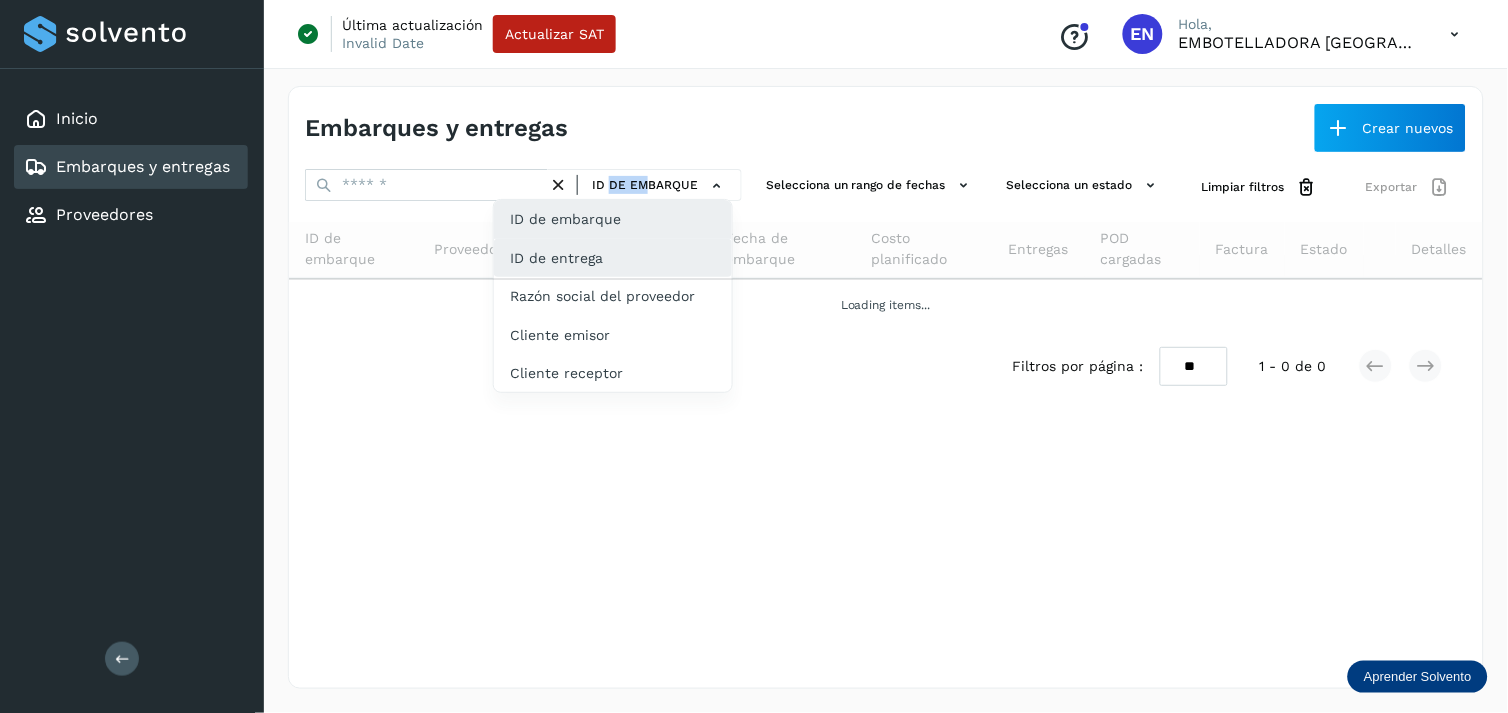 click on "ID de entrega" 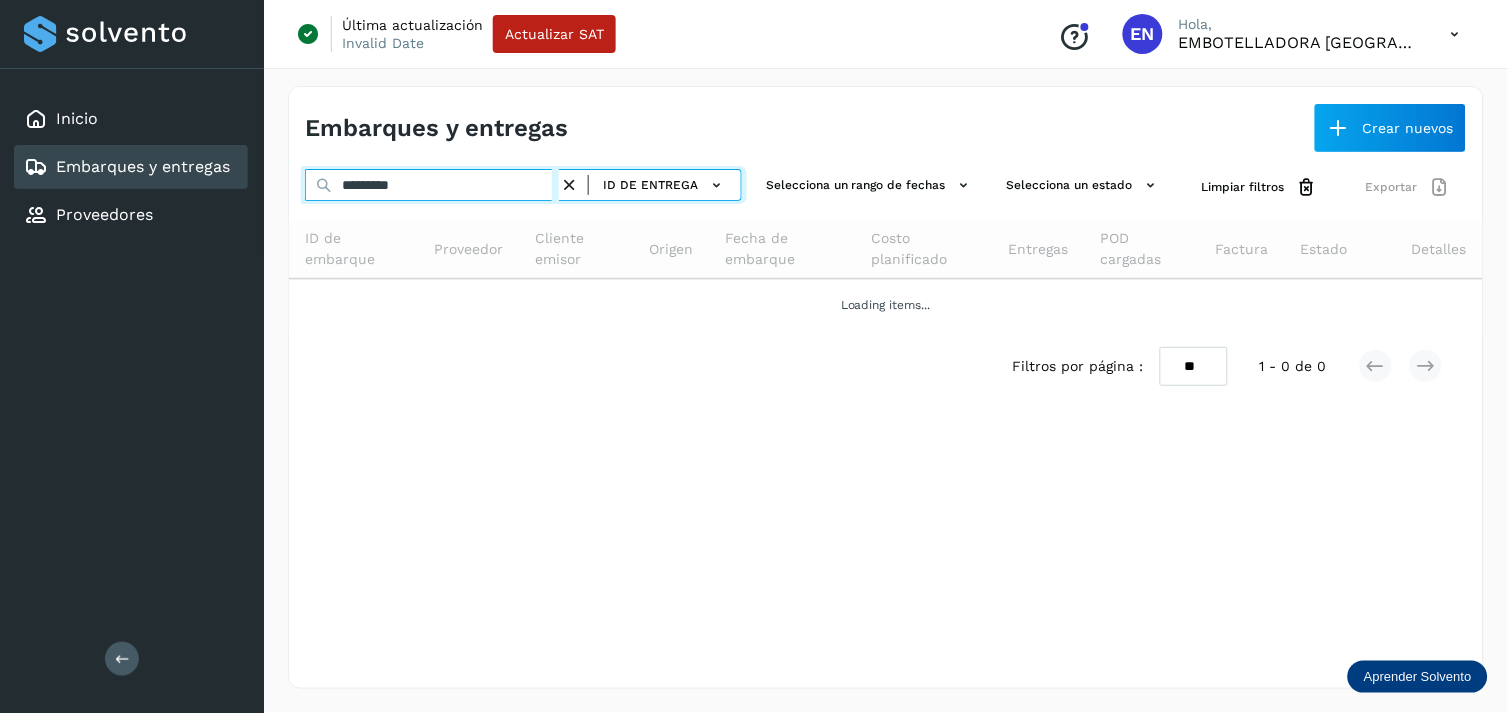 click on "*********" at bounding box center (432, 185) 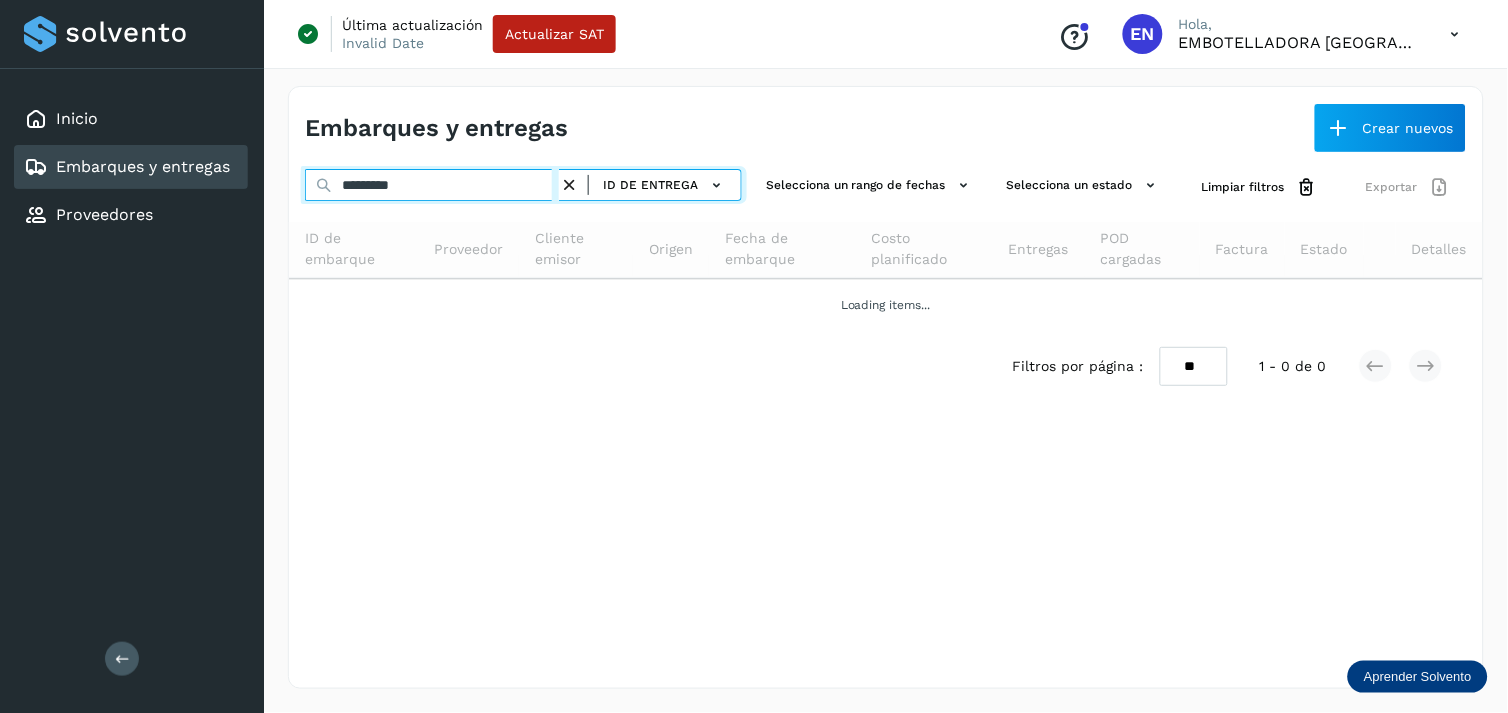 paste 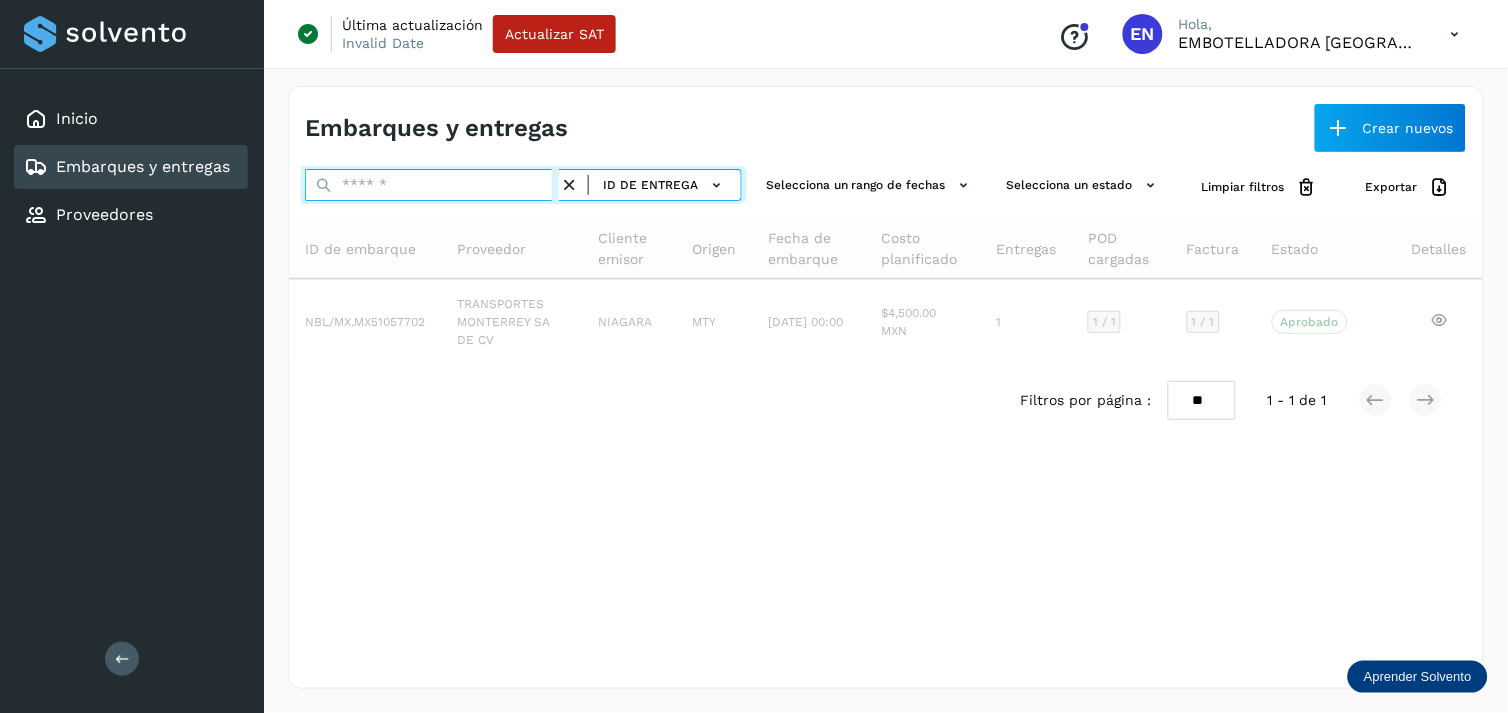 paste on "*********" 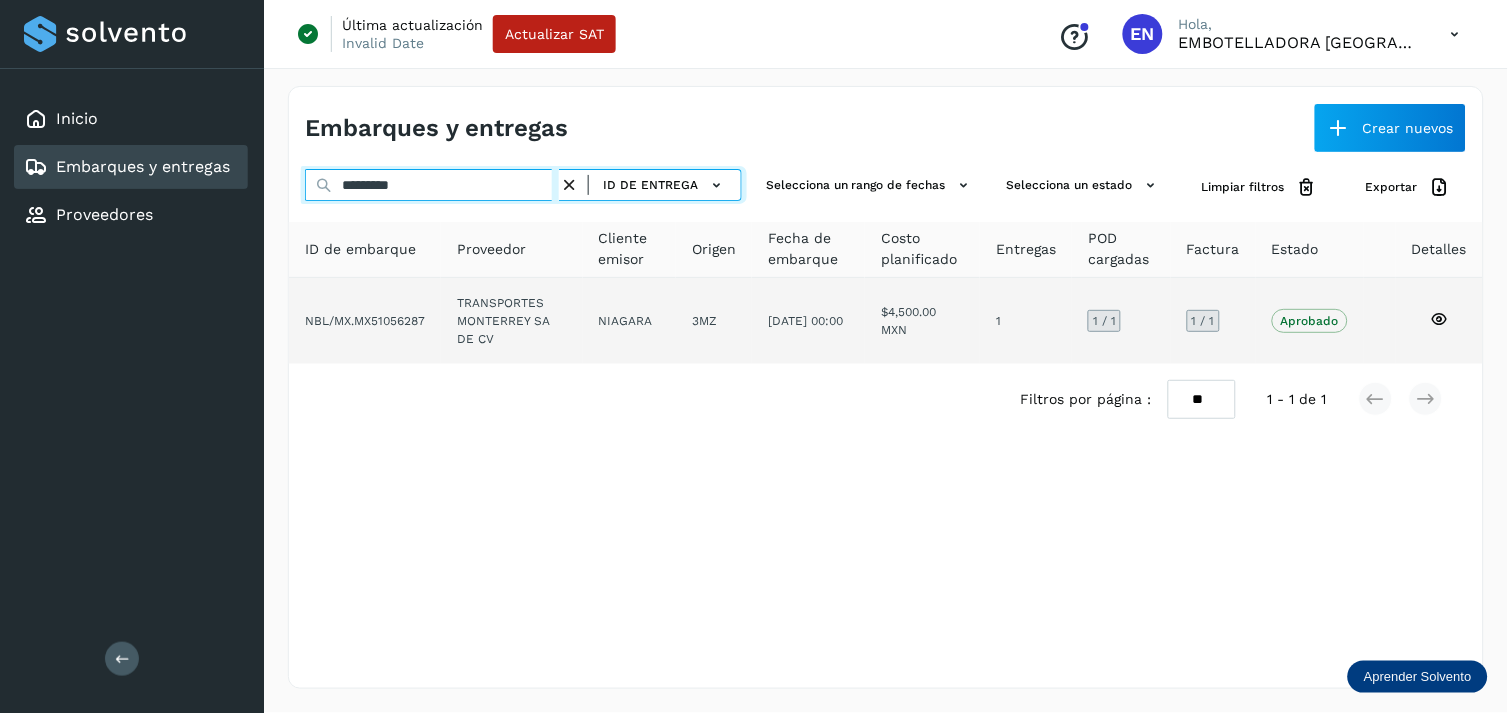 type on "*********" 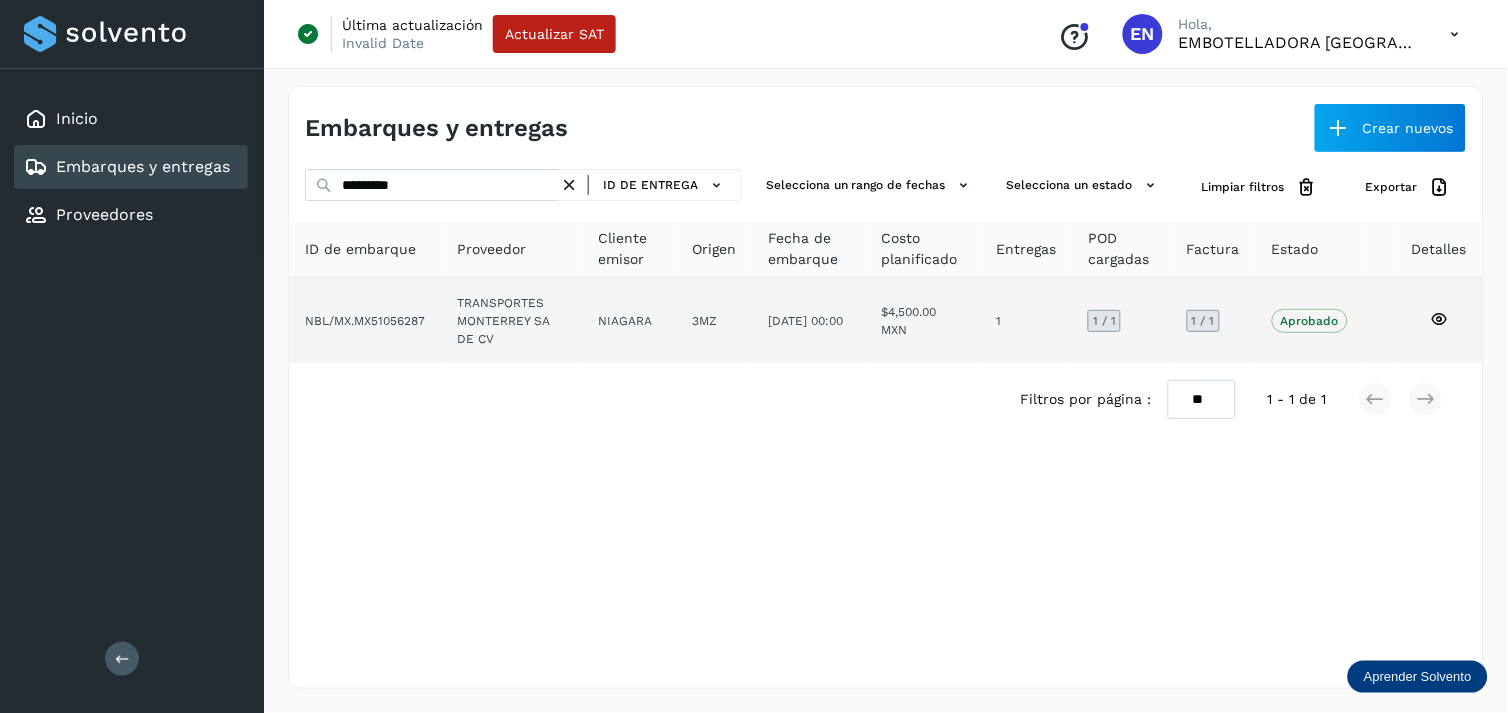 click on "TRANSPORTES MONTERREY SA DE CV" 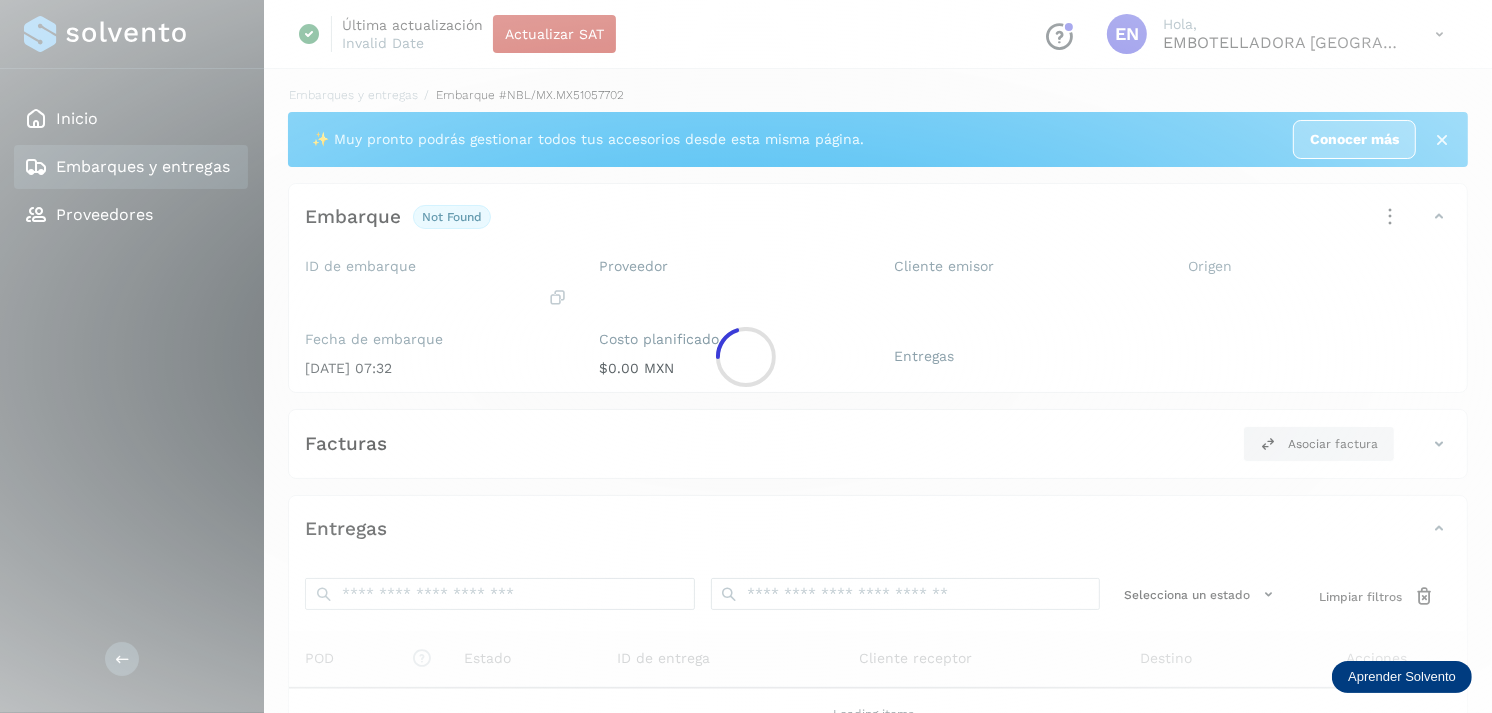 click 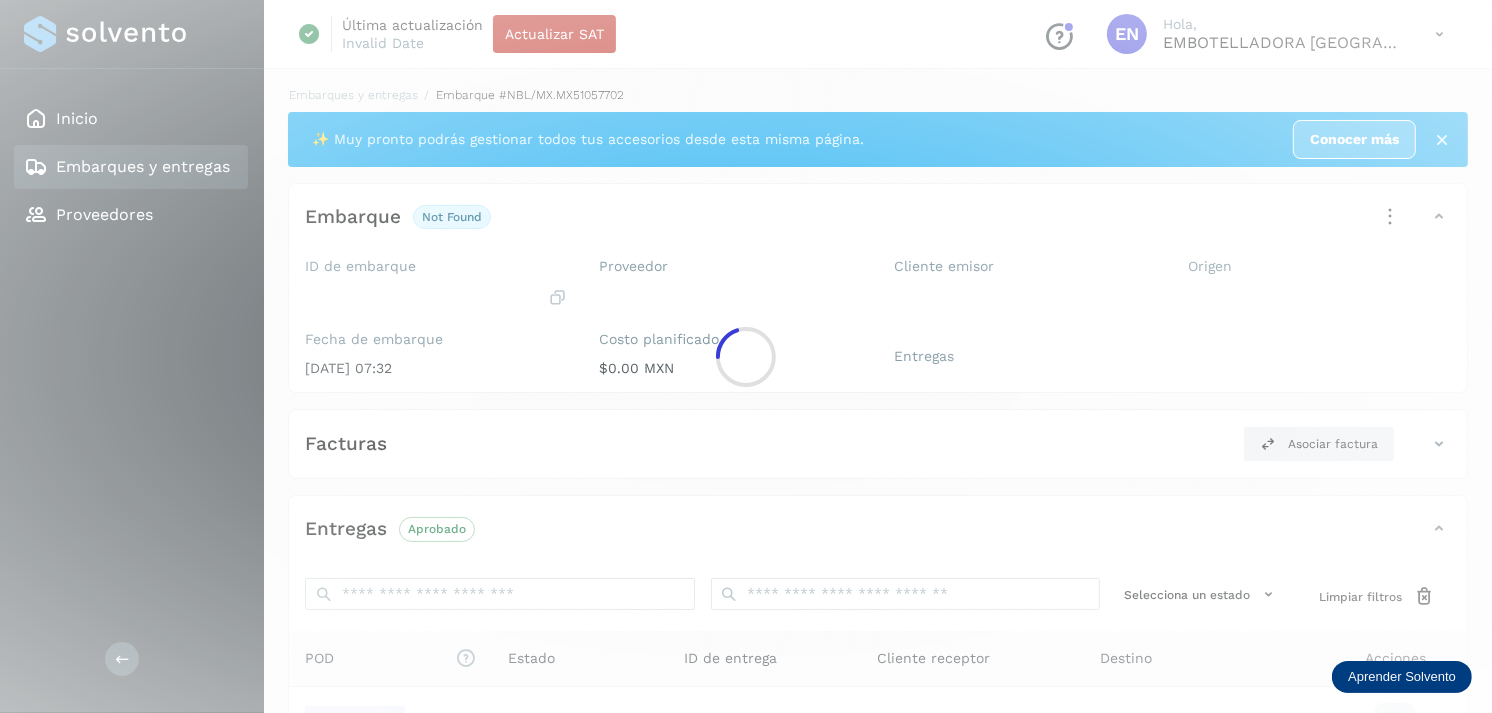 scroll, scrollTop: 241, scrollLeft: 0, axis: vertical 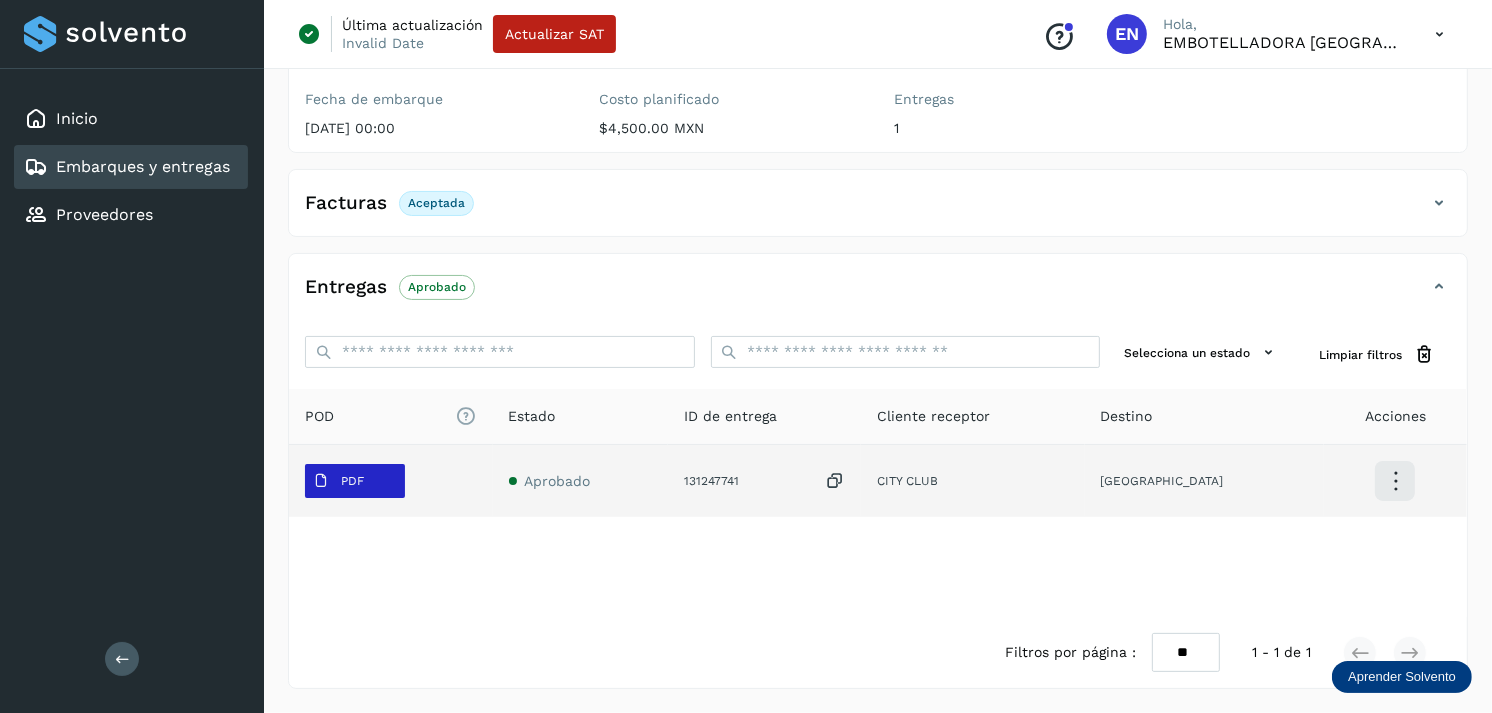 click on "PDF" at bounding box center [355, 481] 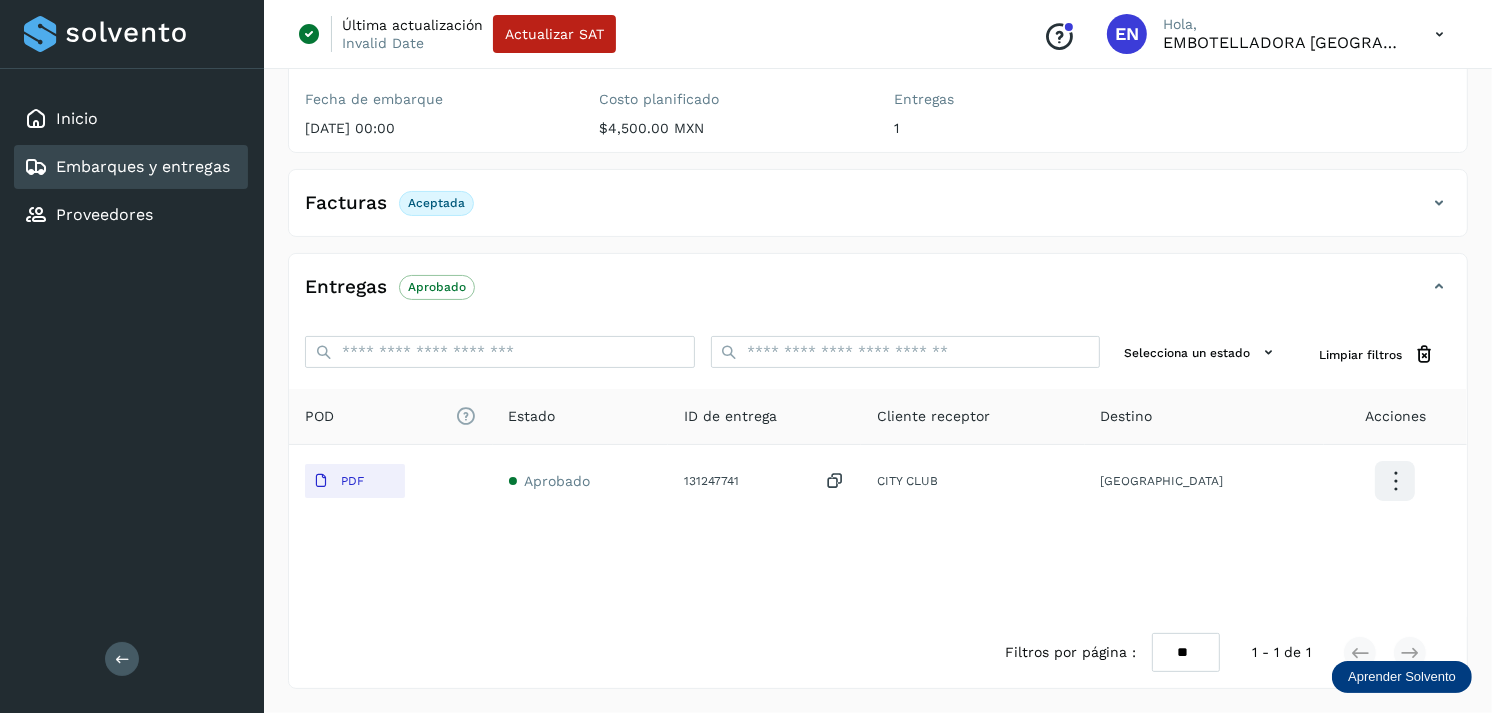 type 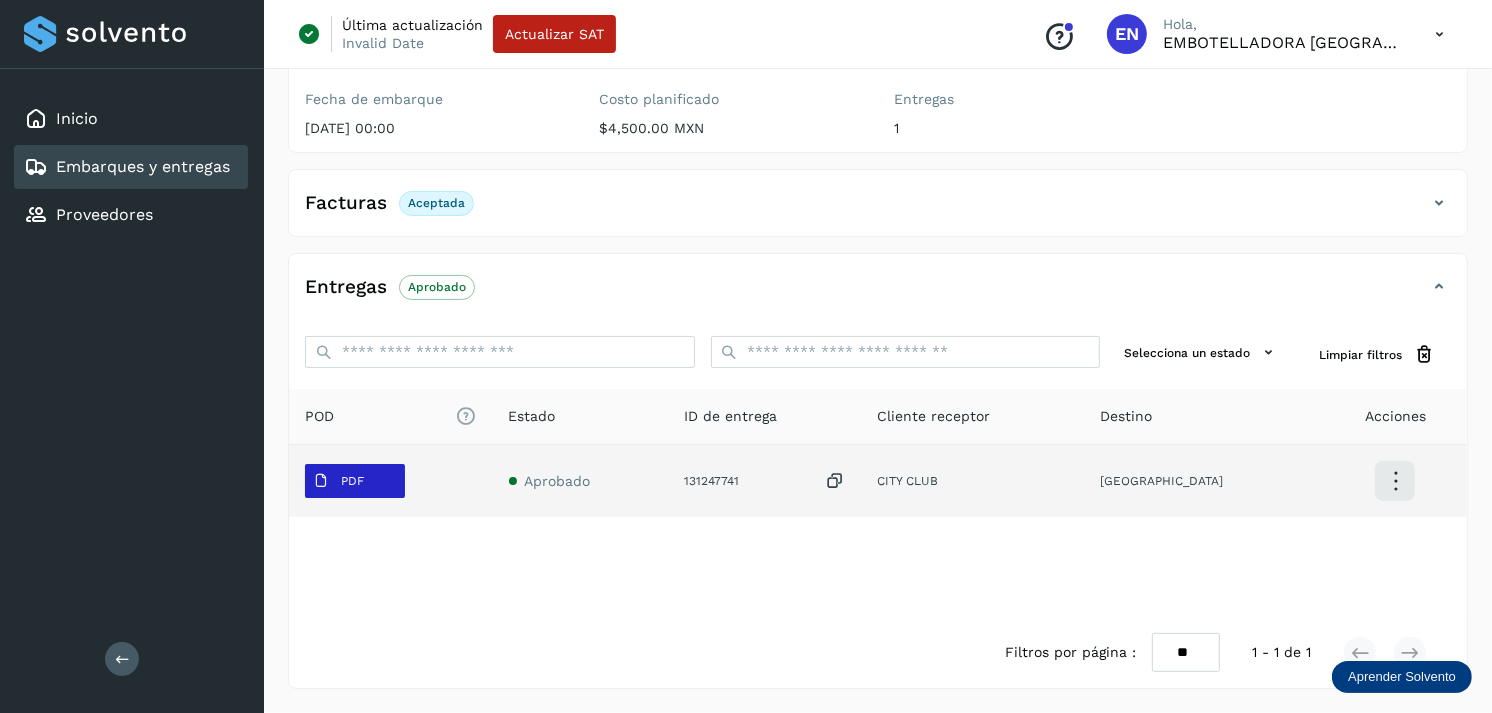 click on "PDF" at bounding box center (352, 481) 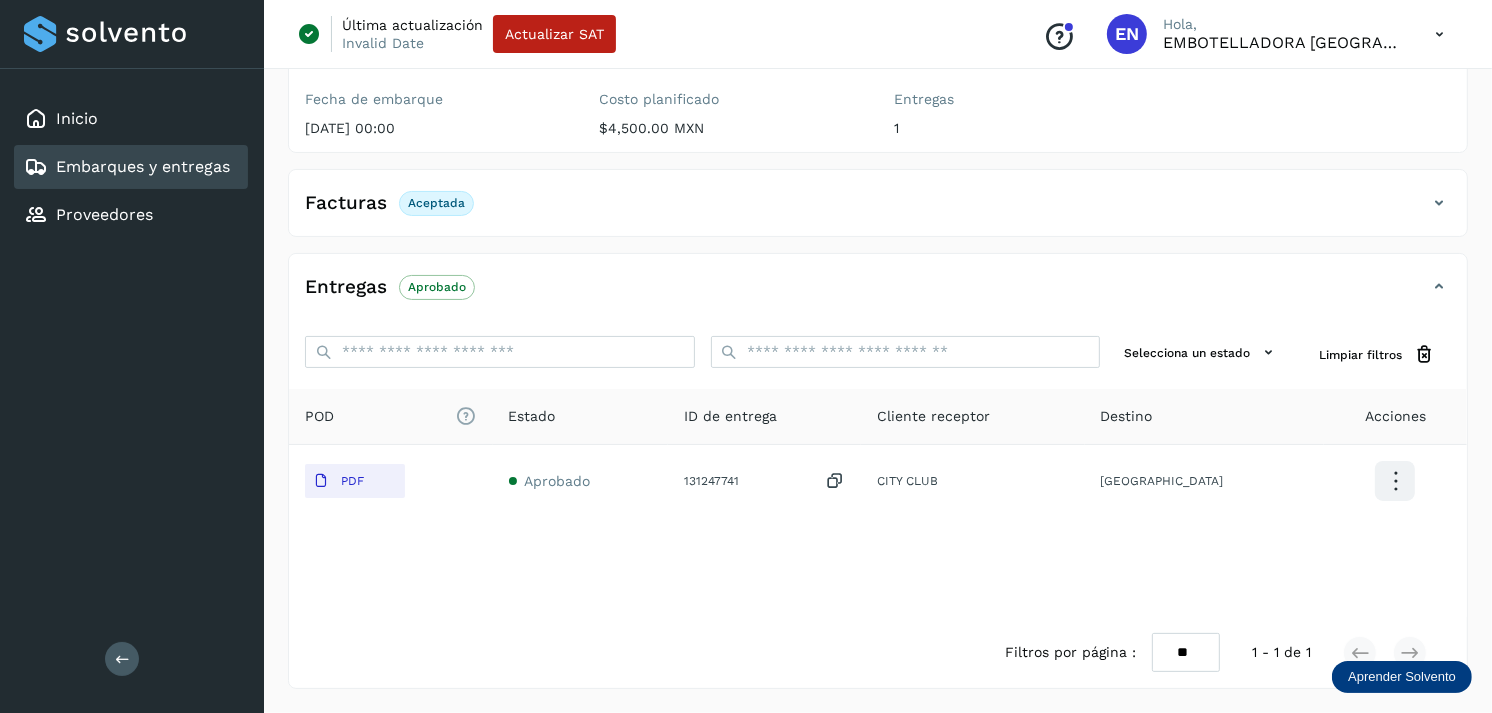 click on "Embarques y entregas" at bounding box center (143, 166) 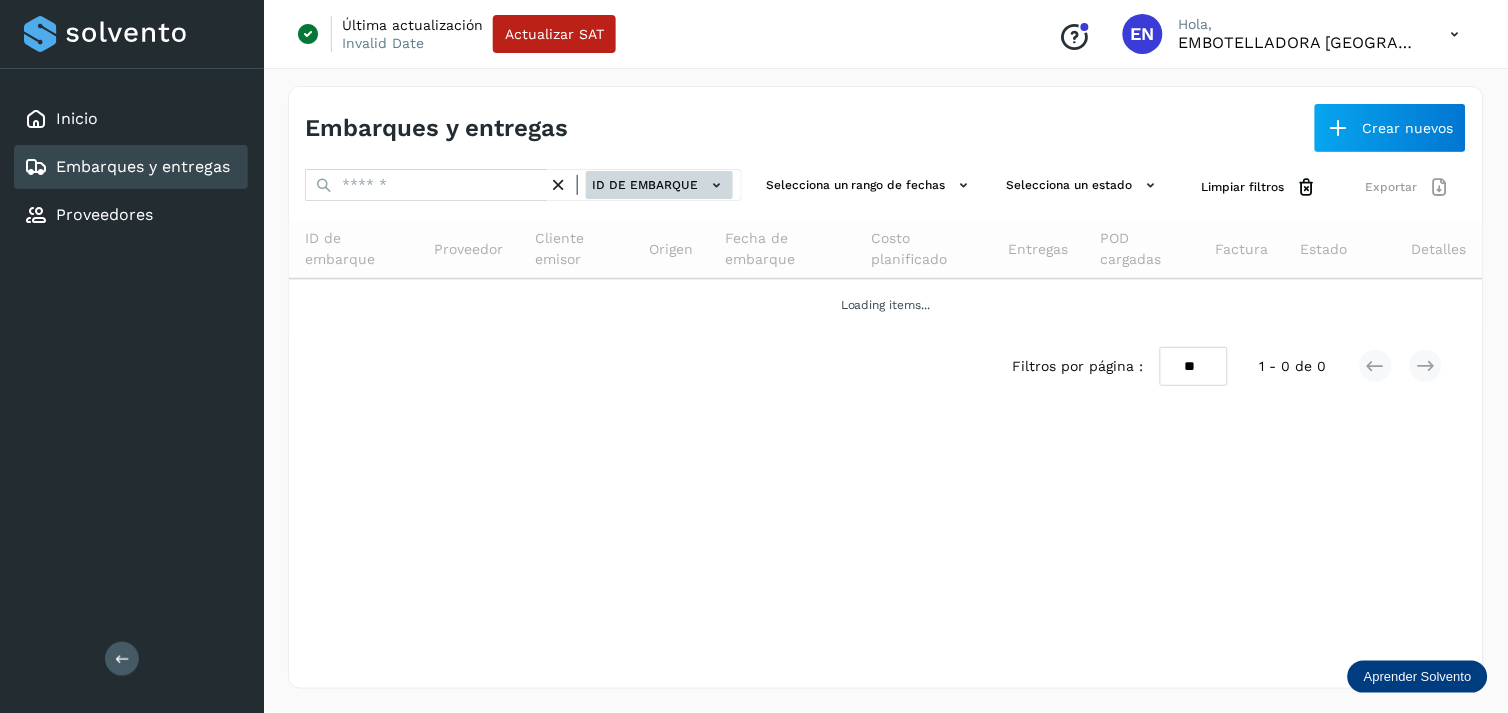 click on "ID de embarque" 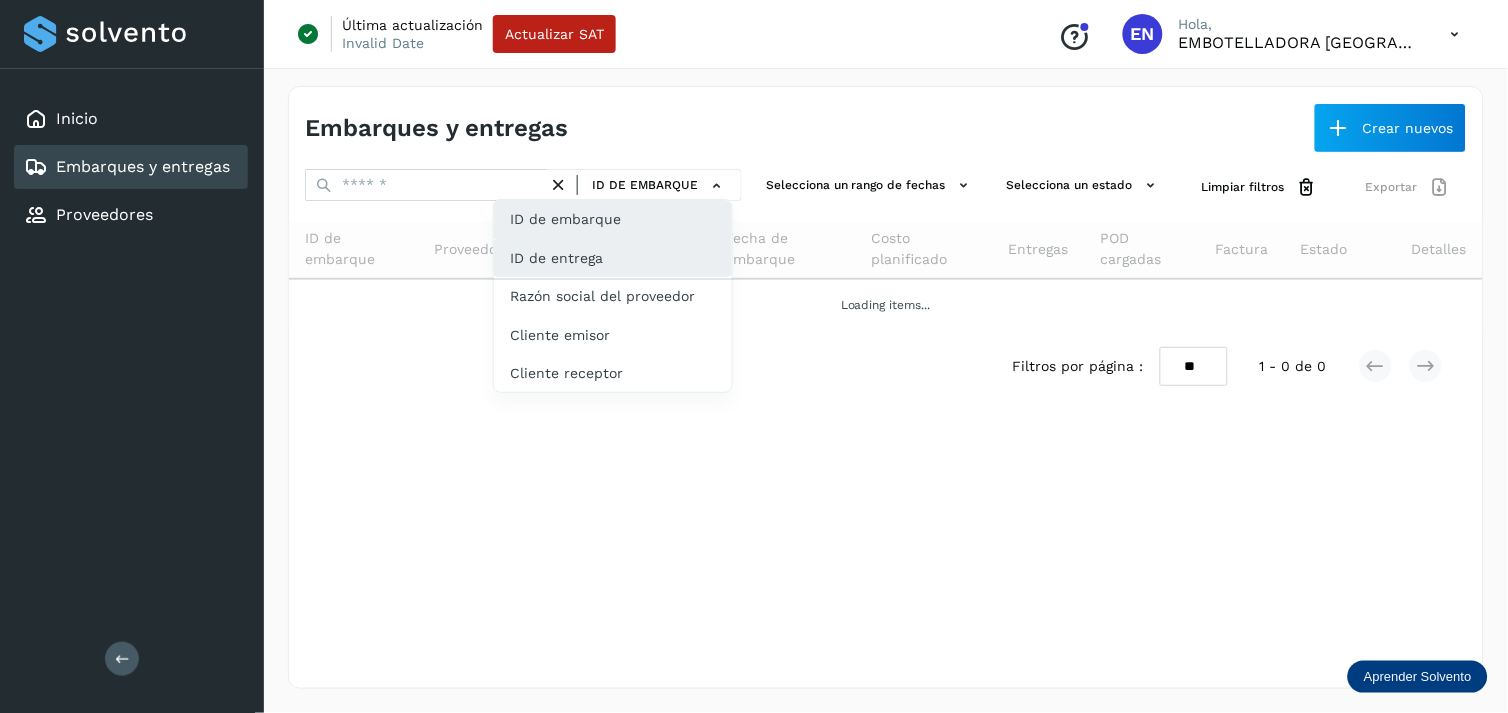 click on "ID de entrega" 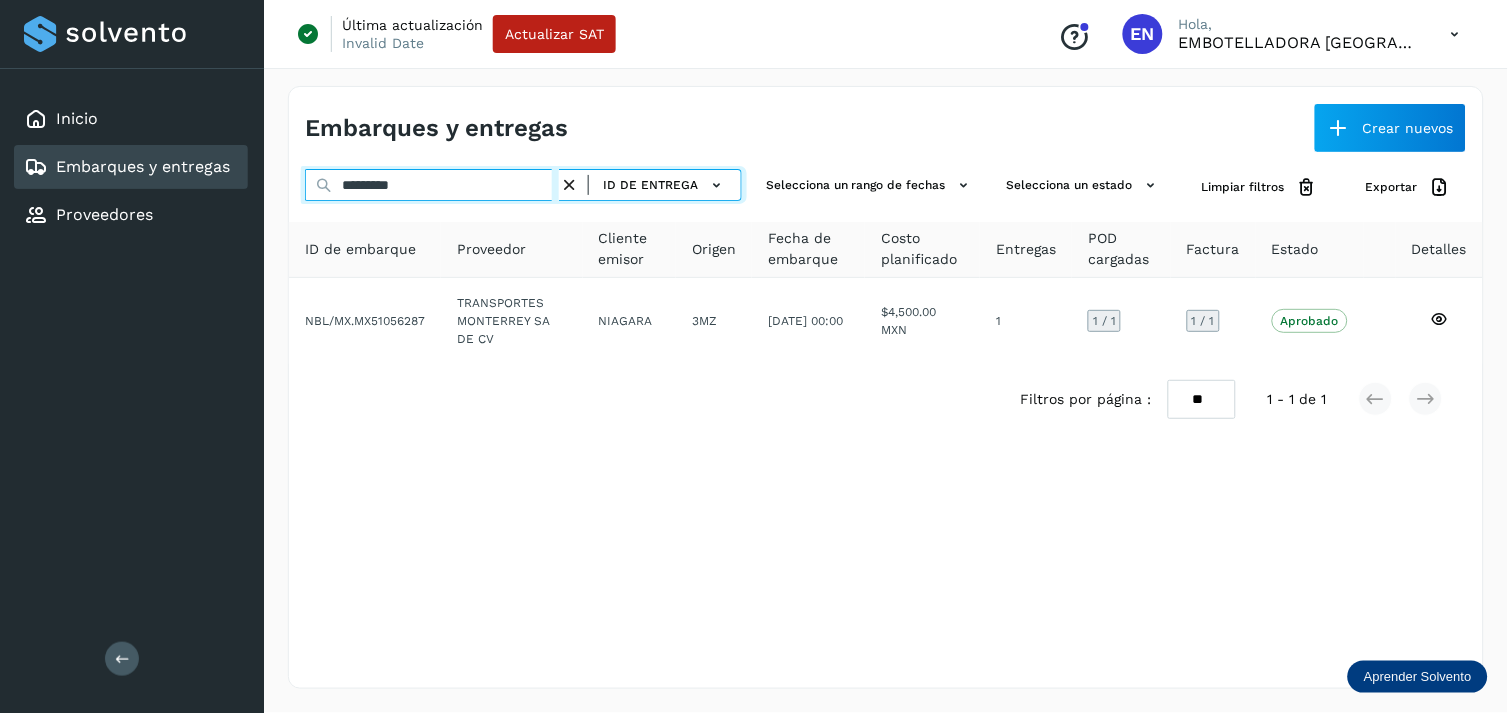 click on "*********" at bounding box center [432, 185] 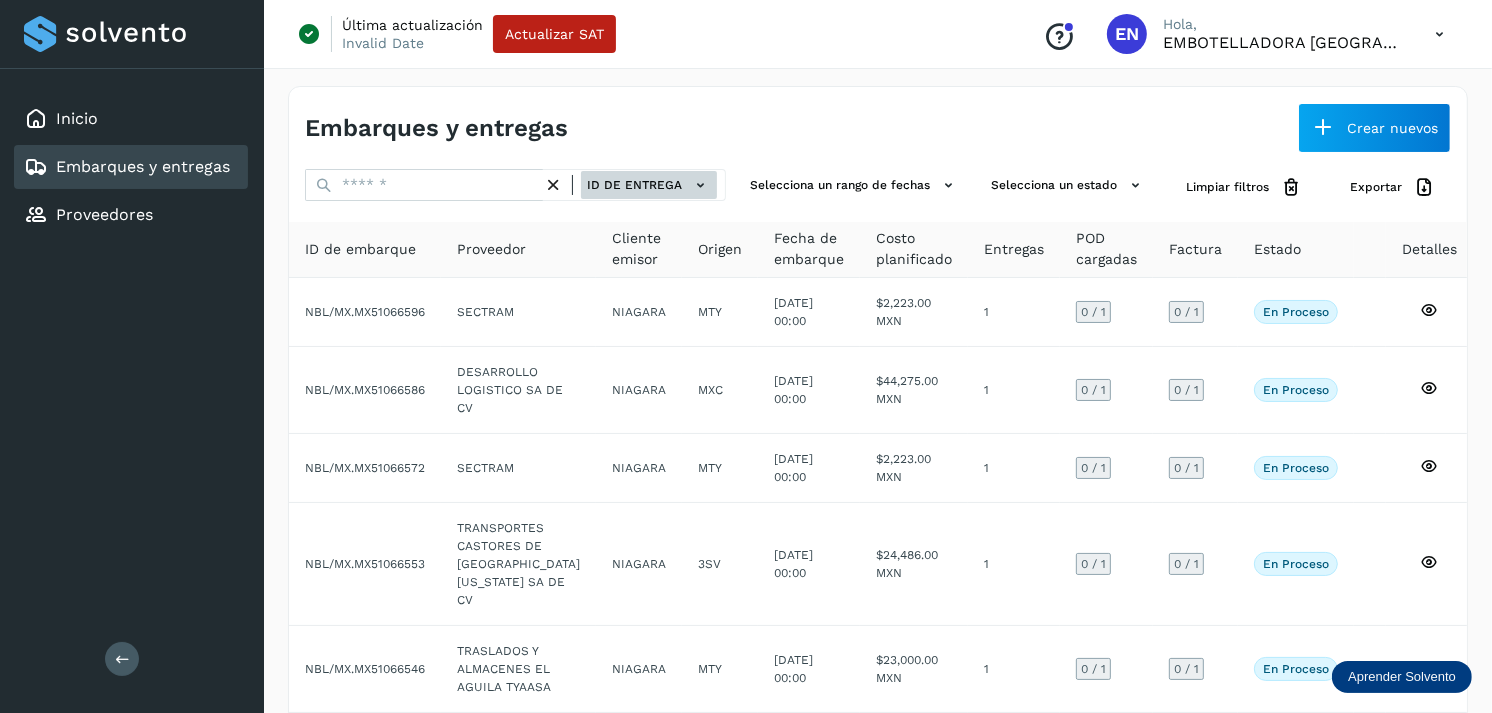 click 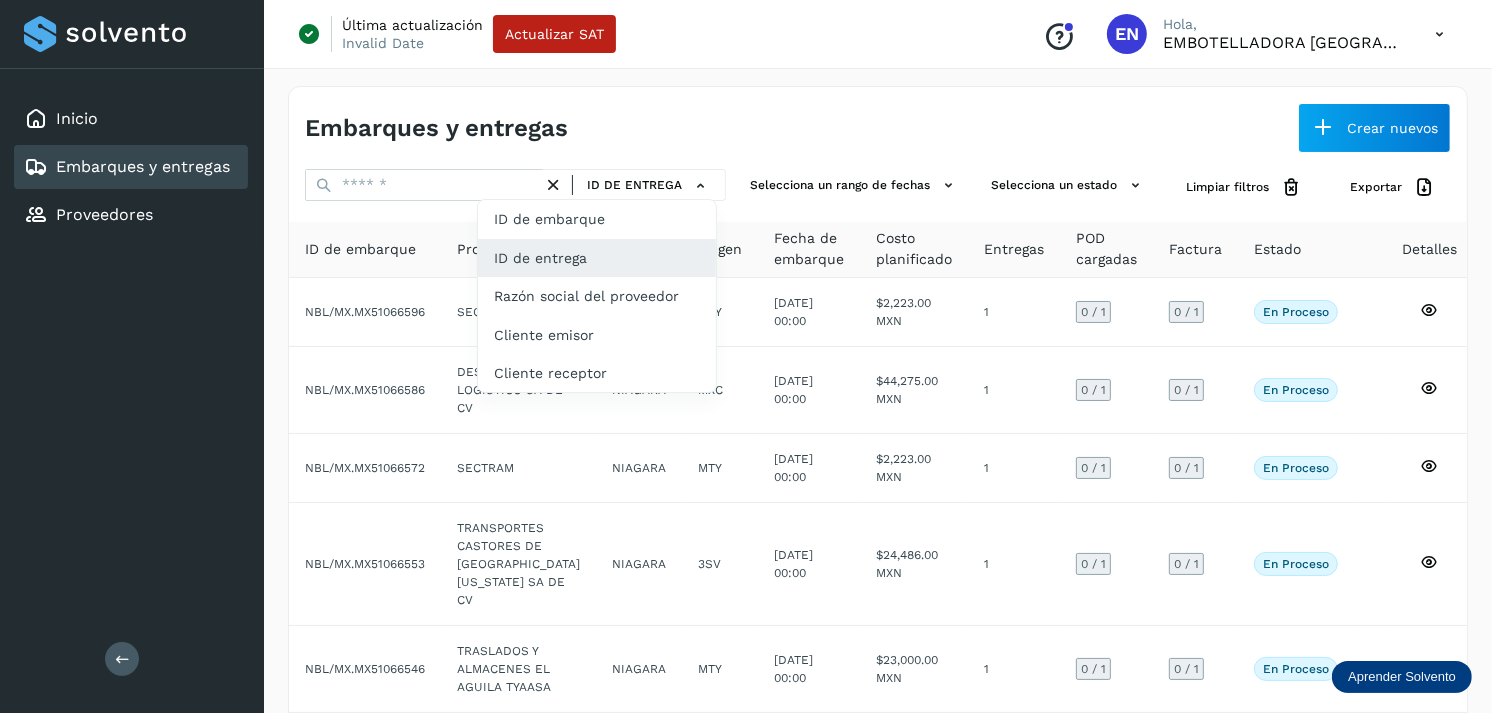 click at bounding box center [746, 356] 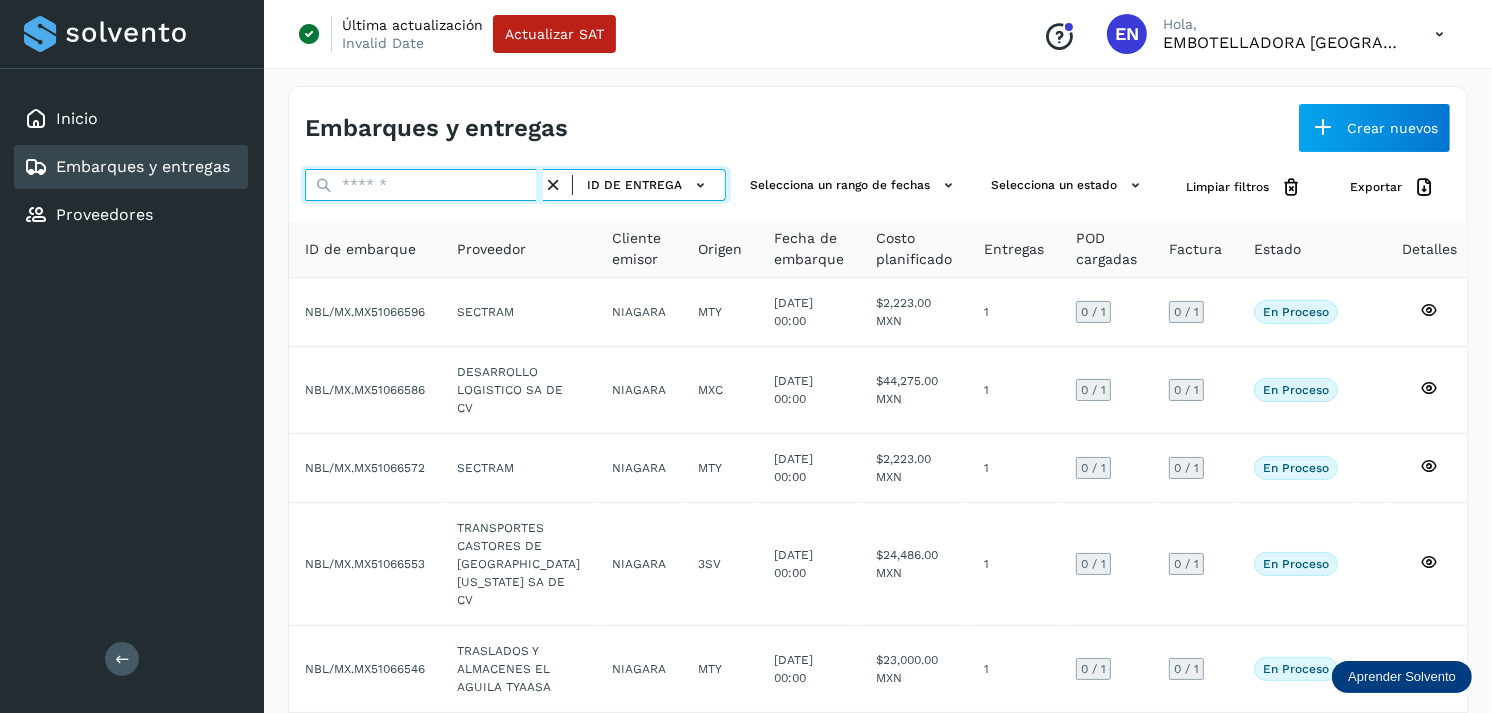click at bounding box center (424, 185) 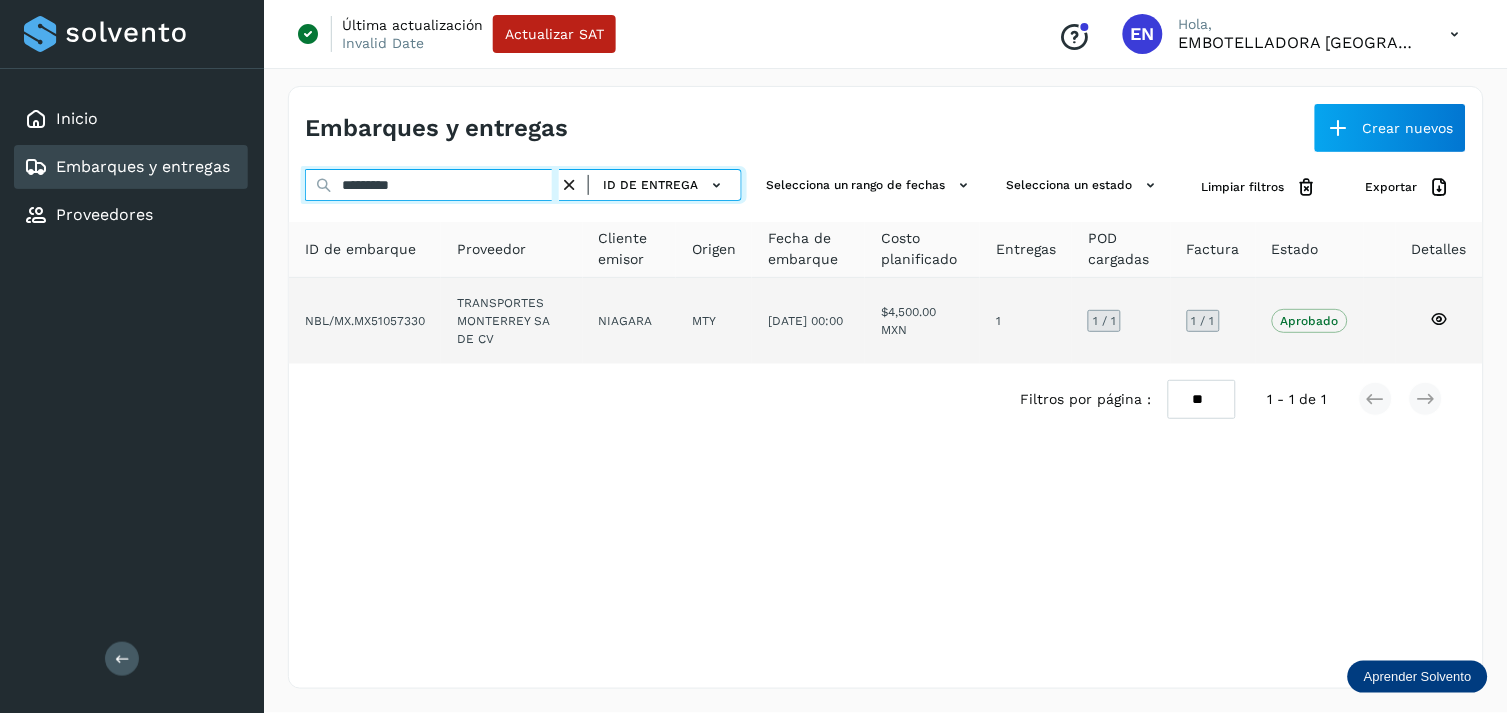 type on "*********" 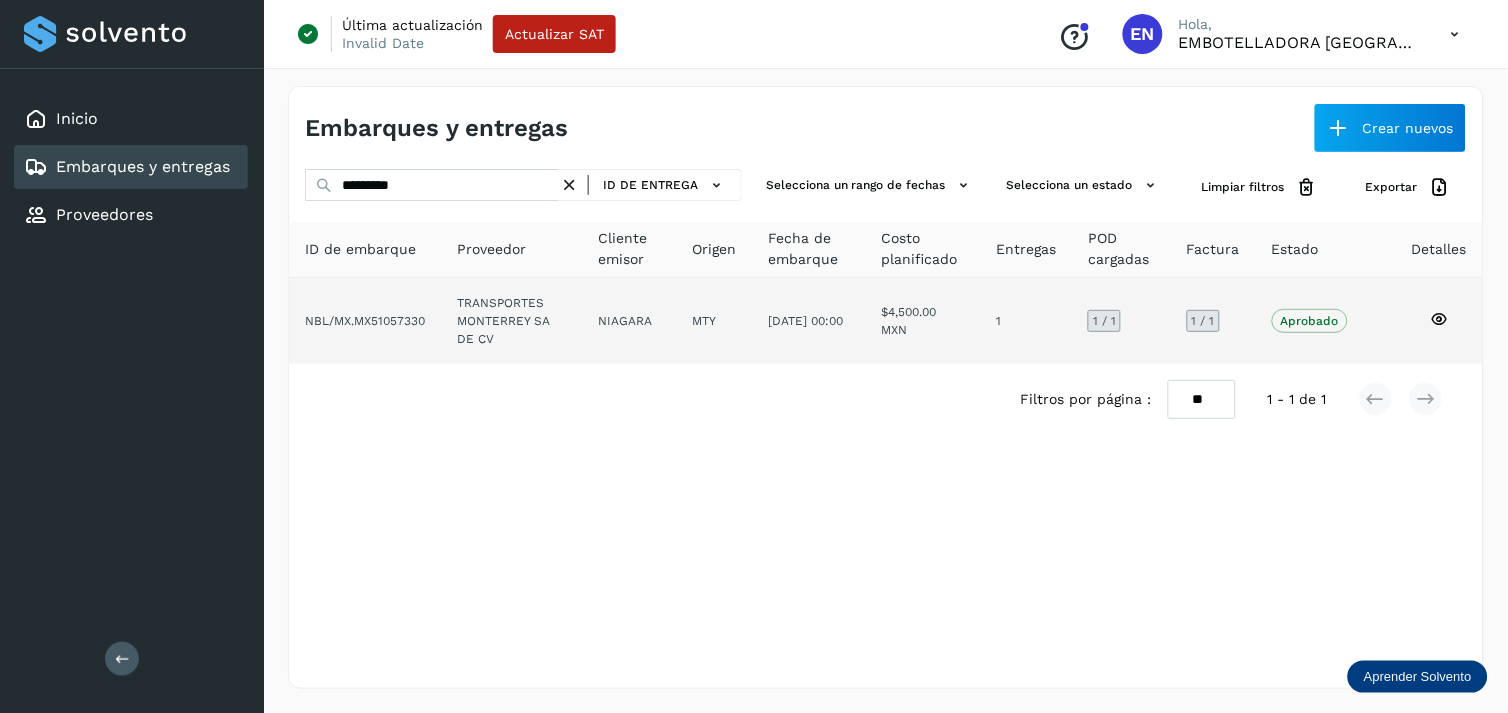click on "NIAGARA" 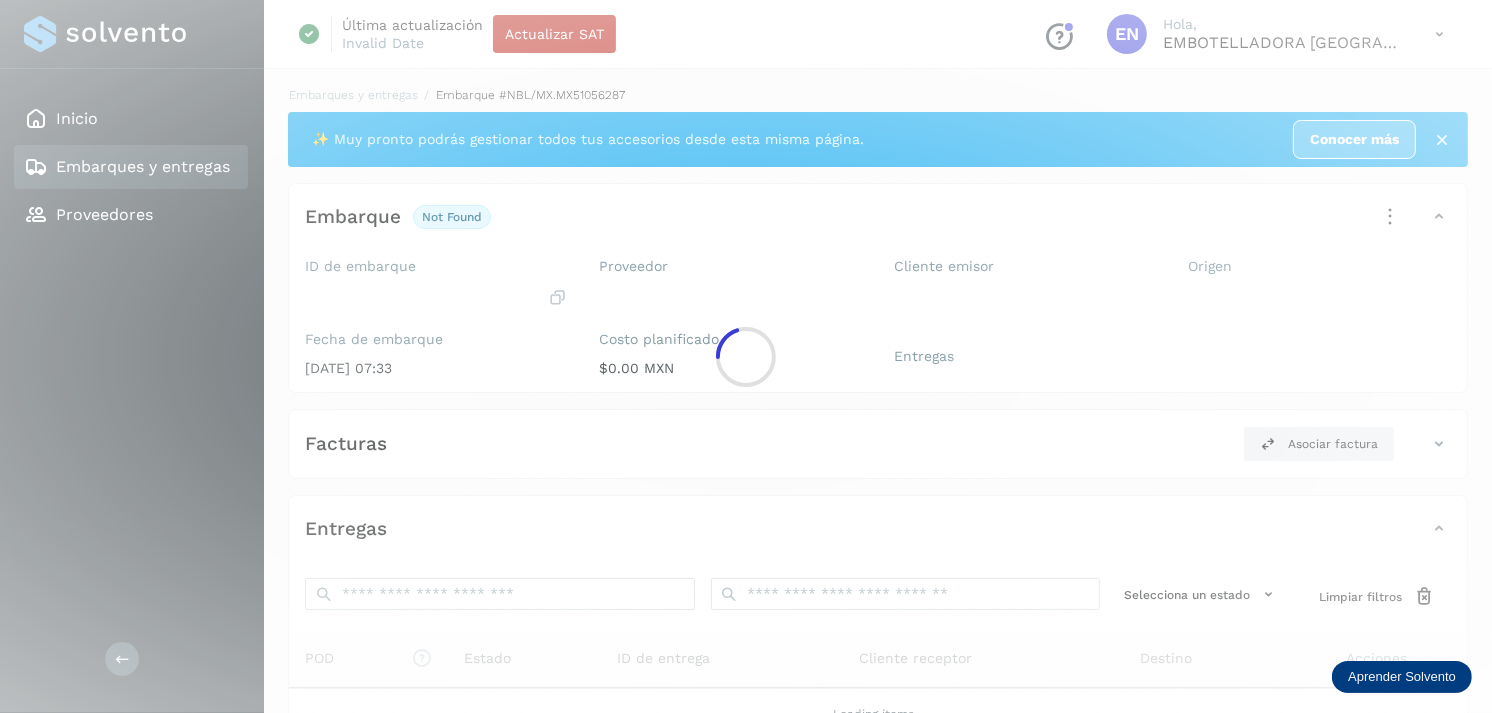 click 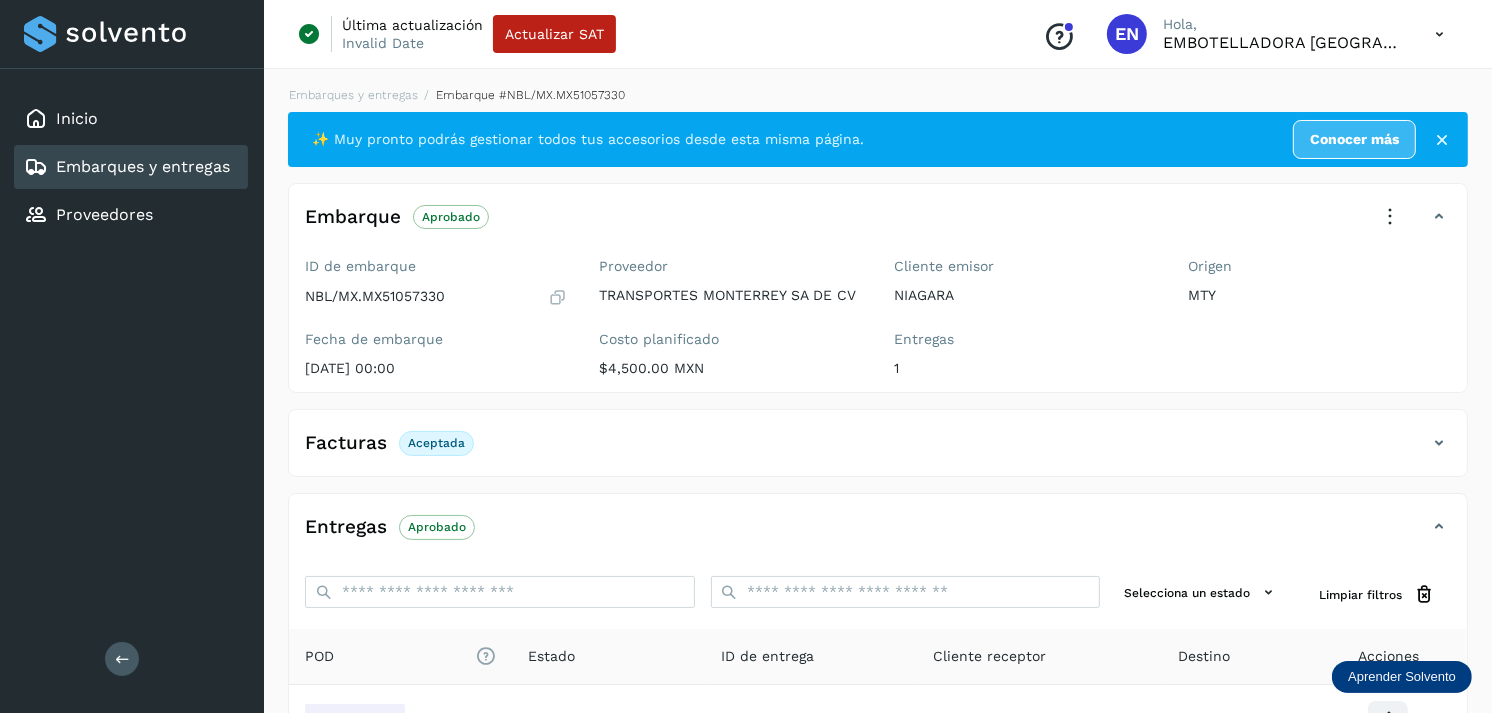scroll, scrollTop: 241, scrollLeft: 0, axis: vertical 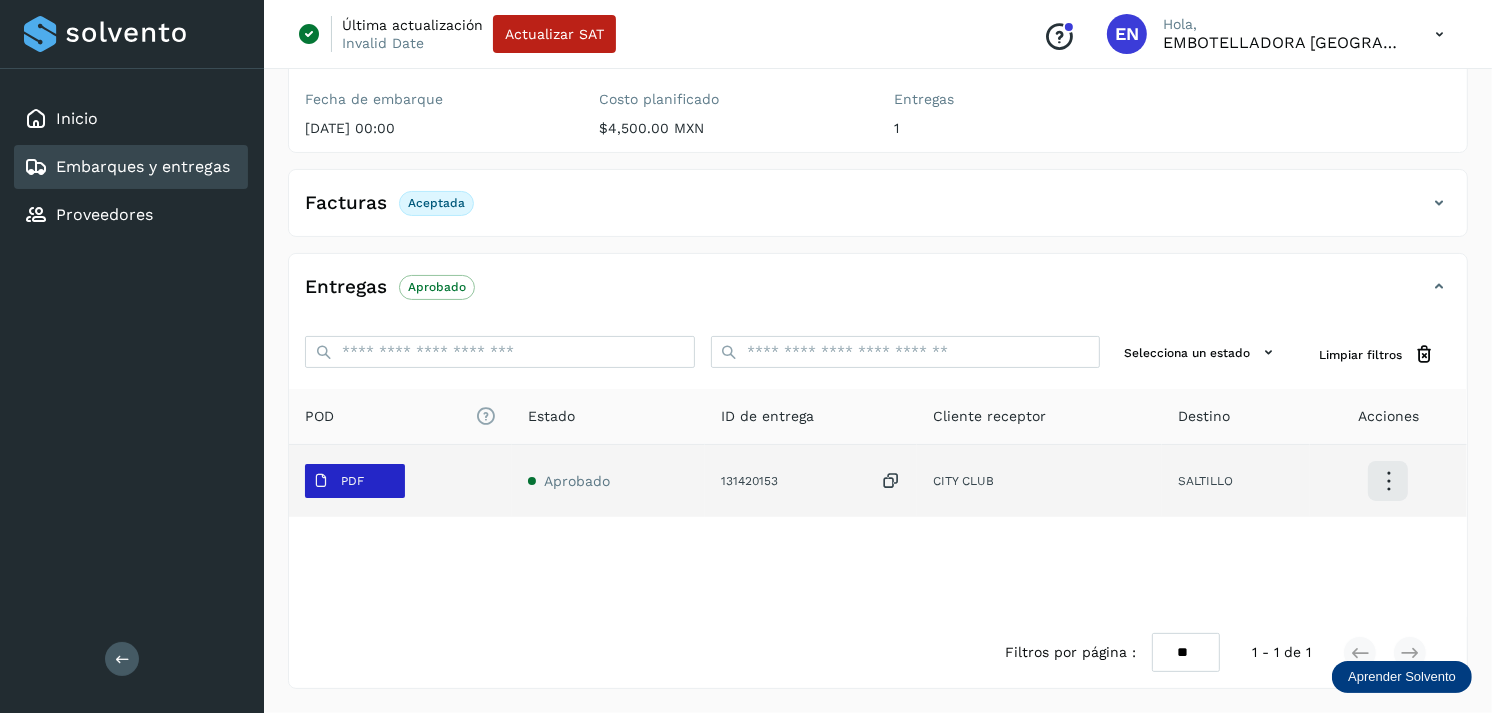 click on "PDF" at bounding box center (355, 481) 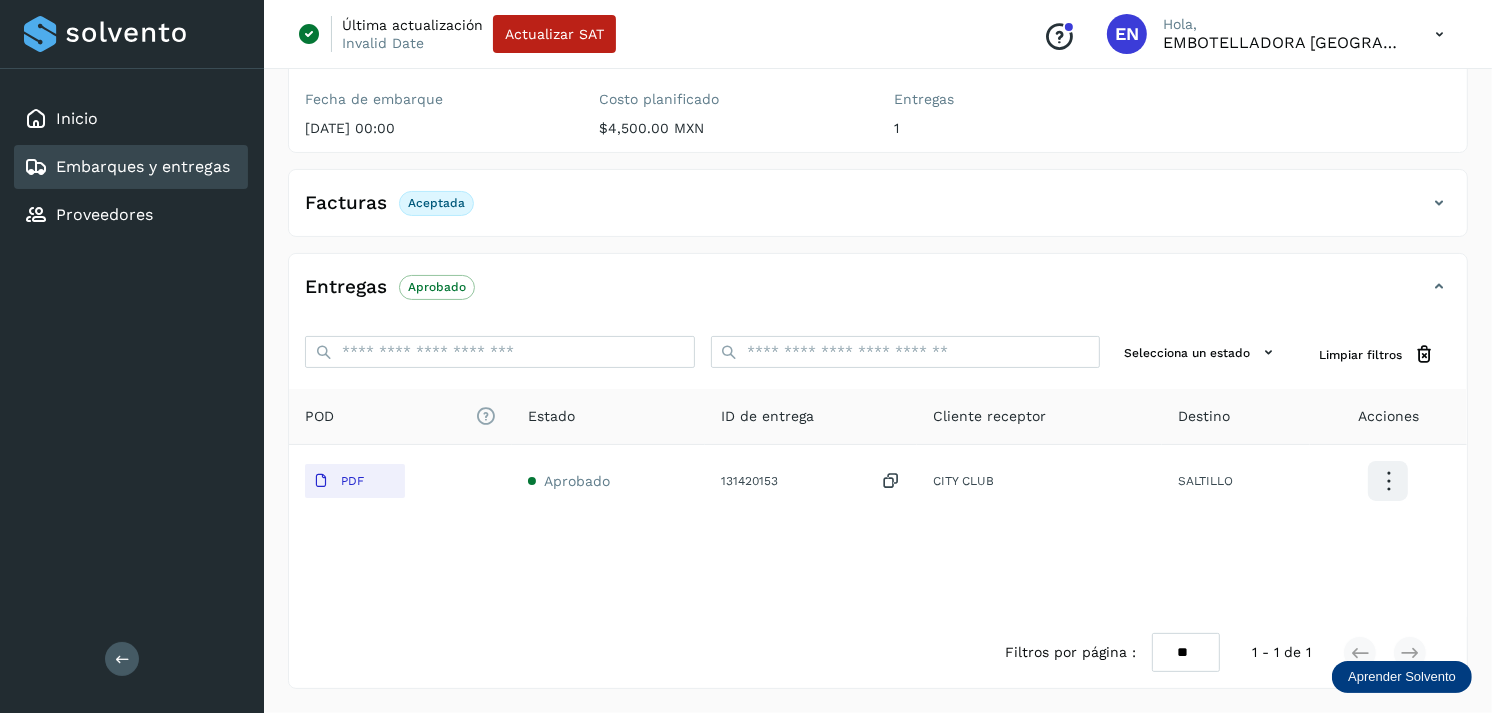 type 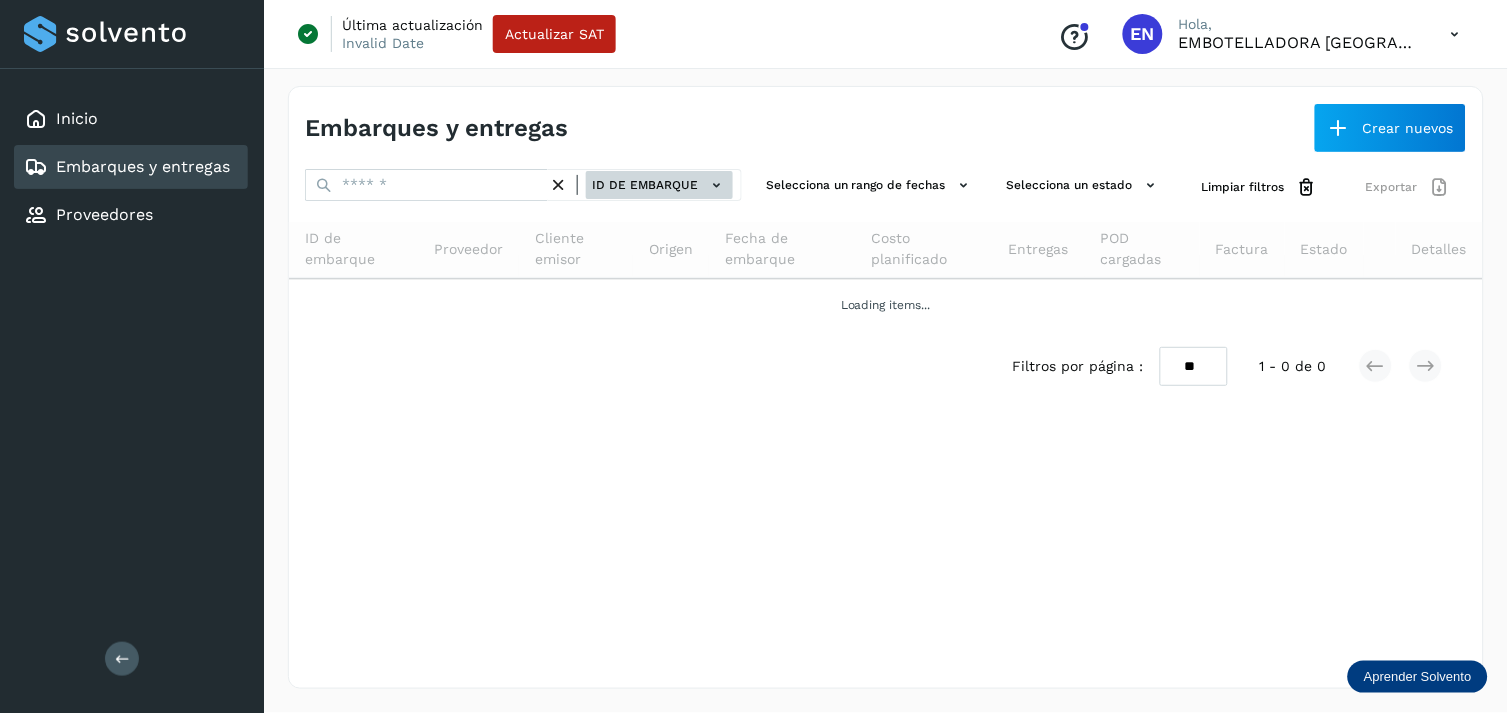 click on "ID de embarque" at bounding box center (659, 185) 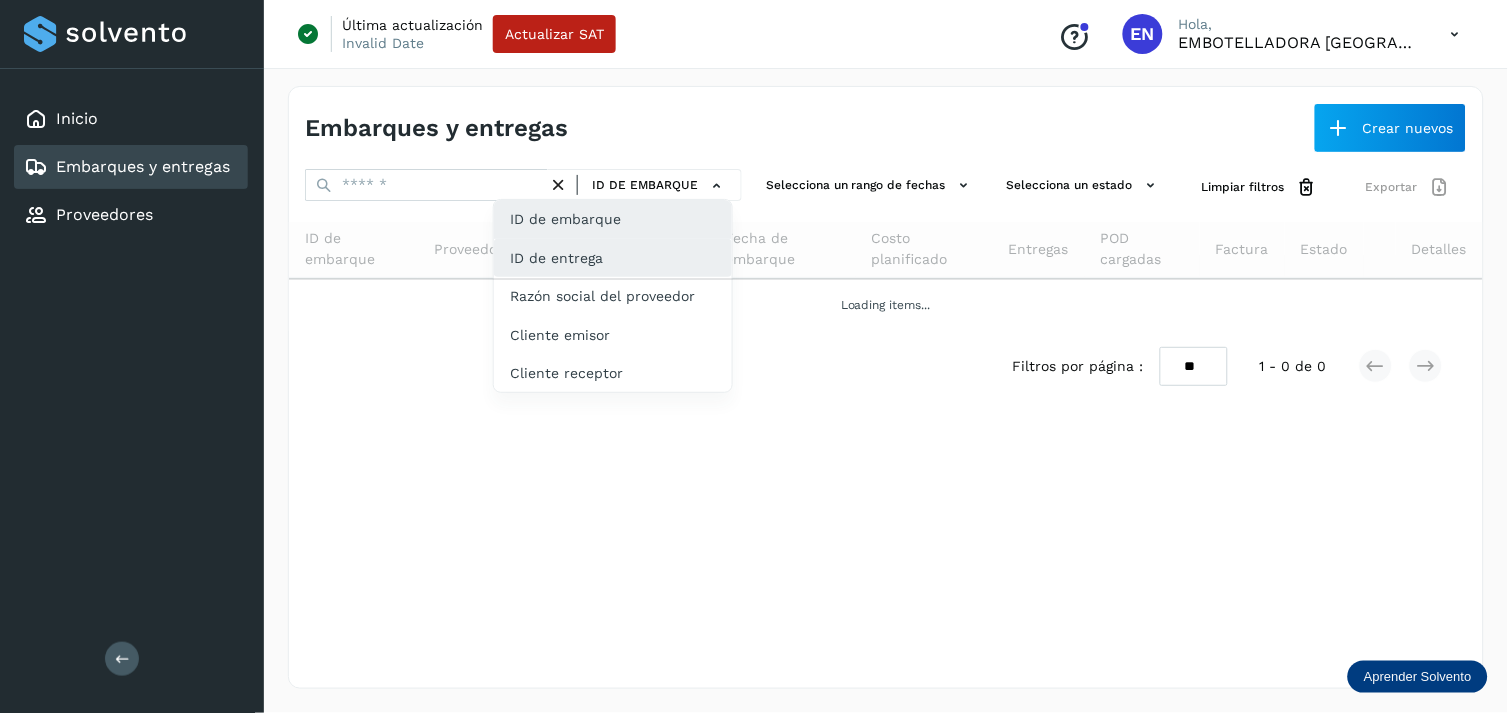 click on "ID de entrega" 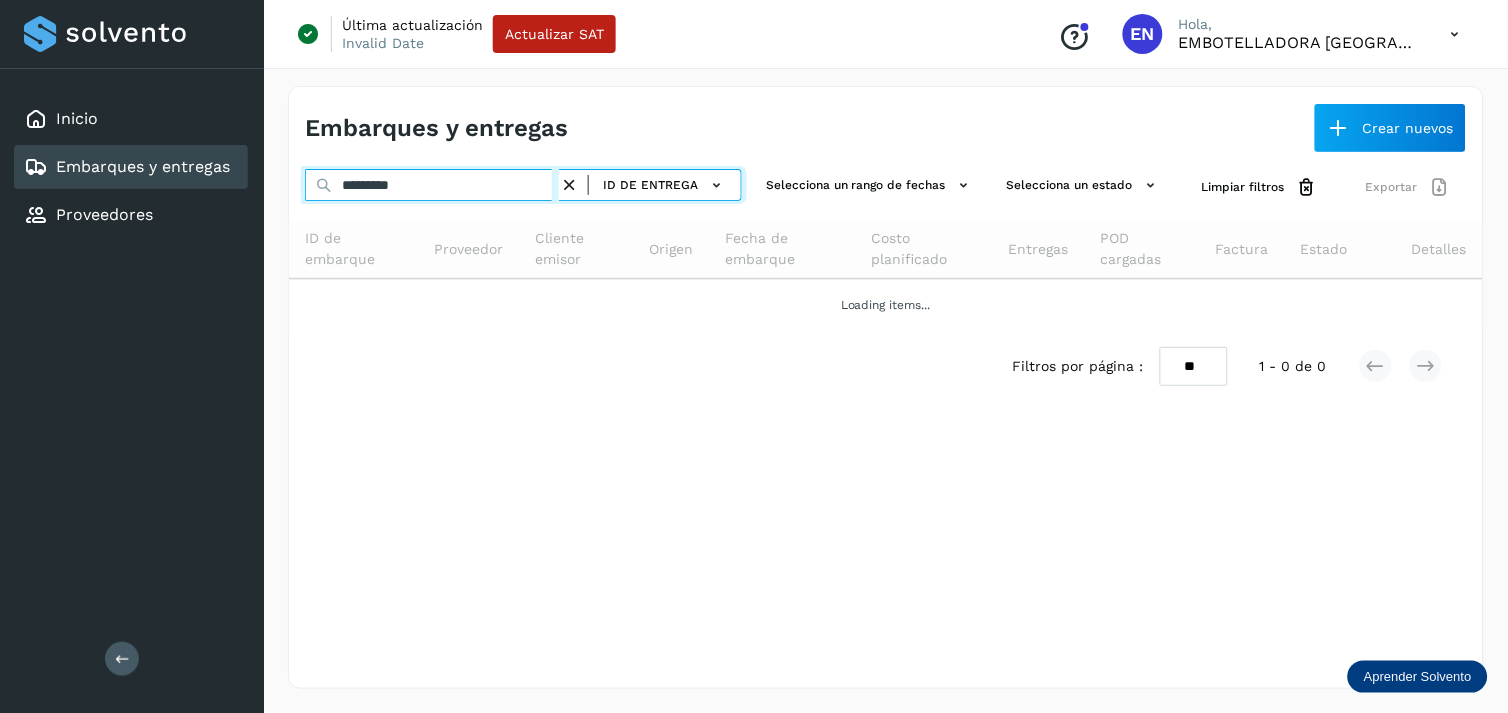 click on "*********" at bounding box center (432, 185) 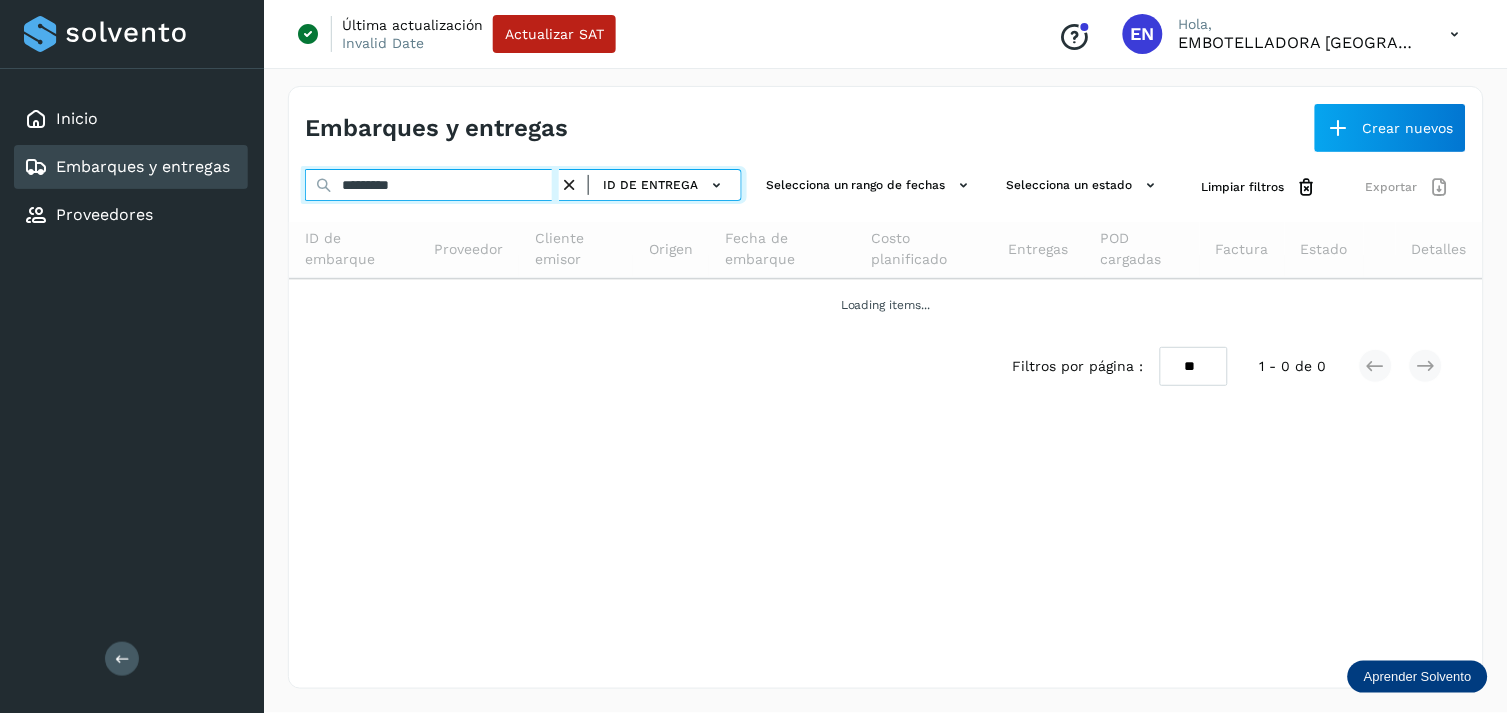 click on "*********" at bounding box center [432, 185] 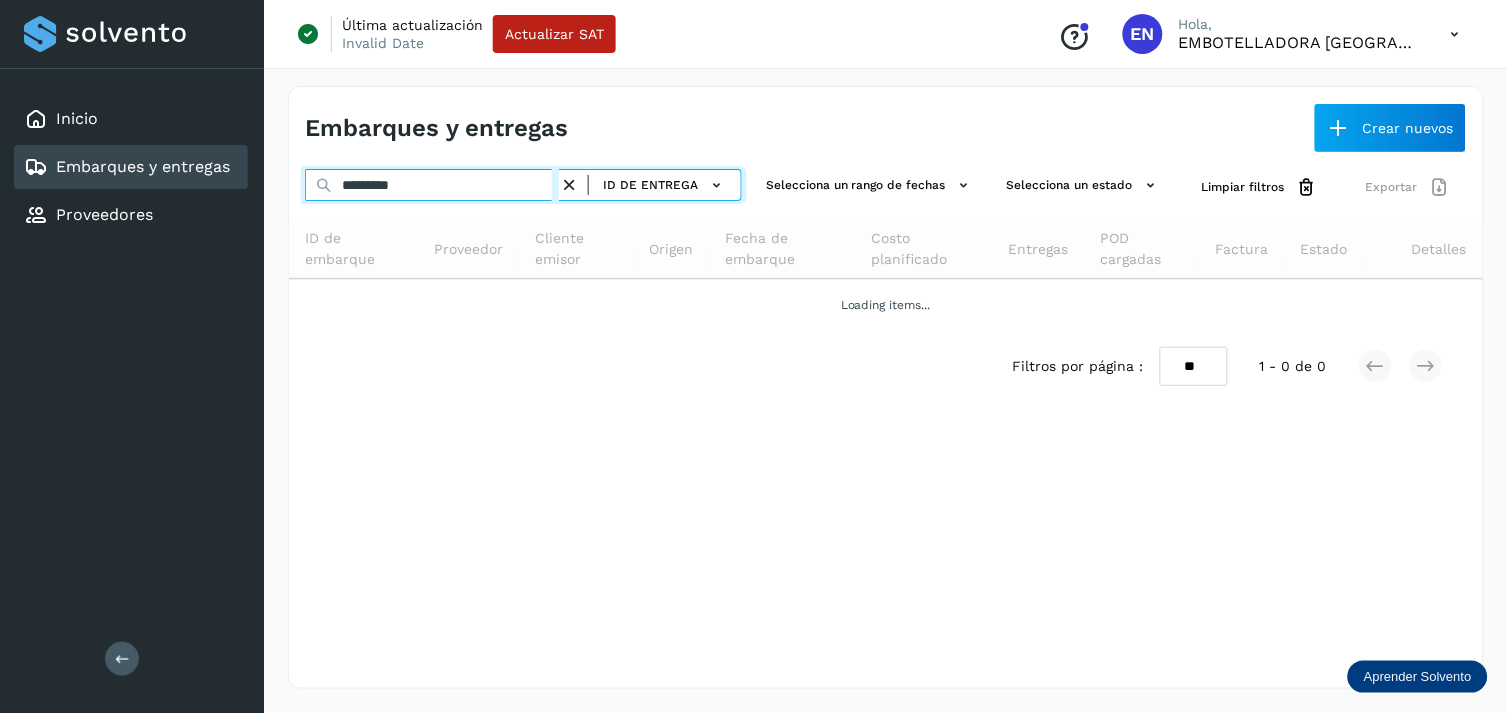 paste 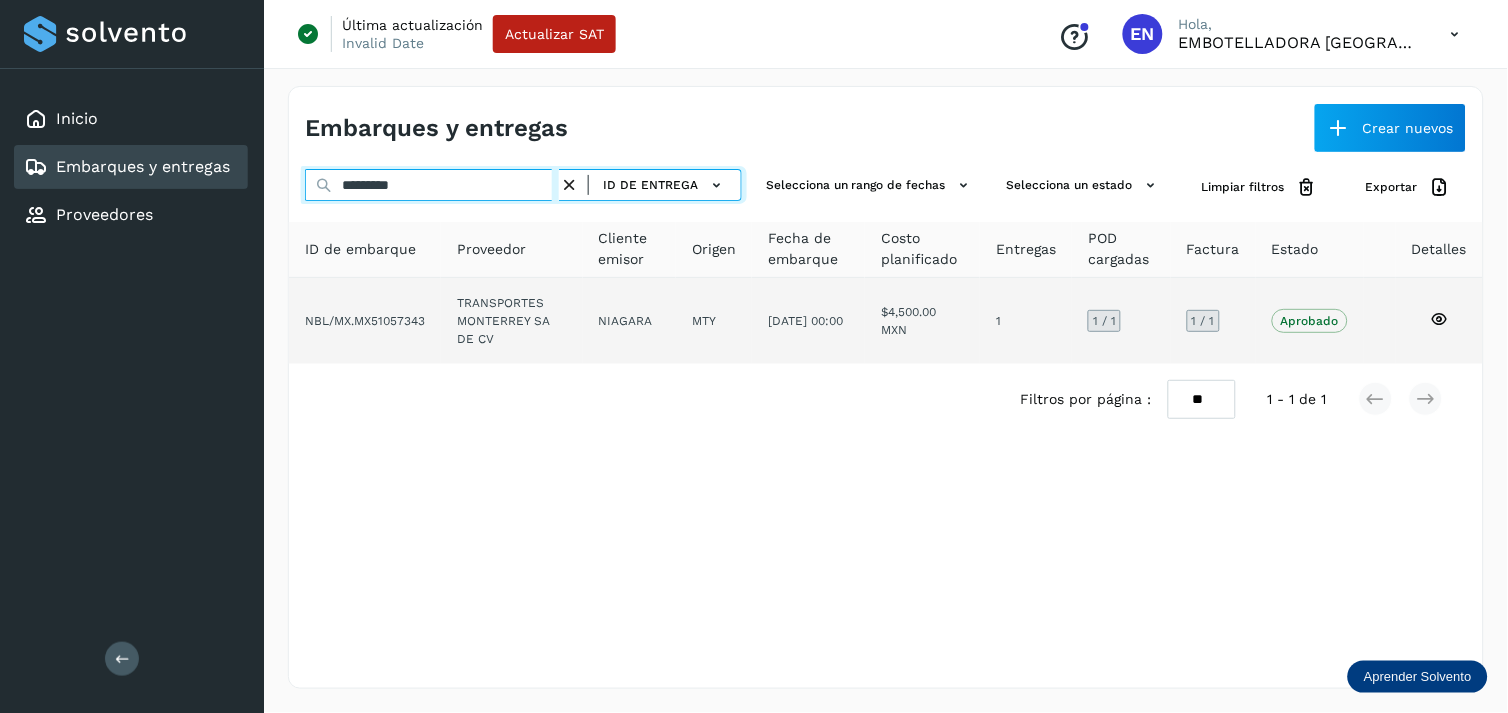type on "*********" 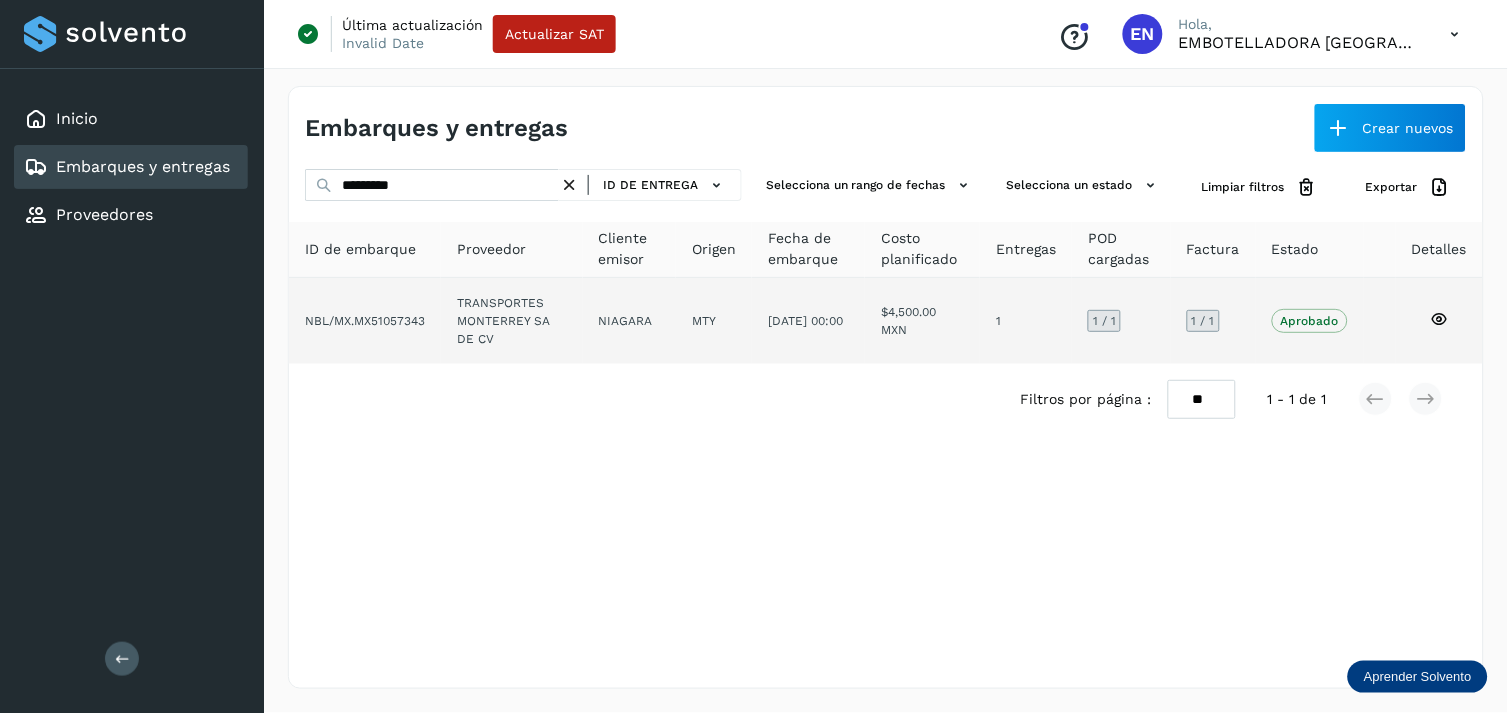 click on "TRANSPORTES MONTERREY SA DE CV" 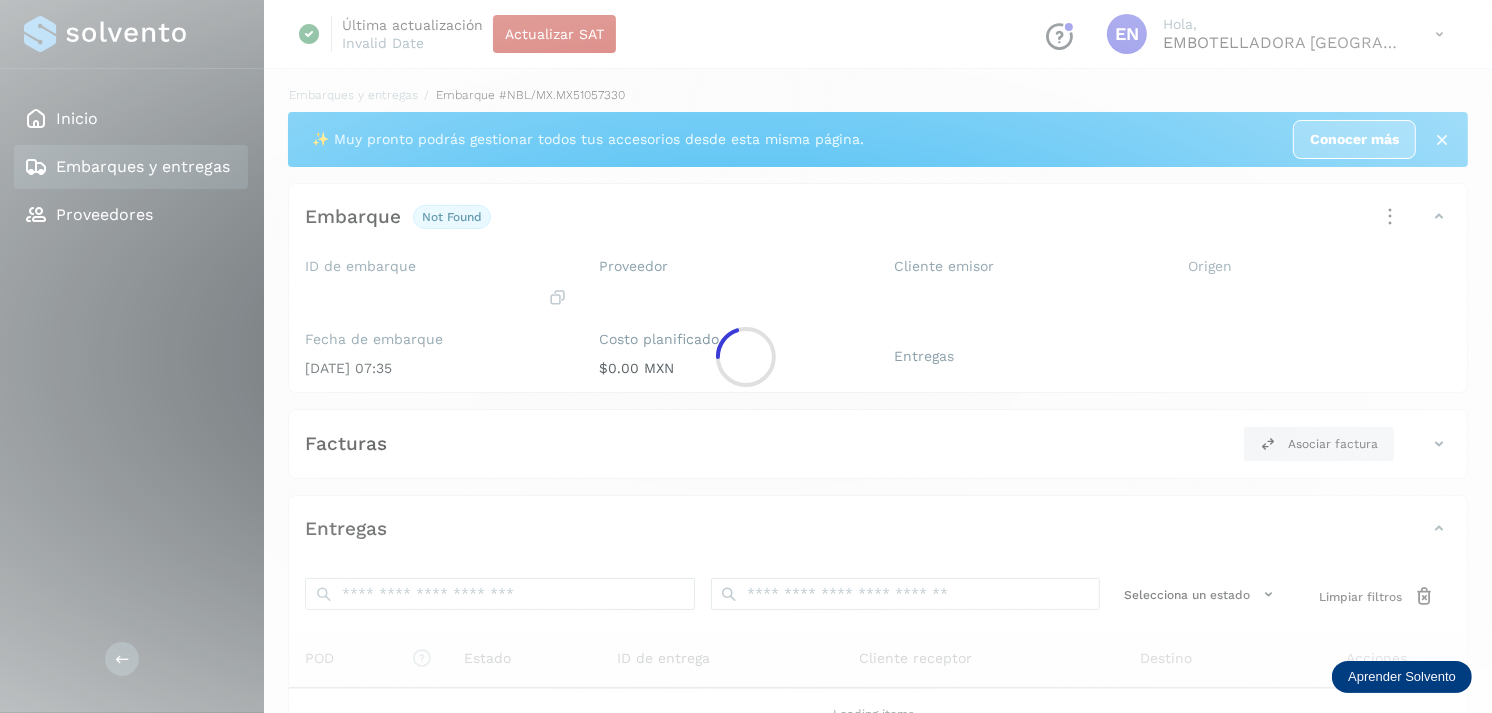 click 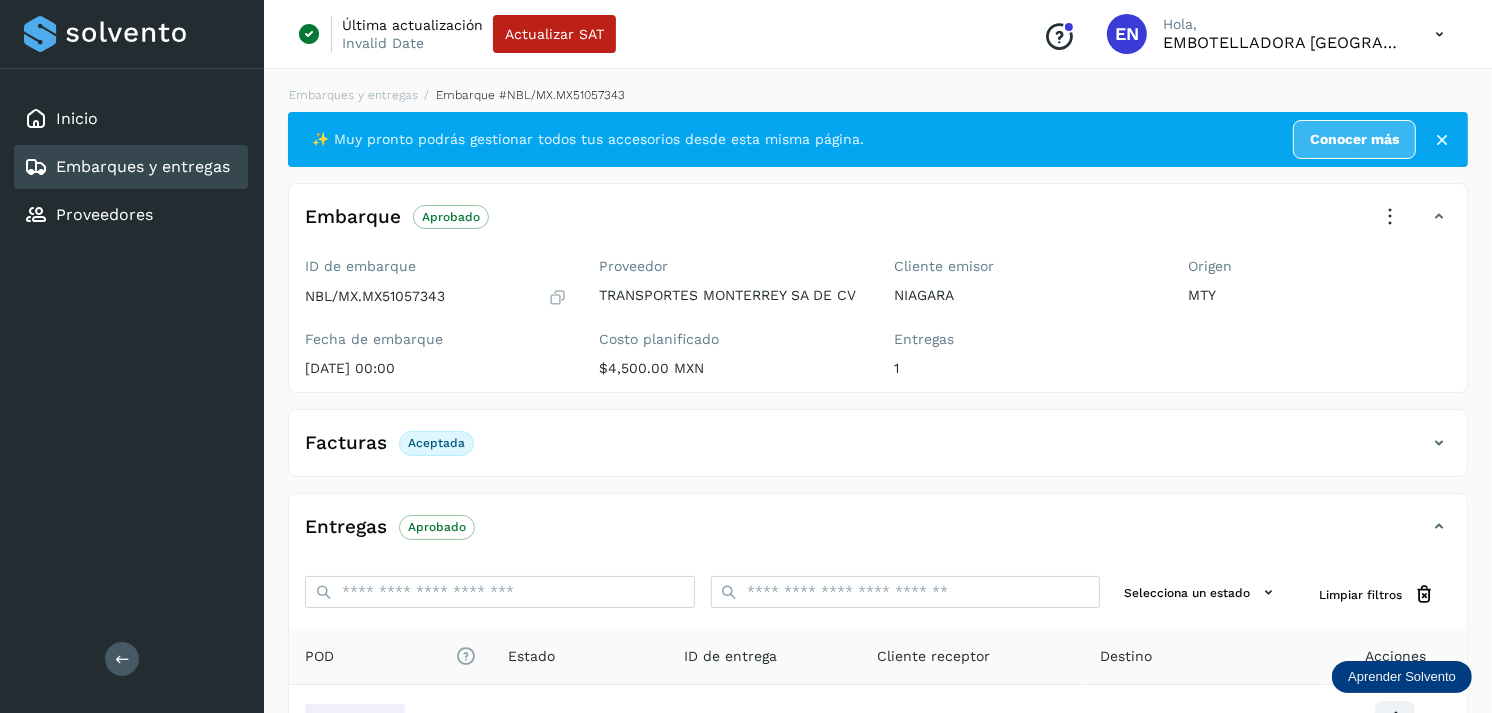 scroll, scrollTop: 241, scrollLeft: 0, axis: vertical 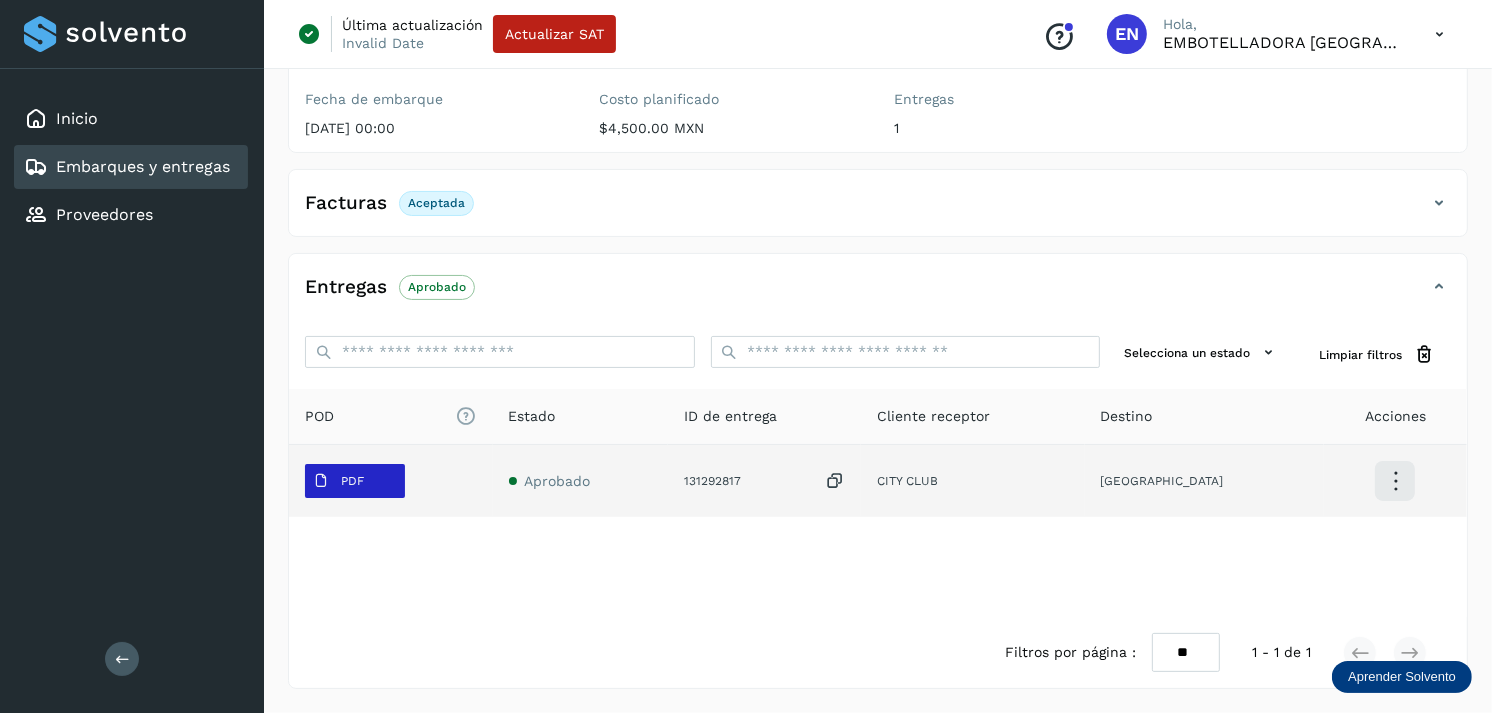 click on "PDF" at bounding box center (338, 481) 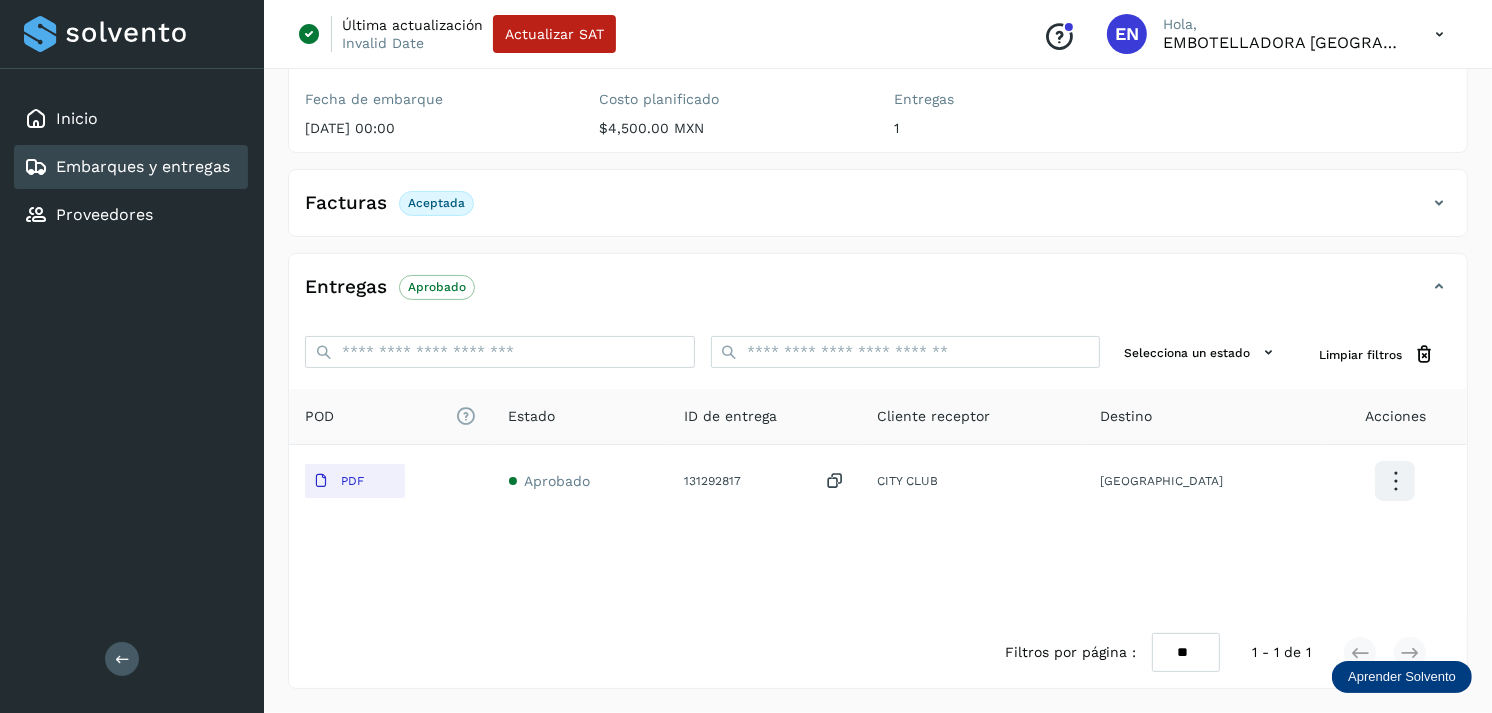 type 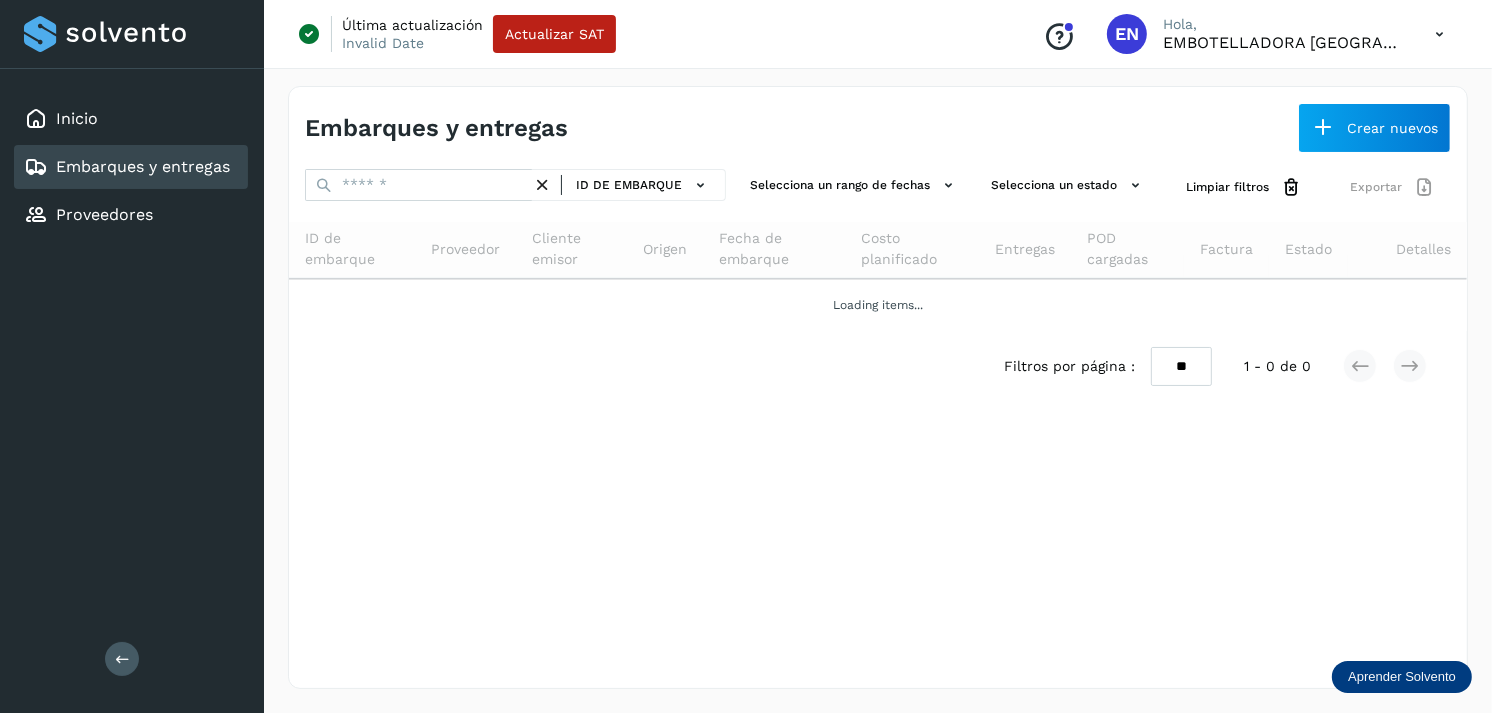 scroll, scrollTop: 0, scrollLeft: 0, axis: both 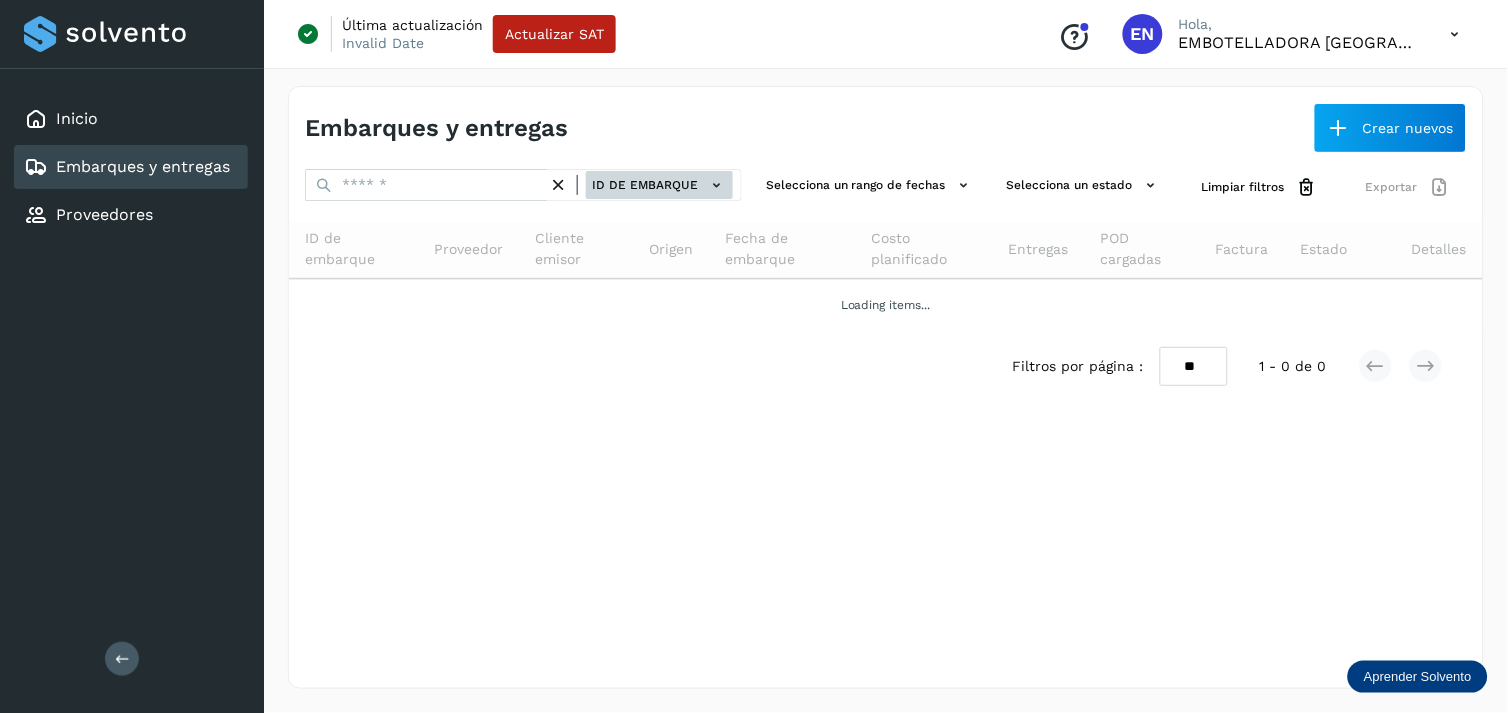 click on "ID de embarque" at bounding box center (659, 185) 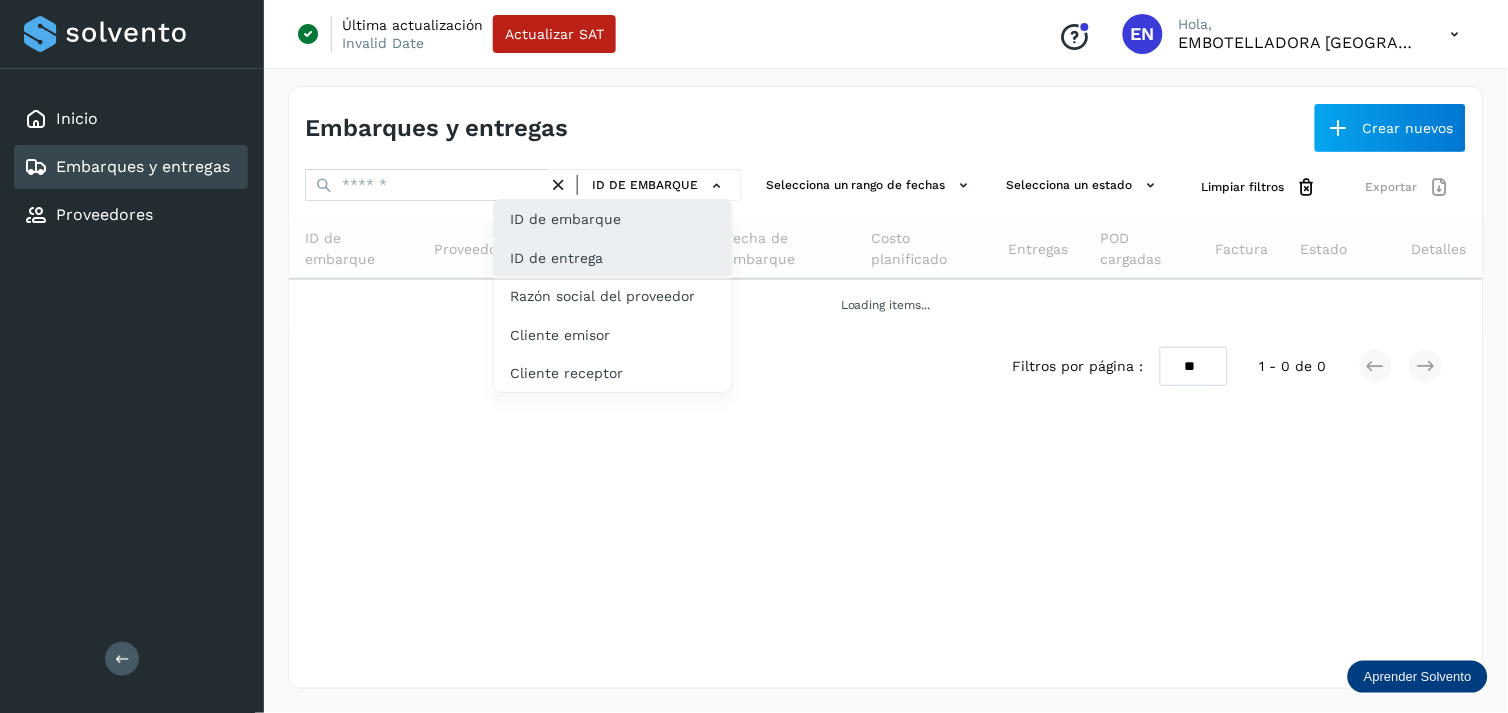click on "ID de entrega" 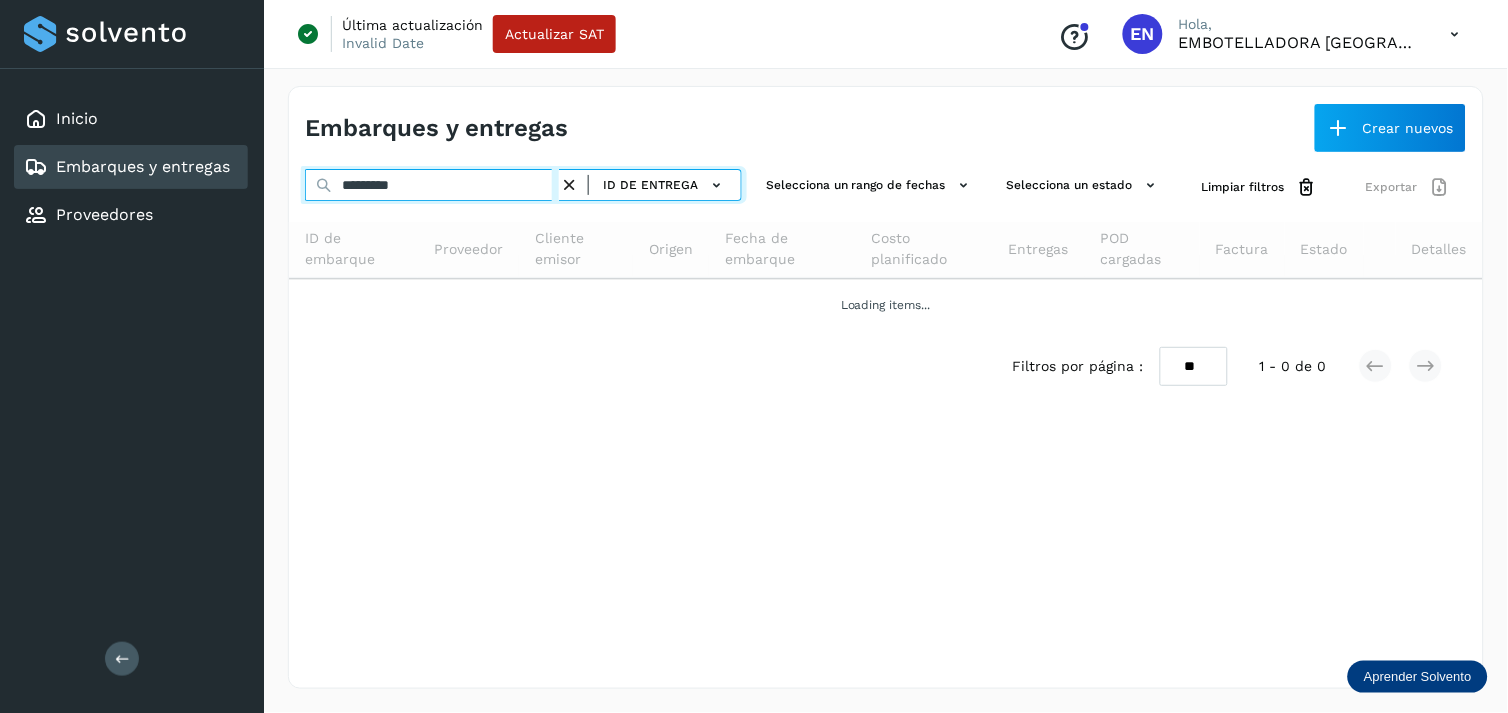 click on "*********" at bounding box center (432, 185) 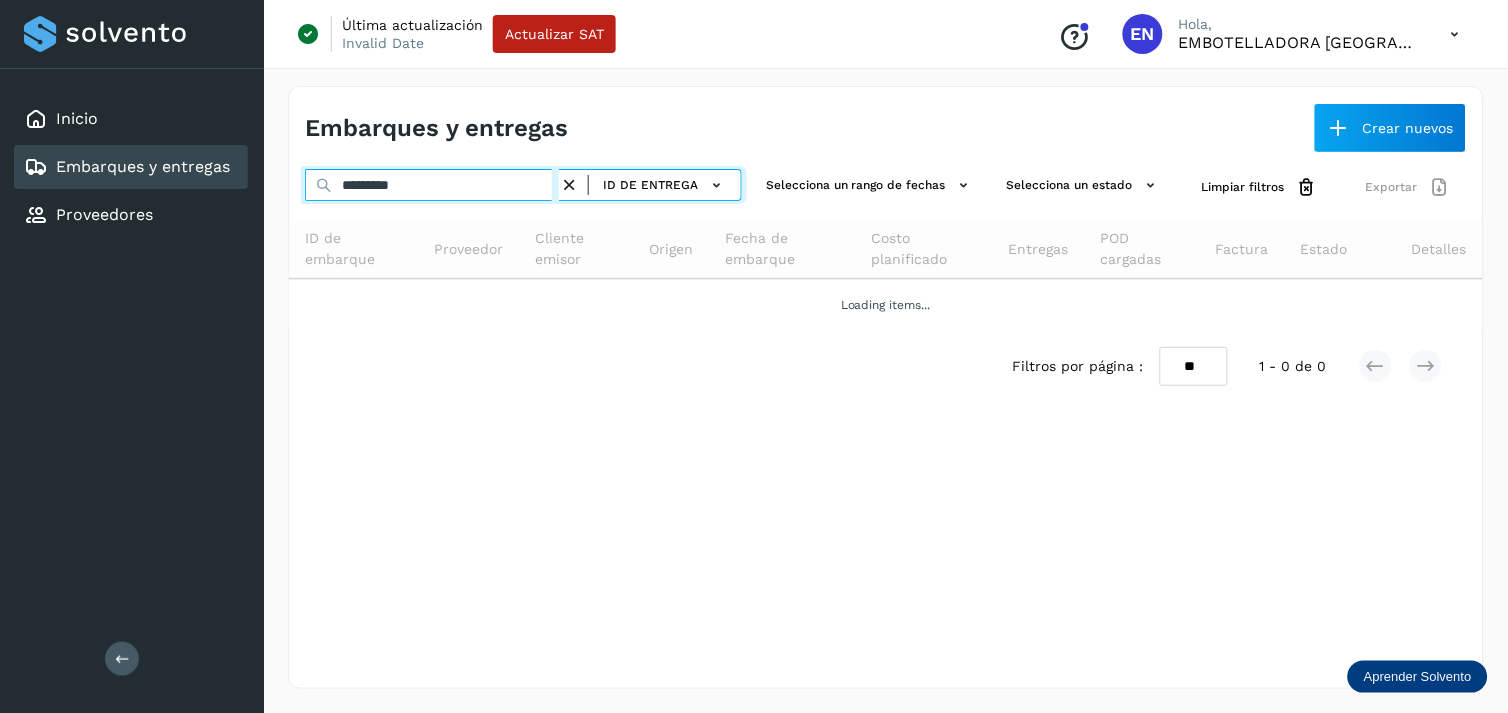 click on "*********" at bounding box center [432, 185] 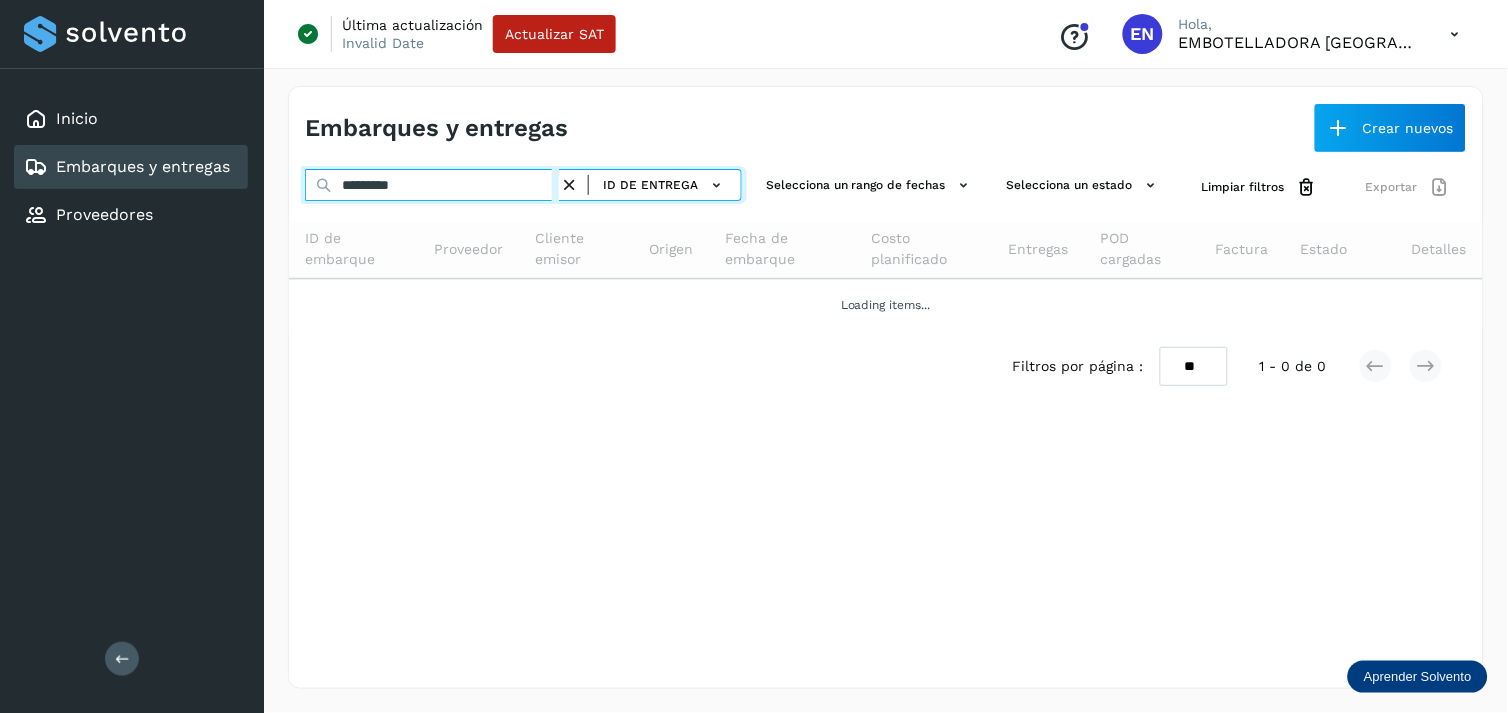 paste 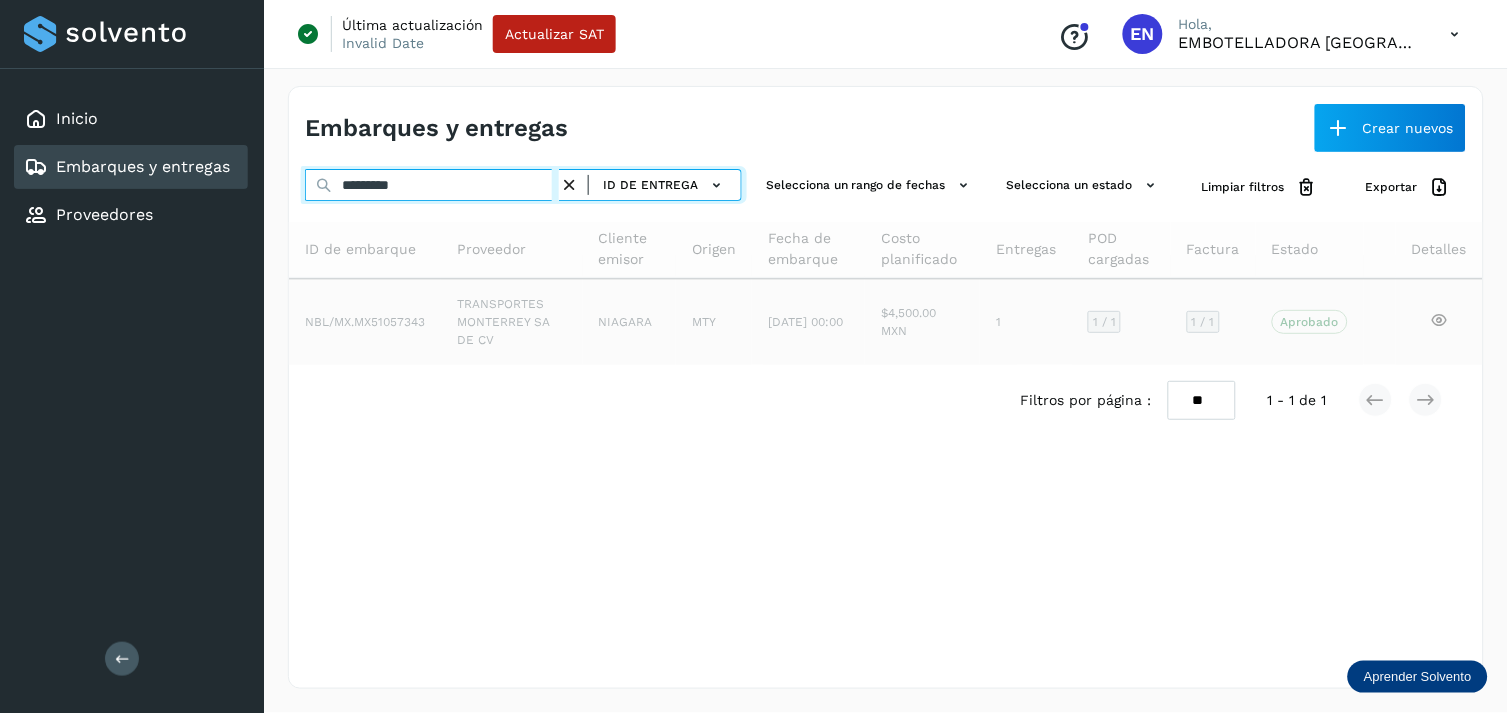 type on "*********" 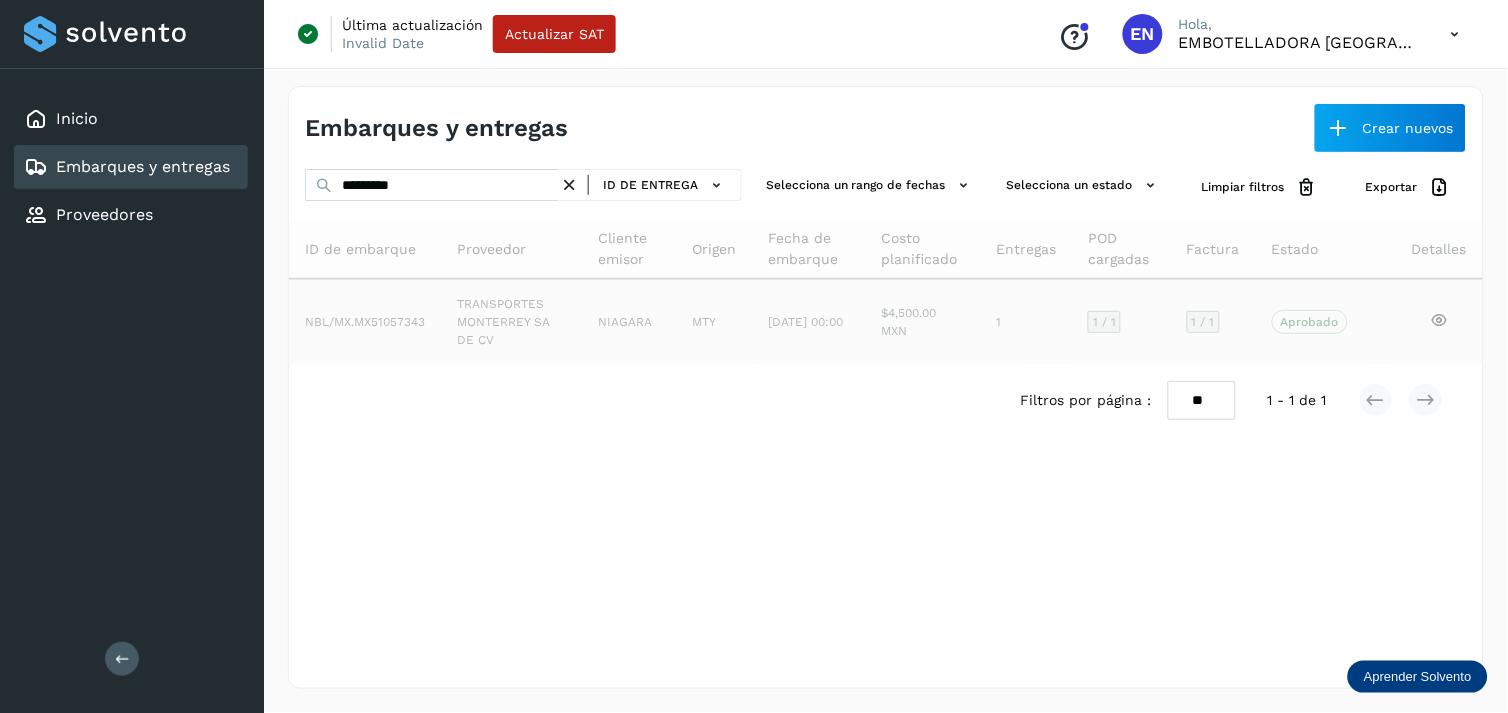 click on "TRANSPORTES MONTERREY SA DE CV" 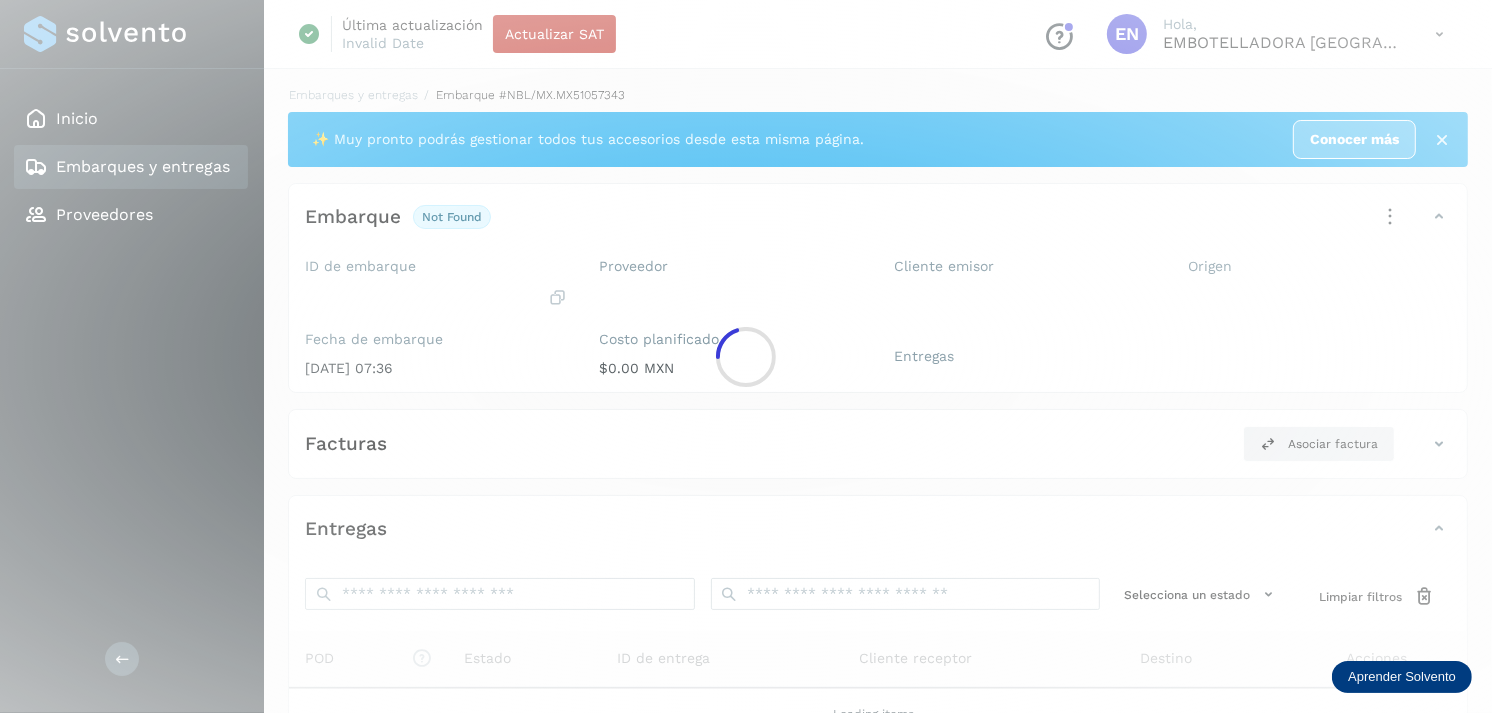 click 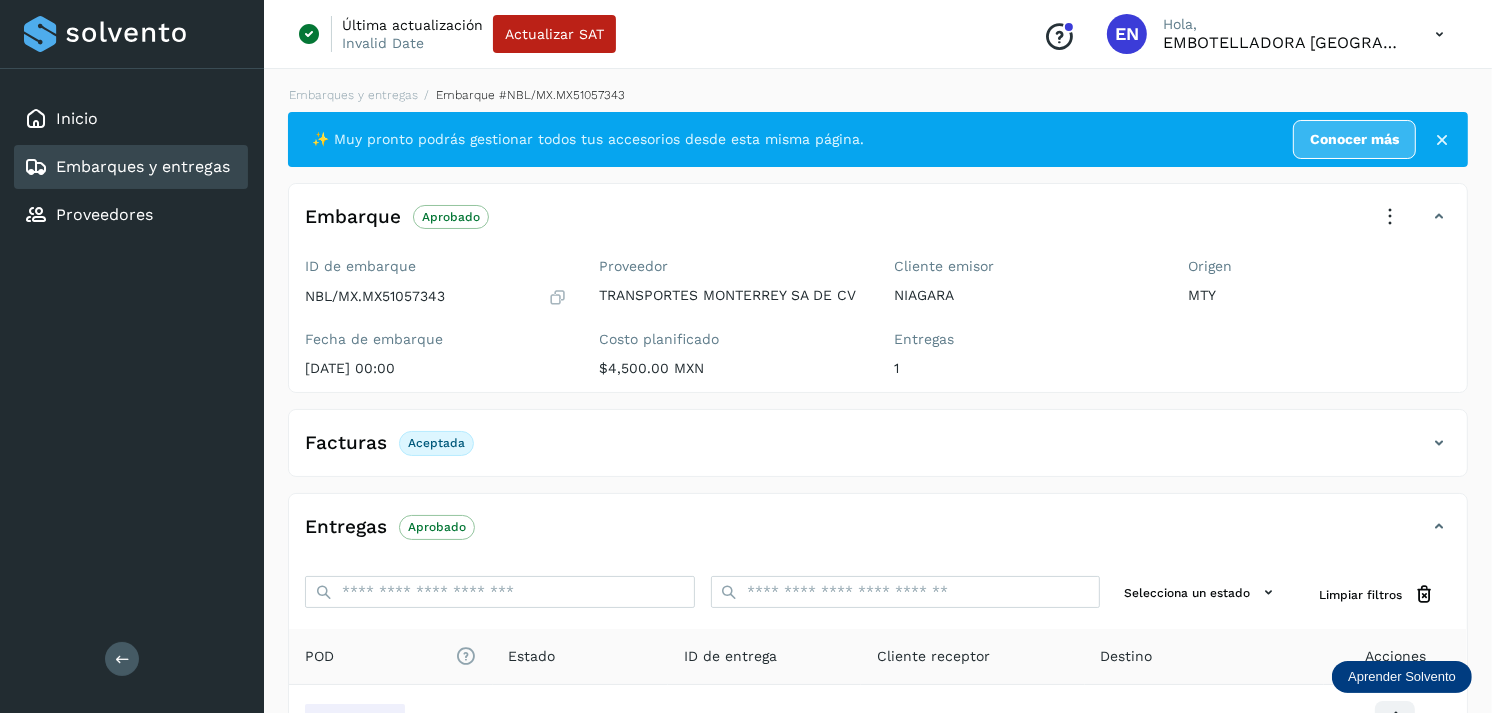 click on "Embarques y entregas" 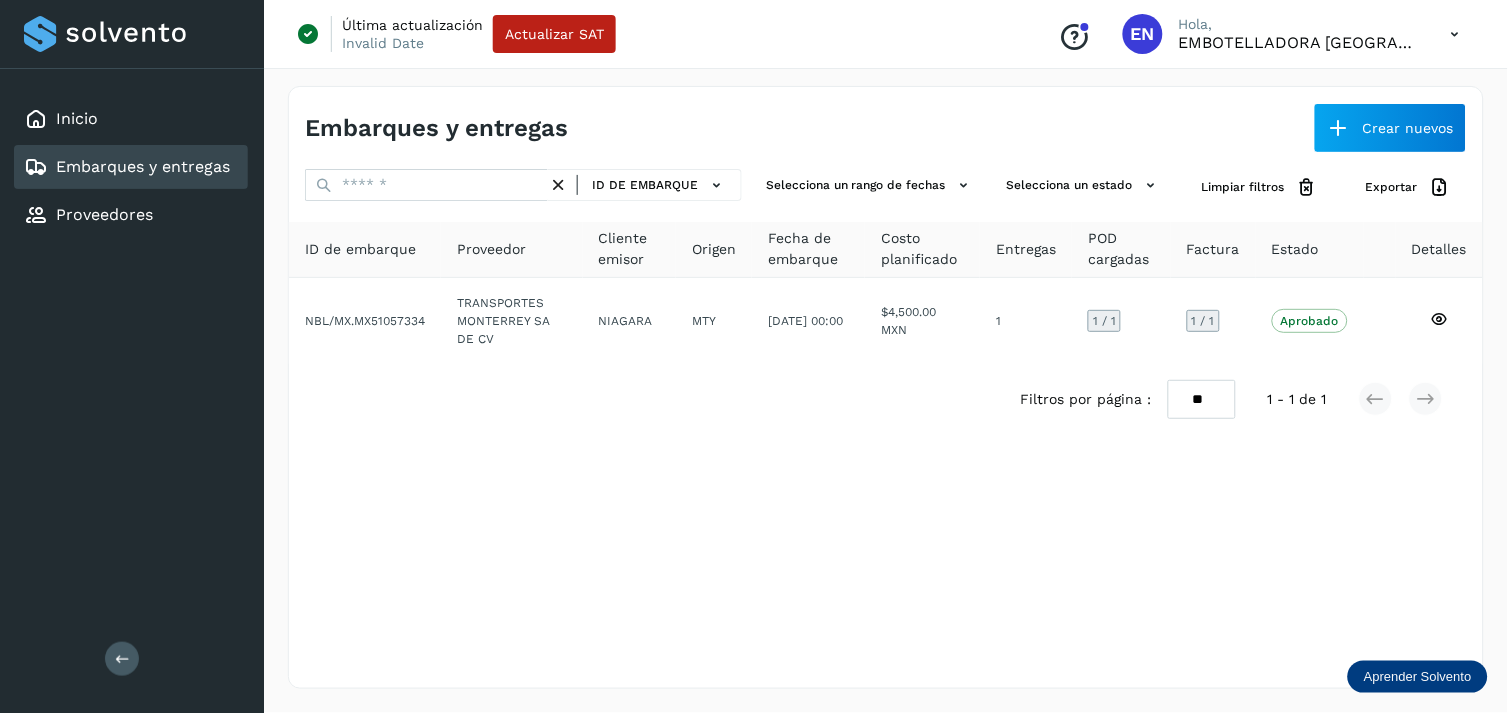 click on "Embarques y entregas" 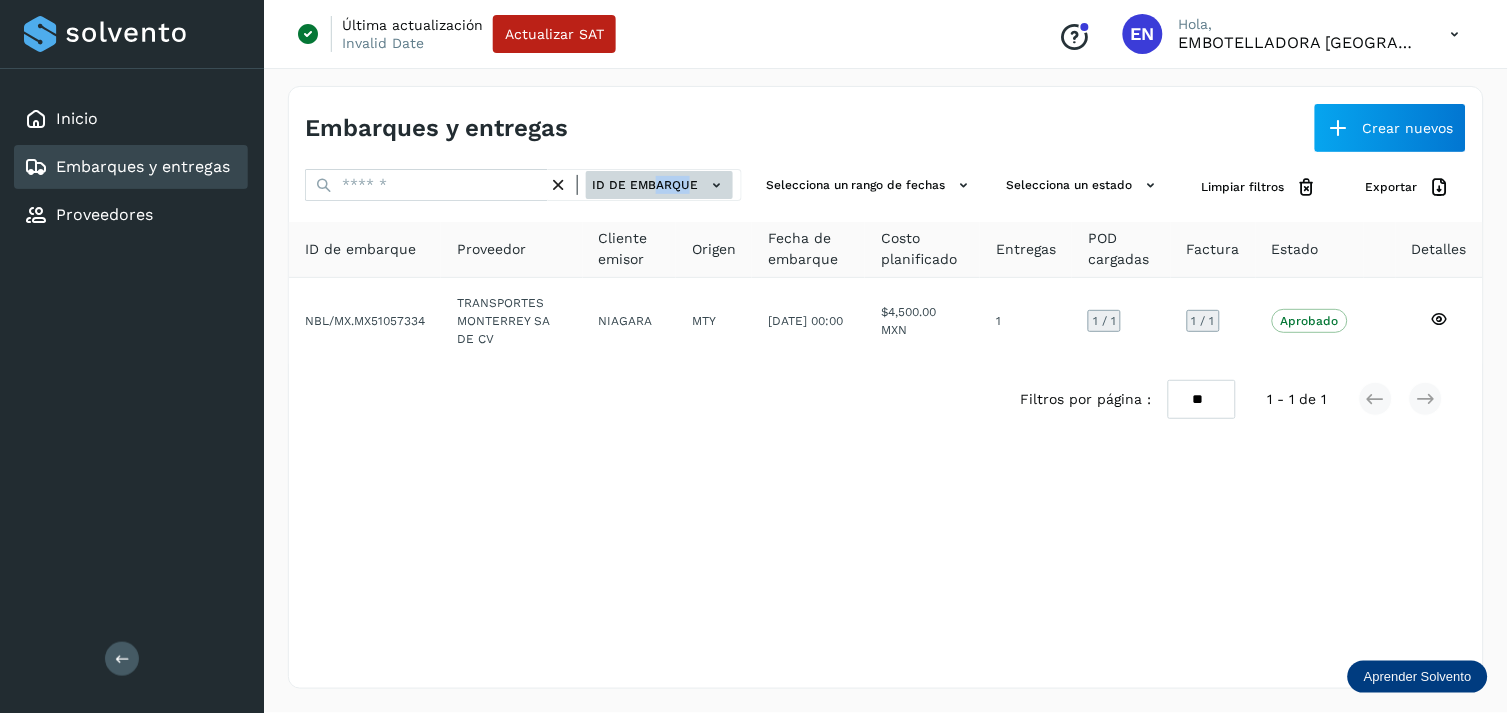 drag, startPoint x: 692, startPoint y: 163, endPoint x: 652, endPoint y: 191, distance: 48.82622 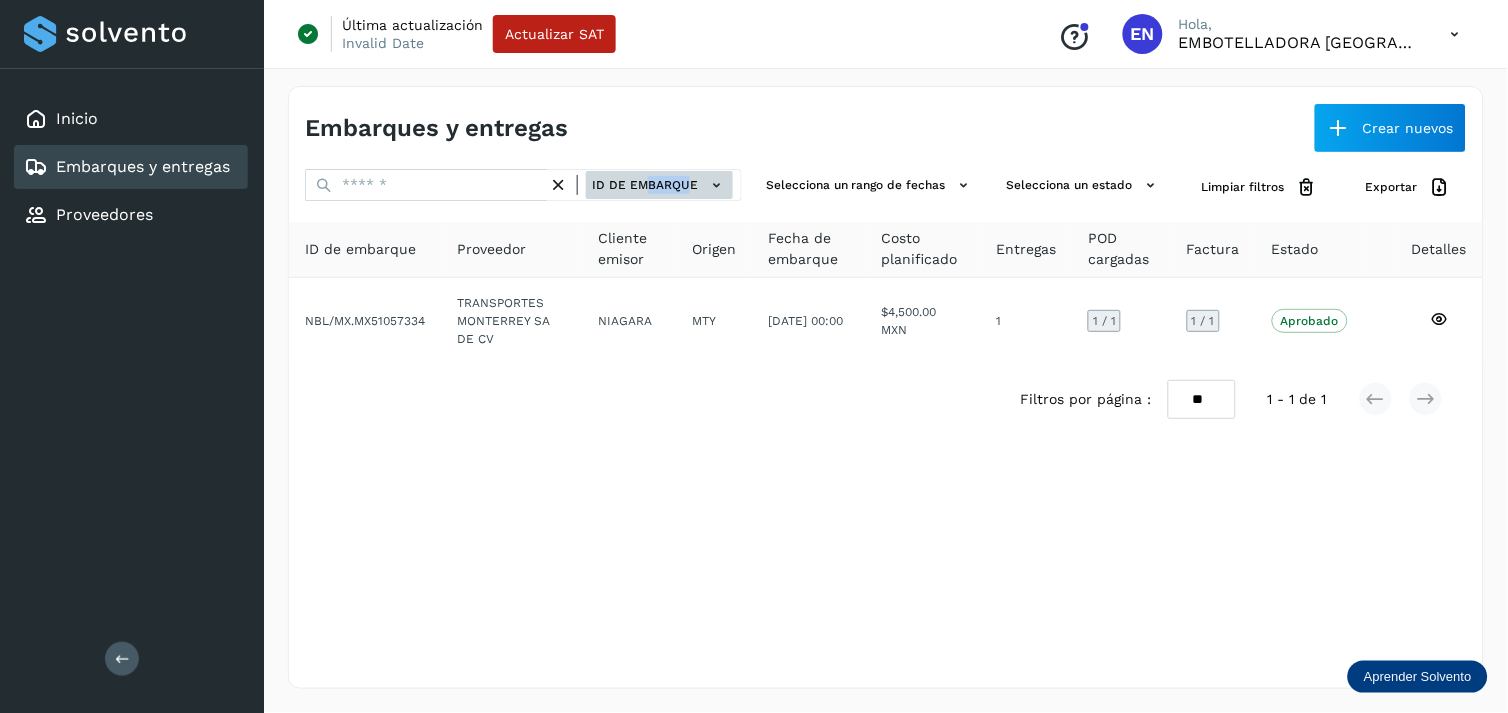 click on "ID de embarque" 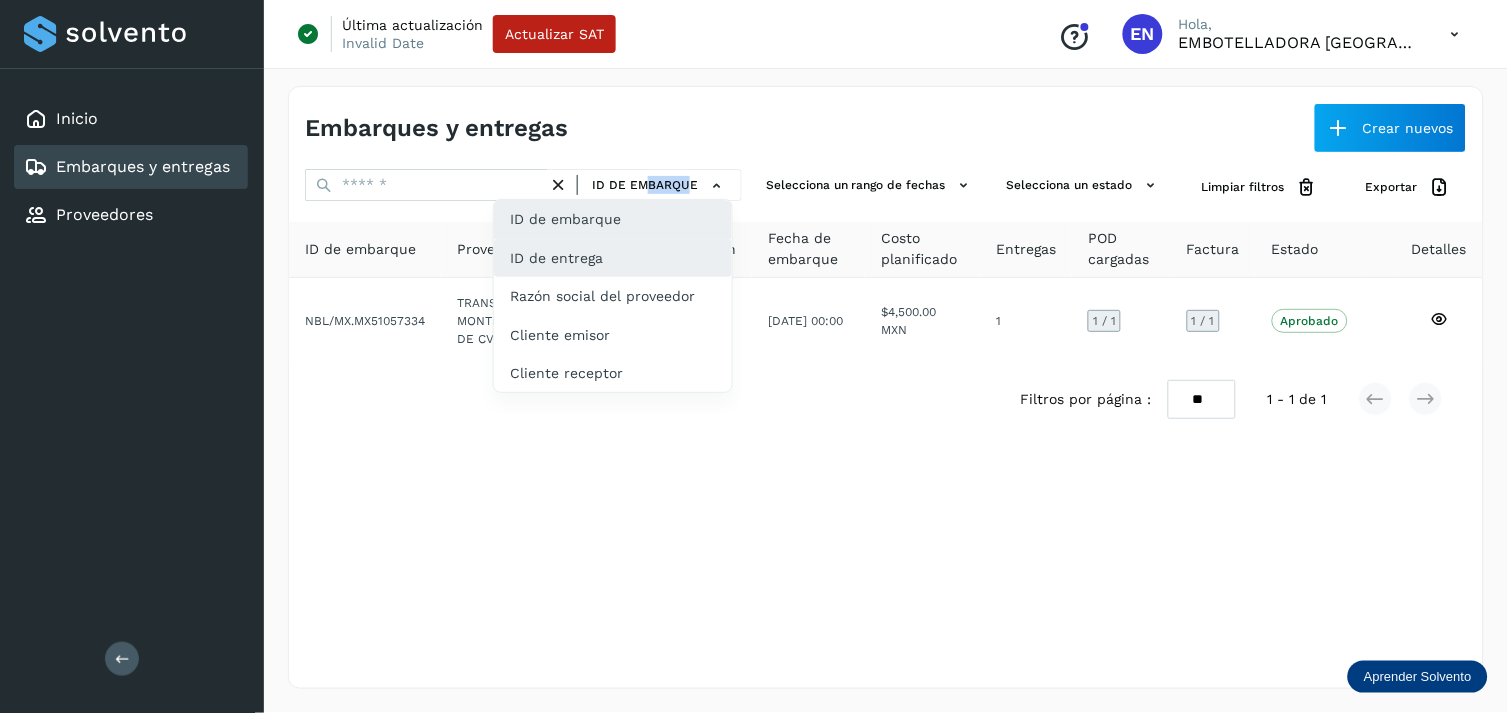 click on "ID de entrega" 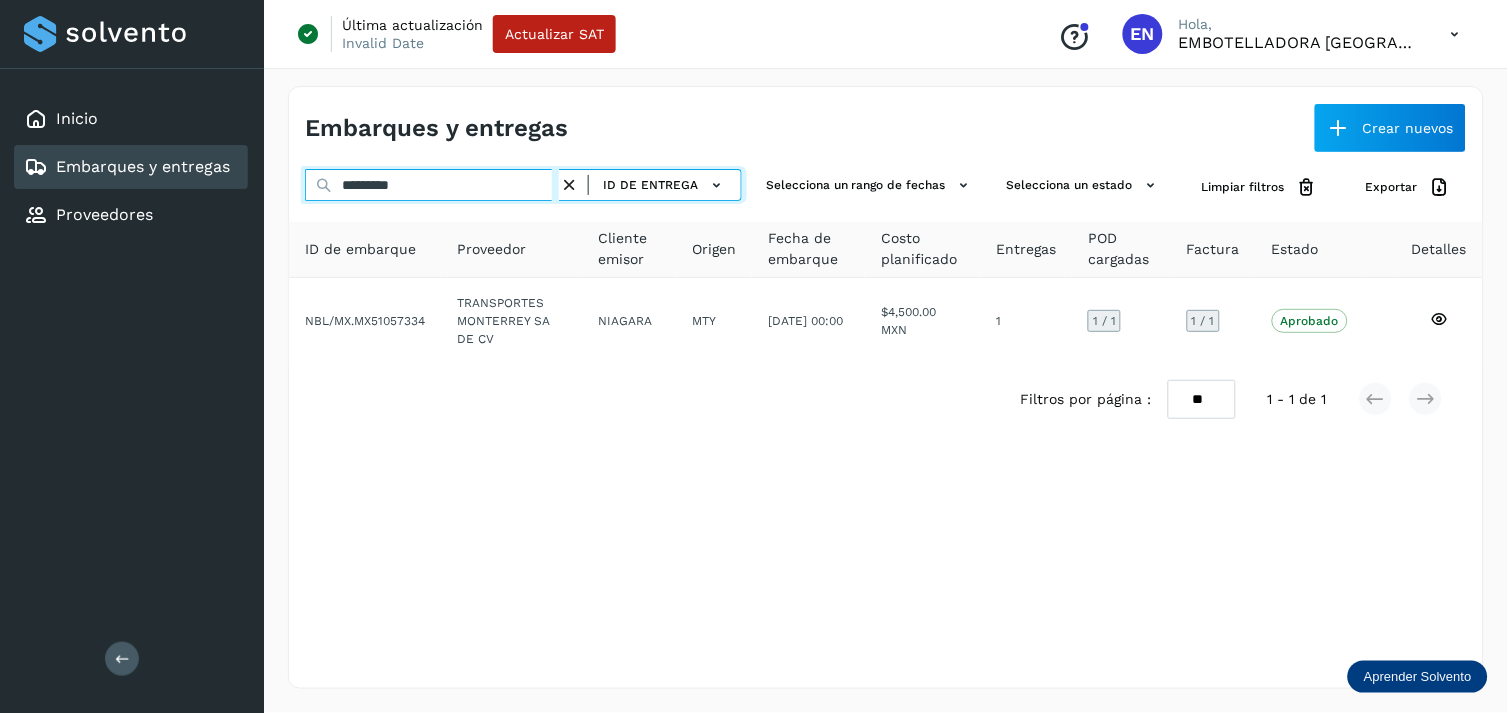 click on "*********" at bounding box center (432, 185) 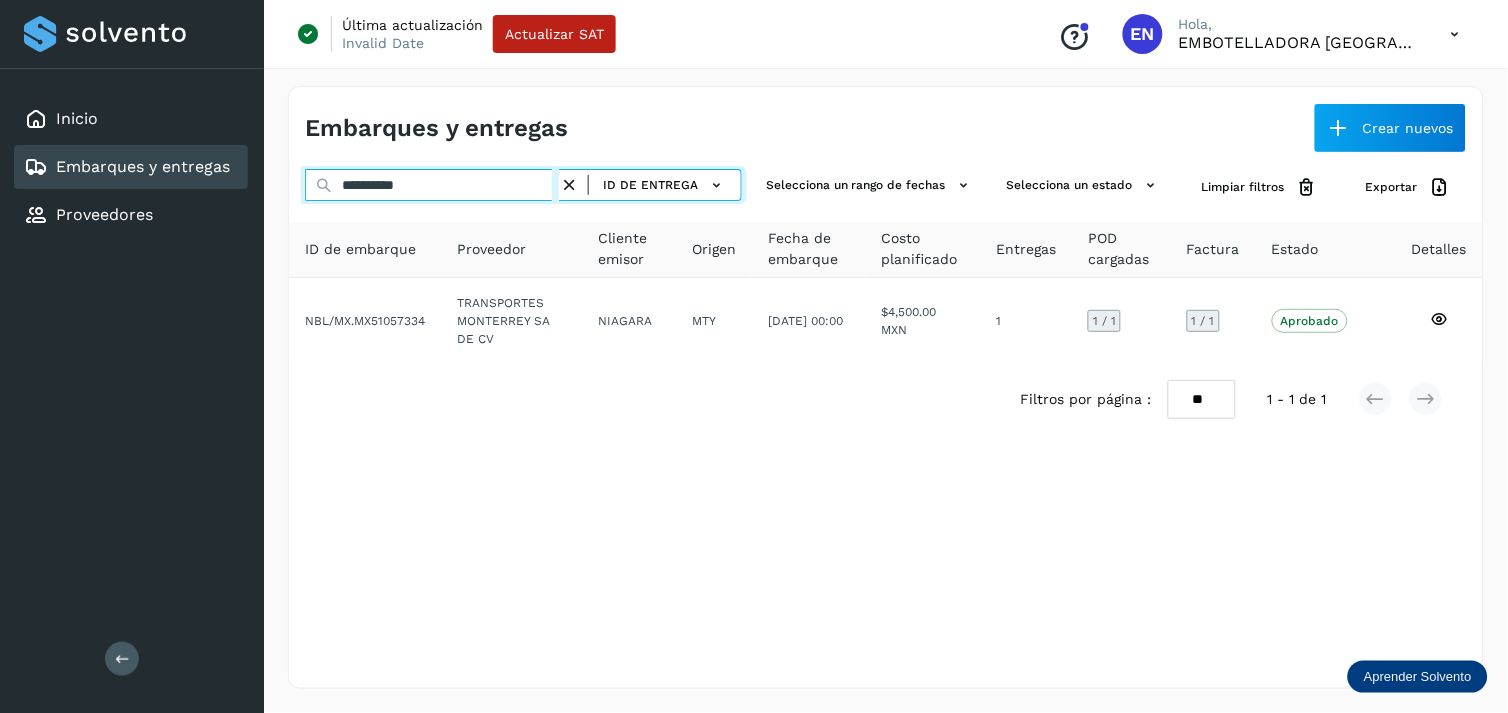 type on "*********" 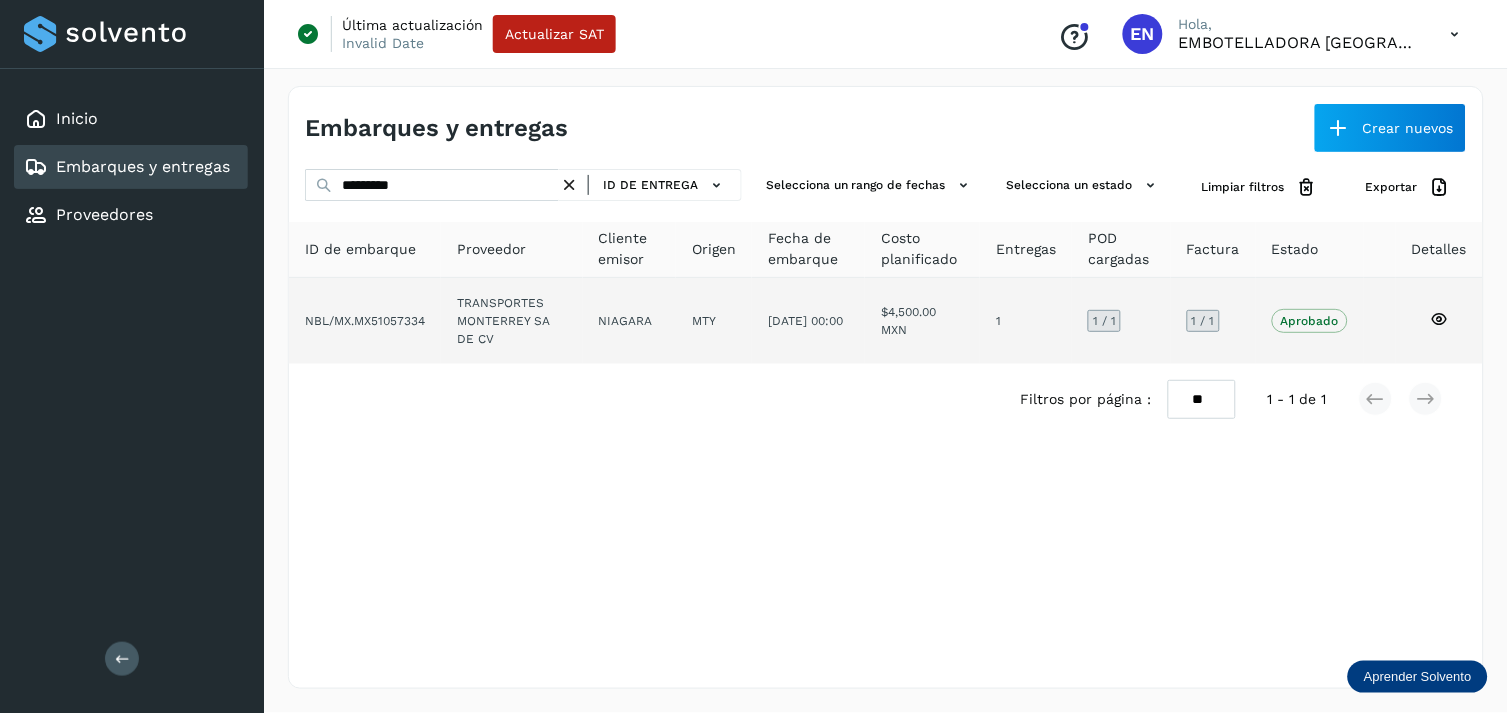 click on "NIAGARA" 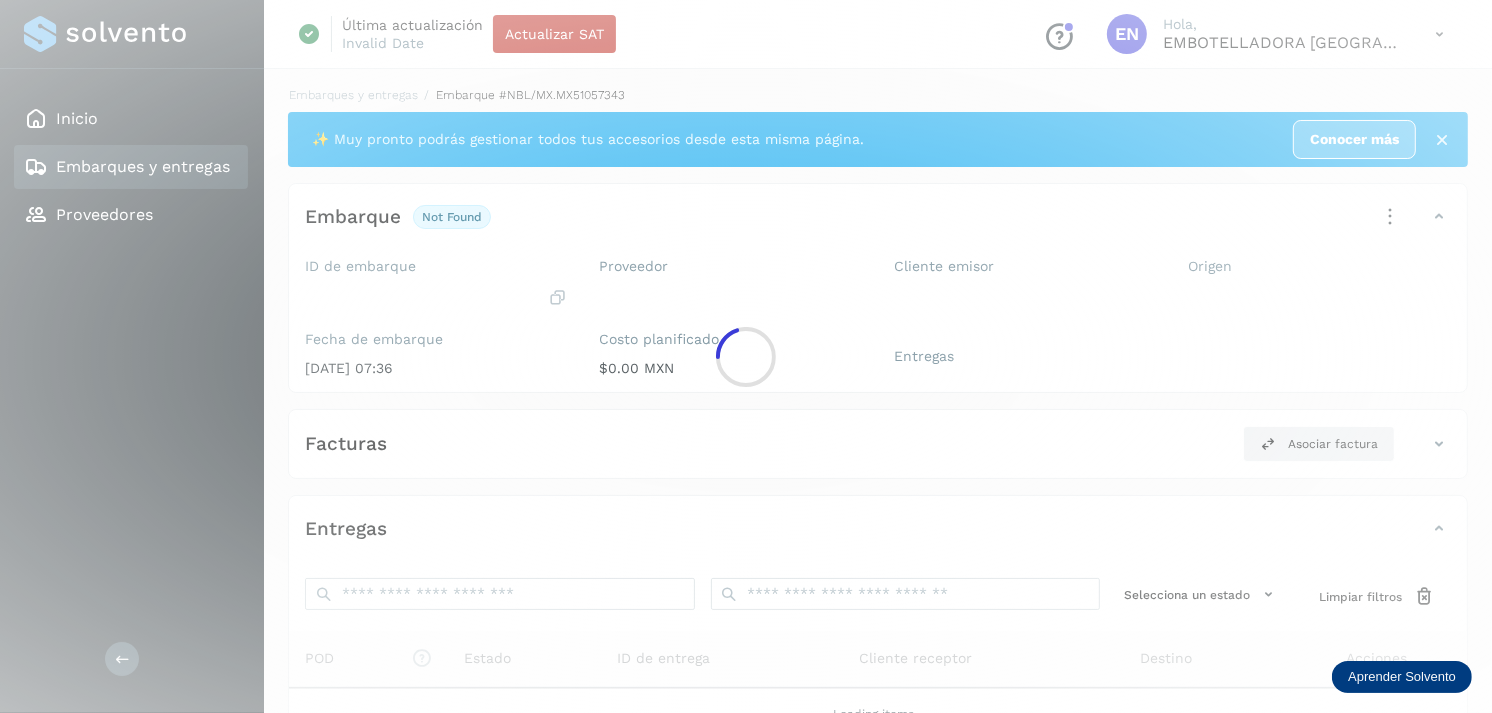 click 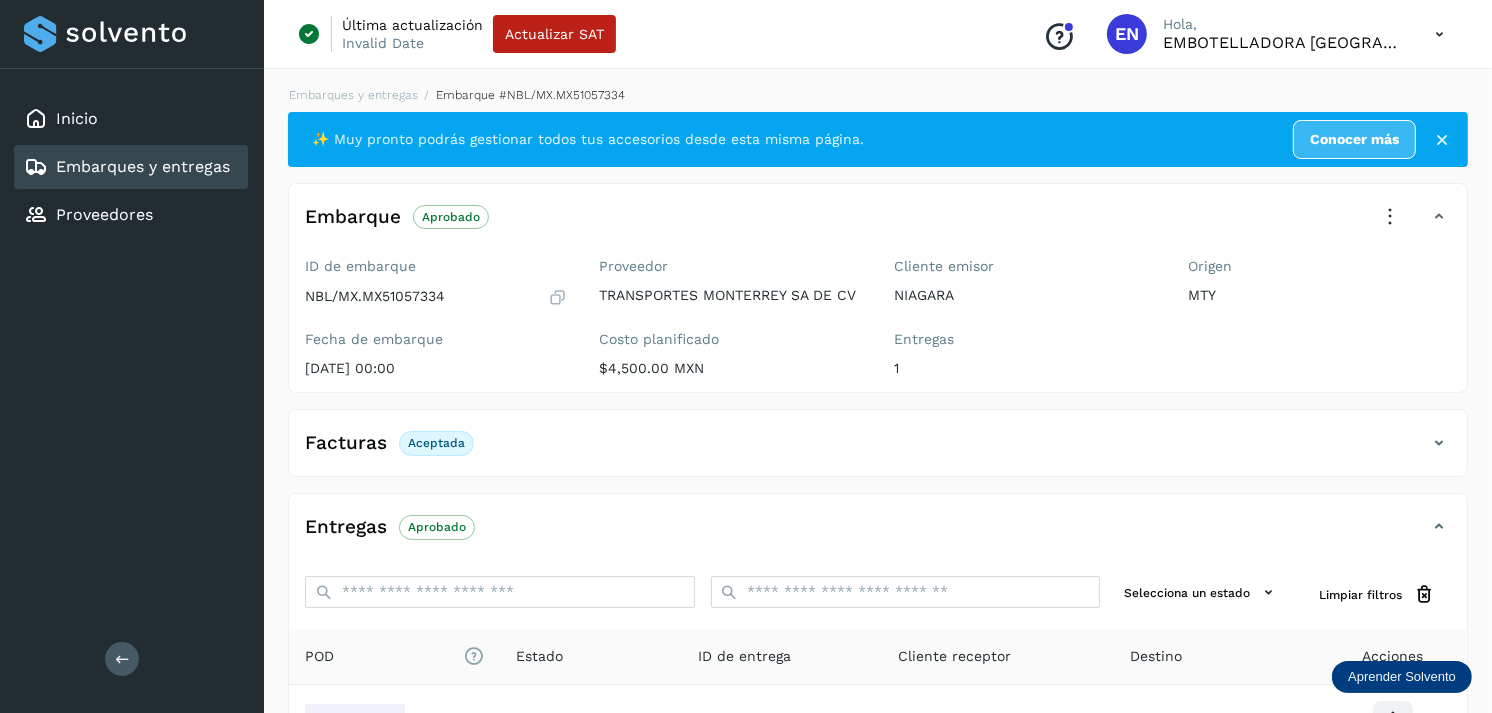 scroll, scrollTop: 241, scrollLeft: 0, axis: vertical 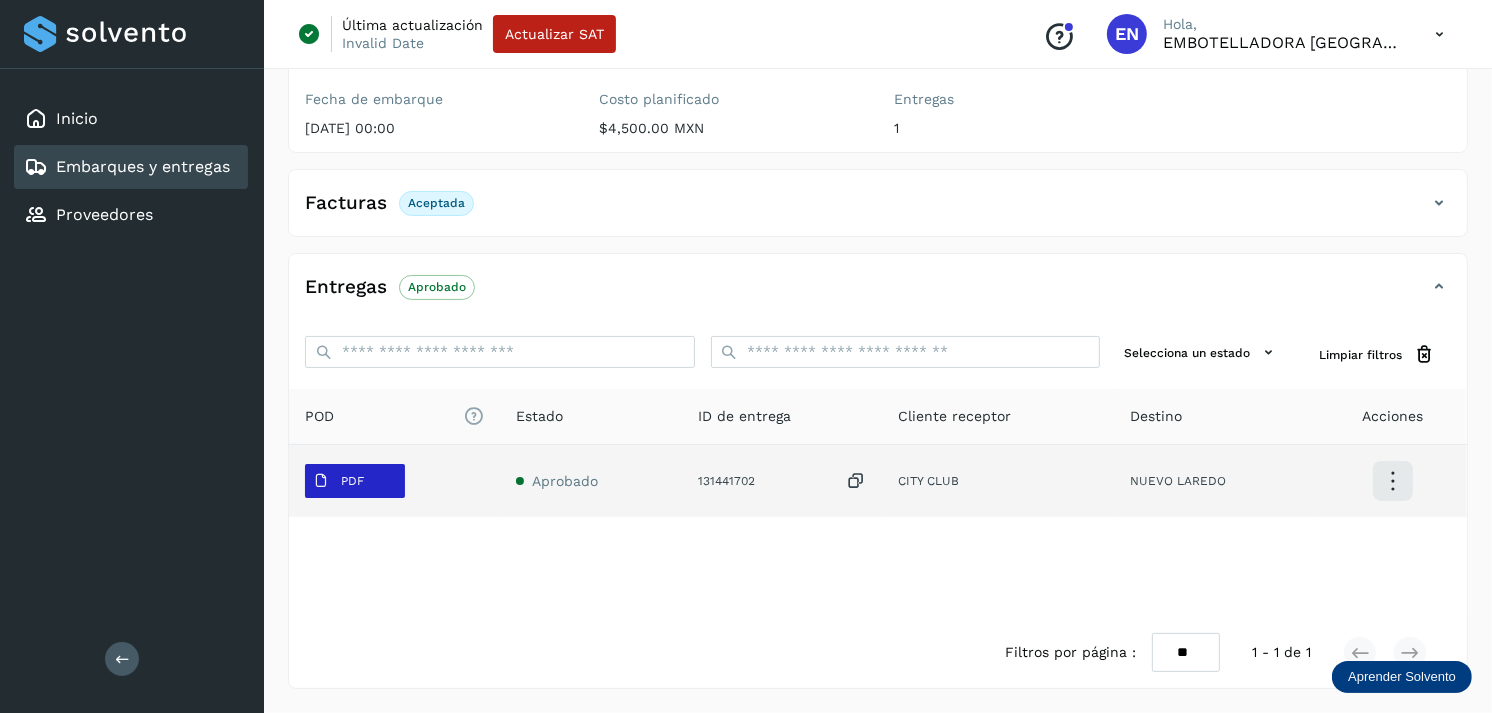 click on "PDF" at bounding box center [355, 481] 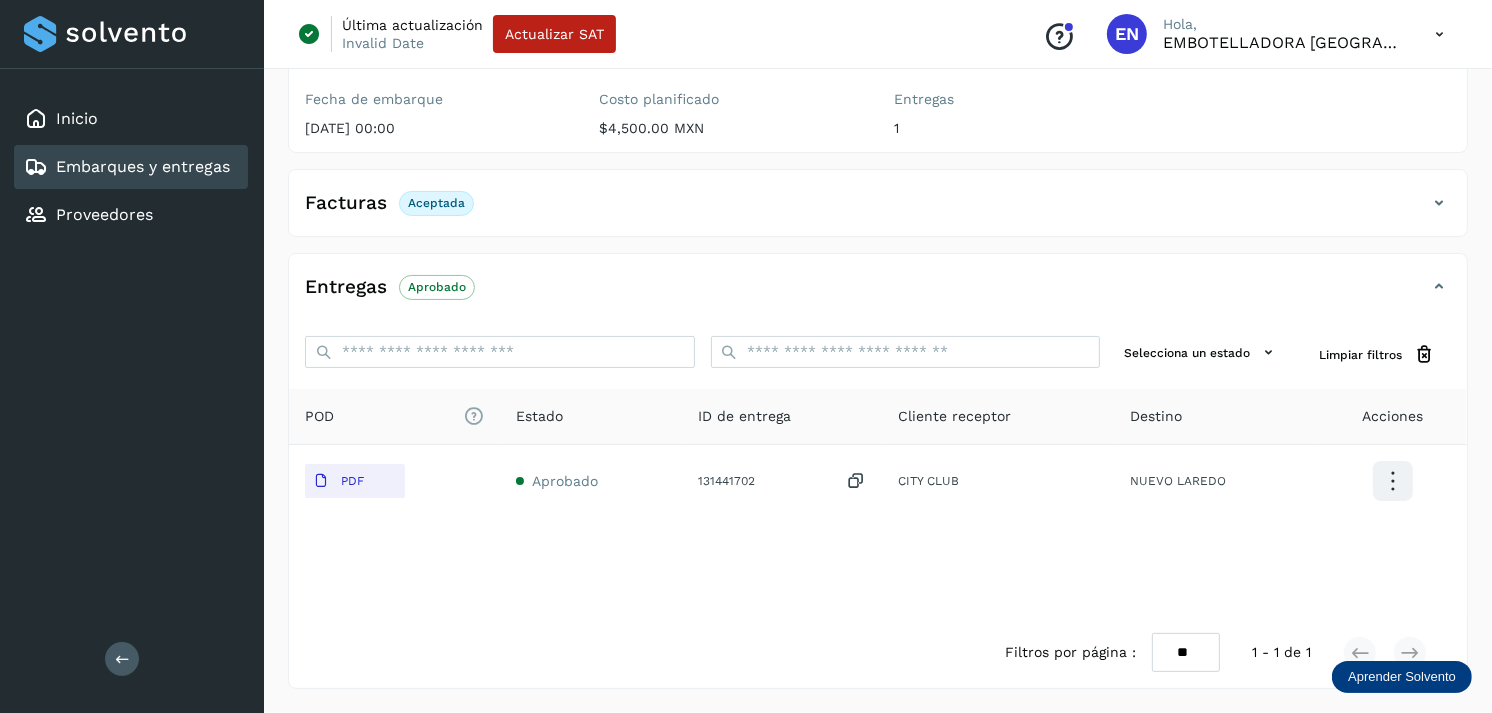 click on "Embarques y entregas" at bounding box center [143, 166] 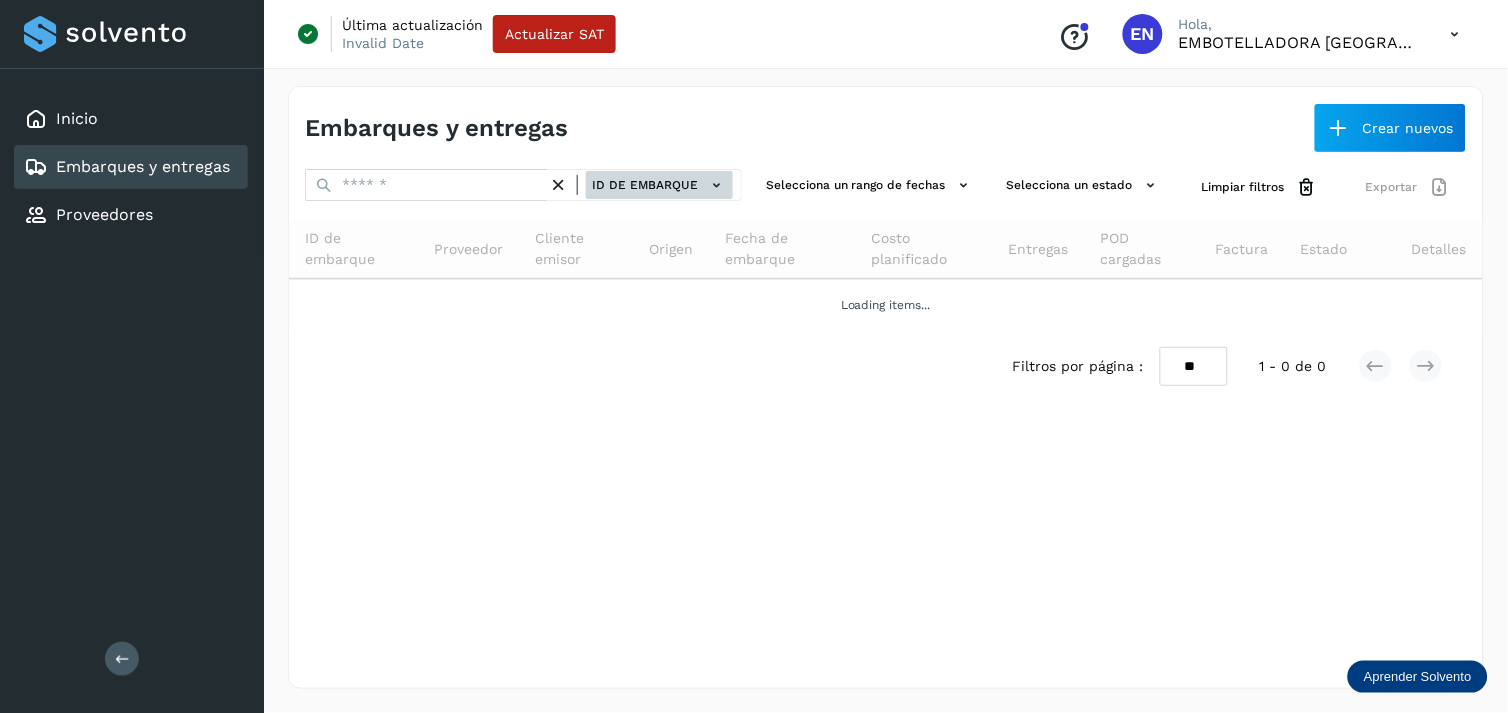 click on "ID de embarque" 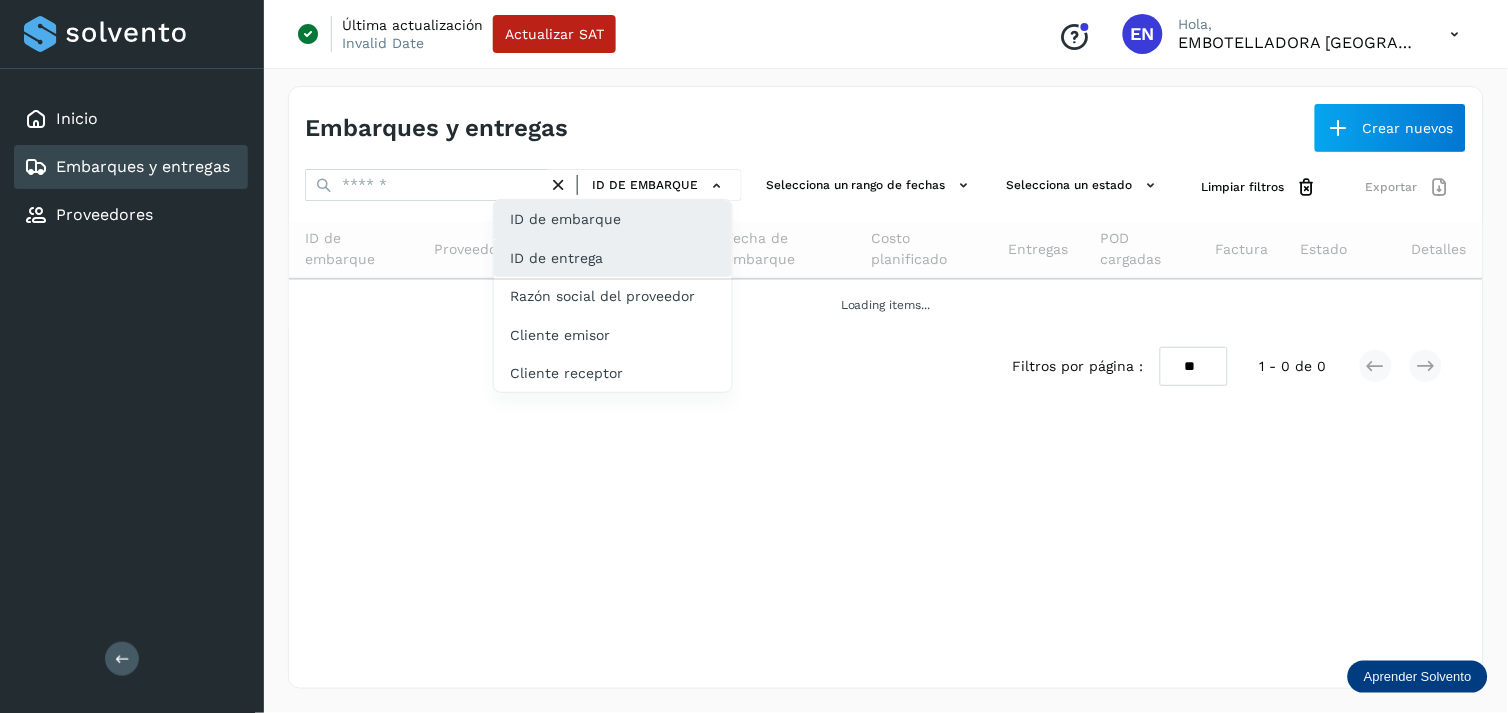 click on "ID de entrega" 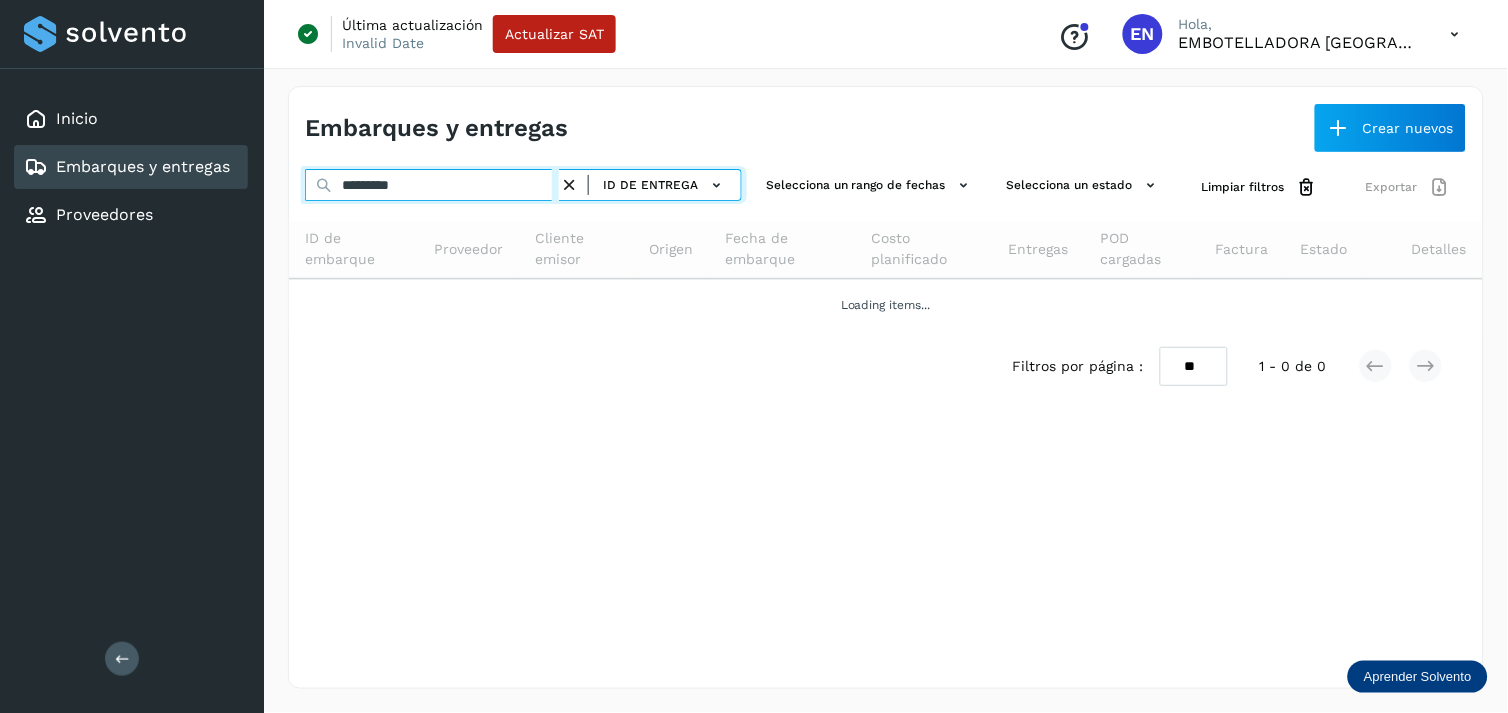 click on "*********" at bounding box center [432, 185] 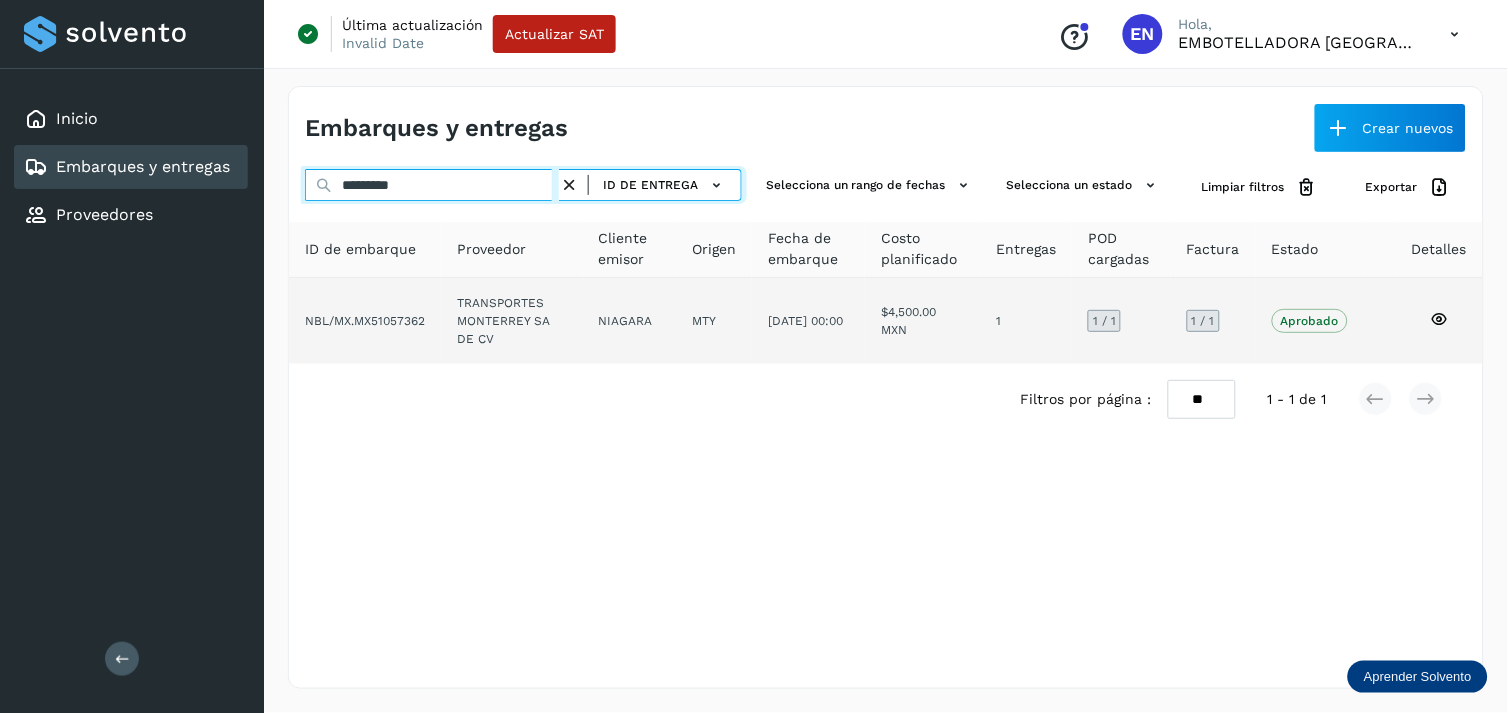 type on "*********" 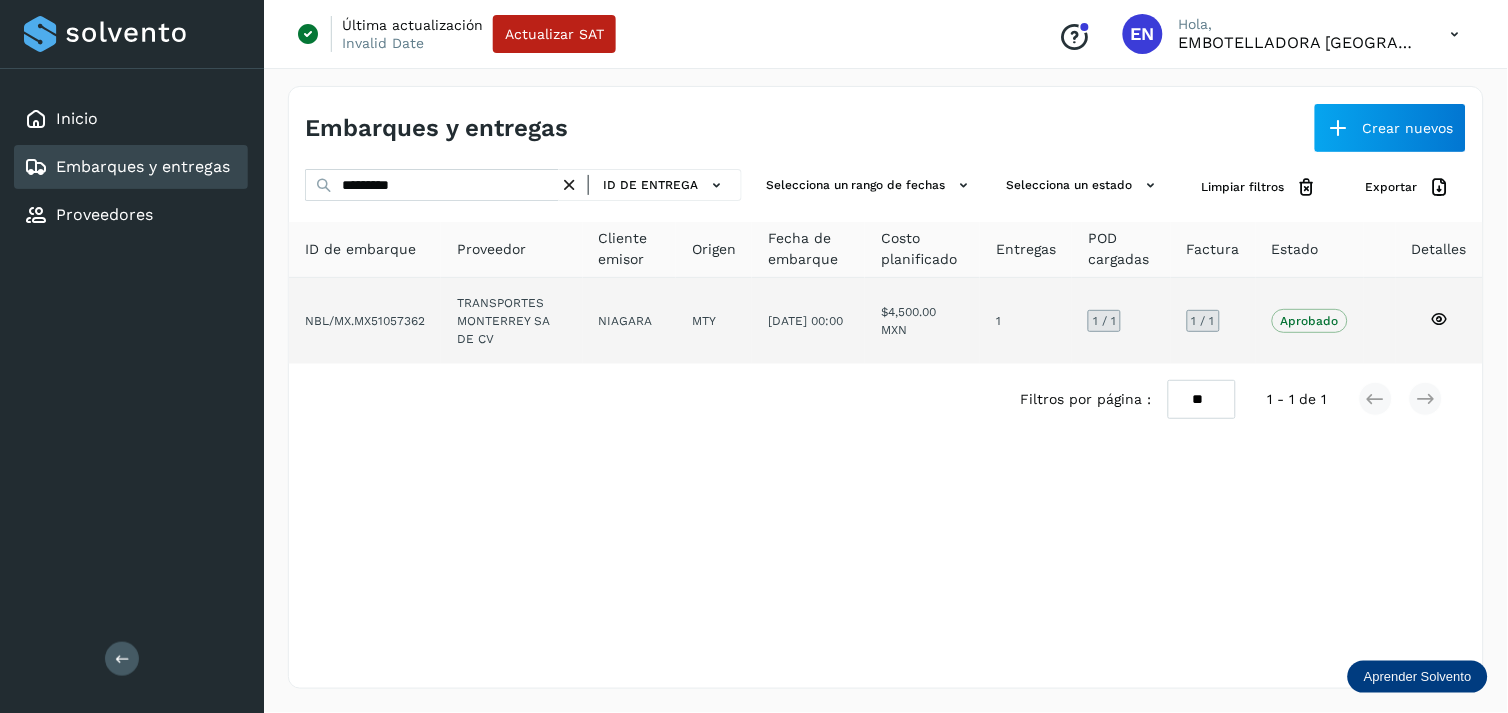click on "TRANSPORTES MONTERREY SA DE CV" 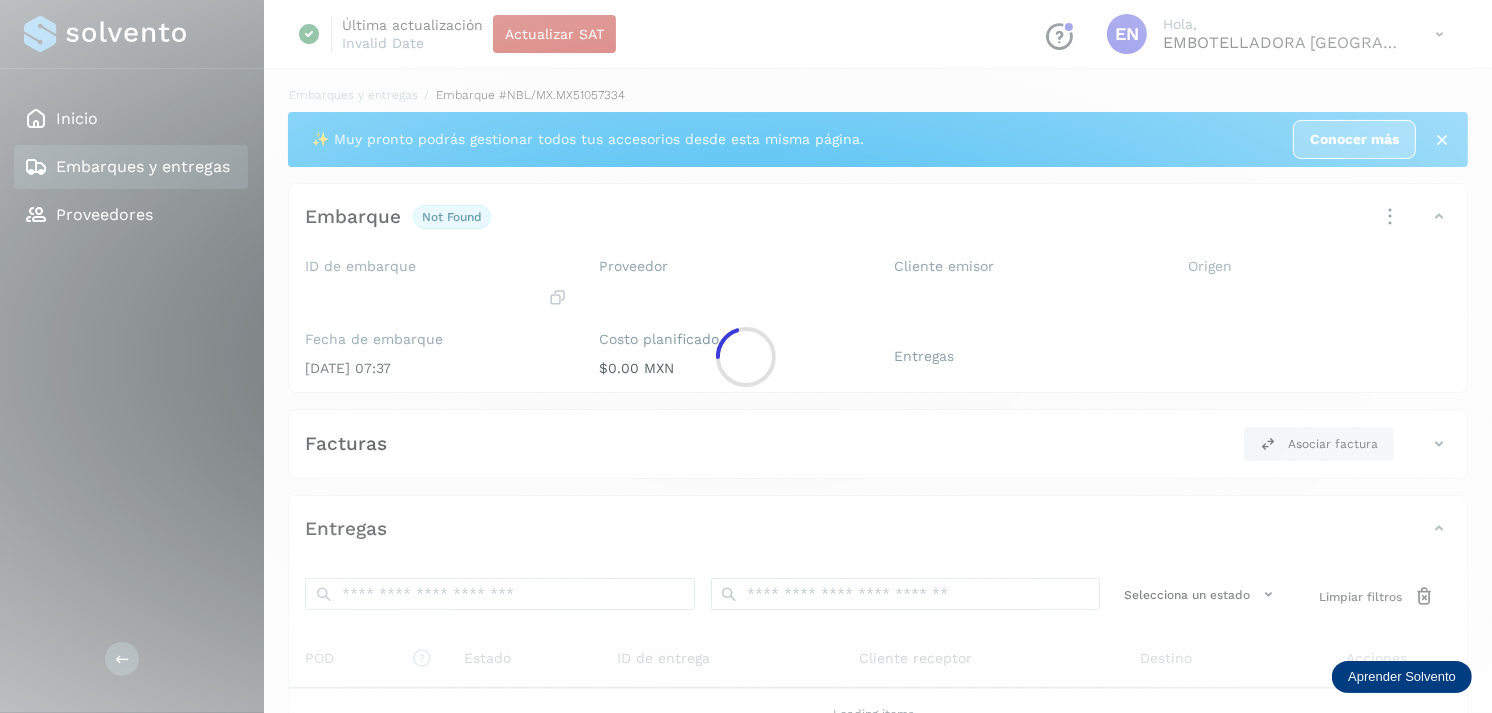 click 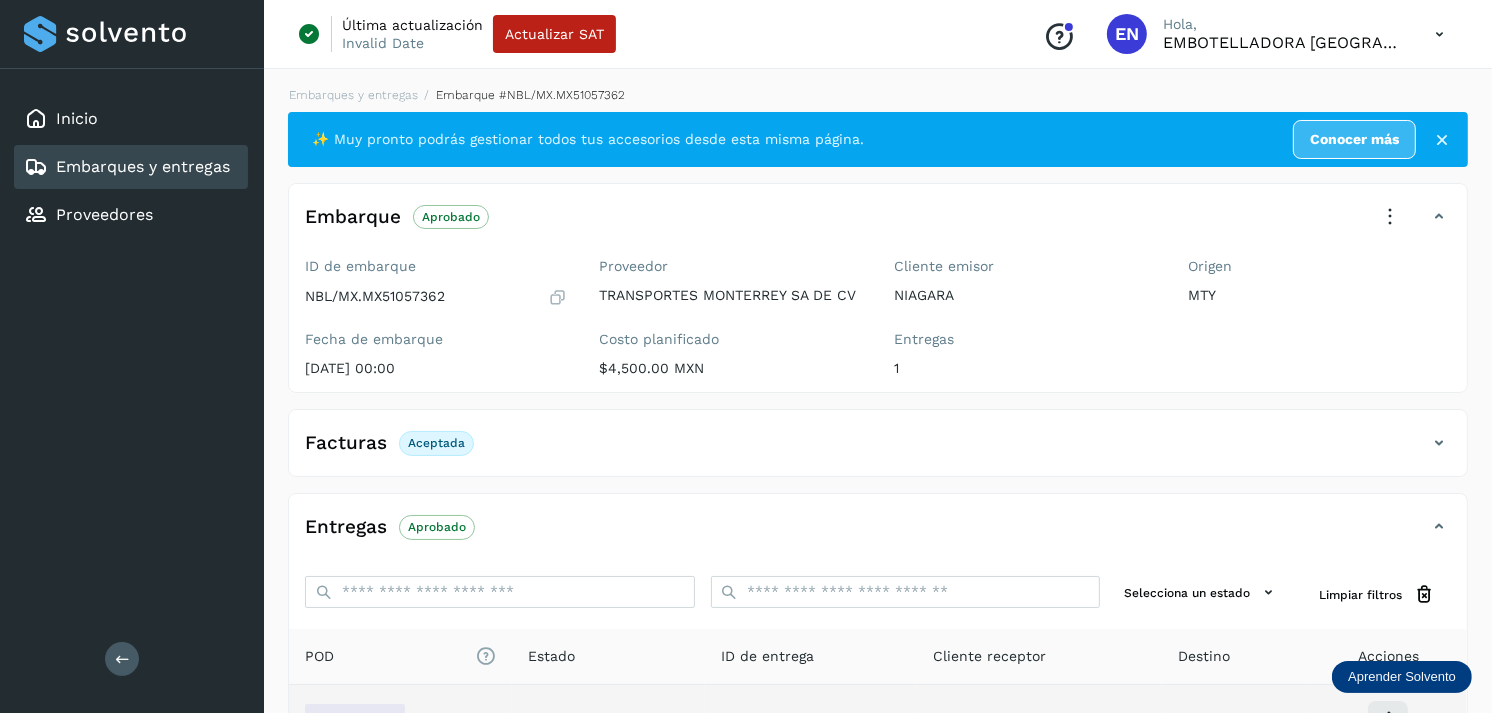 scroll, scrollTop: 241, scrollLeft: 0, axis: vertical 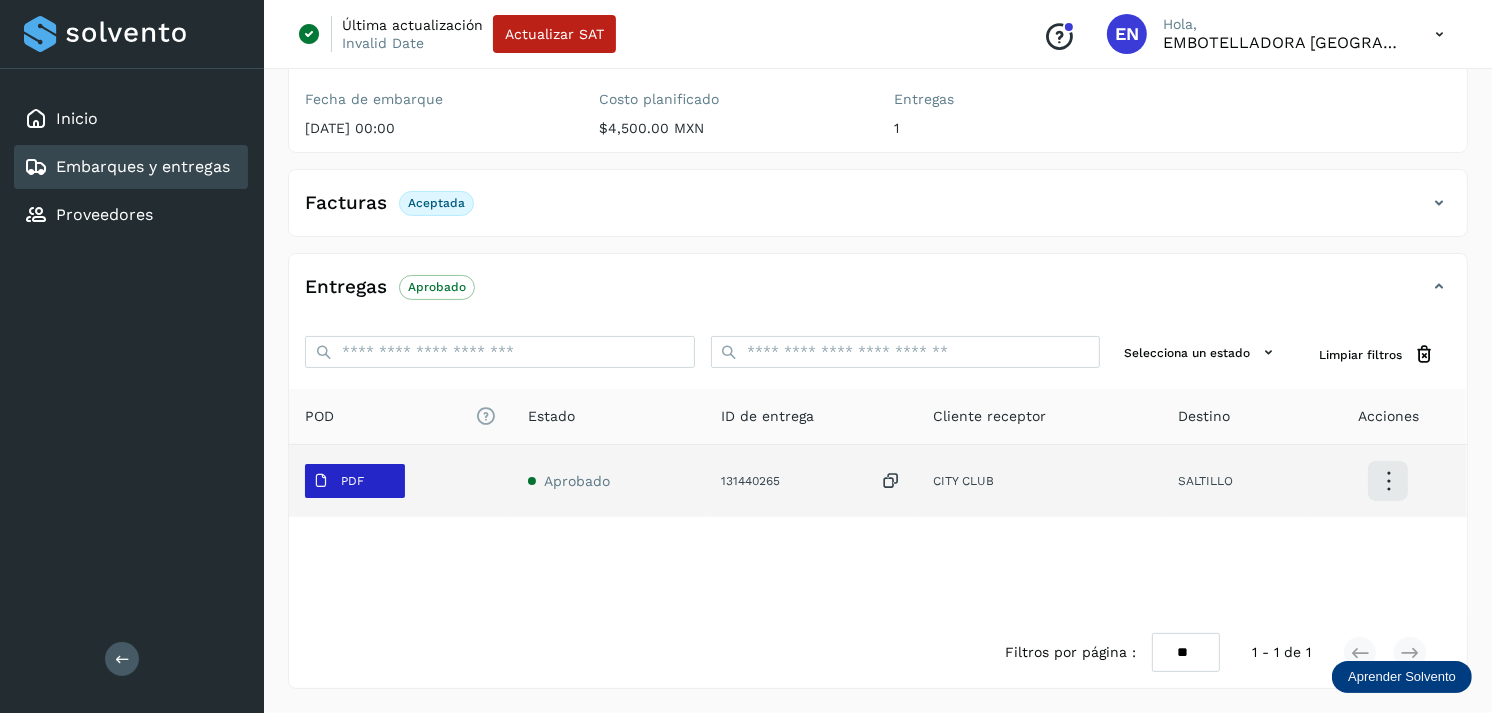 click on "PDF" at bounding box center (352, 481) 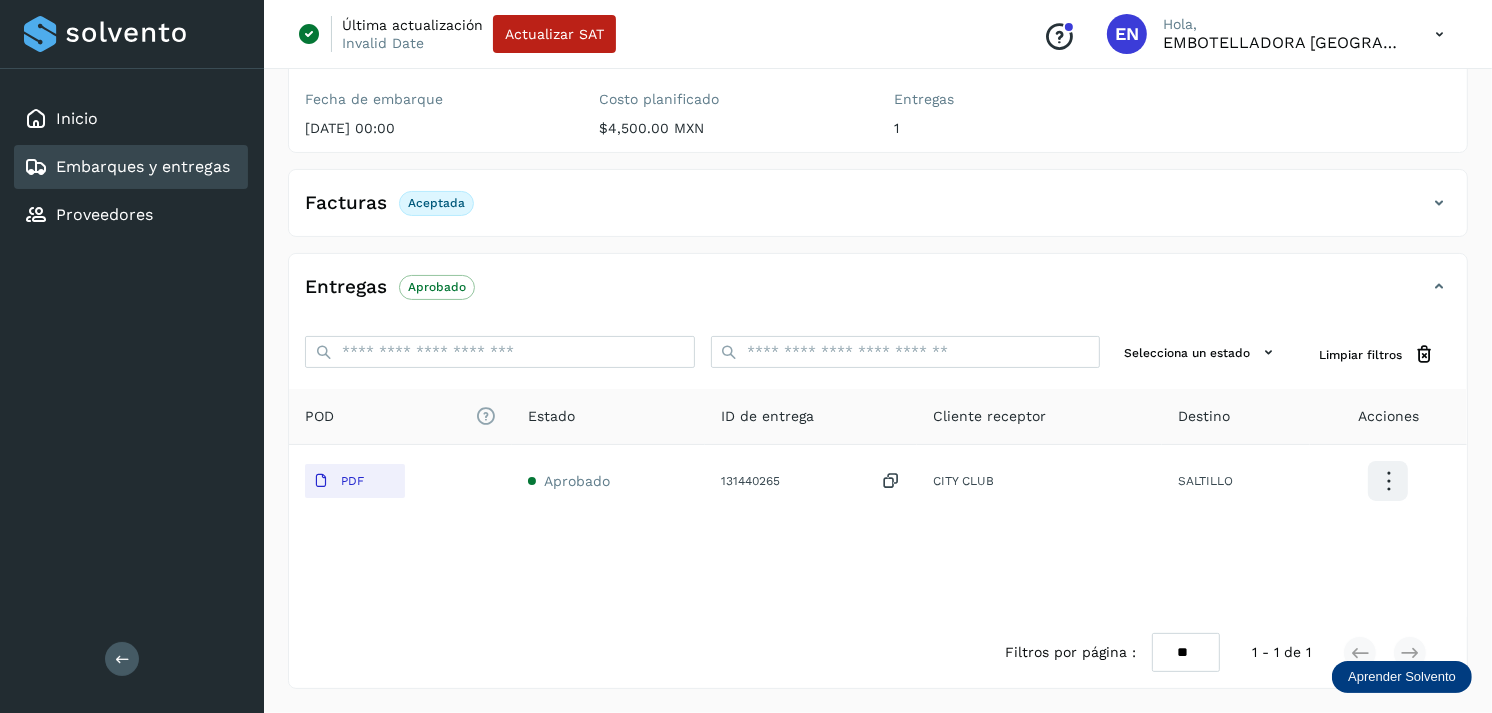 type 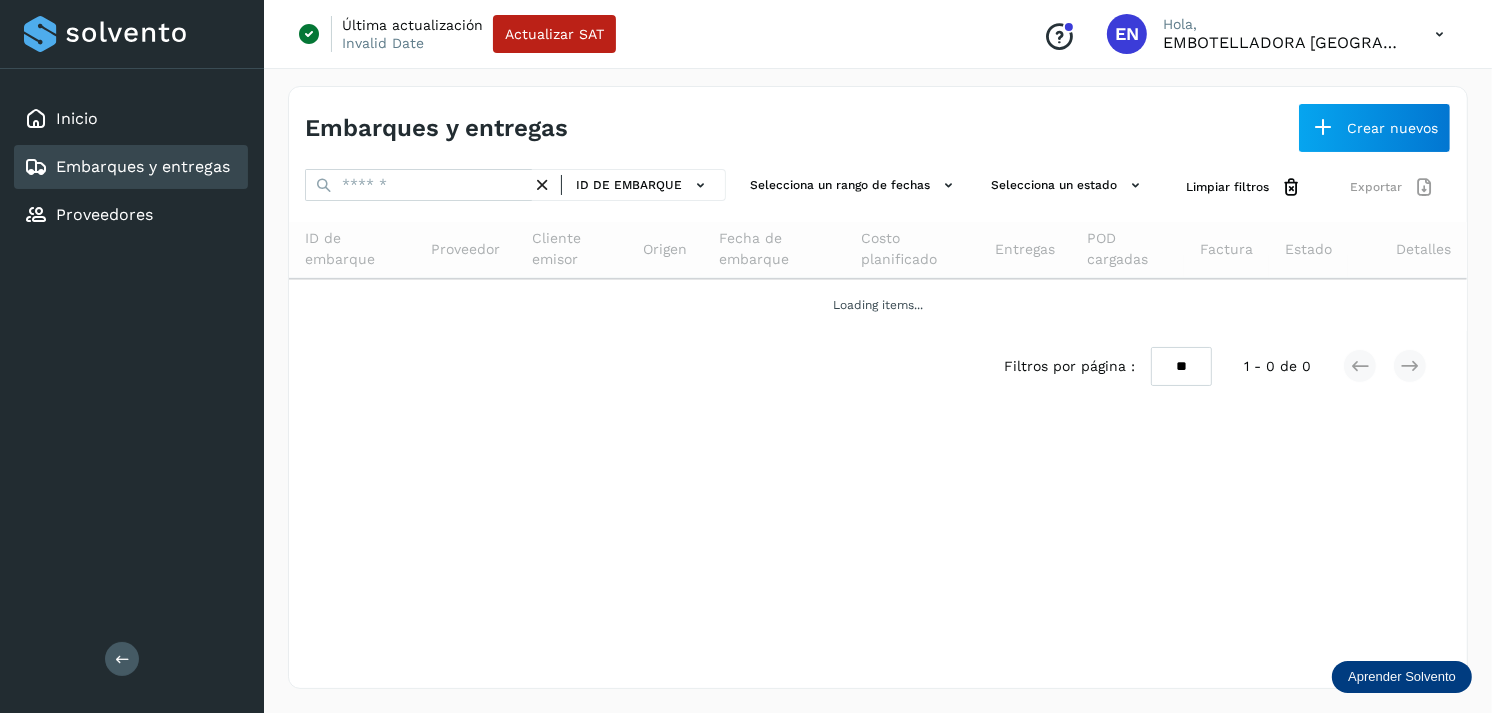 scroll, scrollTop: 0, scrollLeft: 0, axis: both 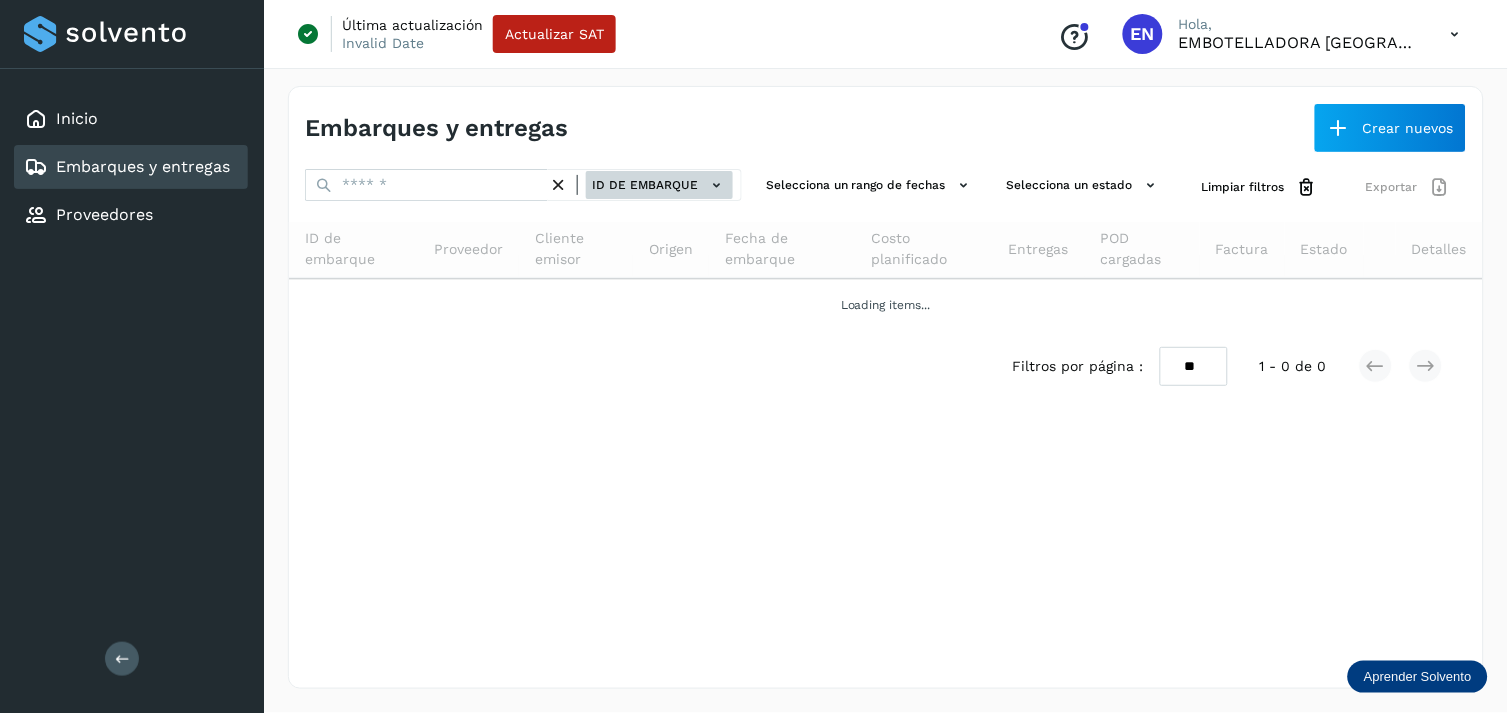 click on "ID de embarque" 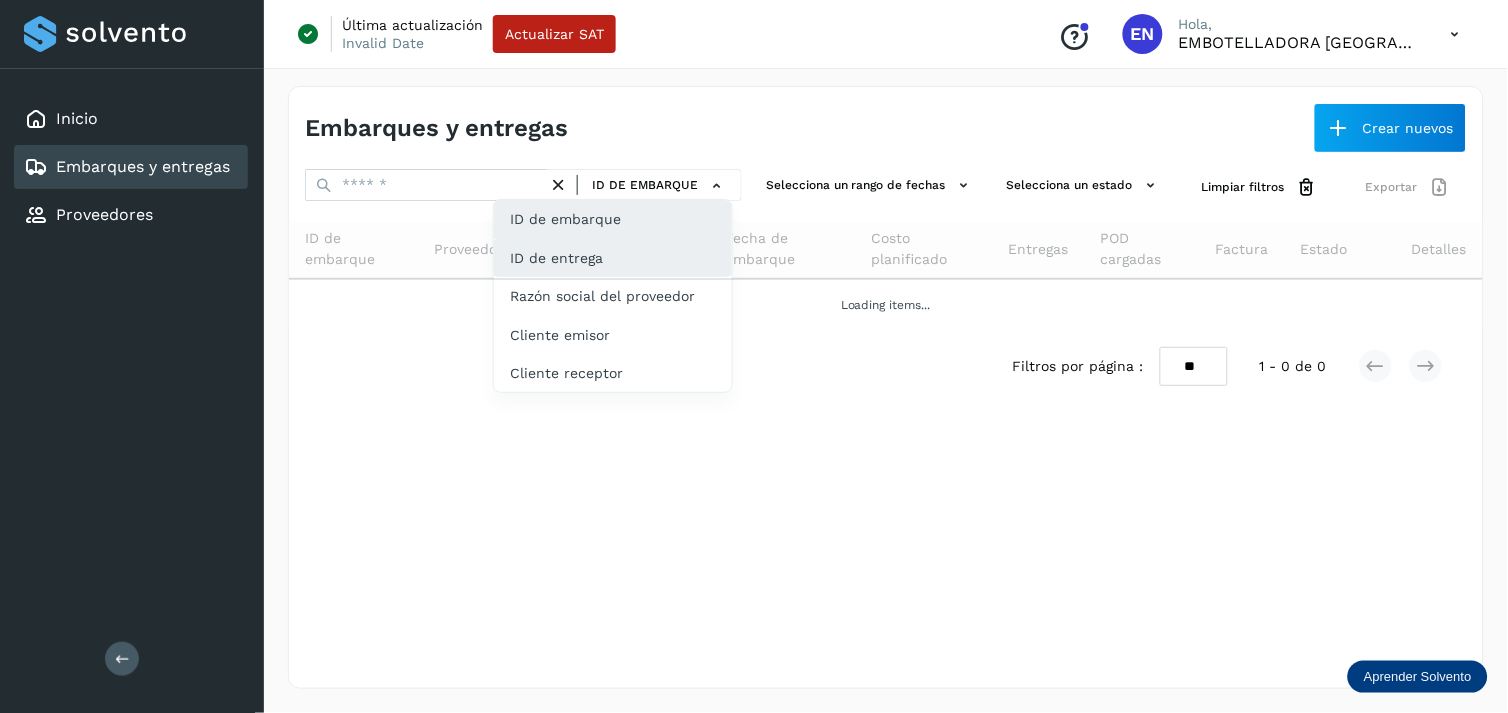 click on "ID de entrega" 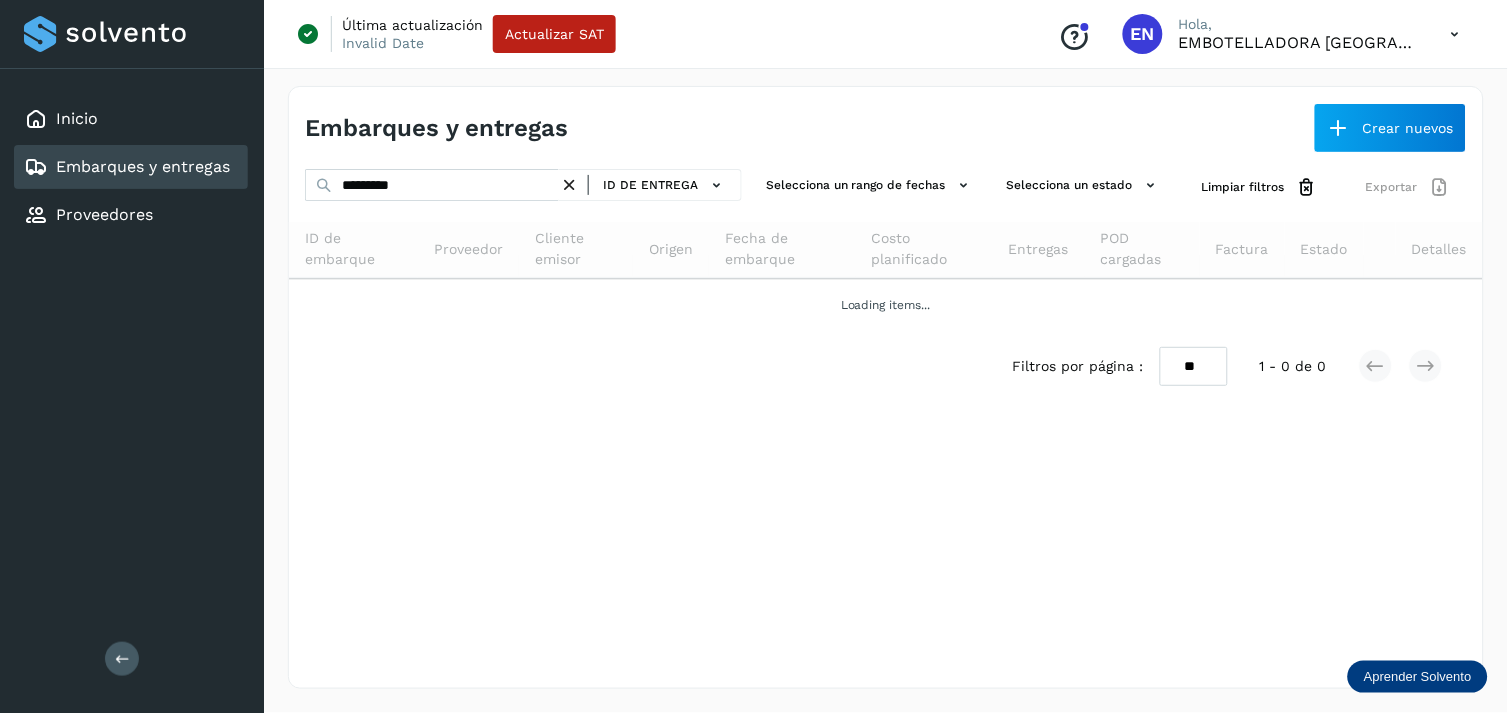click at bounding box center (569, 185) 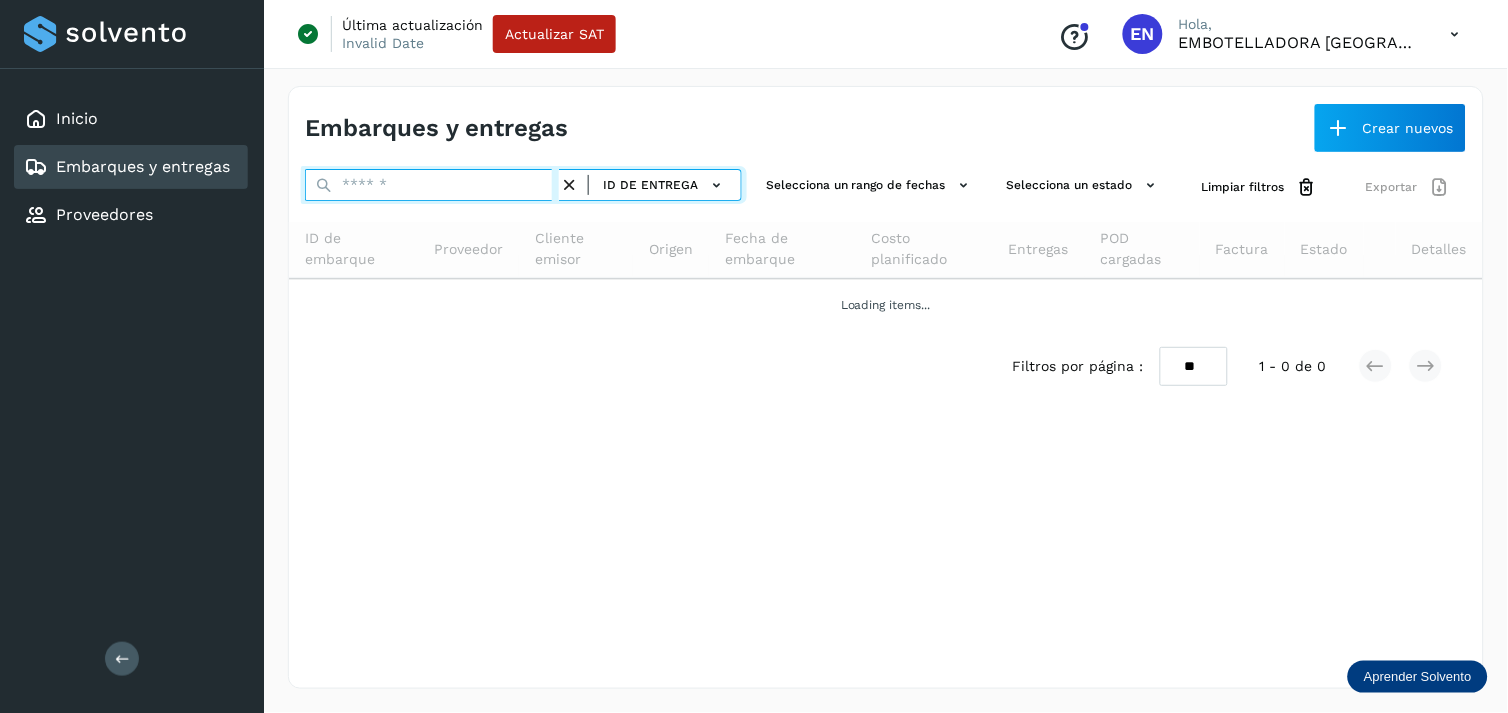 click at bounding box center [432, 185] 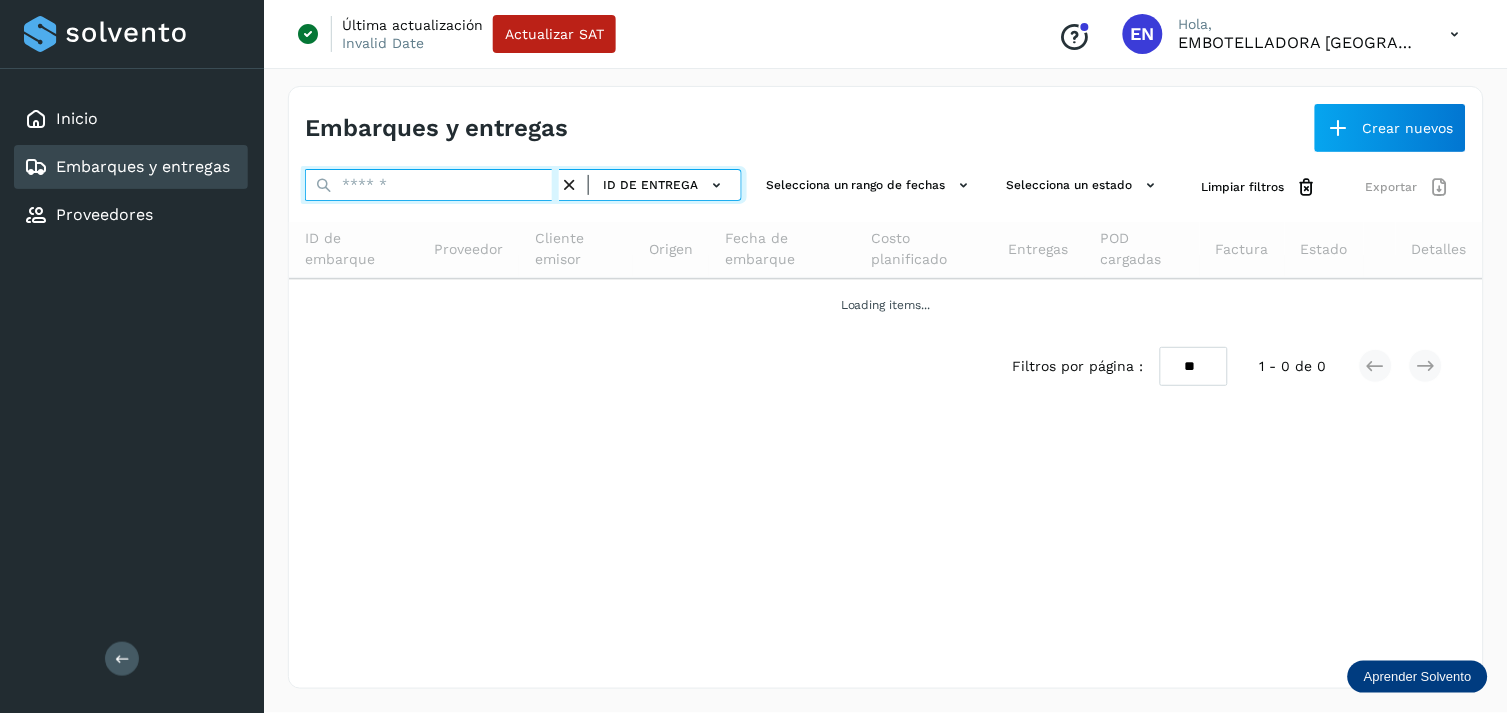 paste on "*********" 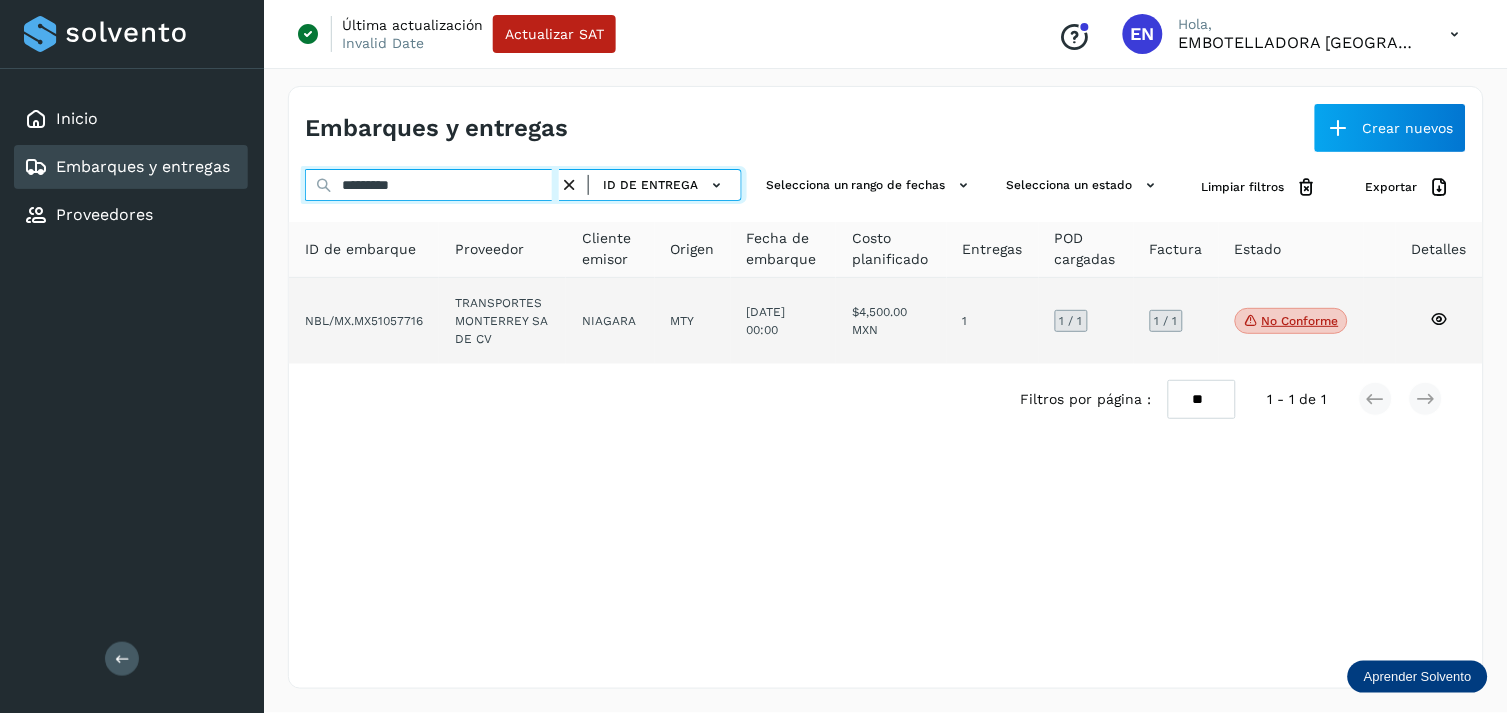 type on "*********" 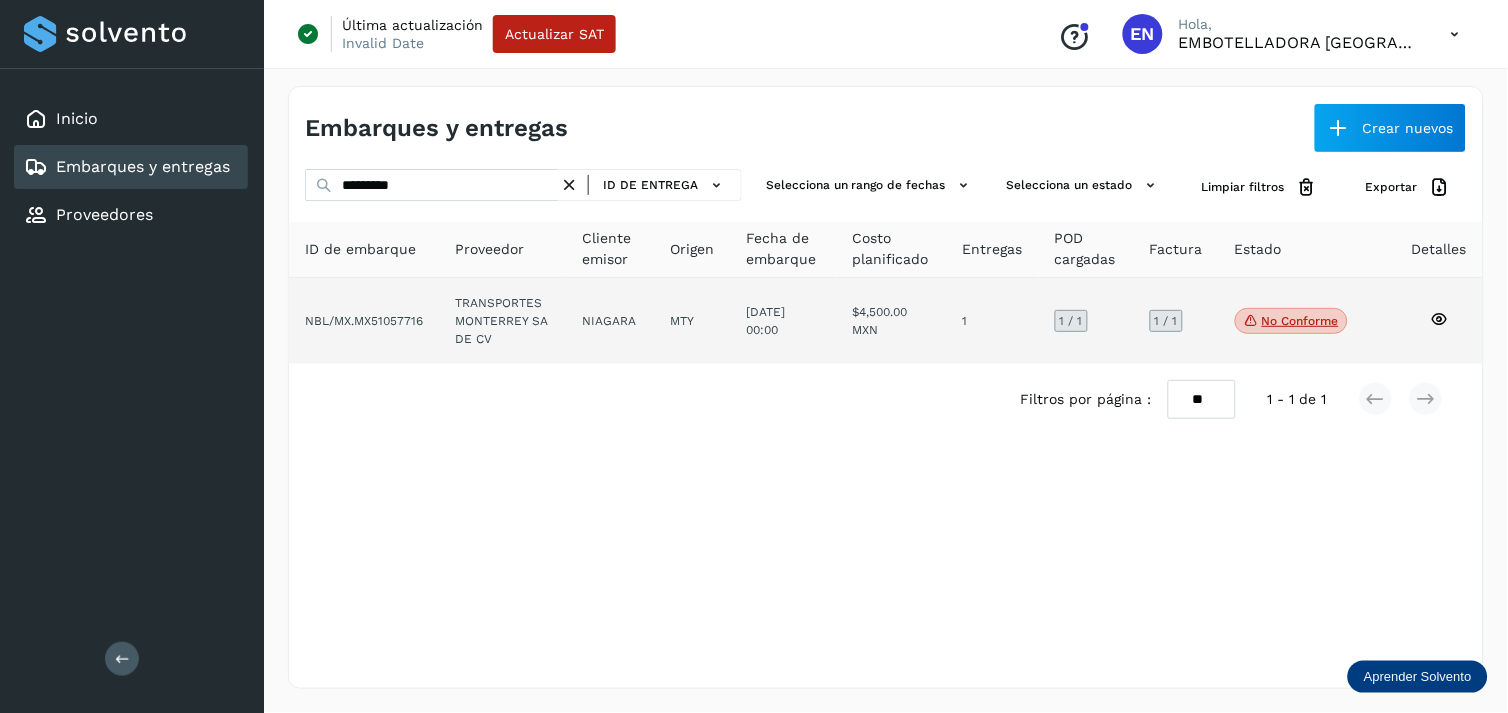 click on "[DATE] 00:00" 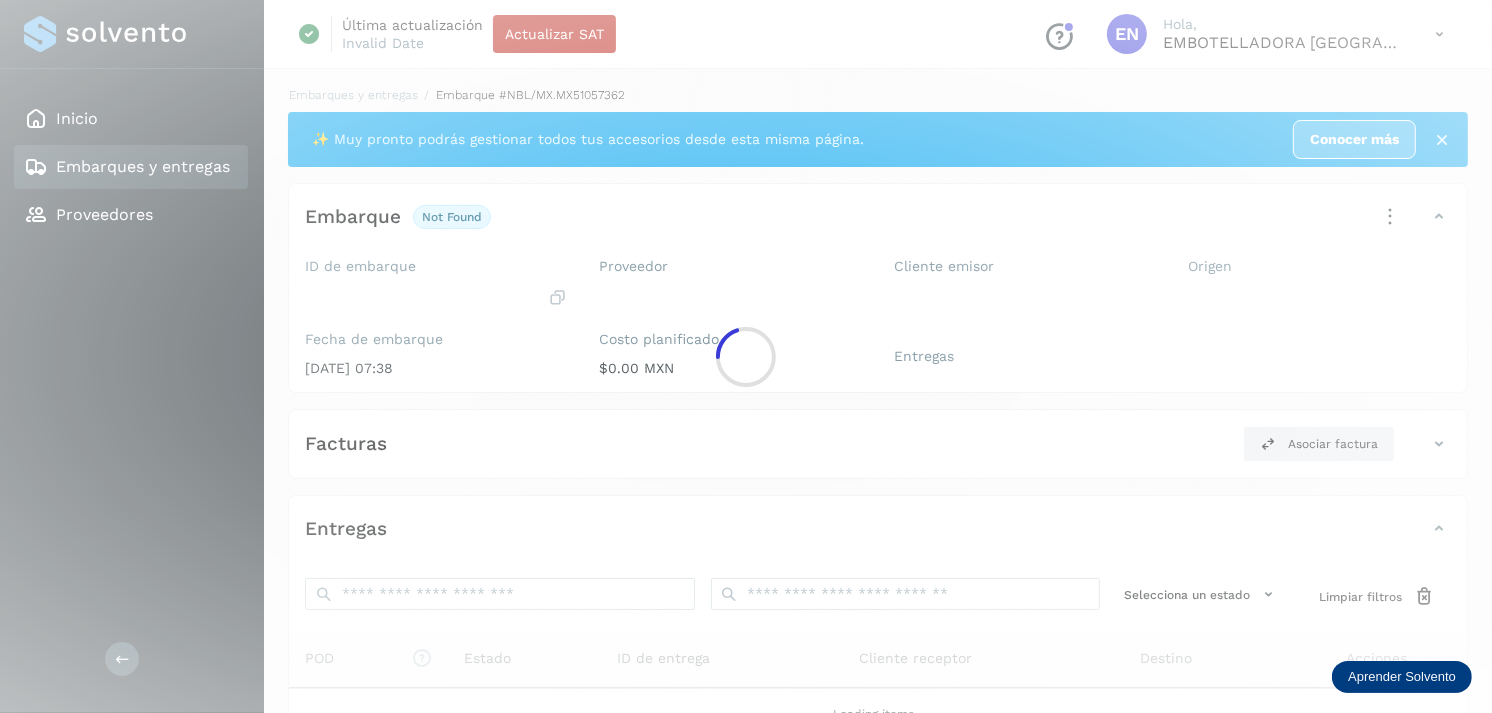 click 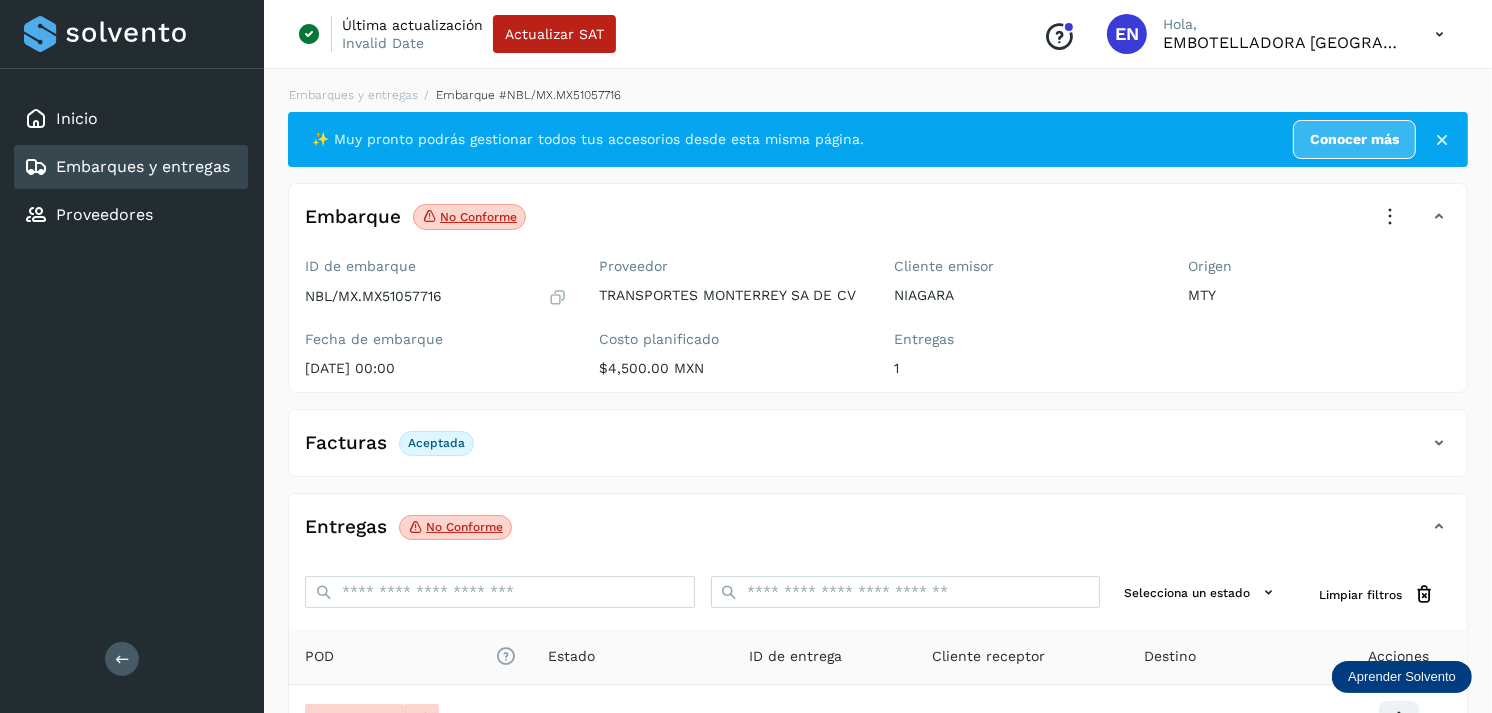 scroll, scrollTop: 241, scrollLeft: 0, axis: vertical 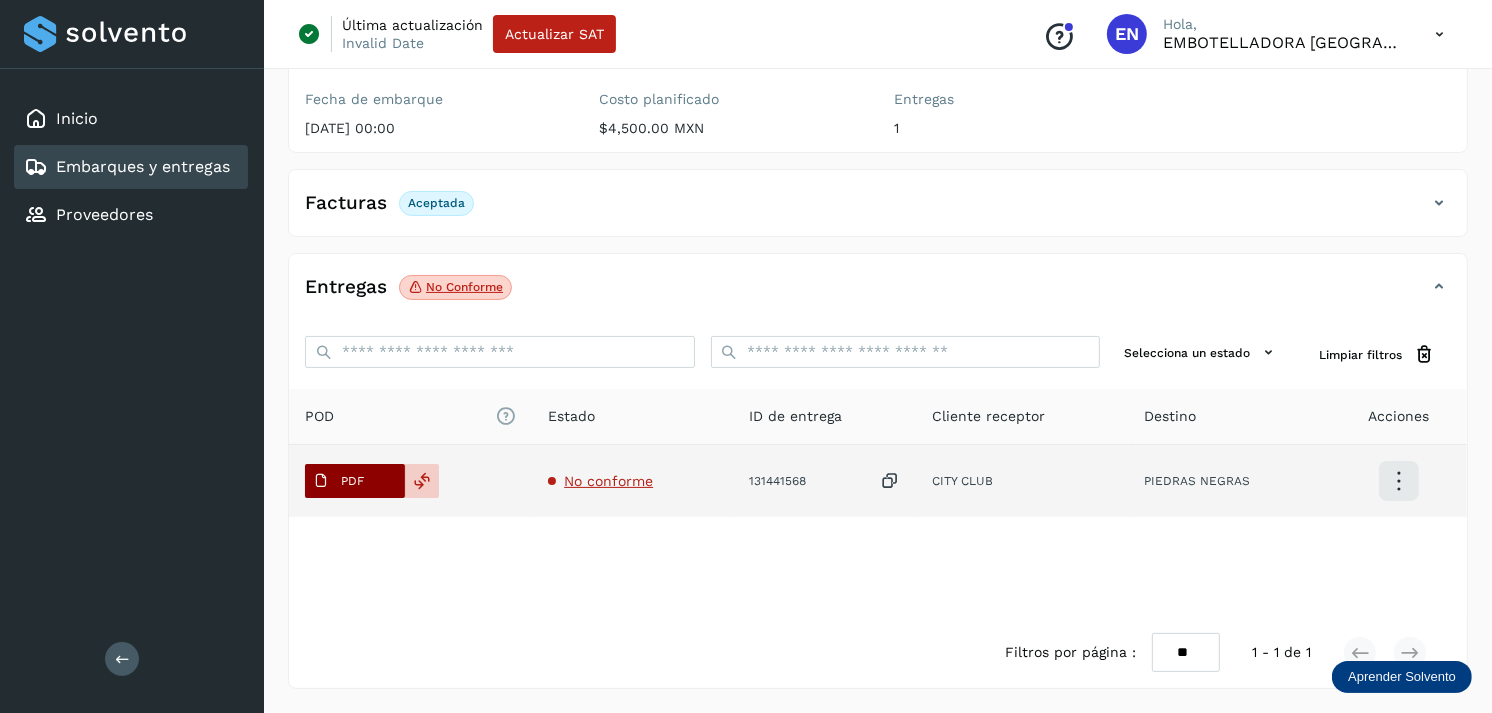 click on "PDF" at bounding box center (355, 481) 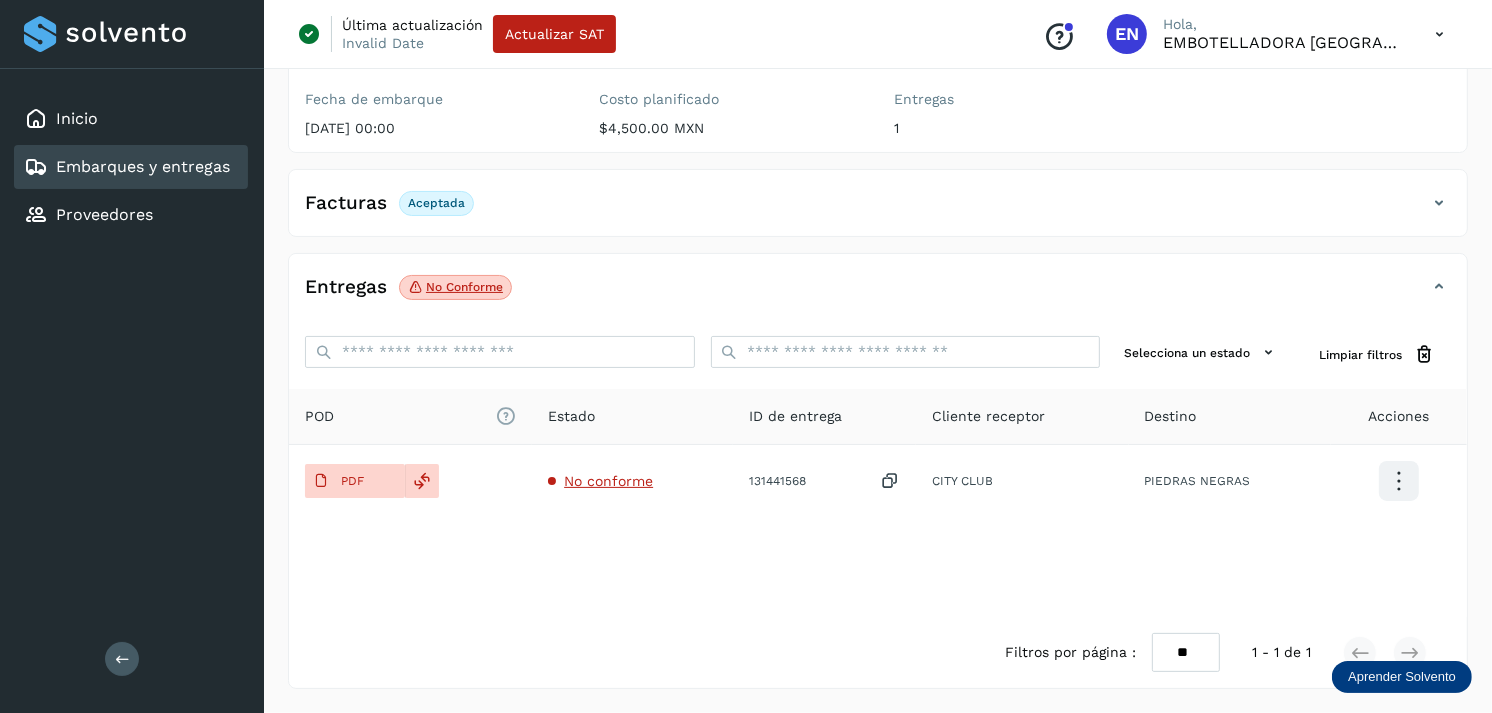 click on "Embarques y entregas" at bounding box center [143, 166] 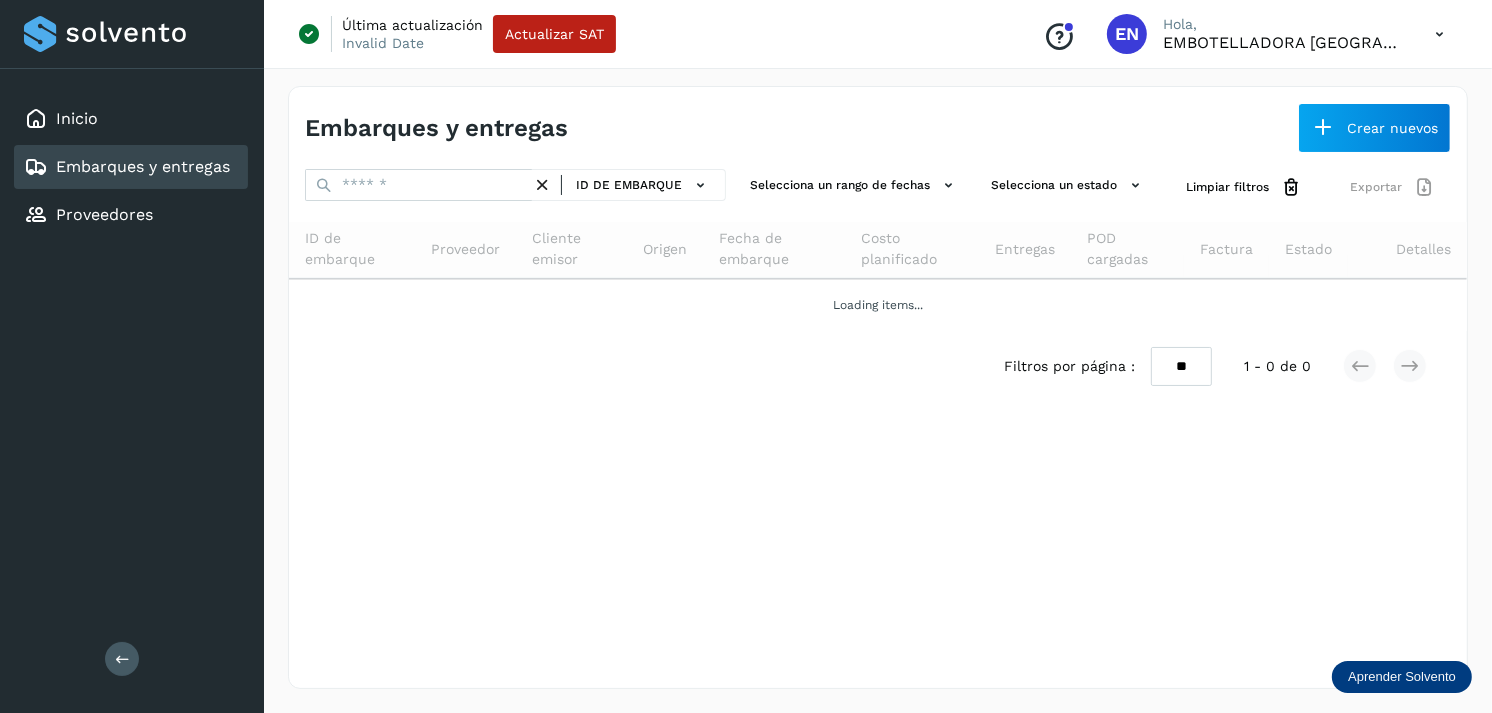 scroll, scrollTop: 0, scrollLeft: 0, axis: both 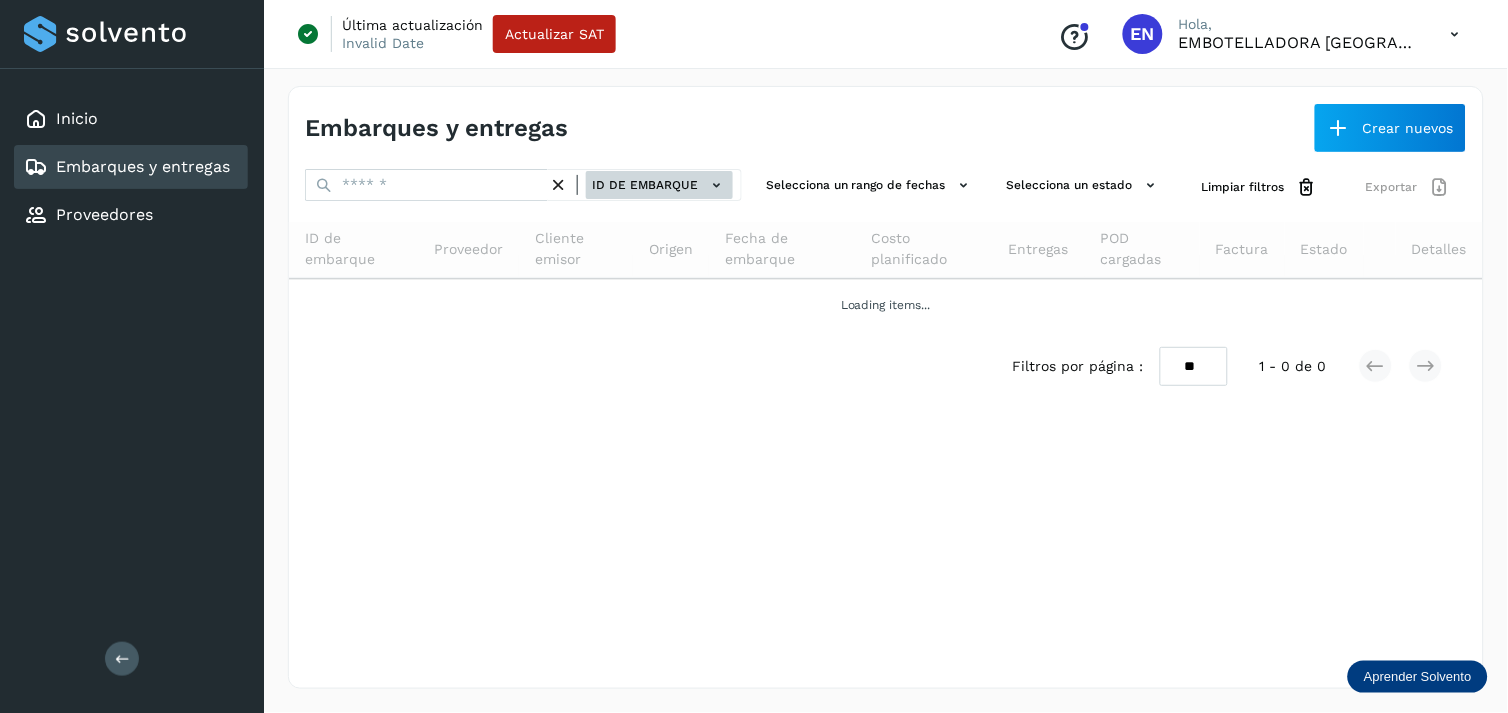 click on "ID de embarque" at bounding box center [659, 185] 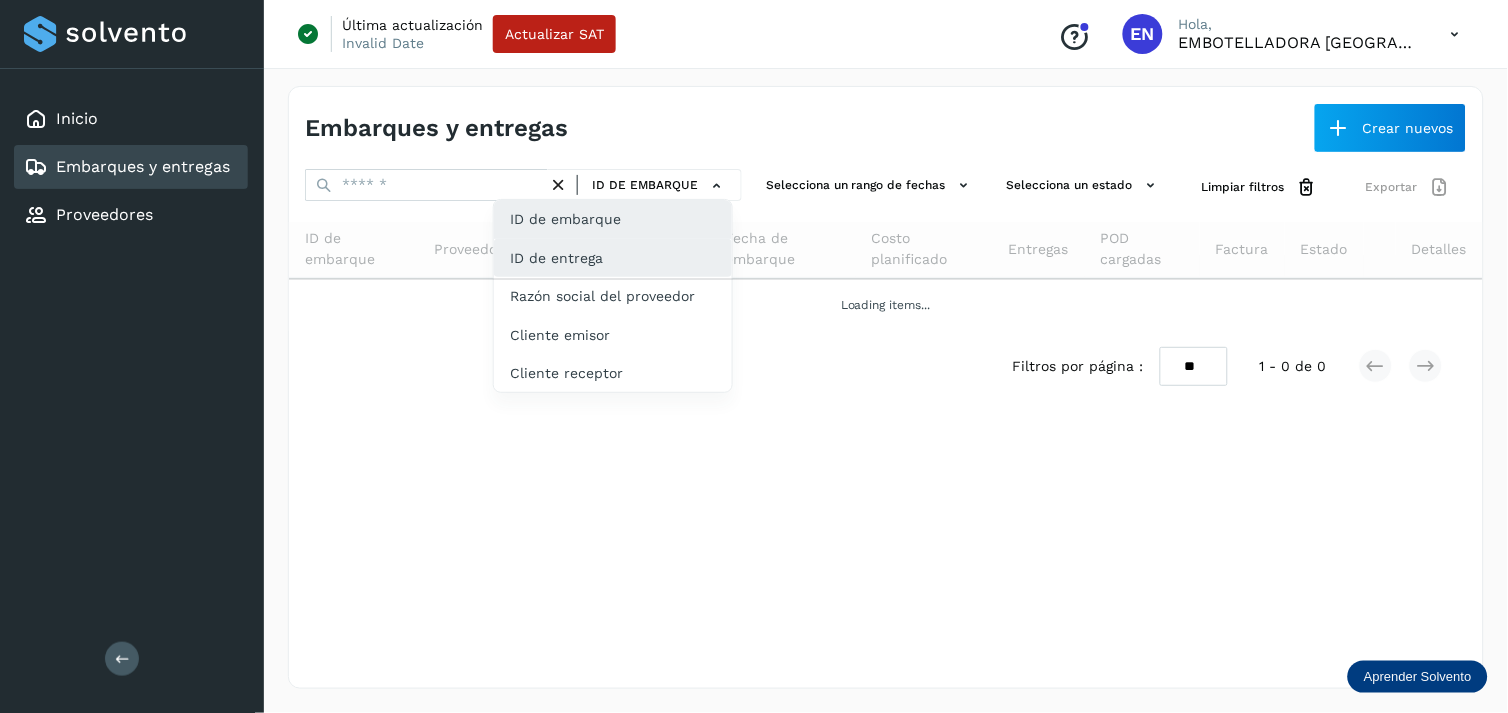click on "ID de entrega" 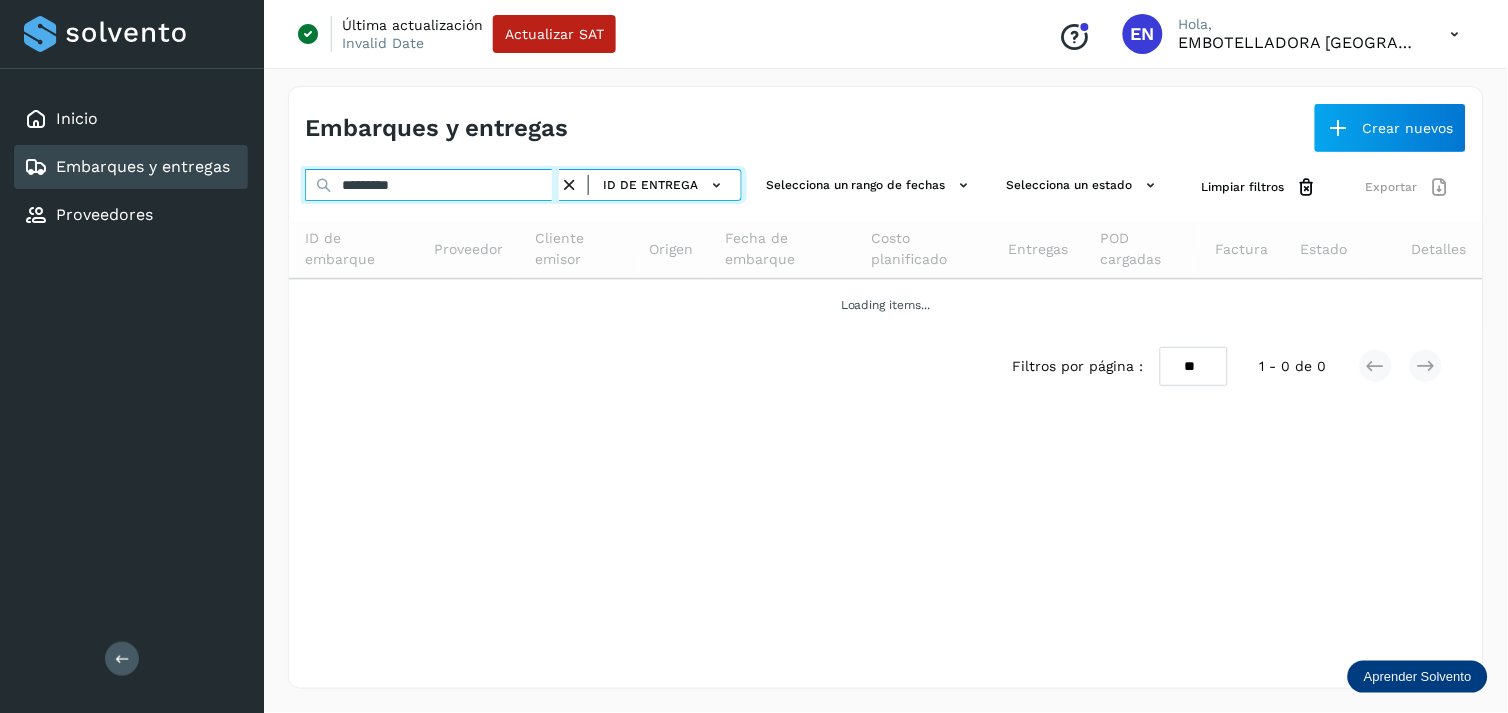 click on "*********" at bounding box center [432, 185] 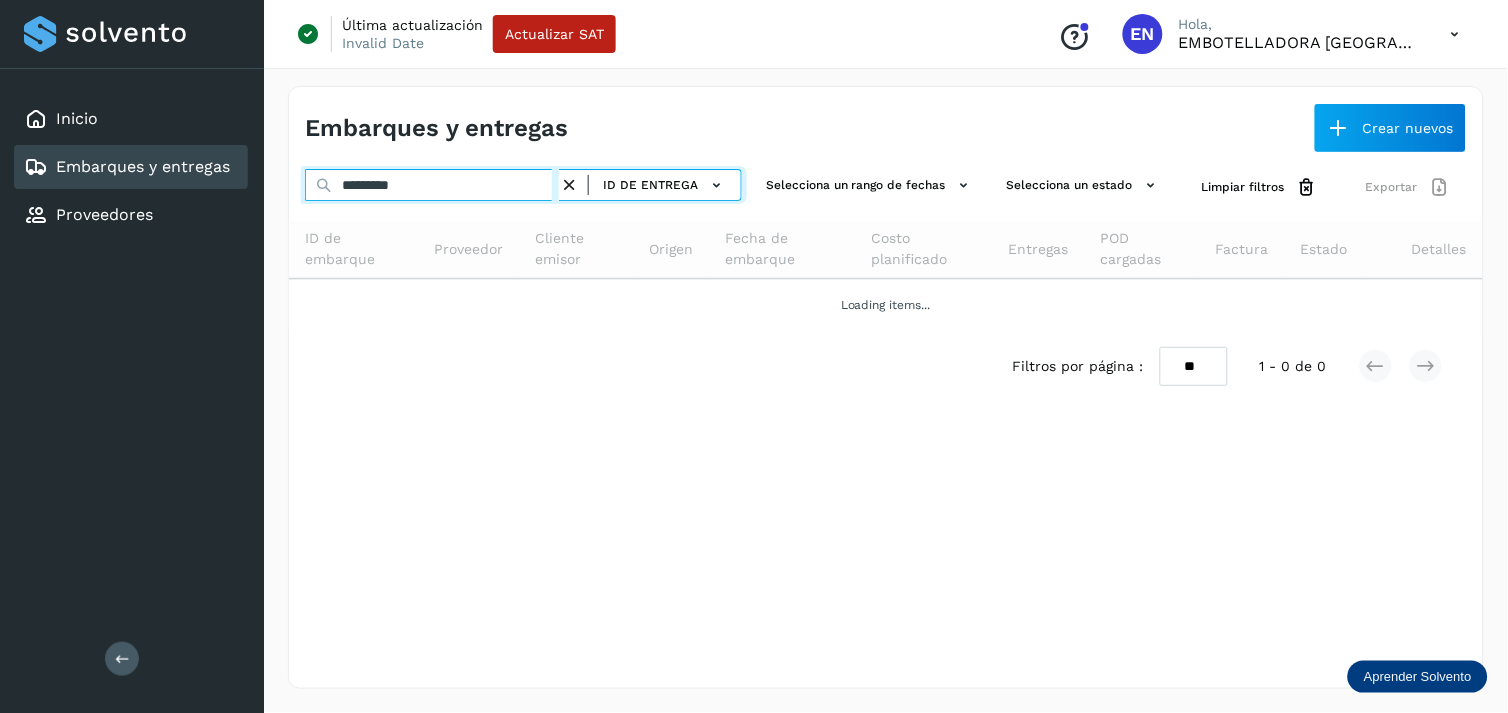click on "*********" at bounding box center (432, 185) 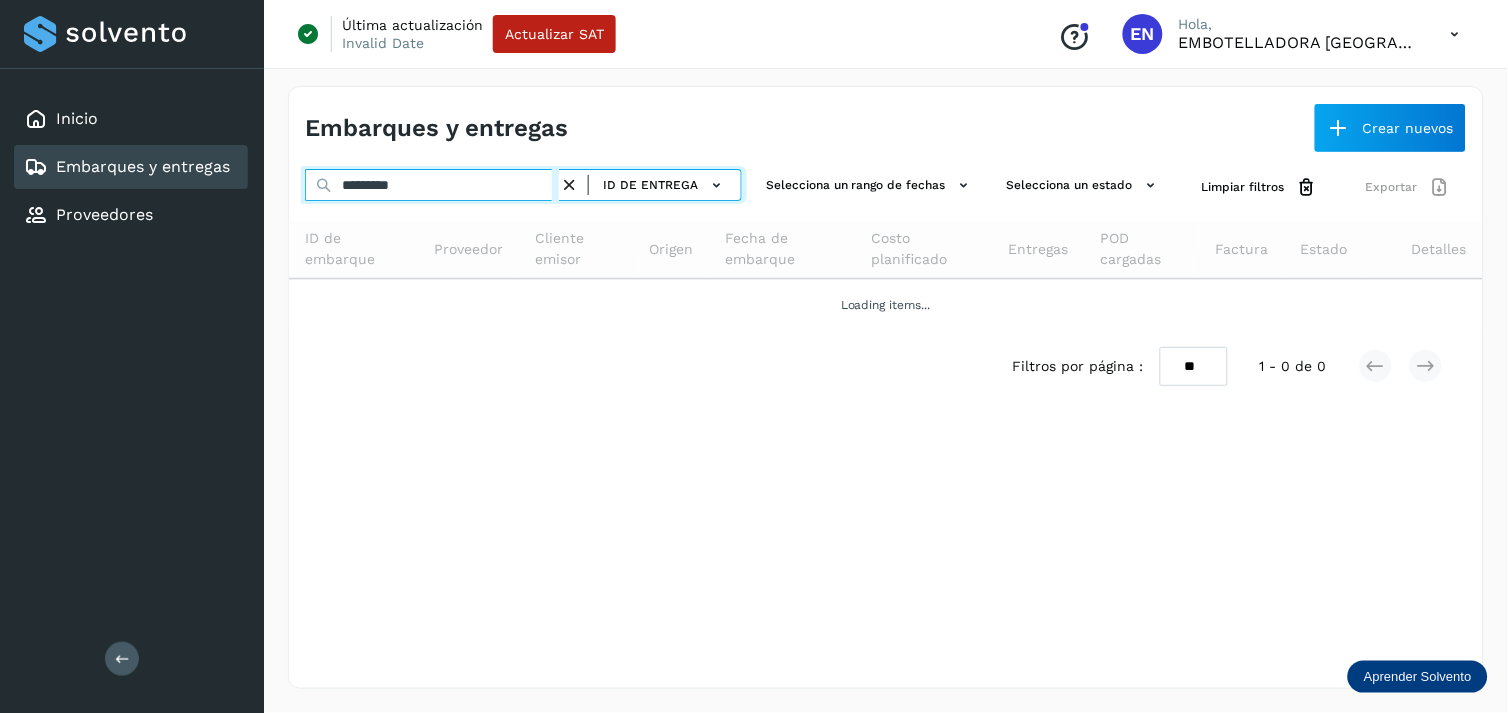 paste 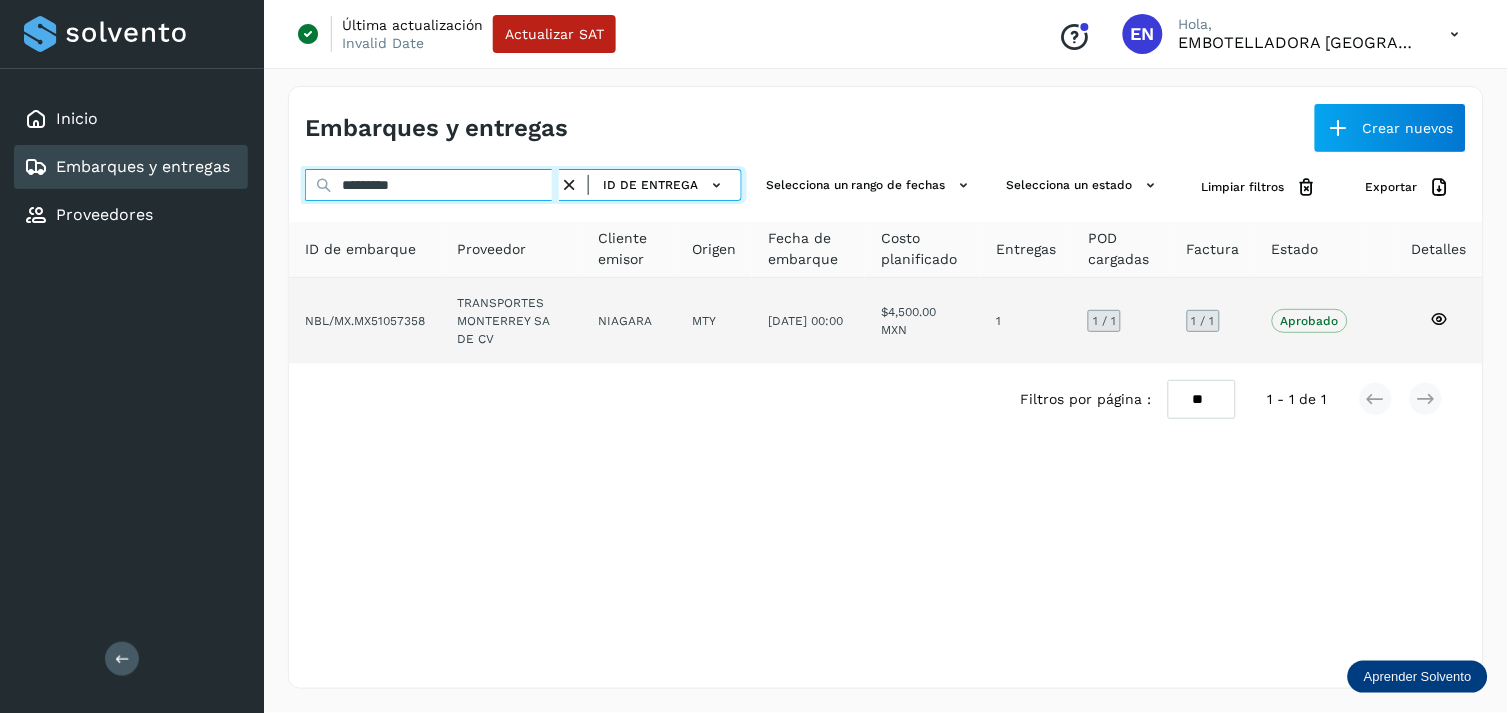 type on "*********" 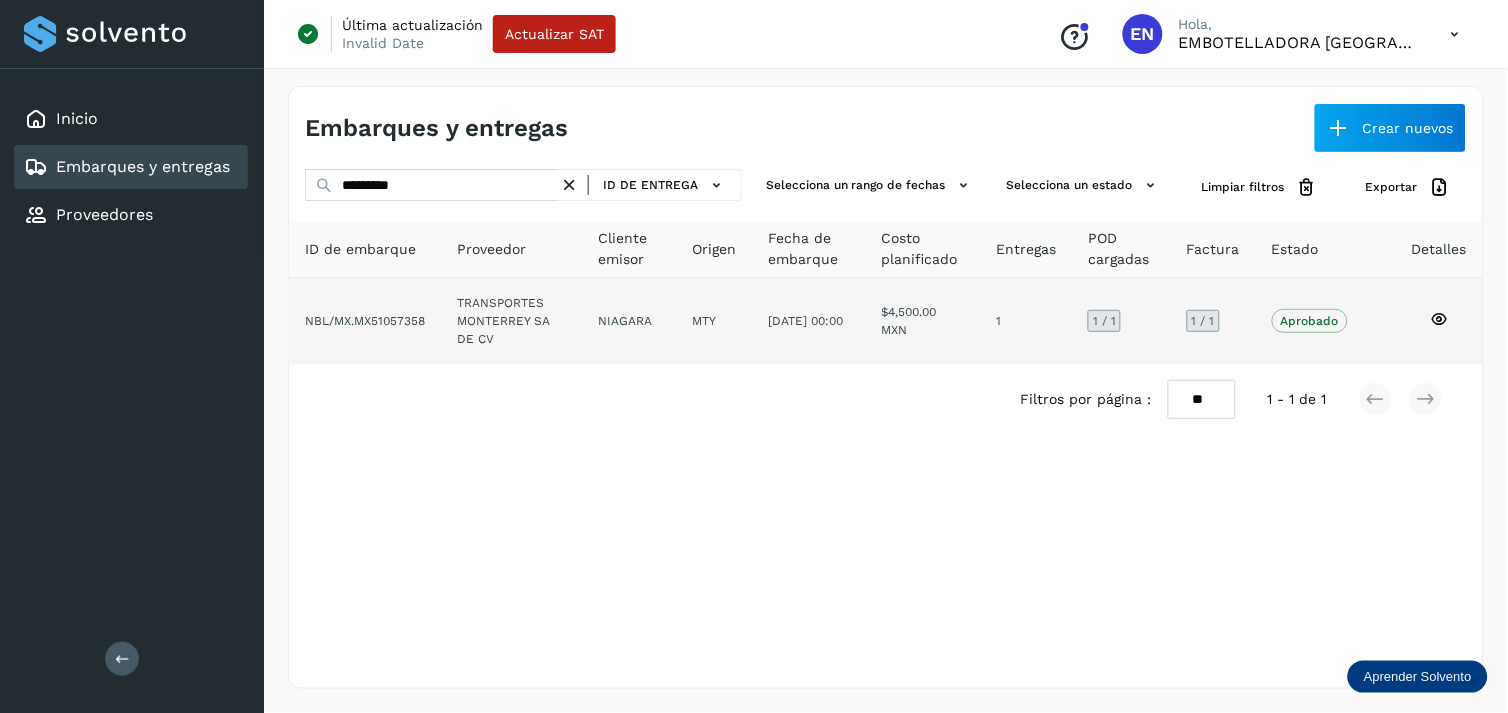 click on "TRANSPORTES MONTERREY SA DE CV" 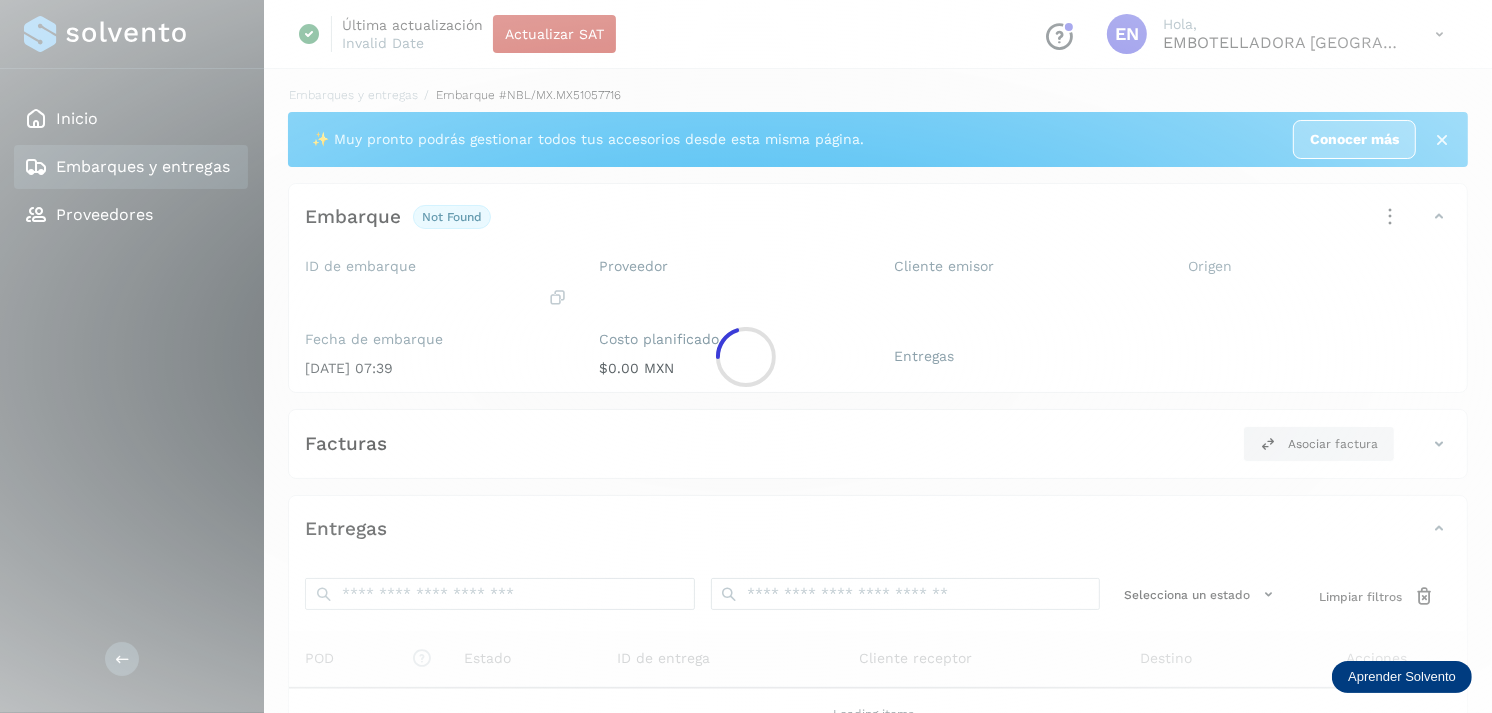 click 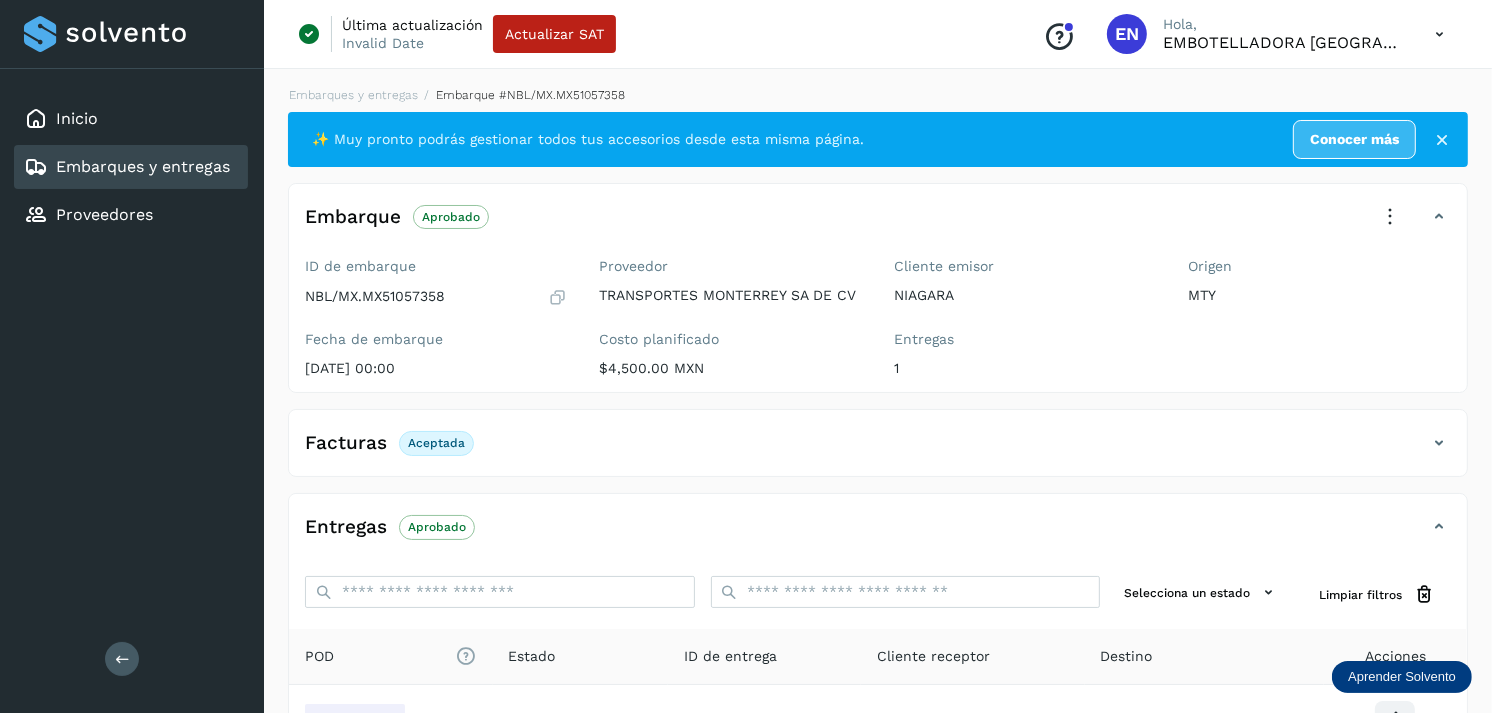 scroll, scrollTop: 241, scrollLeft: 0, axis: vertical 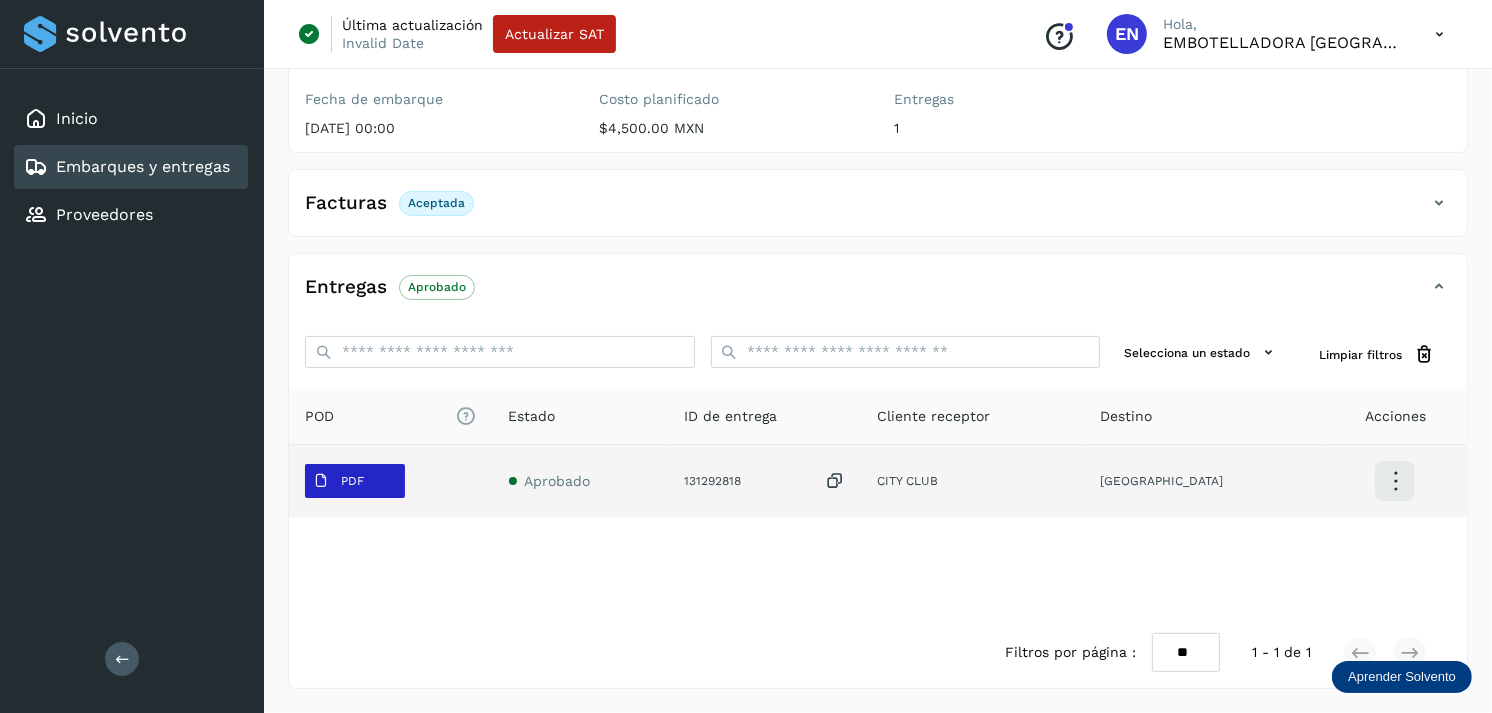 click on "PDF" at bounding box center (355, 481) 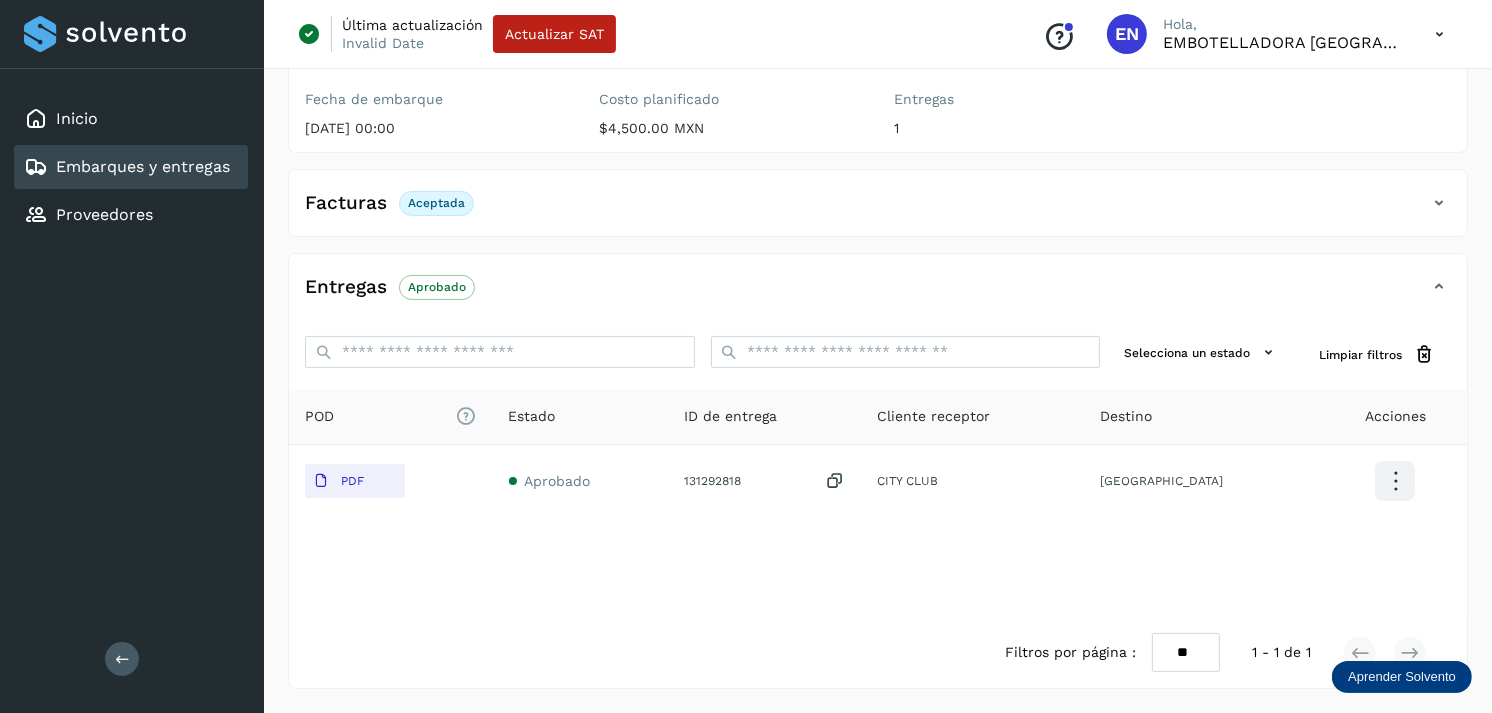 type 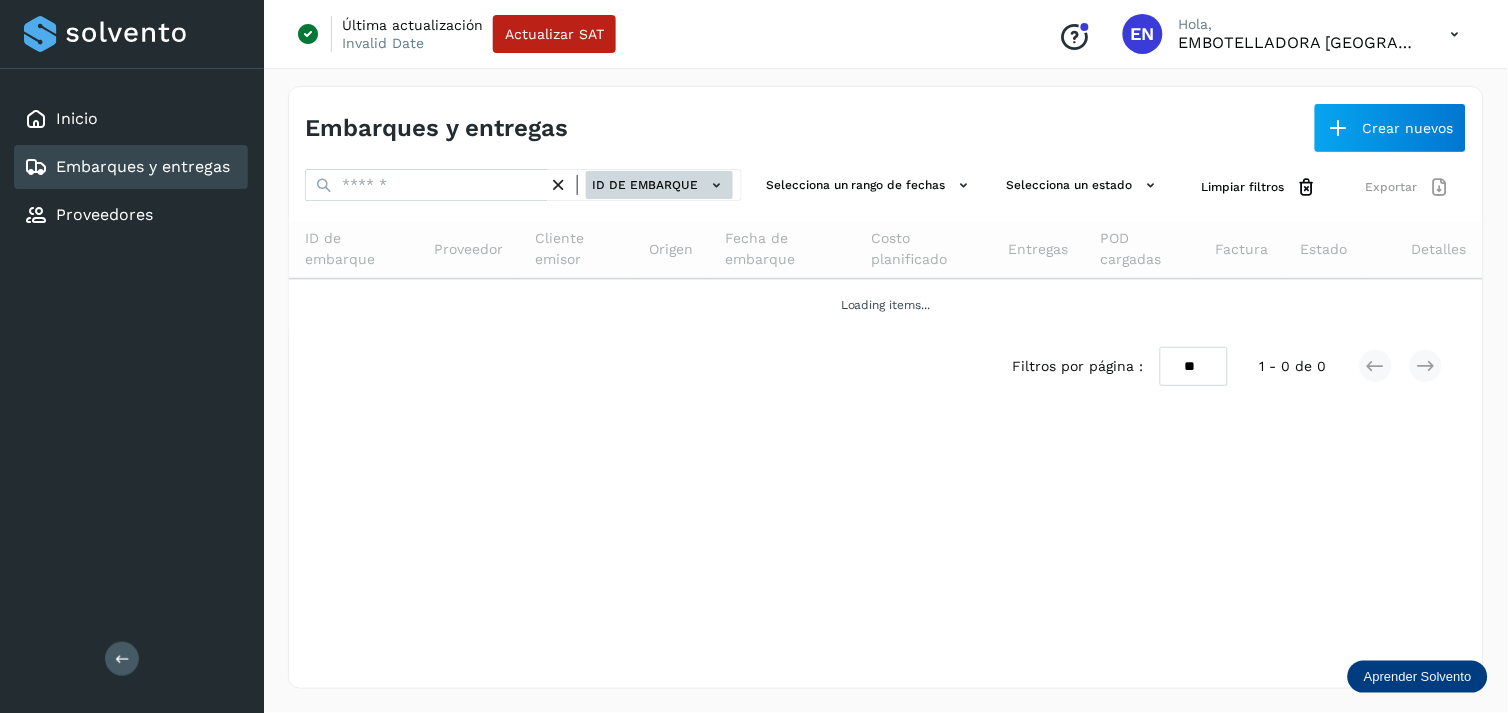 click on "ID de embarque" 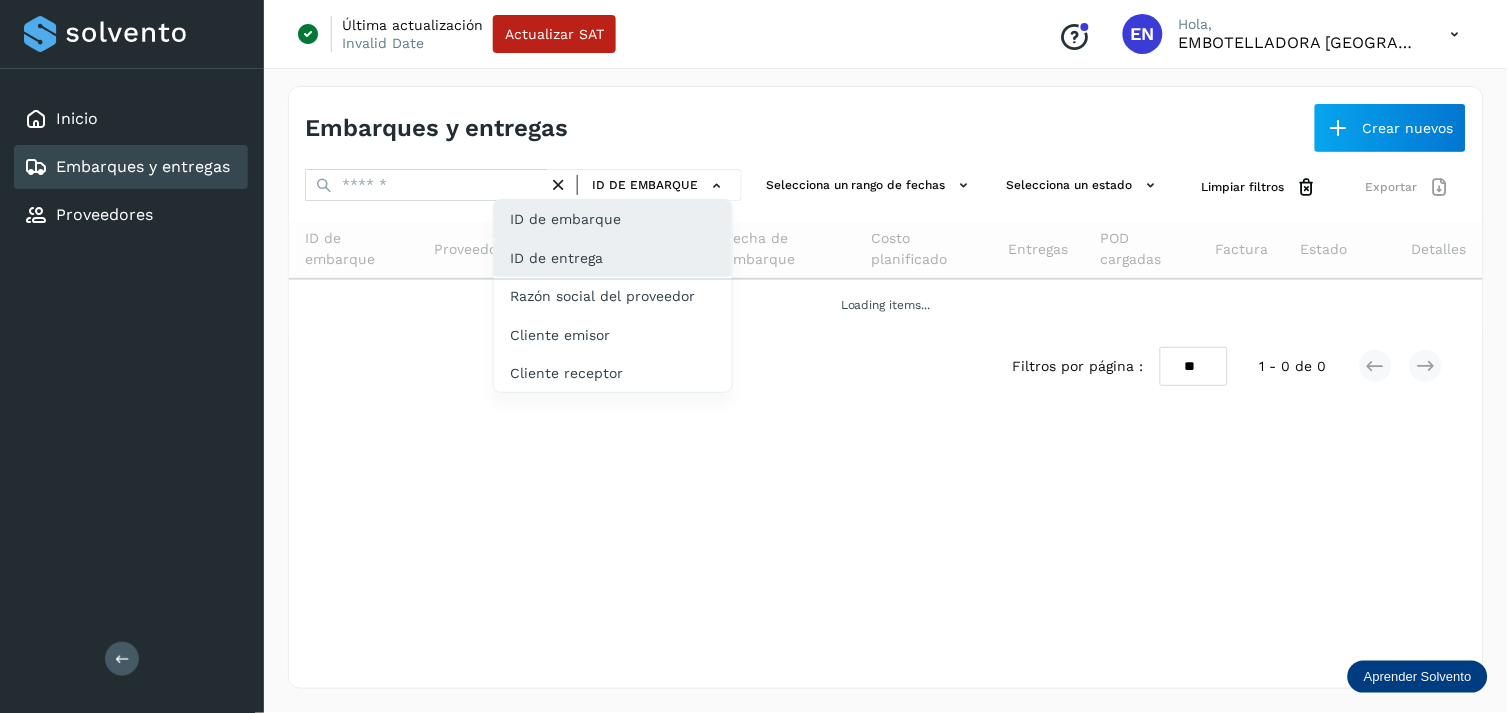 click on "ID de entrega" 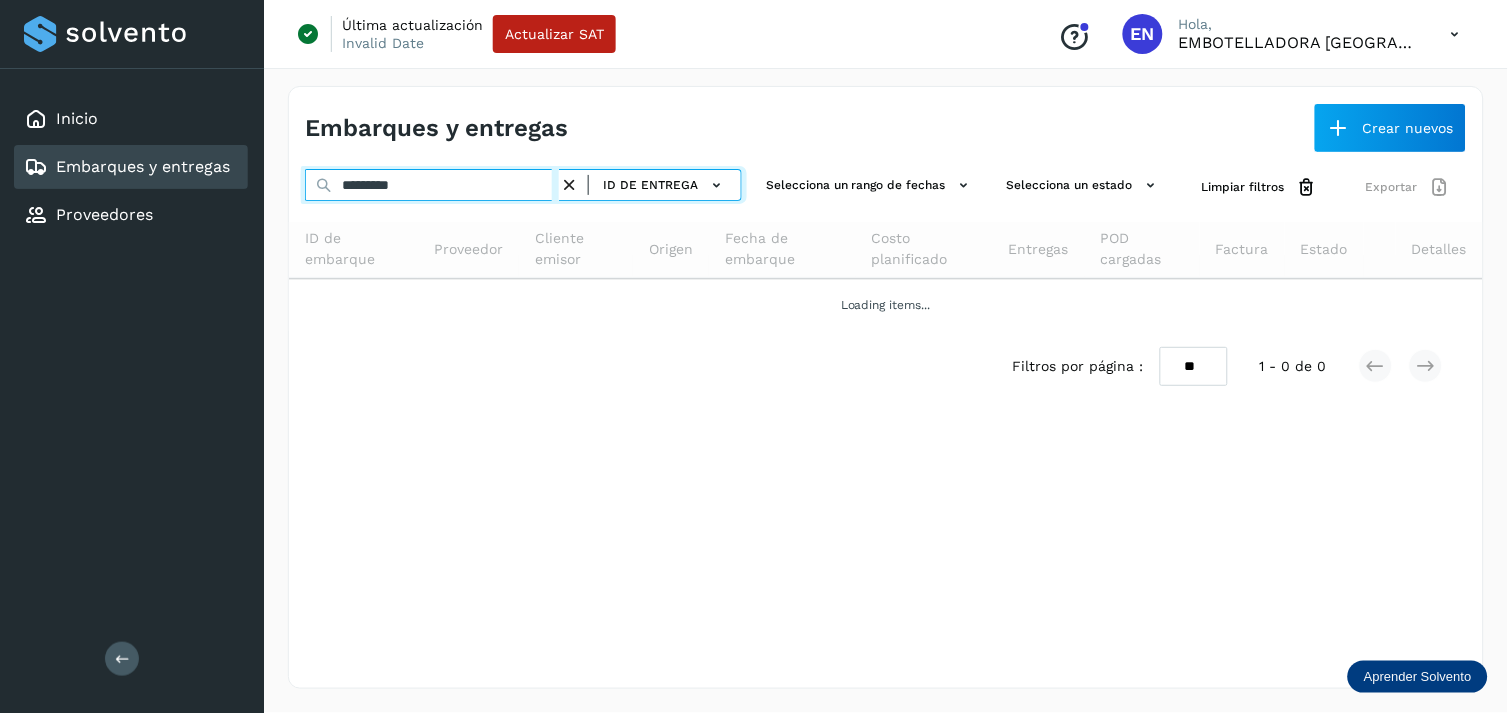 click on "*********" at bounding box center (432, 185) 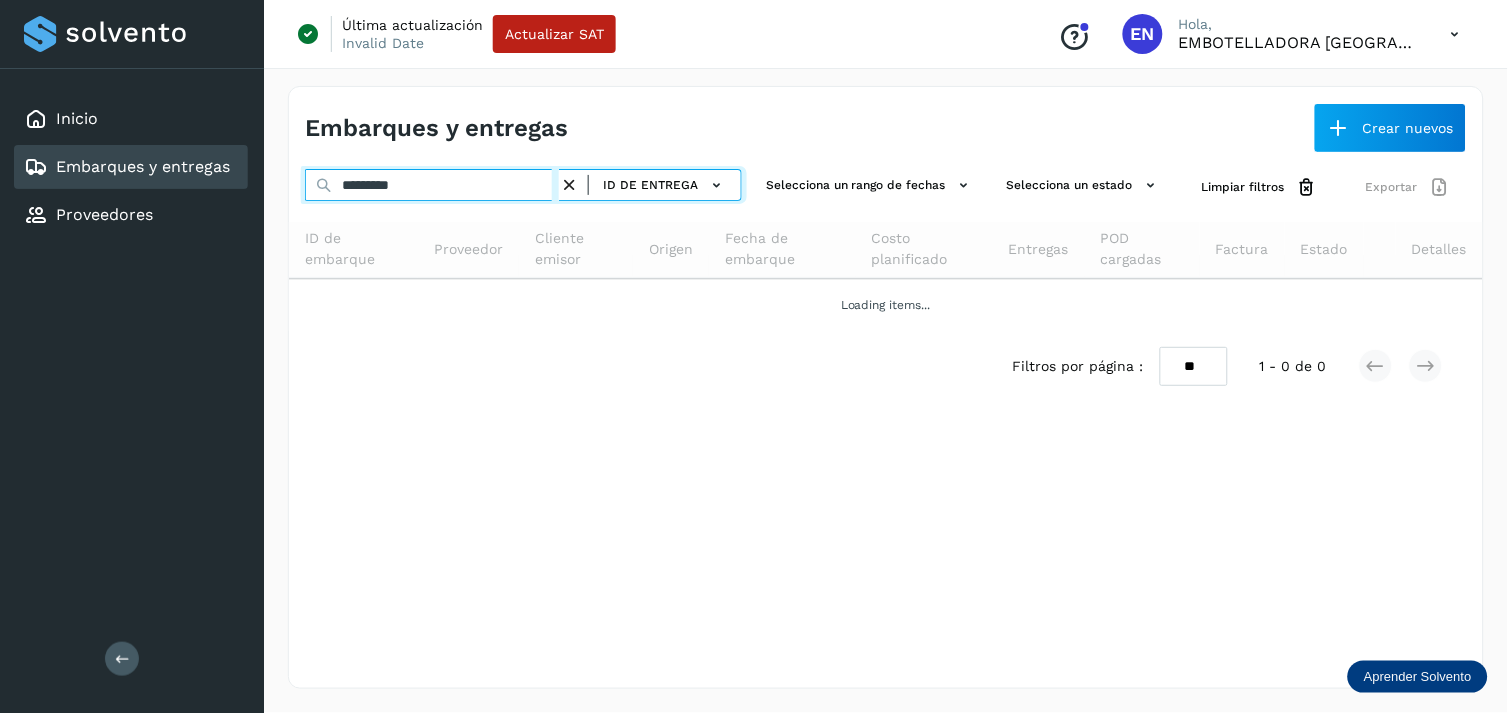 click on "*********" at bounding box center (432, 185) 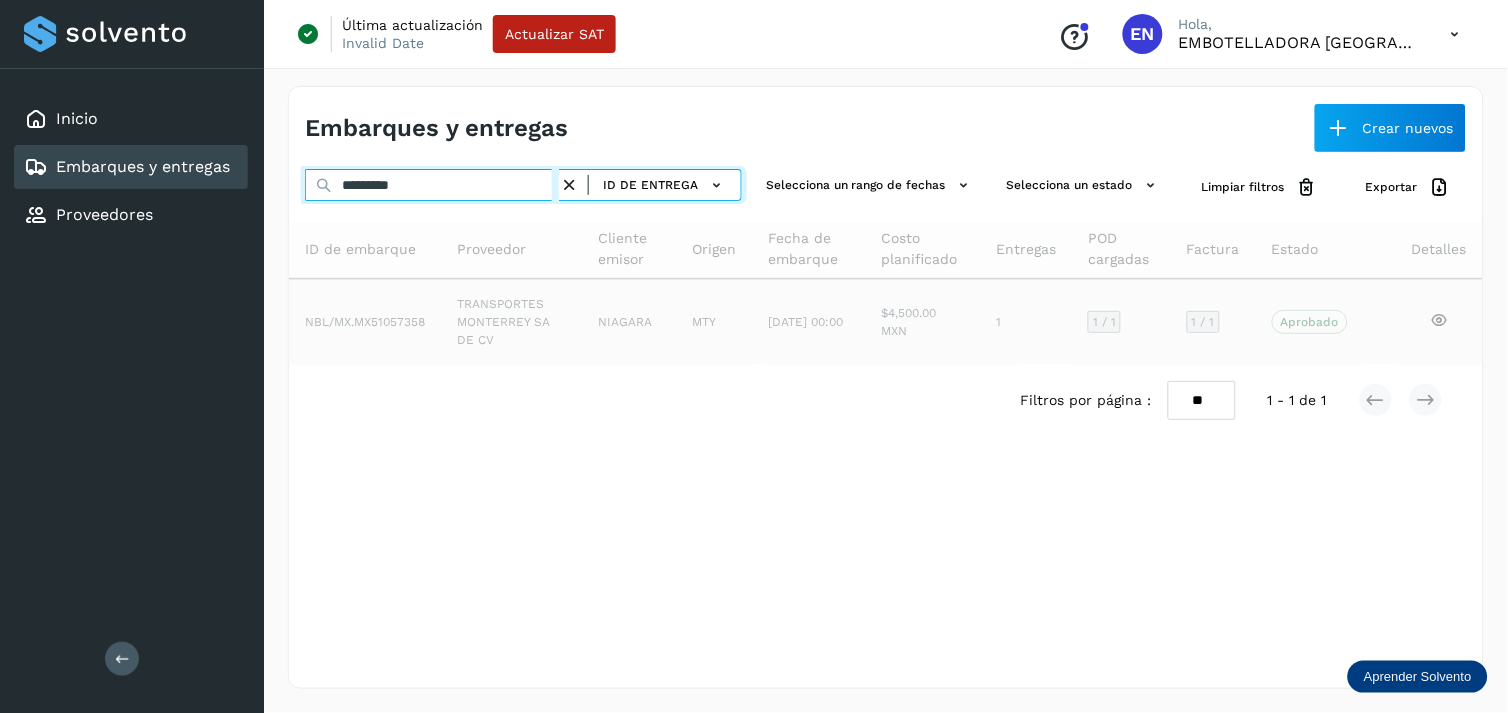 type on "*********" 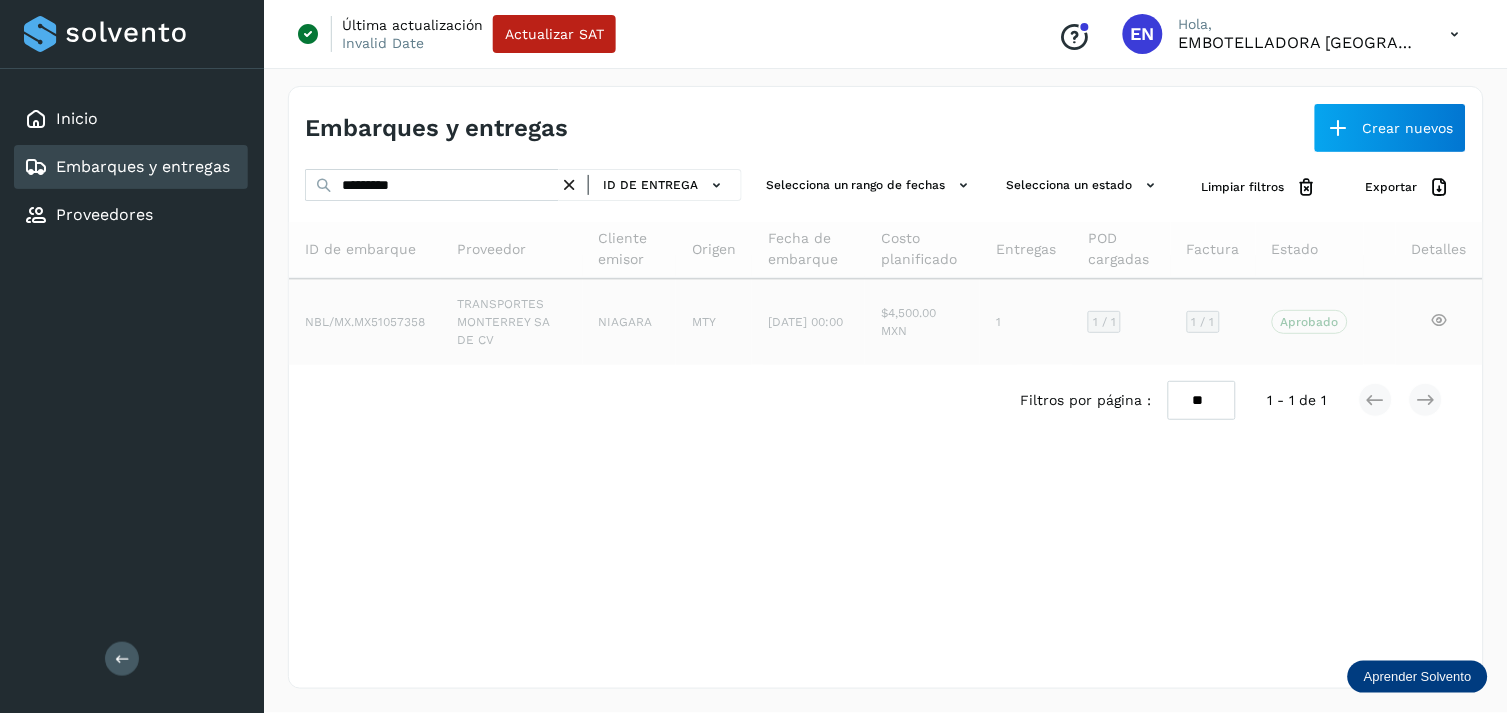 click on "TRANSPORTES MONTERREY SA DE CV" 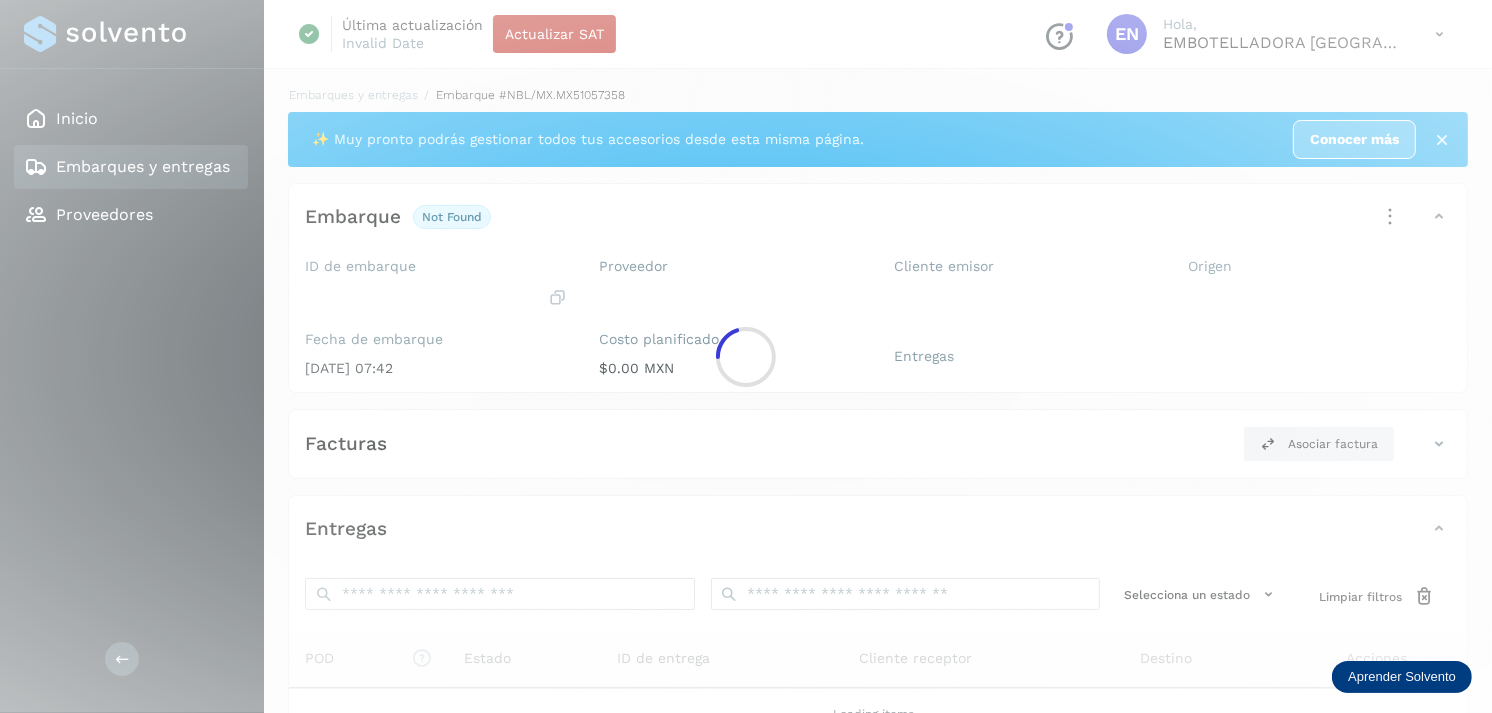 click 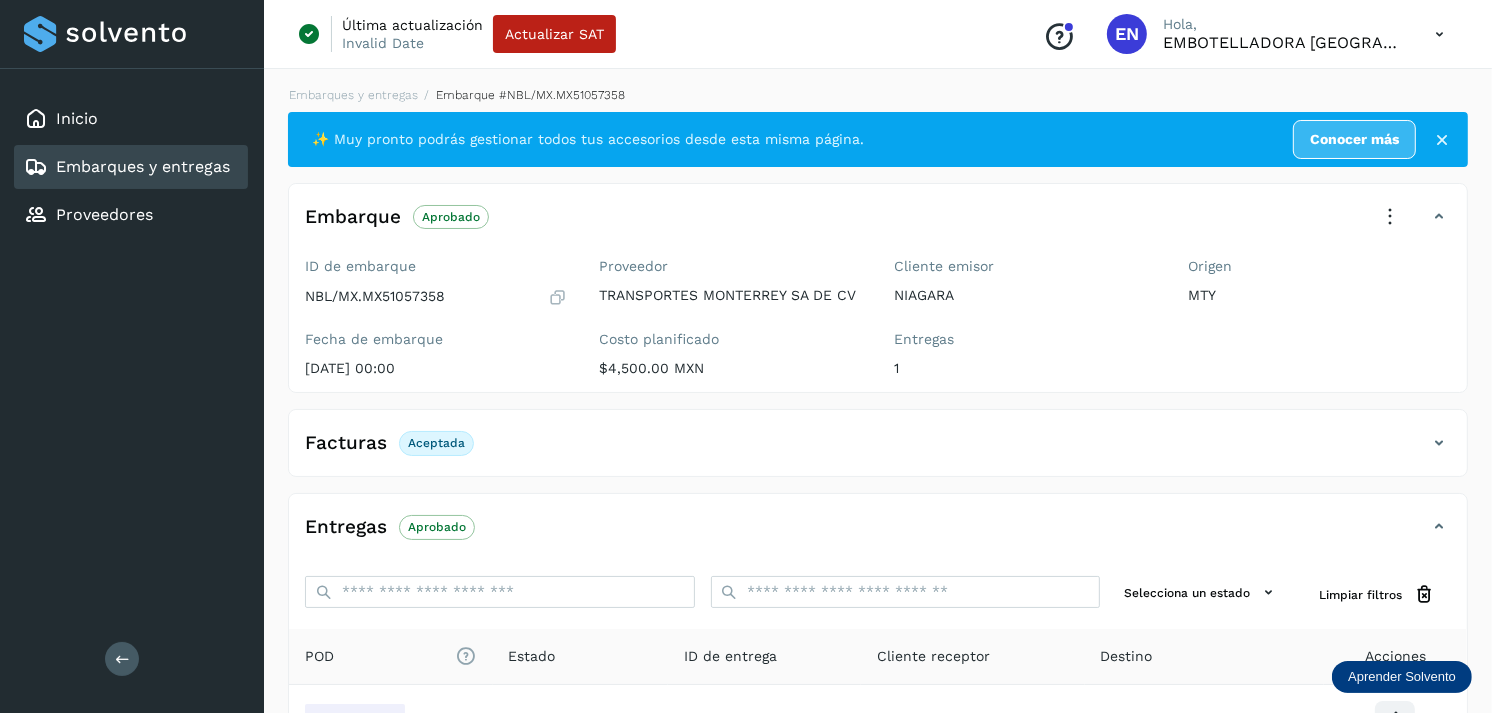 click on "Embarques y entregas" at bounding box center [143, 166] 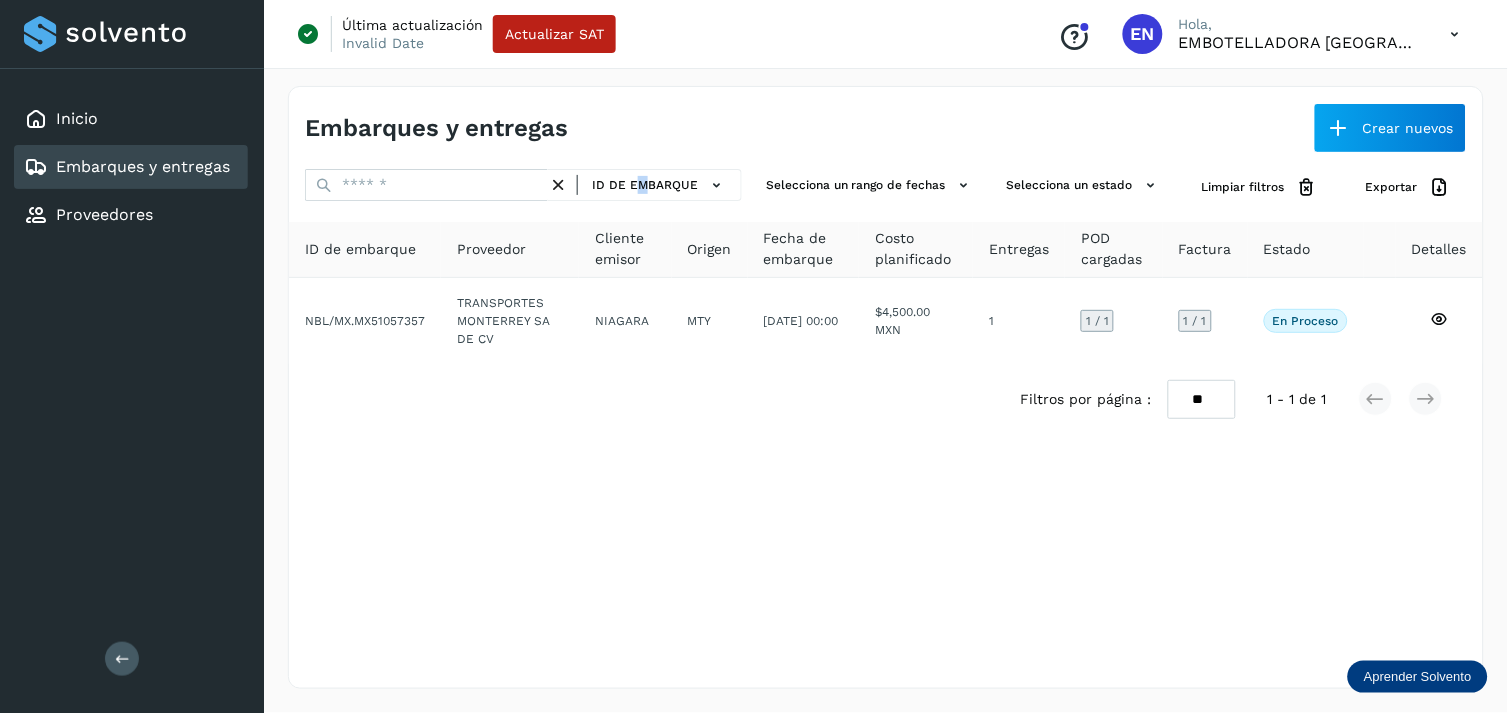 drag, startPoint x: 648, startPoint y: 167, endPoint x: 633, endPoint y: 203, distance: 39 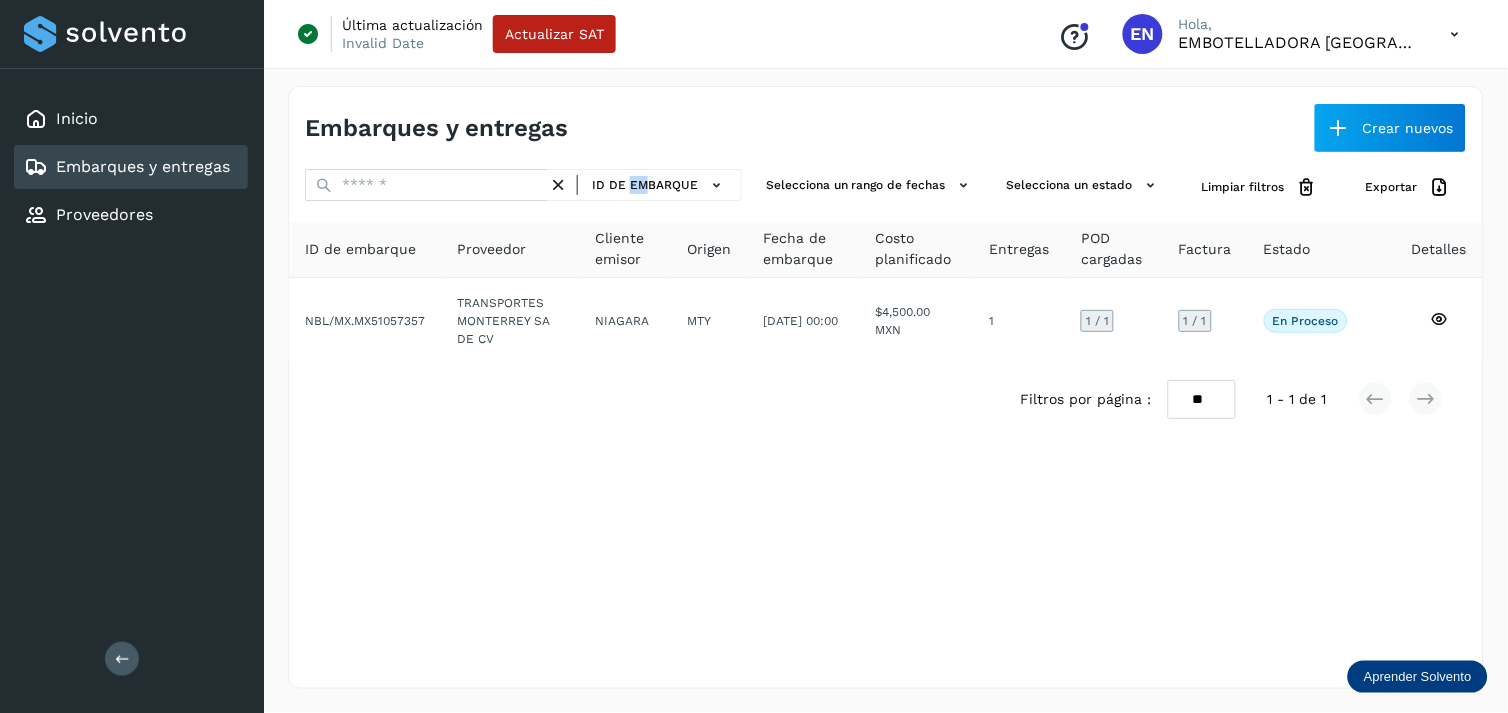 click on "ID de embarque" at bounding box center [523, 187] 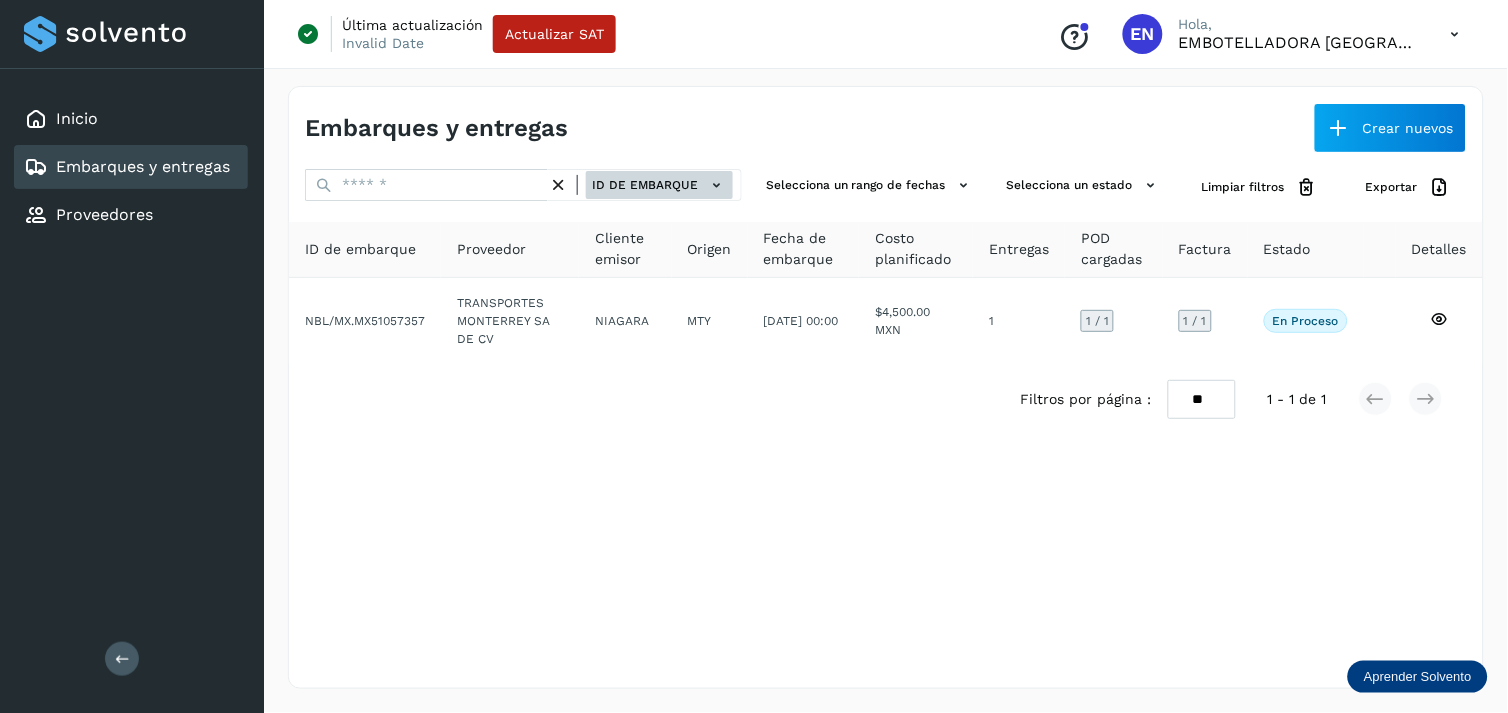 click on "ID de embarque" 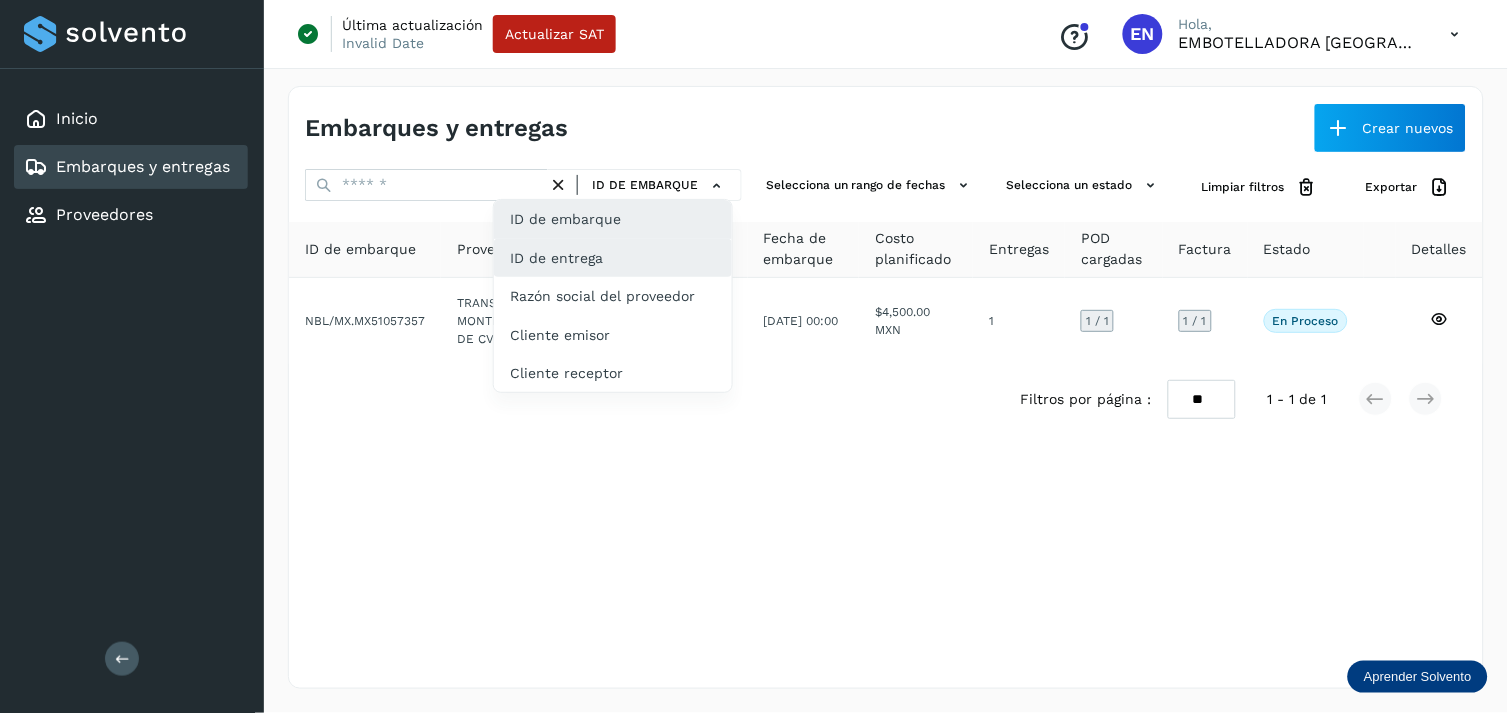 click on "ID de entrega" 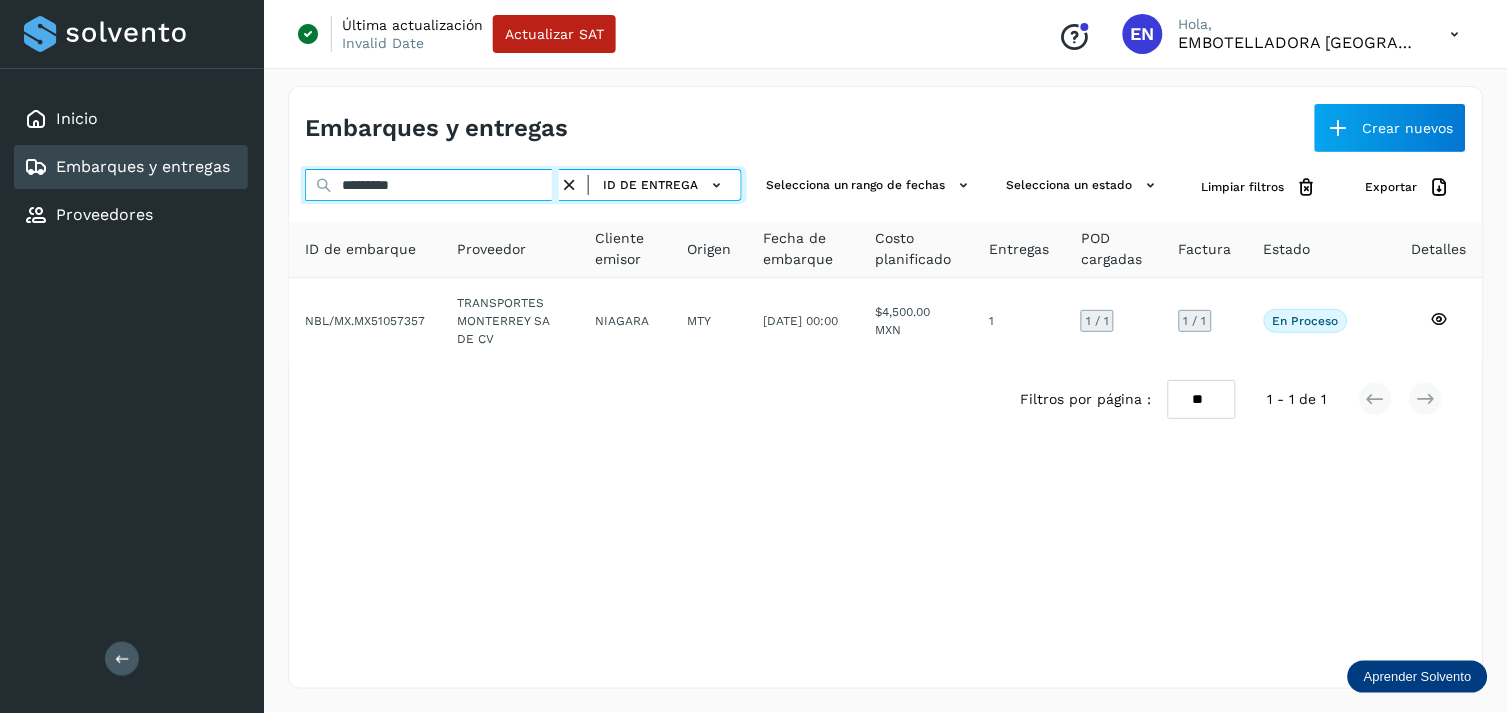 click on "*********" at bounding box center [432, 185] 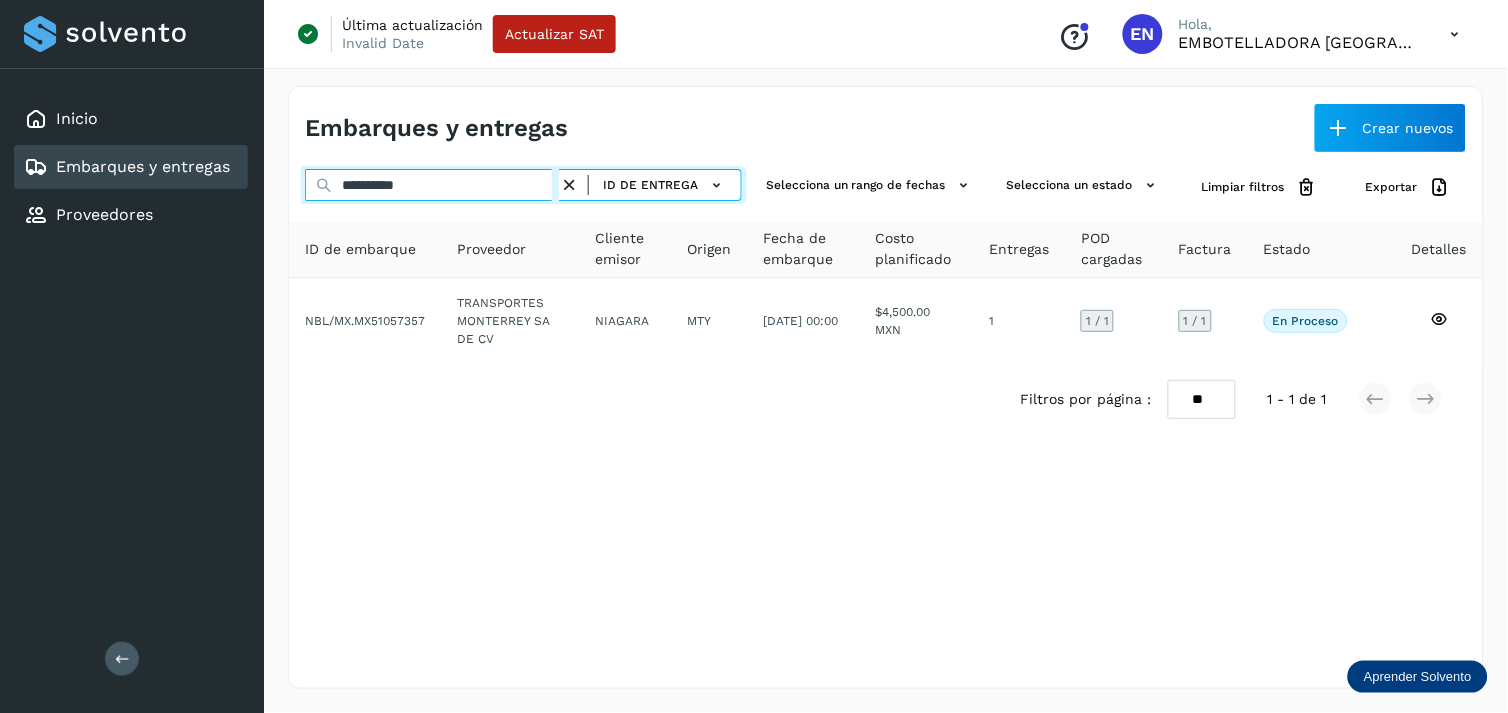 type on "*********" 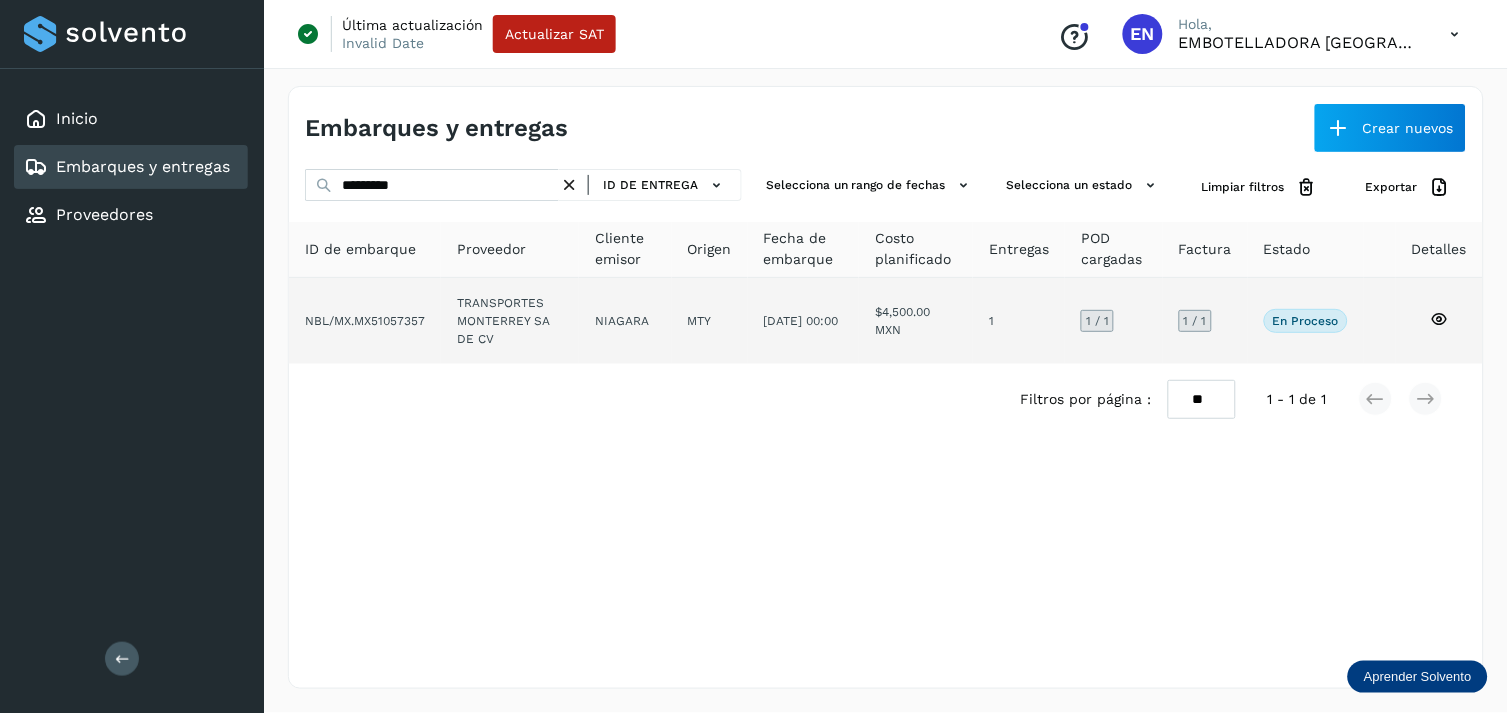 click on "TRANSPORTES MONTERREY SA DE CV" 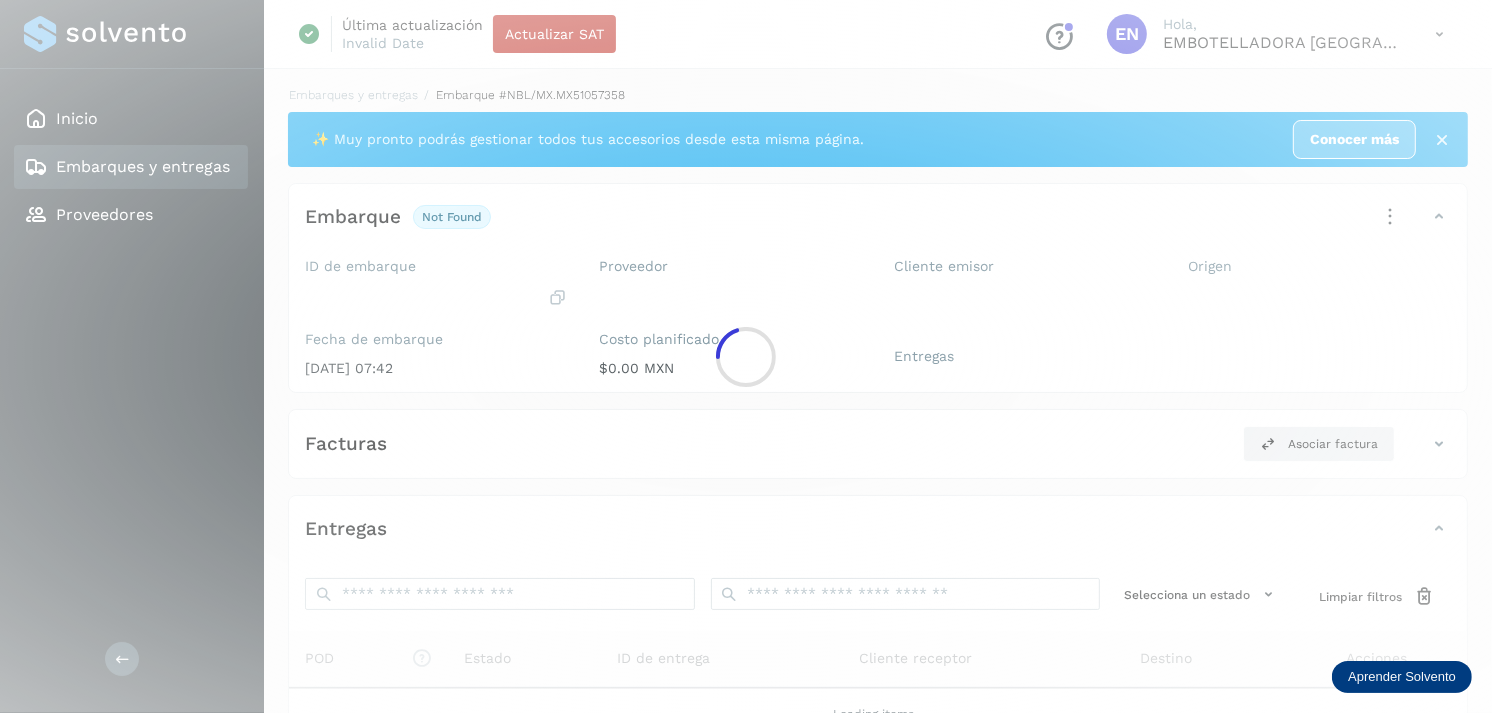click 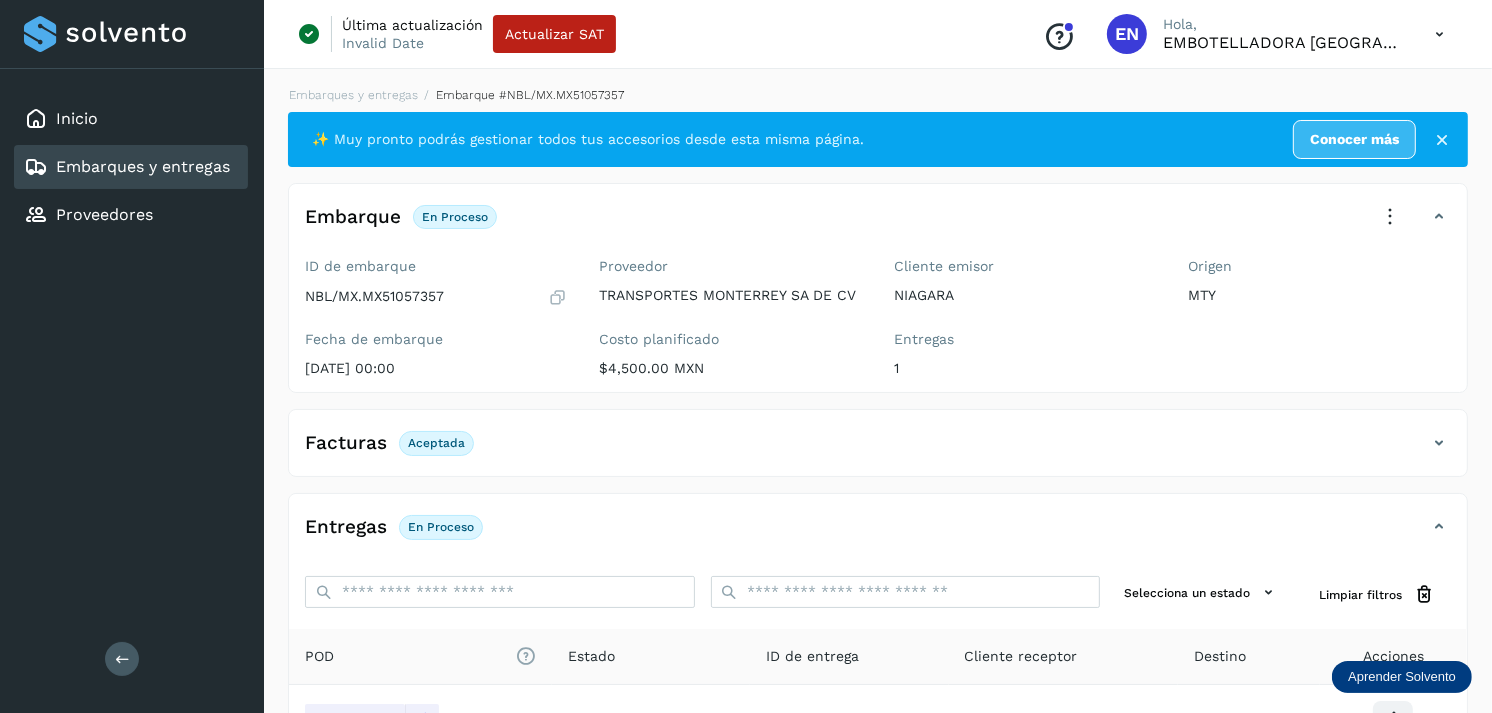 scroll, scrollTop: 241, scrollLeft: 0, axis: vertical 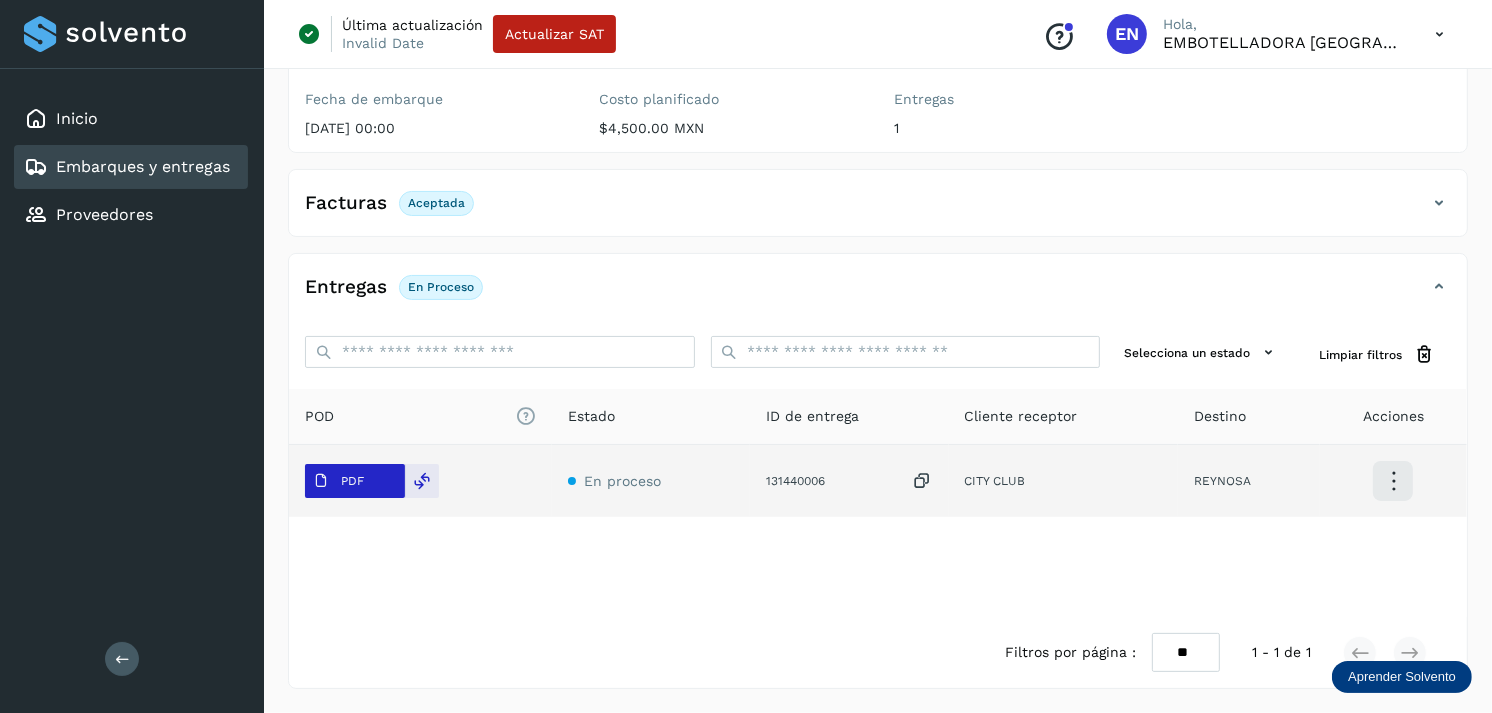 click on "PDF" at bounding box center (338, 481) 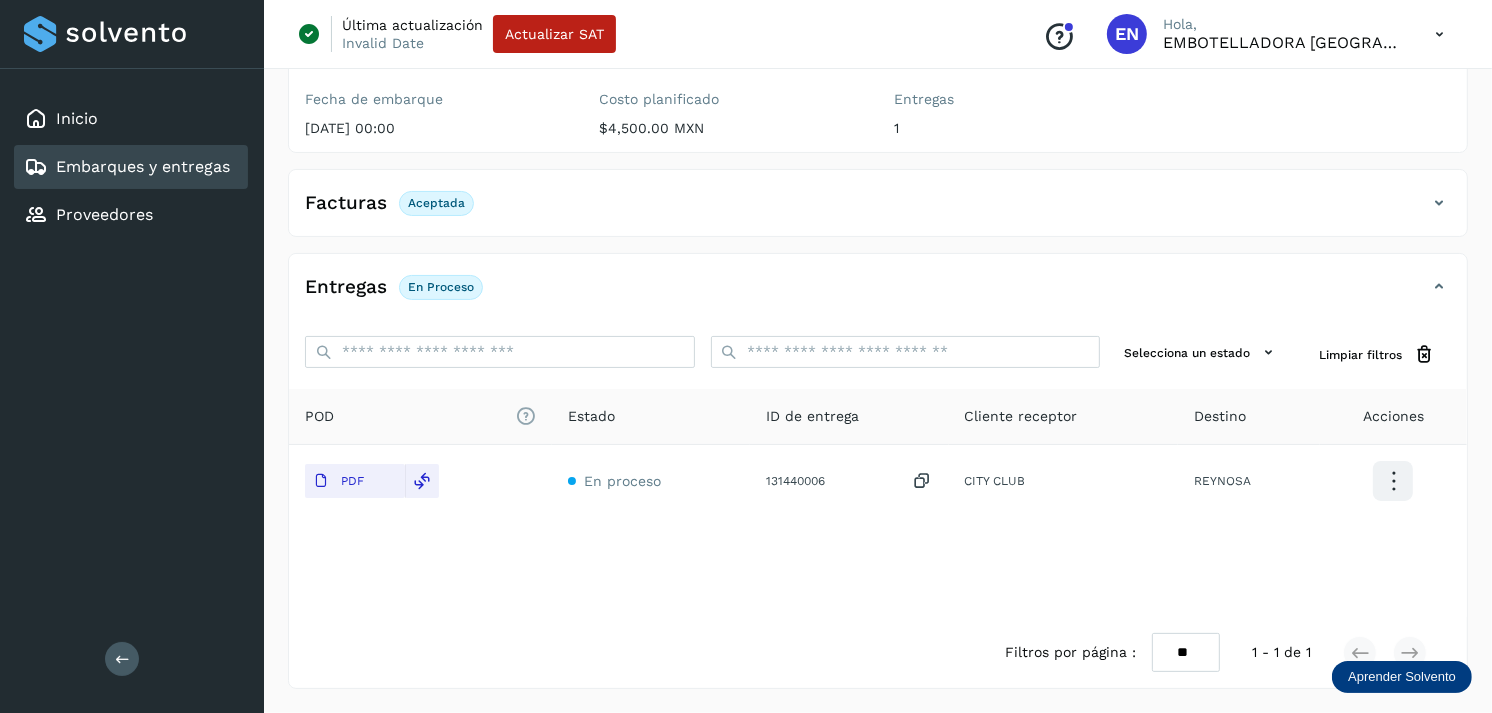 click on "Embarques y entregas" at bounding box center (143, 166) 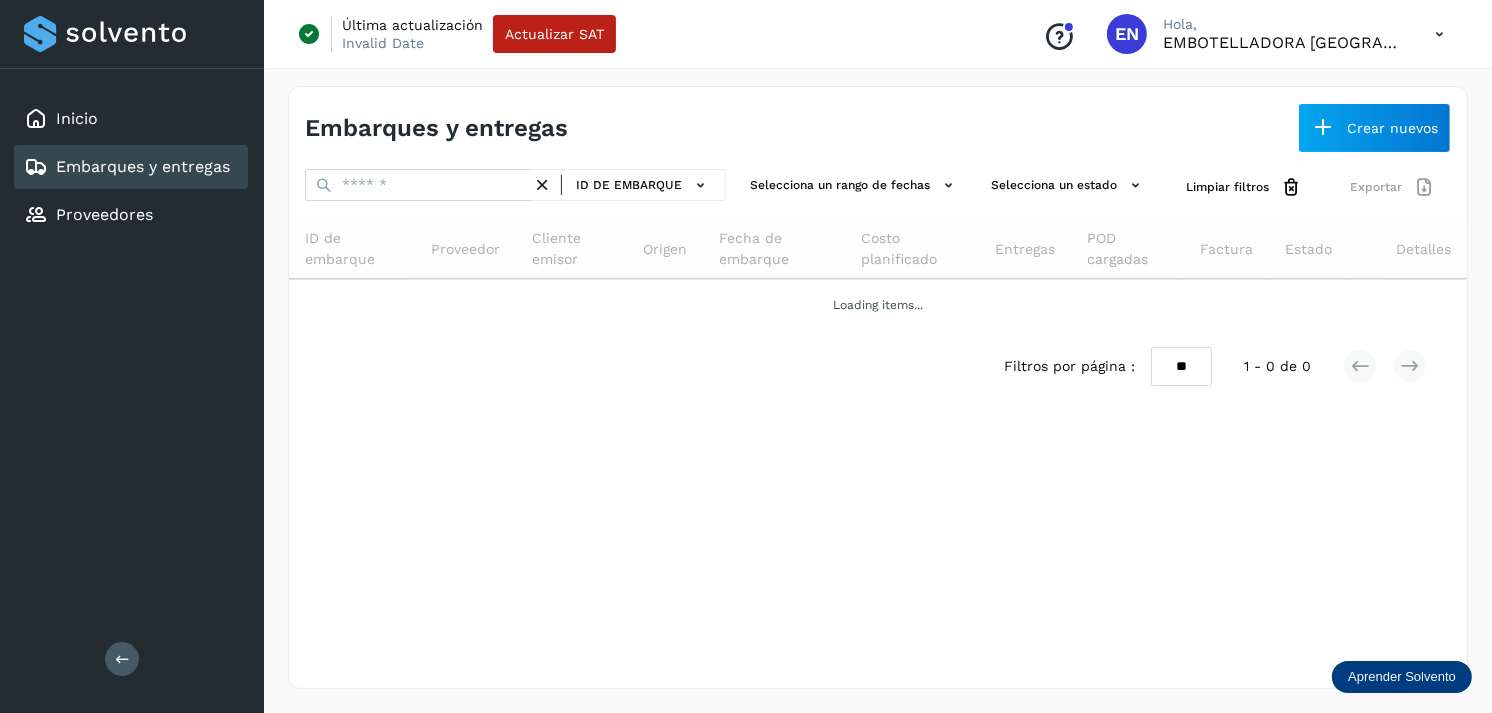 scroll, scrollTop: 0, scrollLeft: 0, axis: both 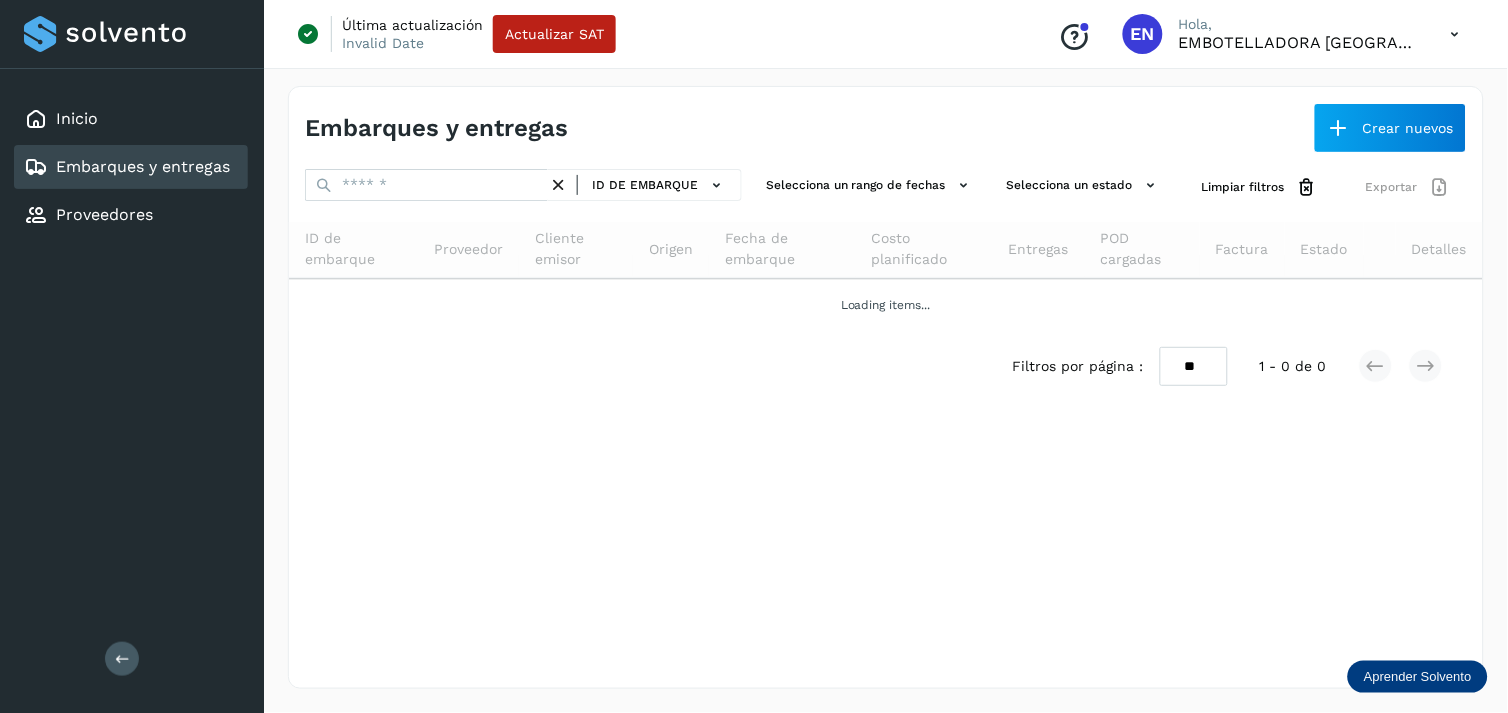 click on "ID de embarque" 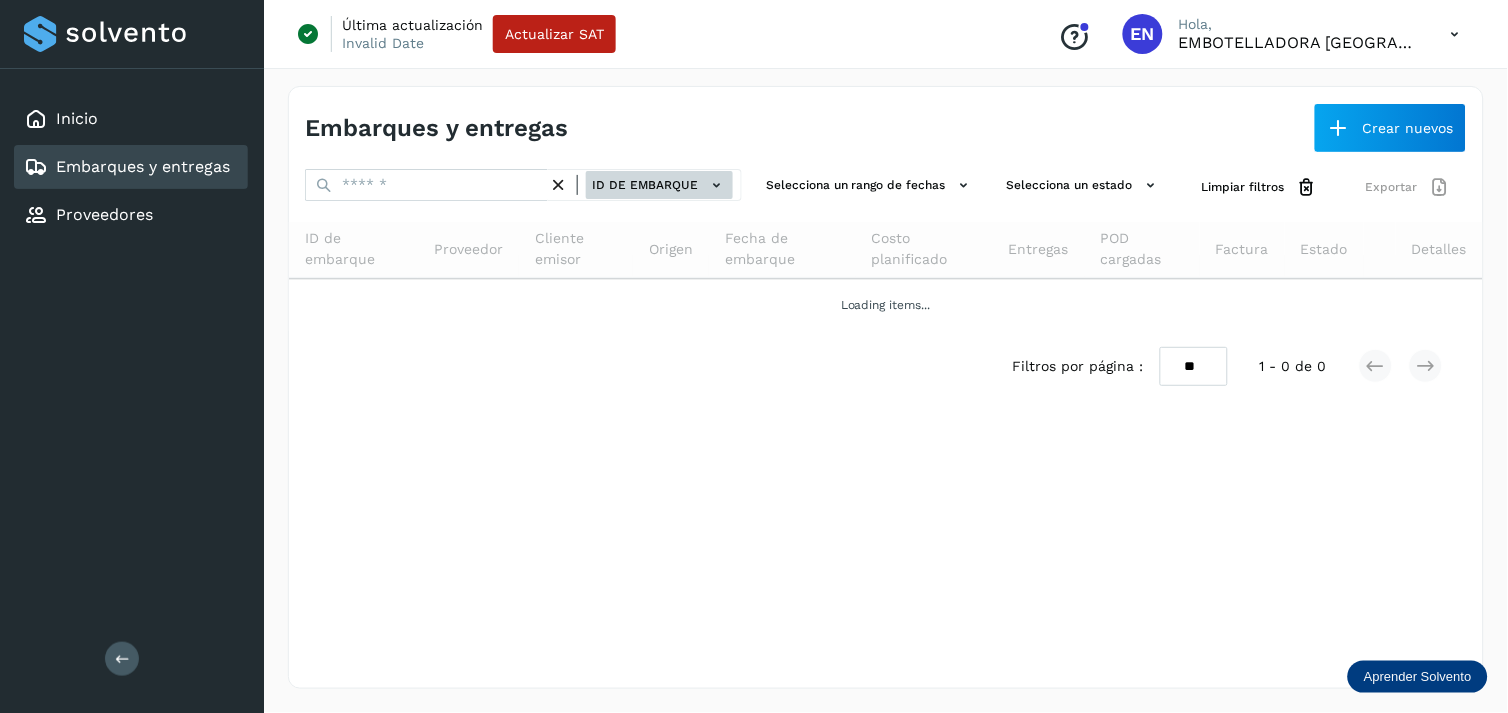 click on "ID de embarque" 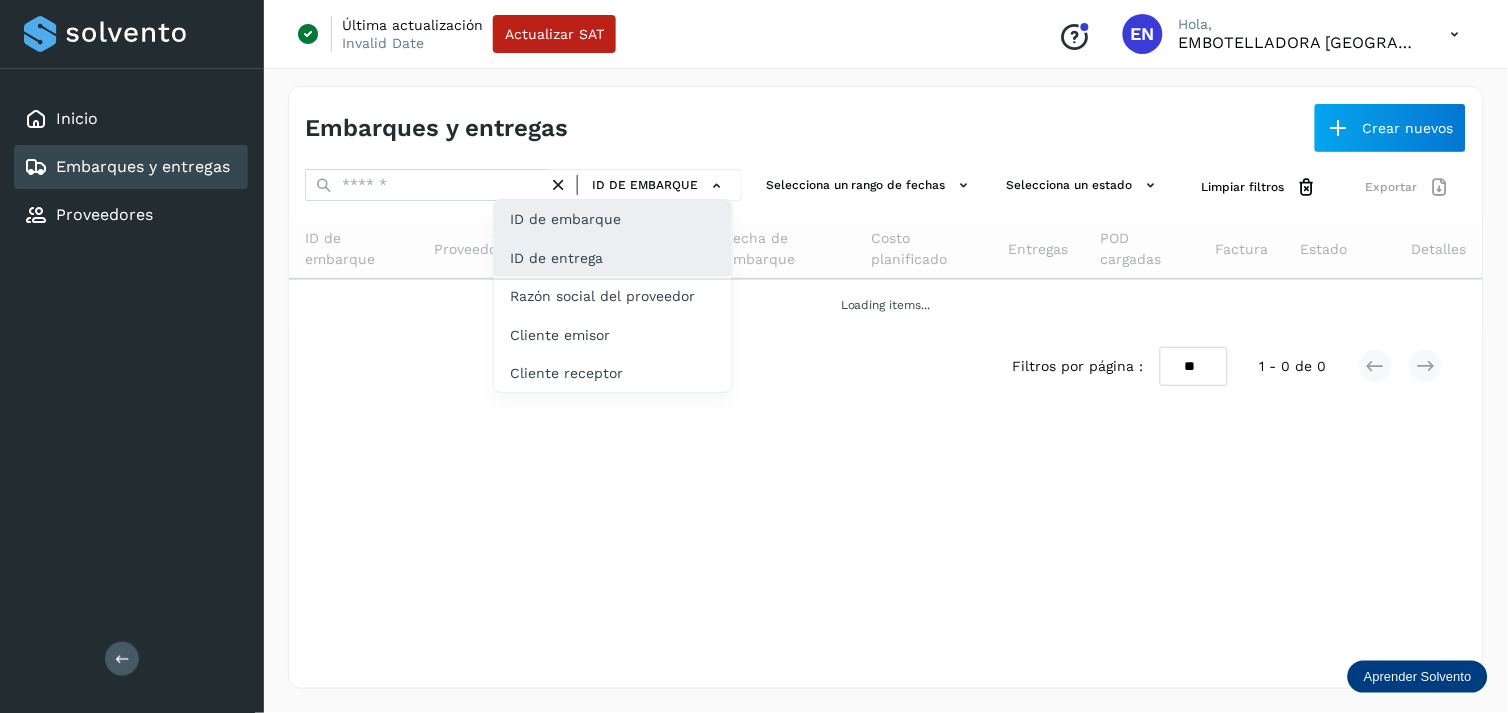 click on "ID de entrega" 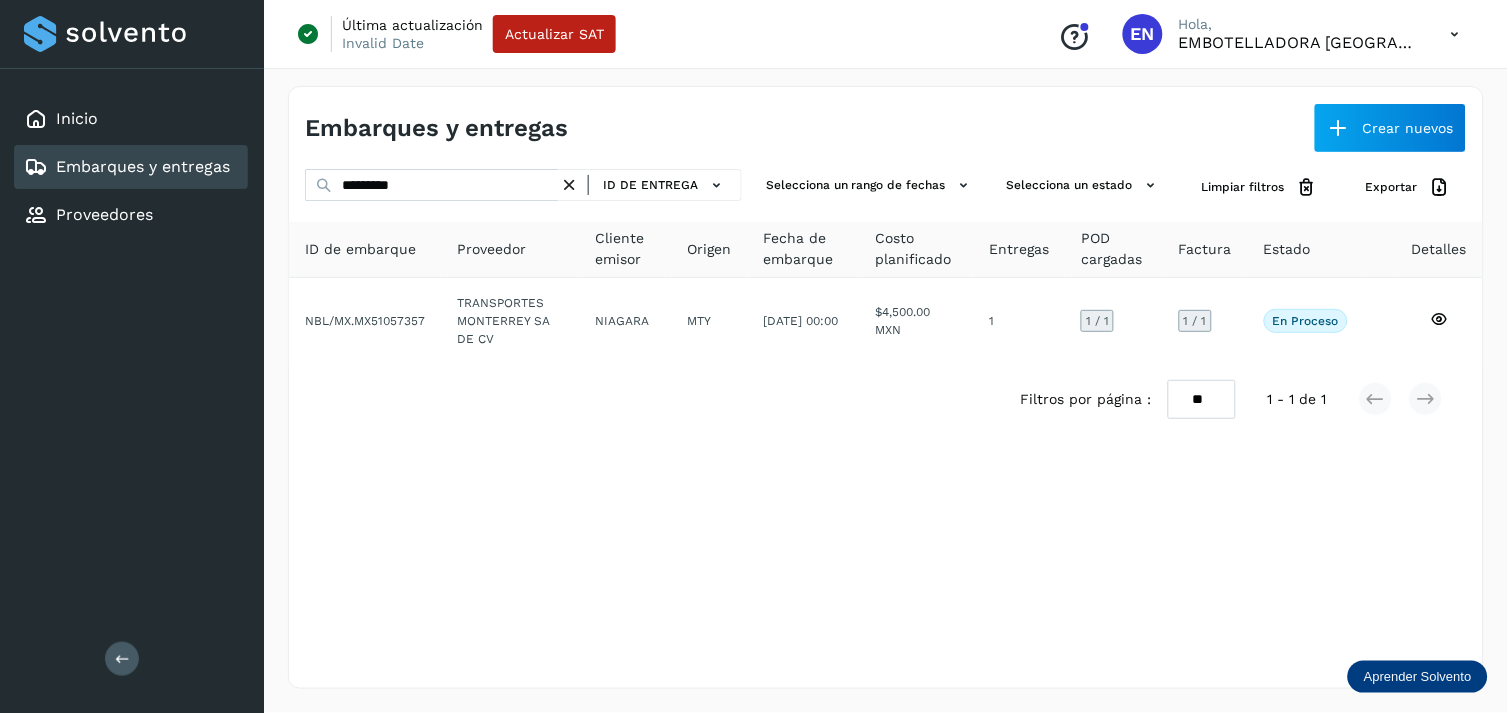 click at bounding box center (569, 185) 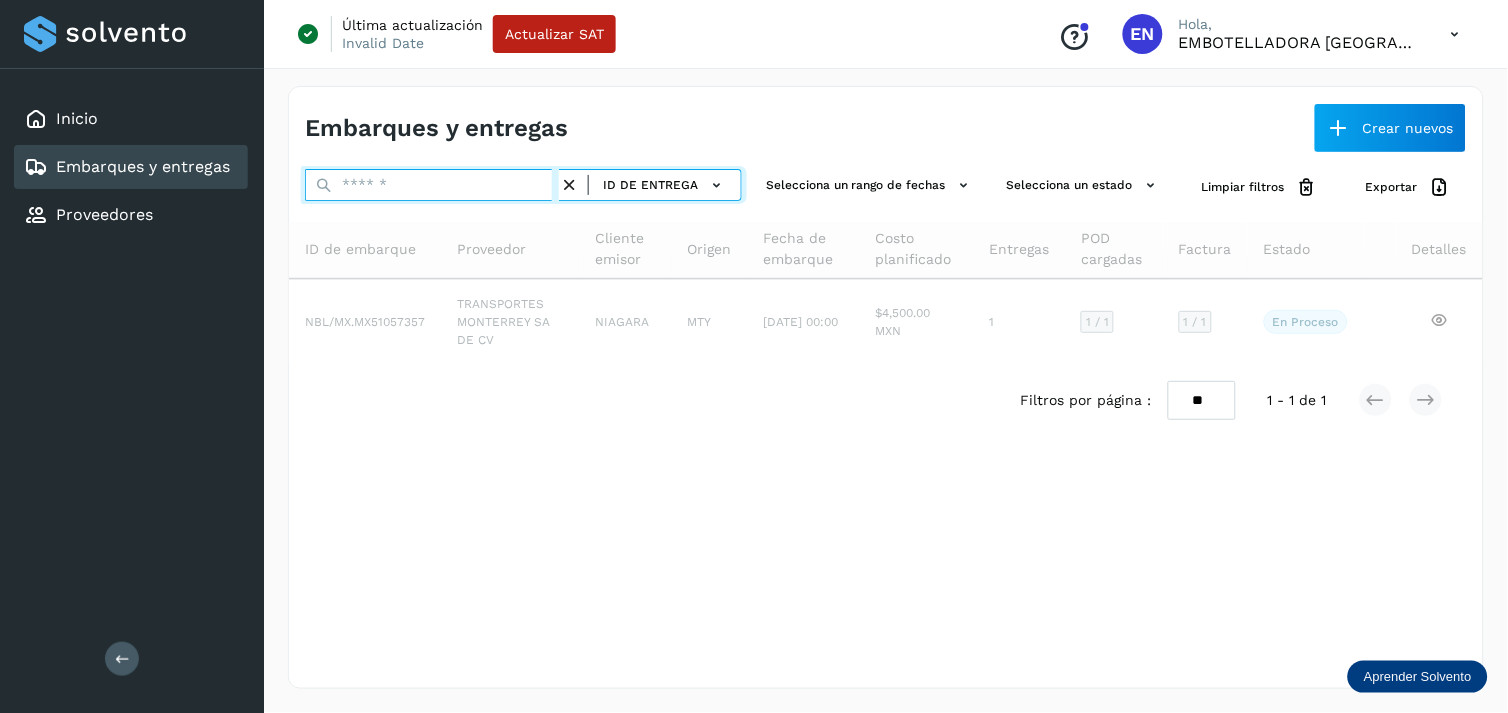 click at bounding box center (432, 185) 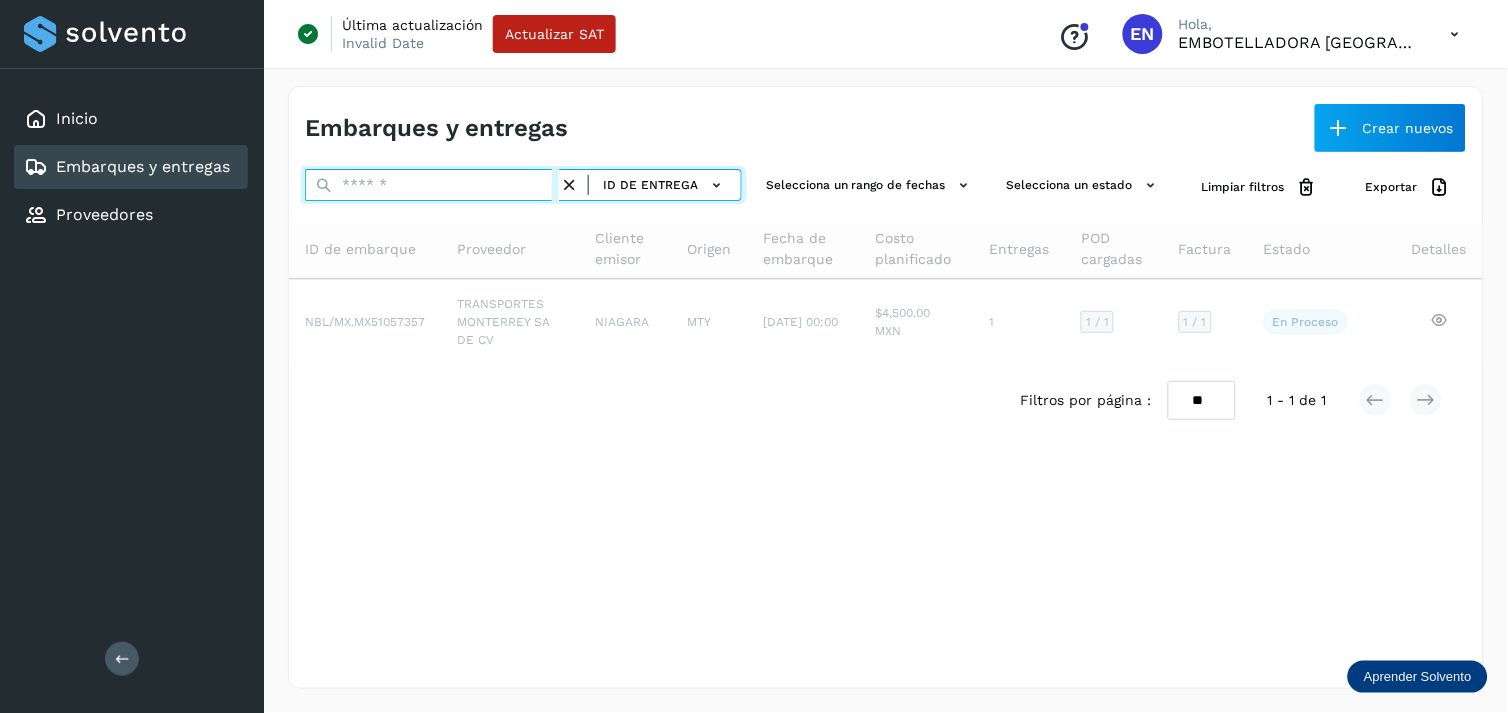 paste on "*********" 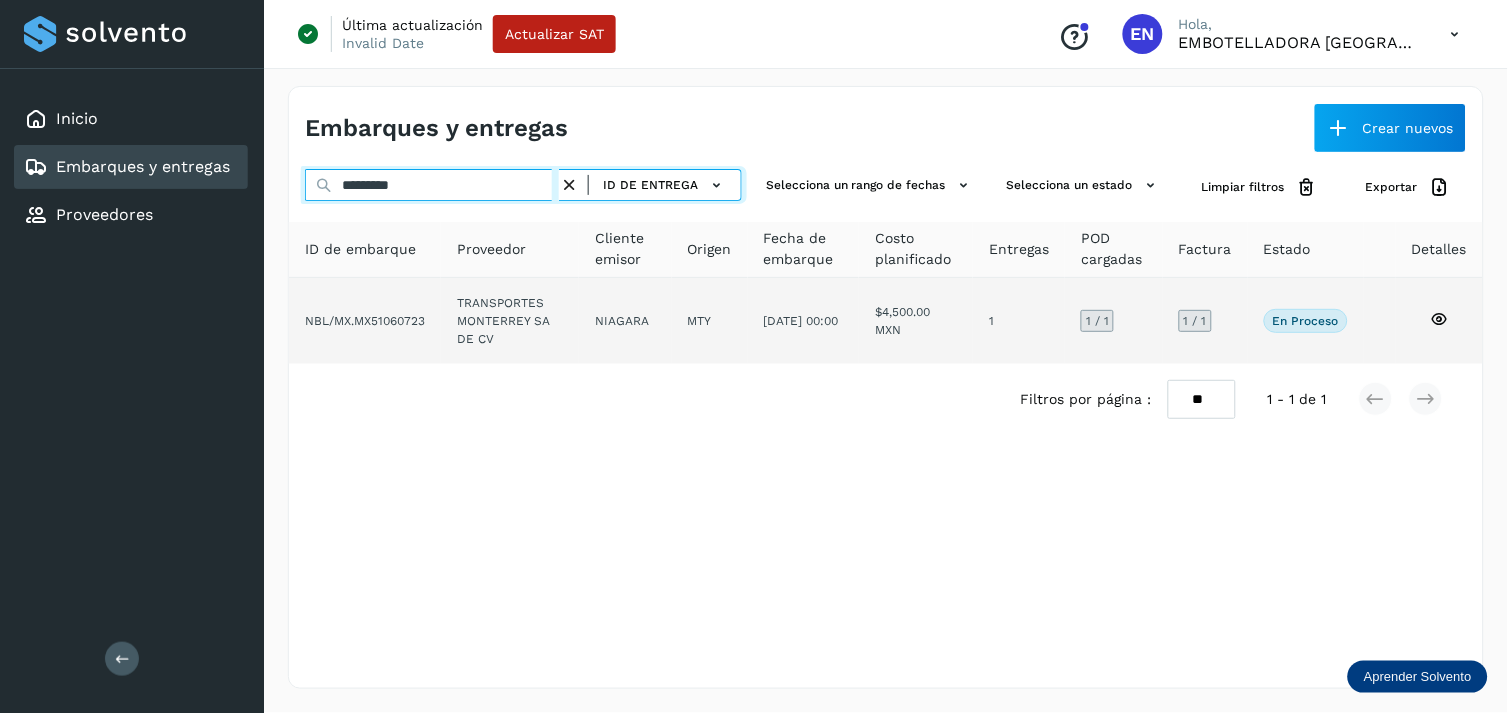 type on "*********" 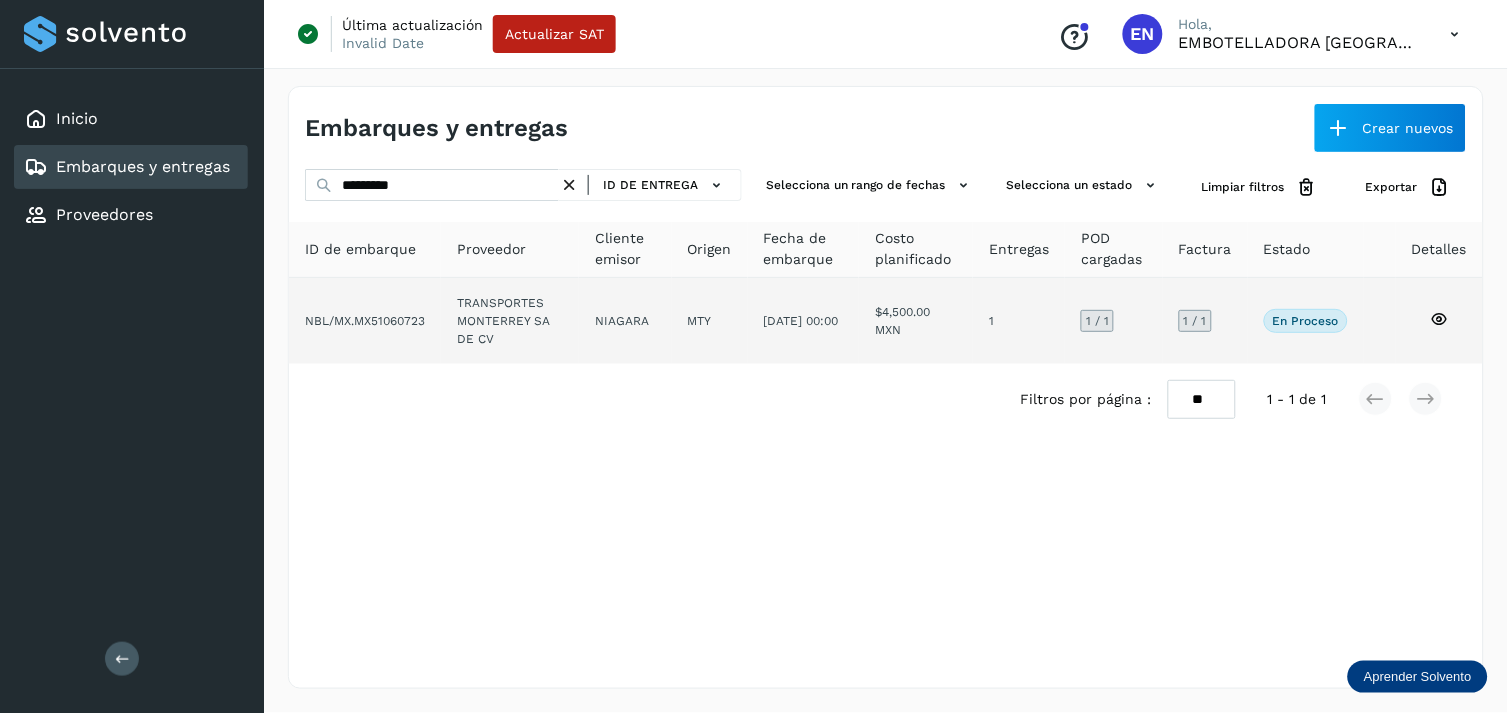 click on "TRANSPORTES MONTERREY SA DE CV" 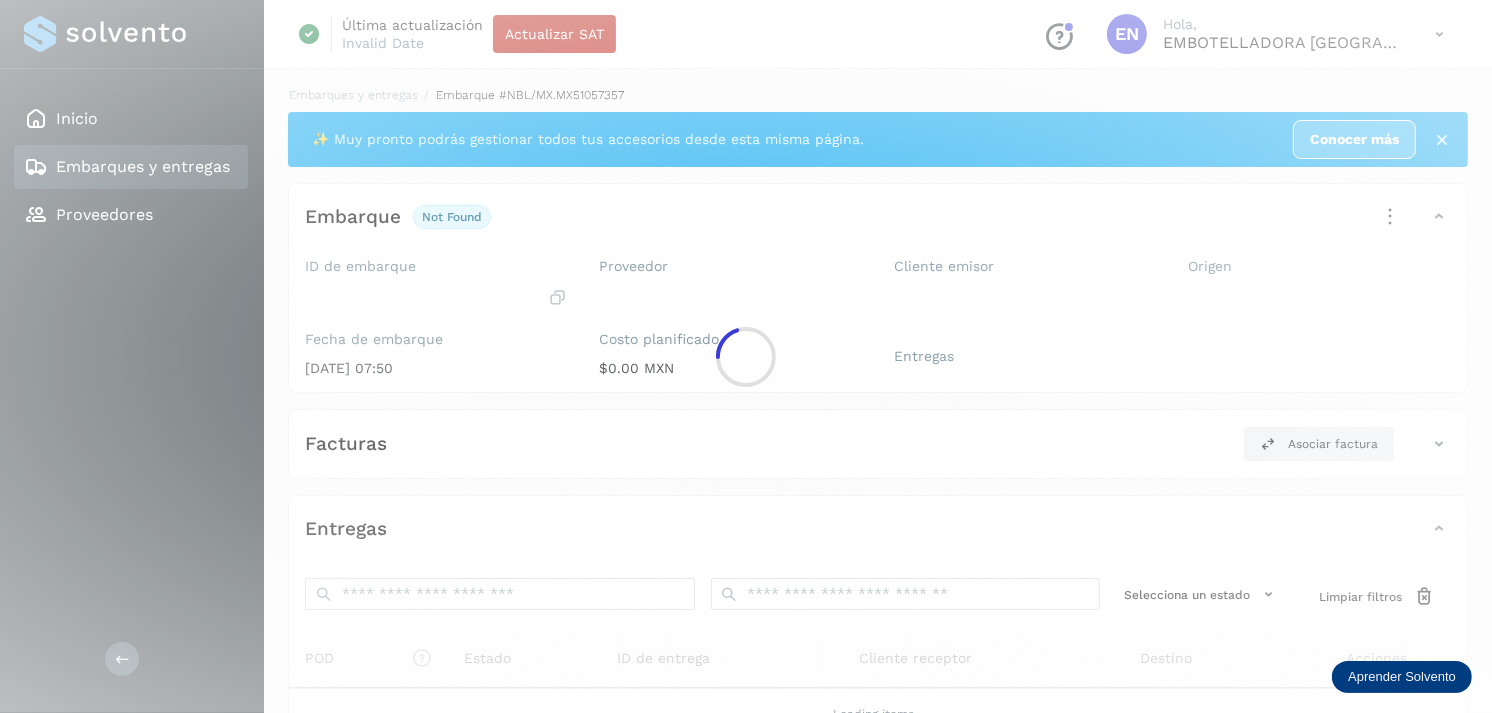 click 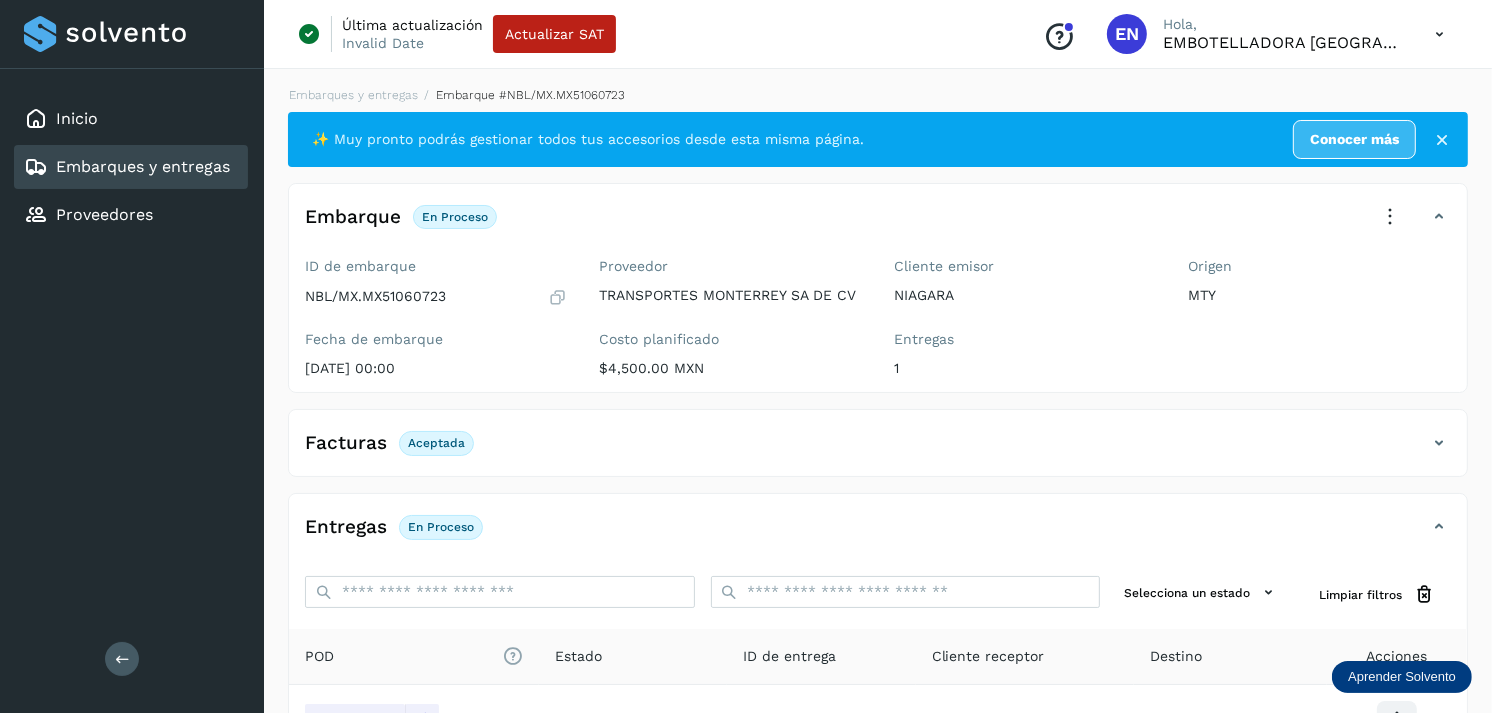 scroll, scrollTop: 241, scrollLeft: 0, axis: vertical 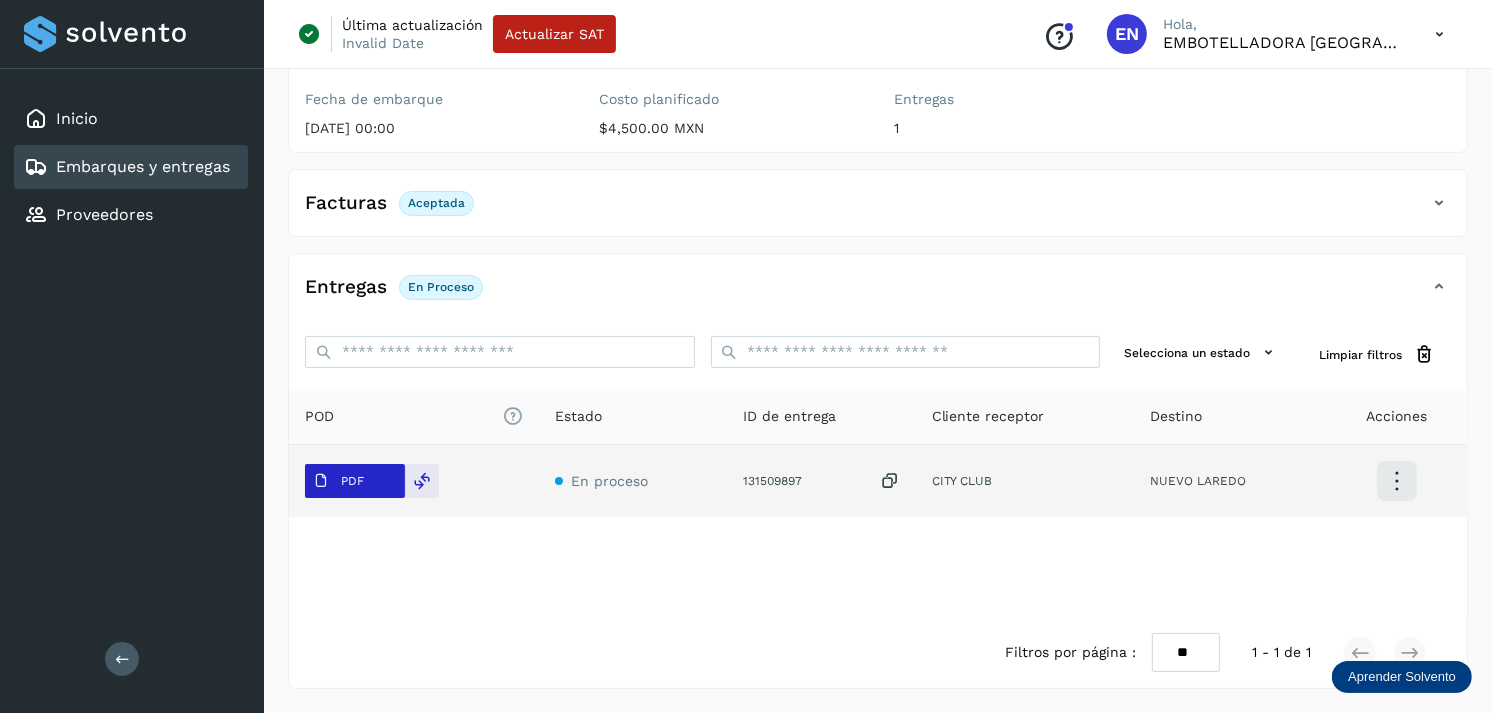 drag, startPoint x: 321, startPoint y: 458, endPoint x: 342, endPoint y: 478, distance: 29 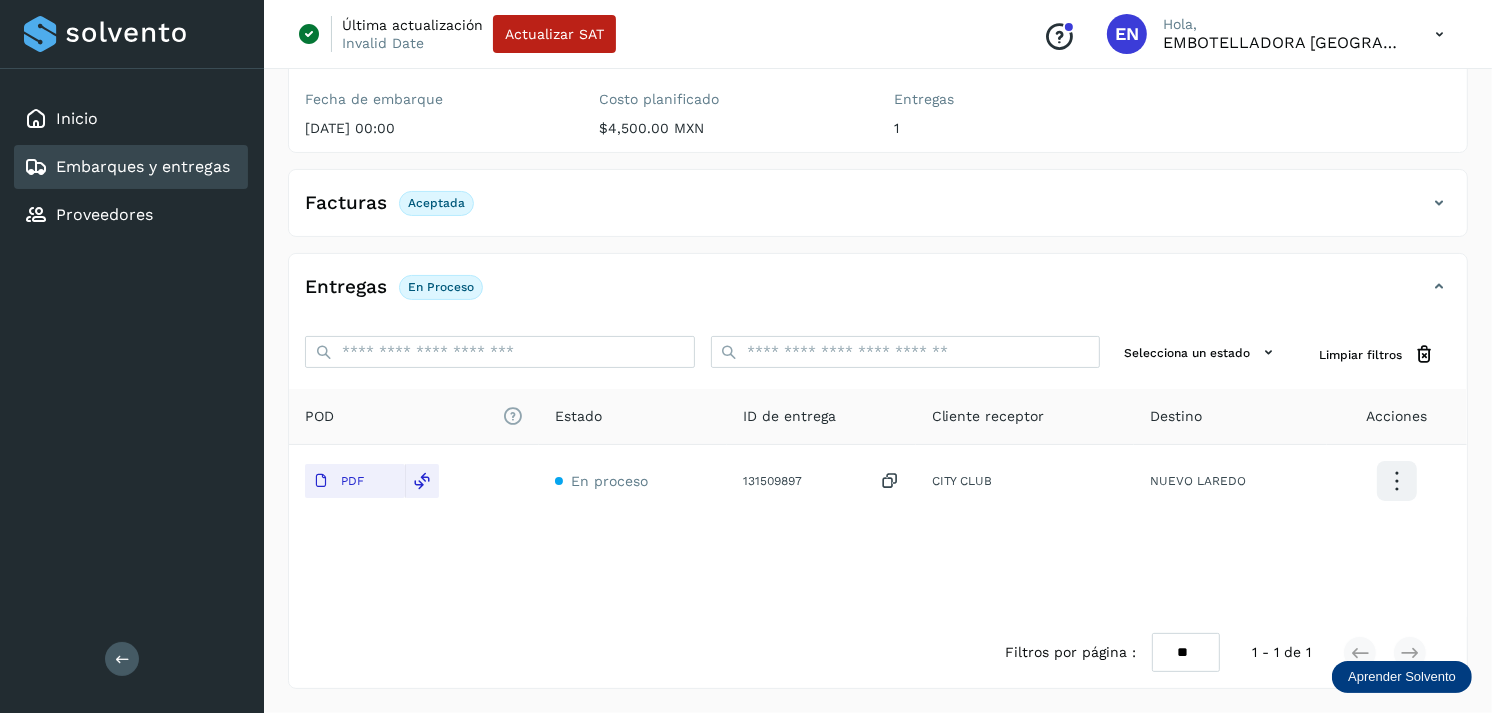 type 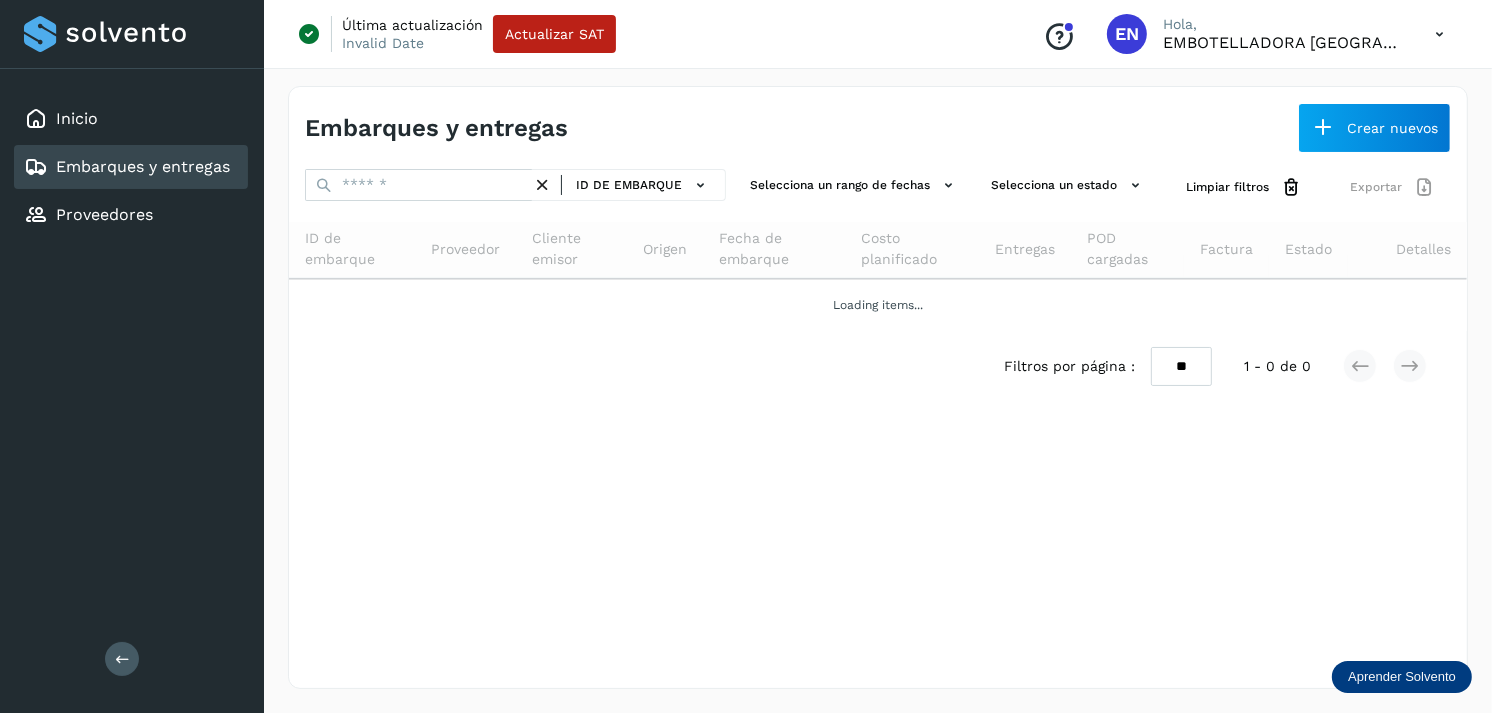 scroll, scrollTop: 0, scrollLeft: 0, axis: both 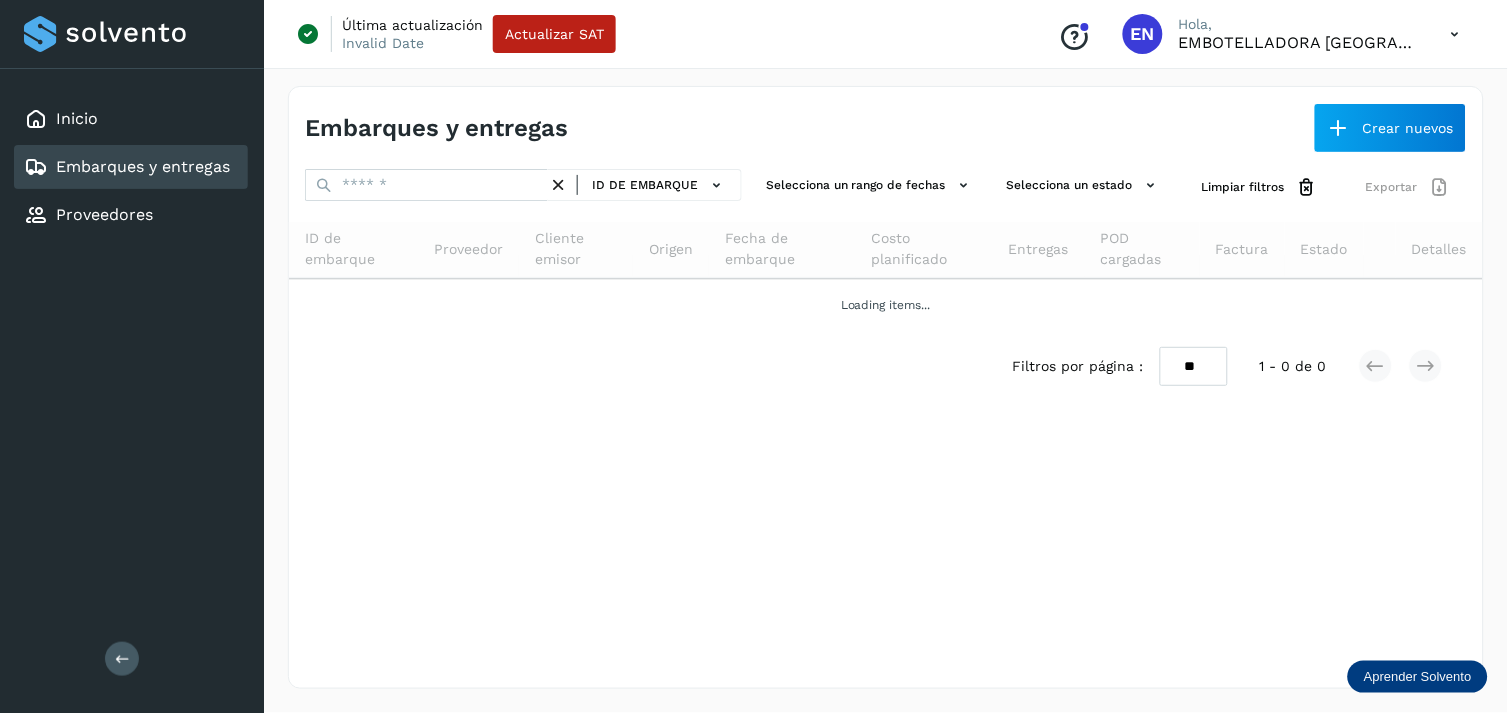 click on "Embarques y entregas" at bounding box center (143, 166) 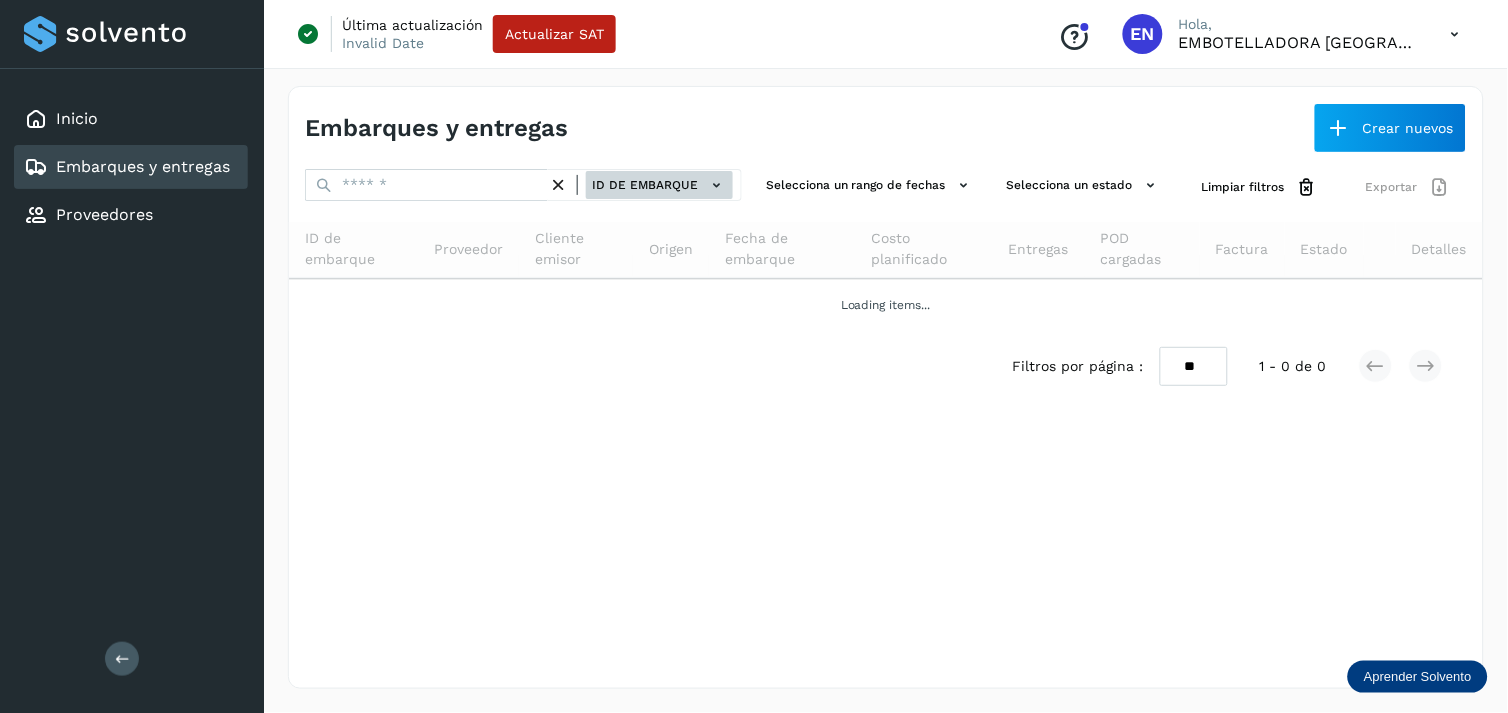 click on "ID de embarque" at bounding box center (659, 185) 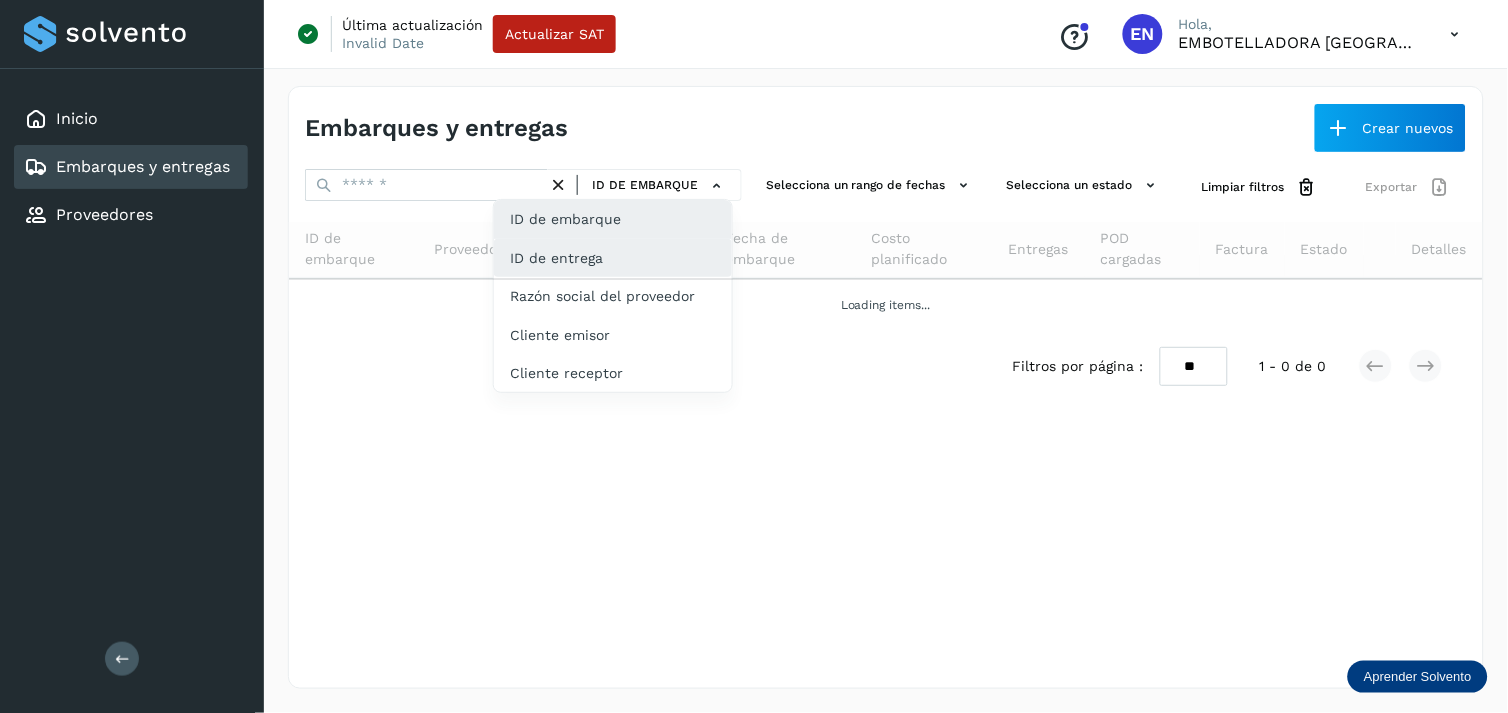 click on "ID de entrega" 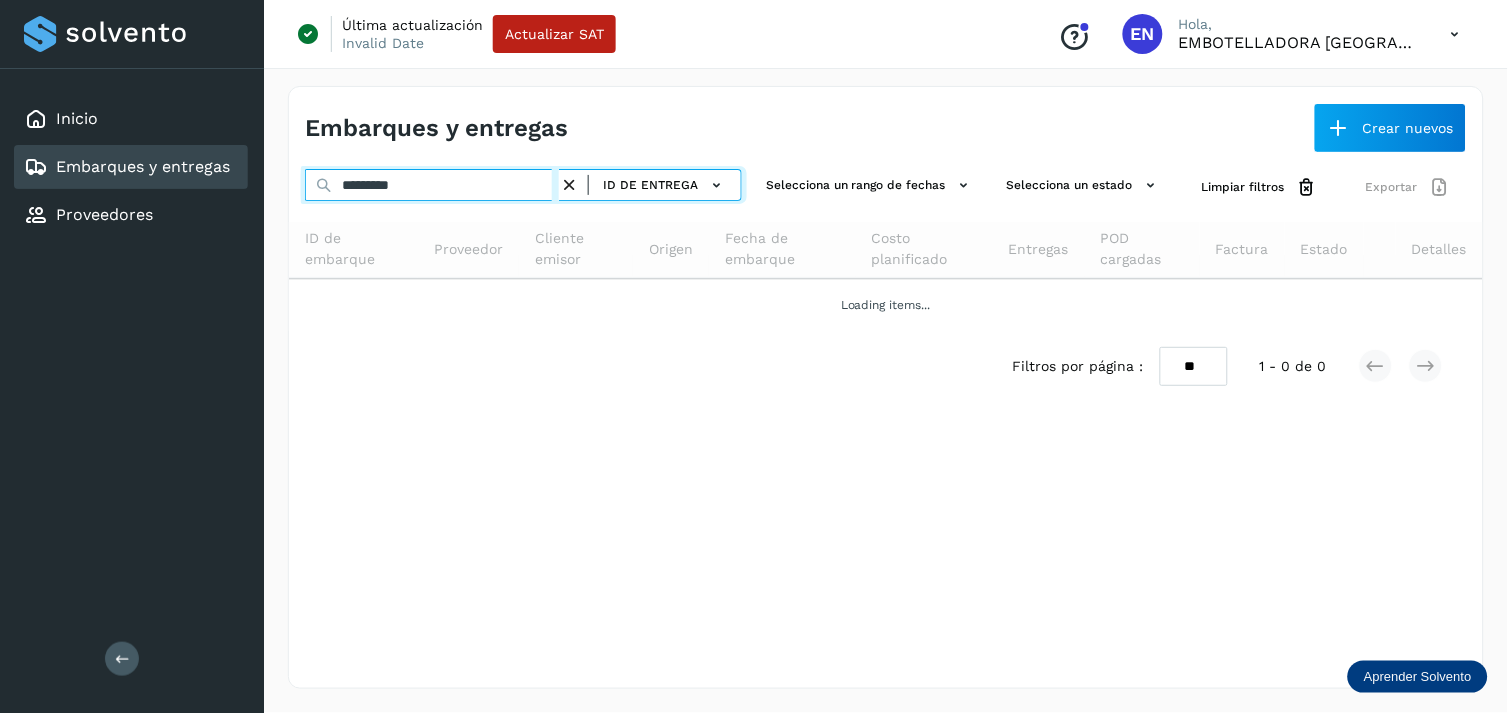 click on "*********" at bounding box center [432, 185] 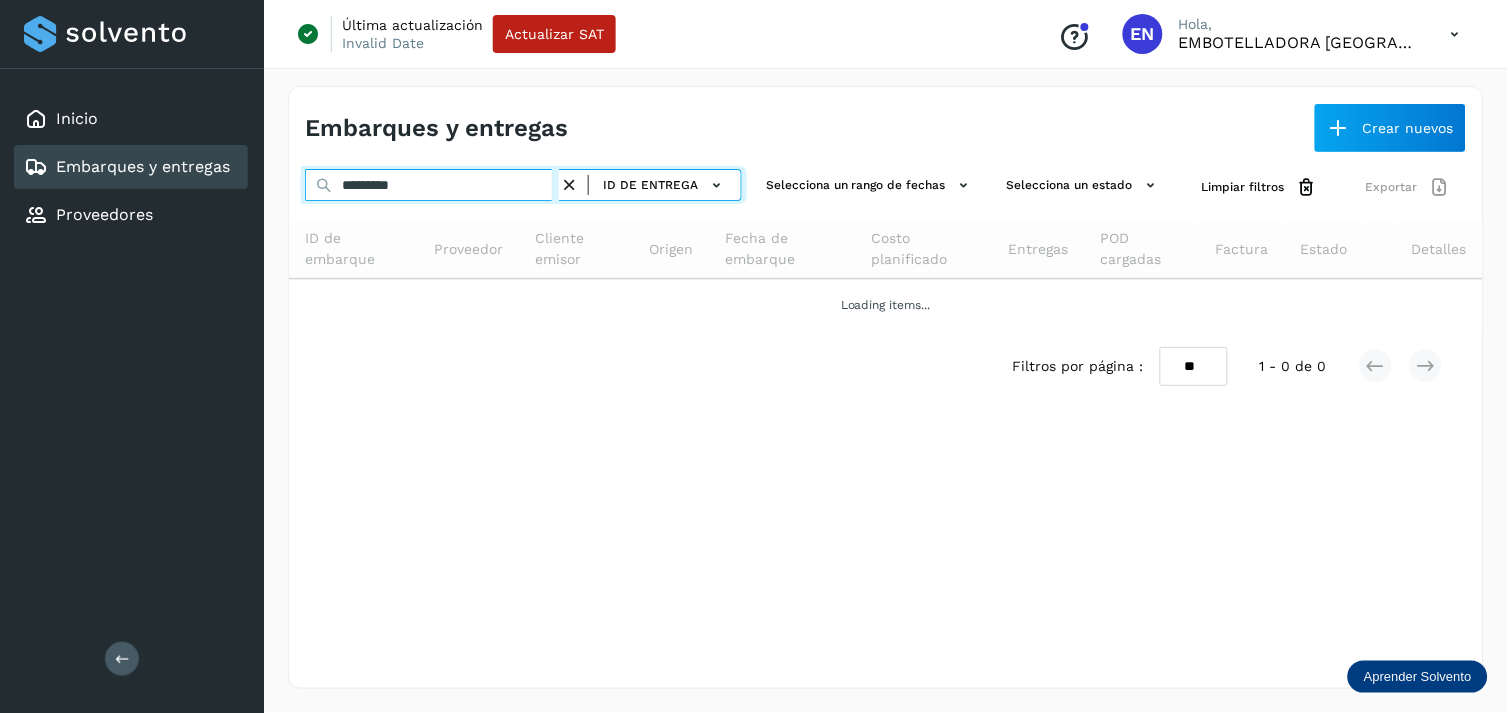 click on "*********" at bounding box center [432, 185] 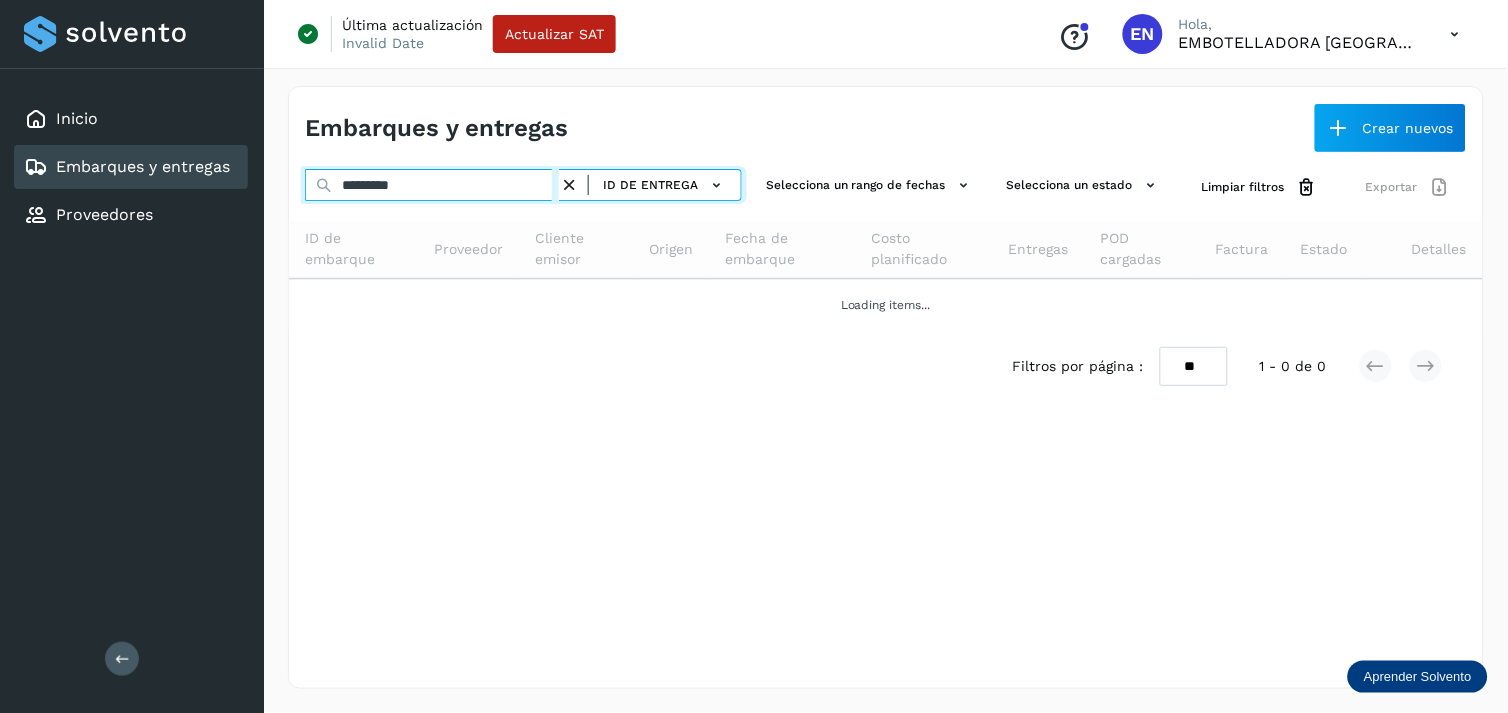 click on "*********" at bounding box center [432, 185] 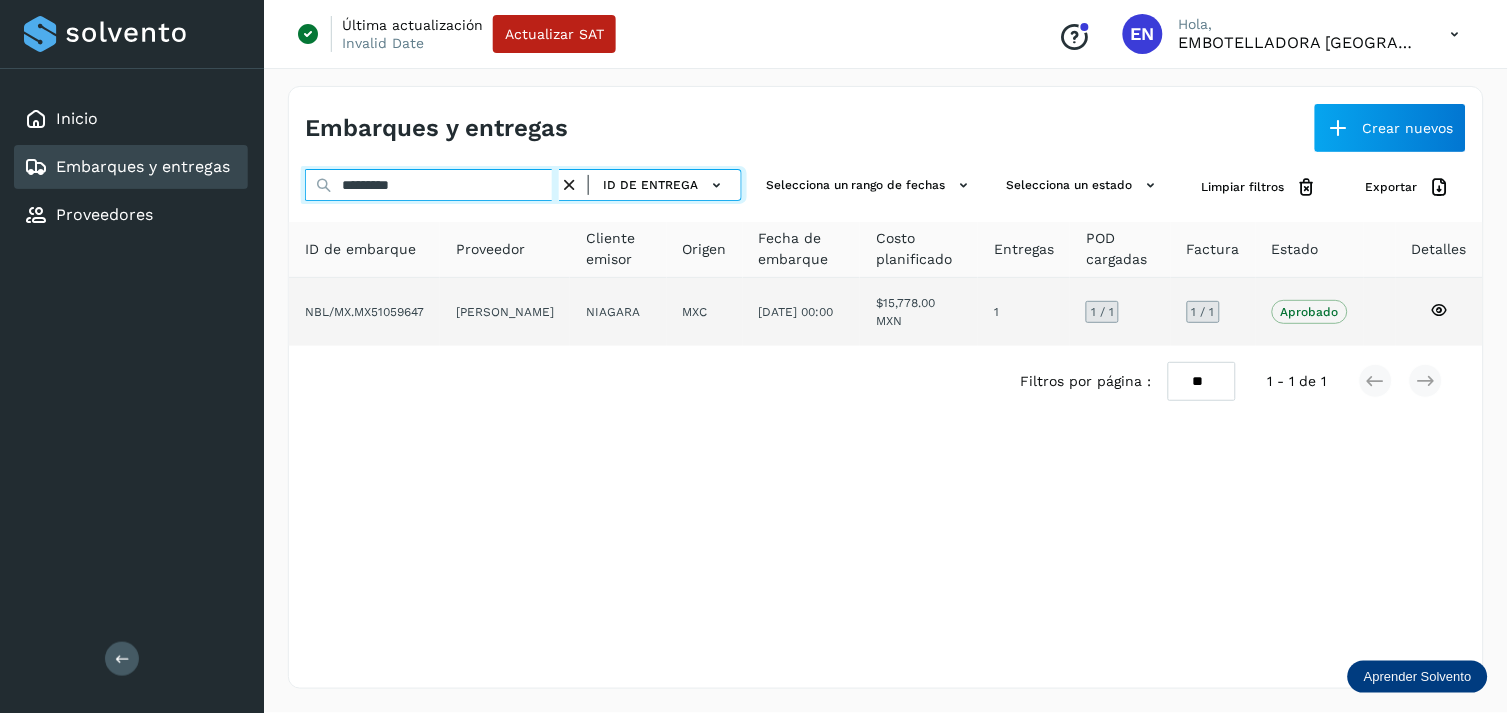 type on "*********" 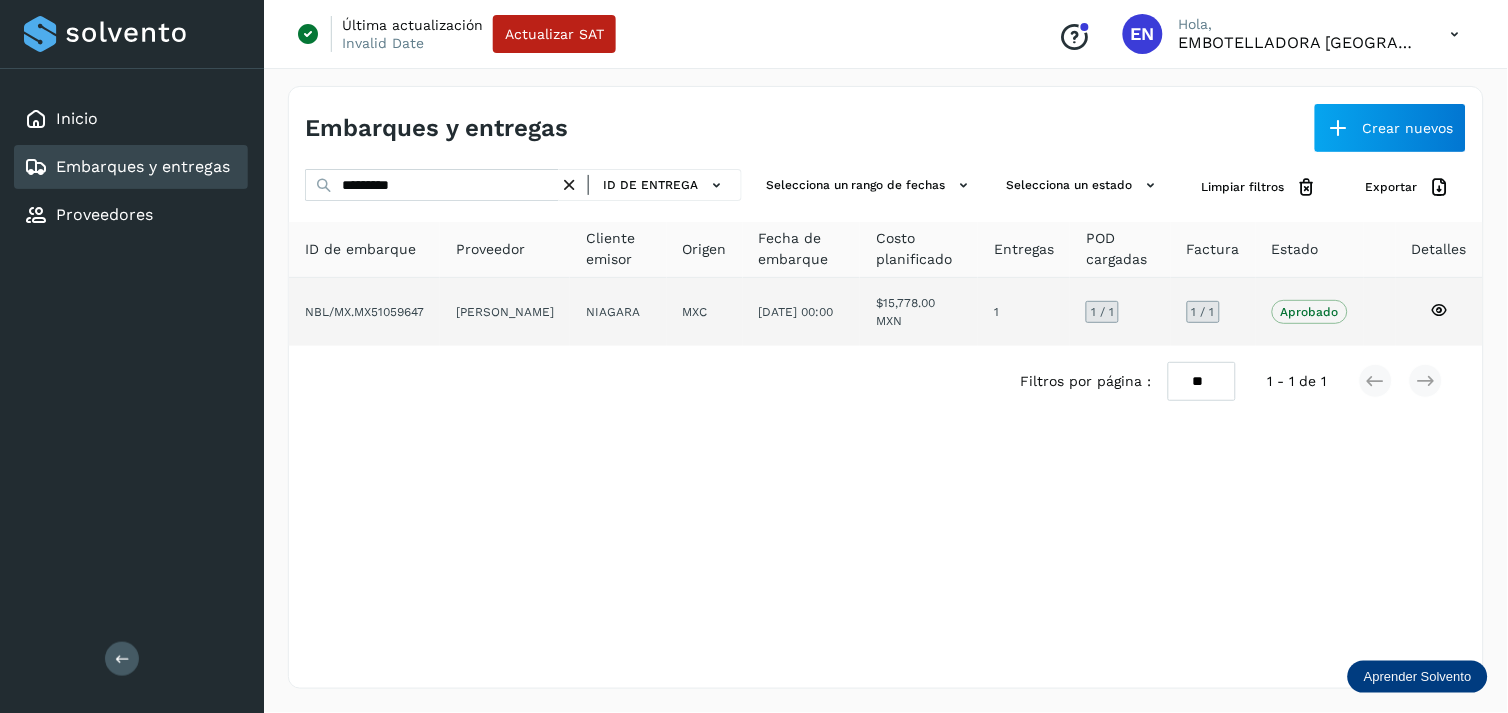 click on "[PERSON_NAME]" 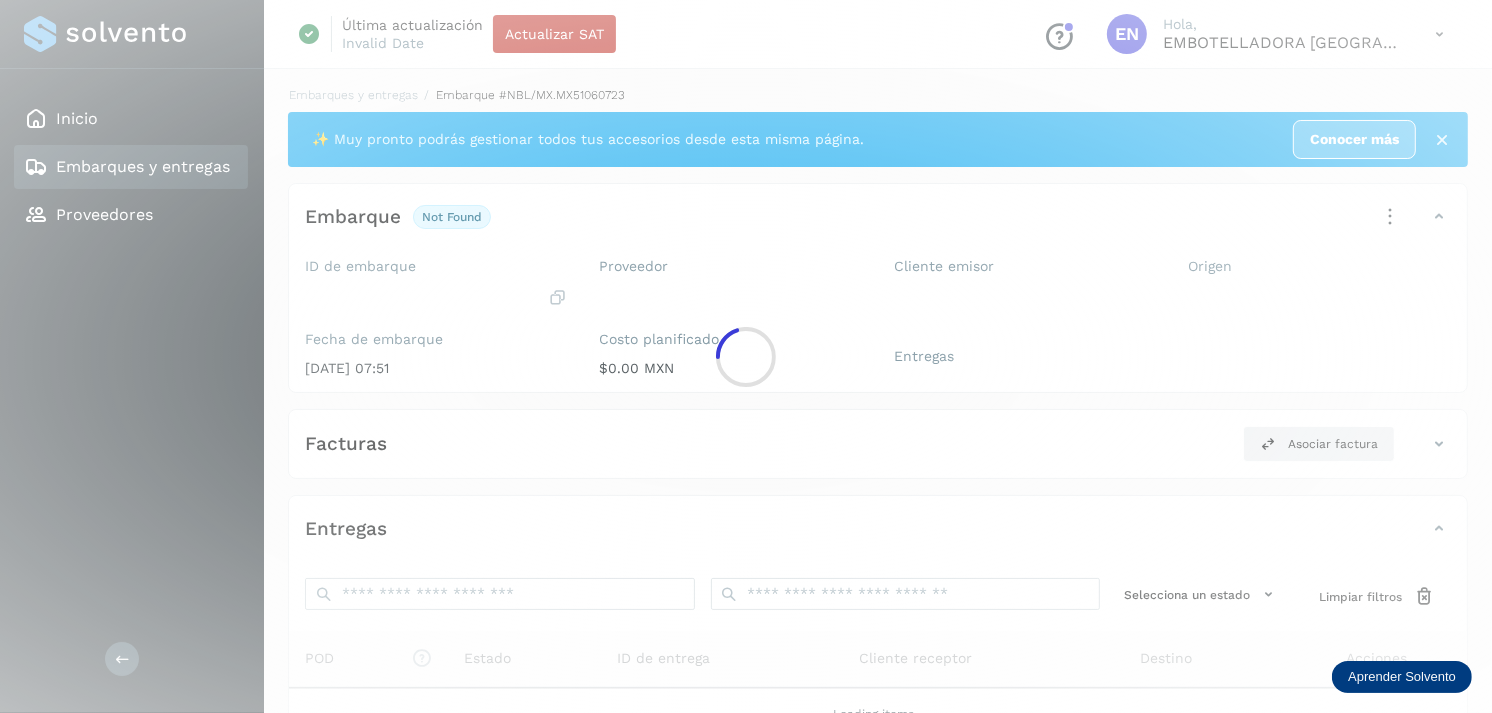 click 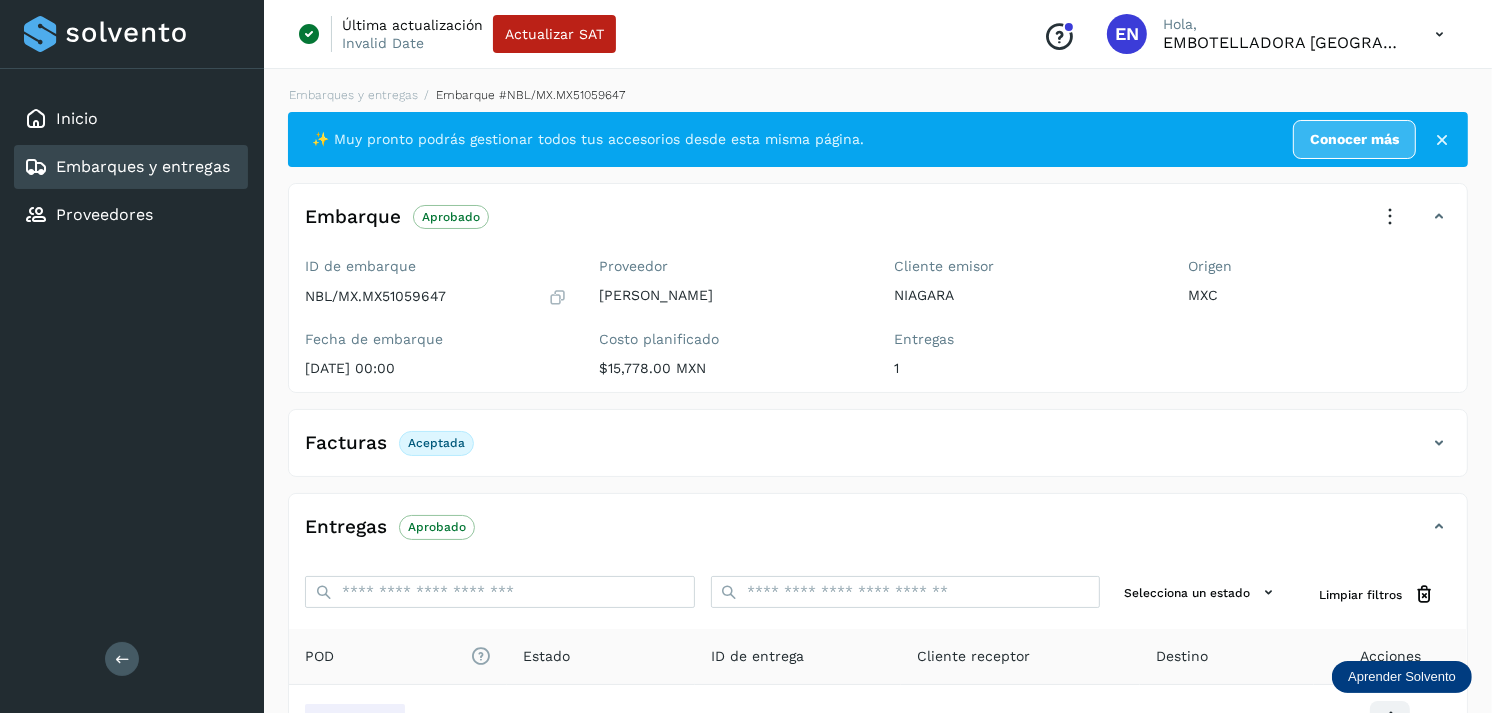 scroll, scrollTop: 241, scrollLeft: 0, axis: vertical 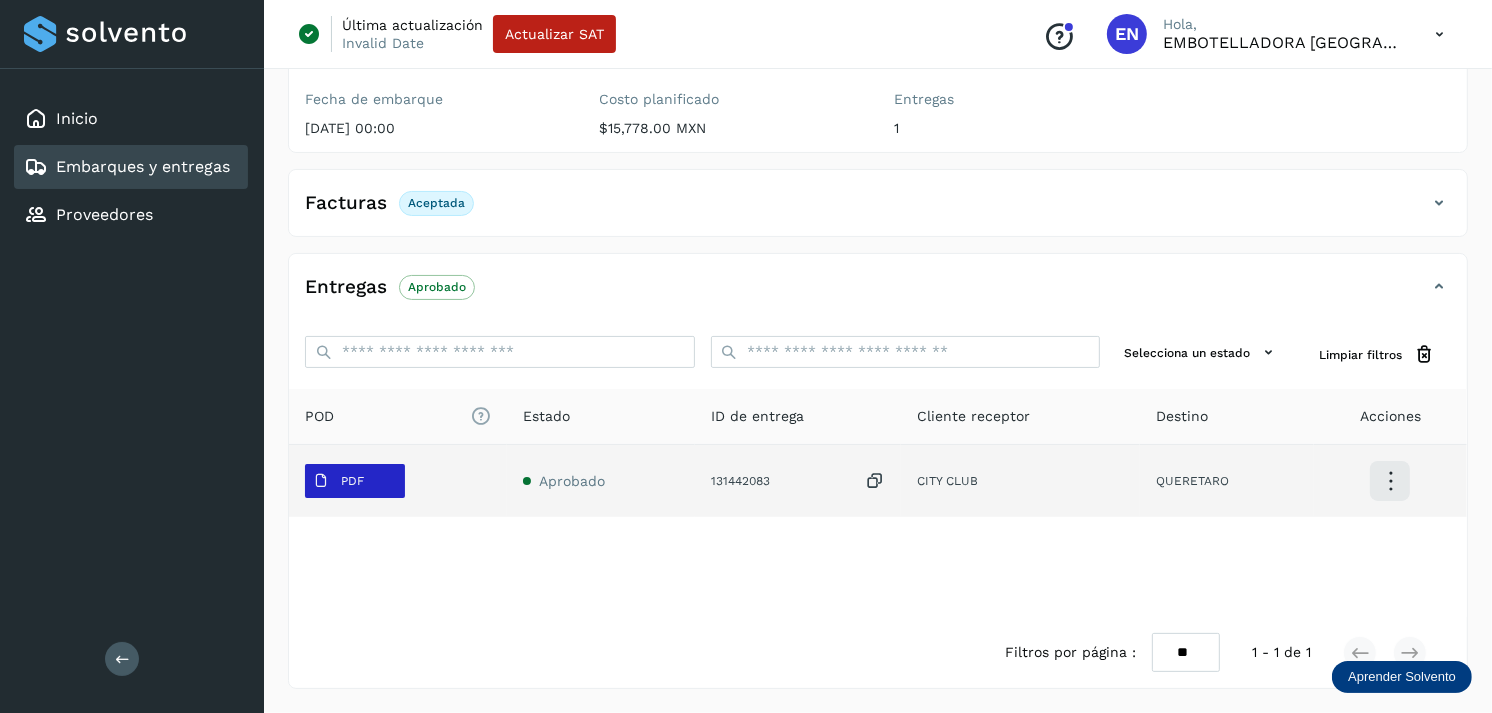 drag, startPoint x: 412, startPoint y: 483, endPoint x: 377, endPoint y: 483, distance: 35 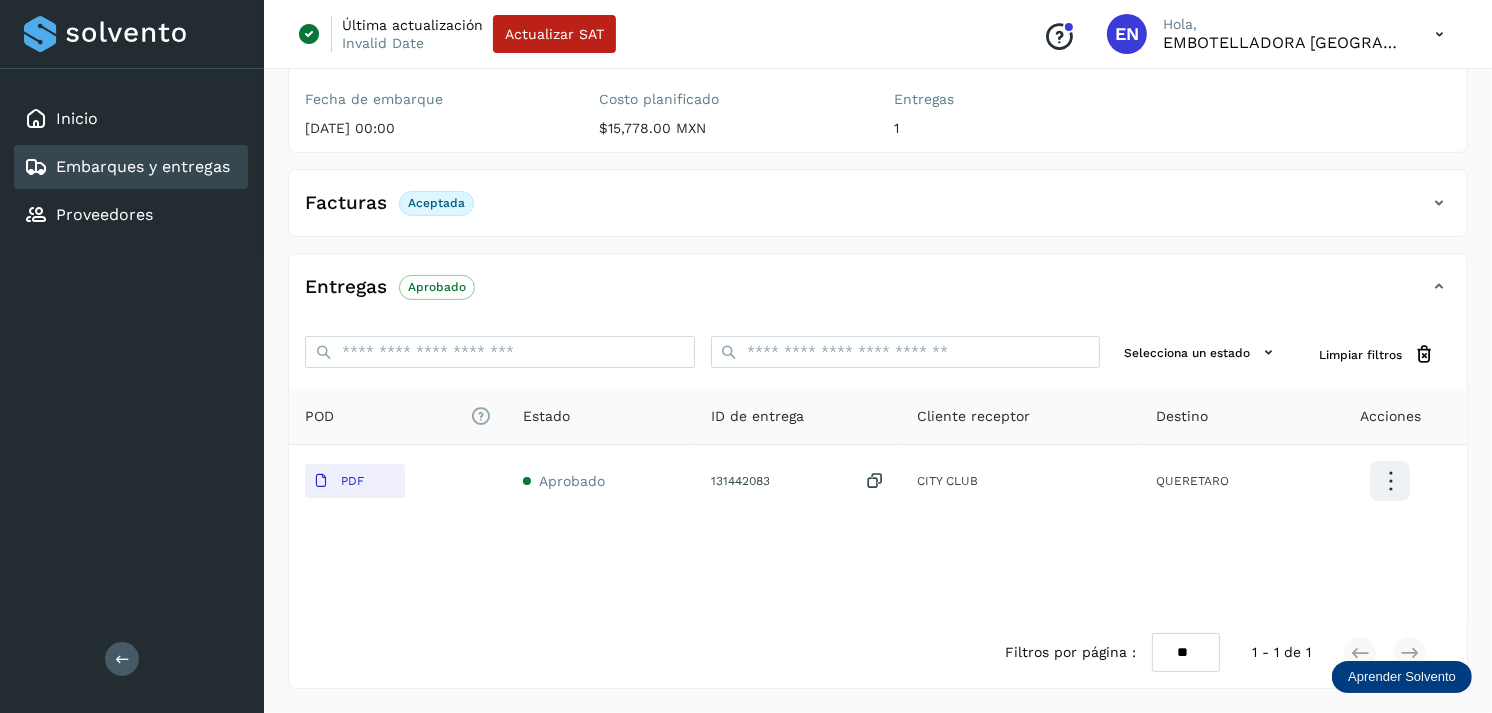 click on "Embarques y entregas" at bounding box center (143, 166) 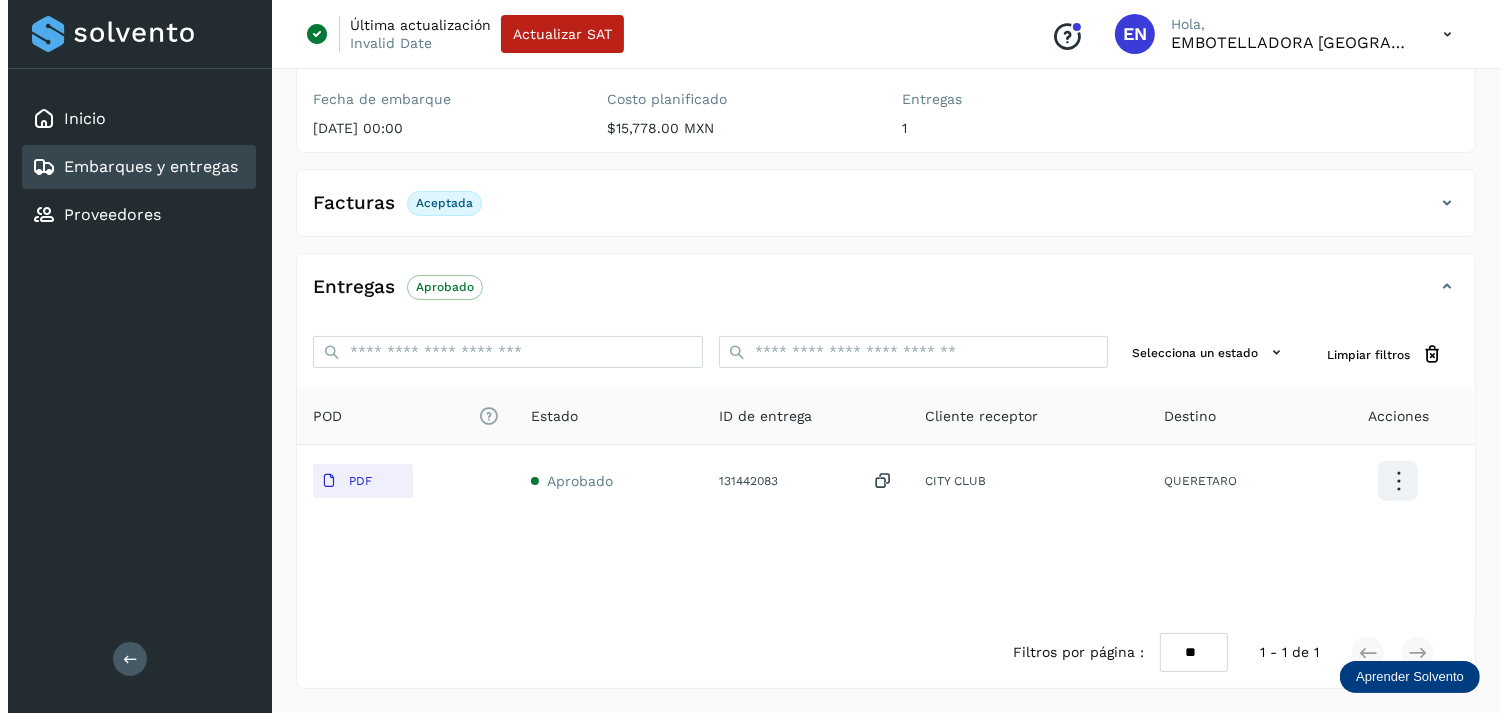 scroll, scrollTop: 0, scrollLeft: 0, axis: both 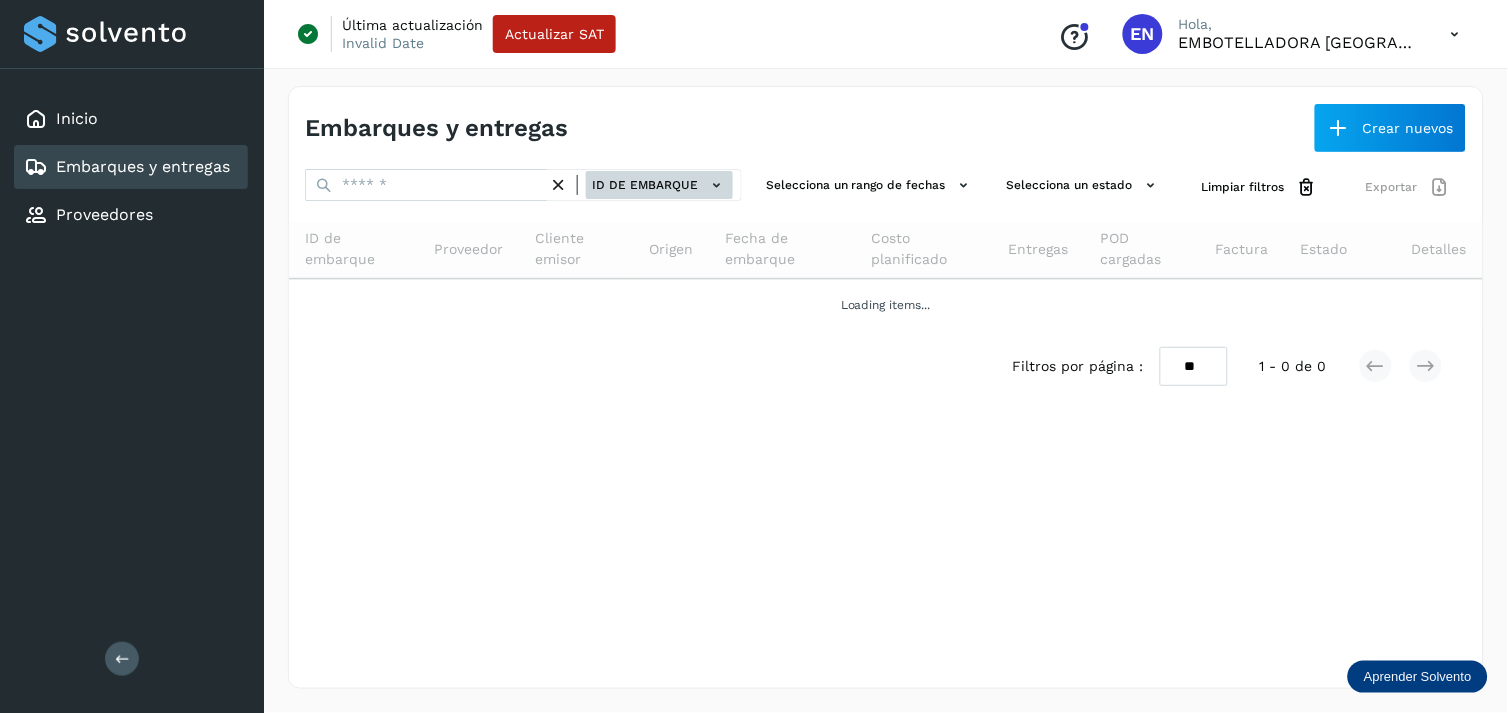 click on "ID de embarque" at bounding box center [659, 185] 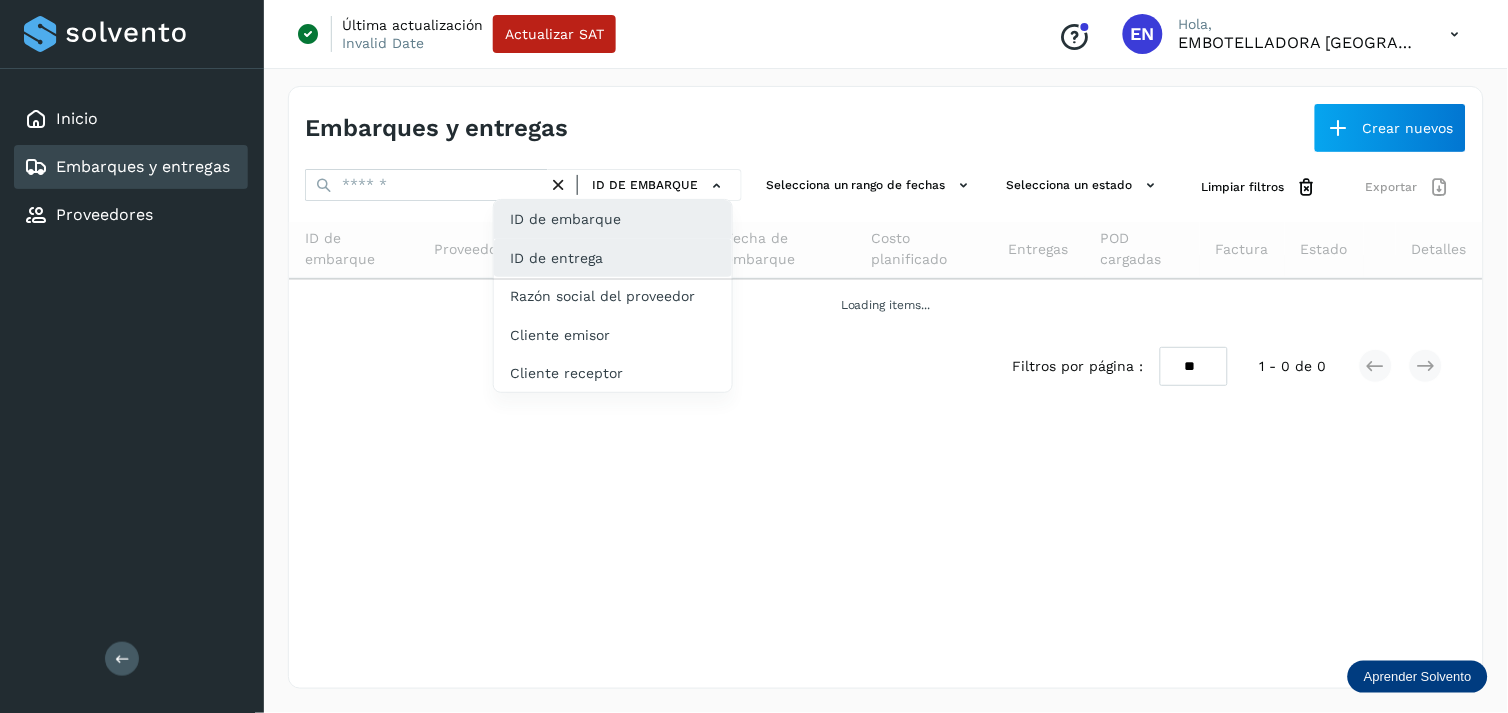 click on "ID de entrega" 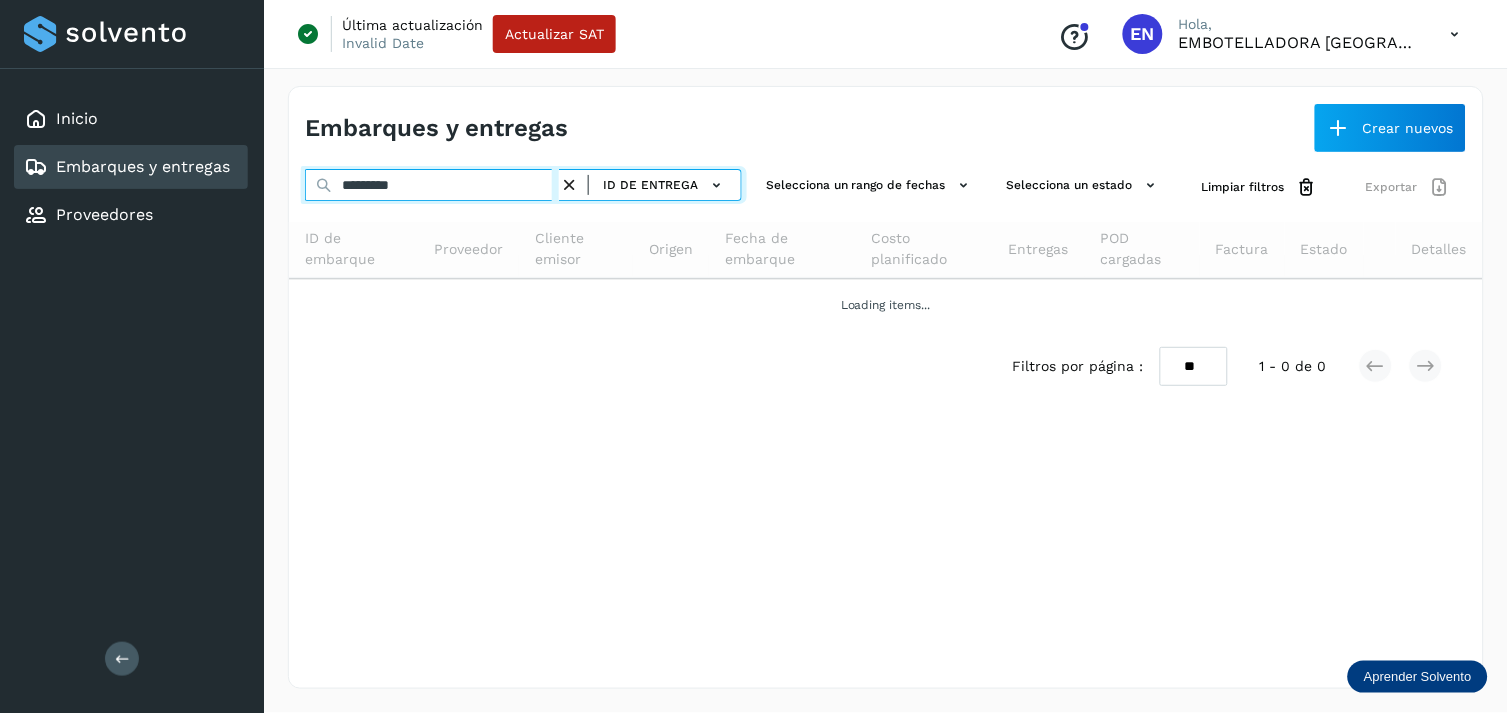click on "*********" at bounding box center (432, 185) 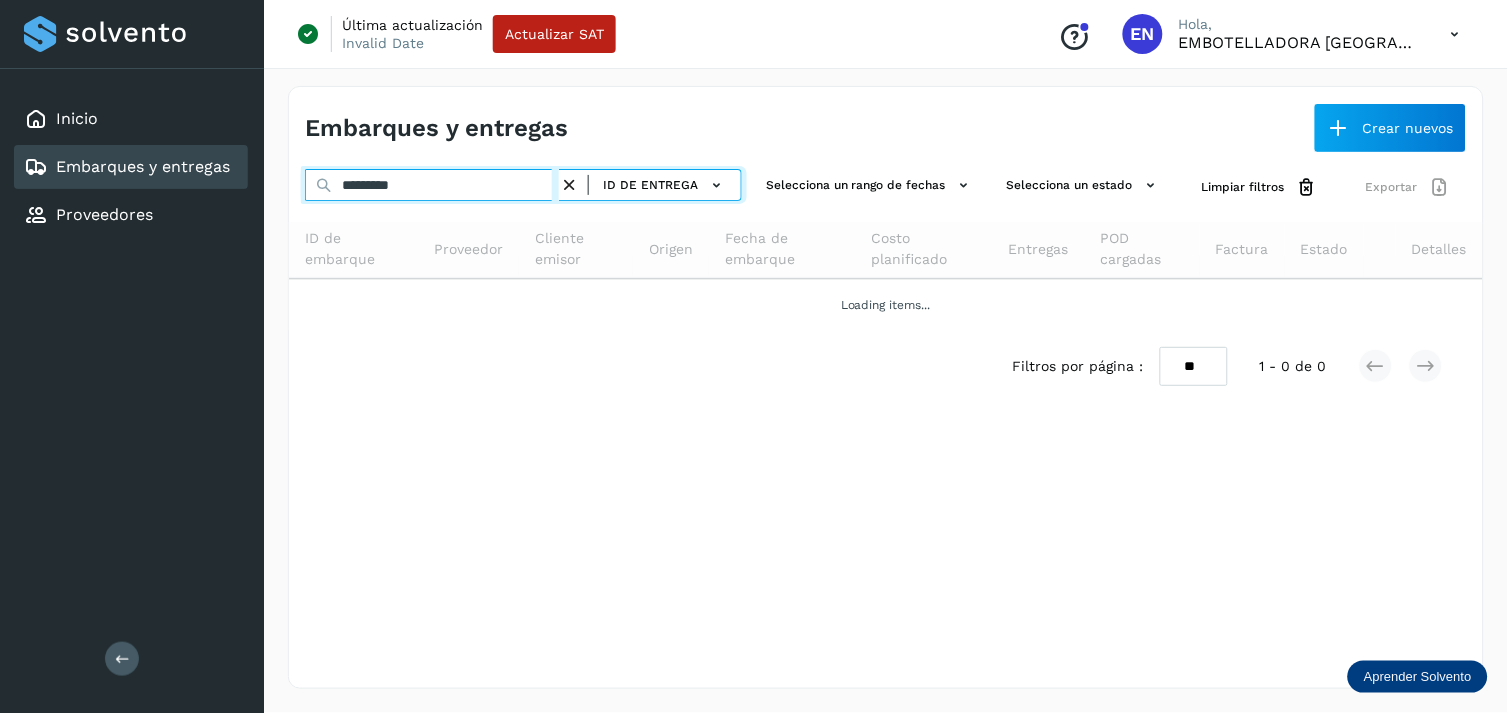 click on "*********" at bounding box center (432, 185) 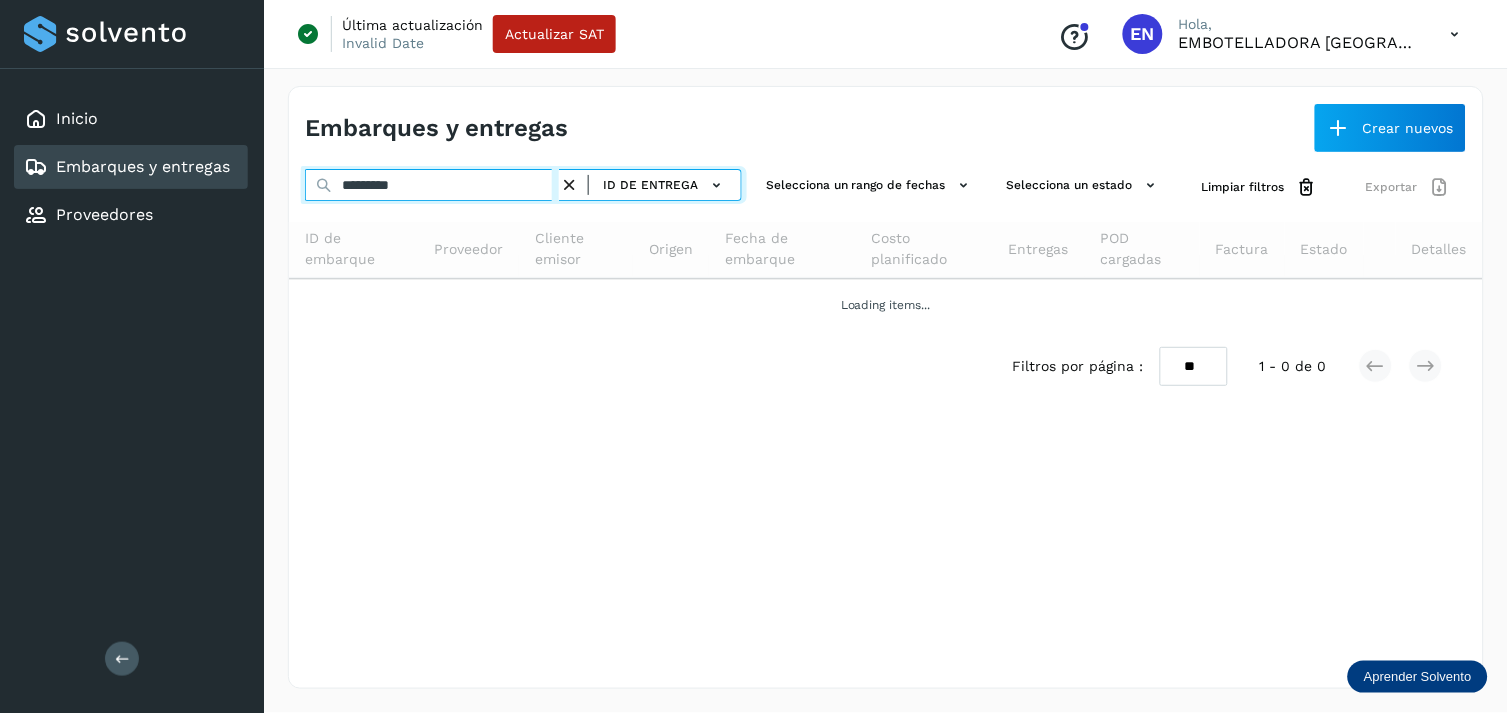 paste 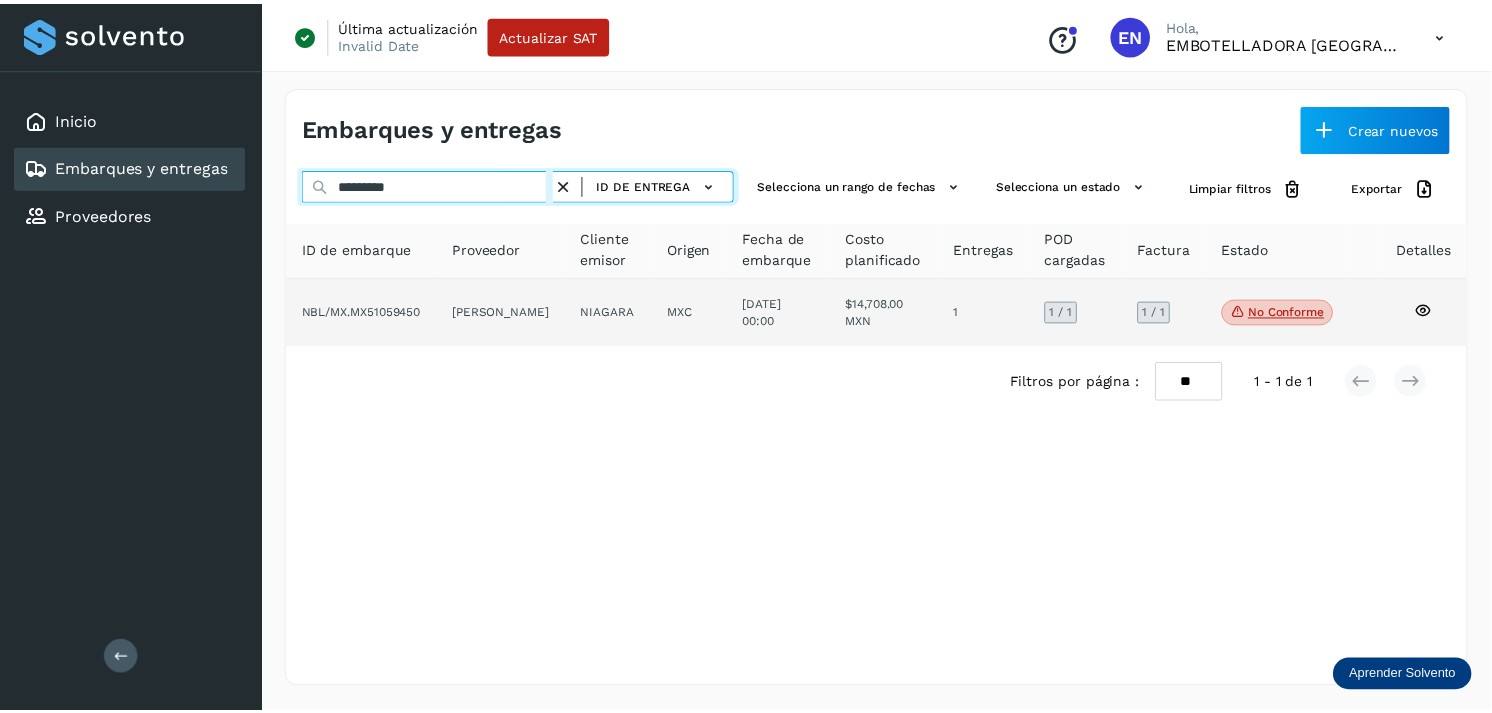 scroll, scrollTop: 0, scrollLeft: 3, axis: horizontal 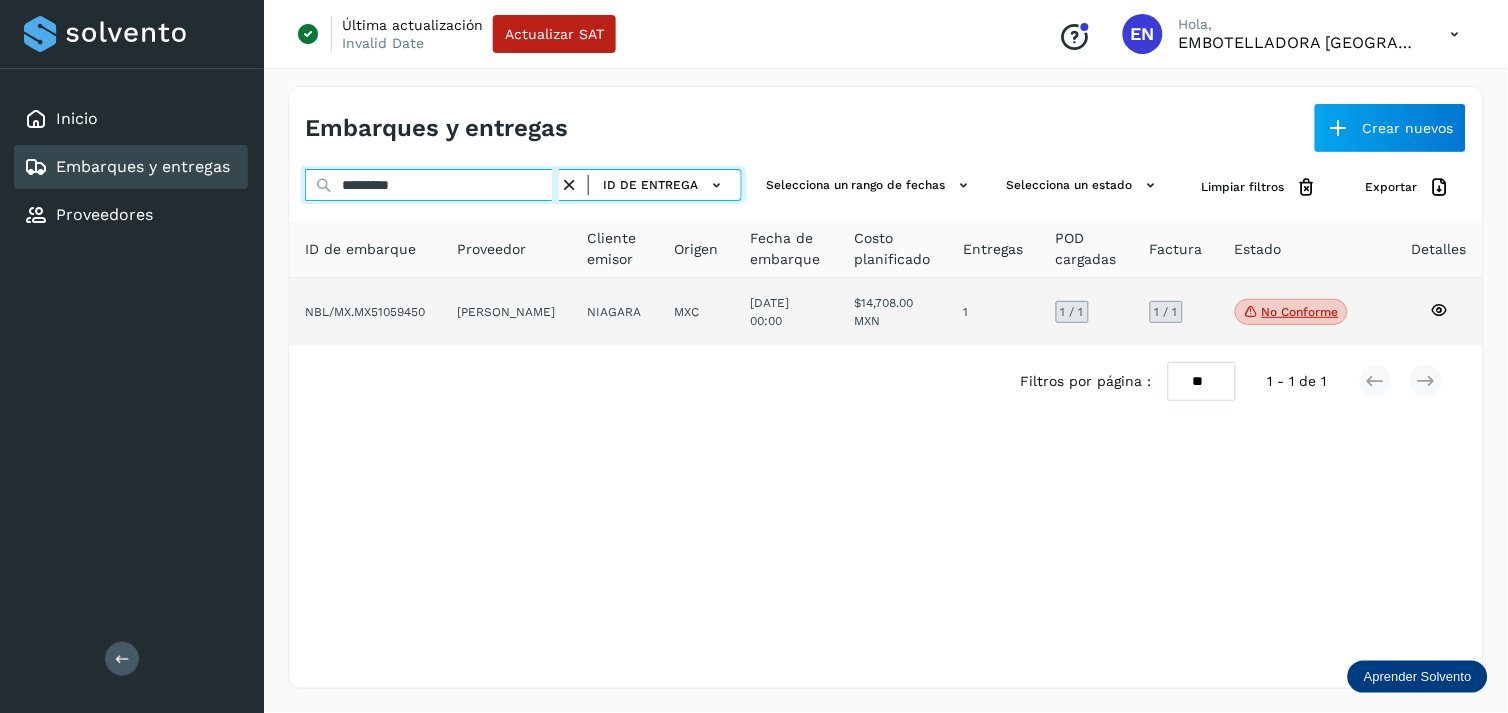 type on "*********" 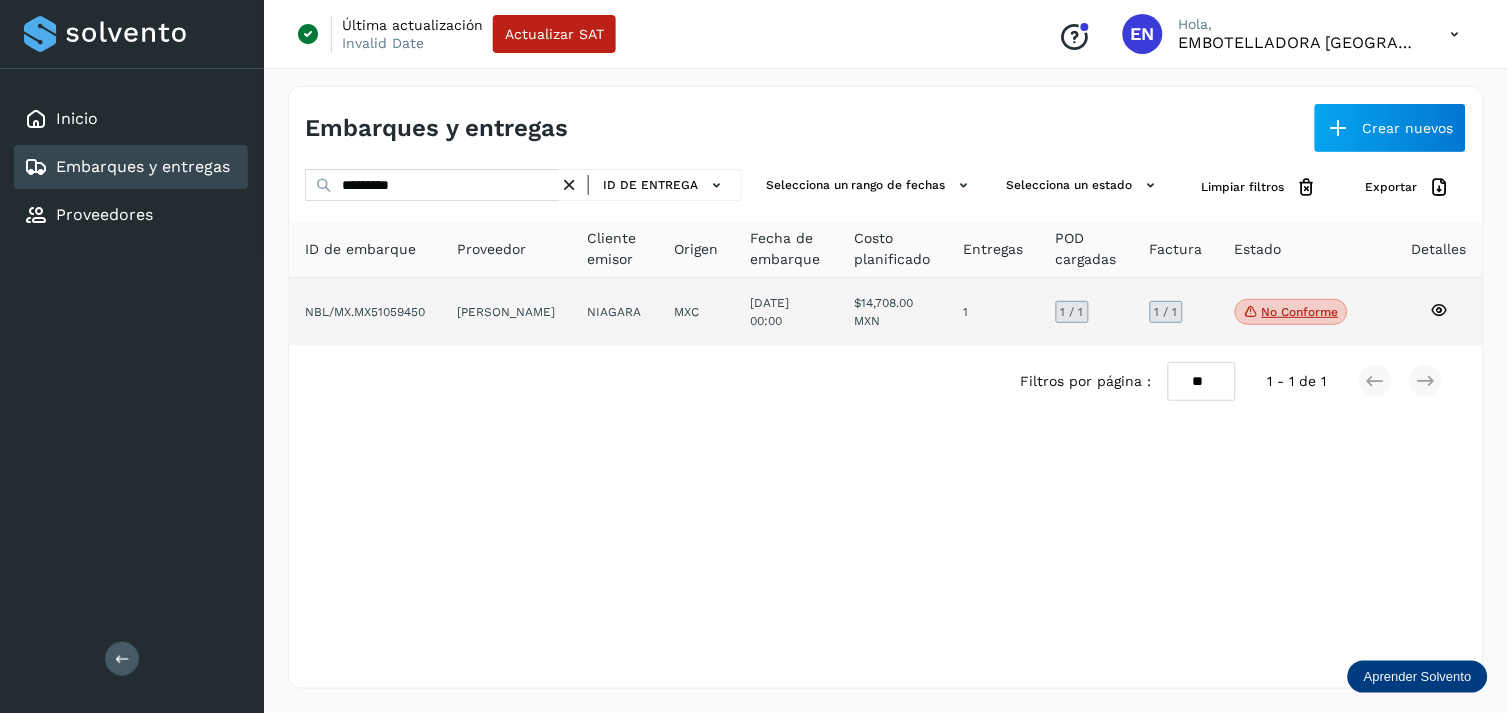 click on "MXC" 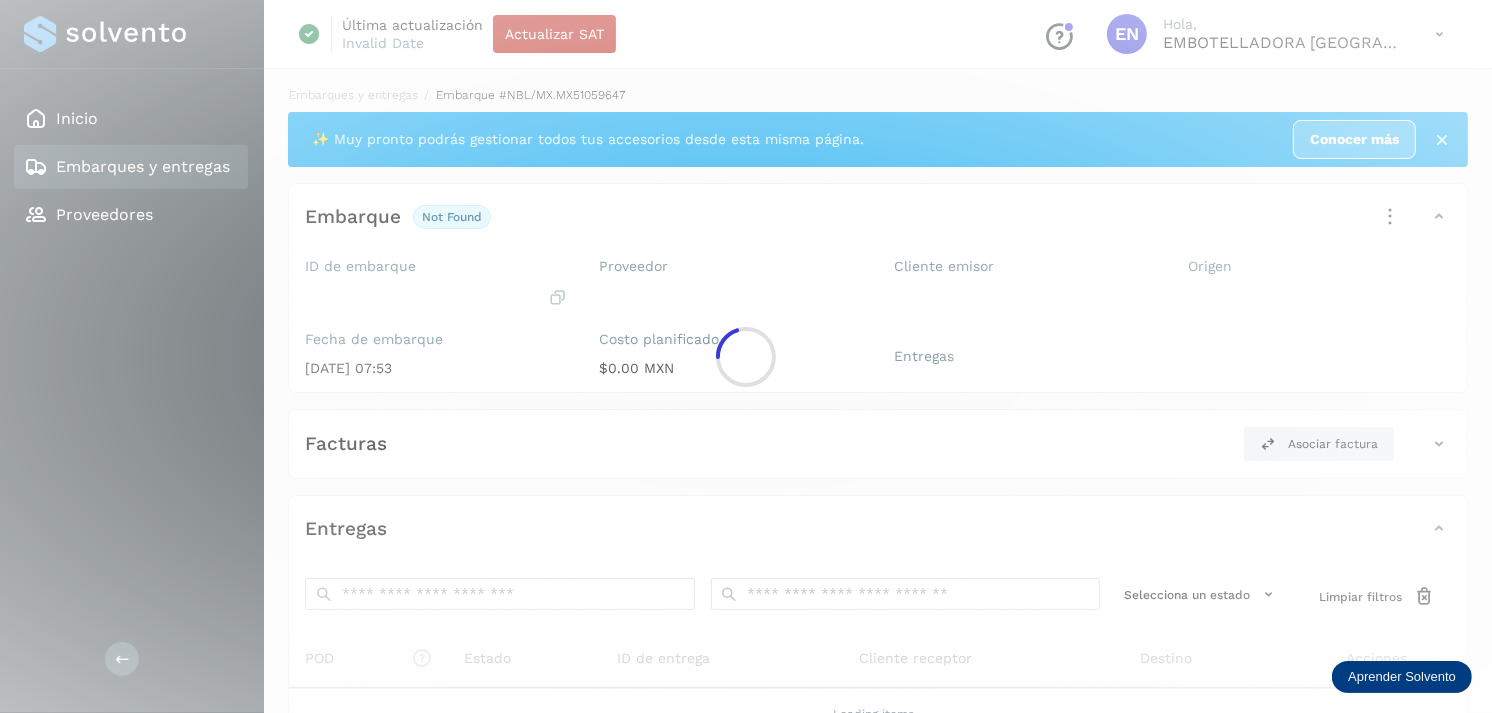 click 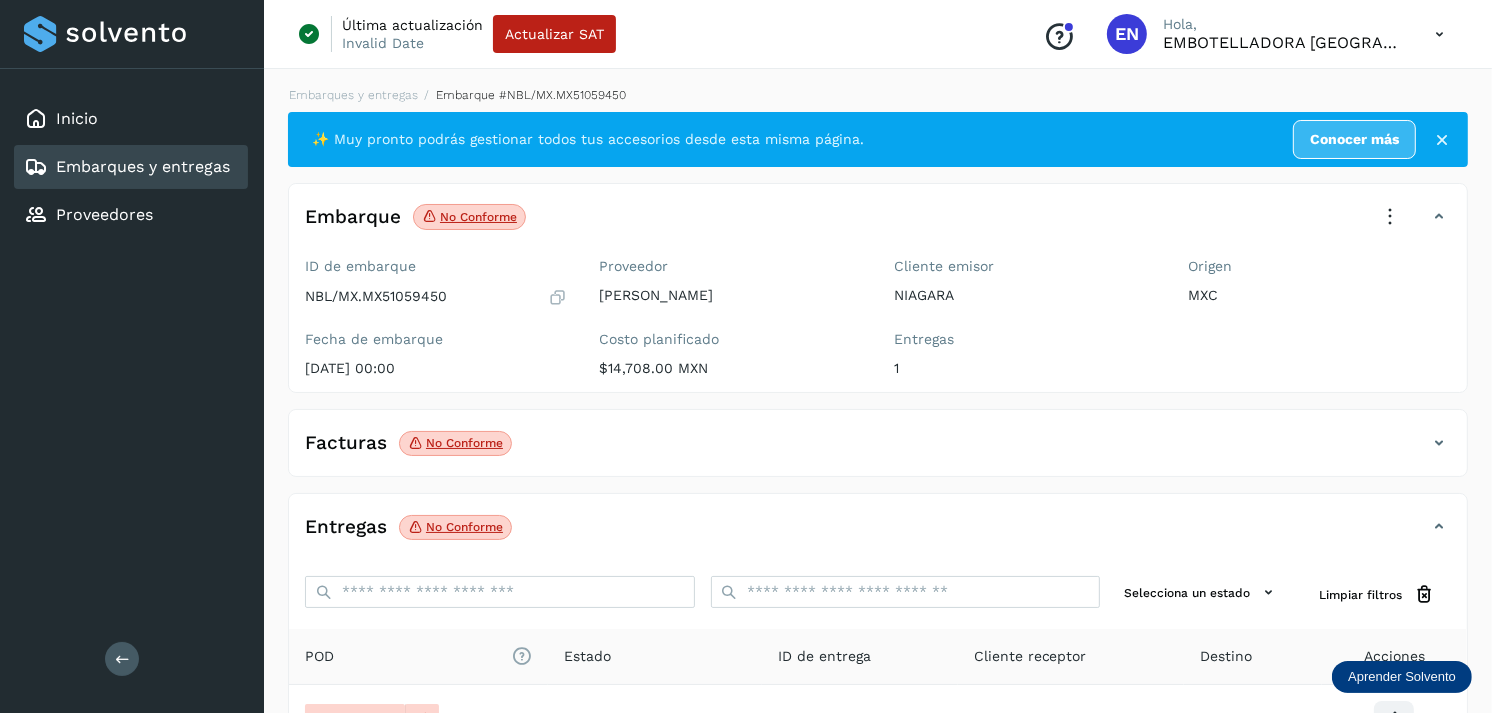 scroll, scrollTop: 241, scrollLeft: 0, axis: vertical 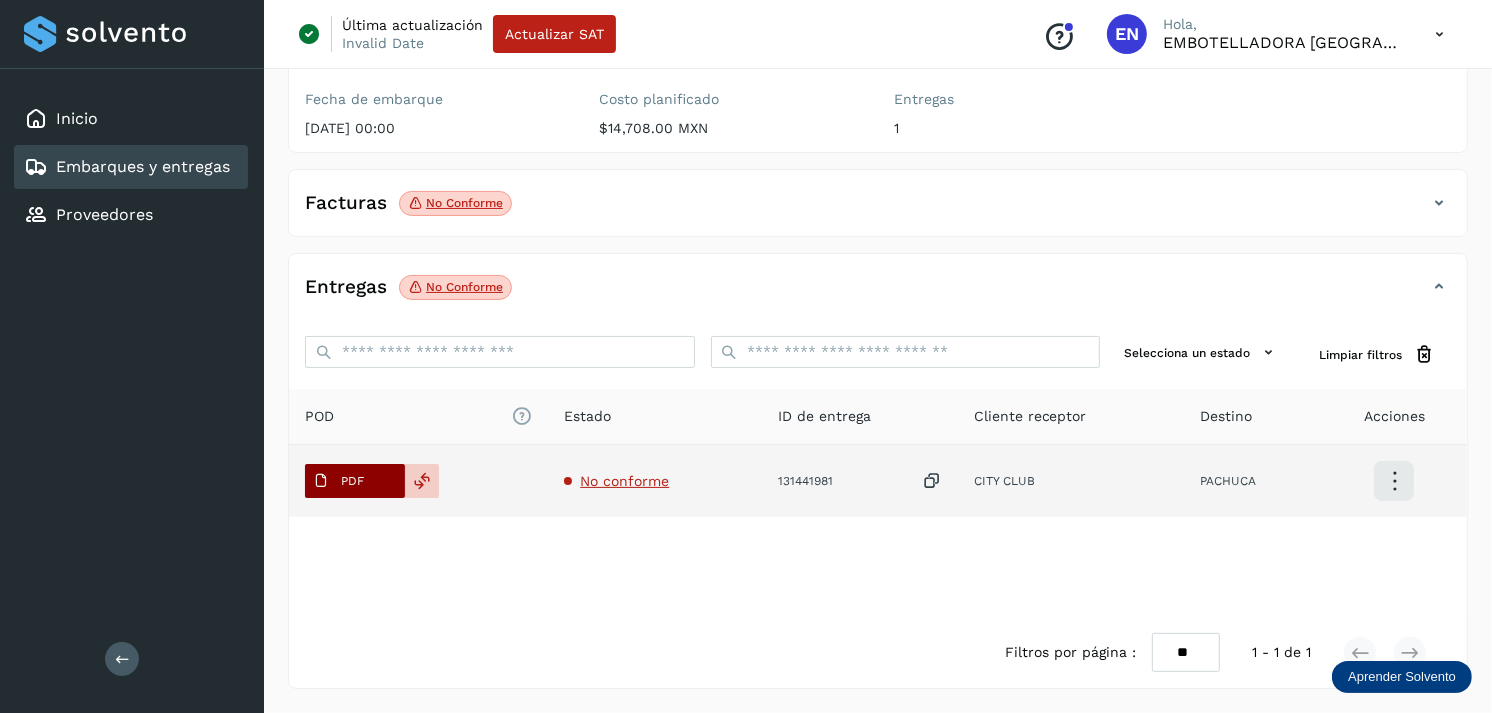 click on "PDF" at bounding box center [355, 481] 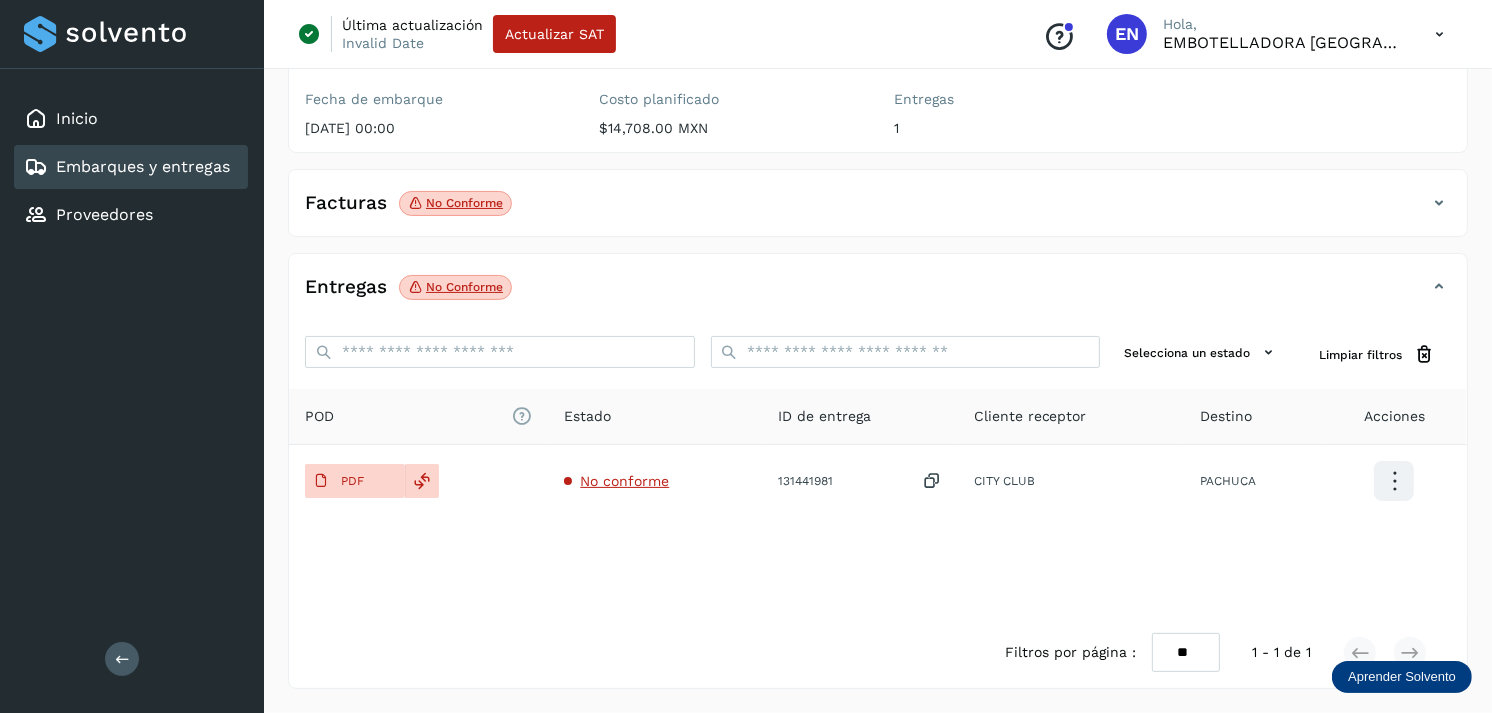 type 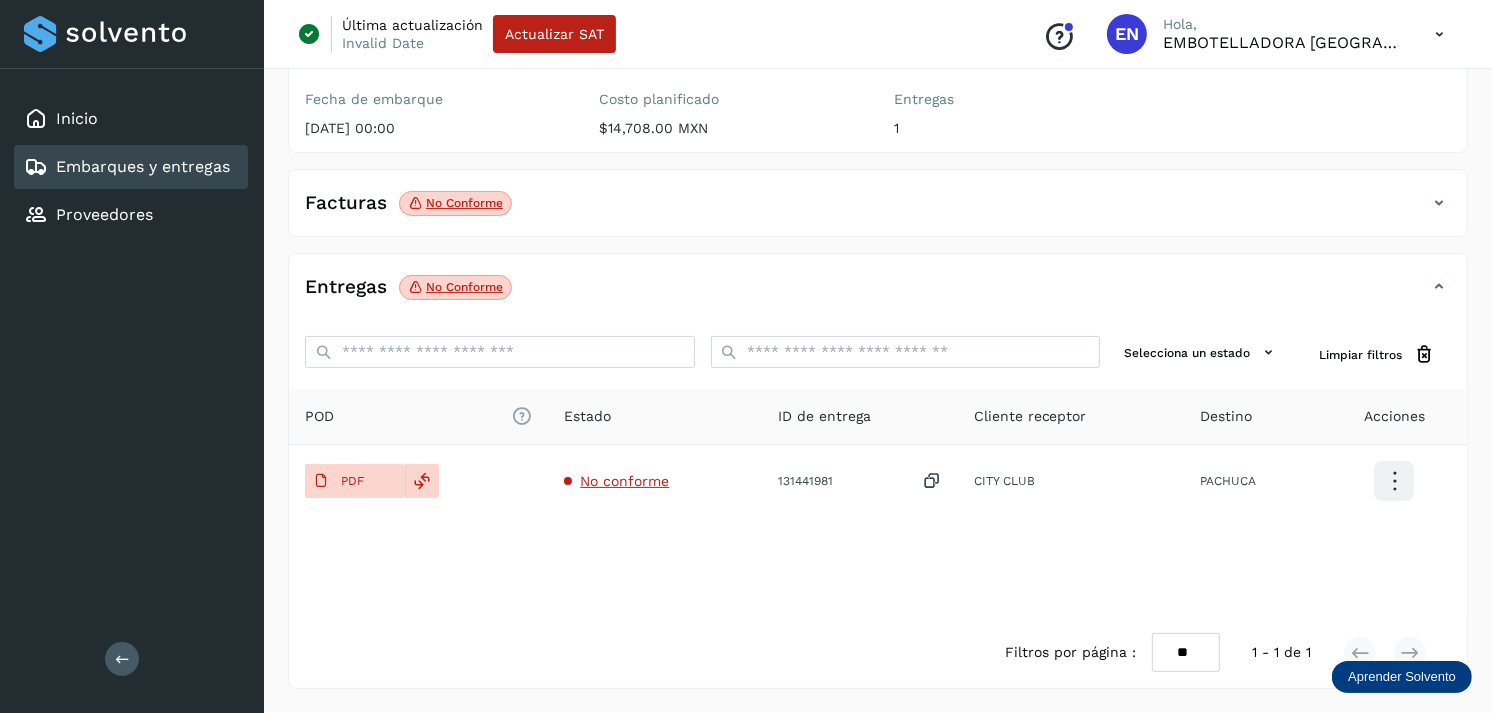click on "Embarques y entregas" at bounding box center (127, 167) 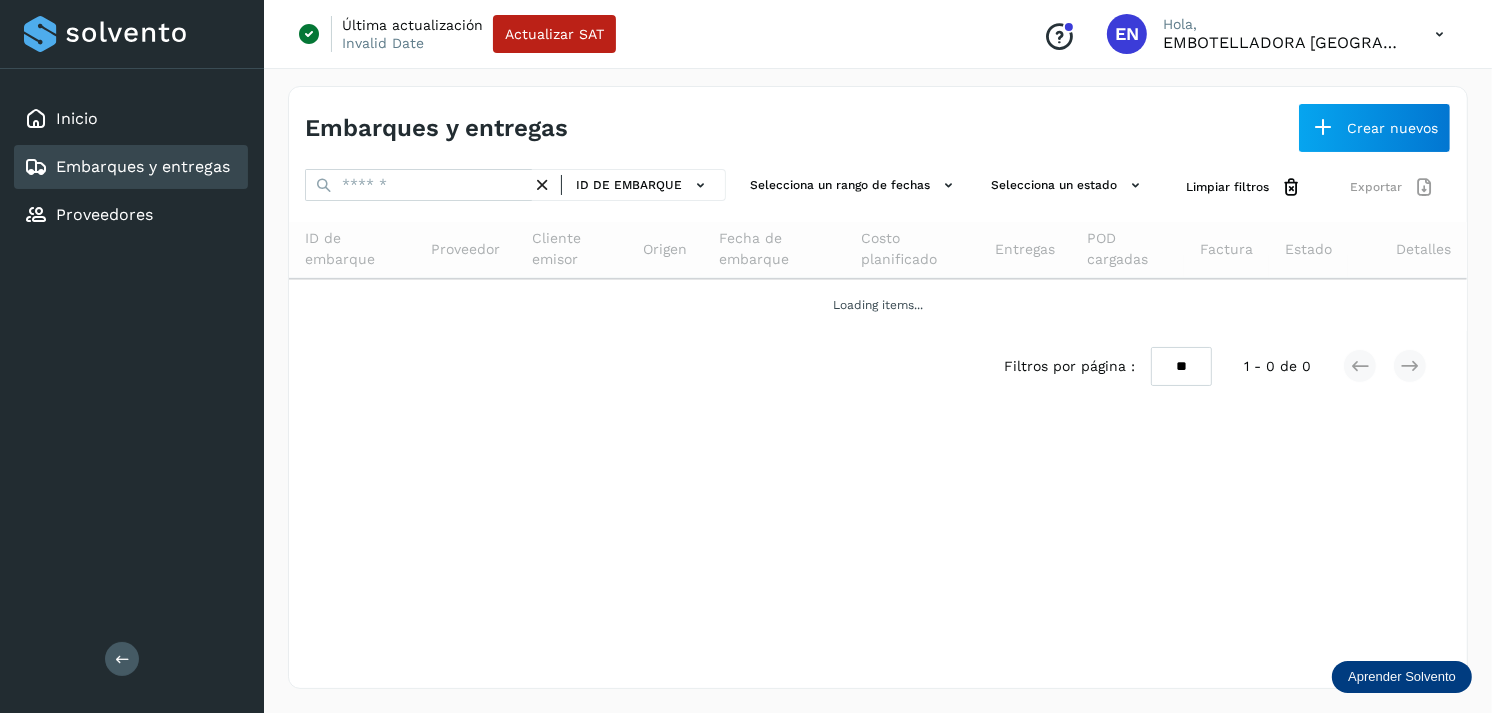 scroll, scrollTop: 0, scrollLeft: 0, axis: both 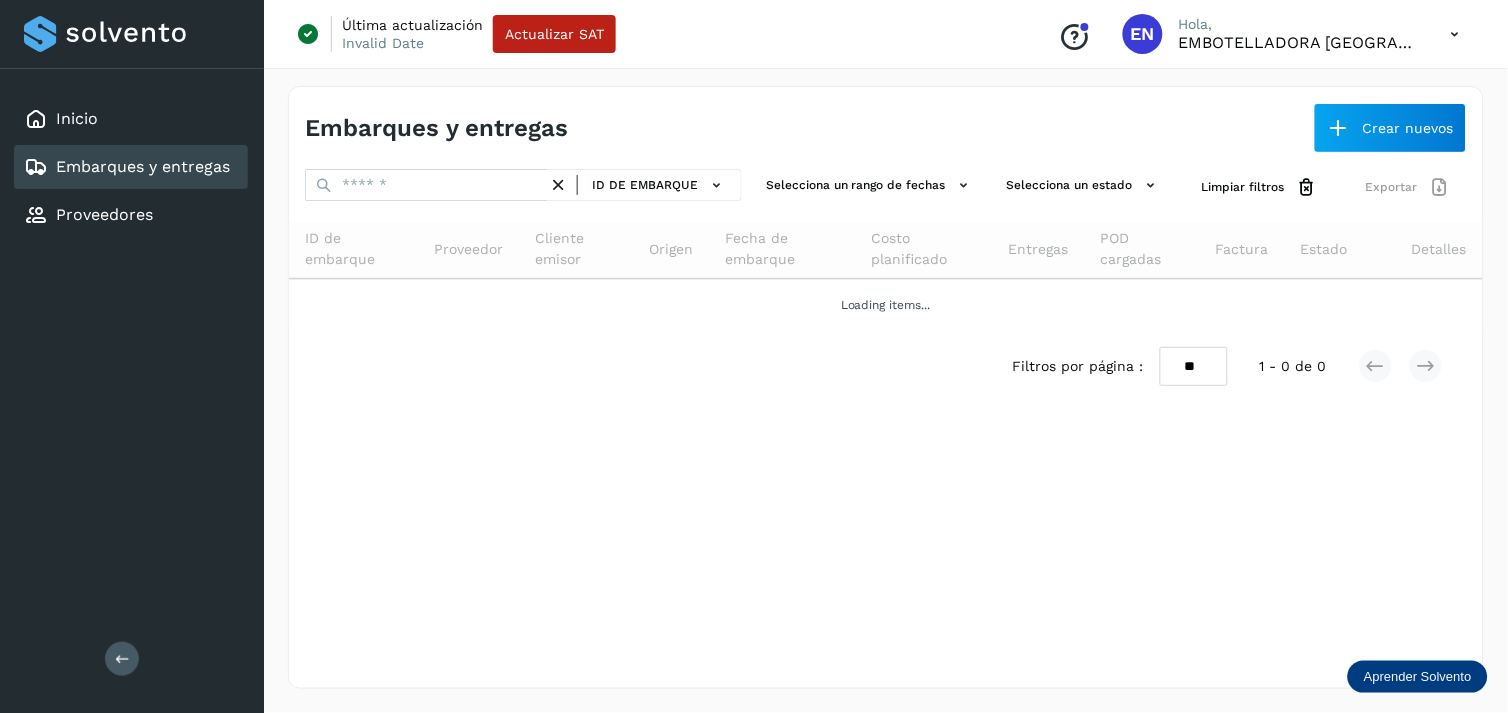click on "ID de embarque" 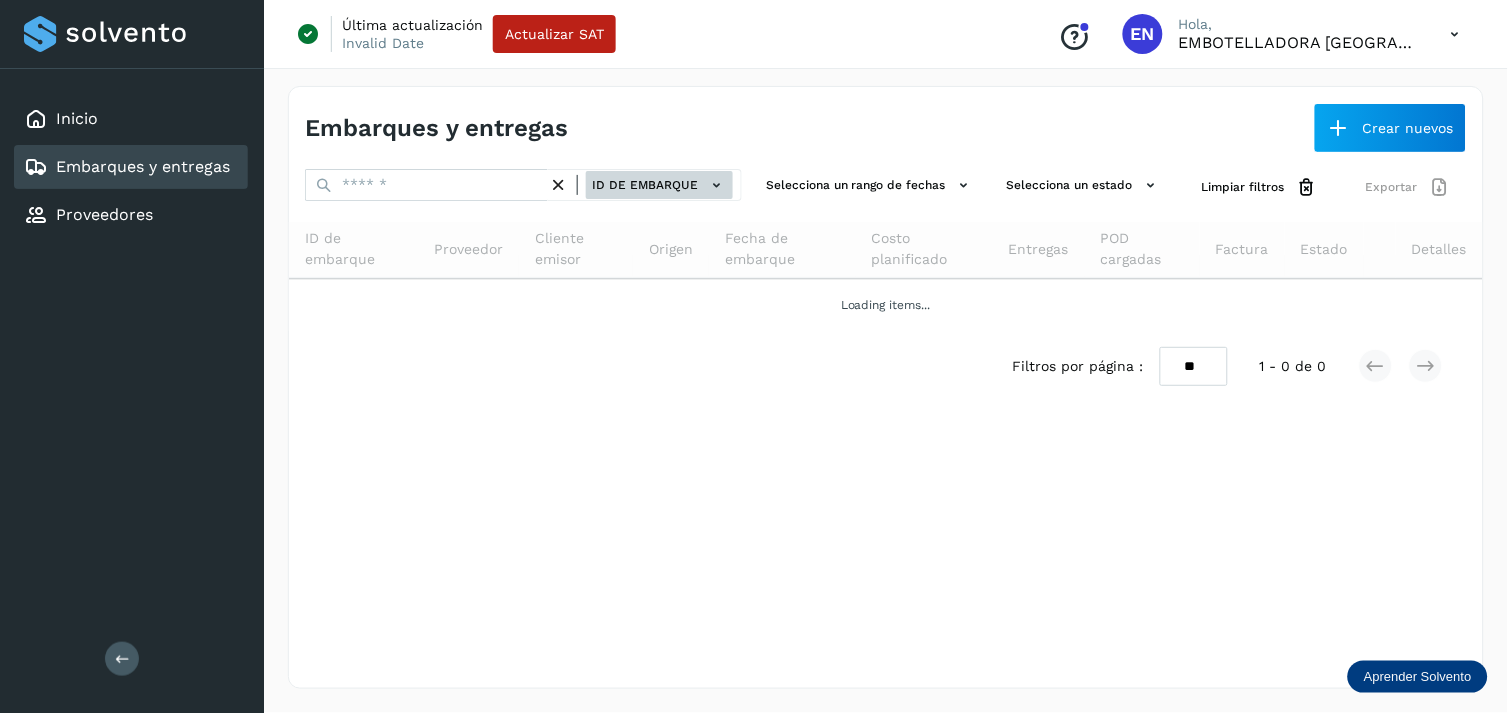 click on "ID de embarque" 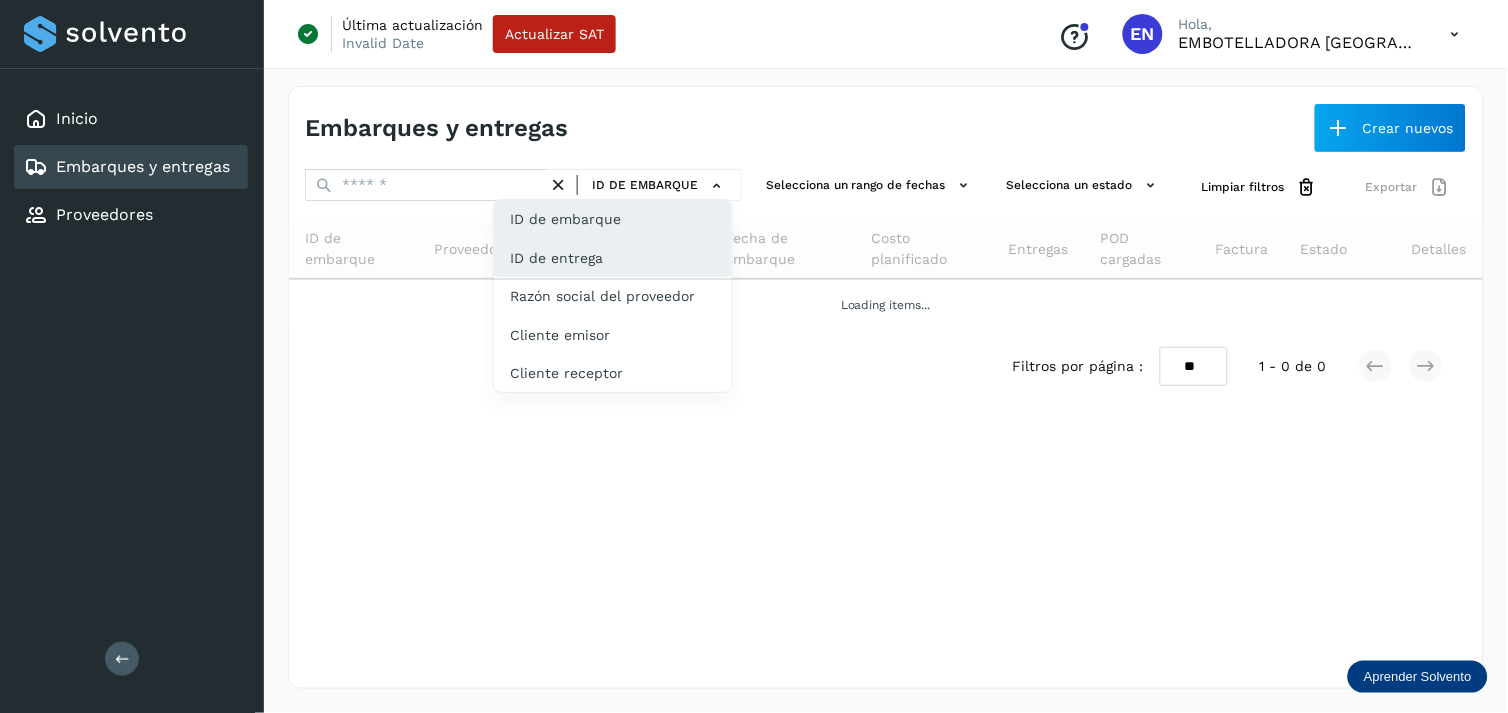 click on "ID de entrega" 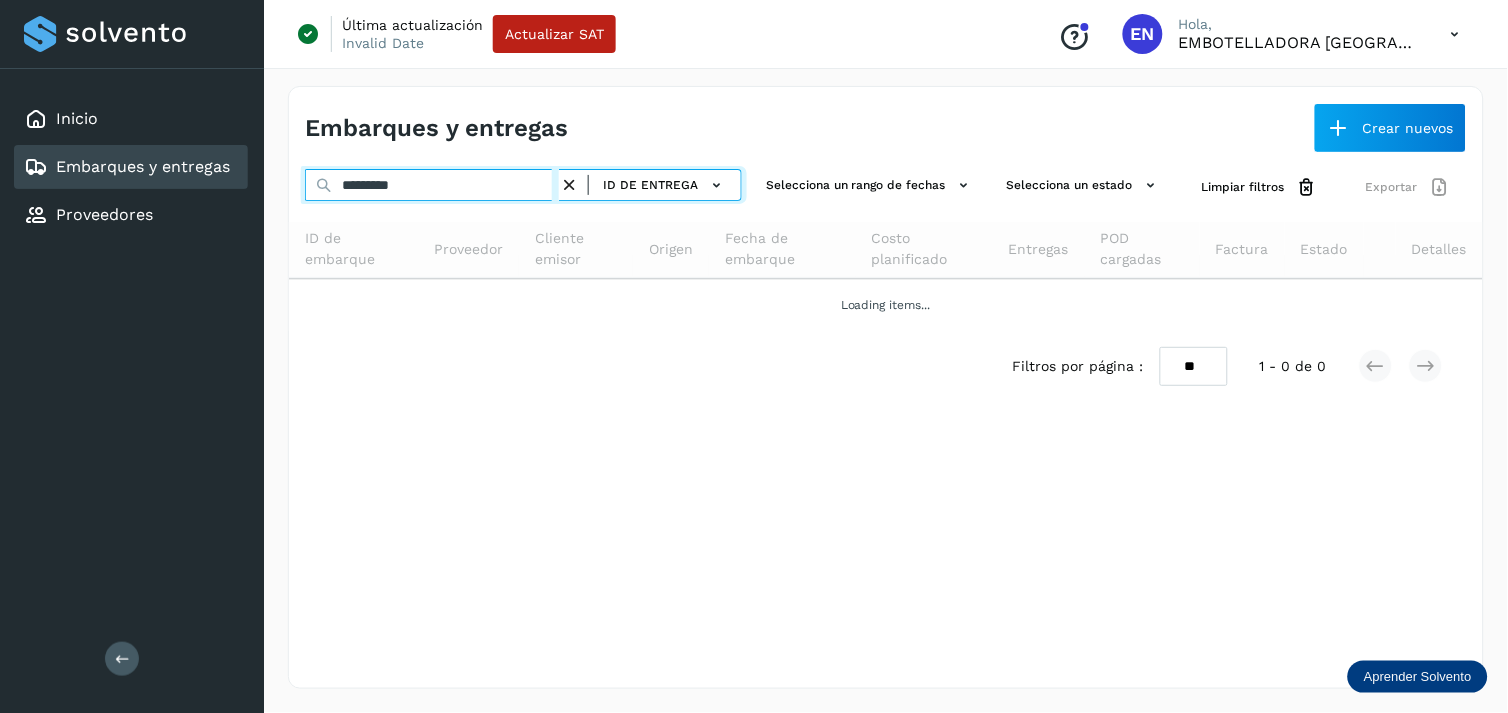 click on "*********" at bounding box center (432, 185) 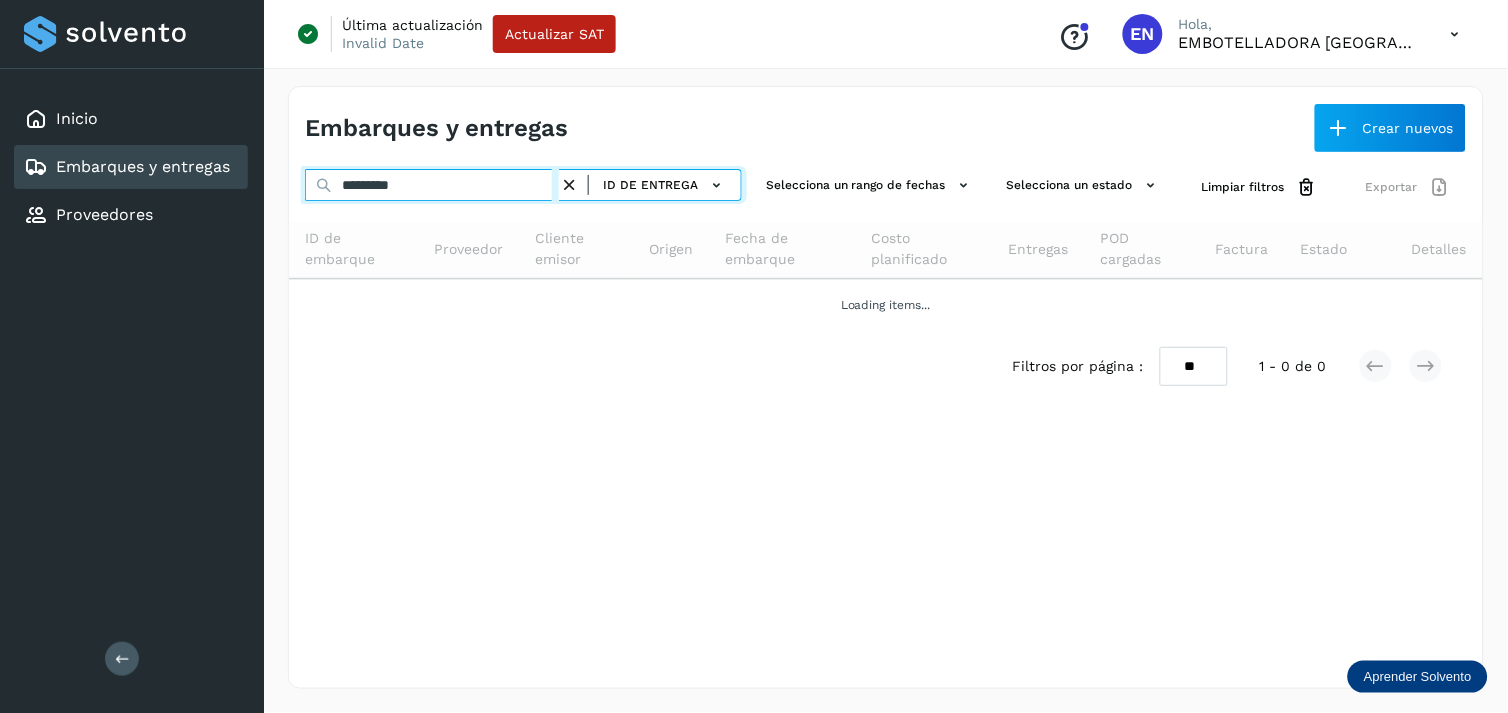 click on "*********" at bounding box center [432, 185] 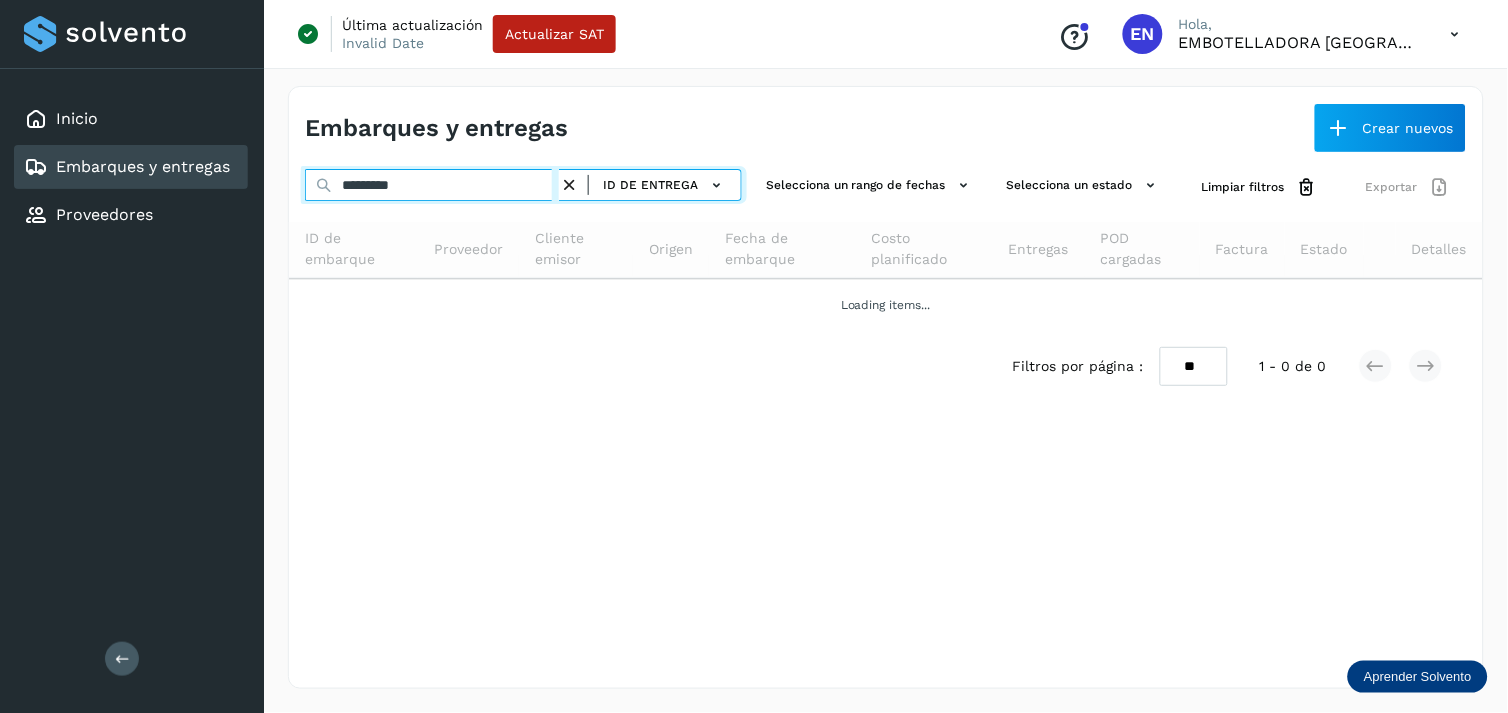 paste 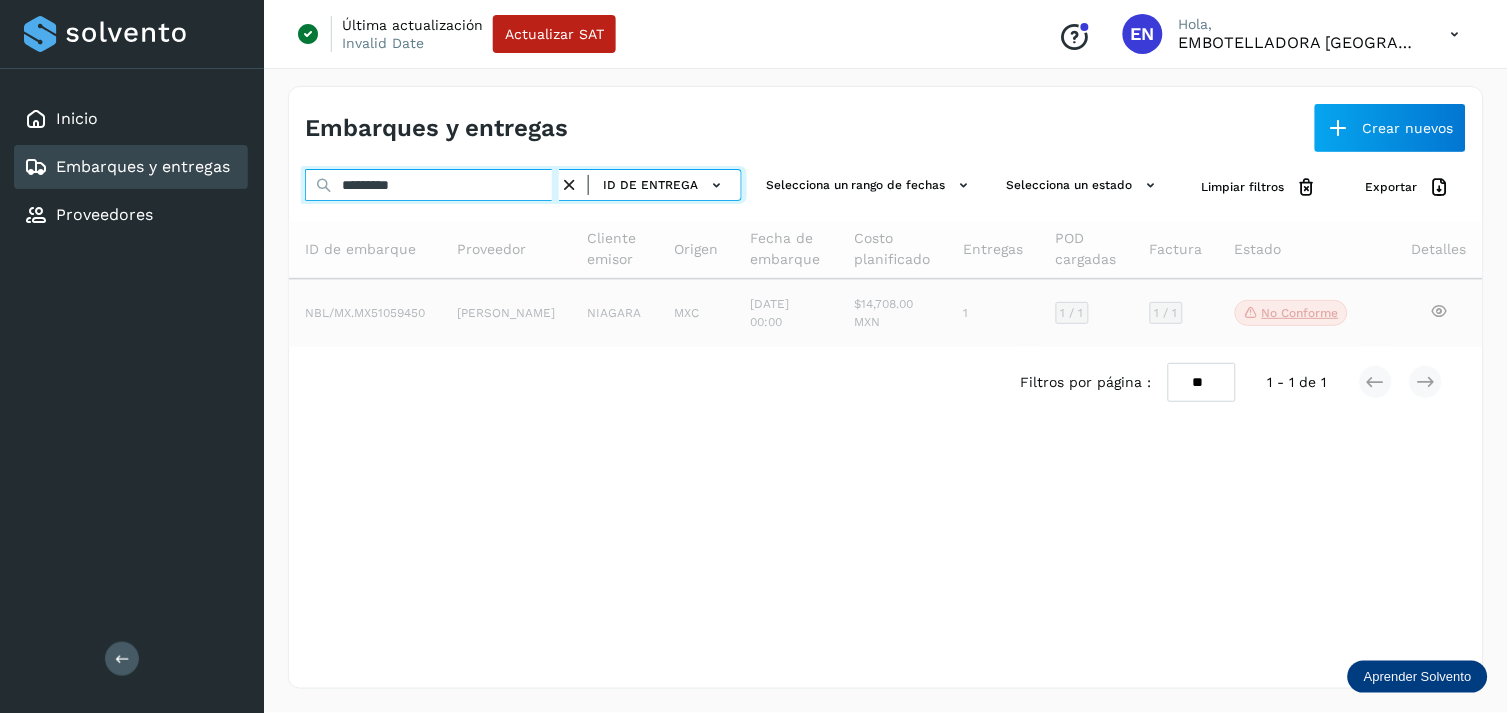 type on "*********" 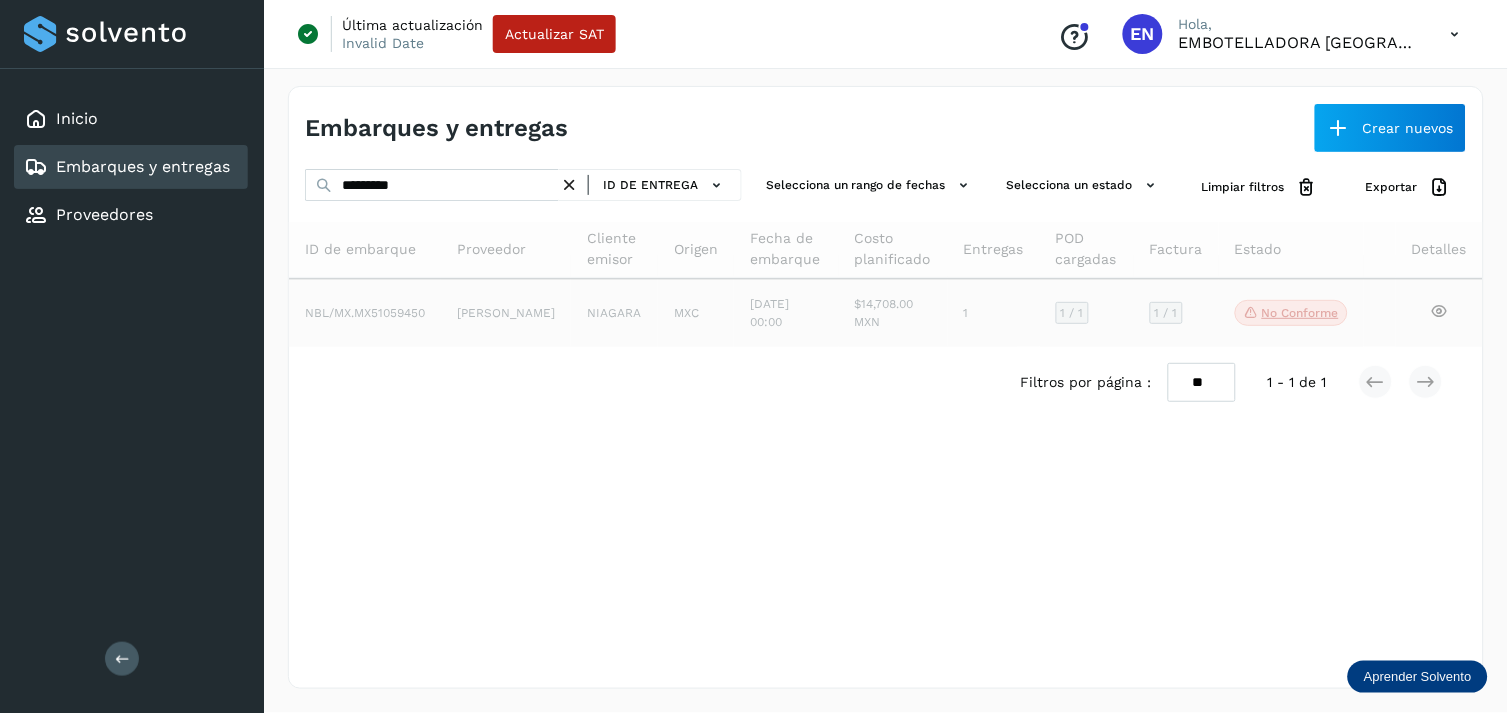 click on "[PERSON_NAME]" 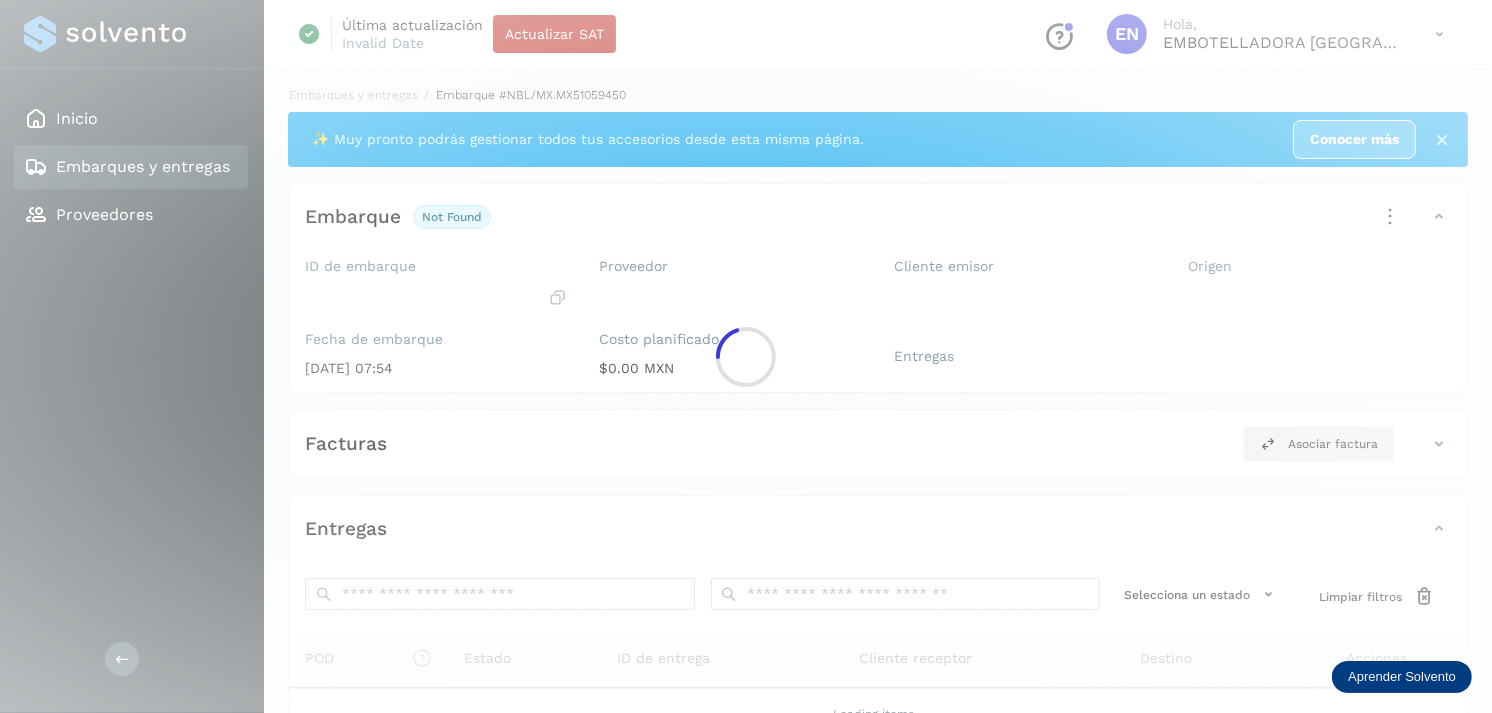 click 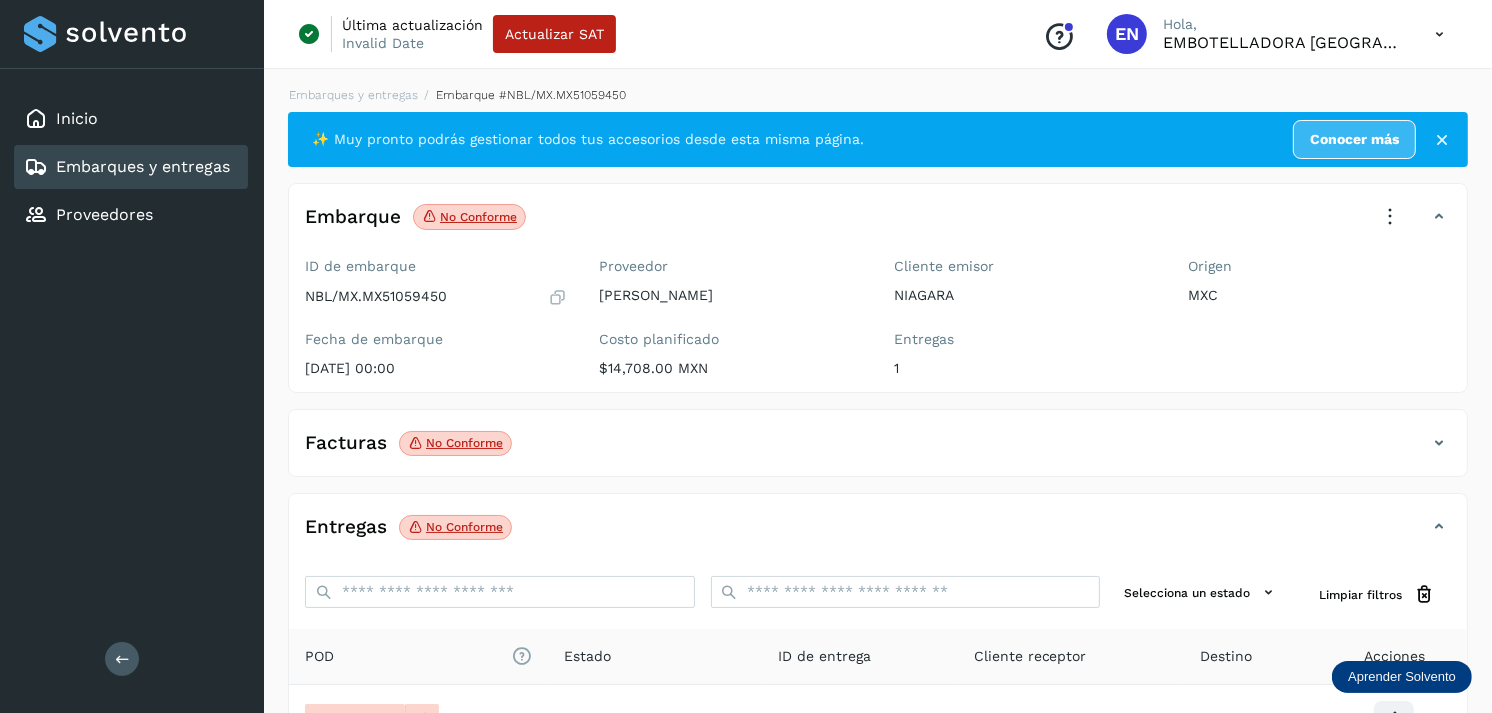 click on "Embarques y entregas" 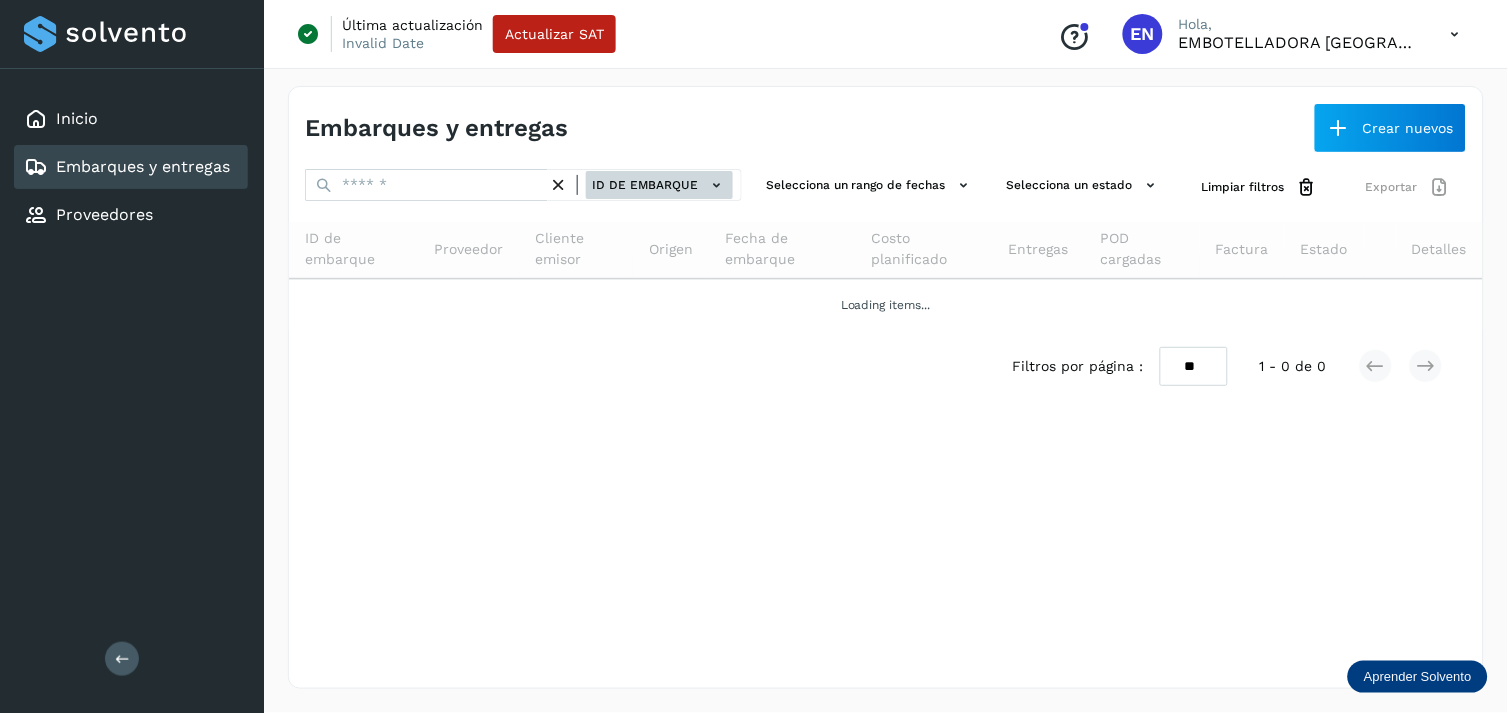 click on "ID de embarque" at bounding box center [659, 185] 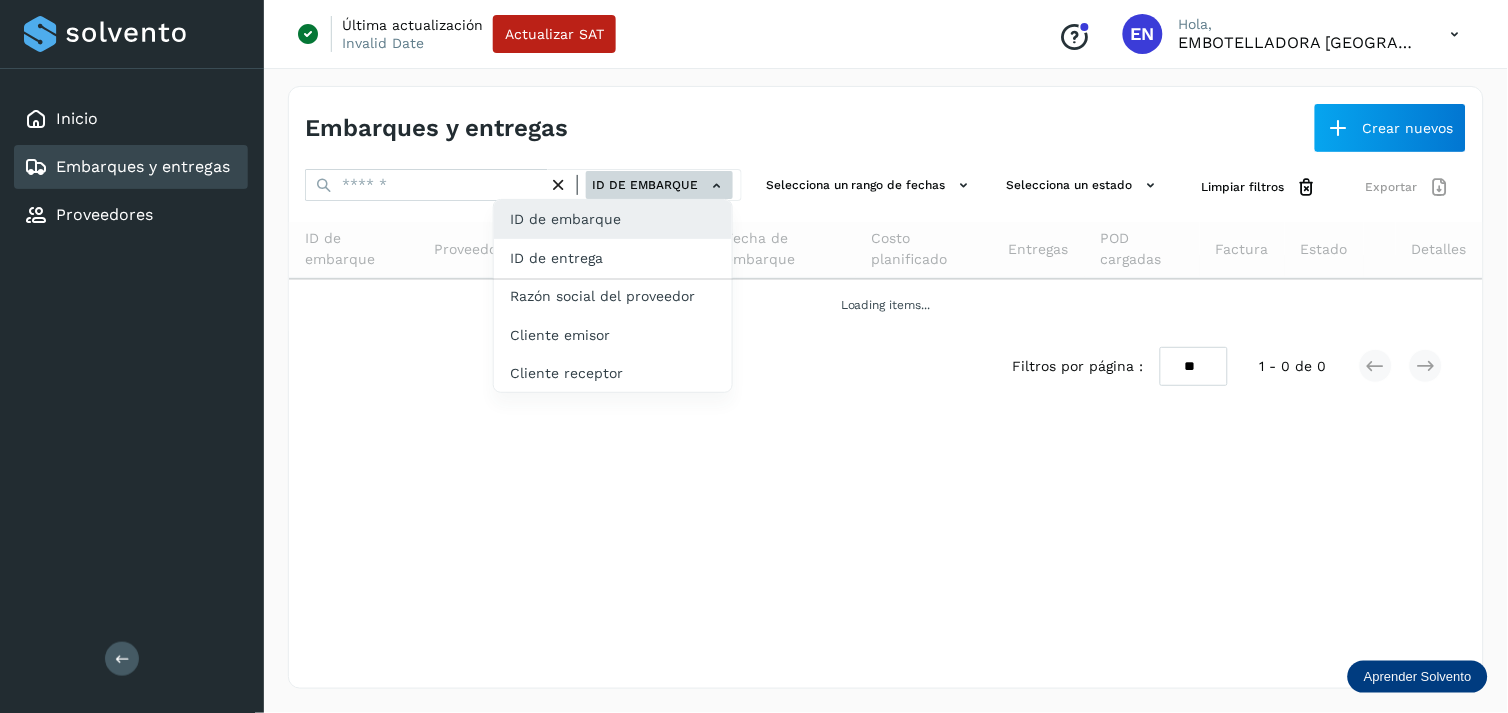 click on "ID de embarque" 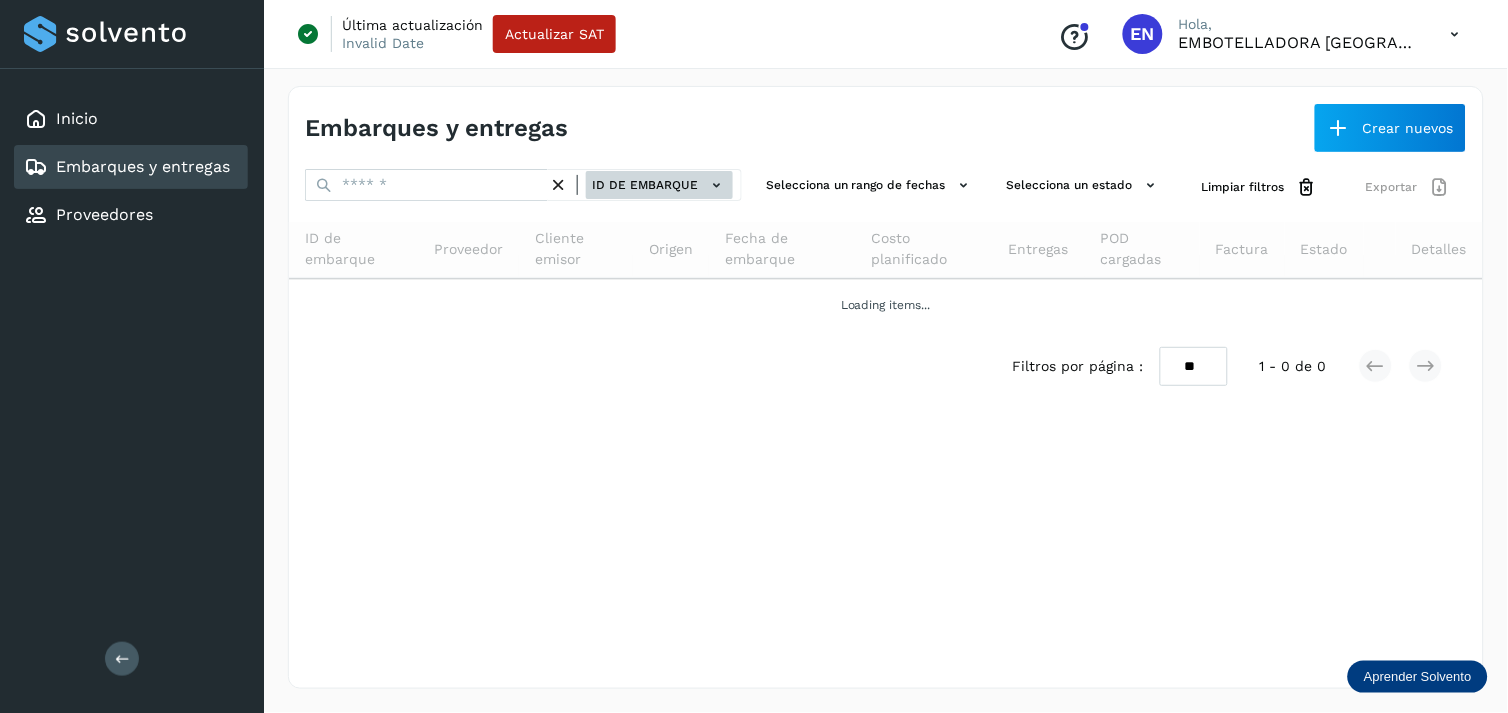 click on "ID de embarque" 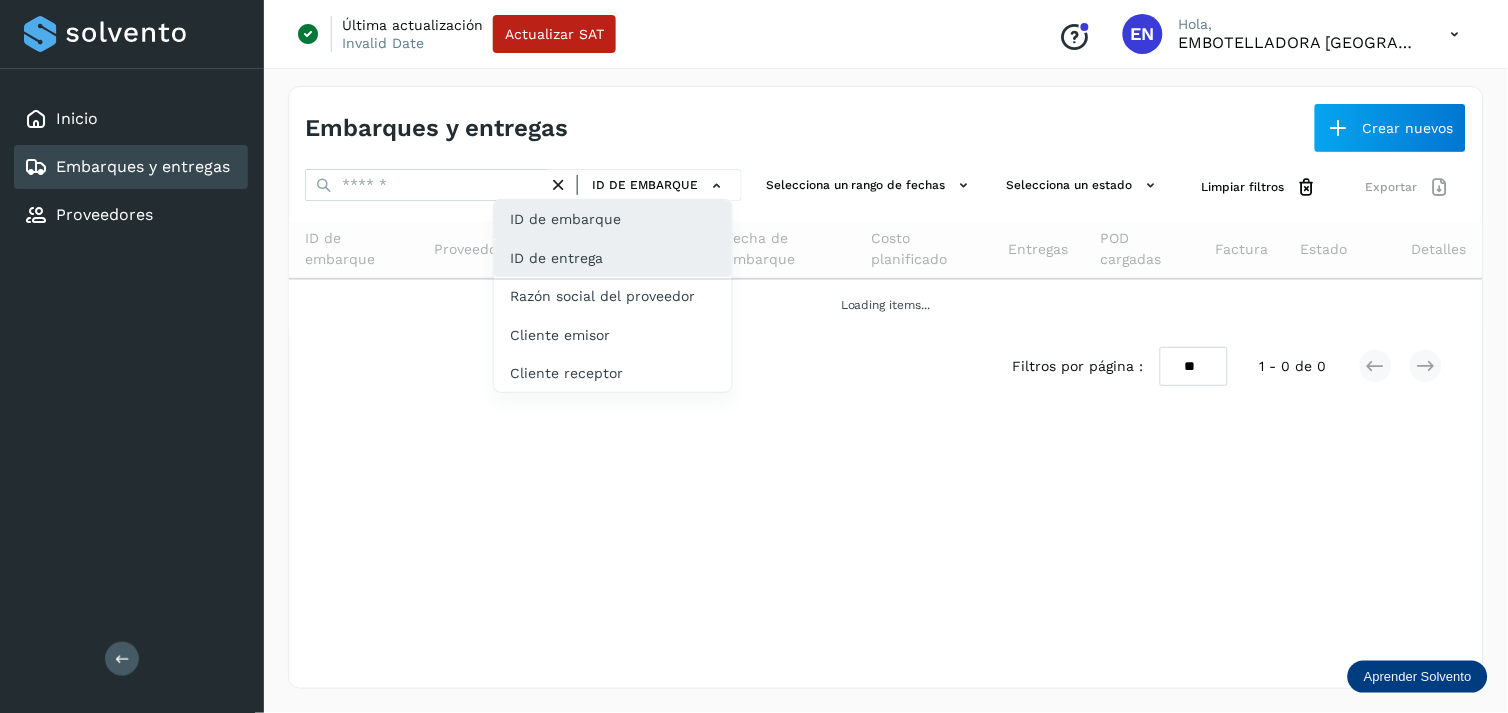 click on "ID de entrega" 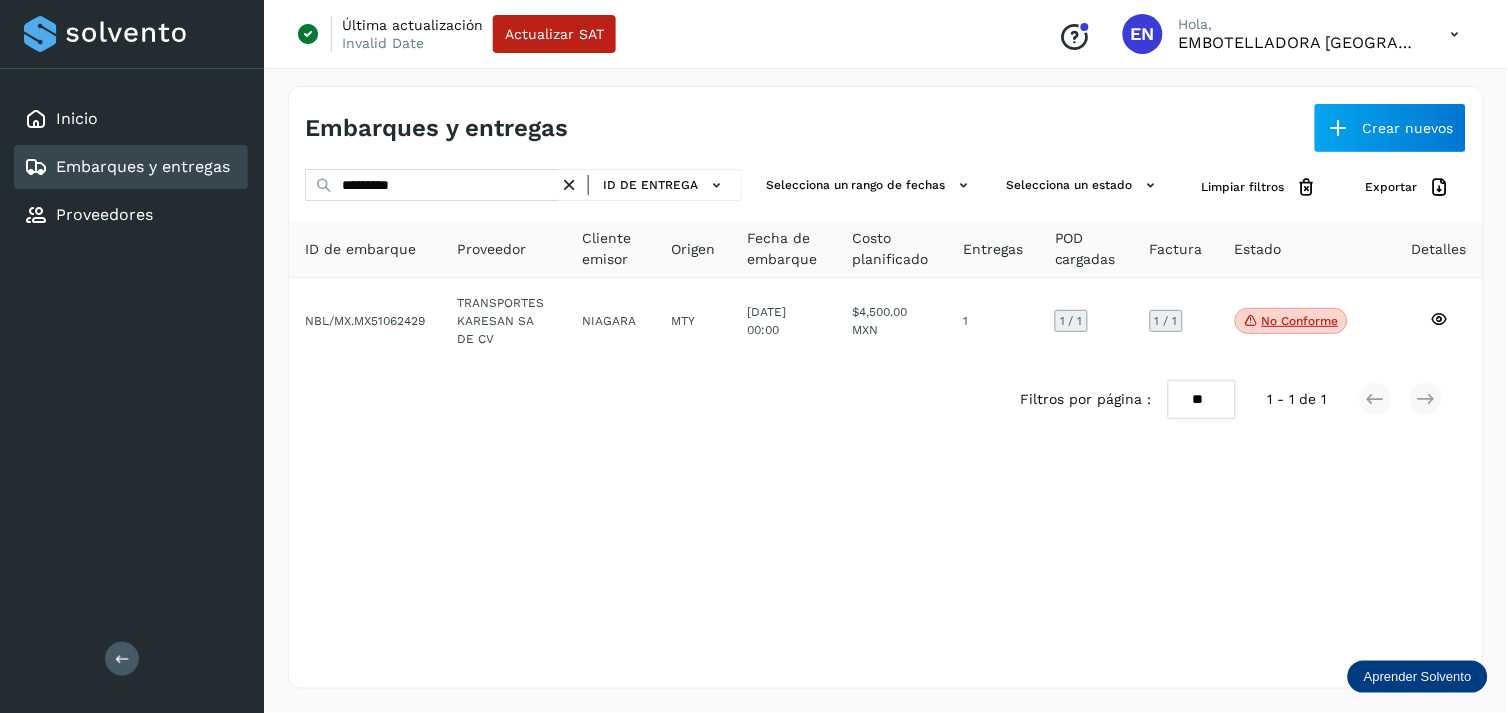 click at bounding box center (569, 185) 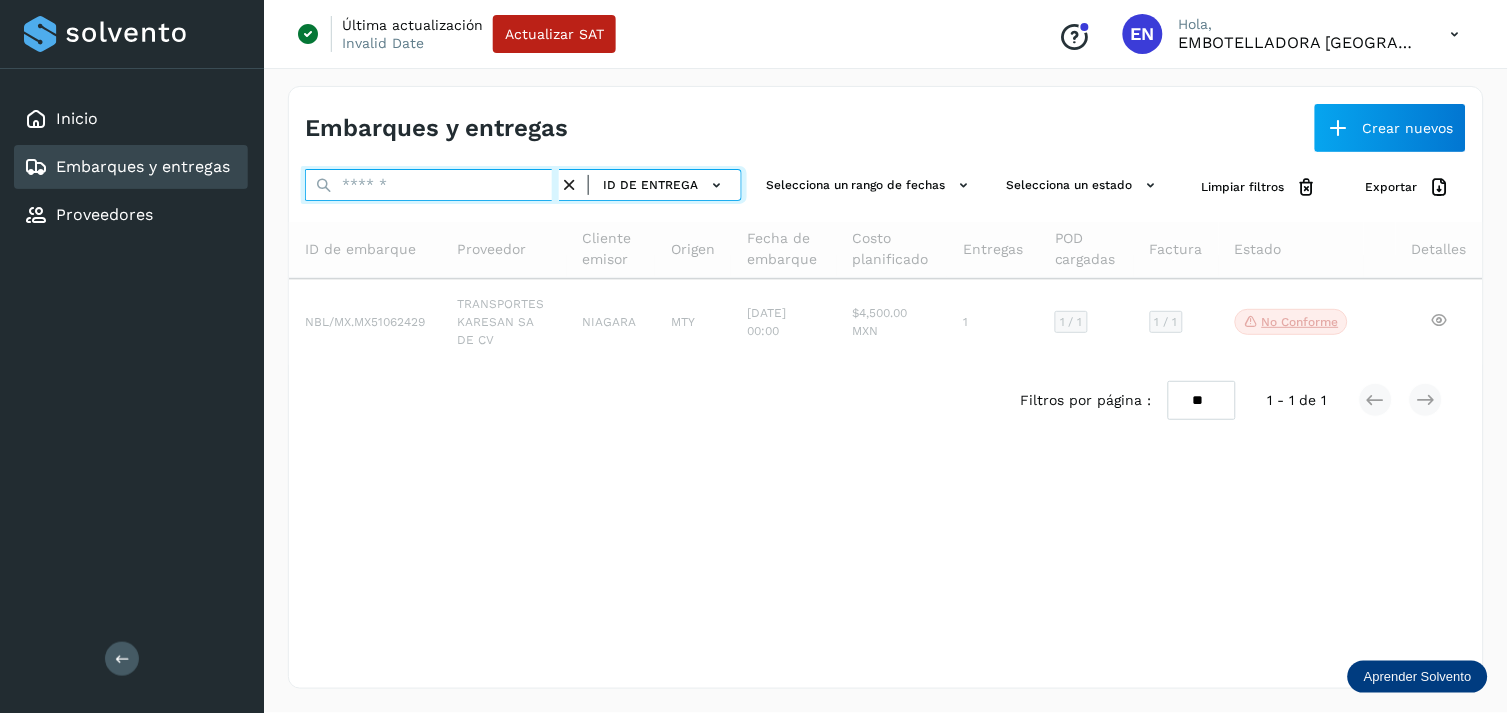click at bounding box center [432, 185] 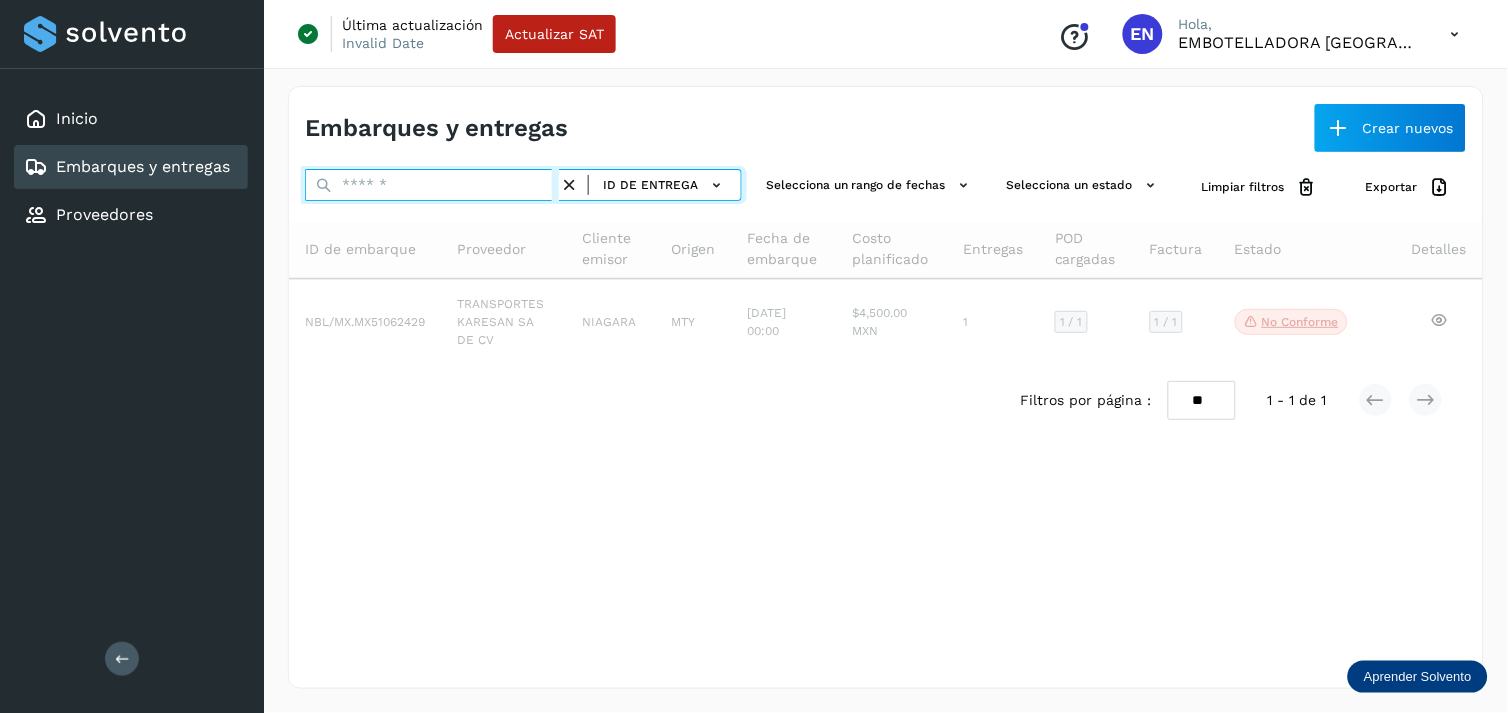 paste on "*********" 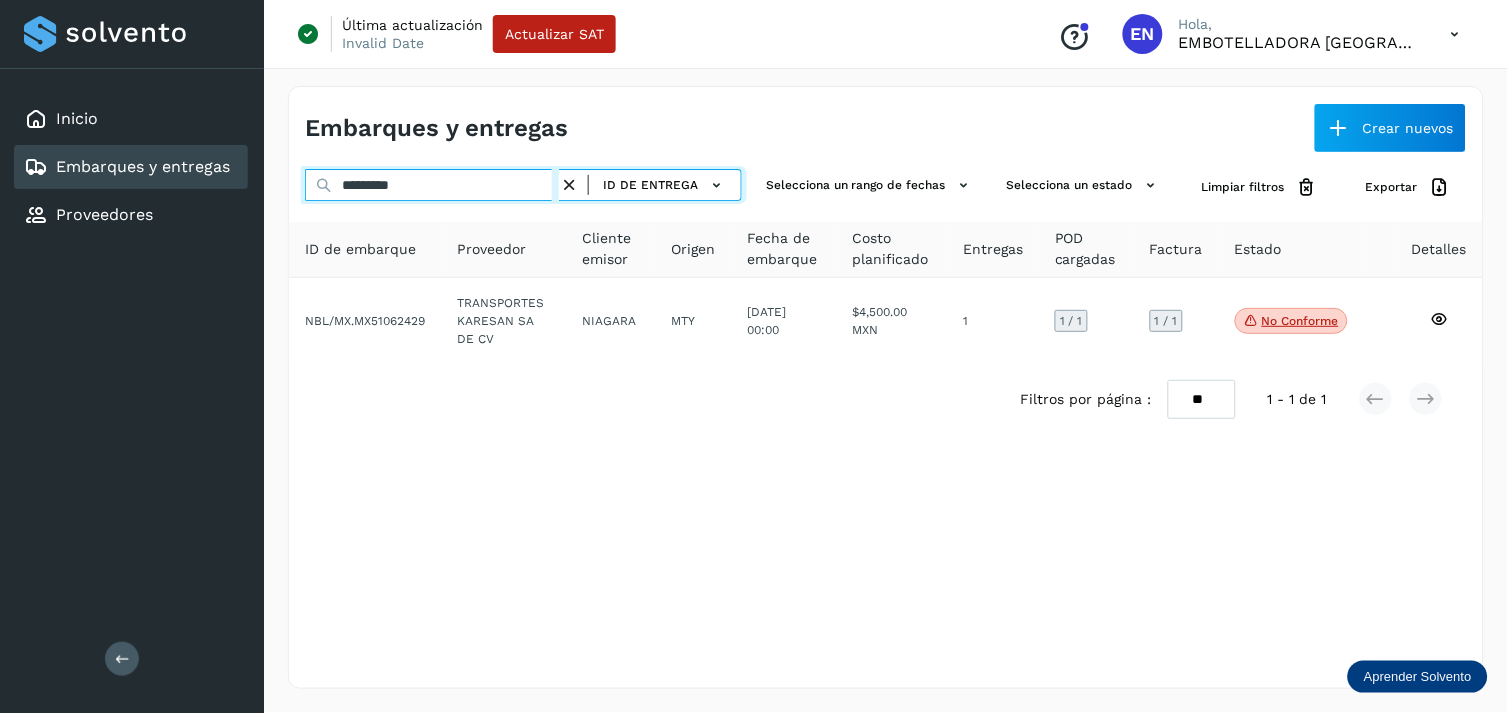 type on "*********" 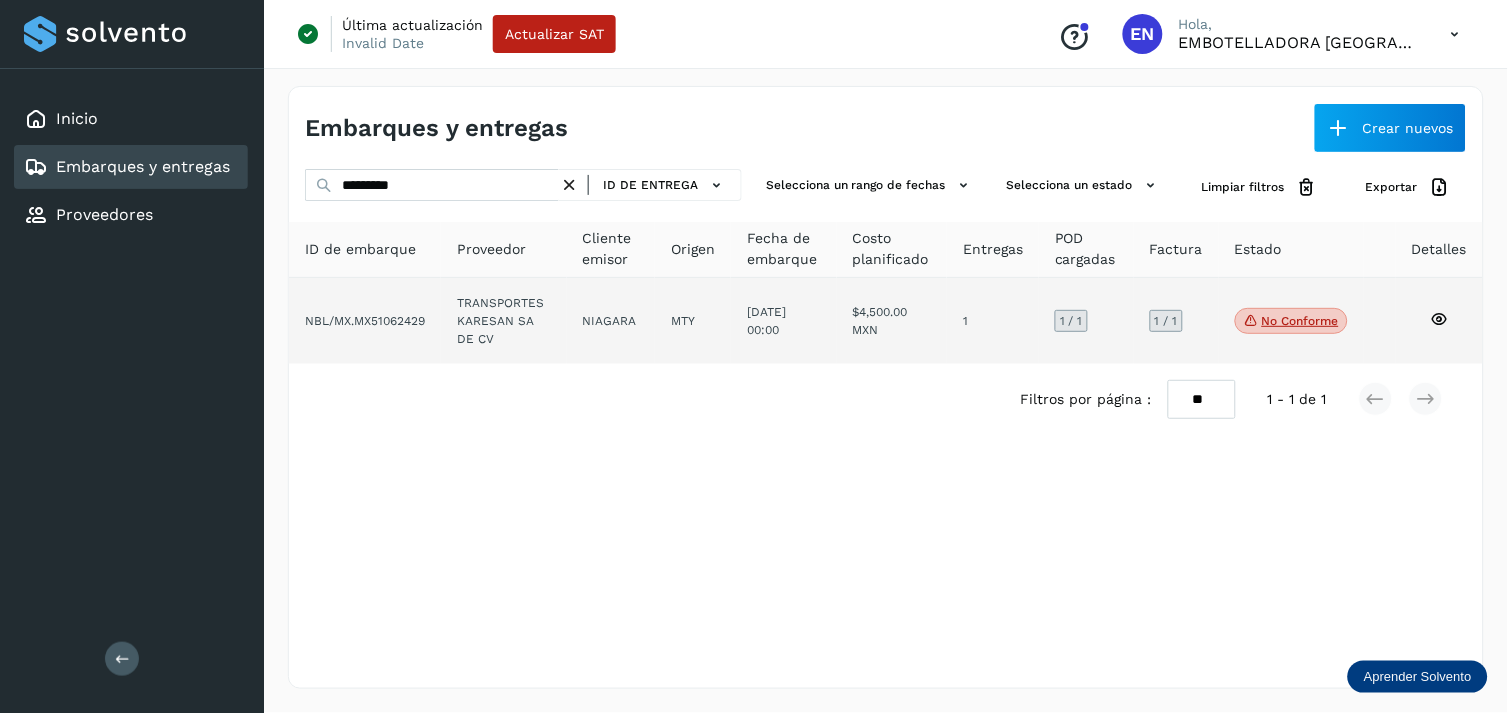 drag, startPoint x: 491, startPoint y: 276, endPoint x: 490, endPoint y: 314, distance: 38.013157 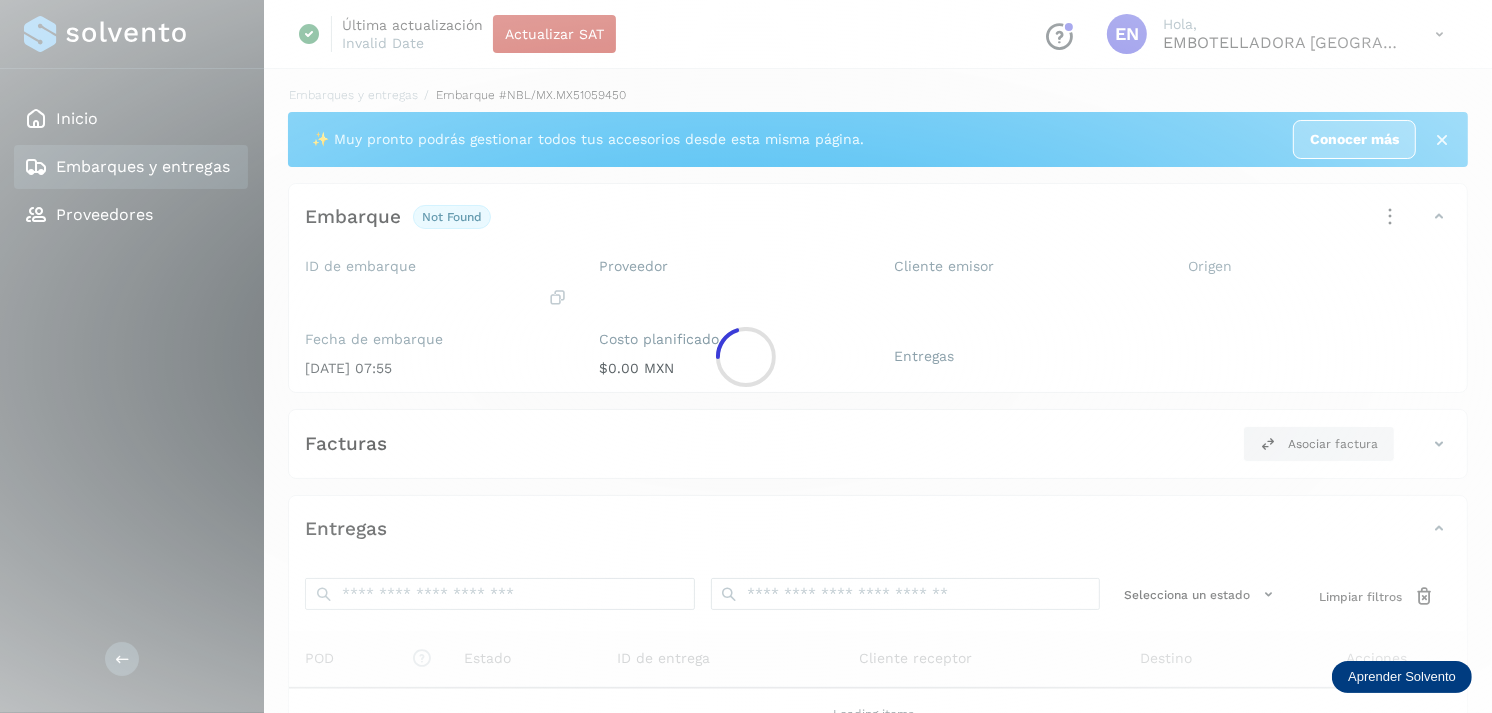click 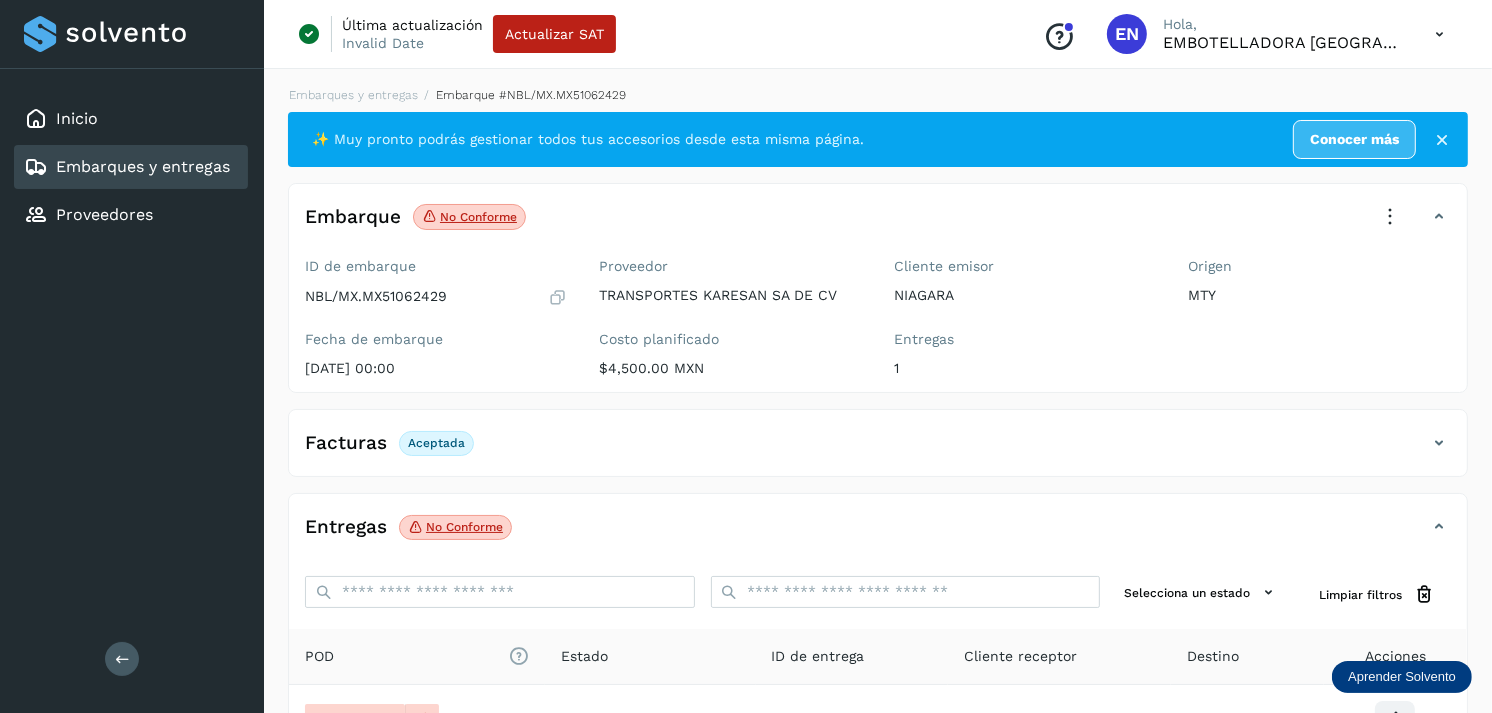 scroll, scrollTop: 241, scrollLeft: 0, axis: vertical 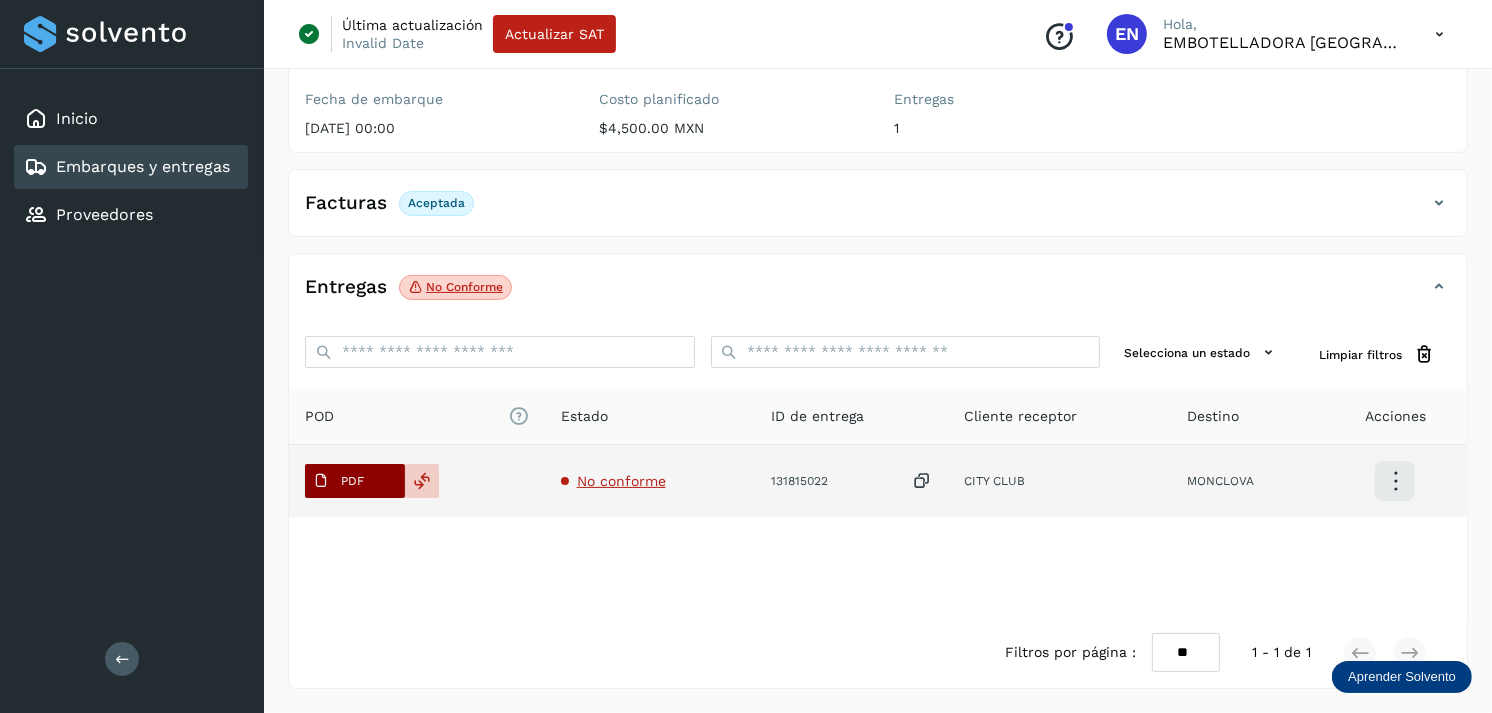 click on "PDF" at bounding box center (355, 481) 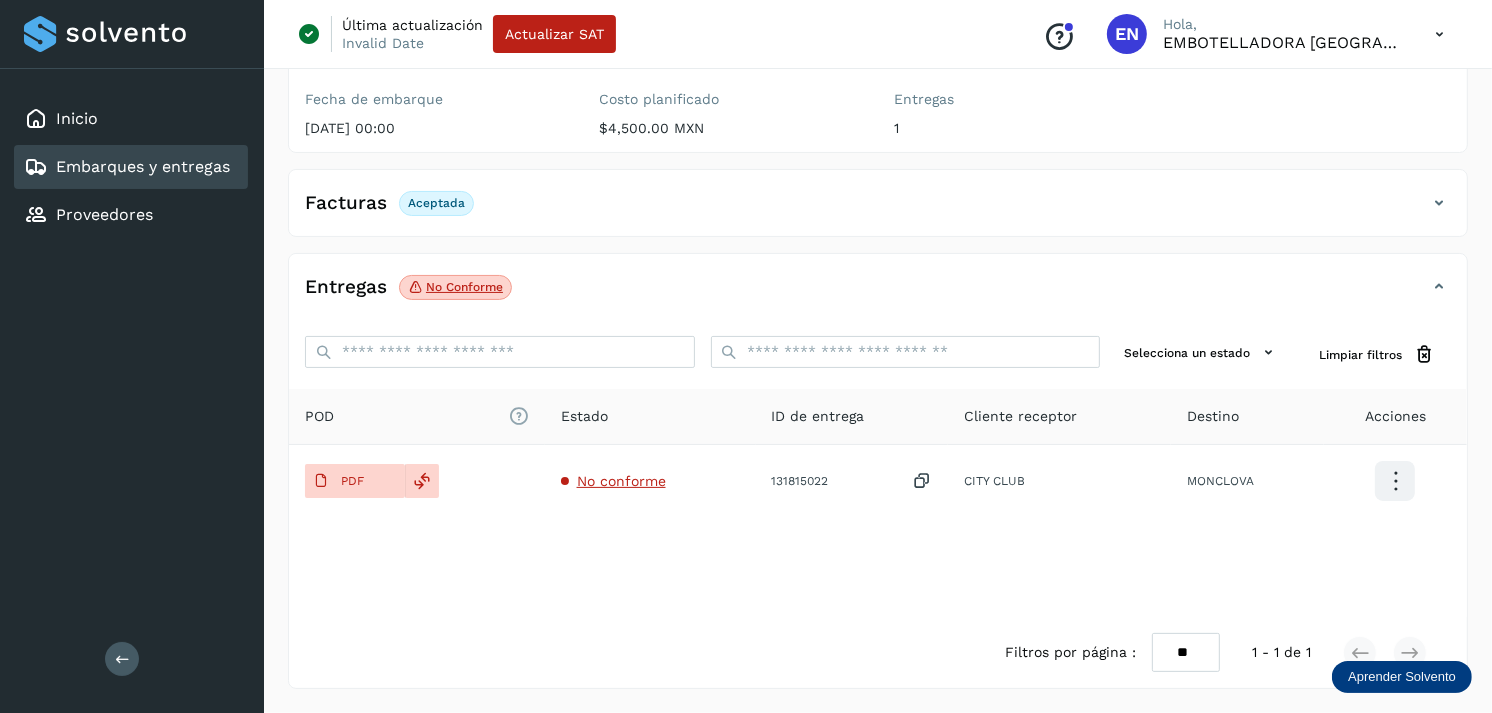 click on "Embarques y entregas" 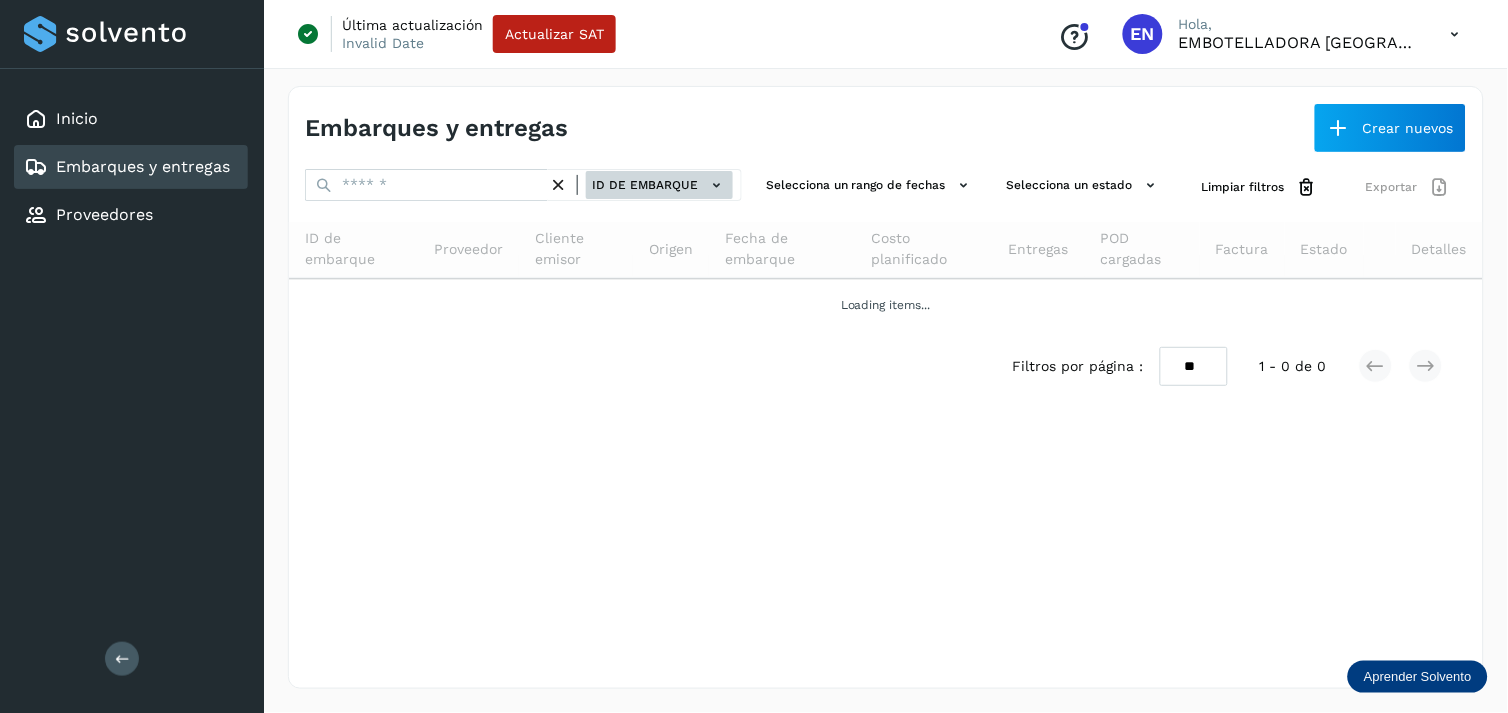 click on "ID de embarque" 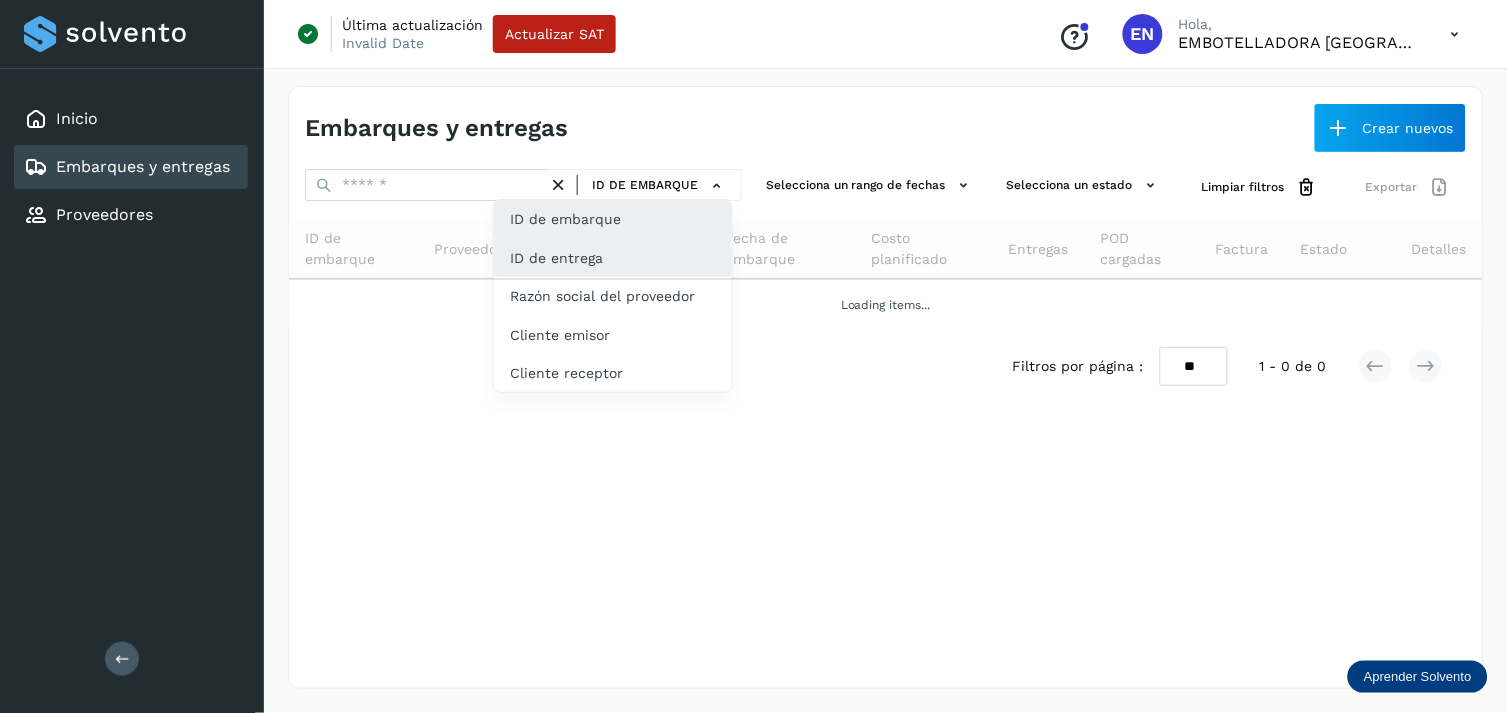 click on "ID de entrega" 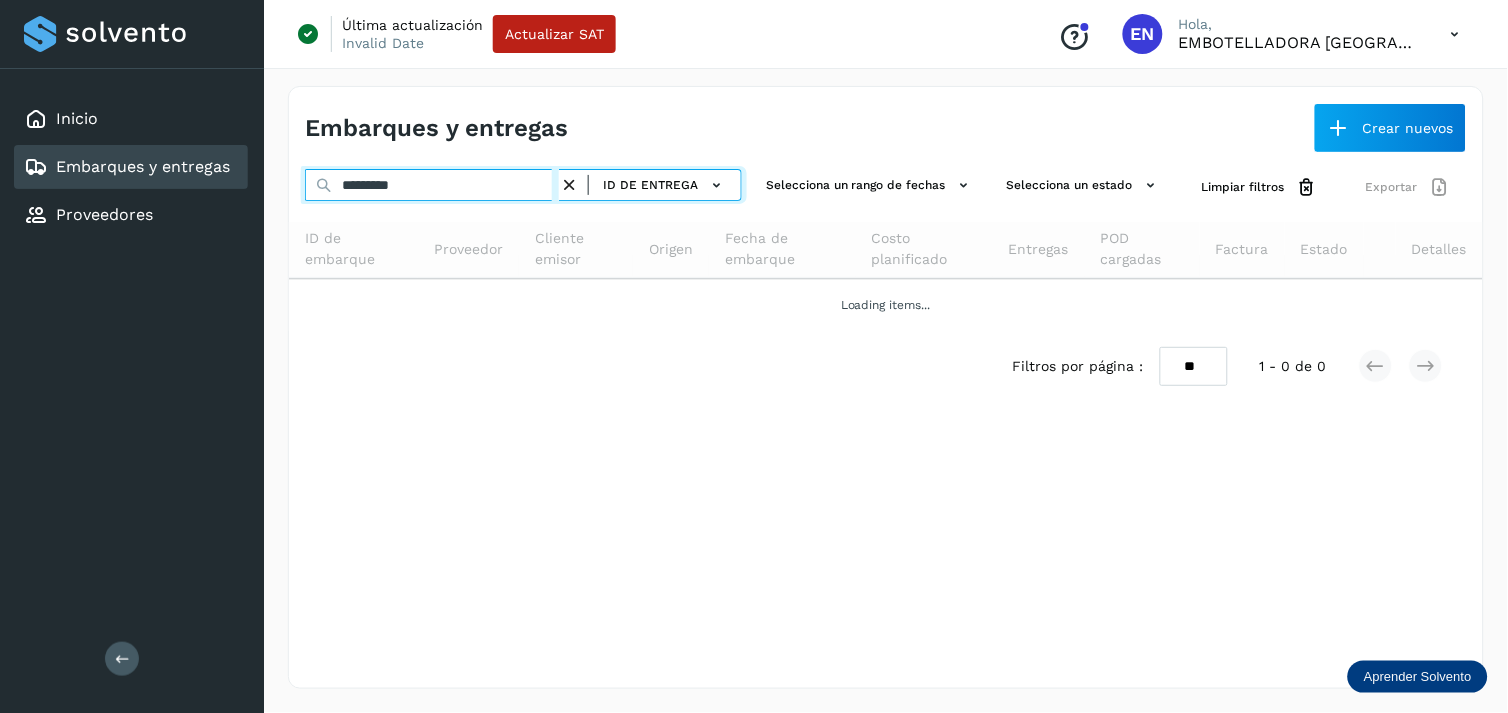 click on "*********" at bounding box center (432, 185) 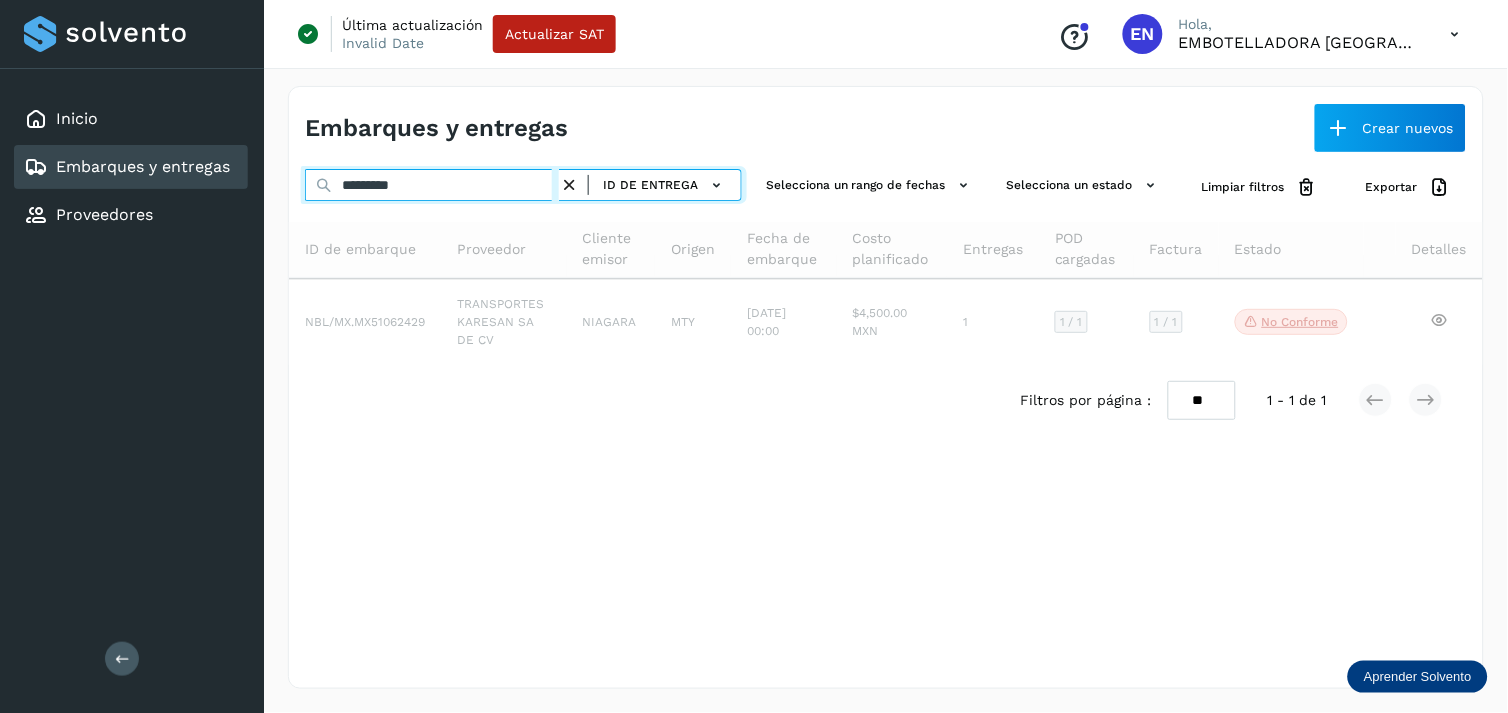 type on "*********" 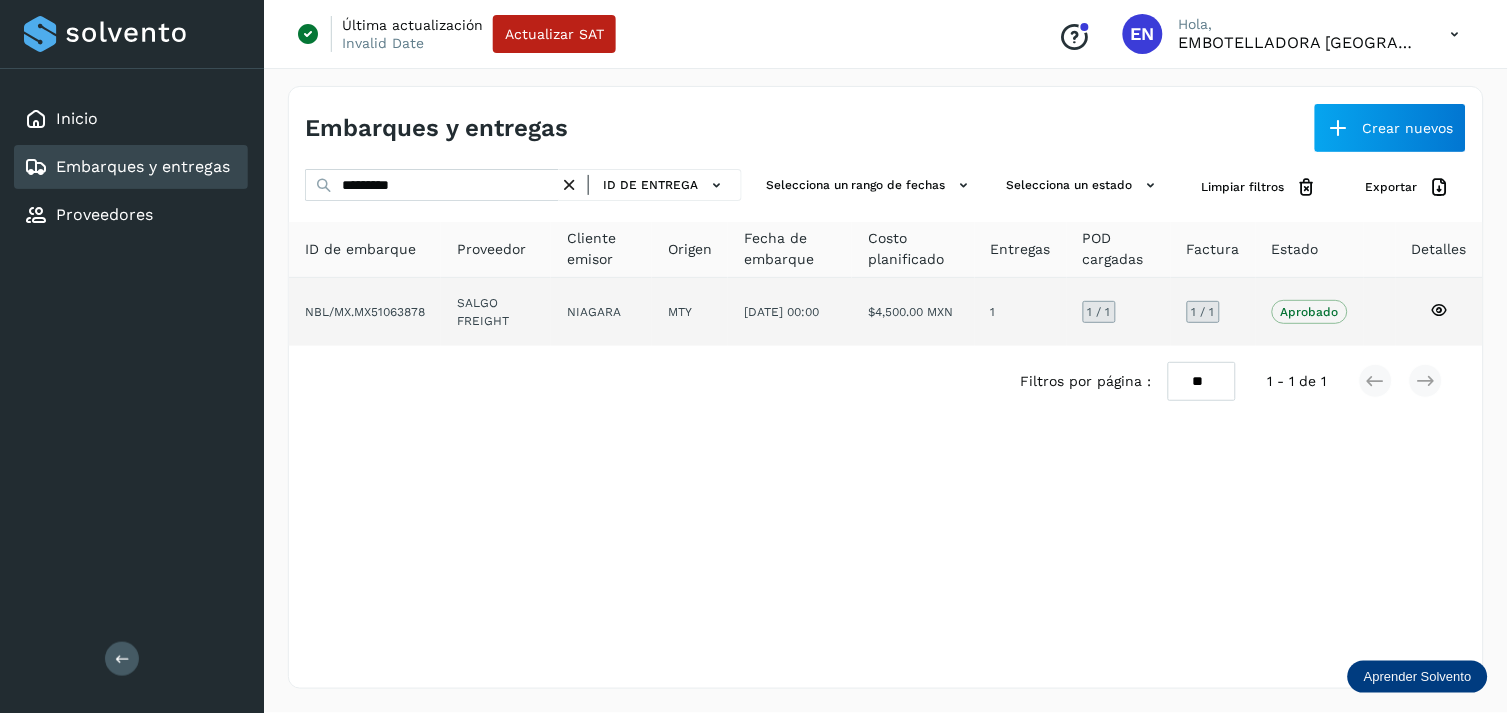 click on "NIAGARA" 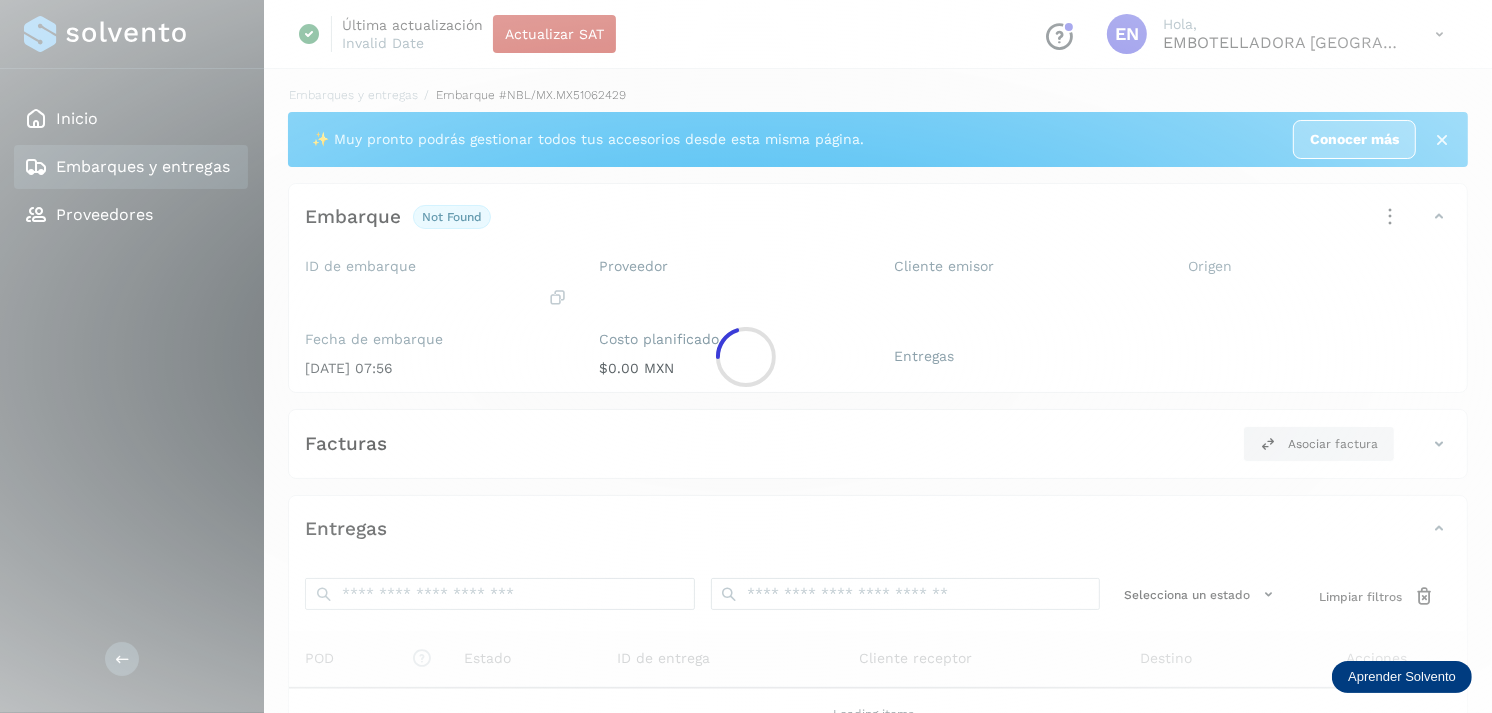 click 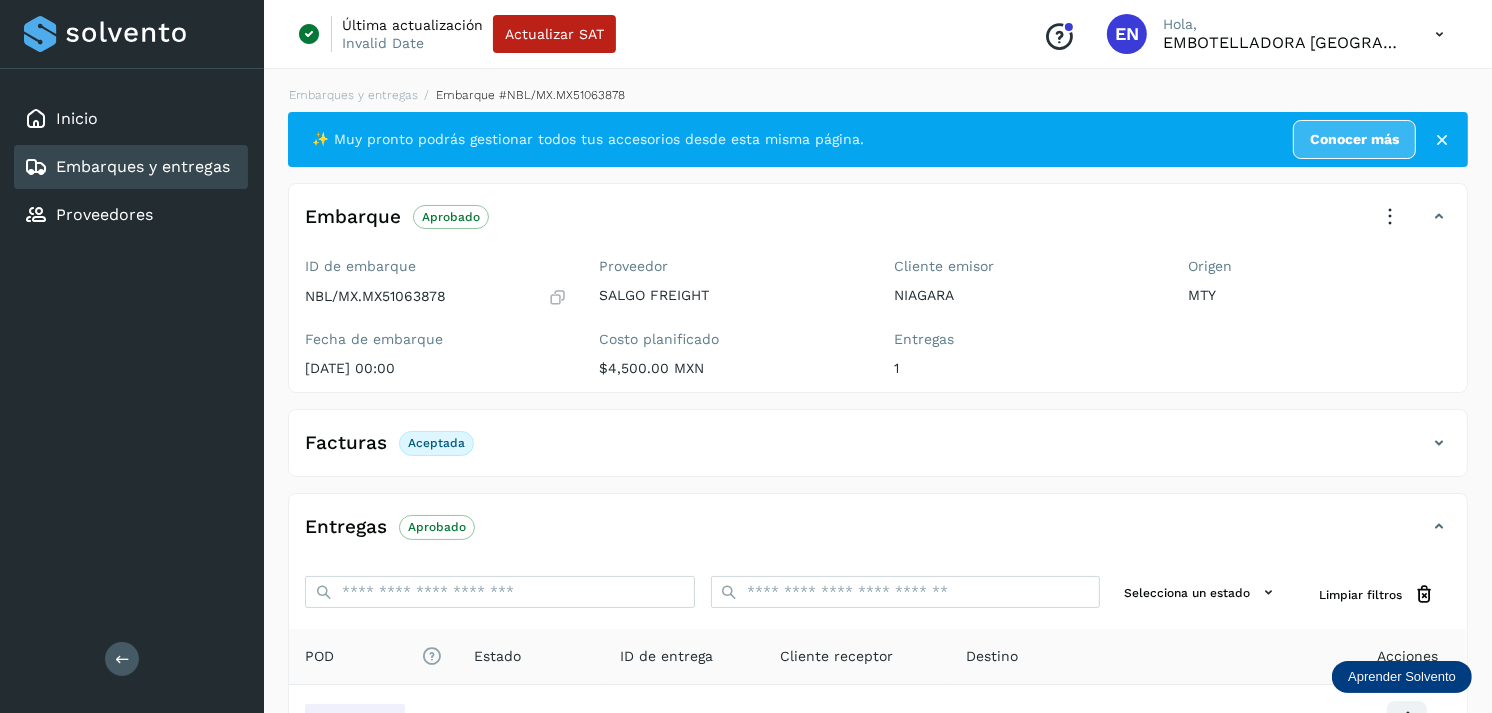 scroll, scrollTop: 205, scrollLeft: 0, axis: vertical 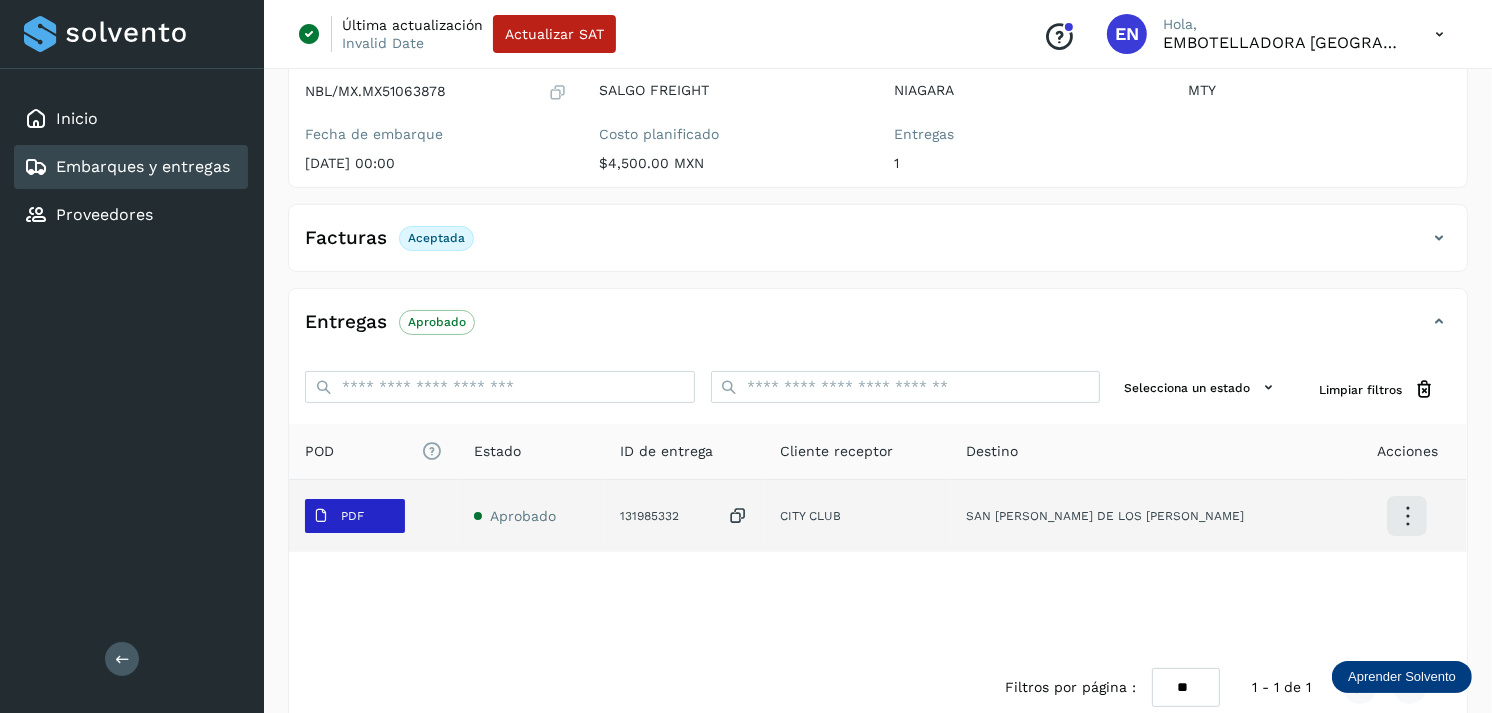 drag, startPoint x: 290, startPoint y: 526, endPoint x: 347, endPoint y: 512, distance: 58.694122 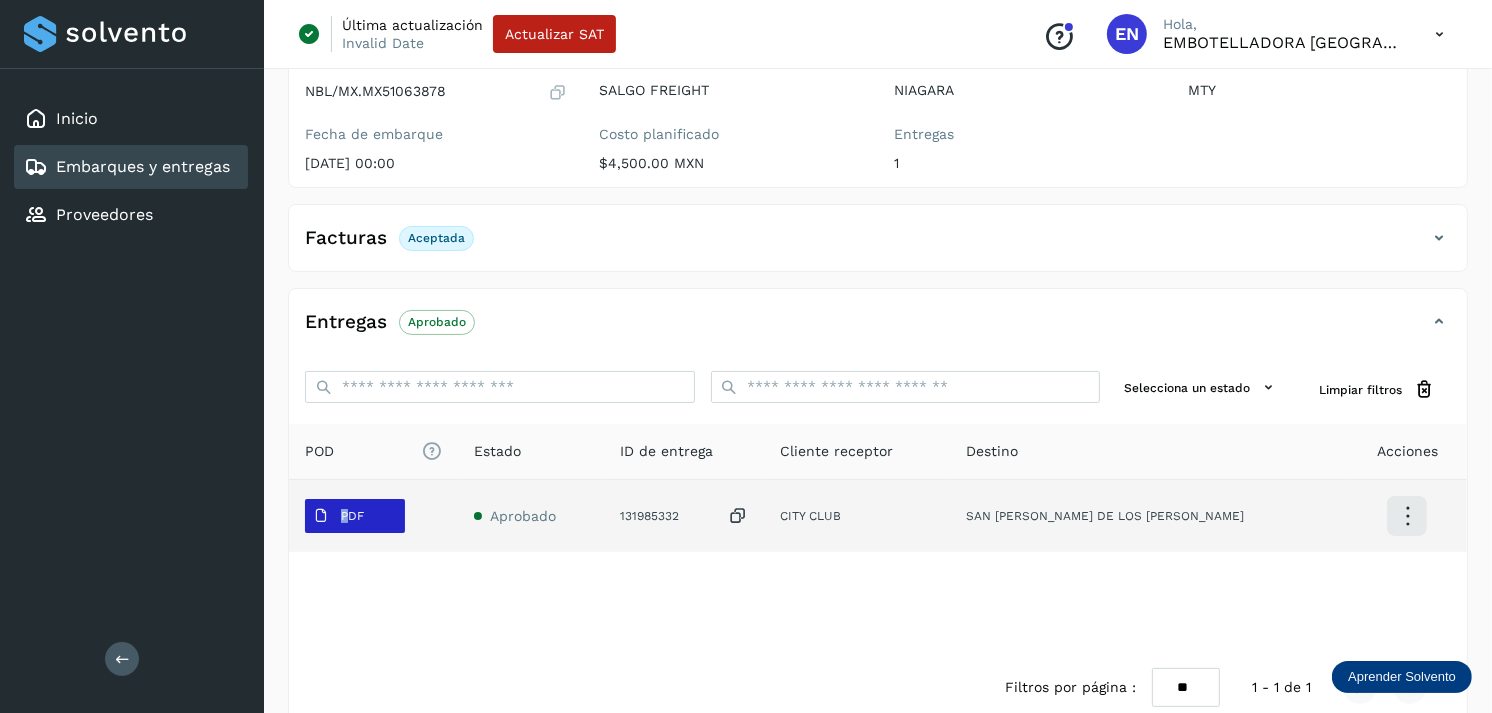 click on "PDF" at bounding box center (352, 516) 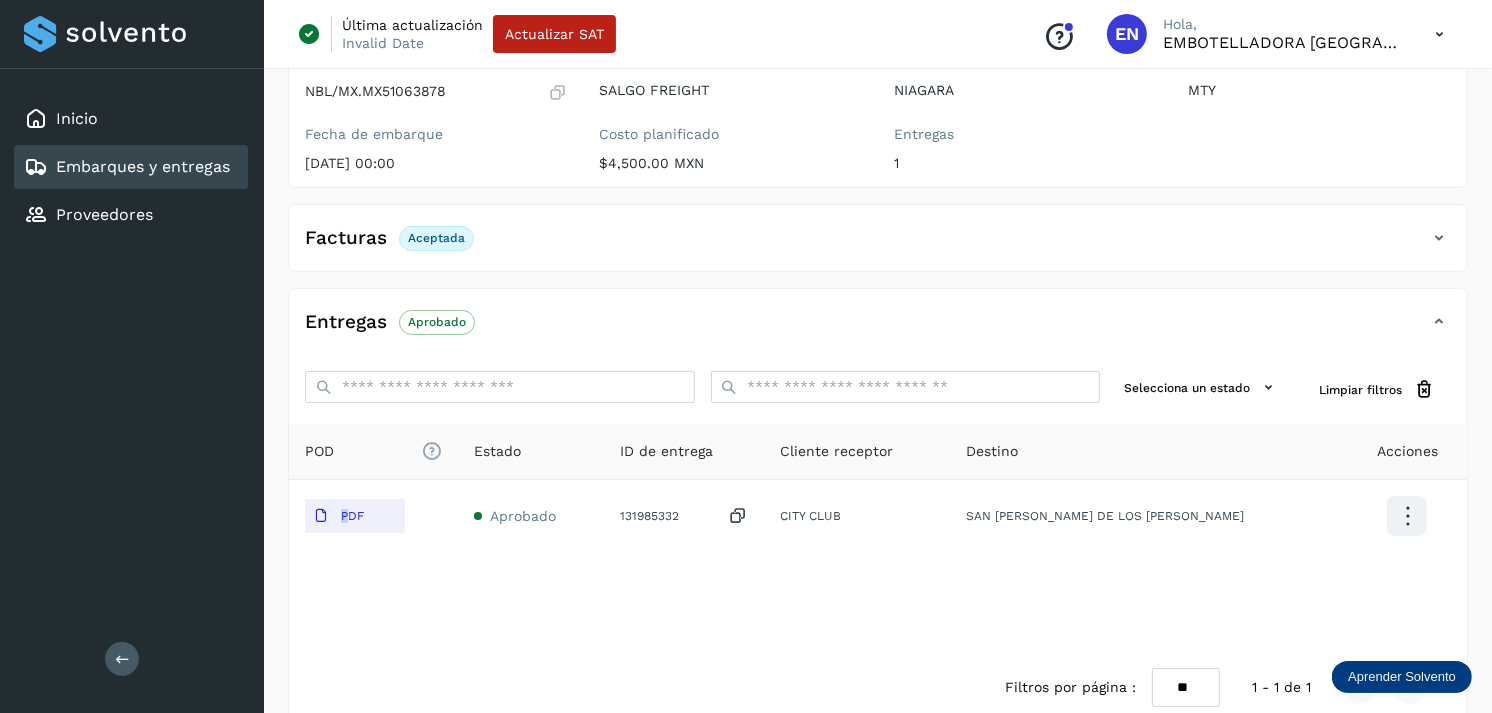 type 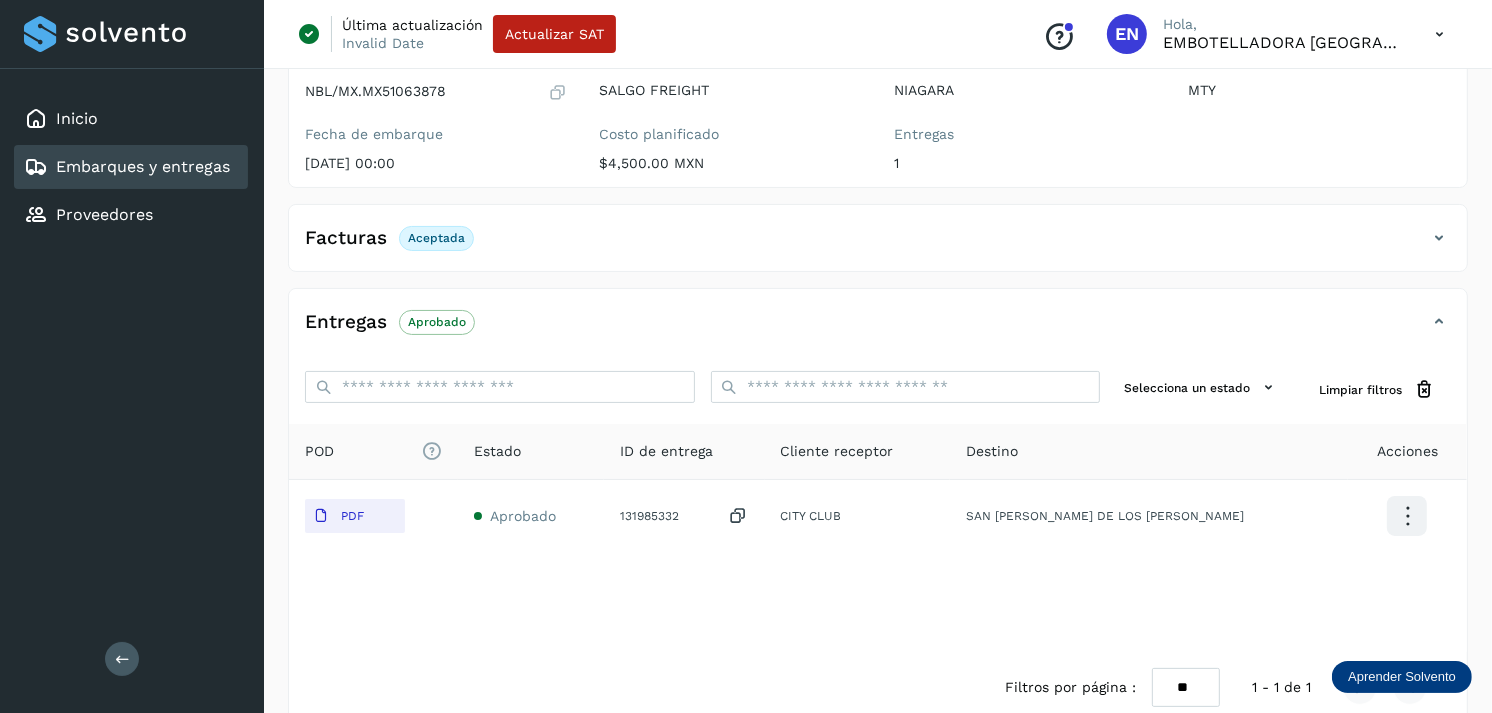 click on "Embarques y entregas" at bounding box center (143, 166) 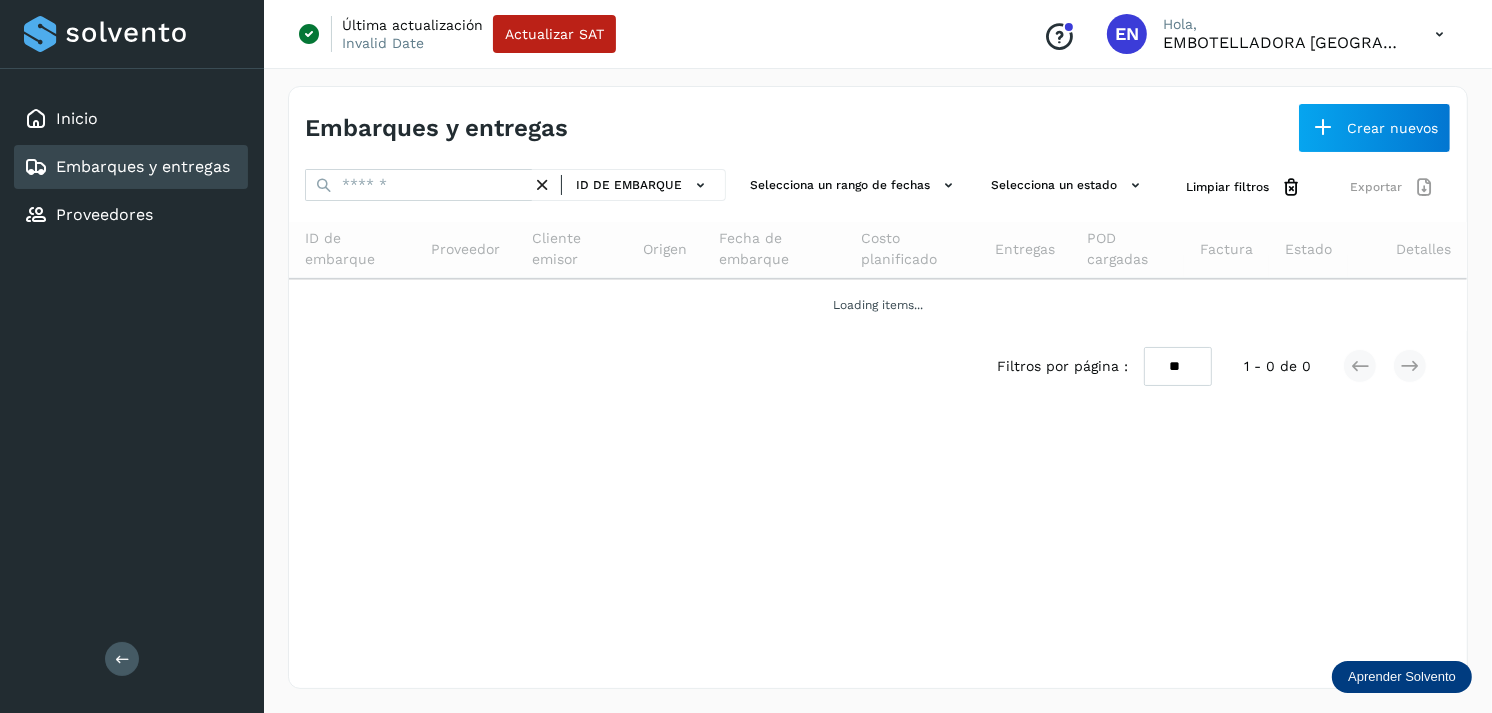 scroll, scrollTop: 0, scrollLeft: 0, axis: both 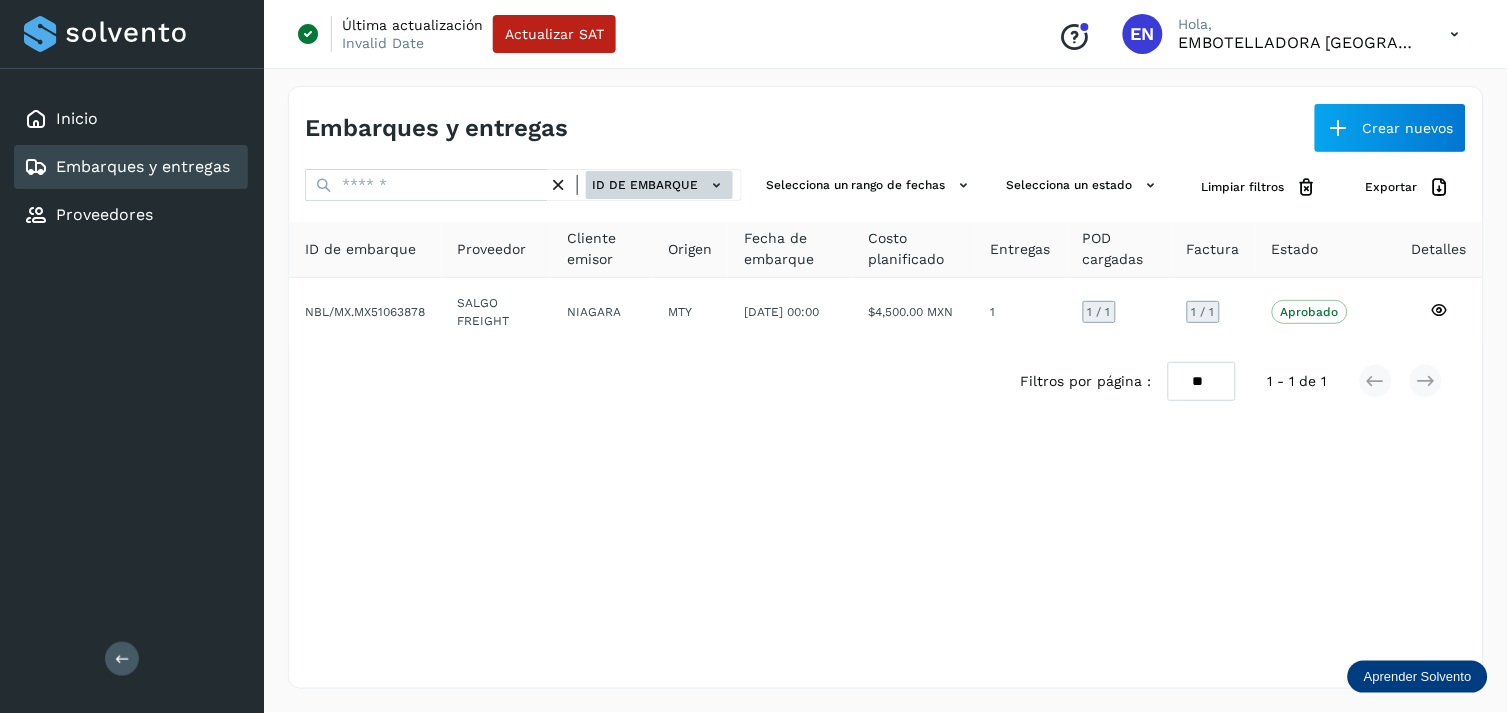 click on "ID de embarque" at bounding box center [659, 185] 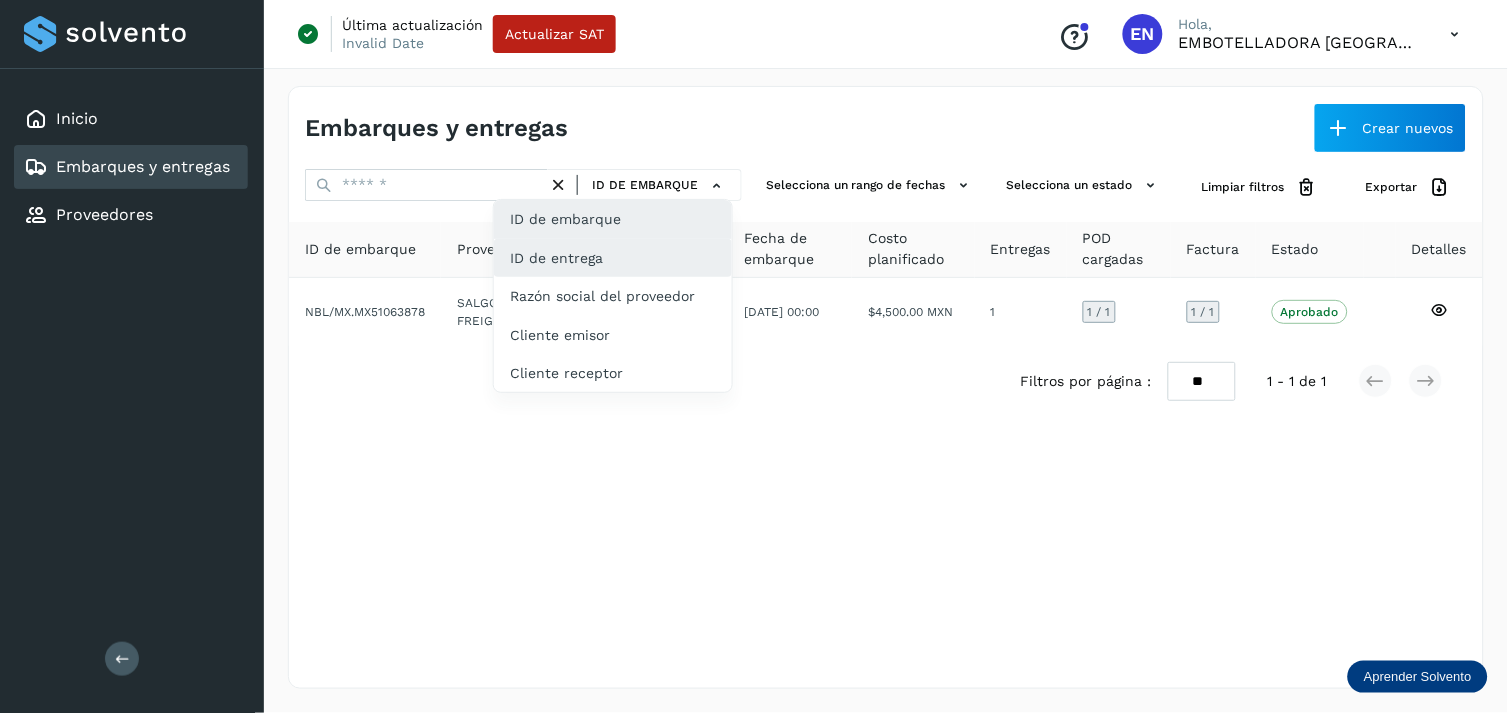 click on "ID de entrega" 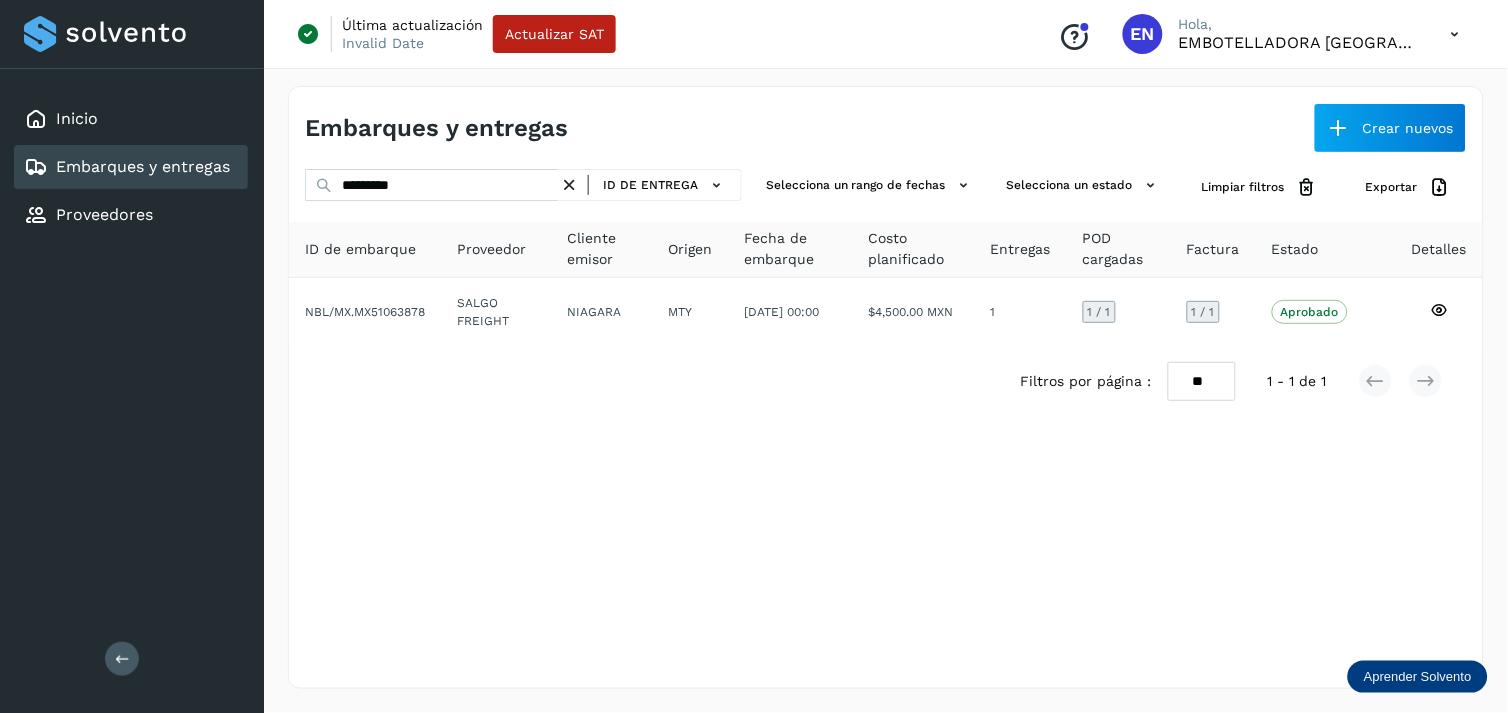 click at bounding box center (569, 185) 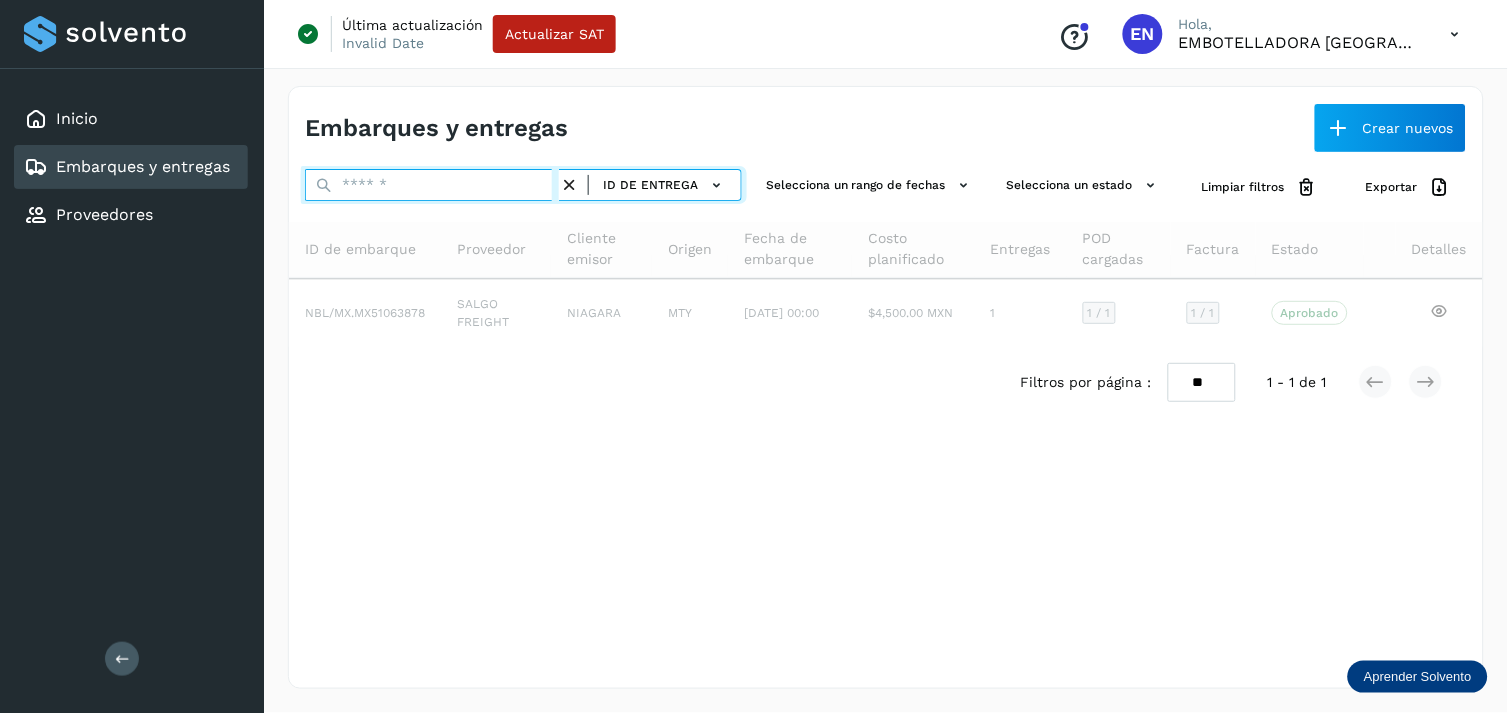 paste on "*********" 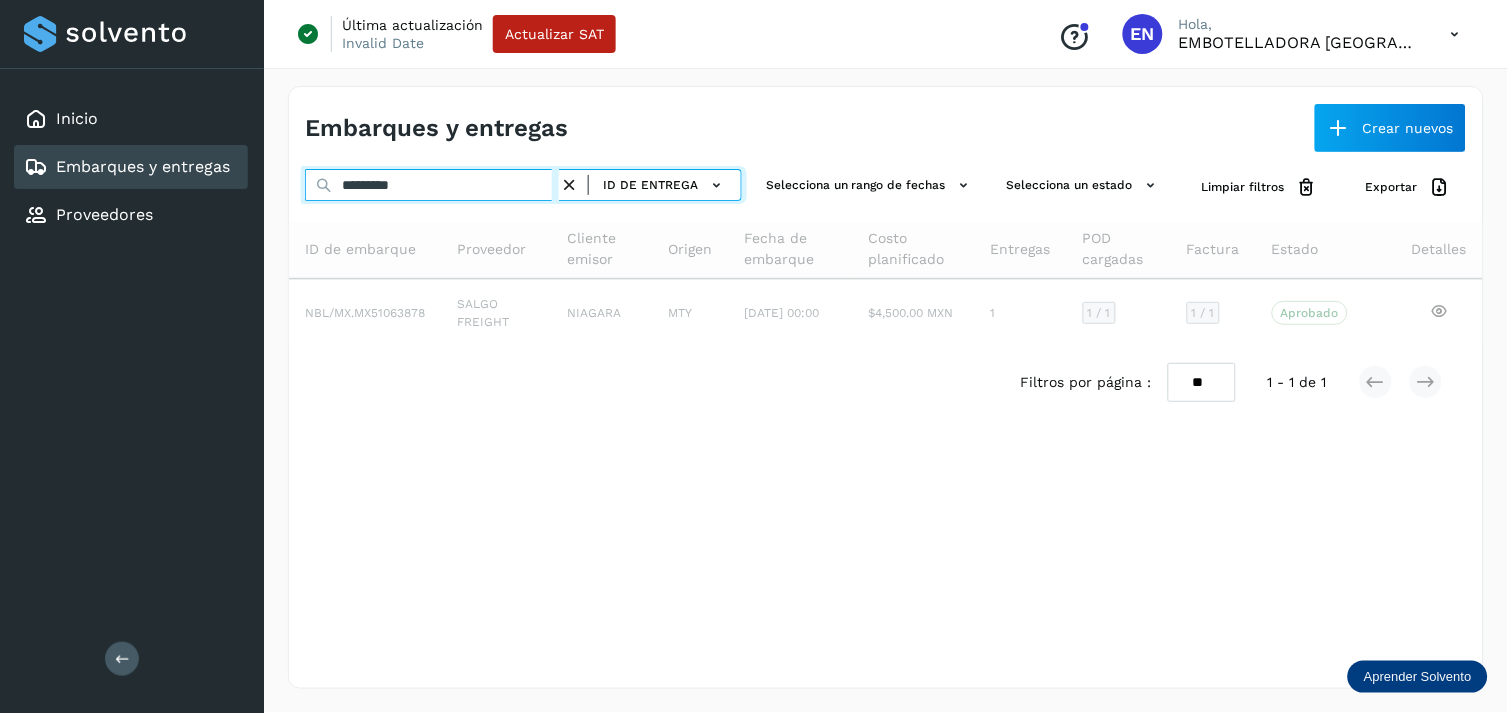 click on "*********" at bounding box center [432, 185] 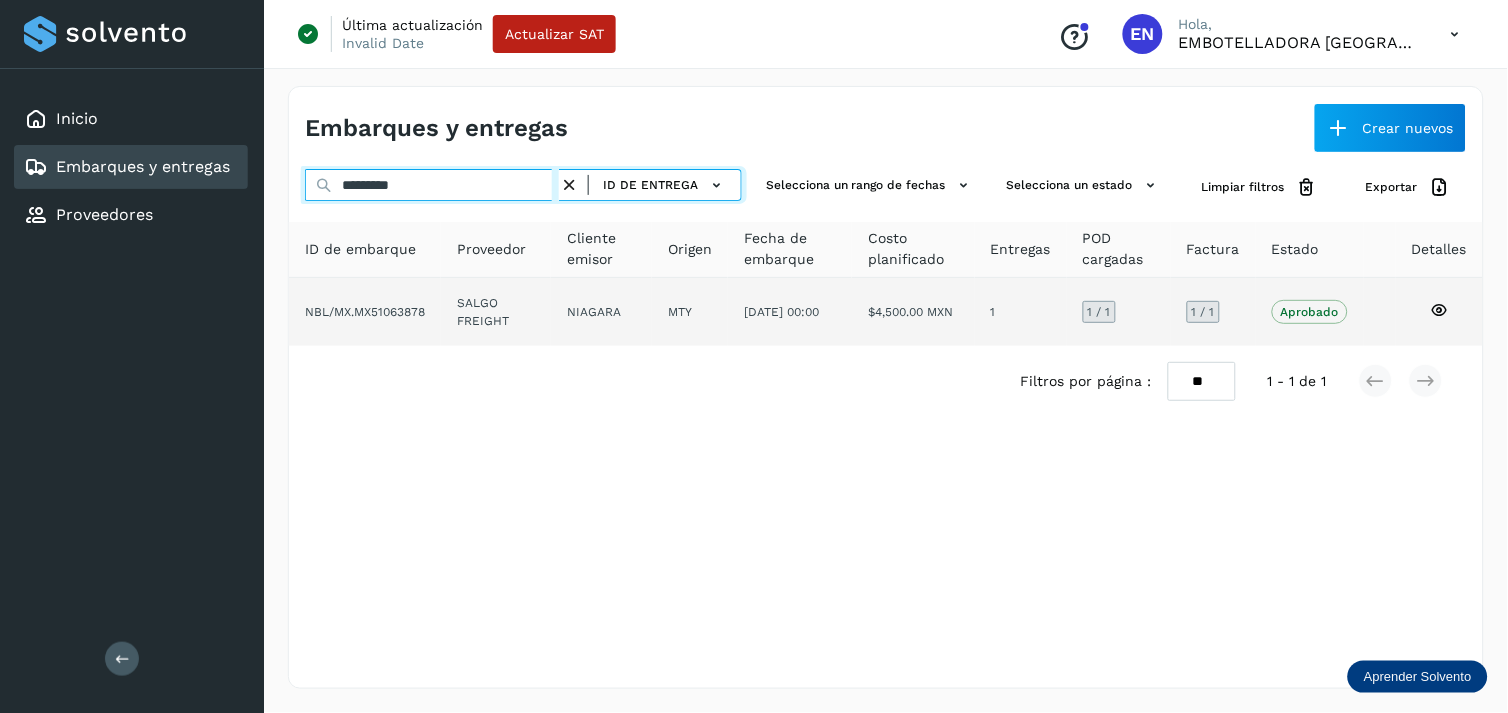 type on "*********" 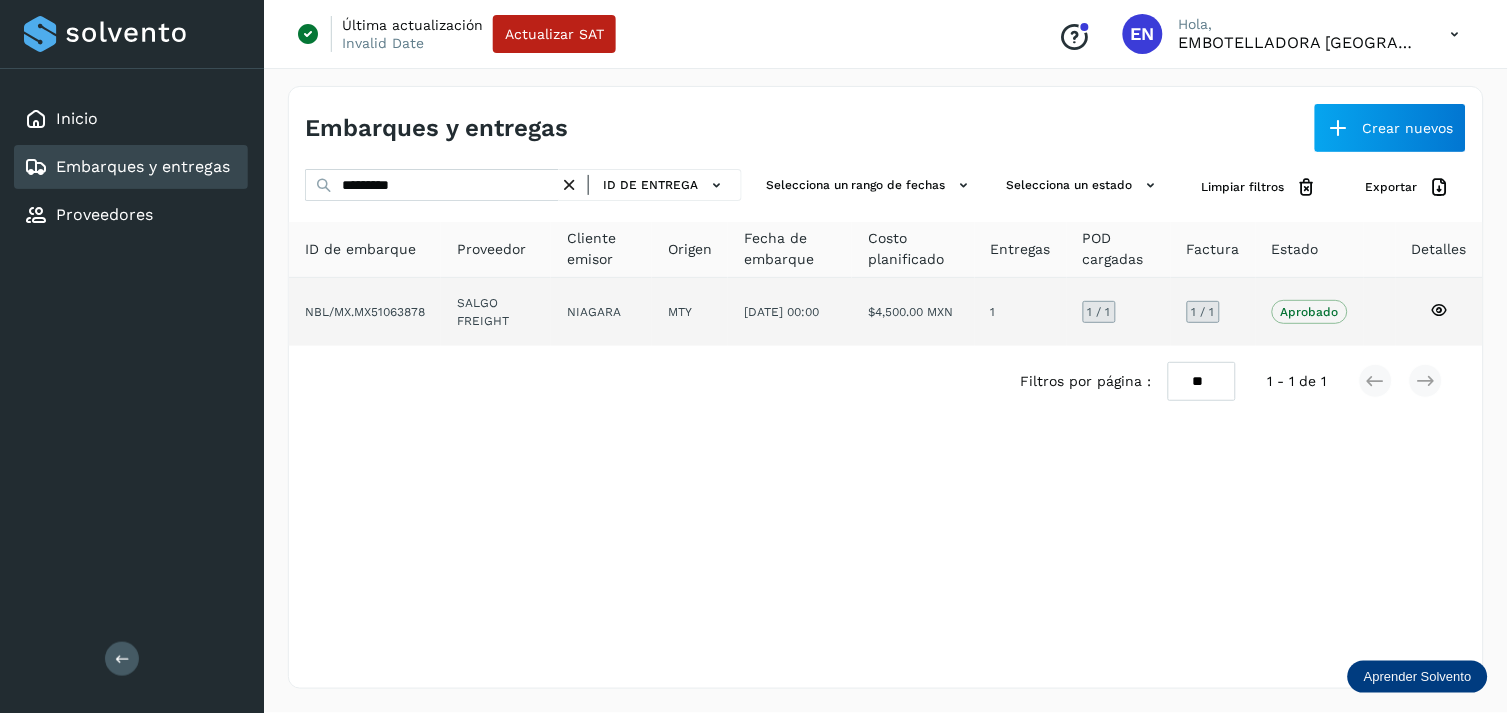 click on "SALGO FREIGHT" 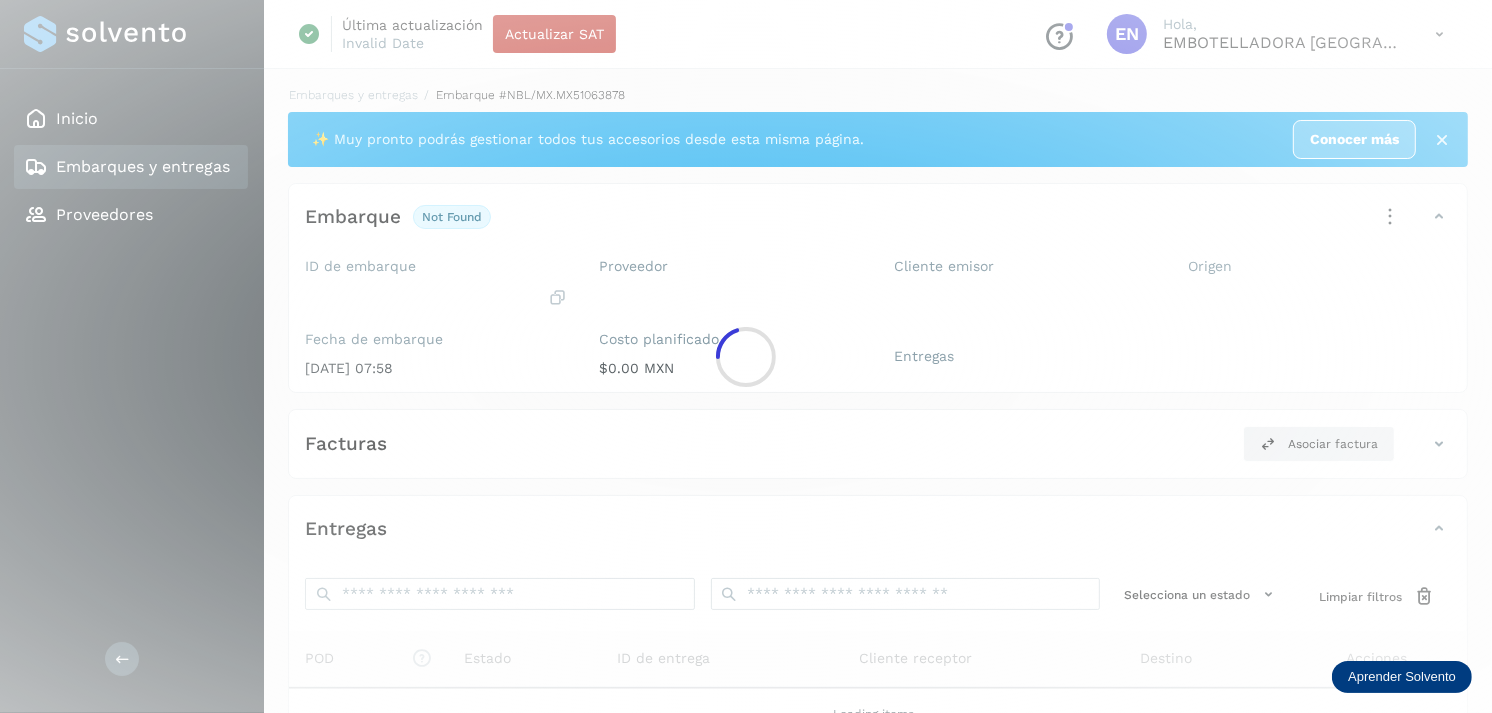 click 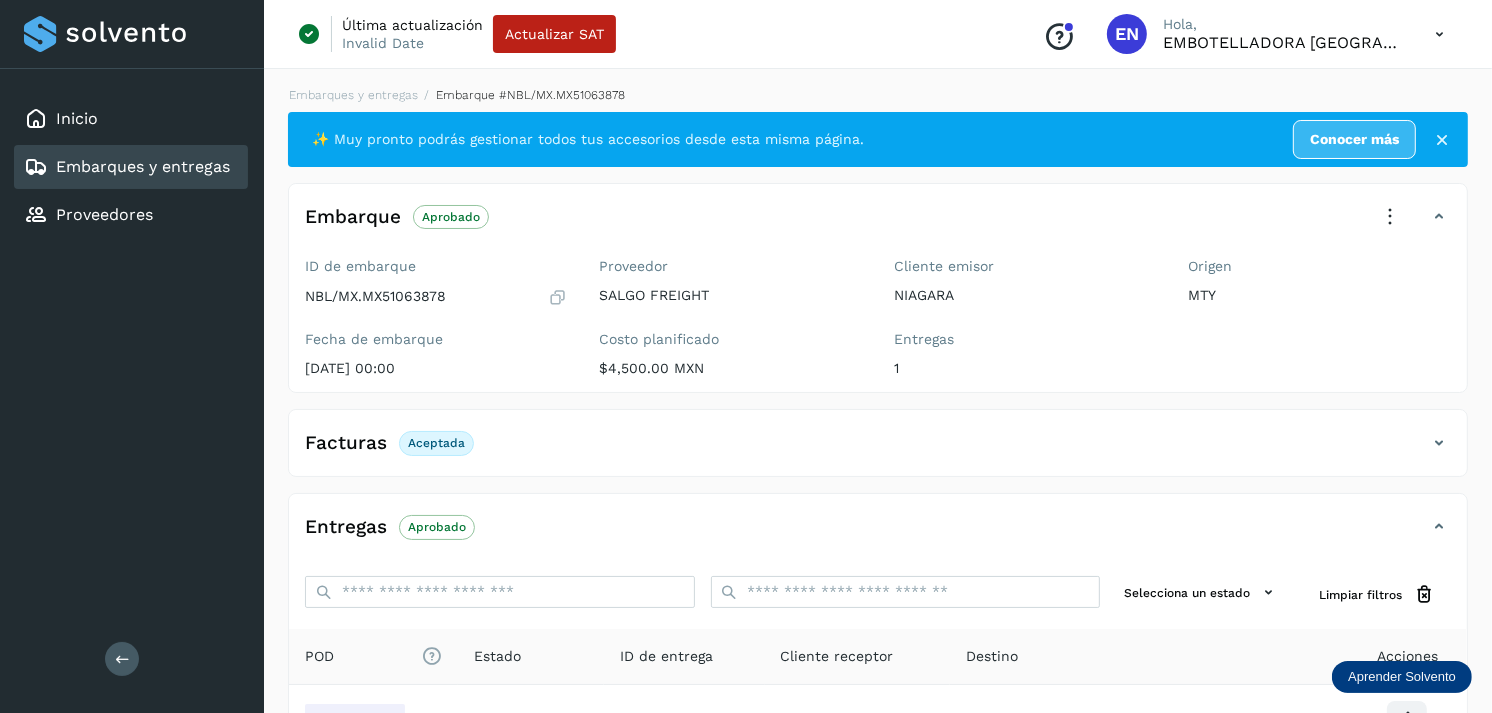 scroll, scrollTop: 241, scrollLeft: 0, axis: vertical 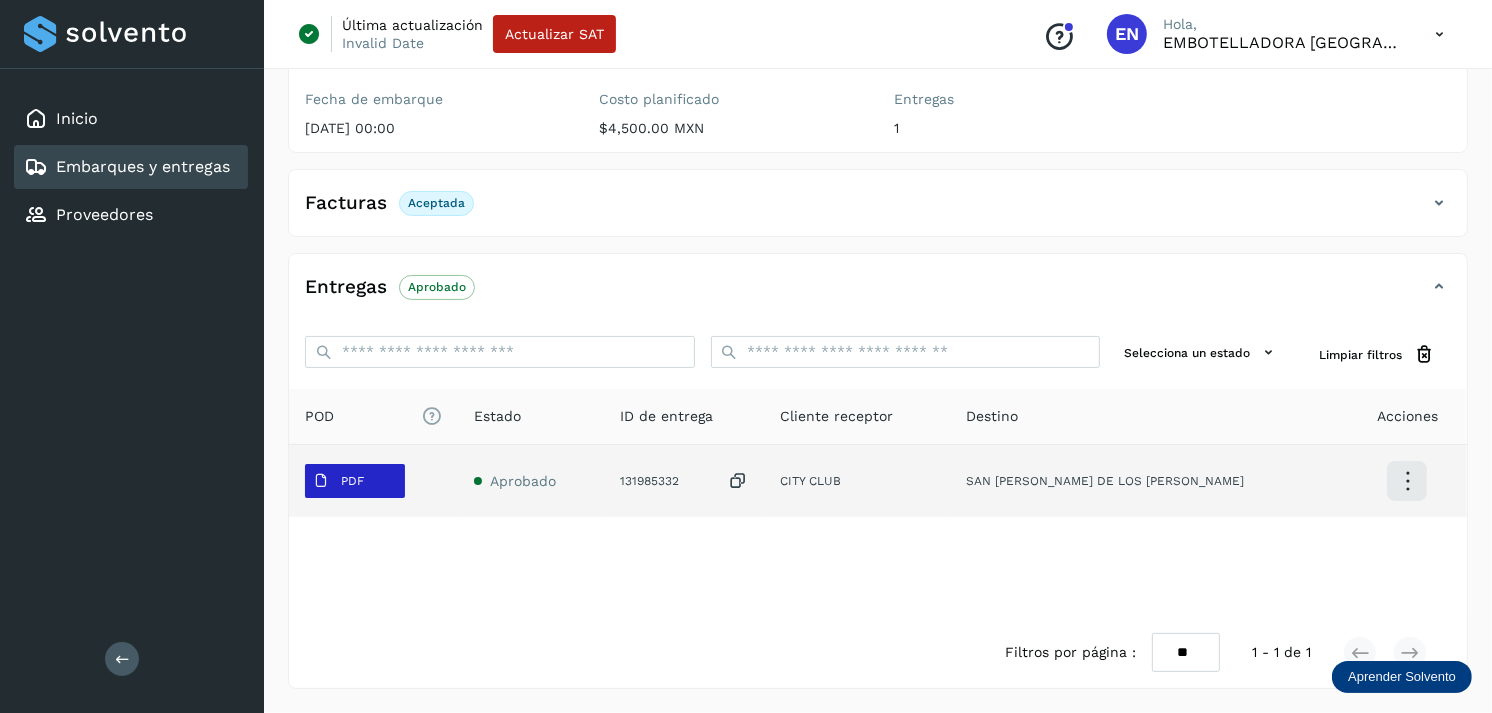 click on "PDF" at bounding box center [338, 481] 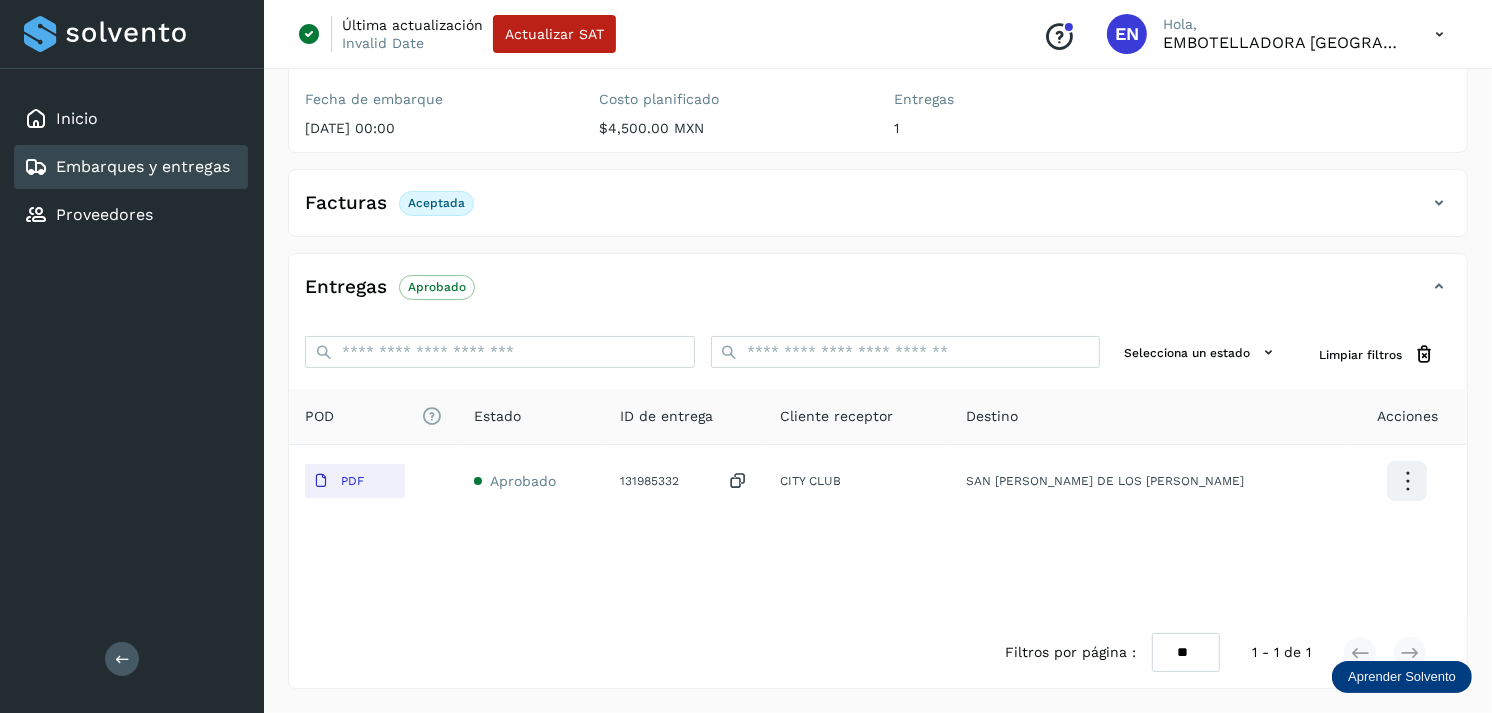 type 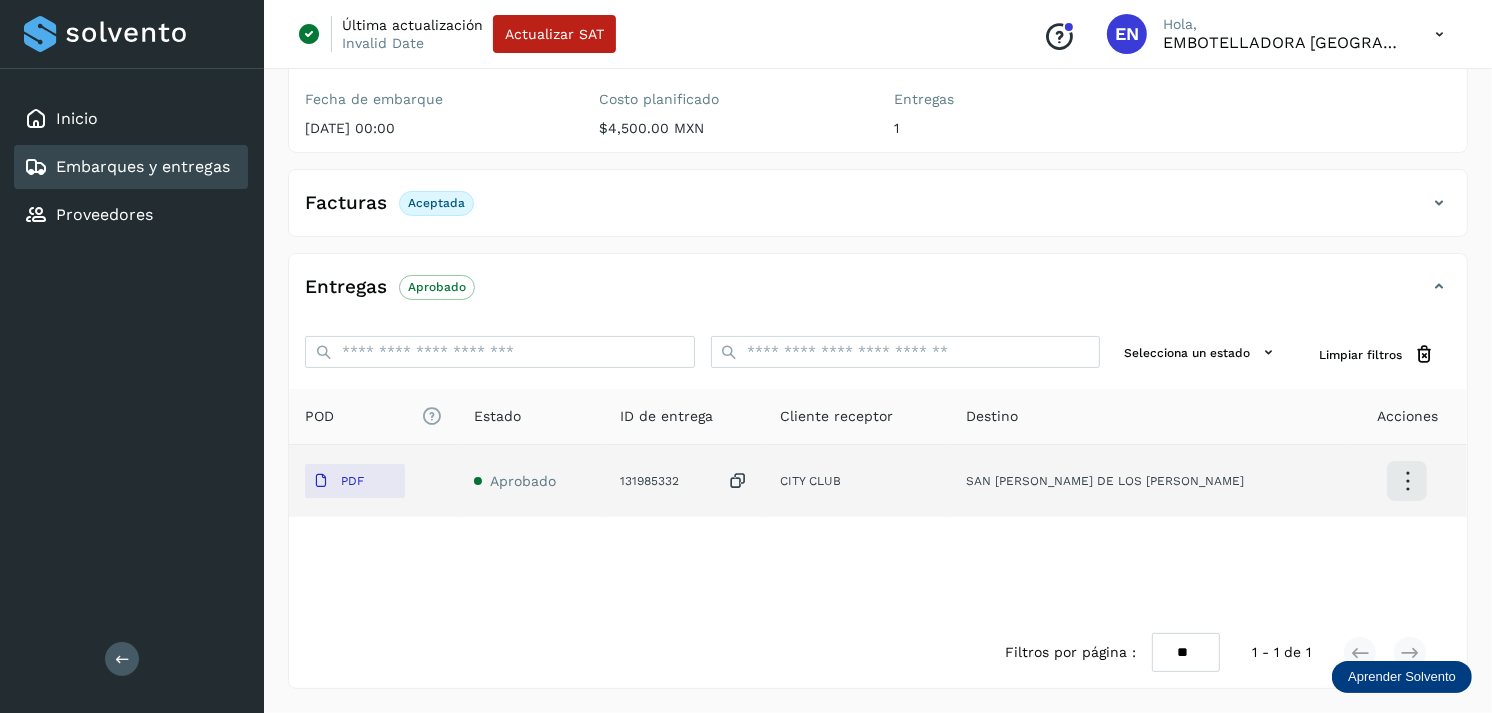 click on "PDF" 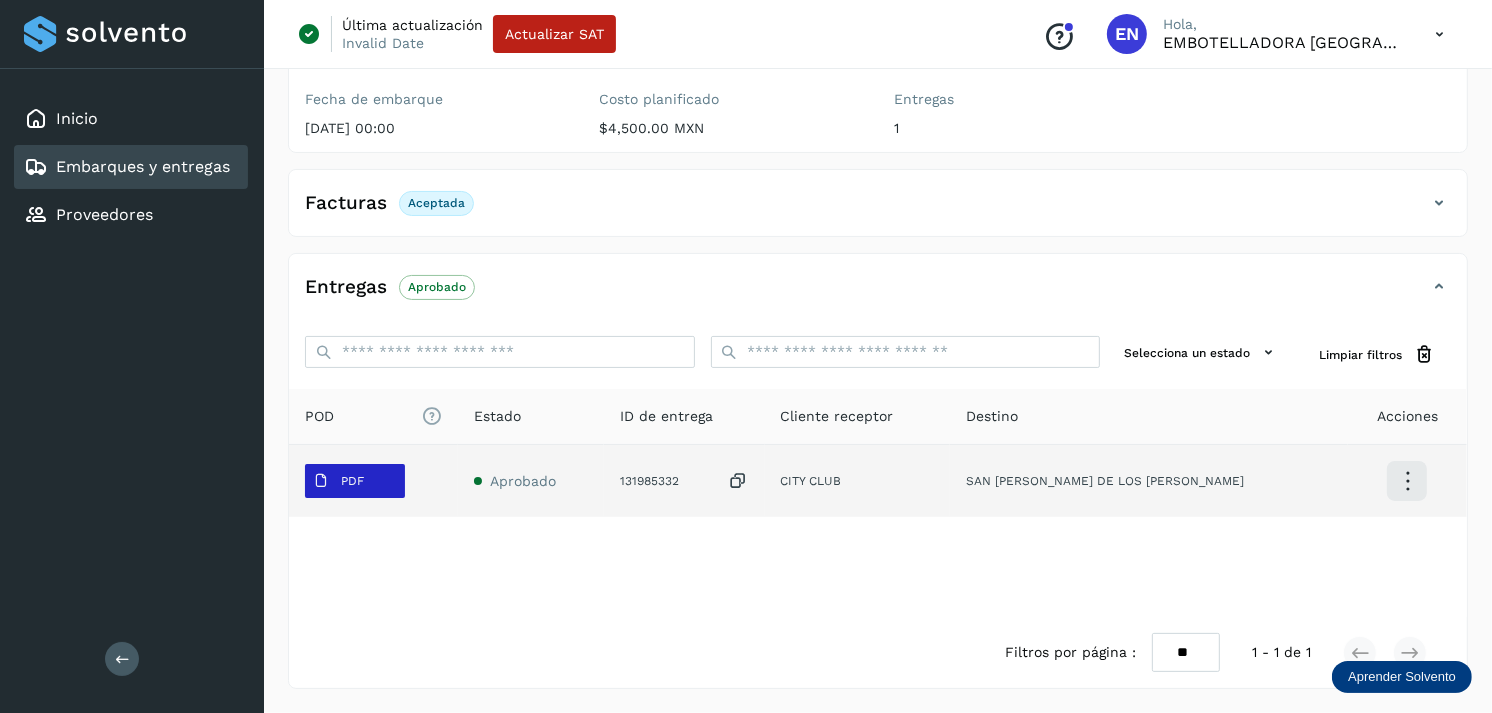click on "PDF" at bounding box center (355, 481) 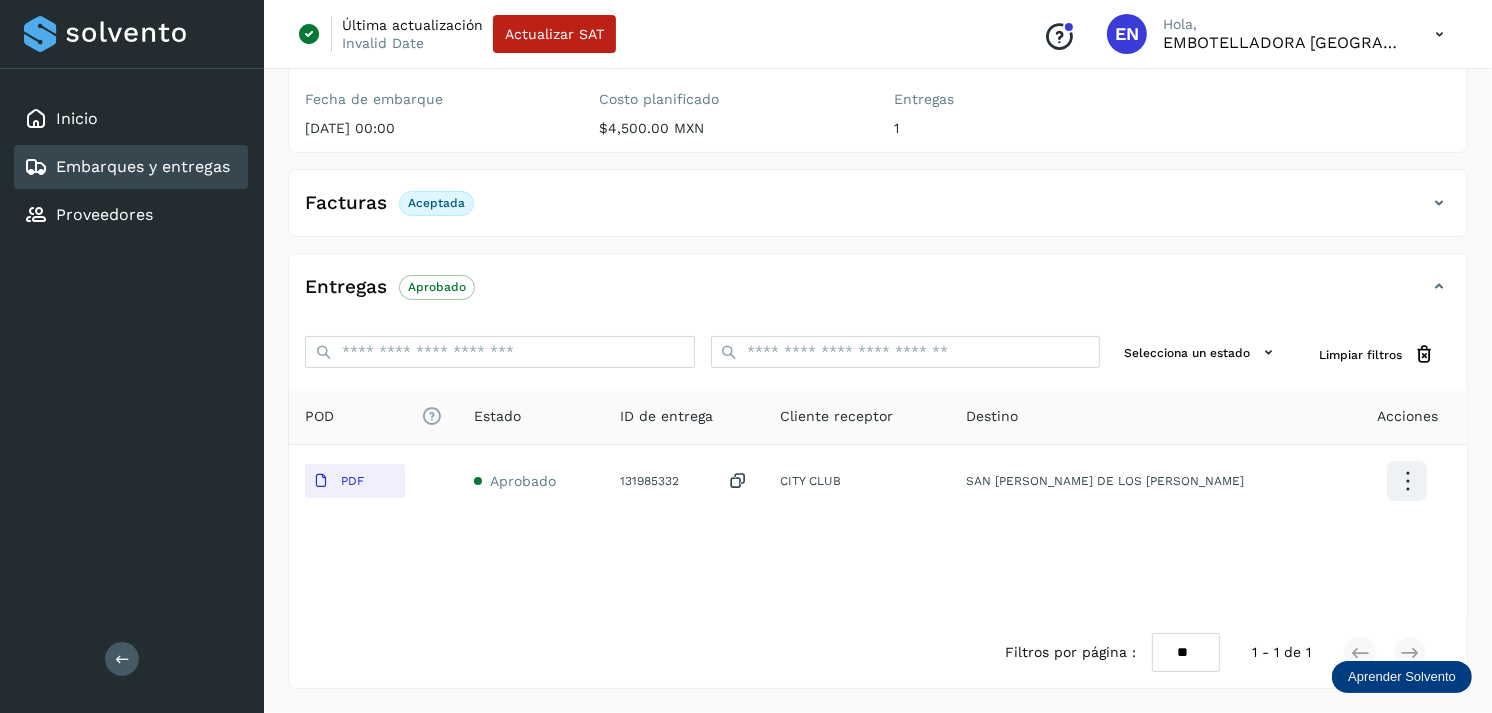 click on "Embarques y entregas" at bounding box center [143, 166] 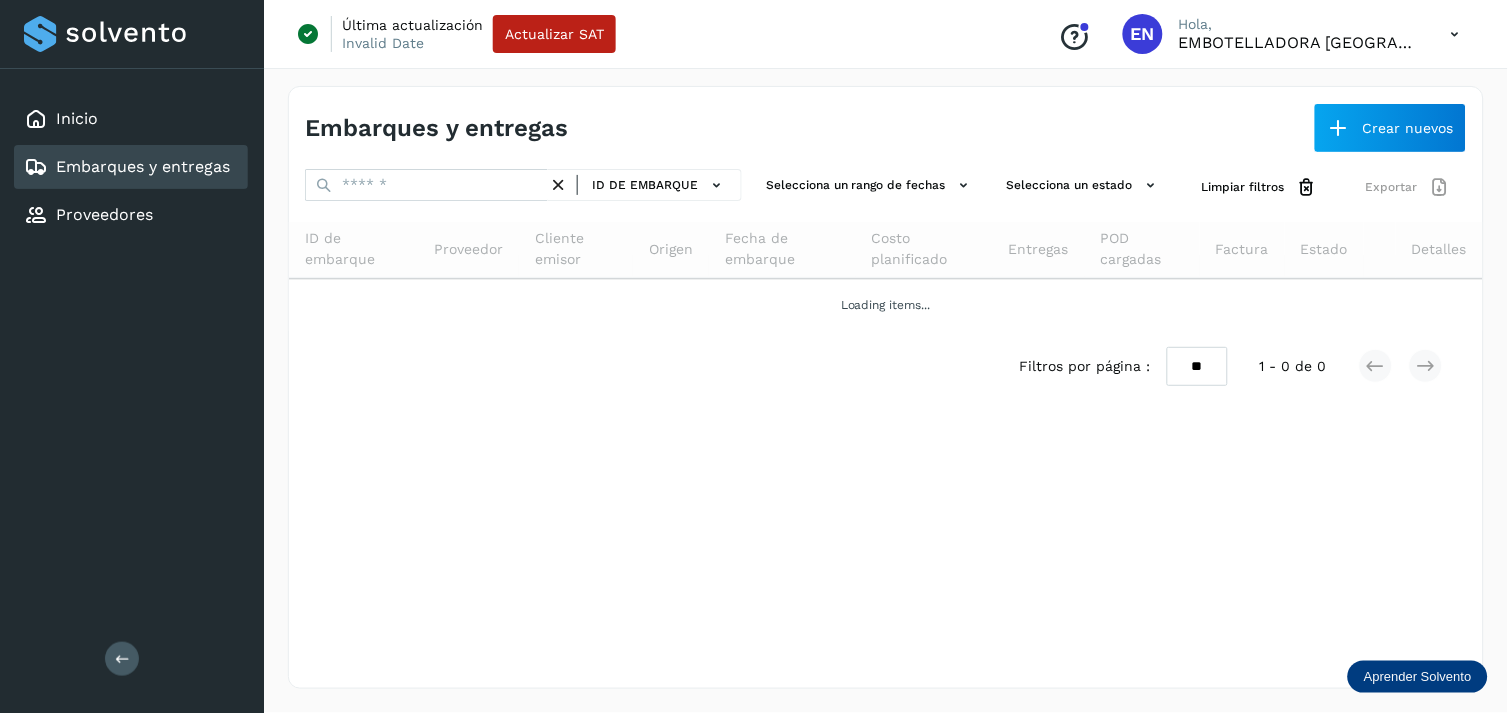 click on "Embarques y entregas" at bounding box center [143, 166] 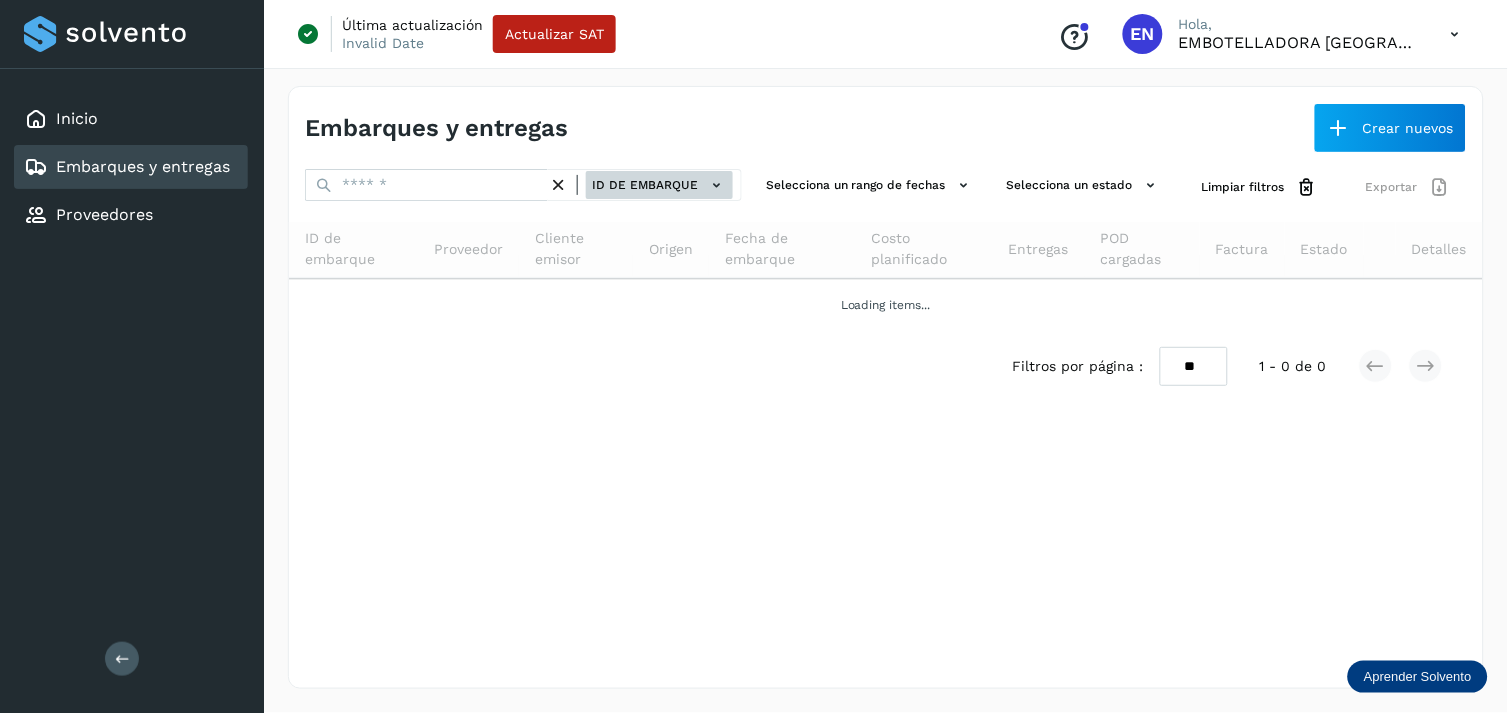 click on "ID de embarque" at bounding box center [659, 185] 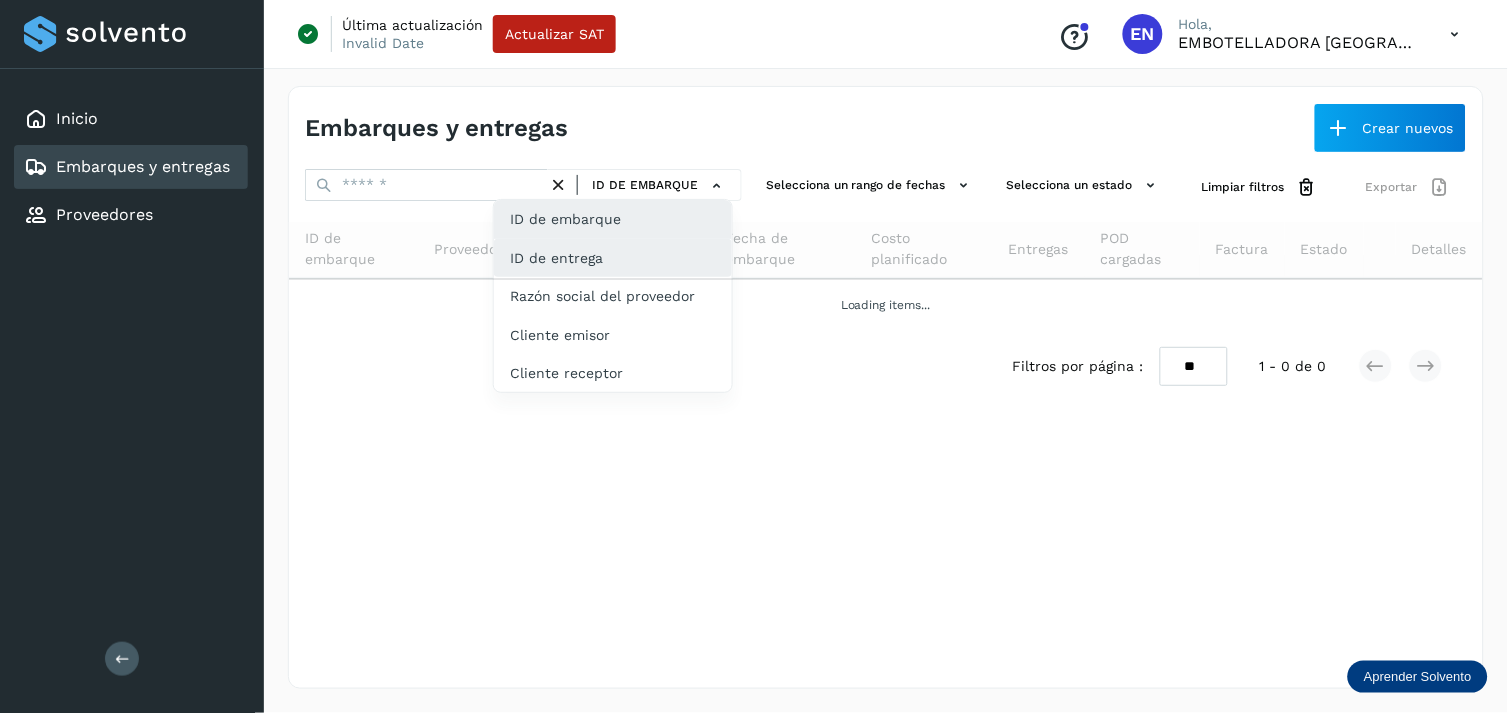 click on "ID de entrega" 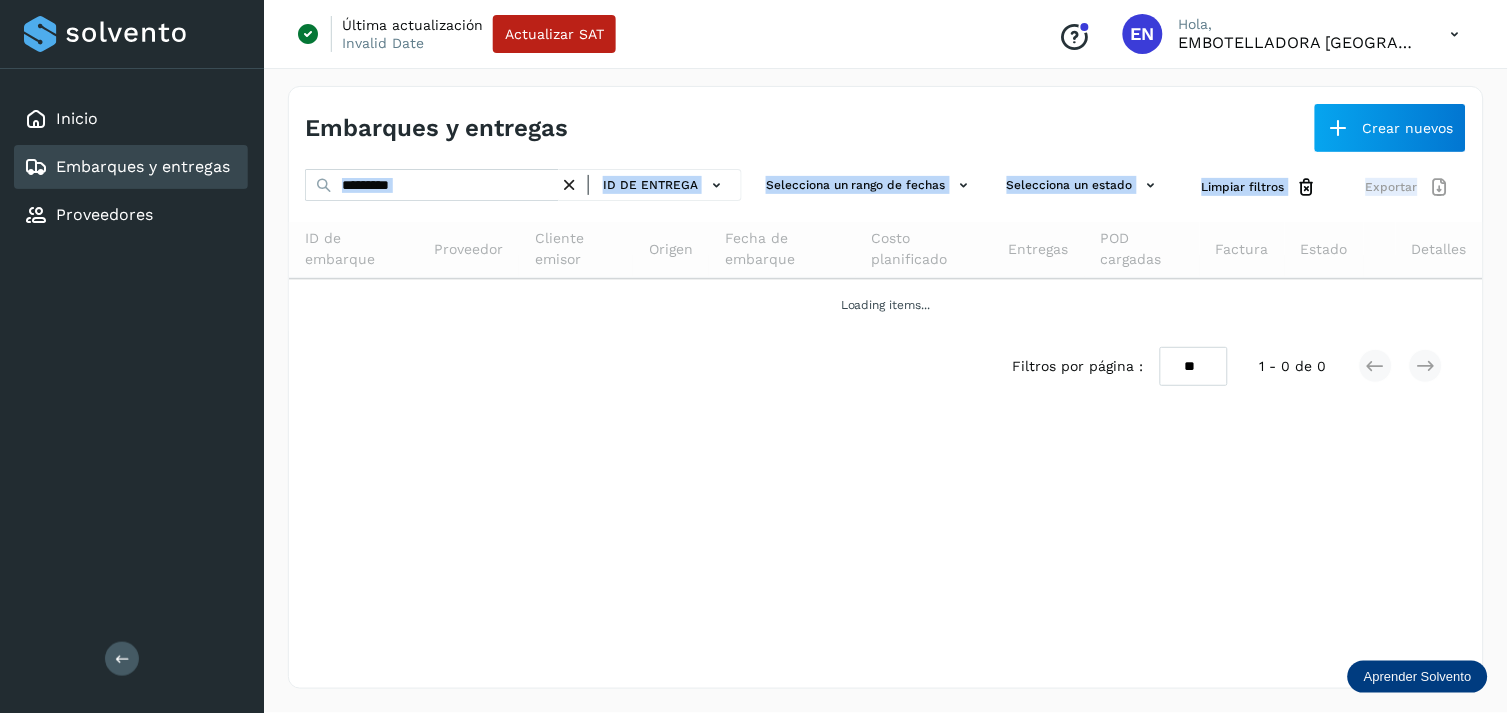 drag, startPoint x: 501, startPoint y: 206, endPoint x: 528, endPoint y: 182, distance: 36.124783 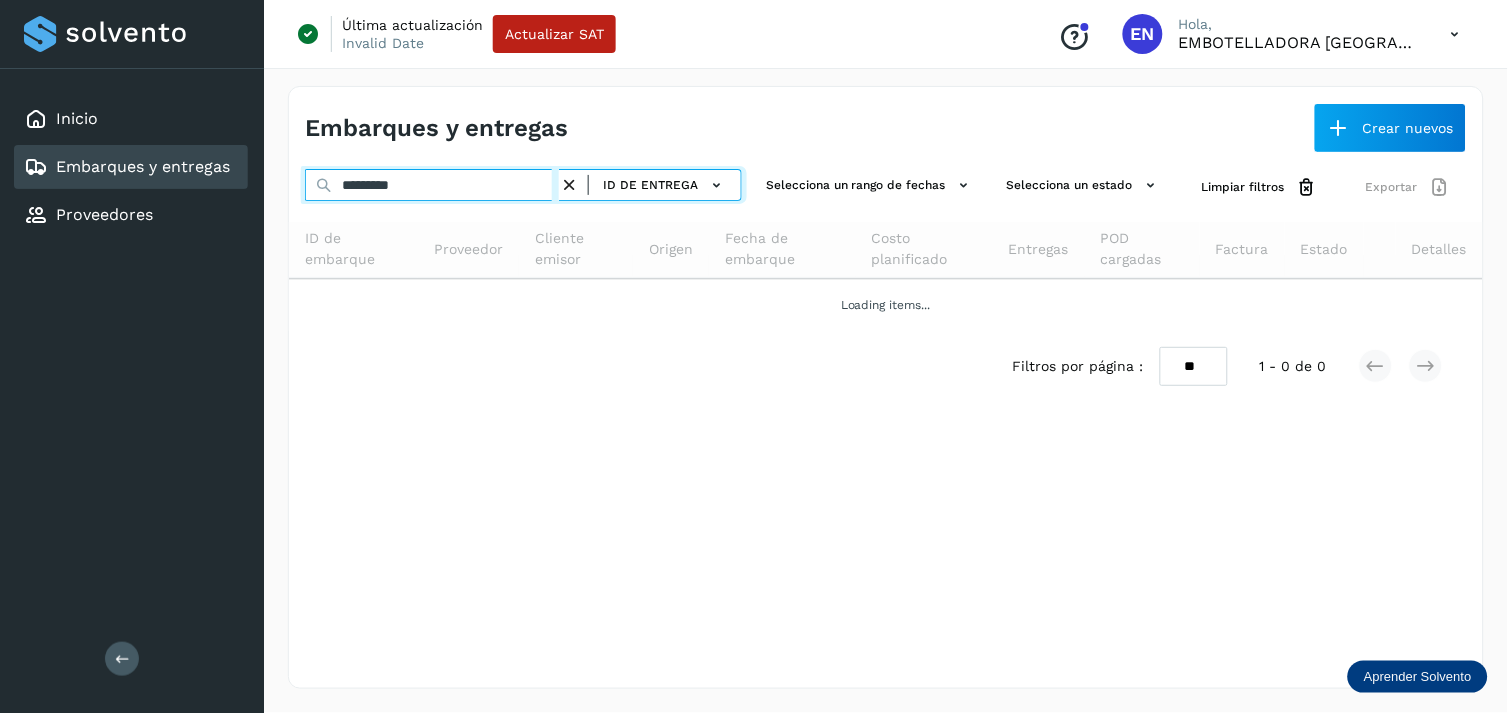 click on "*********" at bounding box center (432, 185) 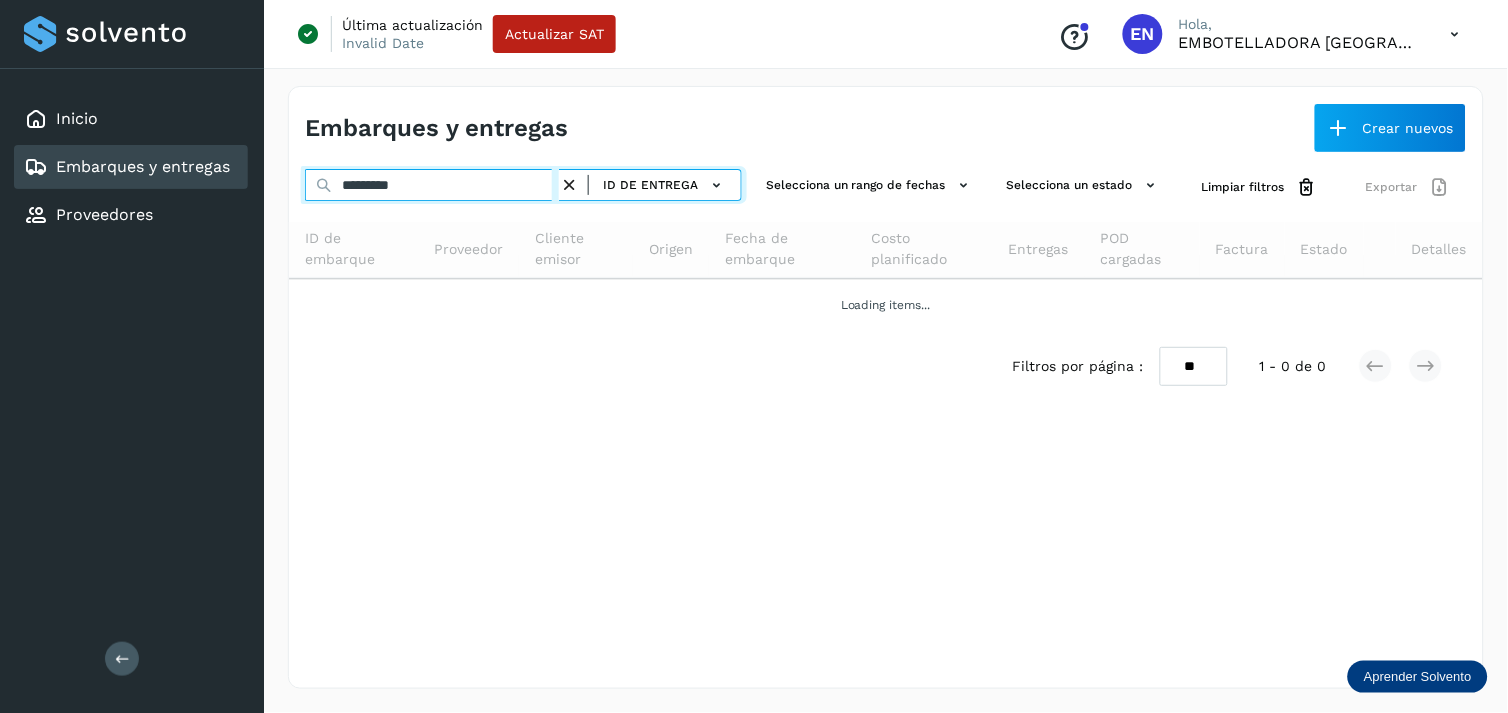 click on "*********" at bounding box center [432, 185] 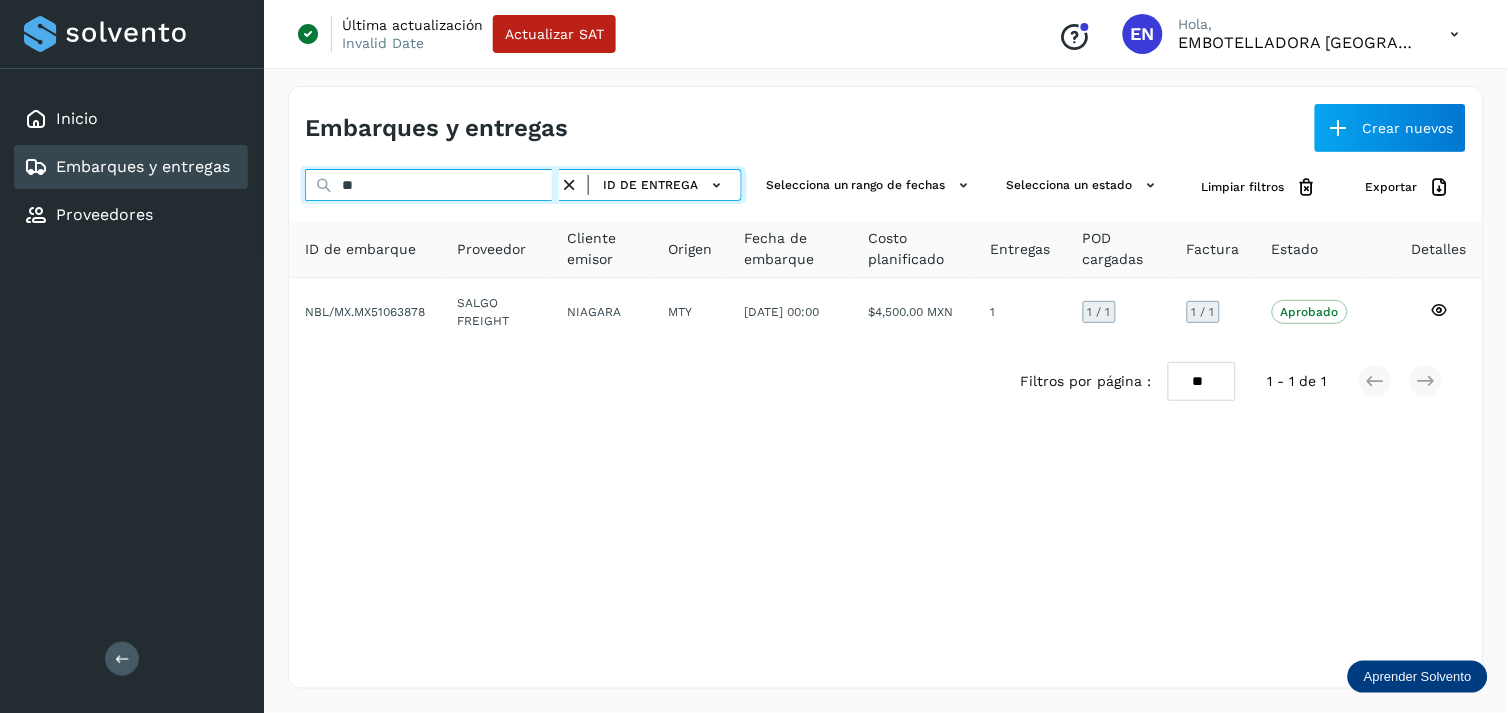 type on "*" 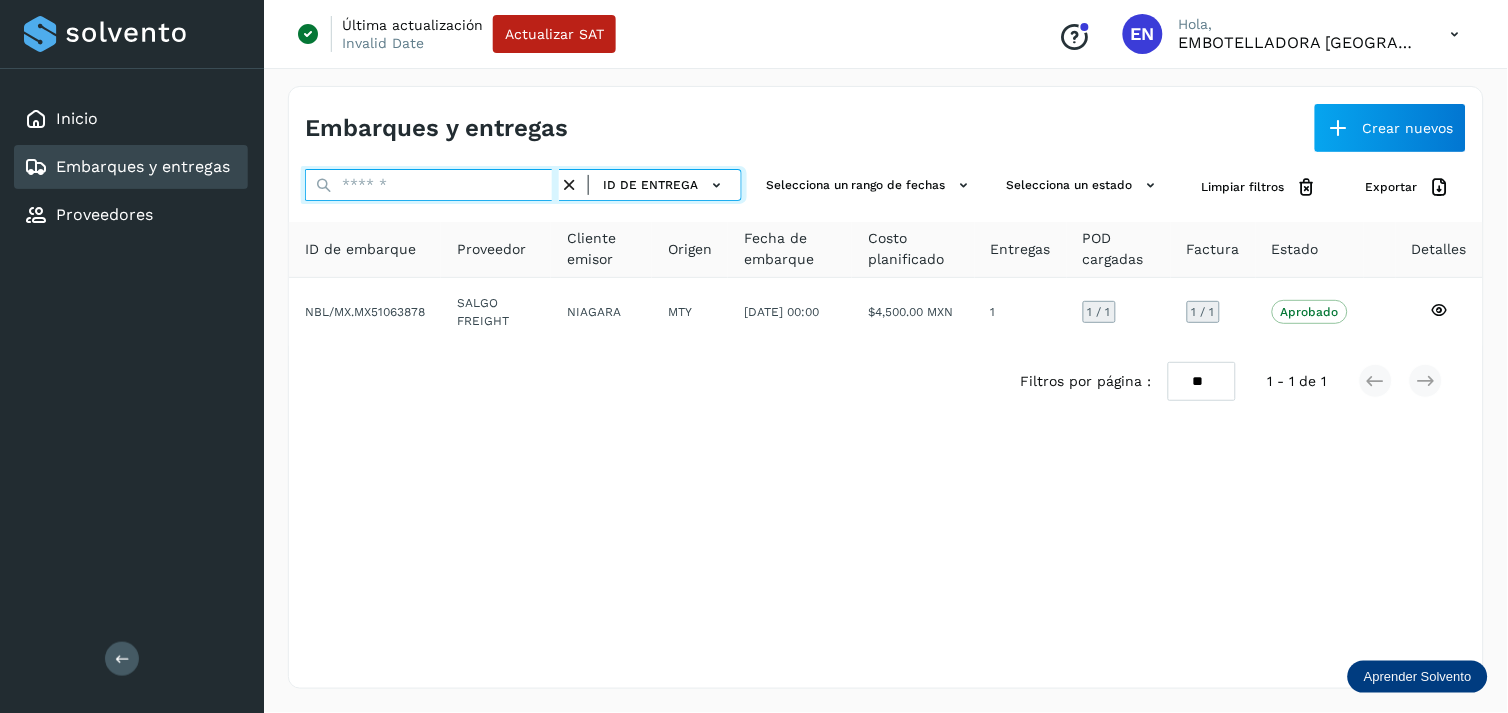 paste on "*********" 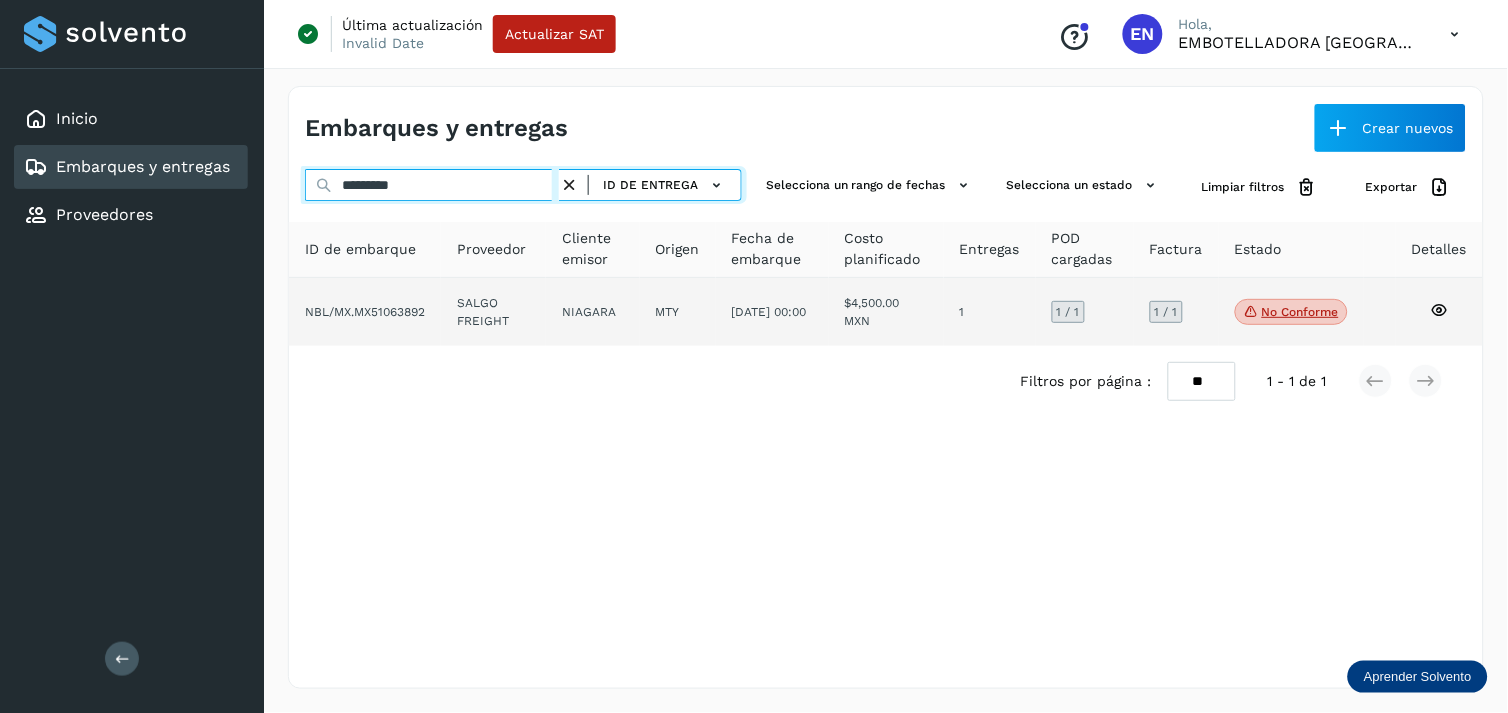 type on "*********" 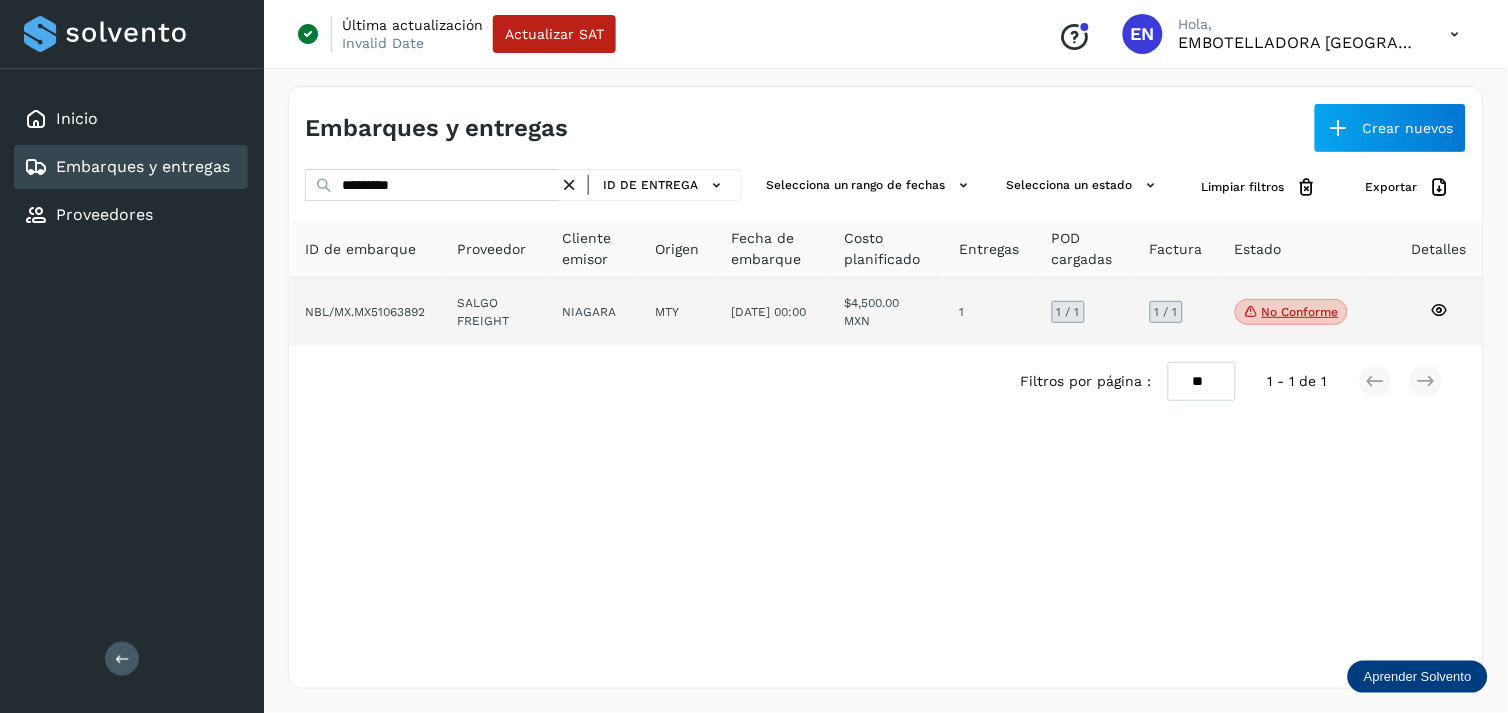 click on "SALGO FREIGHT" 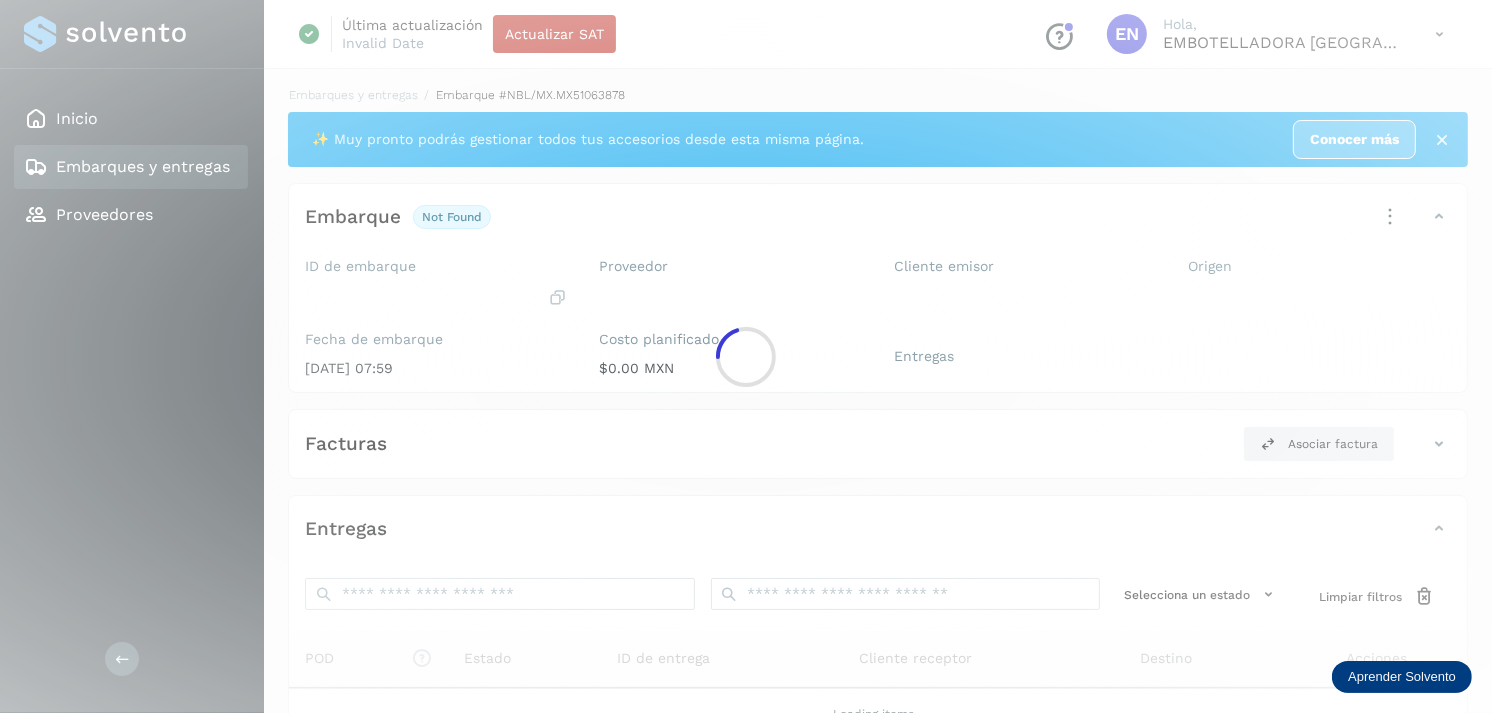 click 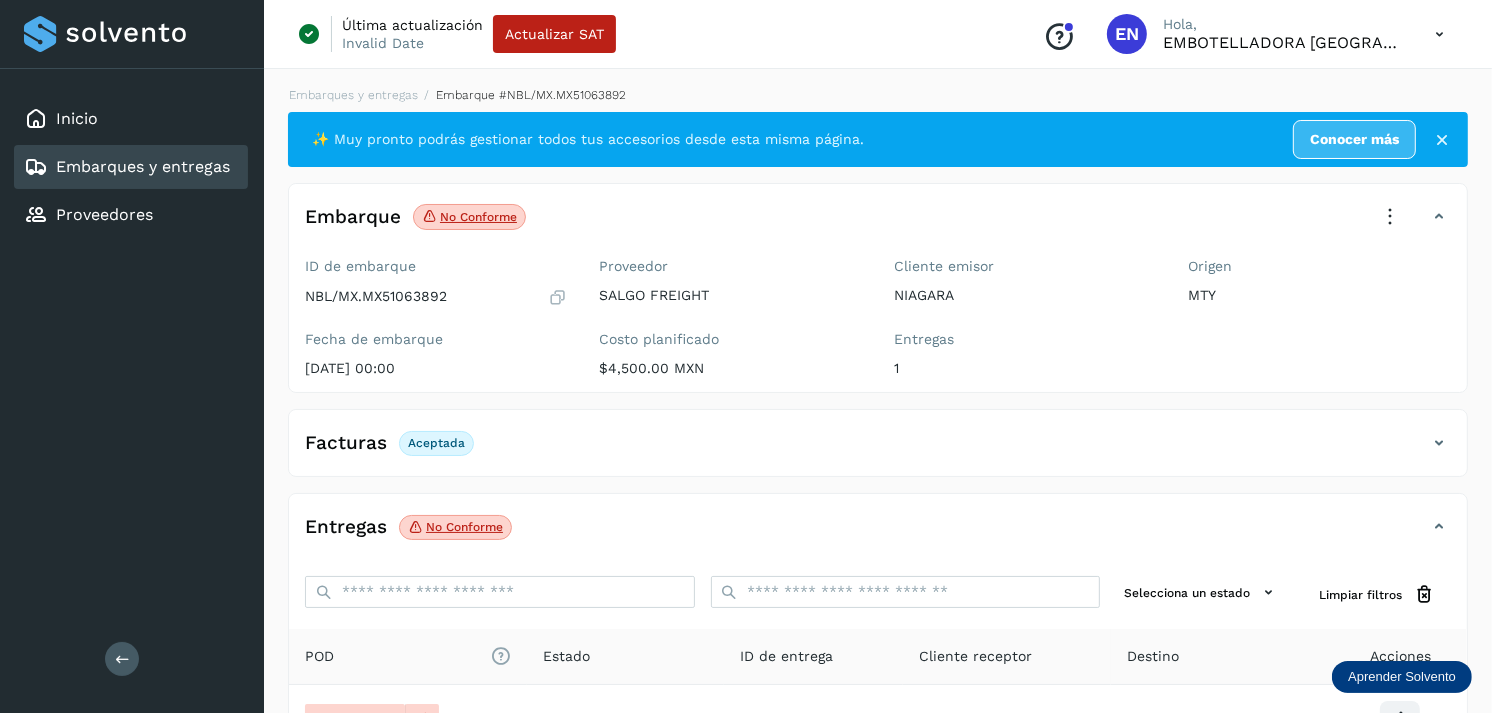 scroll, scrollTop: 241, scrollLeft: 0, axis: vertical 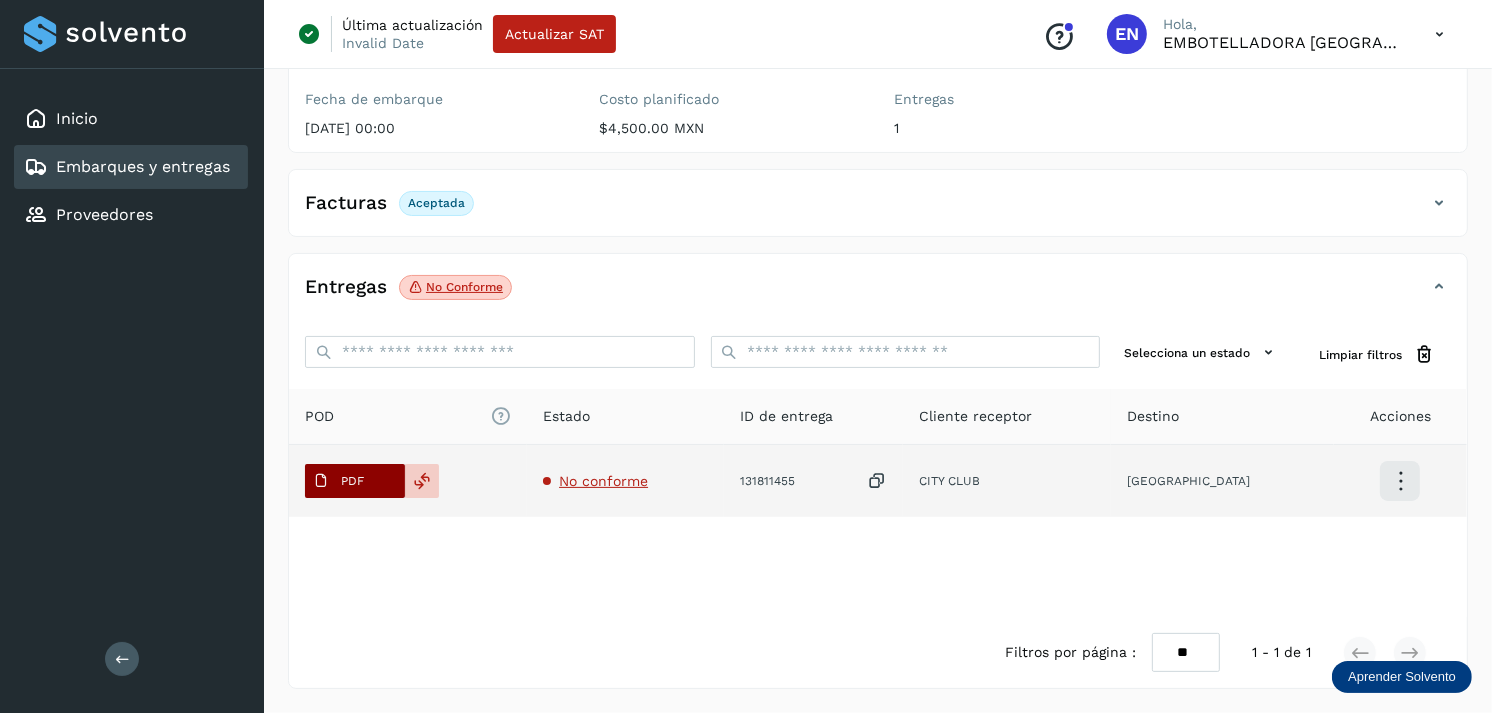 click on "PDF" at bounding box center [352, 481] 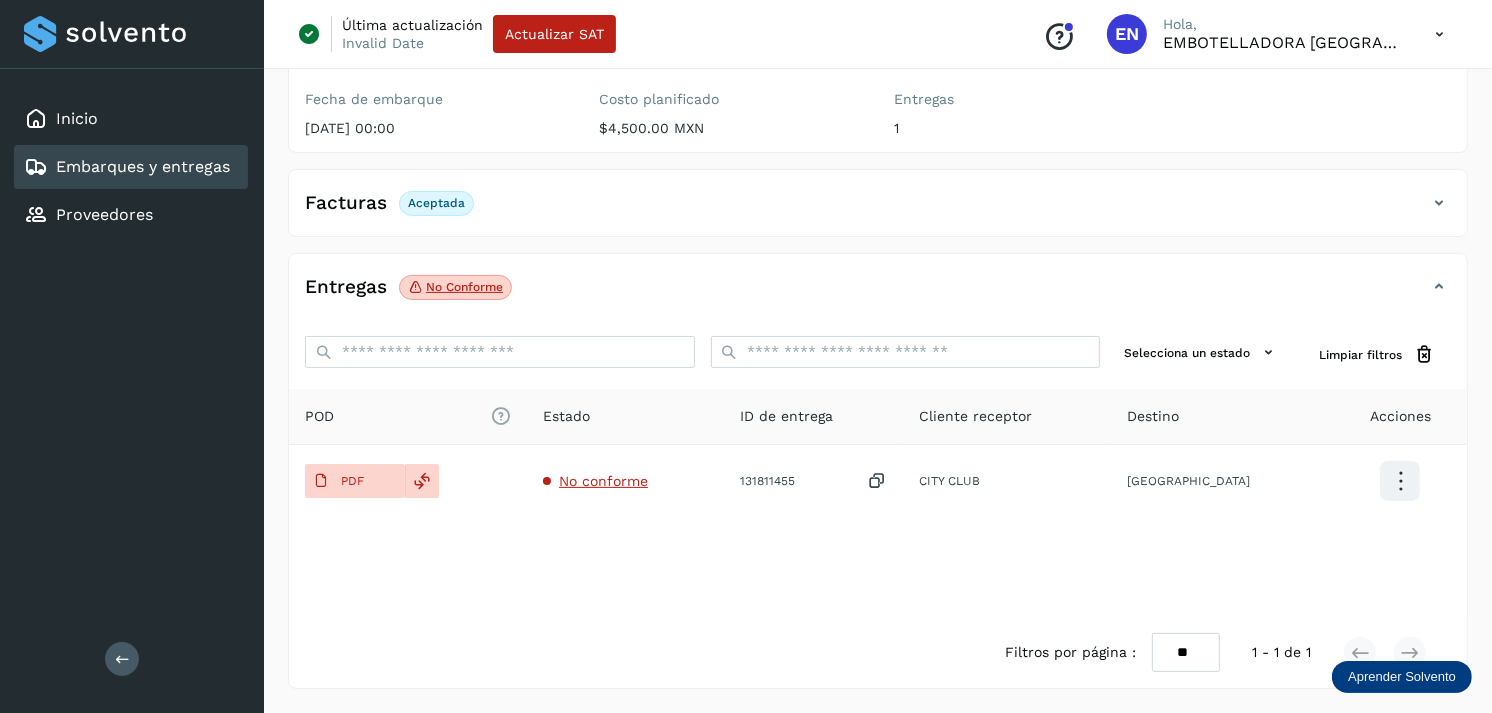 type 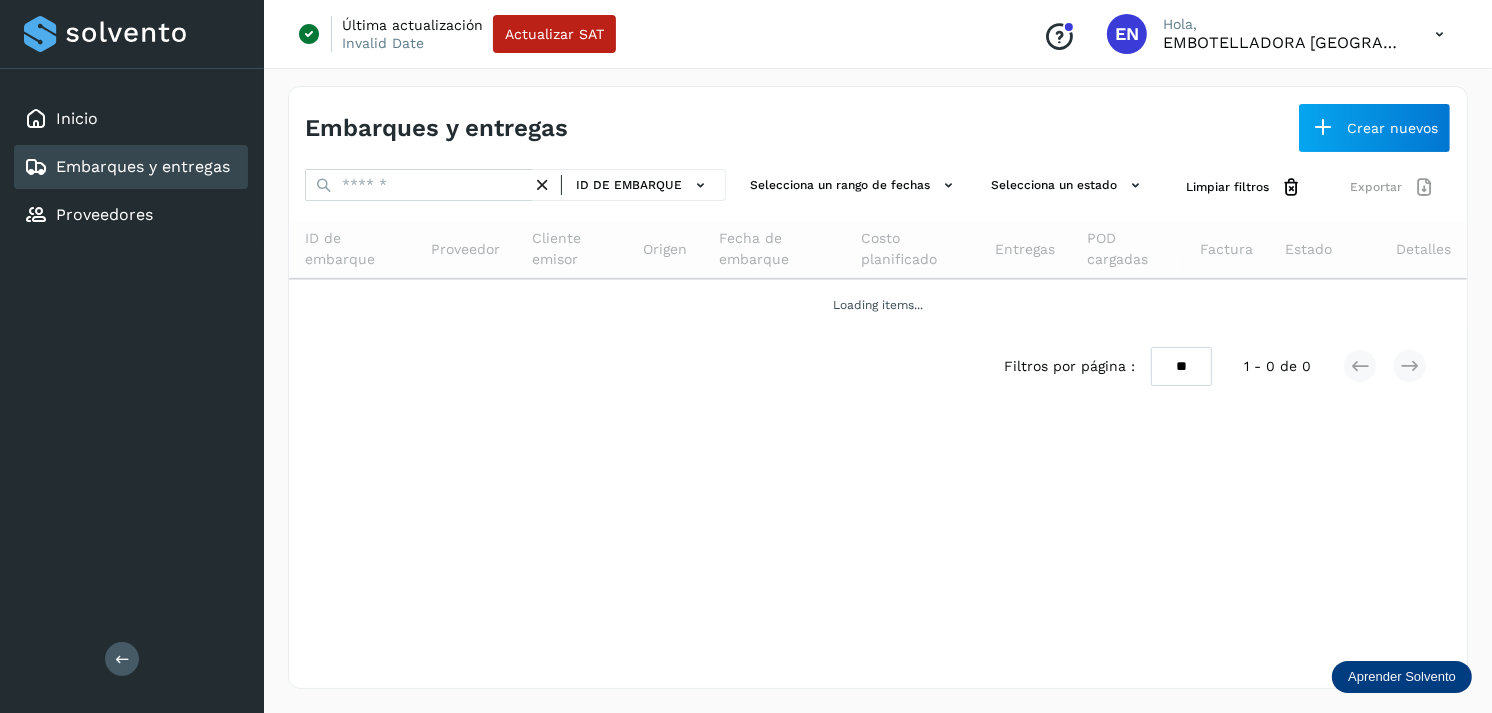 scroll, scrollTop: 0, scrollLeft: 0, axis: both 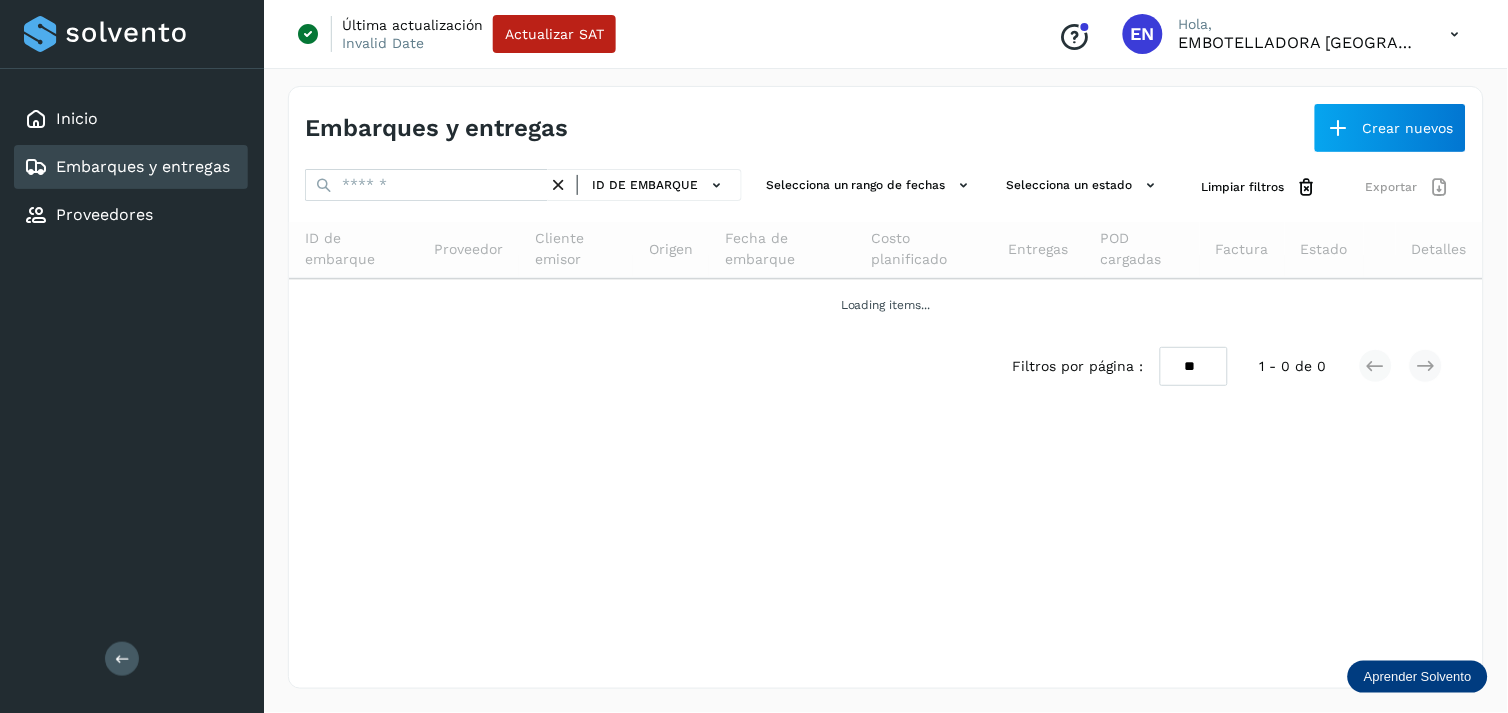 click on "Embarques y entregas" 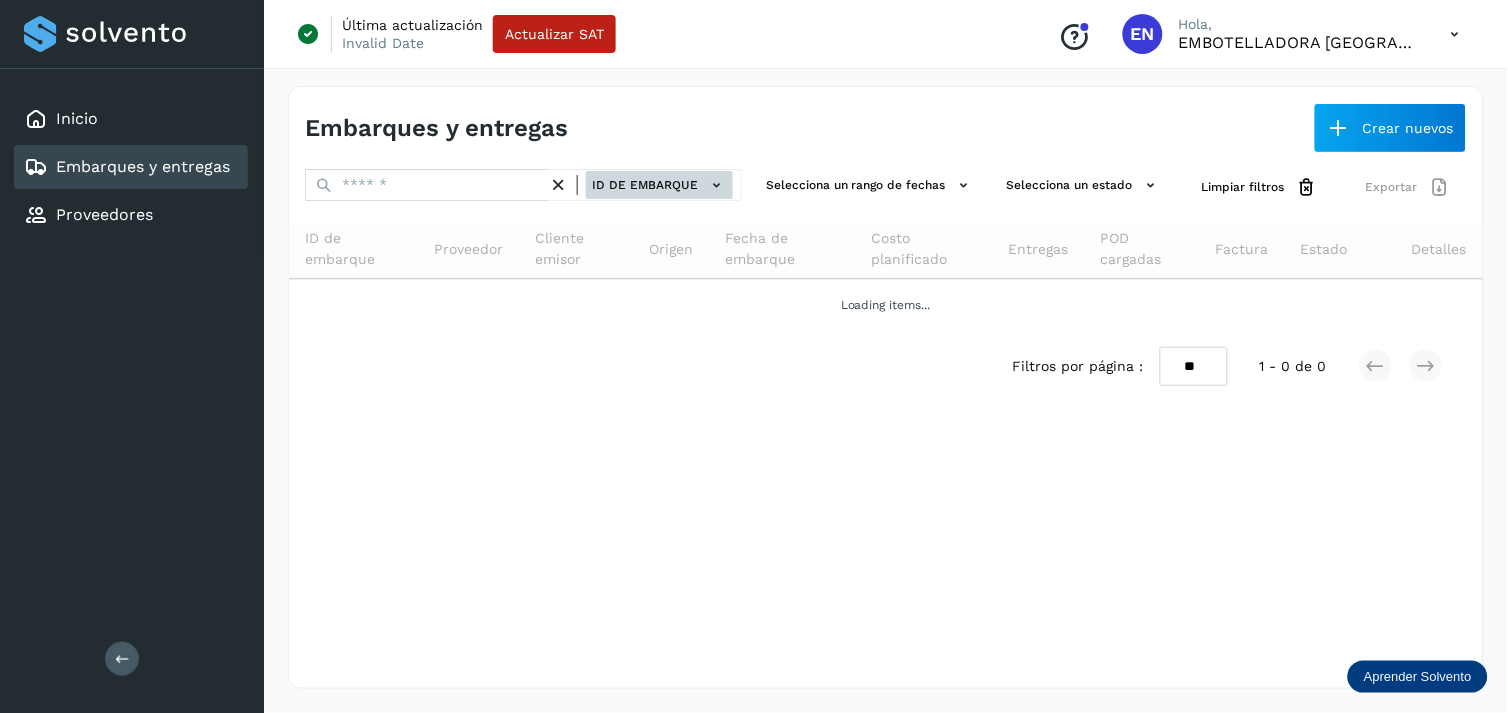click on "ID de embarque" at bounding box center (659, 185) 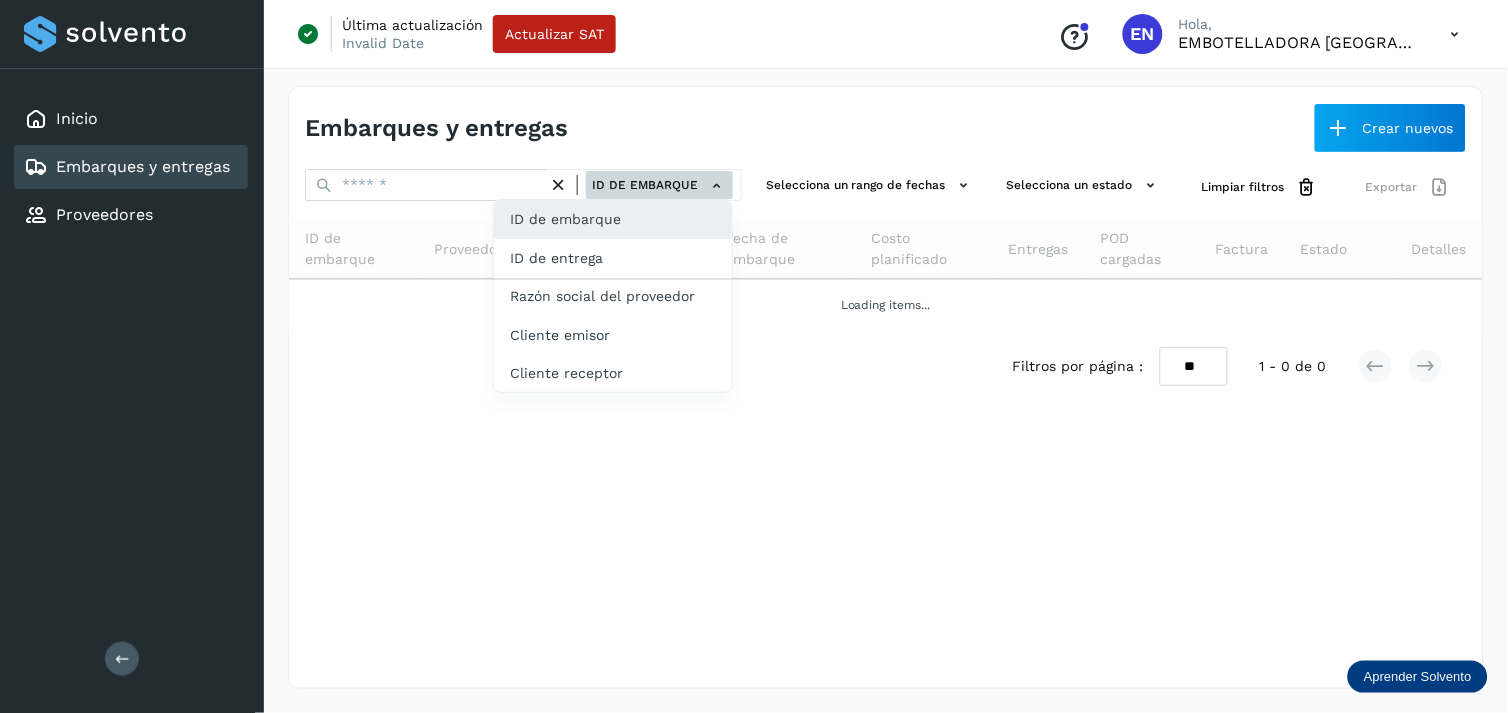 click on "ID de entrega" 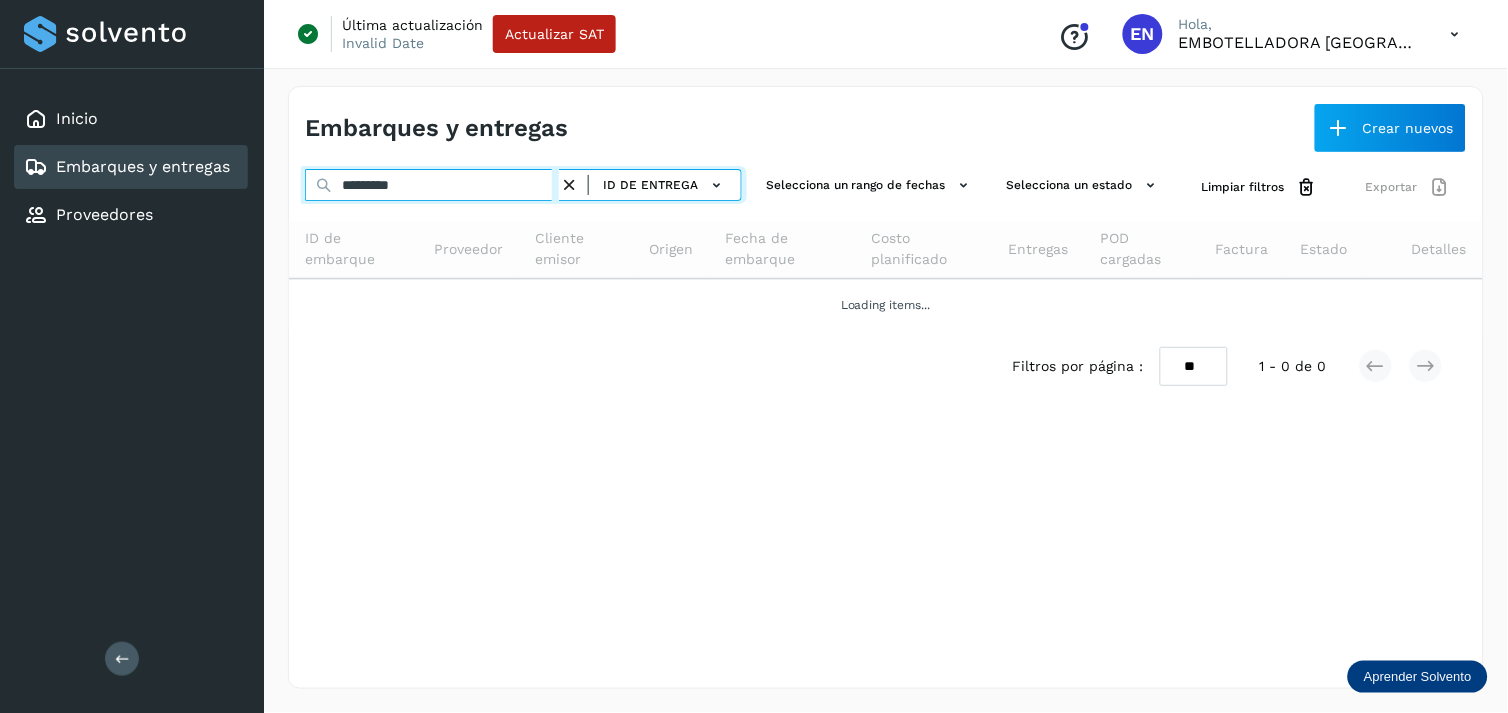 click on "*********" at bounding box center (432, 185) 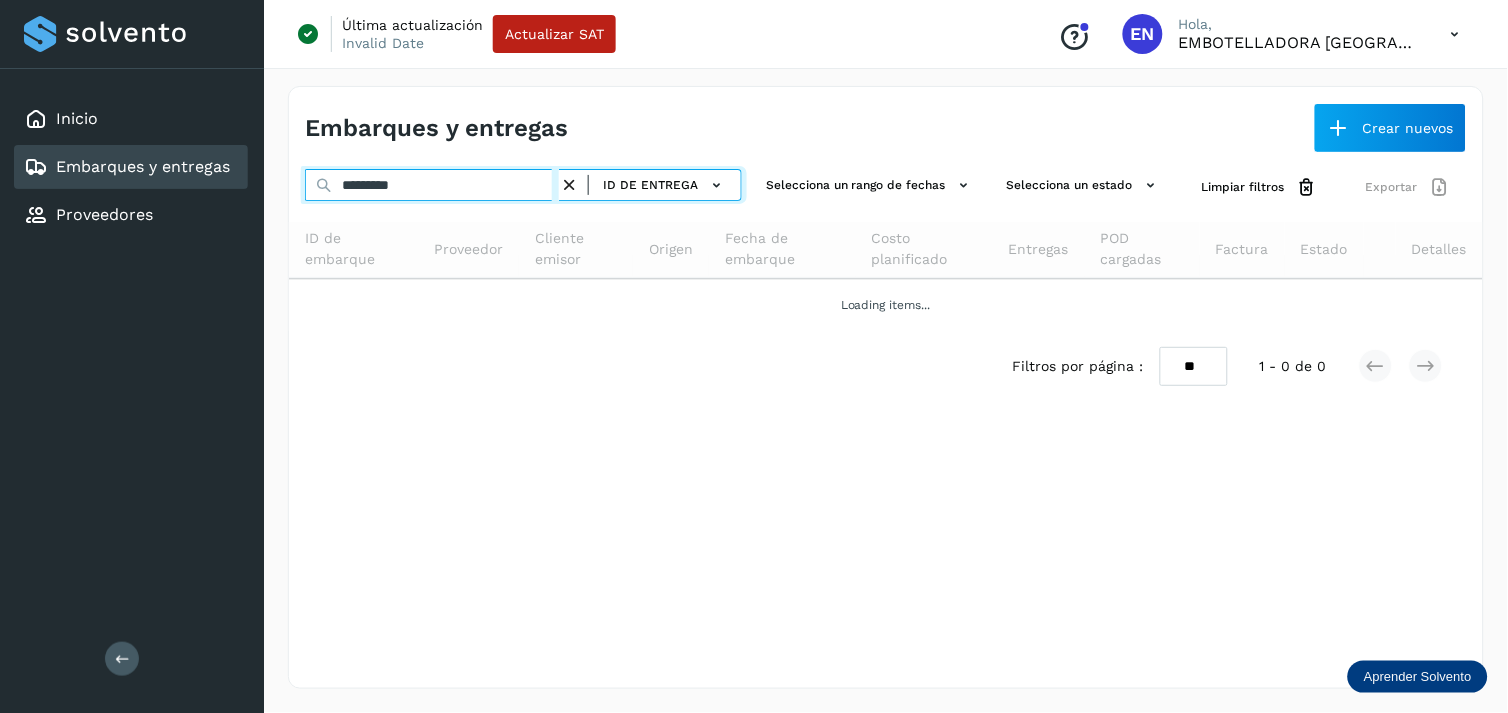 paste 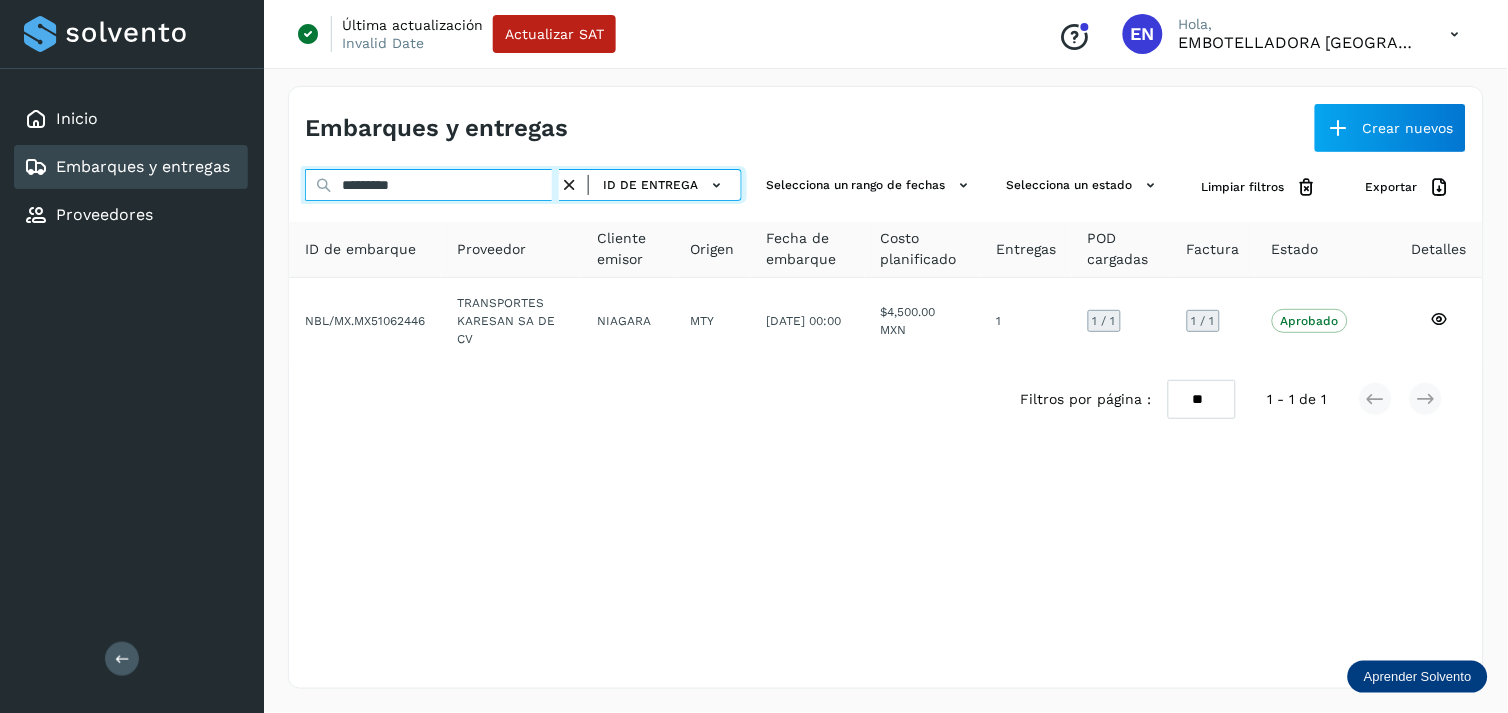 type on "*********" 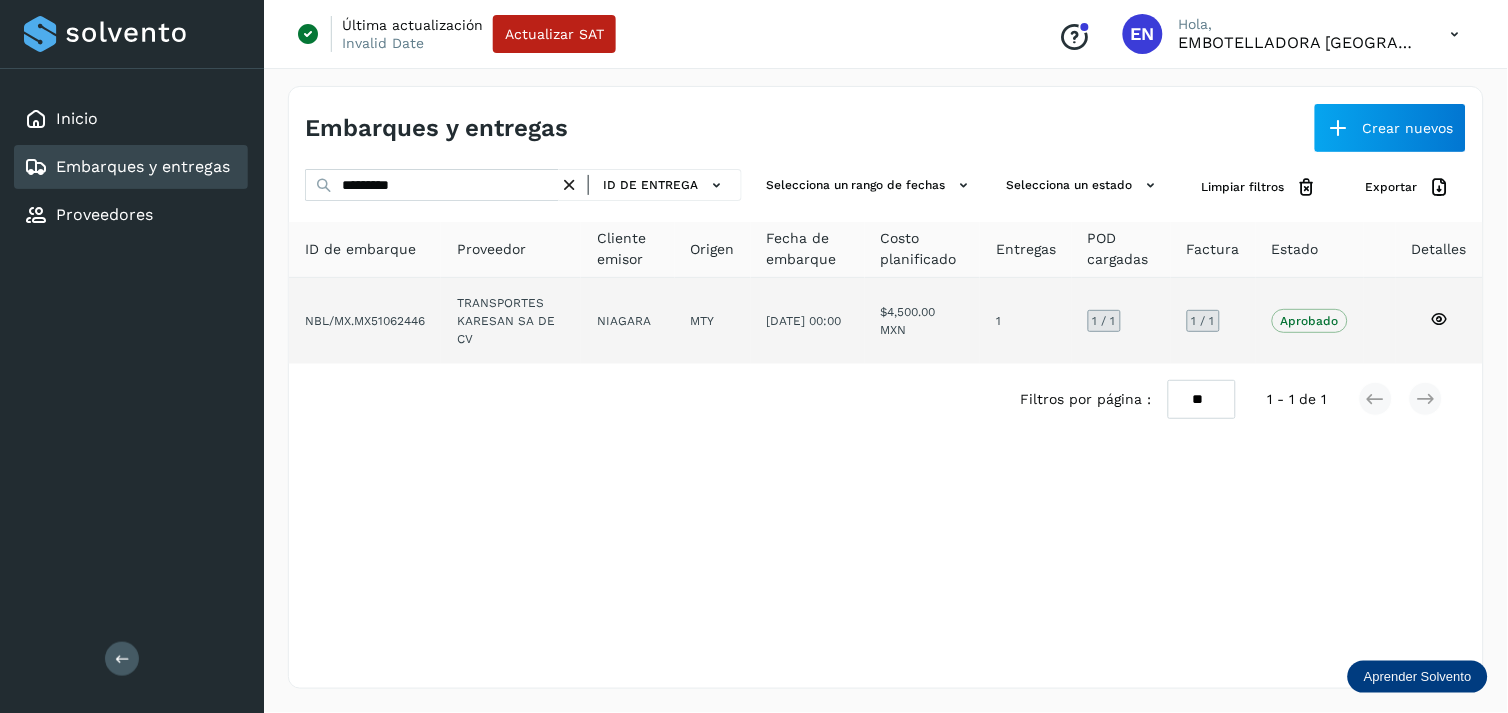drag, startPoint x: 575, startPoint y: 260, endPoint x: 564, endPoint y: 288, distance: 30.083218 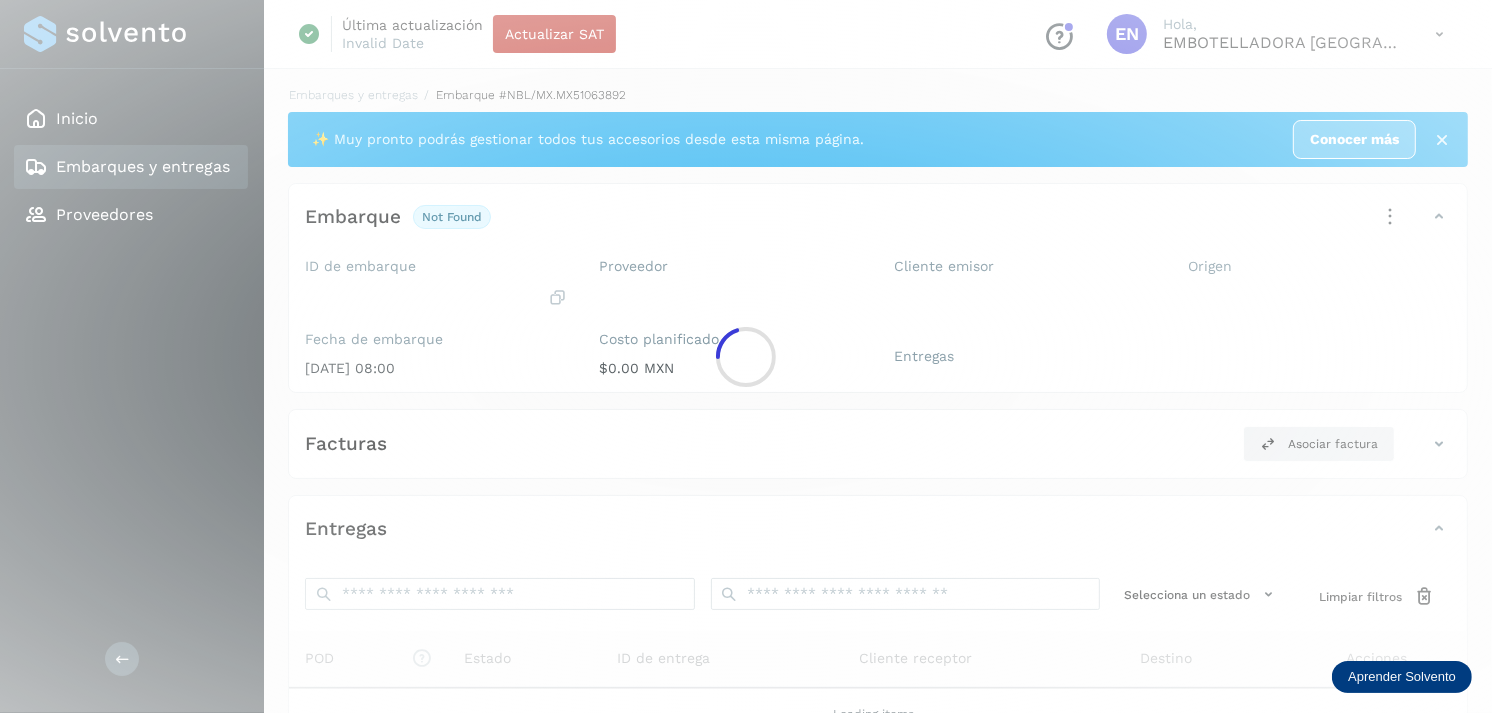 click 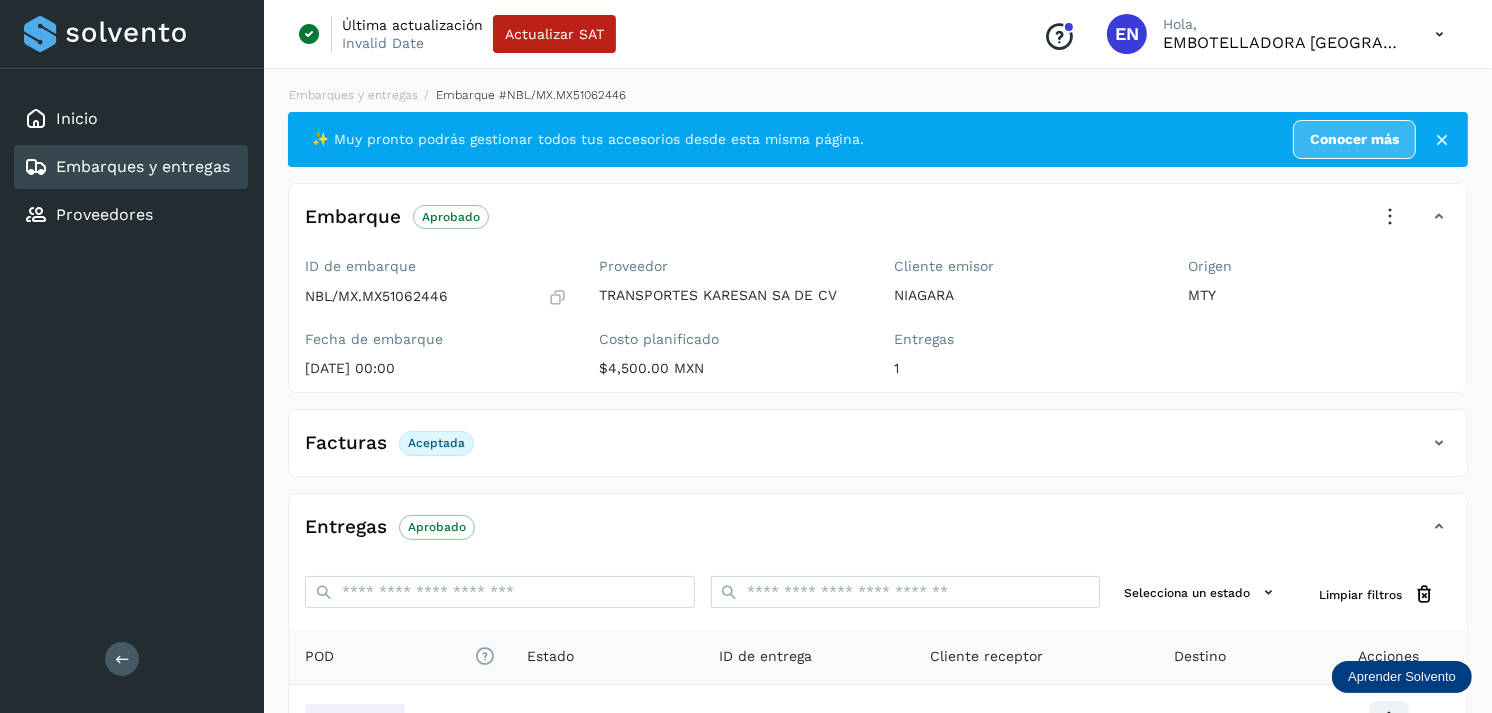 scroll, scrollTop: 241, scrollLeft: 0, axis: vertical 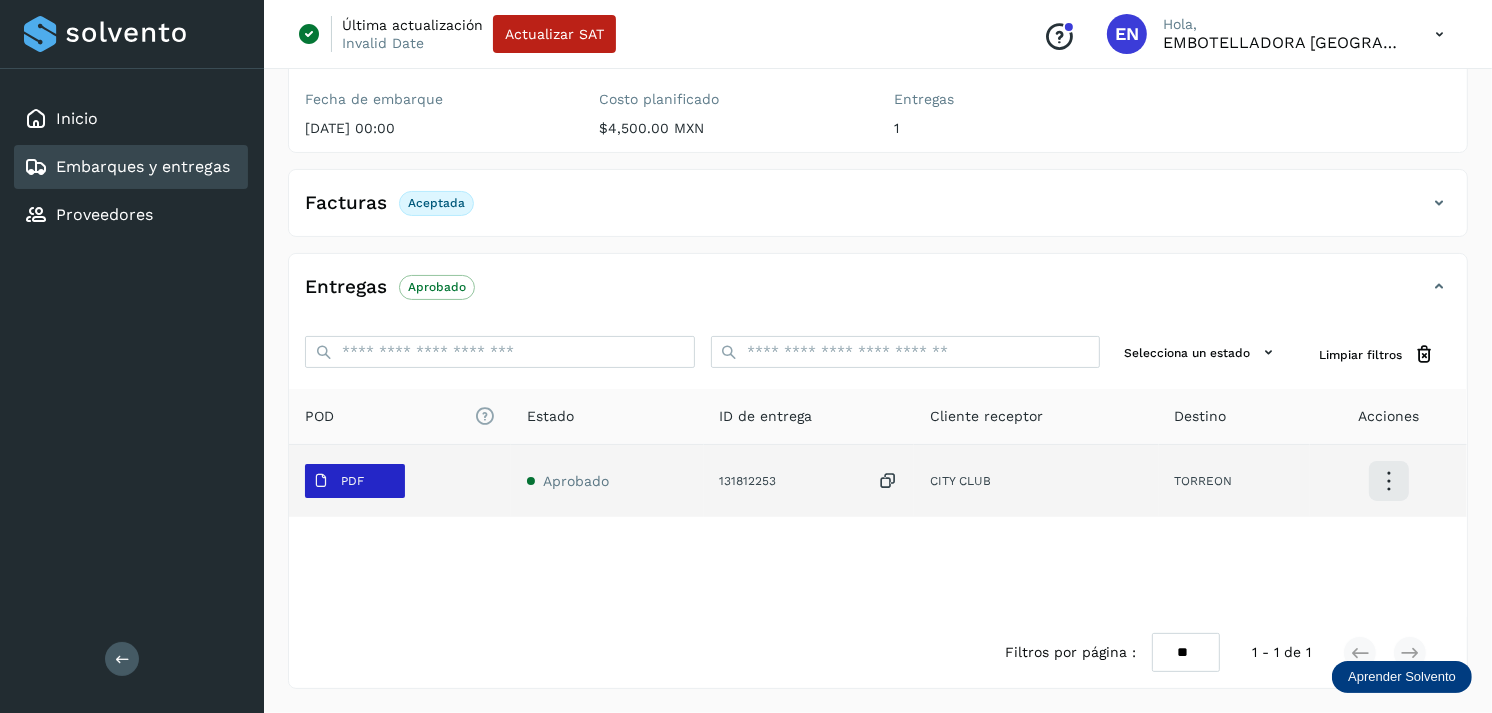 click on "PDF" at bounding box center [338, 481] 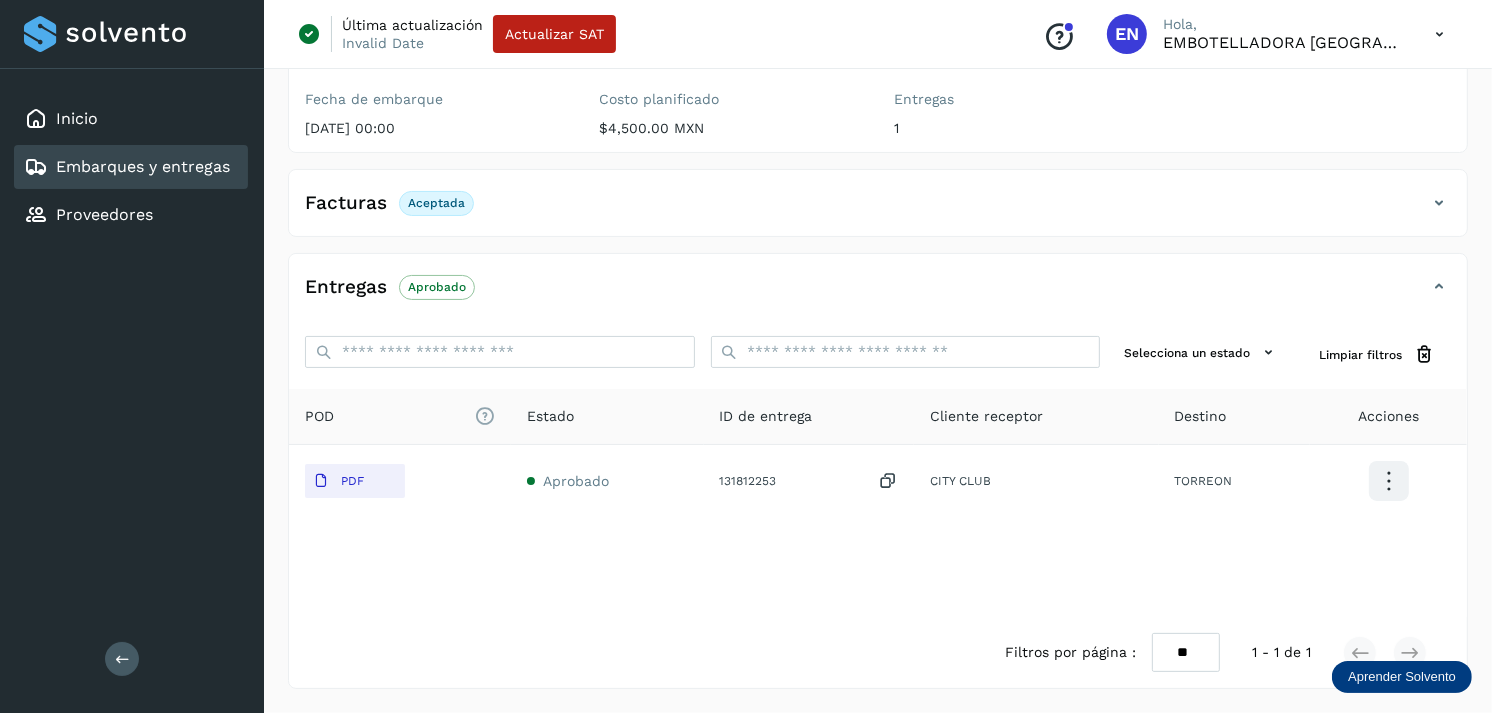 type 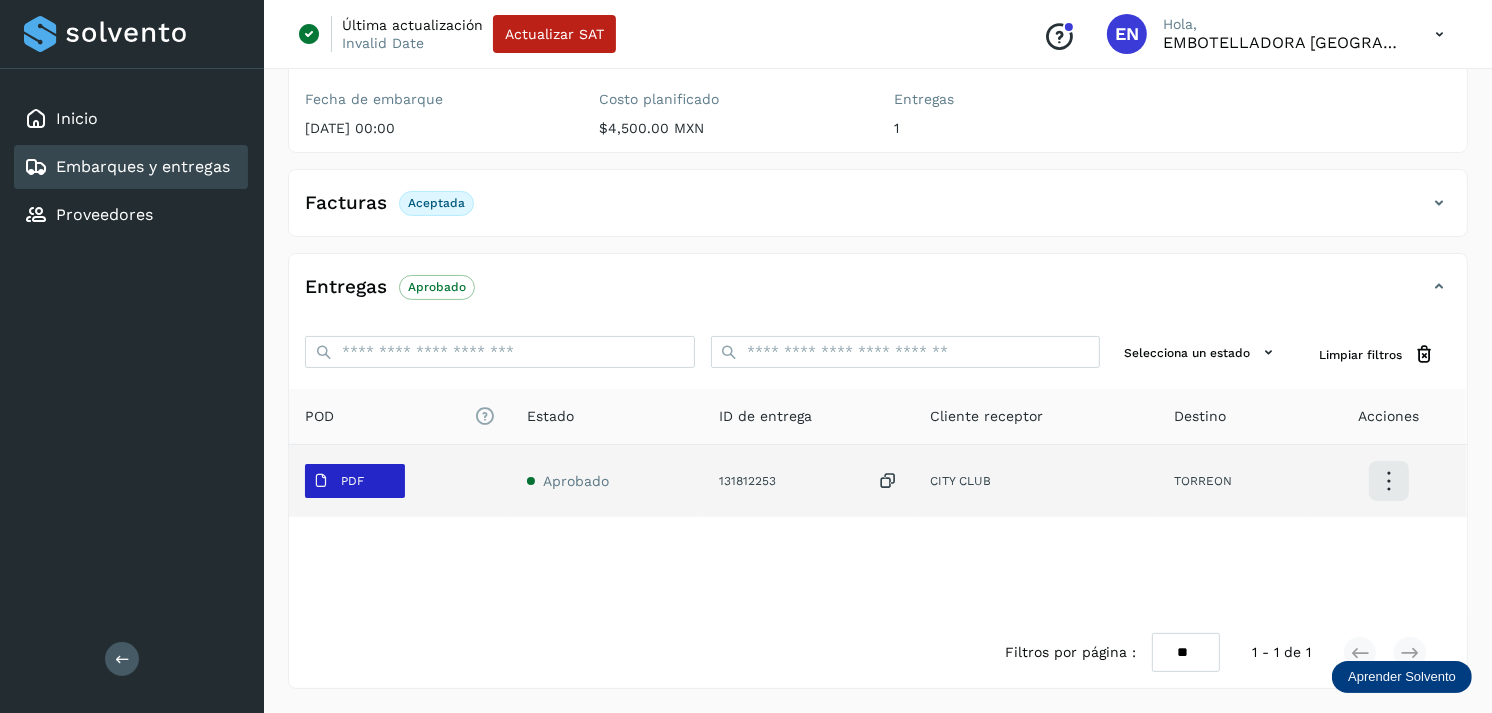 click on "PDF" at bounding box center [338, 481] 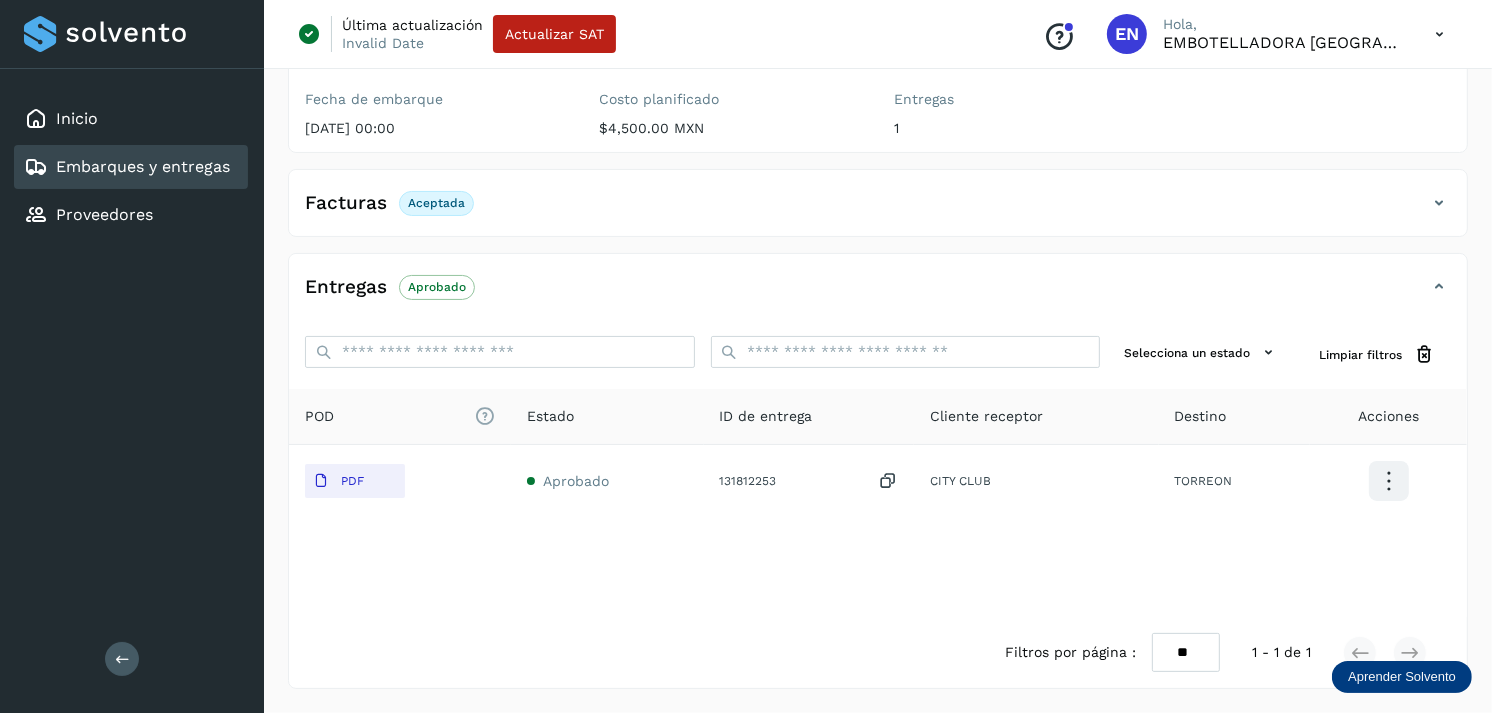 click on "Embarques y entregas" at bounding box center (143, 166) 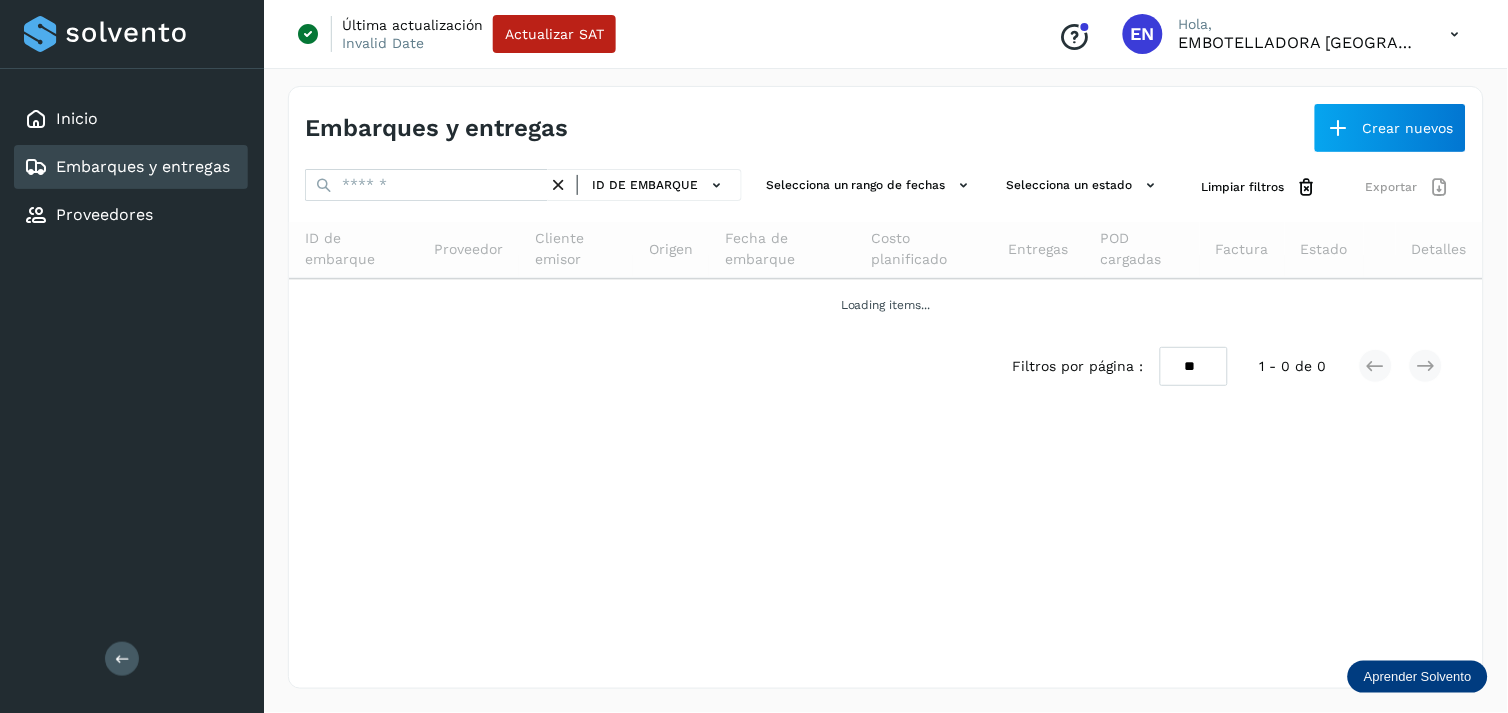 click on "ID de embarque" at bounding box center [523, 187] 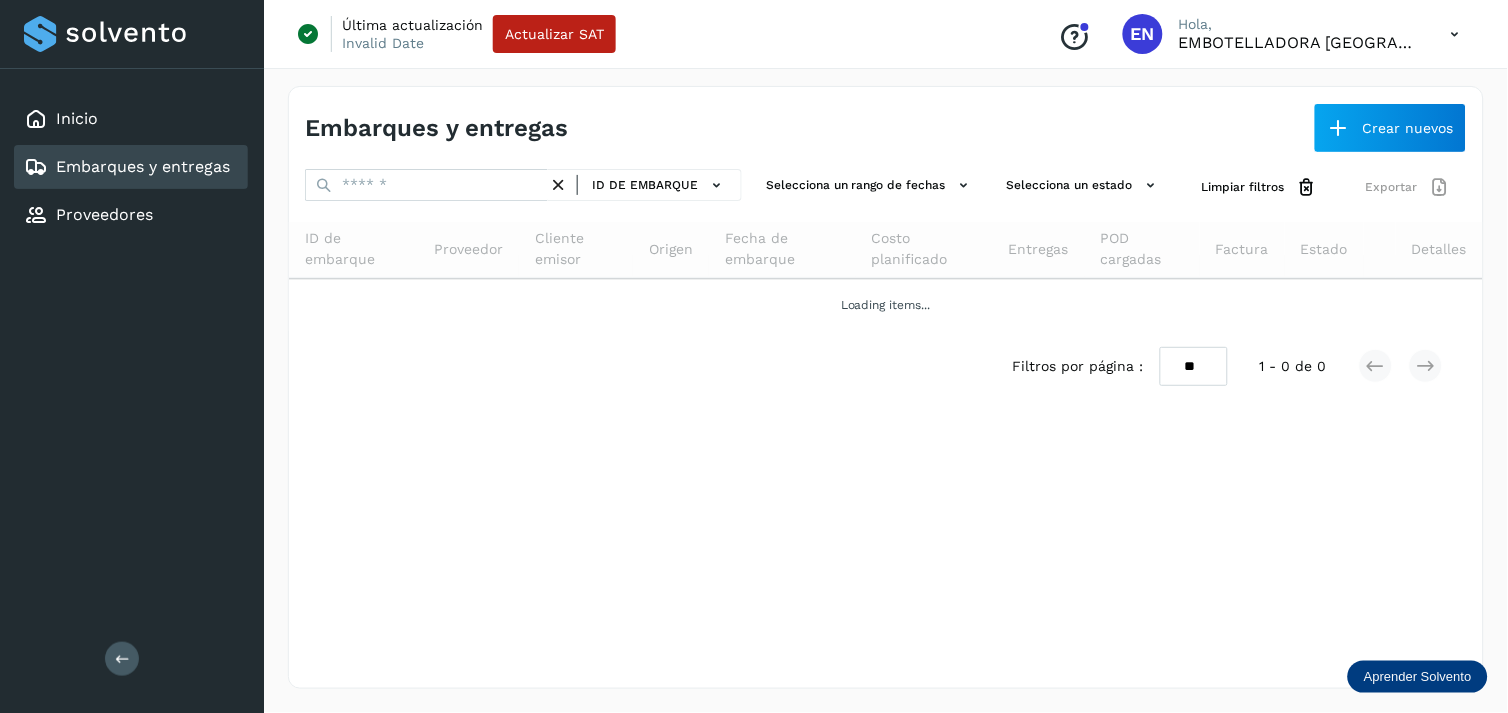 click on "ID de embarque" at bounding box center [645, 185] 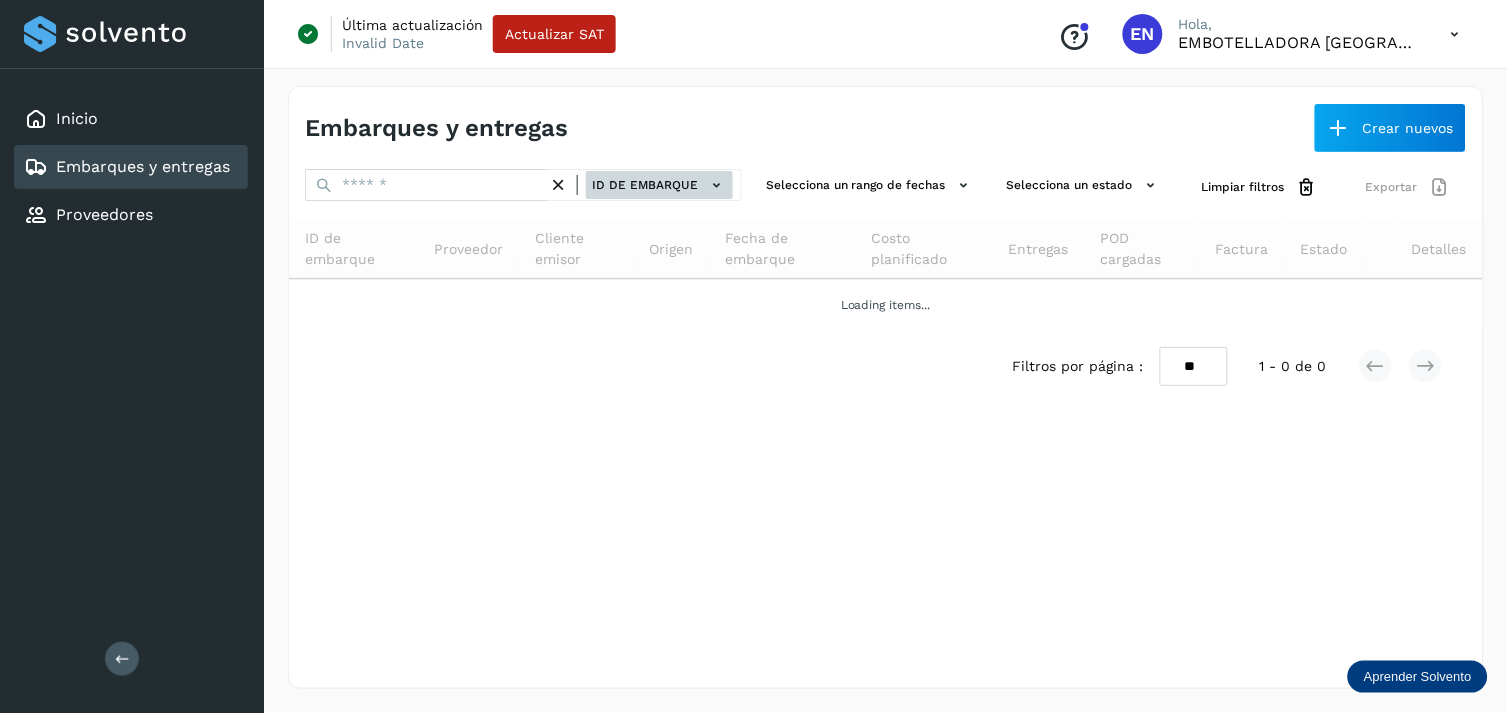 click on "ID de embarque" at bounding box center (659, 185) 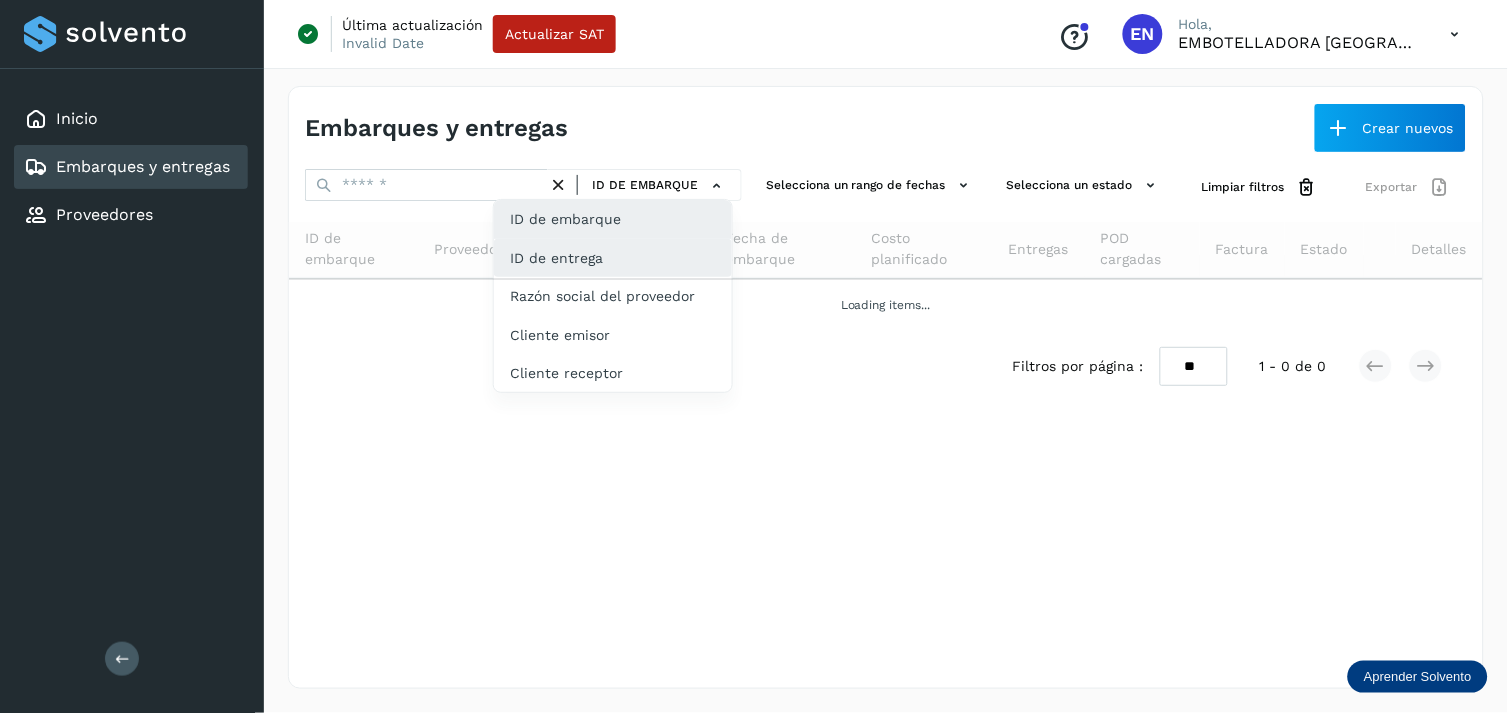 click on "ID de entrega" 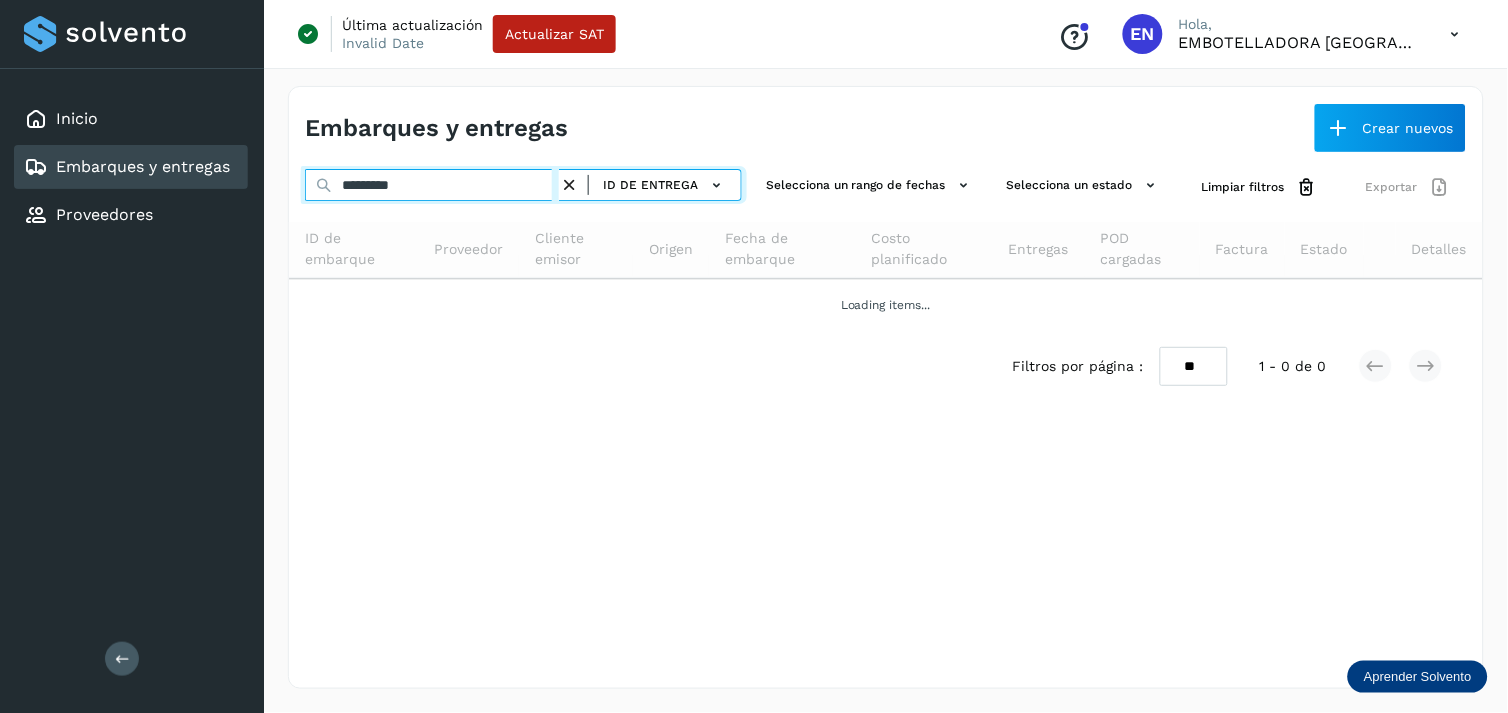 click on "*********" at bounding box center (432, 185) 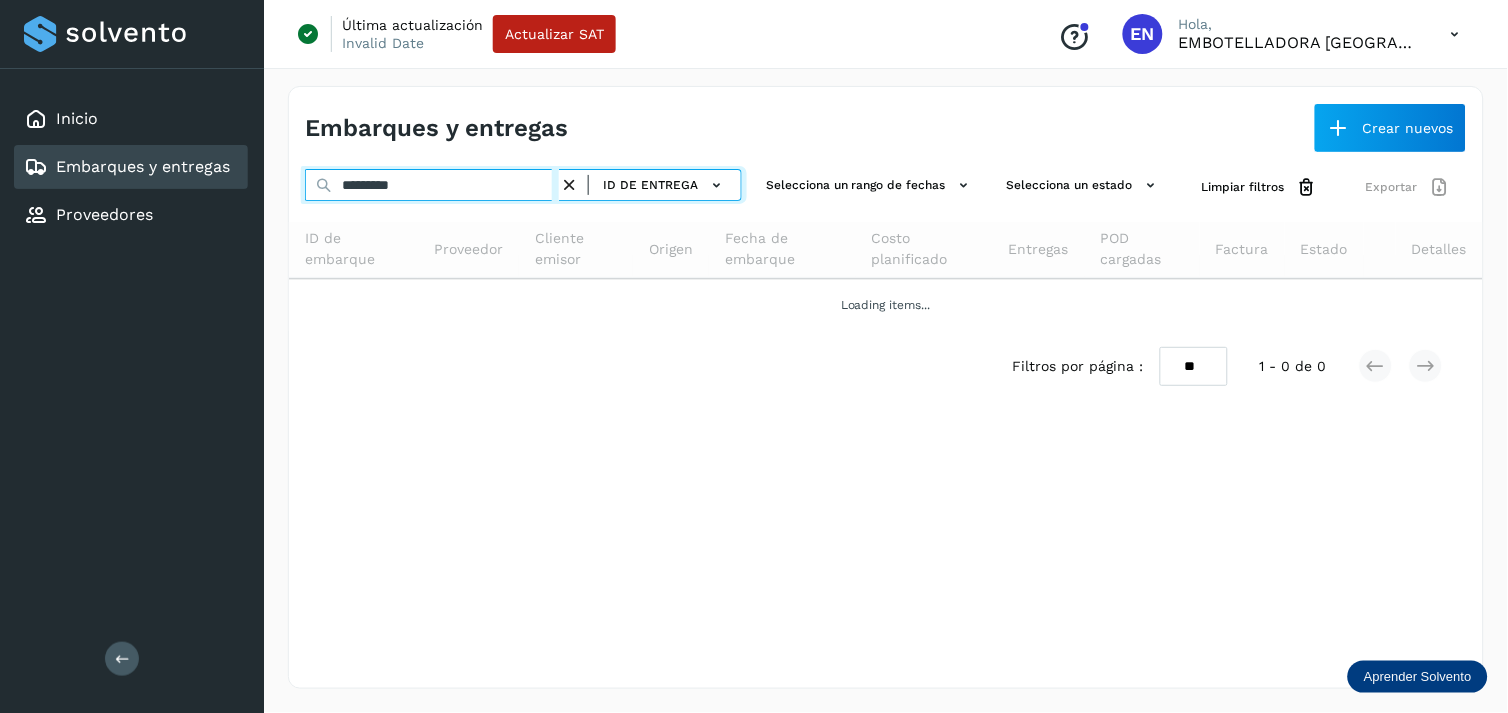 click on "*********" at bounding box center (432, 185) 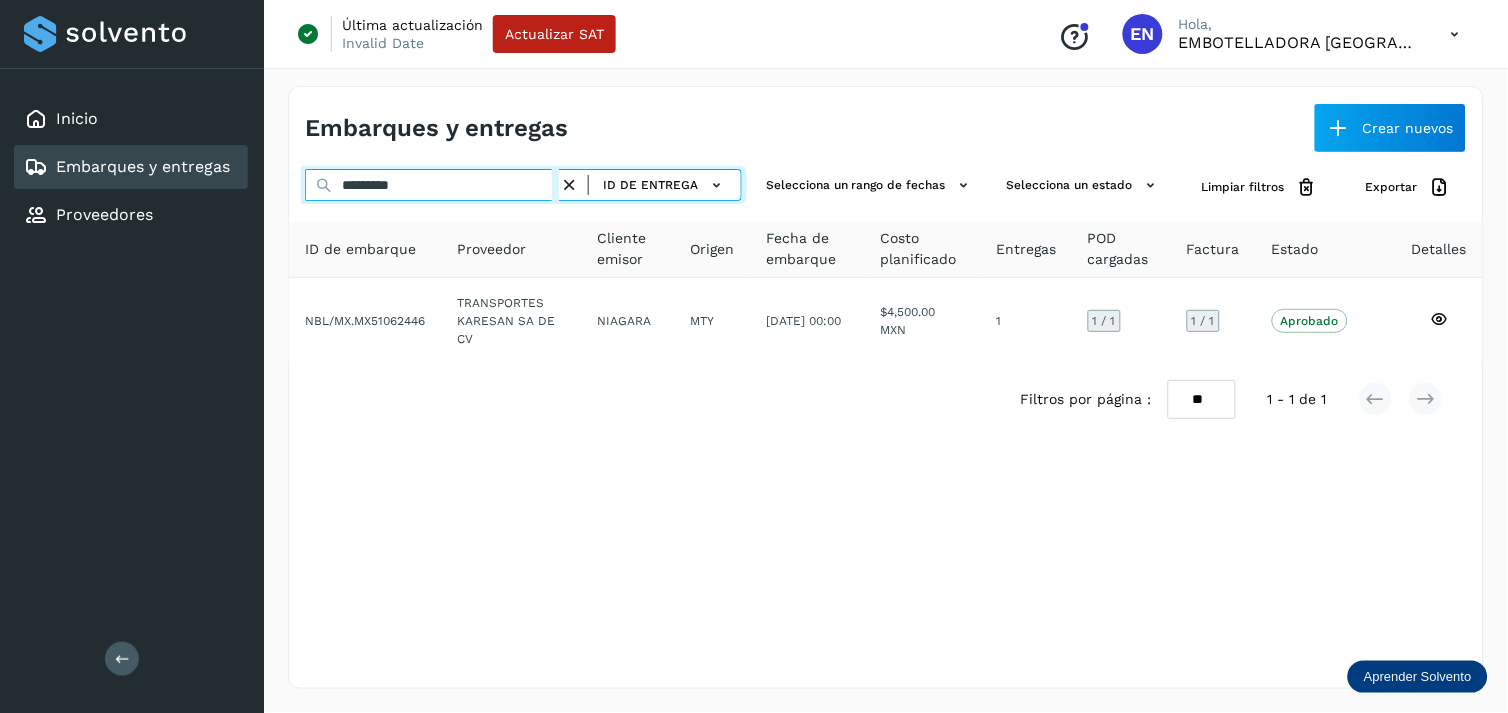 click on "*********" at bounding box center (432, 185) 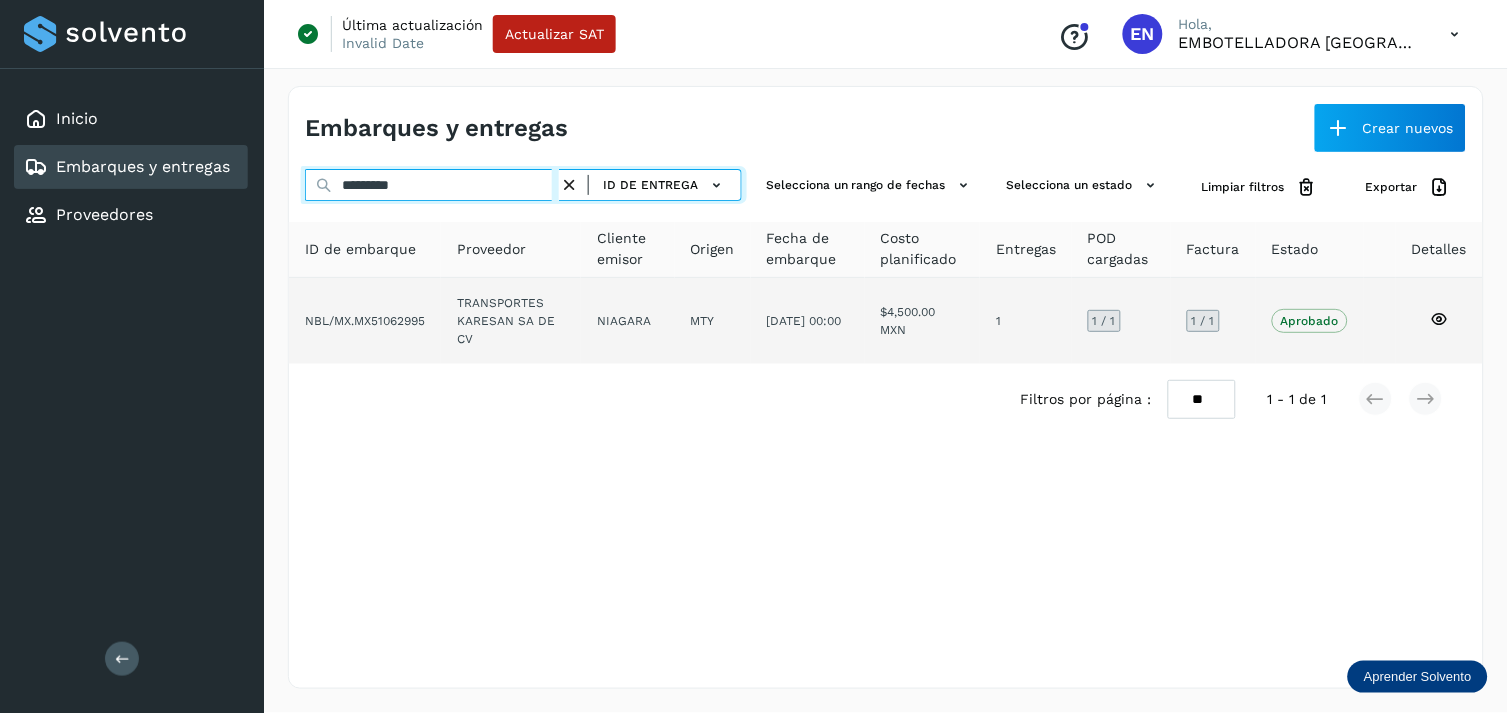 type on "*********" 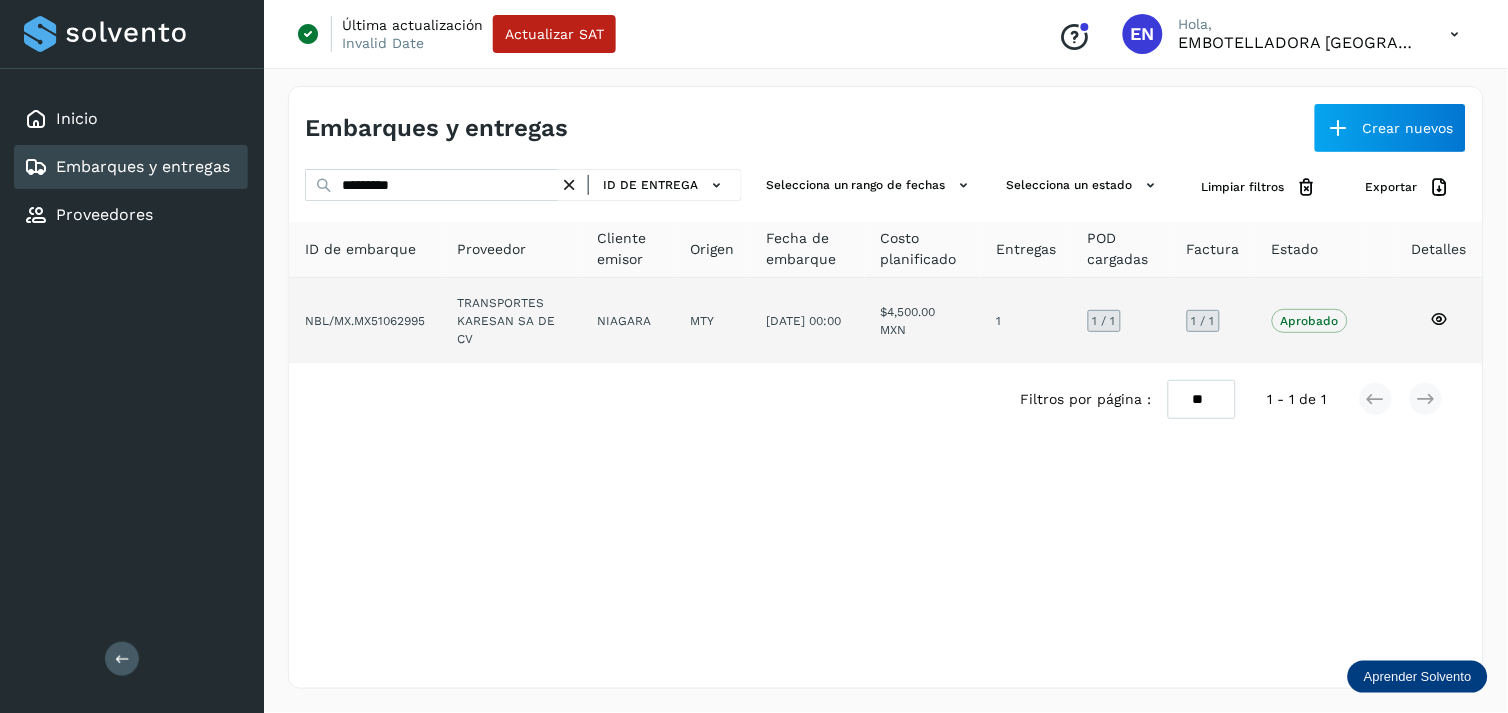 click on "TRANSPORTES KARESAN SA DE CV" 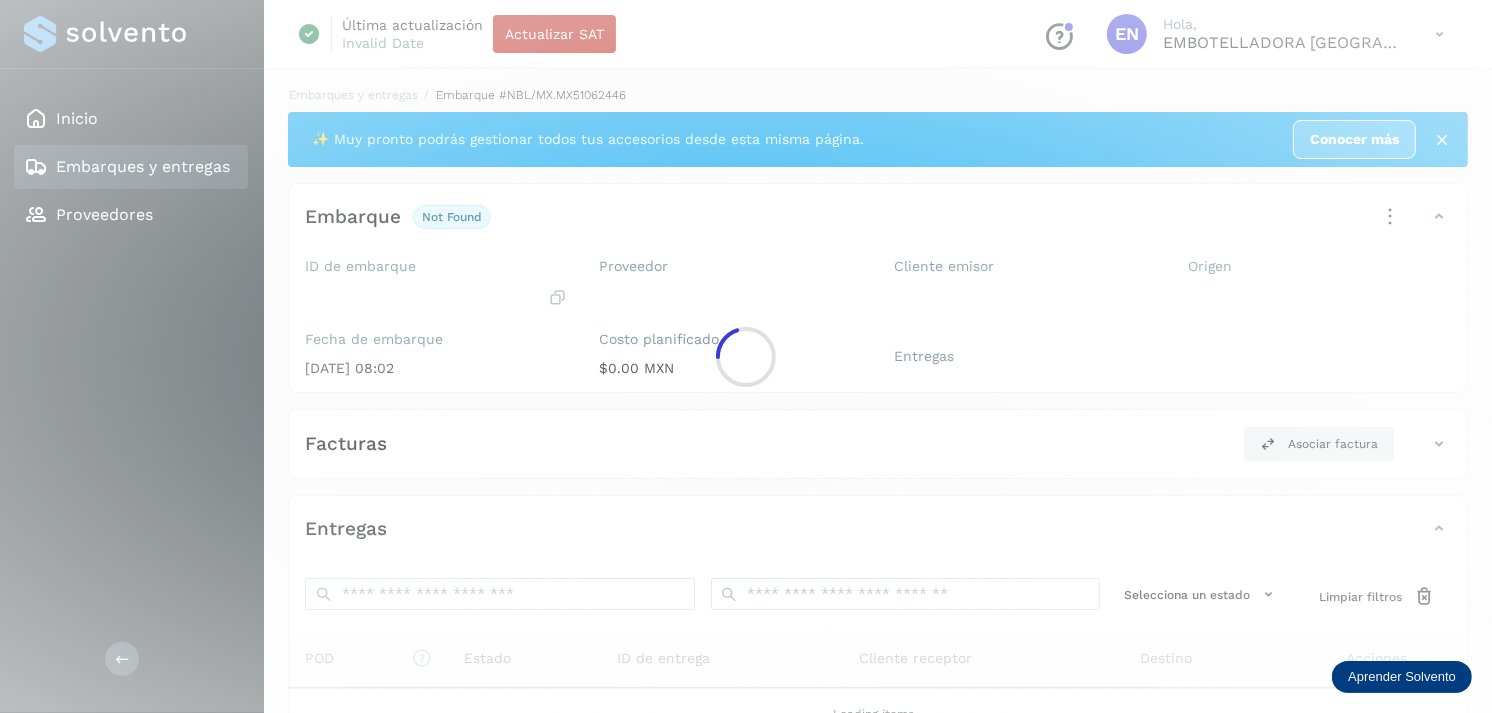 click 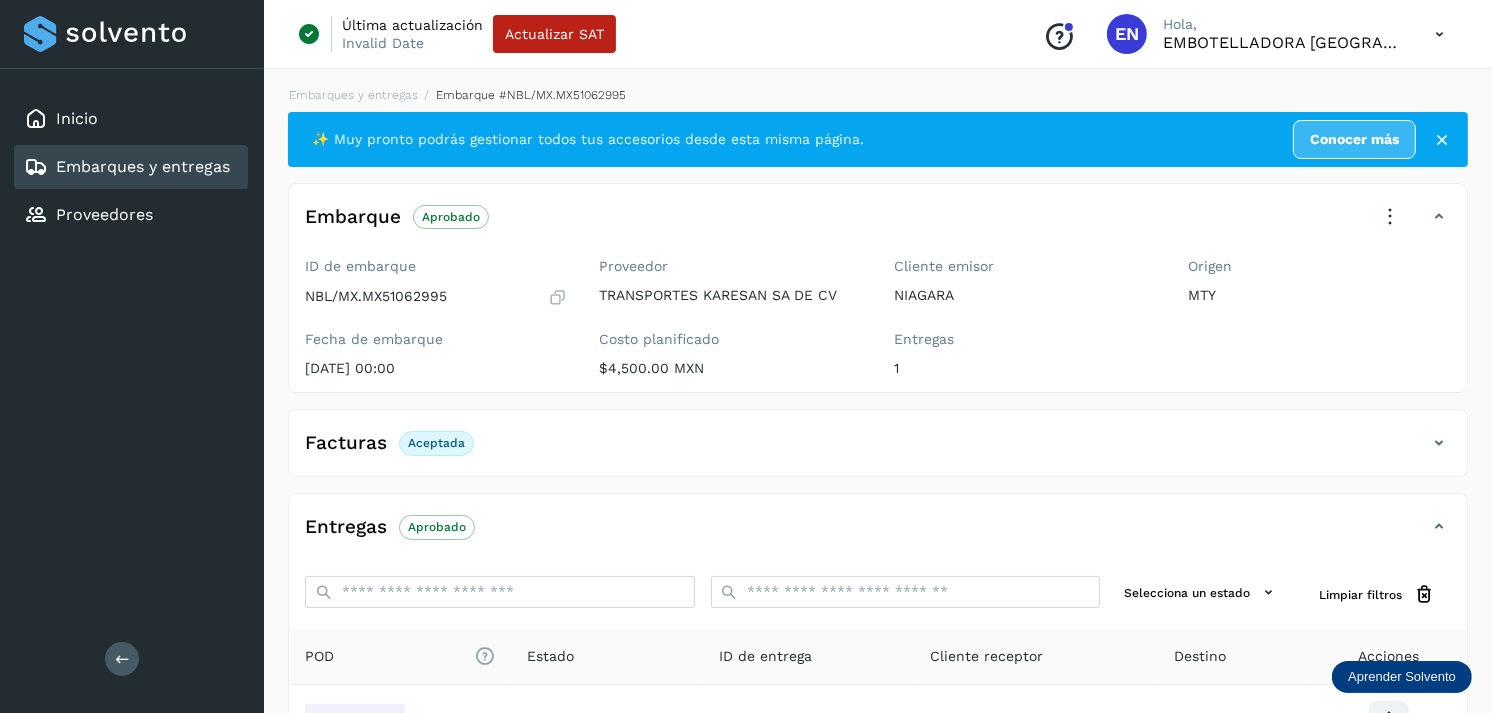 scroll, scrollTop: 241, scrollLeft: 0, axis: vertical 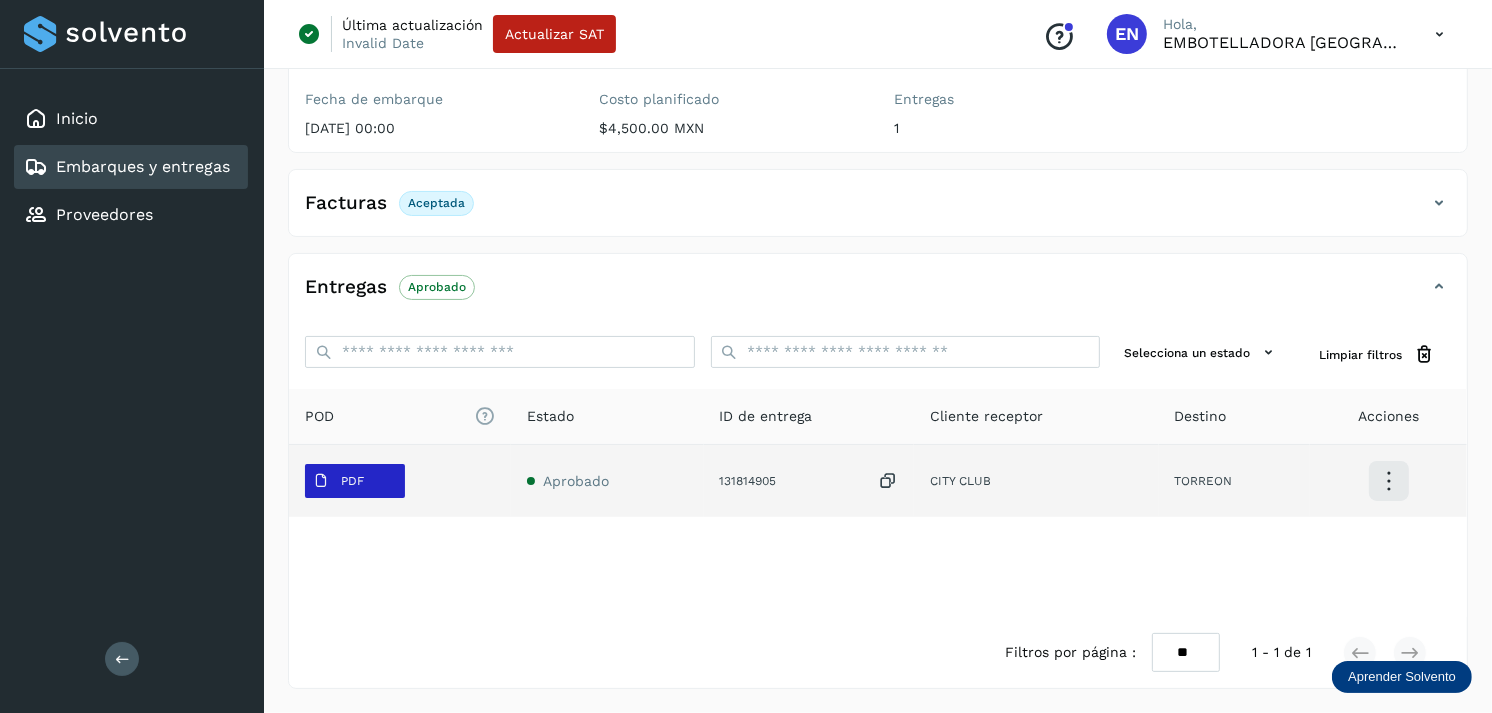 click on "PDF" at bounding box center [338, 481] 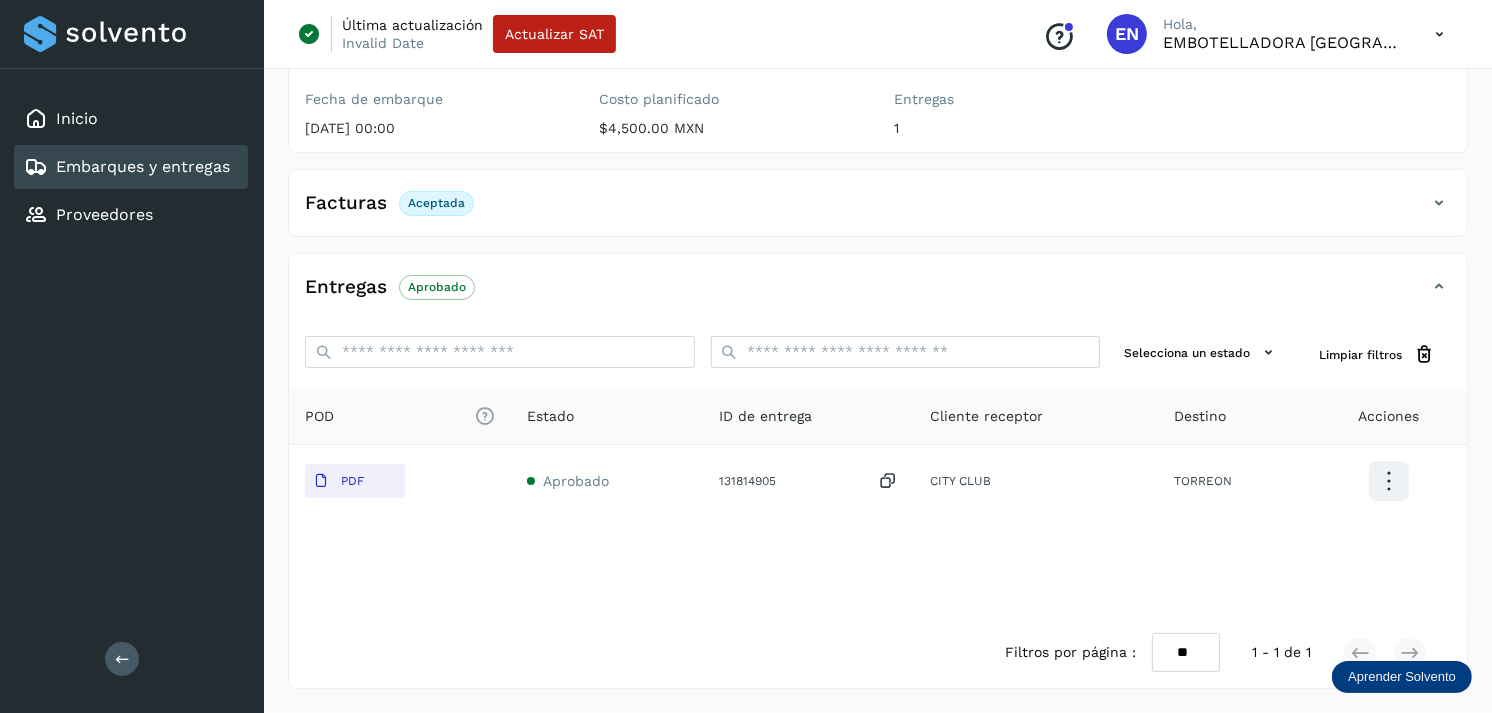 type 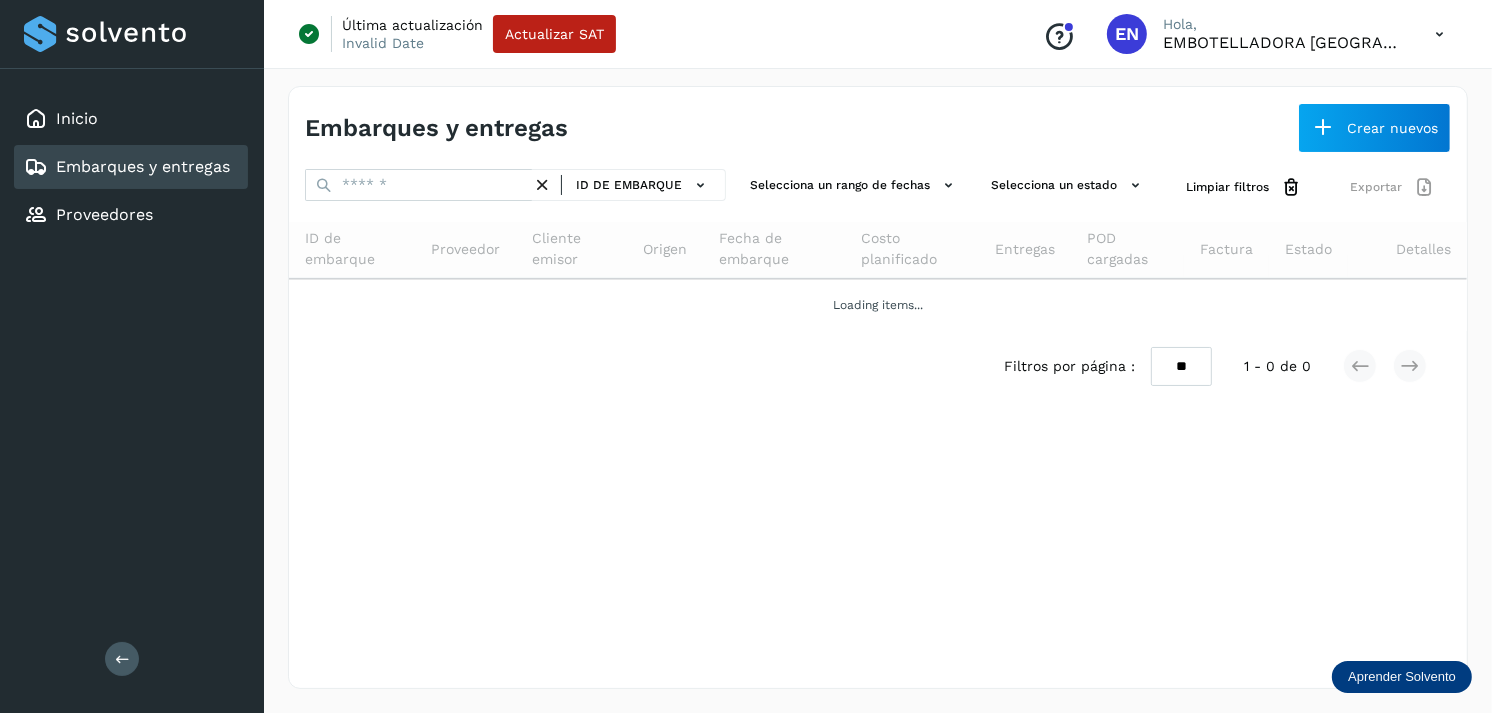 scroll, scrollTop: 0, scrollLeft: 0, axis: both 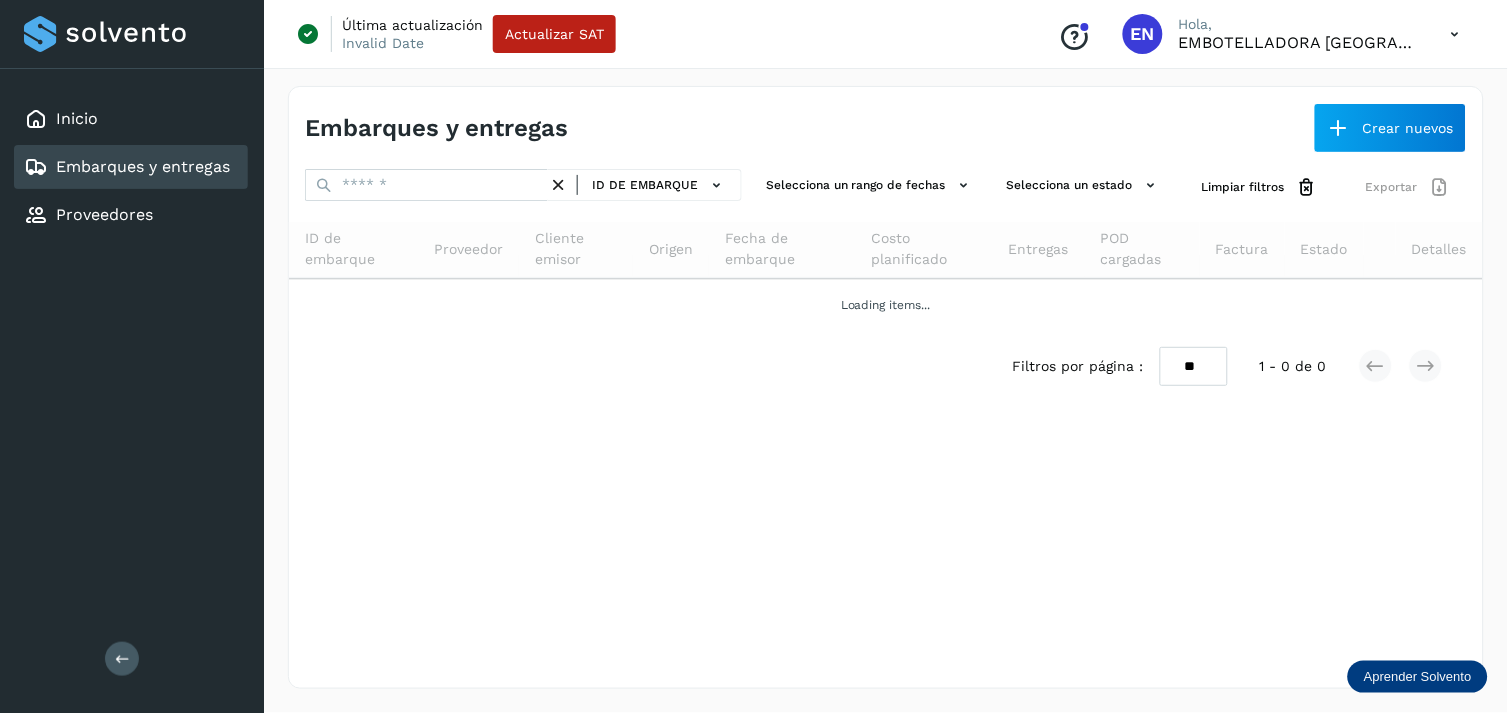 click on "Embarques y entregas" at bounding box center [127, 167] 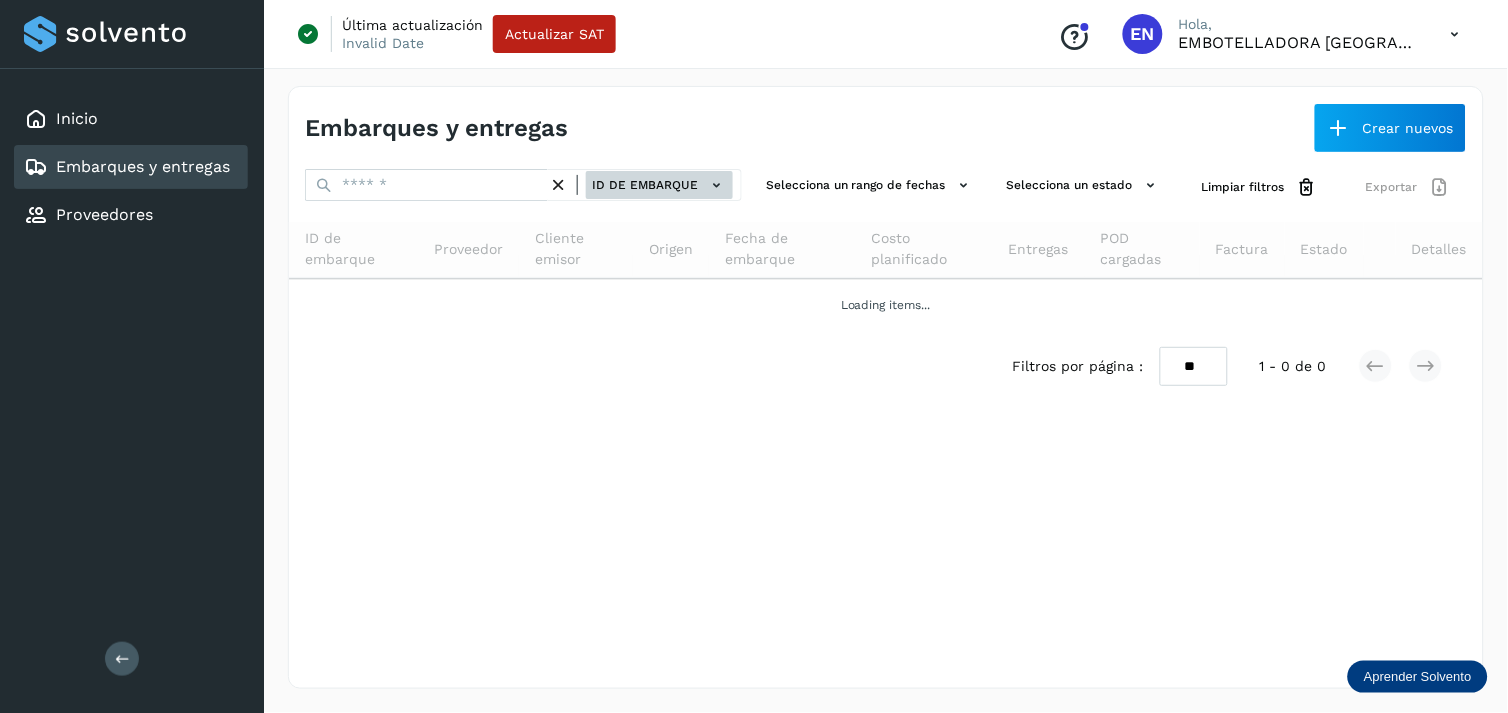 click on "ID de embarque" 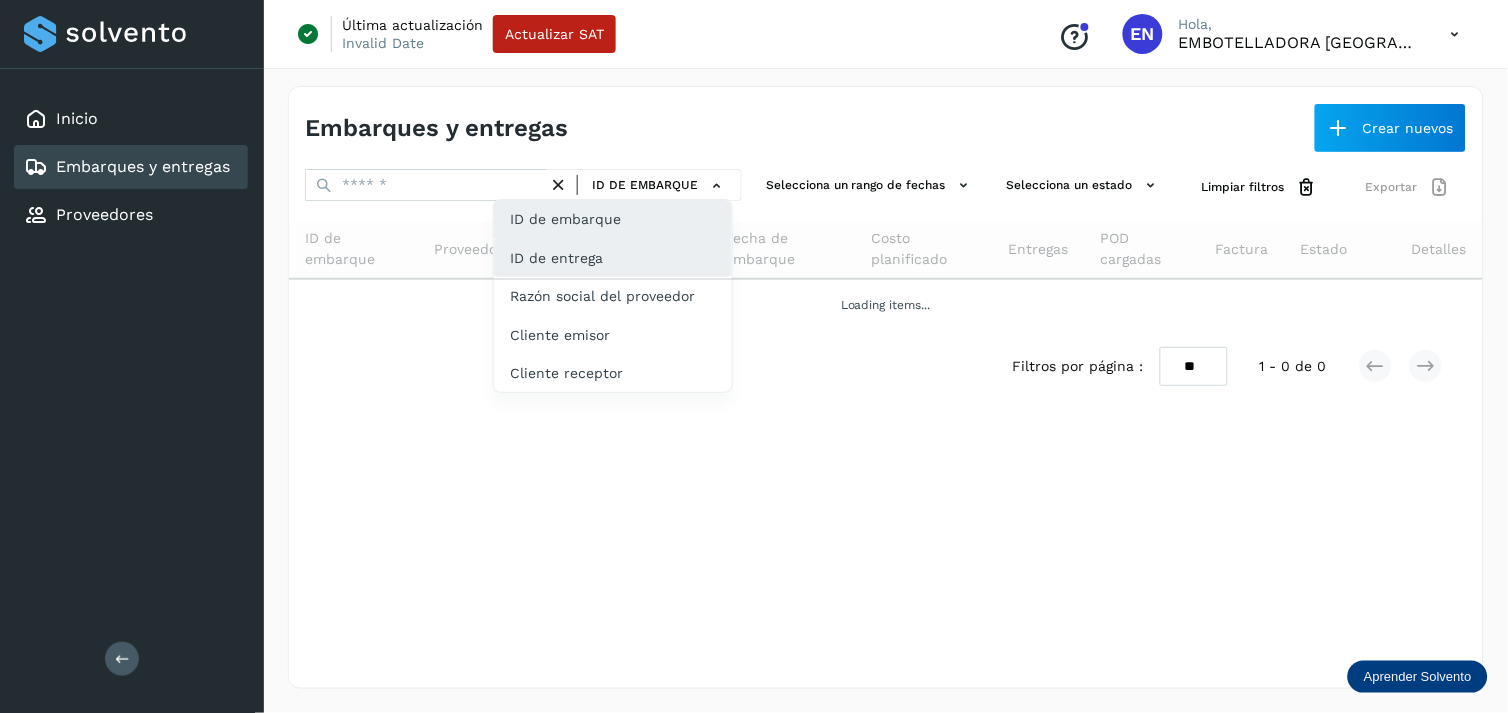 click on "ID de entrega" 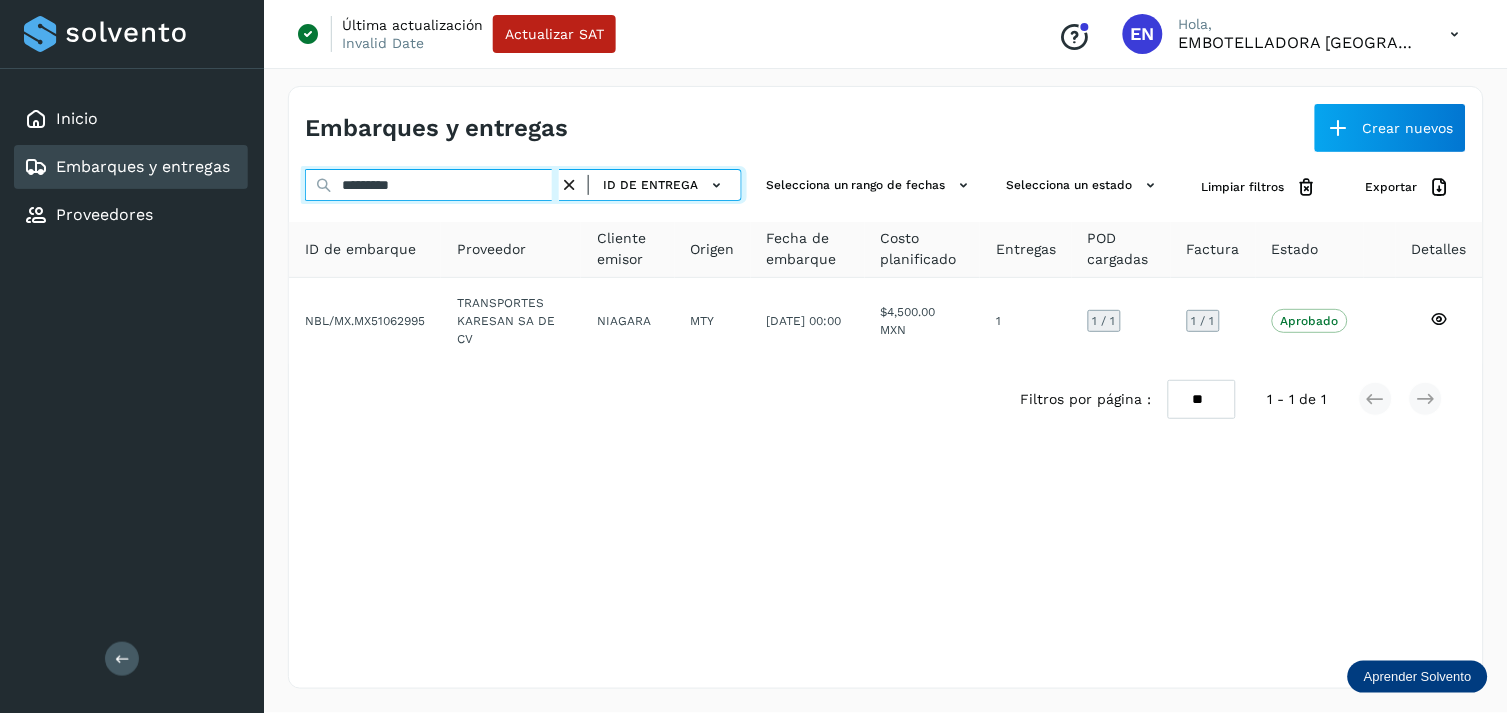click on "*********" at bounding box center [432, 185] 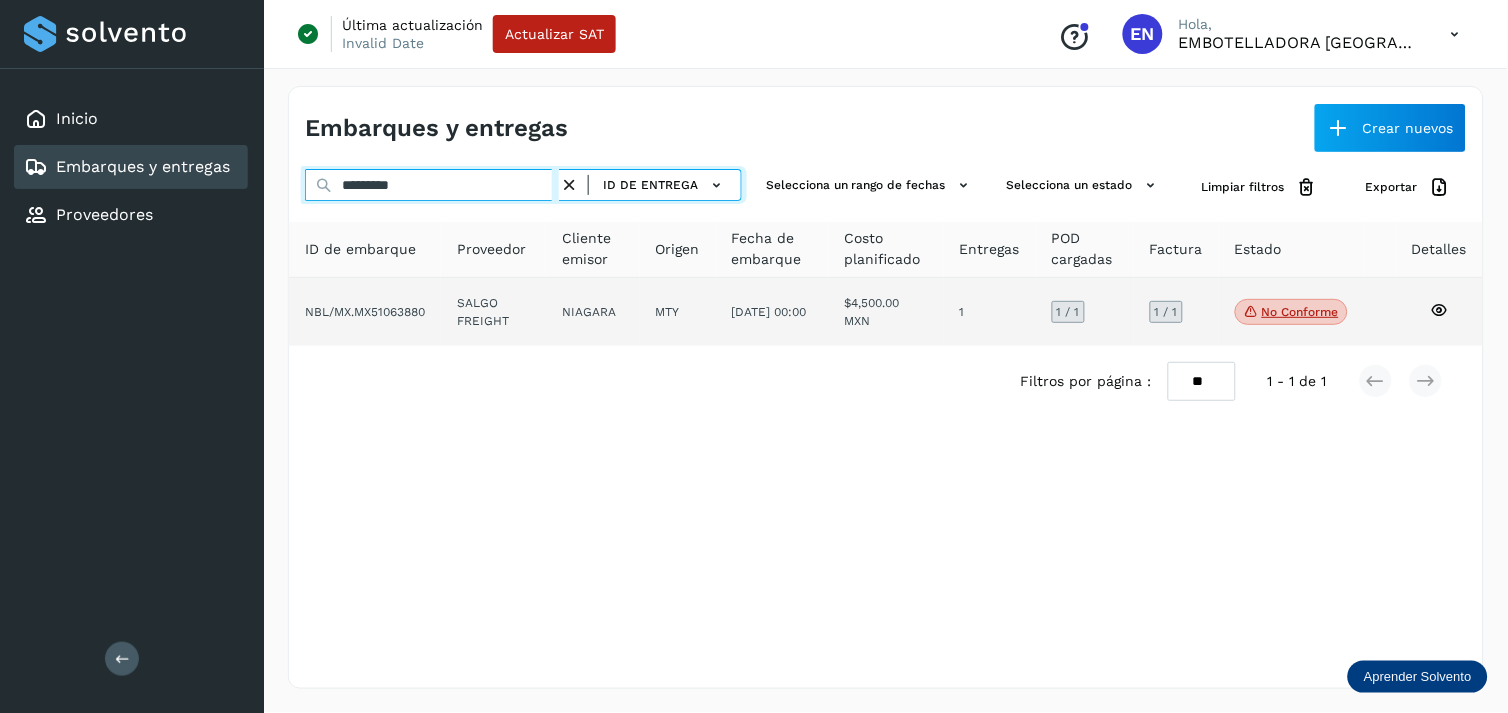 type on "*********" 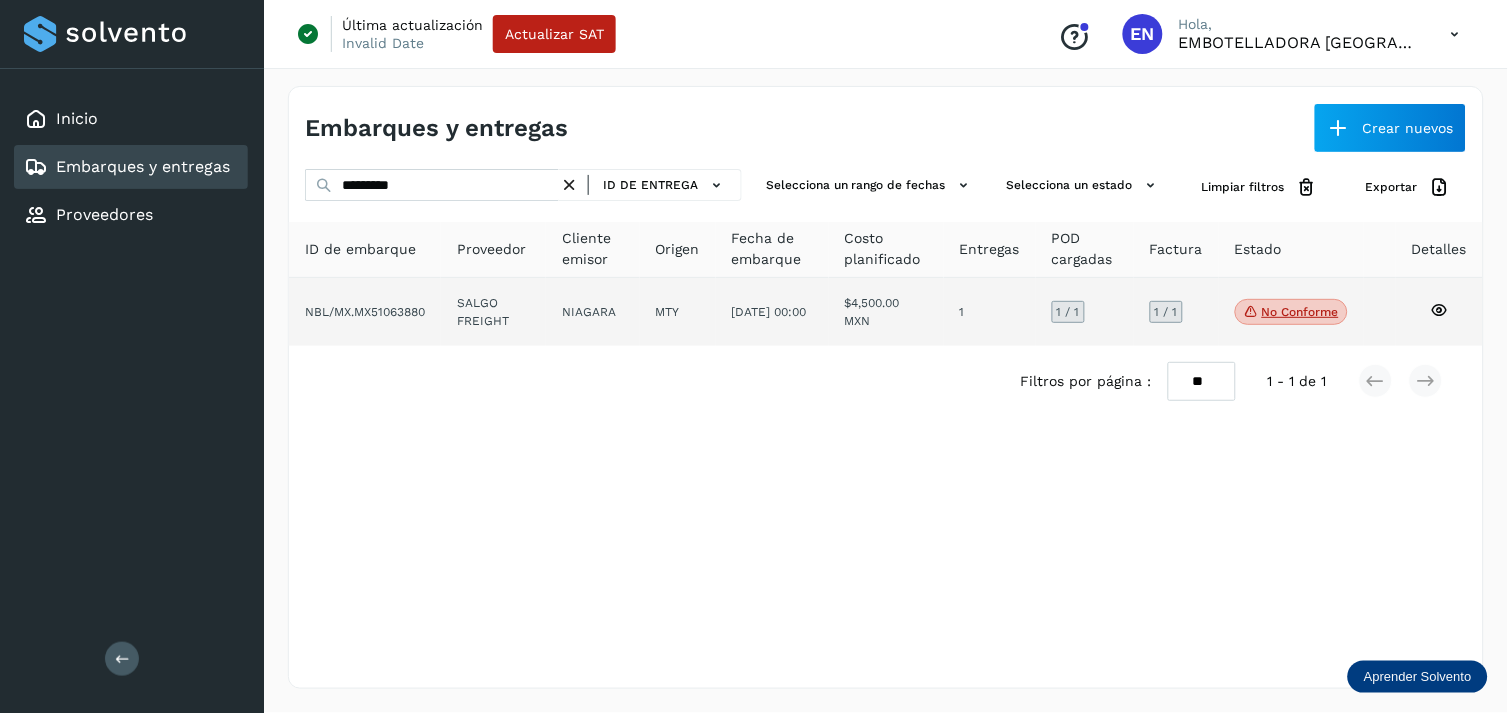 click on "SALGO FREIGHT" 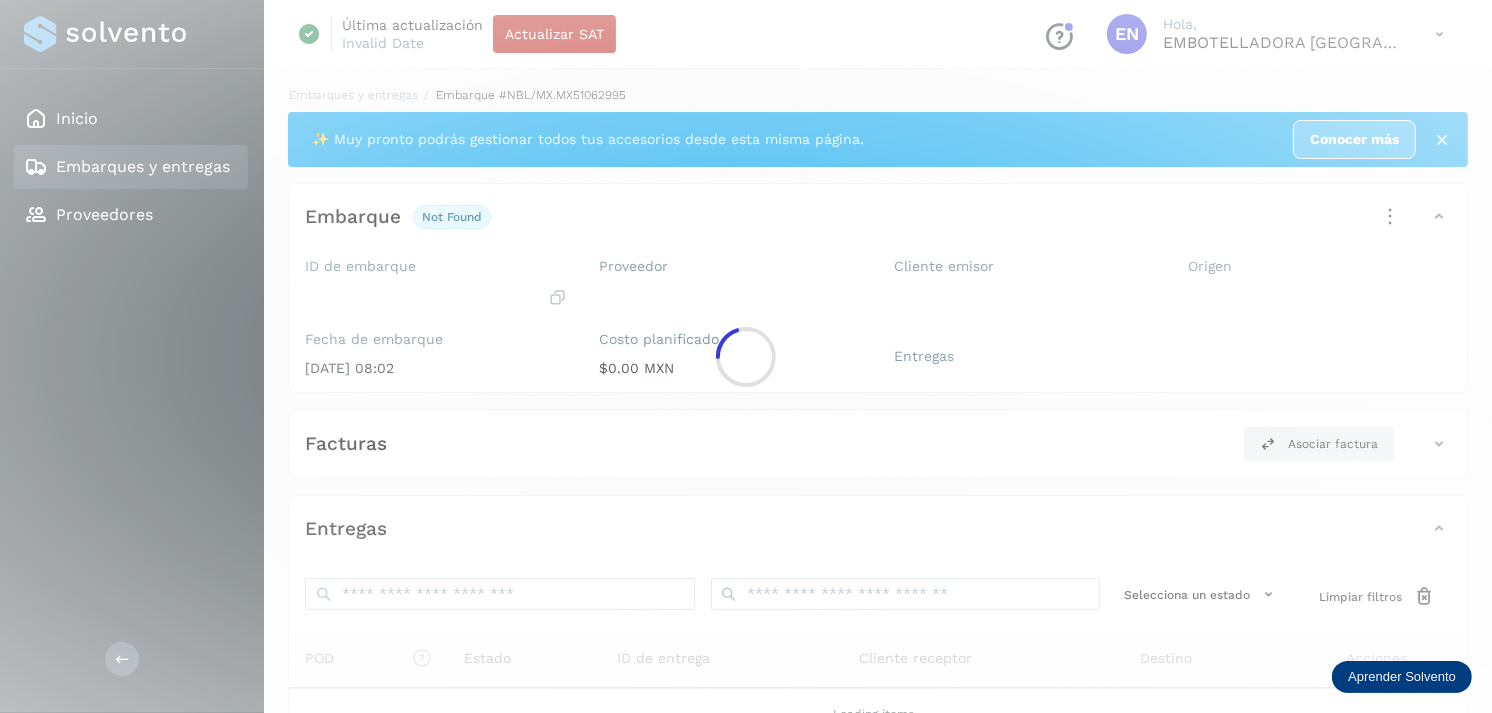 click 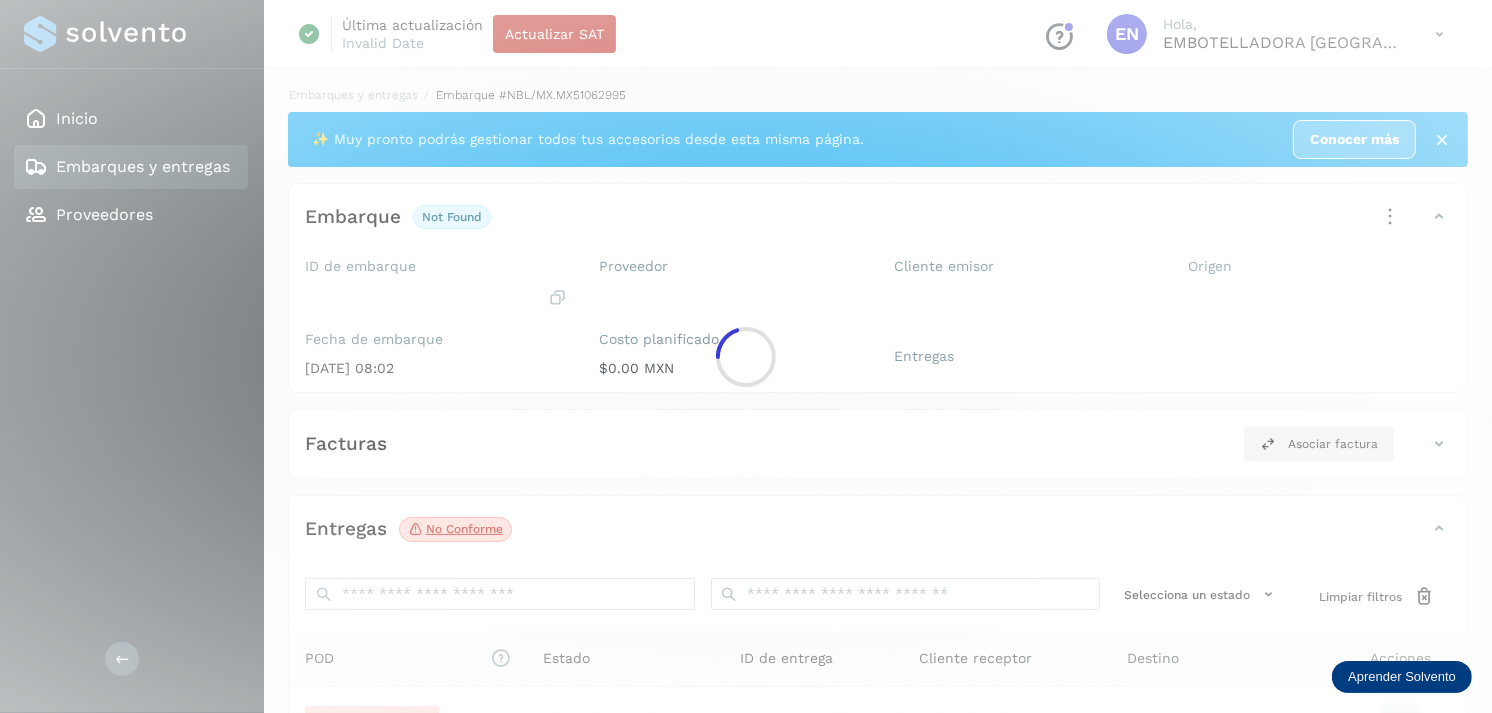 scroll, scrollTop: 241, scrollLeft: 0, axis: vertical 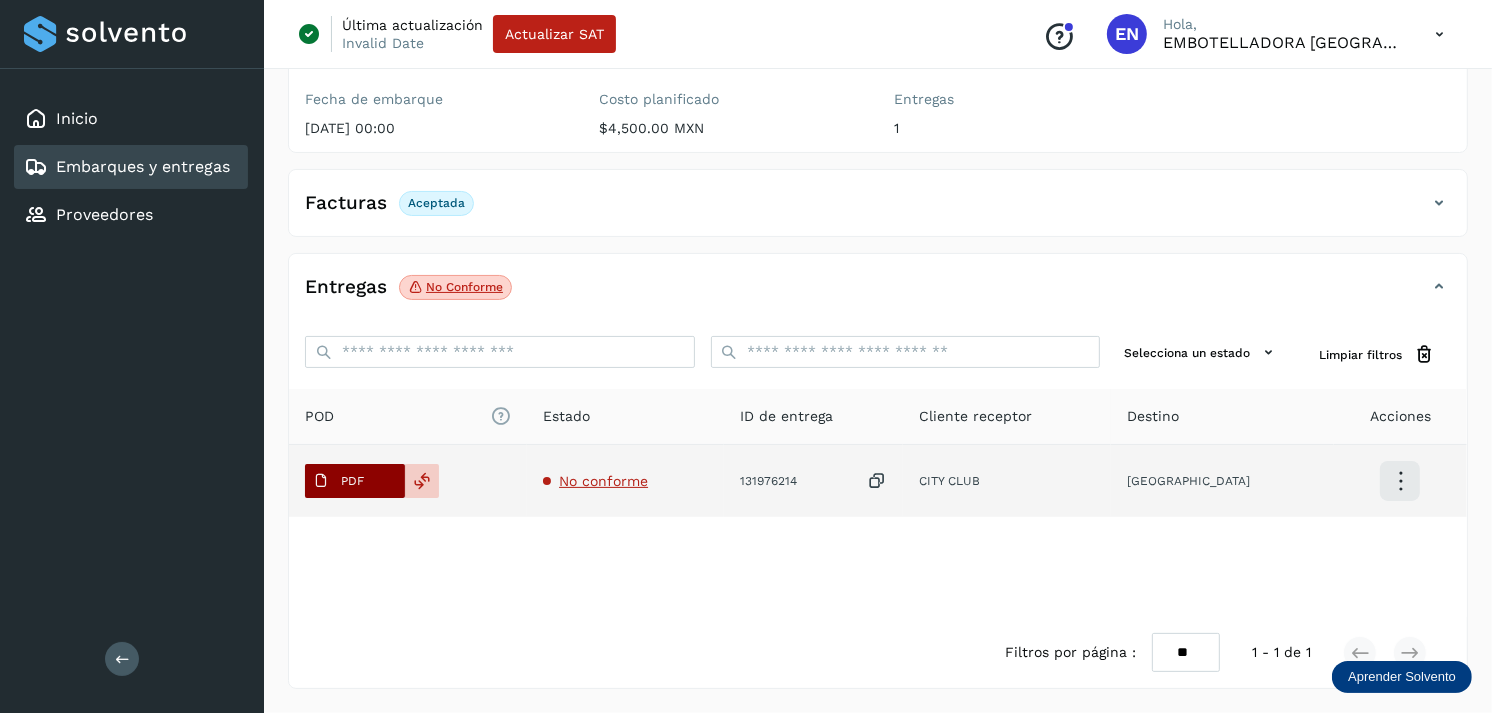 click on "PDF" at bounding box center [338, 481] 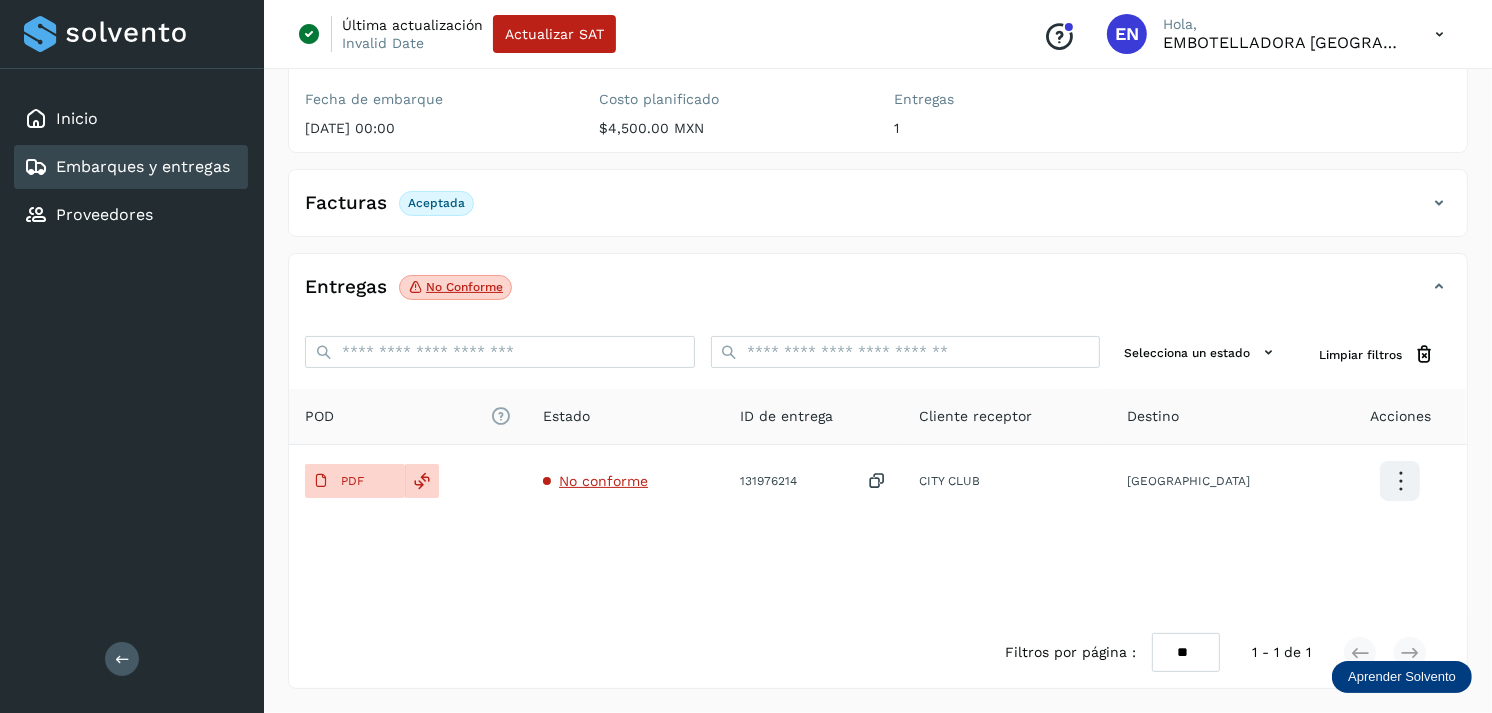 type 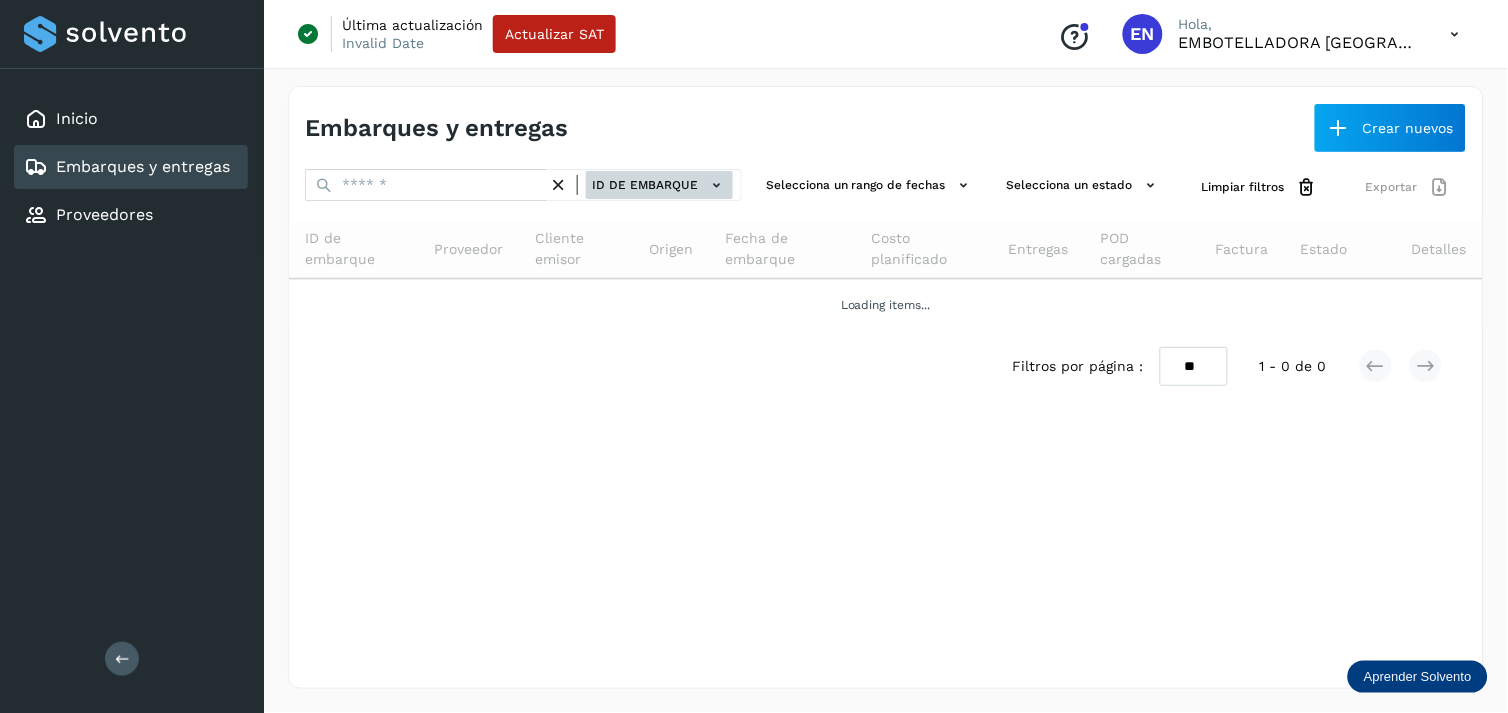 click on "ID de embarque" at bounding box center (659, 185) 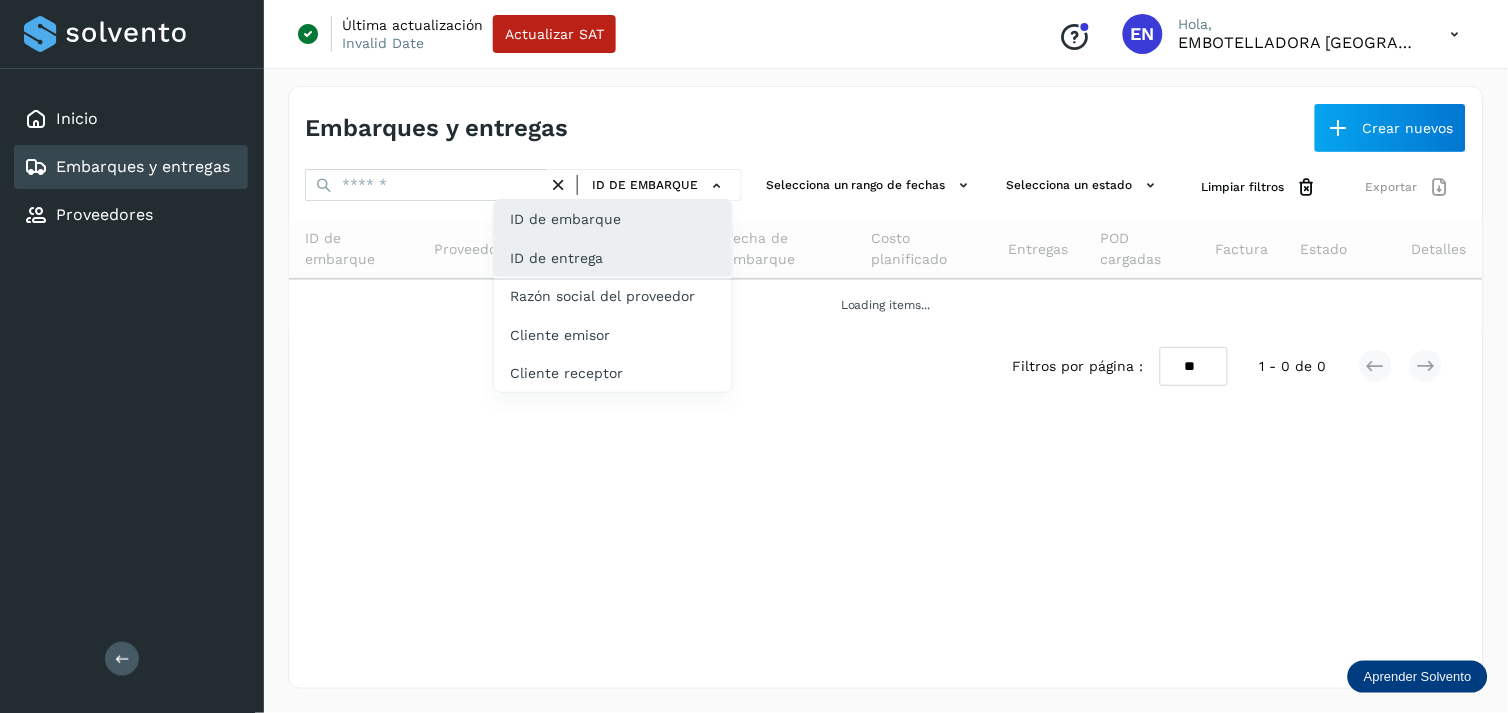 click on "ID de entrega" 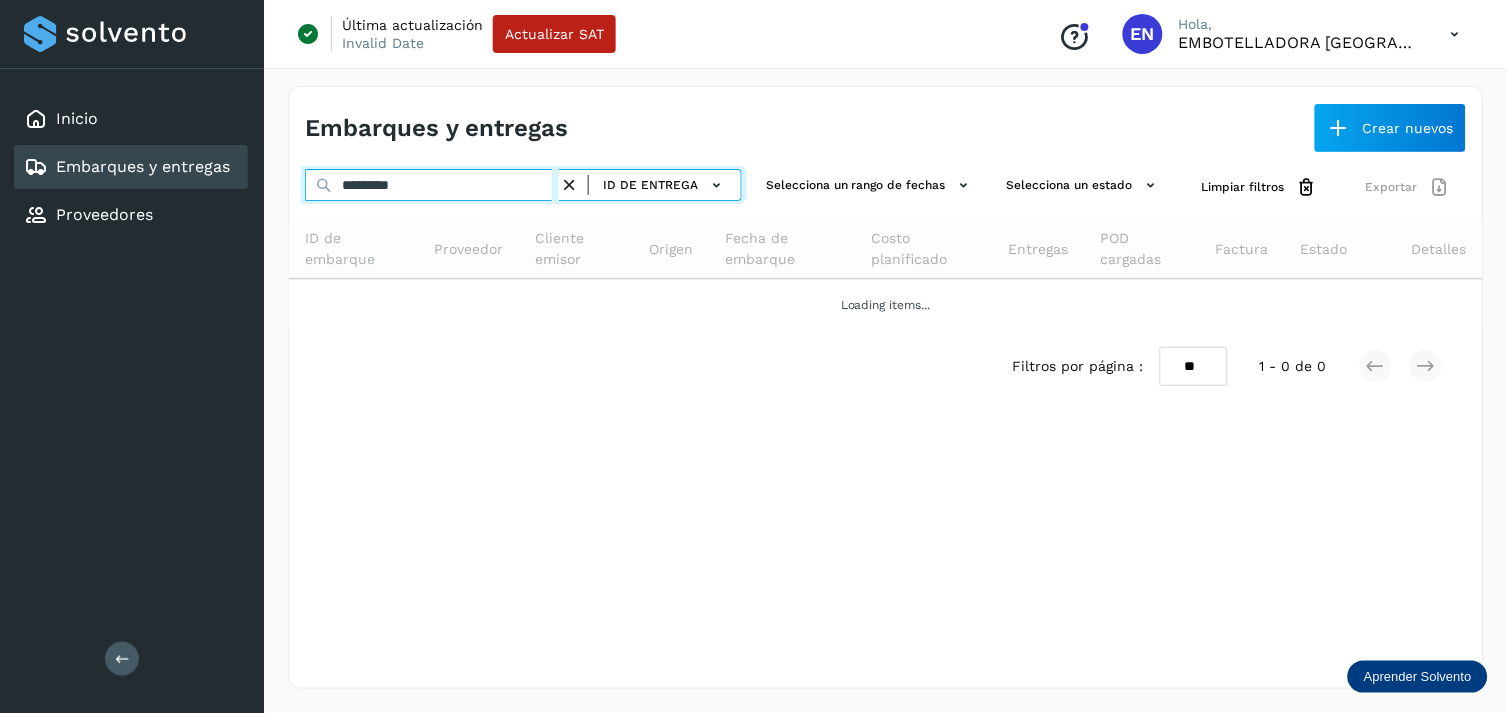 click on "*********" at bounding box center (432, 185) 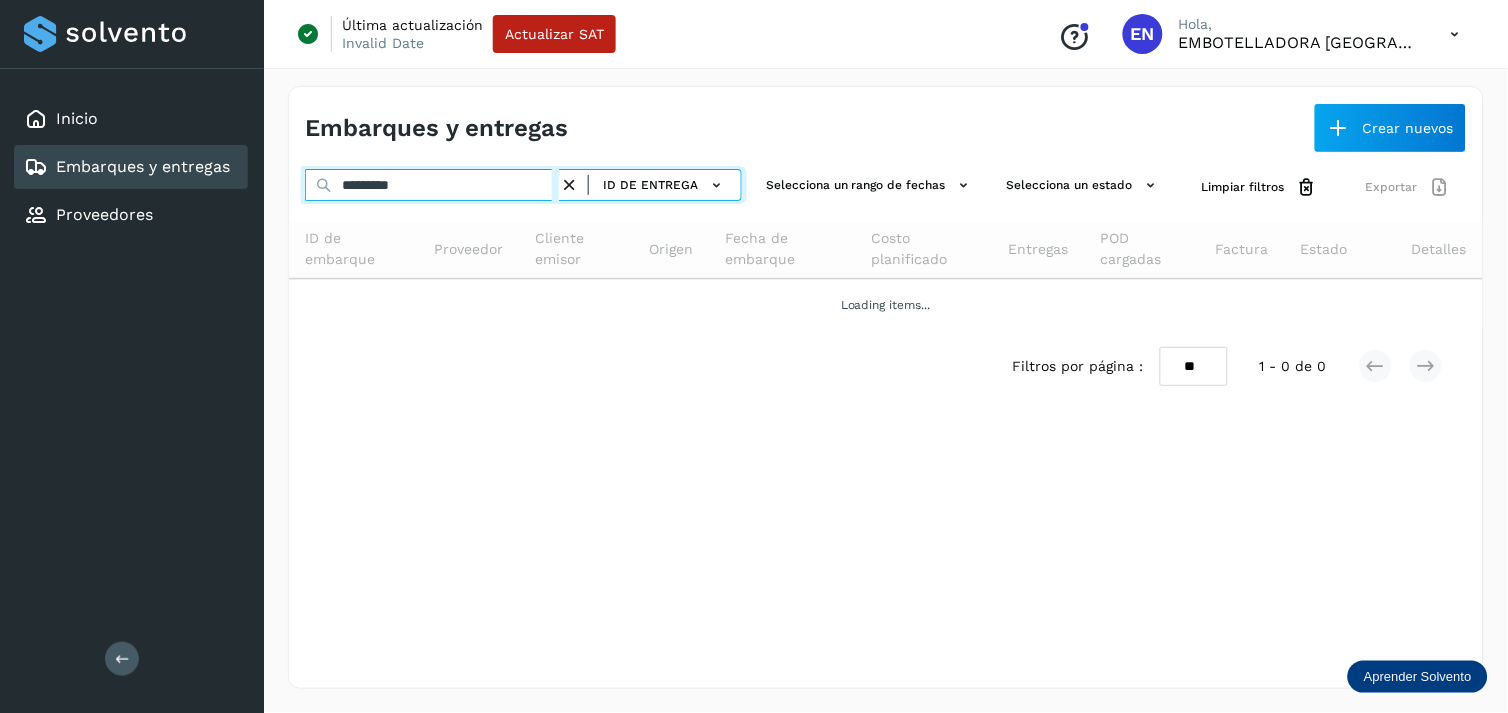 click on "*********" at bounding box center [432, 185] 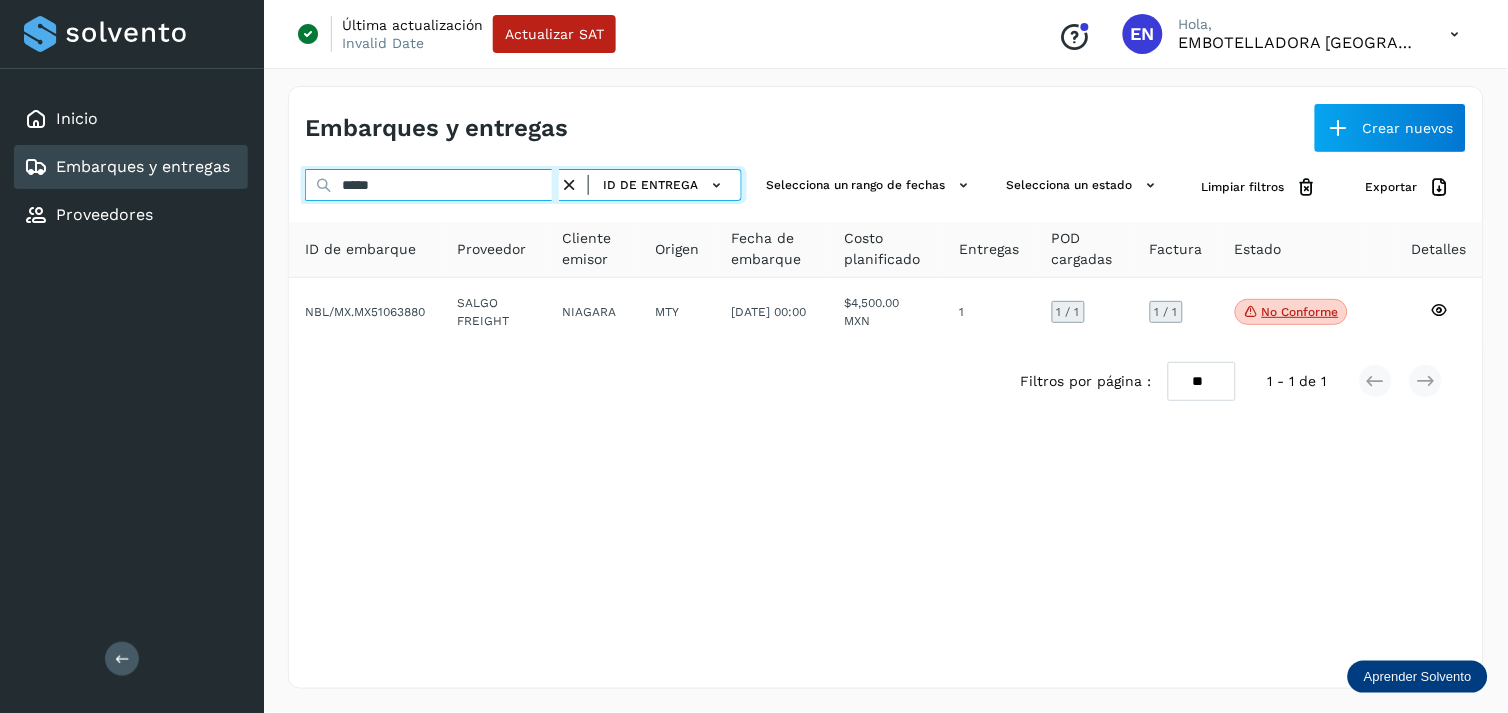 type on "*****" 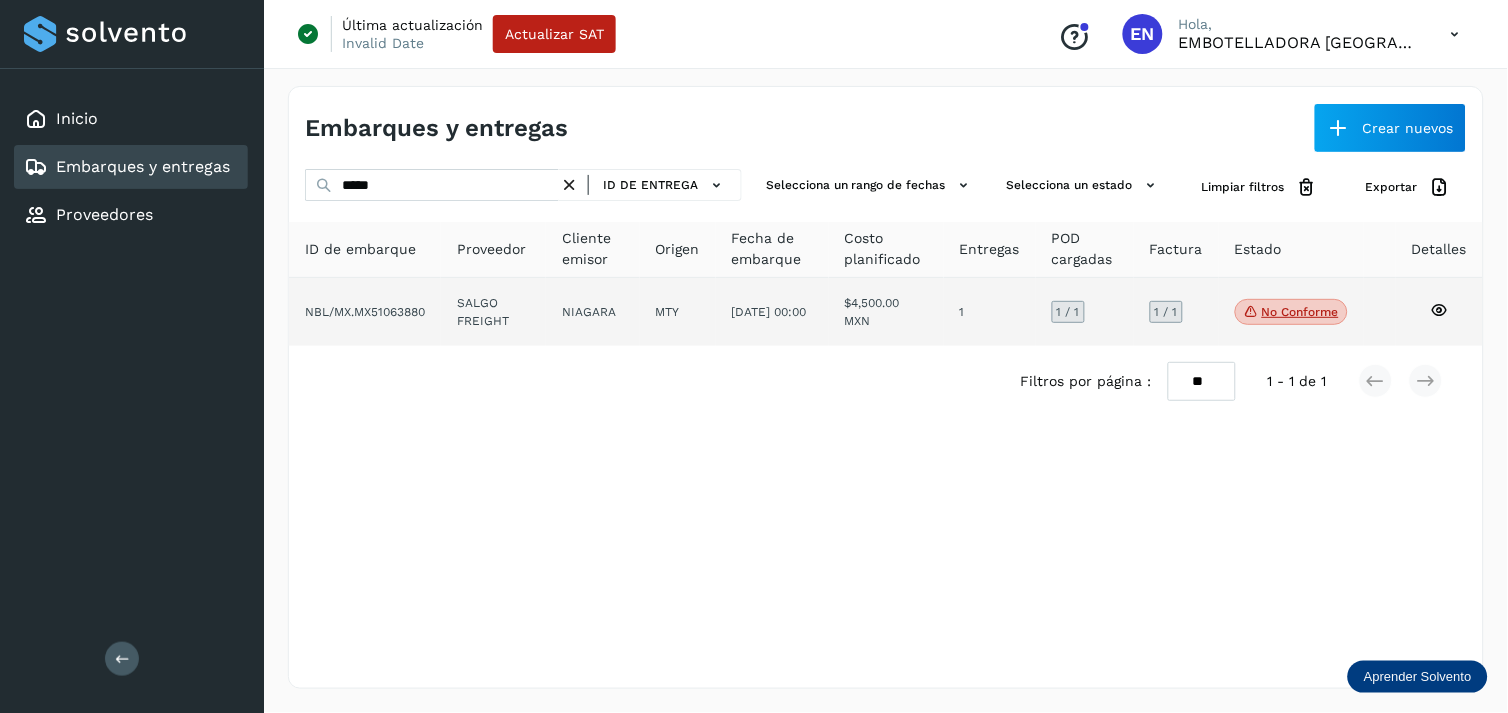 drag, startPoint x: 528, startPoint y: 360, endPoint x: 587, endPoint y: 326, distance: 68.09552 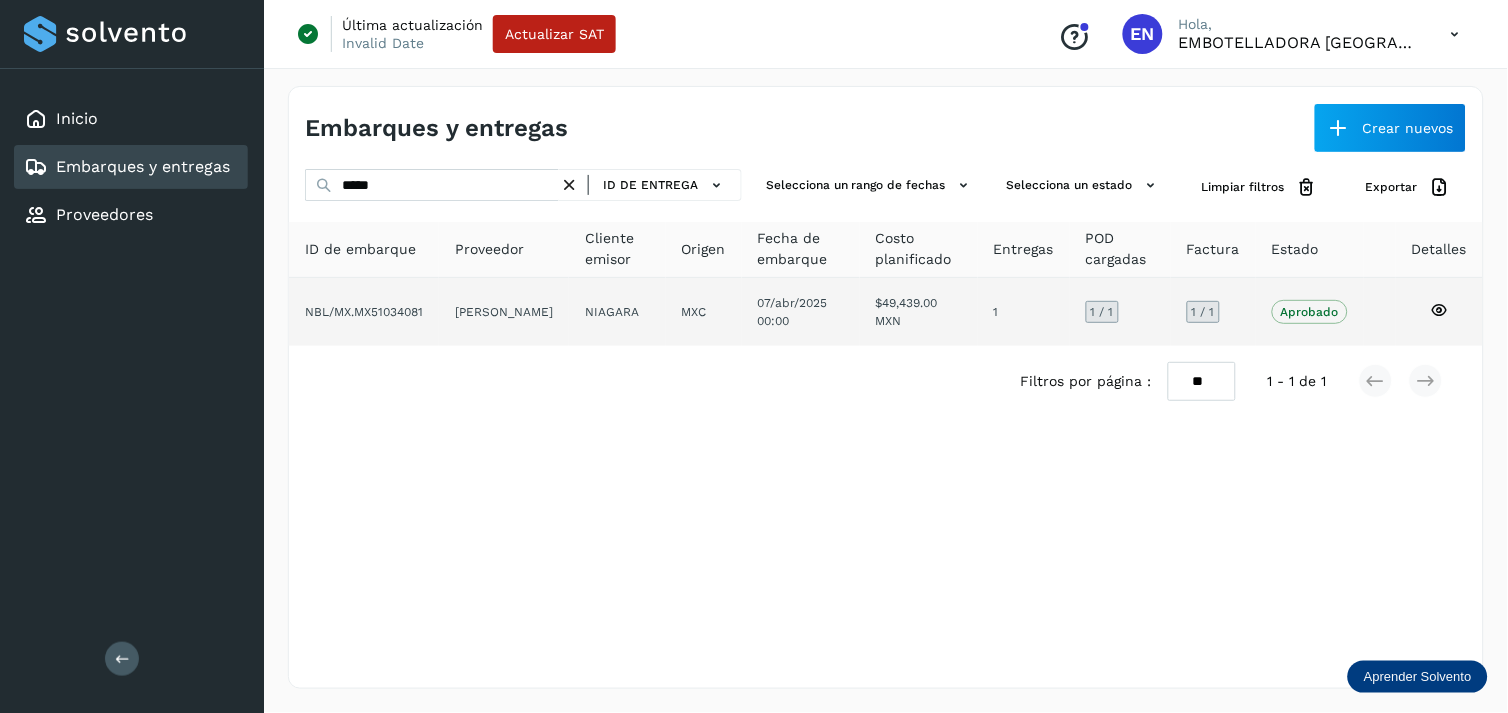 click on "NIAGARA" 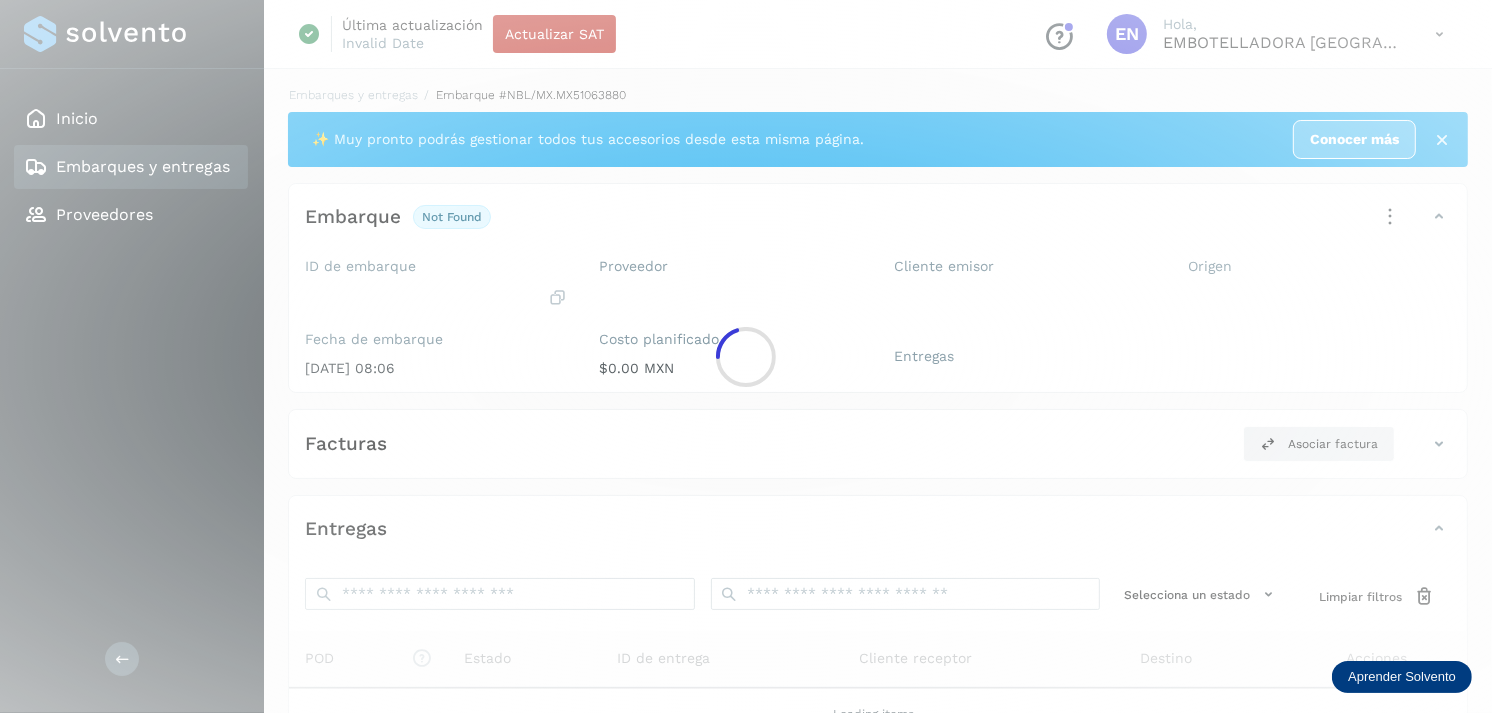 click 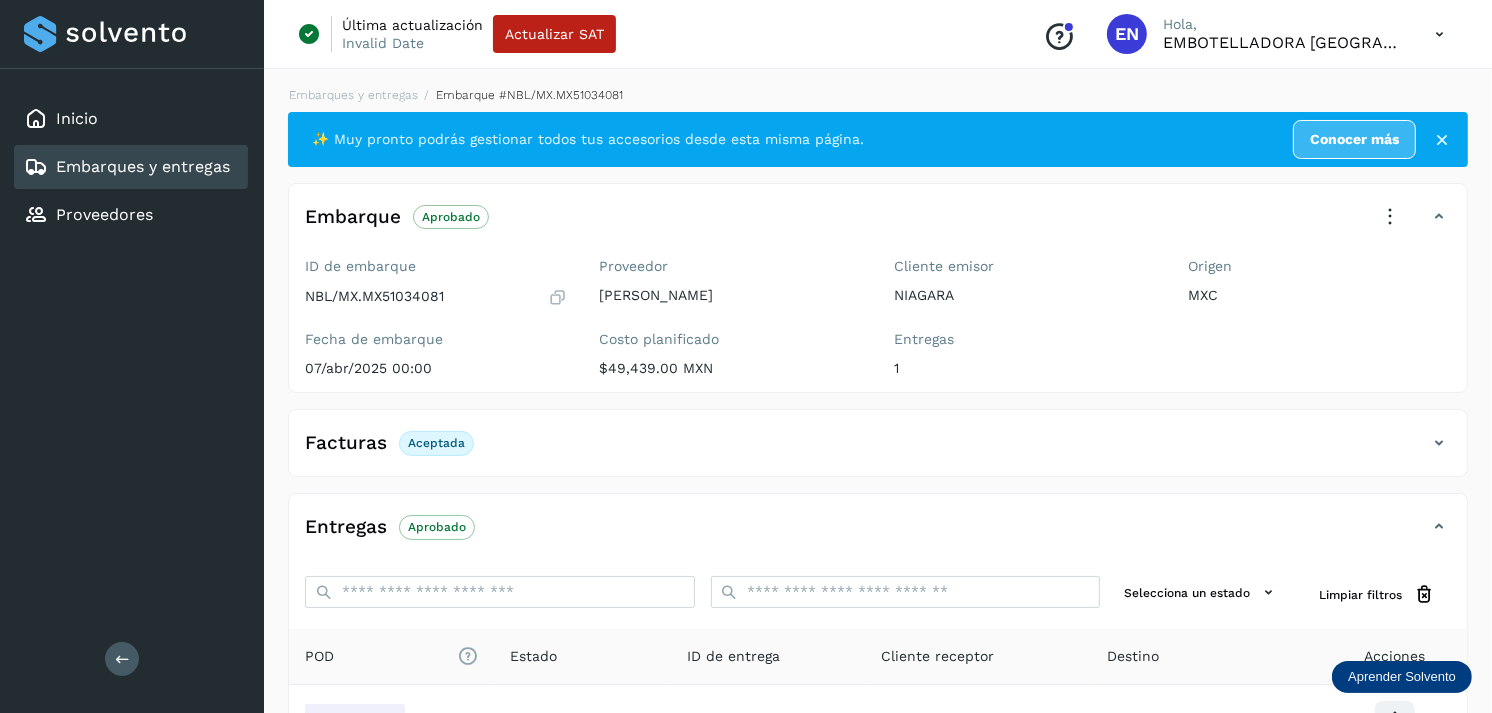 scroll, scrollTop: 241, scrollLeft: 0, axis: vertical 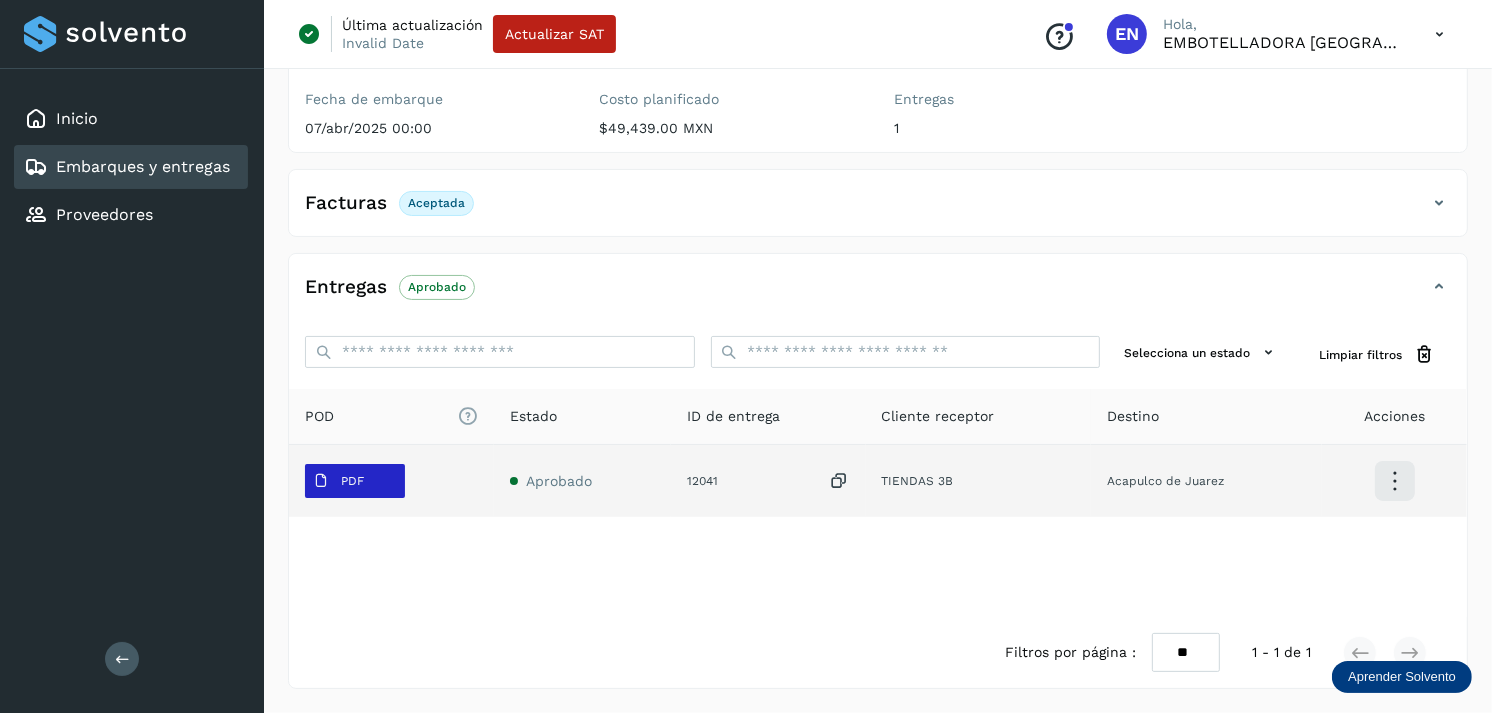 click on "PDF" at bounding box center (355, 481) 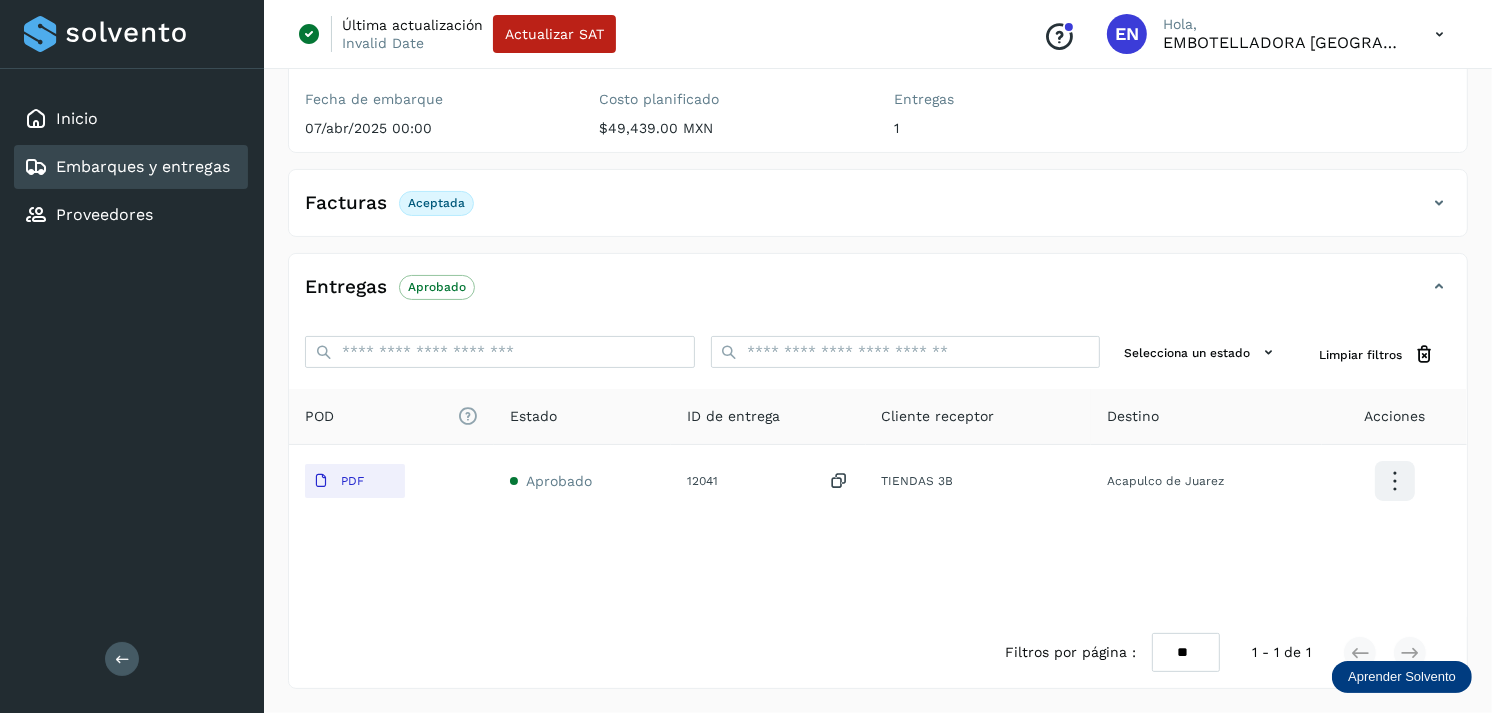 type 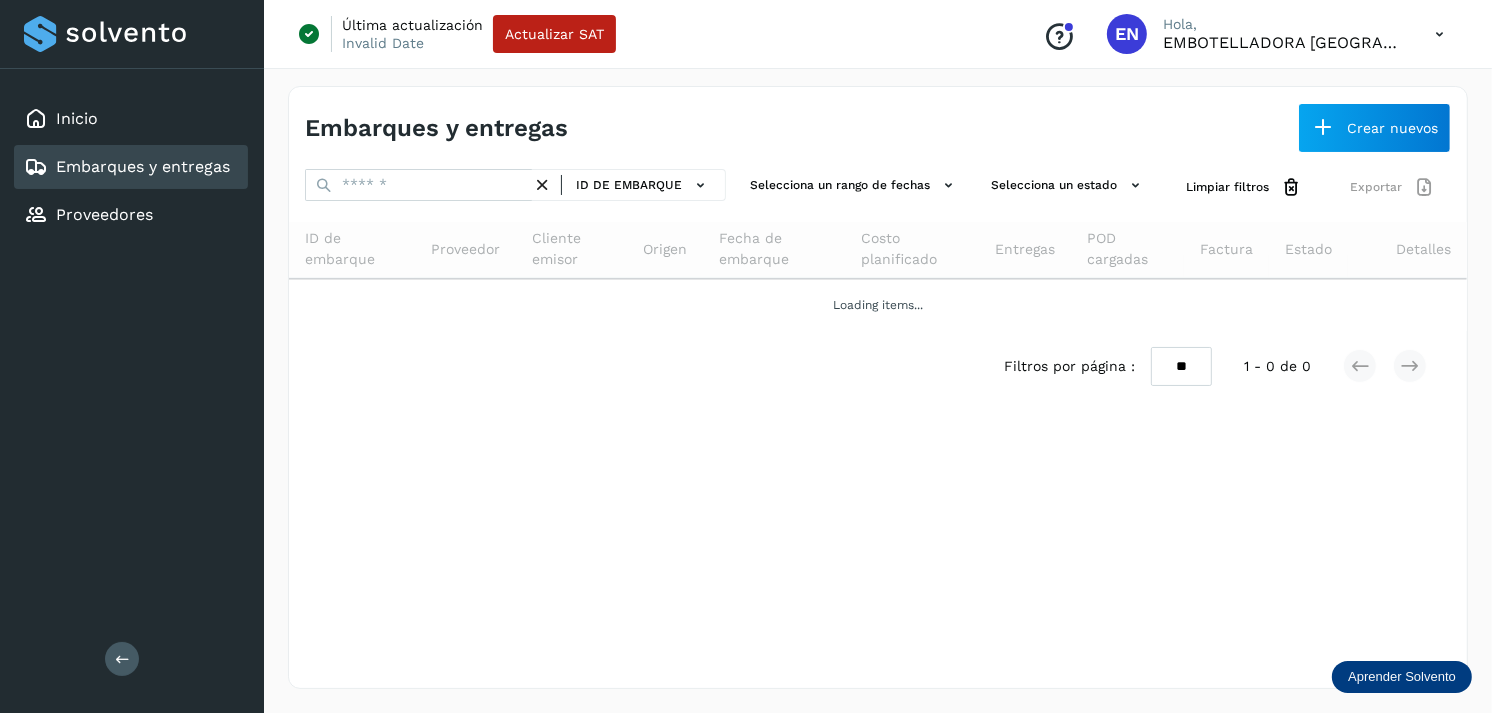 scroll, scrollTop: 0, scrollLeft: 0, axis: both 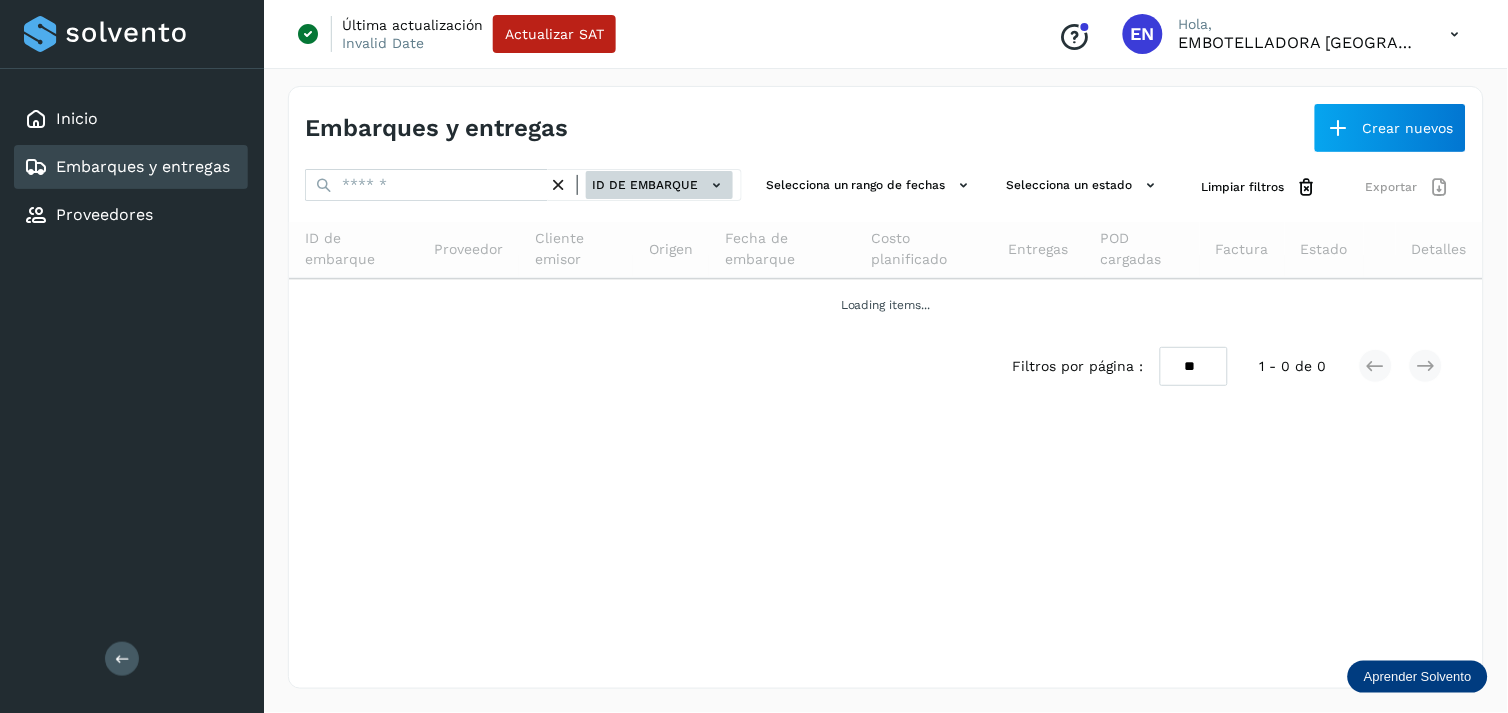 click on "ID de embarque" 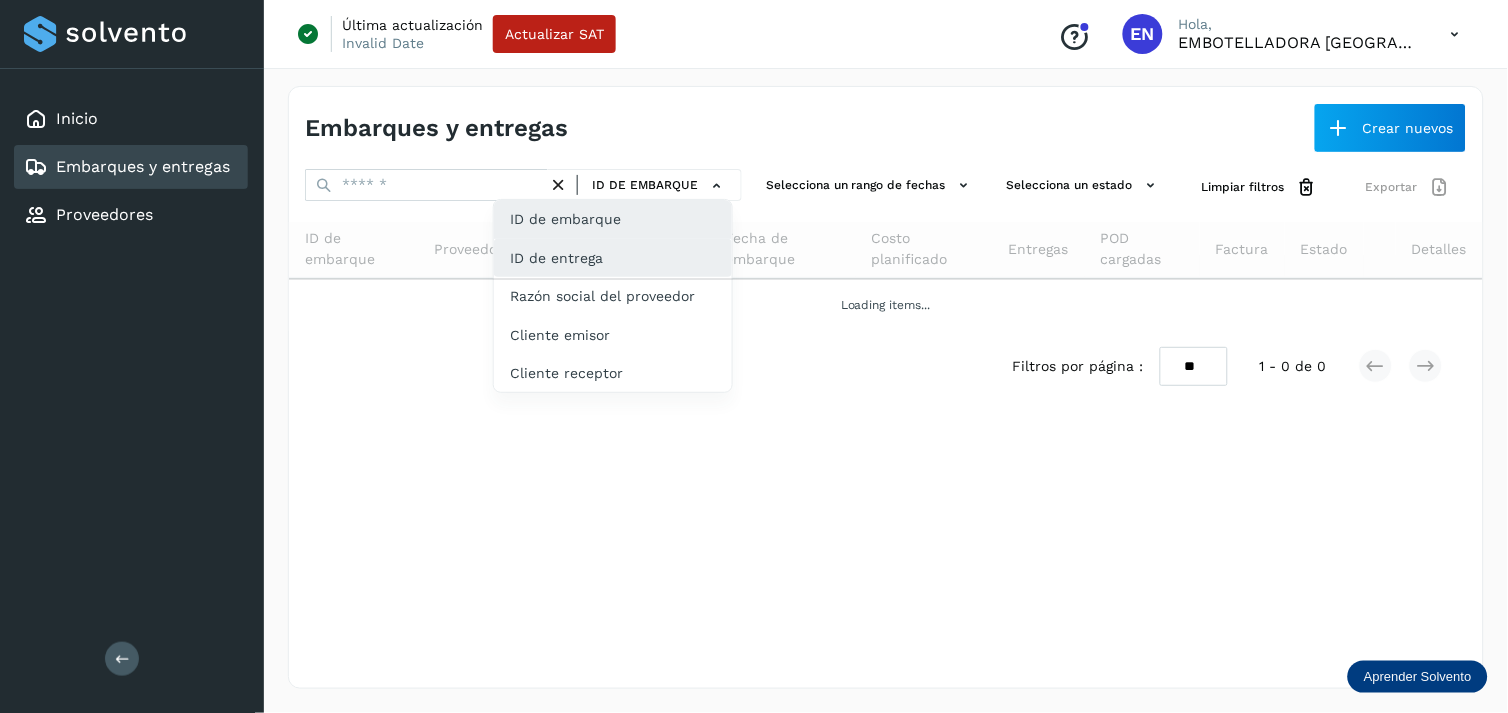 drag, startPoint x: 588, startPoint y: 231, endPoint x: 574, endPoint y: 257, distance: 29.529646 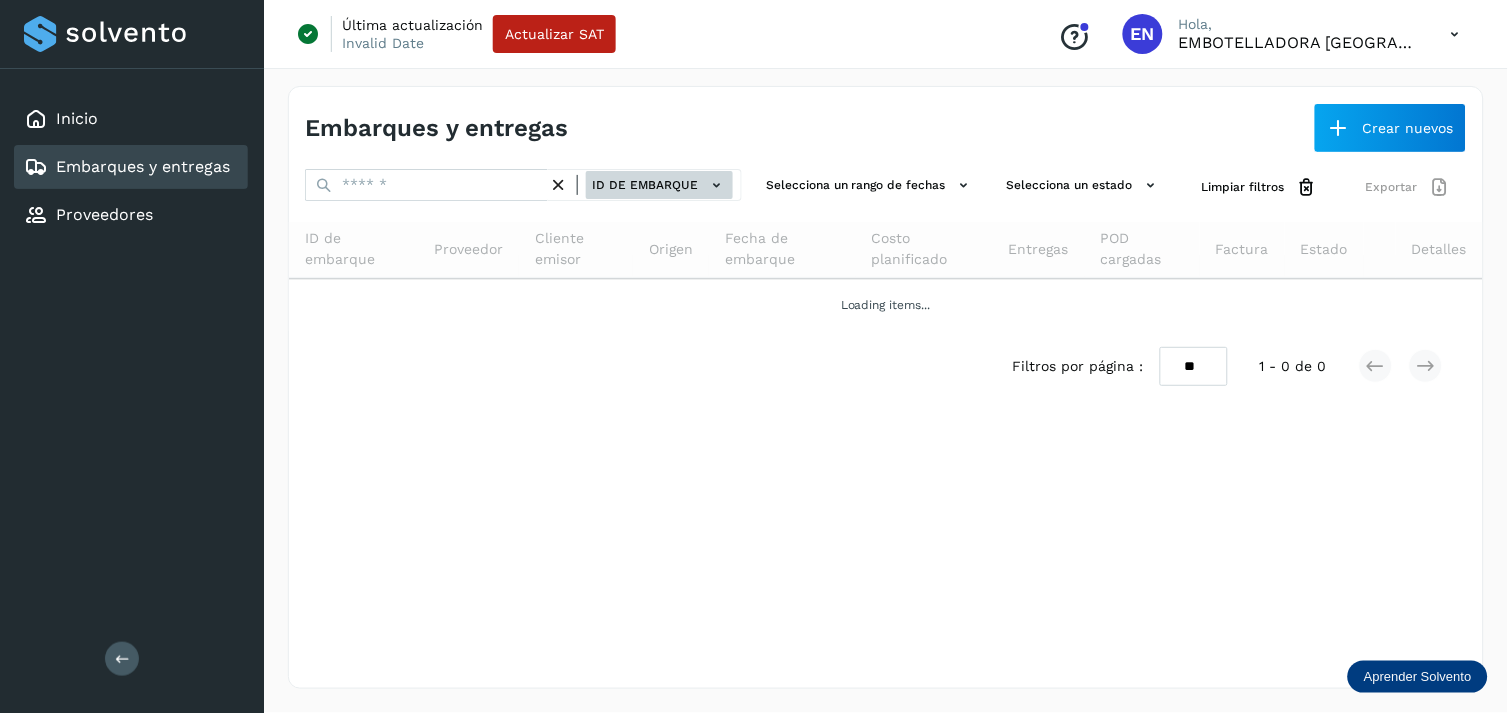 click on "ID de embarque" 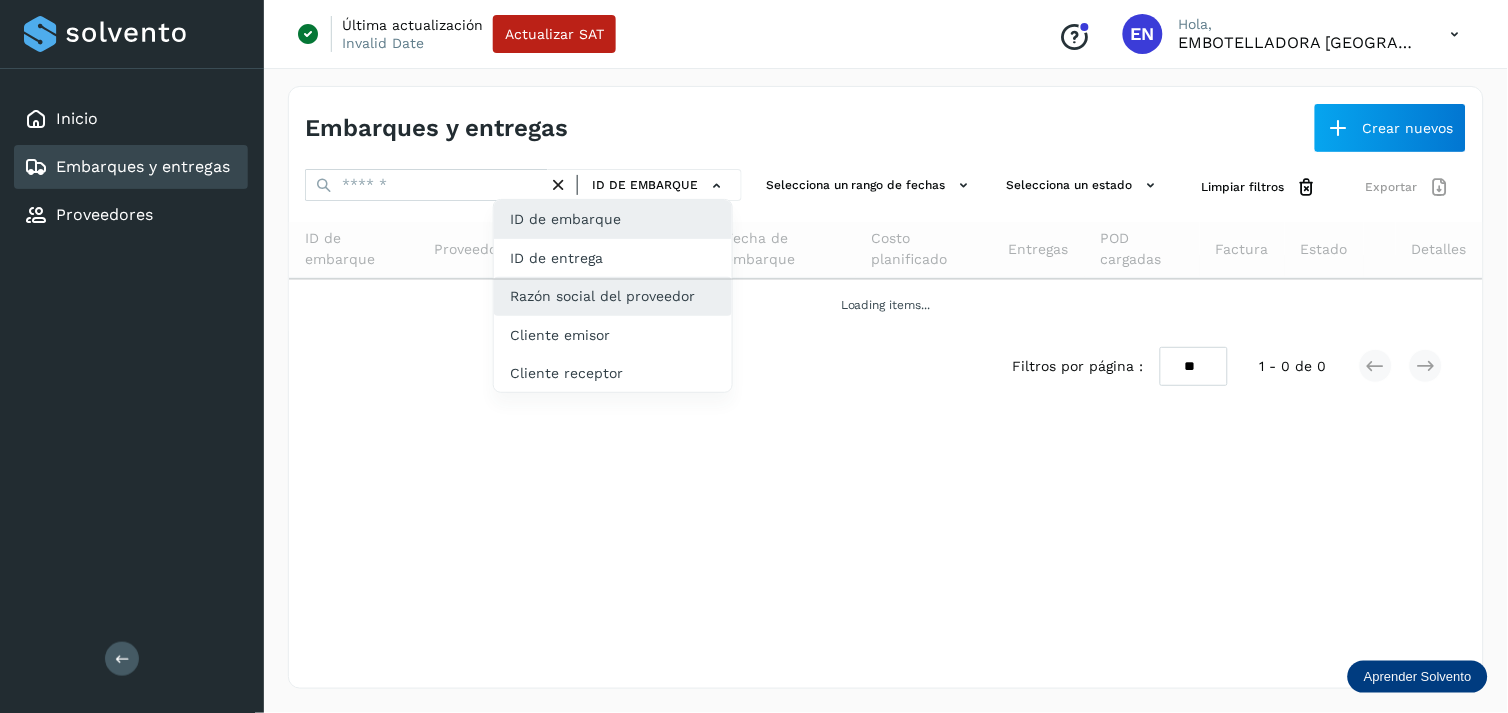 click on "ID de entrega" 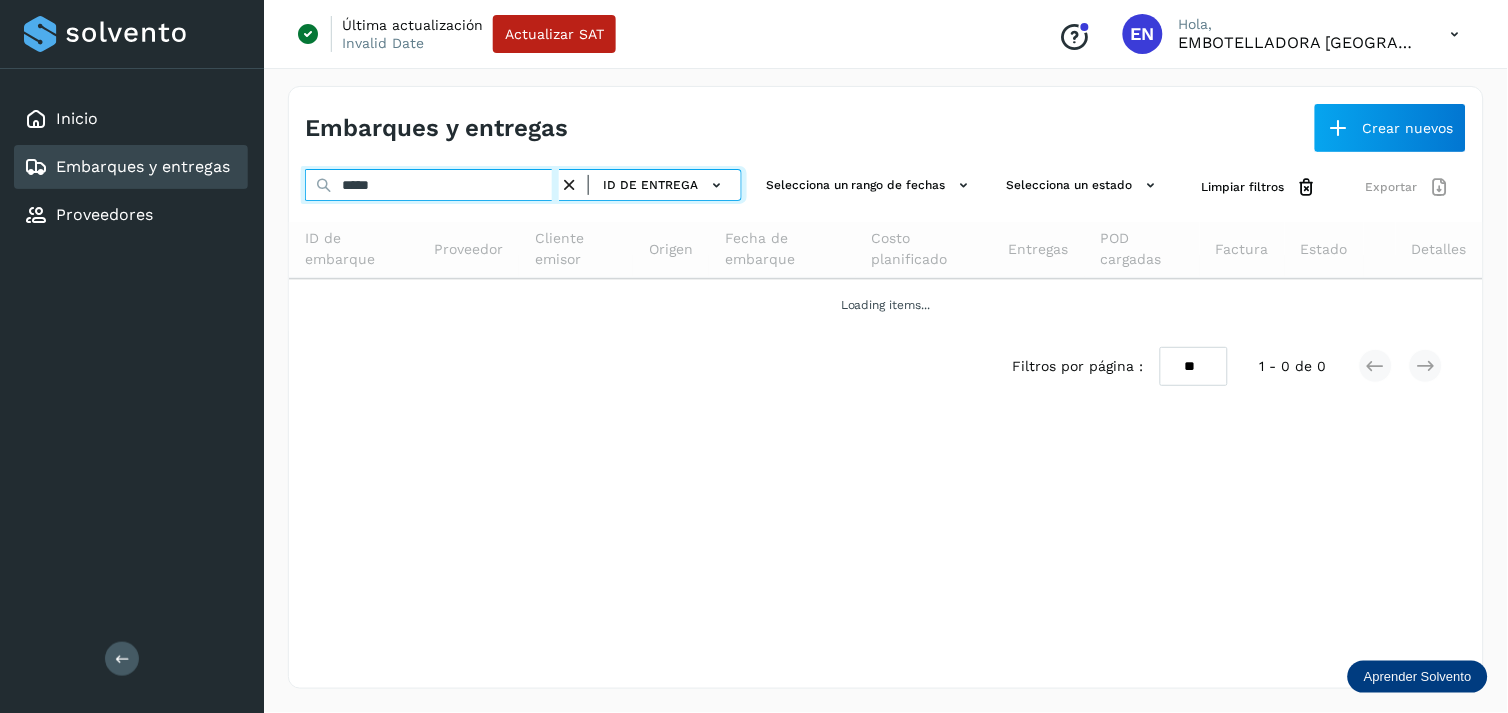 click on "*****" at bounding box center (432, 185) 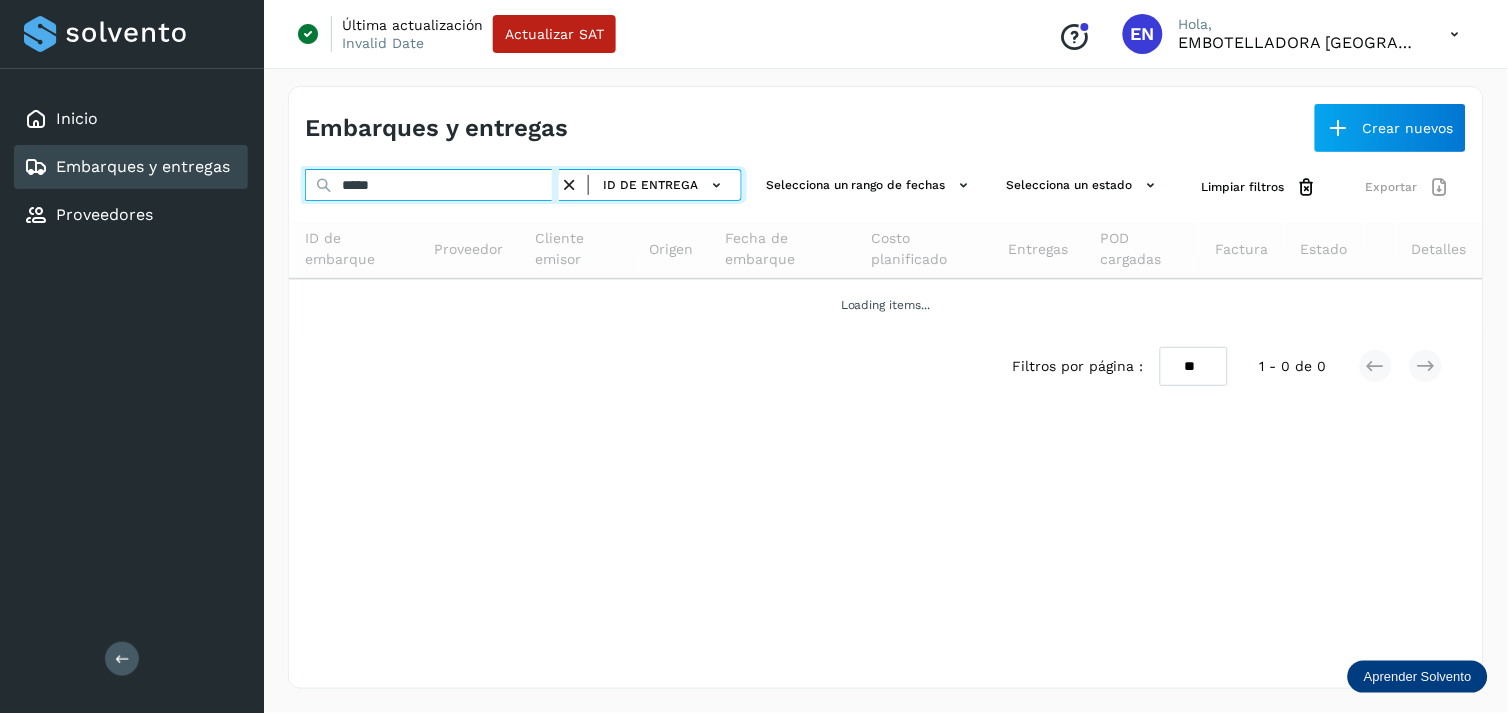click on "*****" at bounding box center [432, 185] 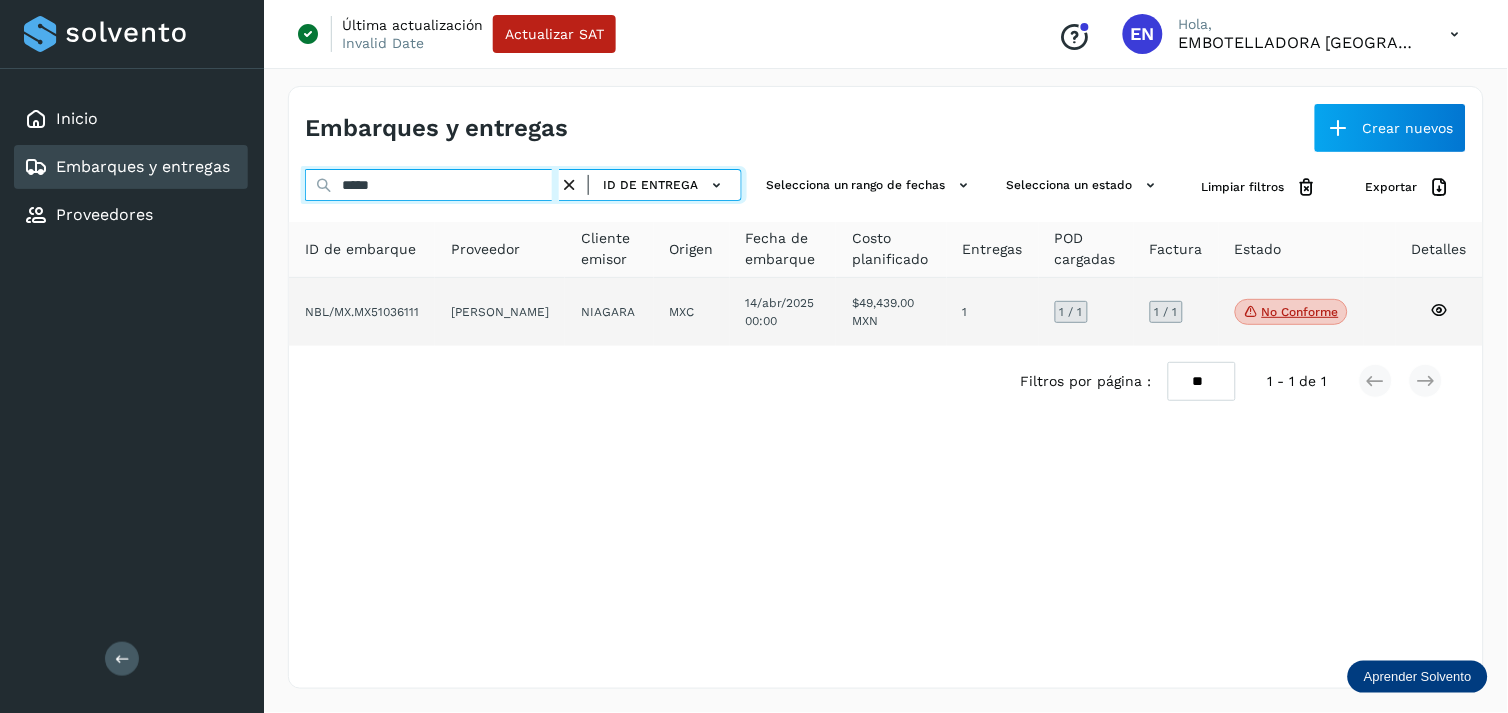 type on "*****" 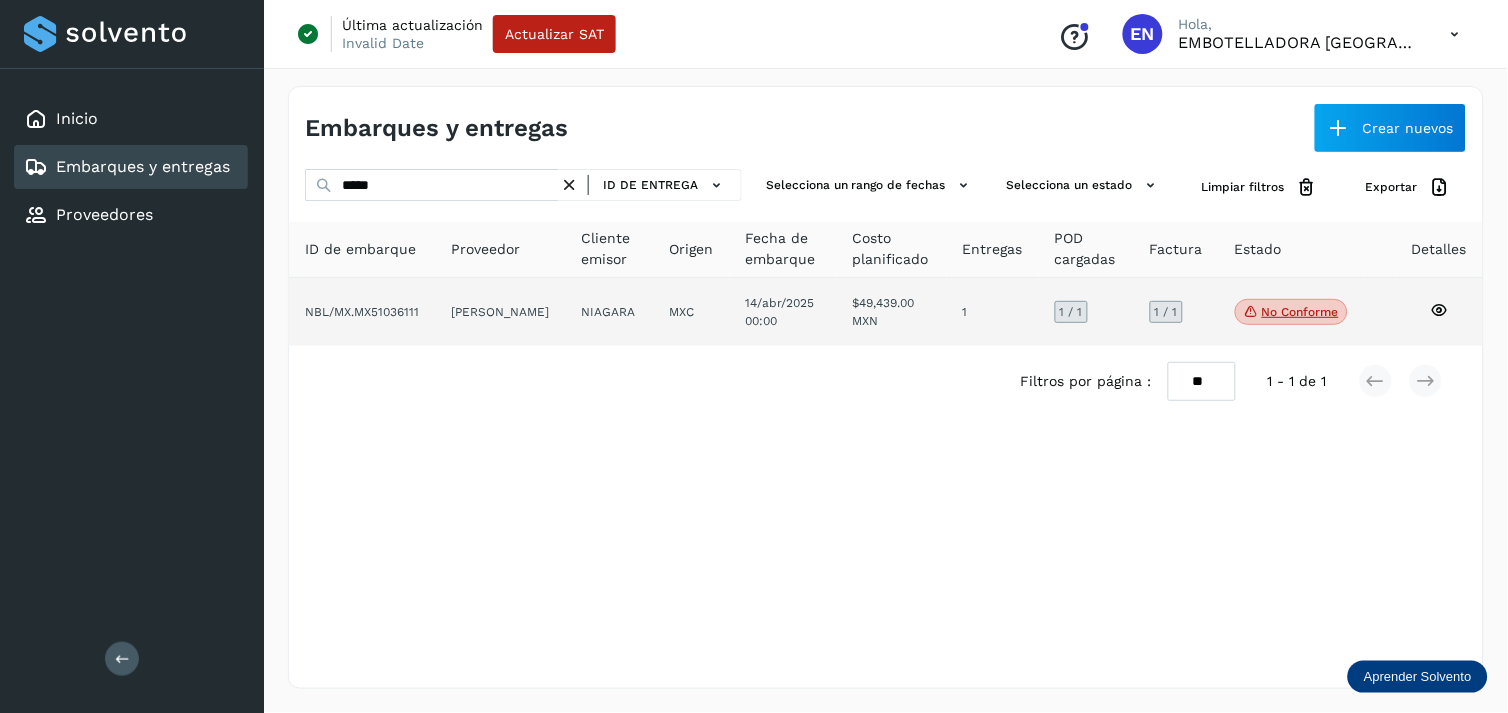 click on "NIAGARA" 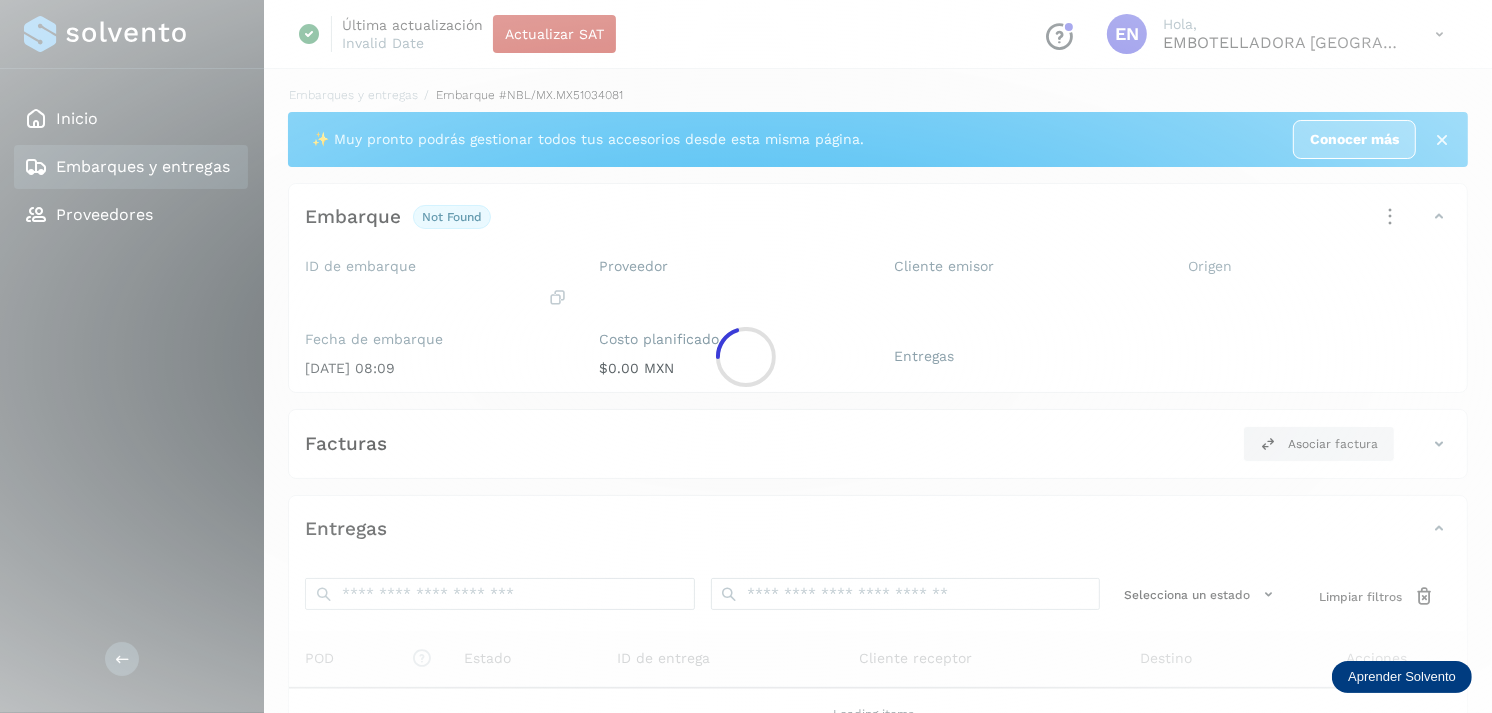 click 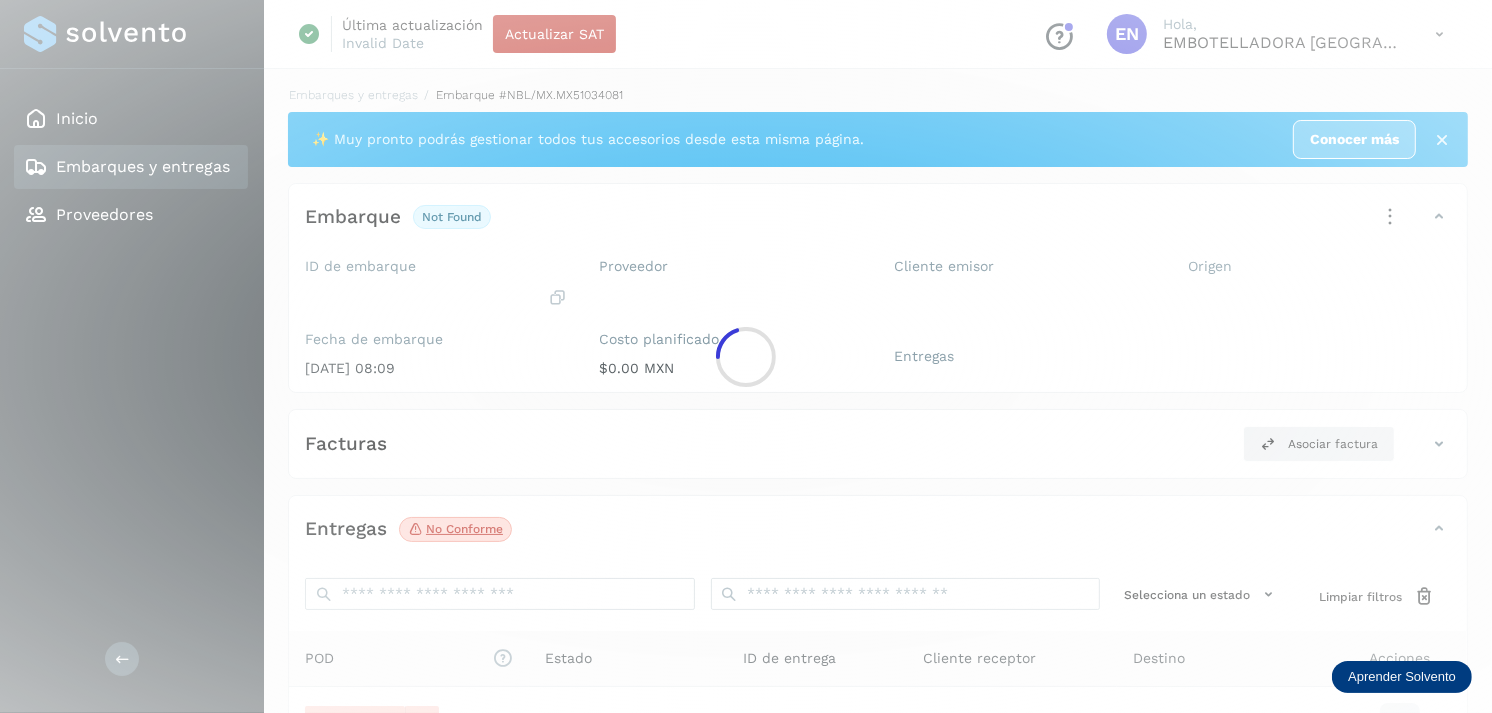 scroll, scrollTop: 241, scrollLeft: 0, axis: vertical 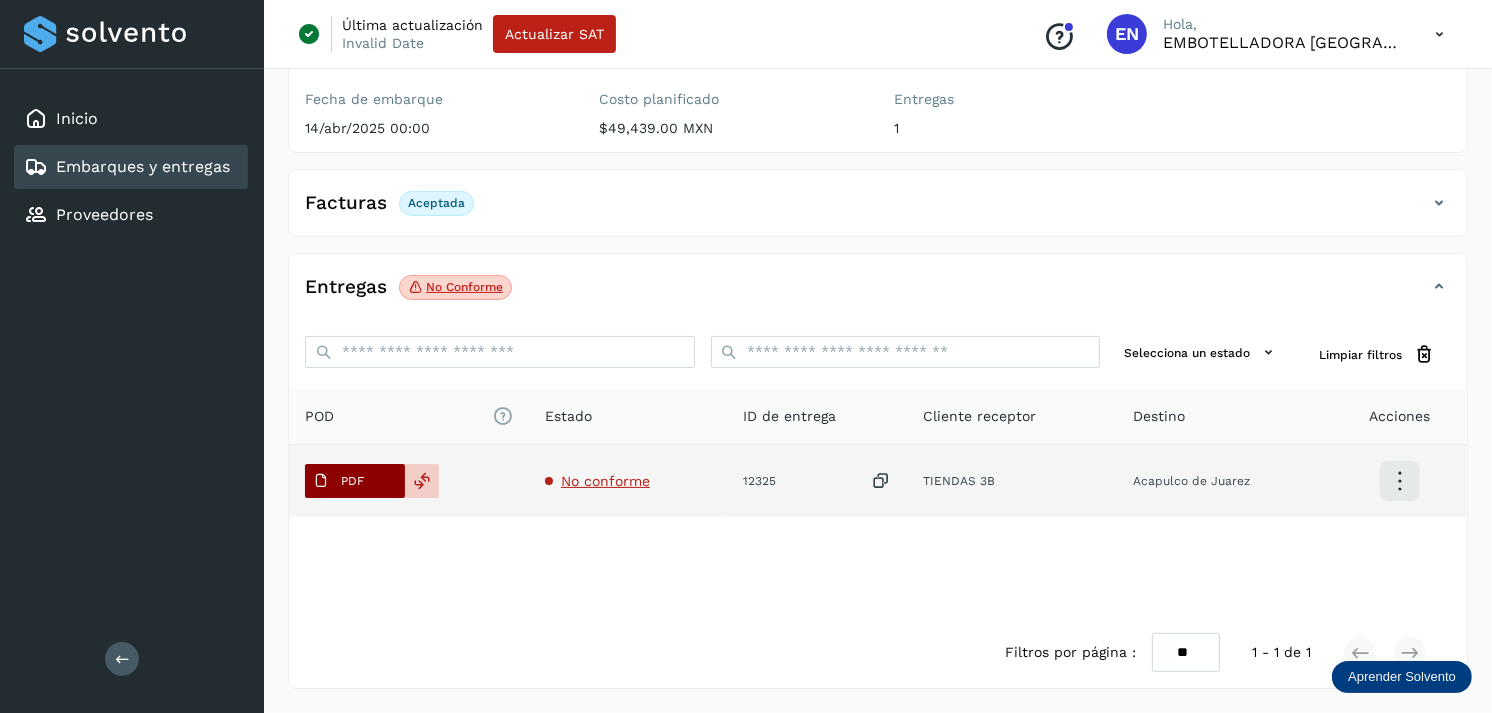click on "PDF" at bounding box center [352, 481] 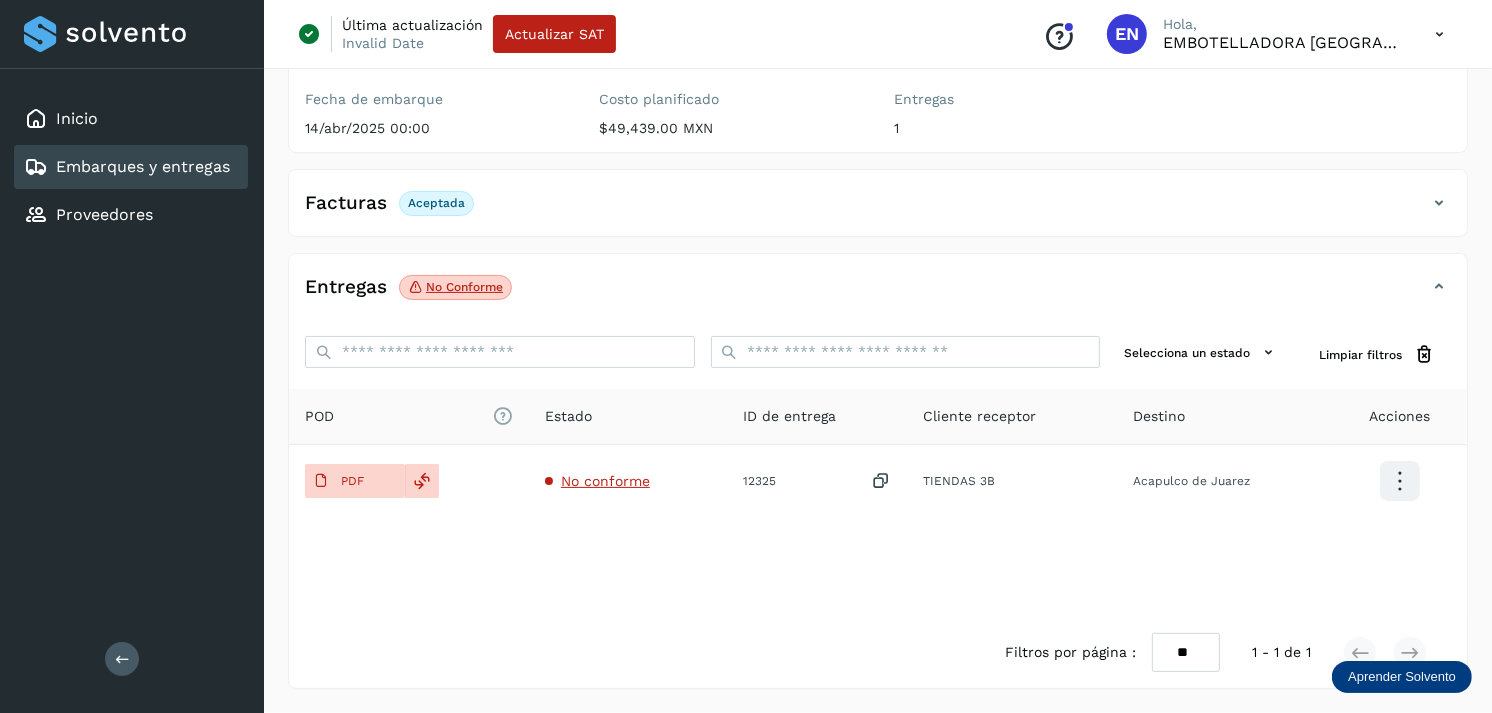 click on "Embarques y entregas" 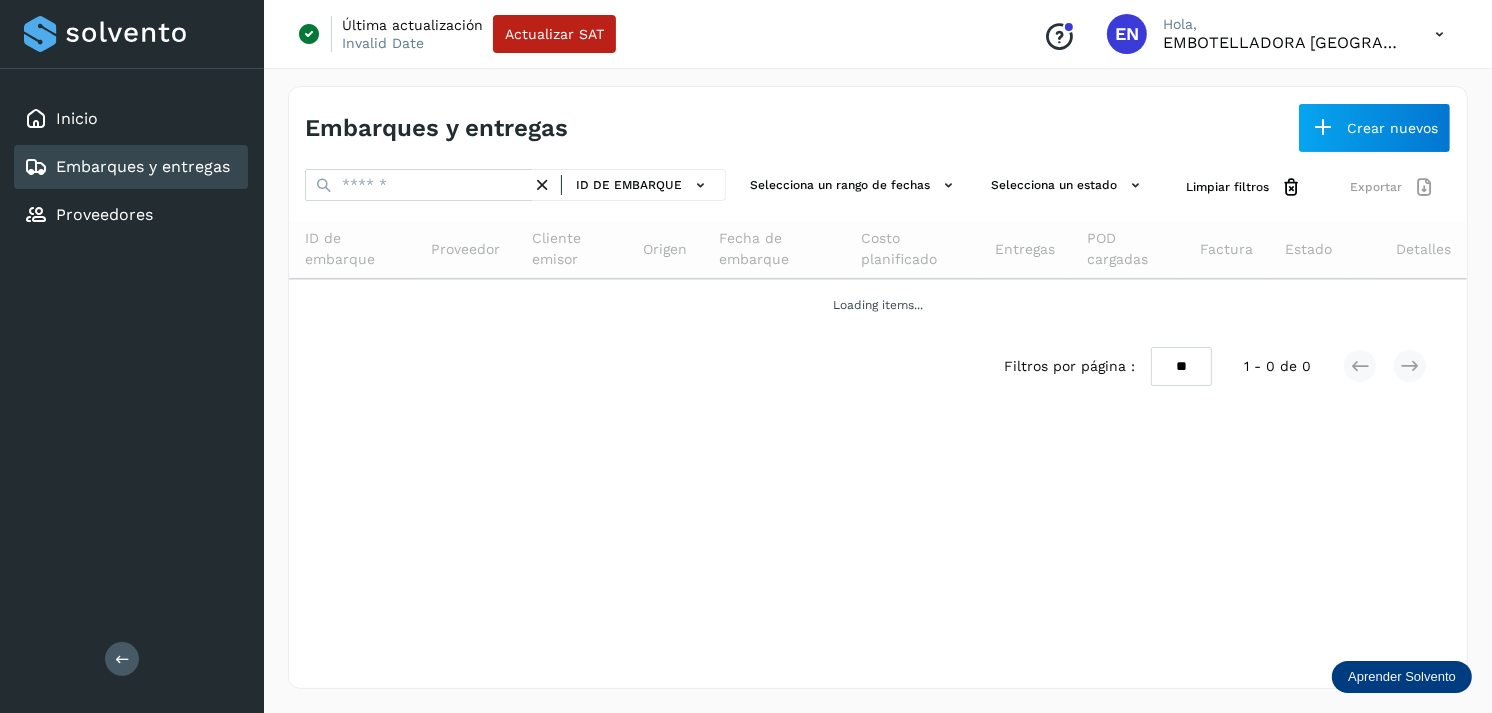 scroll, scrollTop: 0, scrollLeft: 0, axis: both 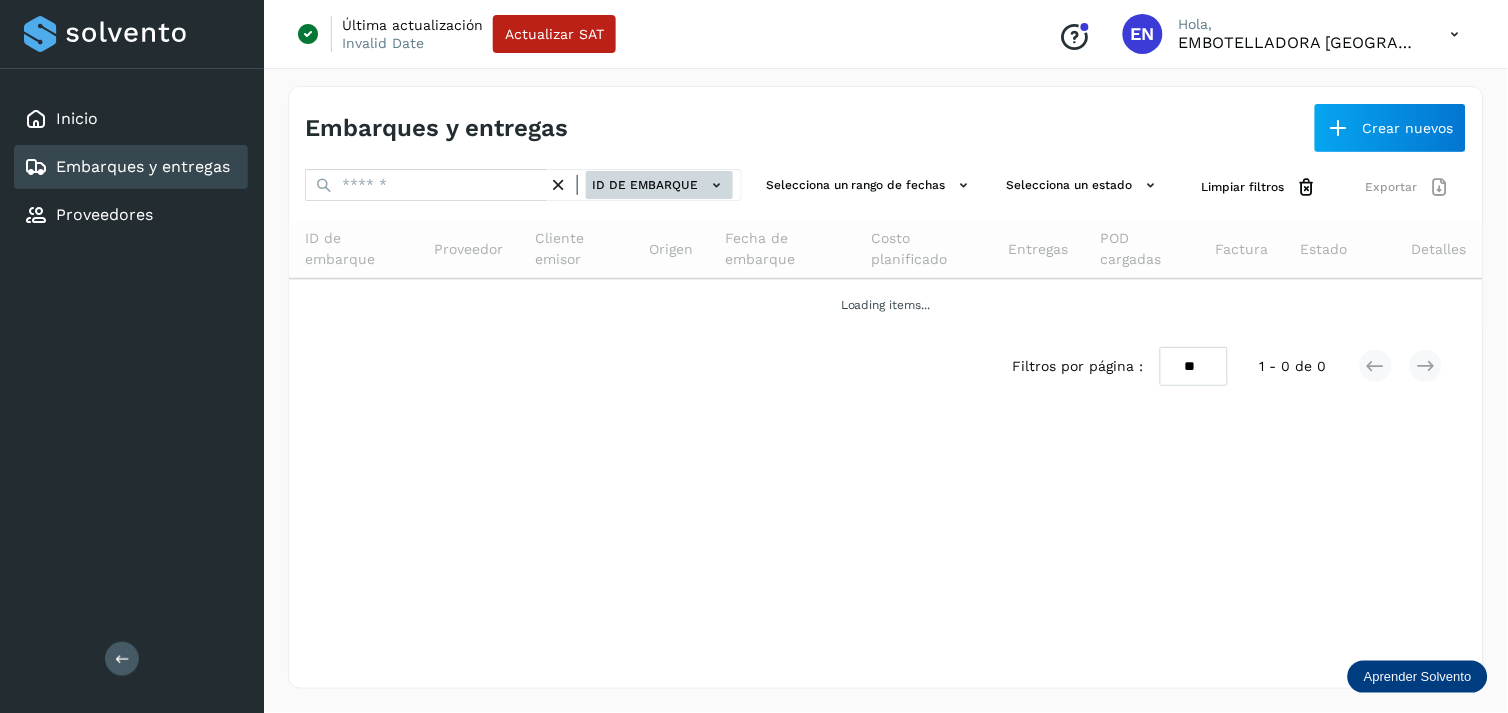 click on "ID de embarque" 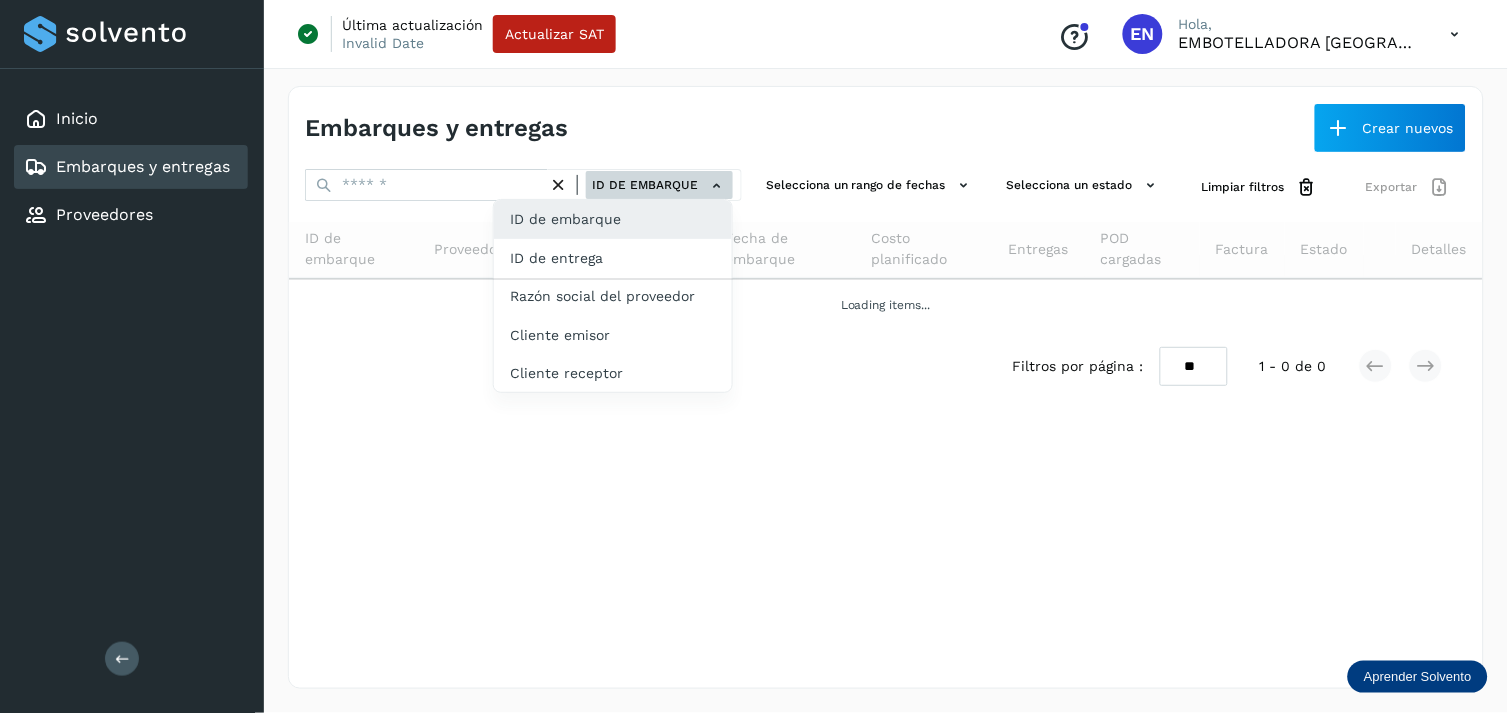 click on "ID de entrega" 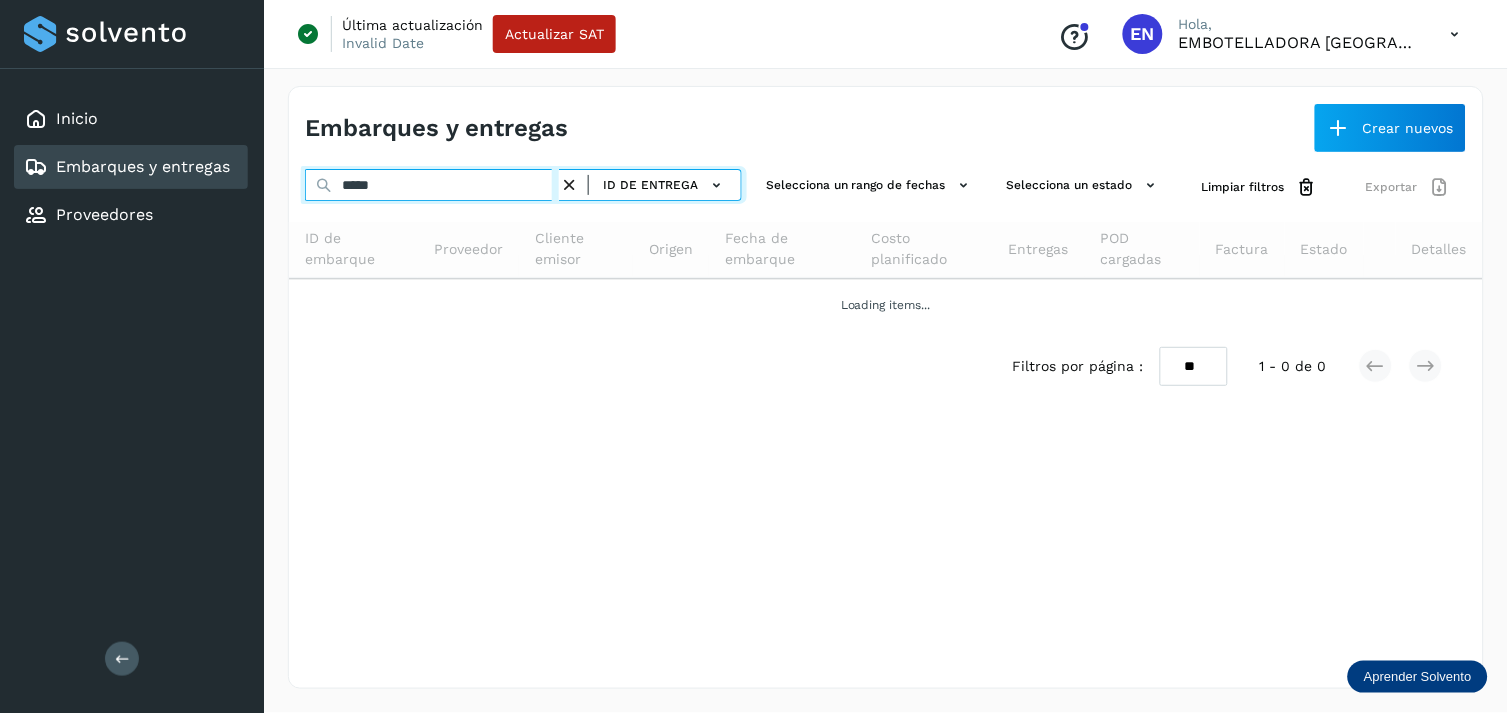 click on "*****" at bounding box center [432, 185] 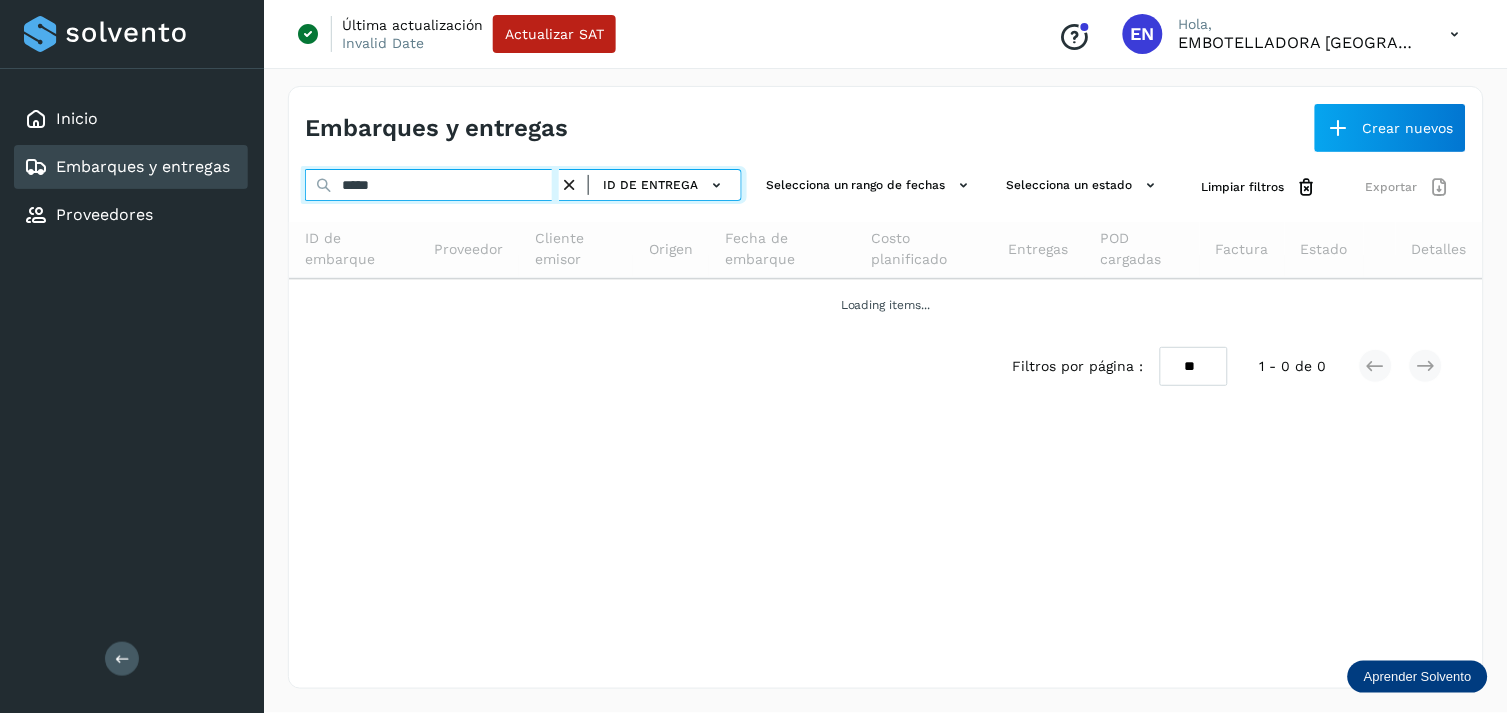 click on "*****" at bounding box center [432, 185] 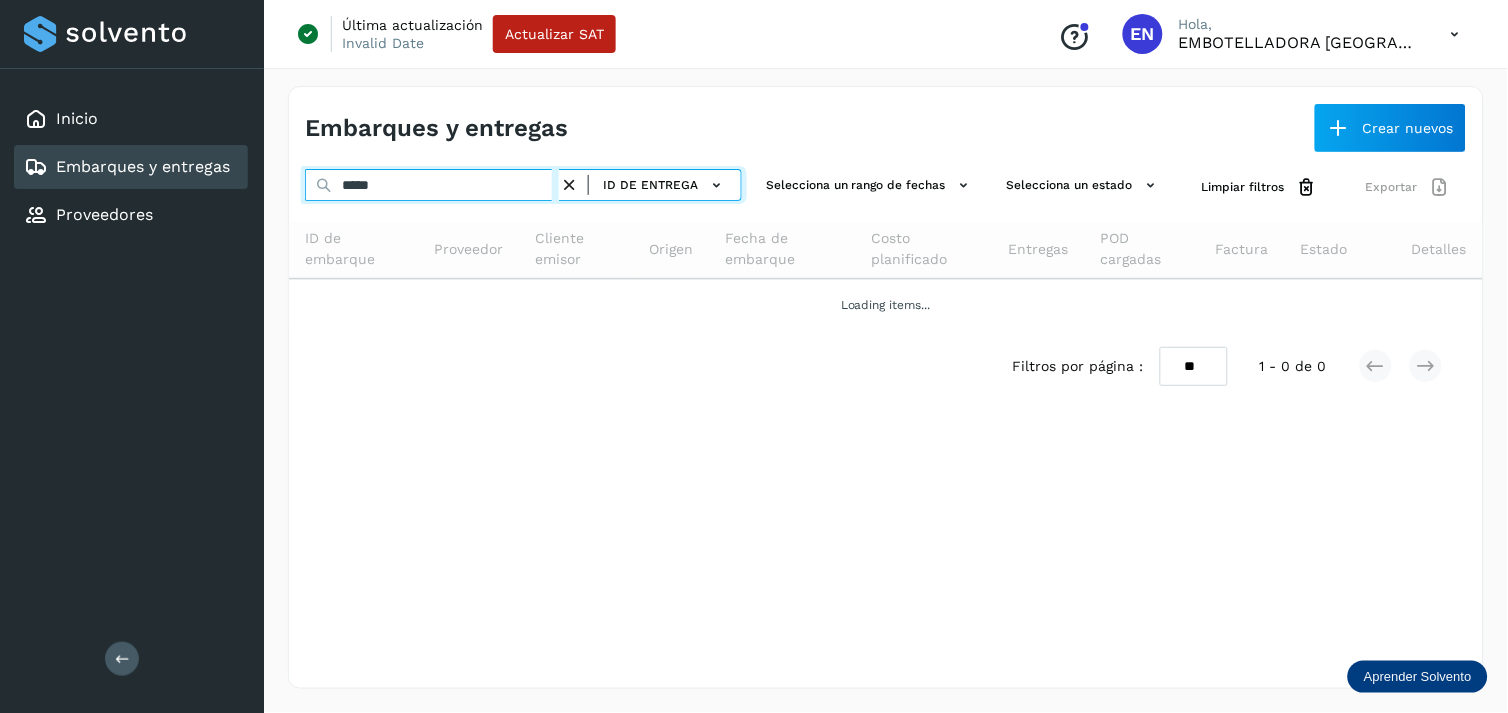 paste 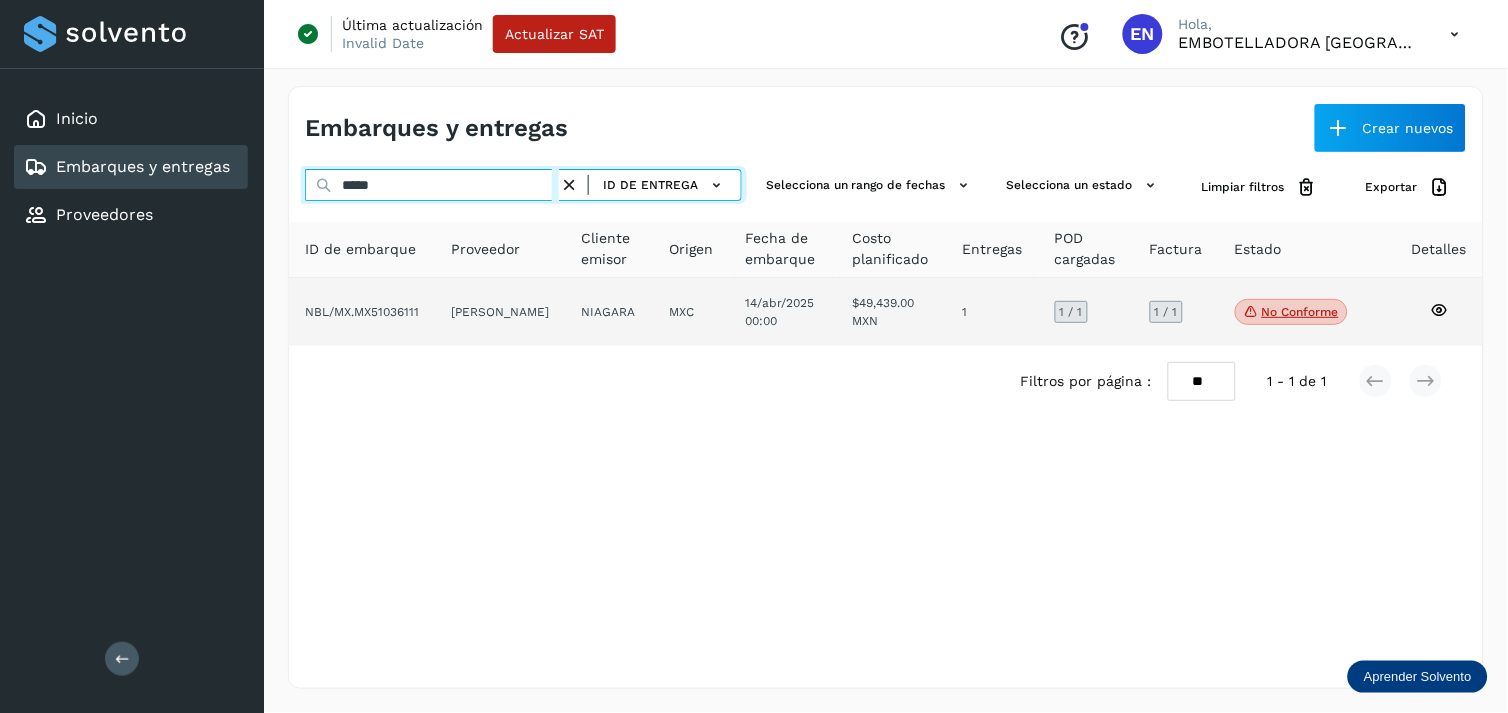 type on "*****" 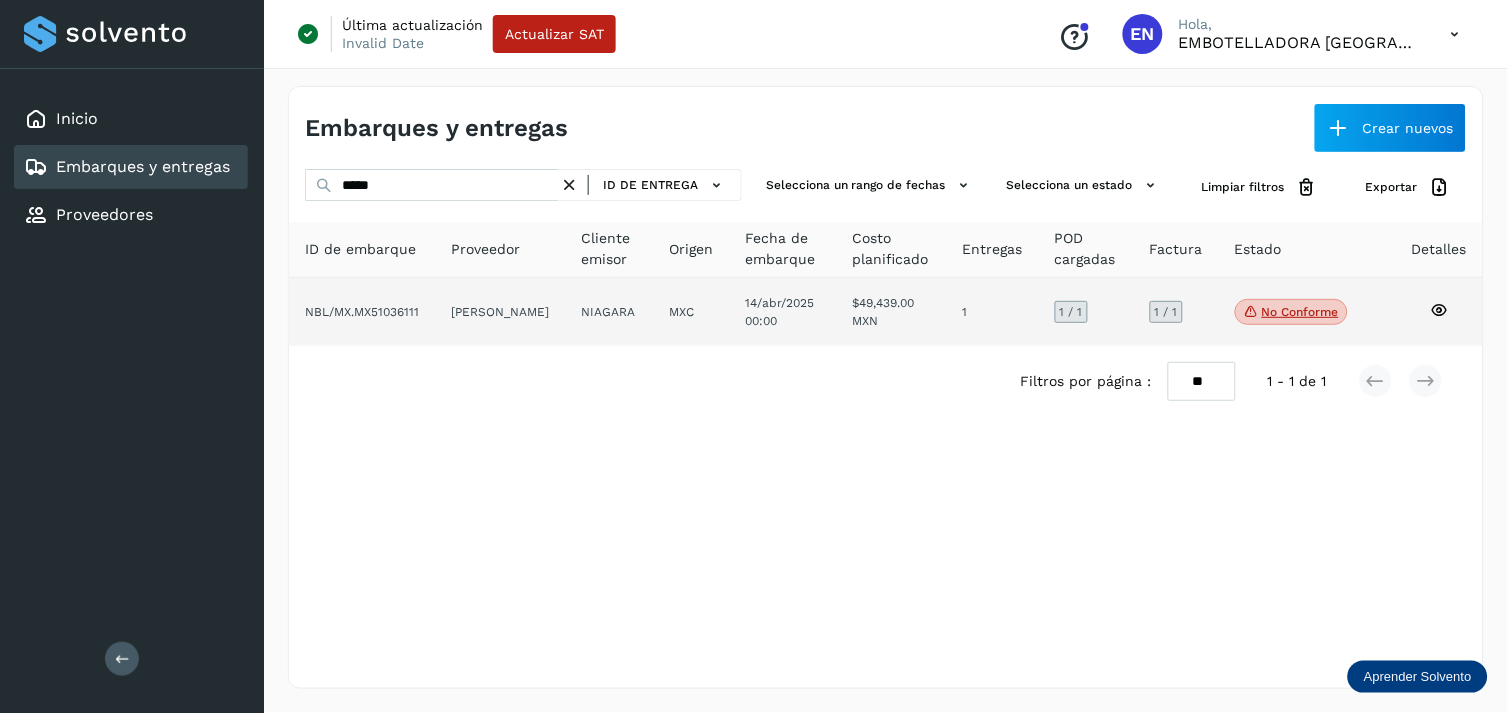 click on "[PERSON_NAME]" 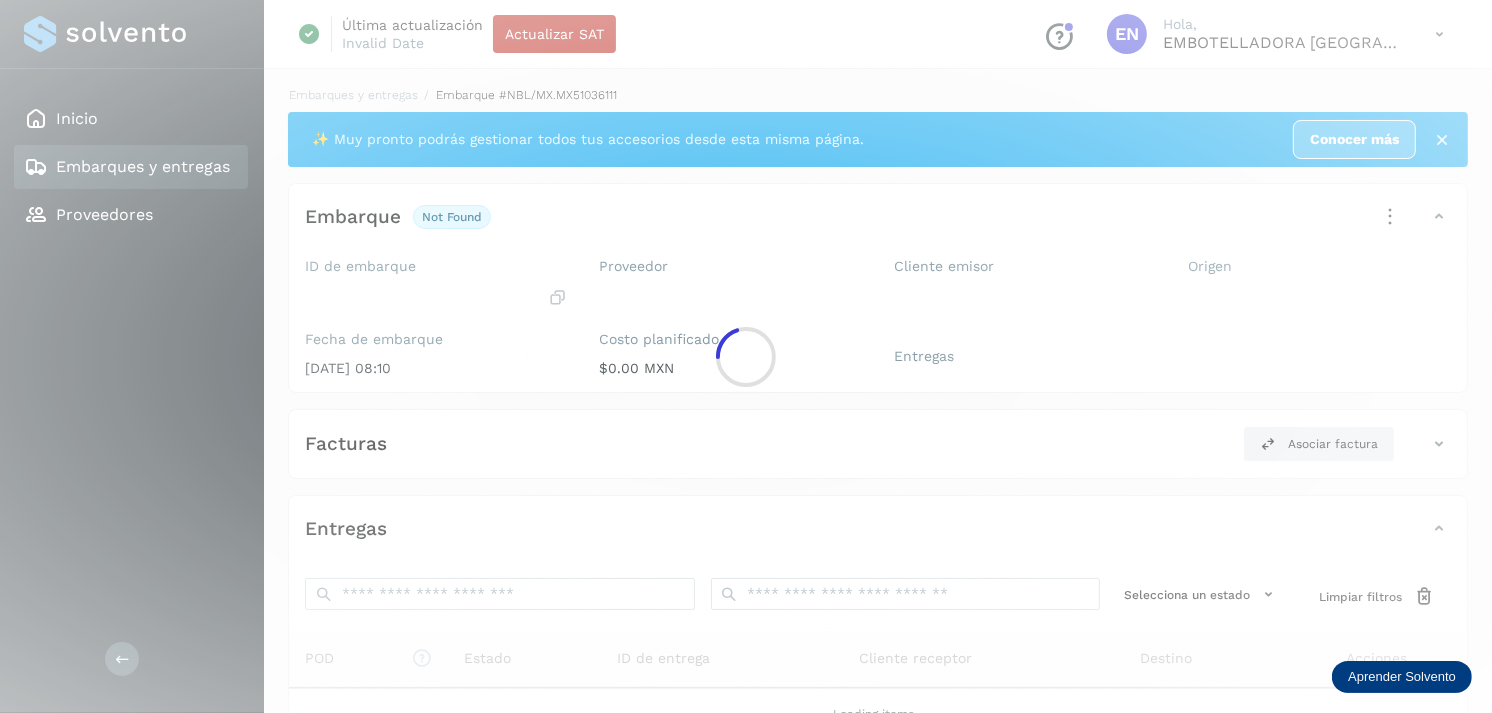 click 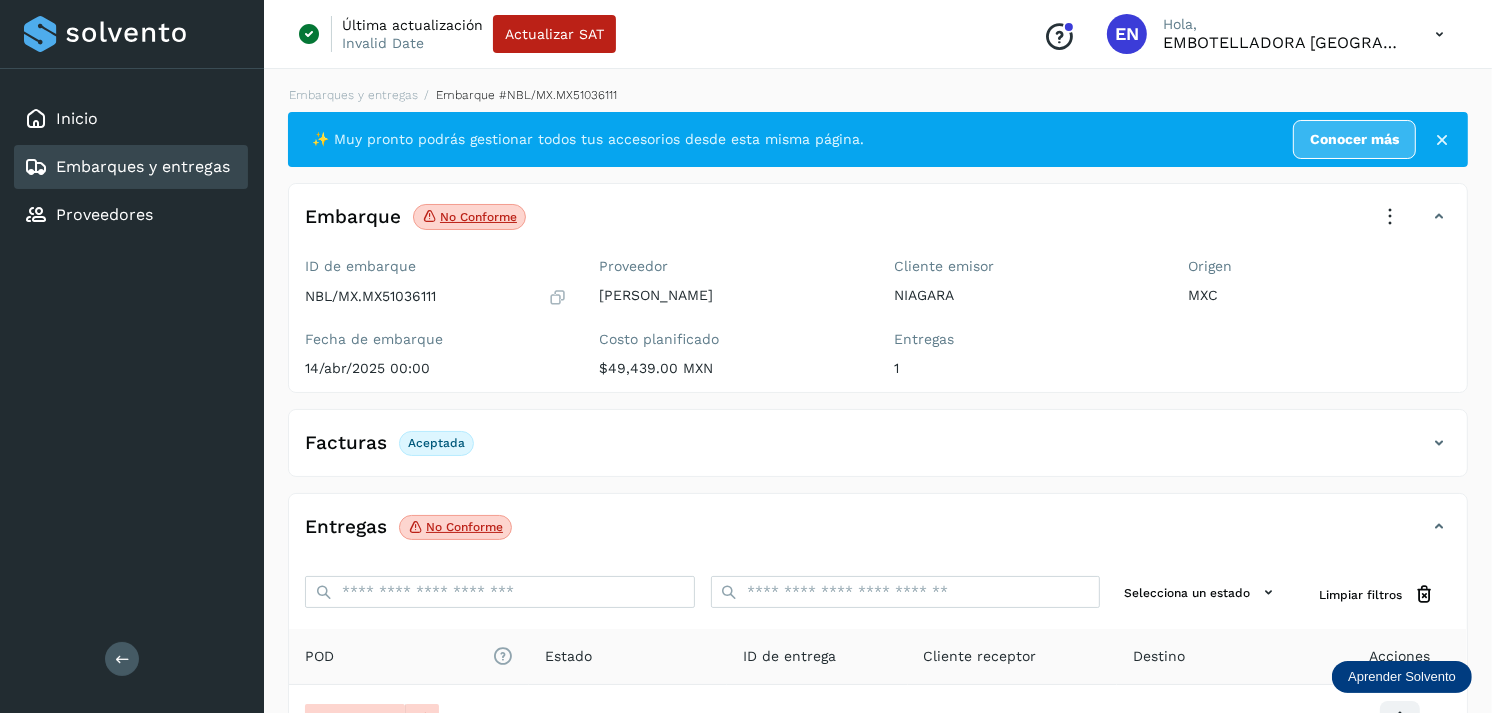 click on "Inicio Embarques y entregas Proveedores" at bounding box center [132, 167] 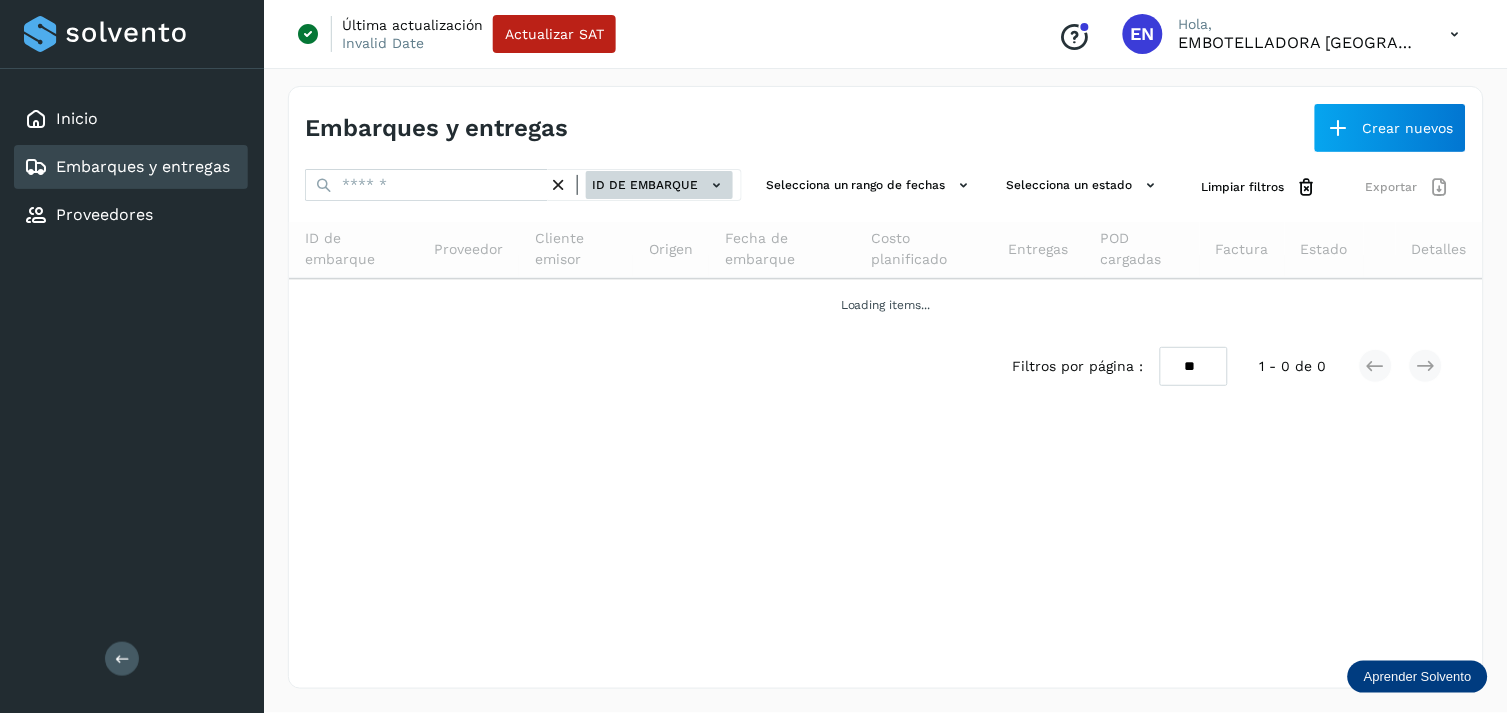 click on "ID de embarque" 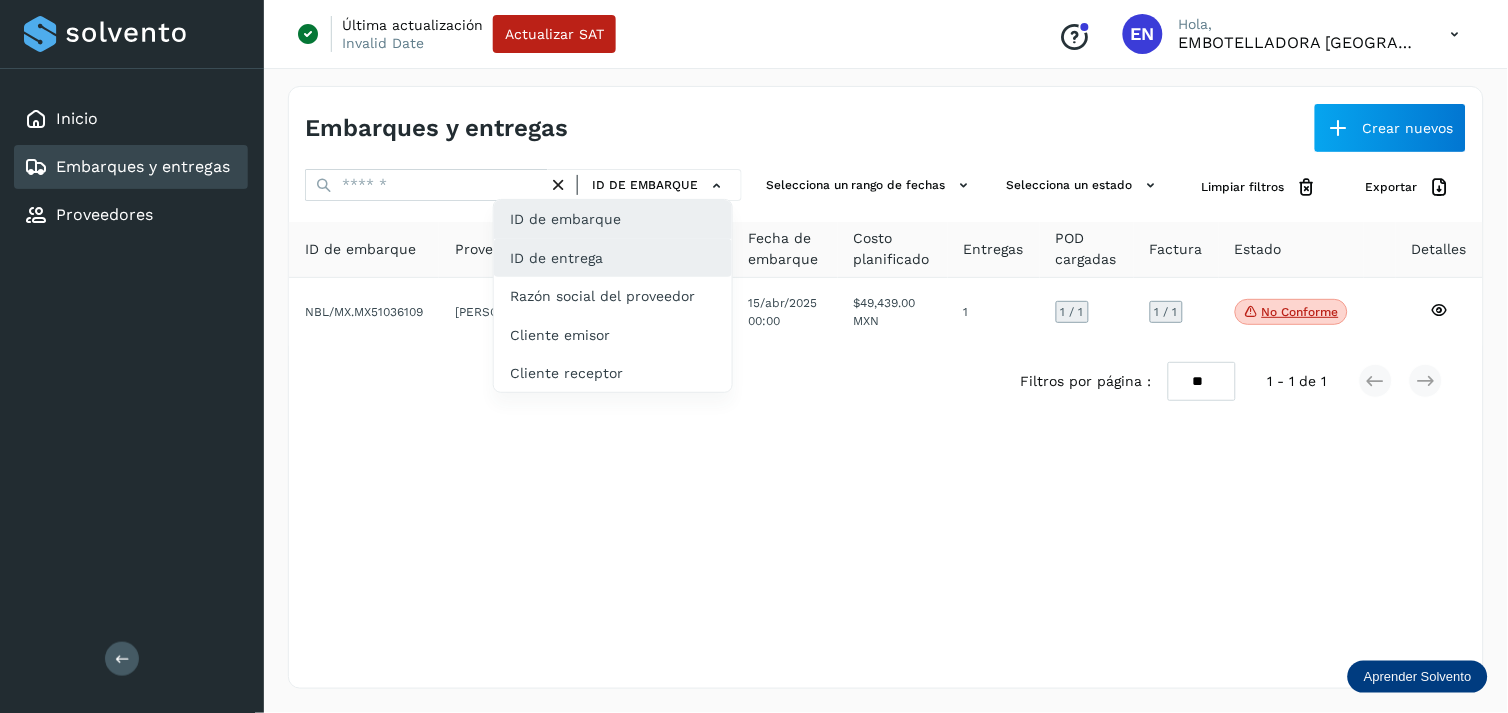 click on "ID de entrega" 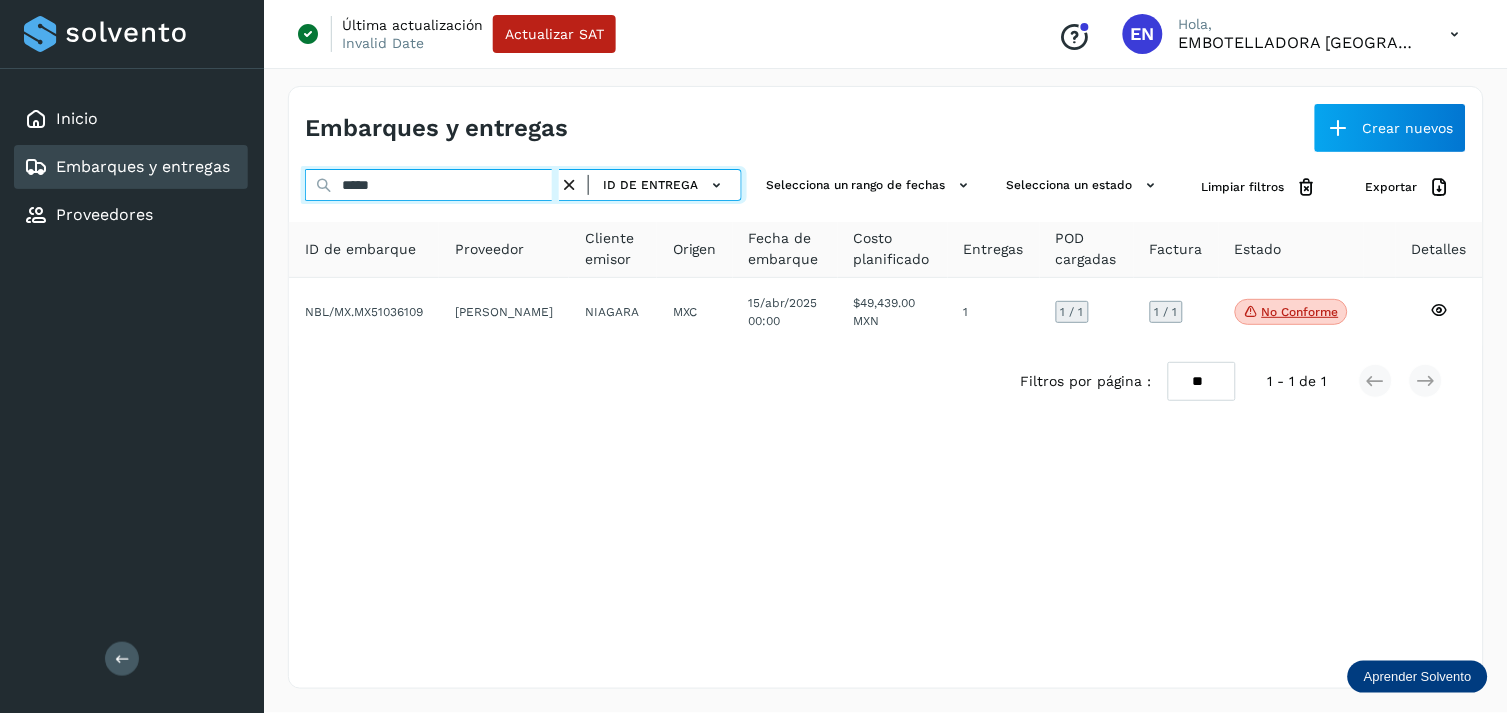 click on "*****" at bounding box center [432, 185] 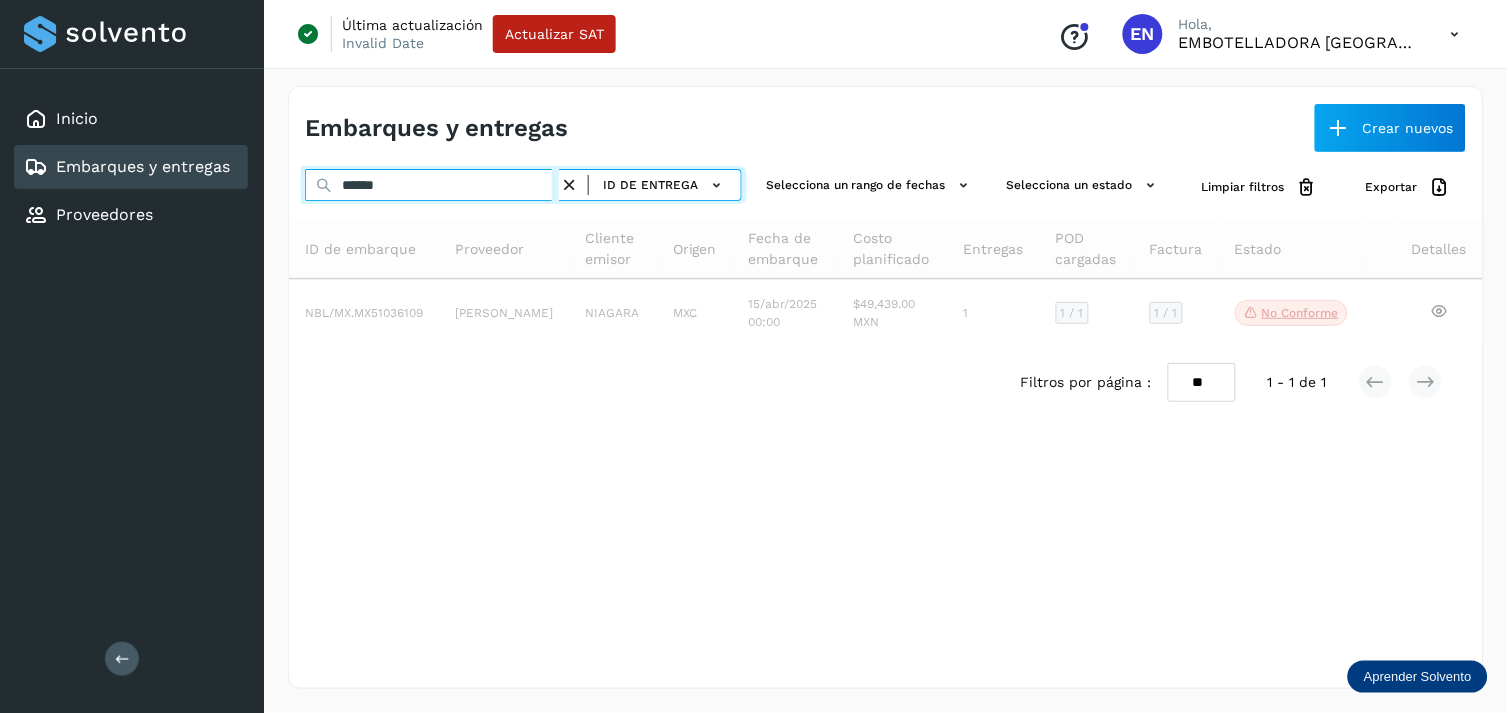 type on "*****" 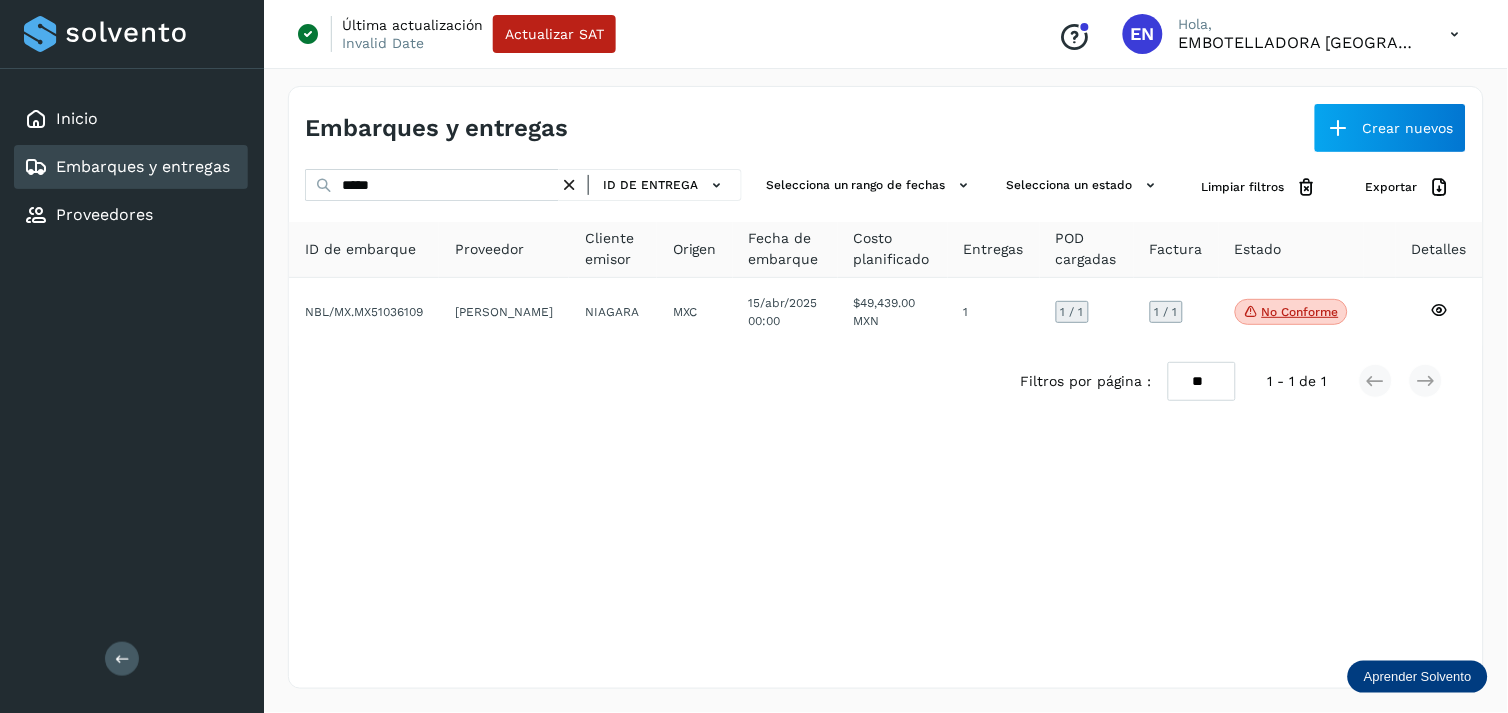 click on "ID de embarque" 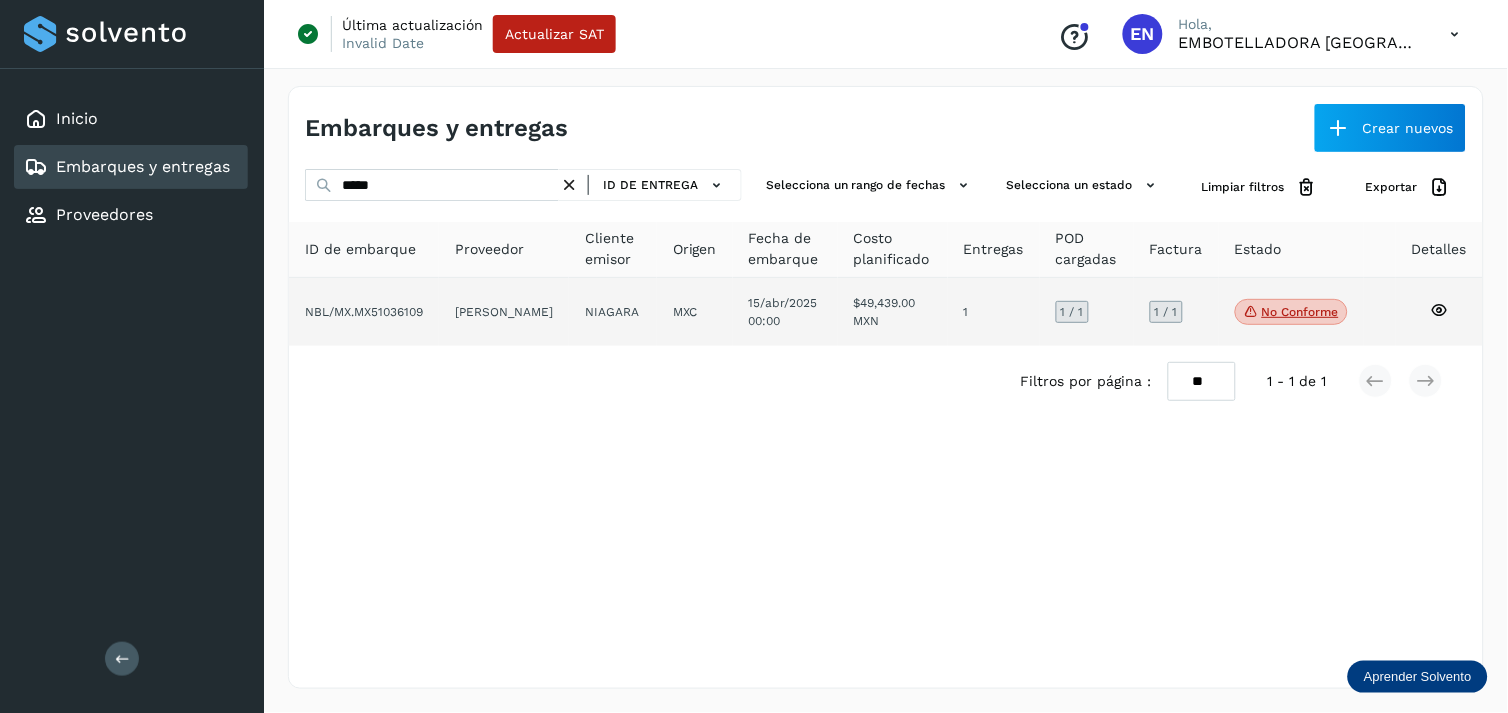 drag, startPoint x: 430, startPoint y: 266, endPoint x: 430, endPoint y: 282, distance: 16 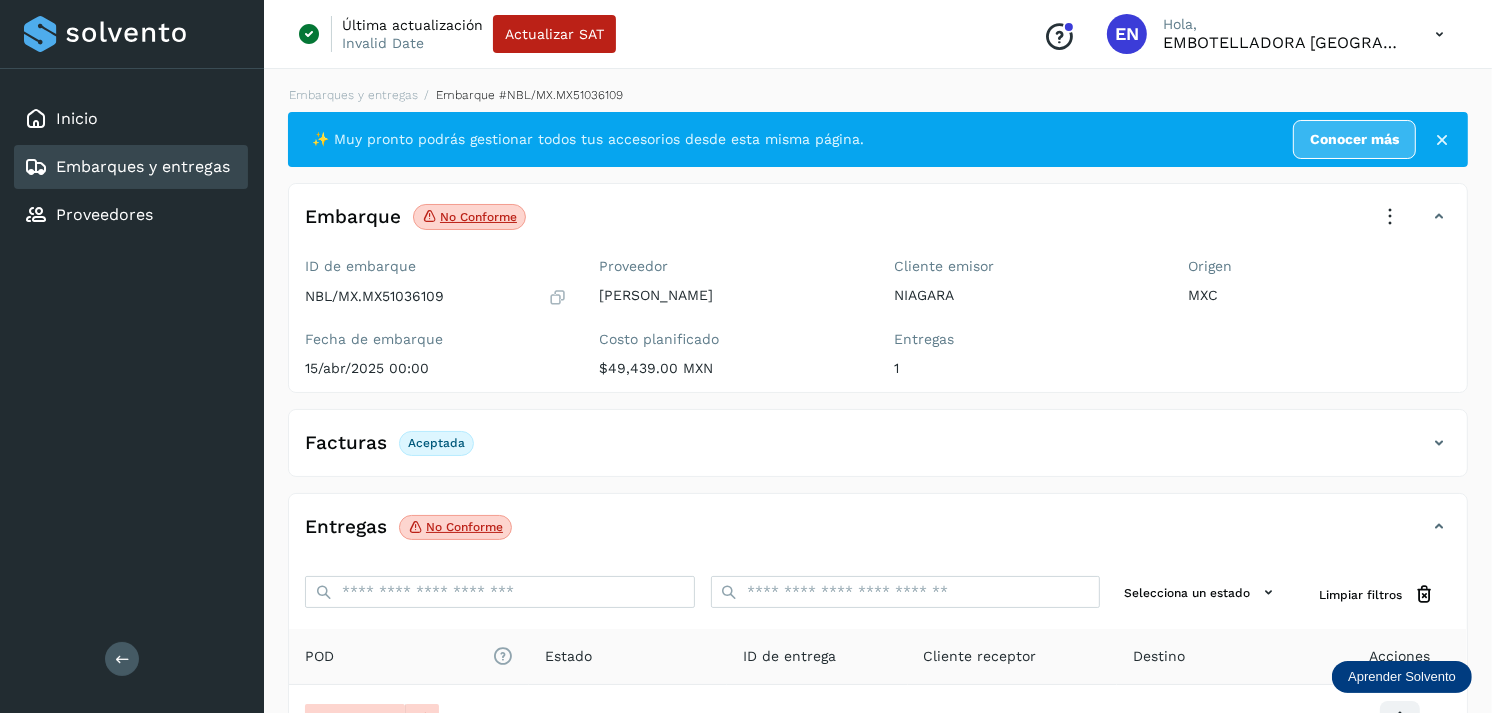 scroll, scrollTop: 241, scrollLeft: 0, axis: vertical 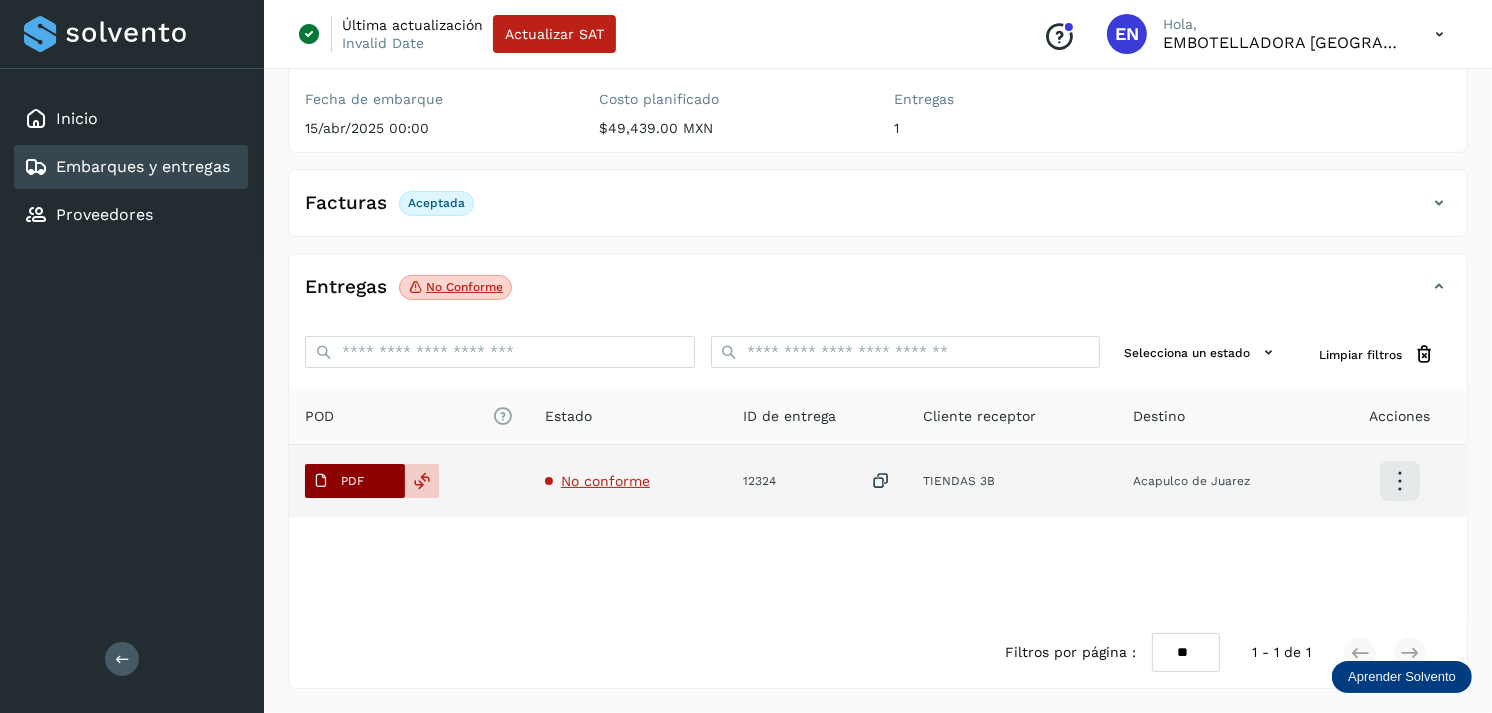 click on "PDF" at bounding box center (338, 481) 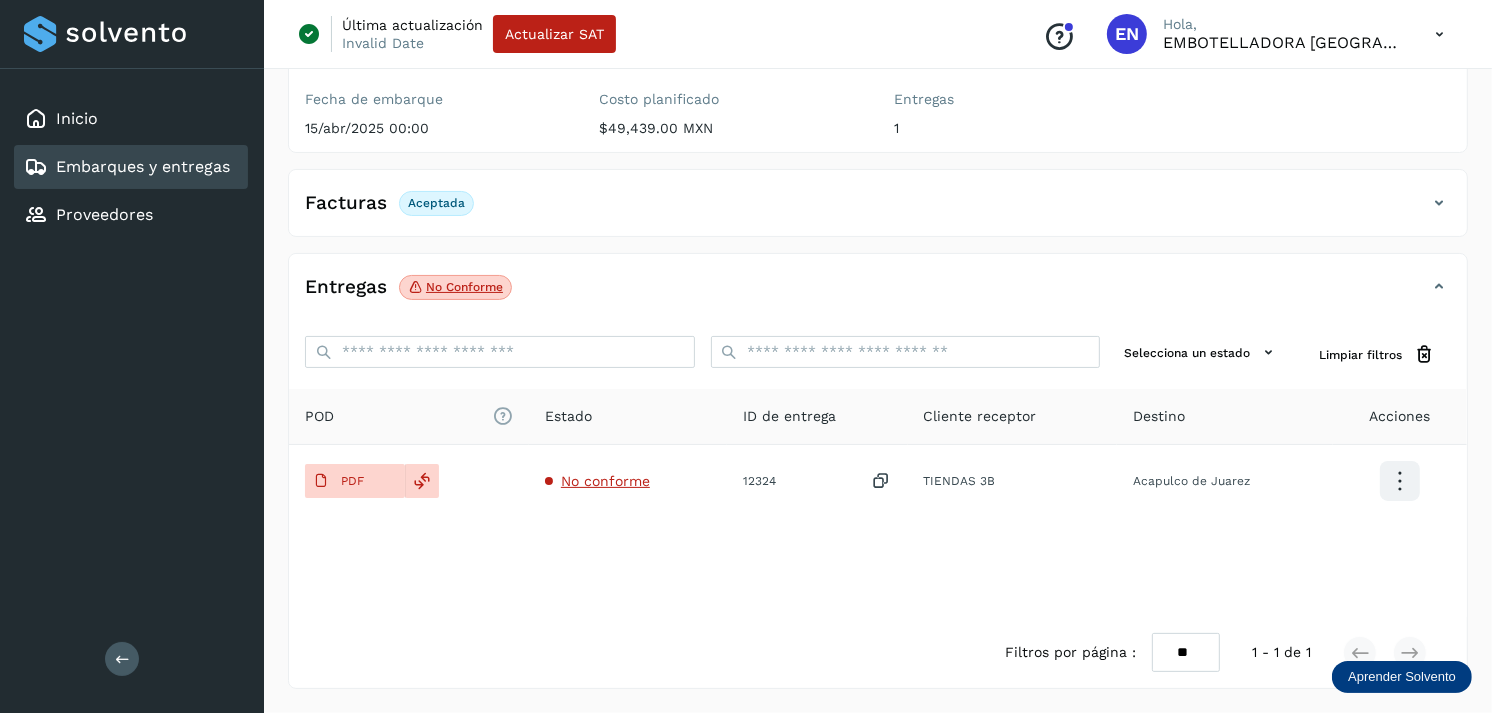 type 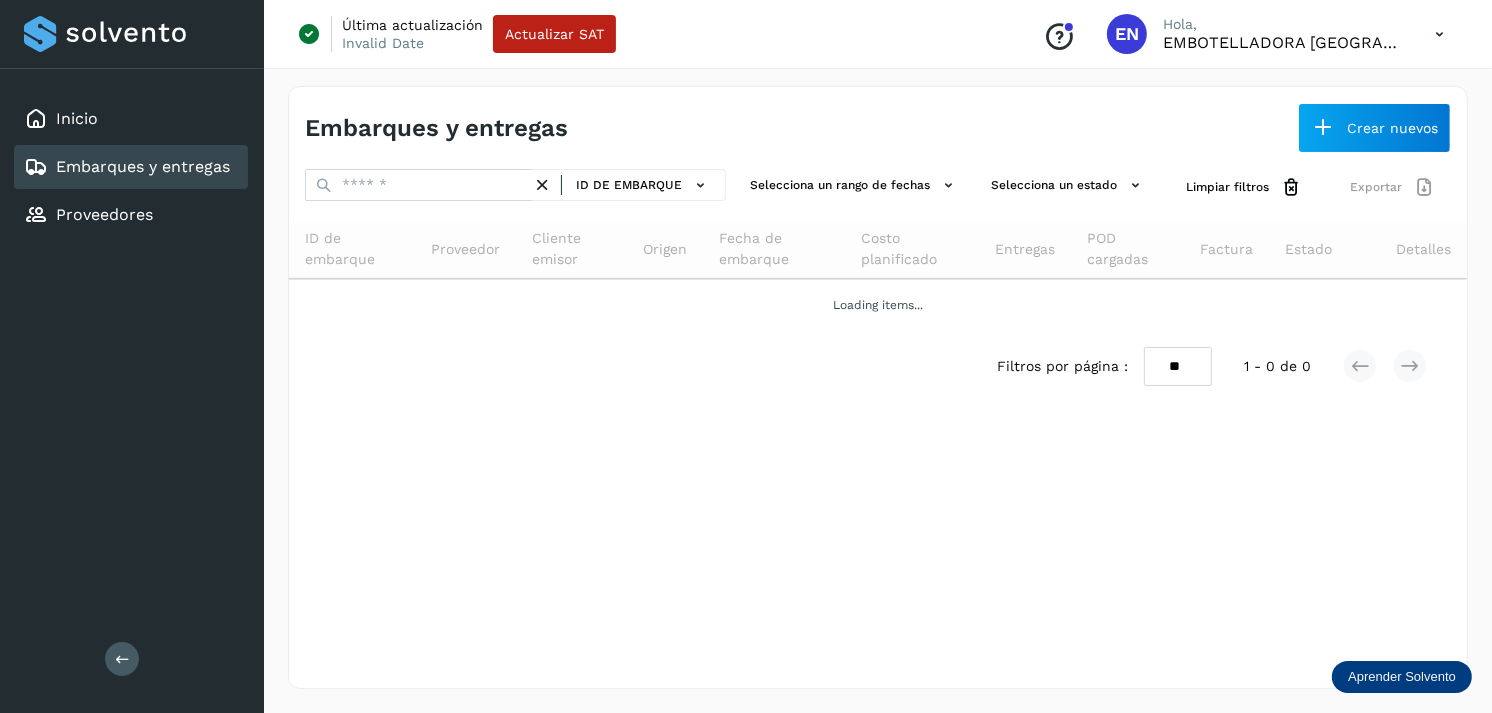 scroll, scrollTop: 0, scrollLeft: 0, axis: both 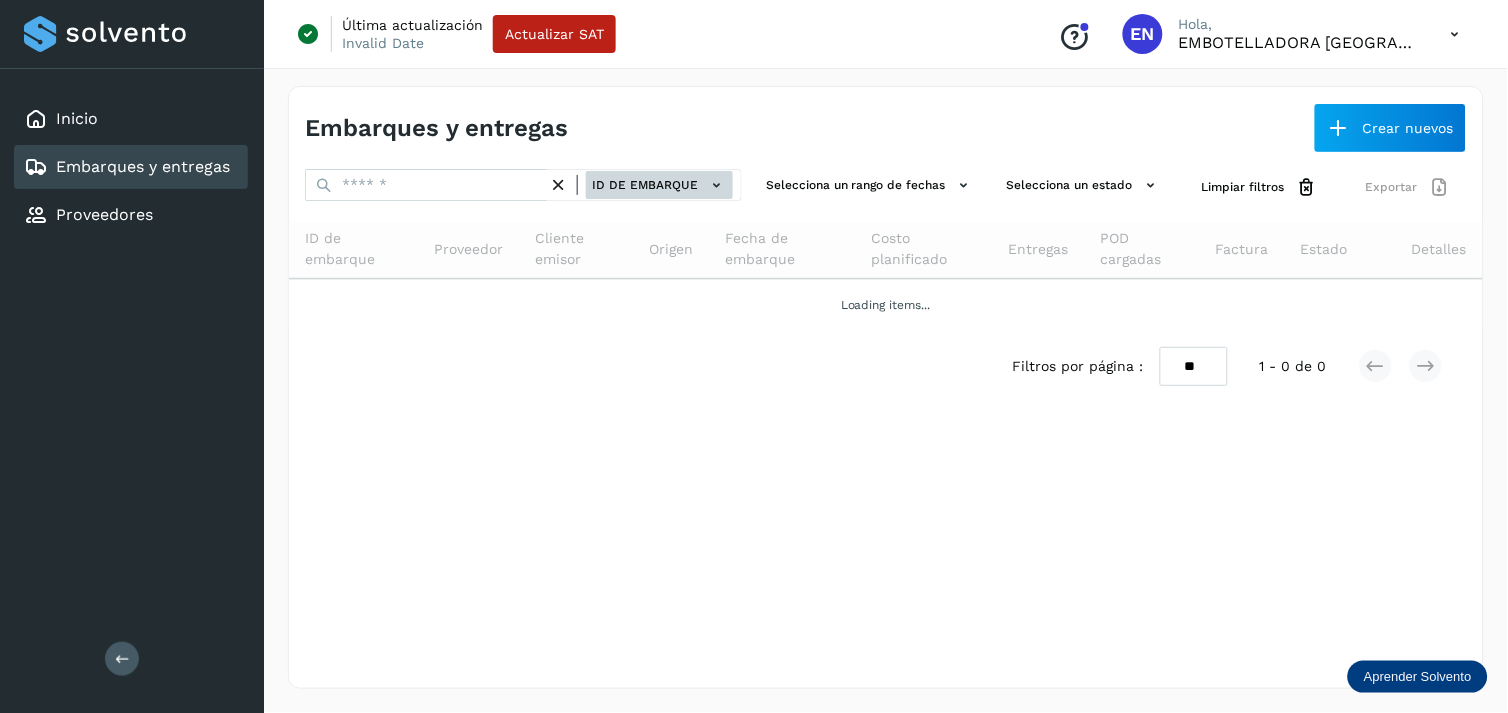 click on "ID de embarque" at bounding box center (659, 185) 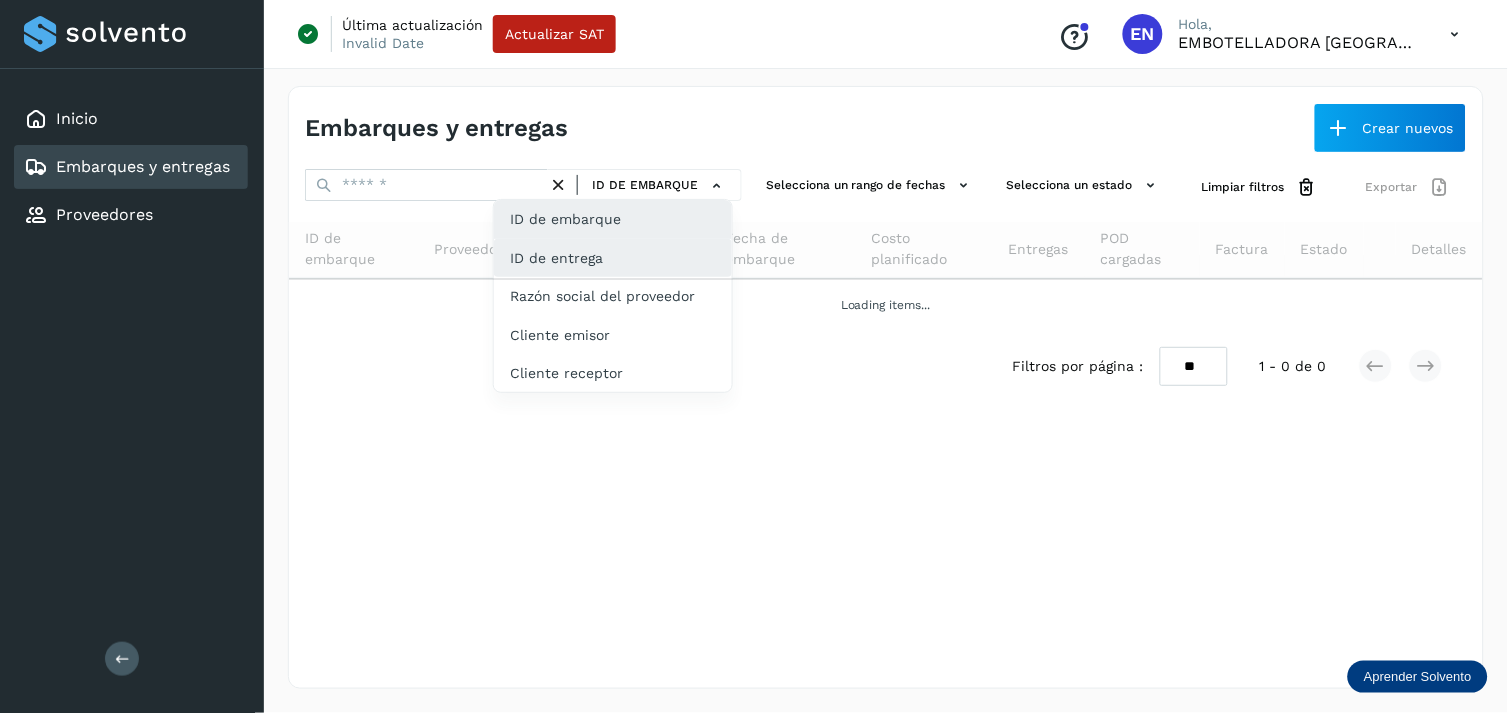 click on "ID de entrega" 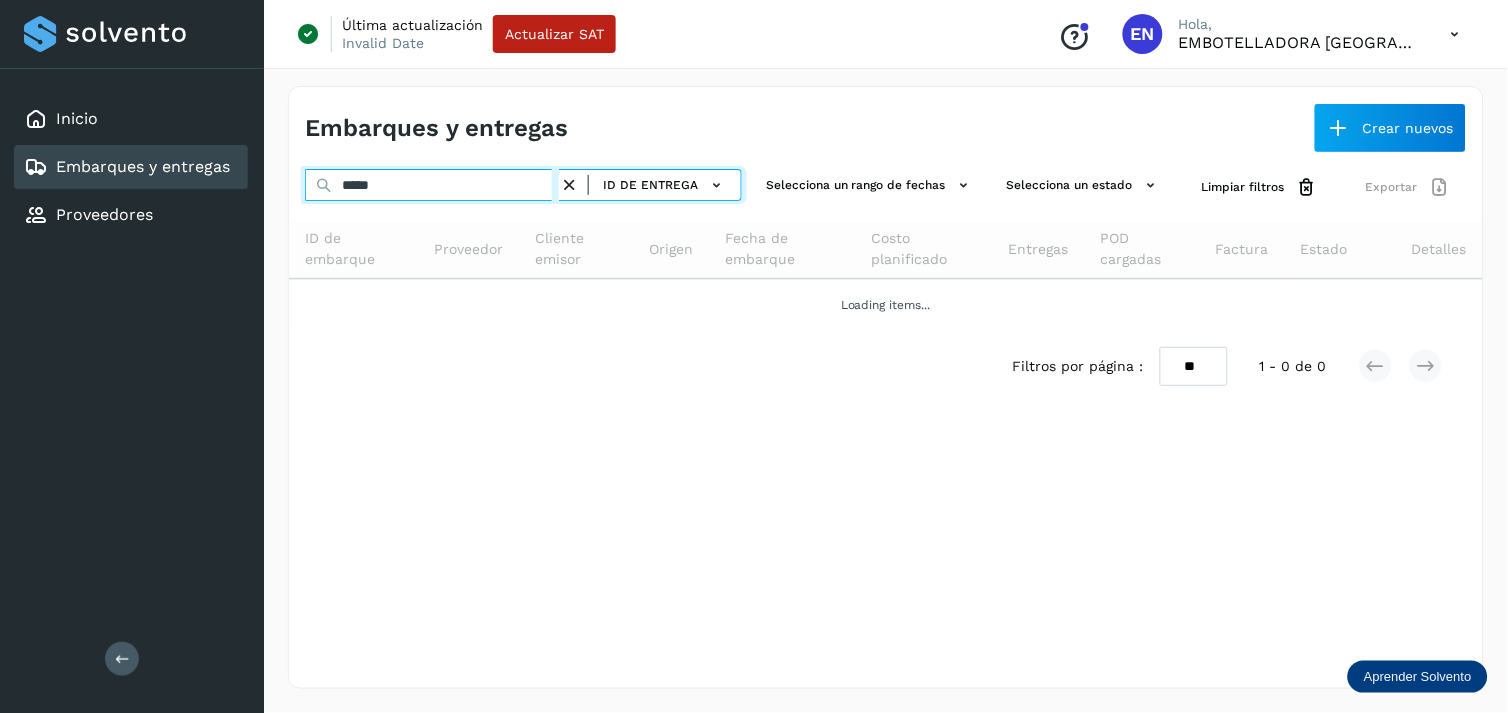 click on "*****" at bounding box center [432, 185] 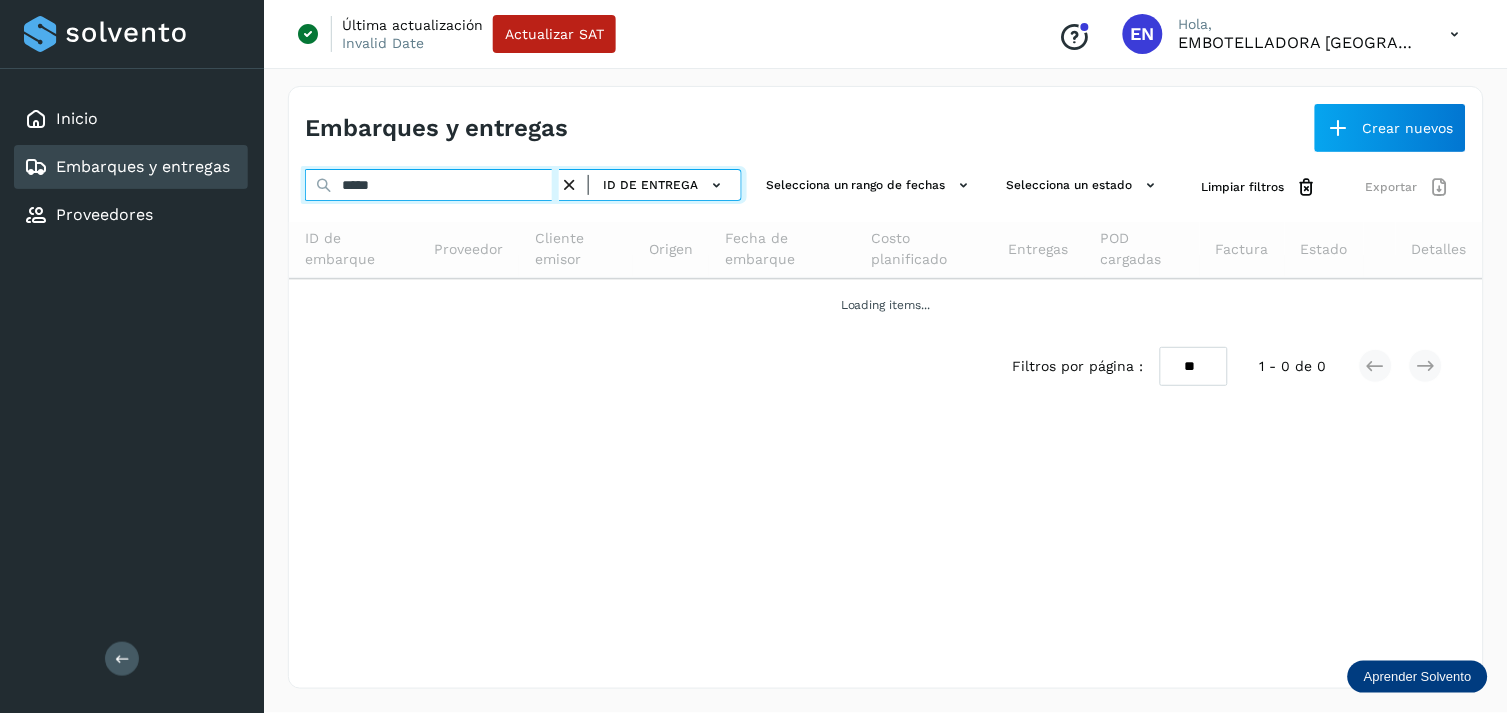 click on "*****" at bounding box center (432, 185) 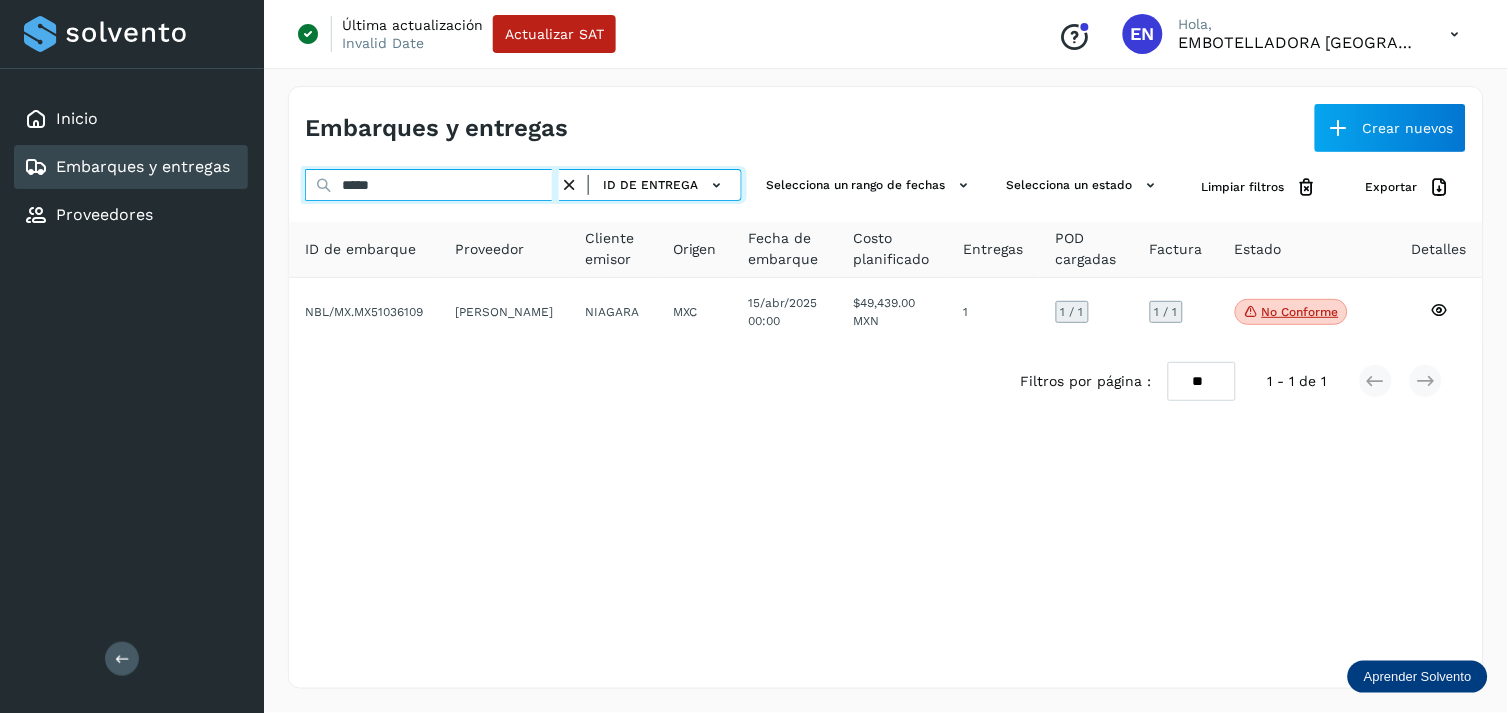 type on "*****" 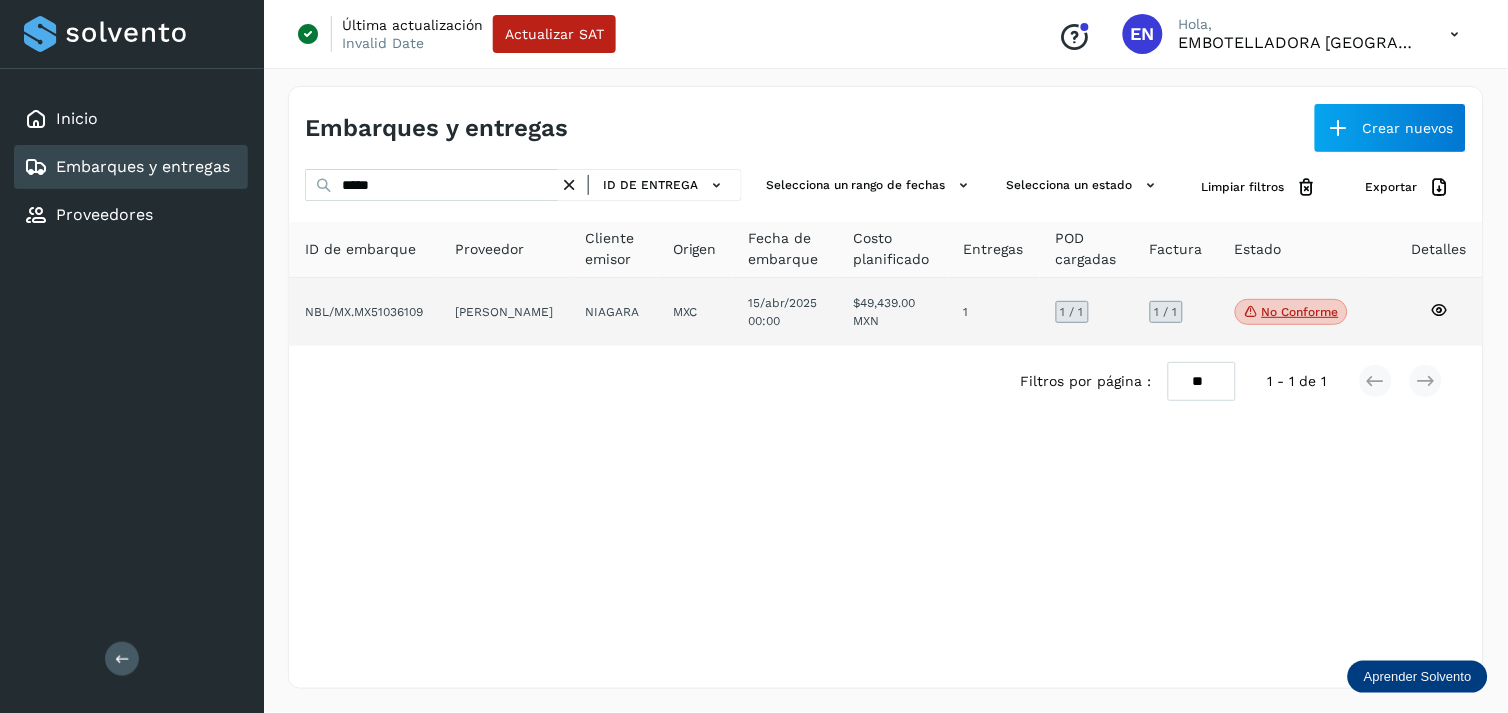 click on "NBL/MX.MX51036109" 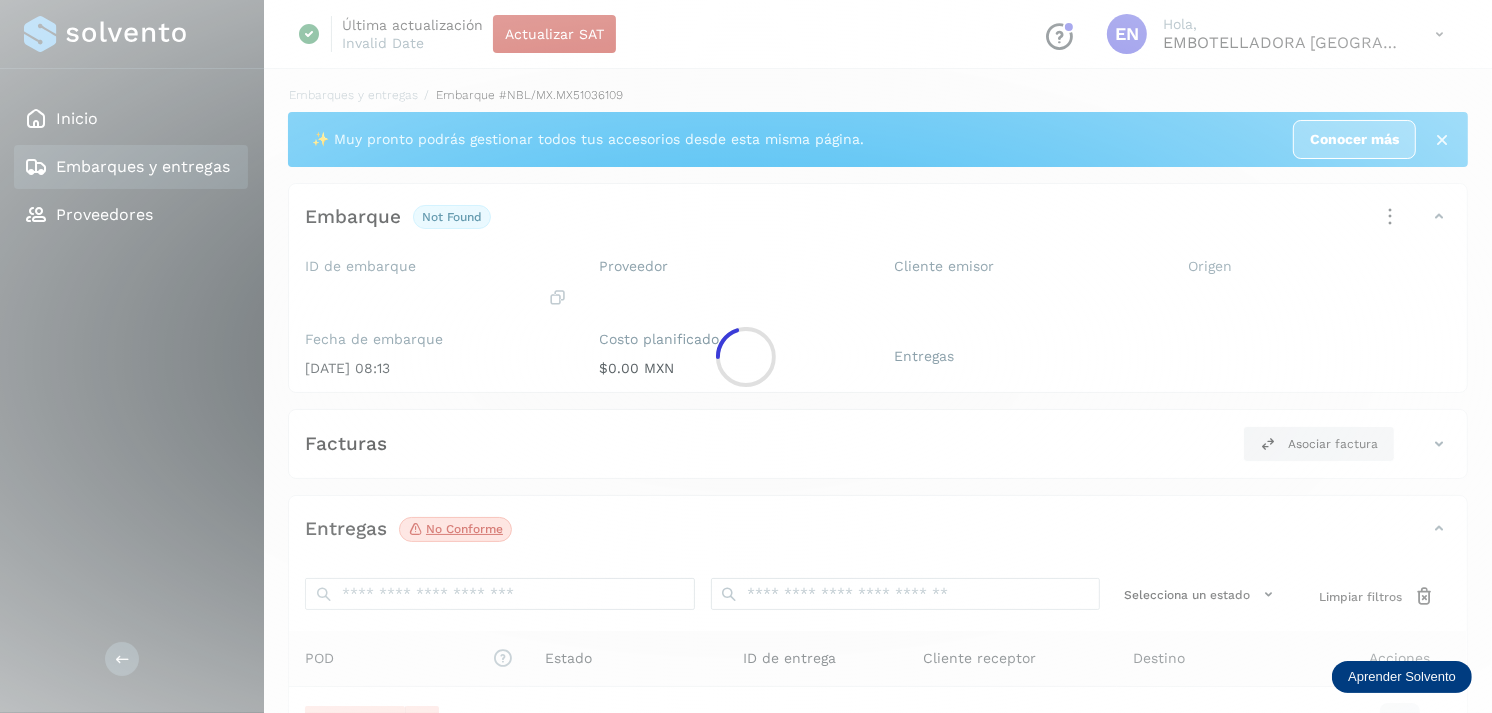 click 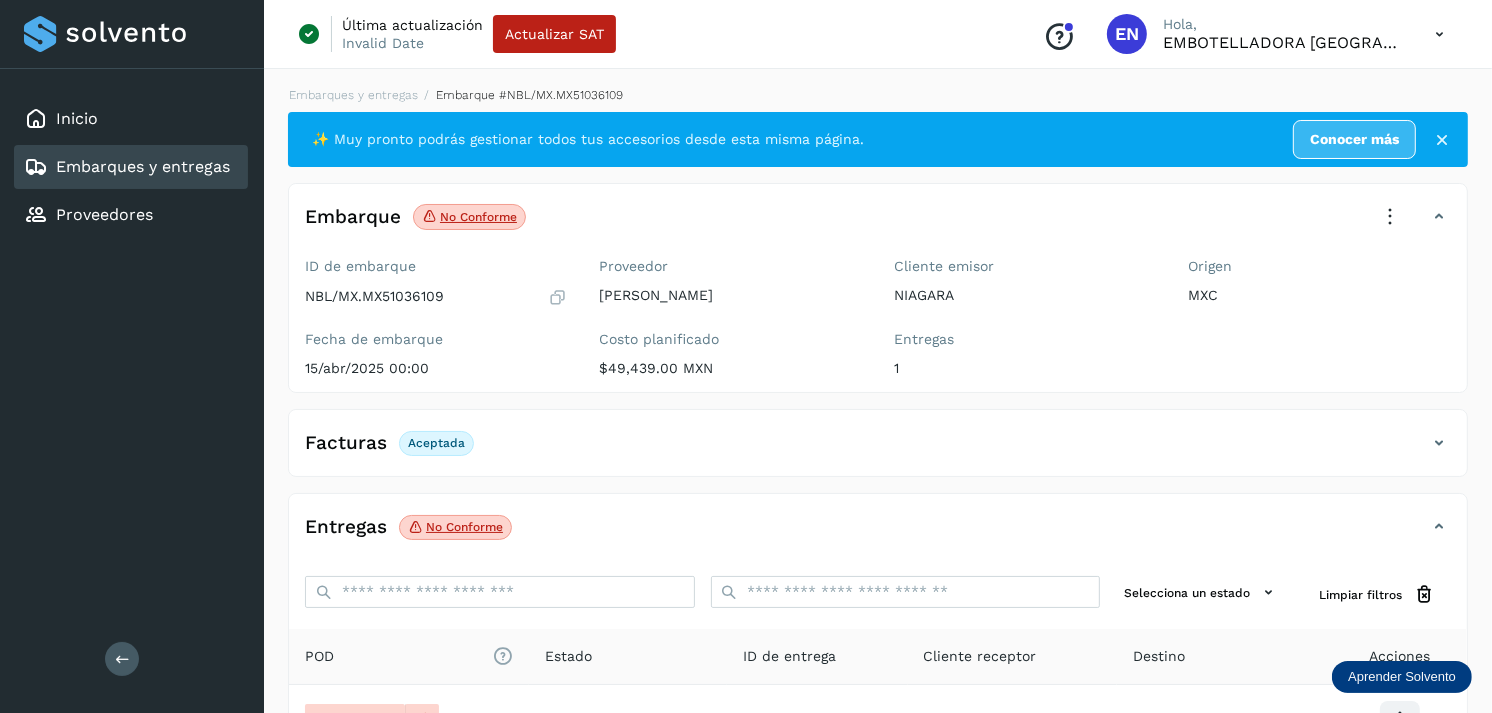 click on "Embarques y entregas" at bounding box center (143, 166) 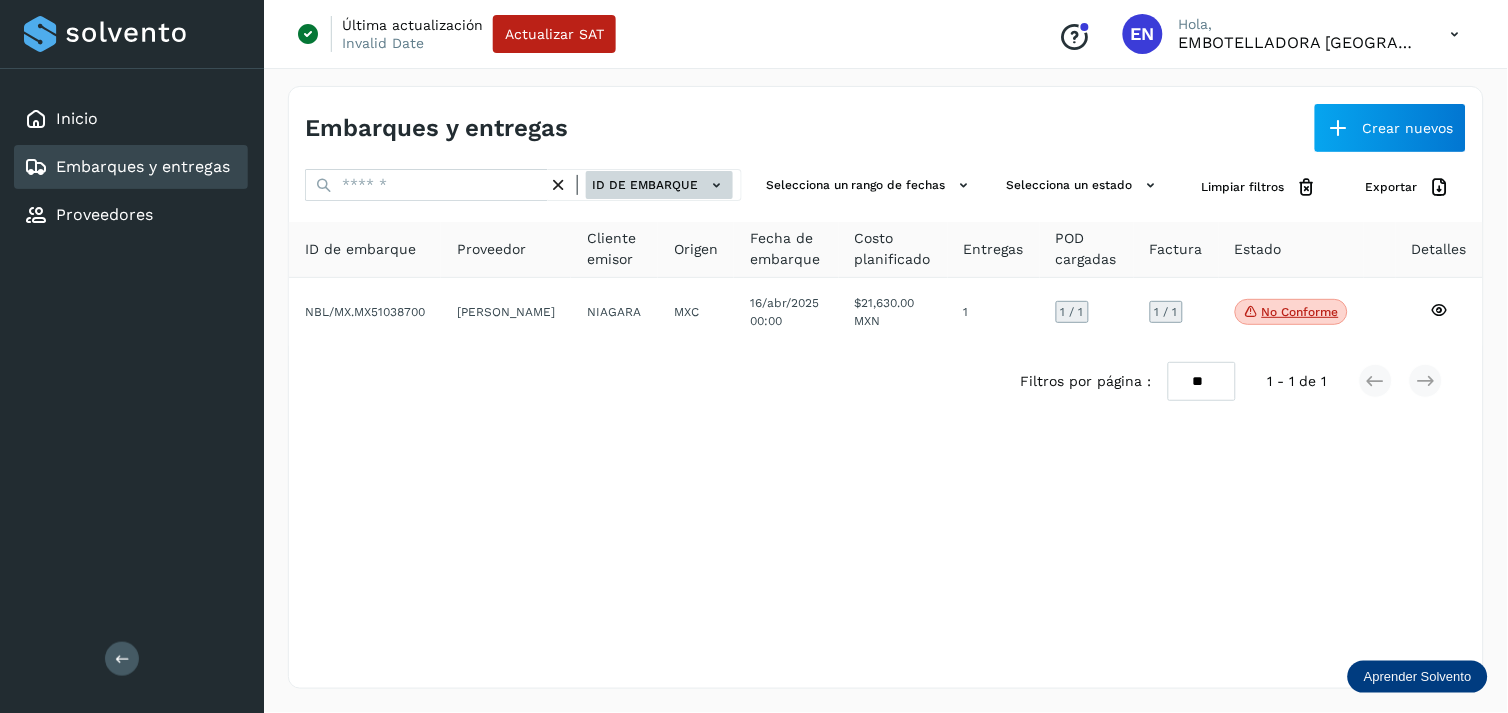 click on "ID de embarque" 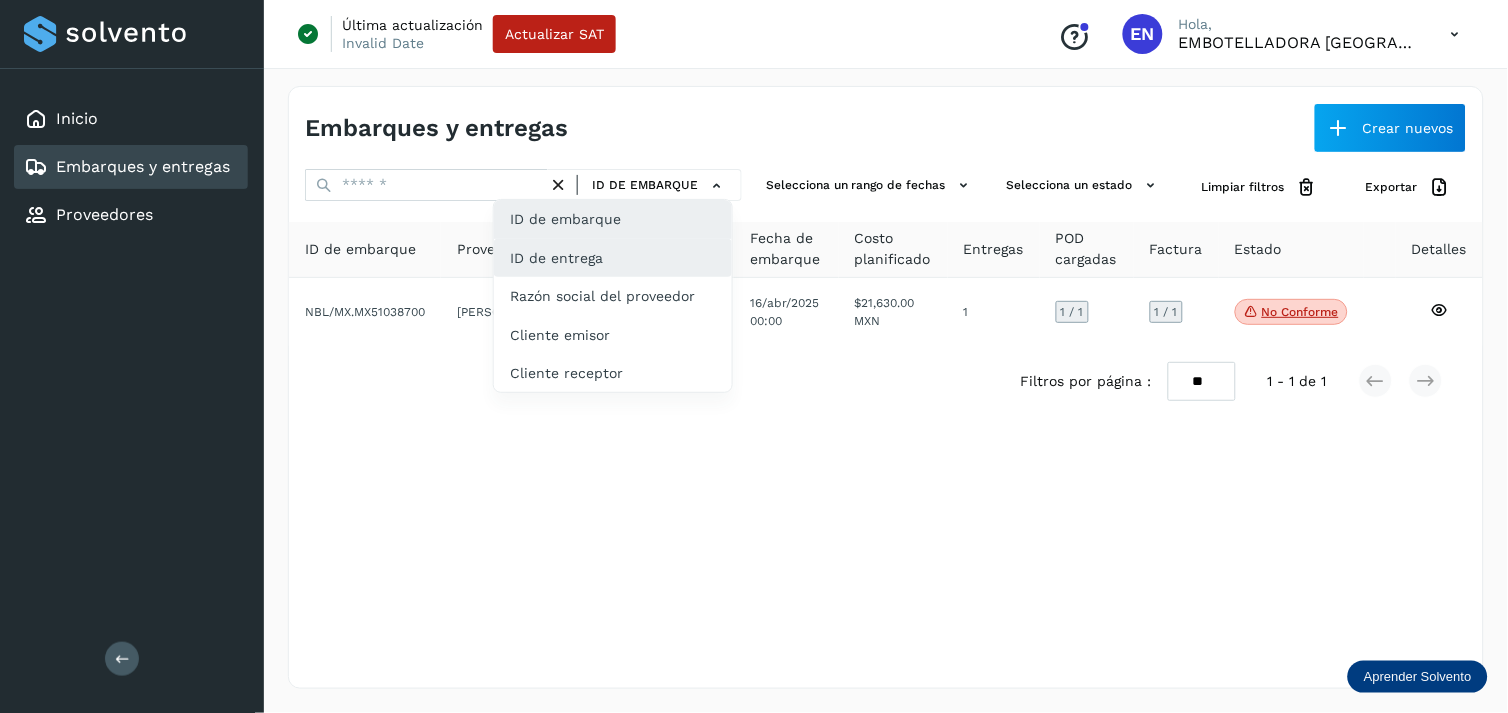 click on "ID de entrega" 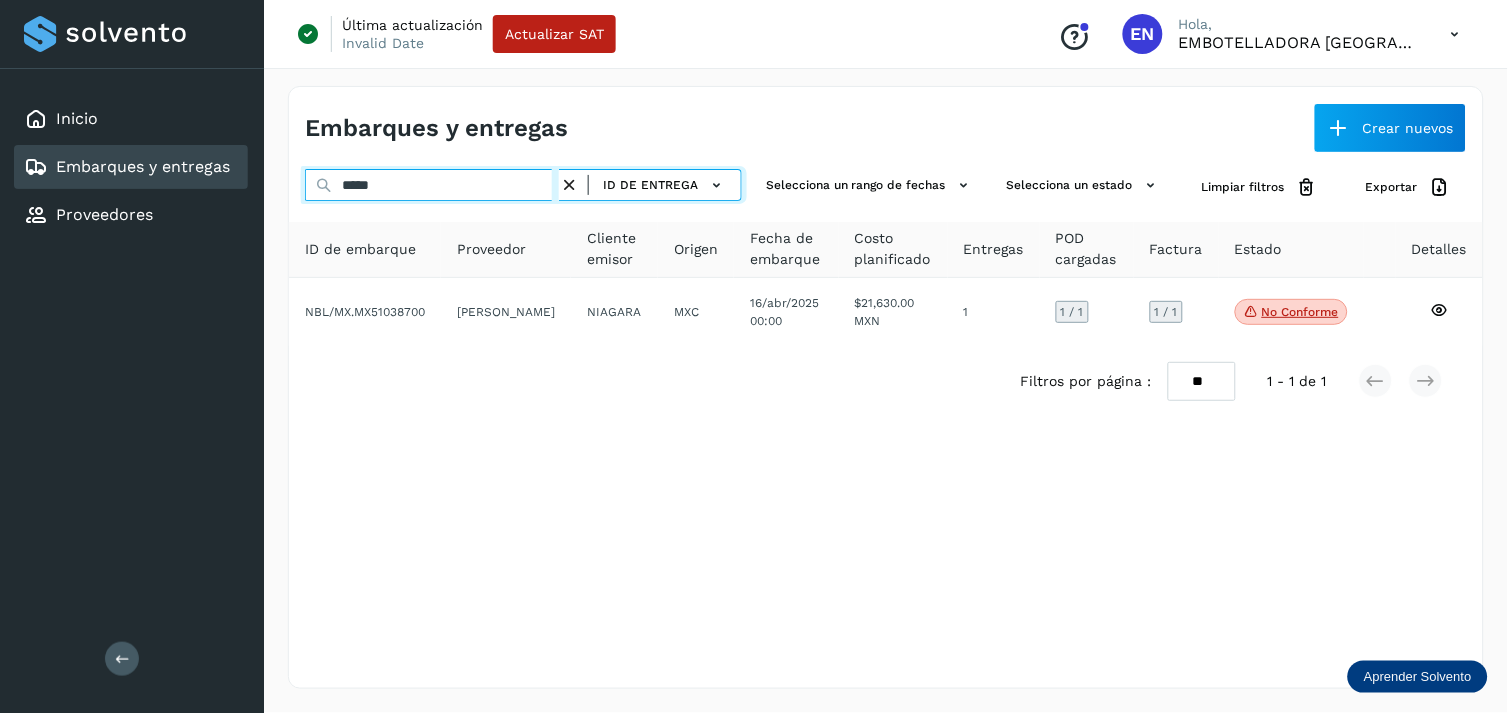 click on "*****" at bounding box center (432, 185) 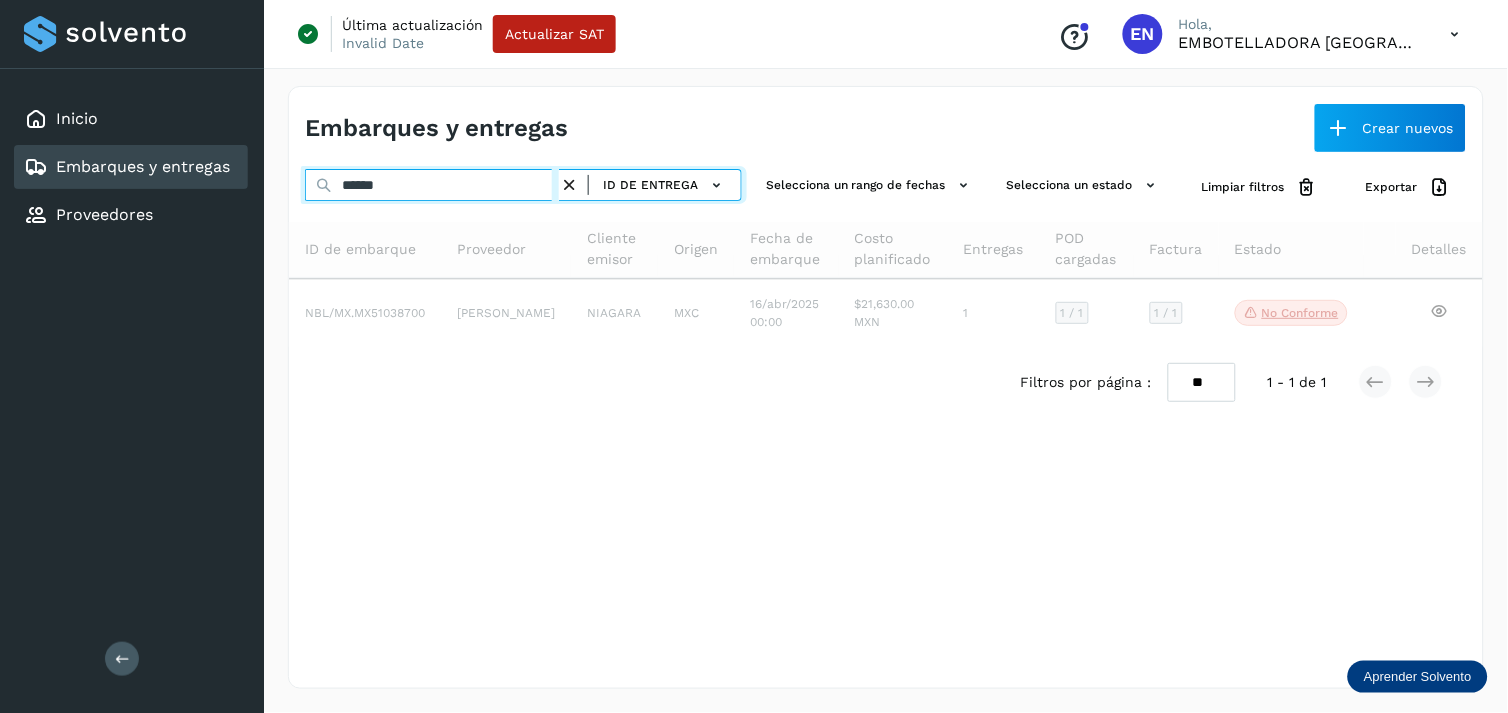 type on "*****" 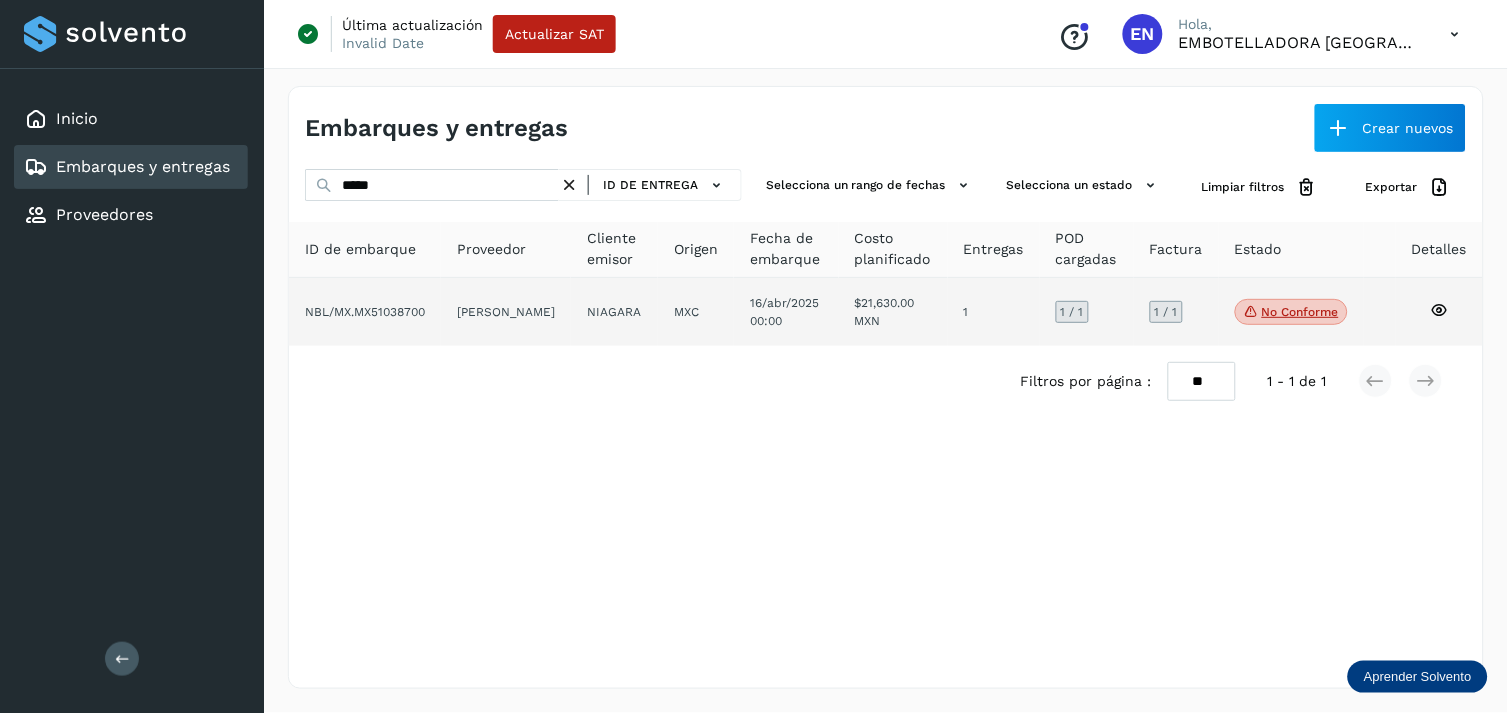 click on "[PERSON_NAME]" 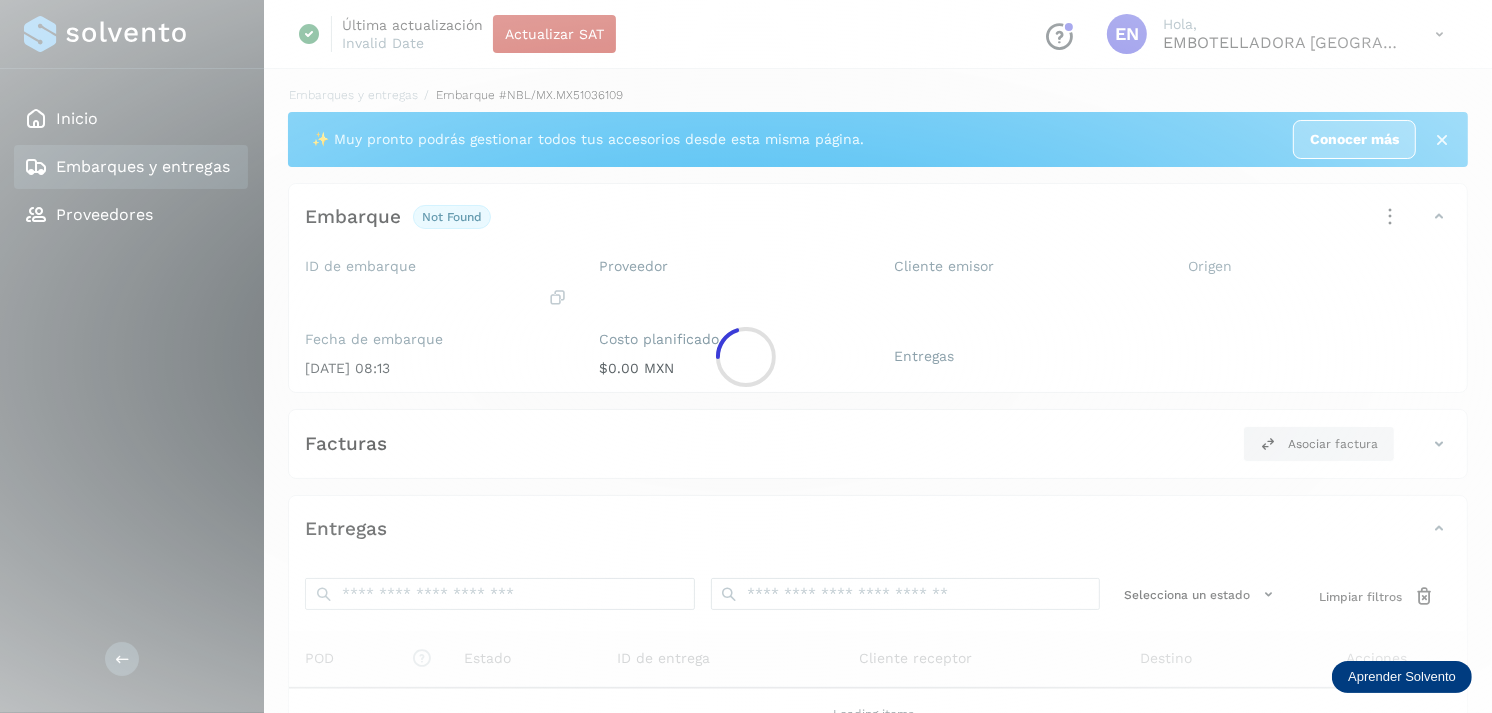 click 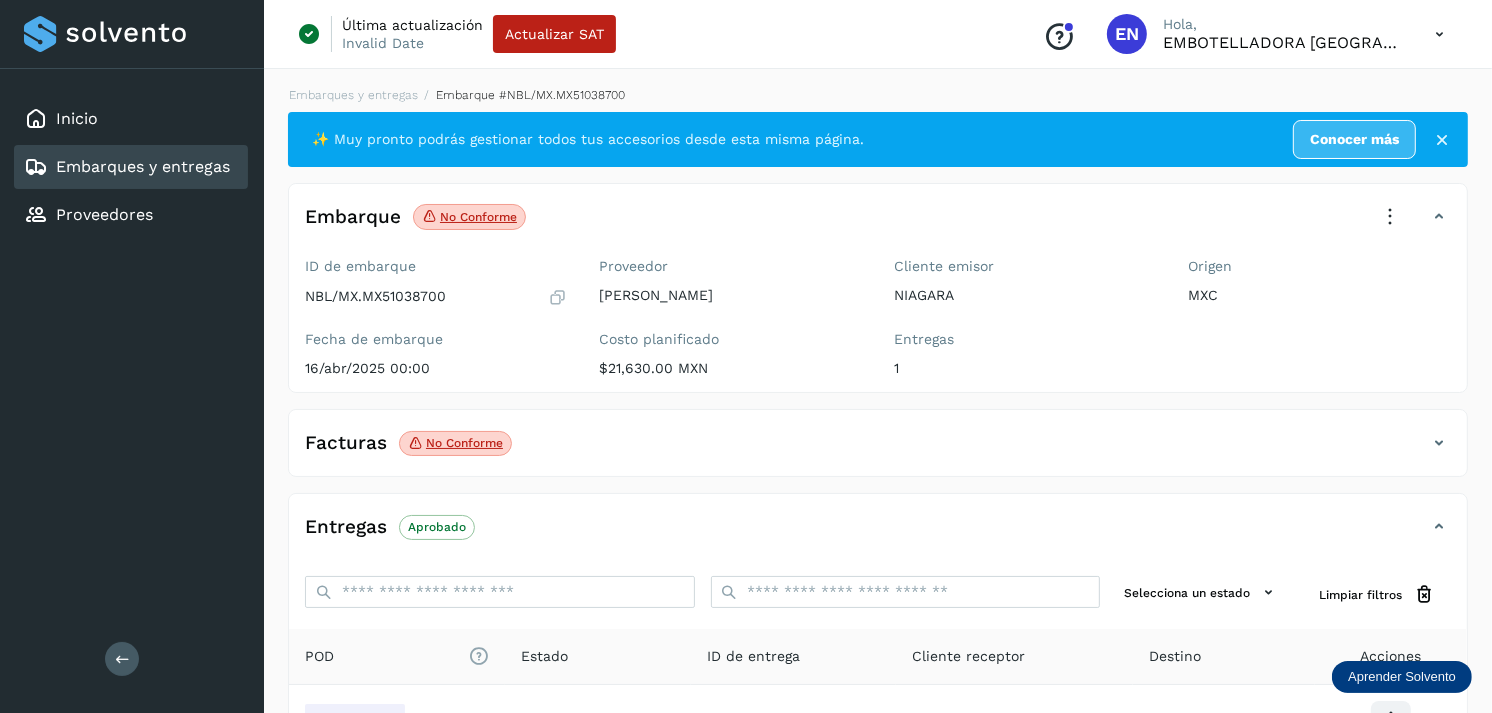 scroll, scrollTop: 241, scrollLeft: 0, axis: vertical 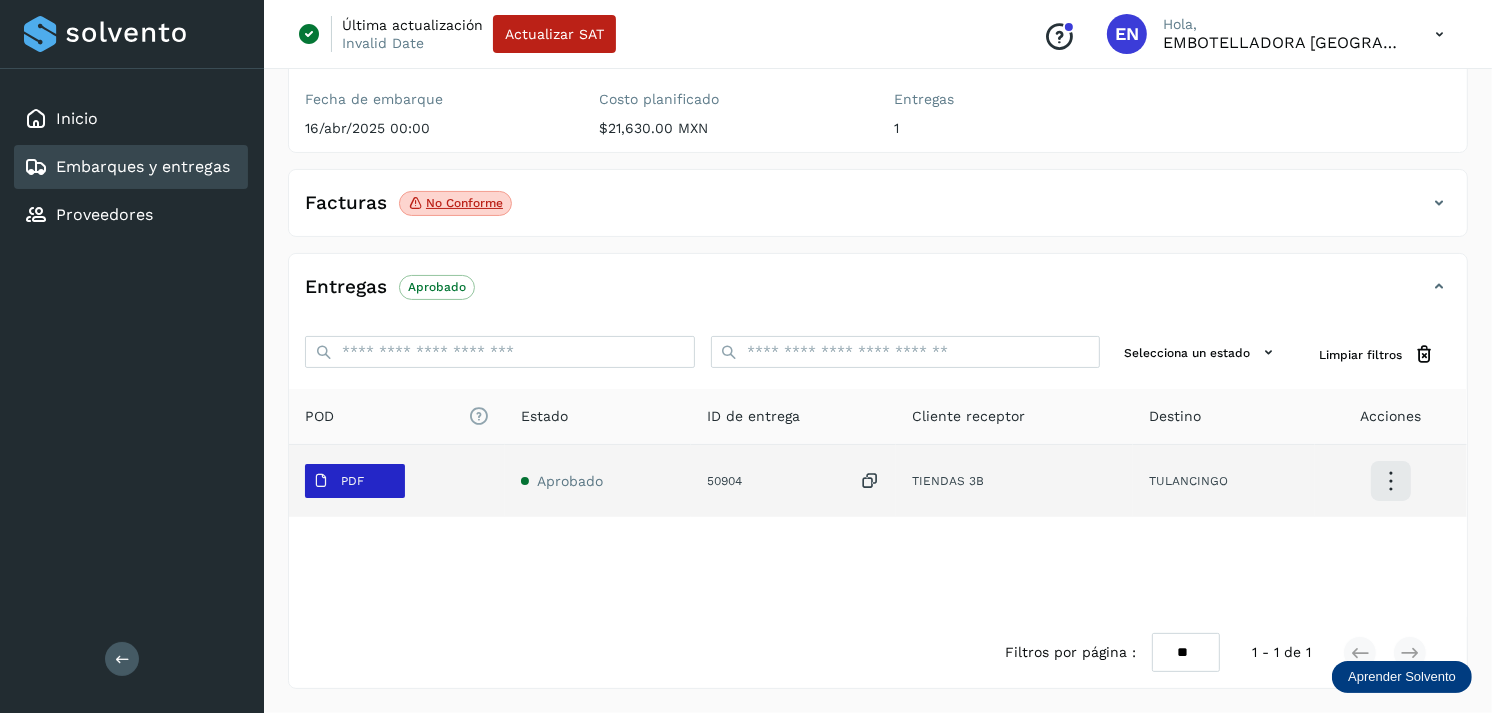 click on "PDF" at bounding box center [355, 481] 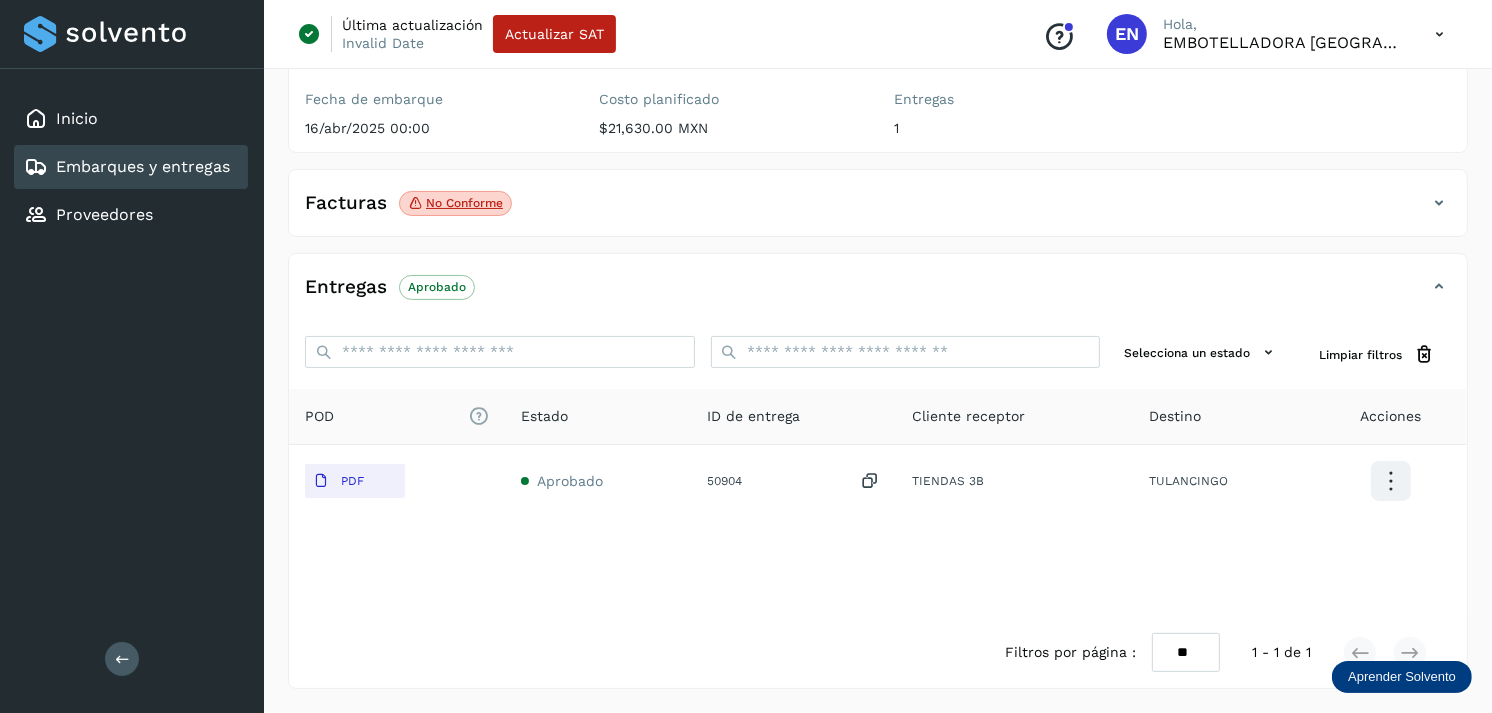 type 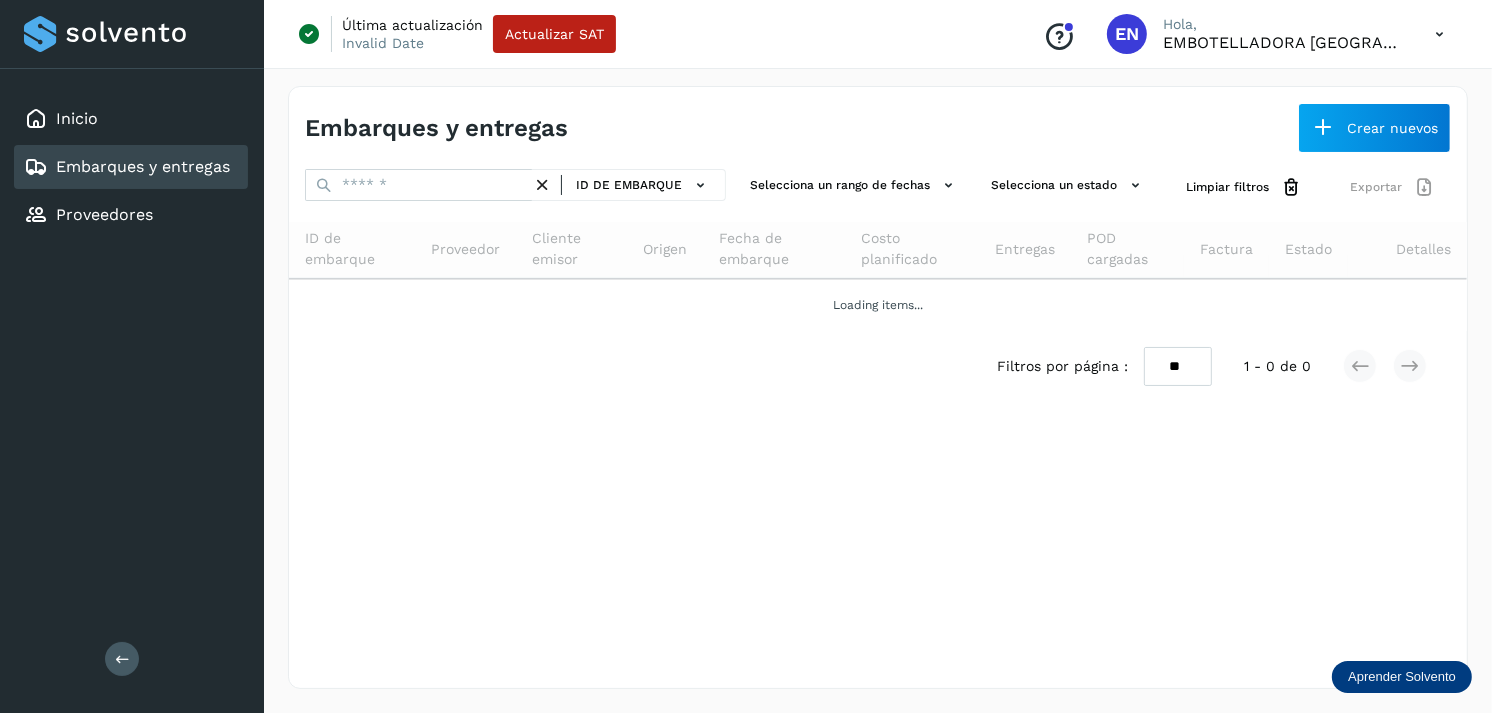 scroll, scrollTop: 0, scrollLeft: 0, axis: both 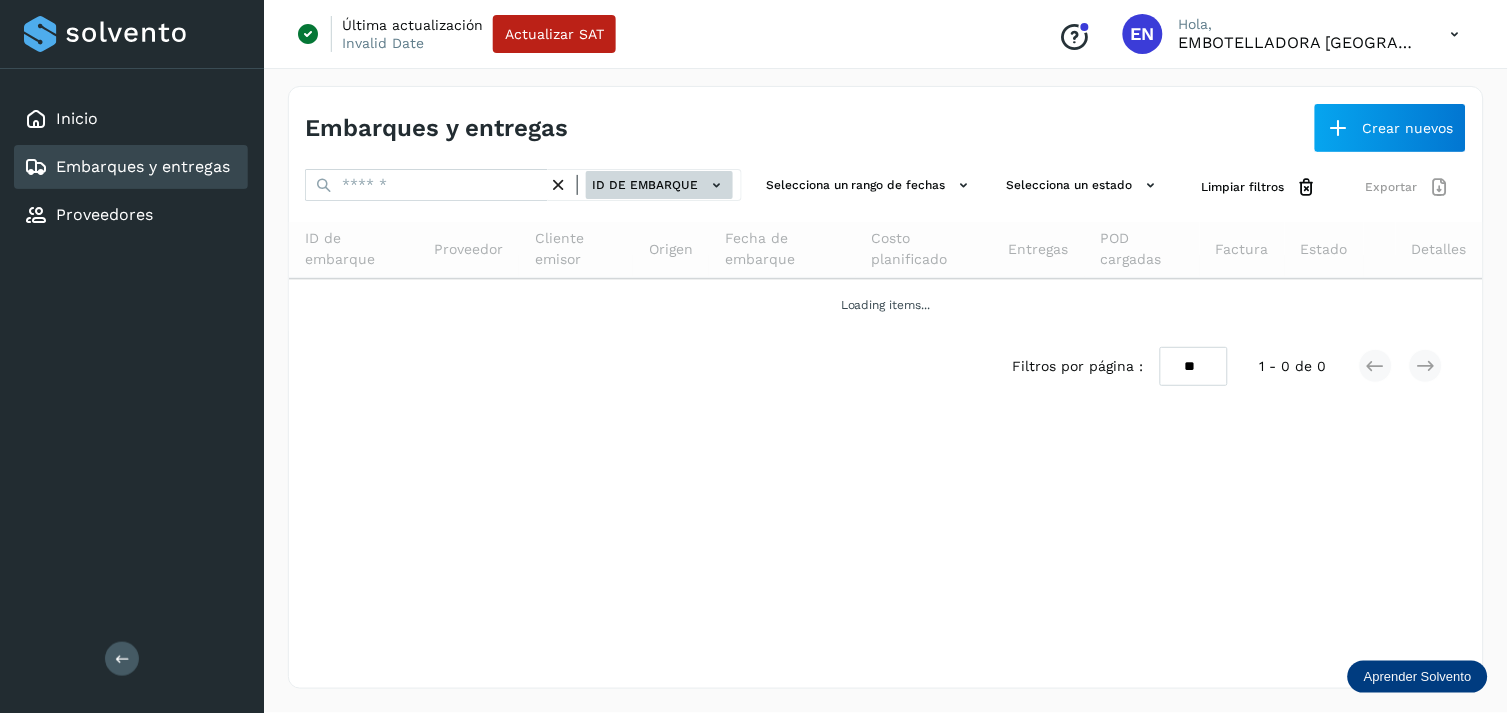 click on "ID de embarque" 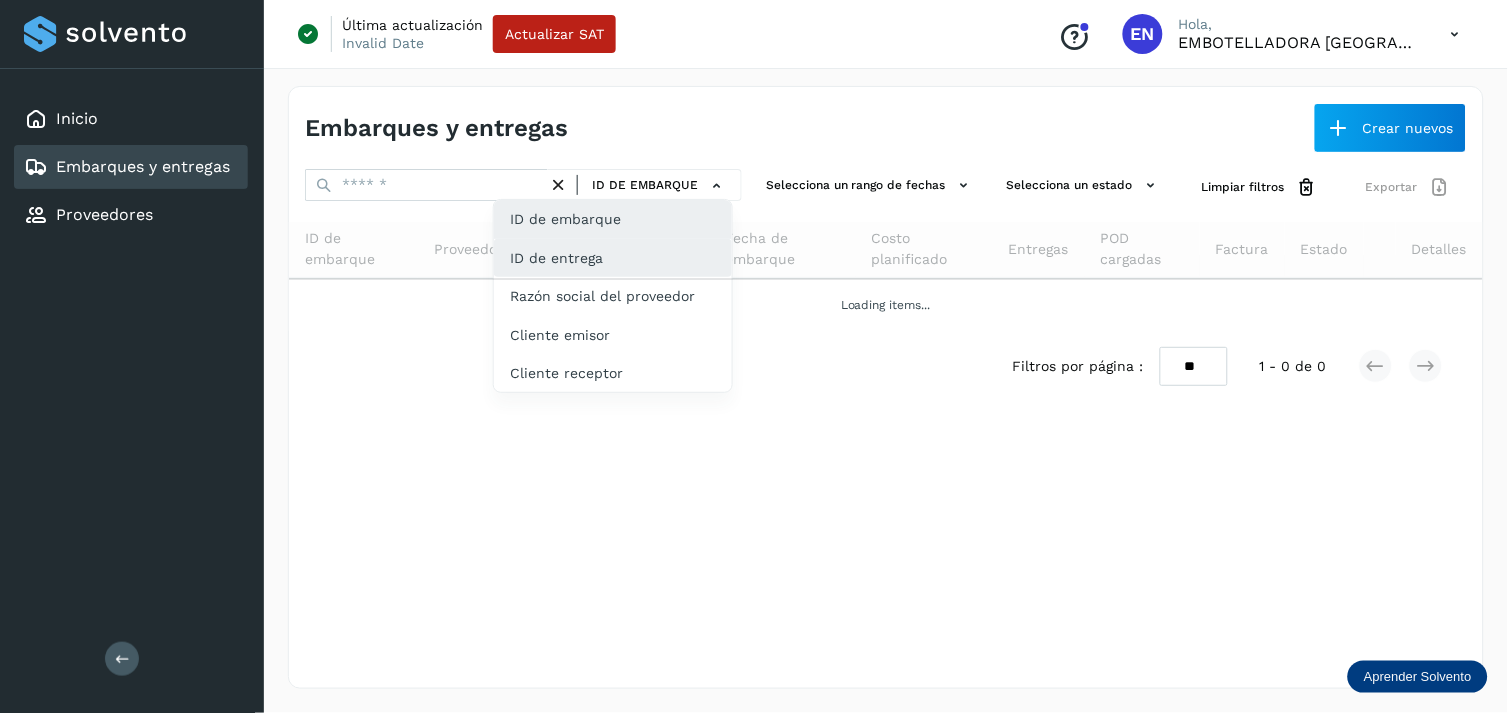 click on "ID de entrega" 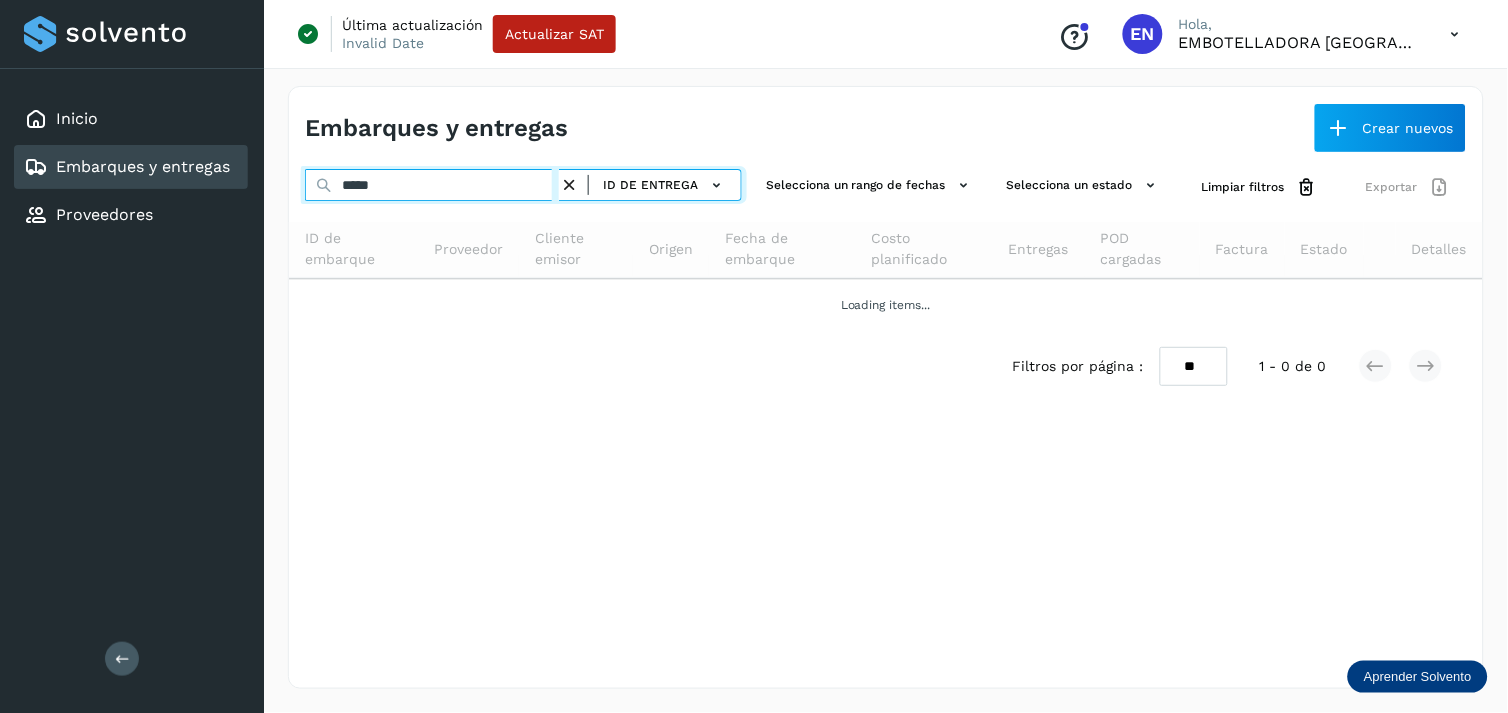 click on "*****" at bounding box center [432, 185] 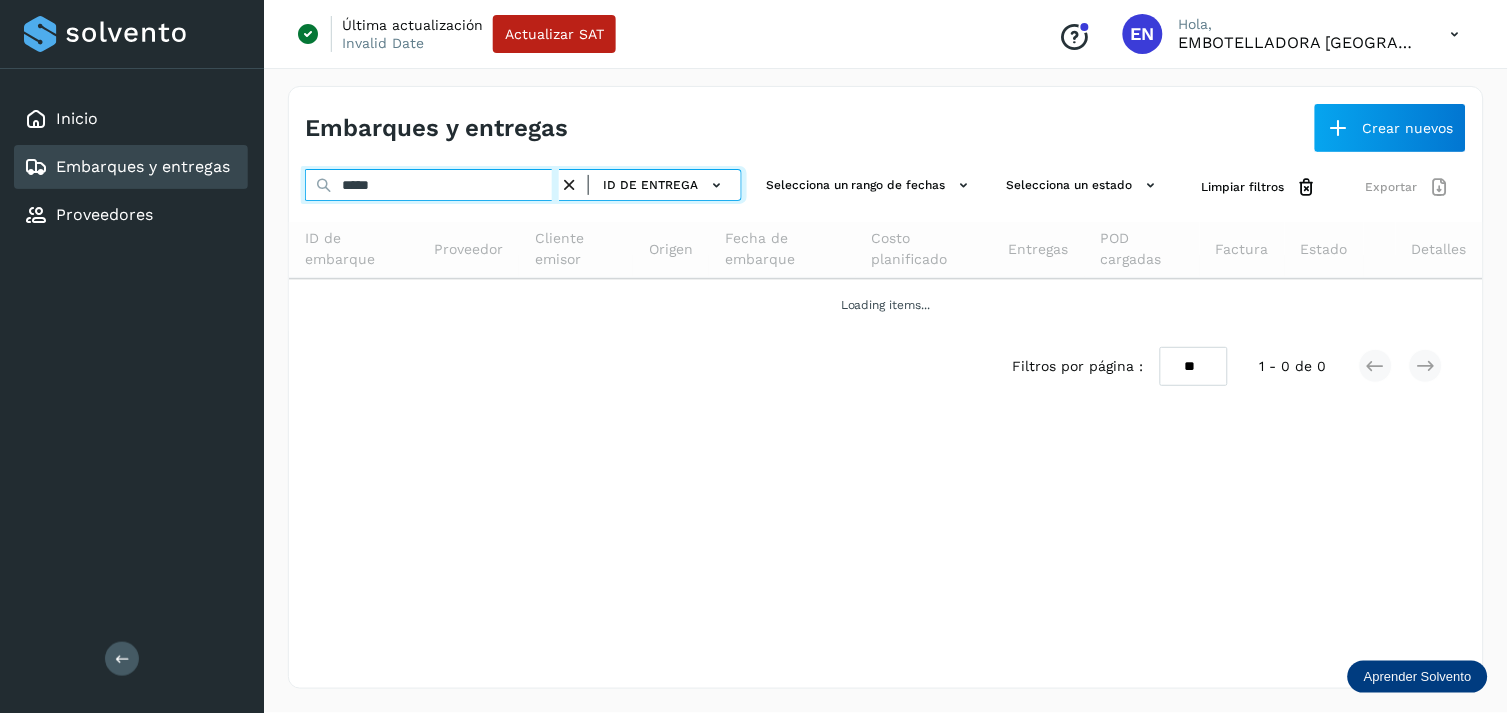 click on "*****" at bounding box center (432, 185) 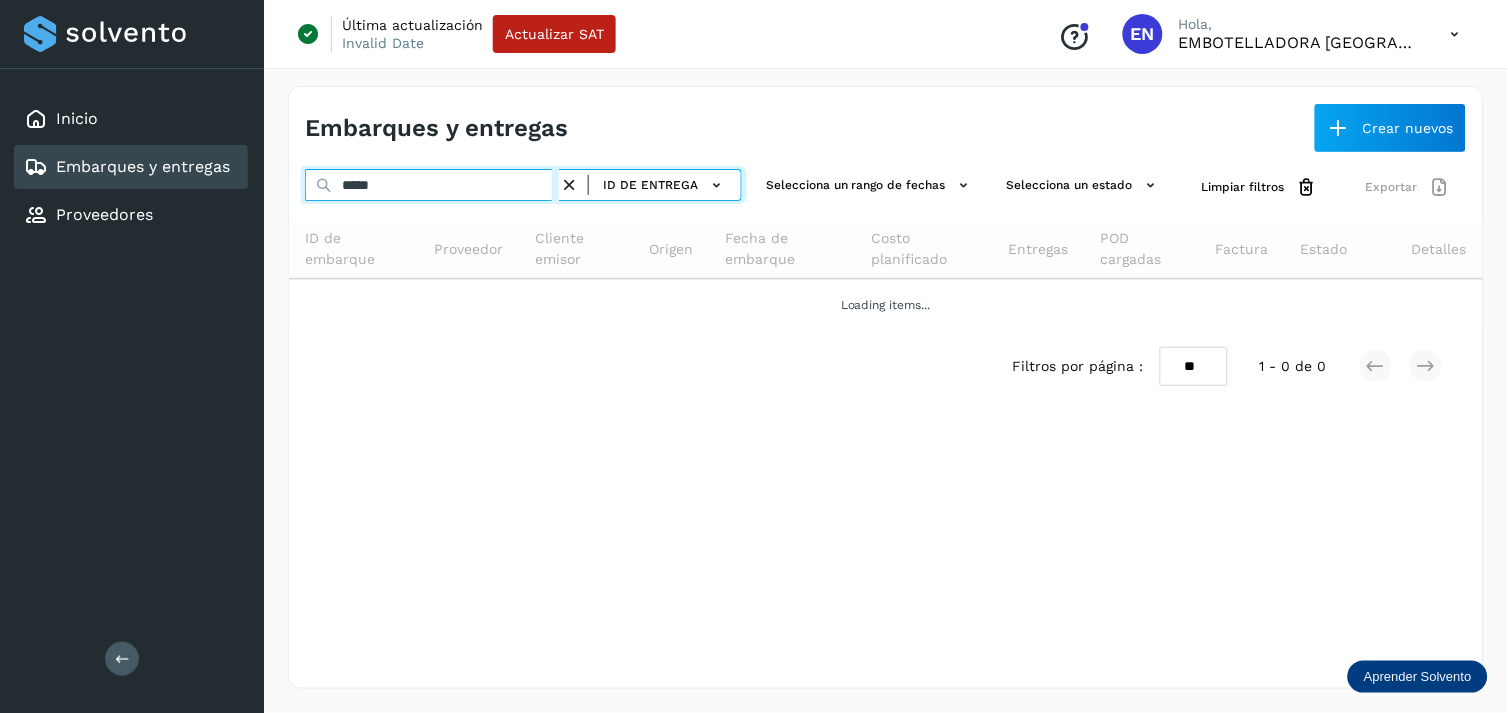 paste 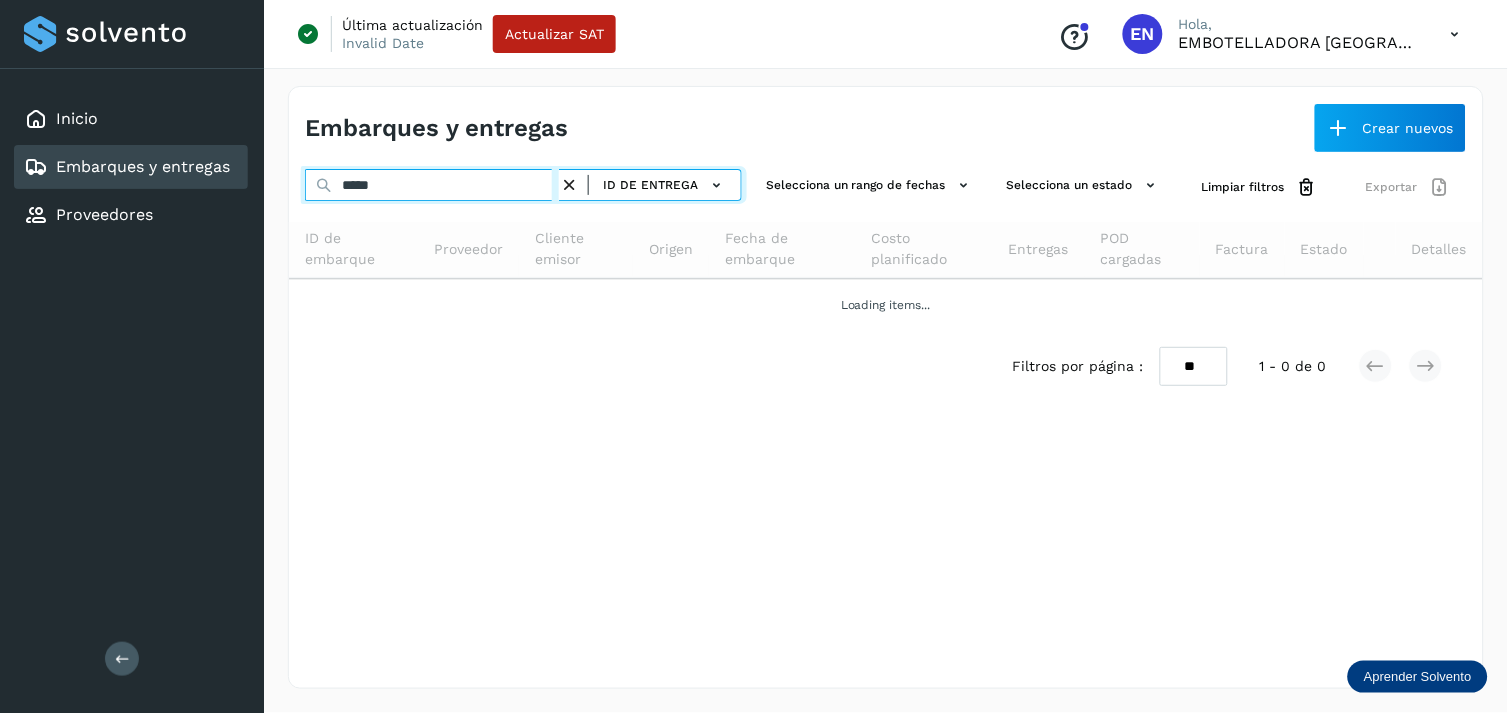 click on "*****" at bounding box center [432, 185] 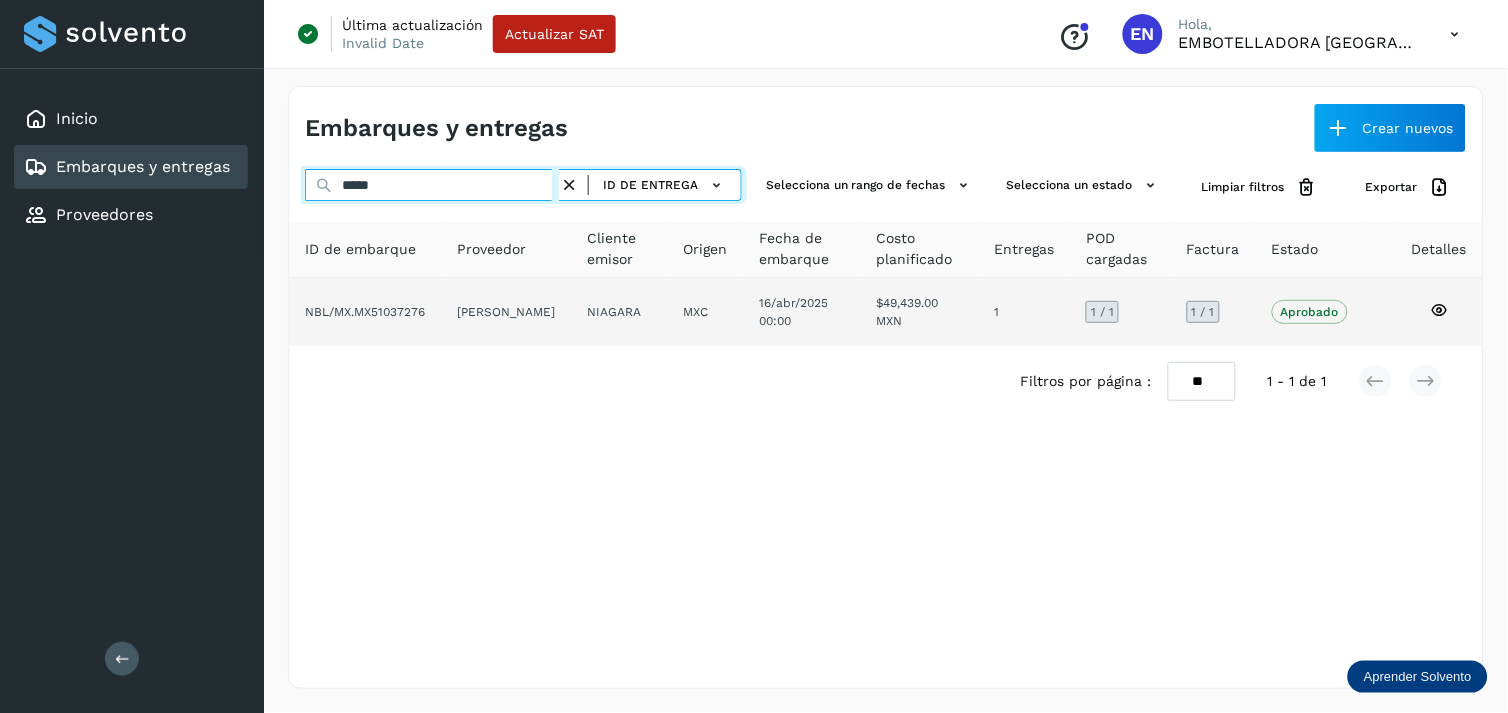 type on "*****" 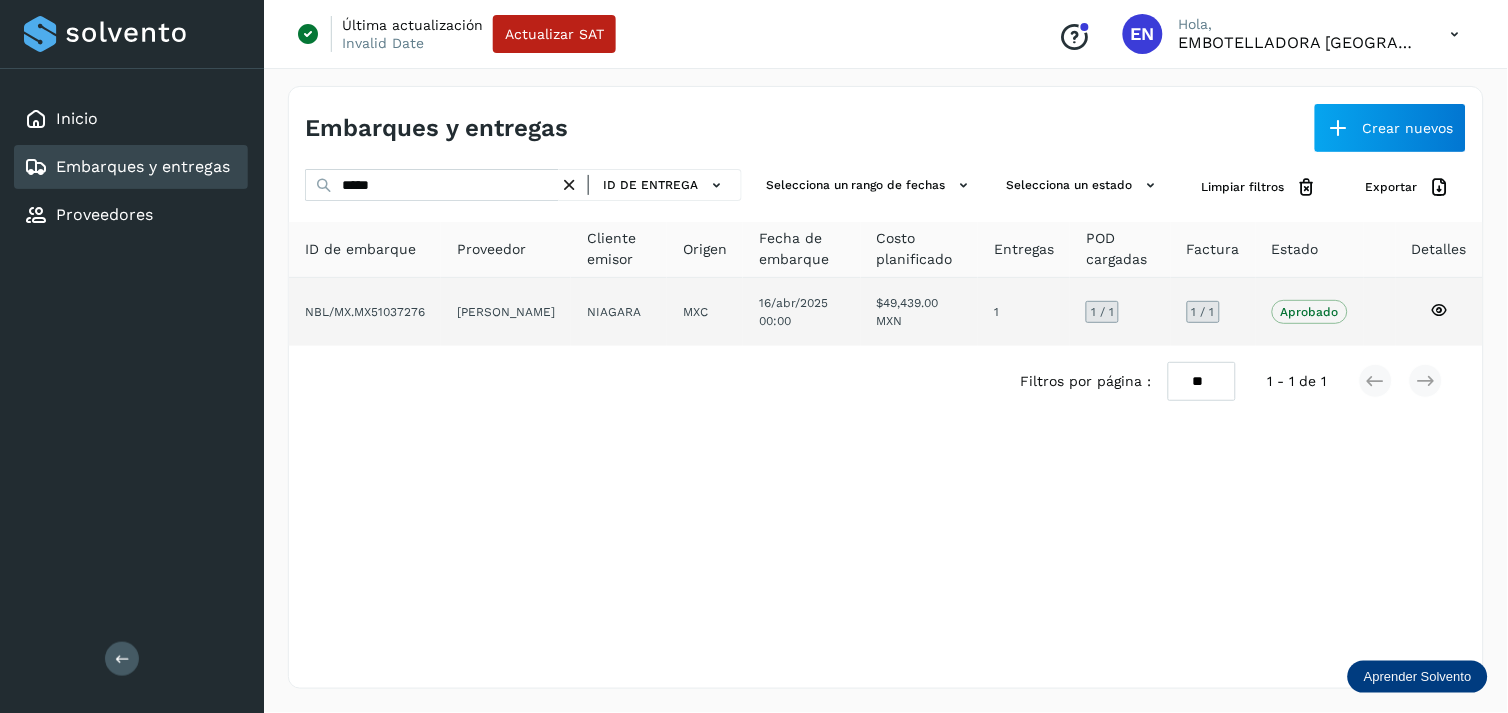 click on "[PERSON_NAME]" 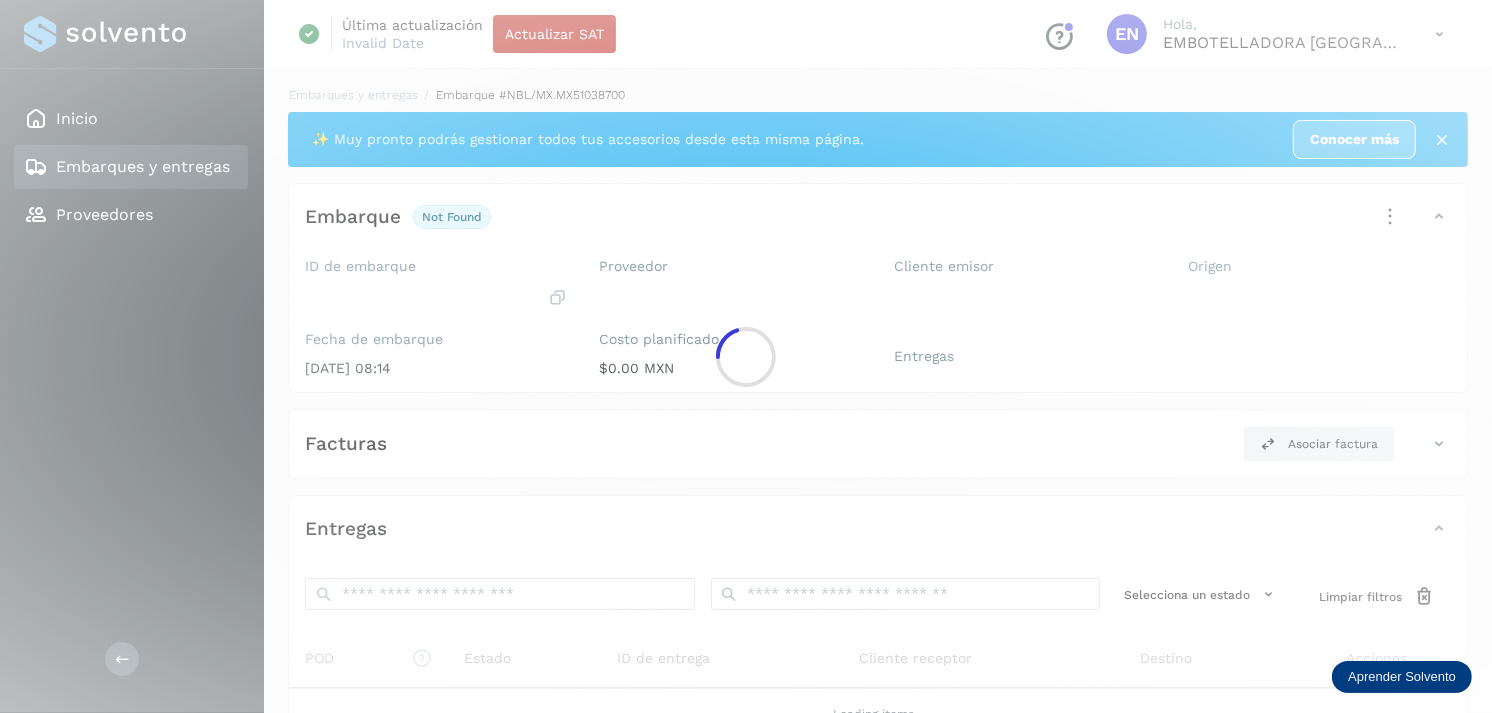 click 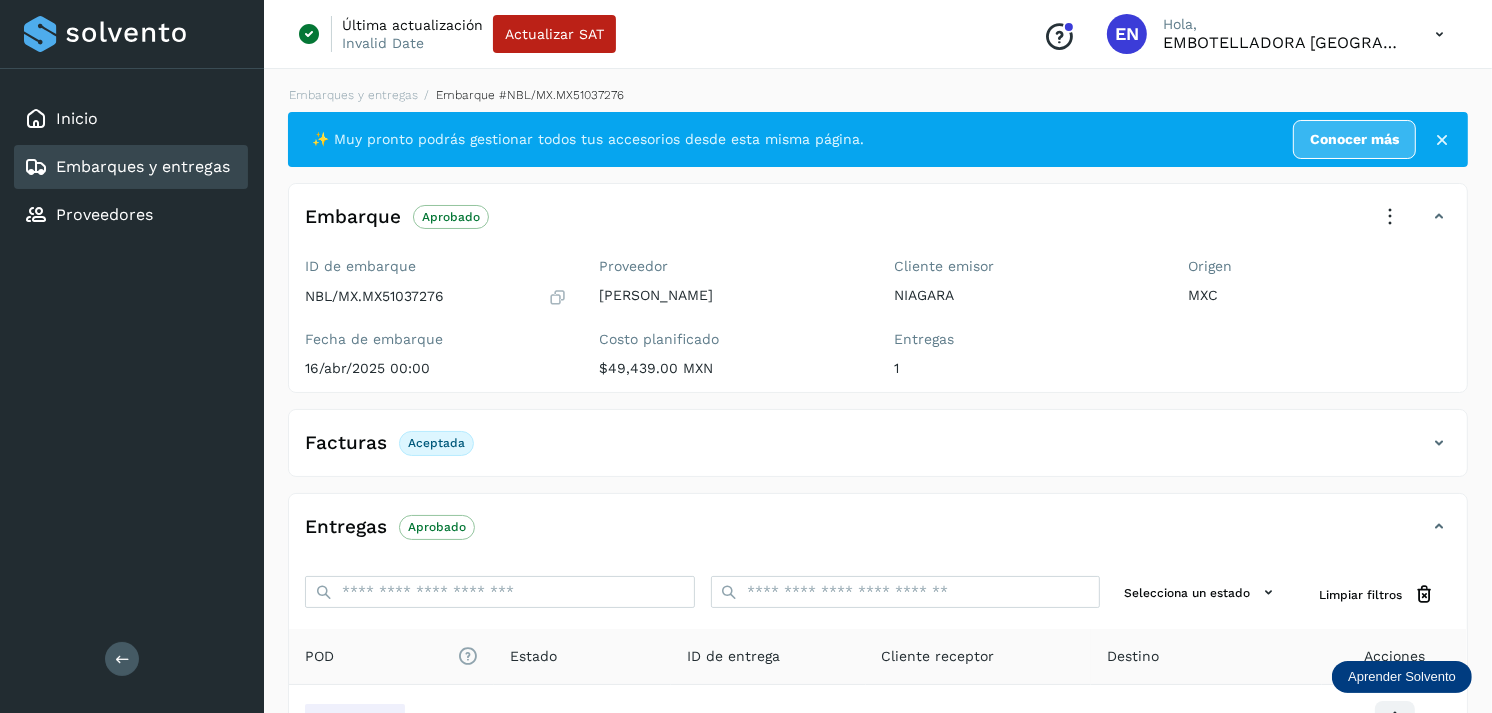 scroll, scrollTop: 241, scrollLeft: 0, axis: vertical 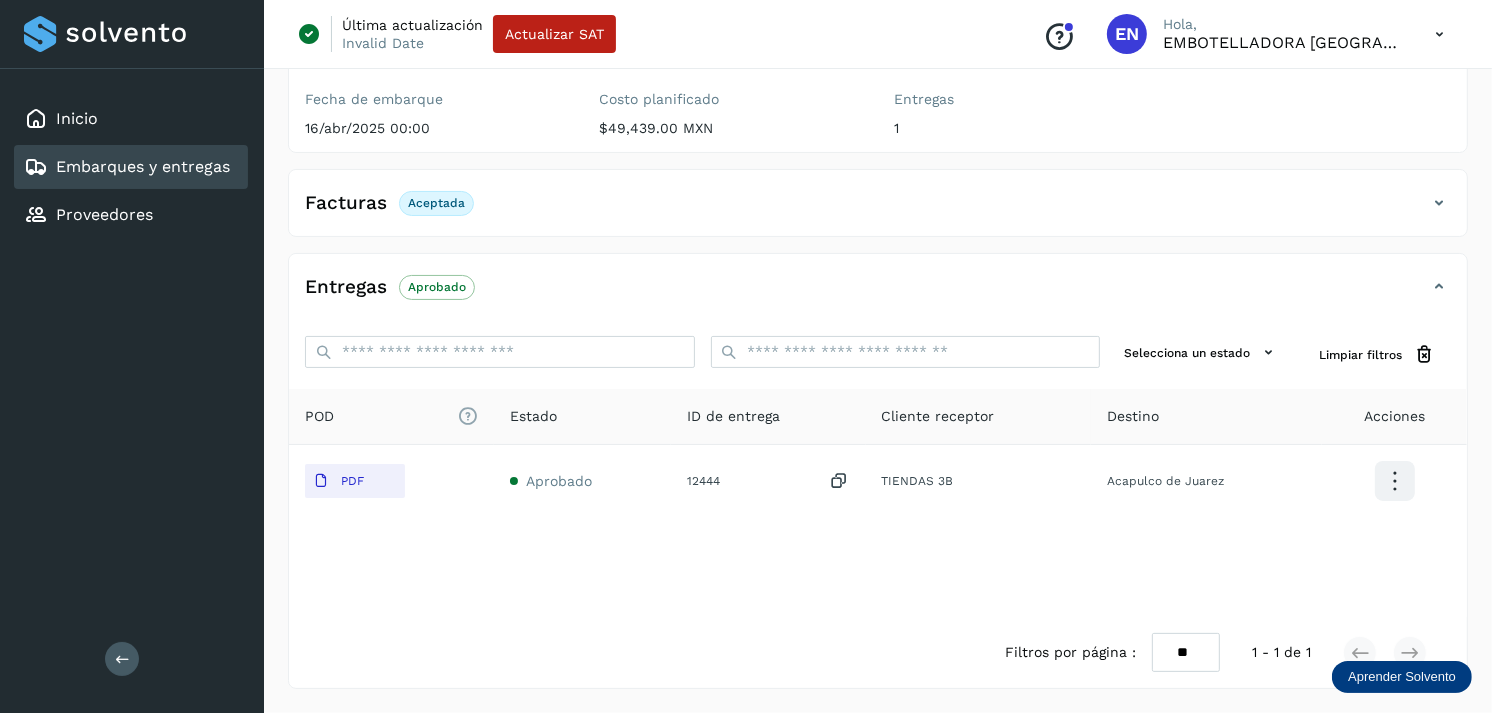 click on "POD
El tamaño máximo de archivo es de 20 Mb.
Estado ID de entrega Cliente receptor Destino Acciones PDF Aprobado 12444  TIENDAS 3B Acapulco de Juarez" 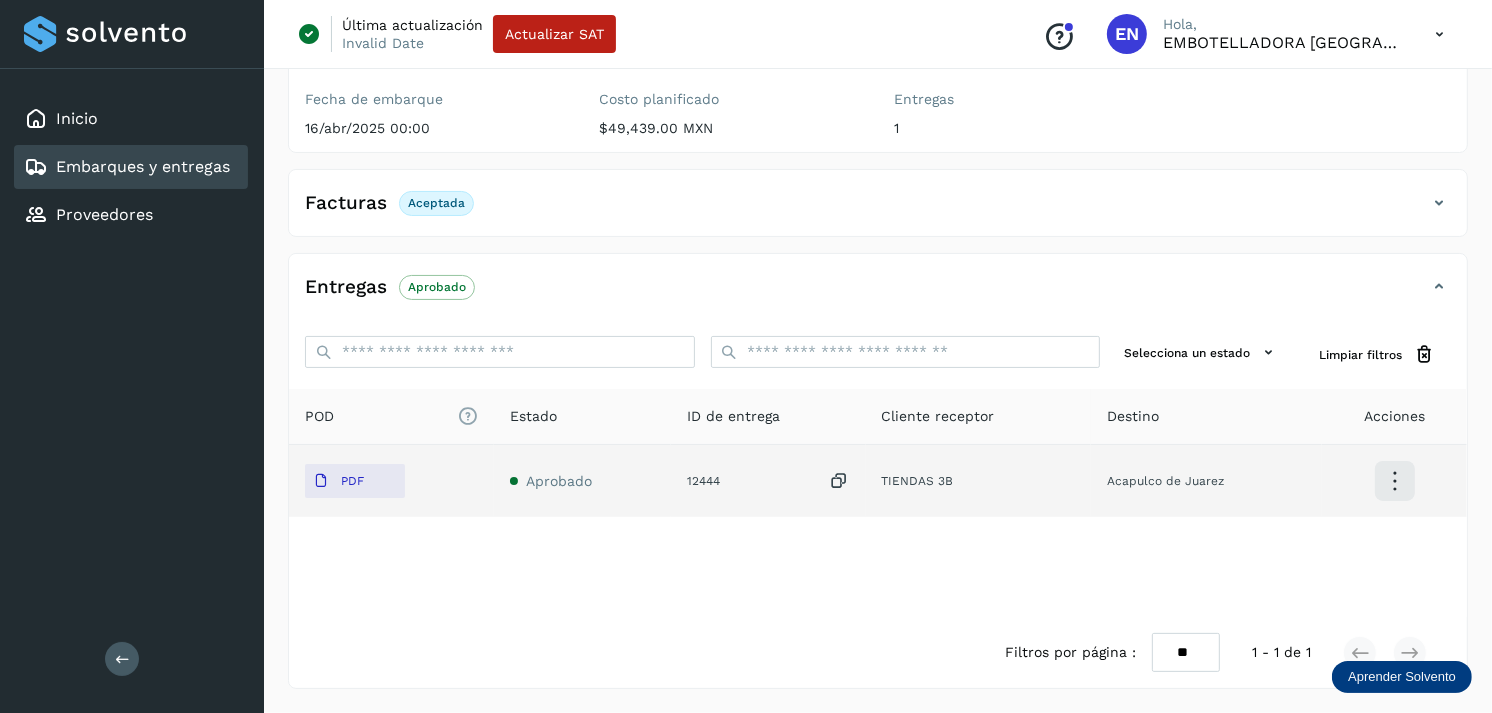 click on "TIENDAS 3B" 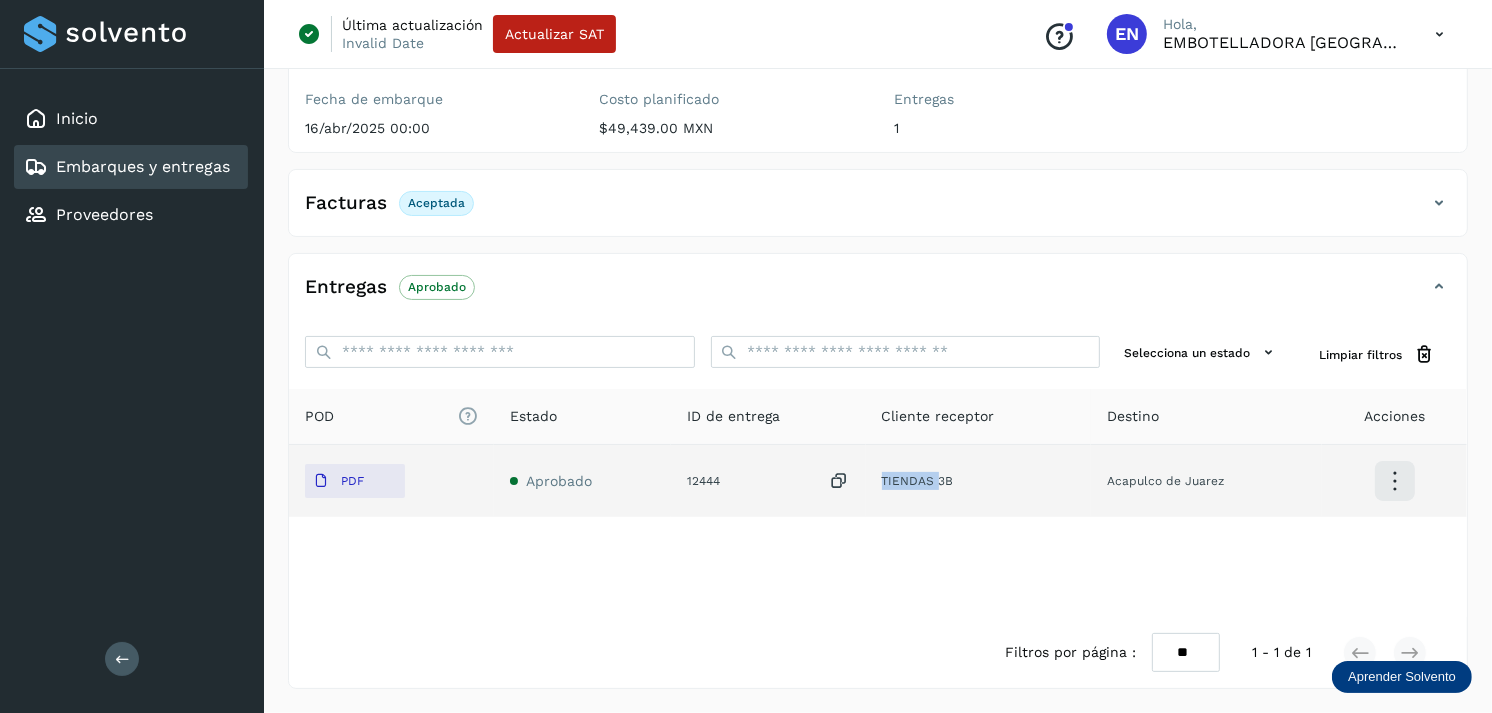 click on "TIENDAS 3B" 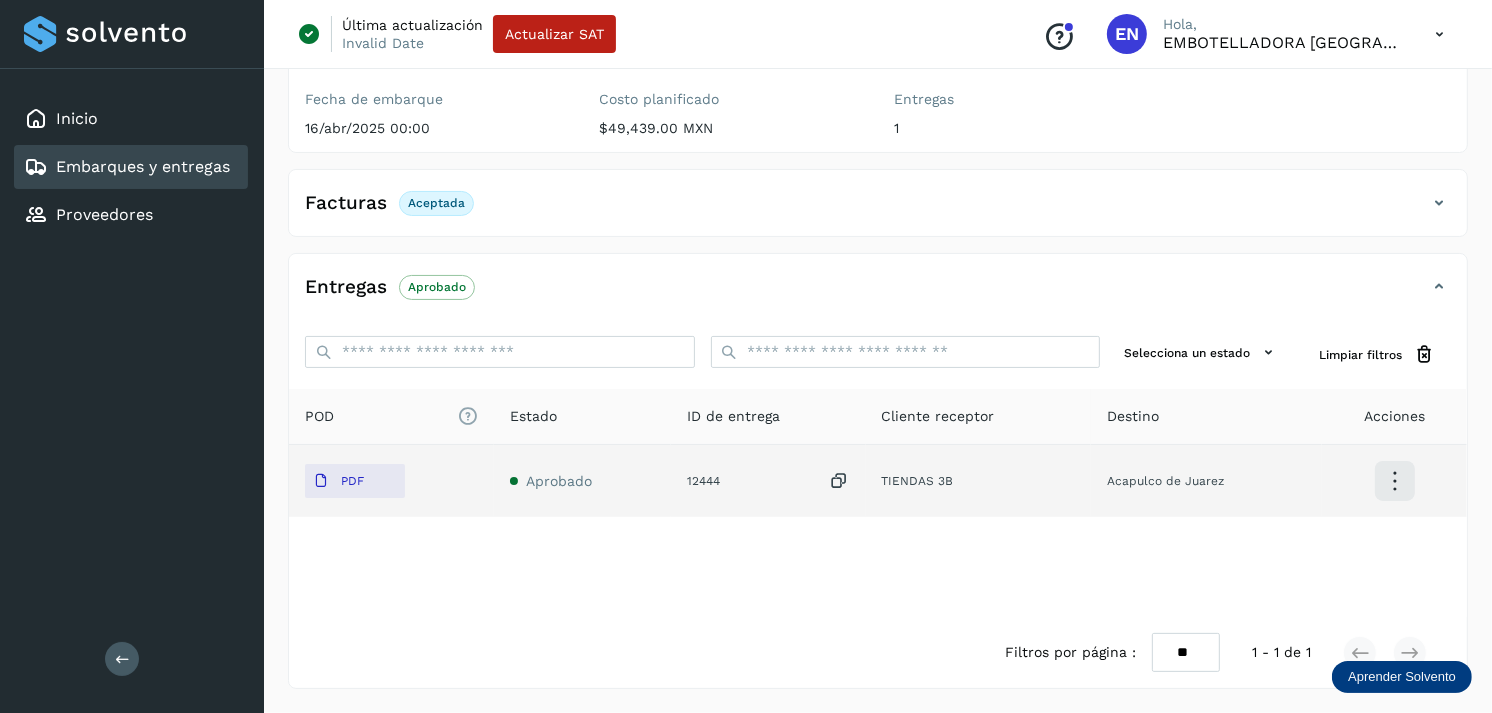 click on "12444" 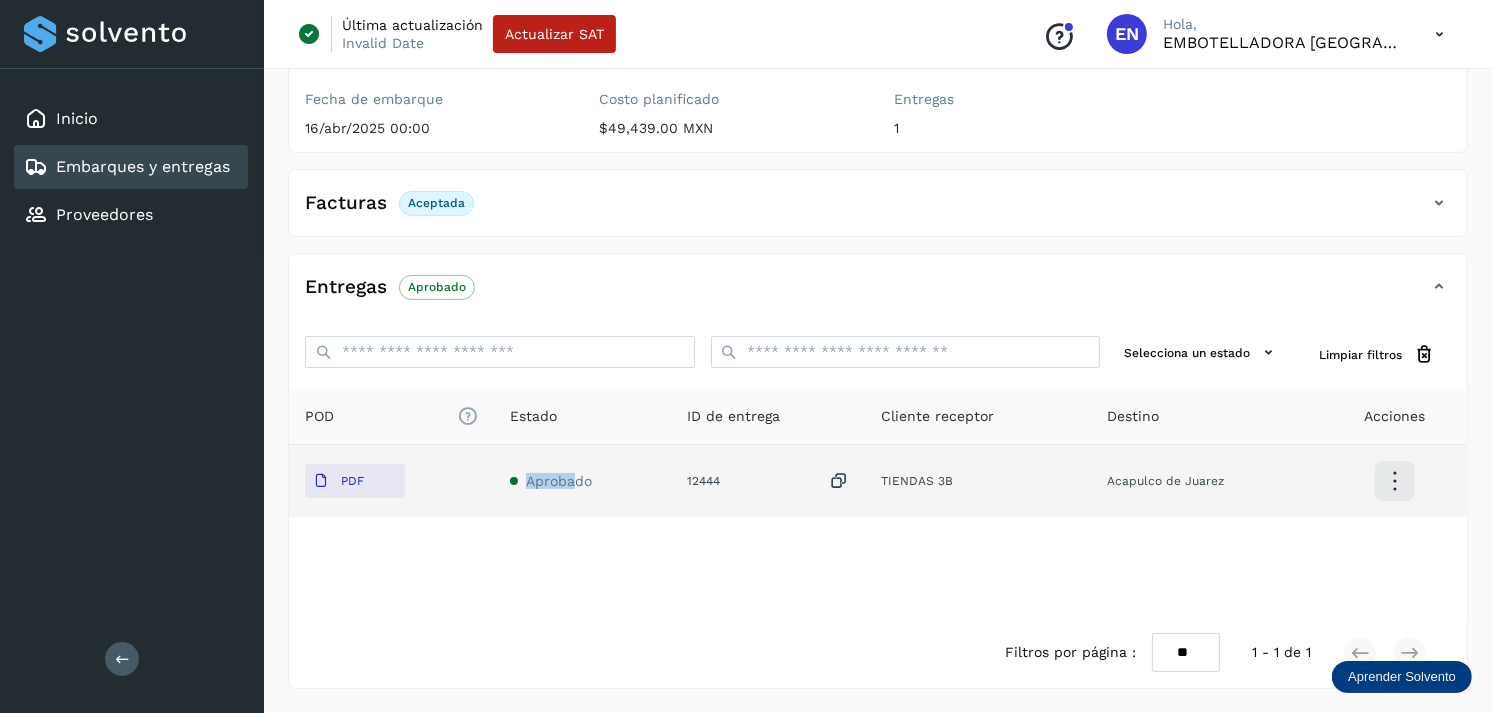 drag, startPoint x: 574, startPoint y: 461, endPoint x: 436, endPoint y: 476, distance: 138.81282 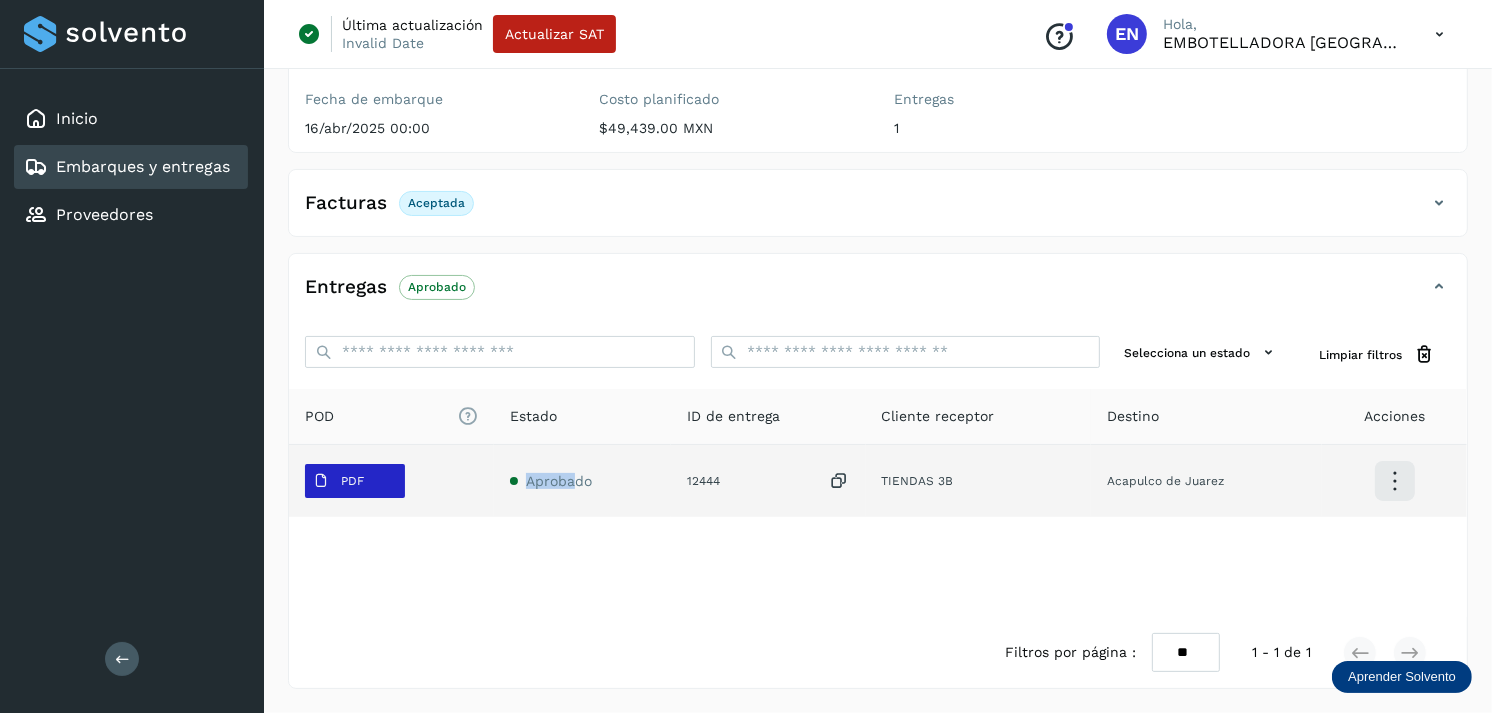 click on "PDF" at bounding box center [338, 481] 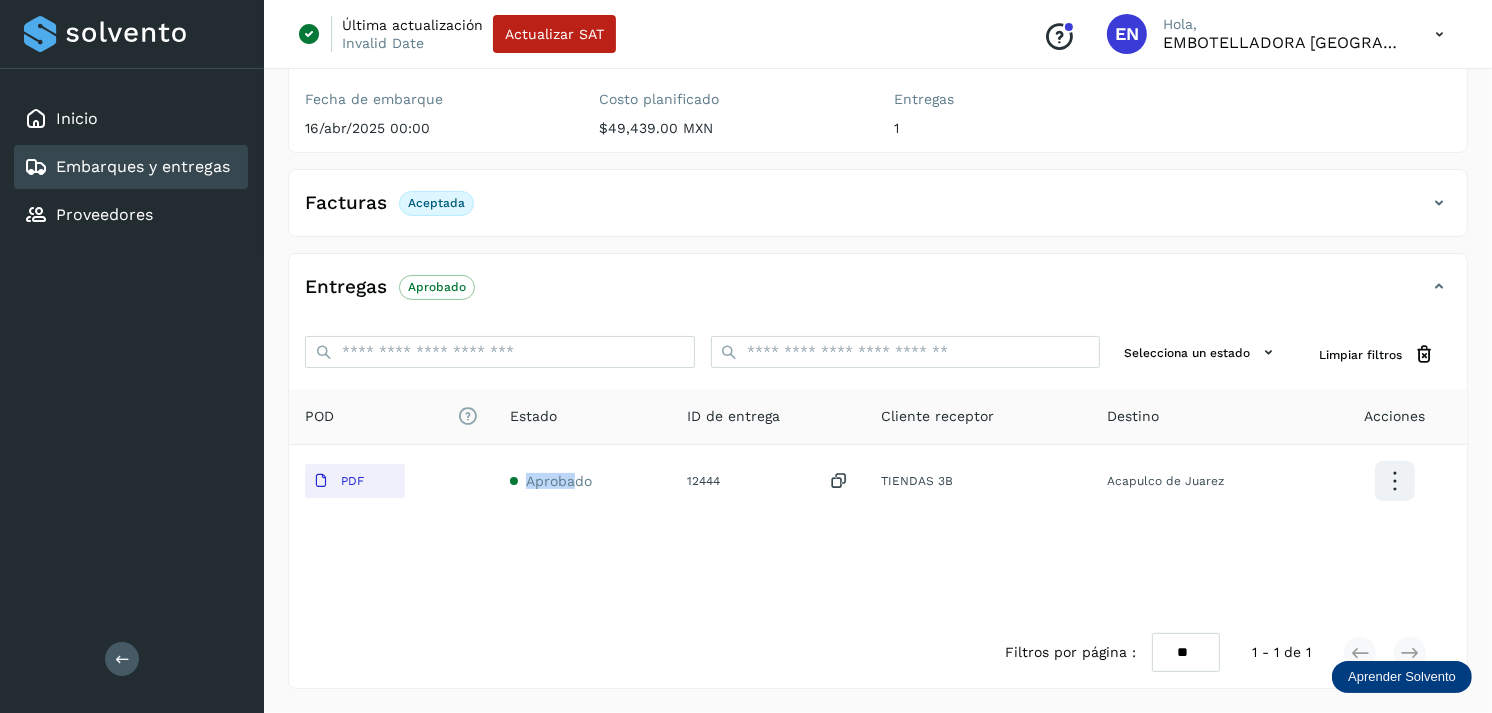 type 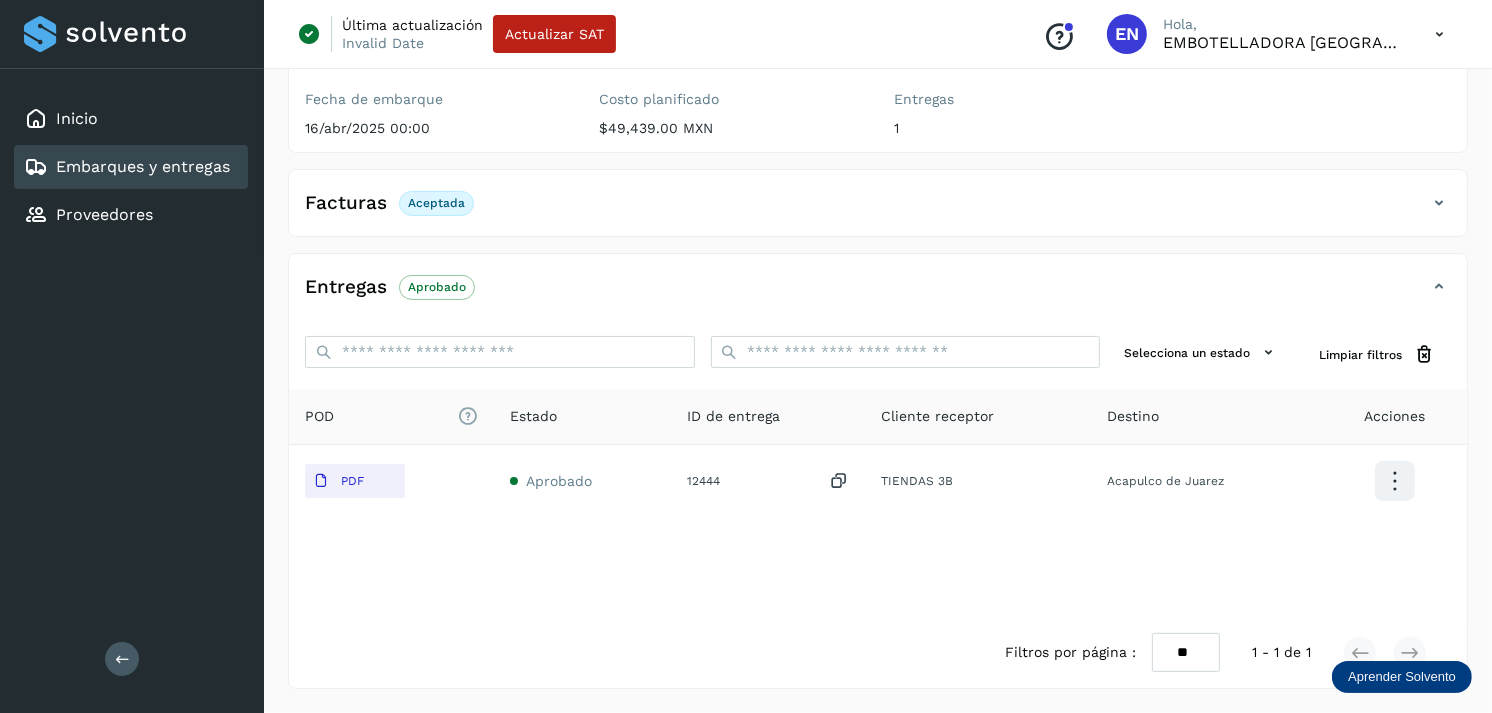 click on "Embarques y entregas" at bounding box center (127, 167) 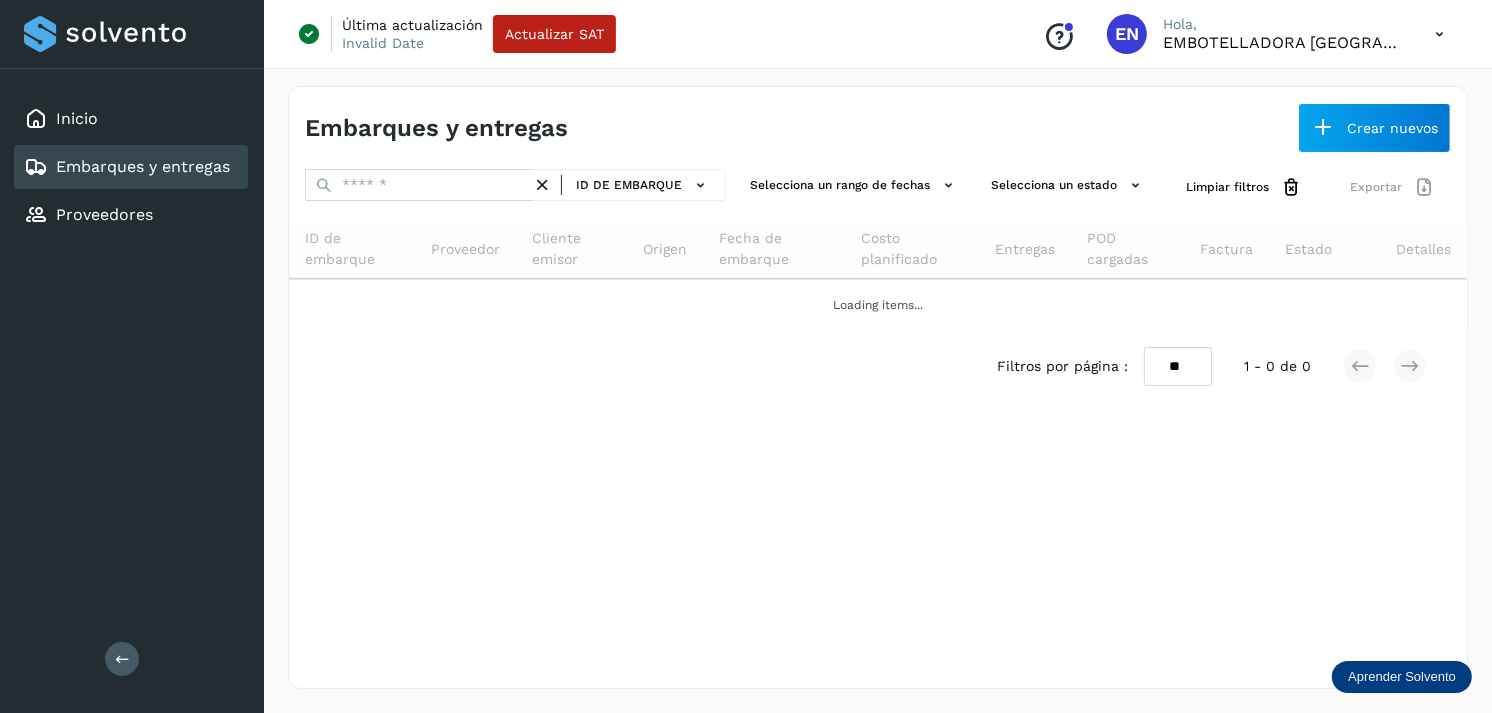 scroll, scrollTop: 0, scrollLeft: 0, axis: both 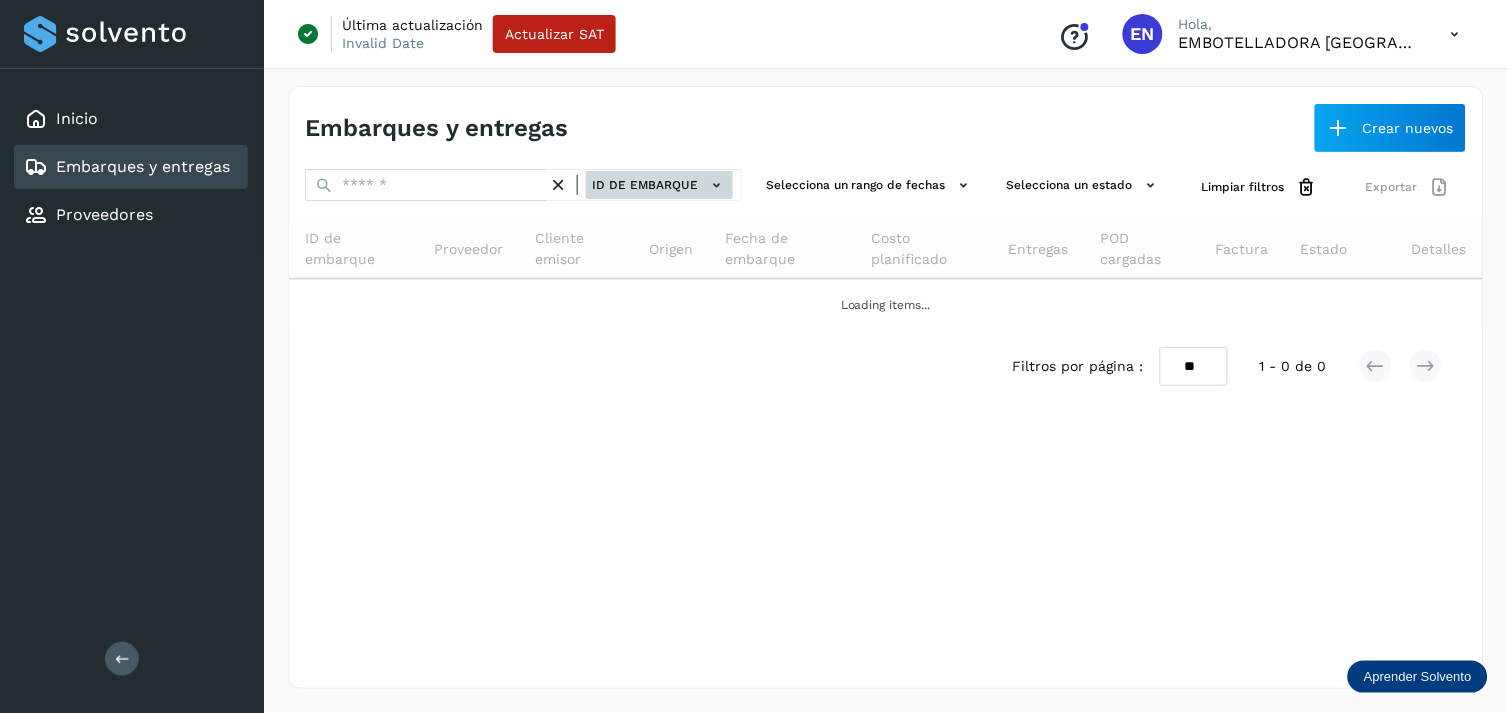 click on "ID de embarque" 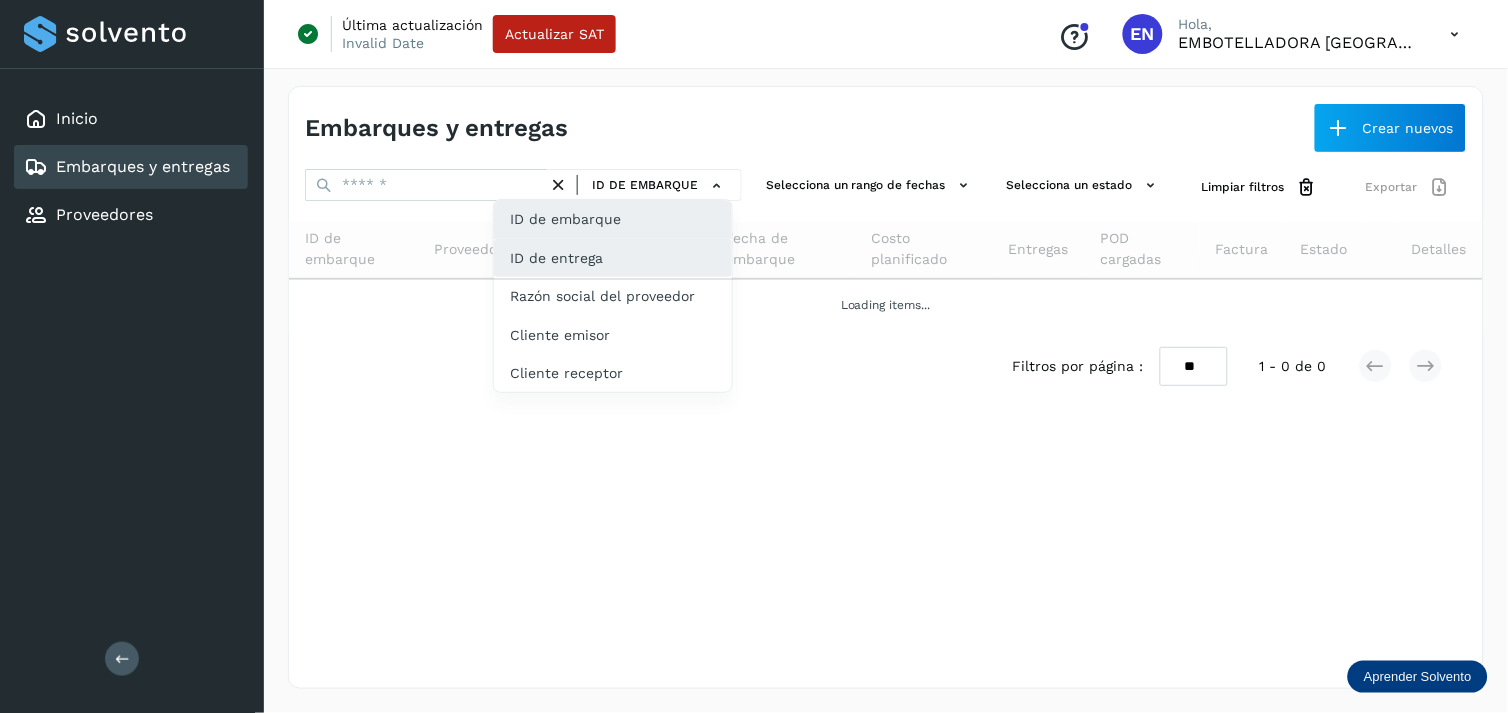 drag, startPoint x: 565, startPoint y: 236, endPoint x: 582, endPoint y: 246, distance: 19.723083 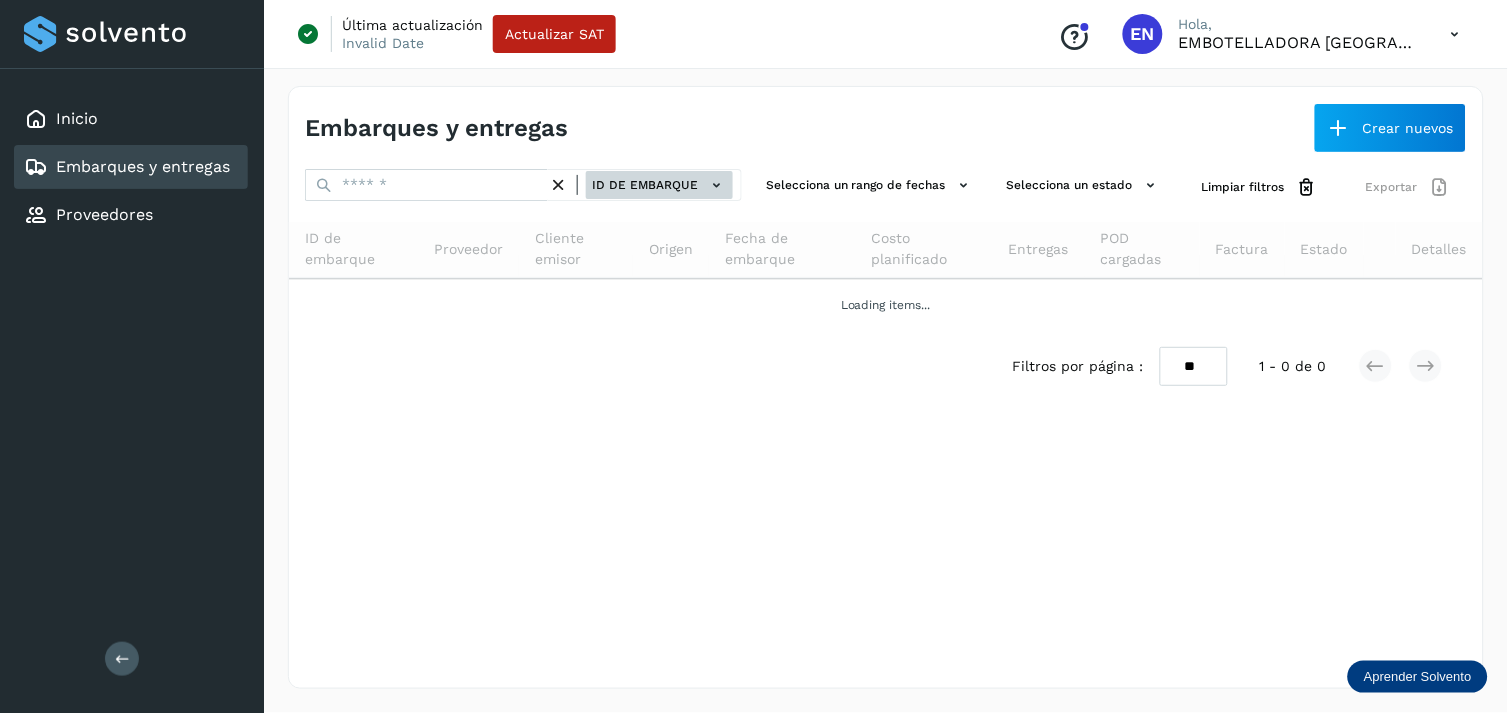 click on "ID de embarque" 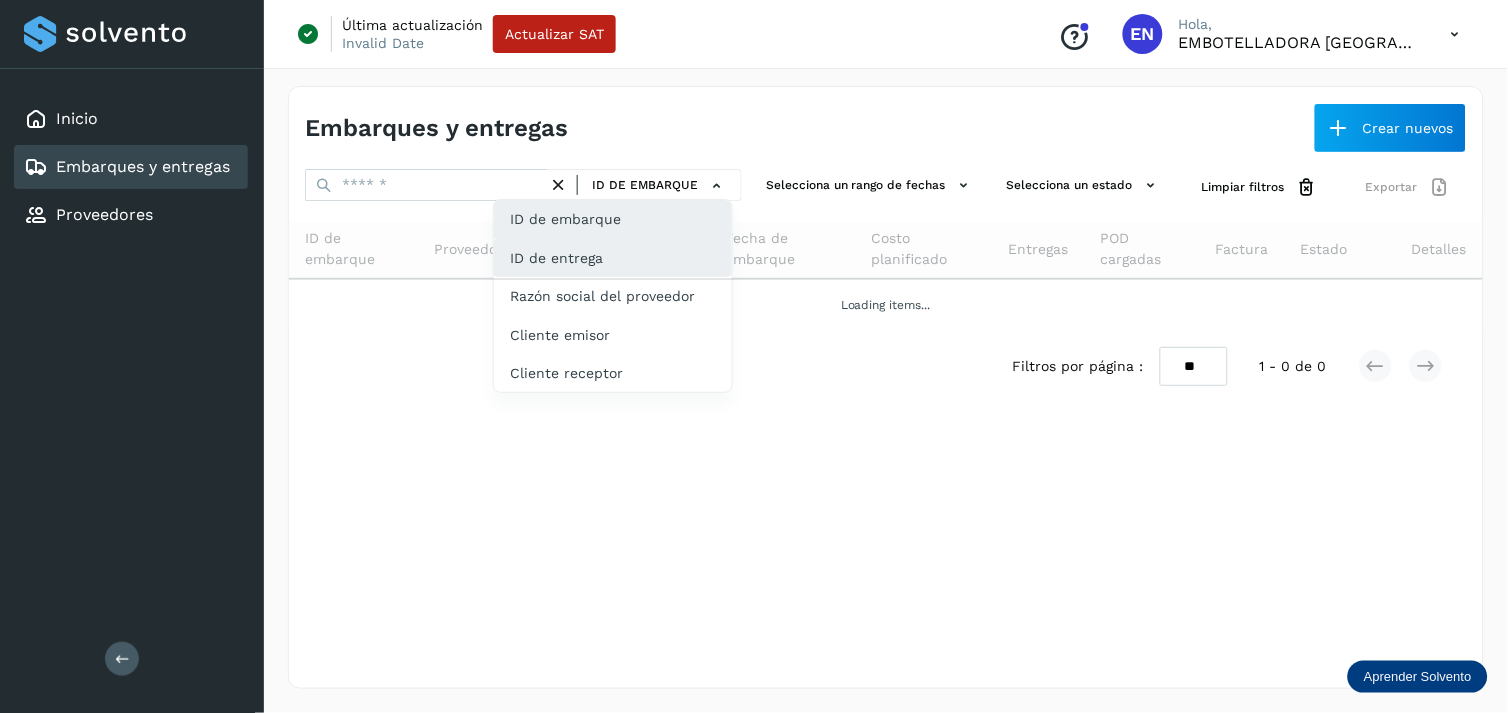 click on "ID de embarque" 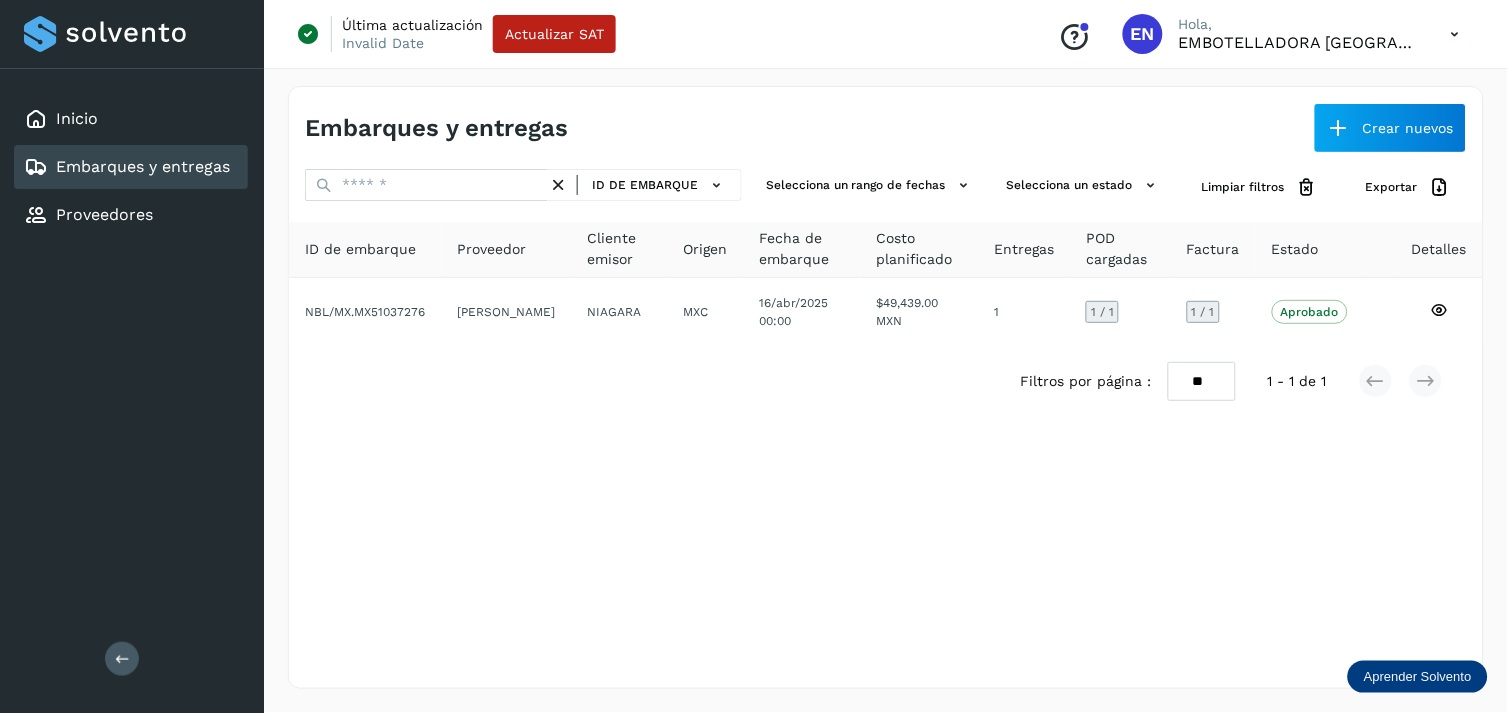 drag, startPoint x: 687, startPoint y: 173, endPoint x: 597, endPoint y: 264, distance: 127.98828 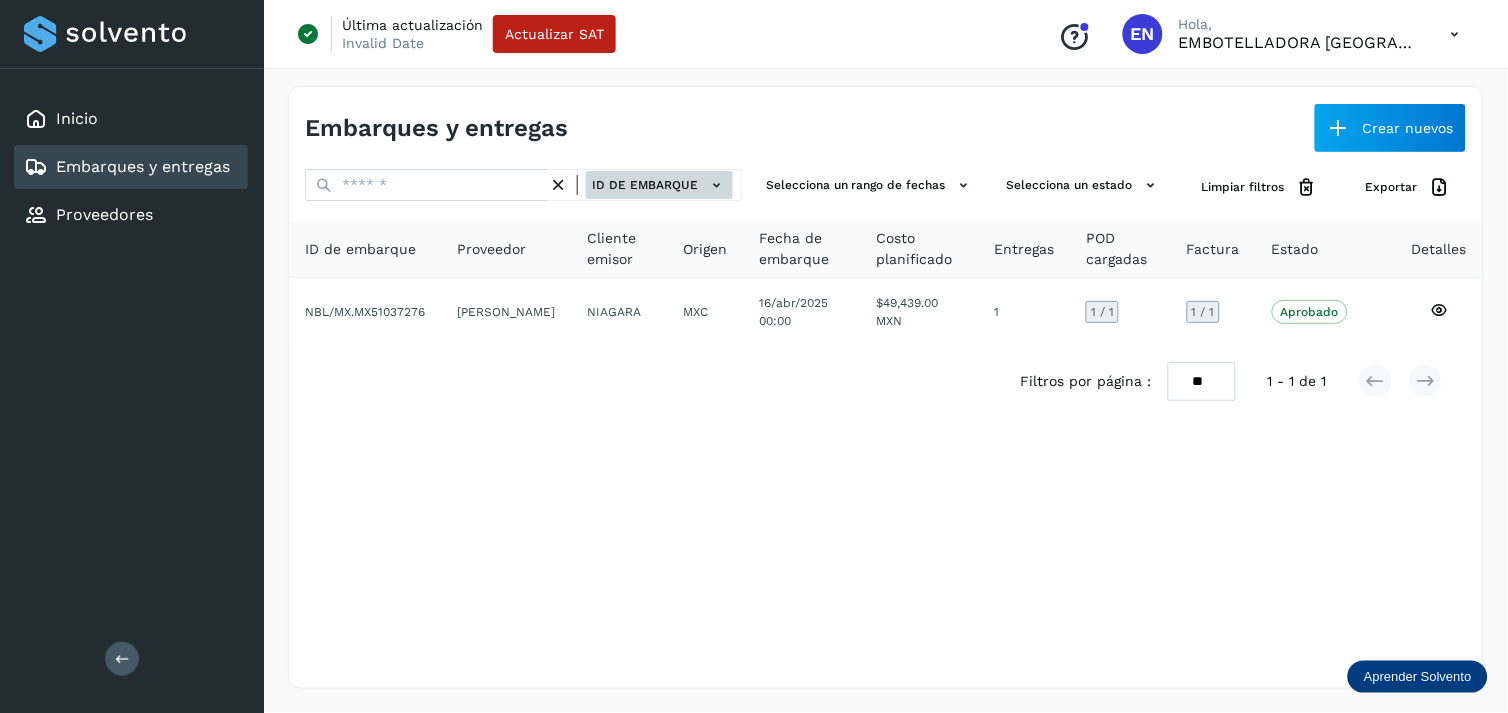 drag, startPoint x: 597, startPoint y: 264, endPoint x: 666, endPoint y: 190, distance: 101.17806 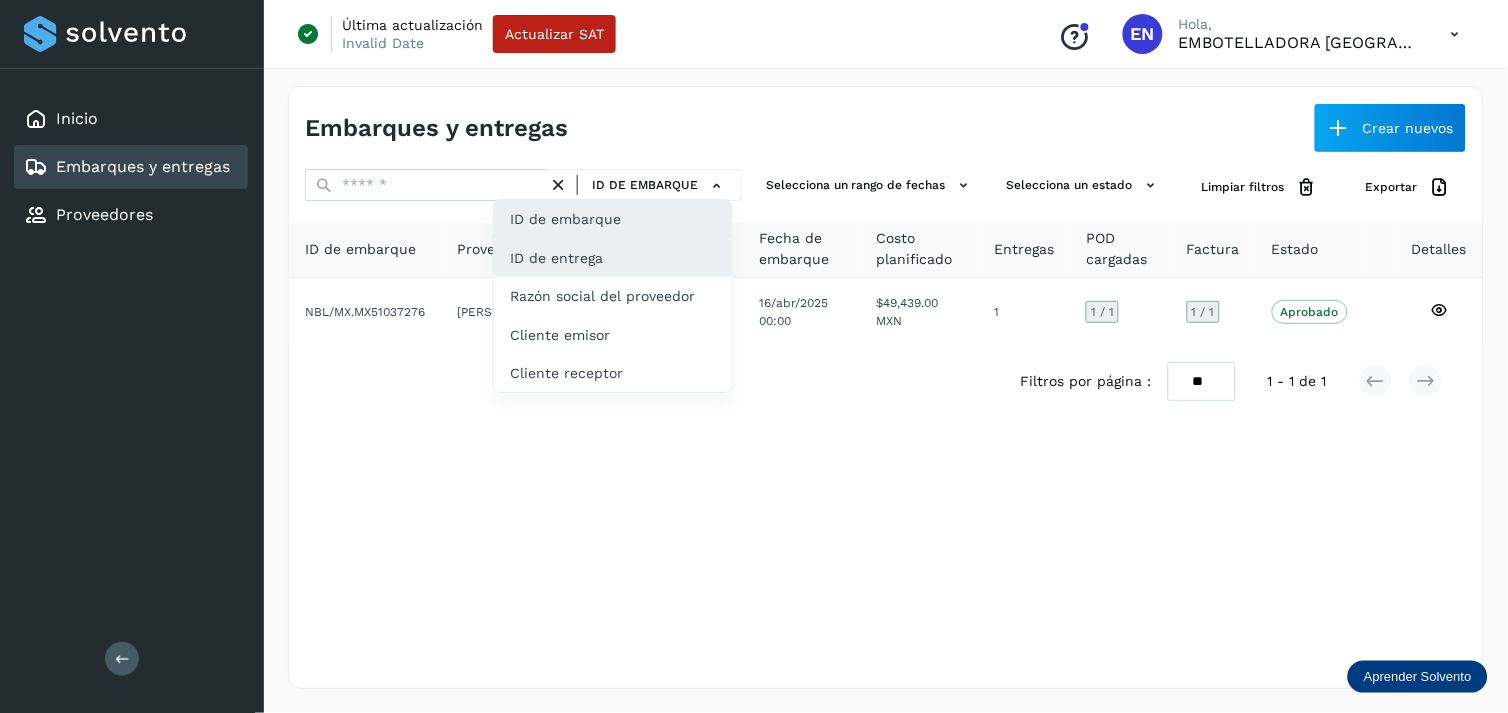click on "ID de entrega" 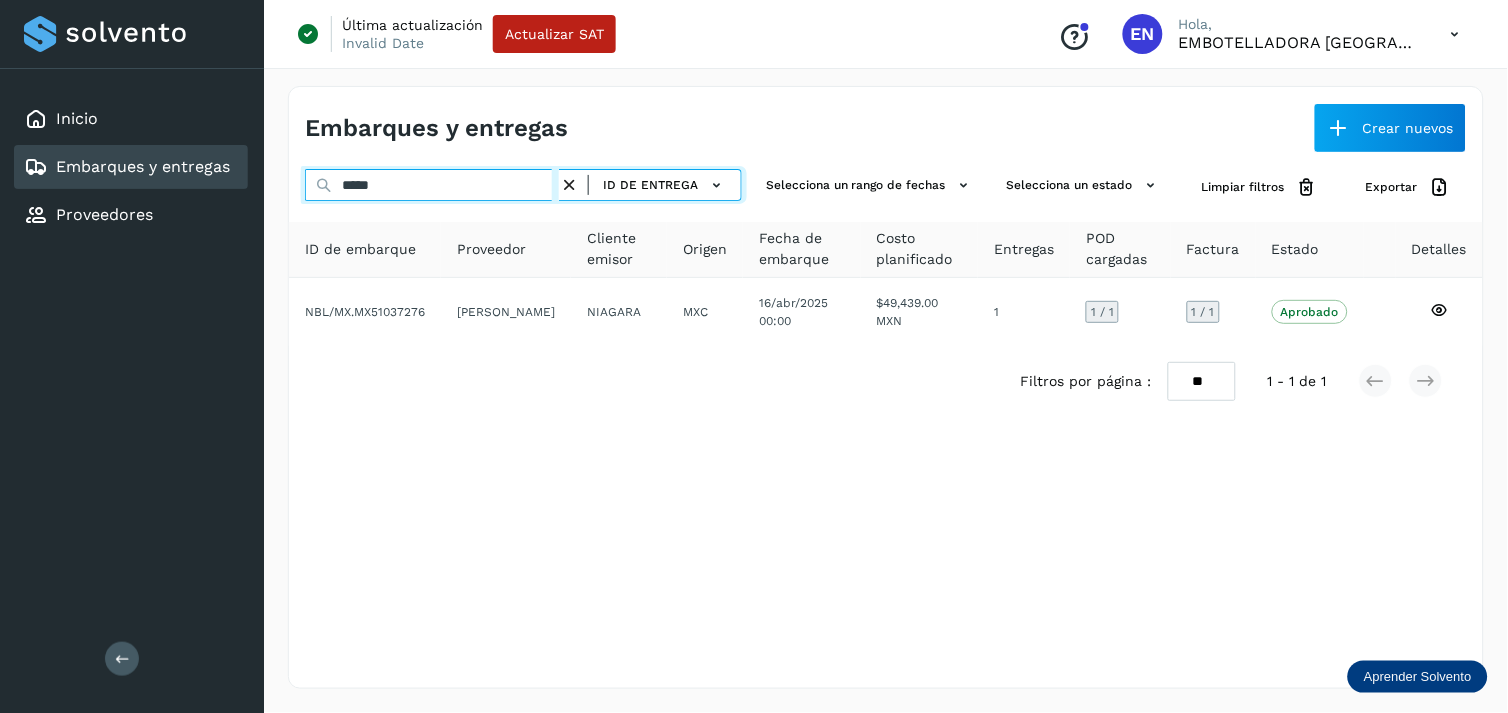 click on "*****" at bounding box center [432, 185] 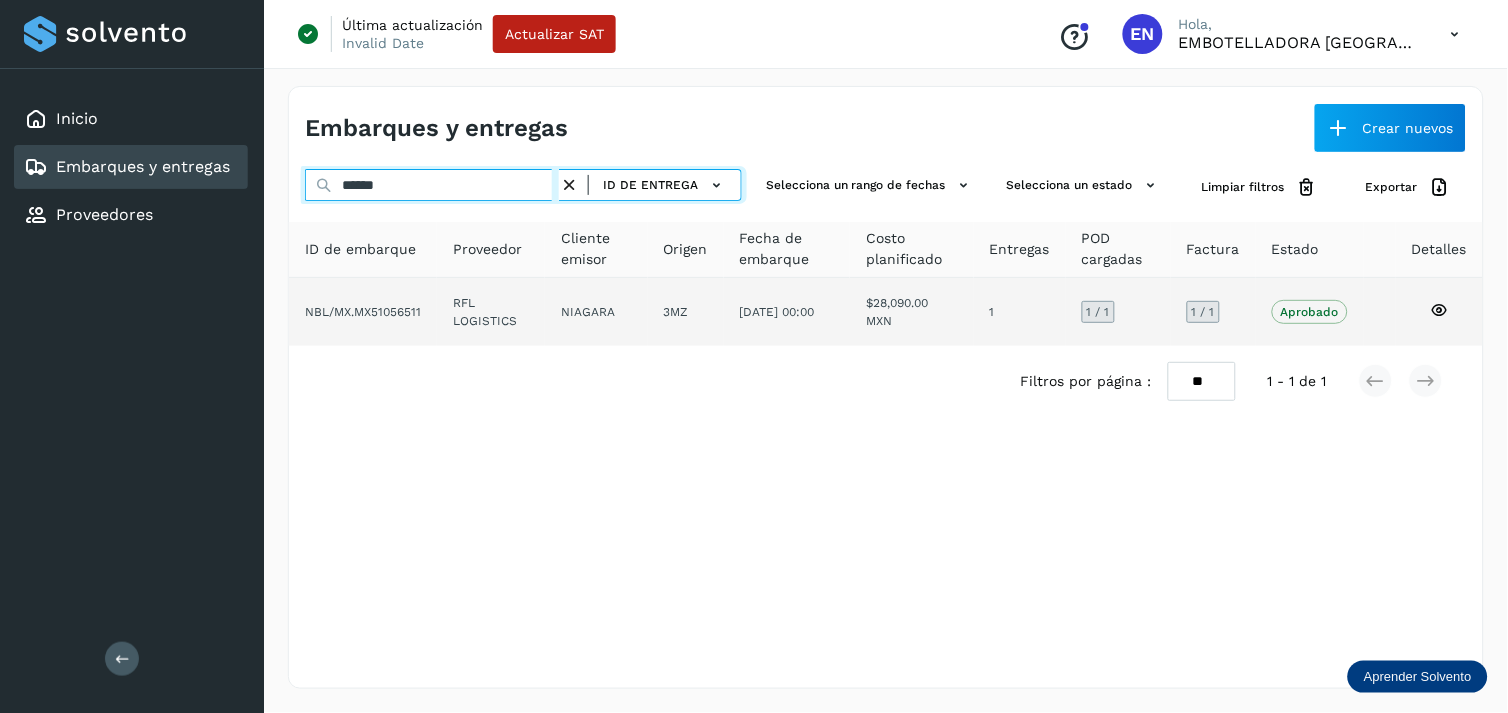 type on "******" 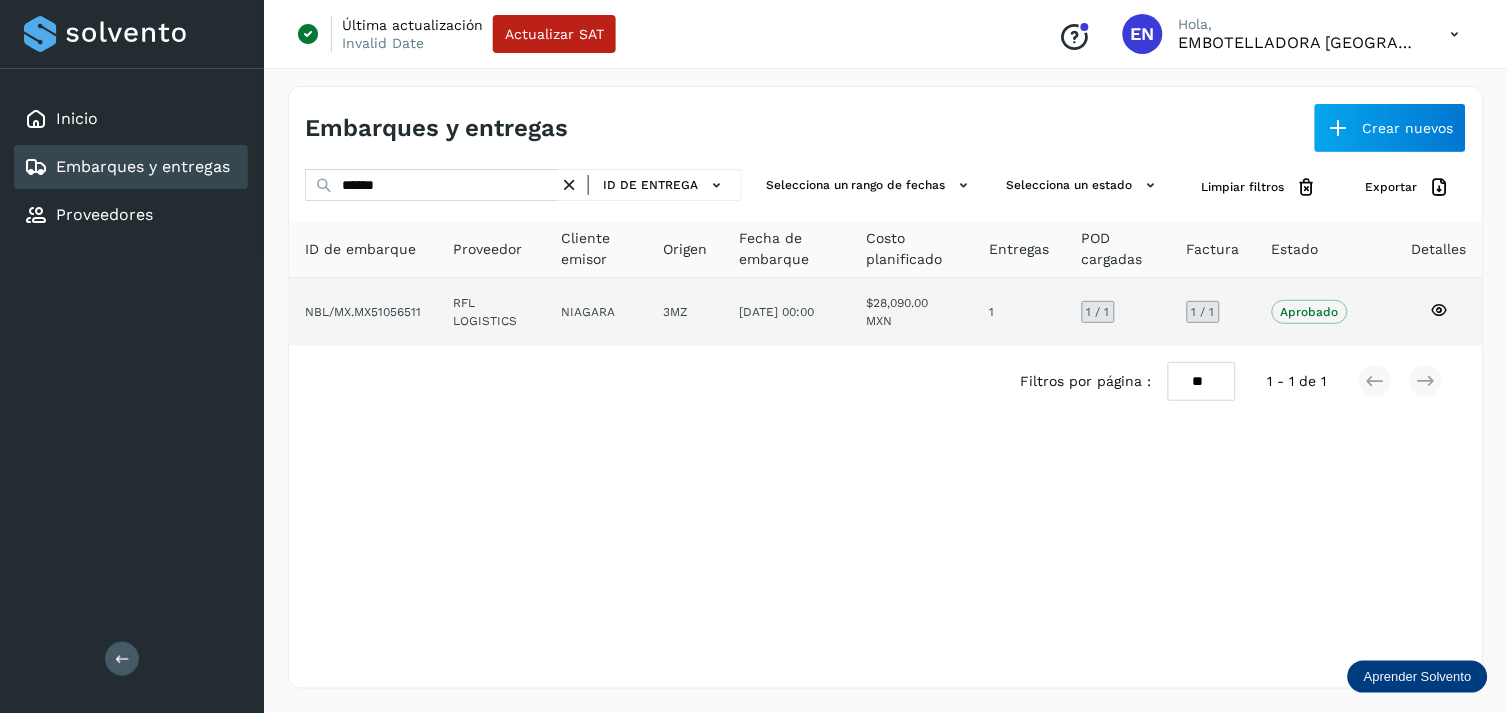 click on "RFL LOGISTICS" 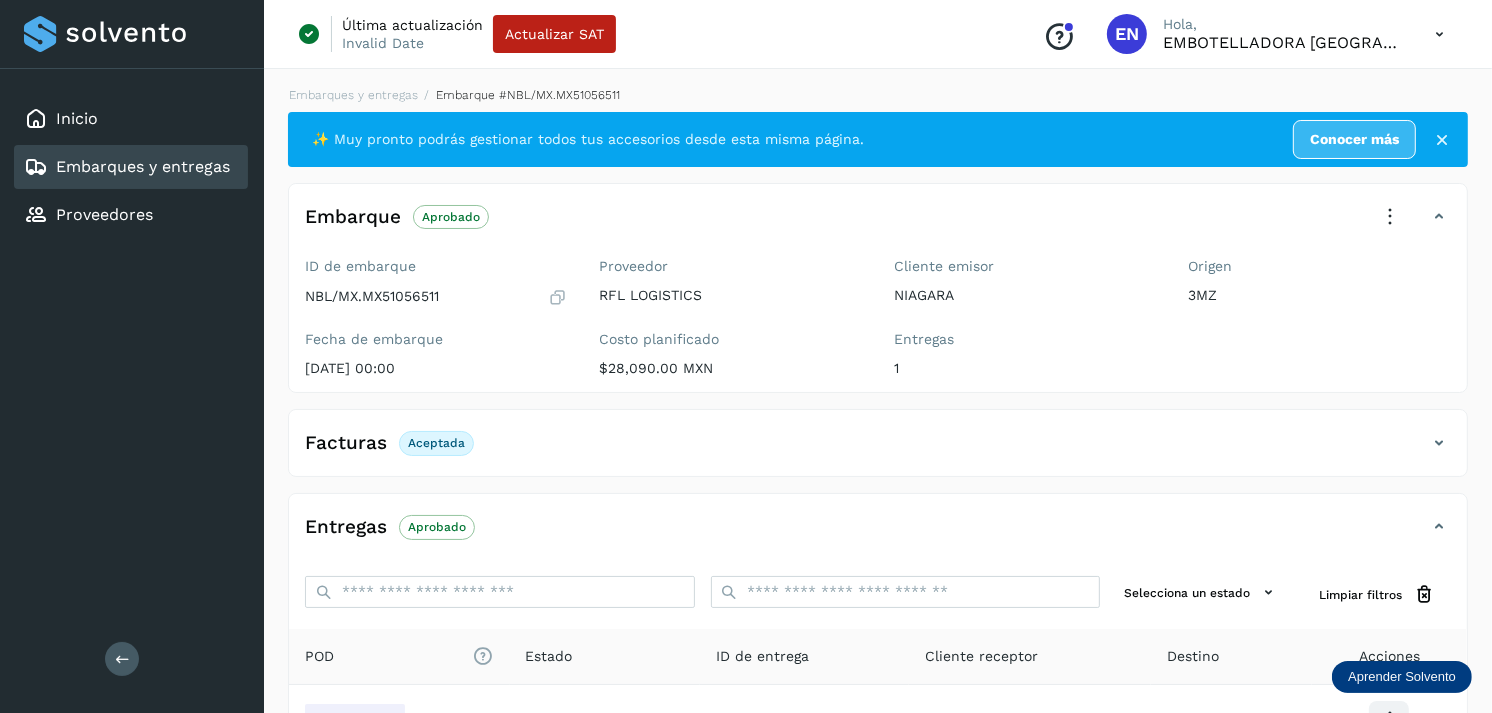 scroll, scrollTop: 241, scrollLeft: 0, axis: vertical 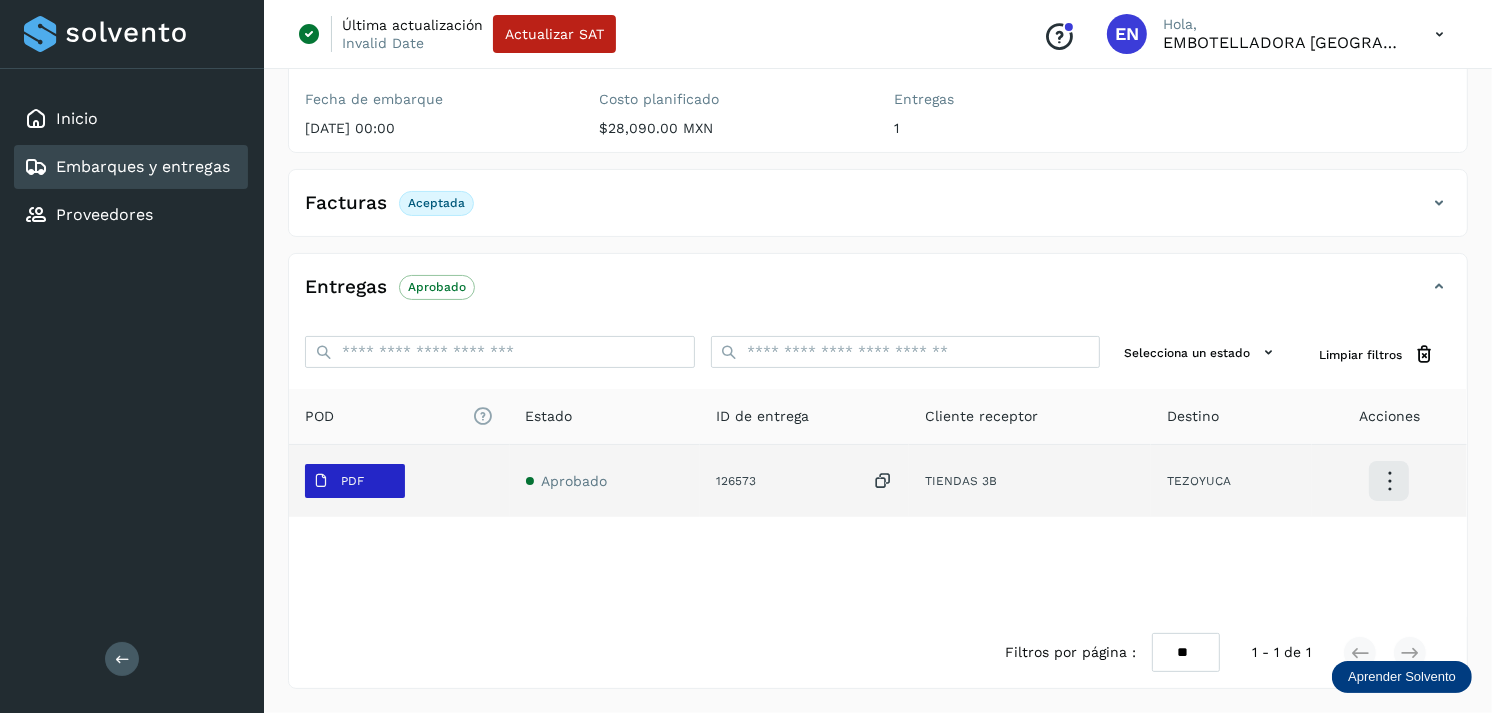 click on "PDF" at bounding box center [338, 481] 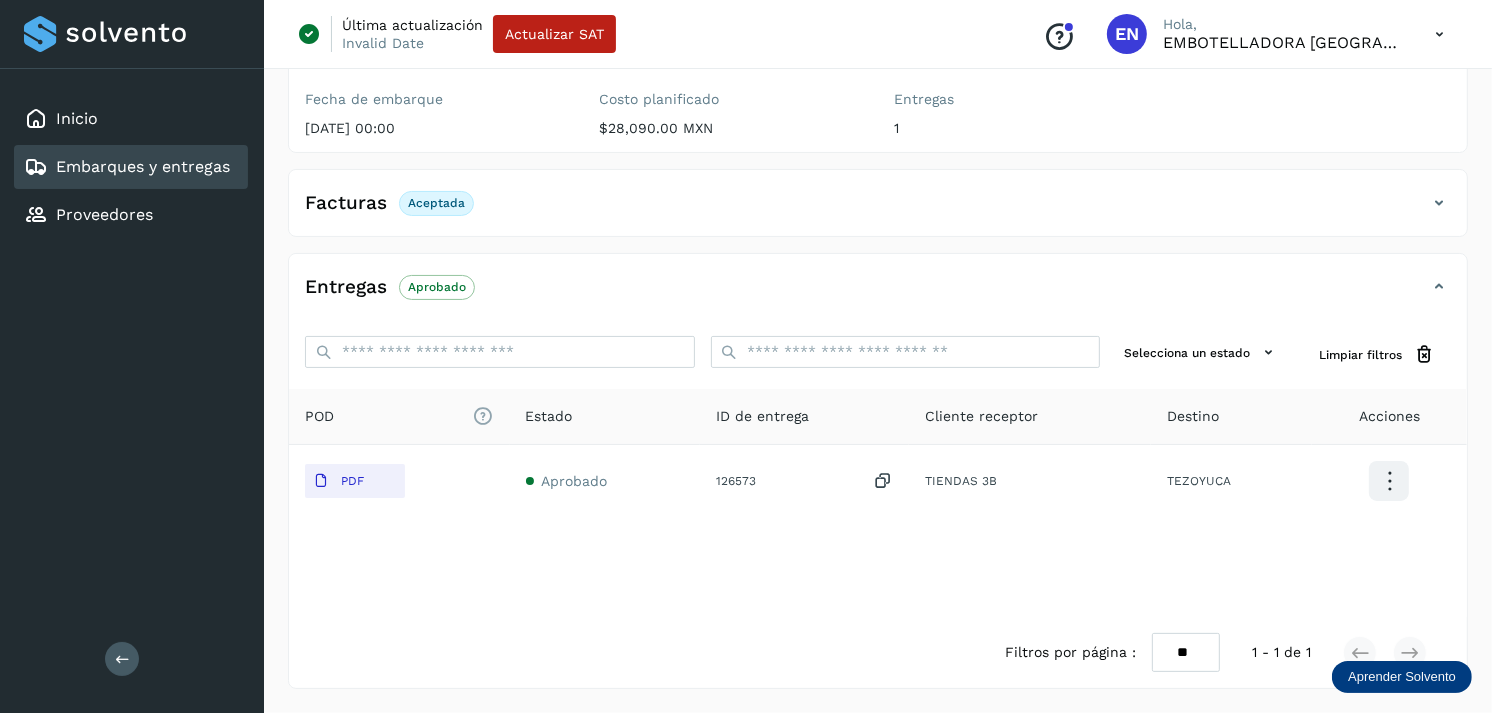 click on "Embarques y entregas" at bounding box center (143, 166) 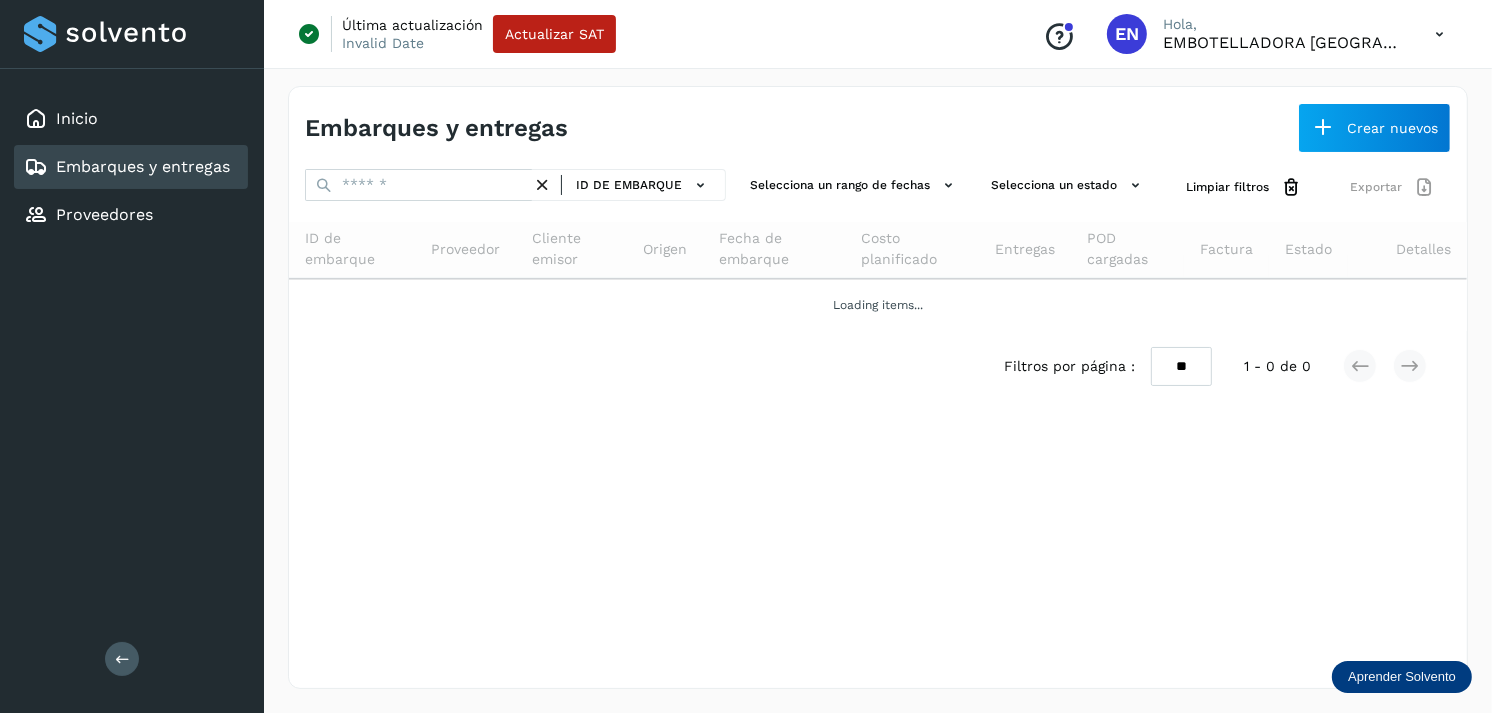 scroll, scrollTop: 0, scrollLeft: 0, axis: both 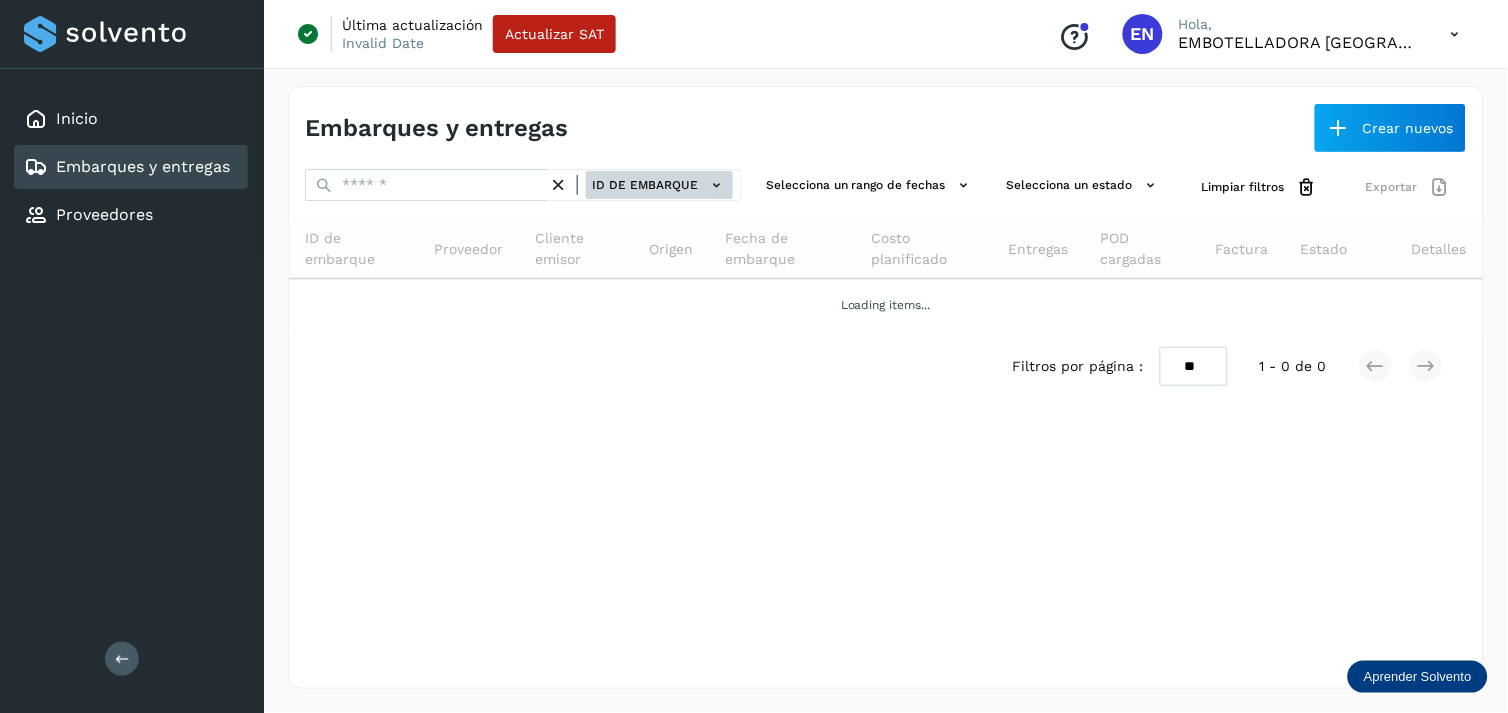 click on "ID de embarque" 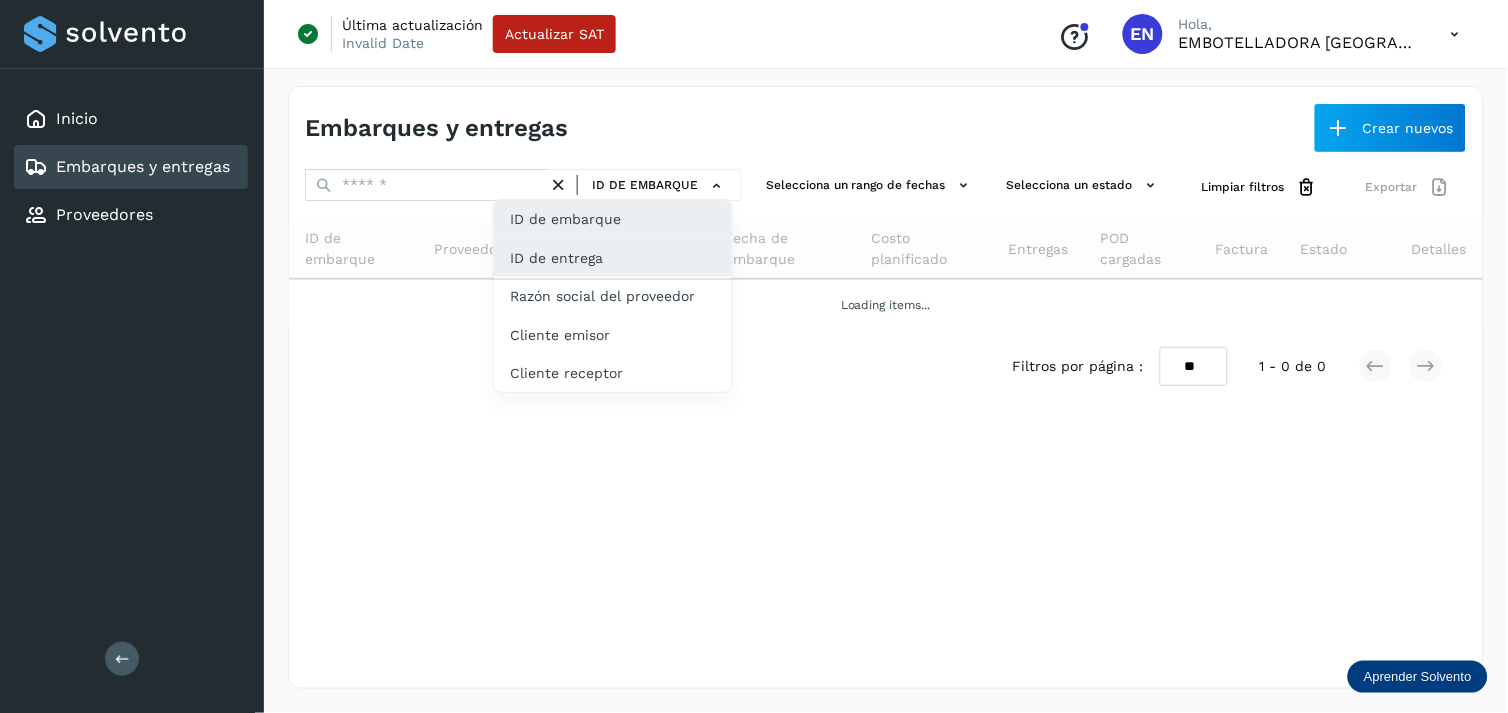 click on "ID de entrega" 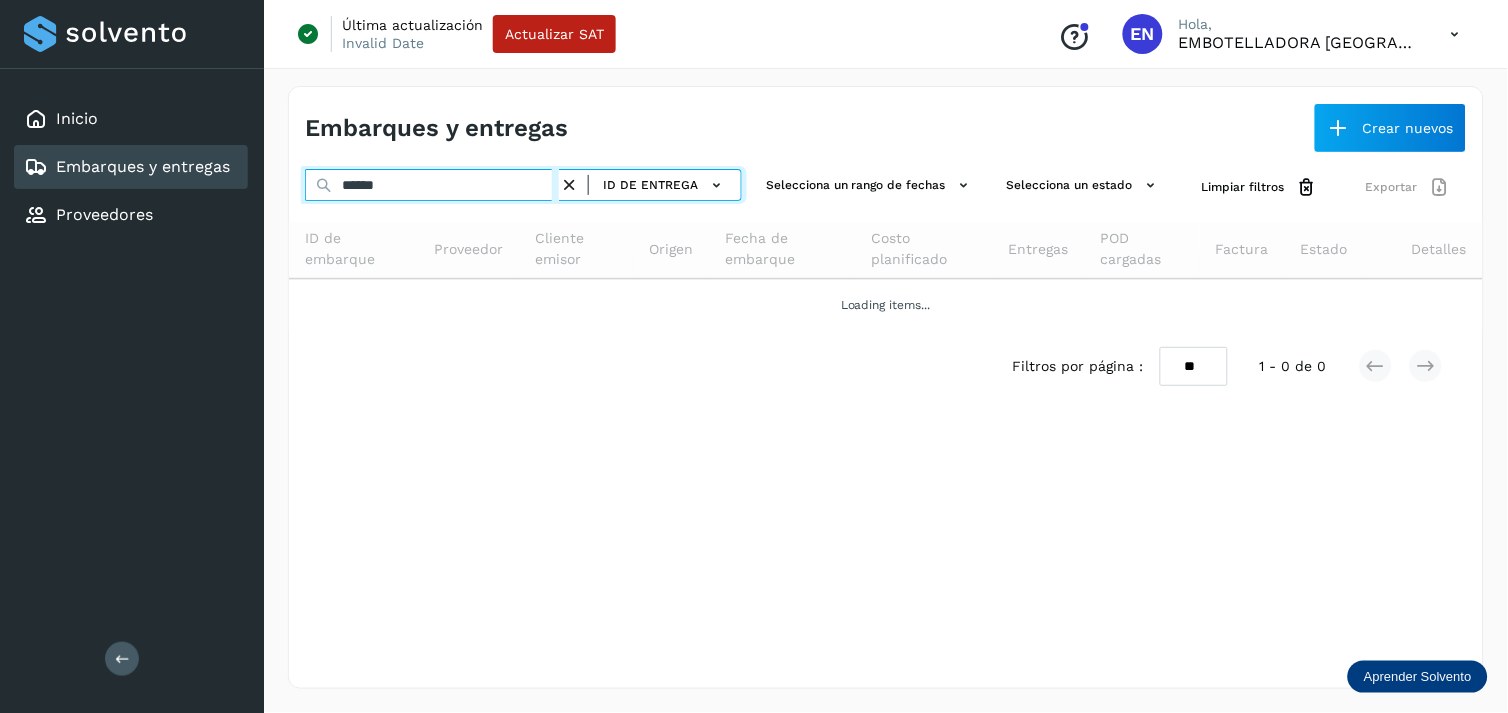 click on "******" at bounding box center [432, 185] 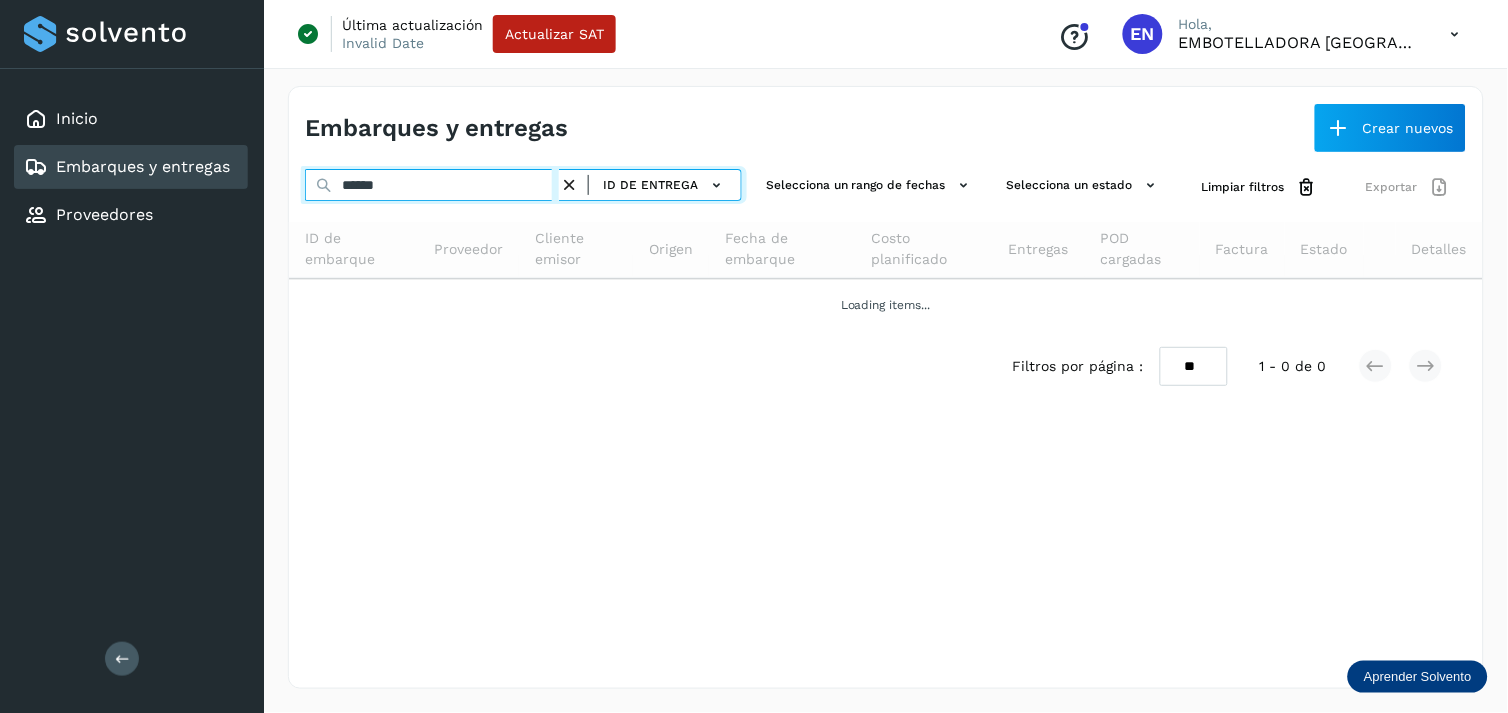 paste 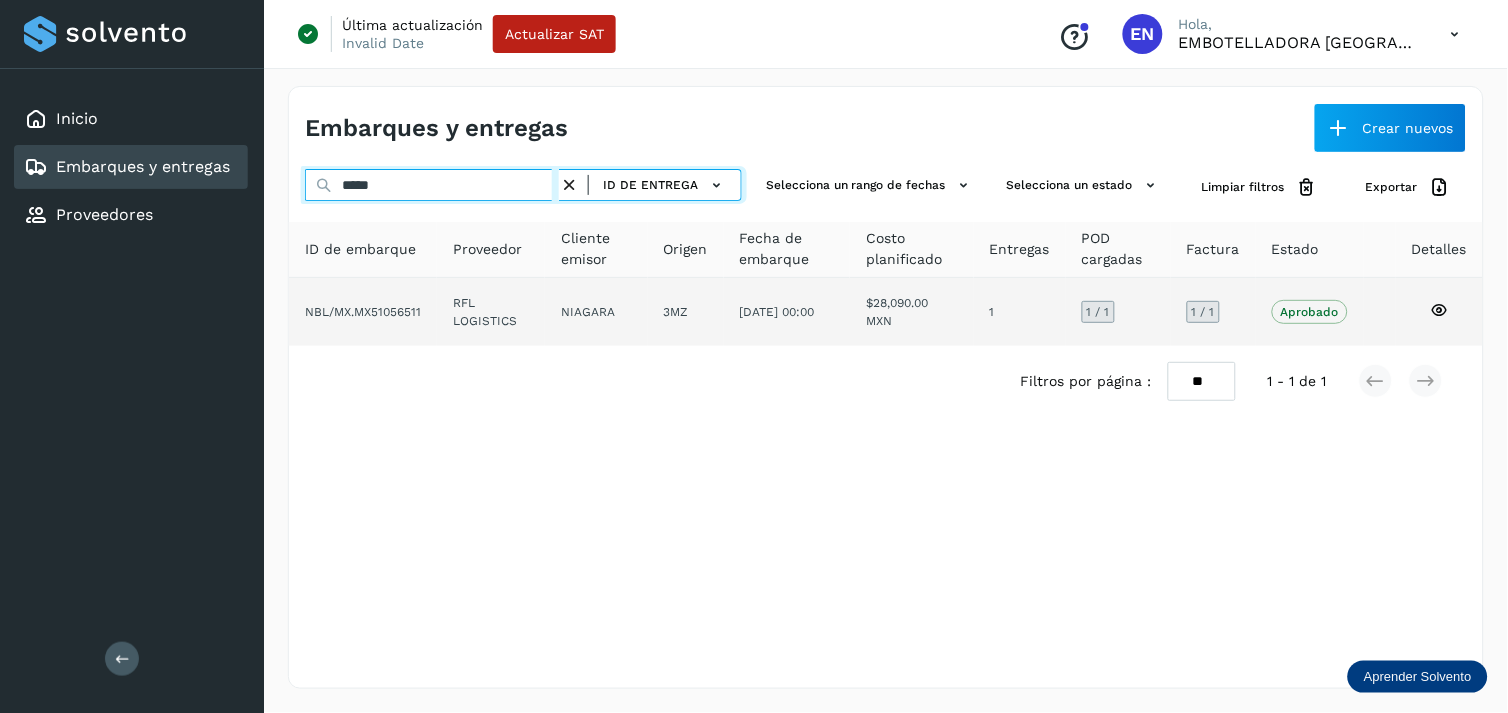 type on "*****" 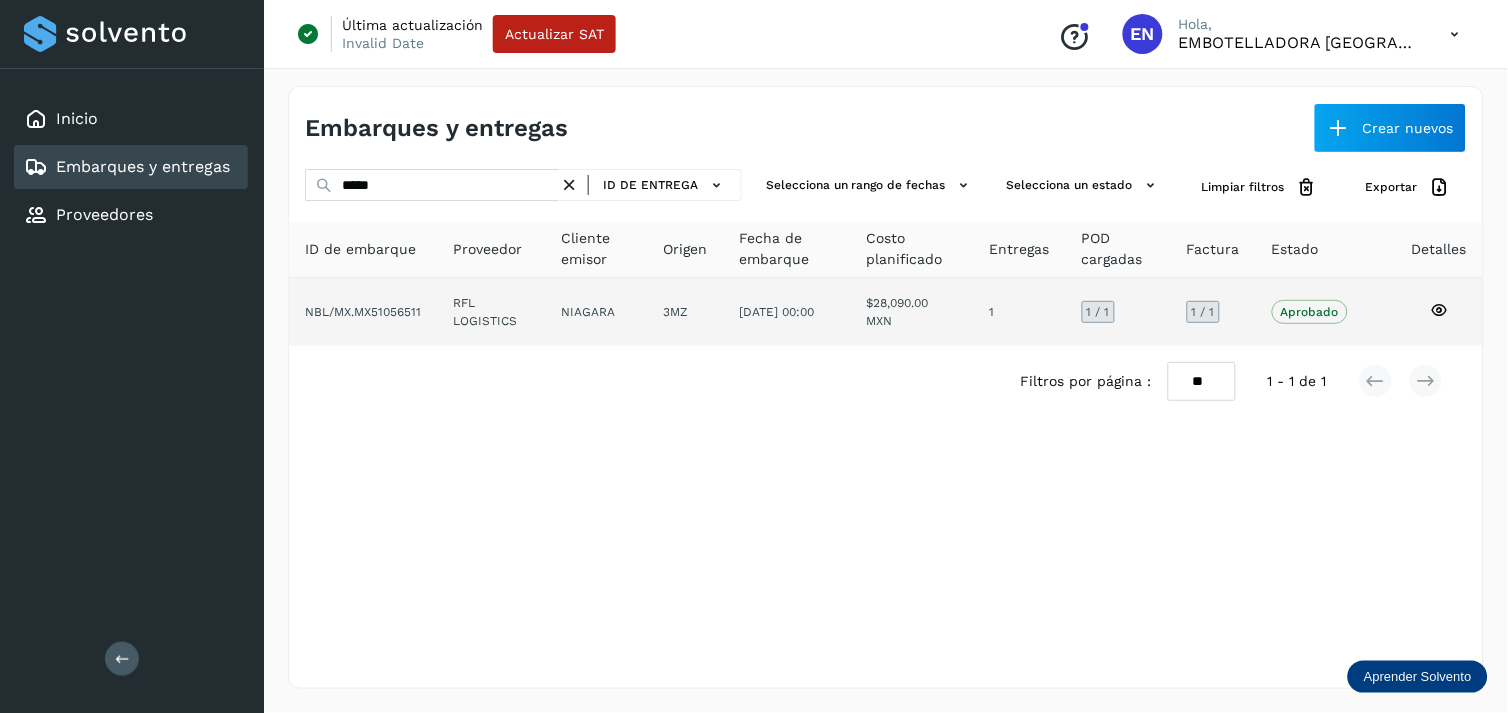 click on "RFL LOGISTICS" 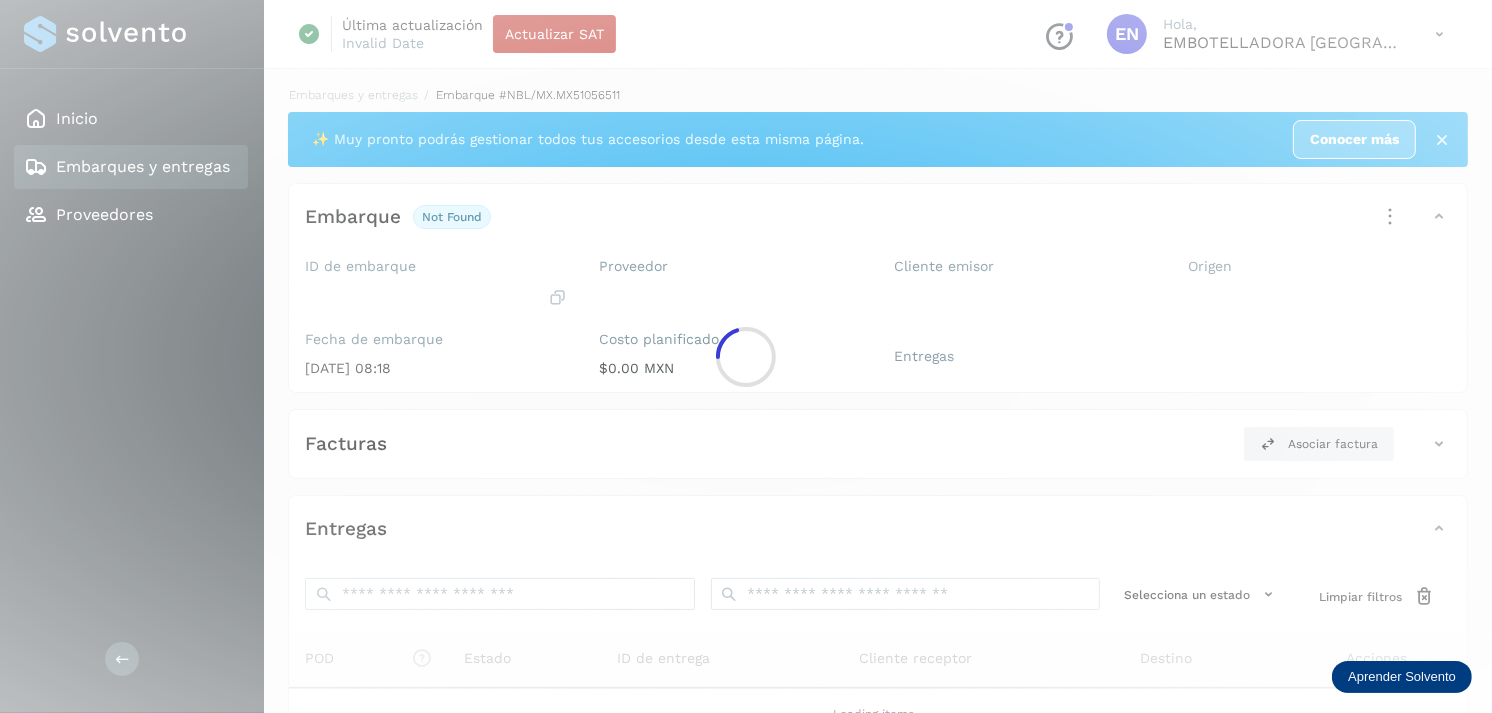 click 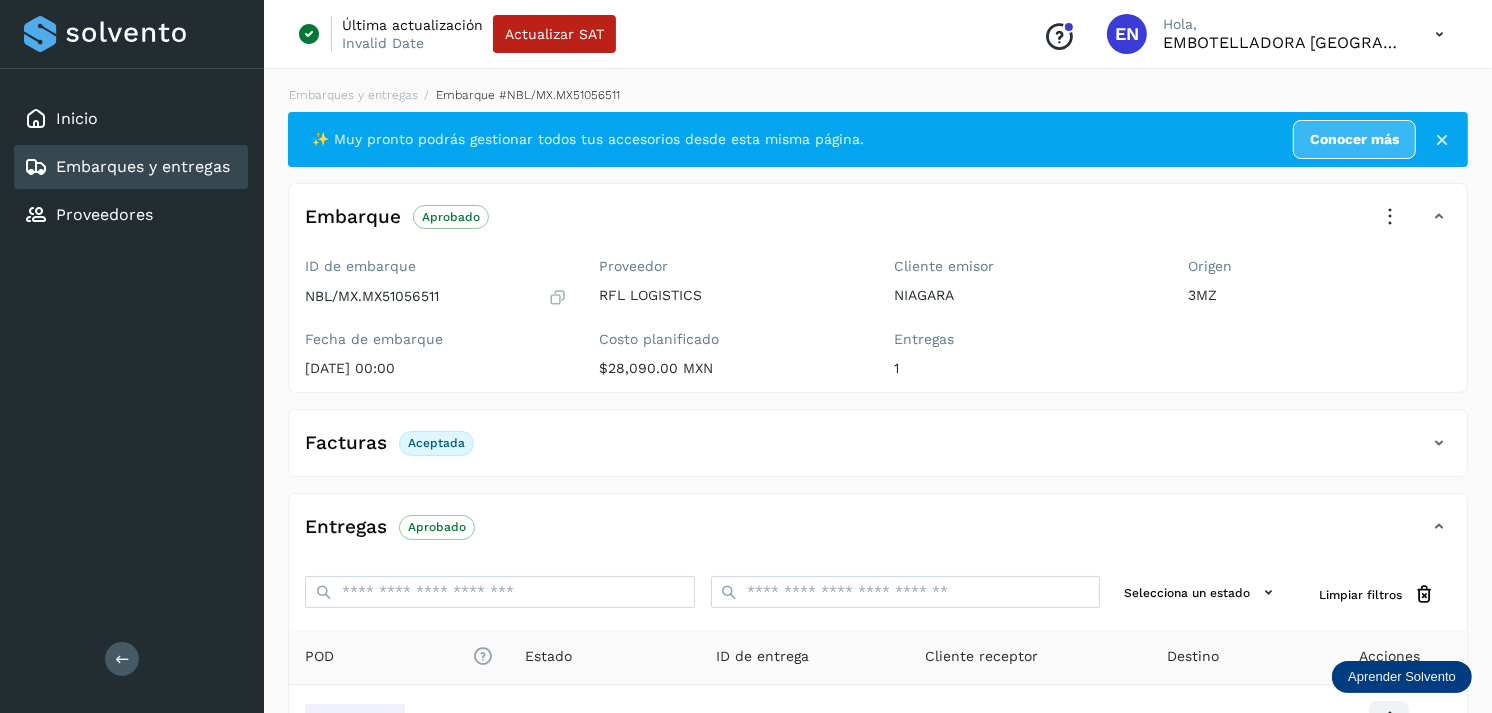 click on "Embarques y entregas" 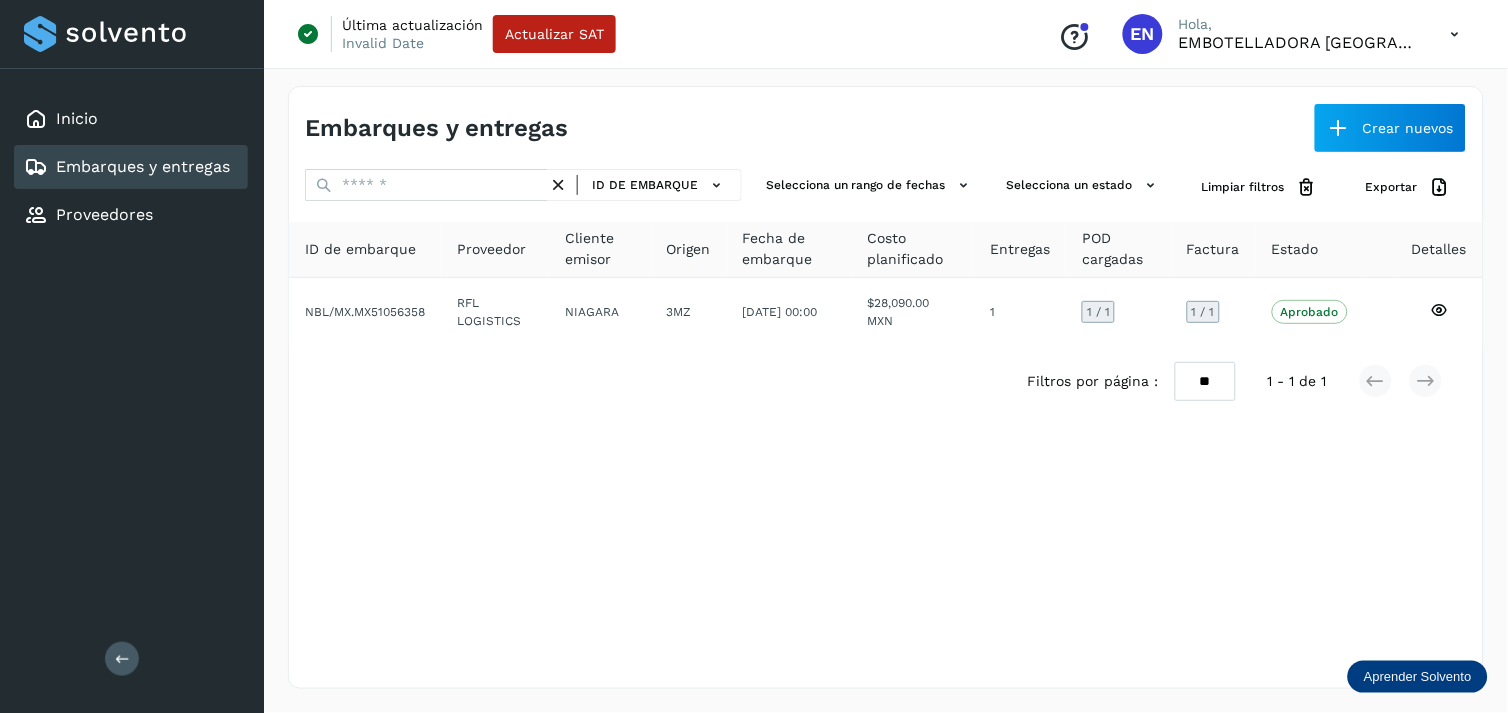 click on "Embarques y entregas" 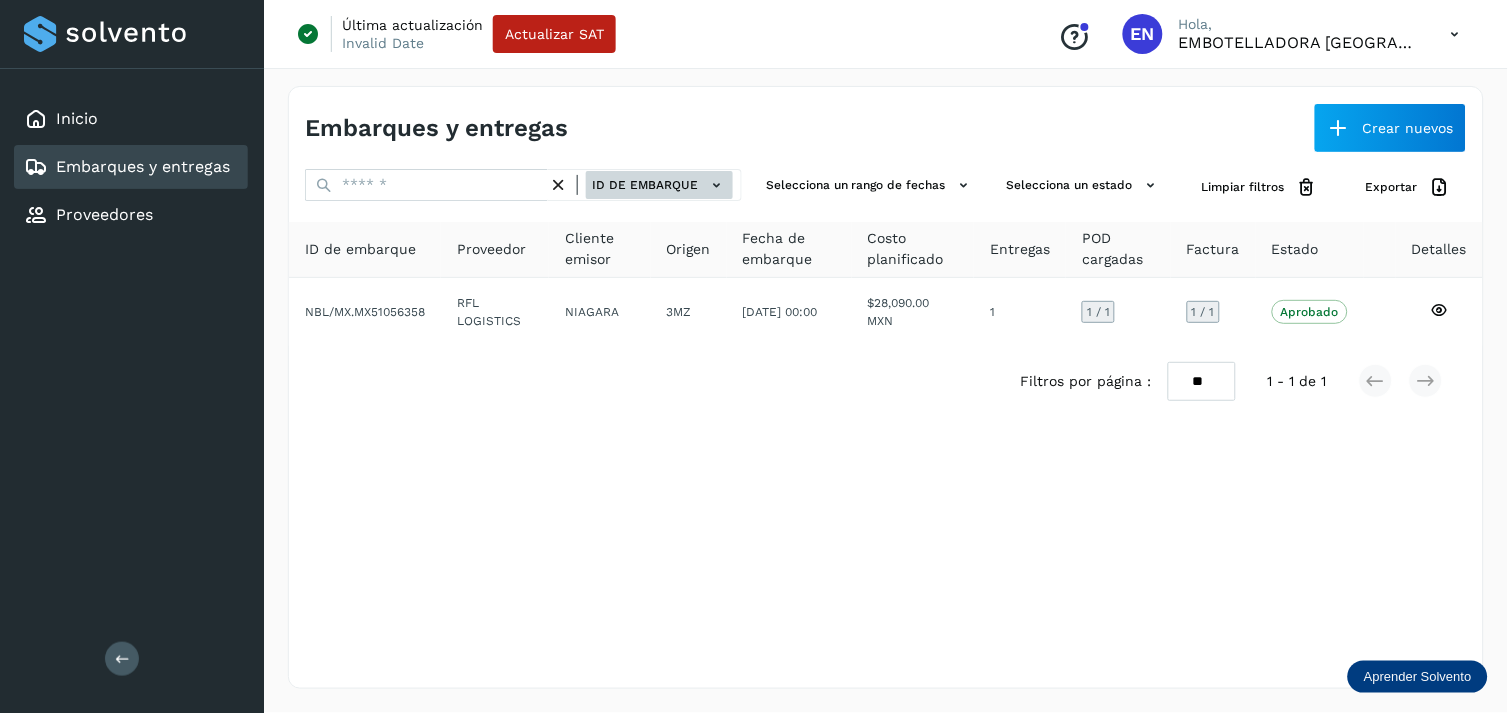 click on "ID de embarque" 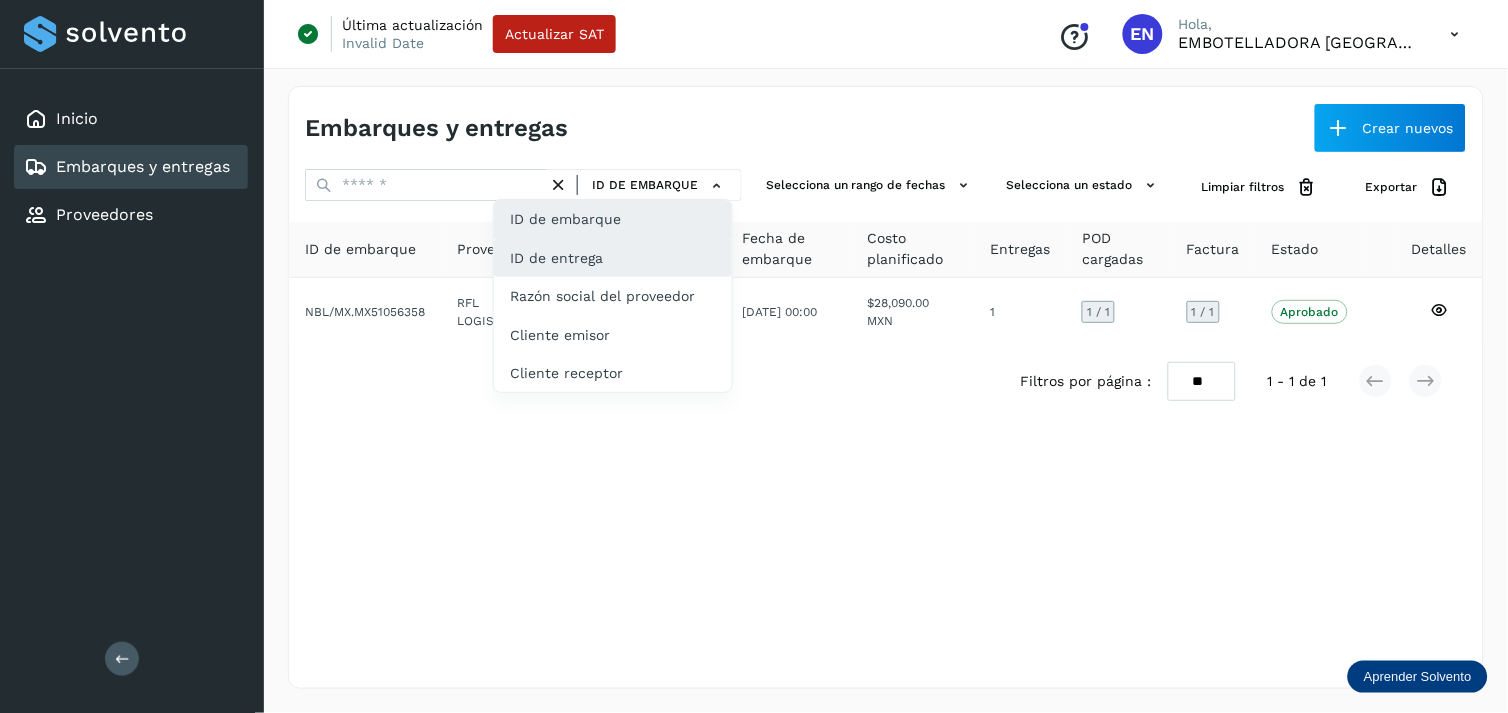 click on "ID de entrega" 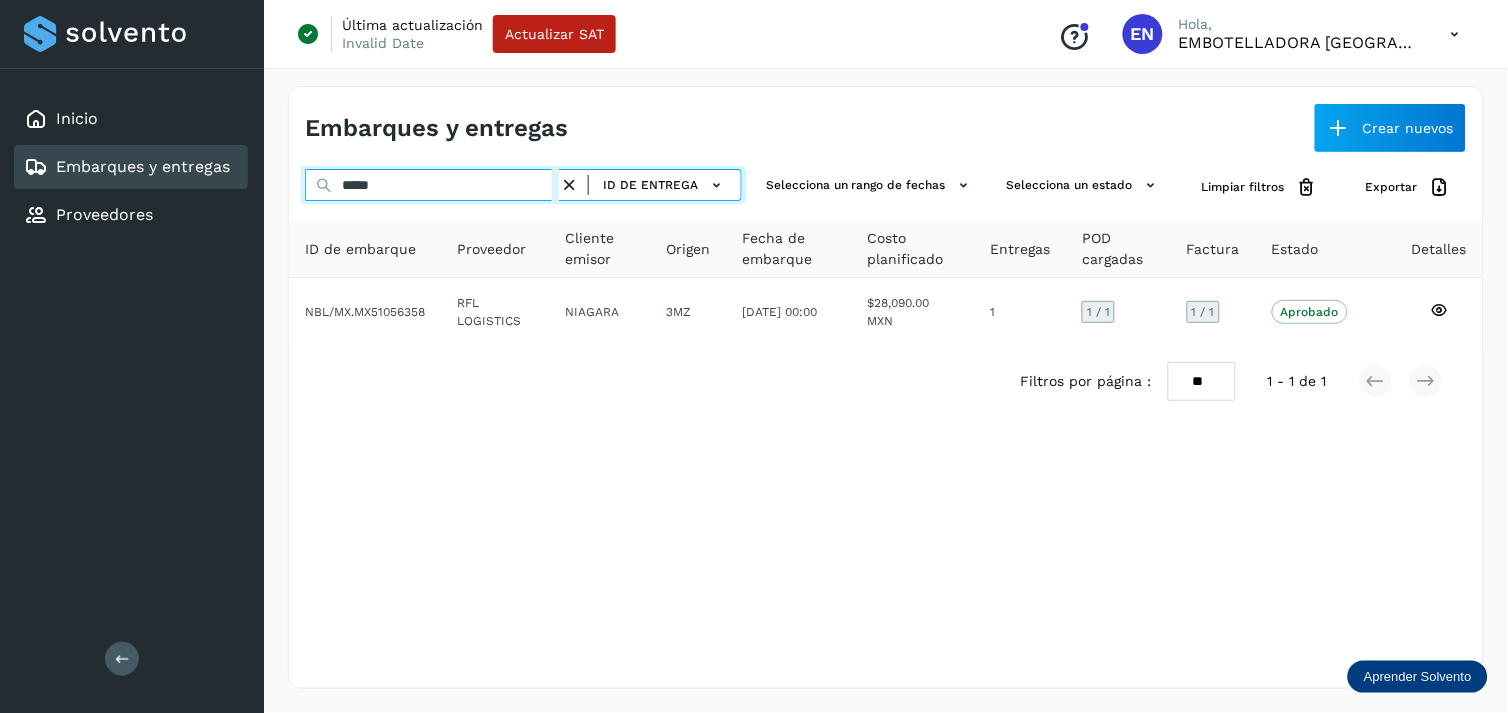 click on "*****" at bounding box center [432, 185] 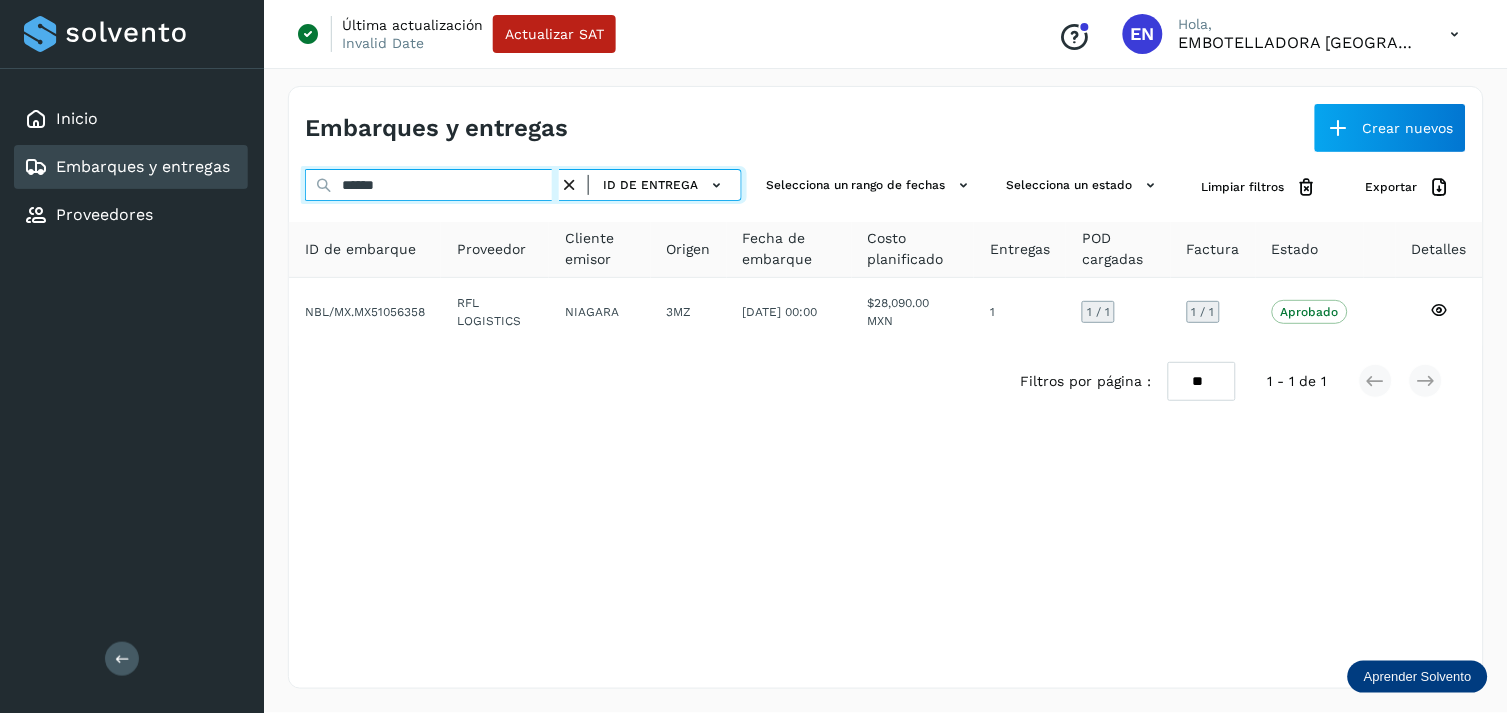 type on "*****" 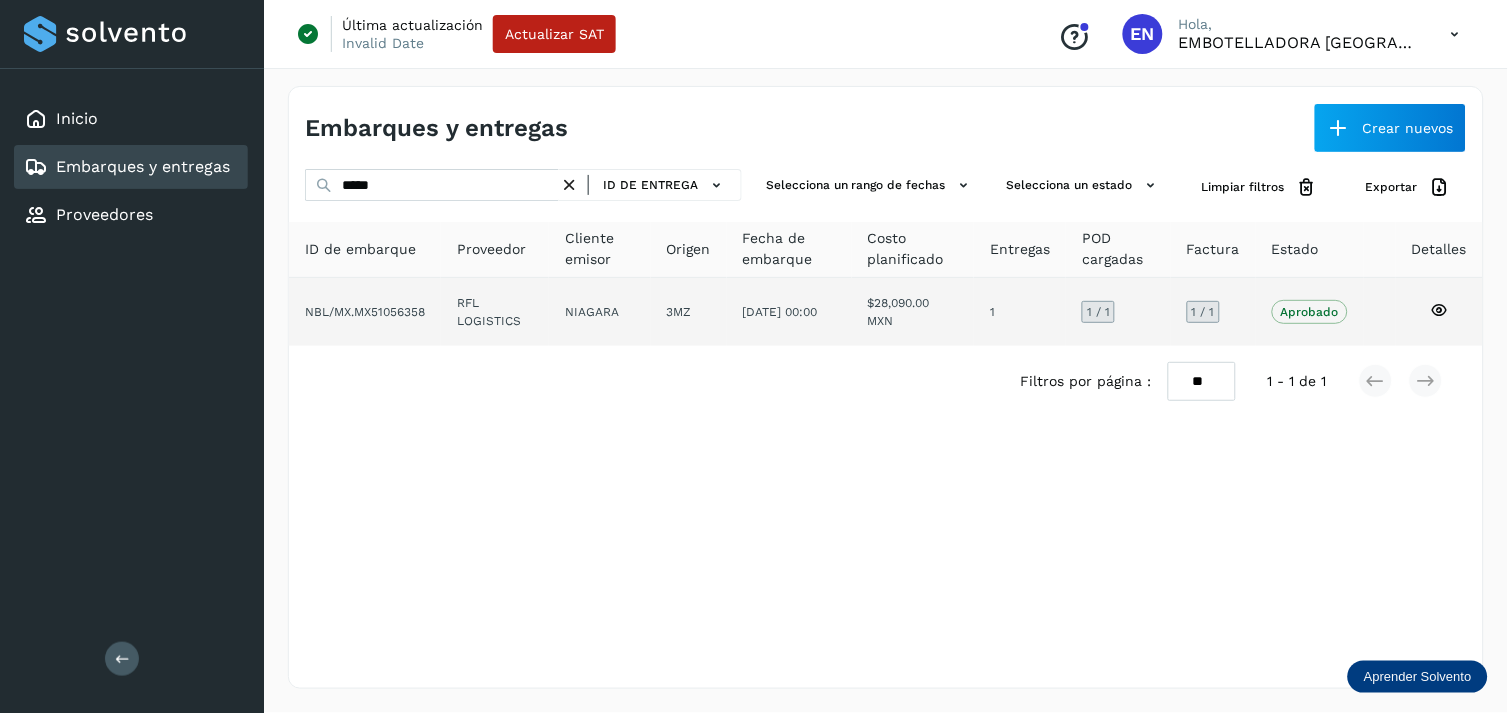 click on "RFL LOGISTICS" 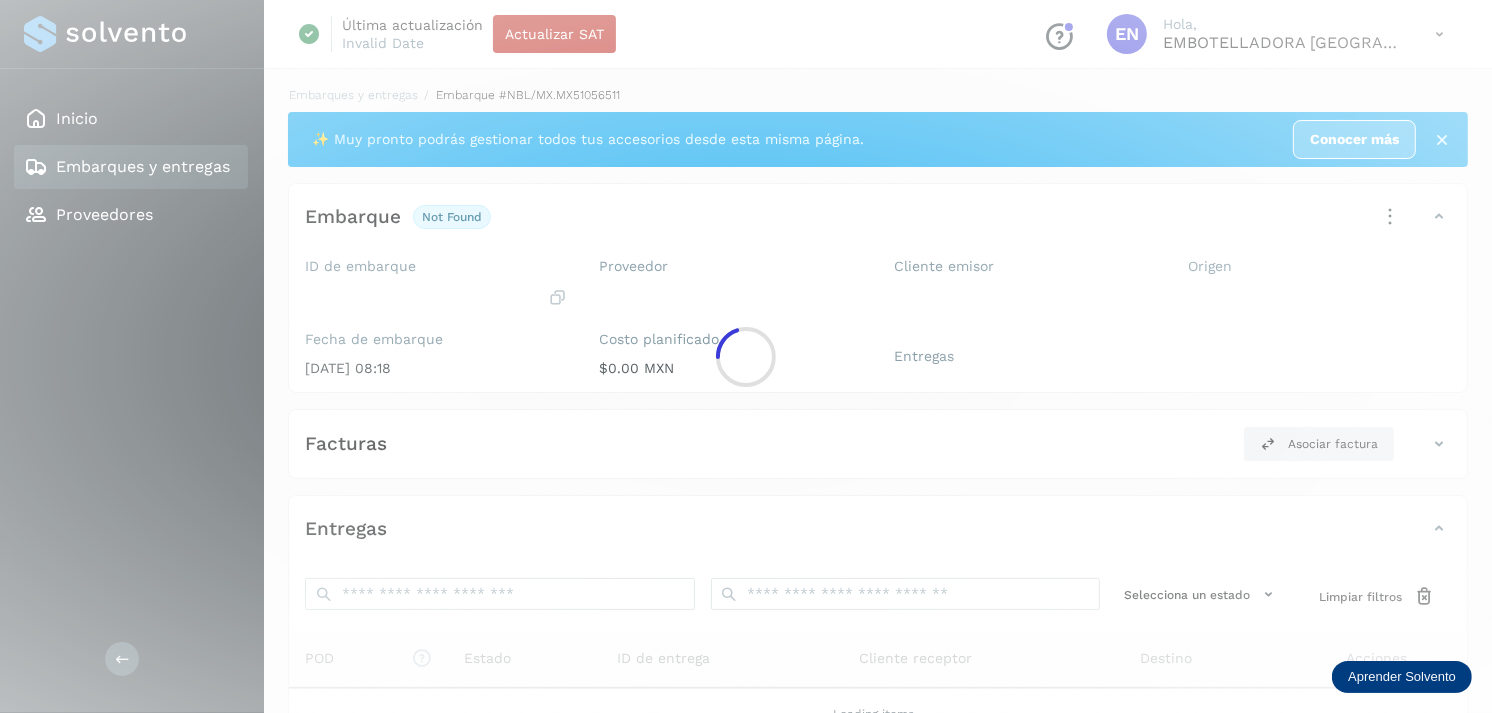 click 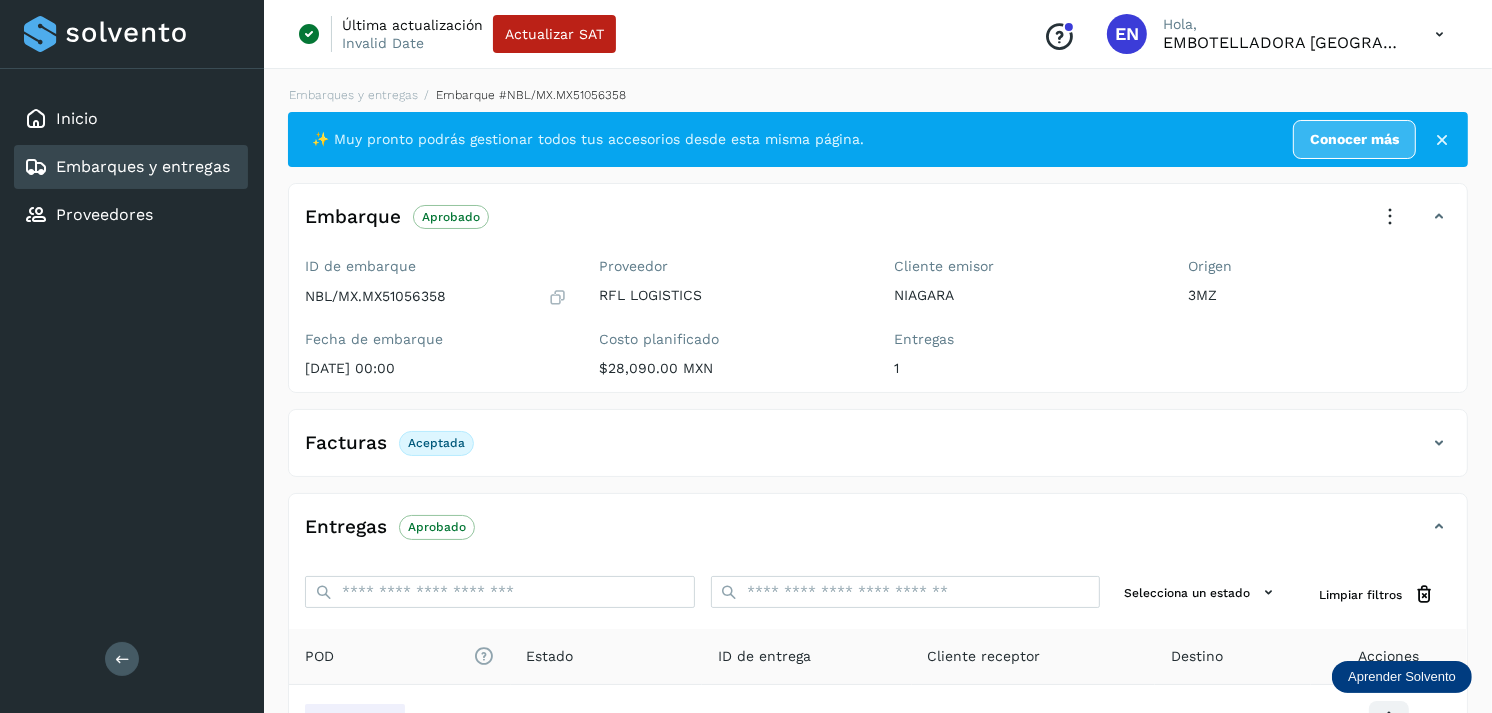 scroll, scrollTop: 241, scrollLeft: 0, axis: vertical 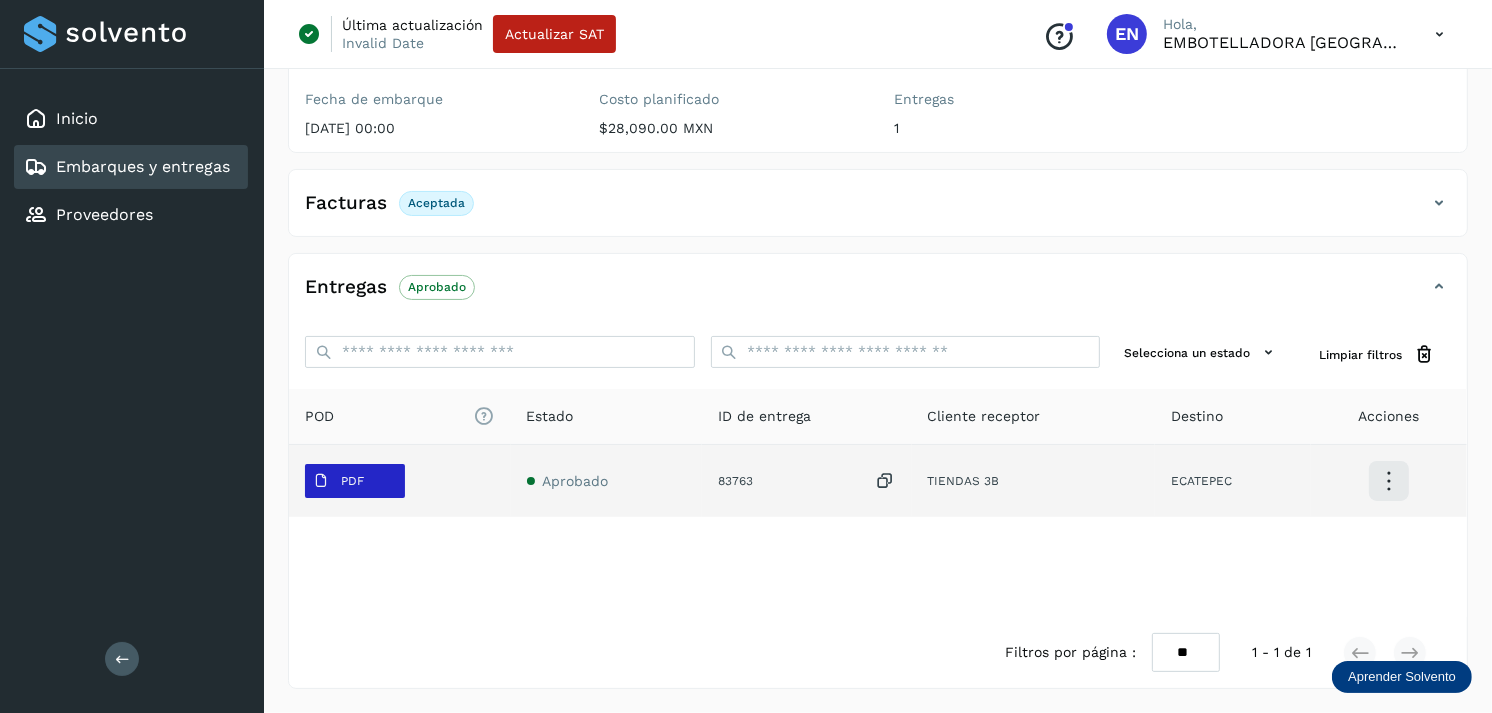 click on "PDF" at bounding box center [338, 481] 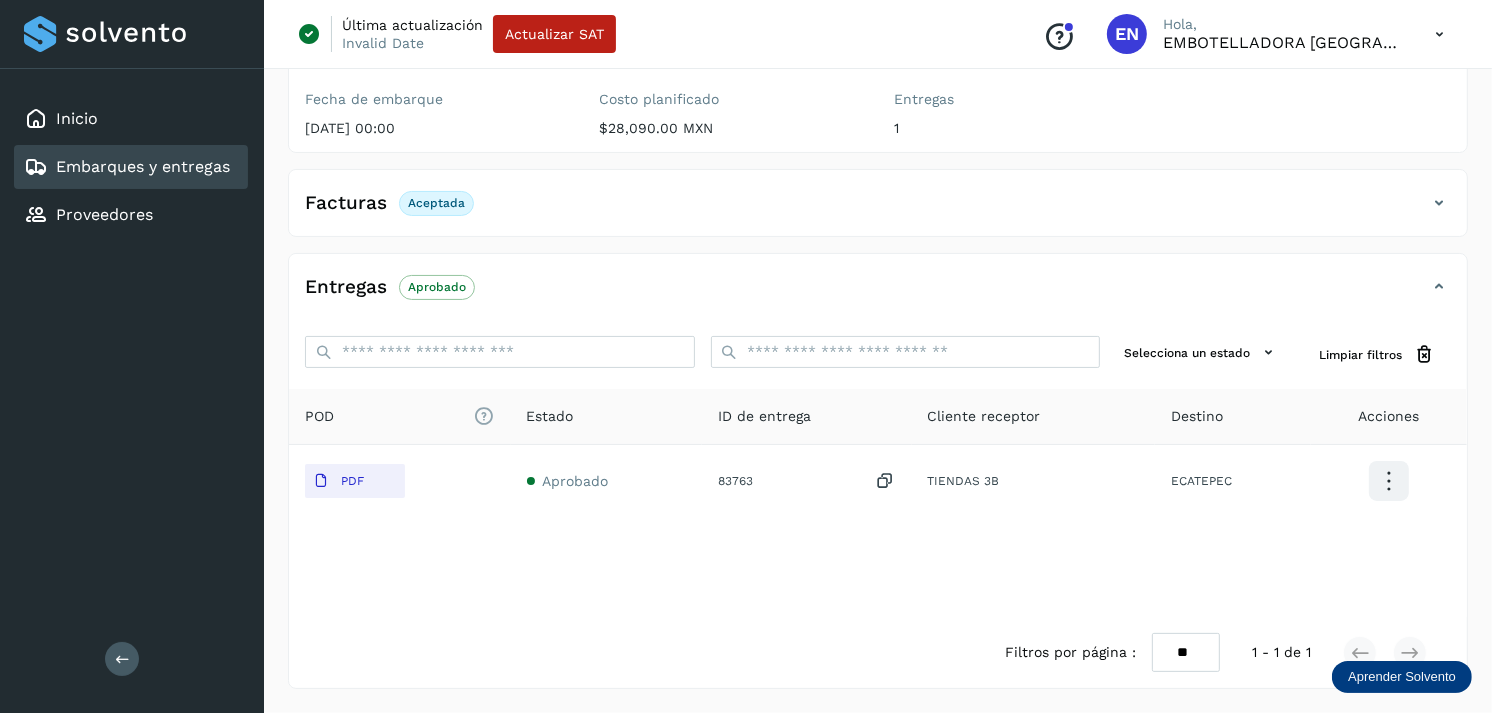 drag, startPoint x: 330, startPoint y: 467, endPoint x: 347, endPoint y: 565, distance: 99.46356 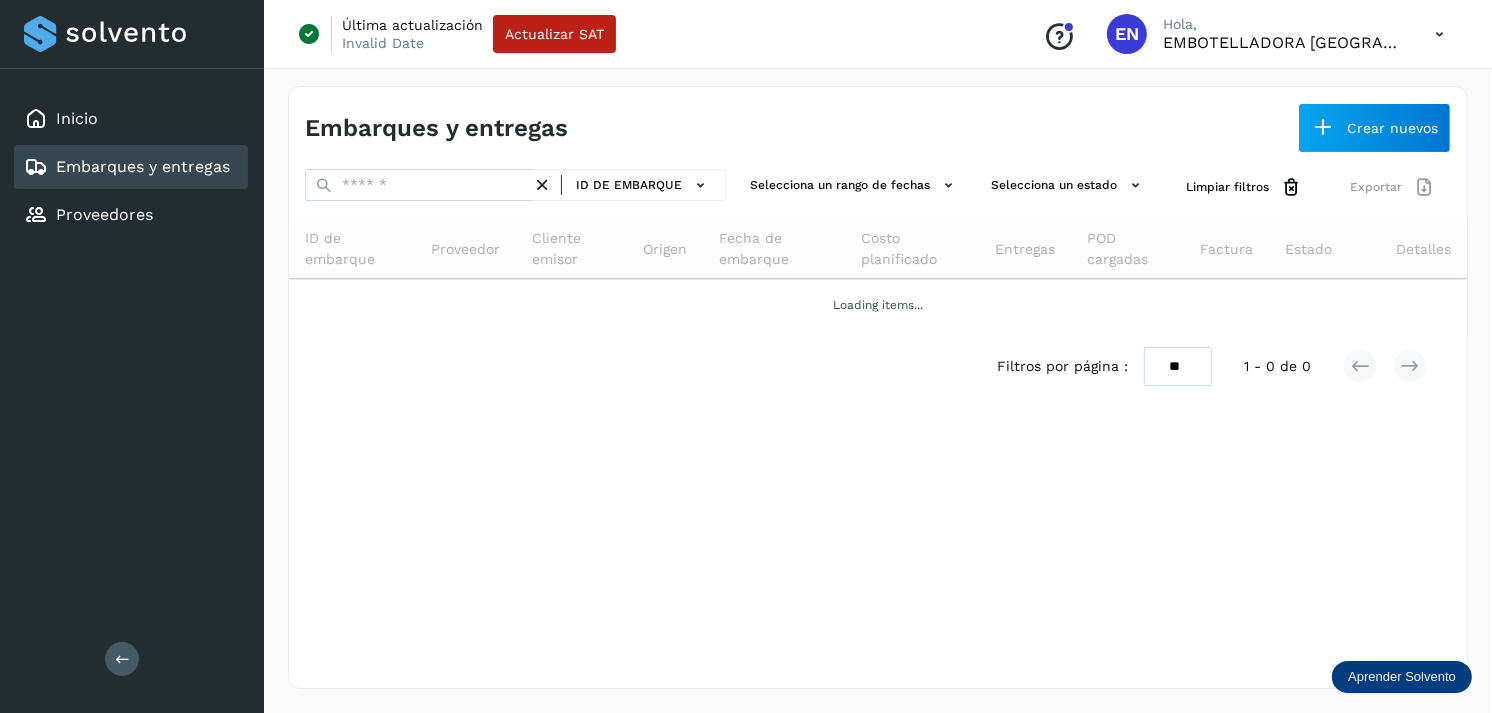 scroll, scrollTop: 0, scrollLeft: 0, axis: both 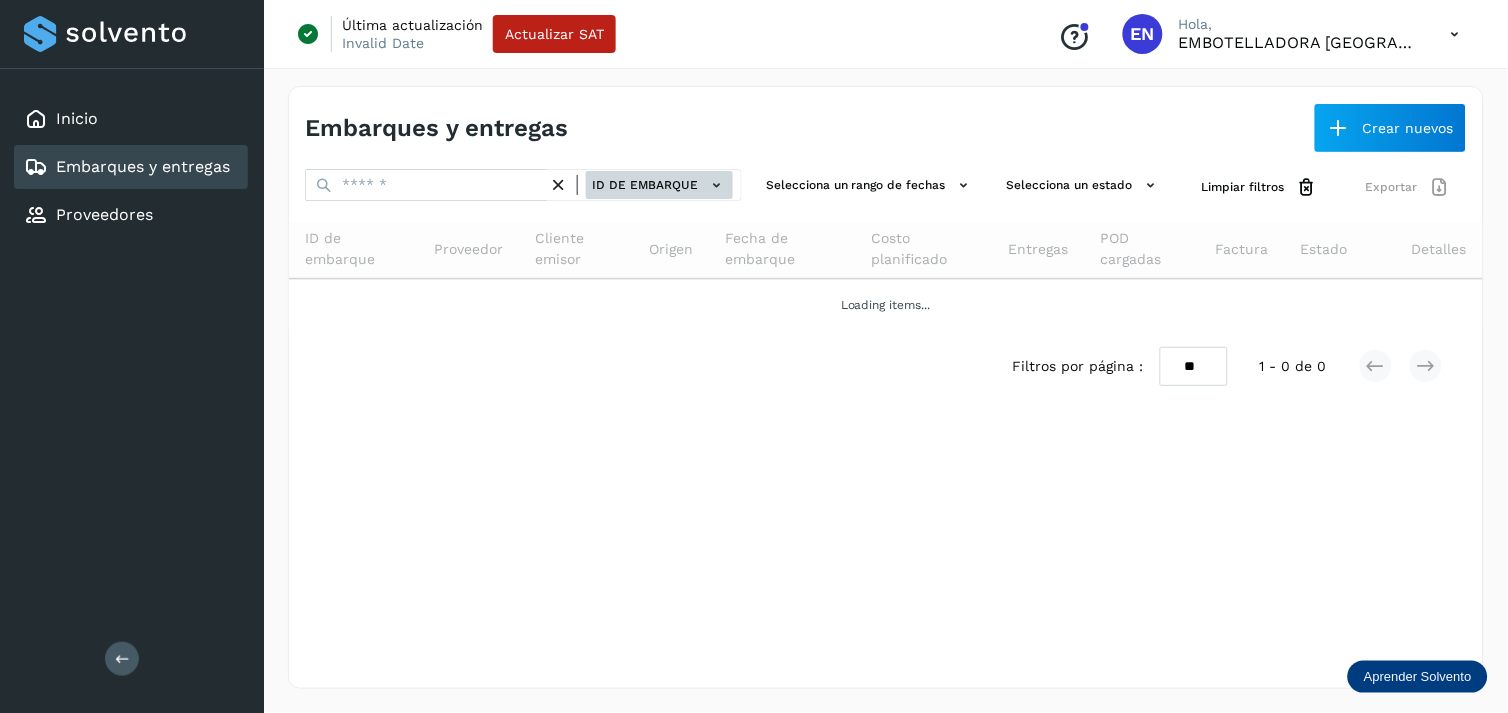click on "ID de embarque" 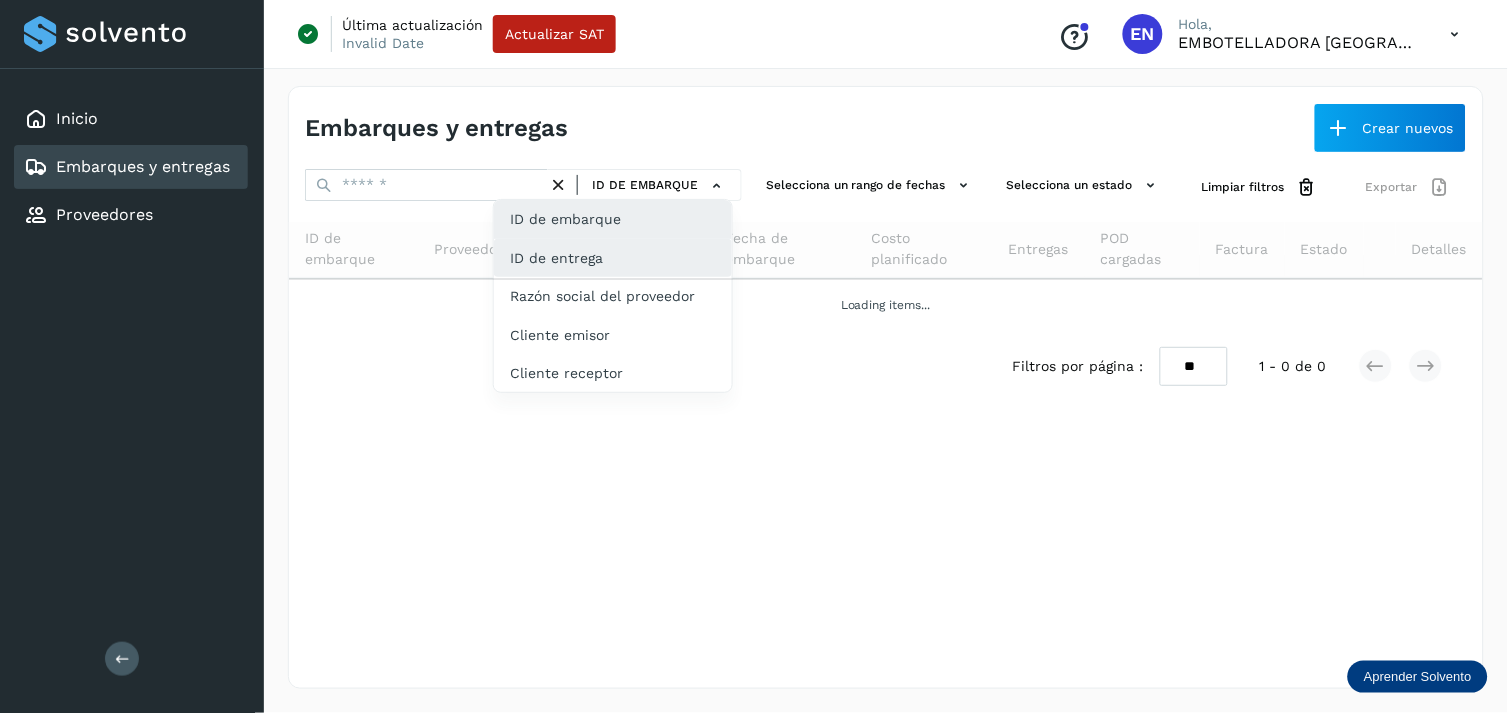click on "ID de entrega" 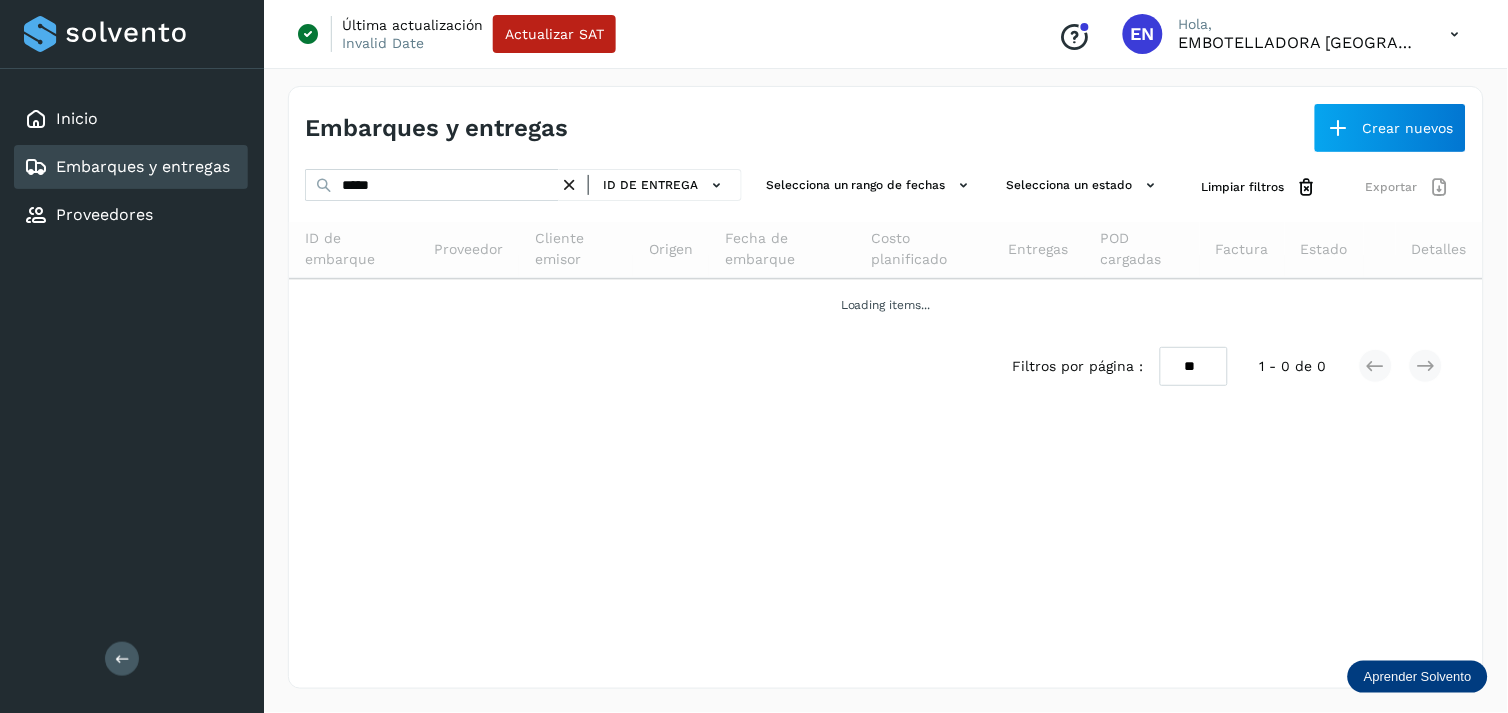 drag, startPoint x: 485, startPoint y: 217, endPoint x: 446, endPoint y: 202, distance: 41.785164 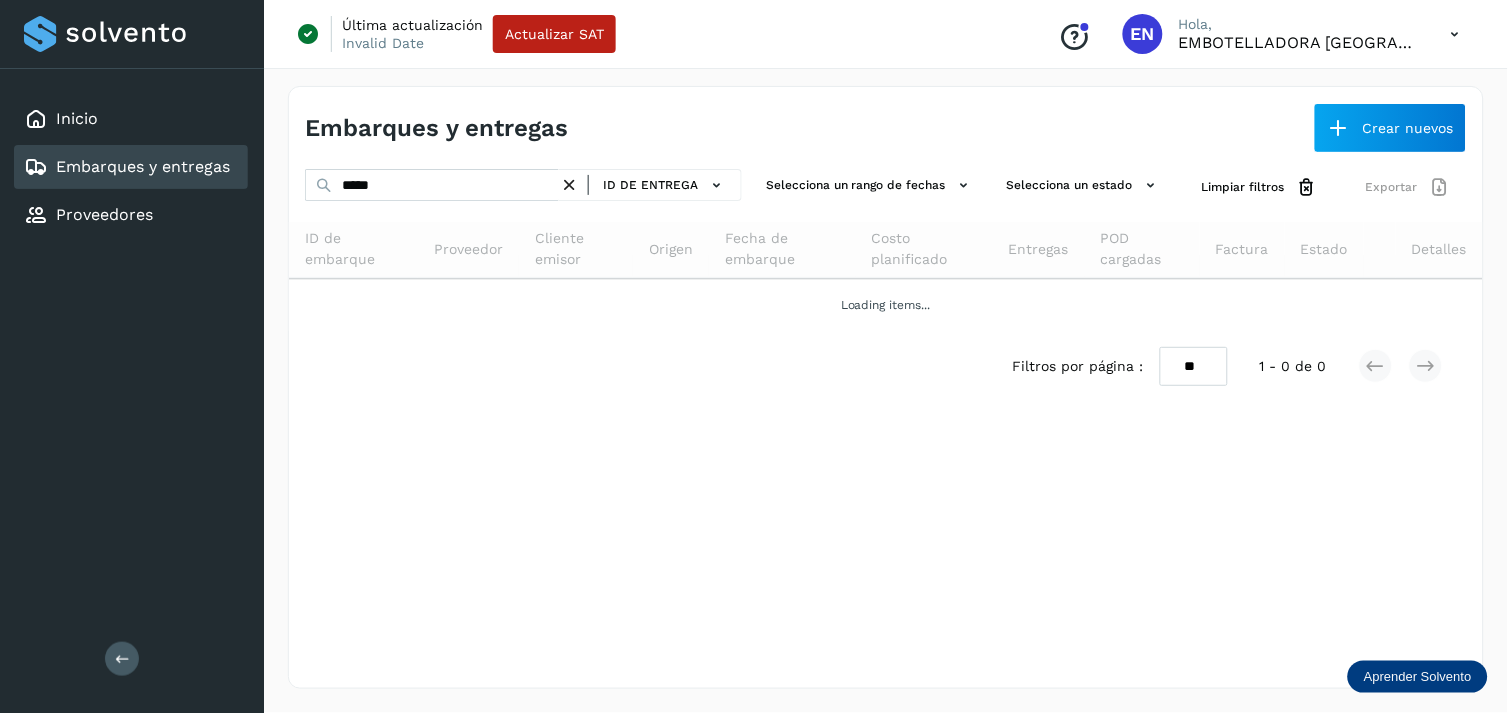 click on "***** ID de entrega Selecciona un rango de fechas  Selecciona un estado Limpiar filtros Exportar ID de embarque Proveedor Cliente emisor Origen Fecha de embarque Costo planificado Entregas POD cargadas Factura Estado Detalles Loading items... Filtros por página : ** ** ** 1 - 0 de 0" at bounding box center (886, 285) 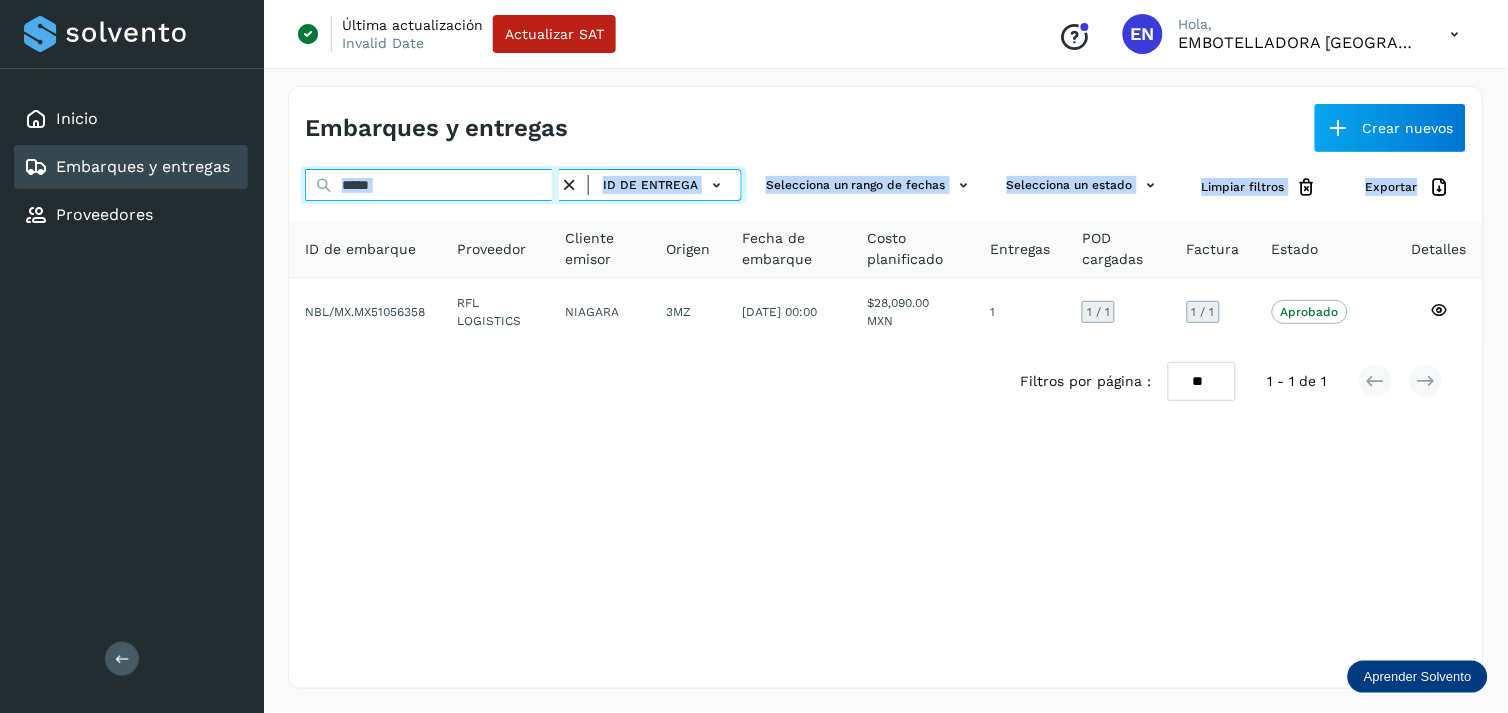 click on "*****" at bounding box center [432, 185] 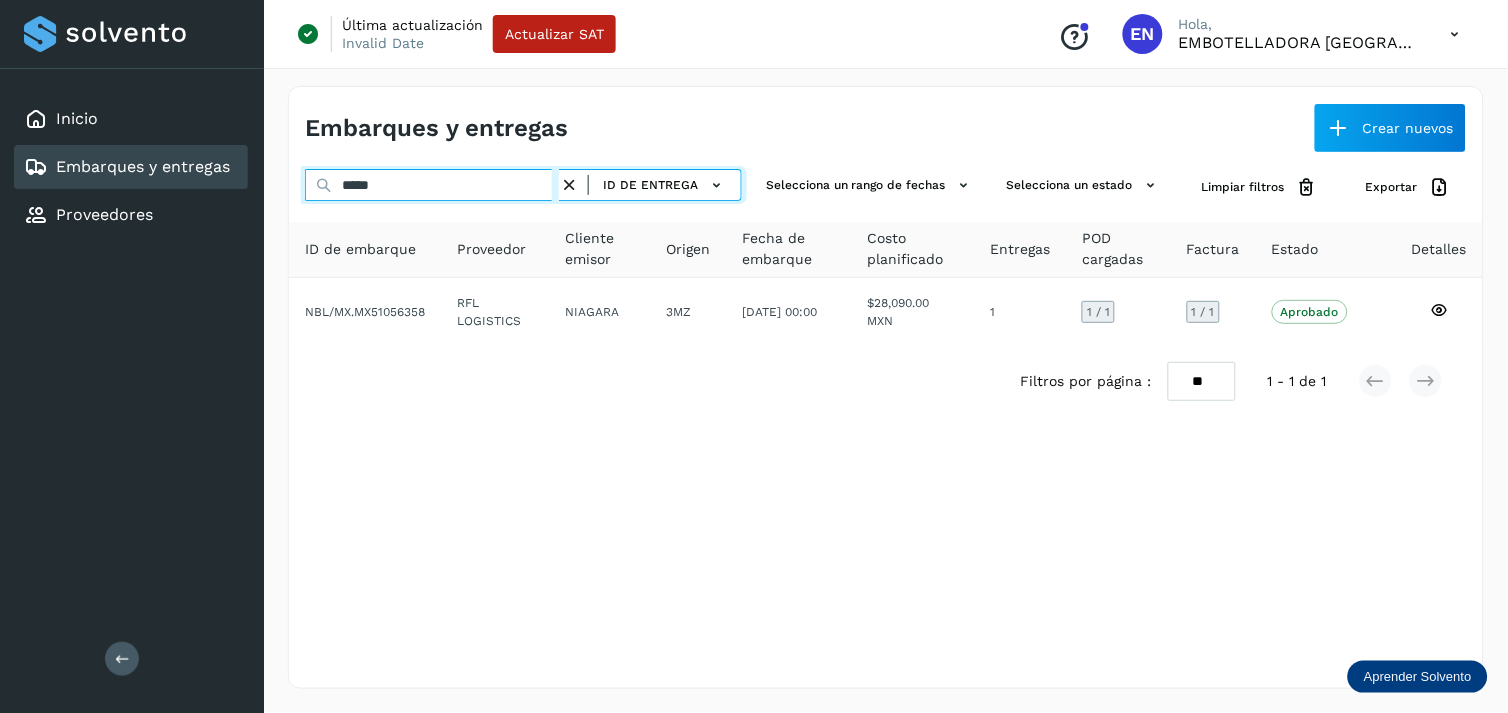 click on "*****" at bounding box center [432, 185] 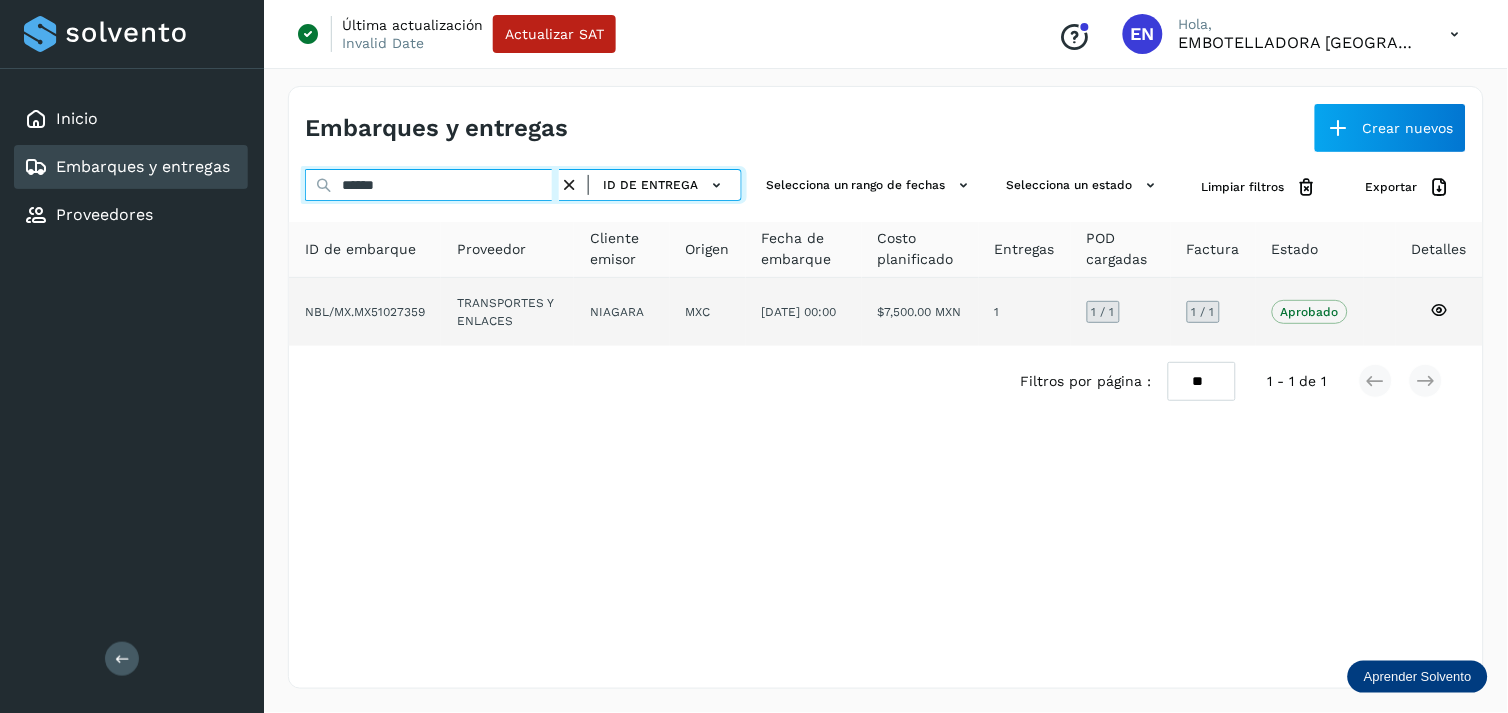 type on "******" 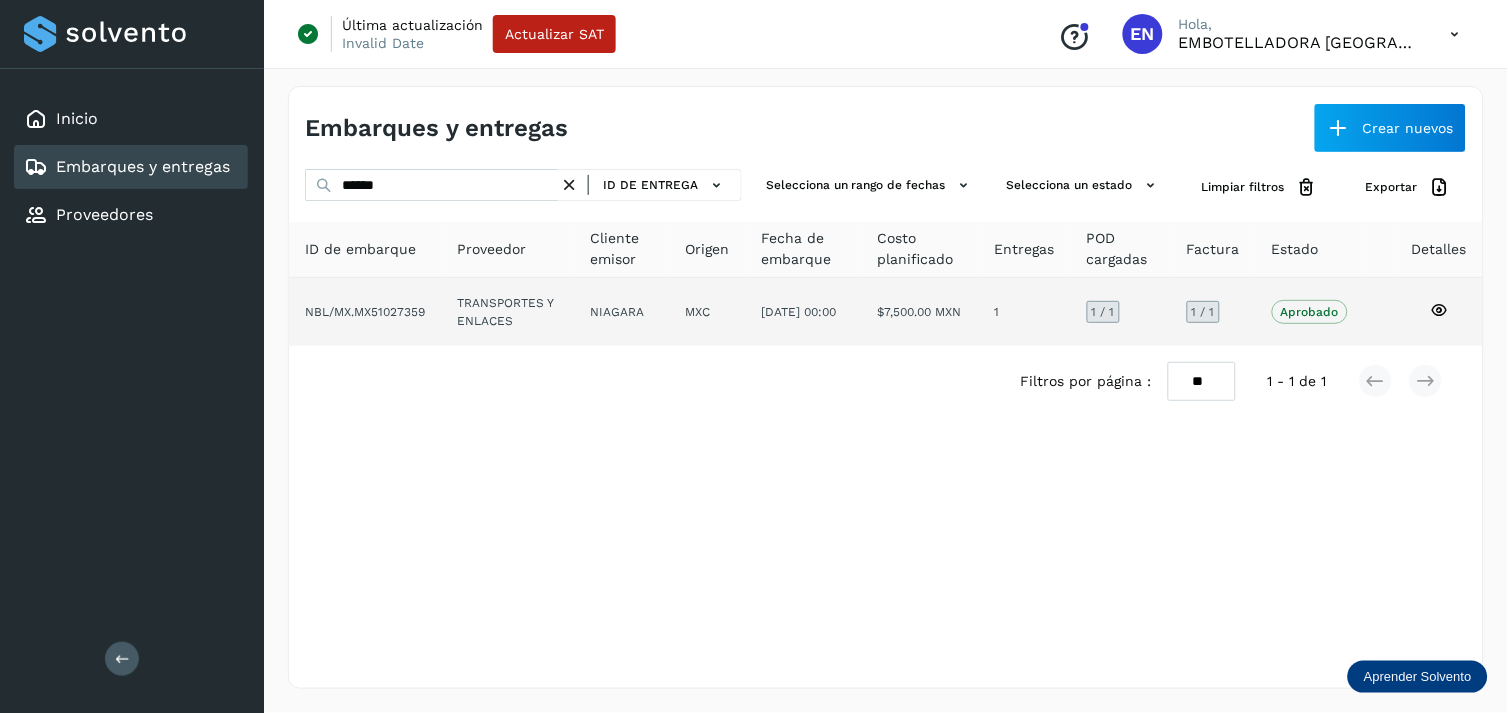 click on "TRANSPORTES Y ENLACES" 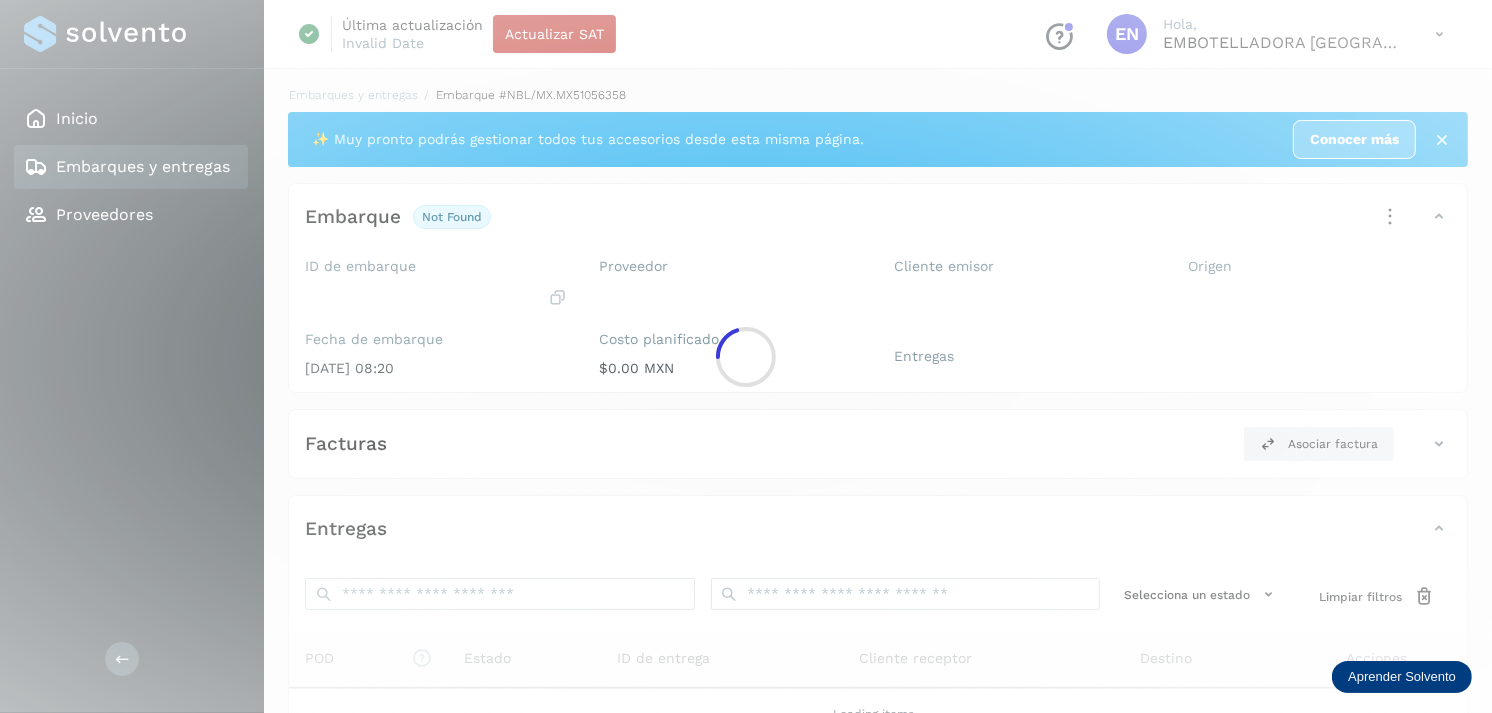 click 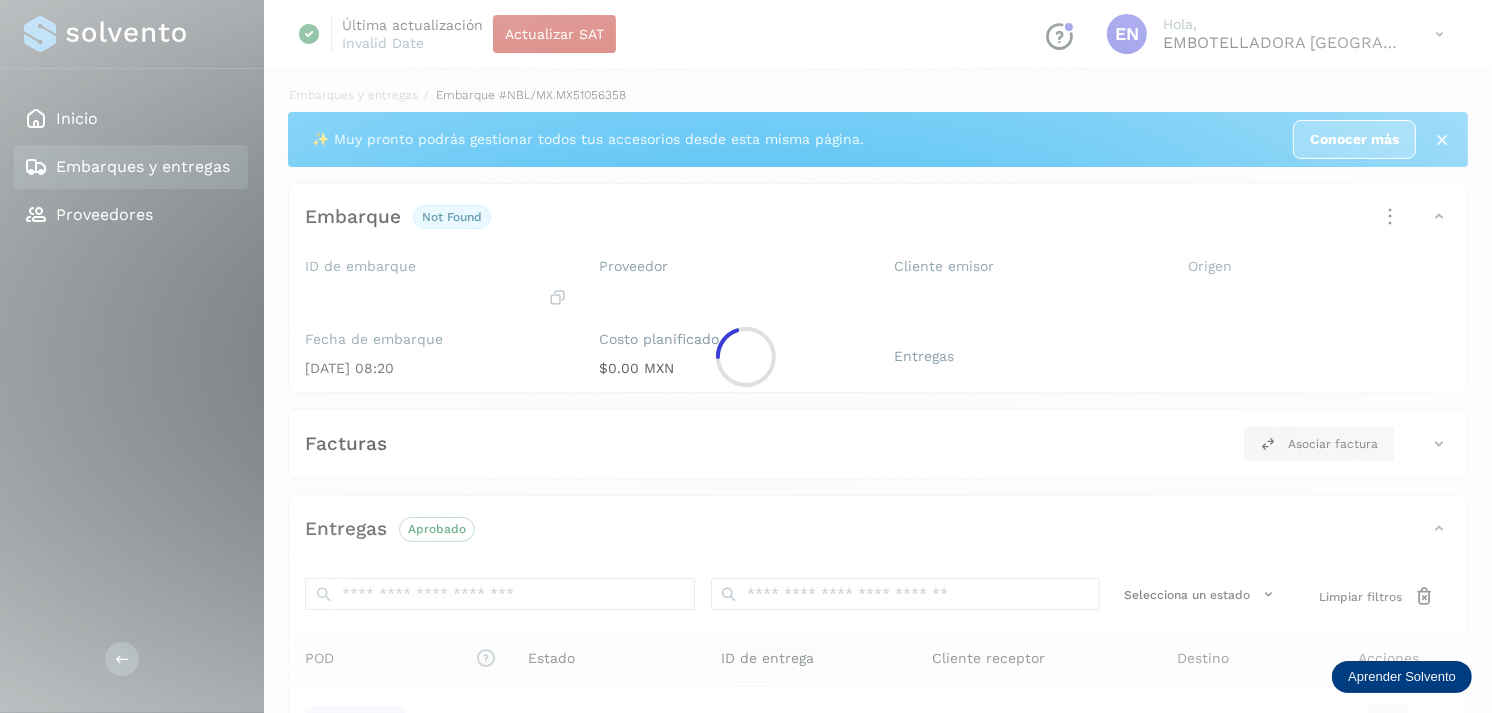 click 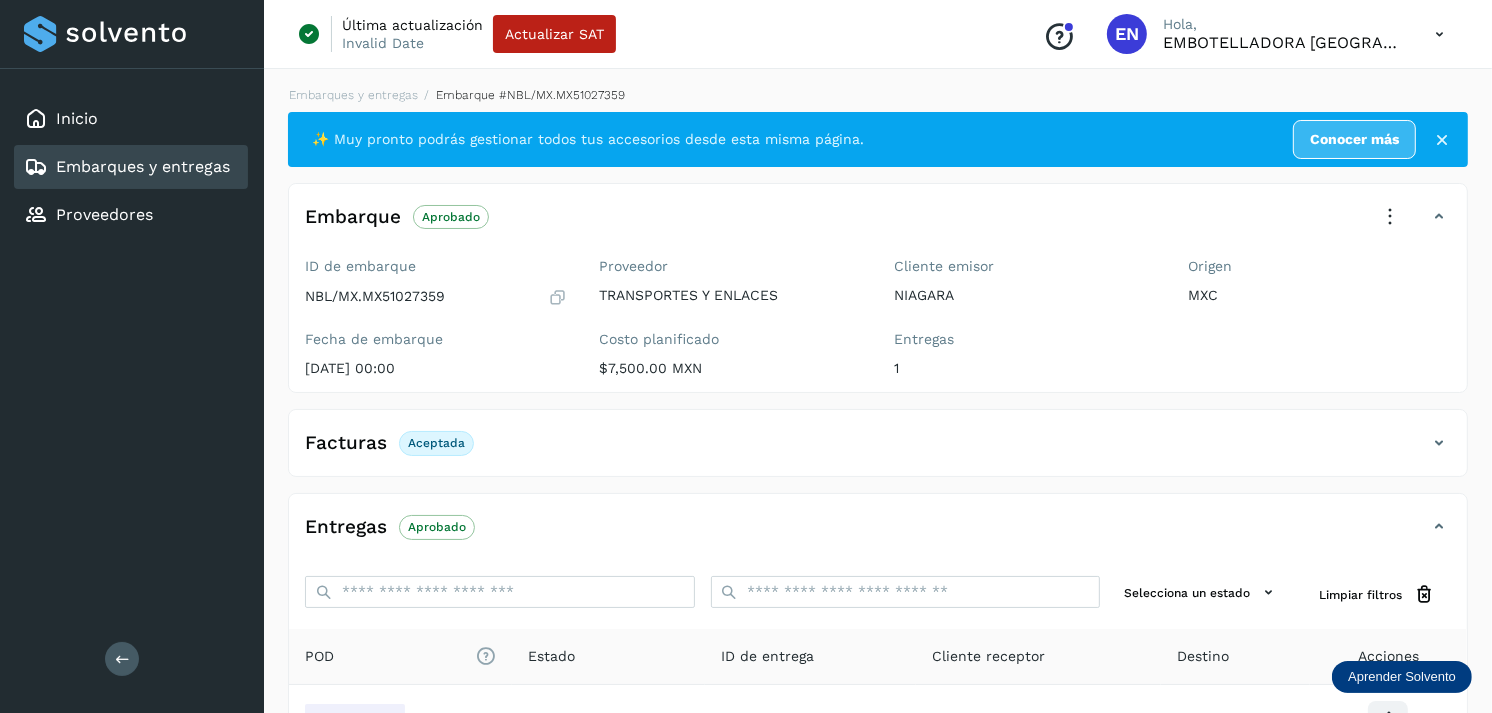scroll, scrollTop: 241, scrollLeft: 0, axis: vertical 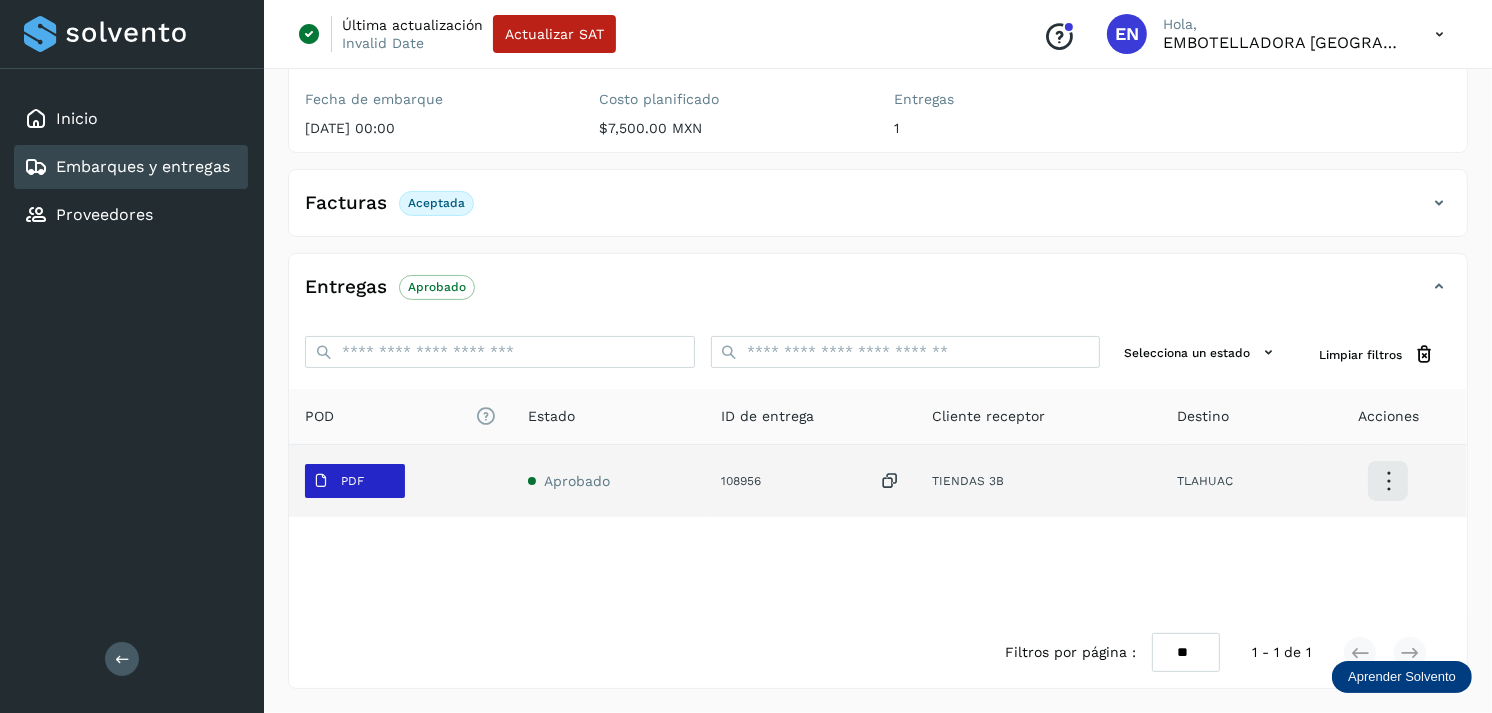 click on "PDF" at bounding box center [355, 481] 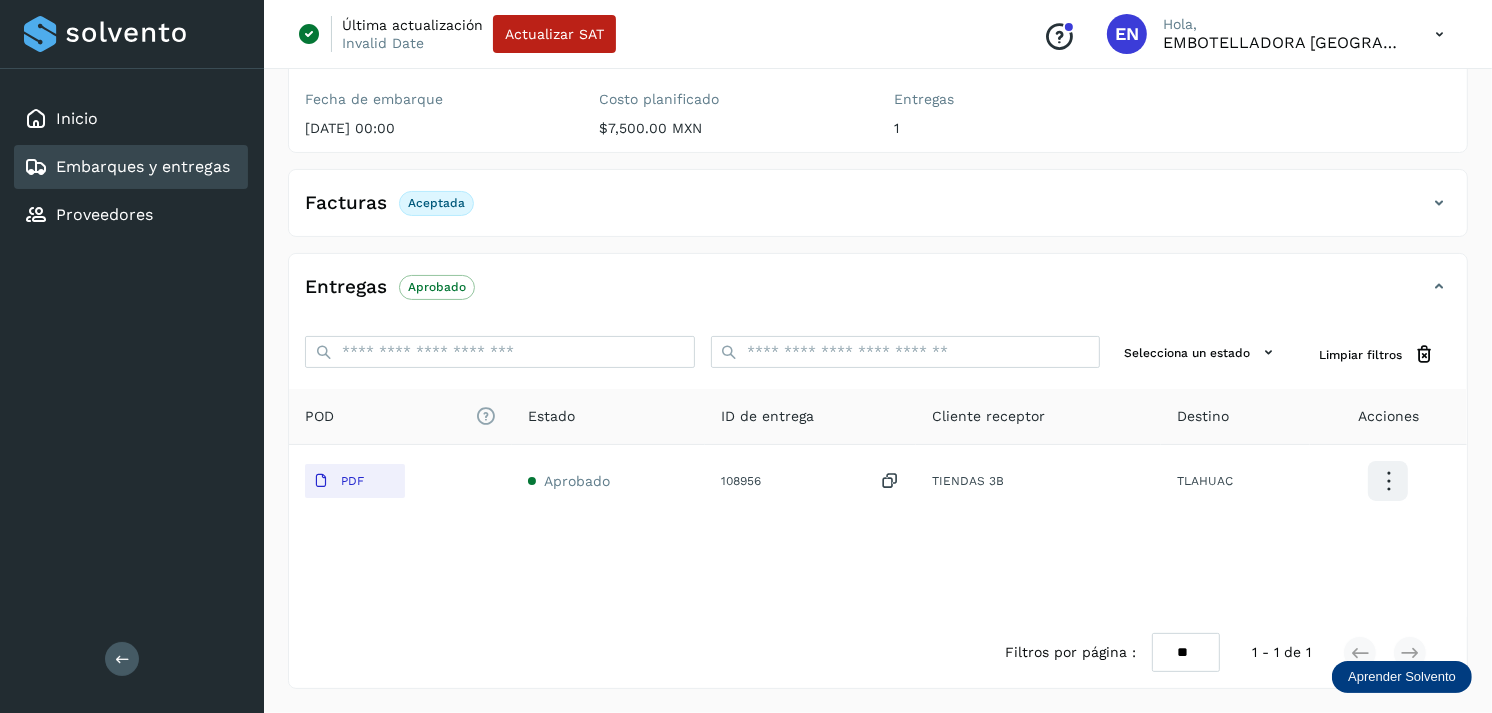 type 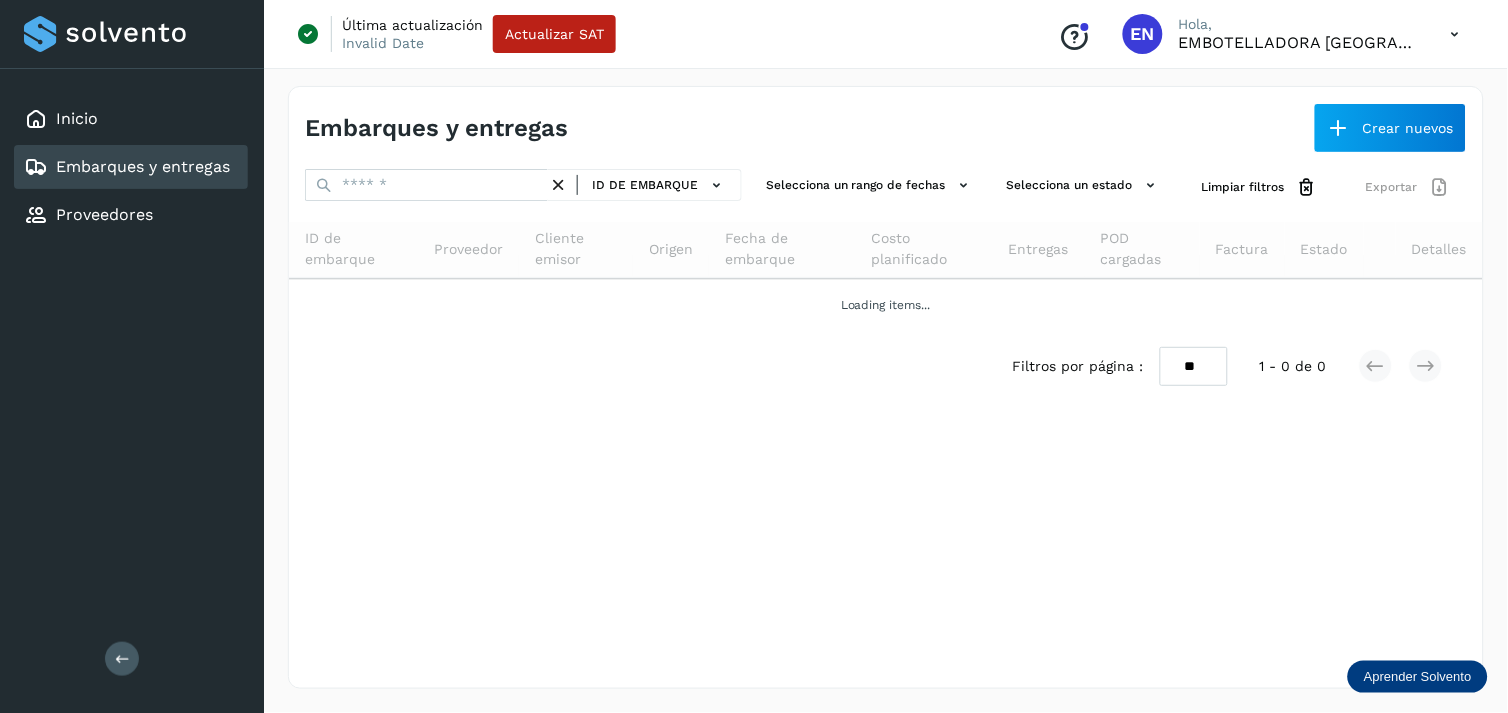 click on "ID de embarque Selecciona un rango de fechas  Selecciona un estado Limpiar filtros Exportar" at bounding box center [886, 187] 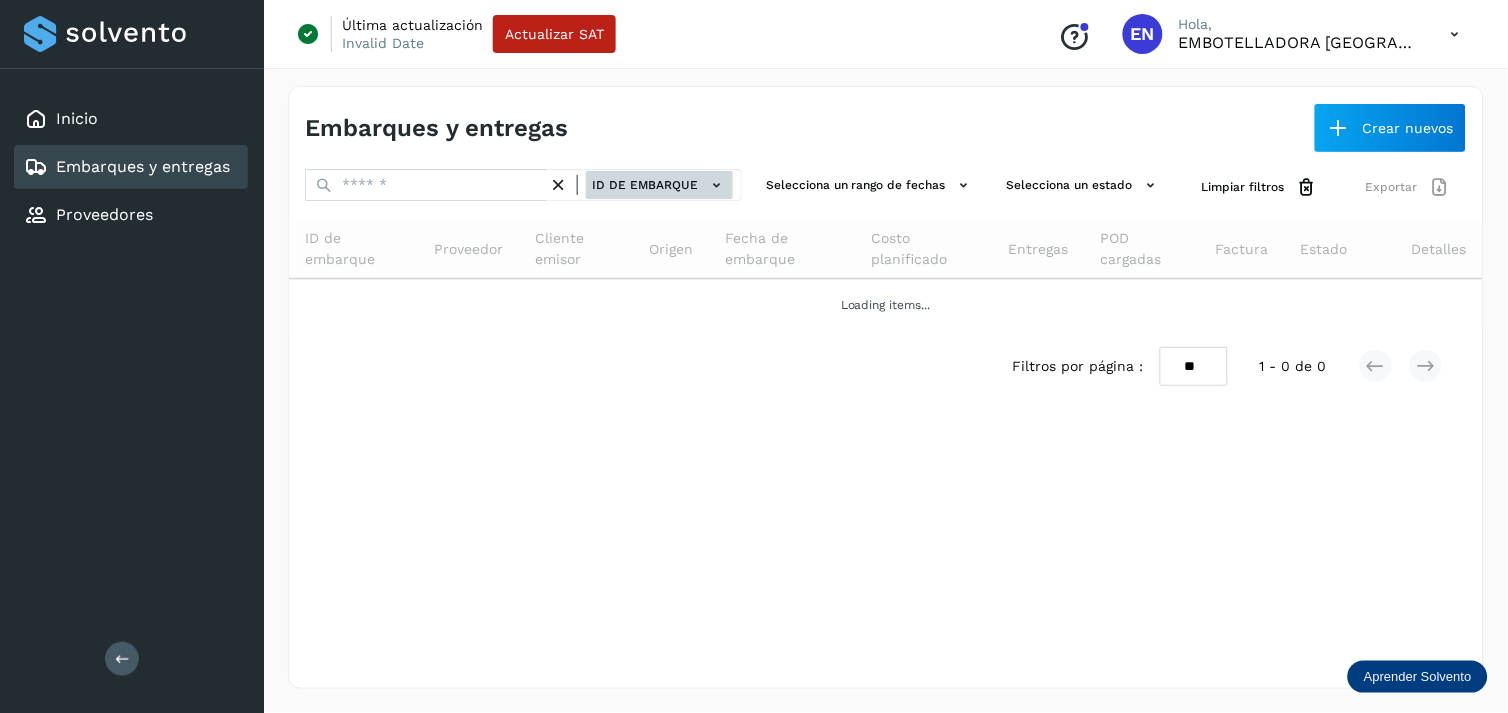 click on "ID de embarque" 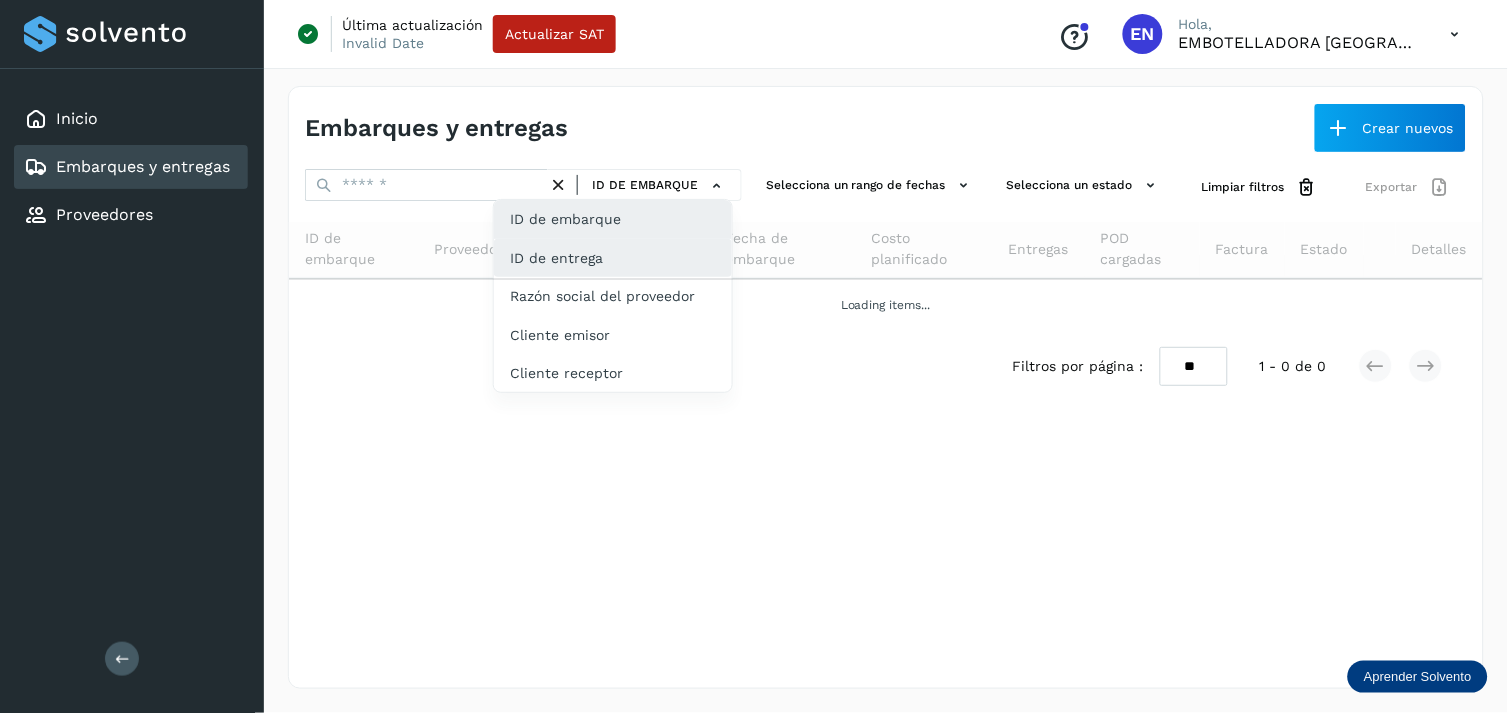 drag, startPoint x: 536, startPoint y: 235, endPoint x: 570, endPoint y: 250, distance: 37.161808 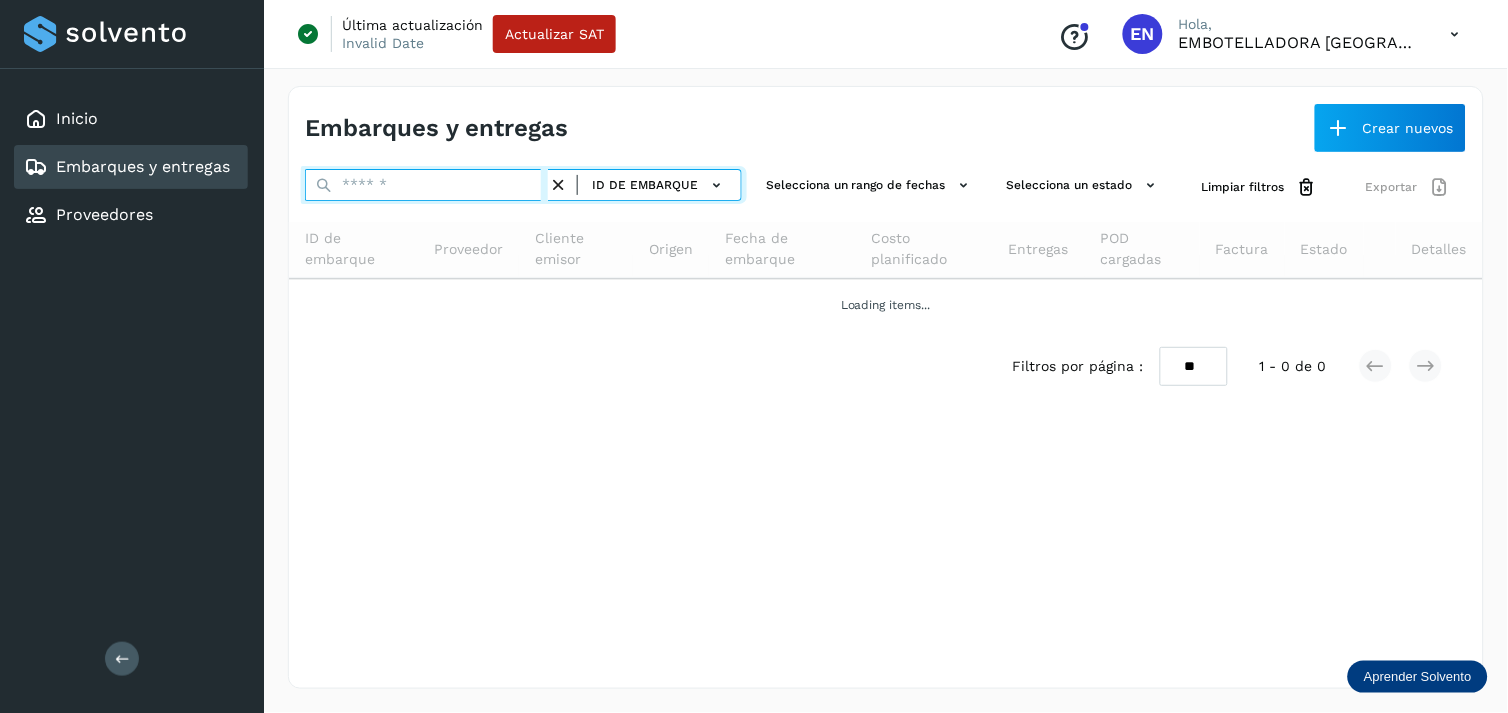 click at bounding box center [426, 185] 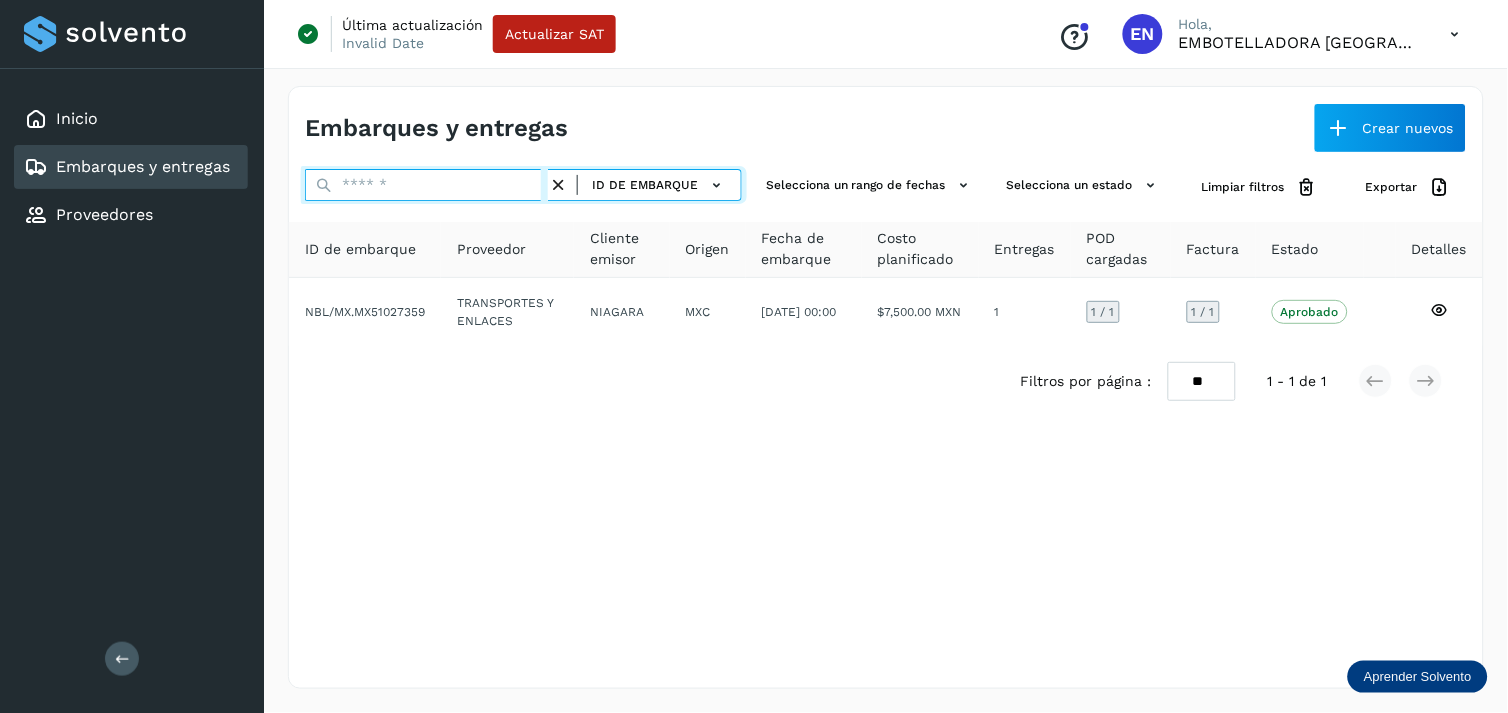 click at bounding box center [426, 185] 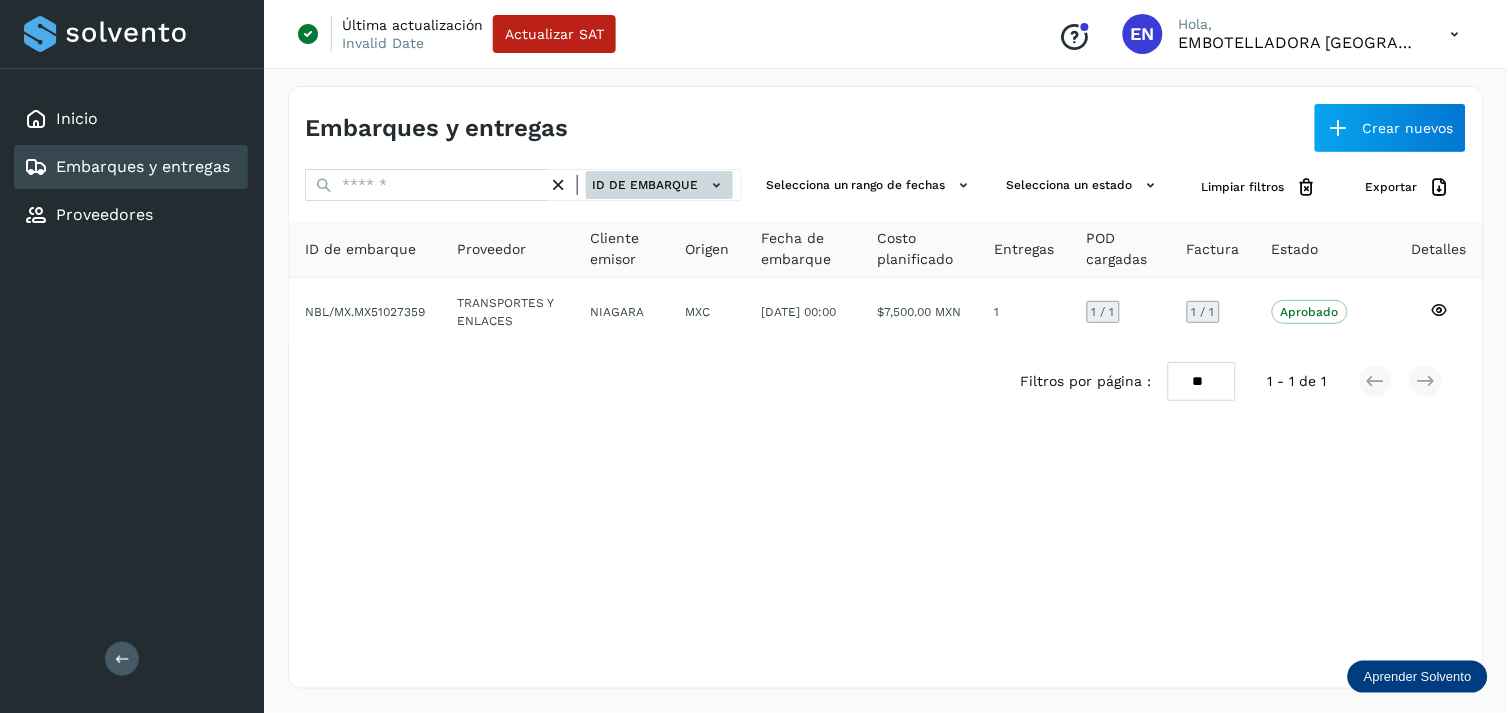 drag, startPoint x: 681, startPoint y: 164, endPoint x: 648, endPoint y: 197, distance: 46.66905 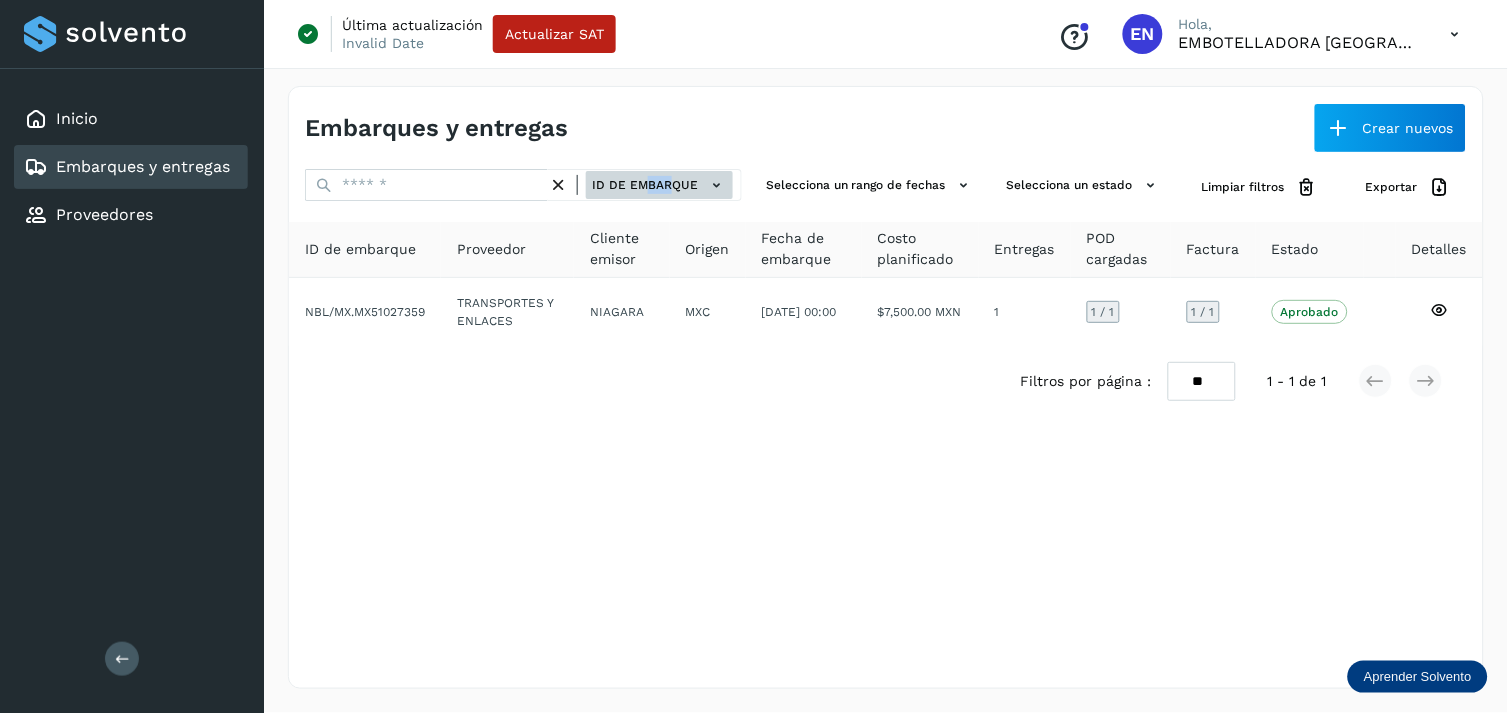 click on "ID de embarque" at bounding box center [659, 185] 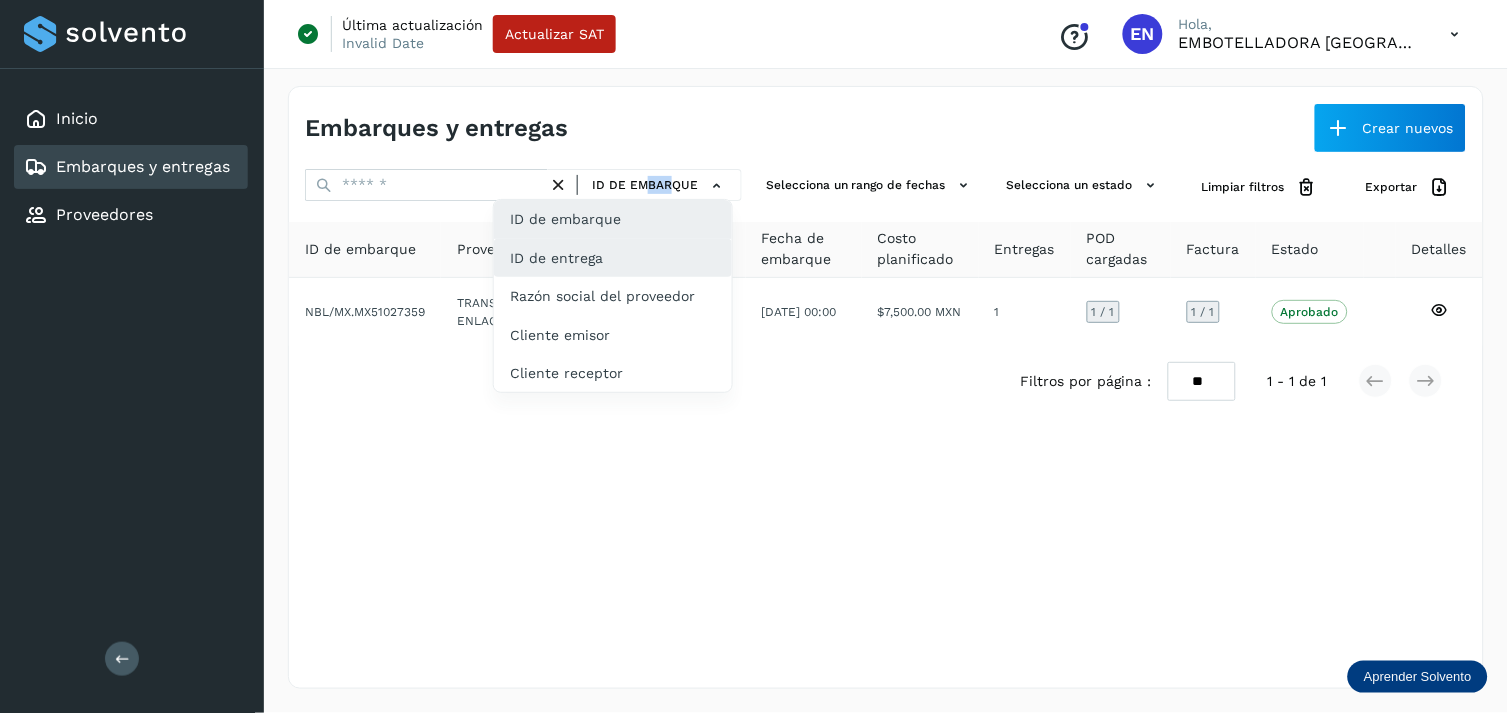 click on "ID de entrega" 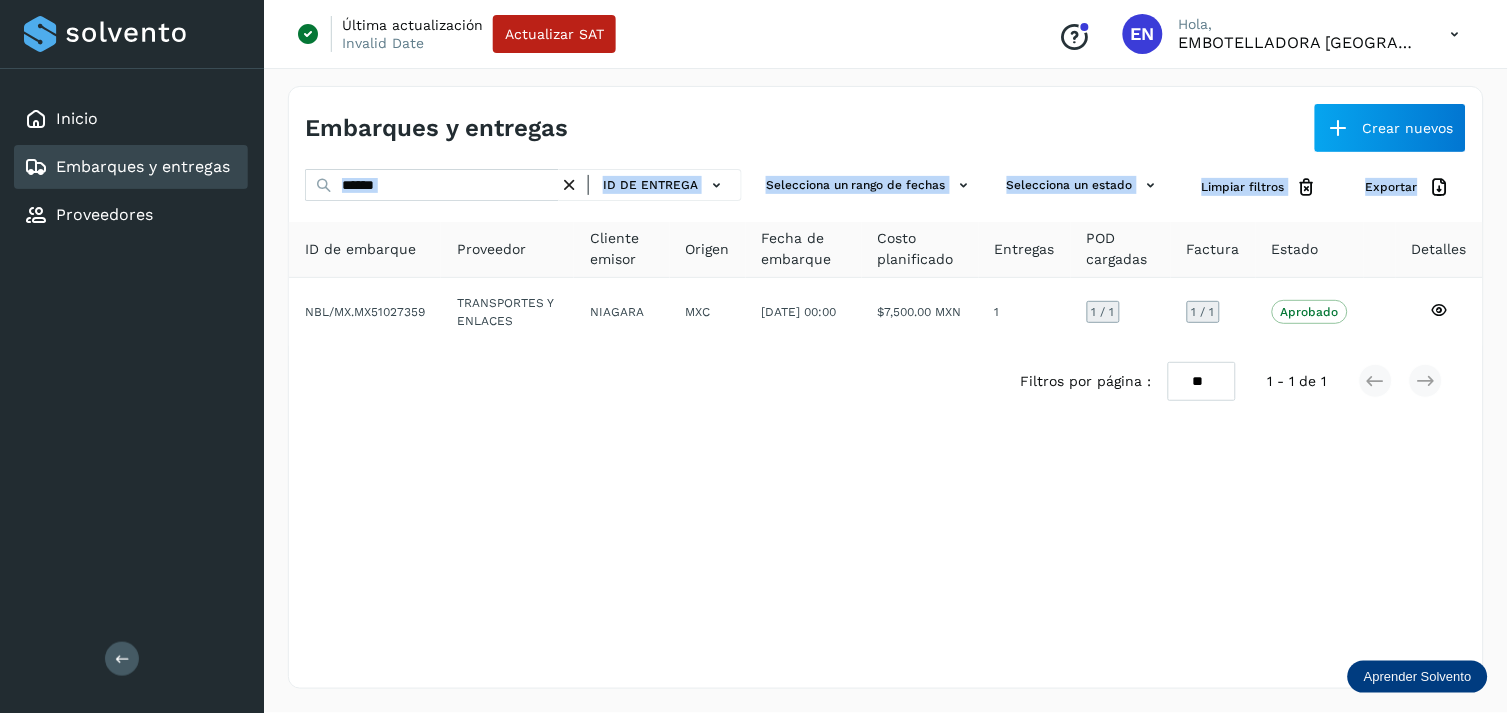 drag, startPoint x: 472, startPoint y: 207, endPoint x: 434, endPoint y: 178, distance: 47.801674 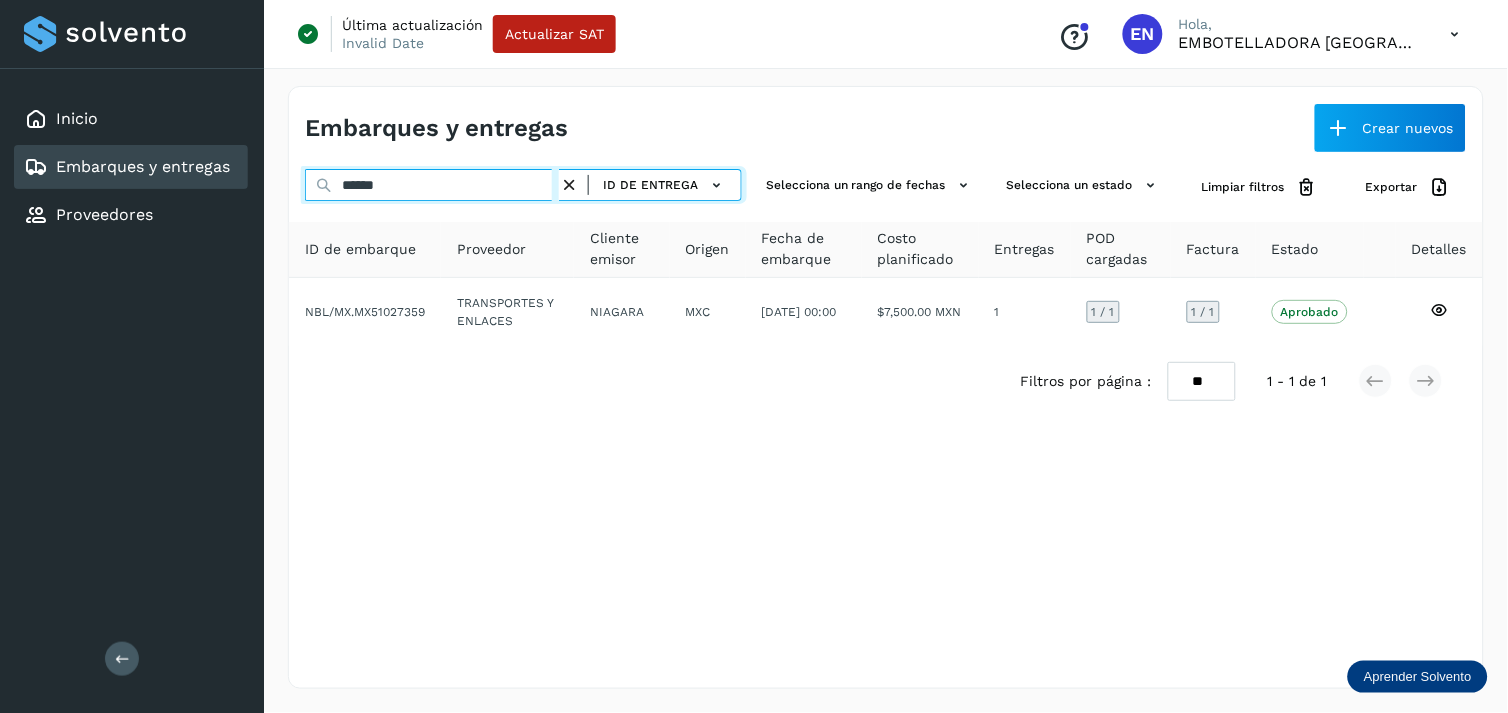 click on "******" at bounding box center (432, 185) 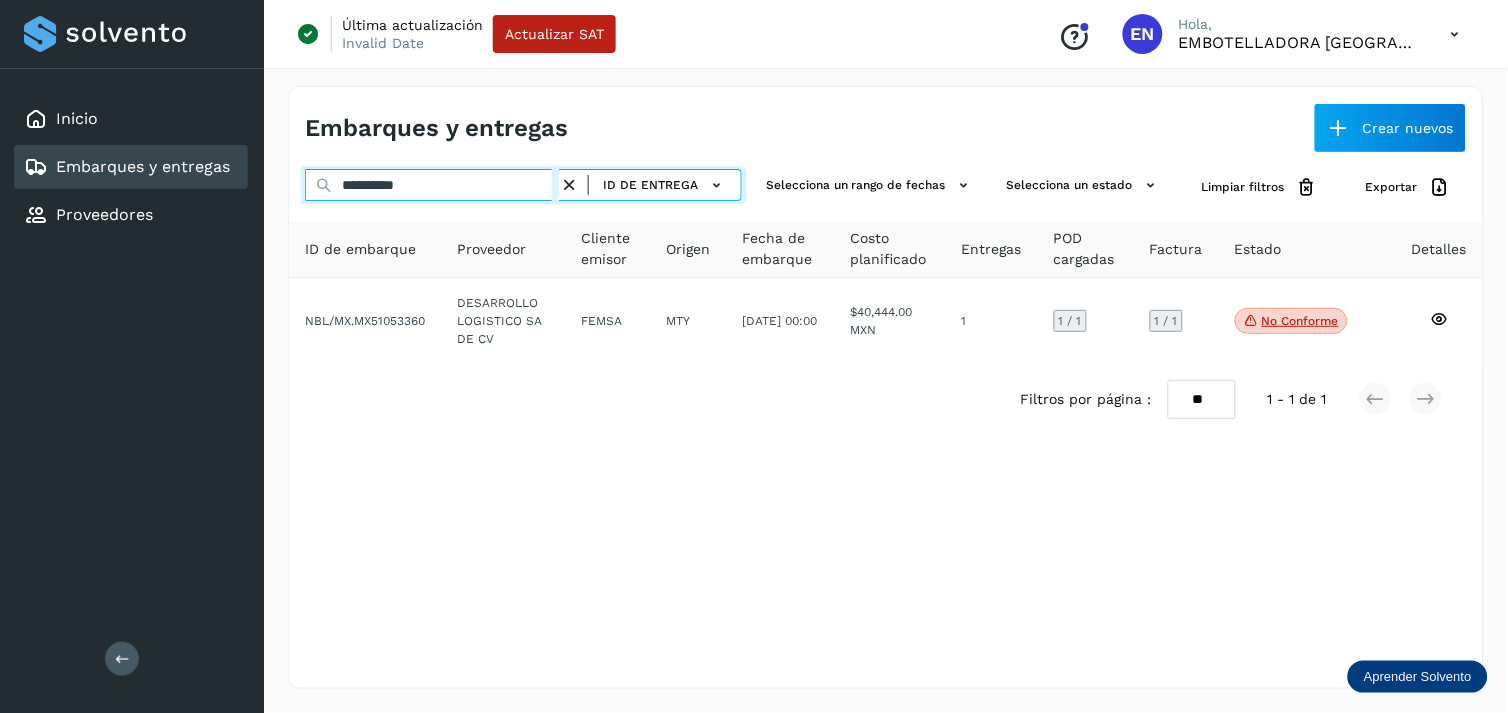 type on "**********" 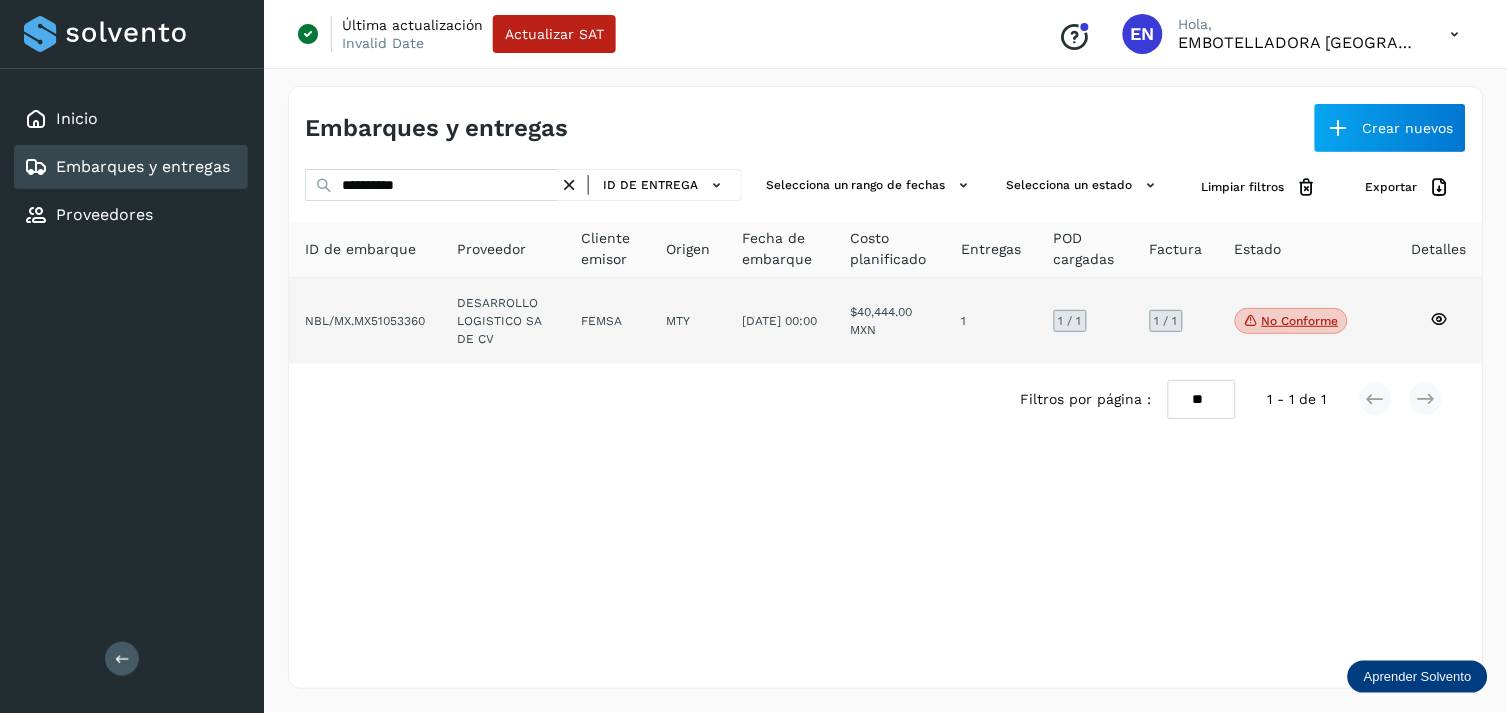 click on "$40,444.00 MXN" 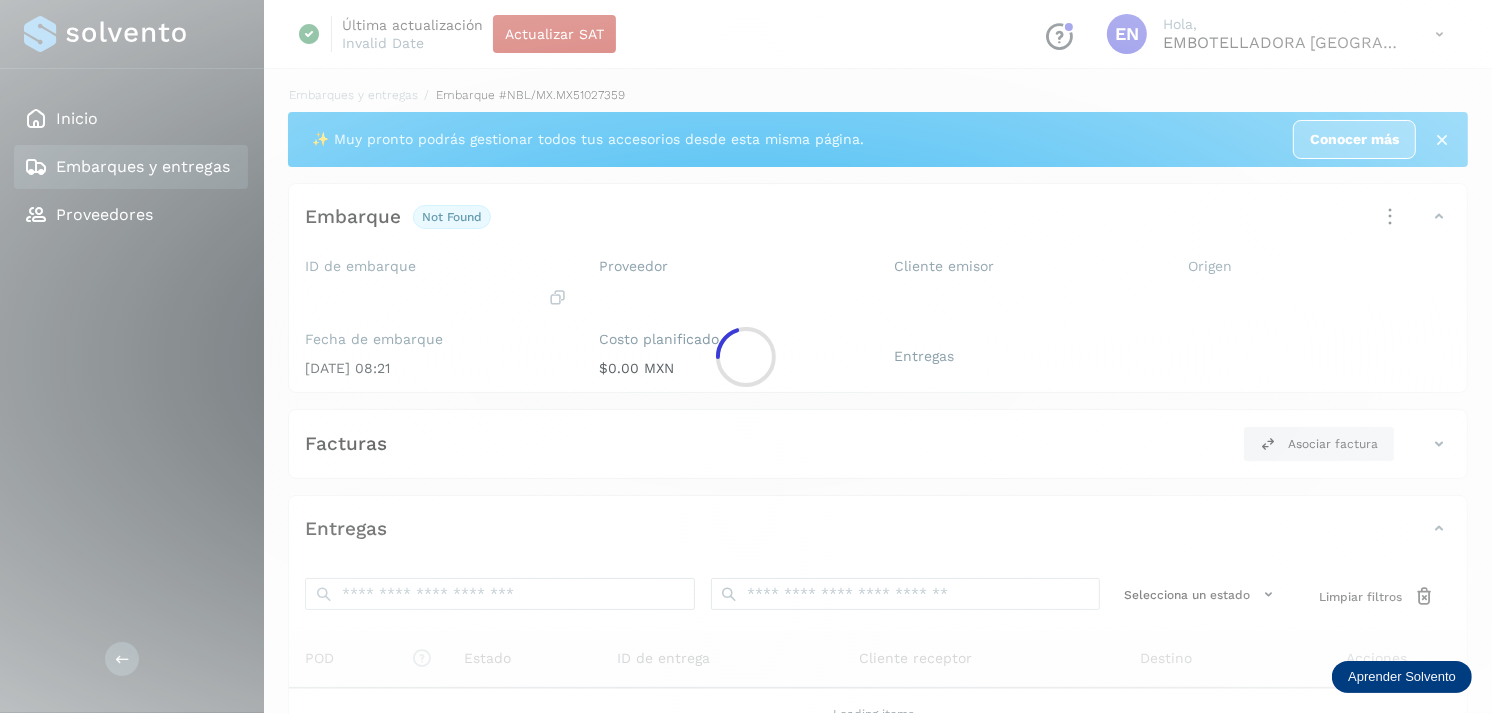 click 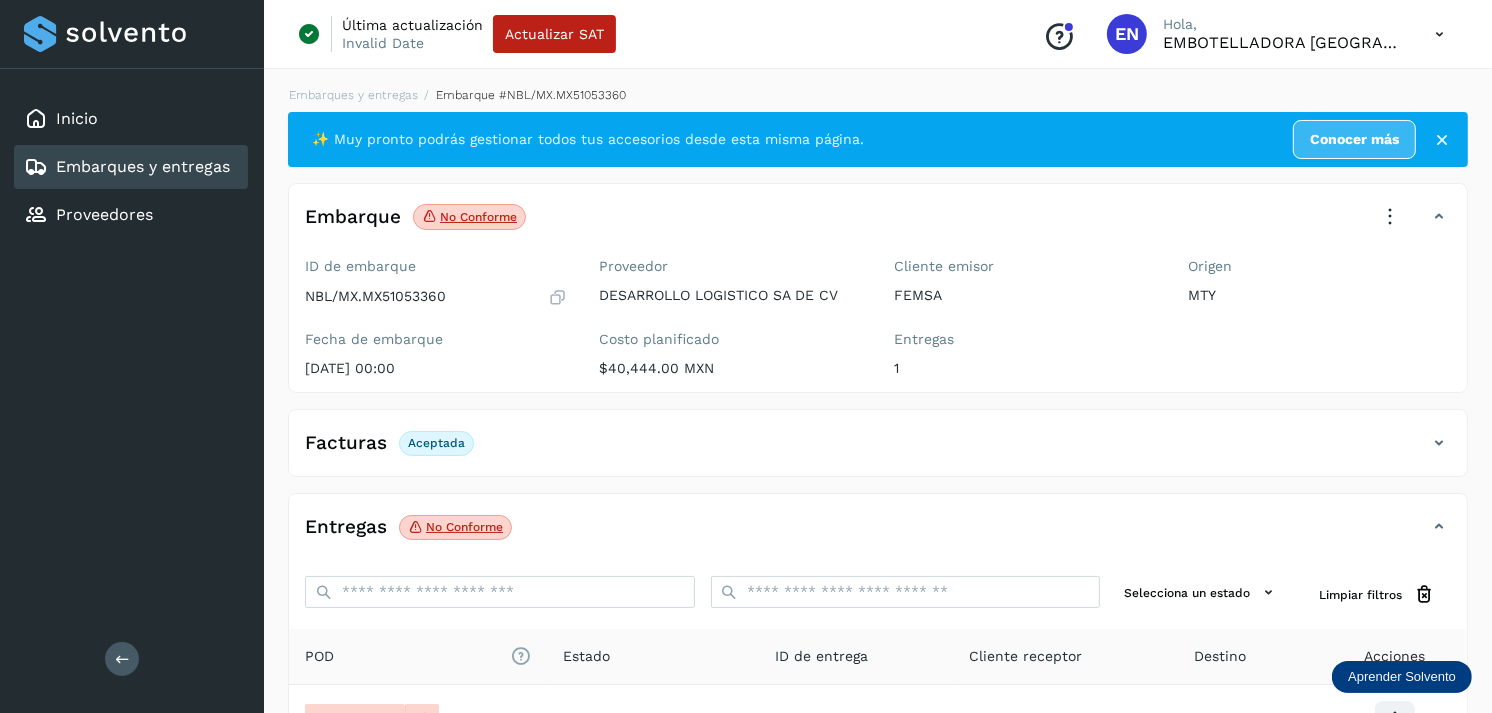scroll, scrollTop: 241, scrollLeft: 0, axis: vertical 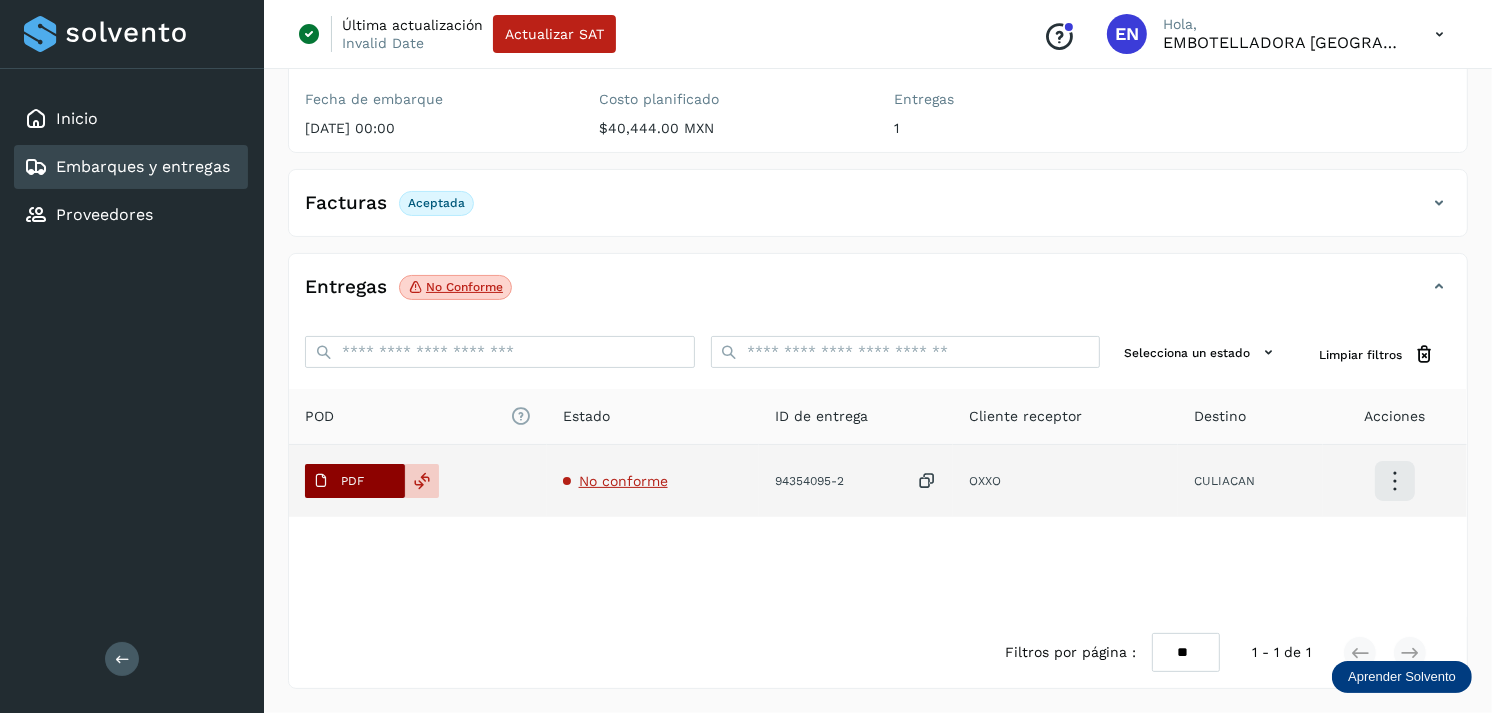 click on "PDF" at bounding box center (355, 481) 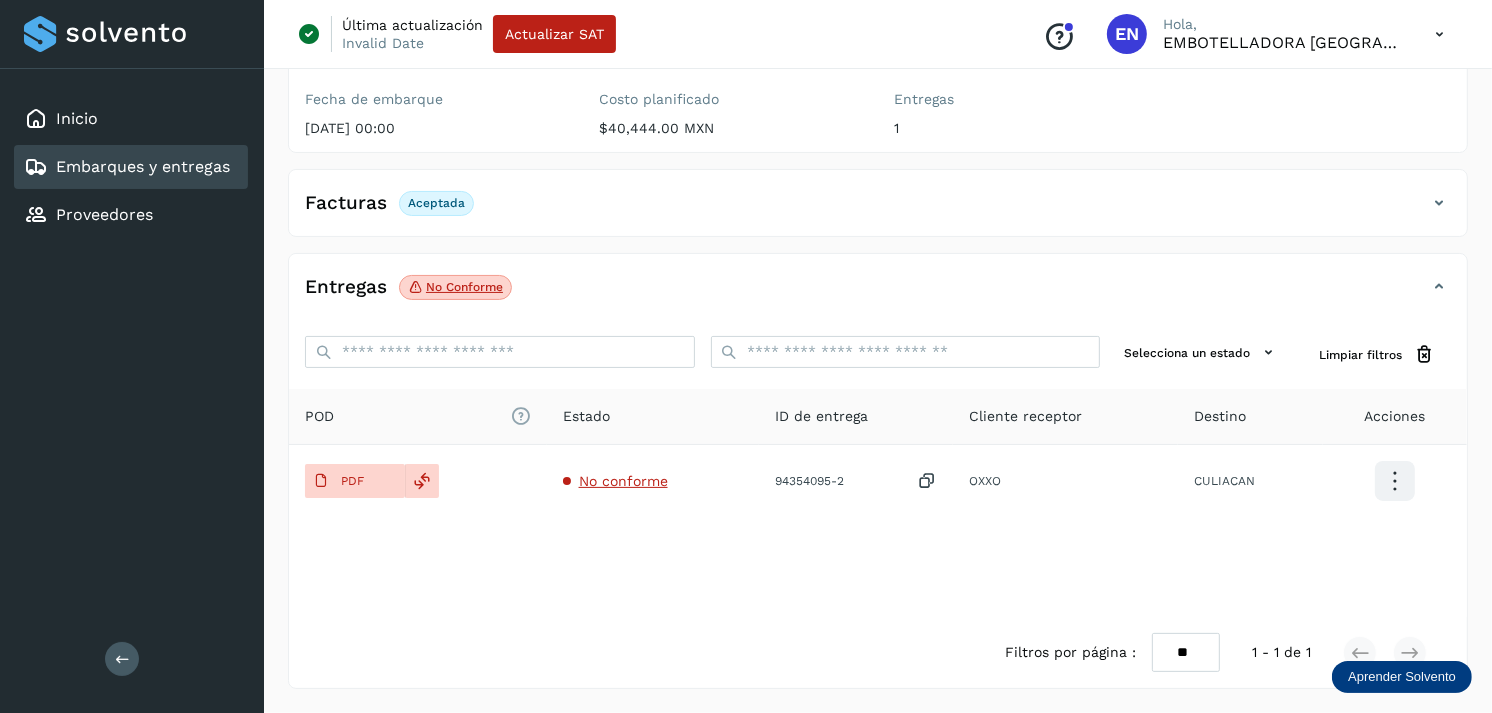 type 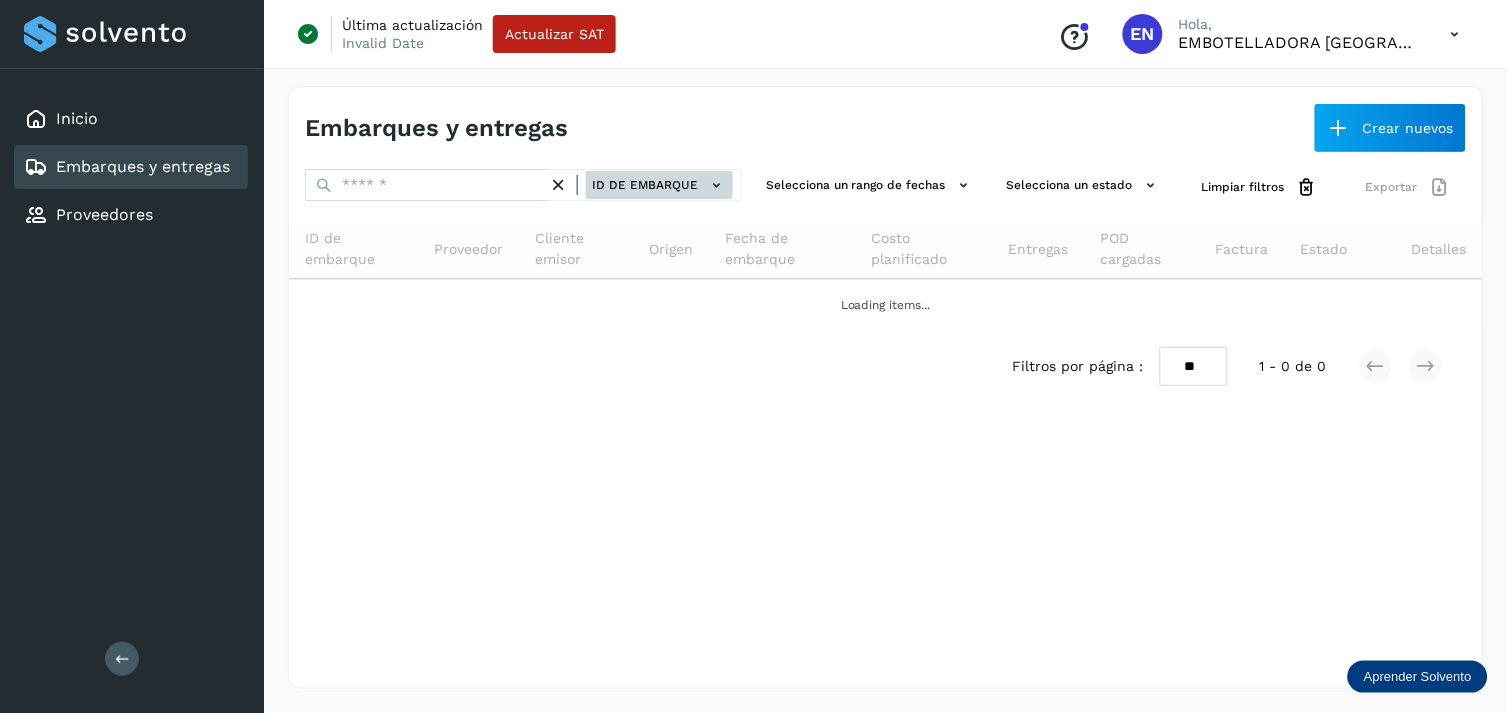 click on "ID de embarque" 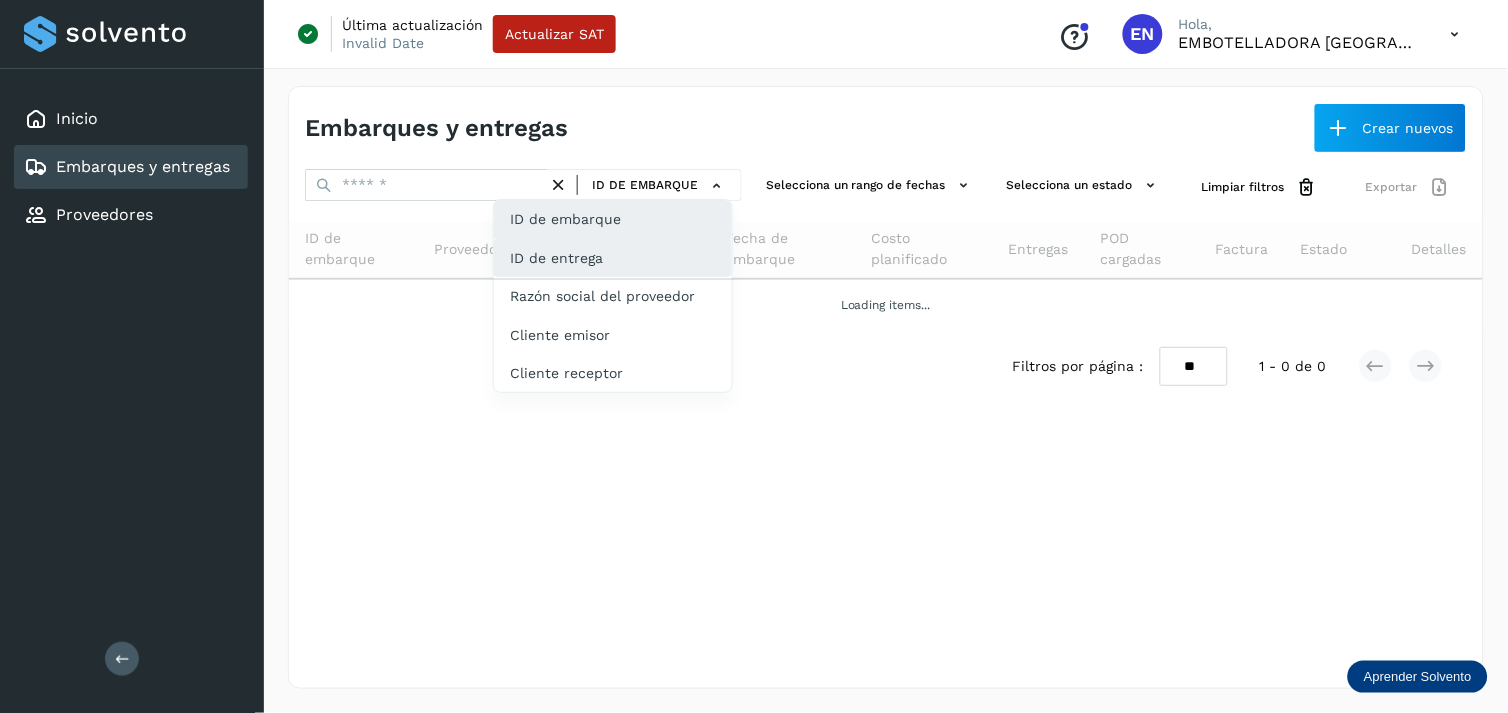 click on "ID de entrega" 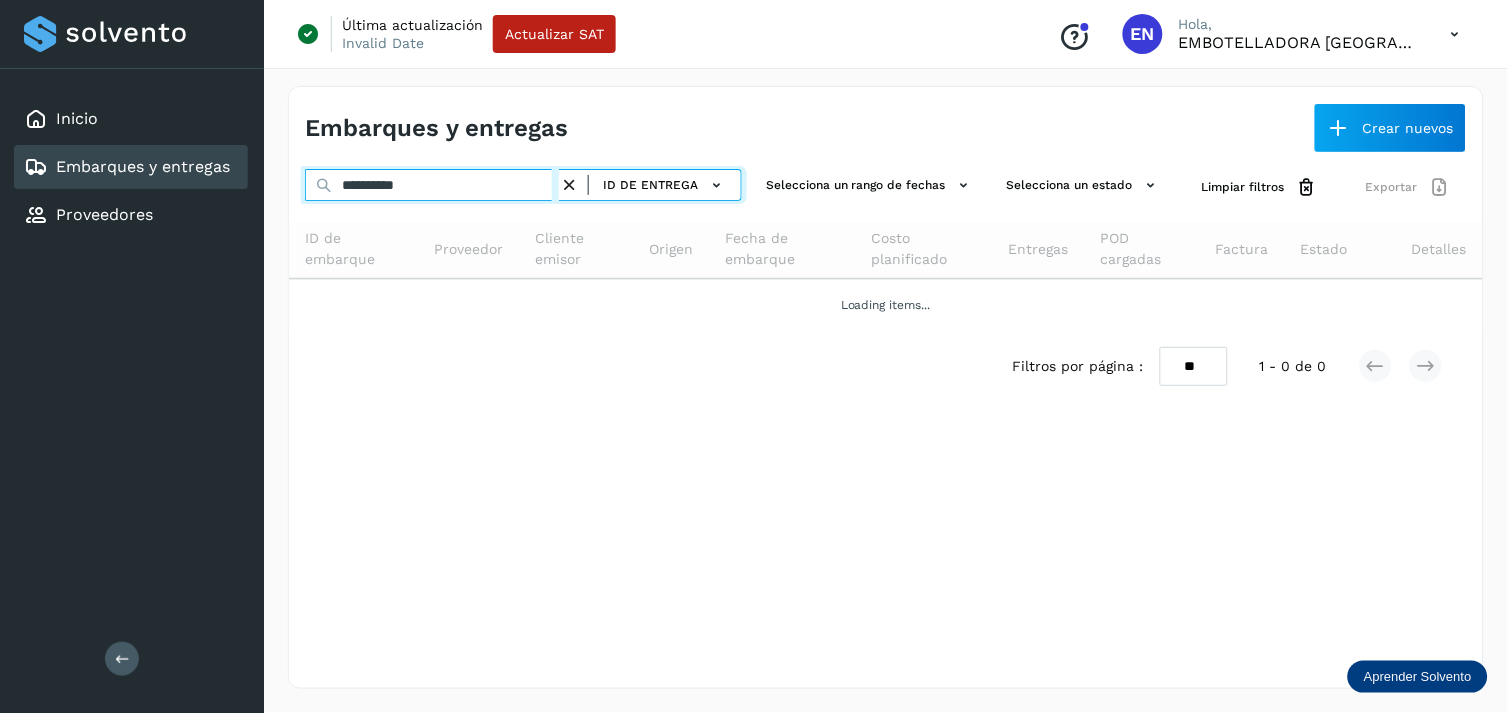 click on "**********" at bounding box center [432, 185] 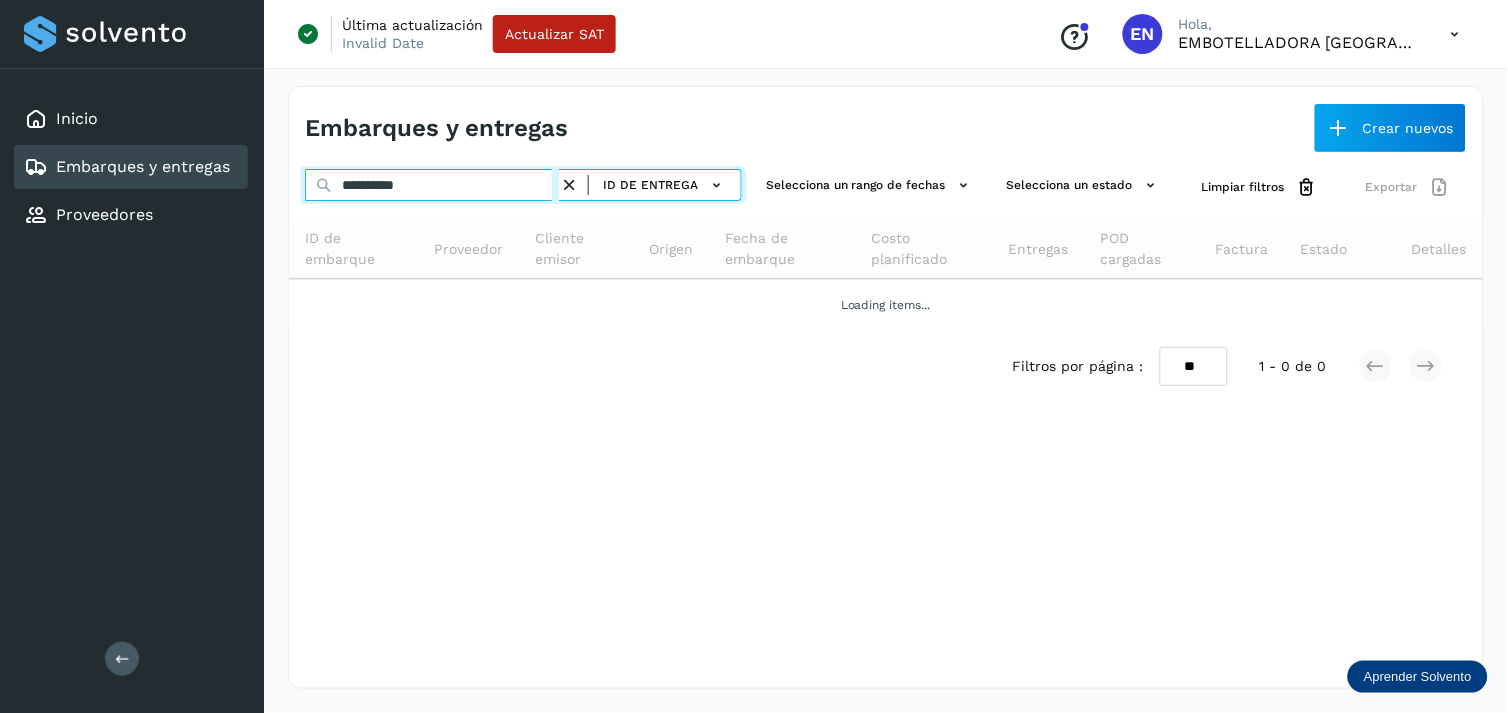 click on "**********" at bounding box center [432, 185] 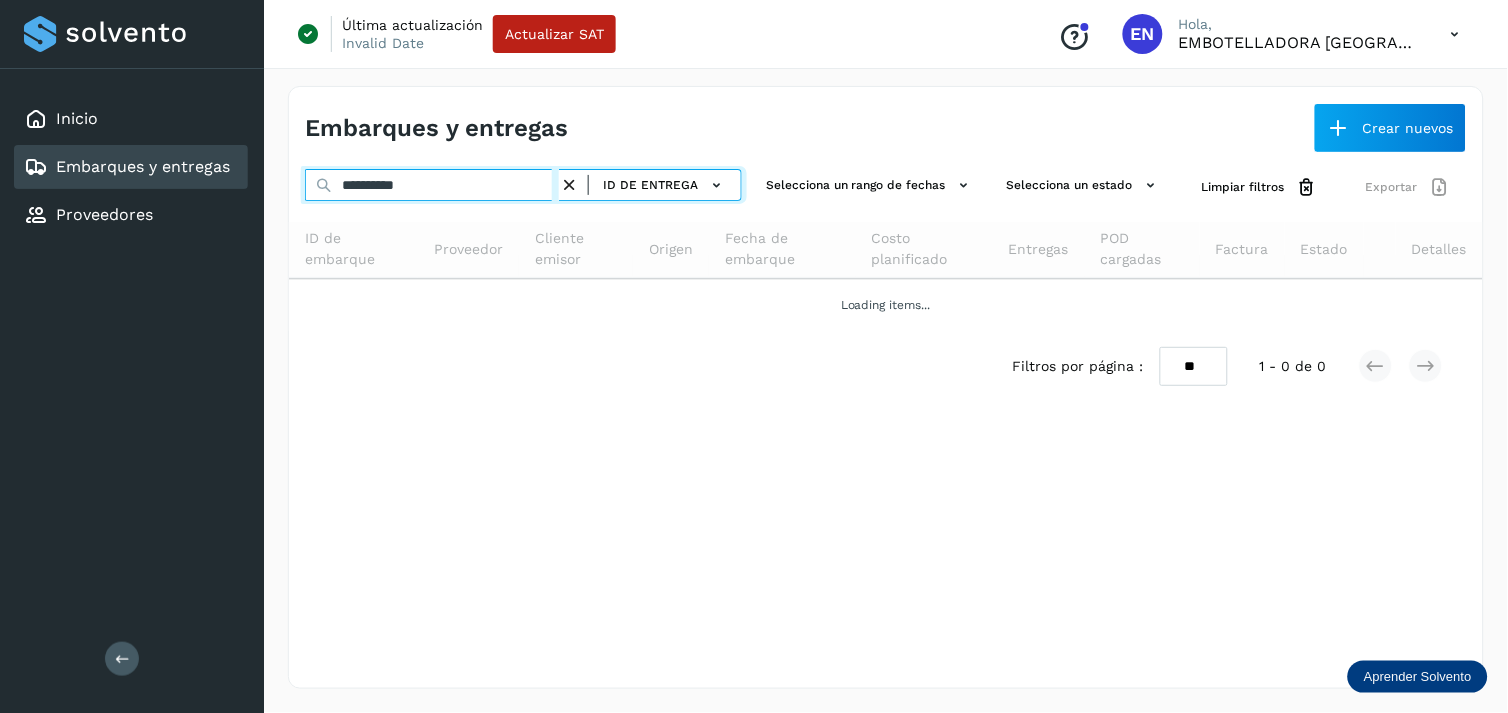 click on "**********" at bounding box center (432, 185) 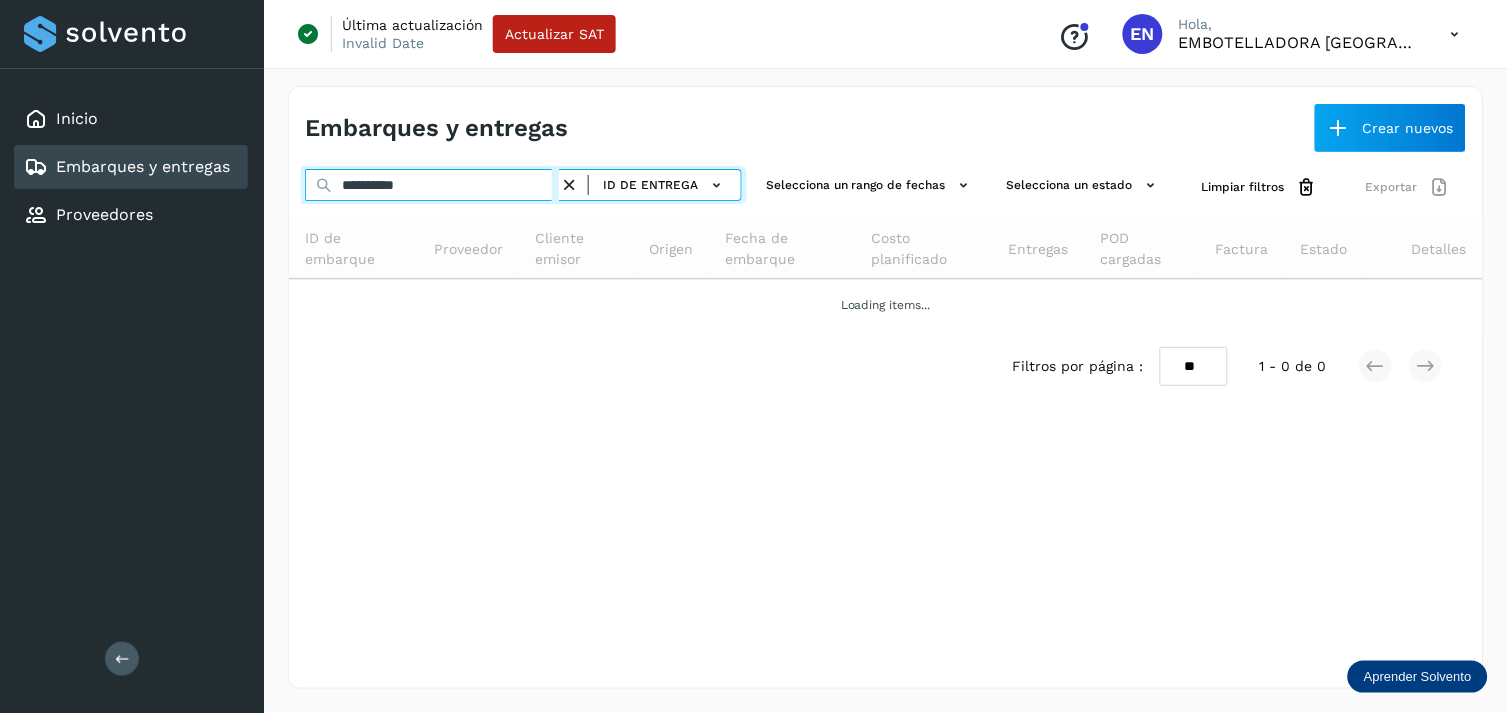 paste 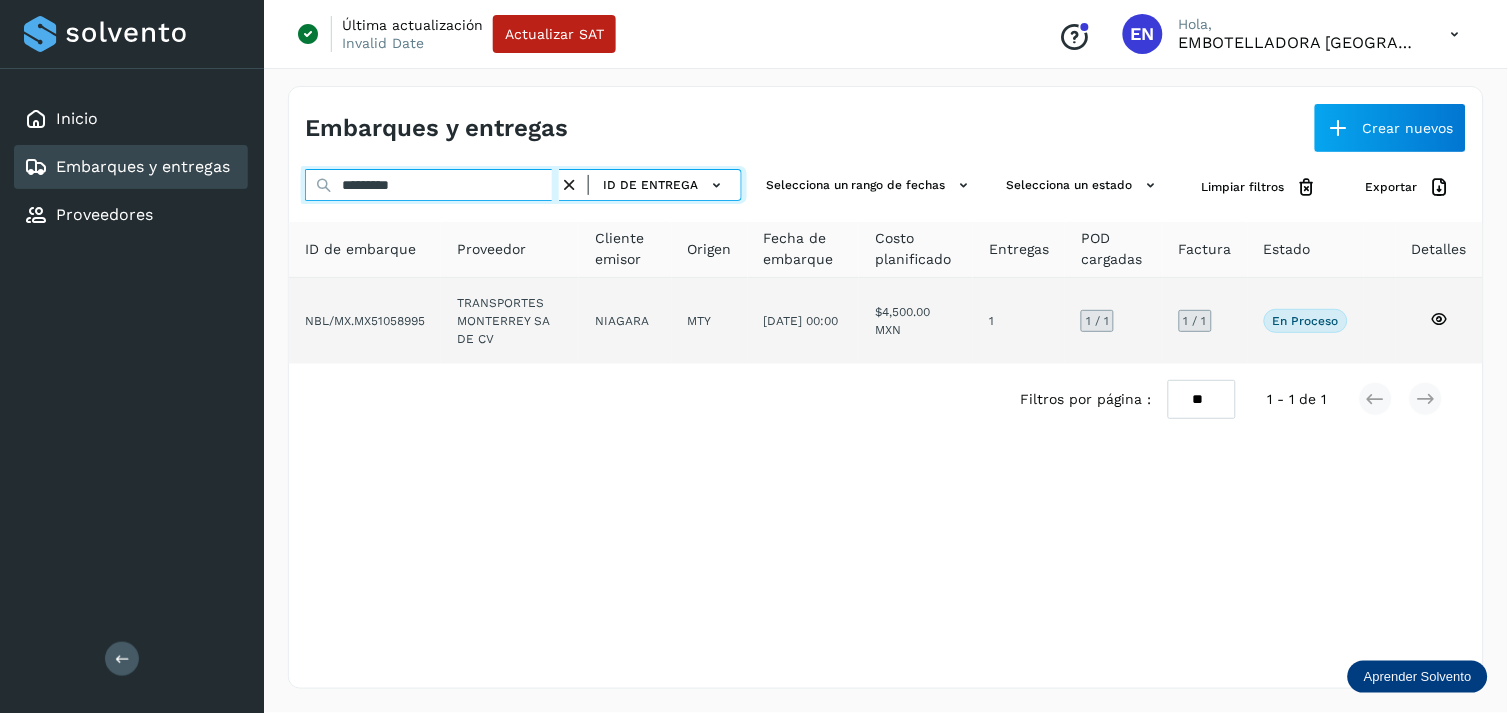 type on "*********" 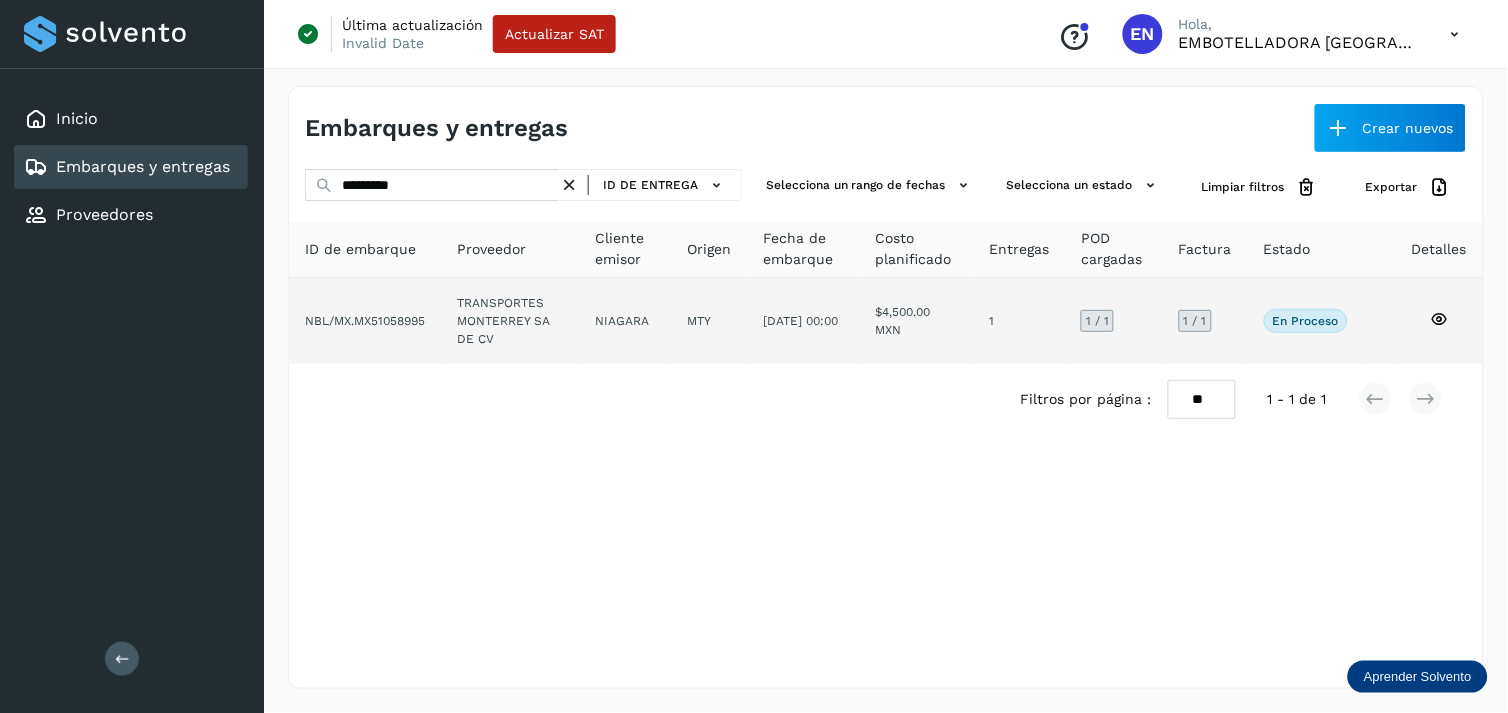 click on "TRANSPORTES MONTERREY SA DE CV" 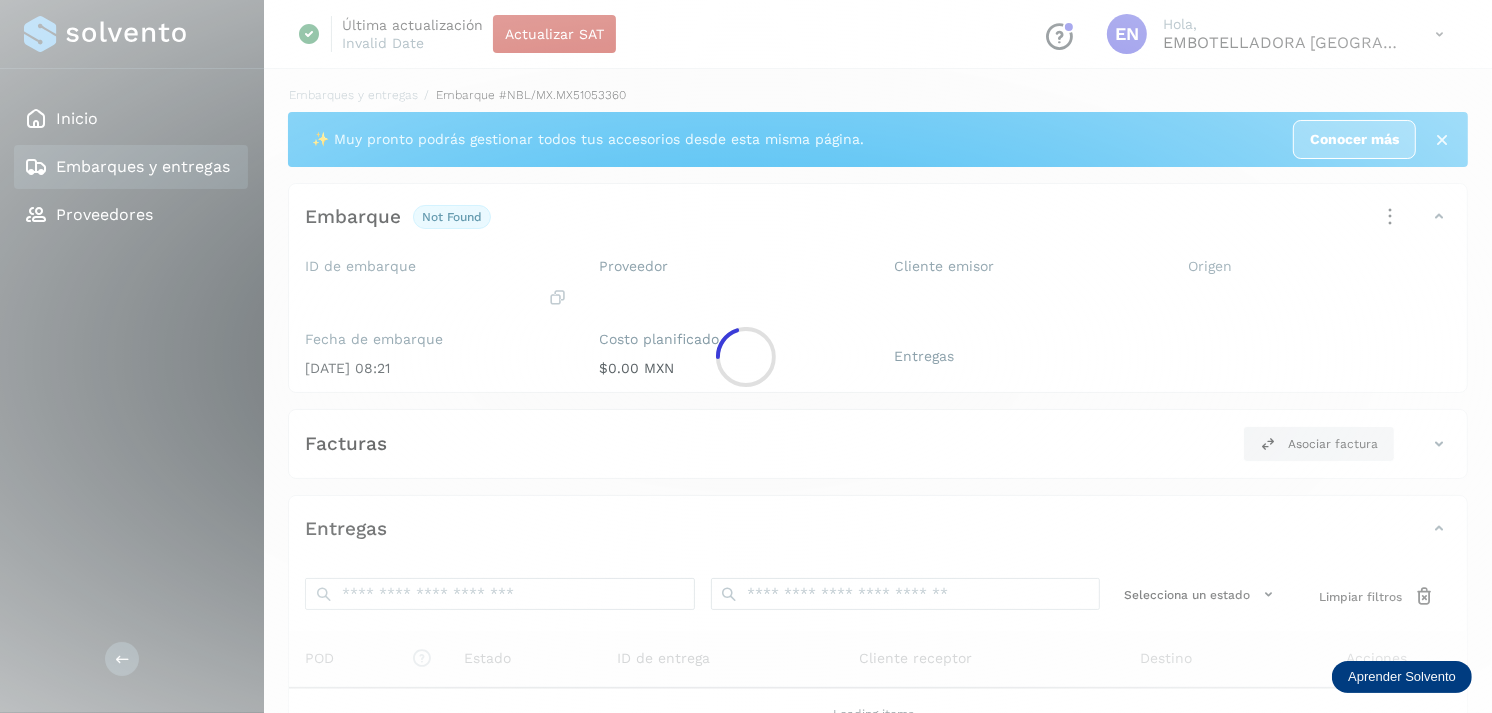 click 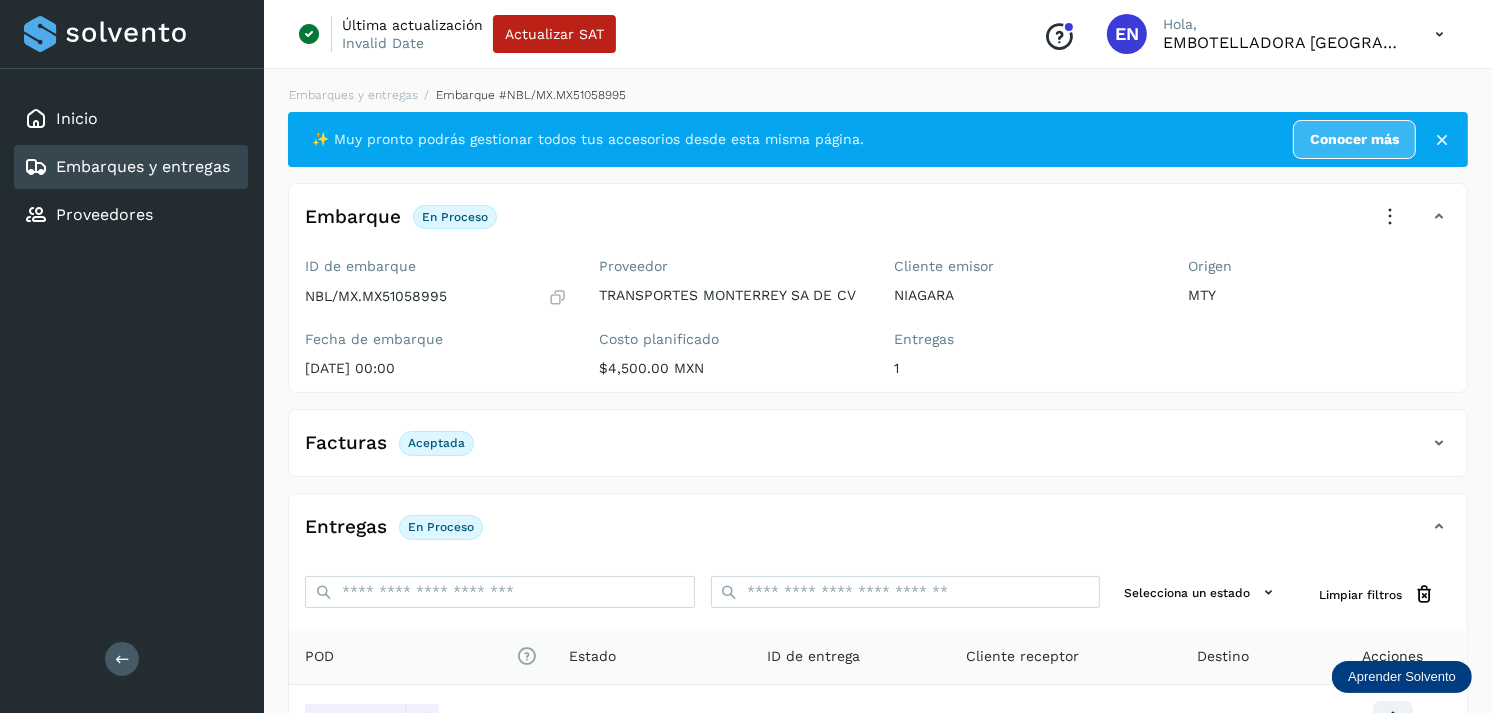 scroll, scrollTop: 241, scrollLeft: 0, axis: vertical 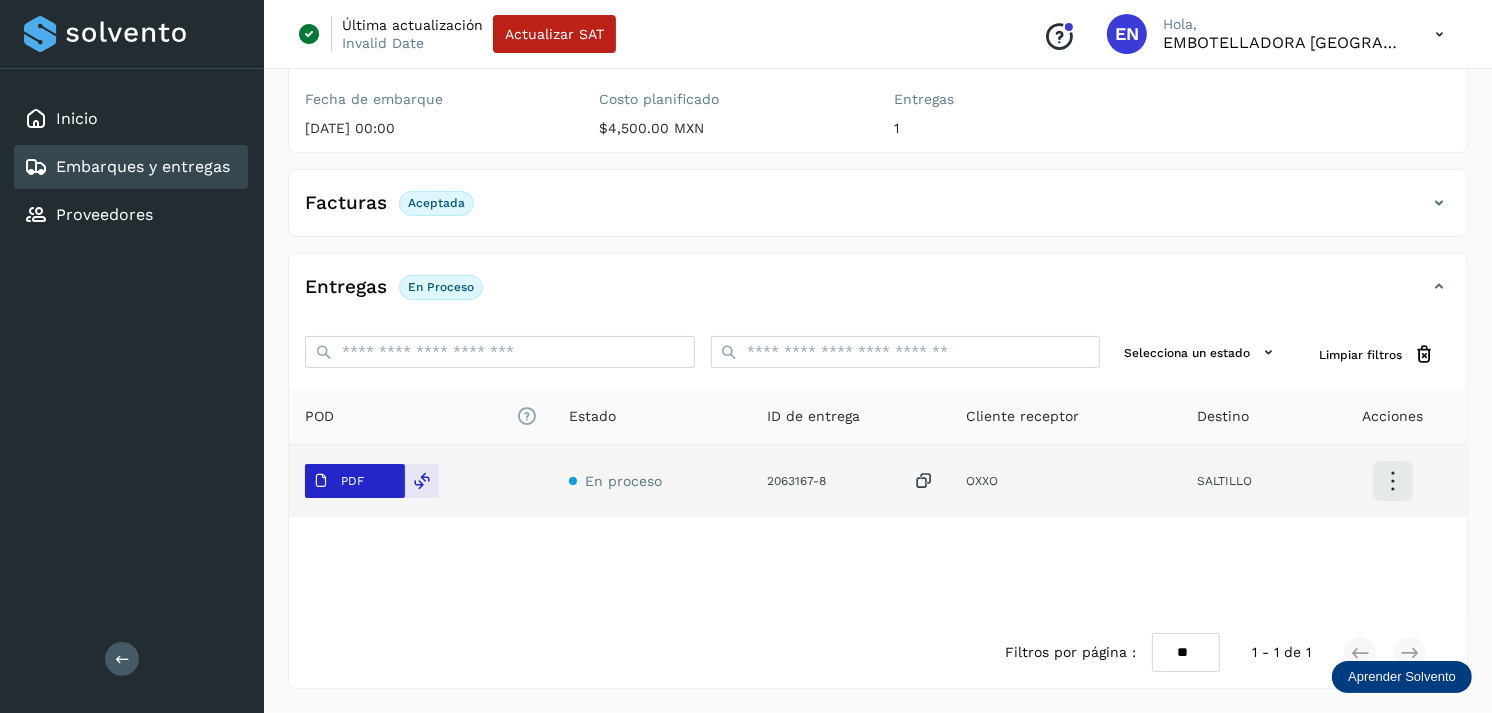 click on "PDF" at bounding box center [338, 481] 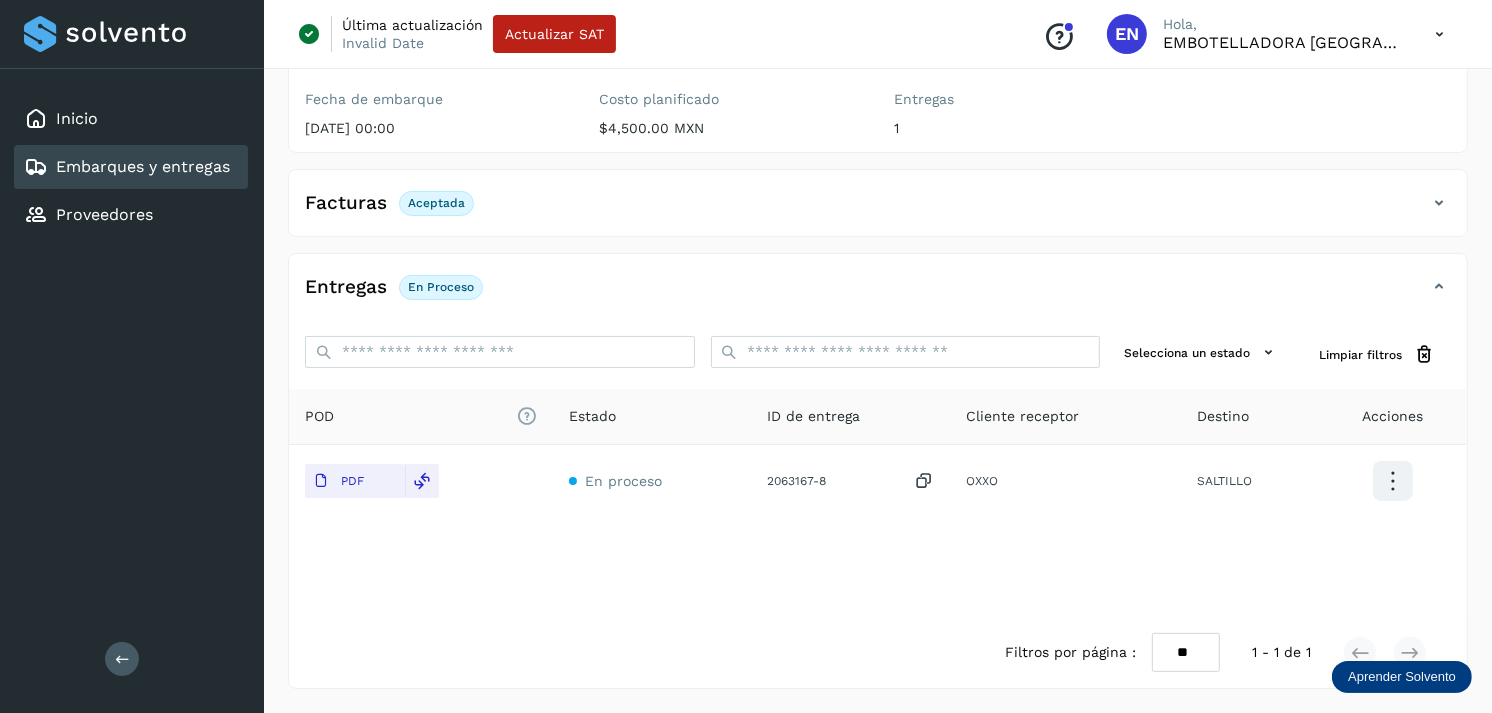 type 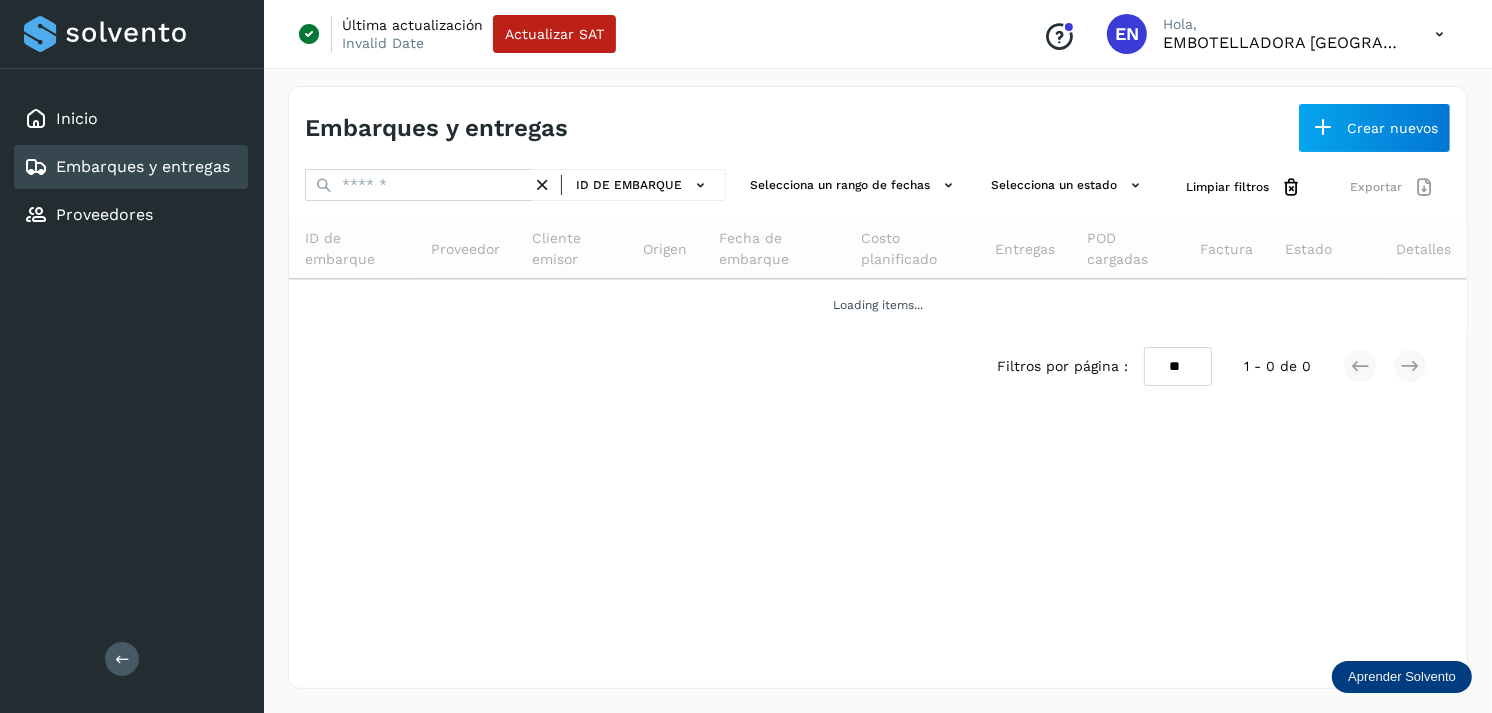 scroll, scrollTop: 0, scrollLeft: 0, axis: both 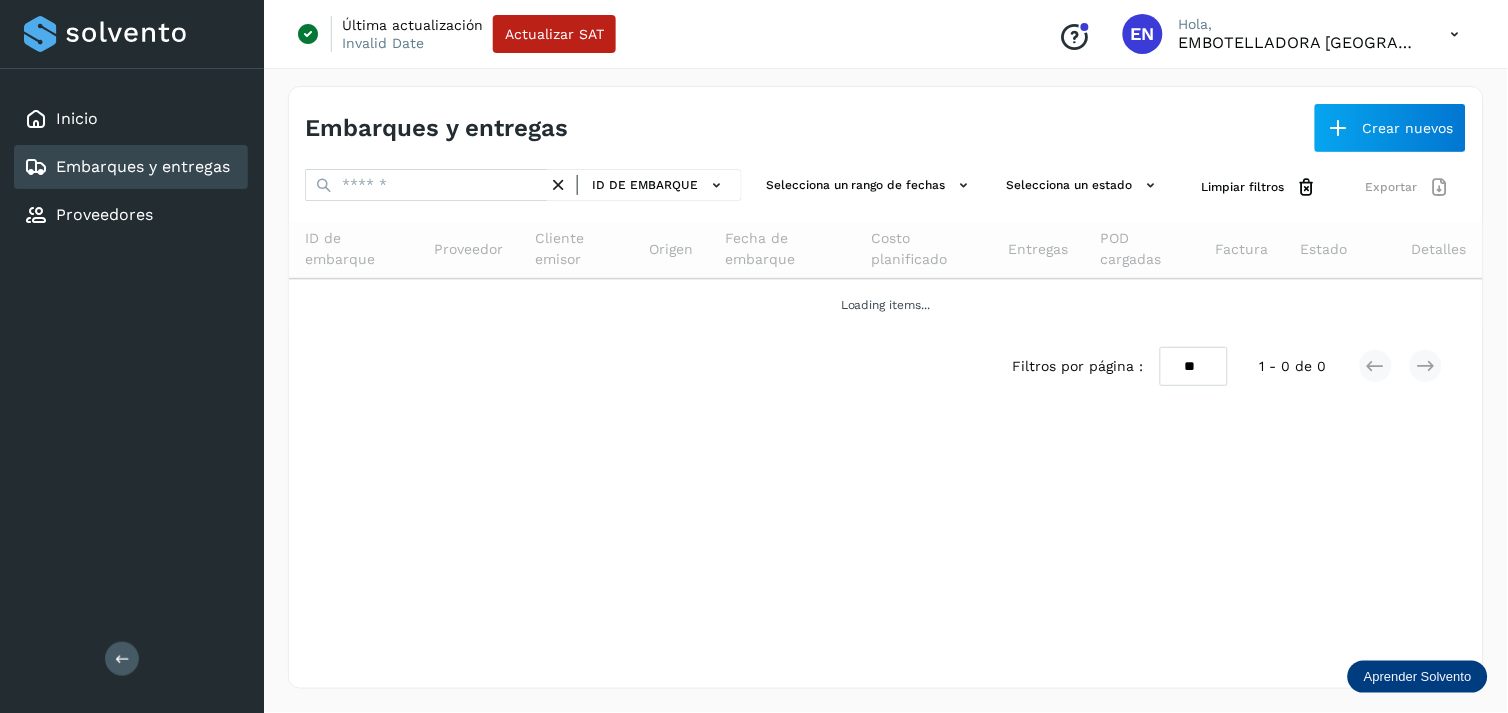 click on "Embarques y entregas" at bounding box center (143, 166) 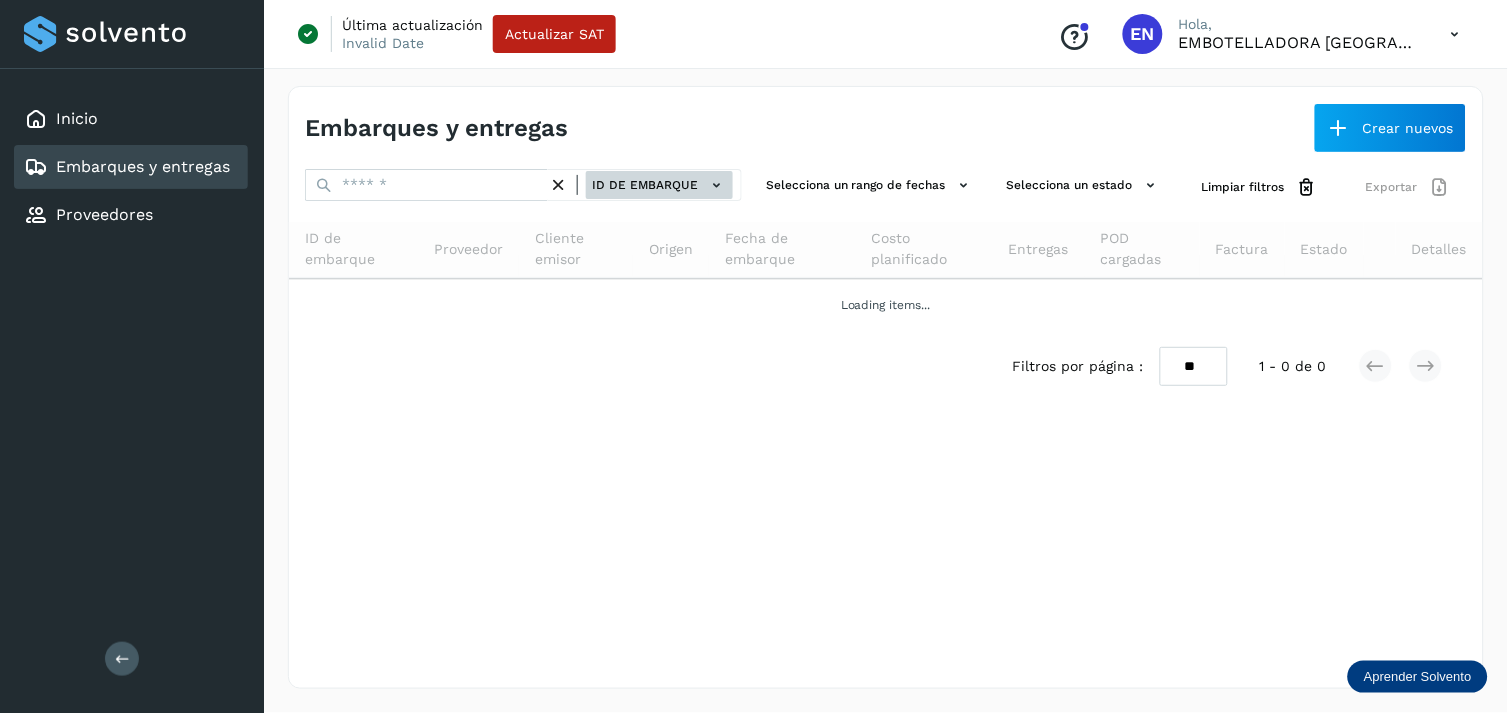 click on "ID de embarque" 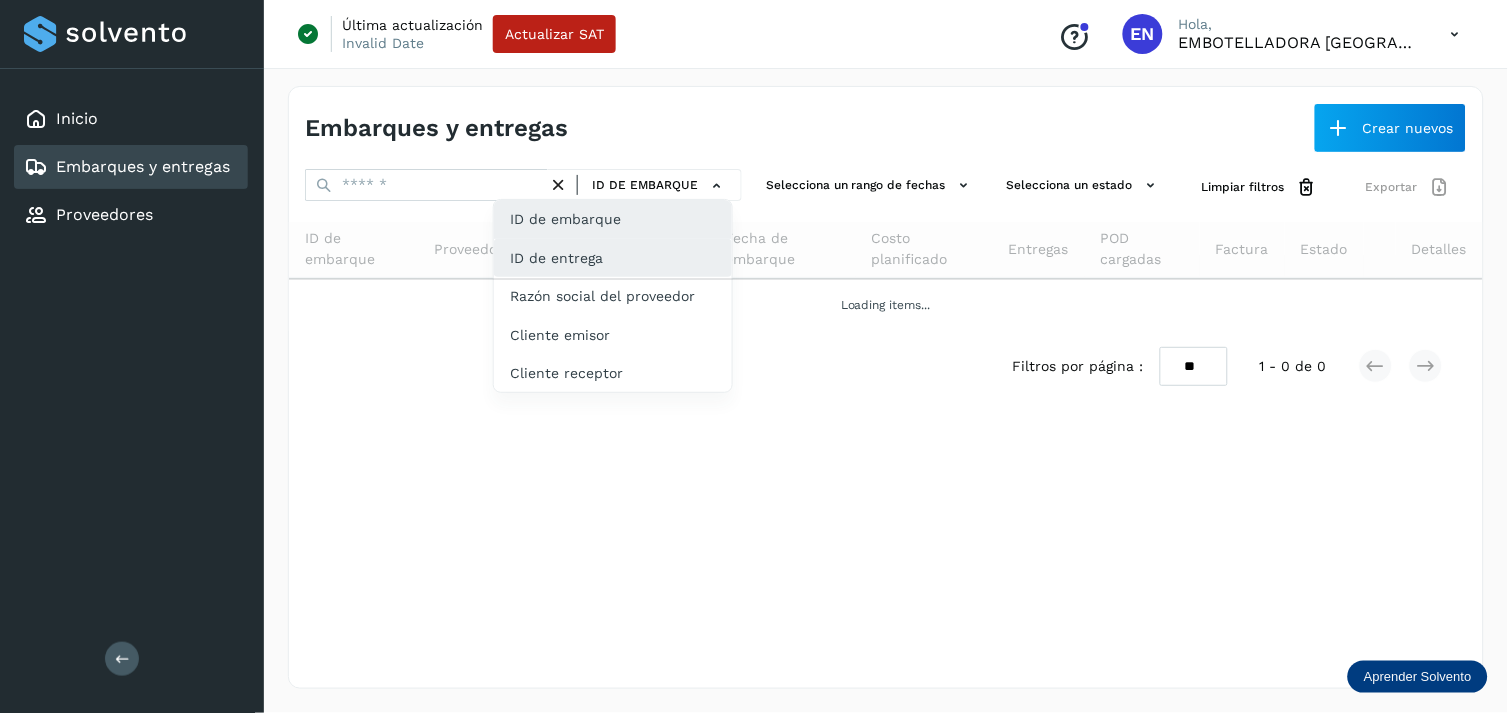 click on "ID de entrega" 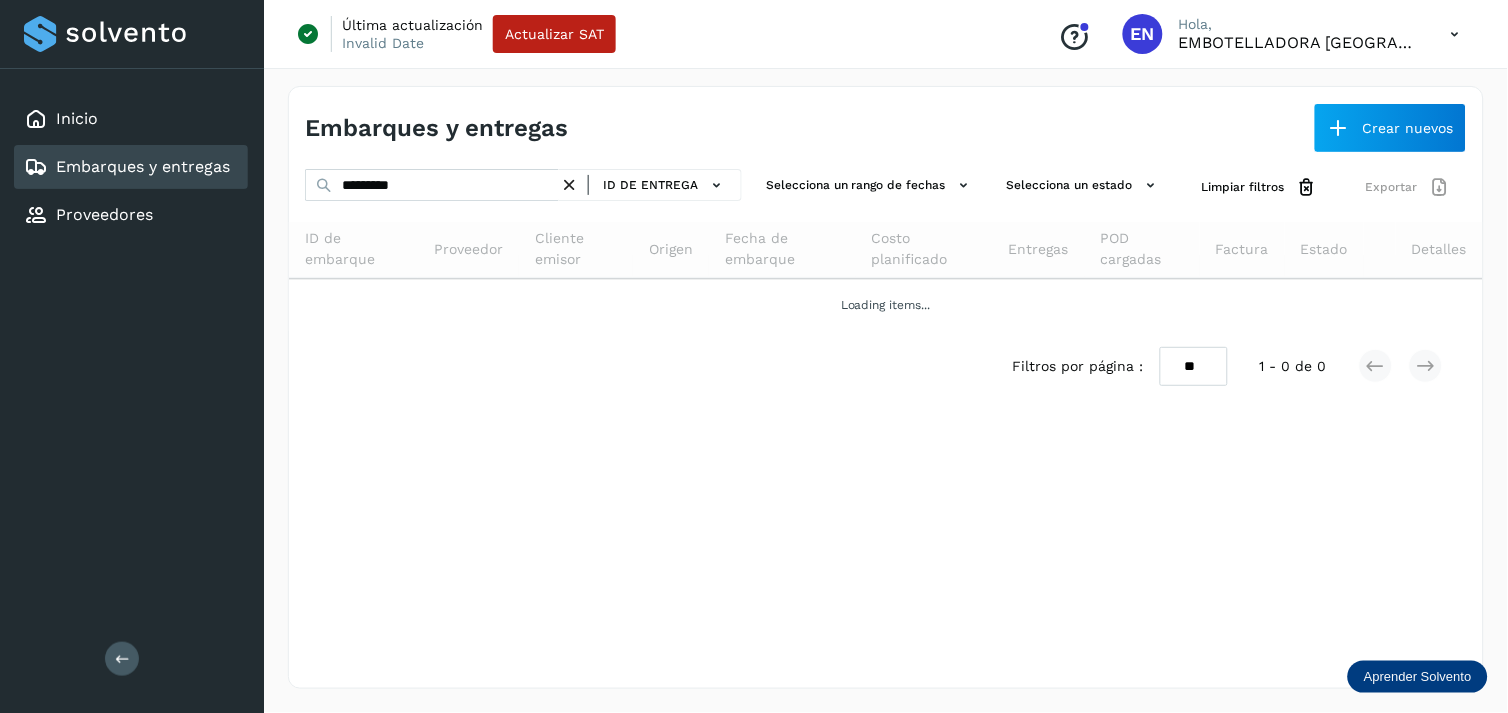 drag, startPoint x: 467, startPoint y: 205, endPoint x: 460, endPoint y: 172, distance: 33.734257 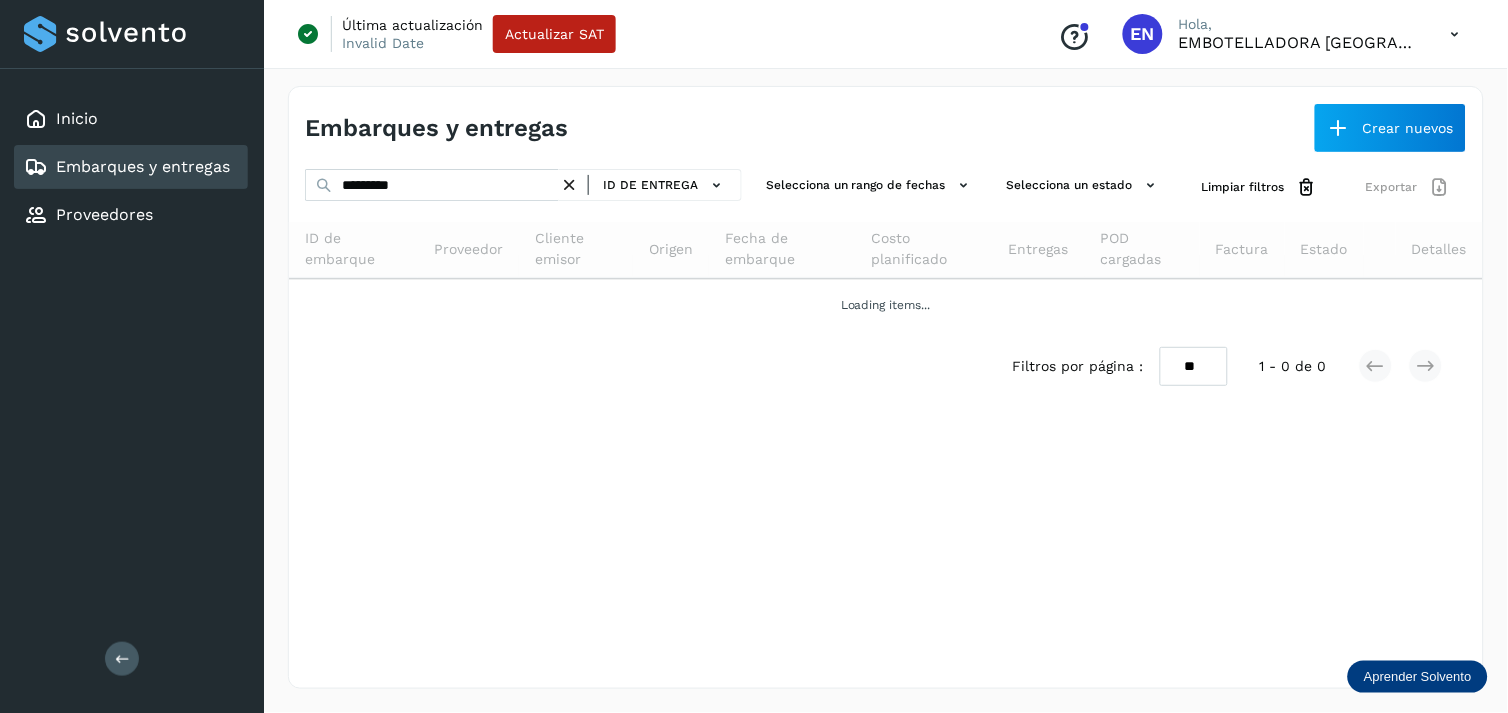 click on "********* ID de entrega" at bounding box center (523, 187) 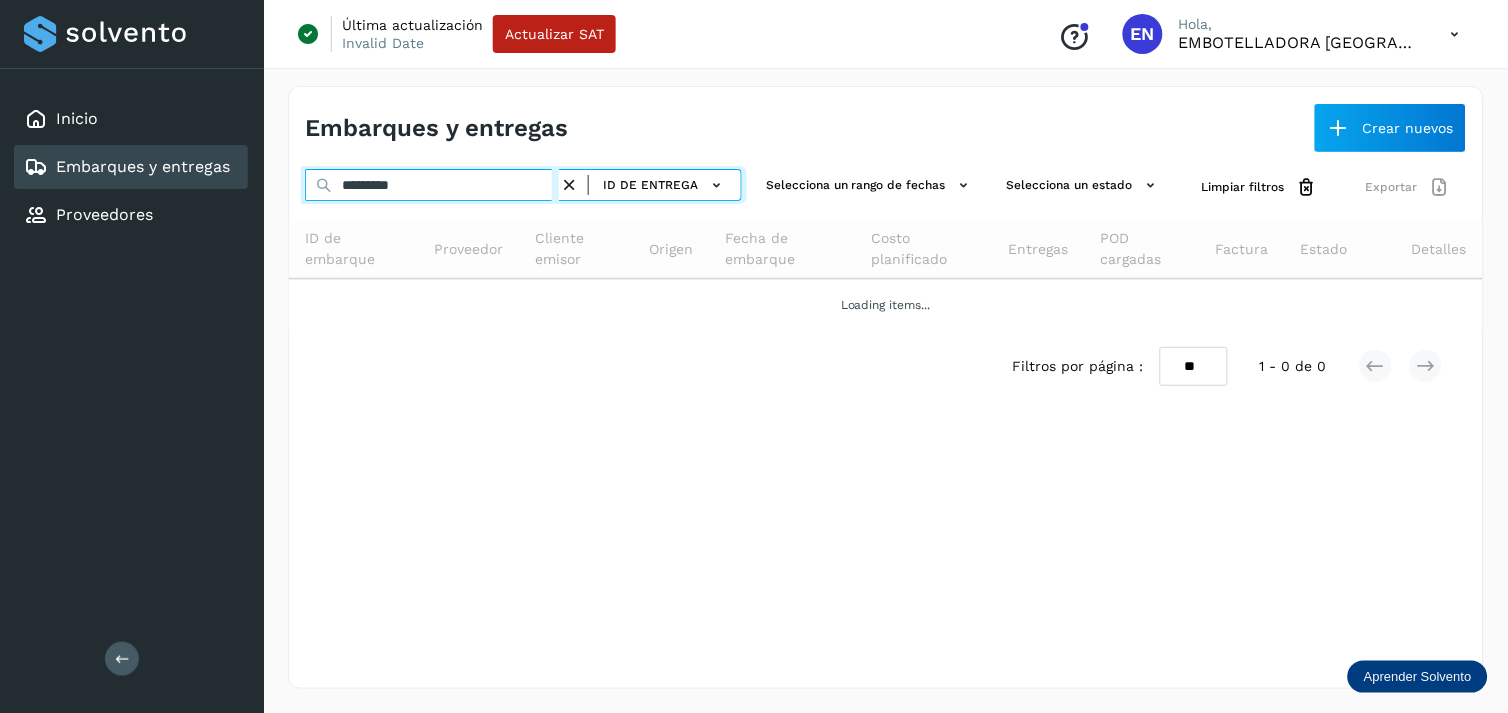 click on "*********" at bounding box center (432, 185) 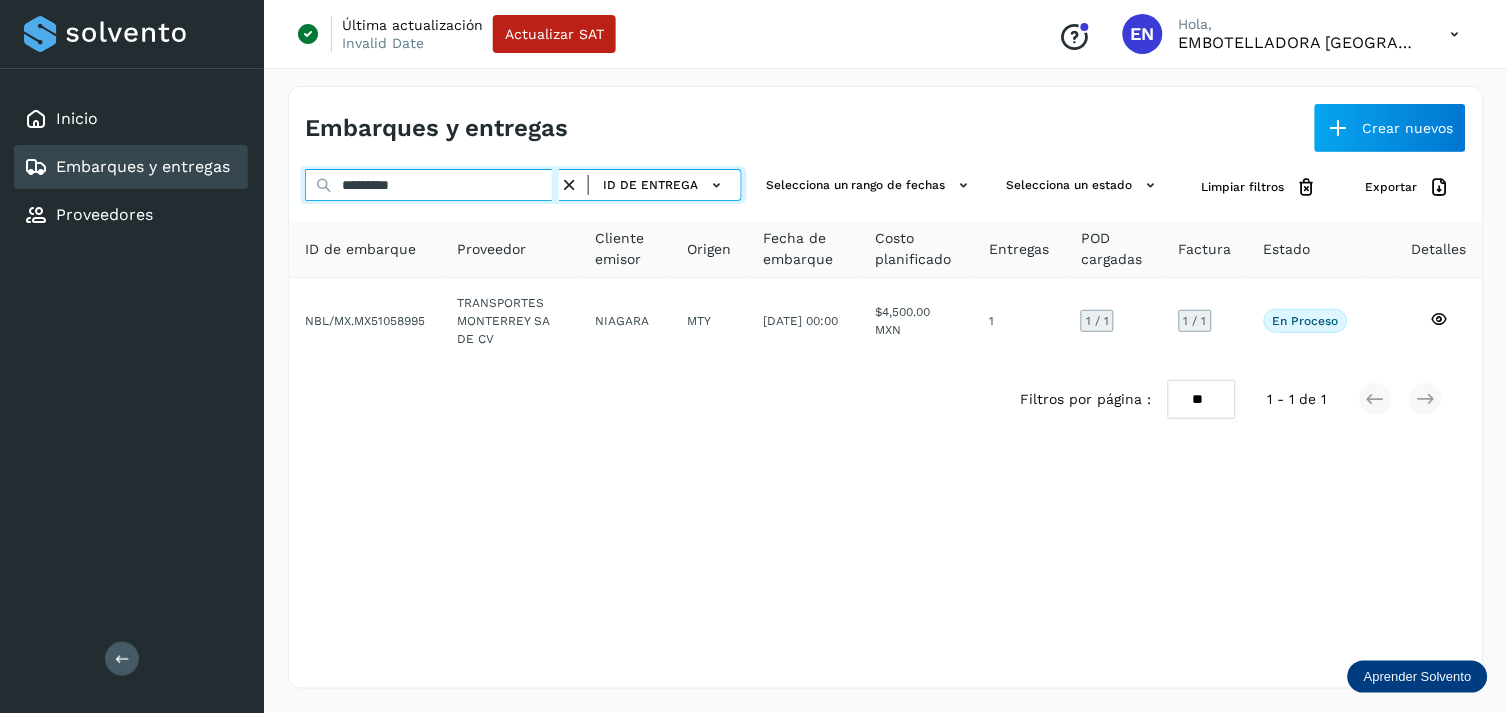click on "*********" at bounding box center [432, 185] 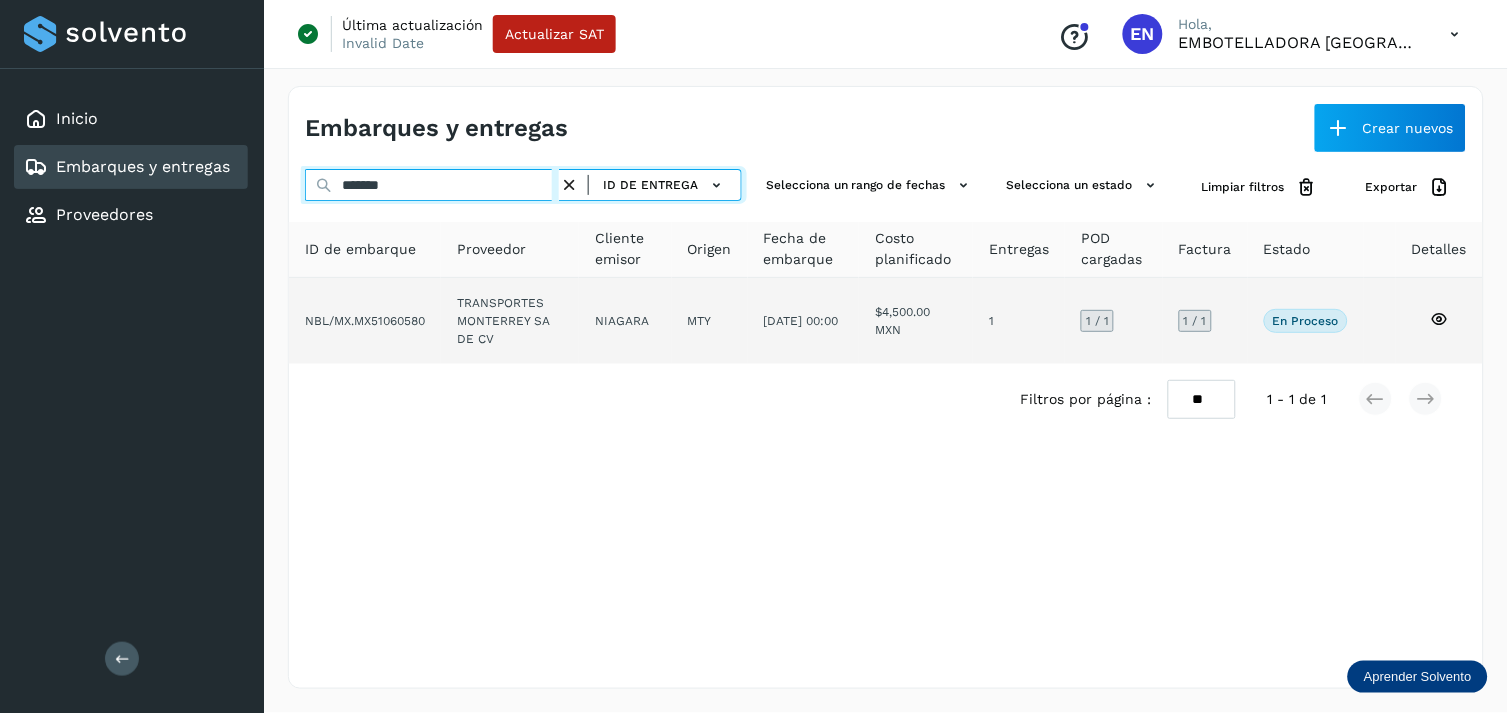 type on "*******" 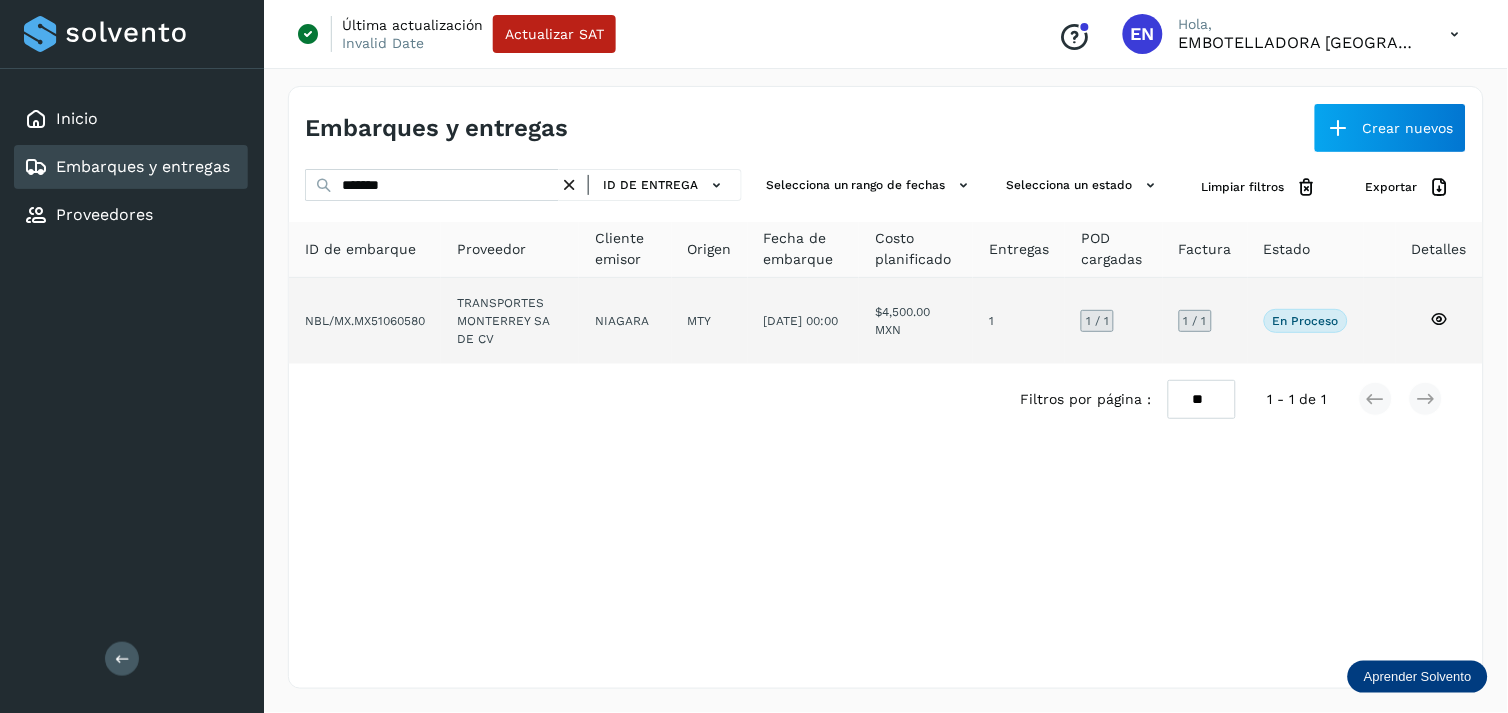 click on "TRANSPORTES MONTERREY SA DE CV" 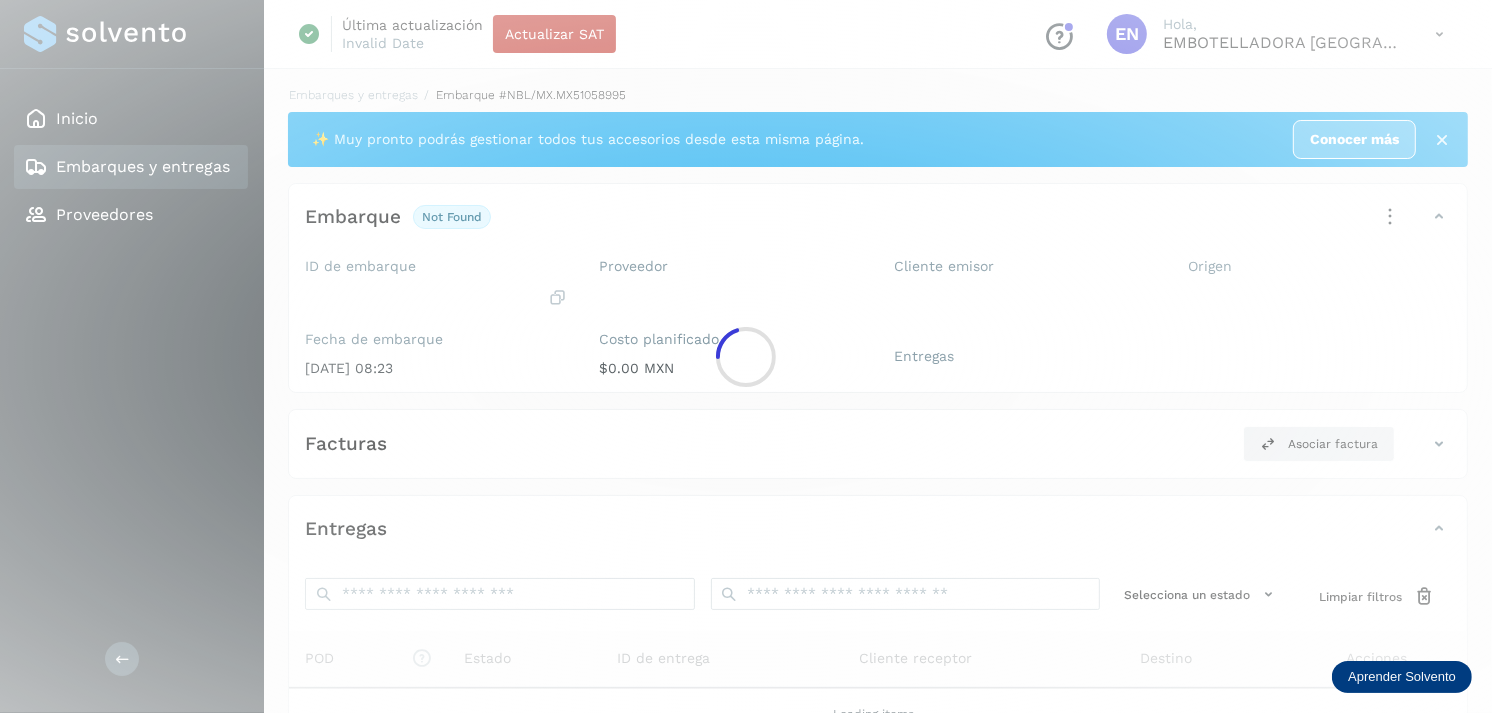 click 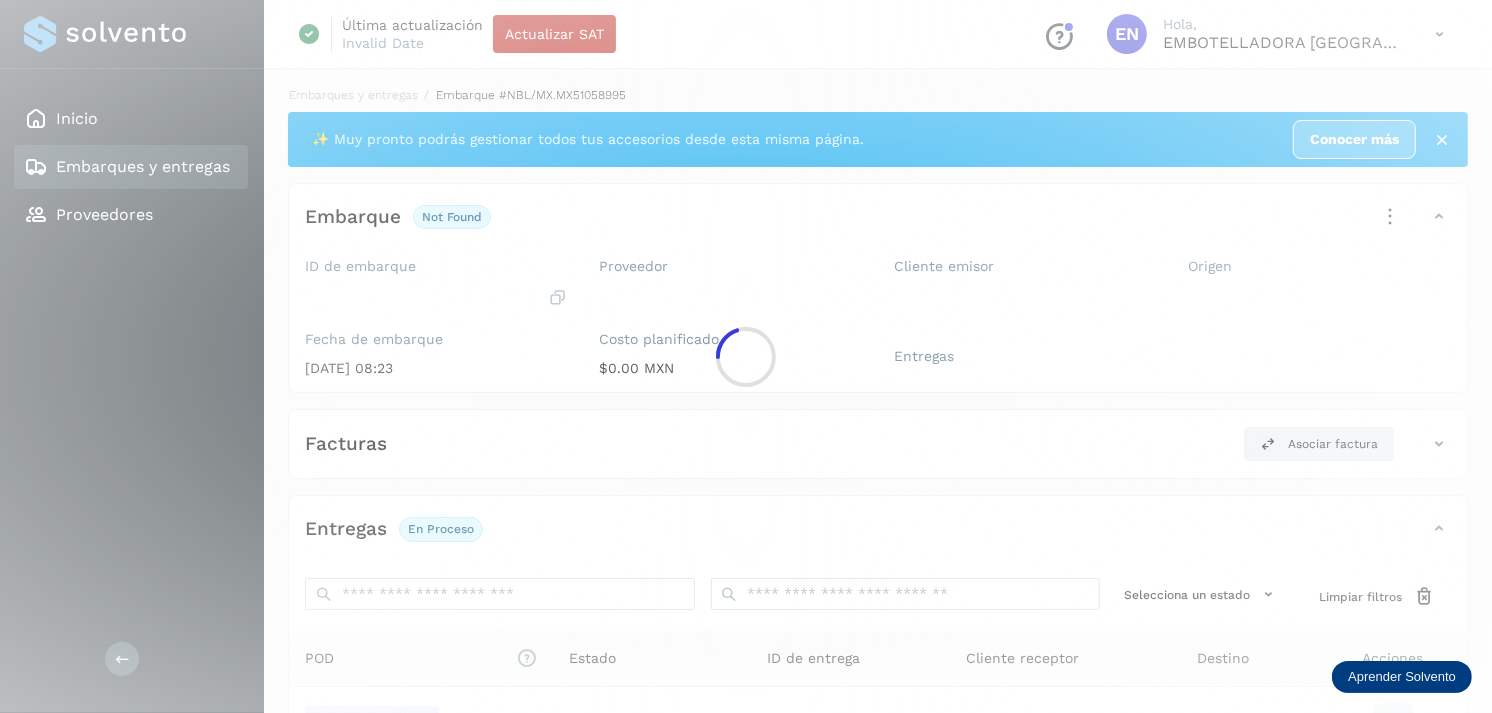 scroll, scrollTop: 241, scrollLeft: 0, axis: vertical 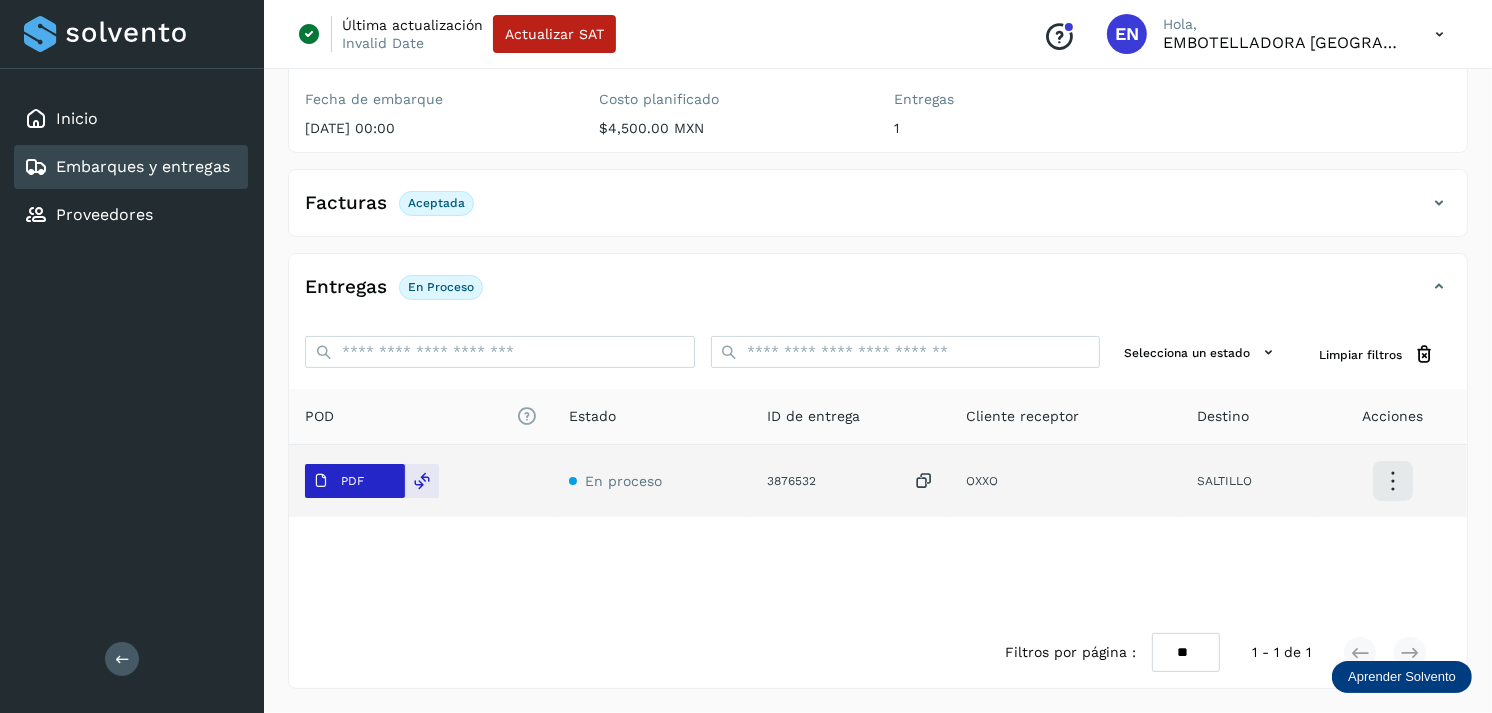click on "PDF" at bounding box center (338, 481) 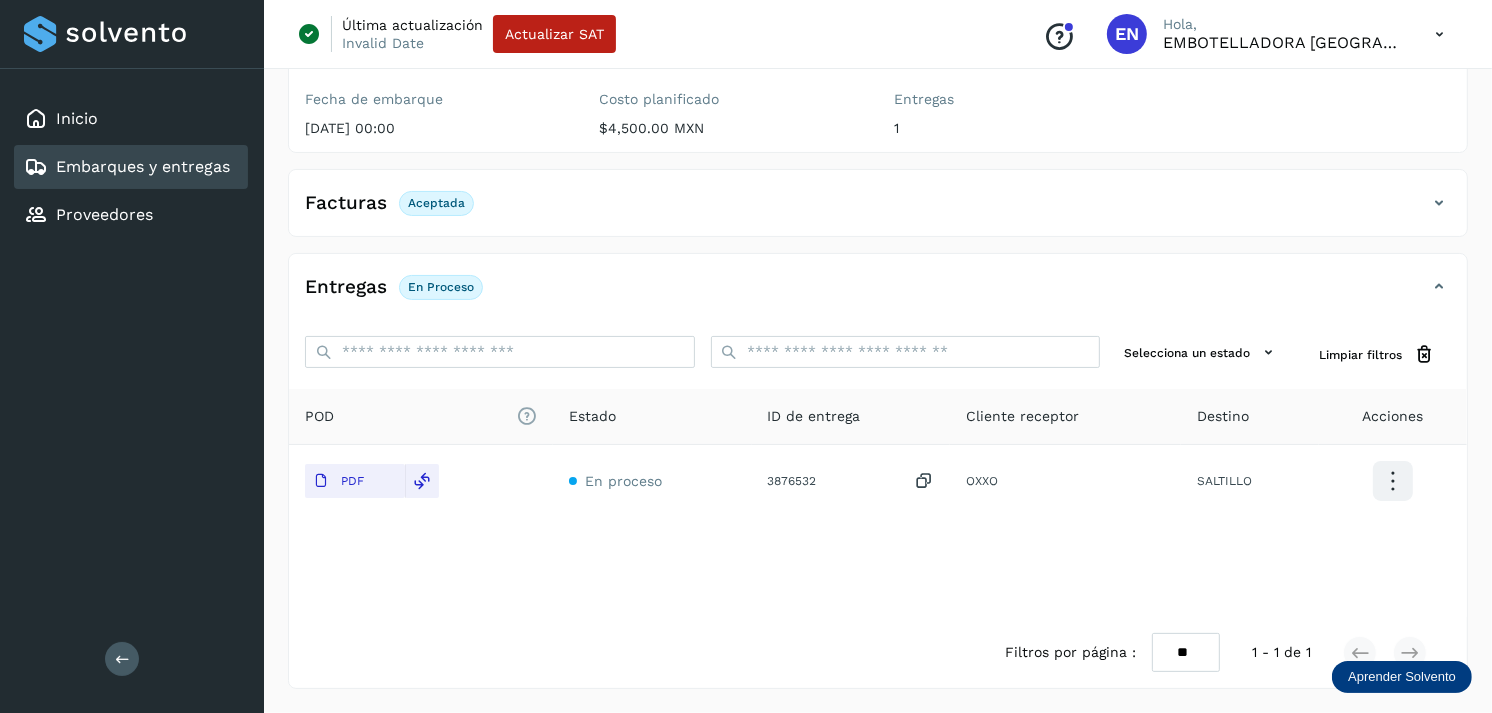type 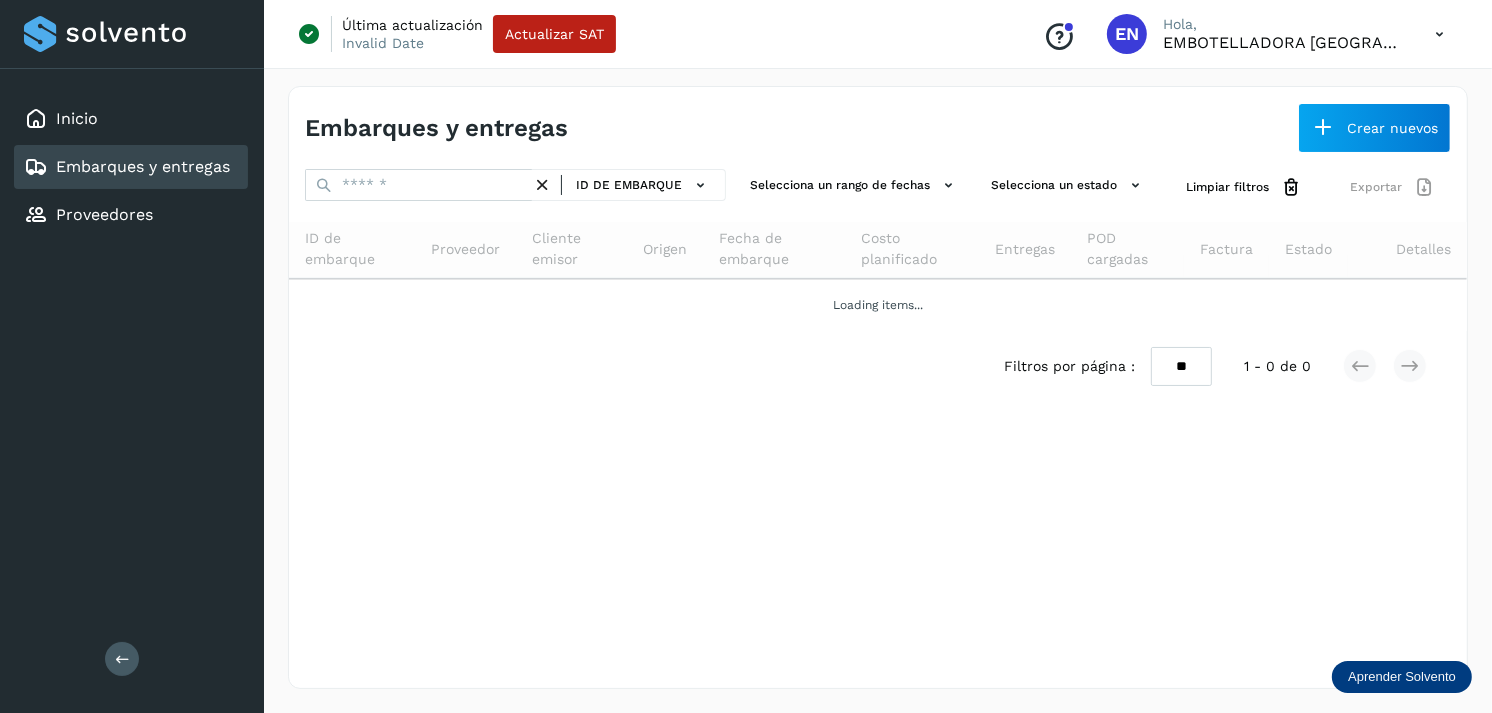 scroll, scrollTop: 0, scrollLeft: 0, axis: both 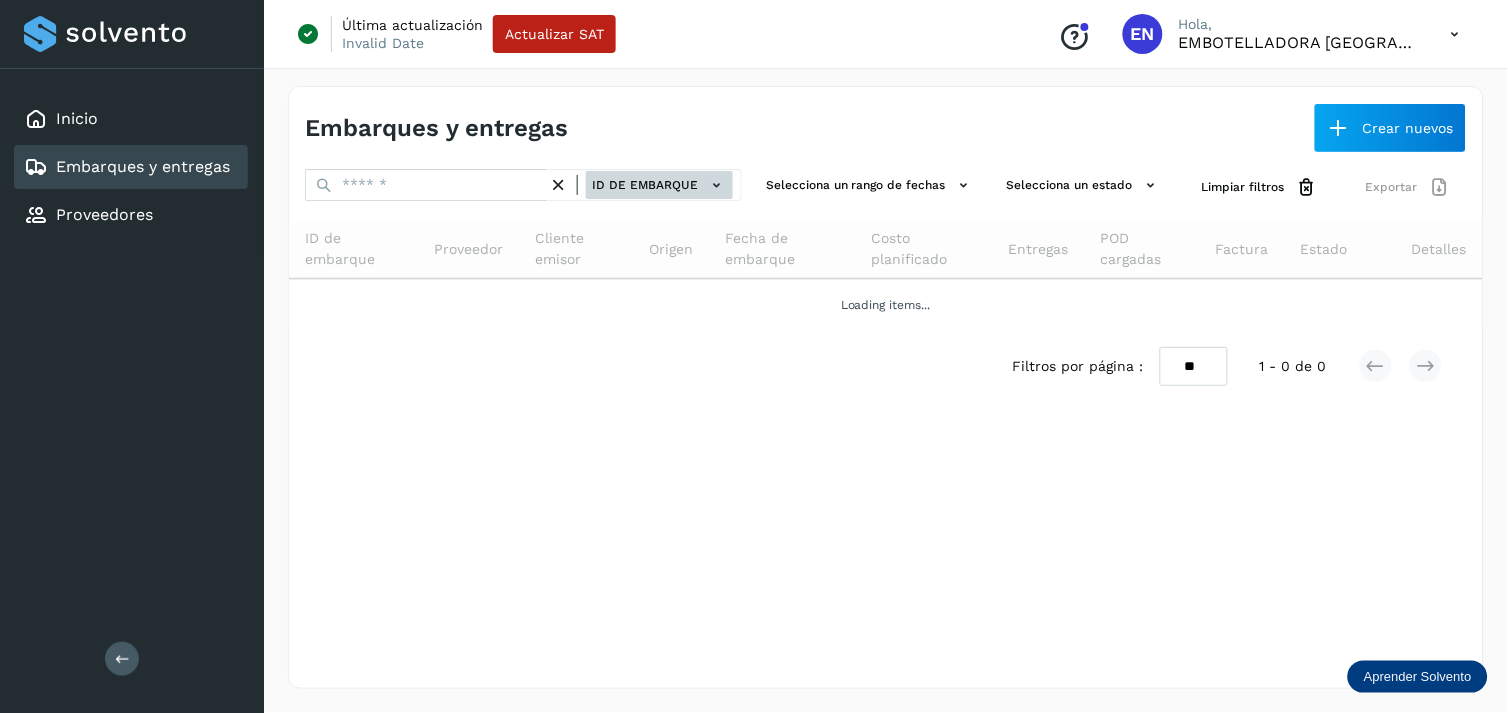 drag, startPoint x: 586, startPoint y: 180, endPoint x: 616, endPoint y: 170, distance: 31.622776 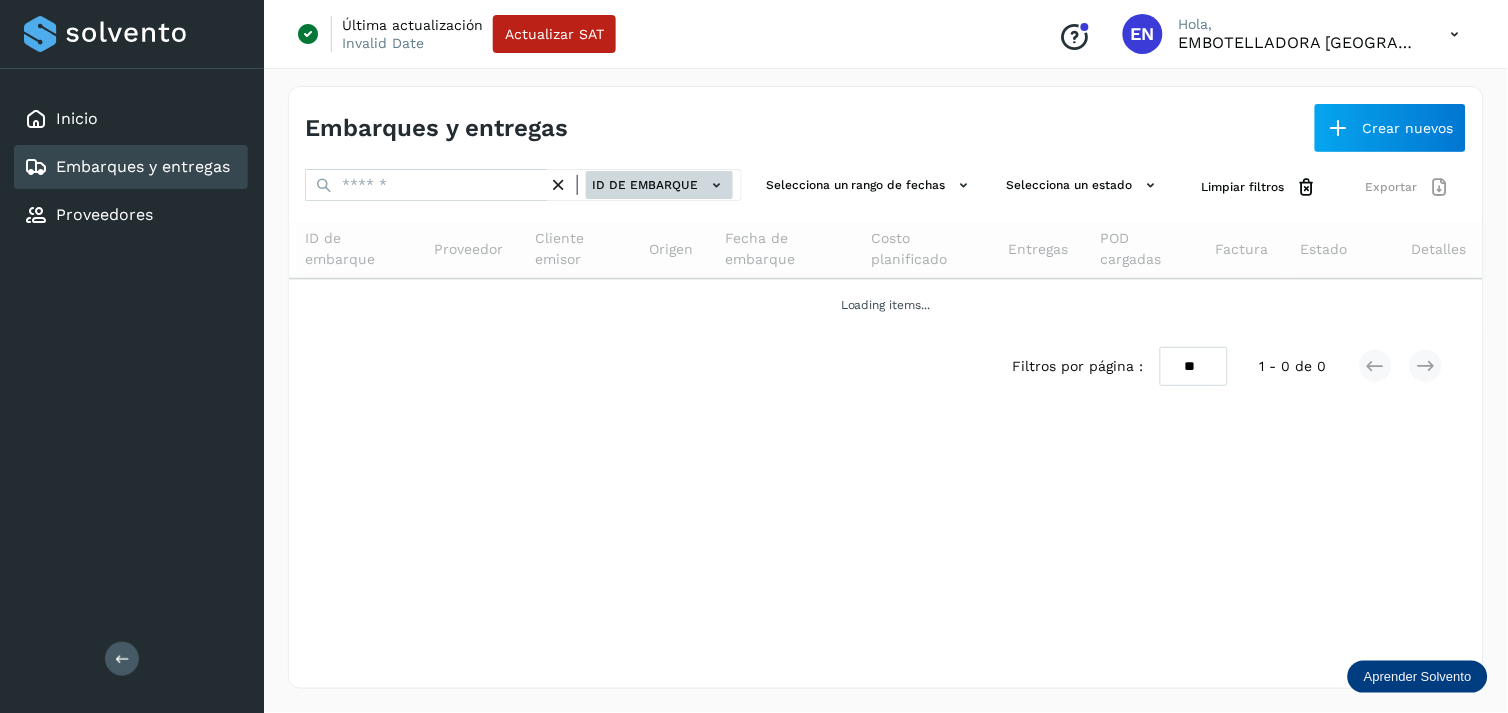 click on "ID de embarque" 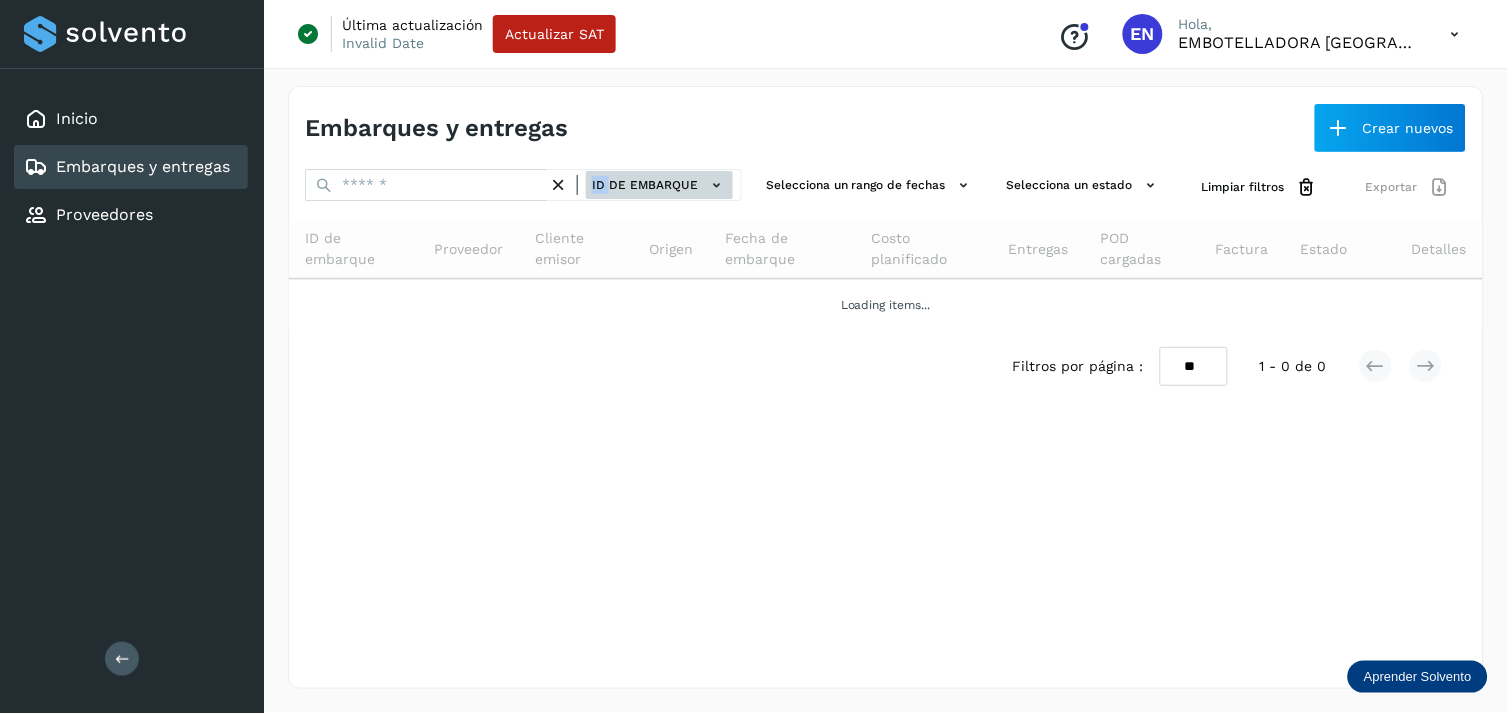 click on "ID de embarque" at bounding box center (659, 185) 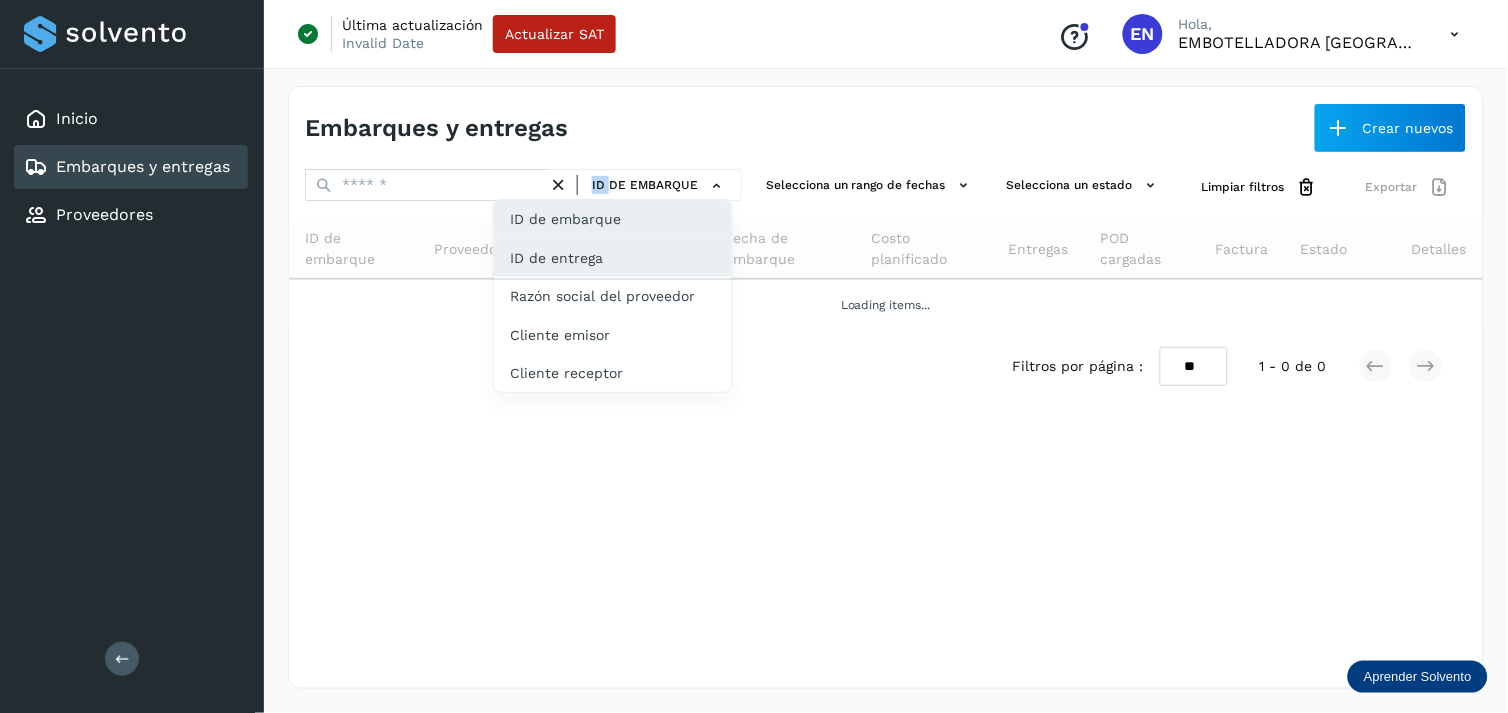 drag, startPoint x: 567, startPoint y: 282, endPoint x: 614, endPoint y: 253, distance: 55.226807 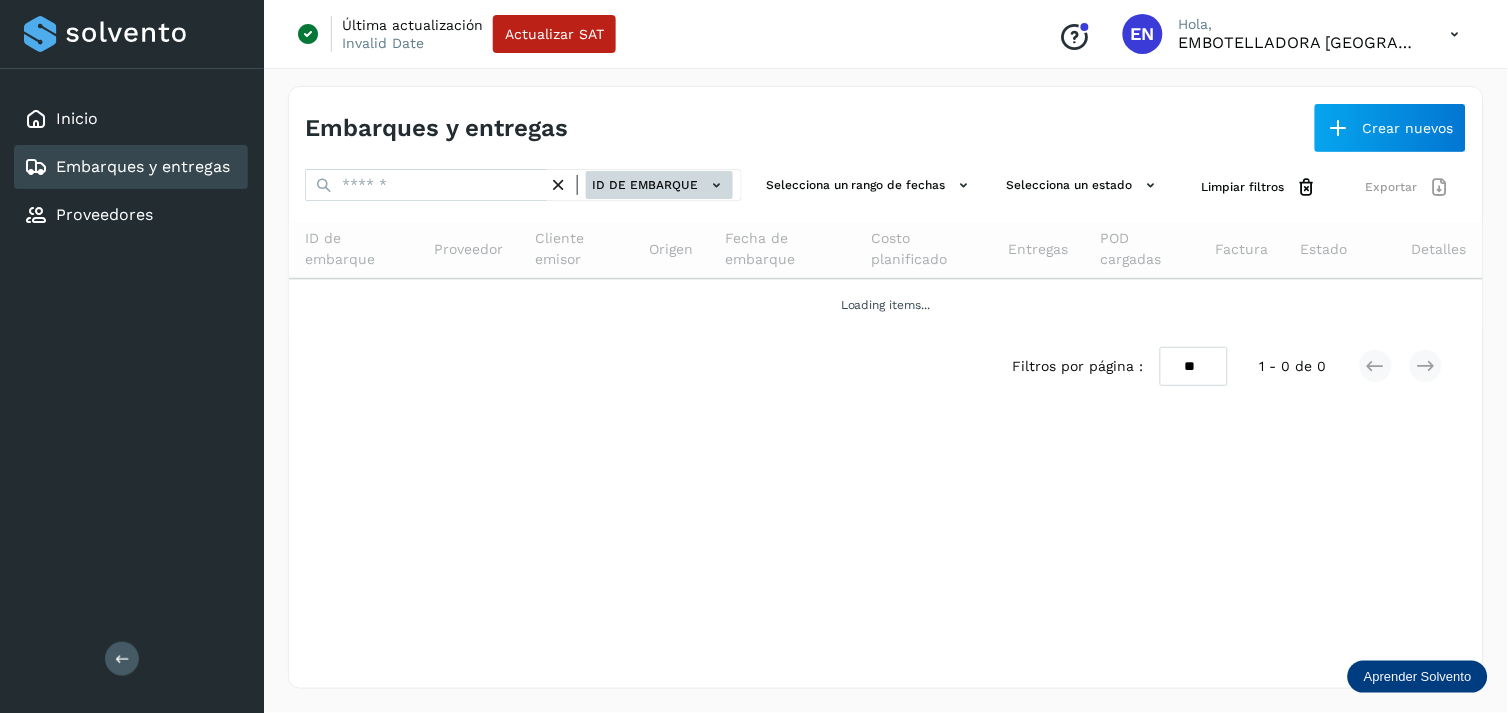 drag, startPoint x: 662, startPoint y: 211, endPoint x: 680, endPoint y: 196, distance: 23.43075 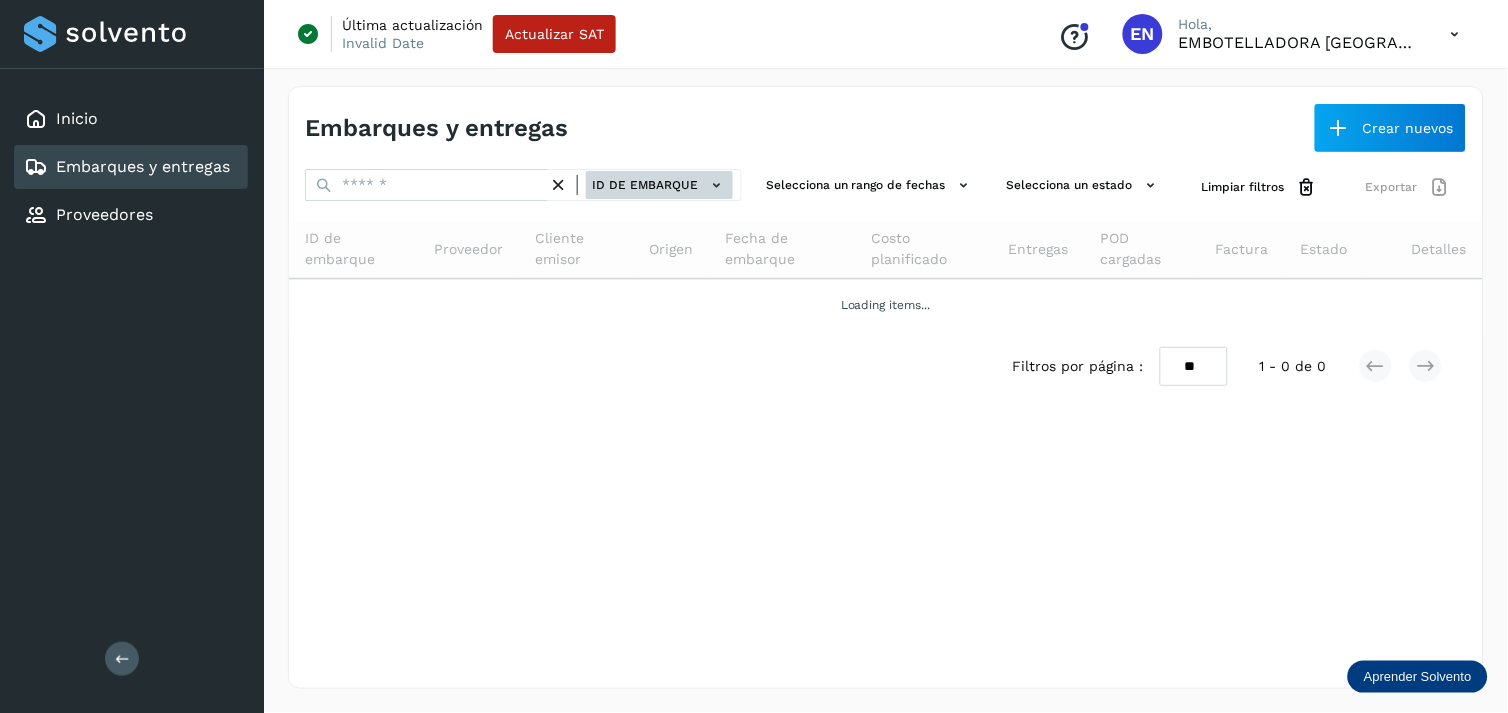 click on "ID de embarque Selecciona un rango de fechas  Selecciona un estado Limpiar filtros Exportar ID de embarque Proveedor Cliente emisor Origen Fecha de embarque Costo planificado Entregas POD cargadas Factura Estado Detalles Loading items... Filtros por página : ** ** ** 1 - 0 de 0" at bounding box center [886, 285] 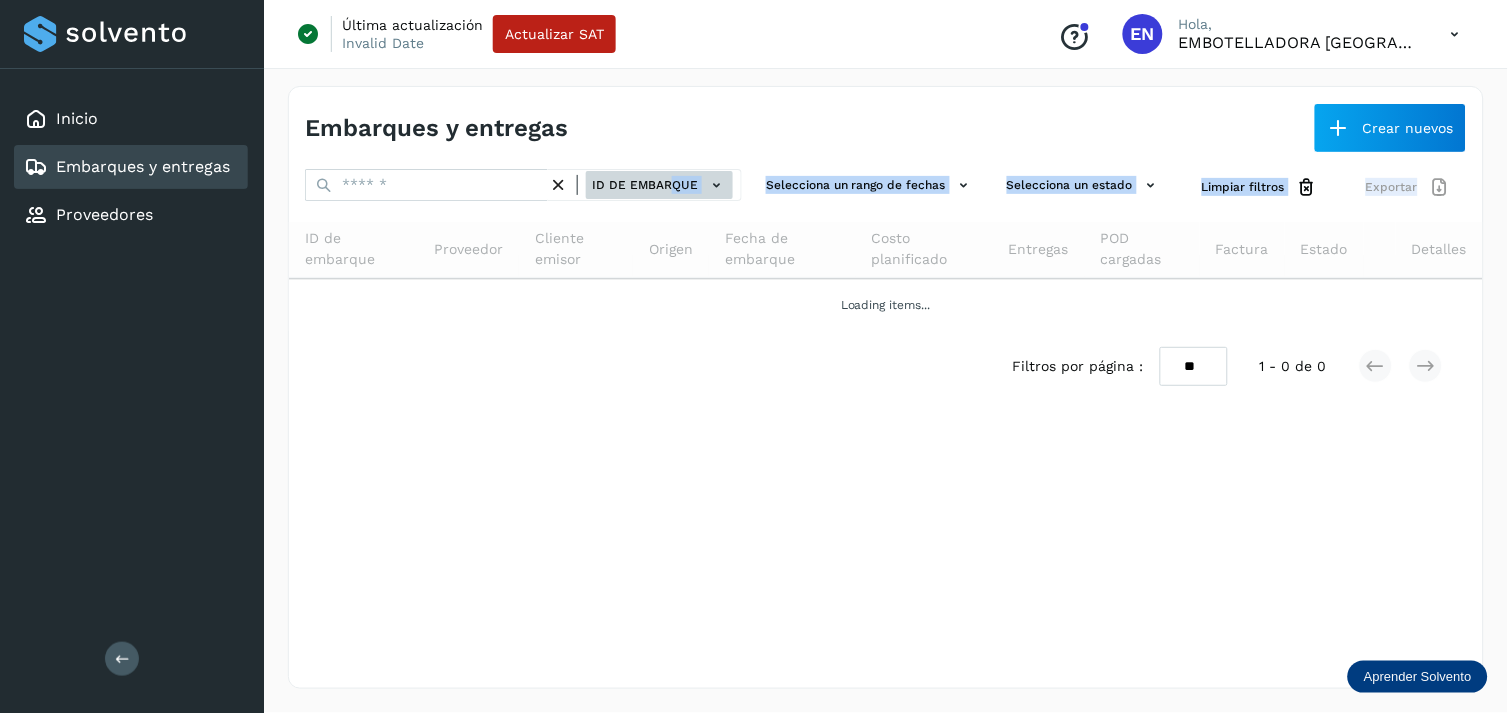 click on "ID de embarque" at bounding box center [659, 185] 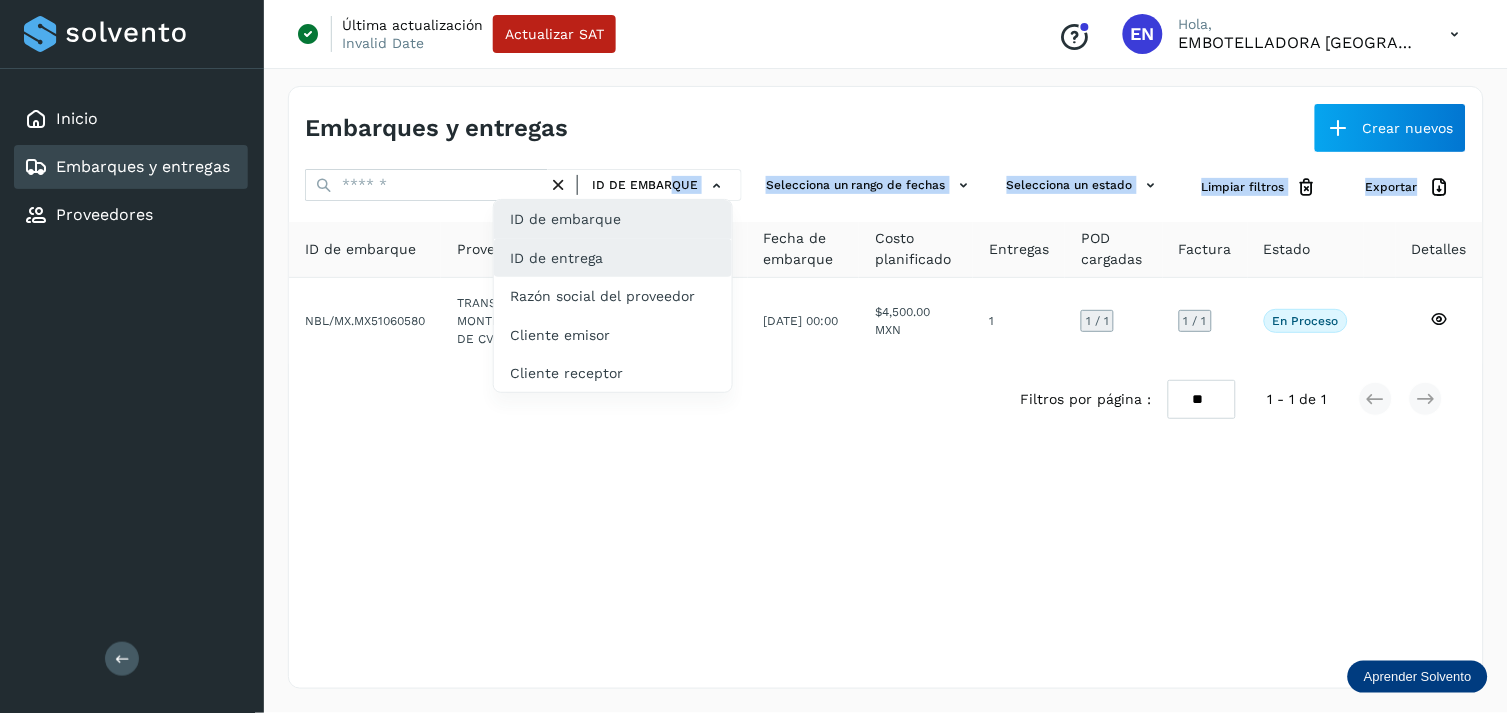 click on "ID de entrega" 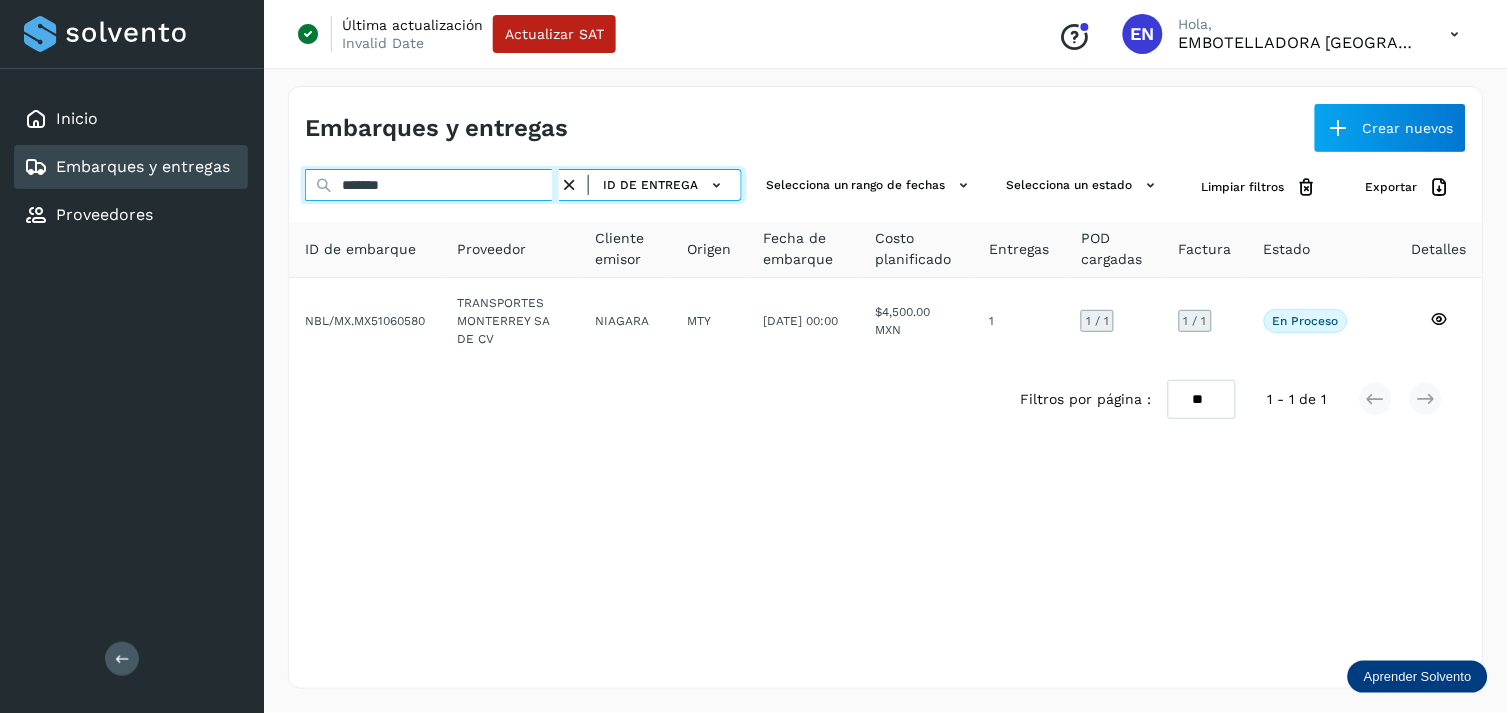 click on "*******" at bounding box center (432, 185) 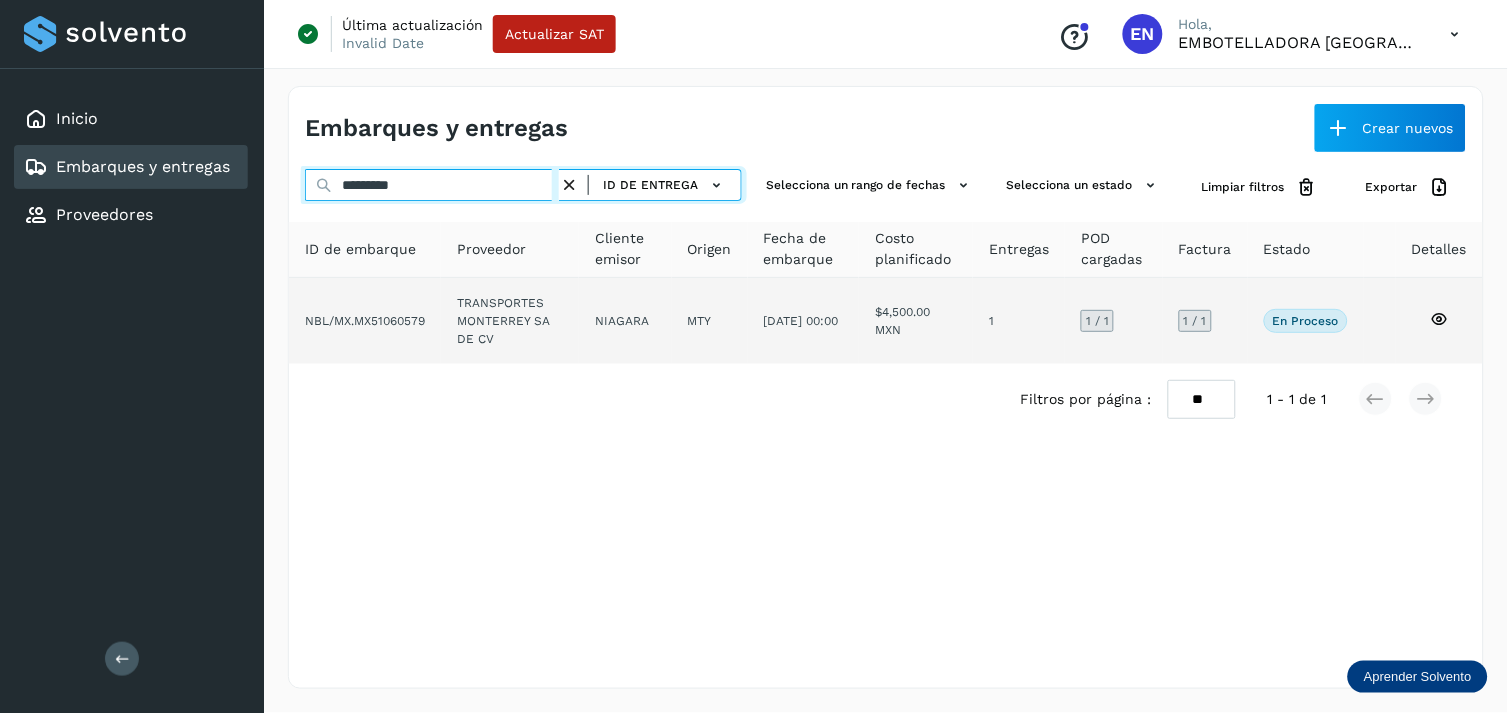 type on "*********" 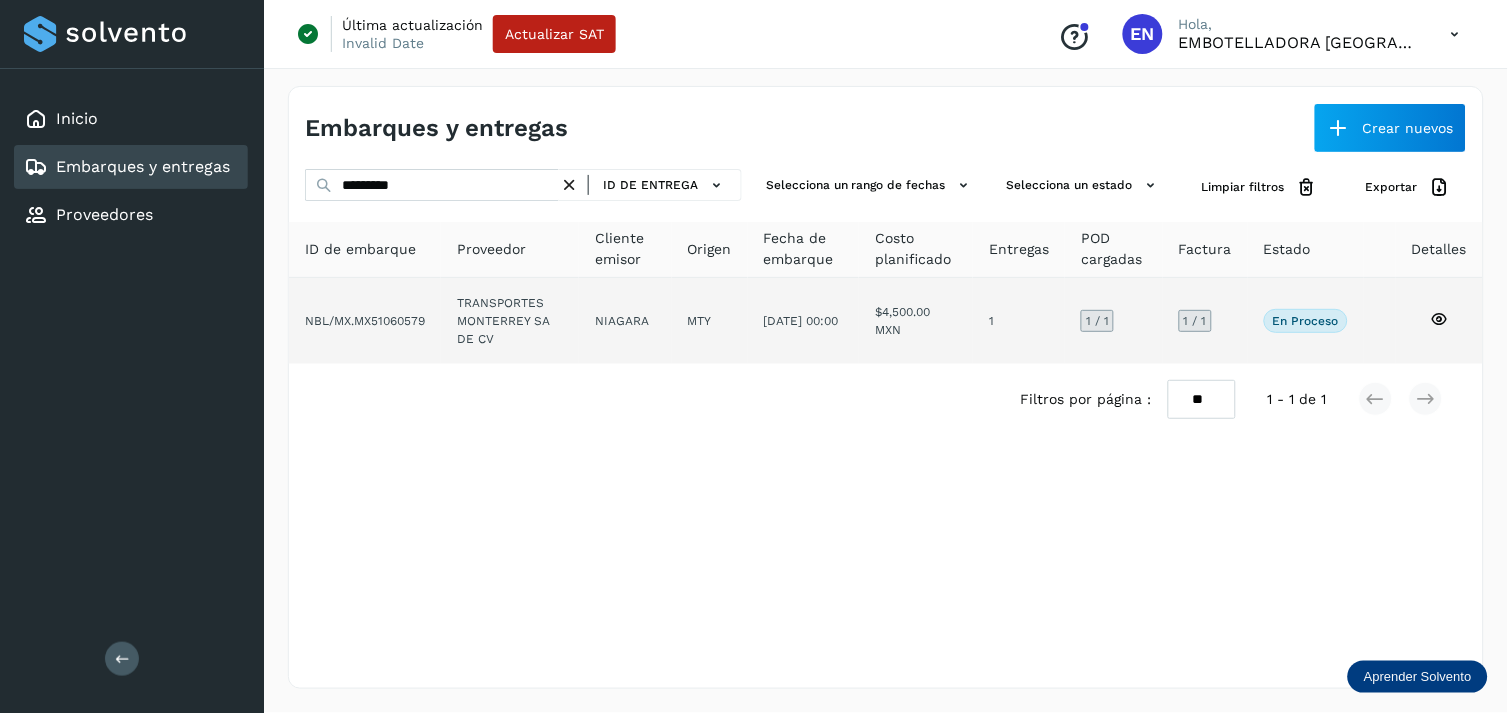 click on "TRANSPORTES MONTERREY SA DE CV" 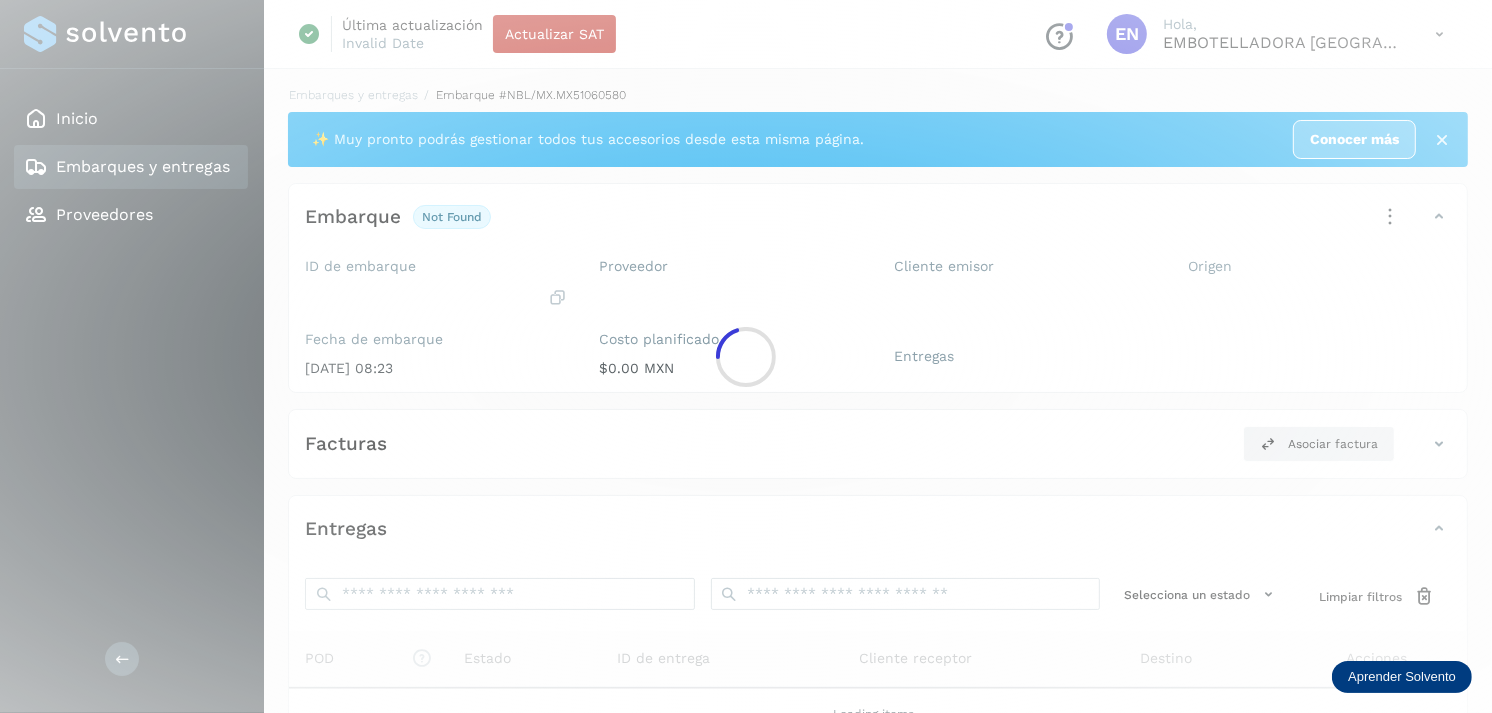 click 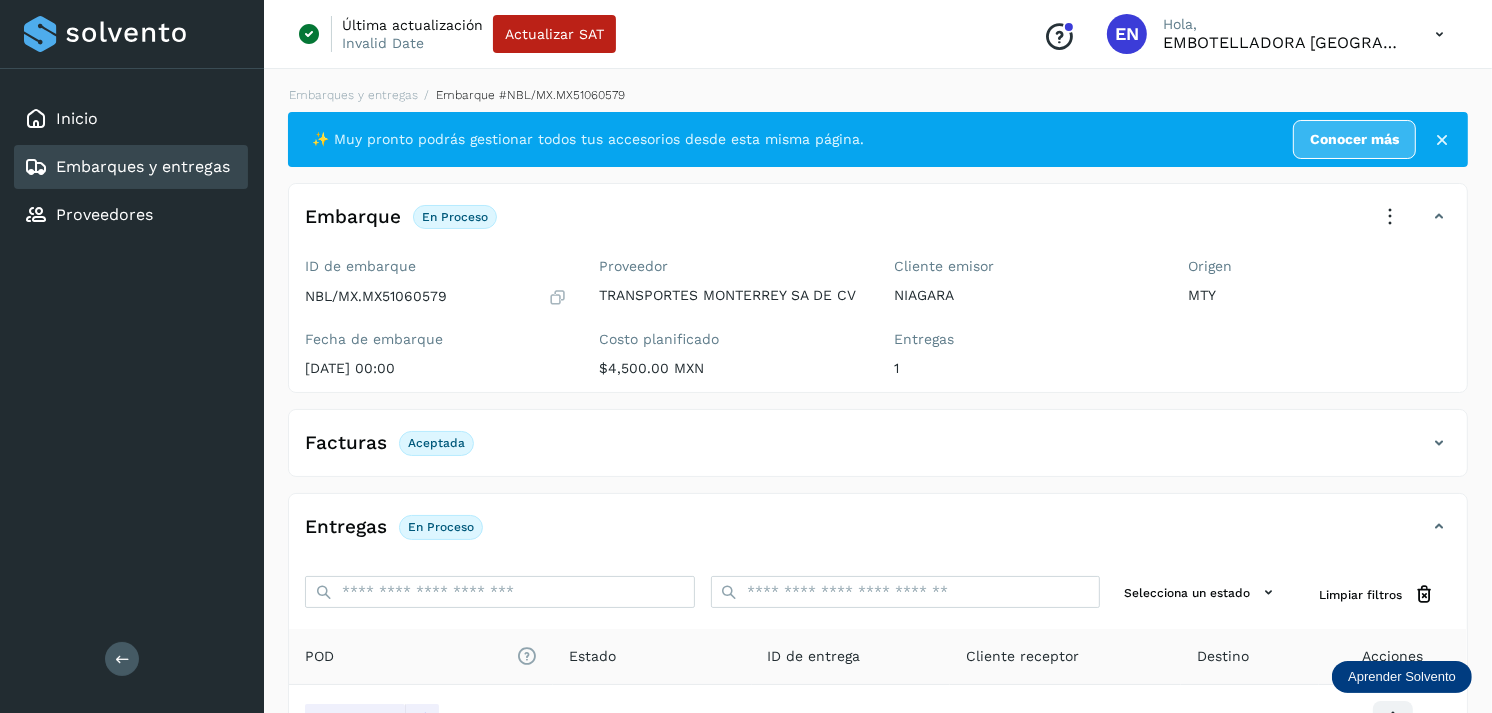 scroll, scrollTop: 241, scrollLeft: 0, axis: vertical 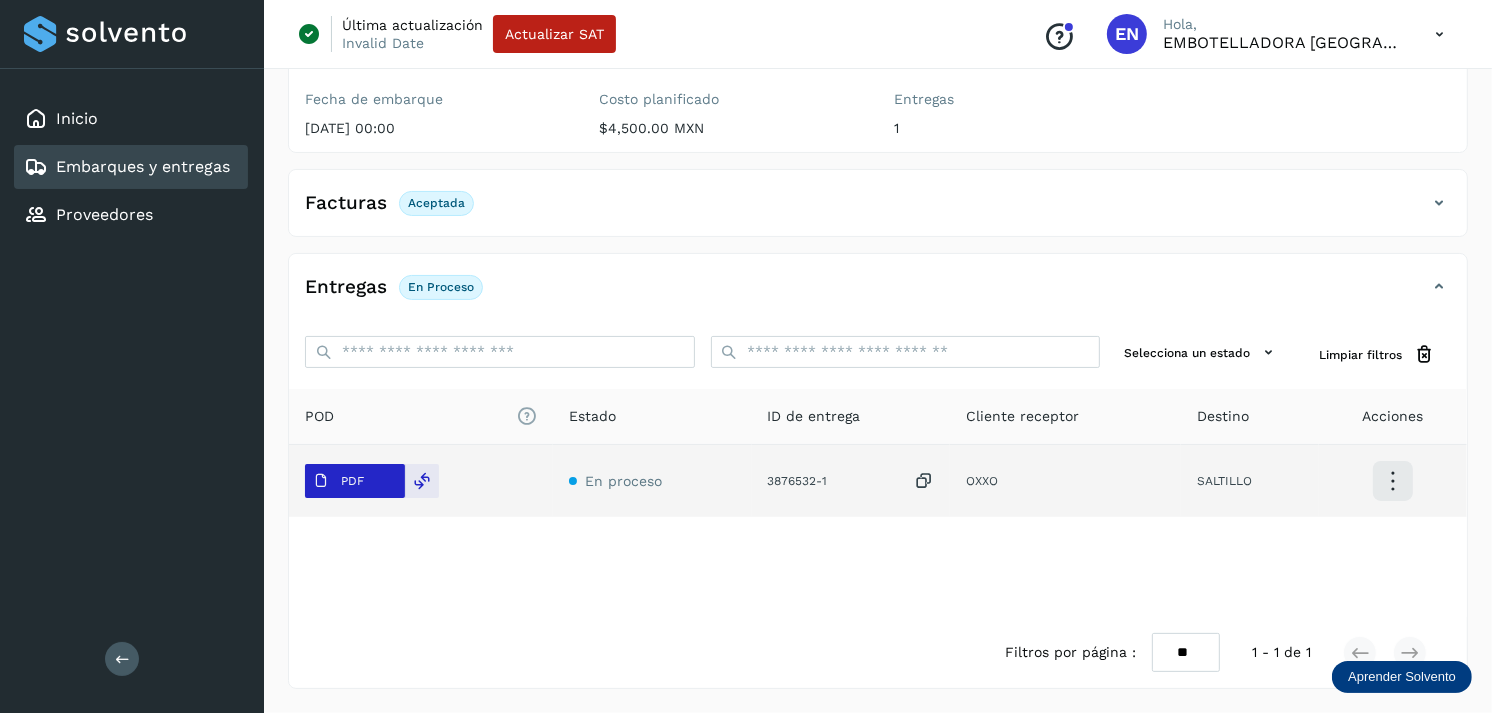 click on "PDF" at bounding box center [338, 481] 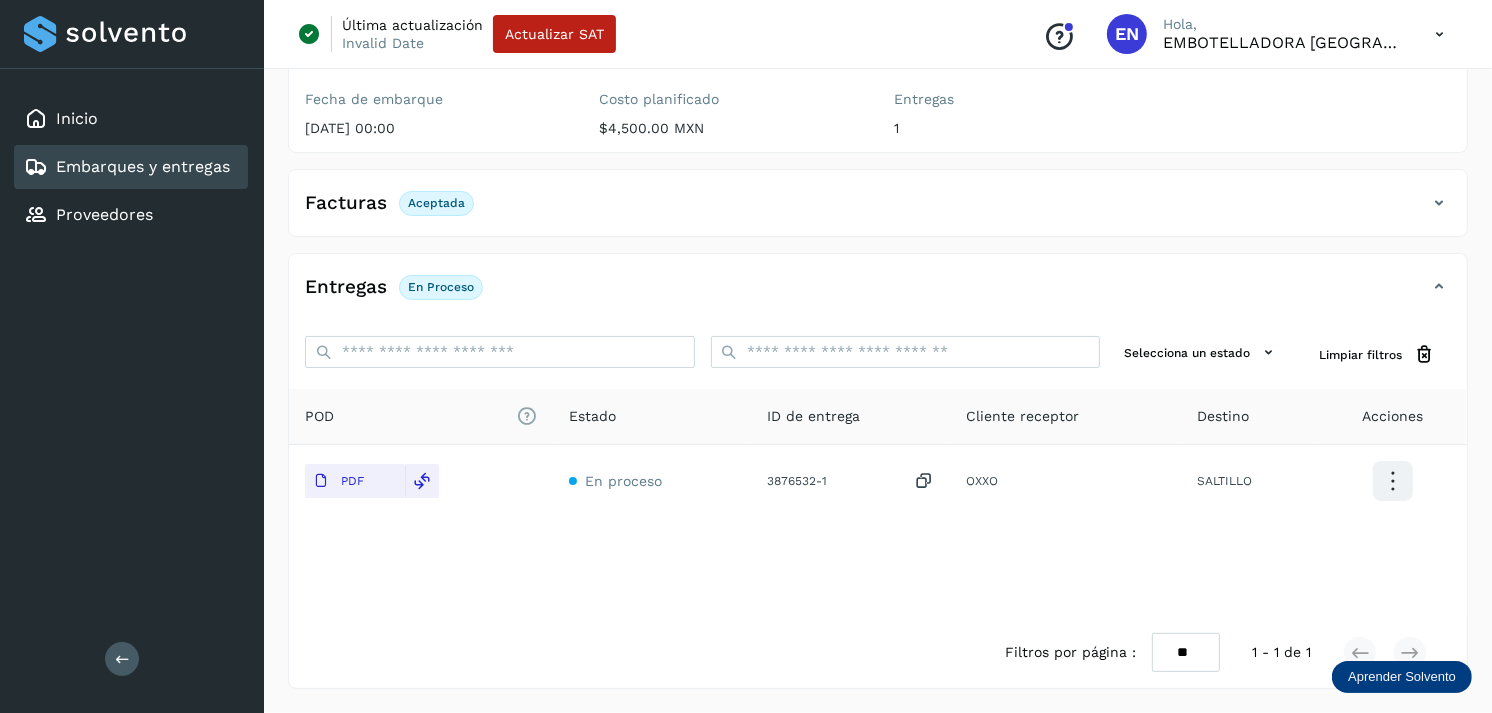 type 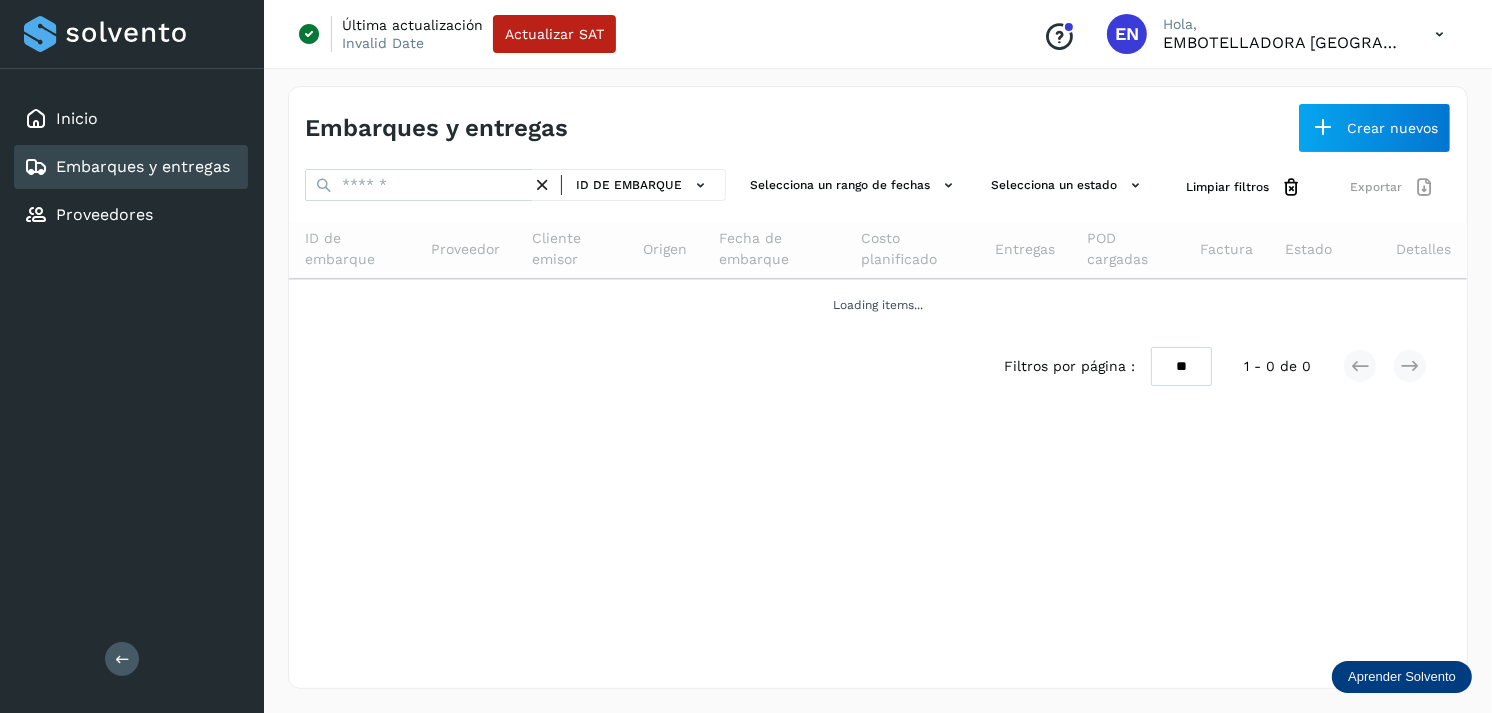 scroll, scrollTop: 0, scrollLeft: 0, axis: both 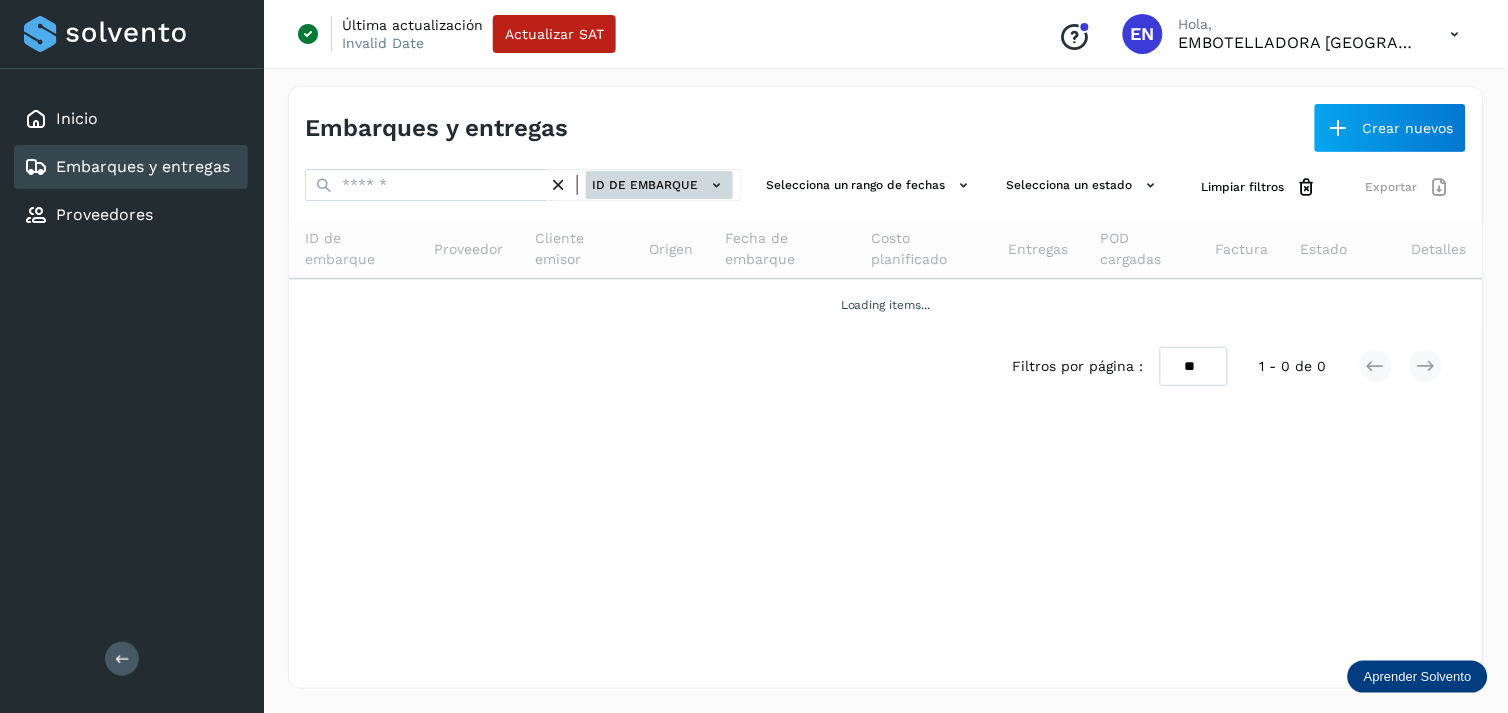 click on "ID de embarque" 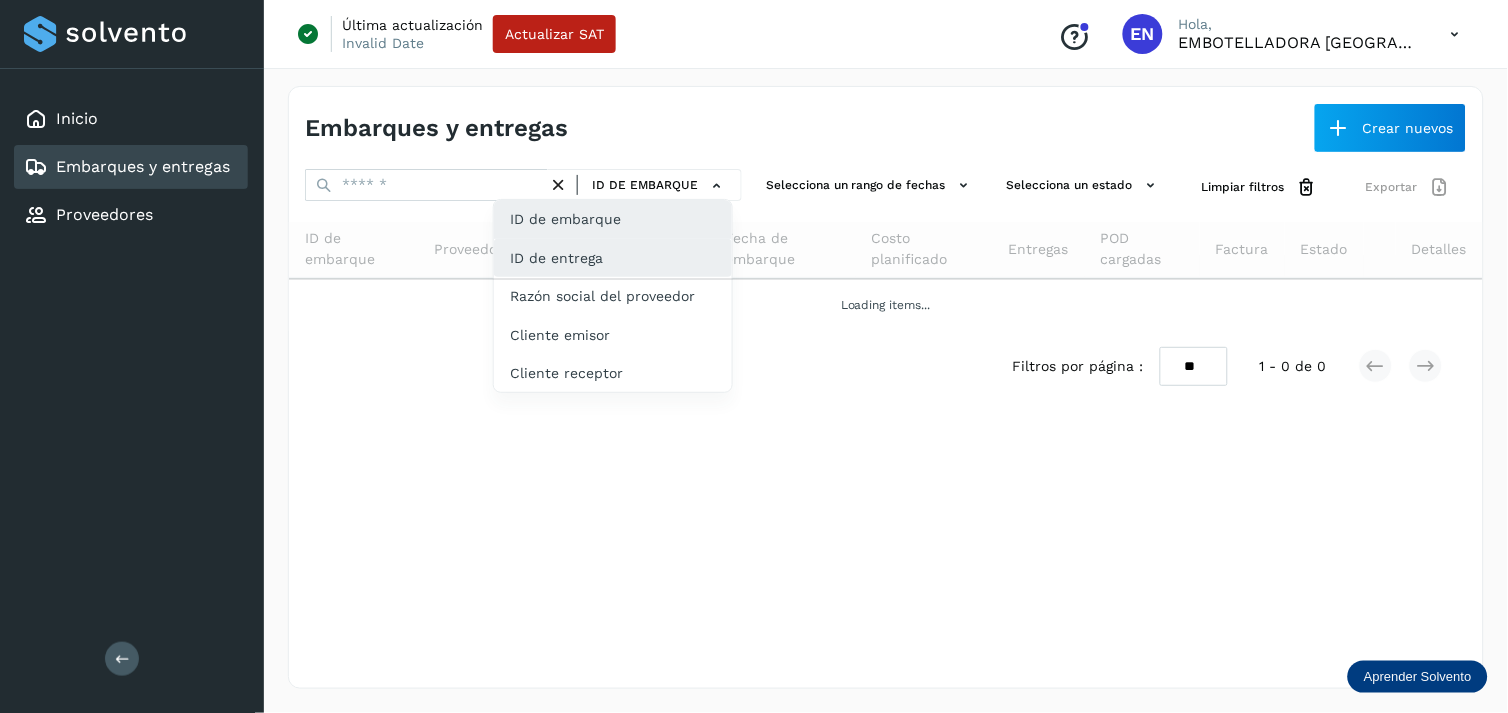 click on "ID de entrega" 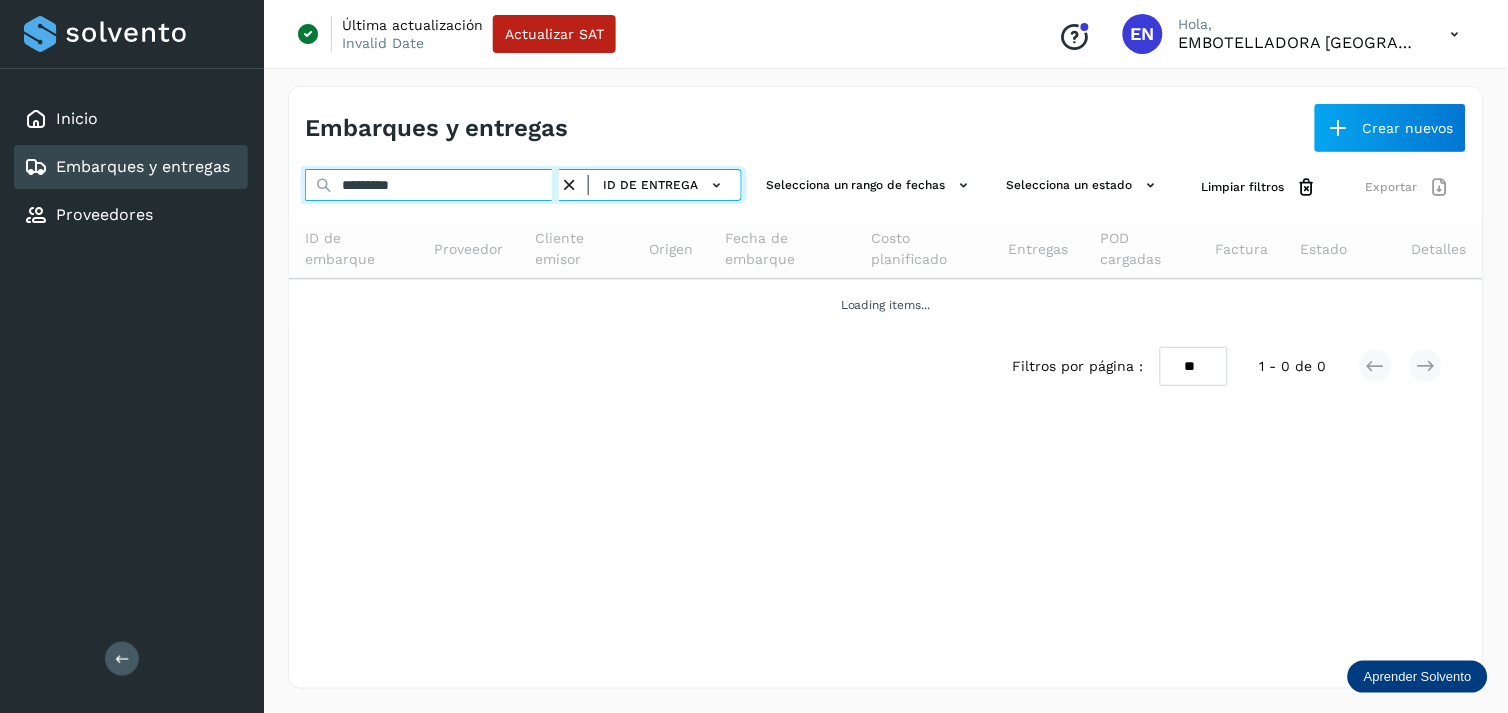 click on "*********" at bounding box center (432, 185) 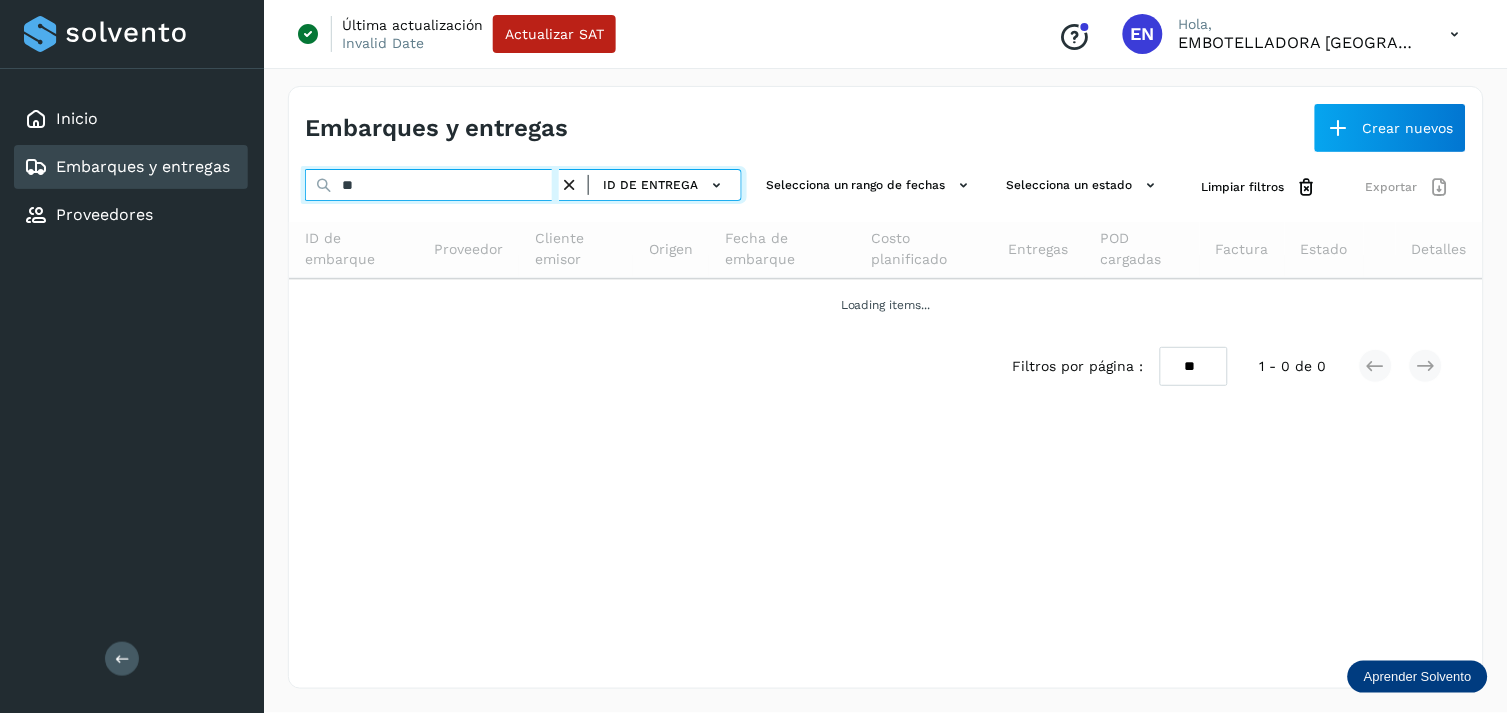 type on "*" 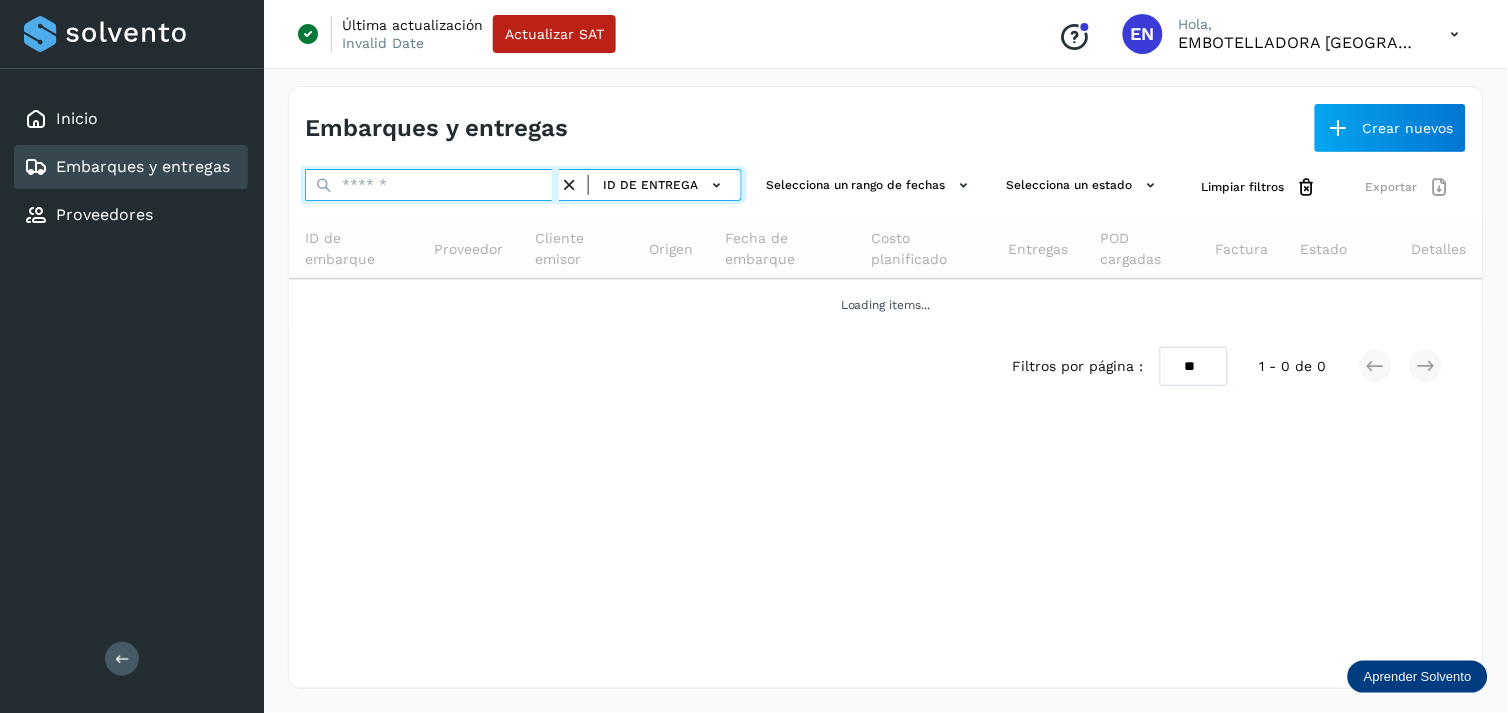 paste on "**********" 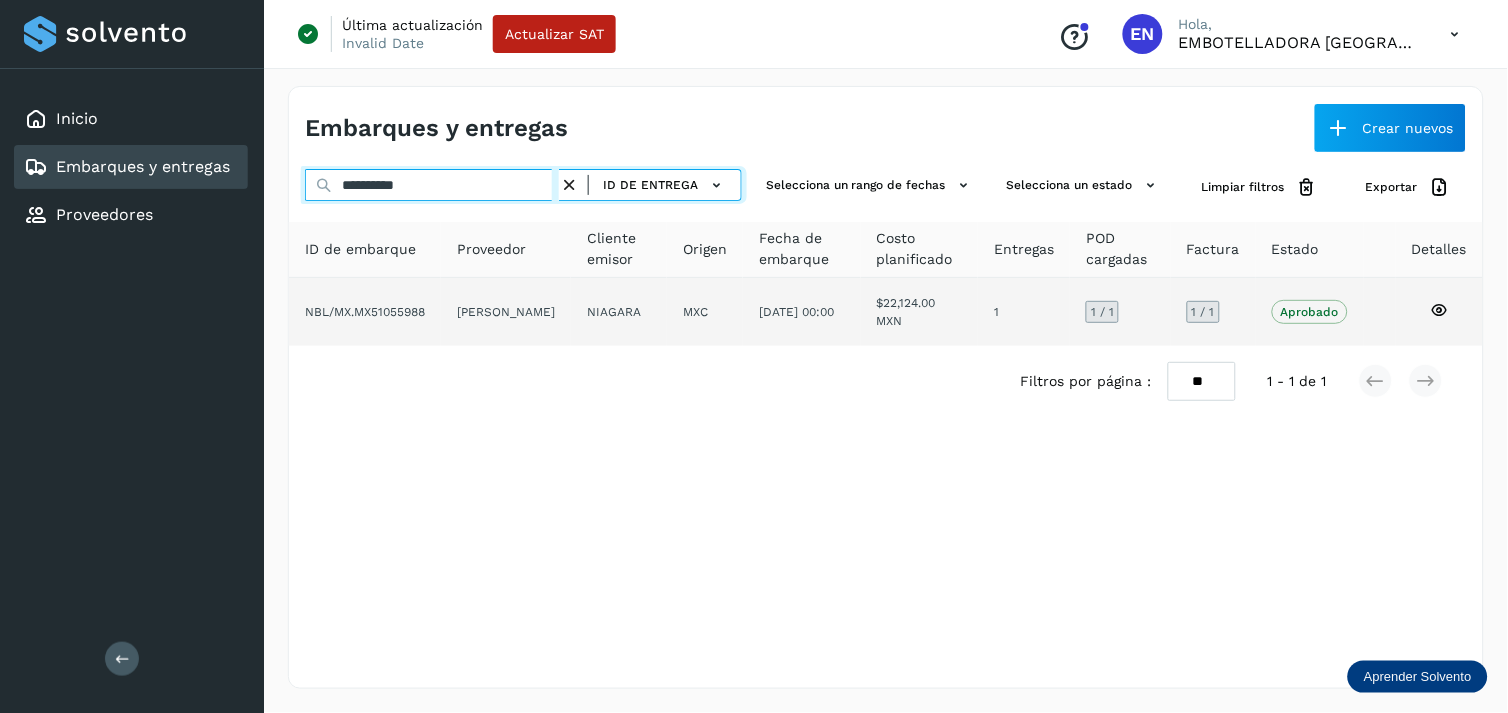 type on "**********" 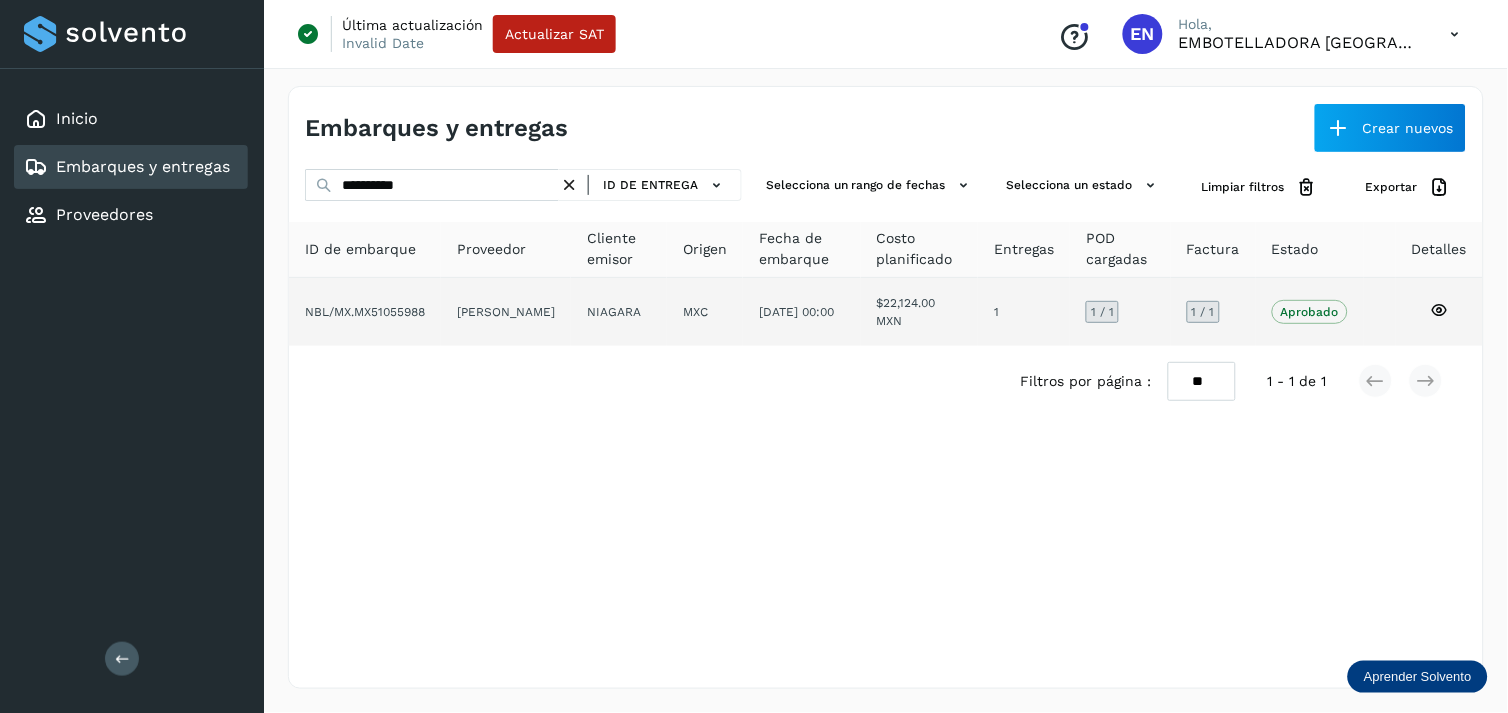 click on "NIAGARA" 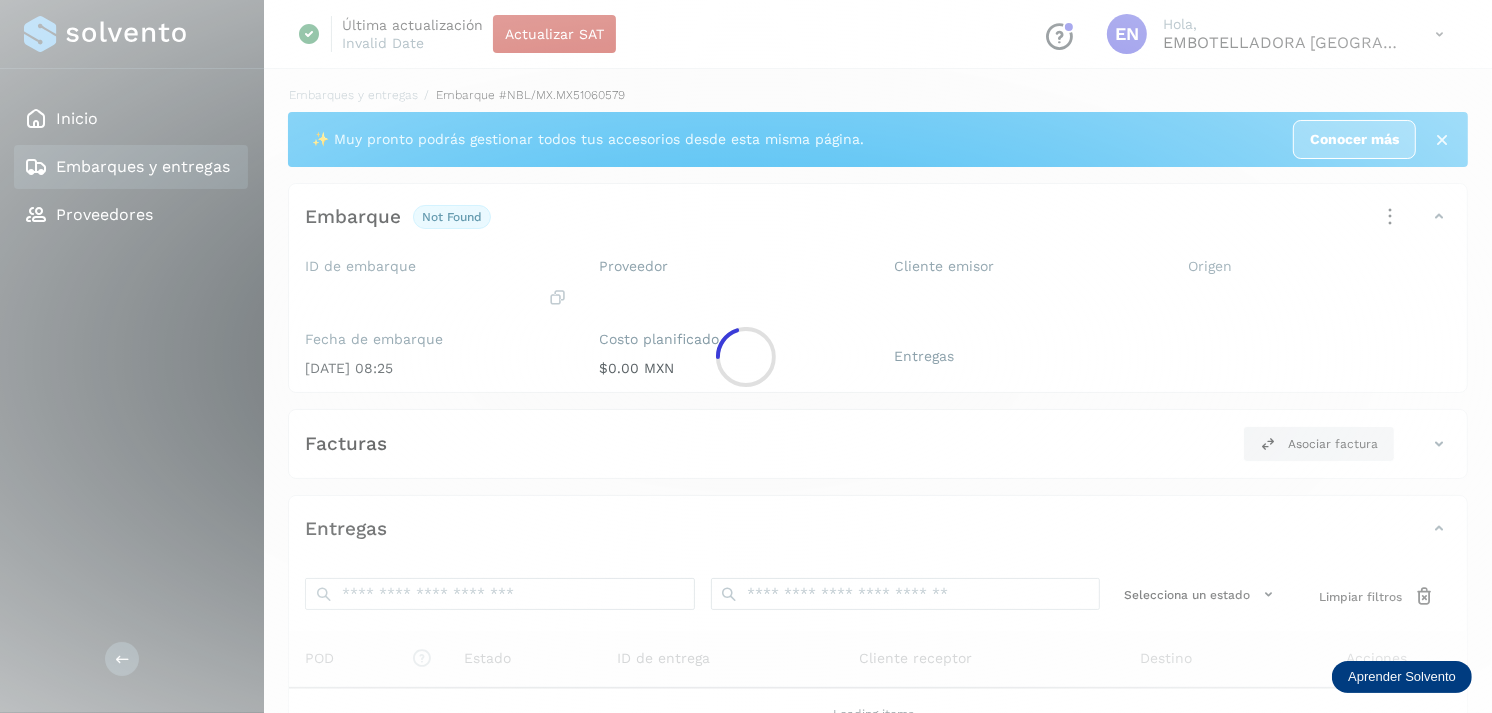 click 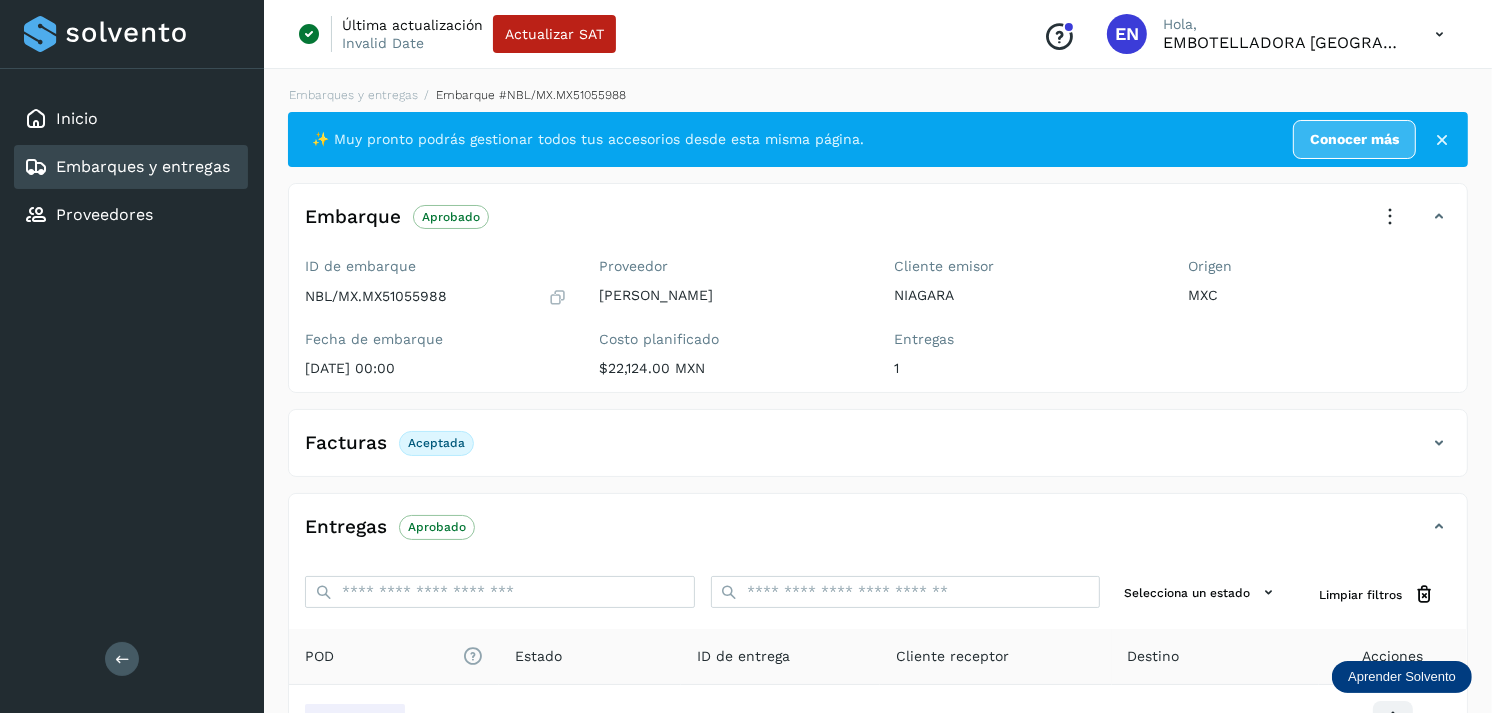 scroll, scrollTop: 241, scrollLeft: 0, axis: vertical 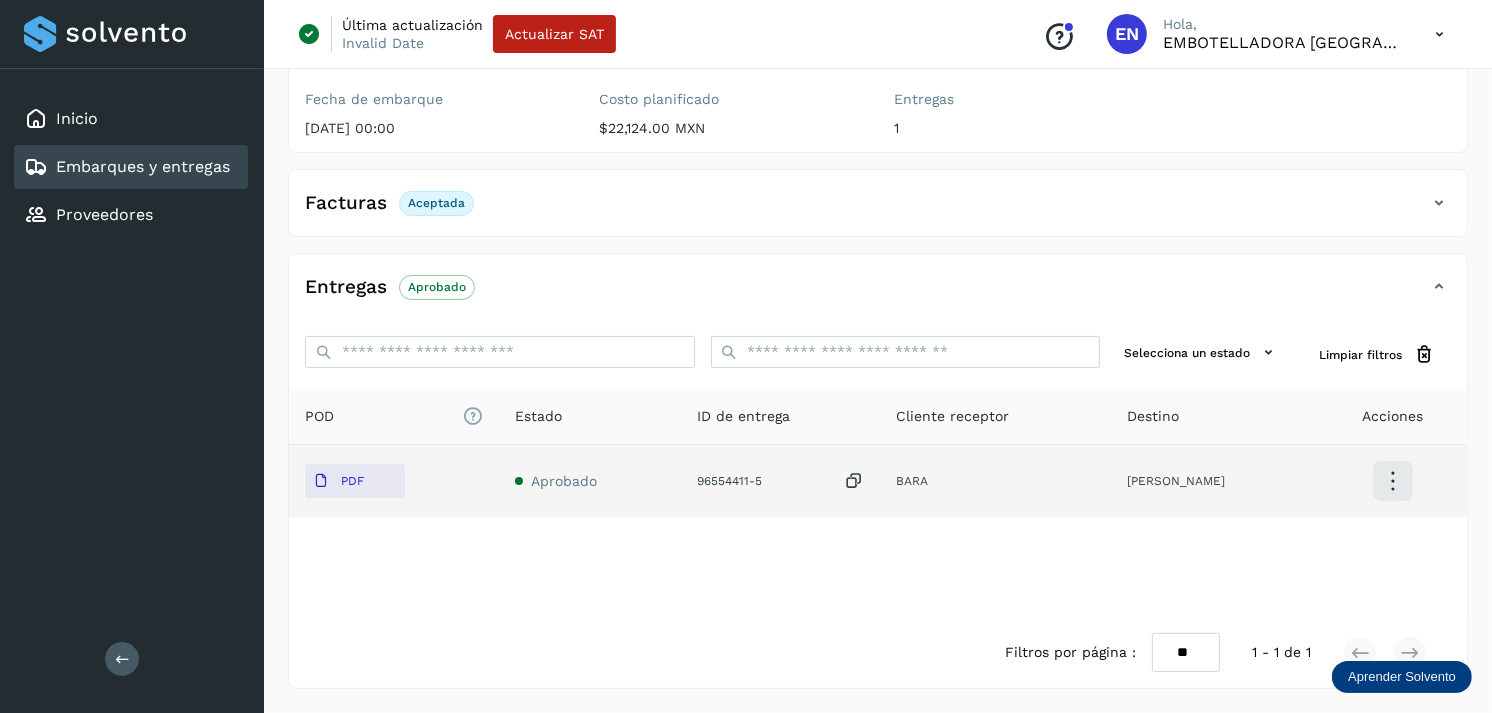 click on "PDF" 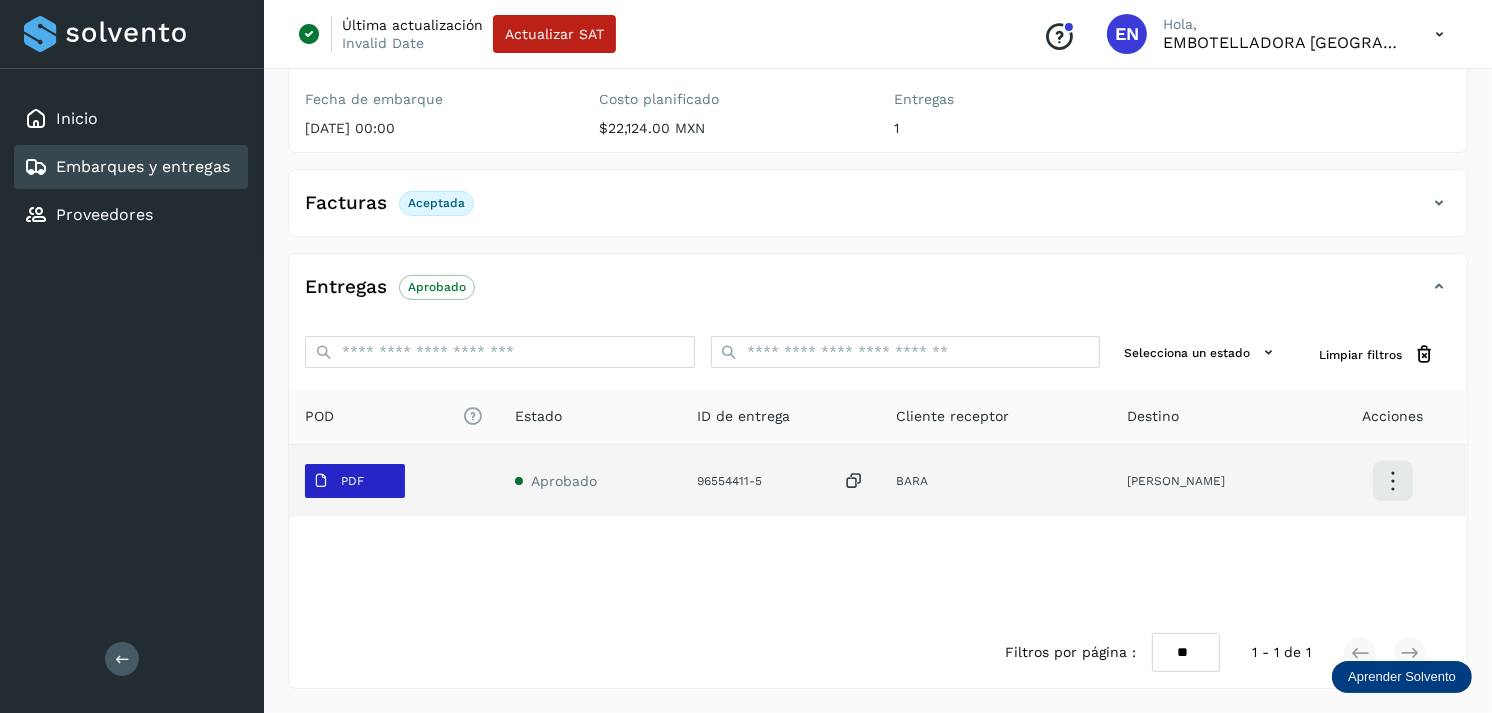 click on "PDF" at bounding box center (352, 481) 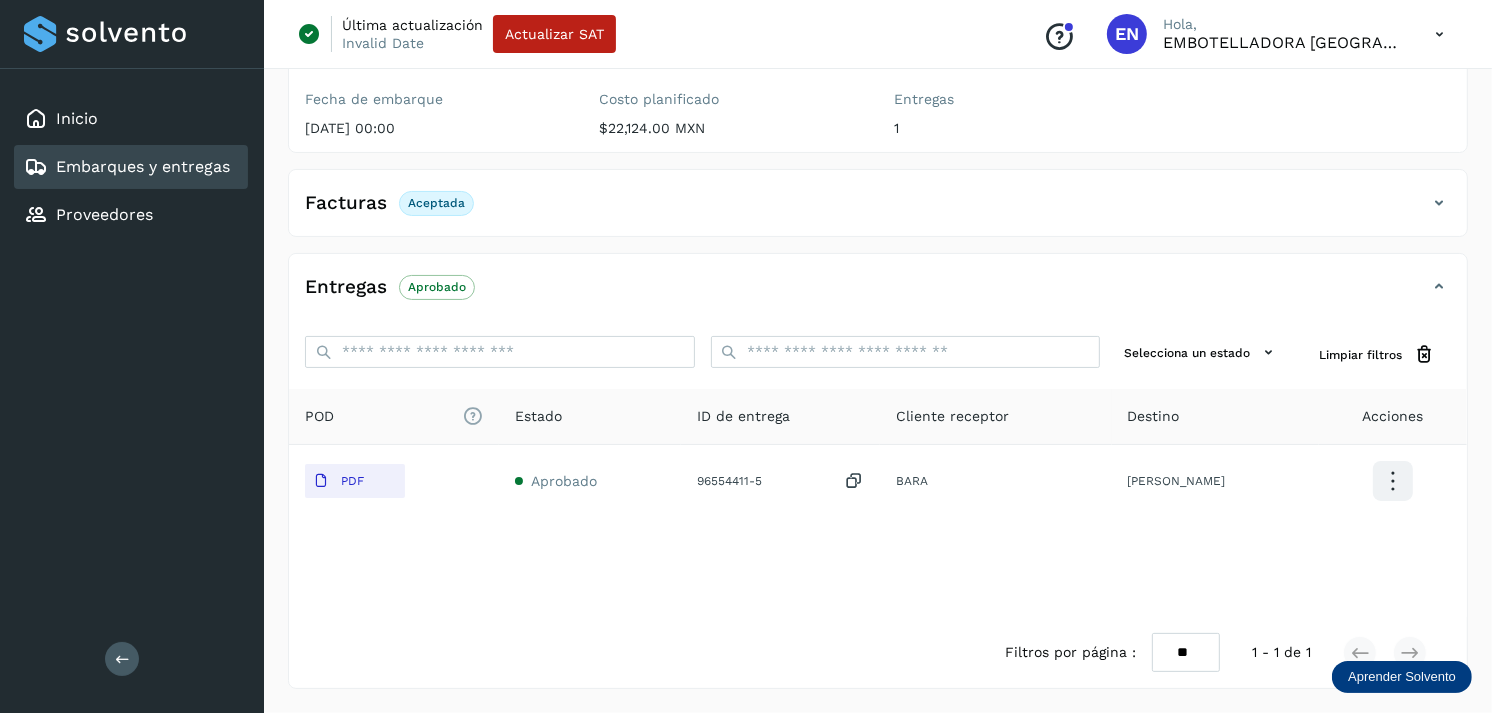 click on "Embarques y entregas" at bounding box center [143, 166] 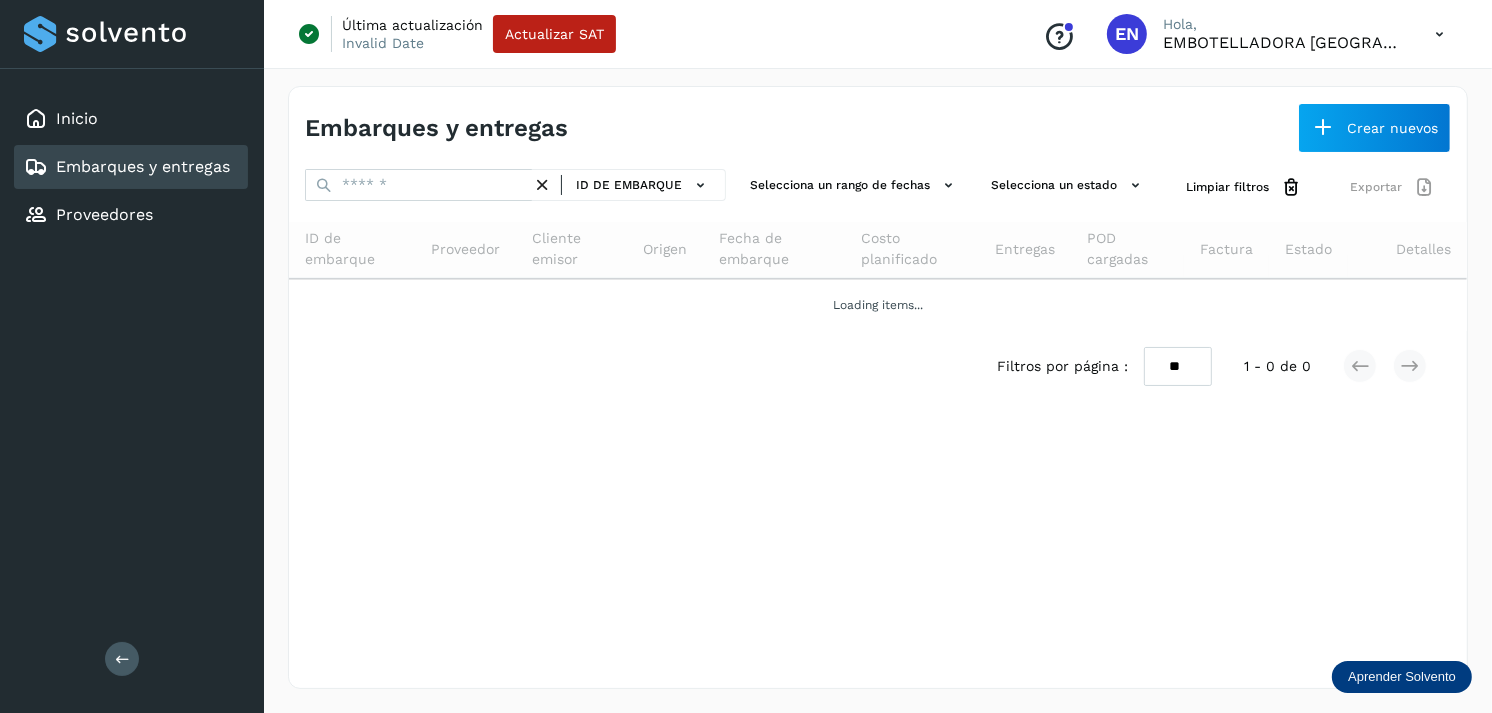 scroll, scrollTop: 0, scrollLeft: 0, axis: both 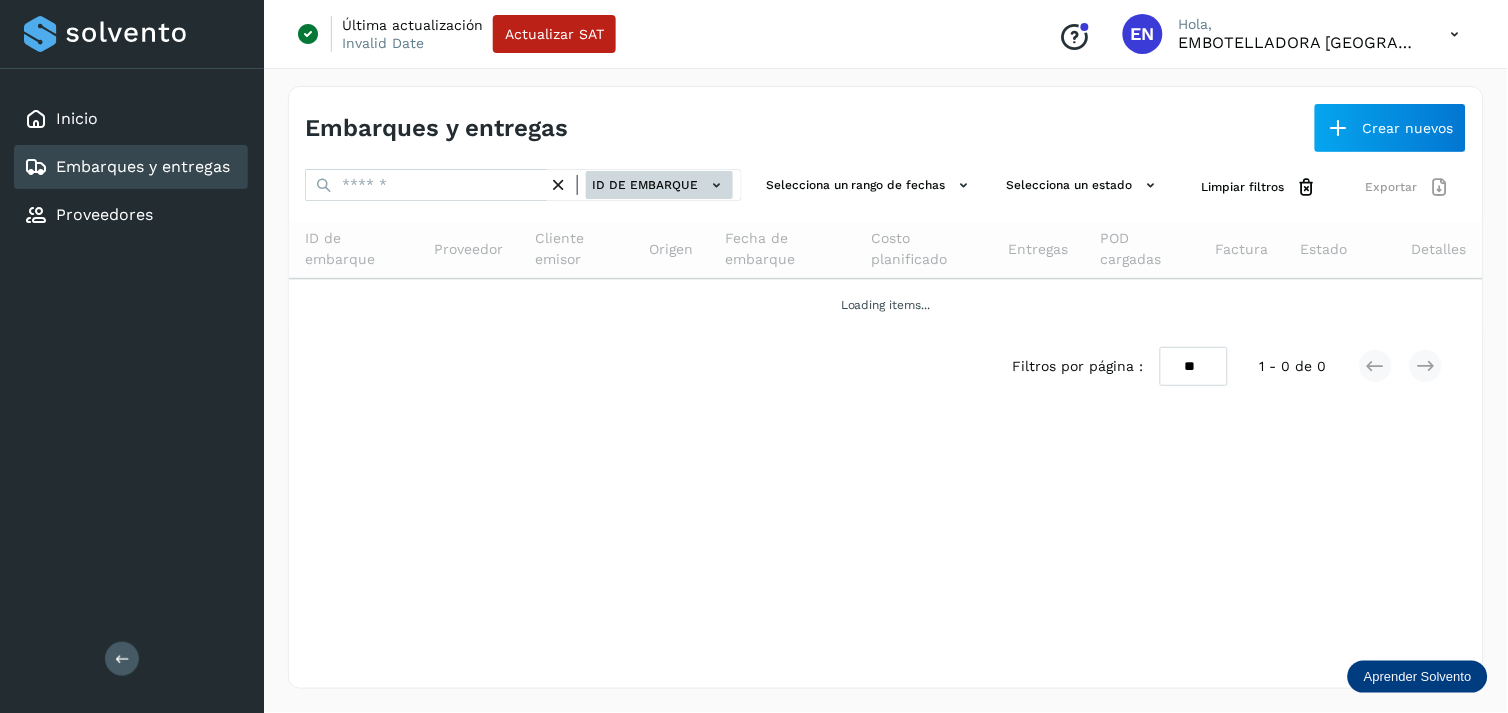 click on "ID de embarque" at bounding box center [659, 185] 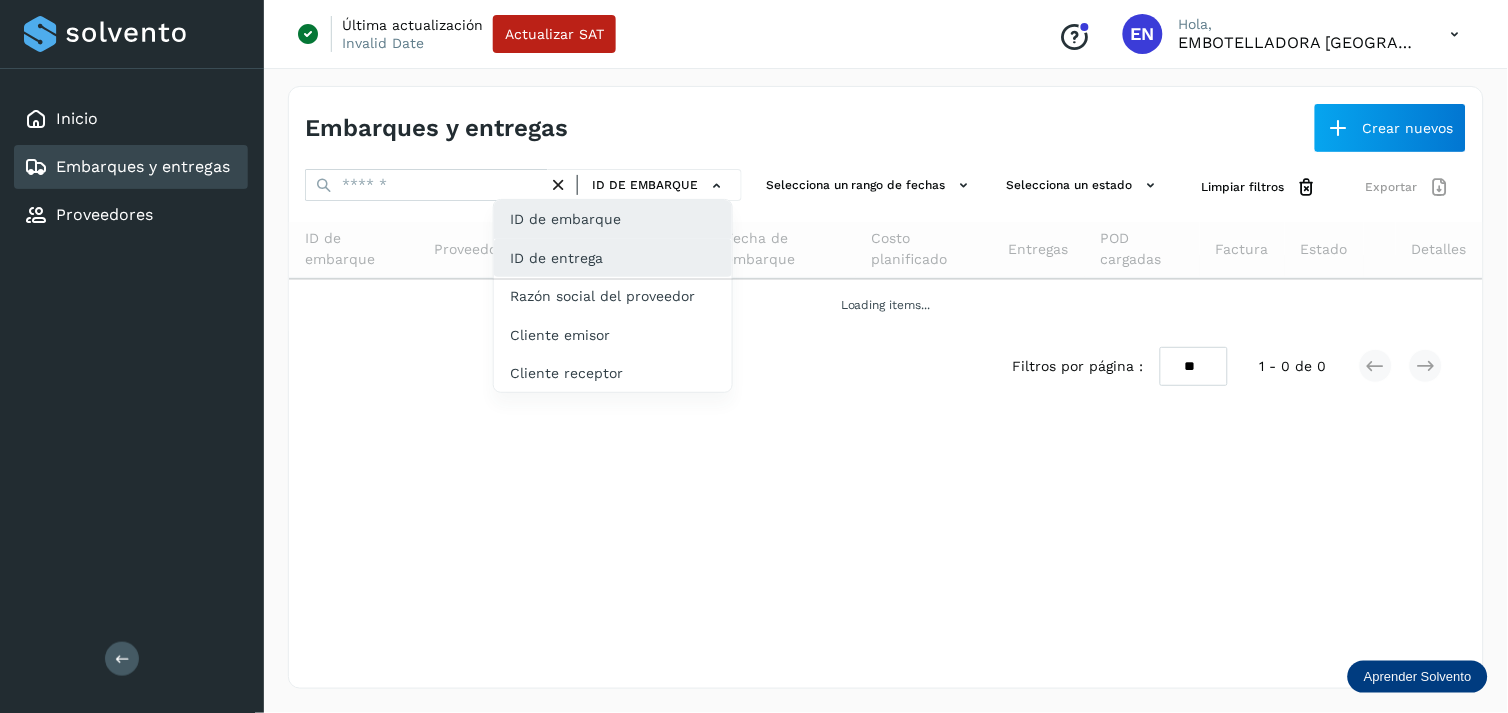 click on "ID de entrega" 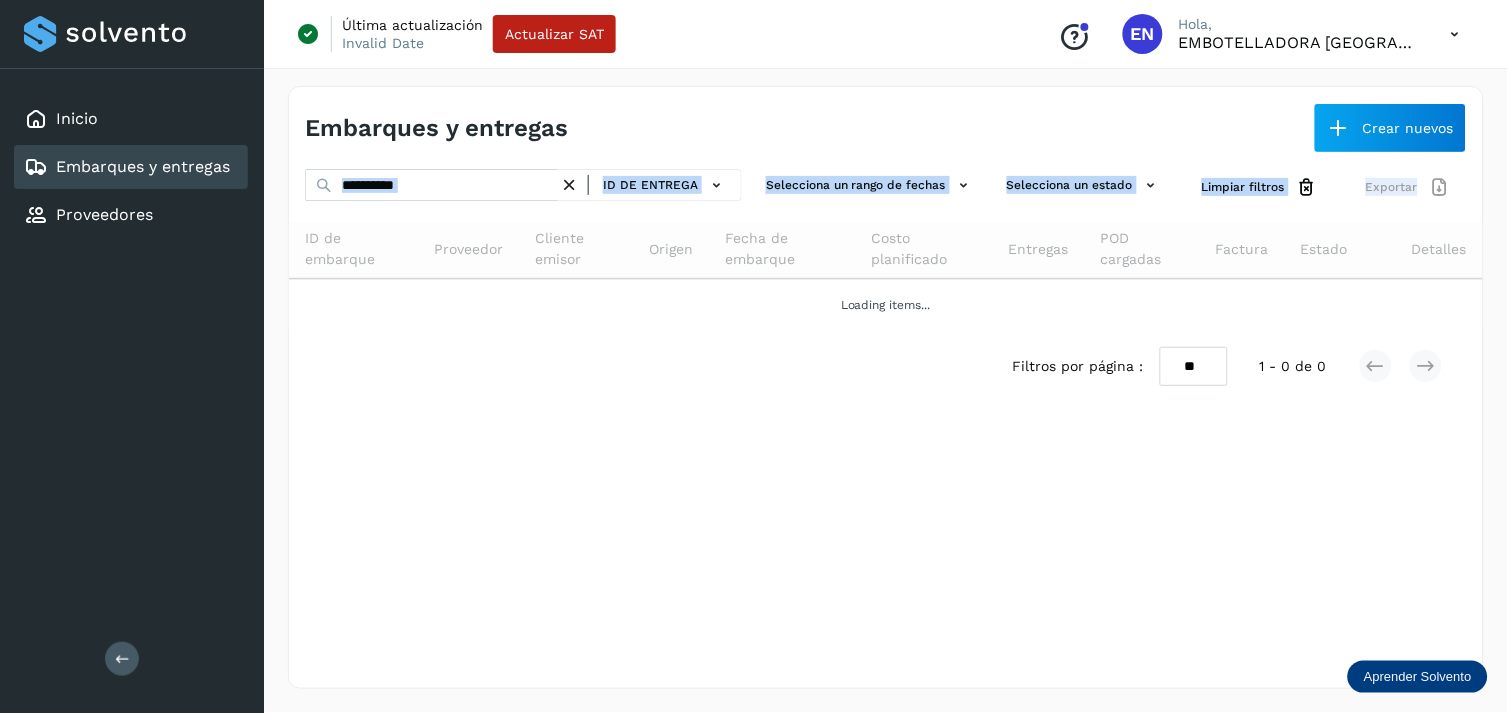 drag, startPoint x: 490, startPoint y: 211, endPoint x: 460, endPoint y: 192, distance: 35.510563 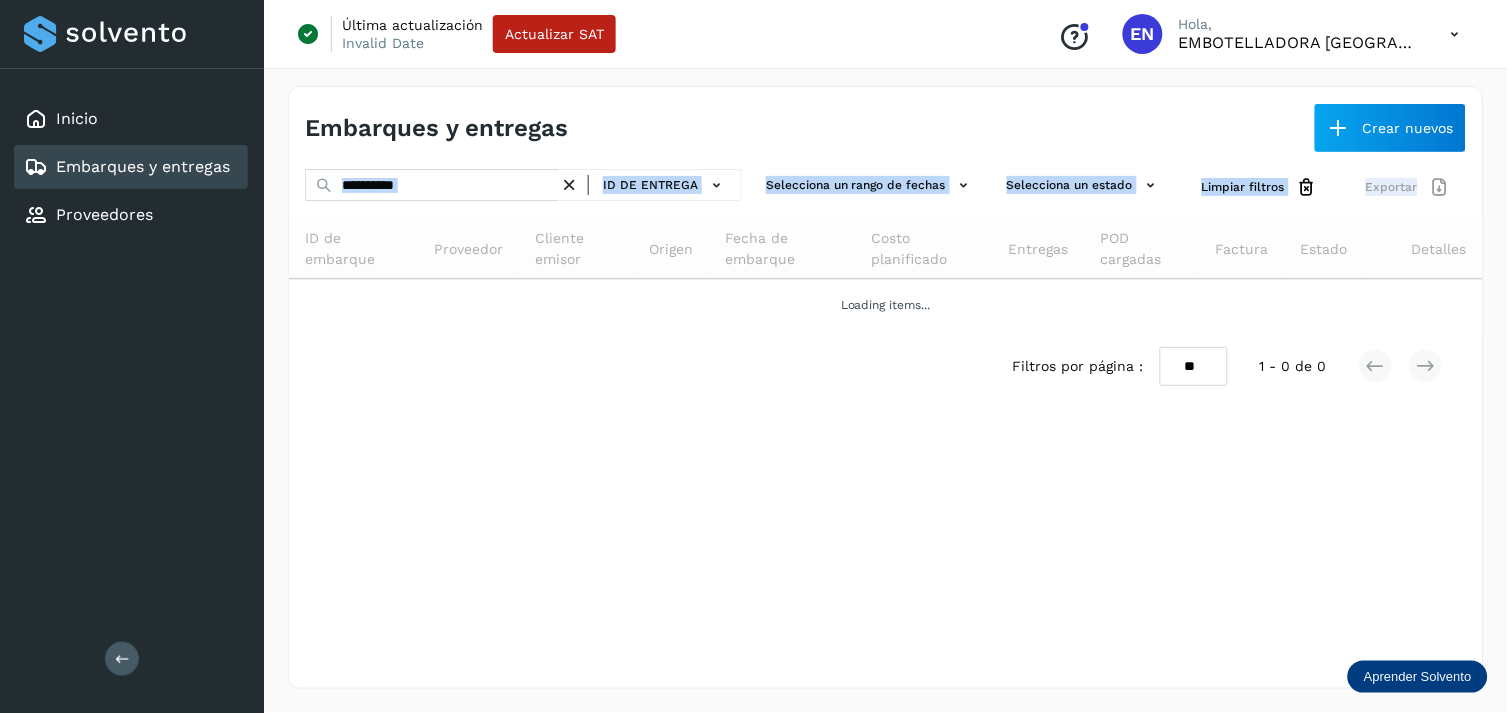 click on "**********" at bounding box center (886, 285) 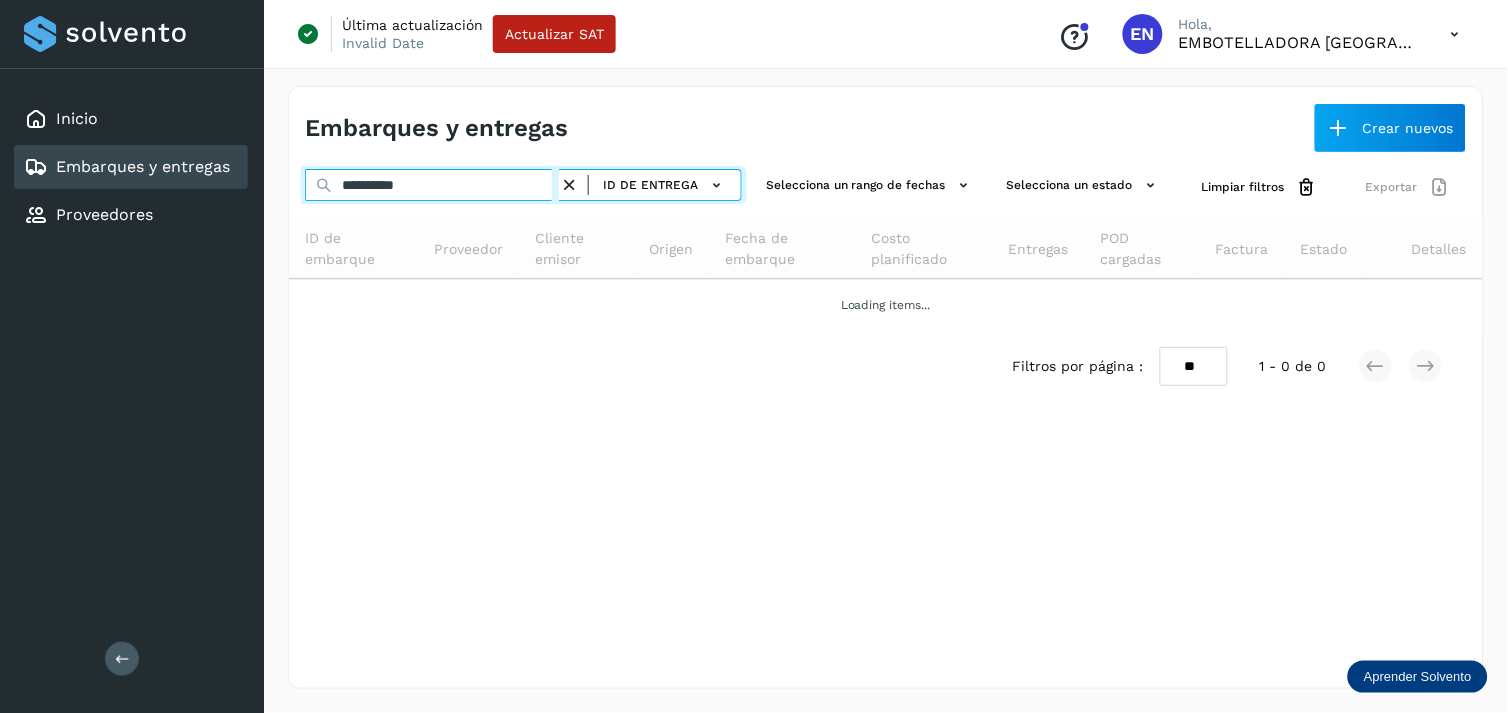 click on "**********" at bounding box center [432, 185] 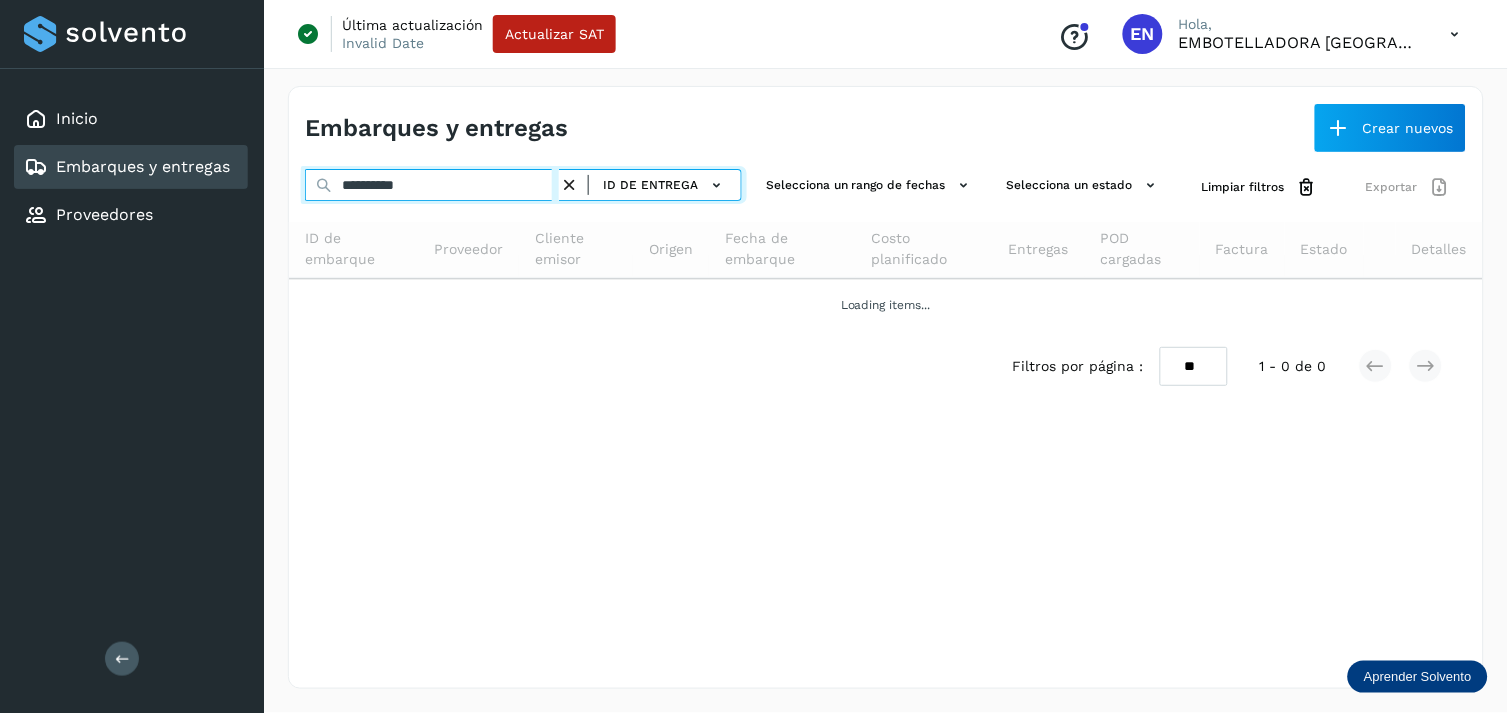 click on "**********" at bounding box center (432, 185) 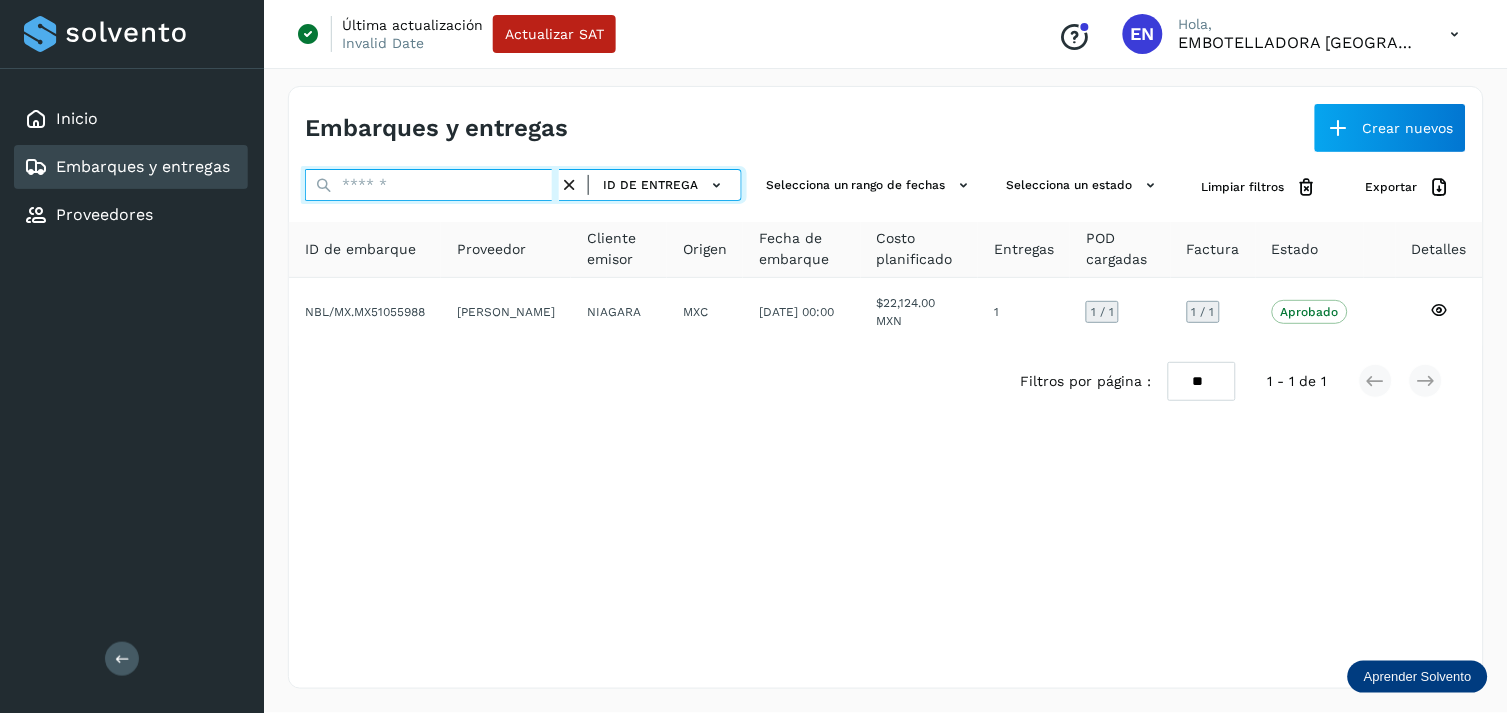 paste on "**********" 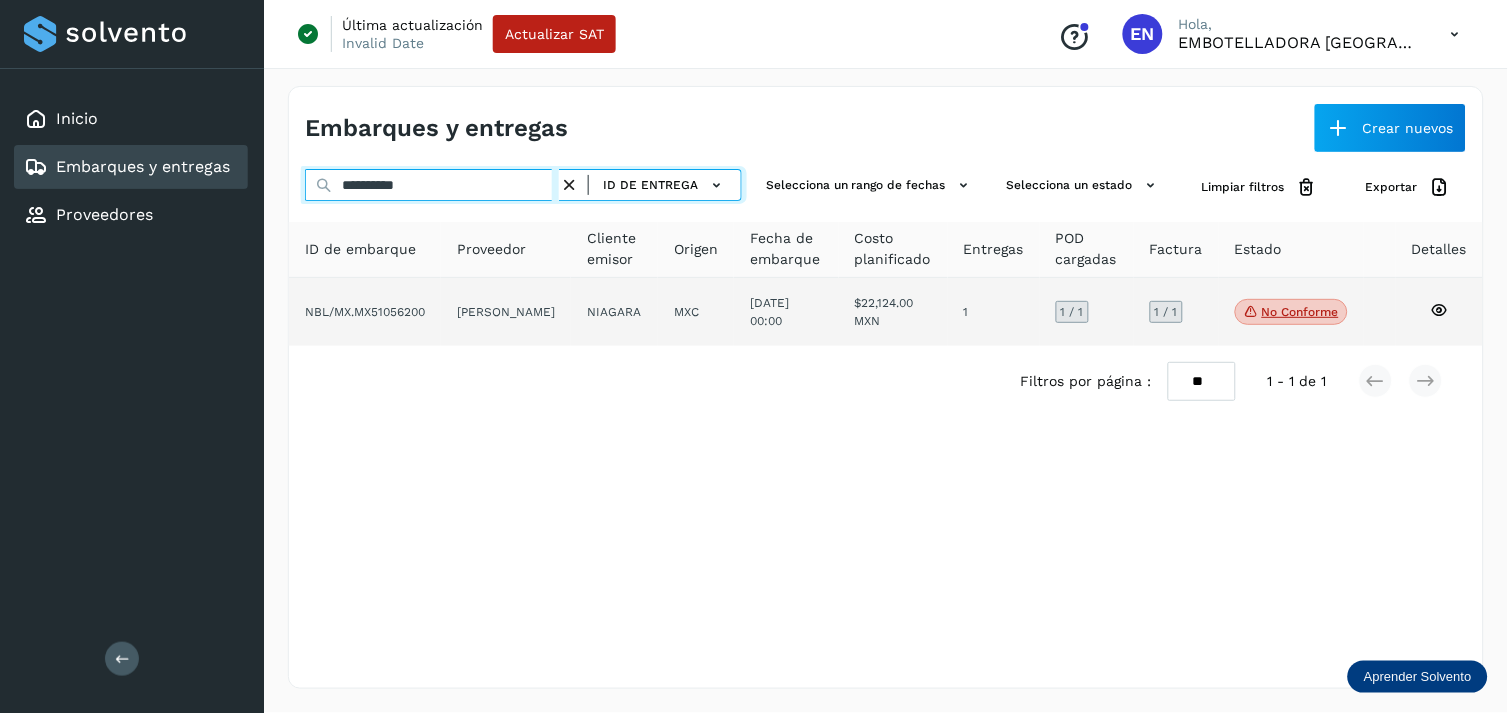 type on "**********" 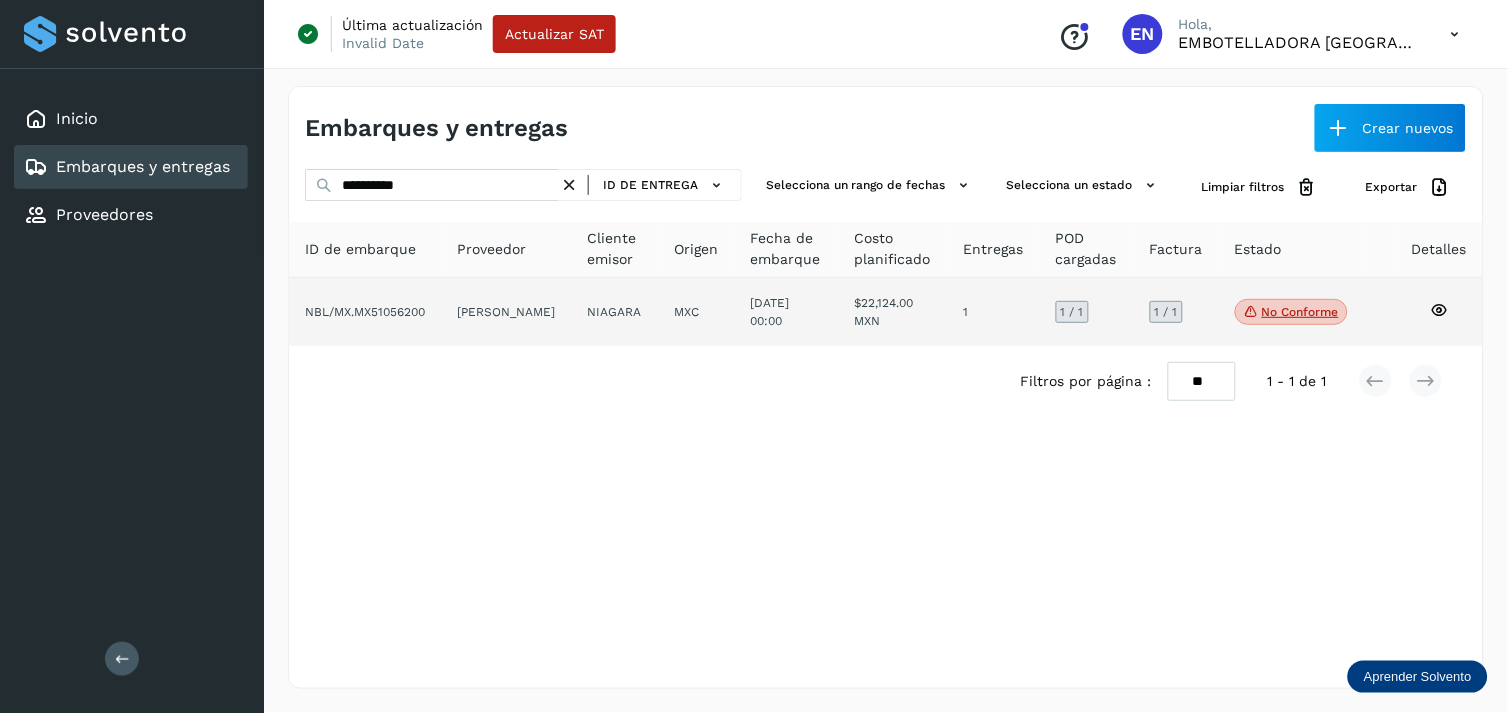click on "NBL/MX.MX51056200" 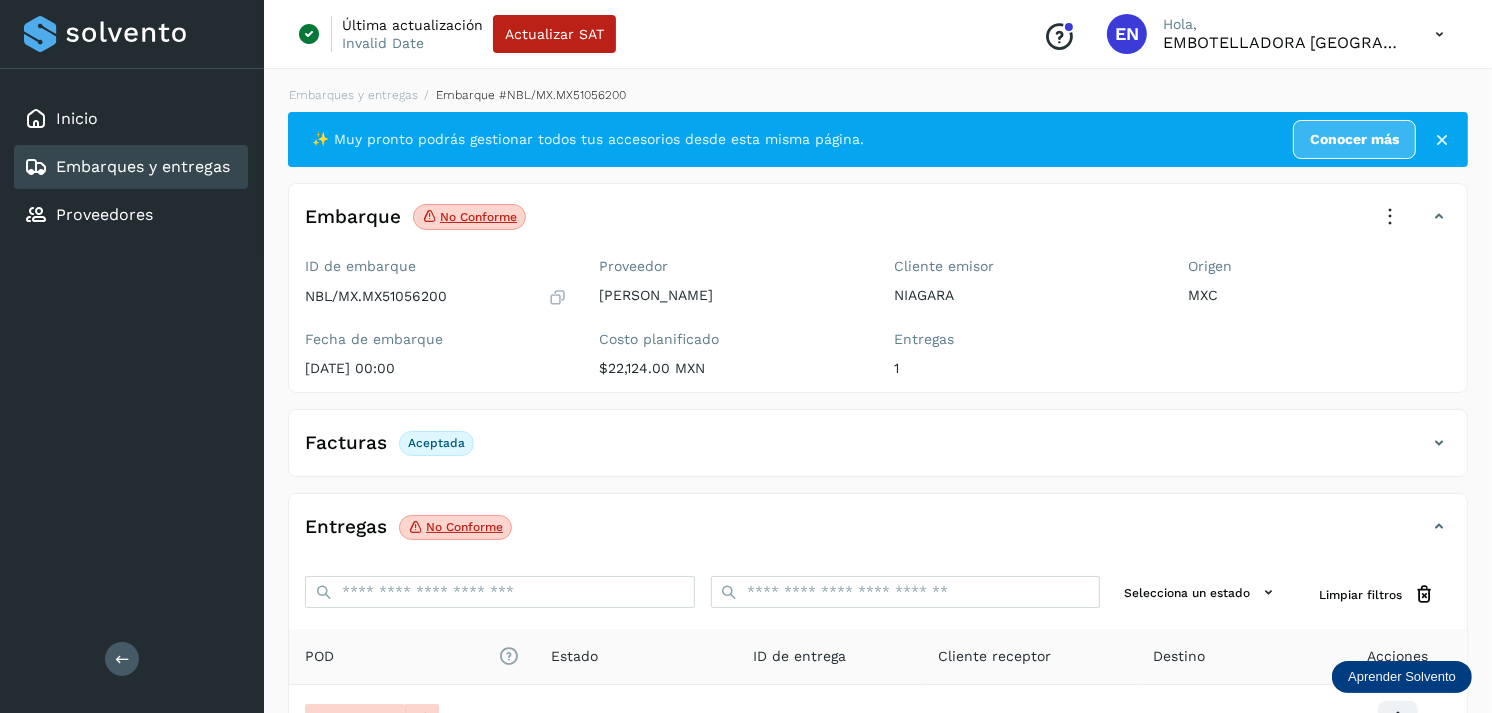 scroll, scrollTop: 241, scrollLeft: 0, axis: vertical 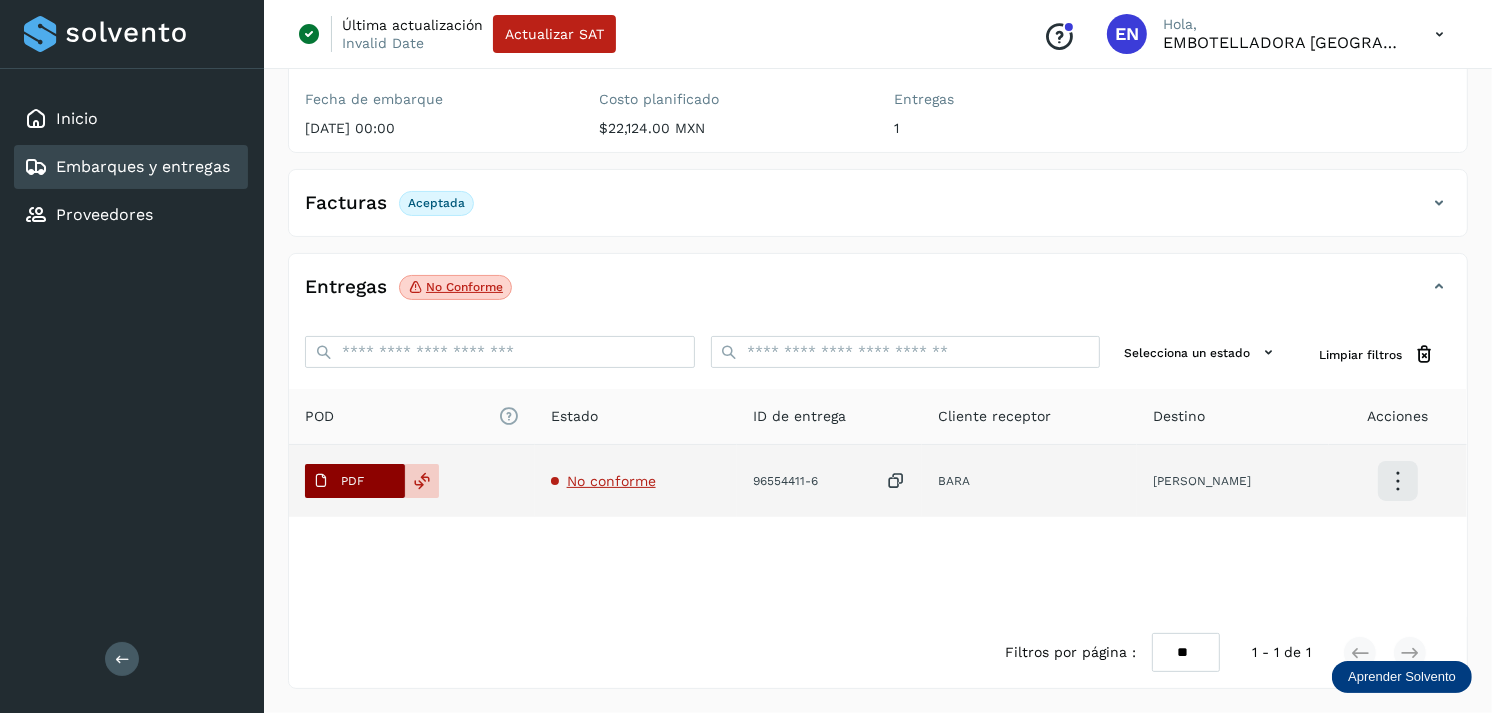 click on "PDF" at bounding box center [355, 481] 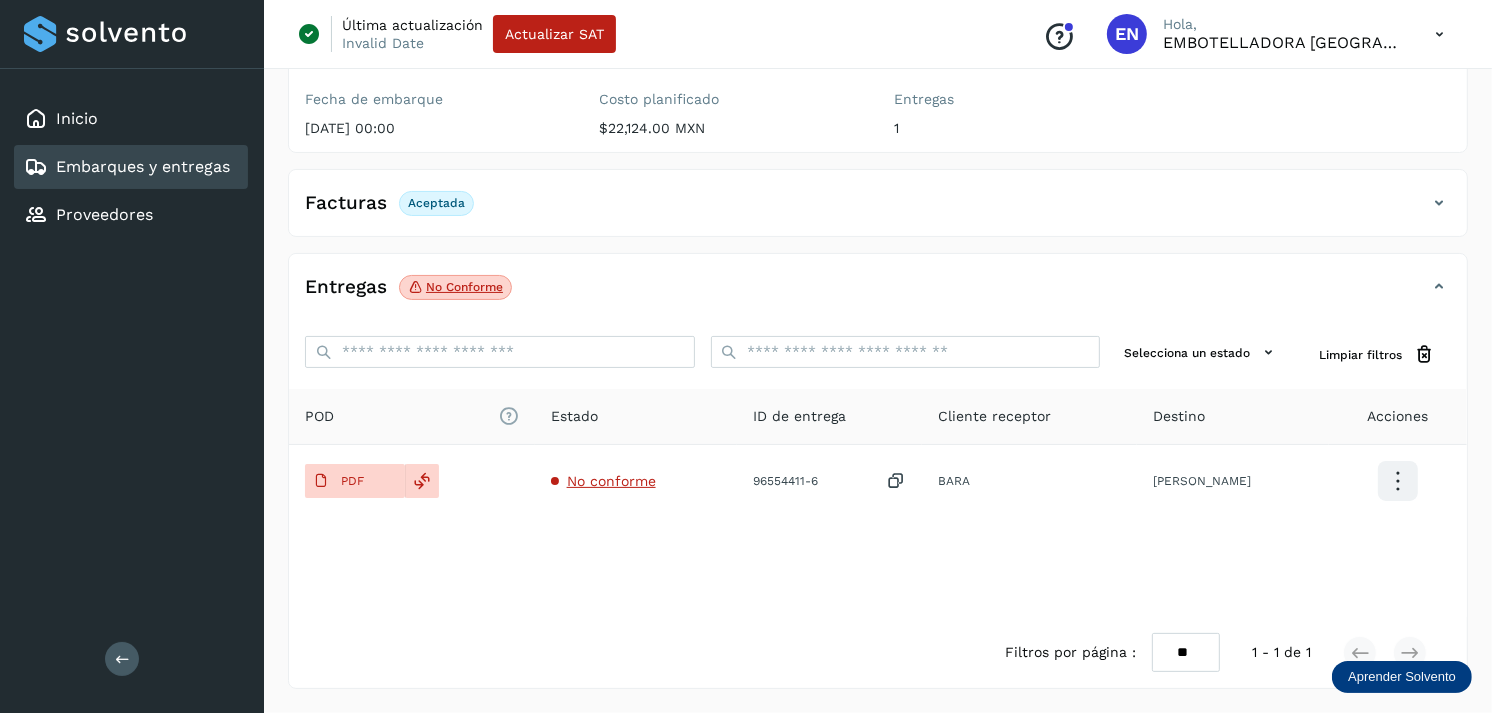click on "Embarques y entregas" 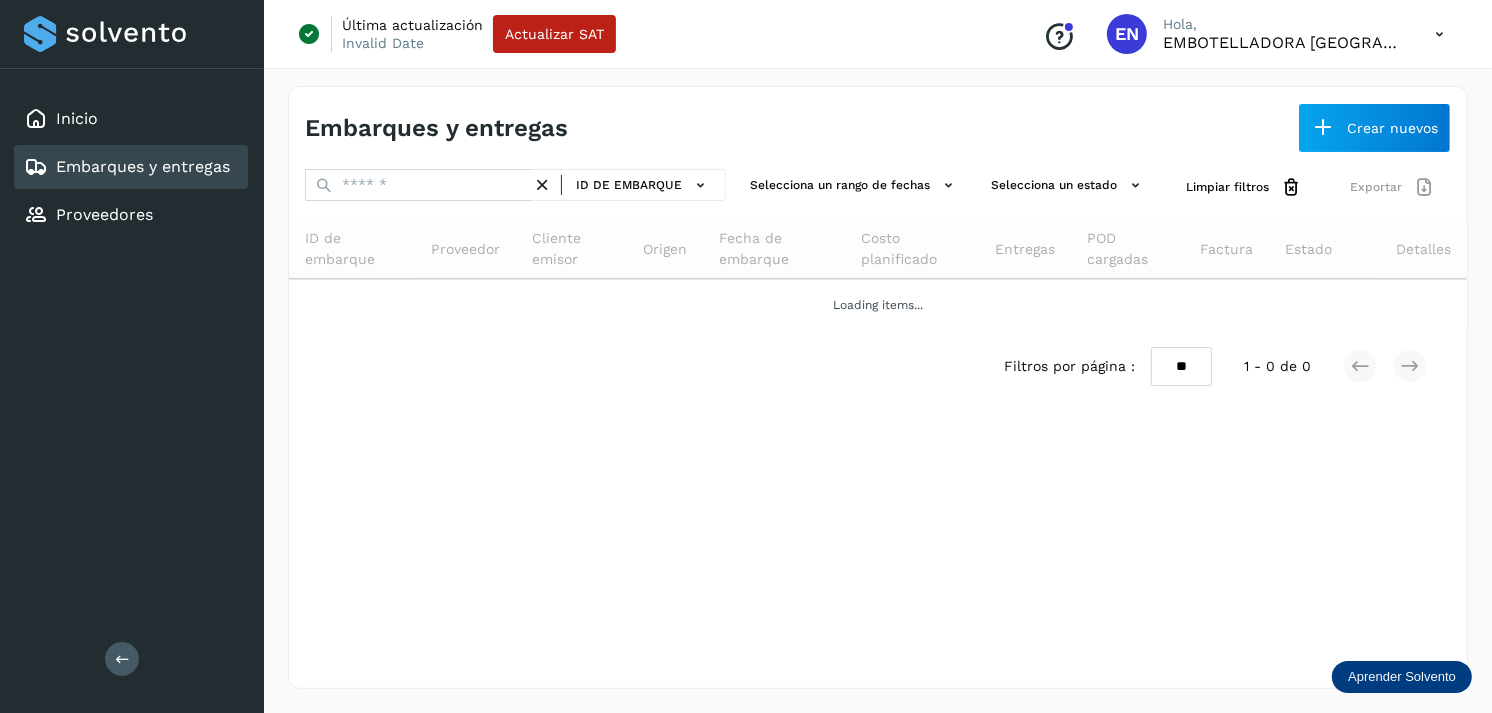 scroll, scrollTop: 0, scrollLeft: 0, axis: both 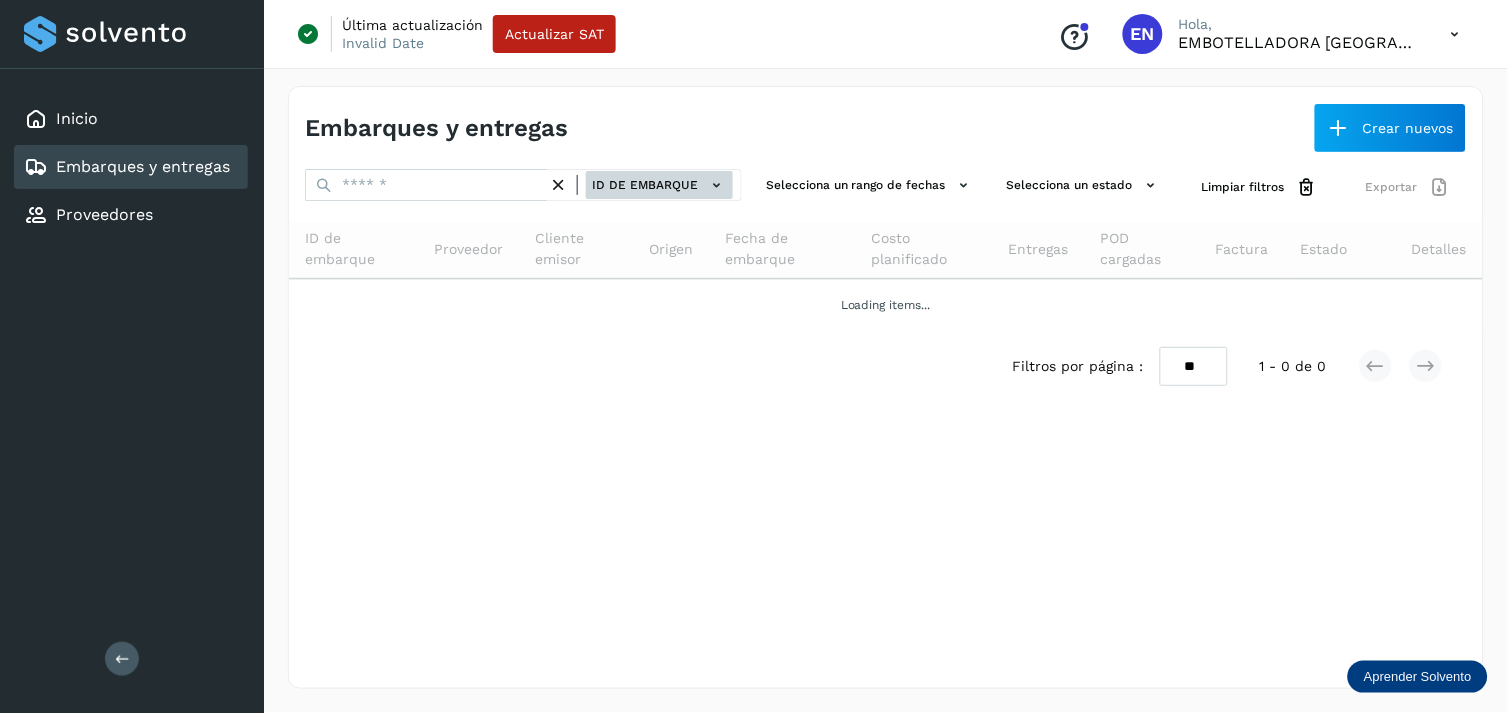 click on "ID de embarque" 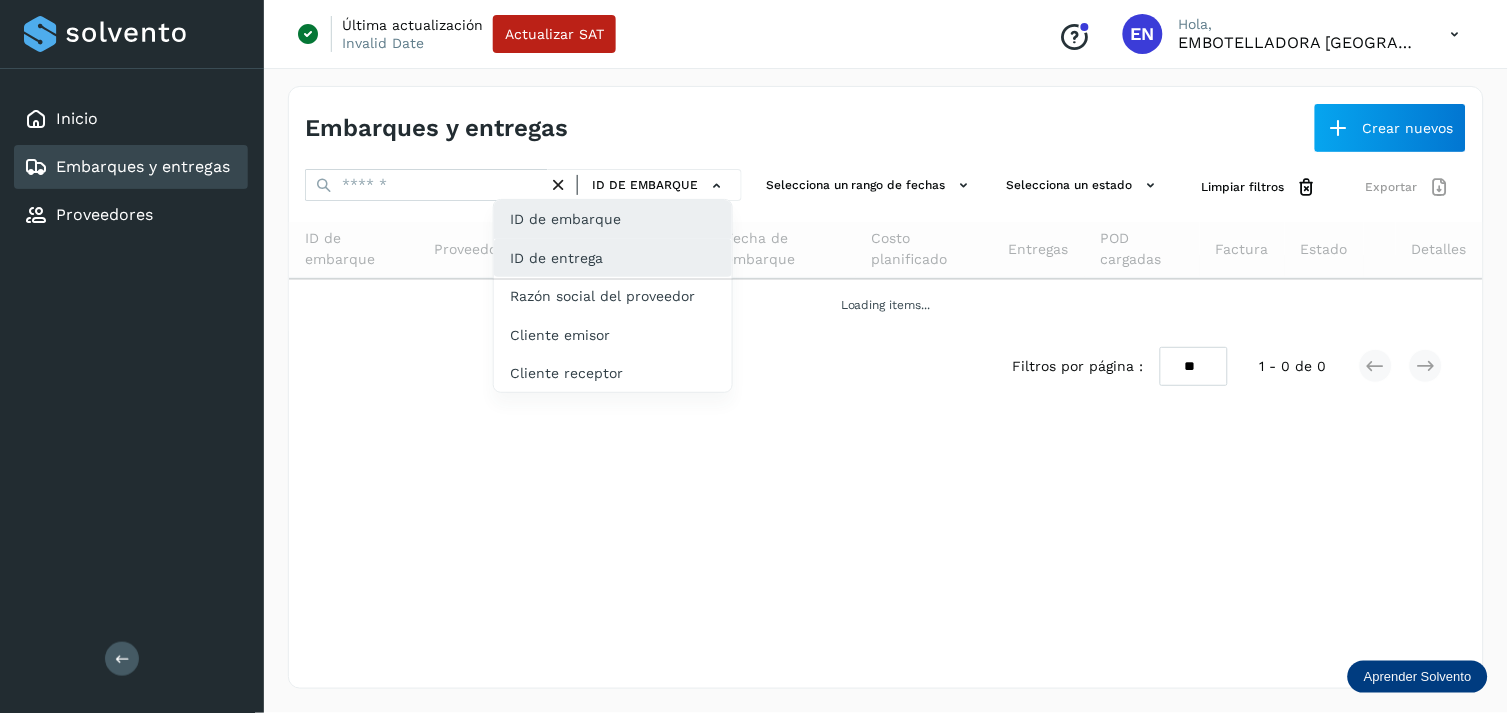 click on "ID de entrega" 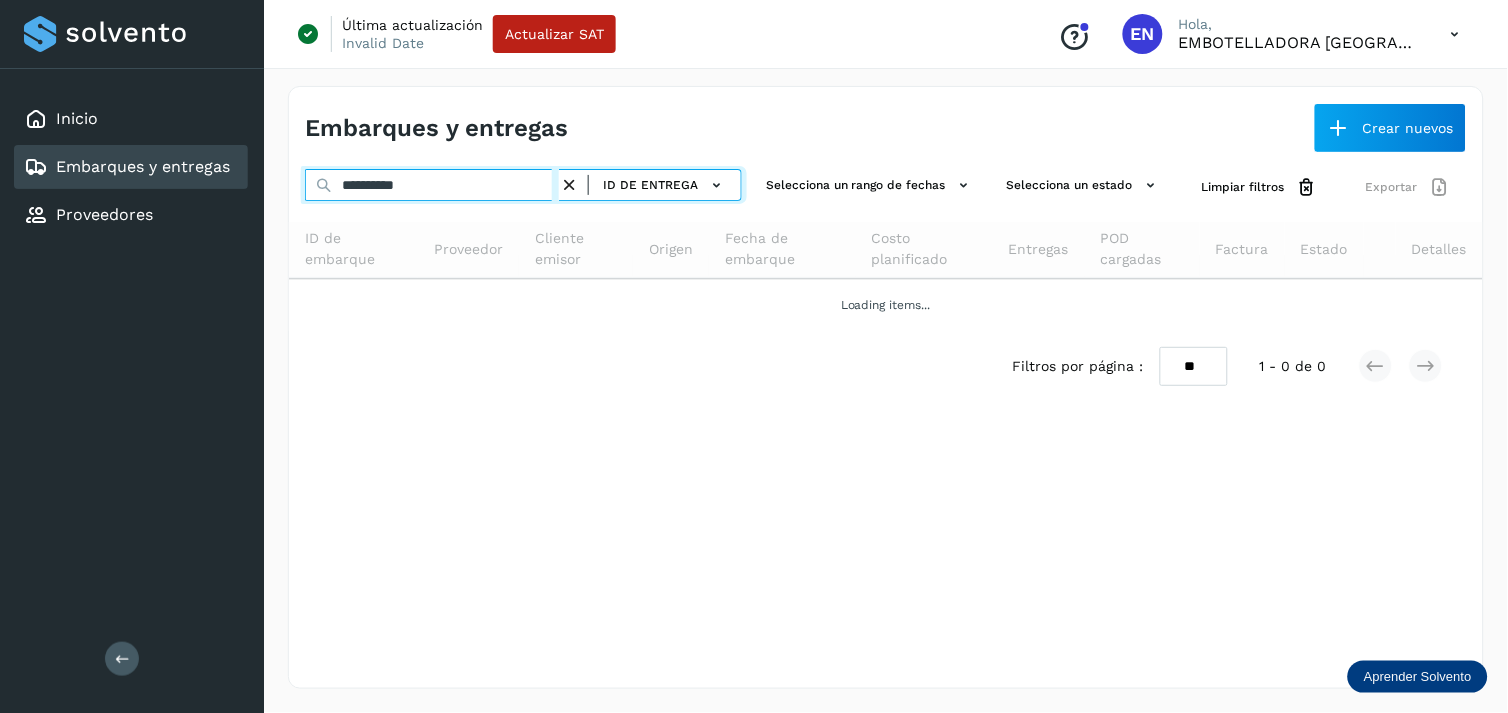 click on "**********" at bounding box center (432, 185) 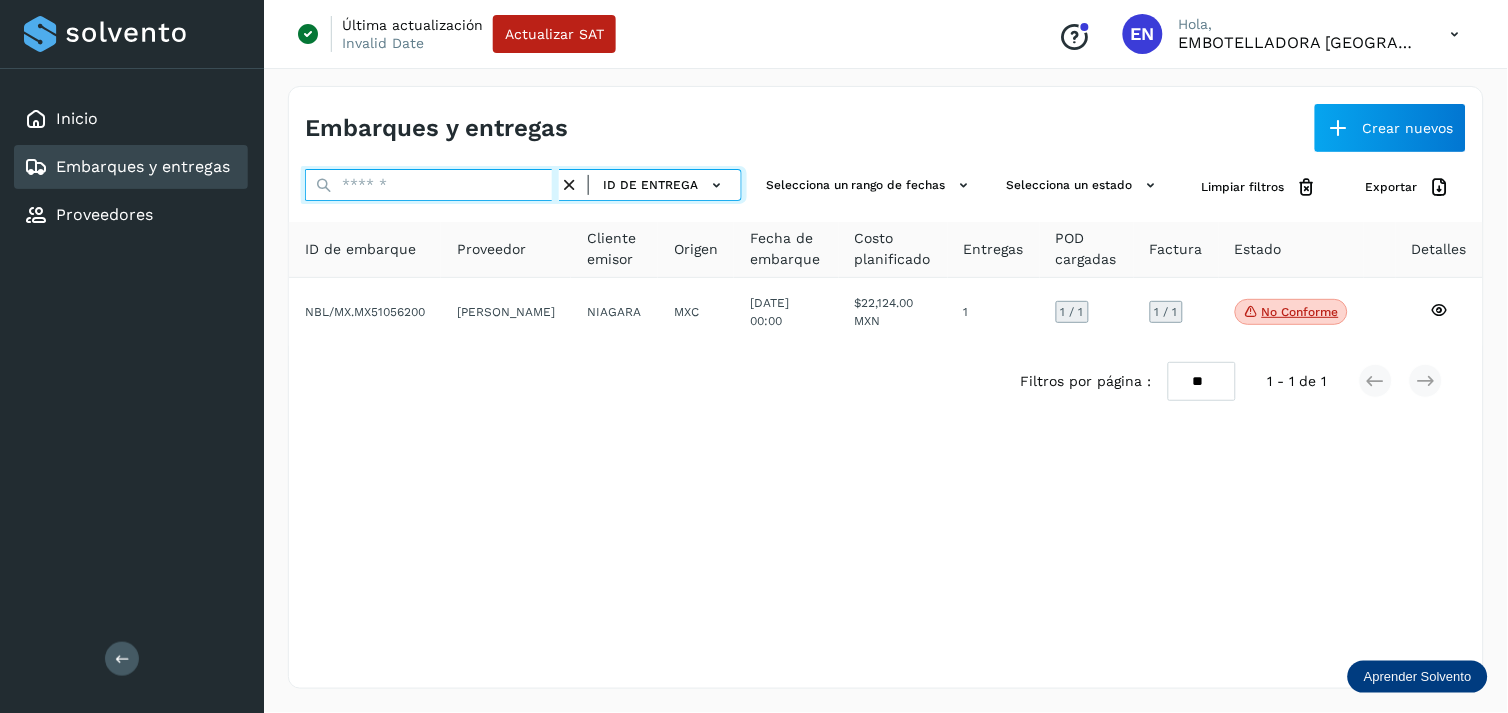 paste on "**********" 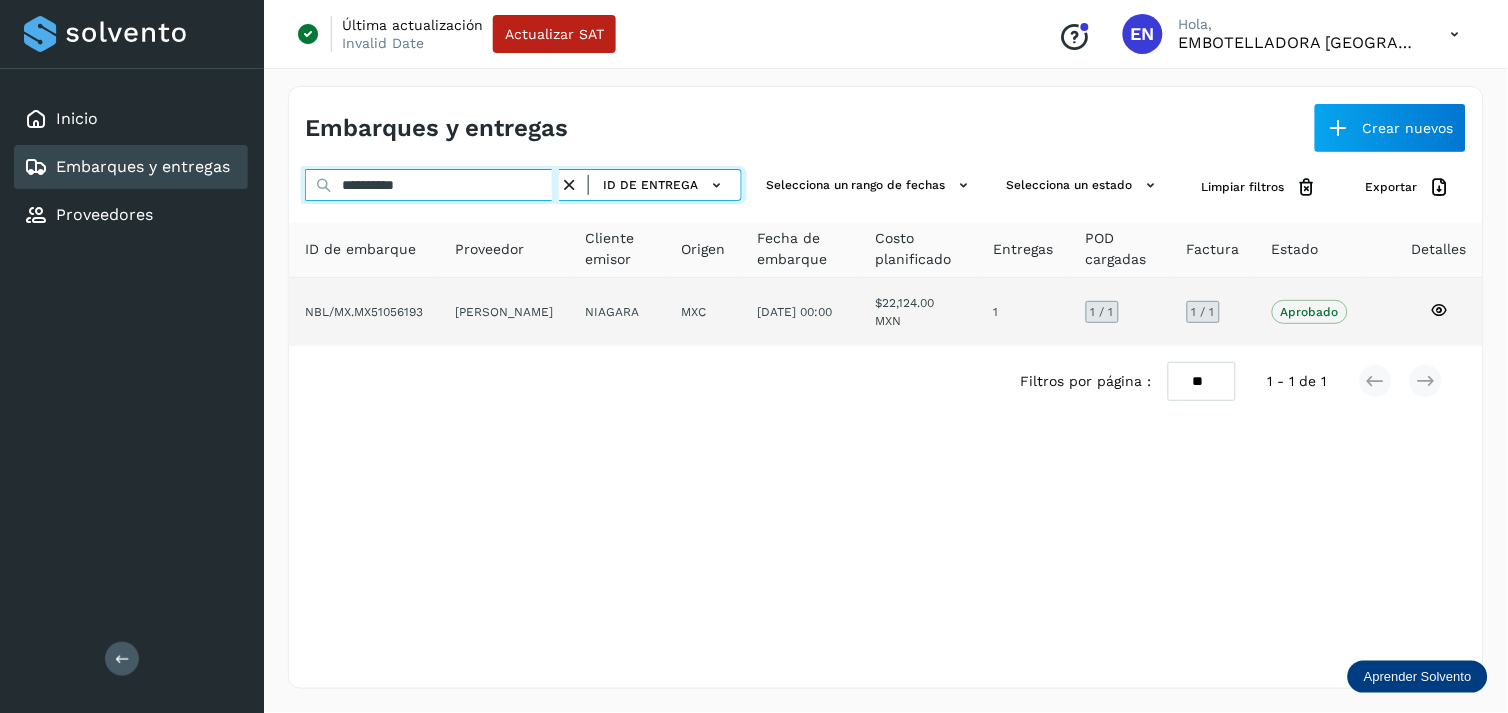 type on "**********" 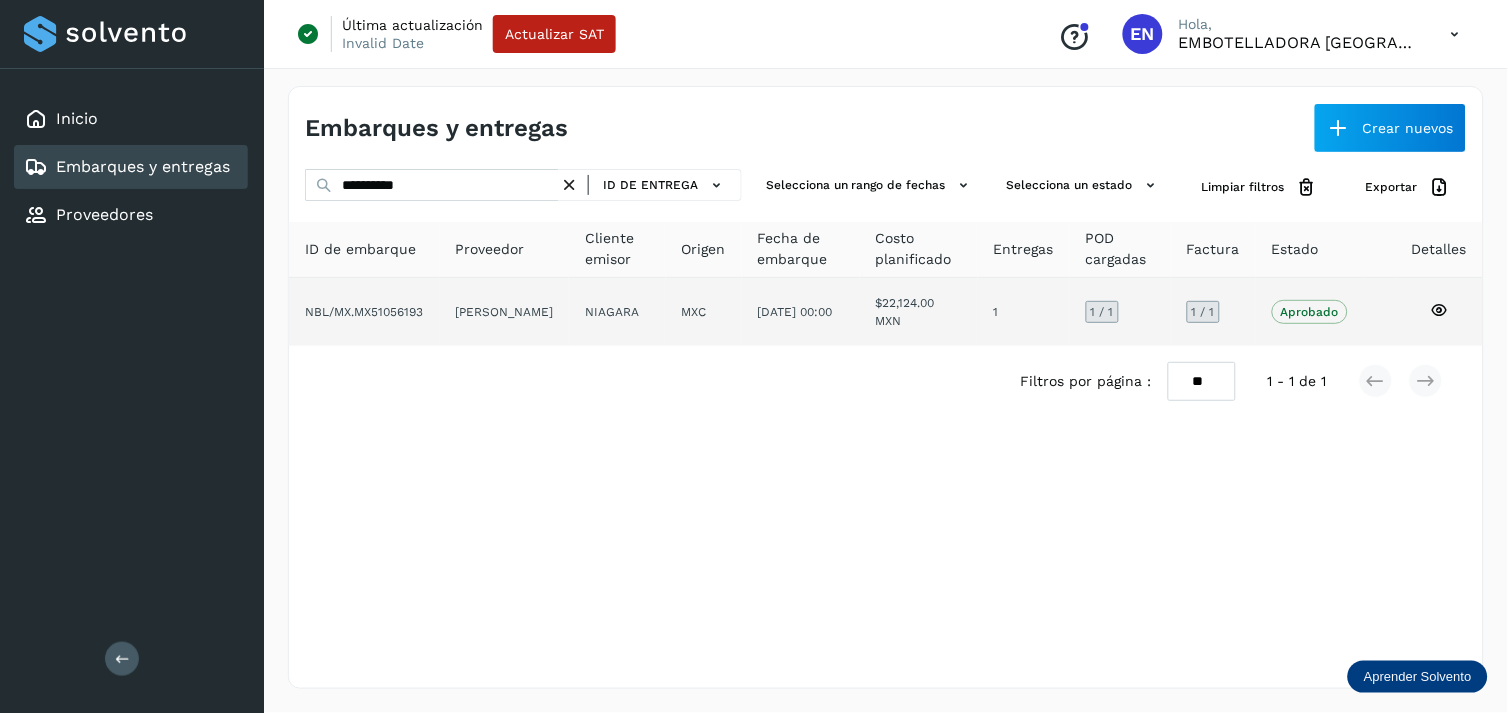 click on "[PERSON_NAME]" 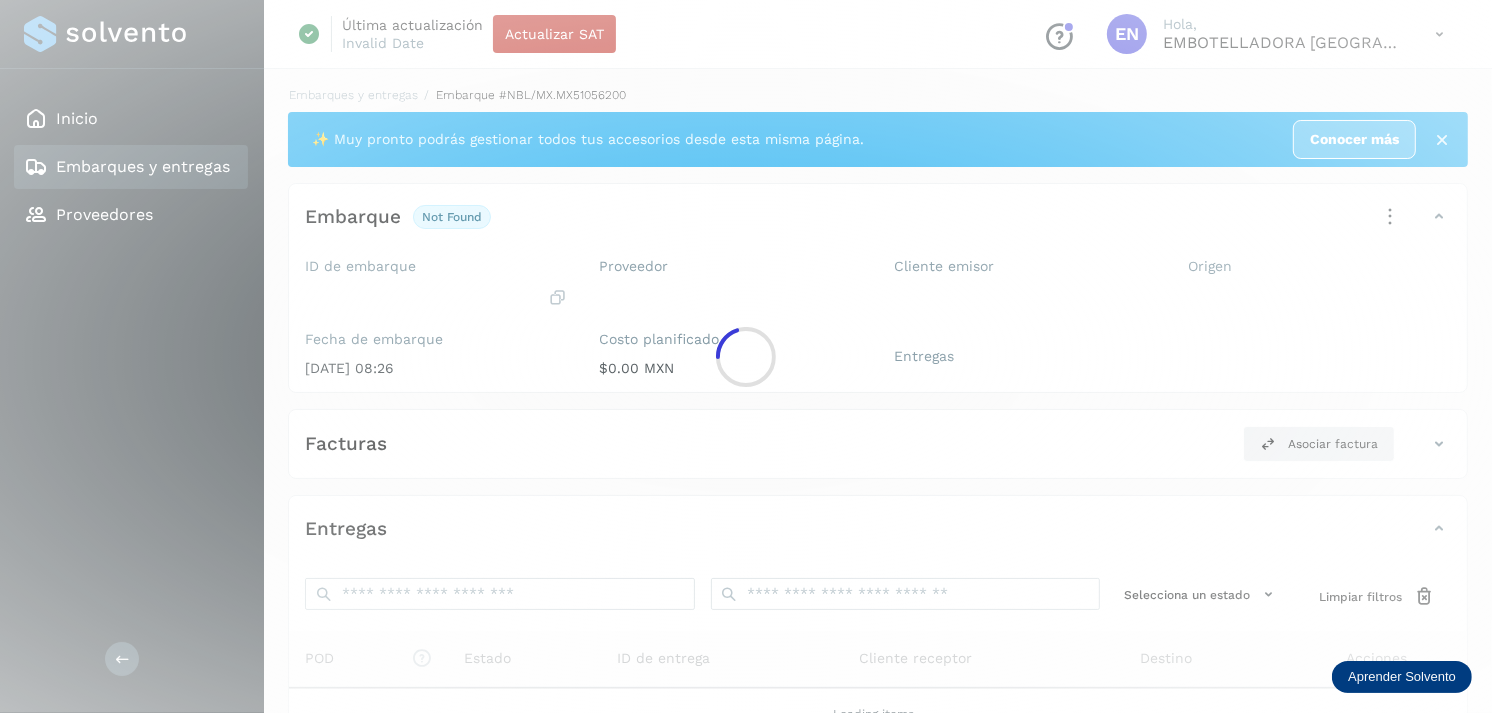 click 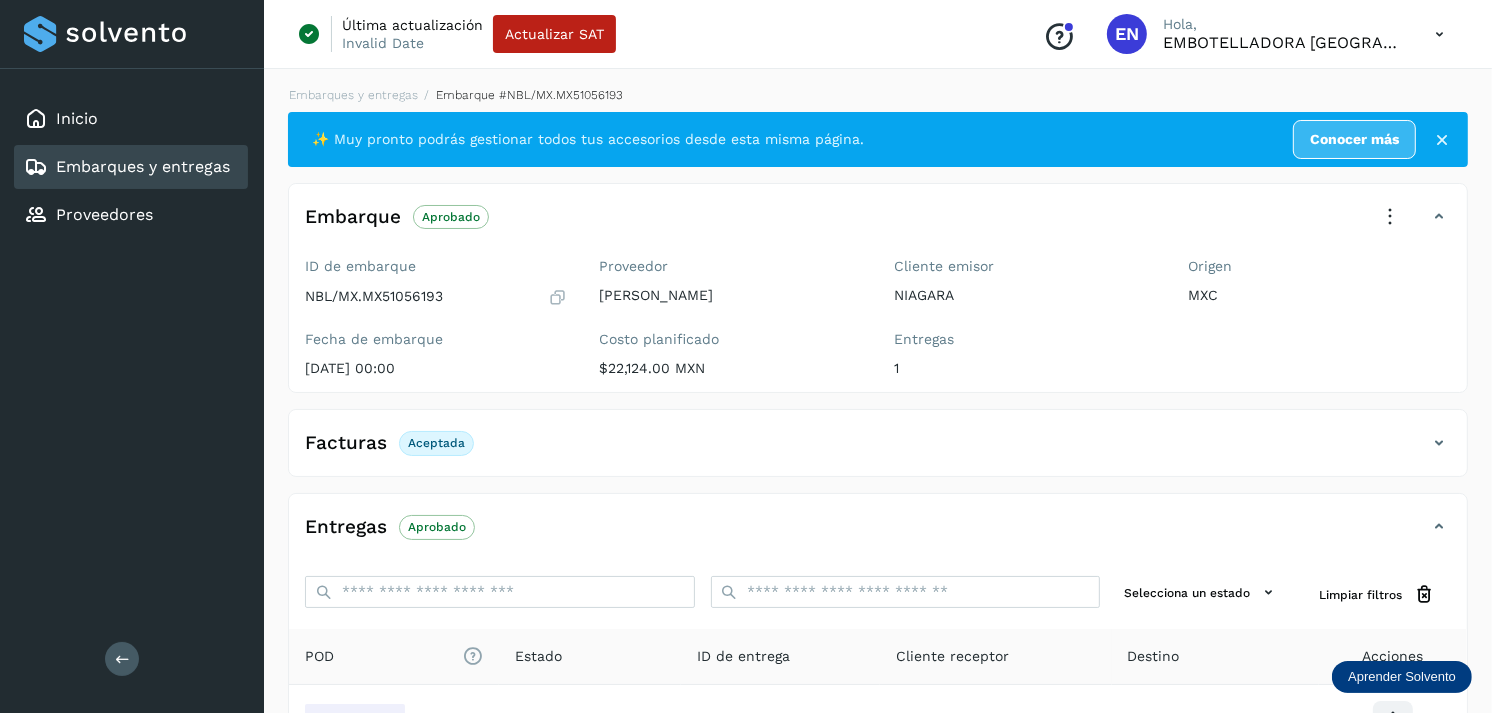 scroll, scrollTop: 241, scrollLeft: 0, axis: vertical 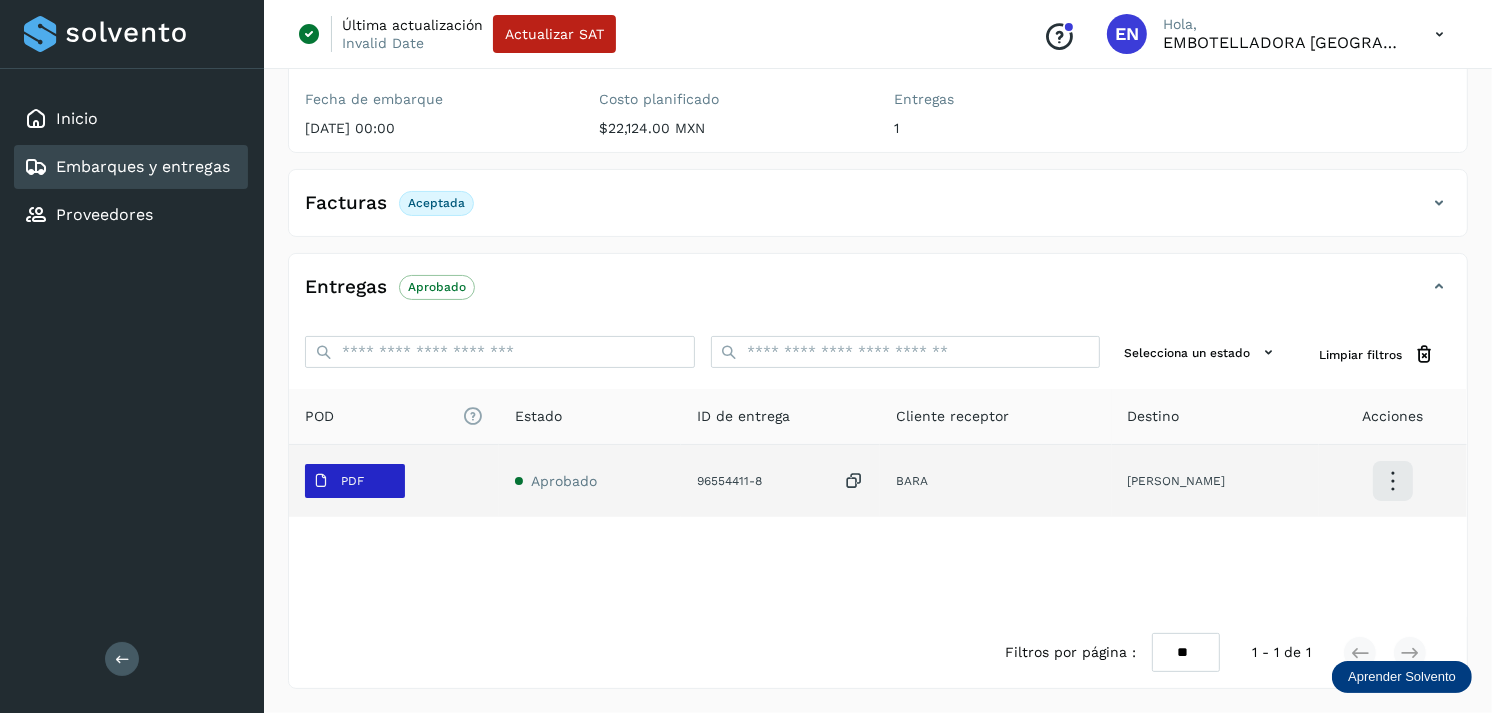click at bounding box center [321, 481] 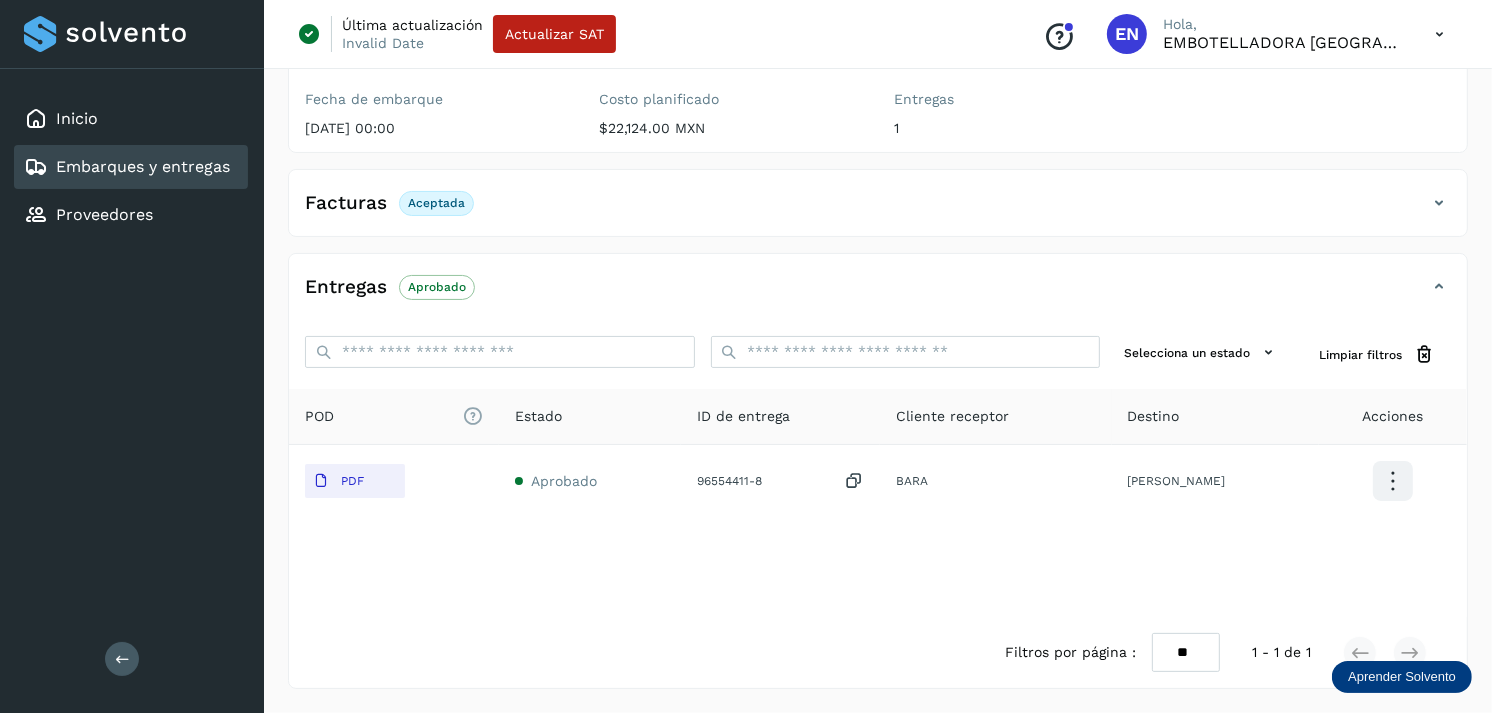 type 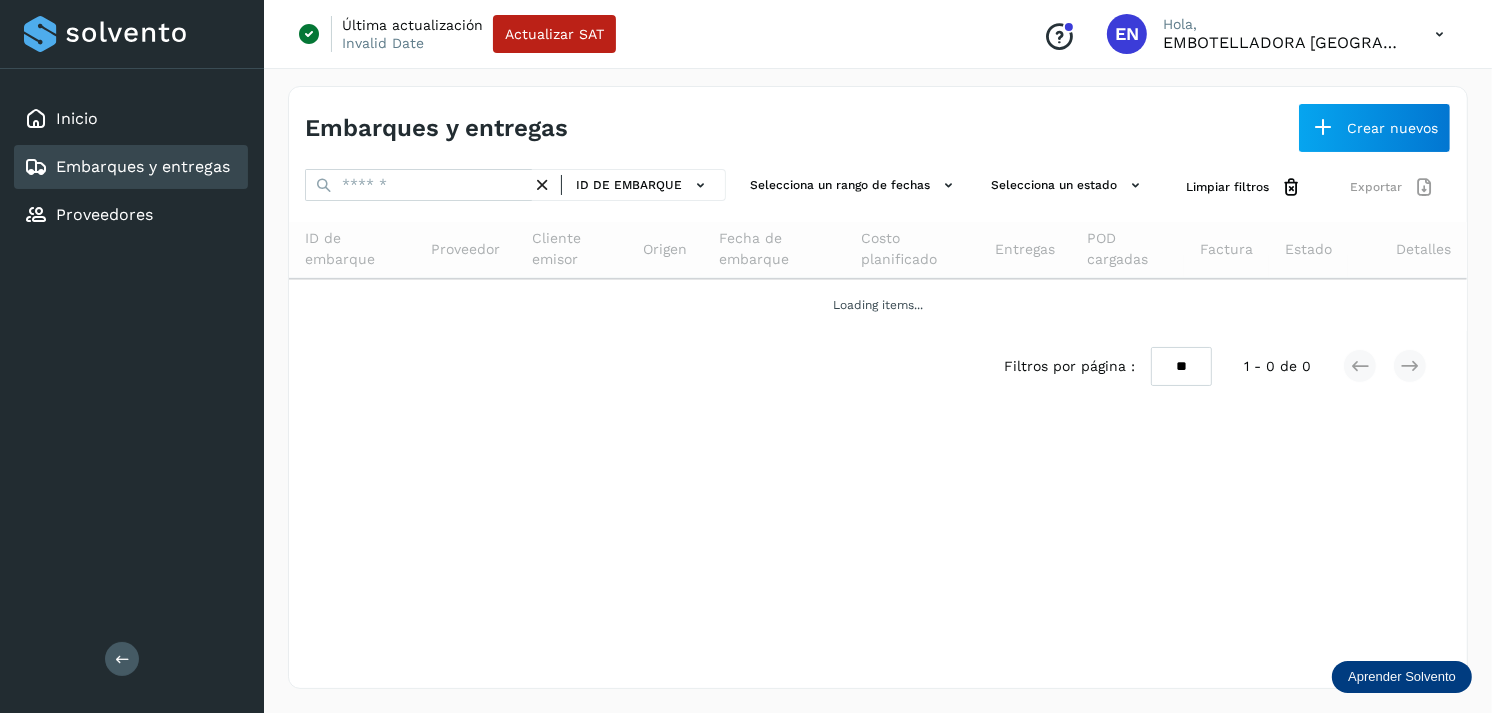 scroll, scrollTop: 0, scrollLeft: 0, axis: both 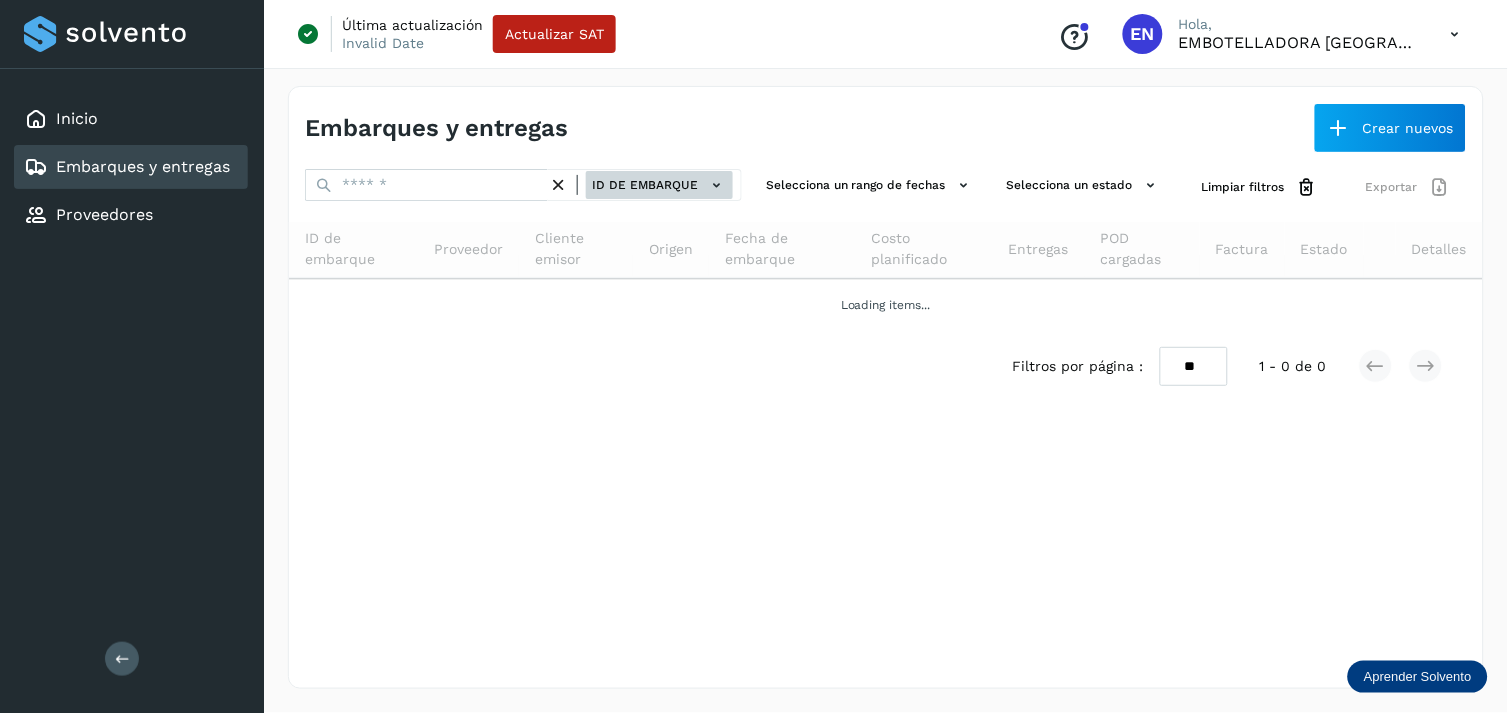 click on "ID de embarque" at bounding box center [659, 185] 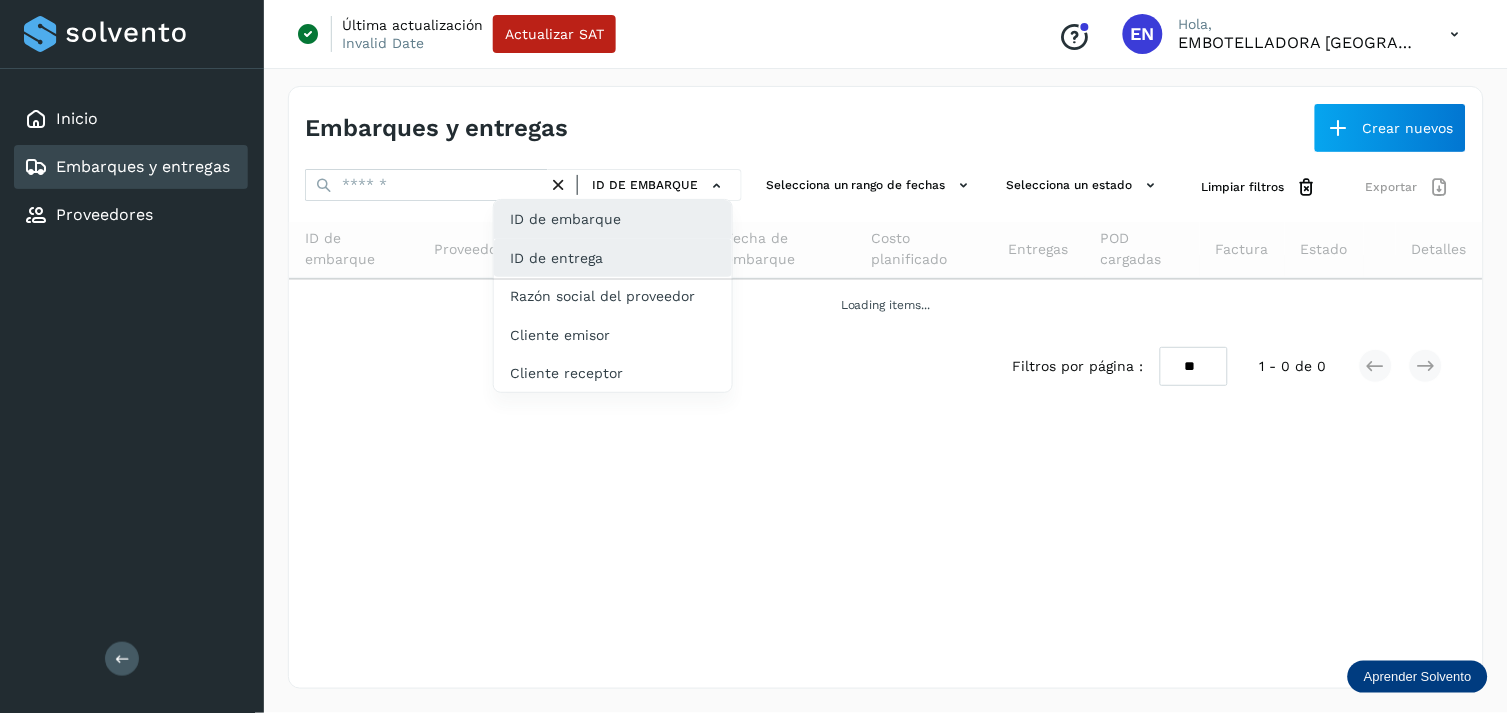 click on "ID de entrega" 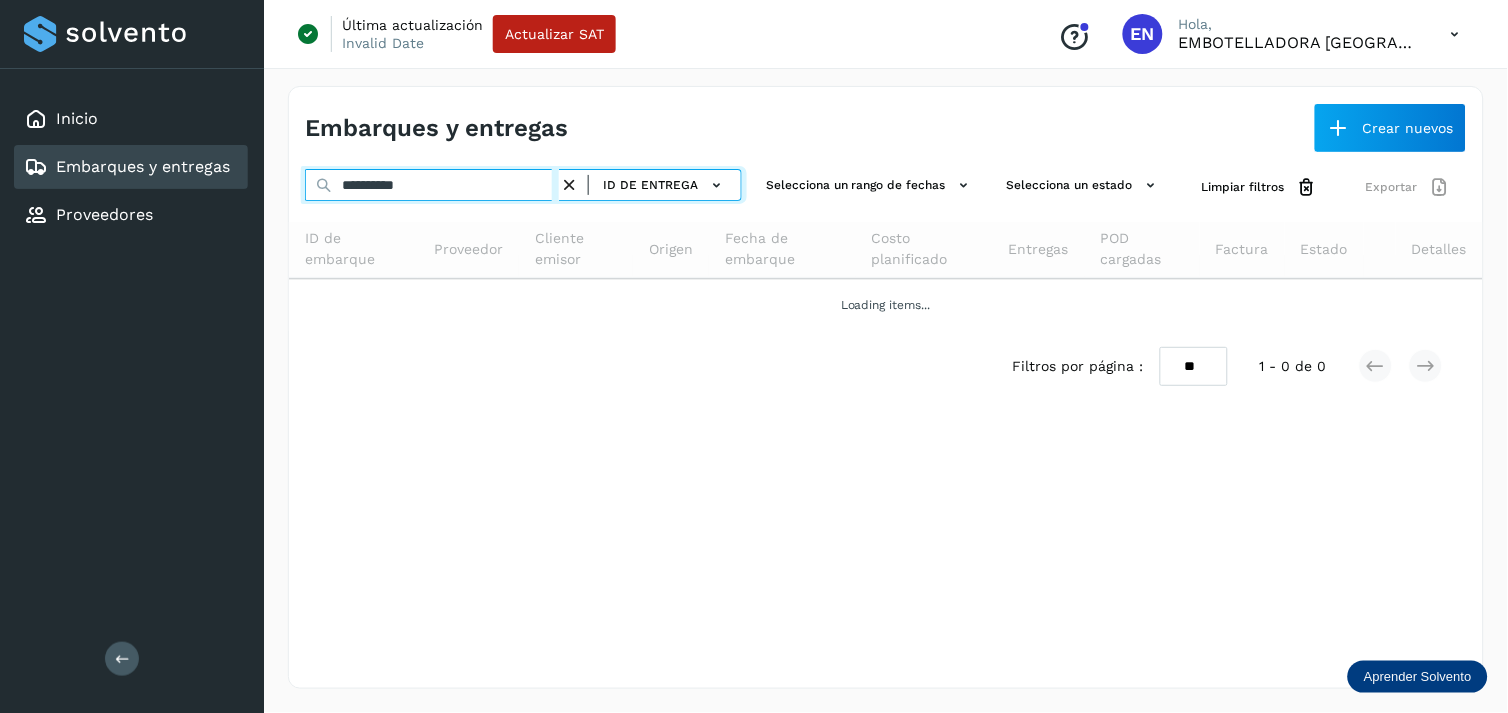 click on "**********" at bounding box center [432, 185] 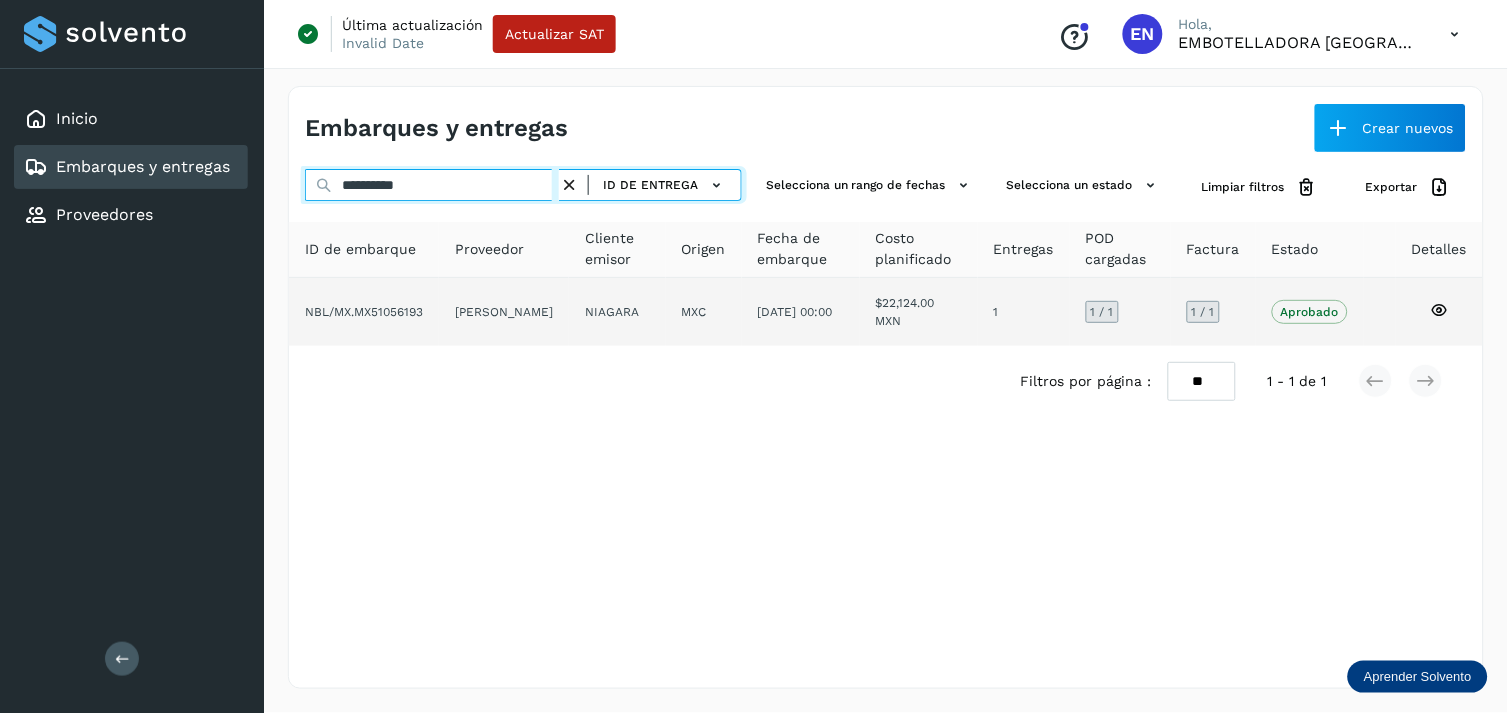 type on "**********" 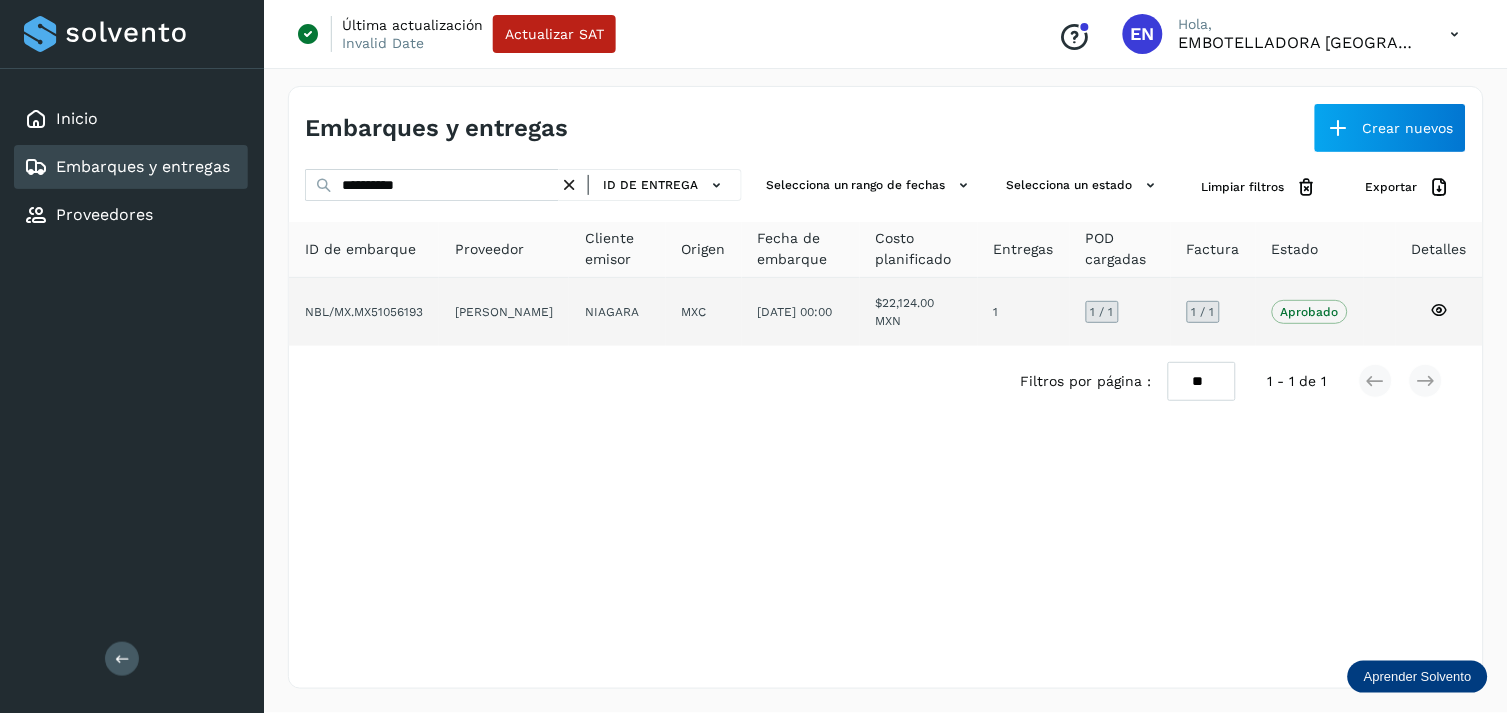 click on "NIAGARA" 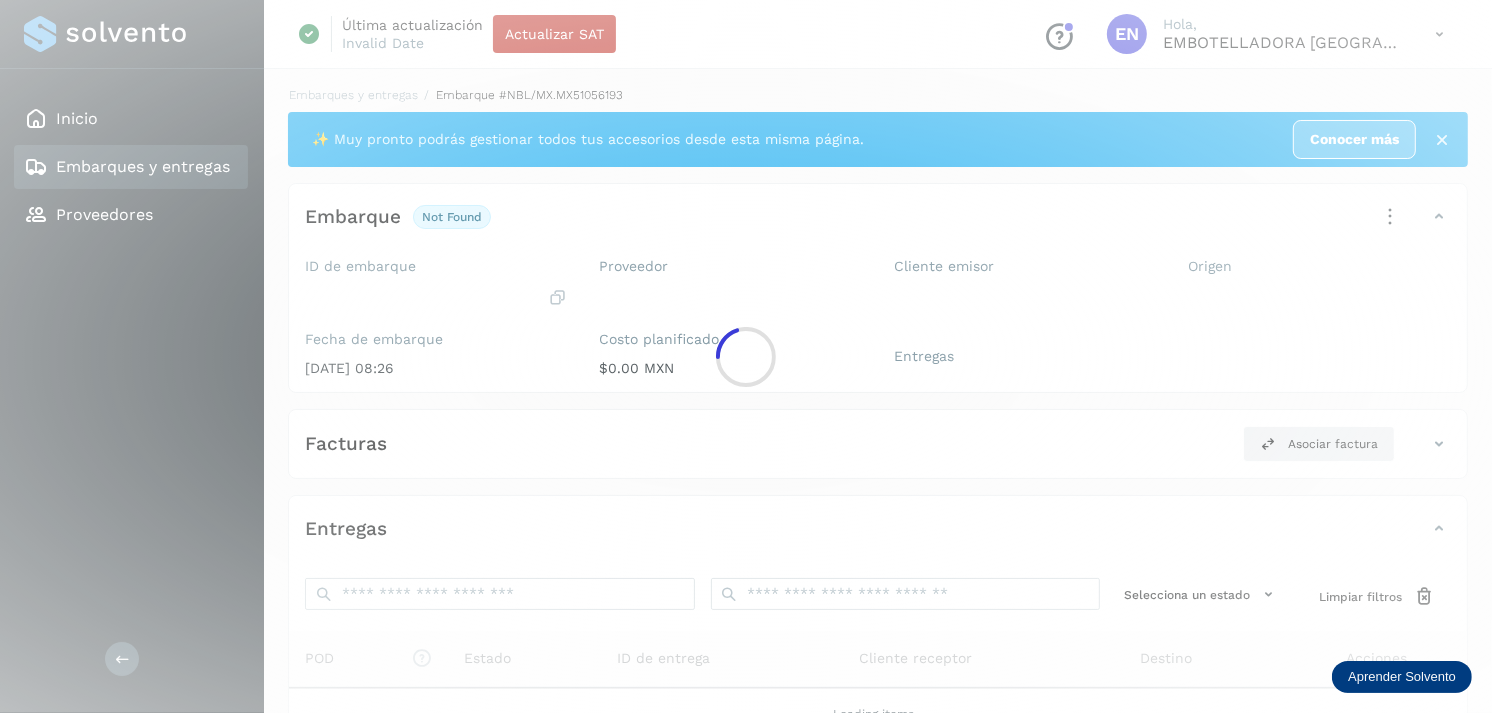 click 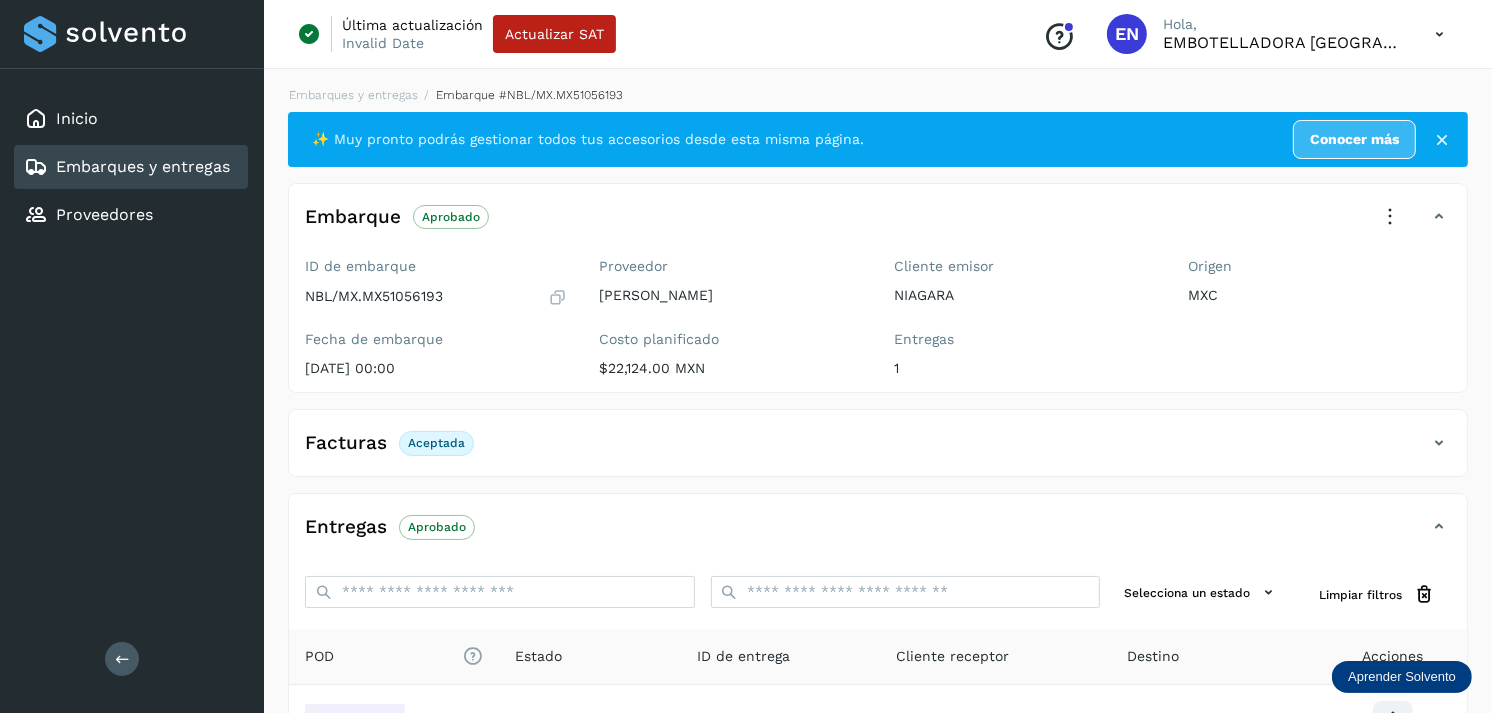 click on "Embarques y entregas" at bounding box center [143, 166] 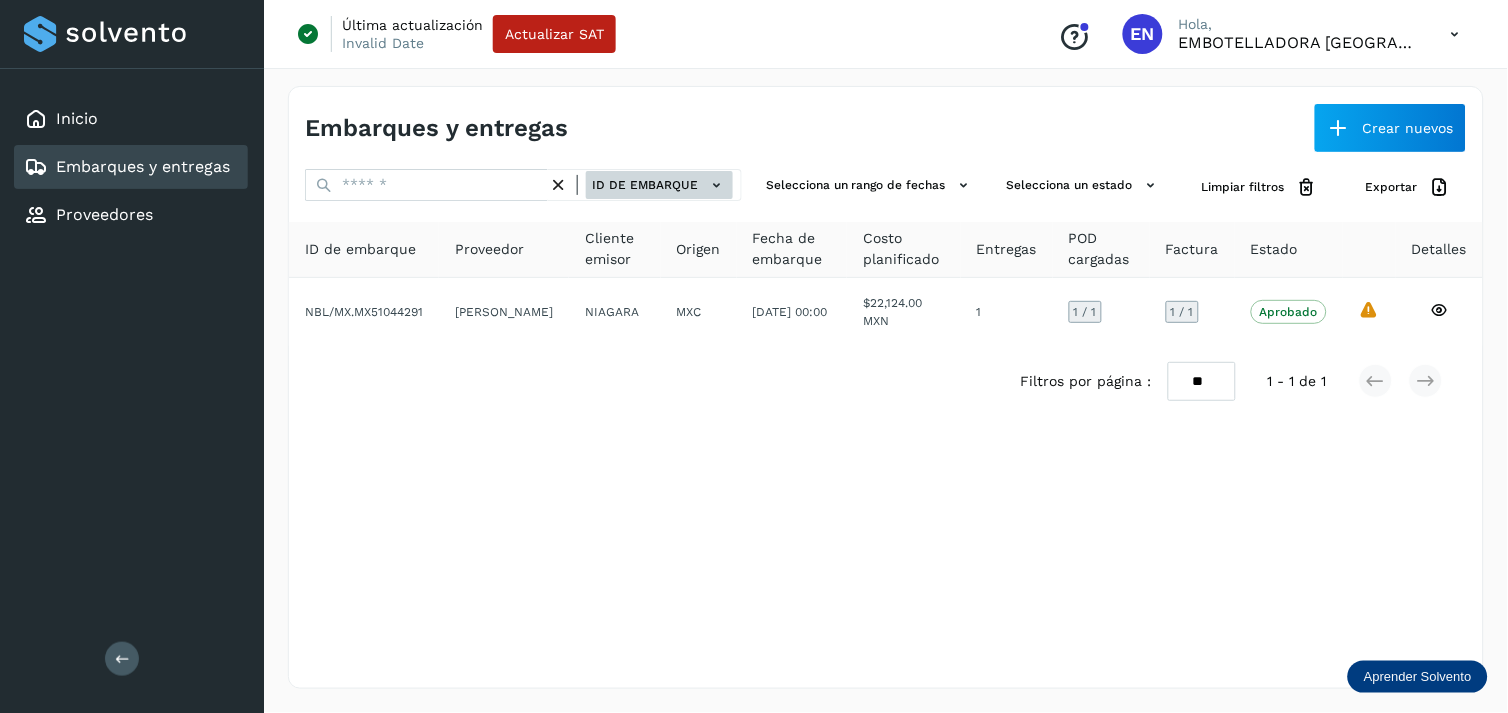 click on "ID de embarque" 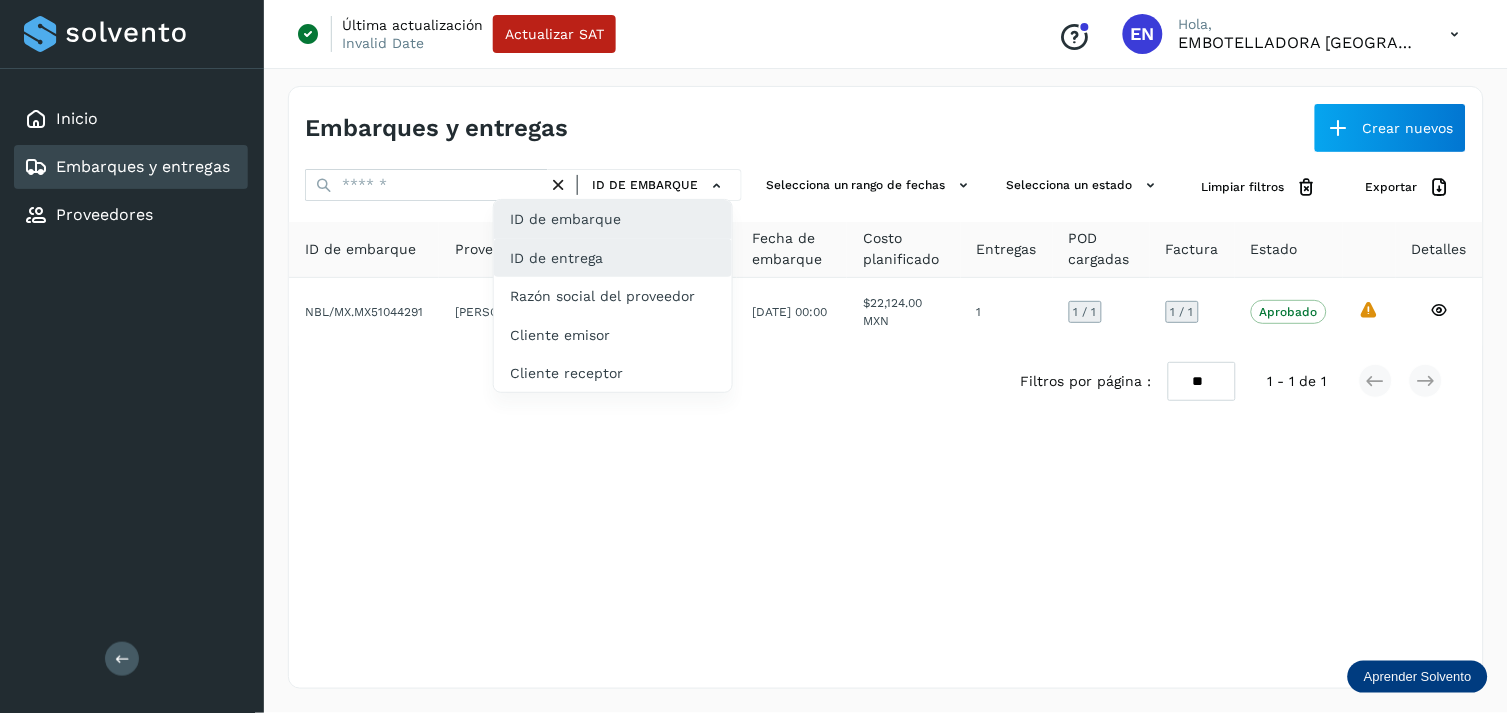 click on "ID de entrega" 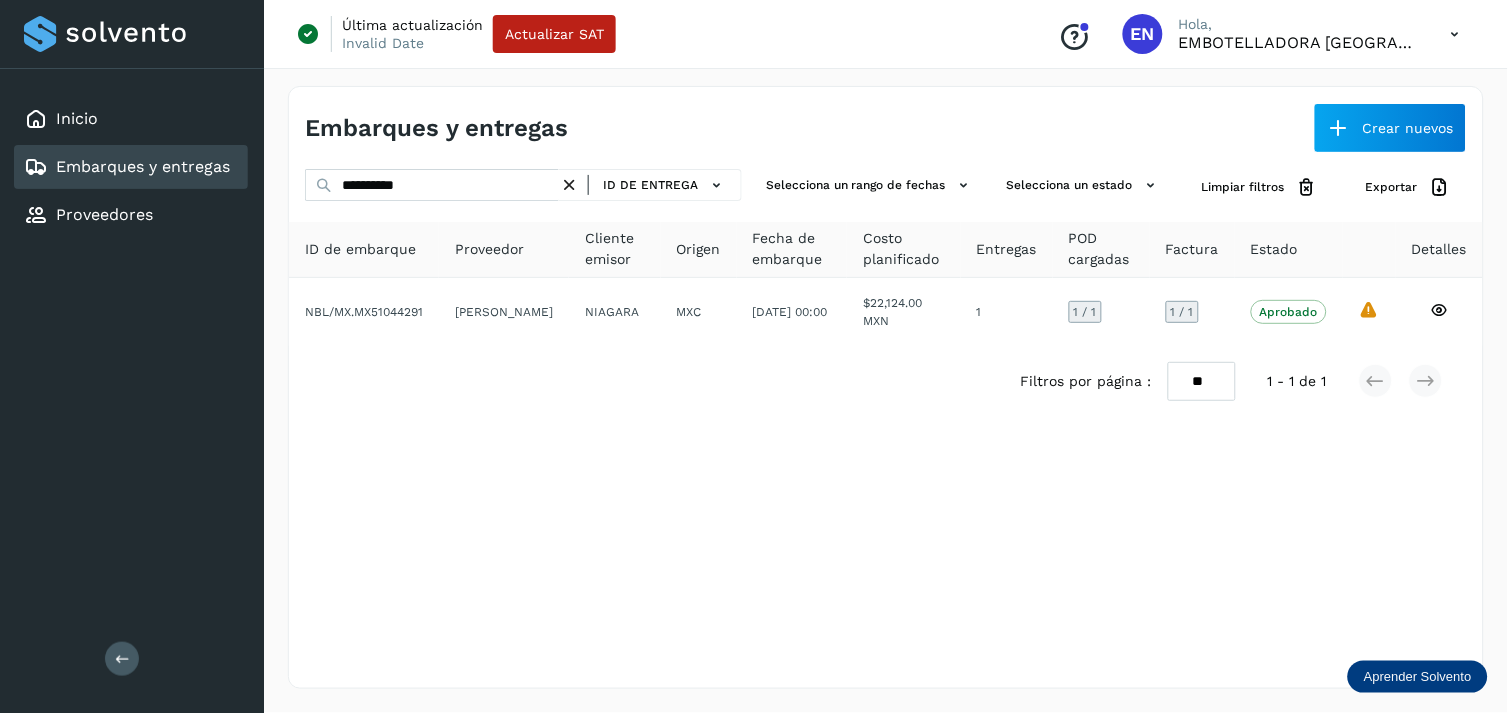 click at bounding box center (569, 185) 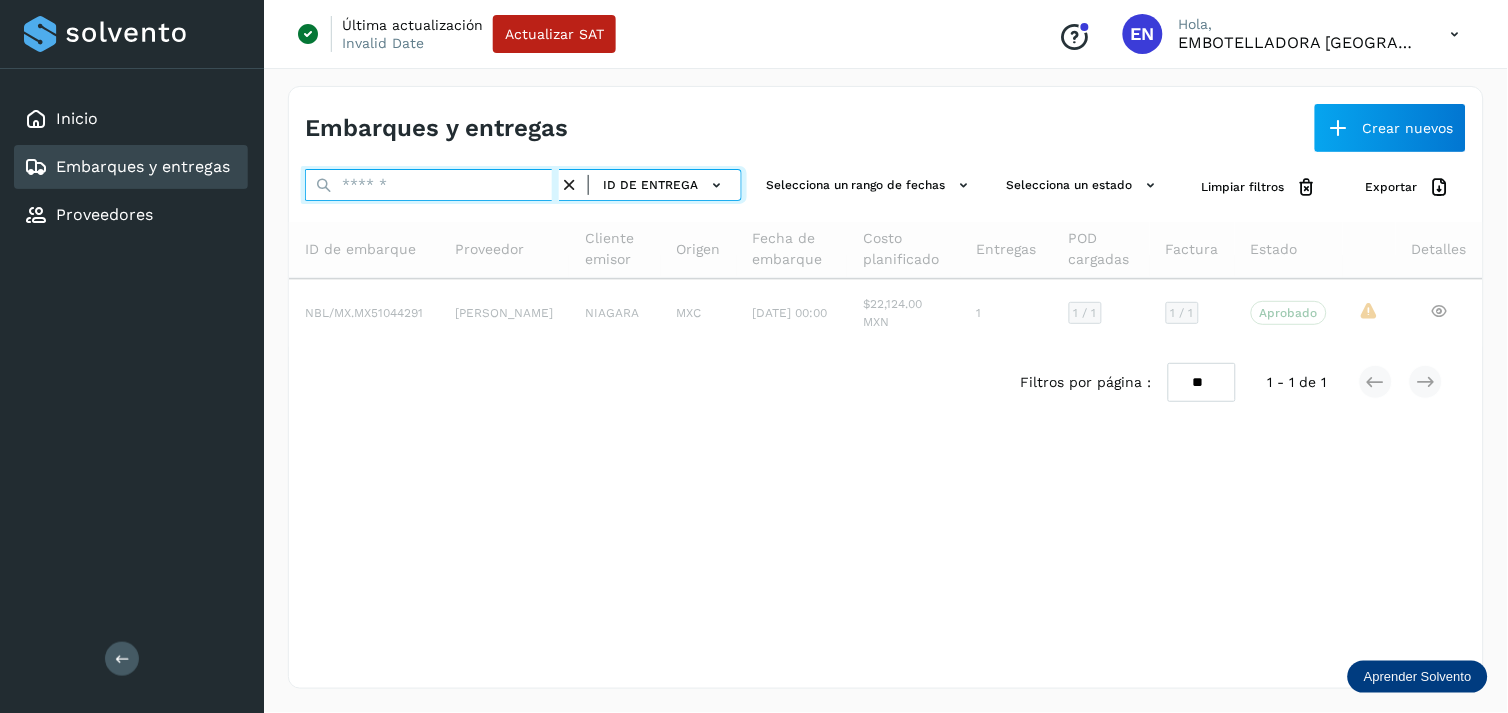 click at bounding box center [432, 185] 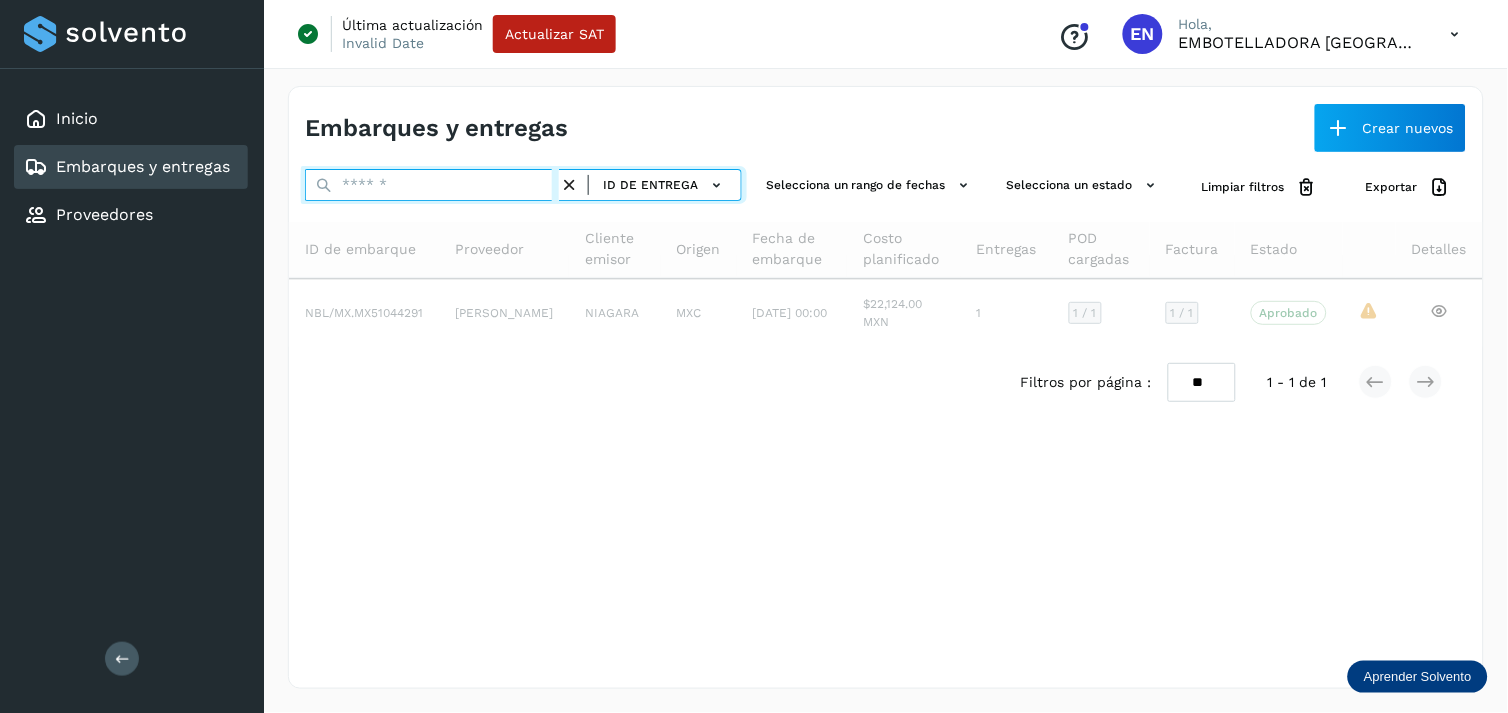 paste on "**********" 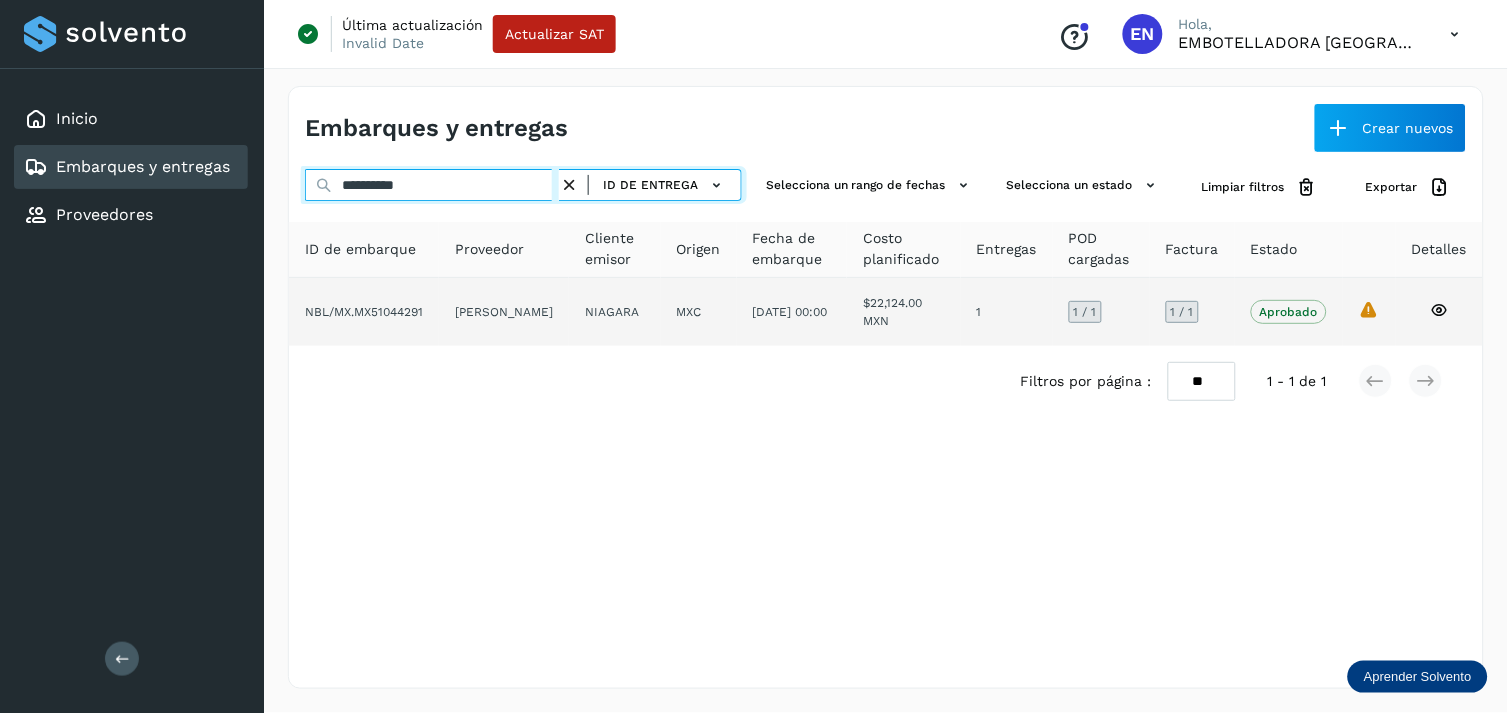 type on "**********" 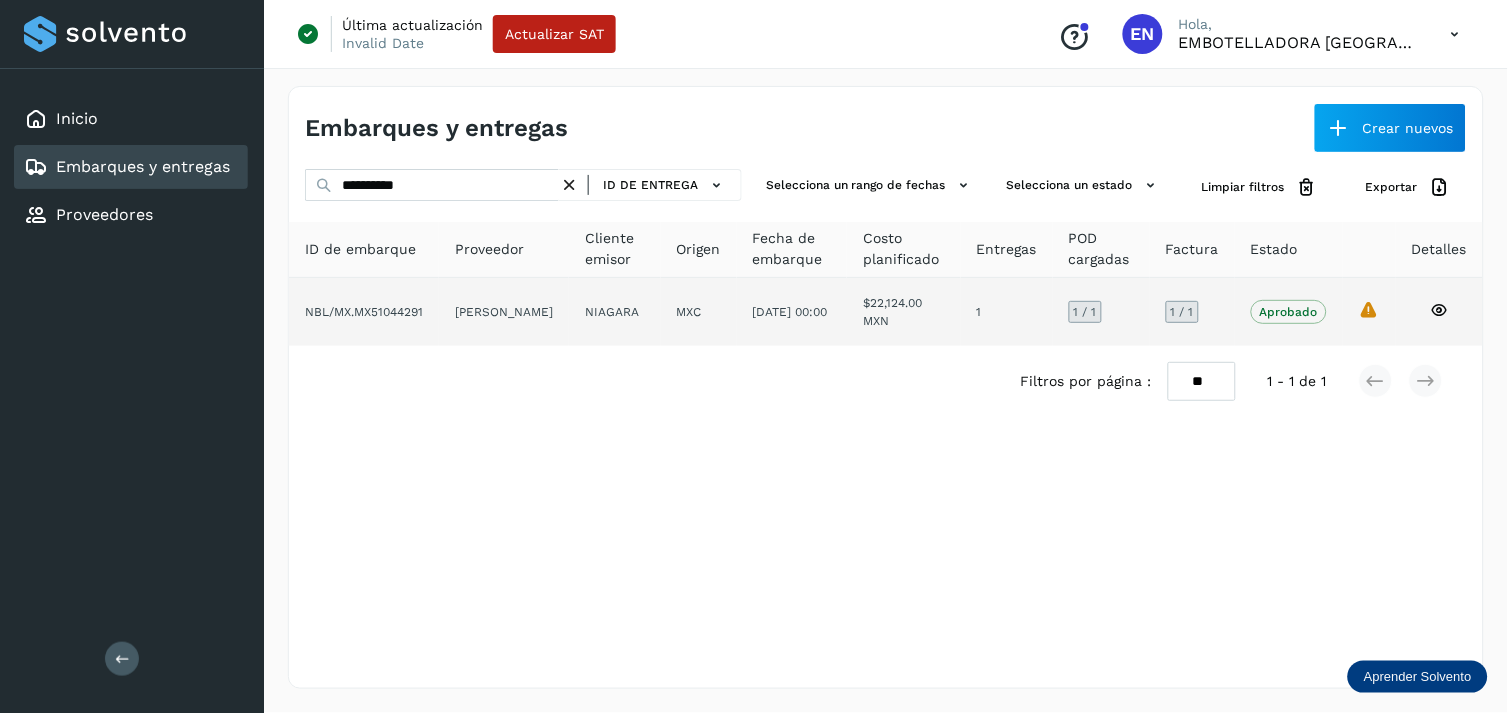 click on "[PERSON_NAME]" 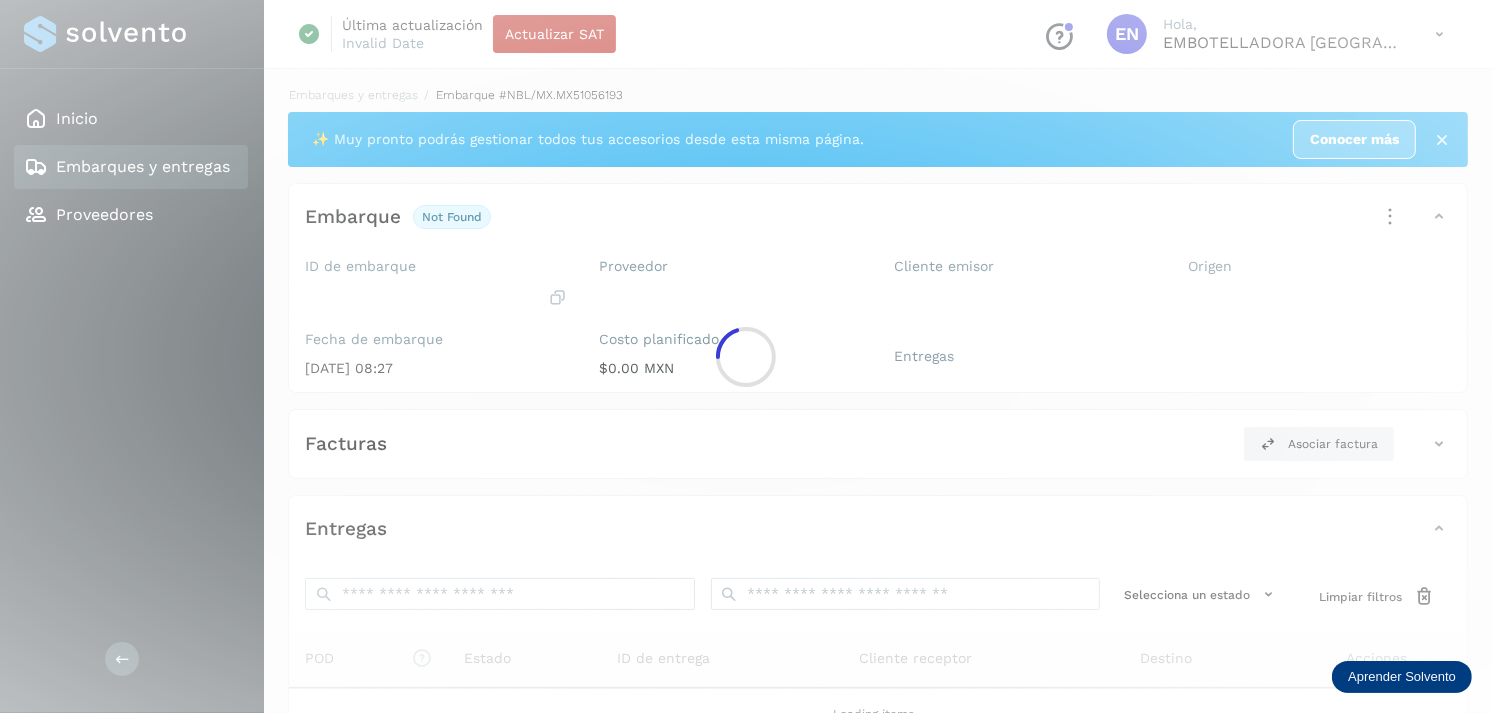 click 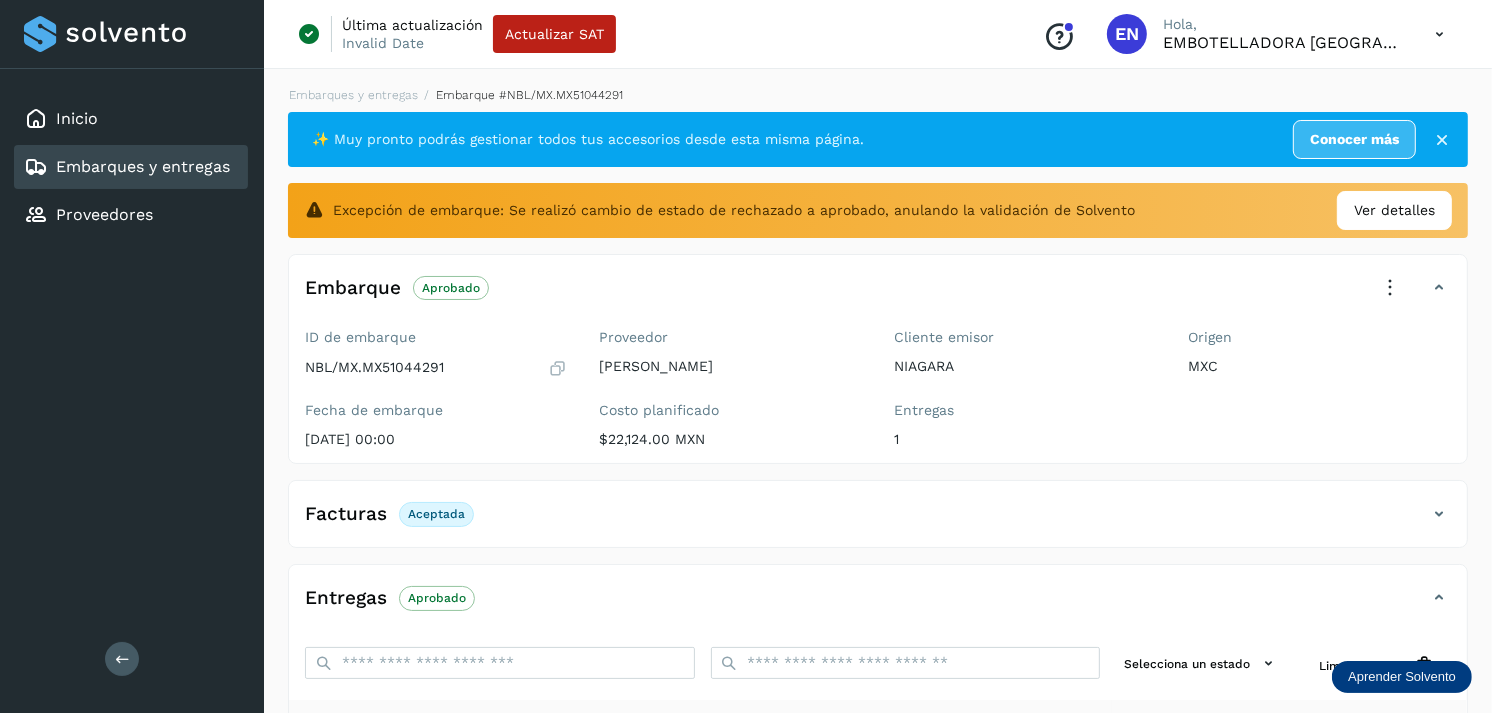 scroll, scrollTop: 312, scrollLeft: 0, axis: vertical 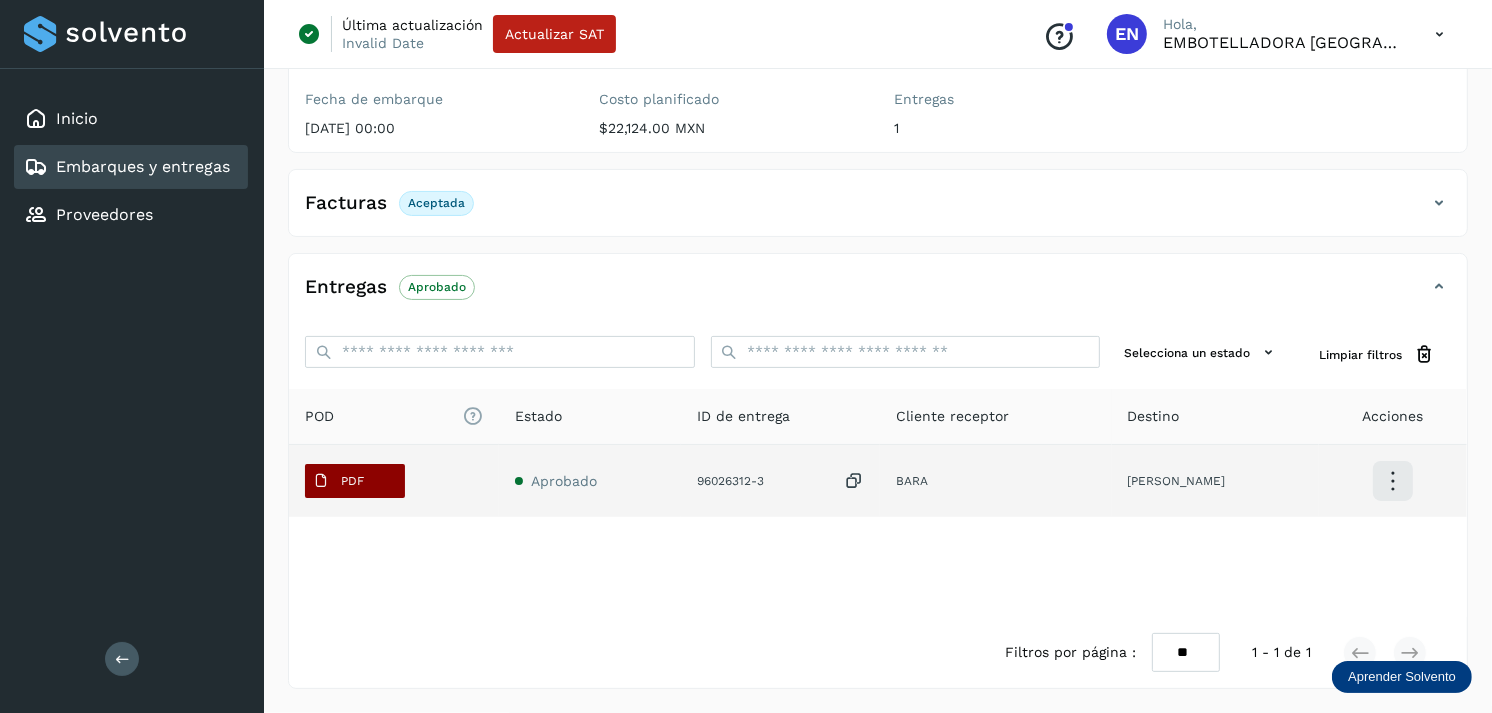 click on "PDF" at bounding box center (355, 481) 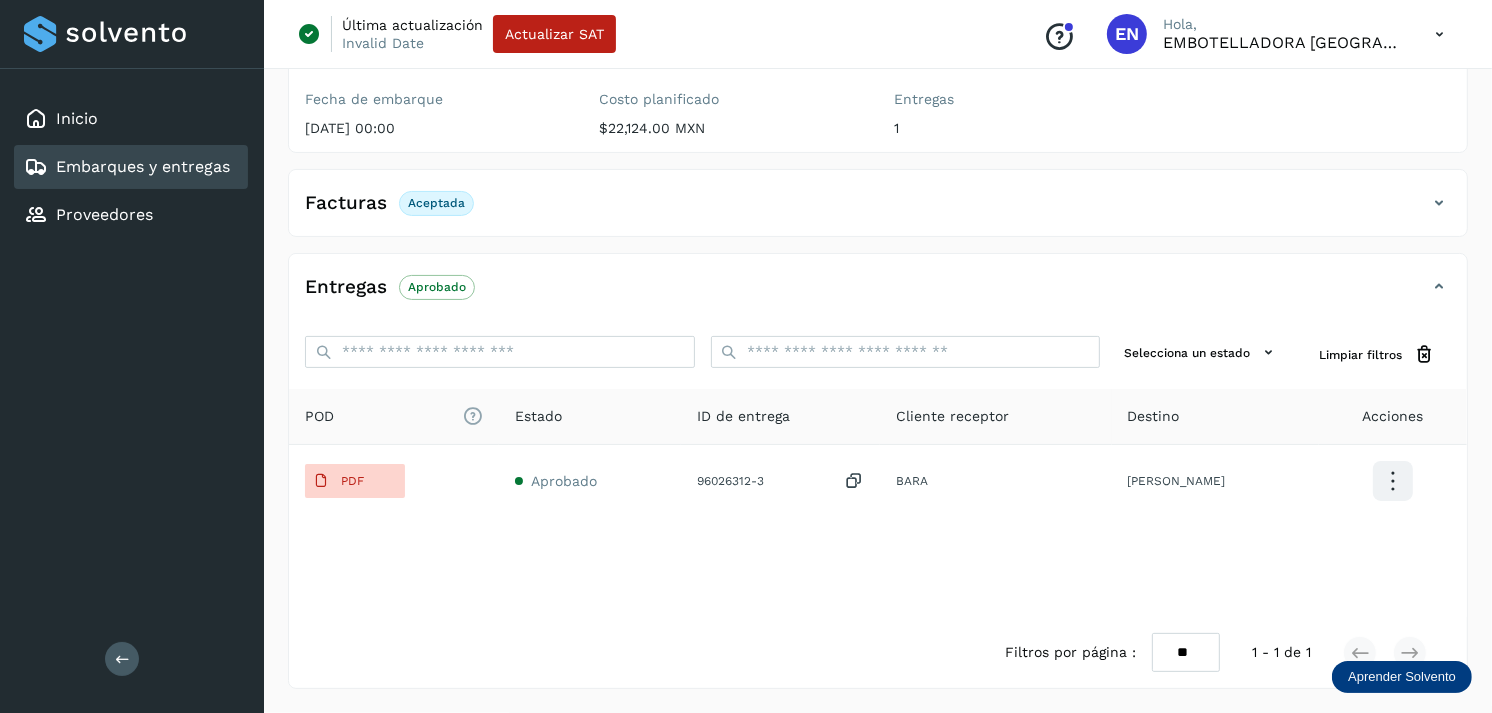 click on "Embarques y entregas" at bounding box center (143, 166) 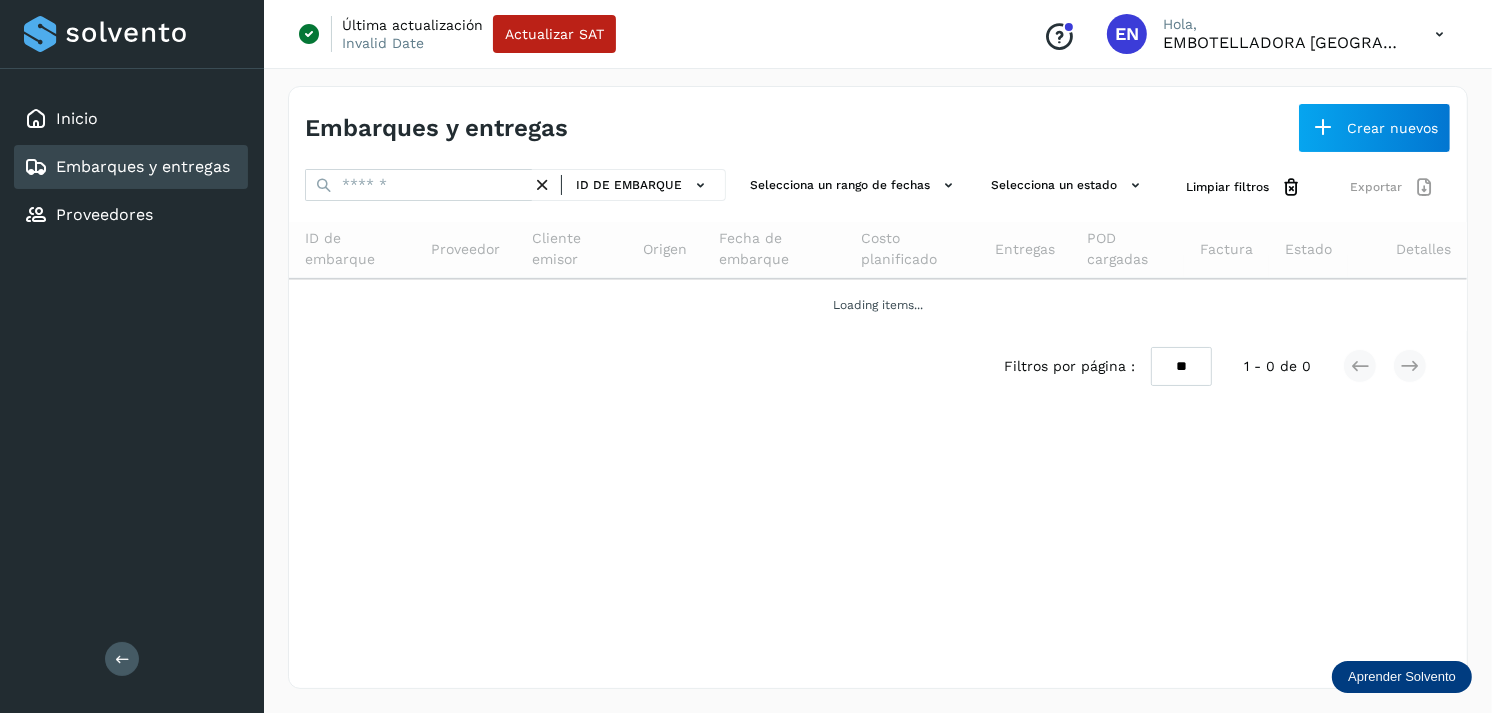 scroll, scrollTop: 0, scrollLeft: 0, axis: both 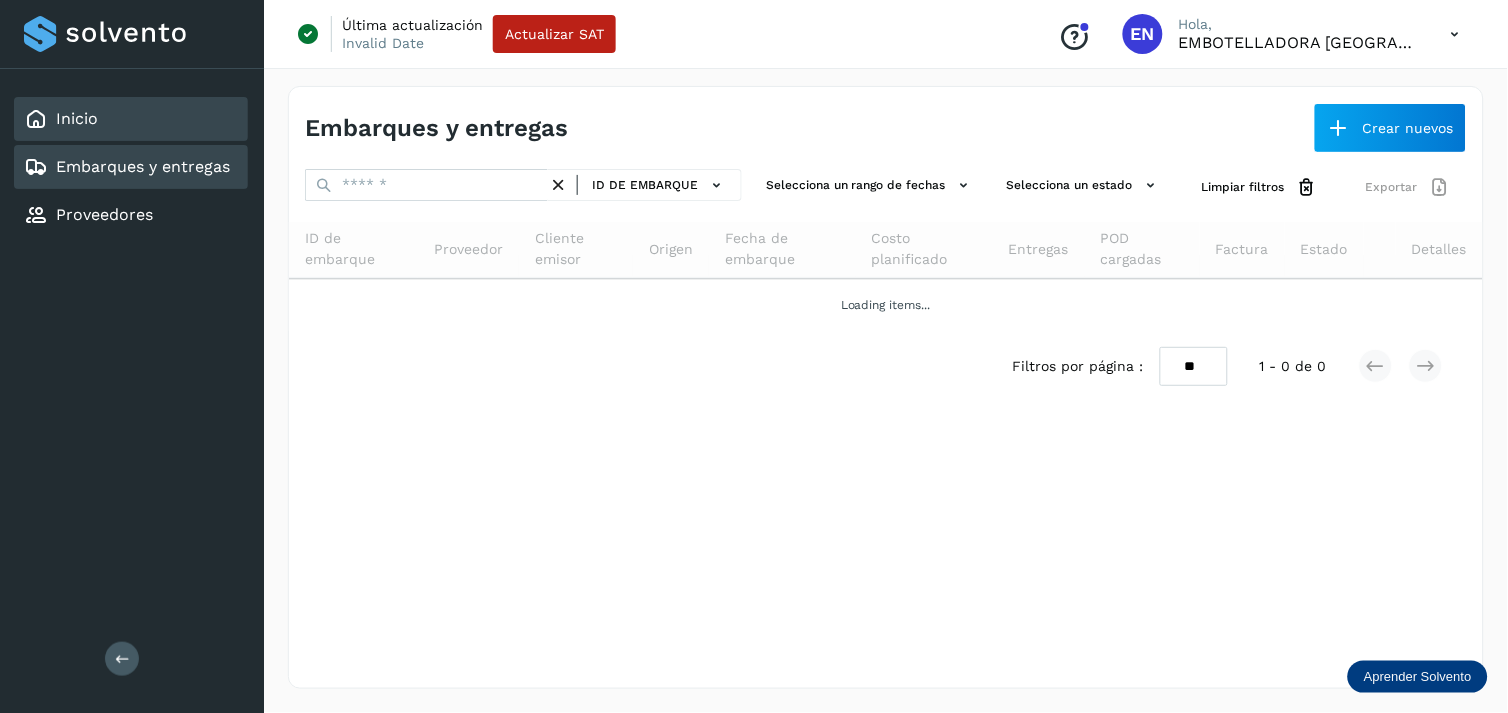 click on "Inicio" 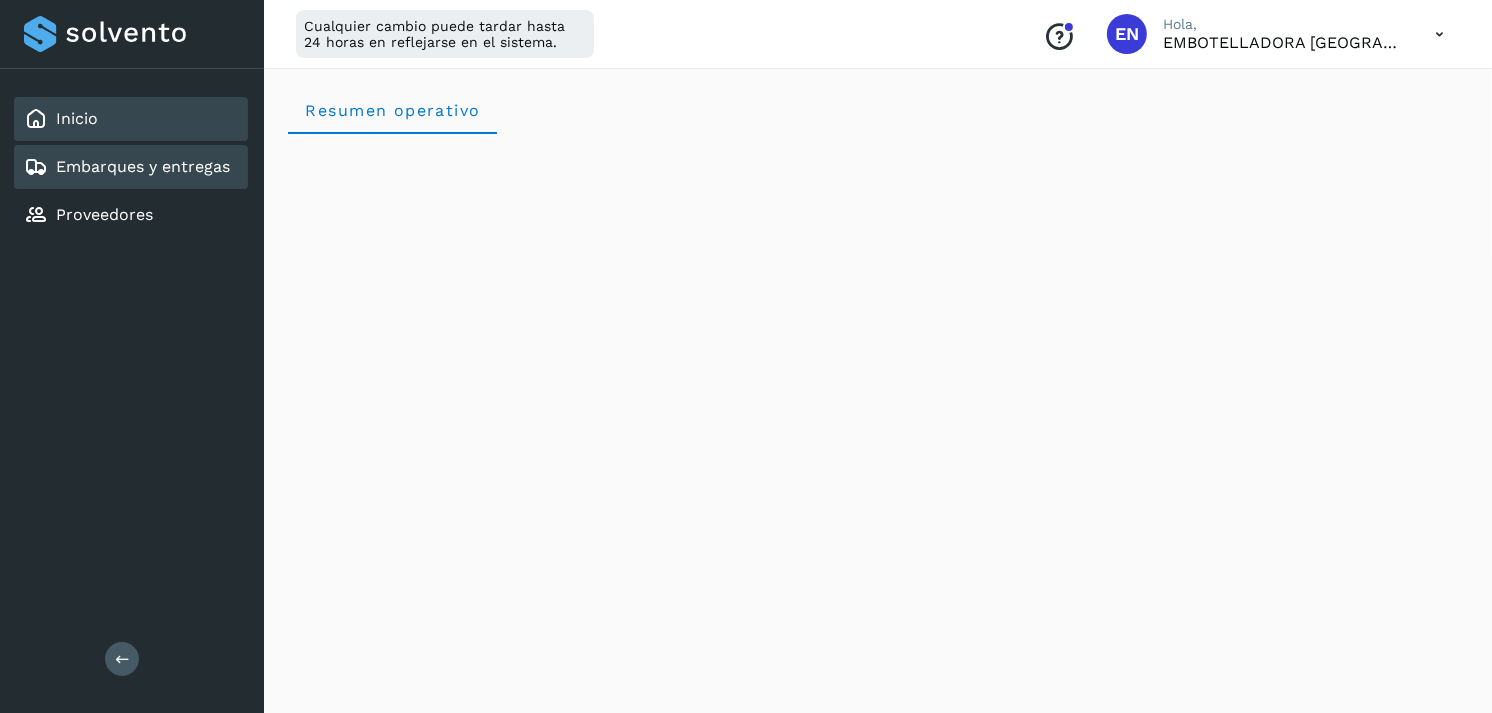 click on "Embarques y entregas" at bounding box center [143, 166] 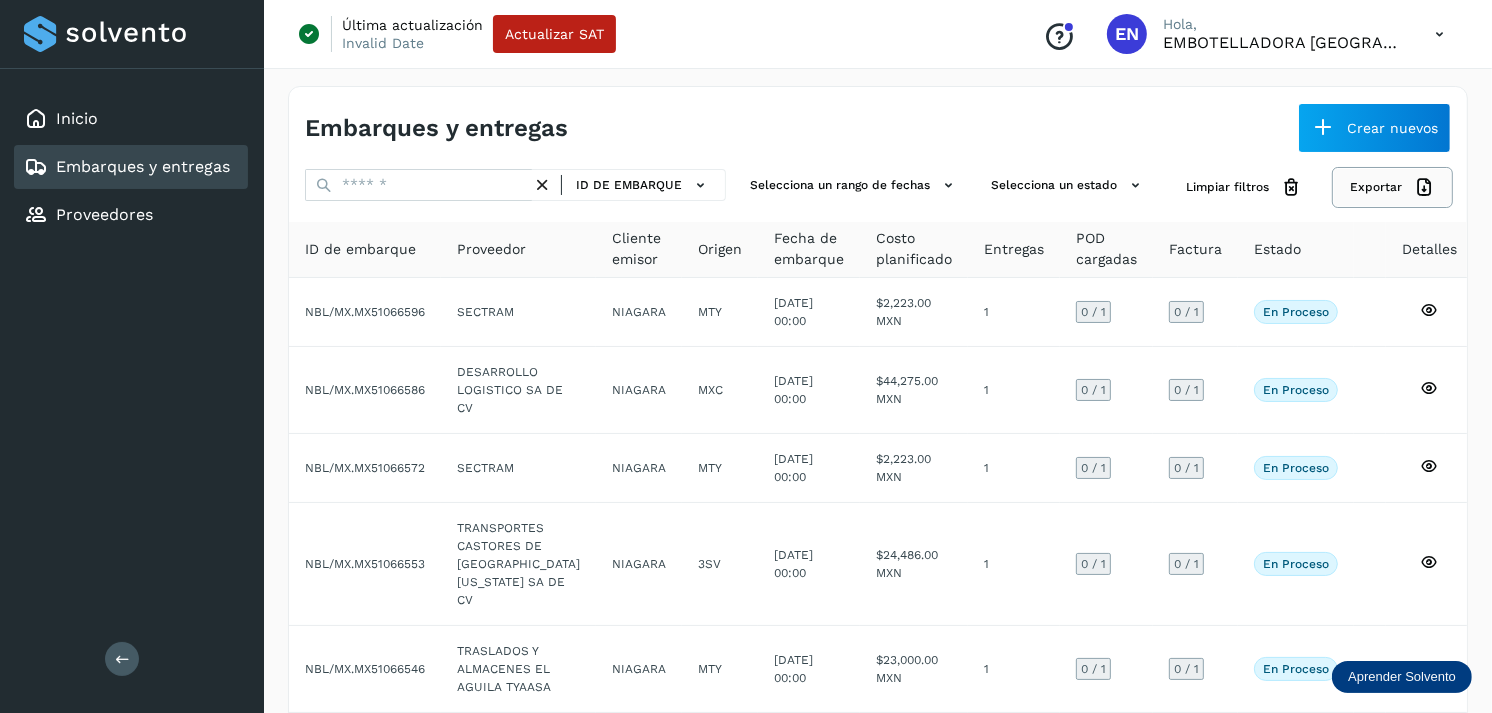 click on "Exportar" 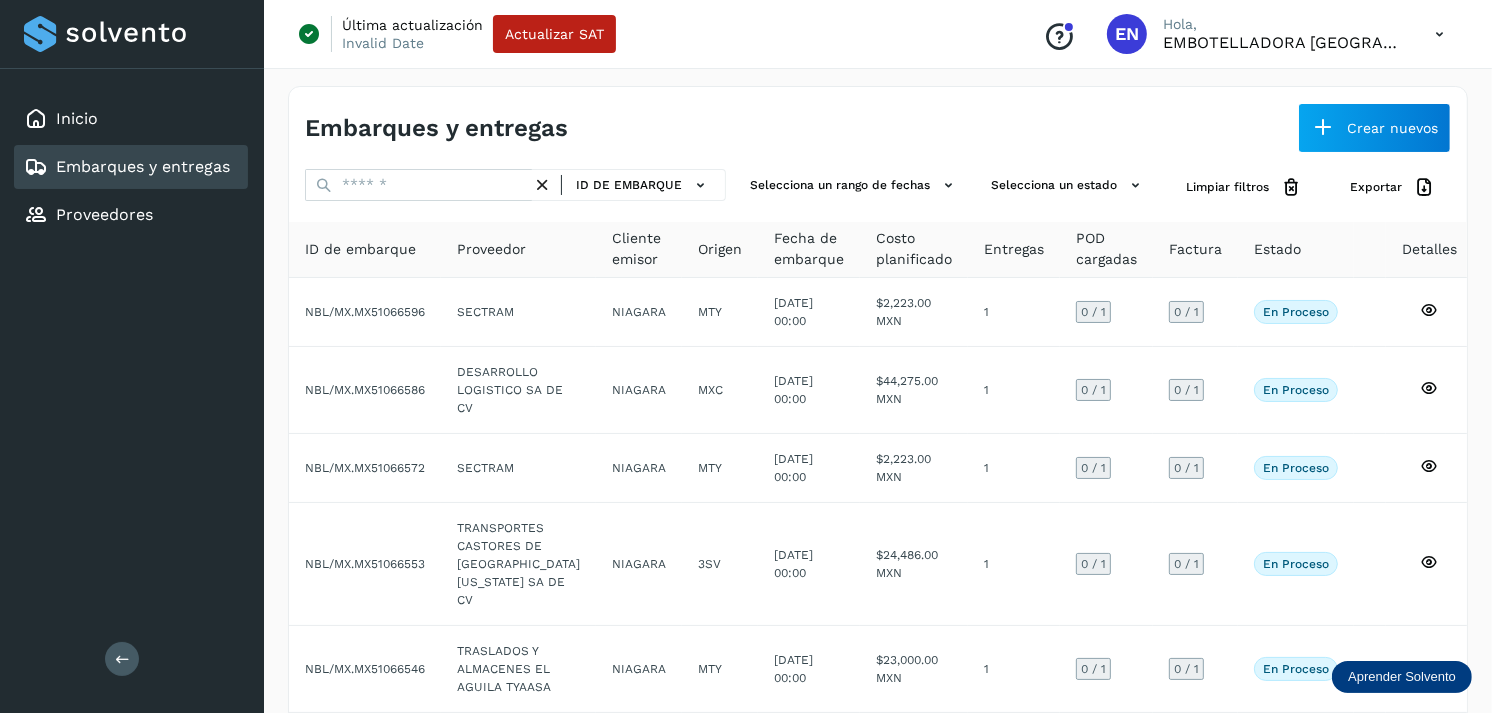 click on "Embarques y entregas Crear nuevos" at bounding box center [878, 120] 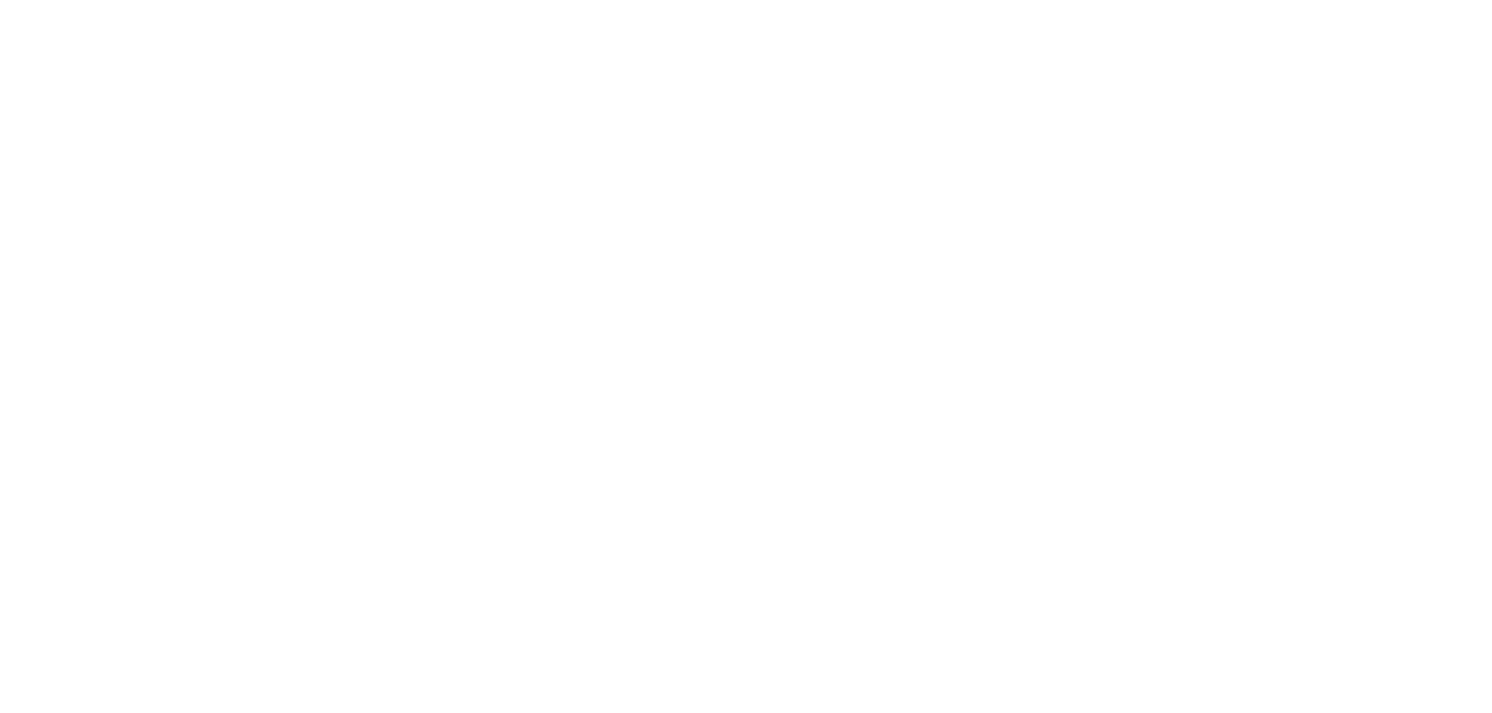 scroll, scrollTop: 0, scrollLeft: 0, axis: both 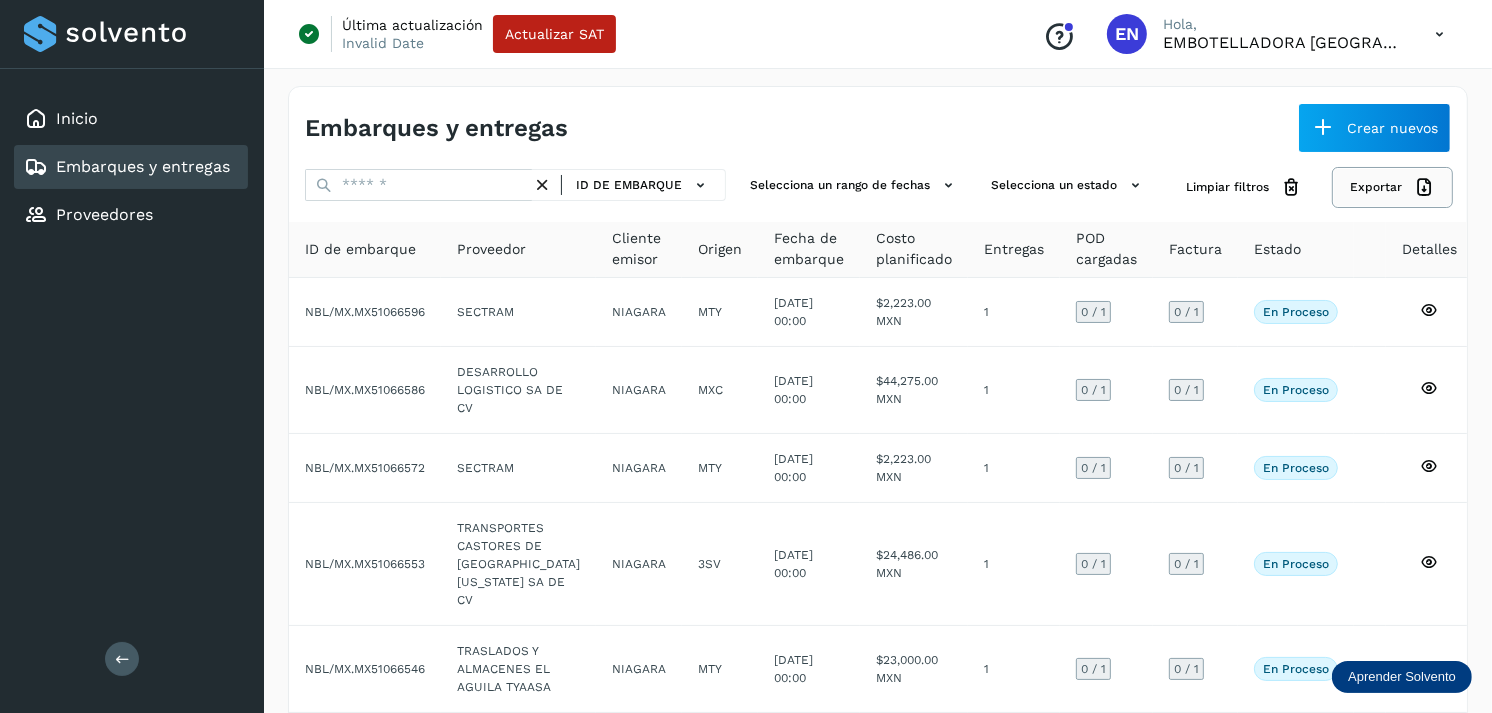 click on "Exportar" 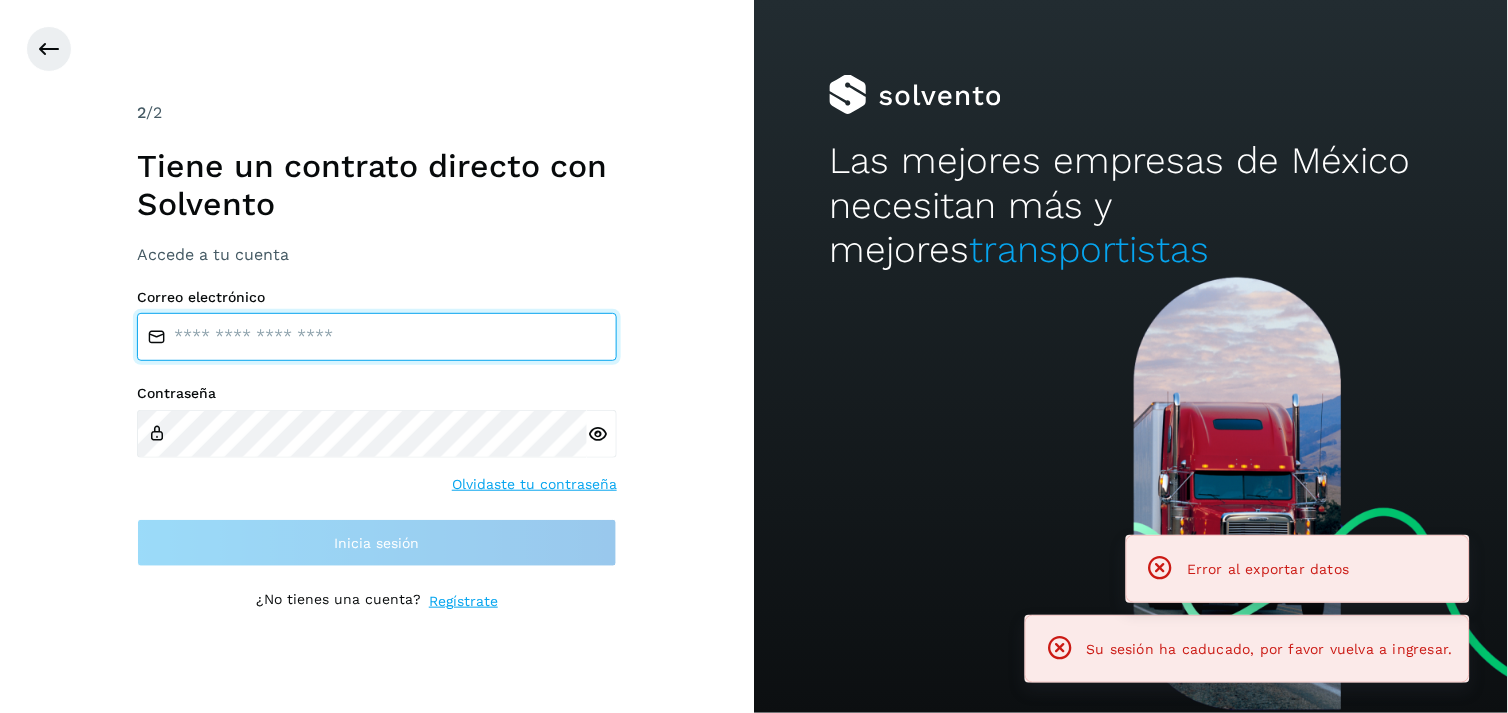 type on "**********" 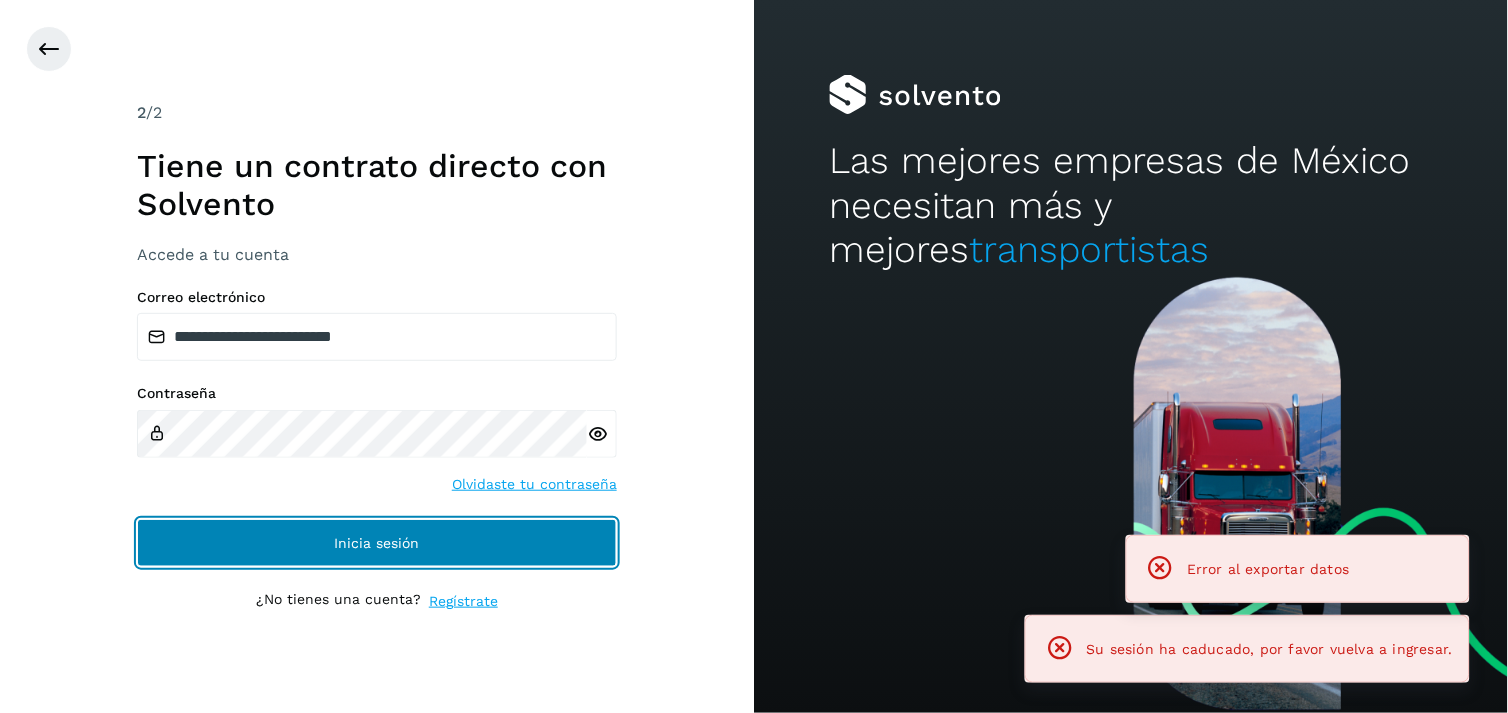 click on "Inicia sesión" at bounding box center (377, 543) 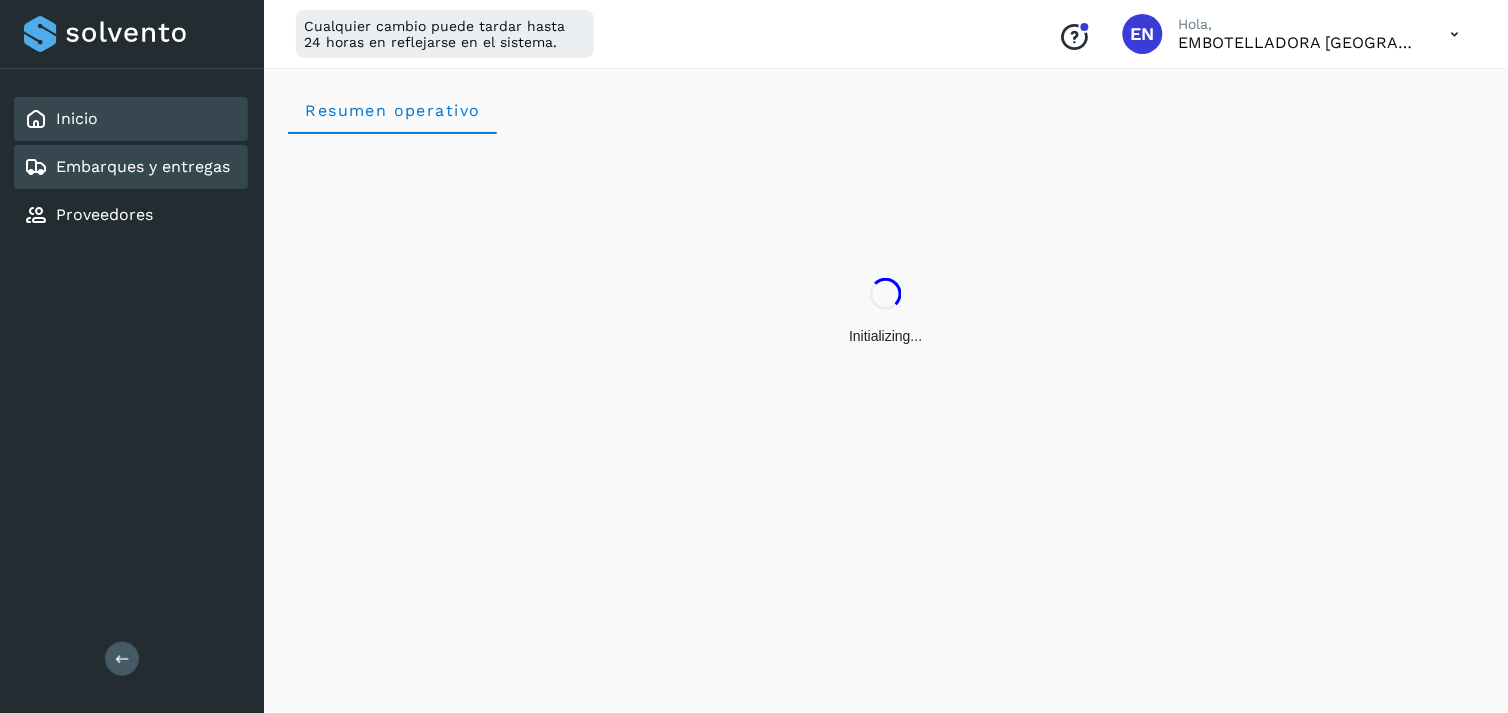 click on "Embarques y entregas" 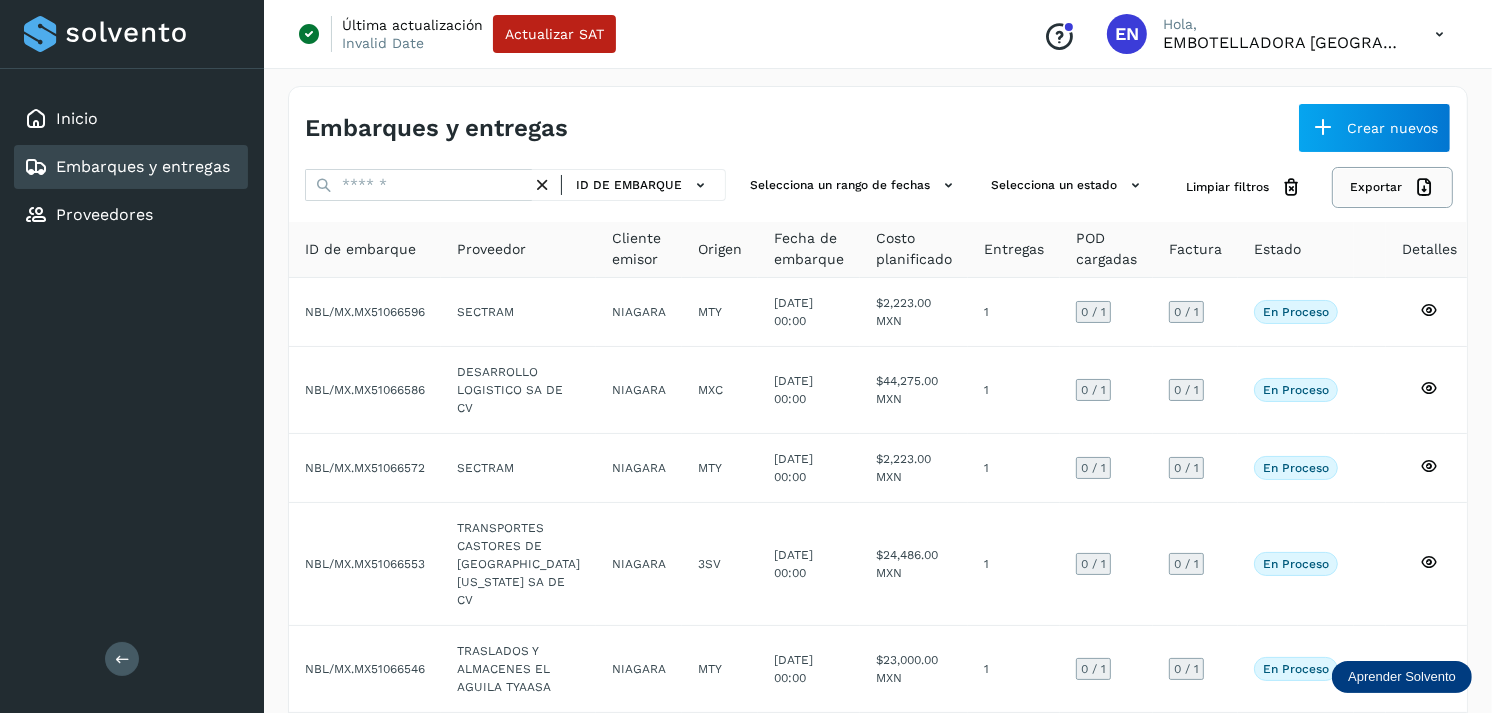 click on "Exportar" at bounding box center (1392, 187) 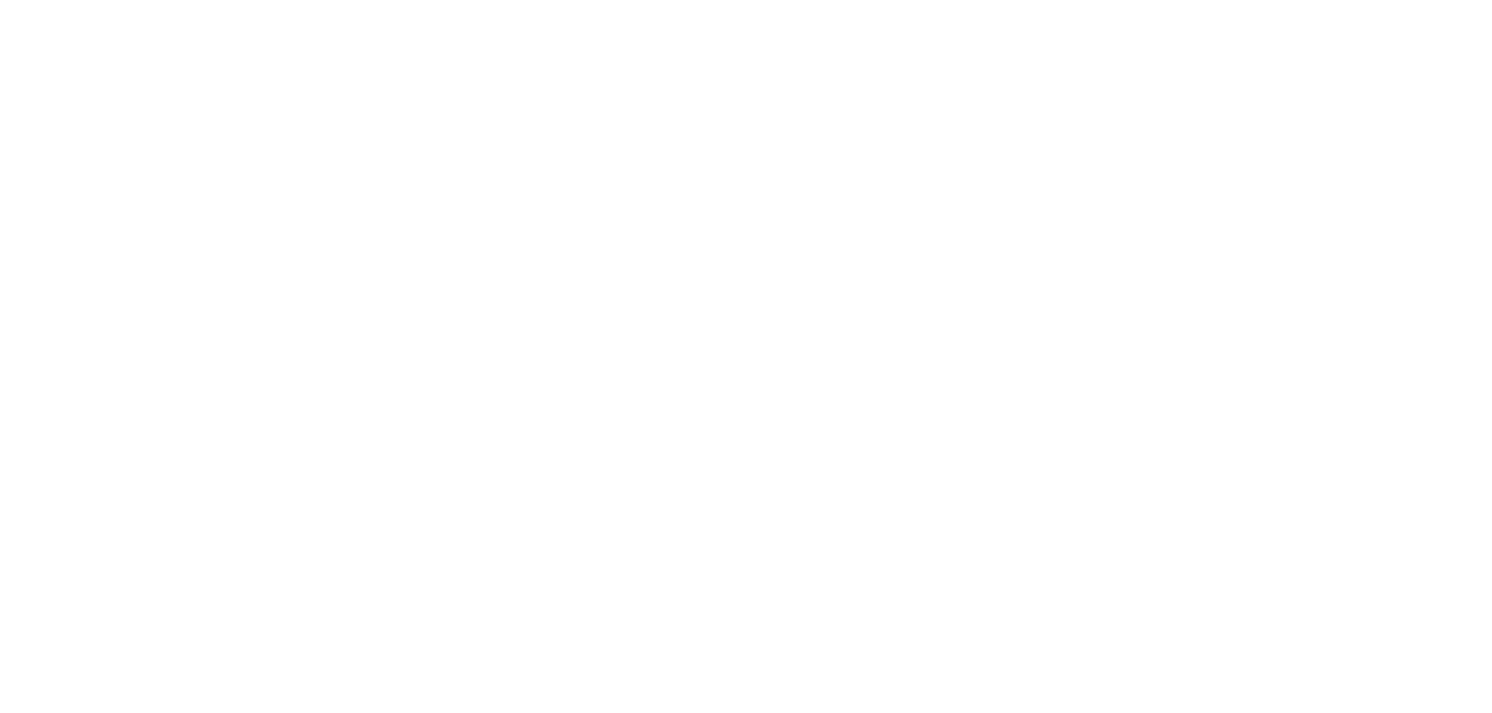 scroll, scrollTop: 0, scrollLeft: 0, axis: both 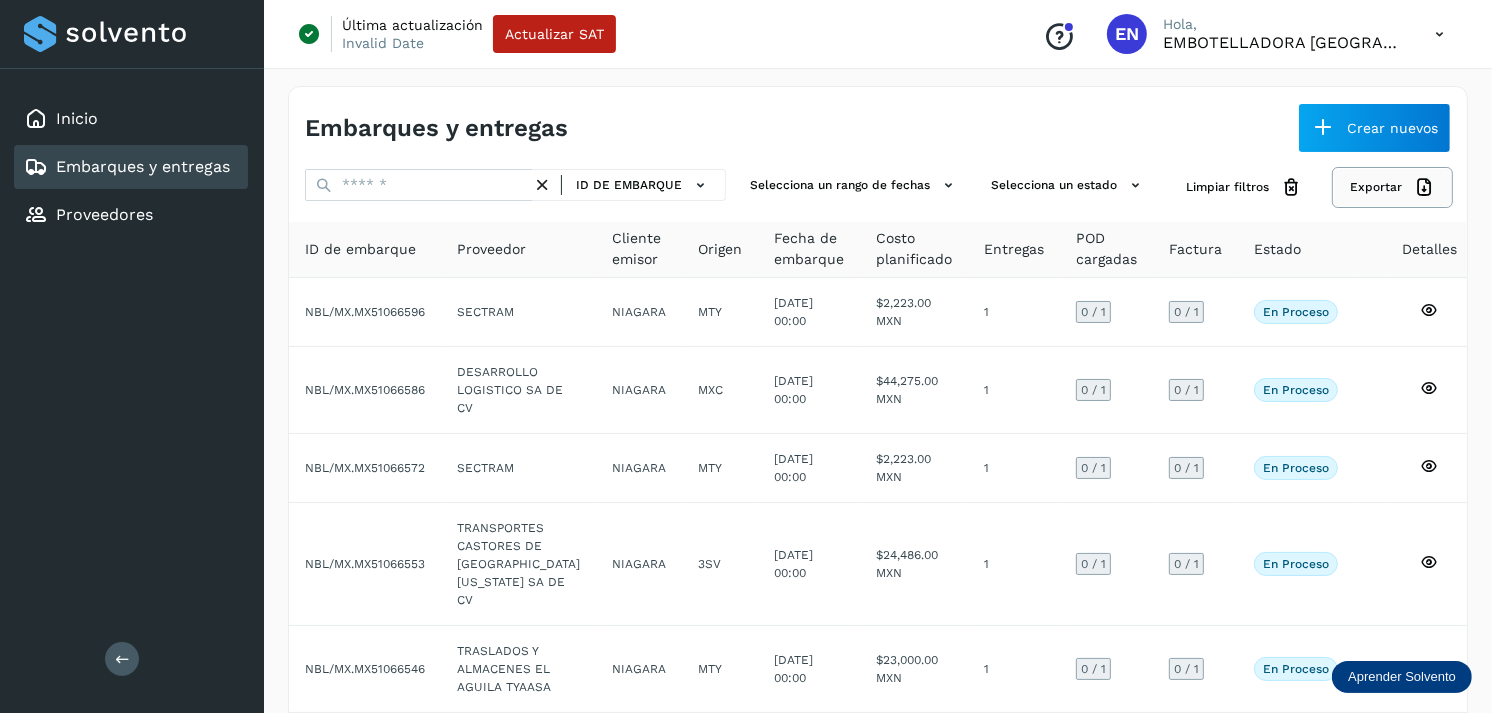 click 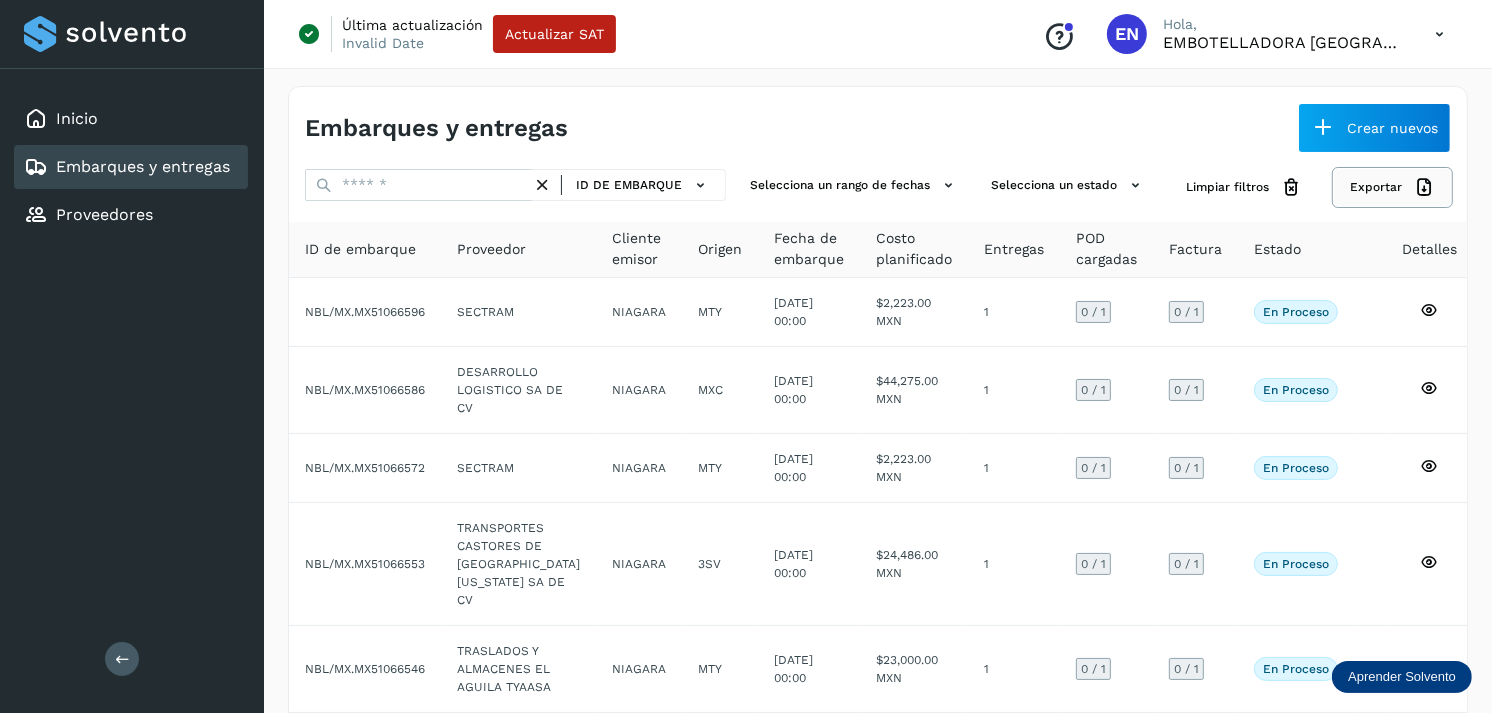 click 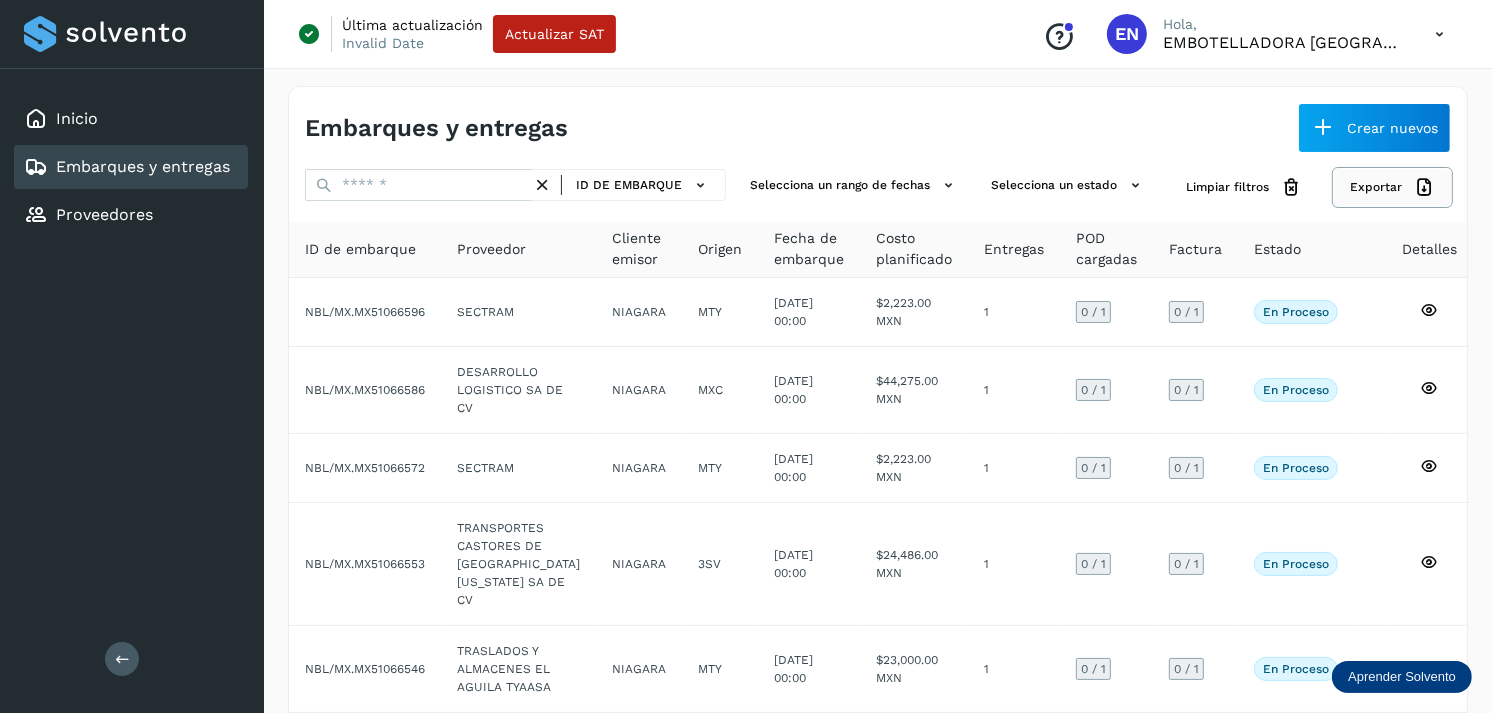 click 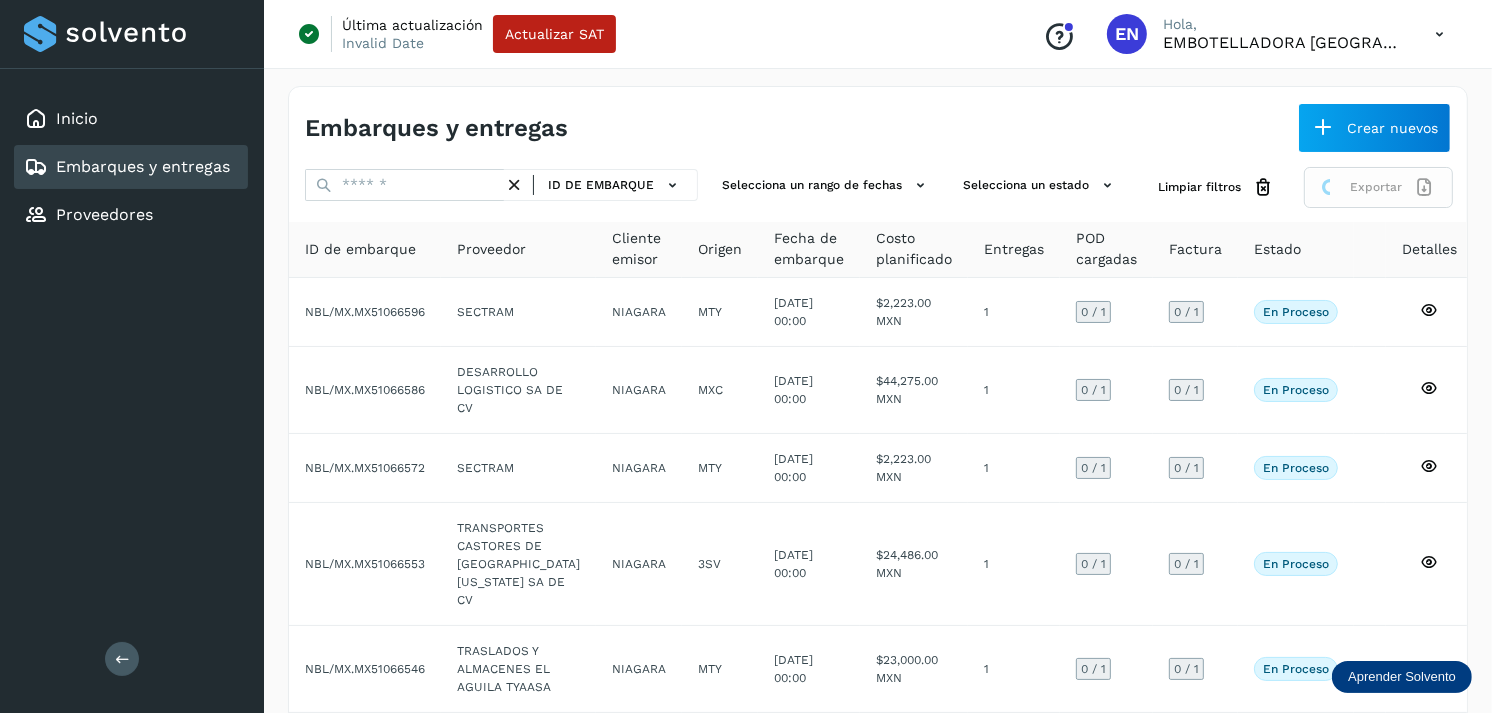 click 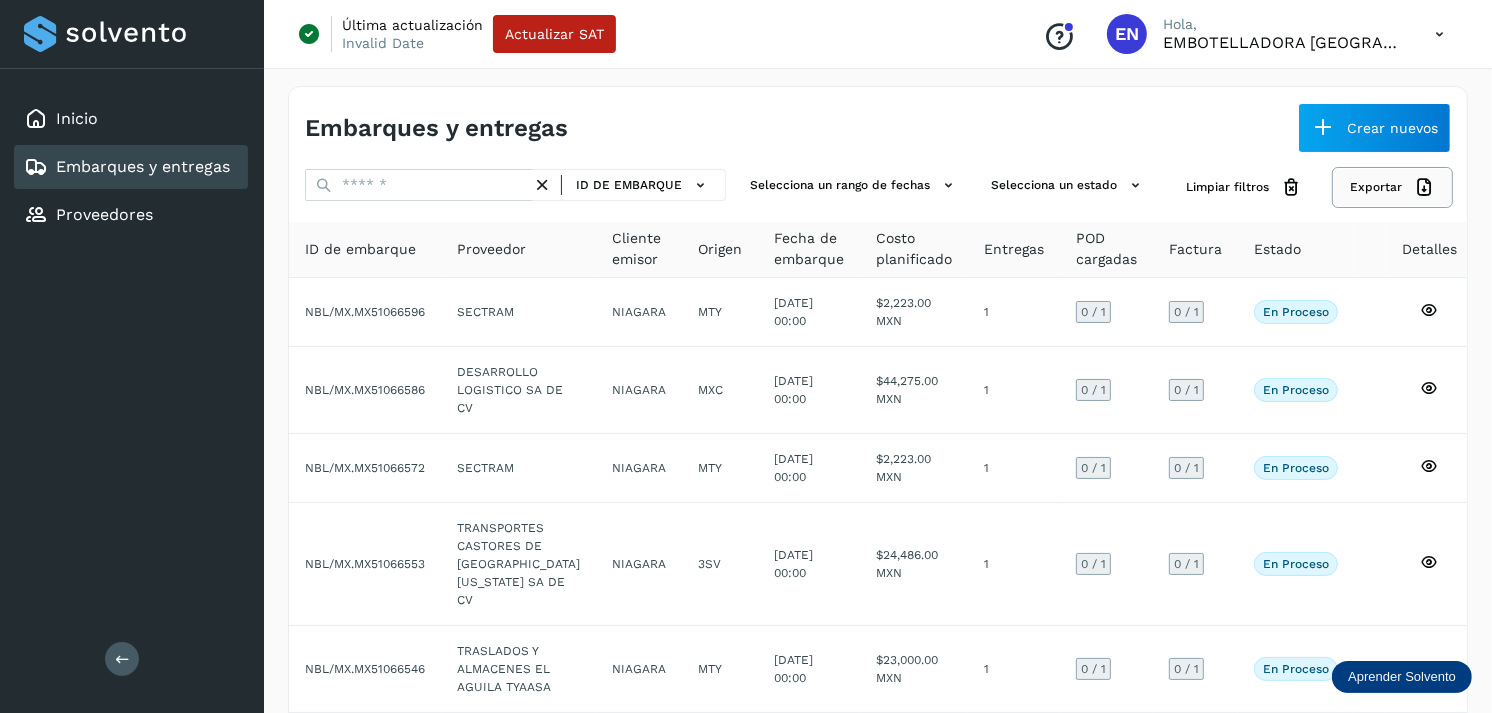 click 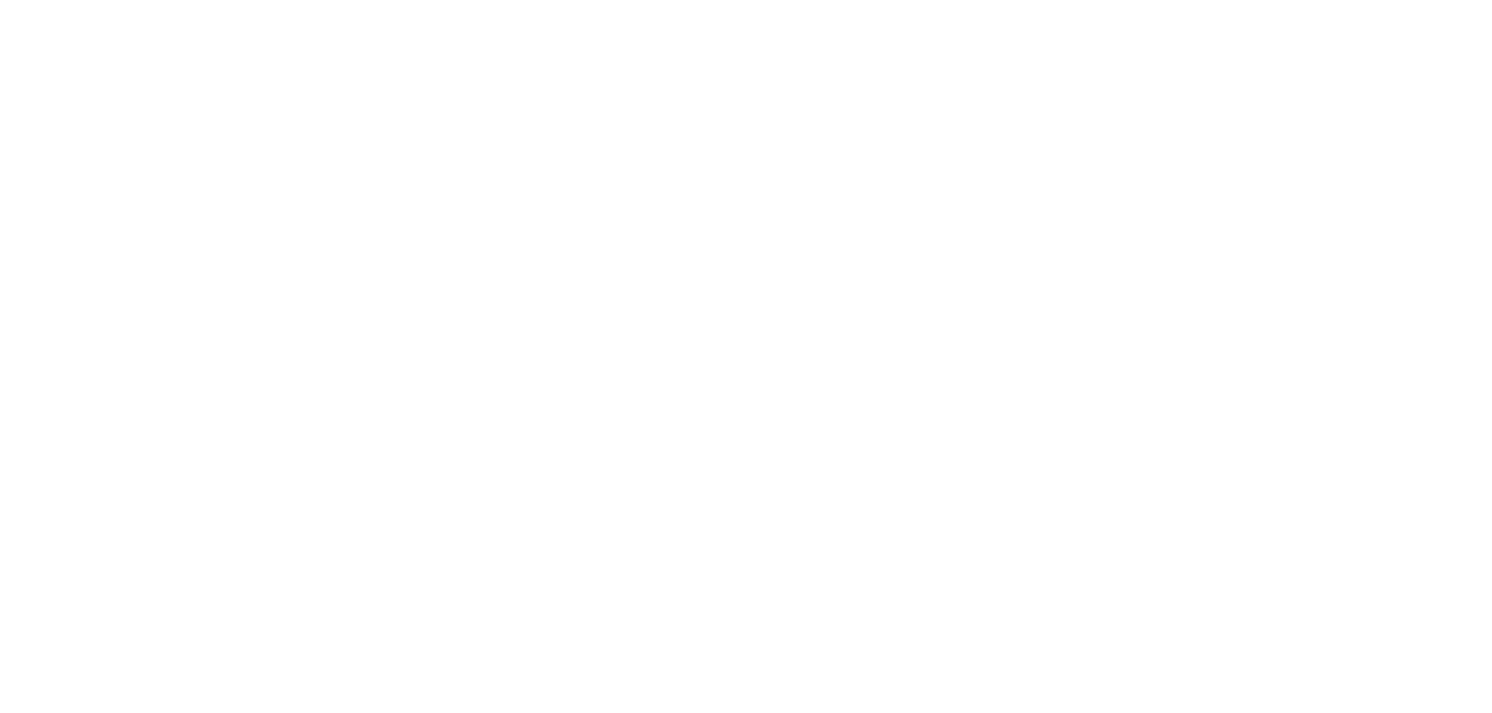 scroll, scrollTop: 0, scrollLeft: 0, axis: both 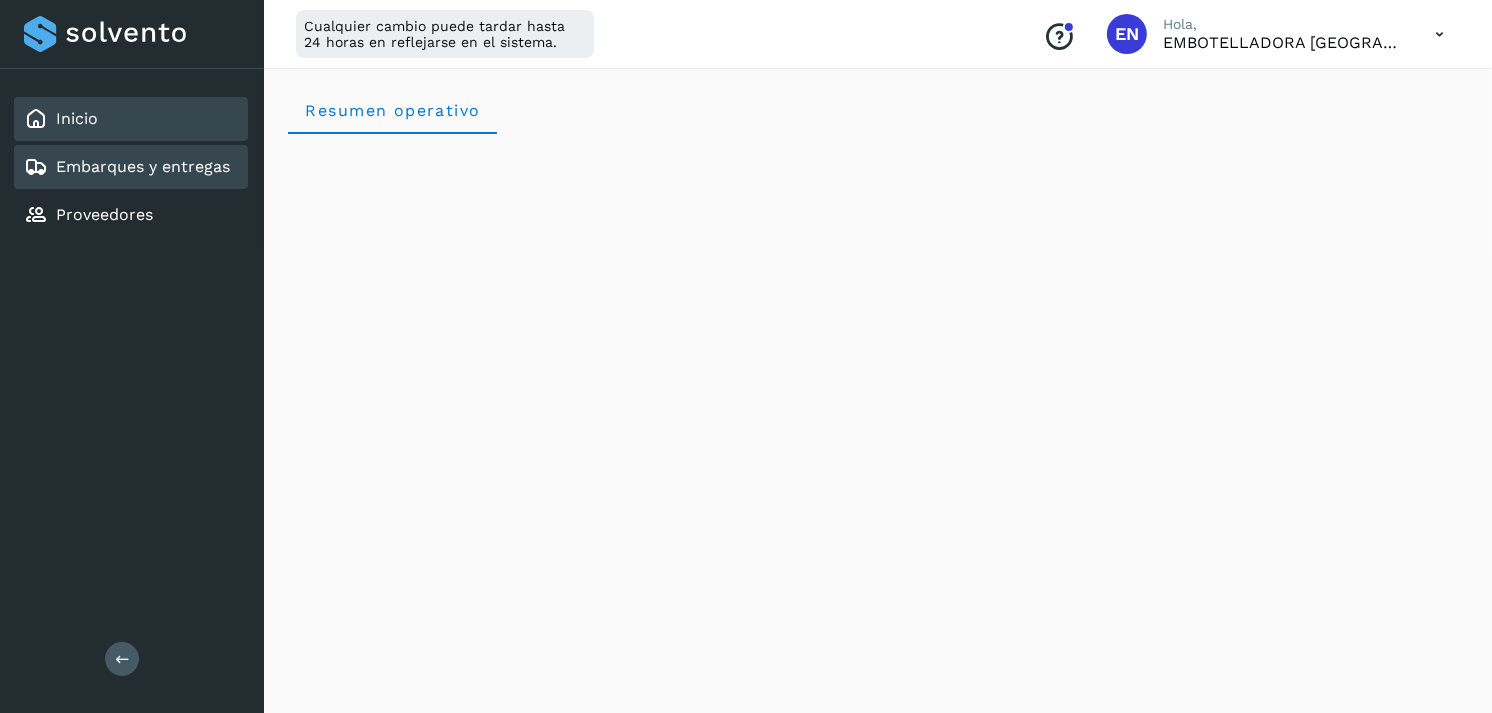 click on "Embarques y entregas" 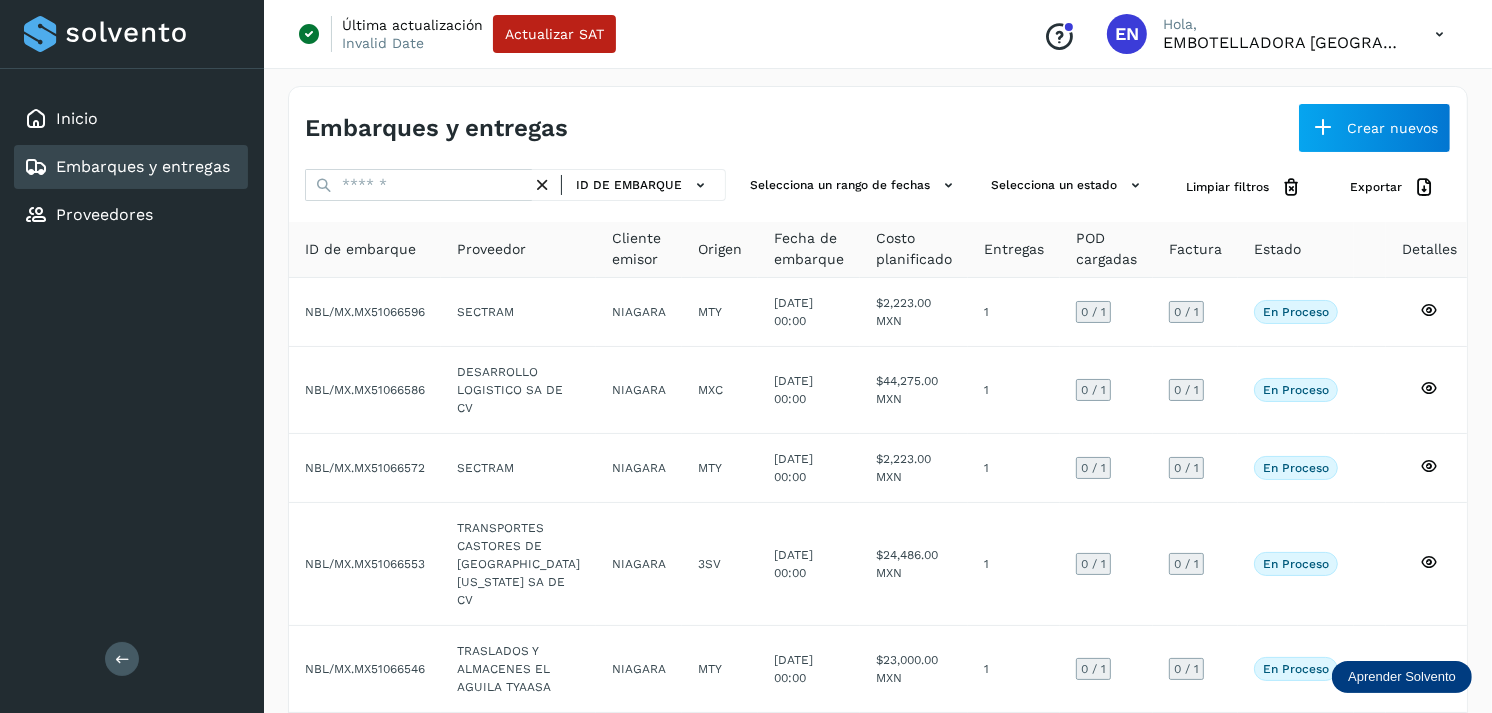 click on "ID de embarque Selecciona un rango de fechas  Selecciona un estado Limpiar filtros Exportar ID de embarque Proveedor Cliente emisor Origen Fecha de embarque Costo planificado Entregas POD cargadas Factura Estado Detalles NBL/MX.MX51066596 SECTRAM NIAGARA MTY 16/jul/2025 00:00  $2,223.00 MXN  1 0  / 1 0 / 1 En proceso
Verifica el estado de la factura o entregas asociadas a este embarque
NBL/MX.MX51066586 DESARROLLO LOGISTICO SA DE CV NIAGARA MXC 18/jul/2025 00:00  $44,275.00 MXN  1 0  / 1 0 / 1 En proceso
Verifica el estado de la factura o entregas asociadas a este embarque
NBL/MX.MX51066572 SECTRAM NIAGARA MTY 17/jul/2025 00:00  $2,223.00 MXN  1 0  / 1 0 / 1 En proceso
Verifica el estado de la factura o entregas asociadas a este embarque
NBL/MX.MX51066553 TRANSPORTES CASTORES DE BAJA CALIFORNIA SA DE CV NIAGARA 3SV 17/jul/2025 00:00  $24,486.00 MXN  1 MTY" at bounding box center (878, 720) 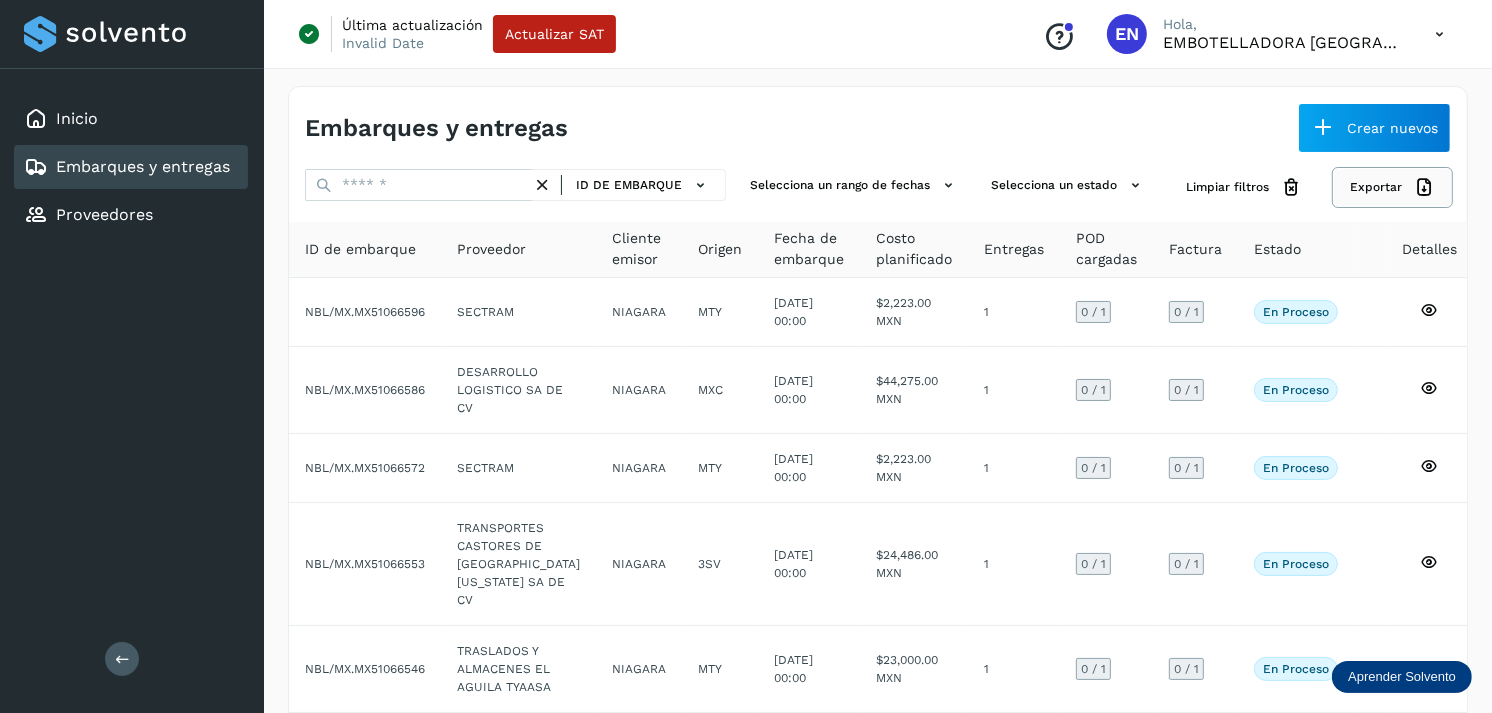 click on "Exportar" 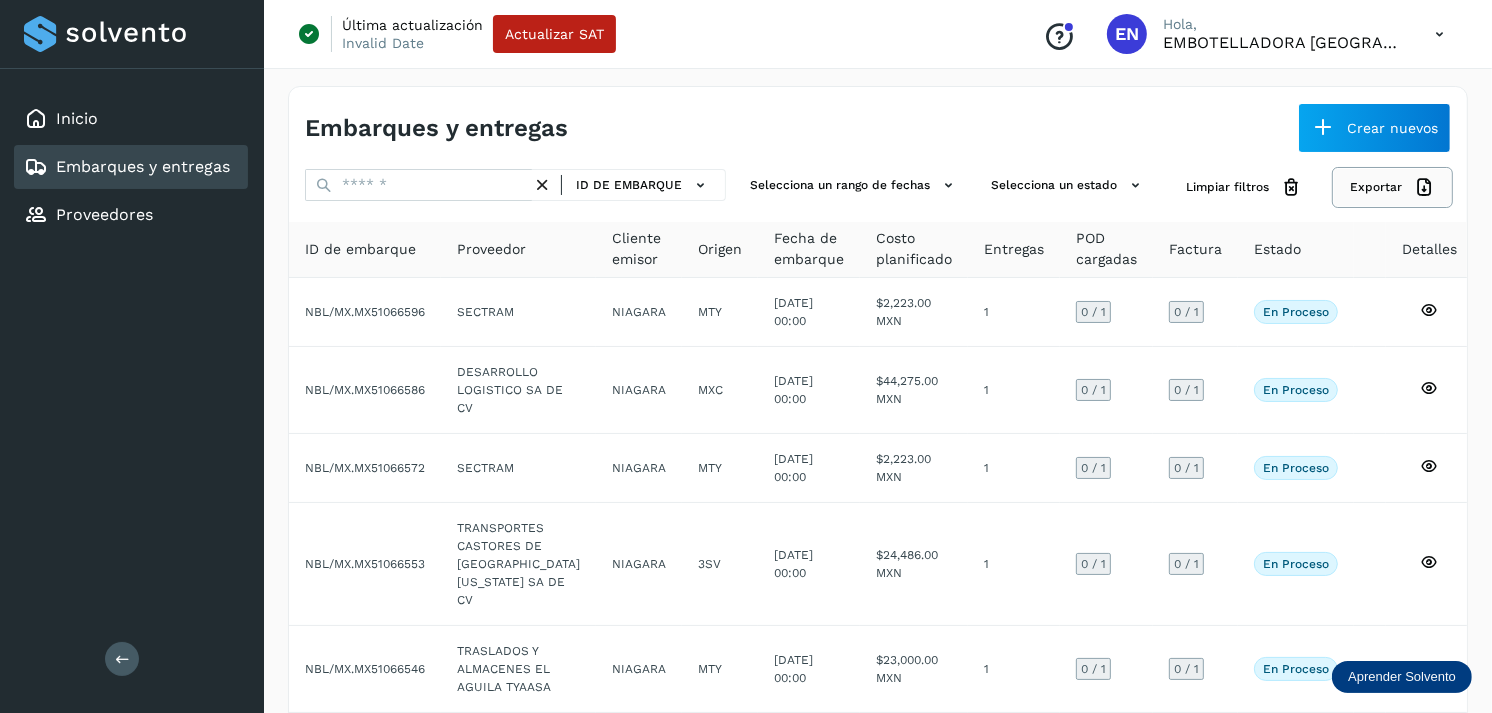 click on "Exportar" 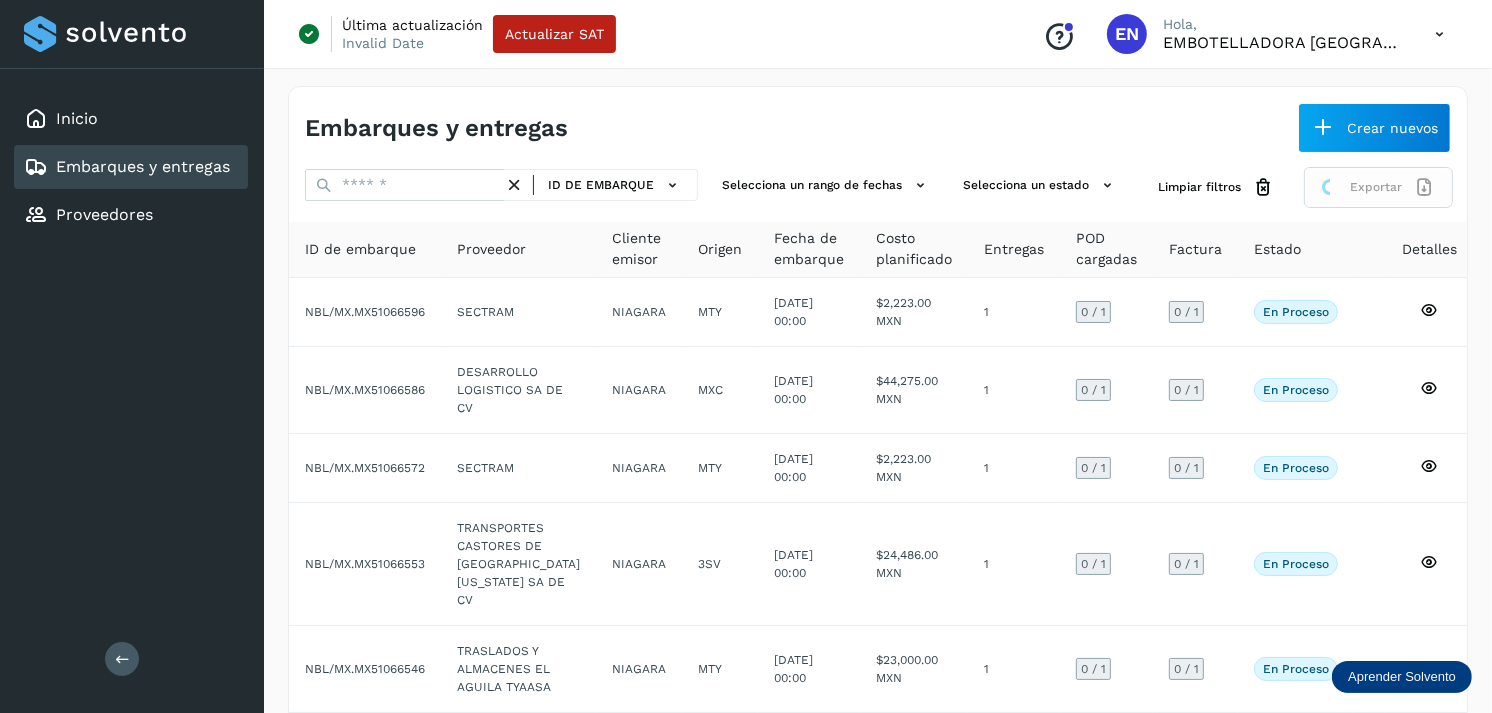 click on "Exportar" 